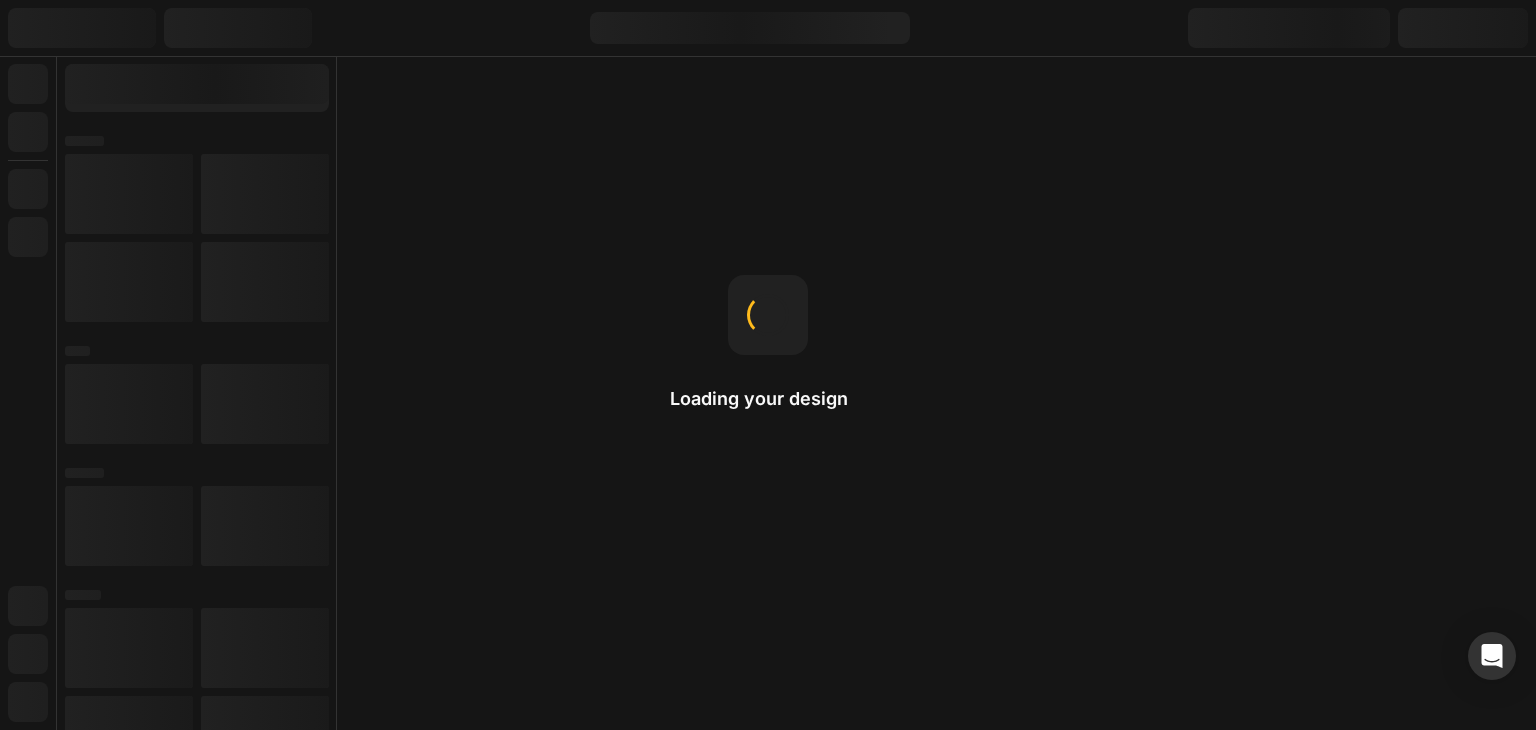 scroll, scrollTop: 0, scrollLeft: 0, axis: both 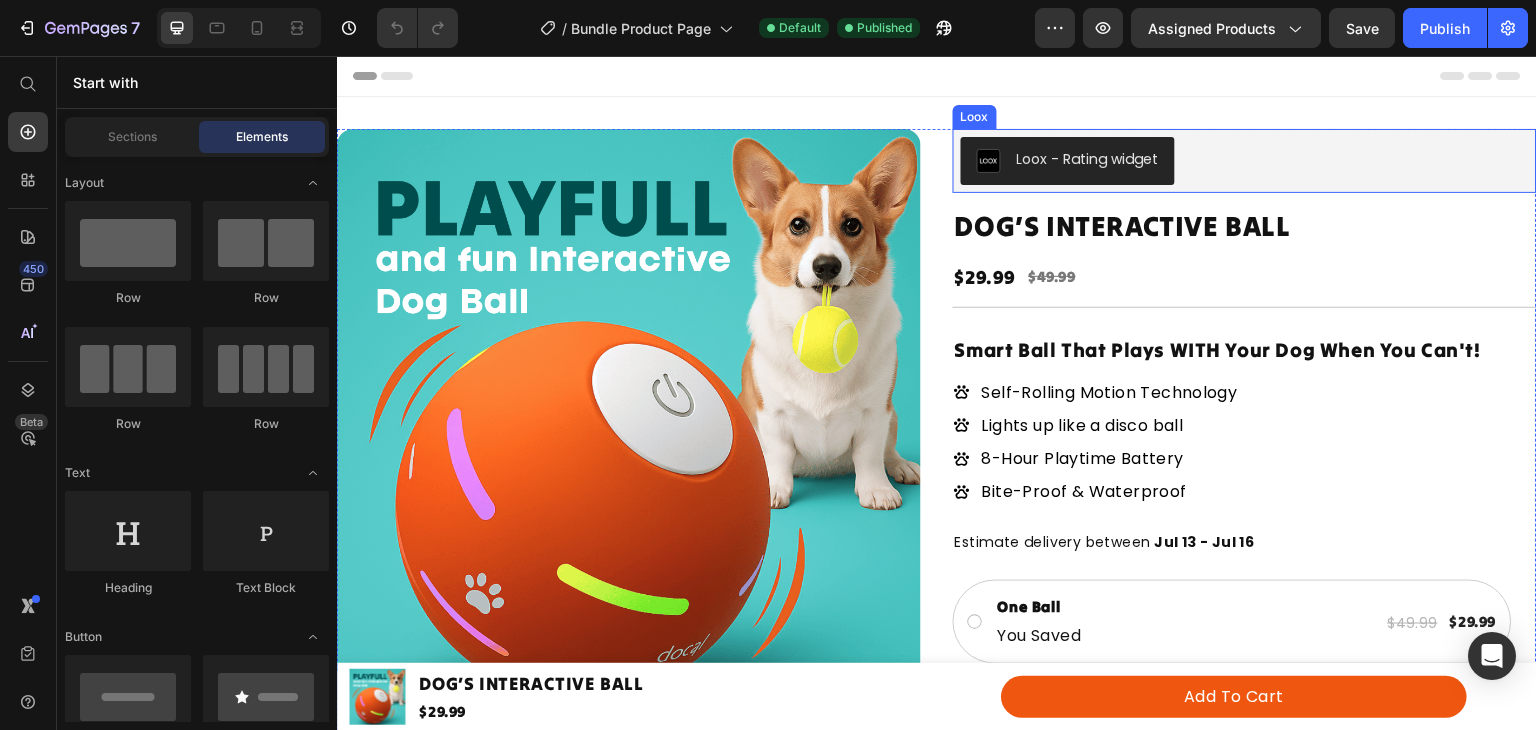 click on "Loox - Rating widget" at bounding box center [1245, 161] 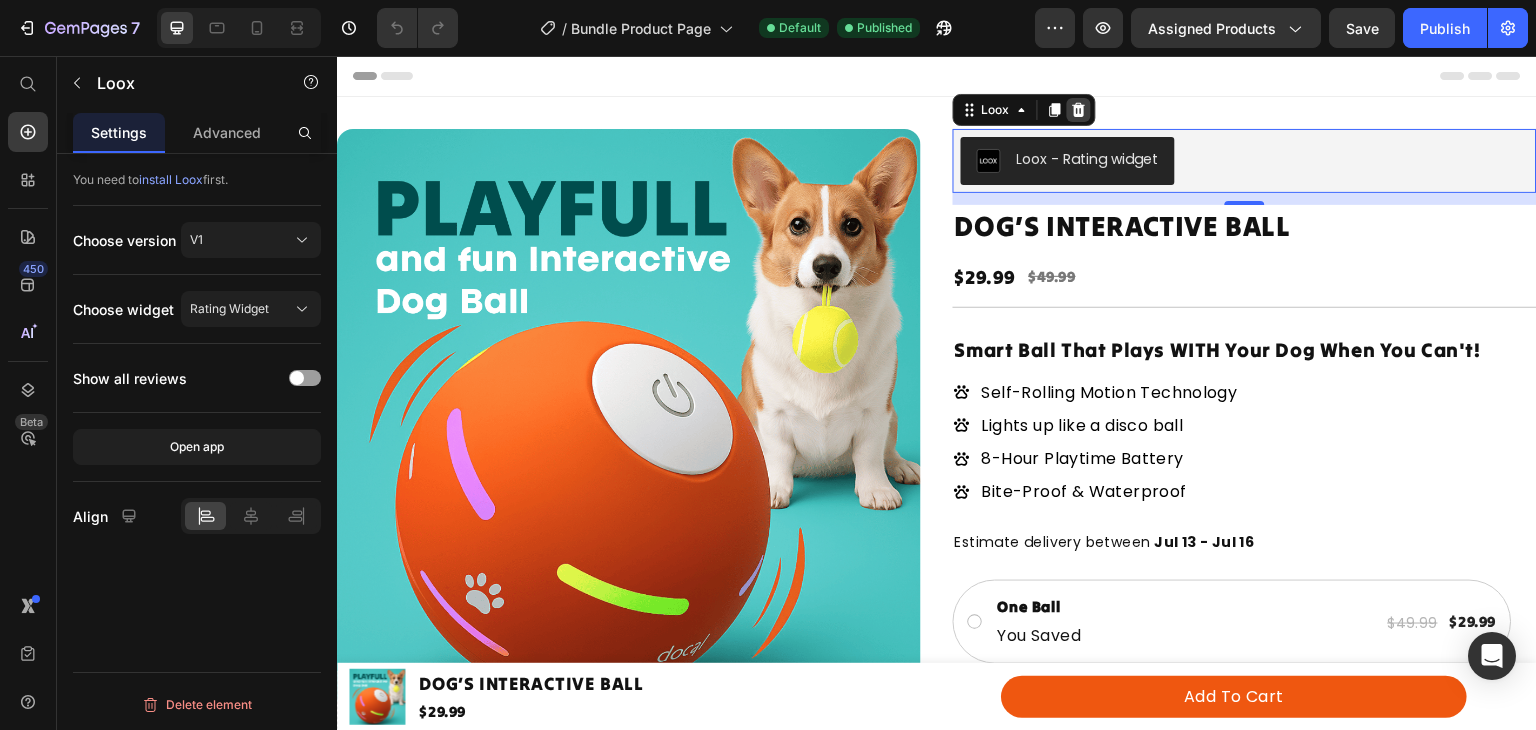 click 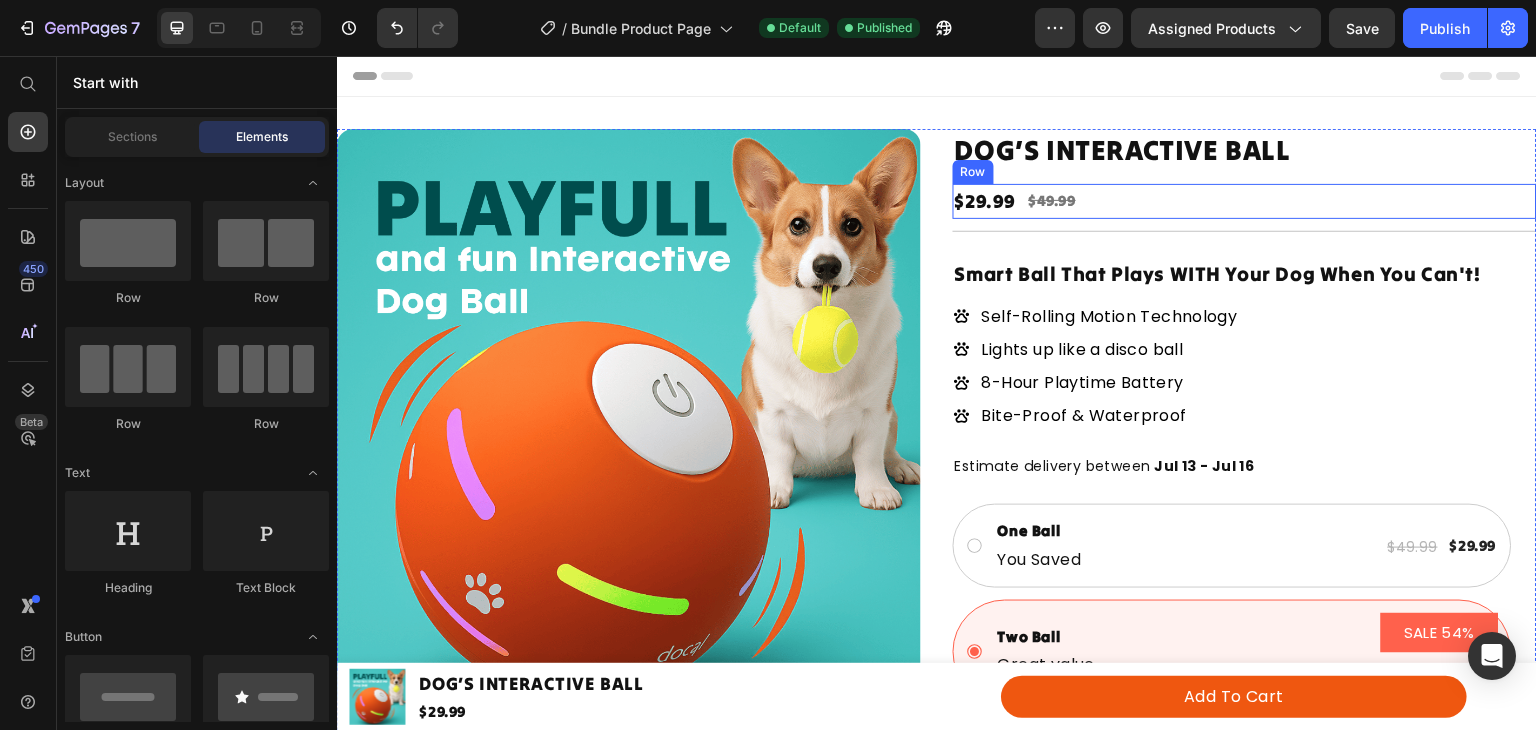 click on "$29.99 Product Price $49.99 Product Price Row" at bounding box center [1245, 201] 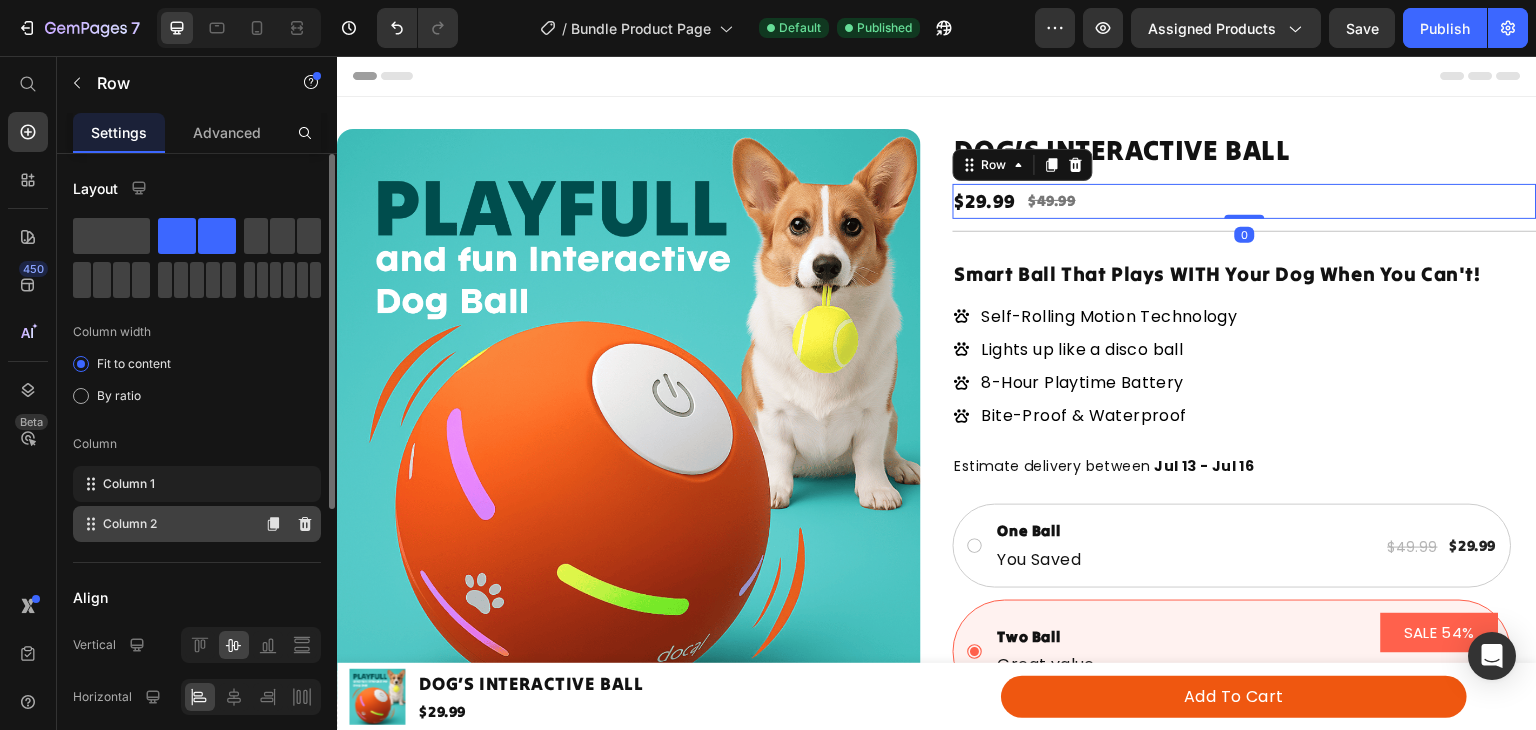 type 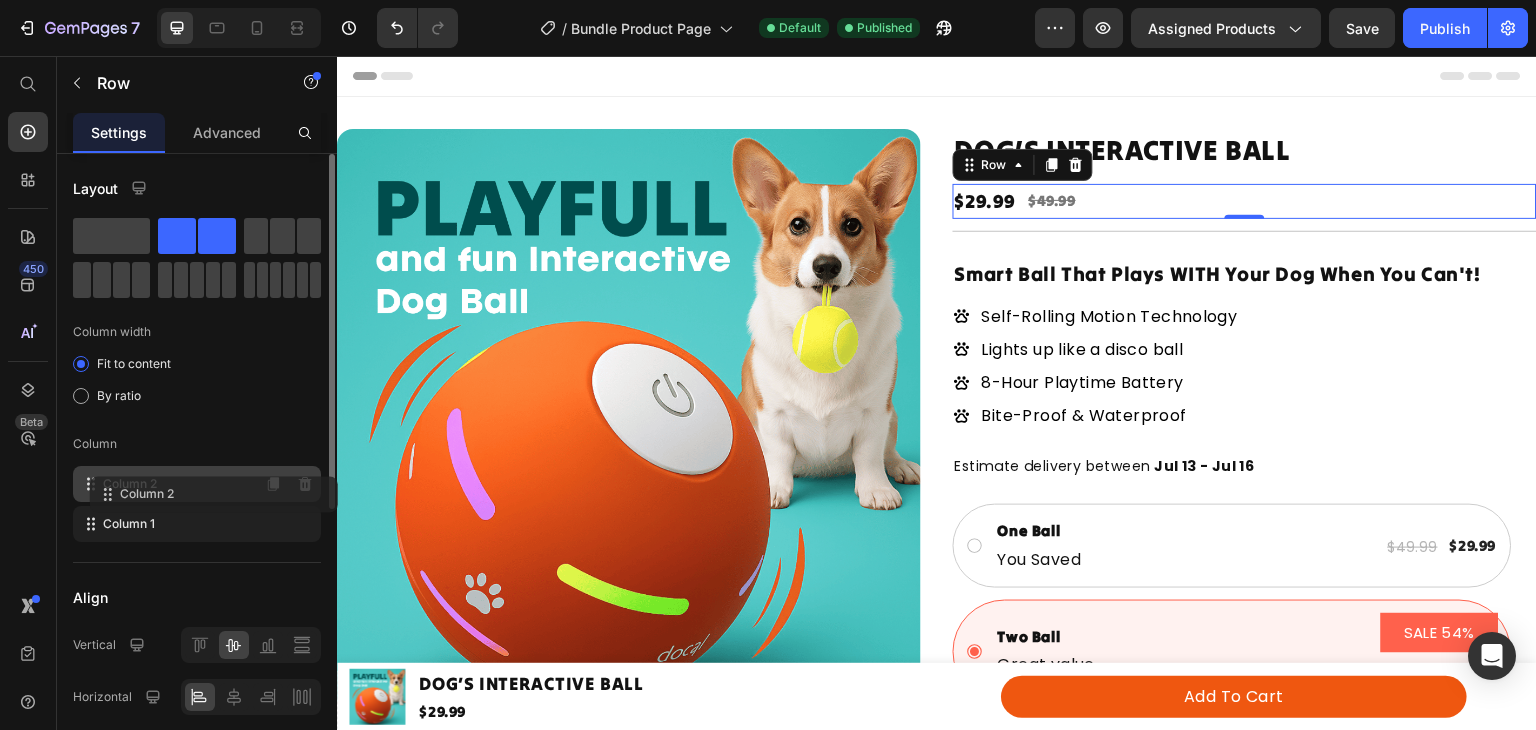 drag, startPoint x: 127, startPoint y: 516, endPoint x: 144, endPoint y: 481, distance: 38.910152 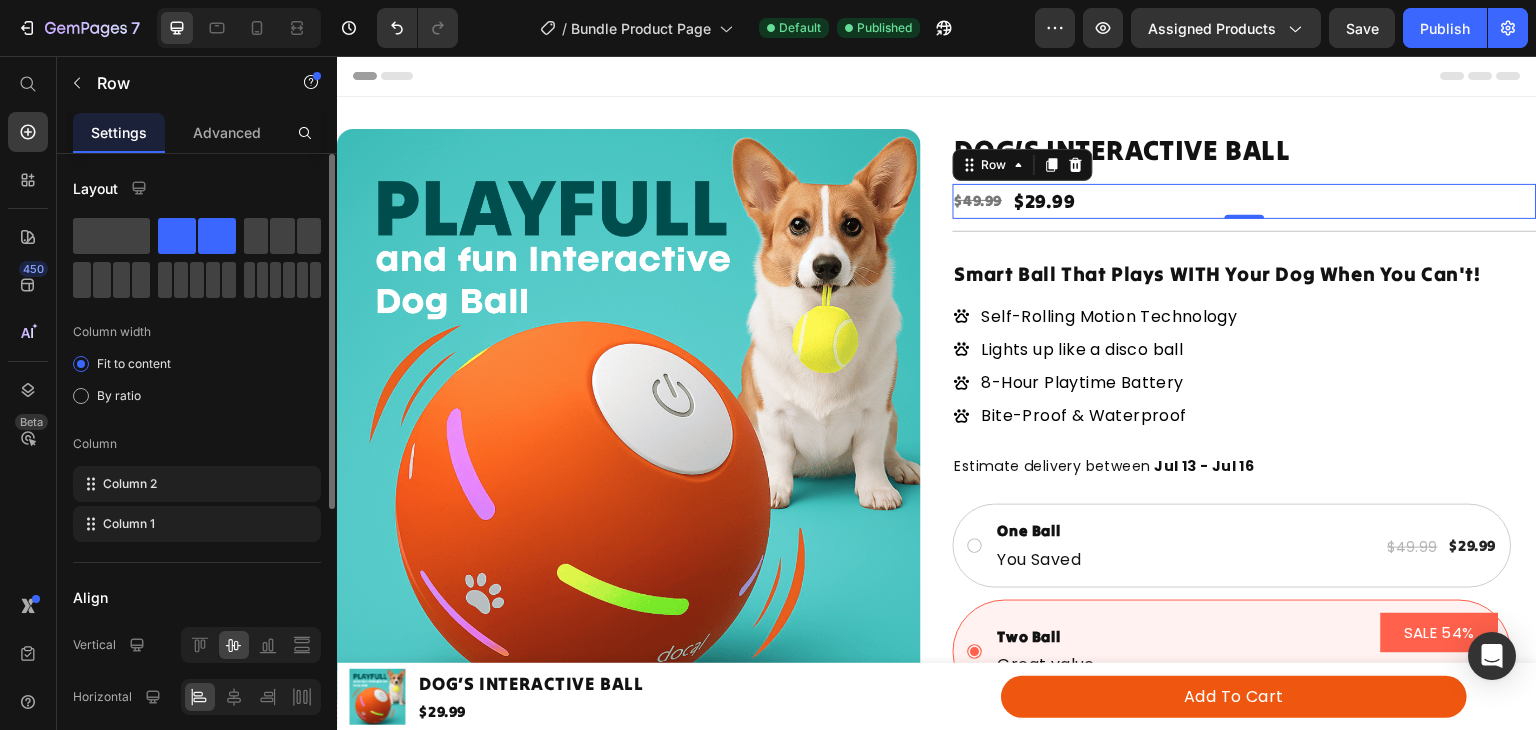 click on "$29.99" at bounding box center (1046, 201) 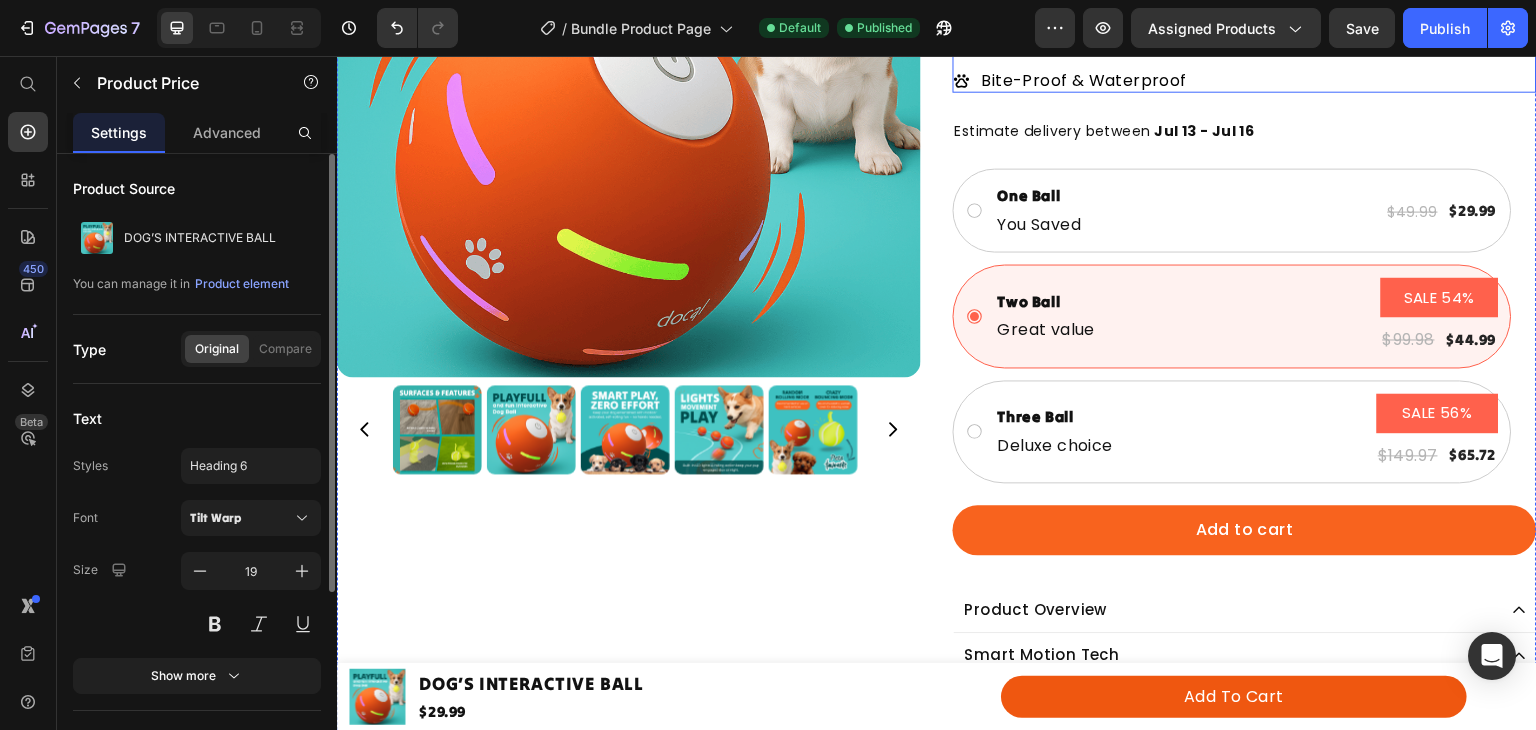 scroll, scrollTop: 336, scrollLeft: 0, axis: vertical 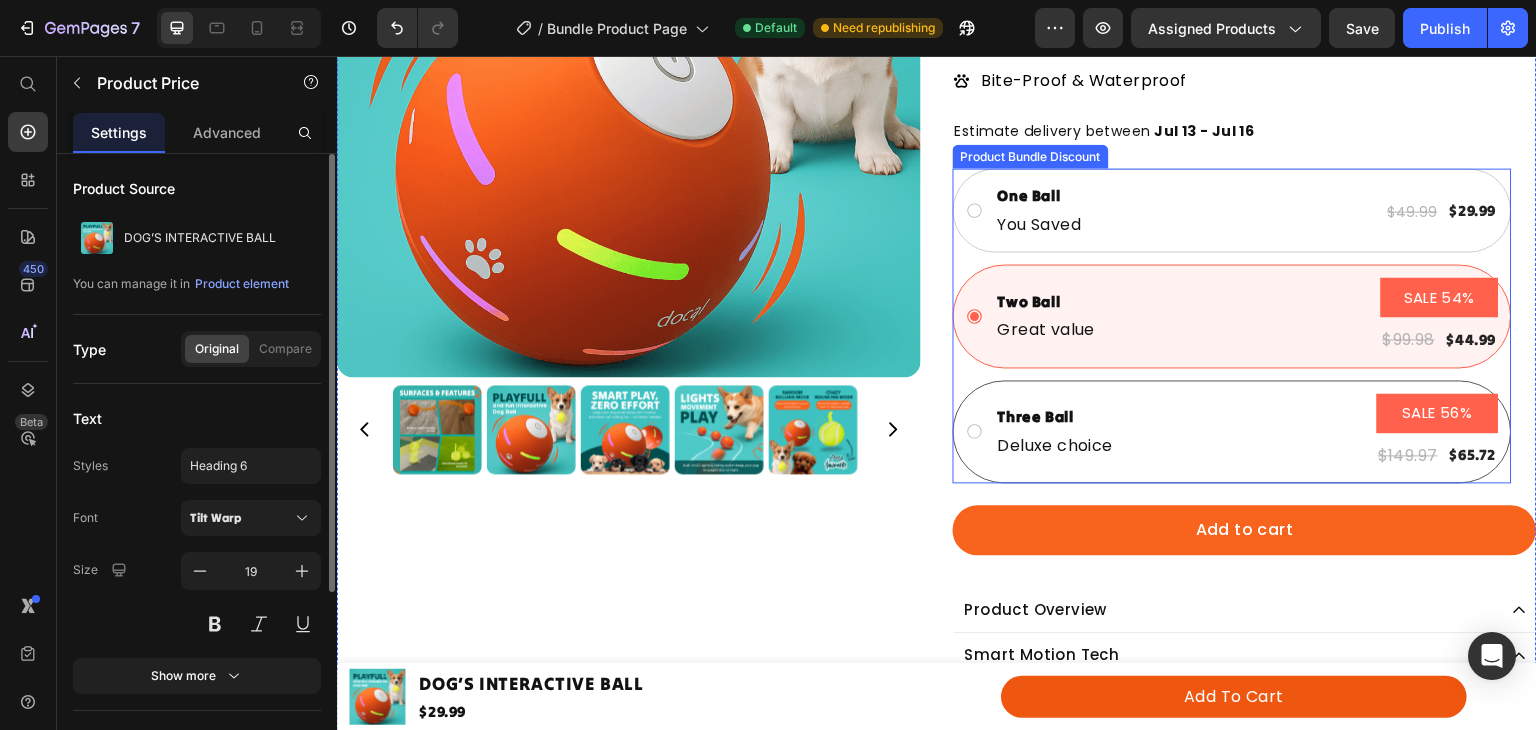 click on "Three Ball Text Block Deluxe choice Text Block SALE 56% Product Badge $149.97 Product Price $65.72 Product Price Row Row" at bounding box center (1232, 432) 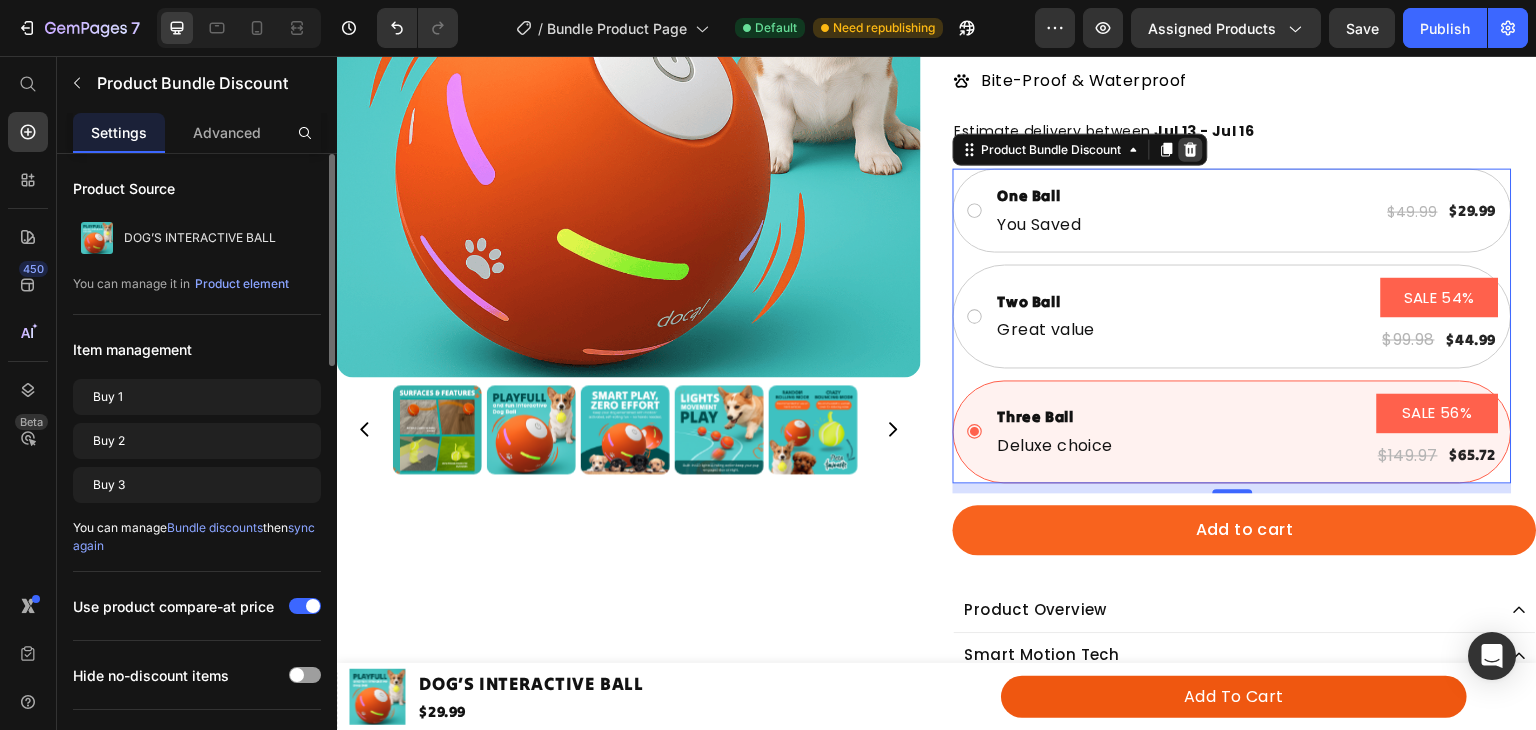 click 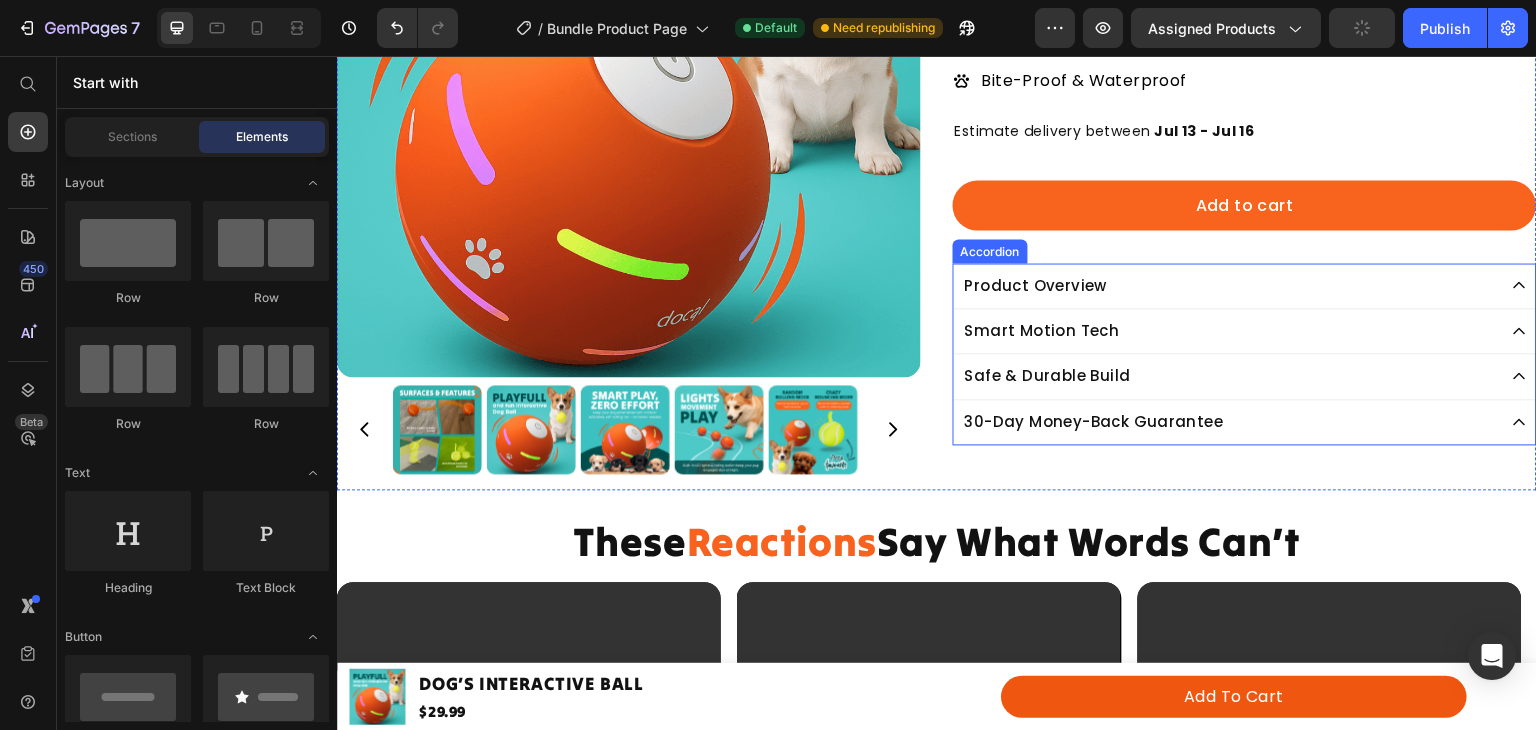 scroll, scrollTop: 0, scrollLeft: 0, axis: both 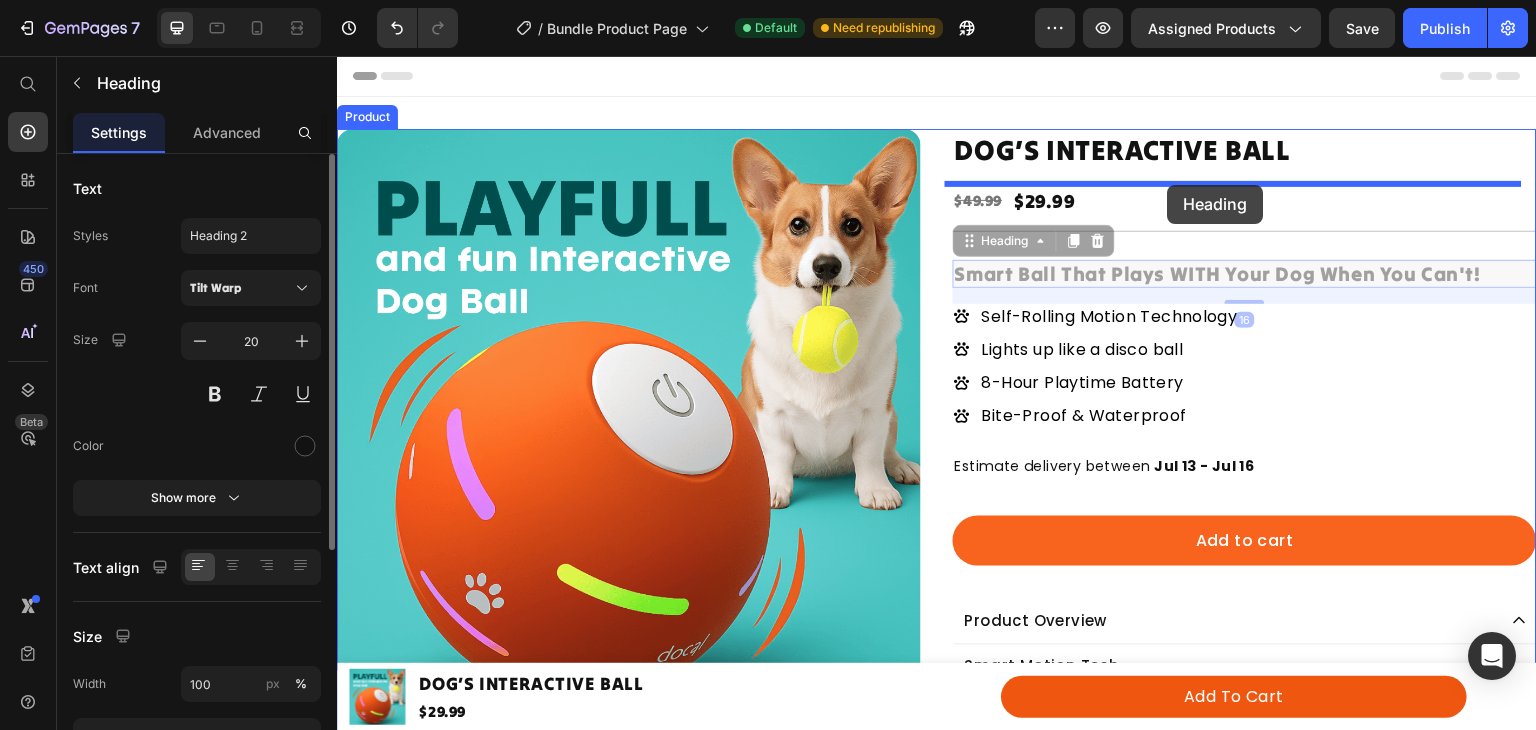 drag, startPoint x: 1183, startPoint y: 274, endPoint x: 1168, endPoint y: 187, distance: 88.28363 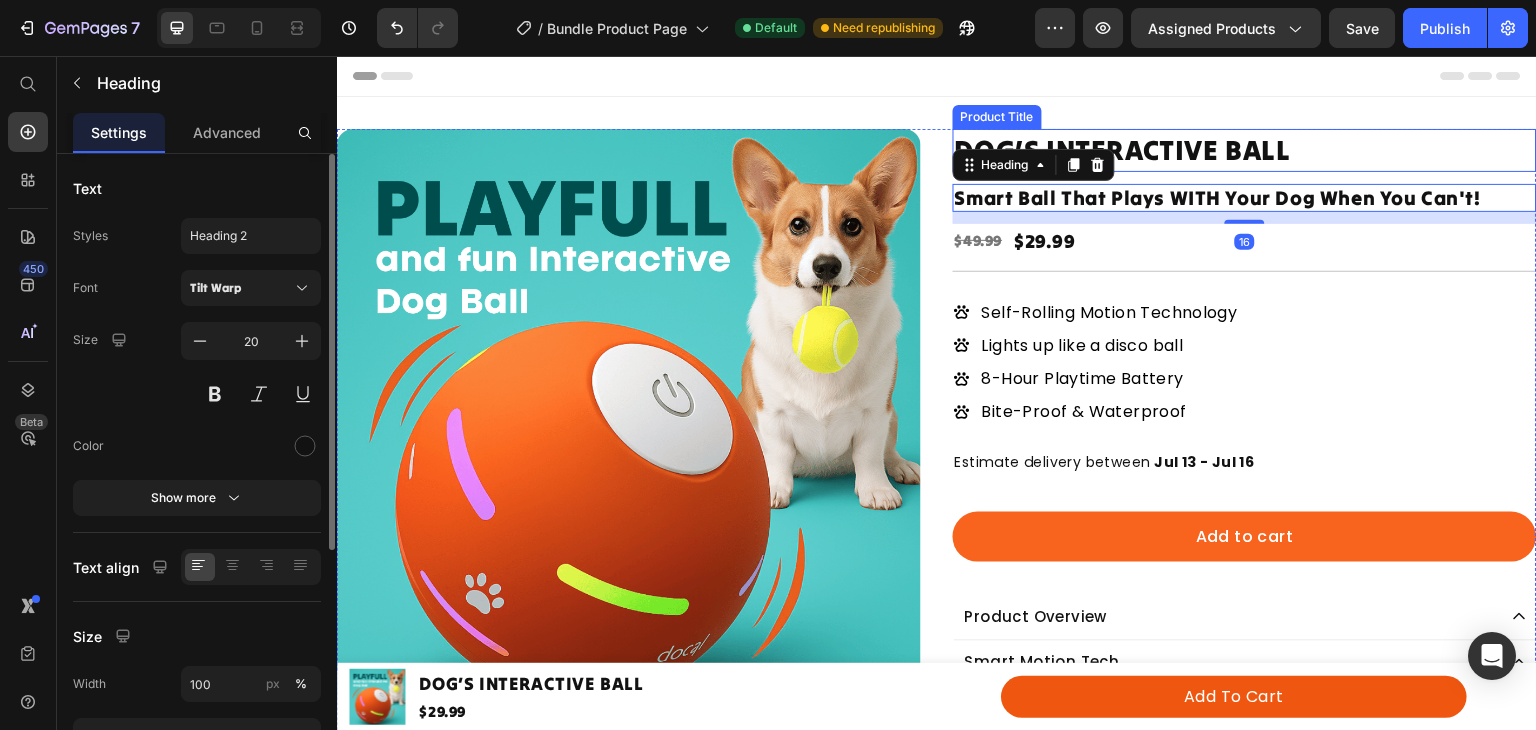 click on "DOG’S INTERACTIVE BALL" at bounding box center (1245, 150) 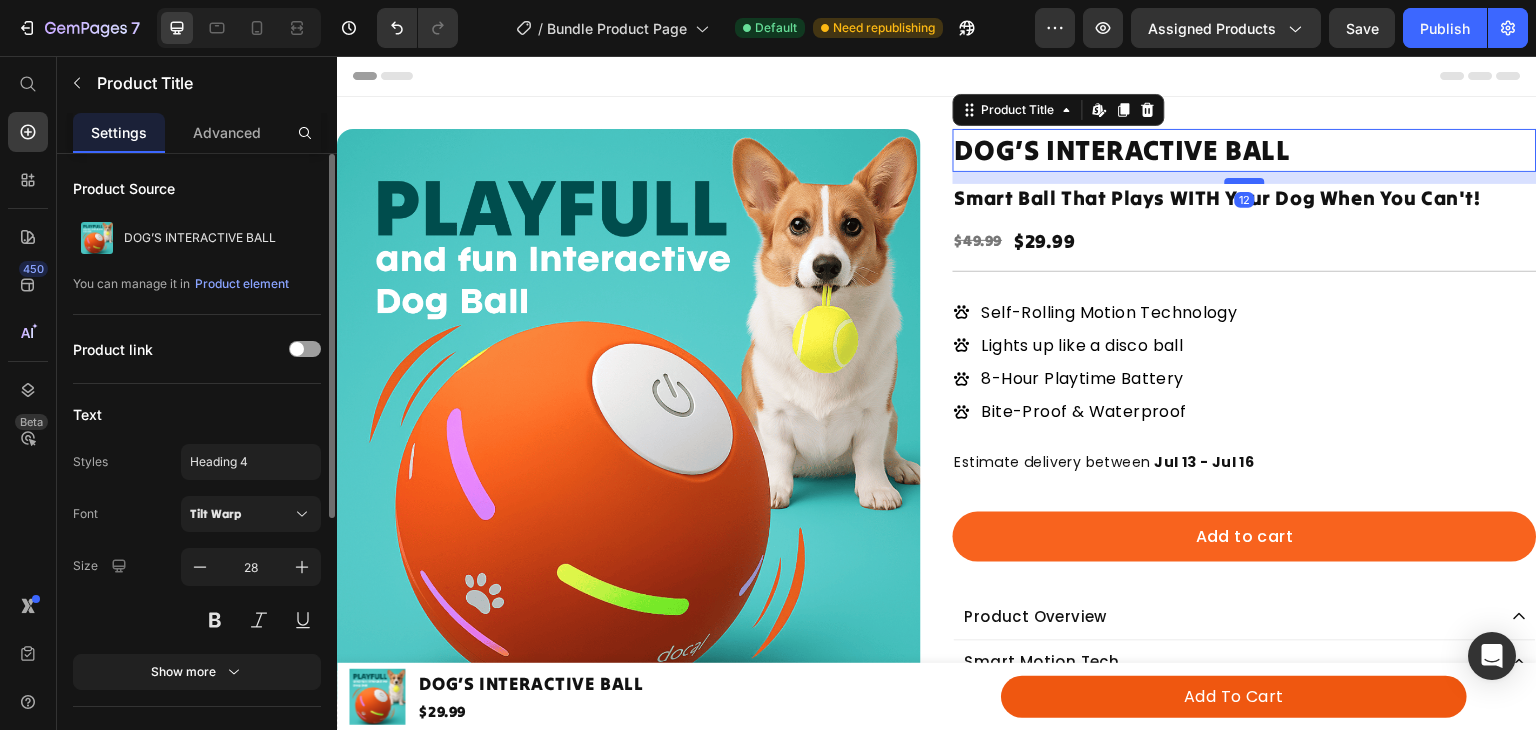 drag, startPoint x: 1225, startPoint y: 176, endPoint x: 1237, endPoint y: 181, distance: 13 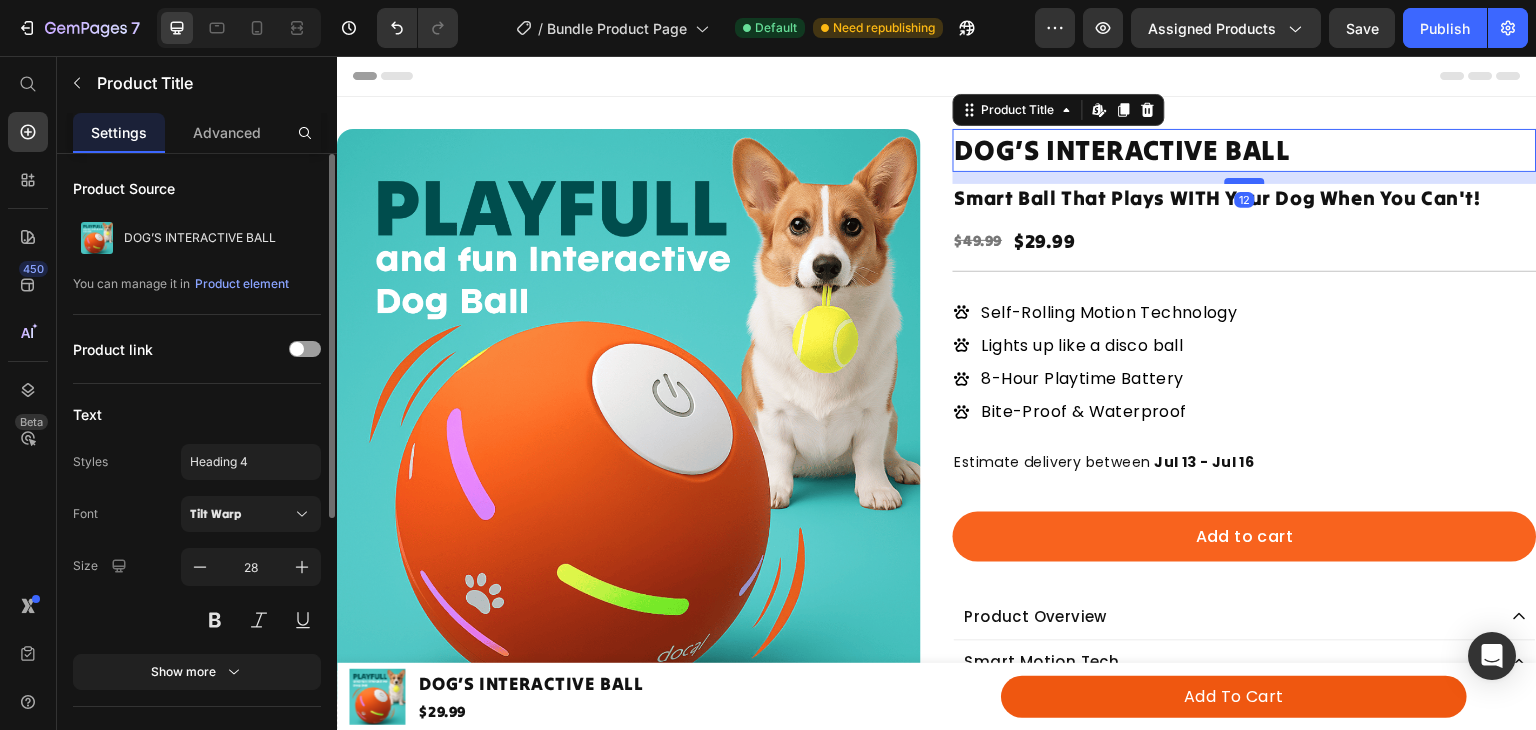 click on "12" at bounding box center (1245, 172) 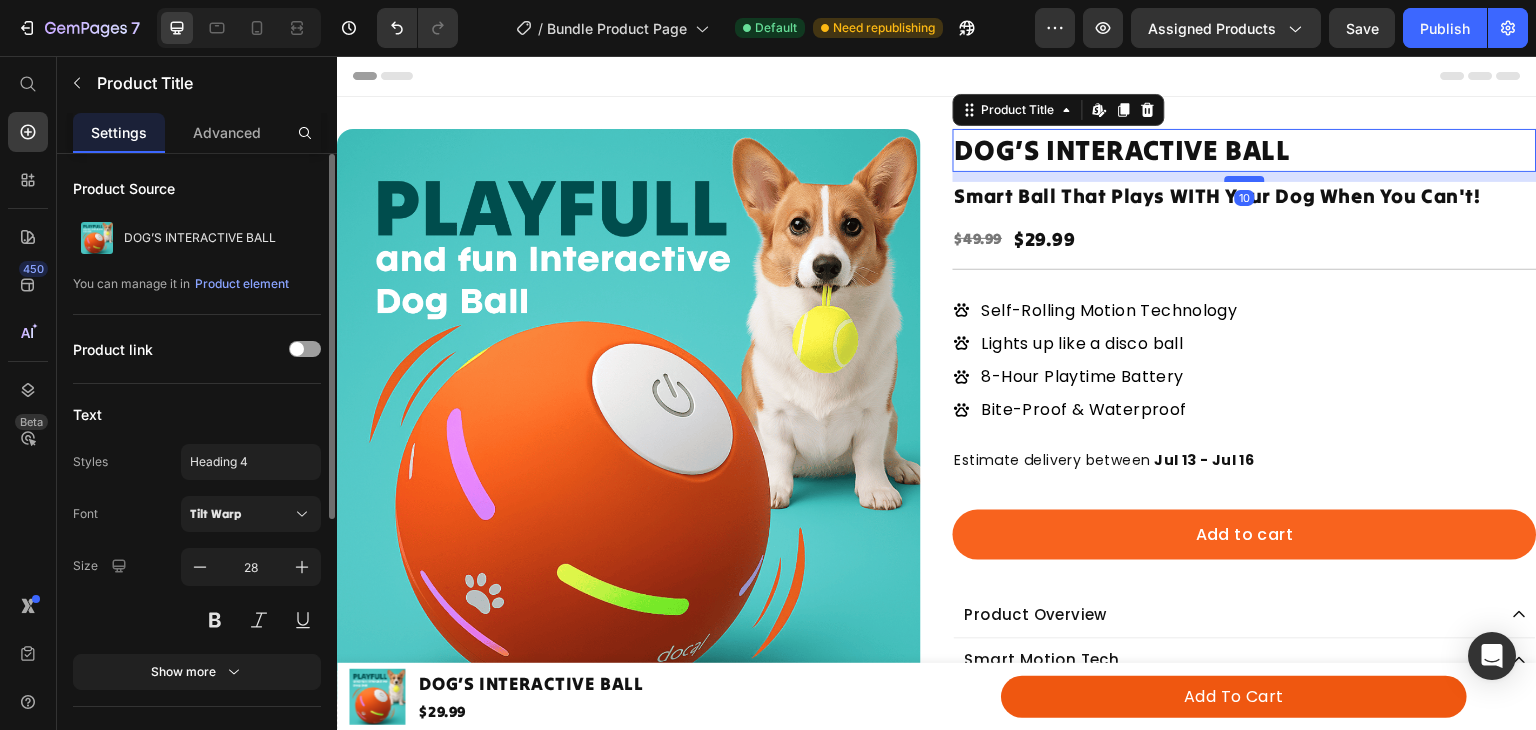 click at bounding box center [1245, 179] 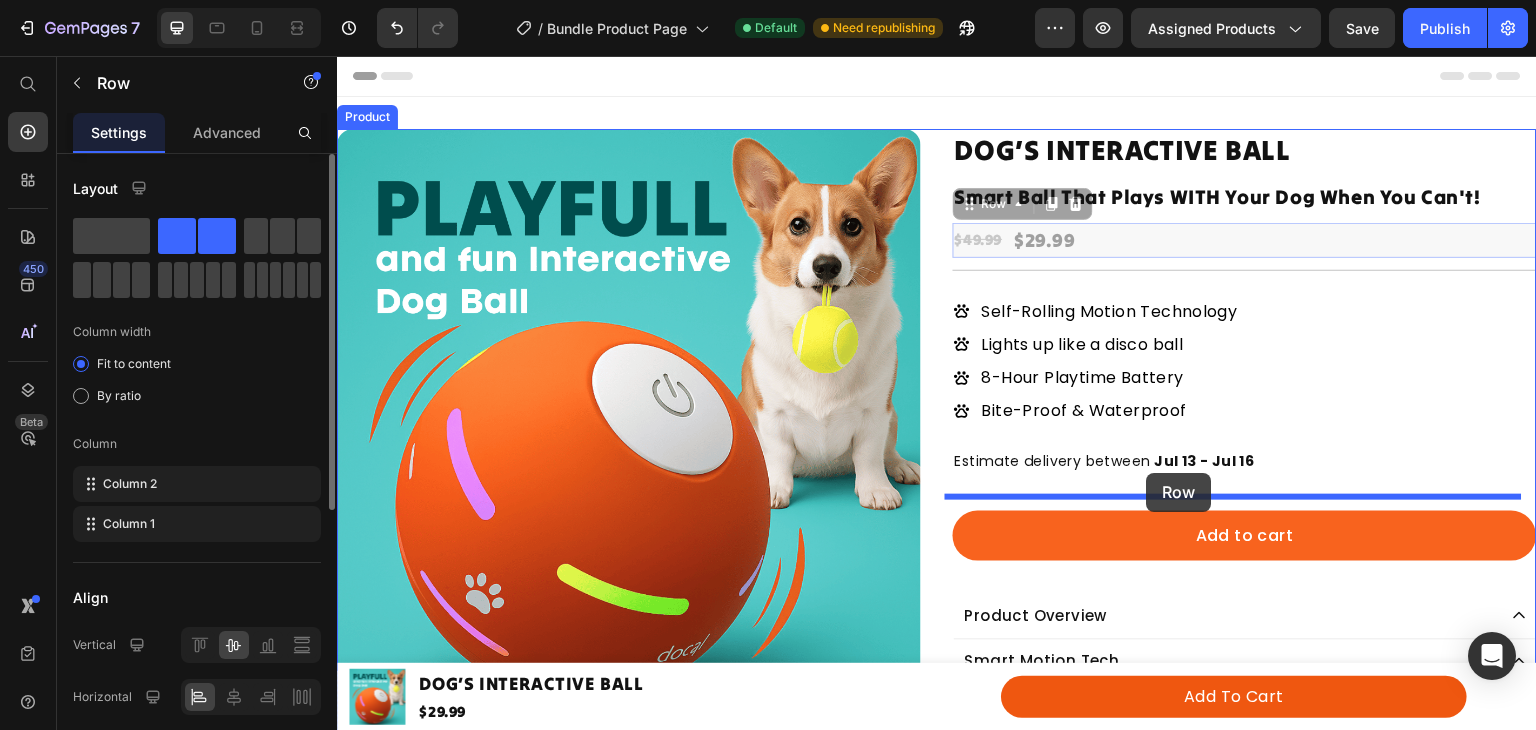 drag, startPoint x: 1124, startPoint y: 232, endPoint x: 1147, endPoint y: 473, distance: 242.09502 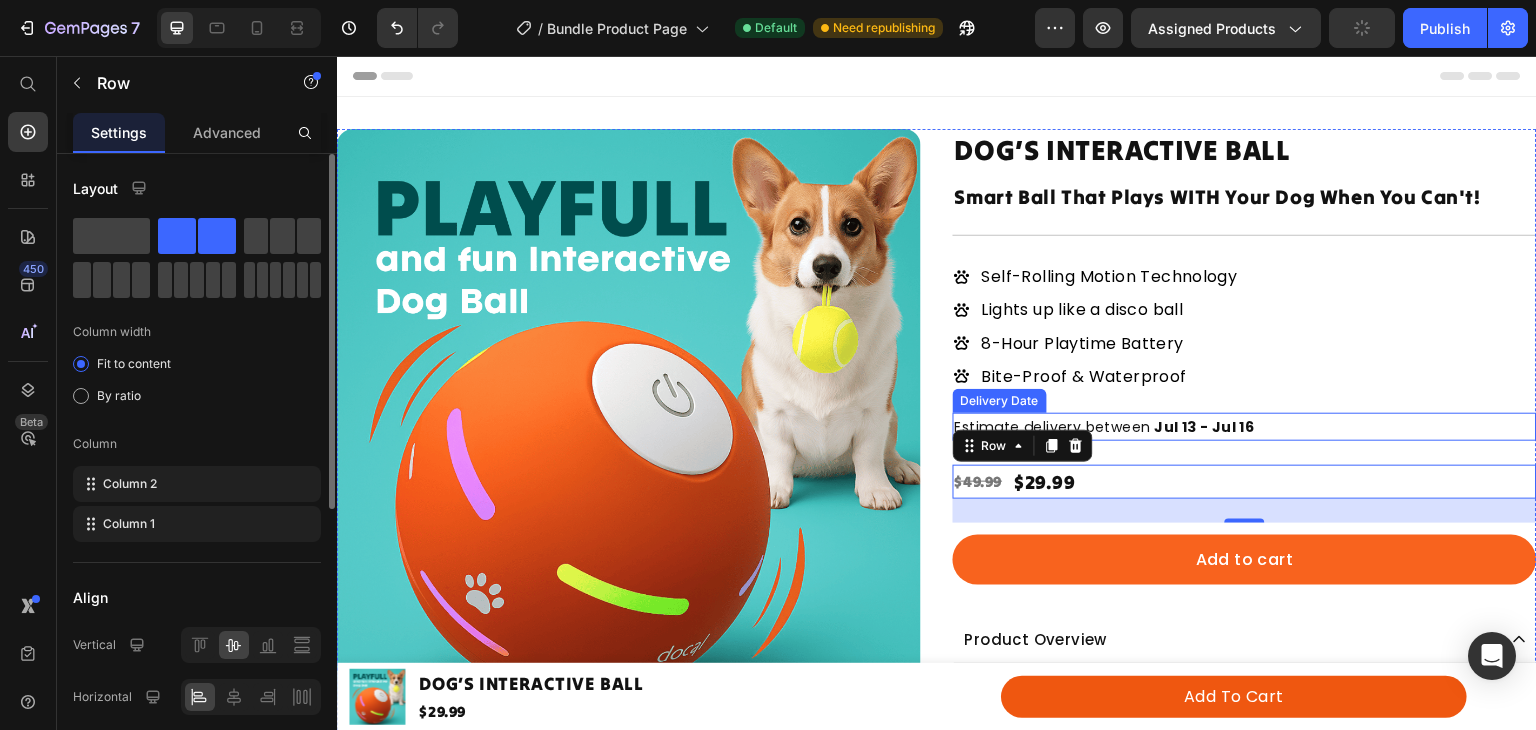 click on "Estimate delivery between
Jul 13 - Jul 16" at bounding box center (1245, 427) 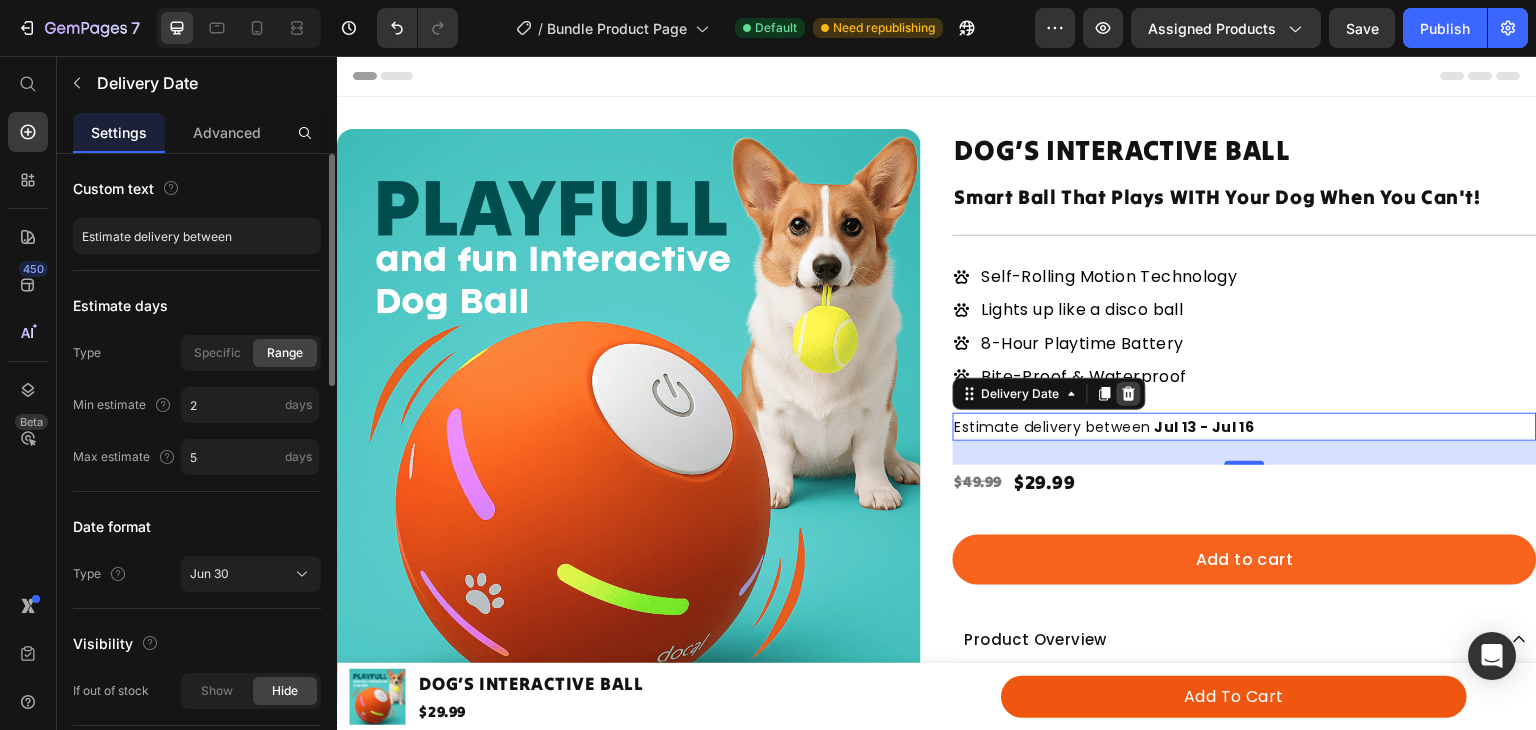 click 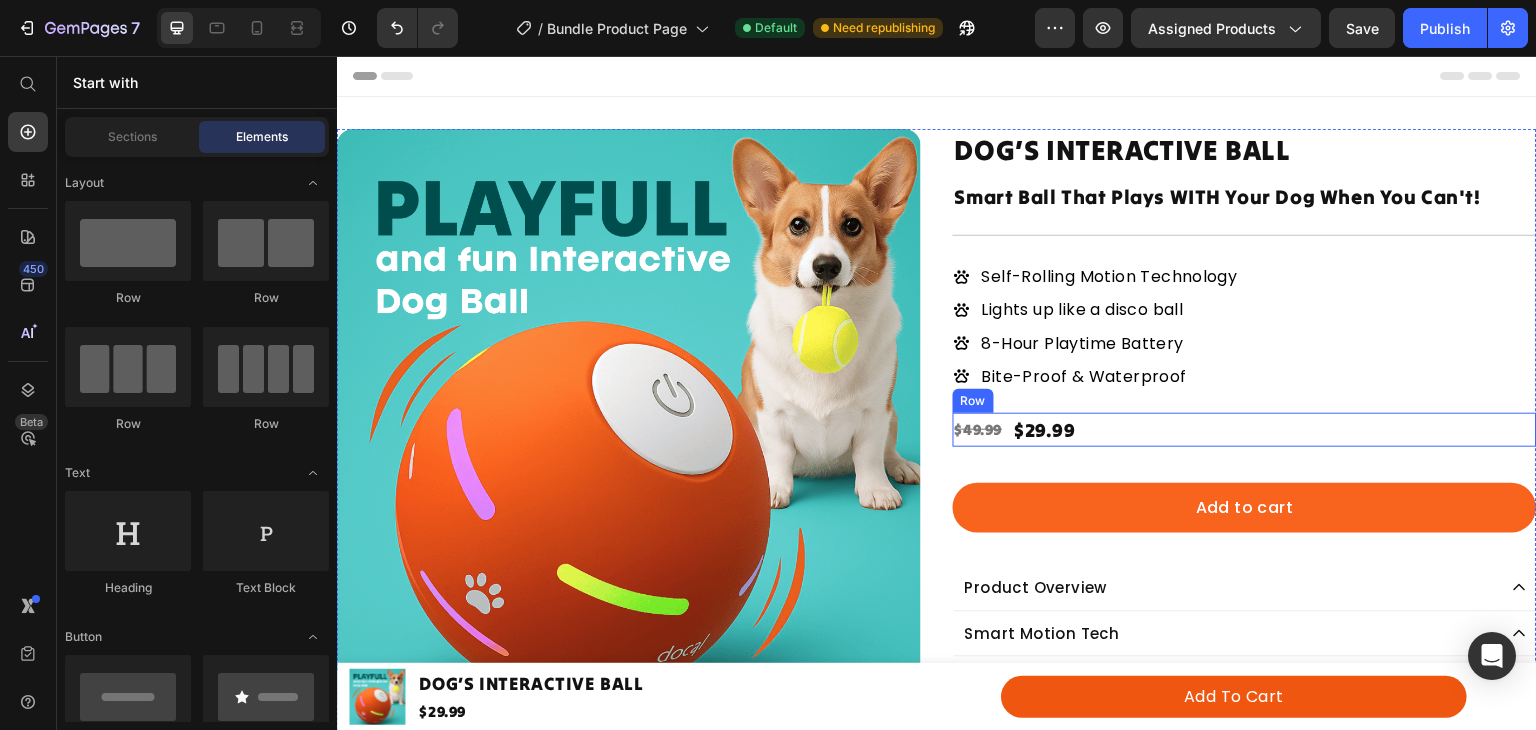 click on "$29.99 Product Price $49.99 Product Price Row" at bounding box center (1245, 430) 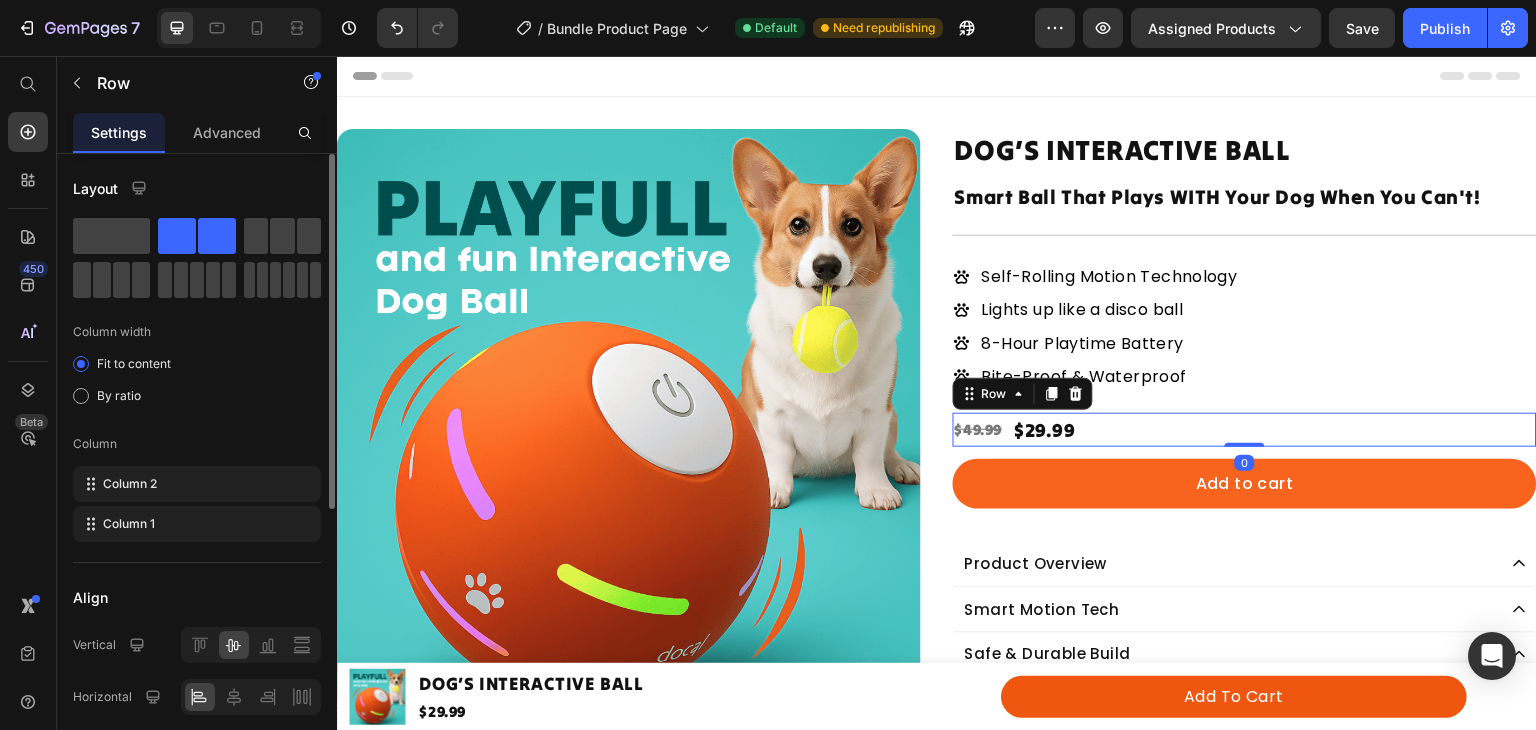 drag, startPoint x: 1238, startPoint y: 467, endPoint x: 1245, endPoint y: 434, distance: 33.734257 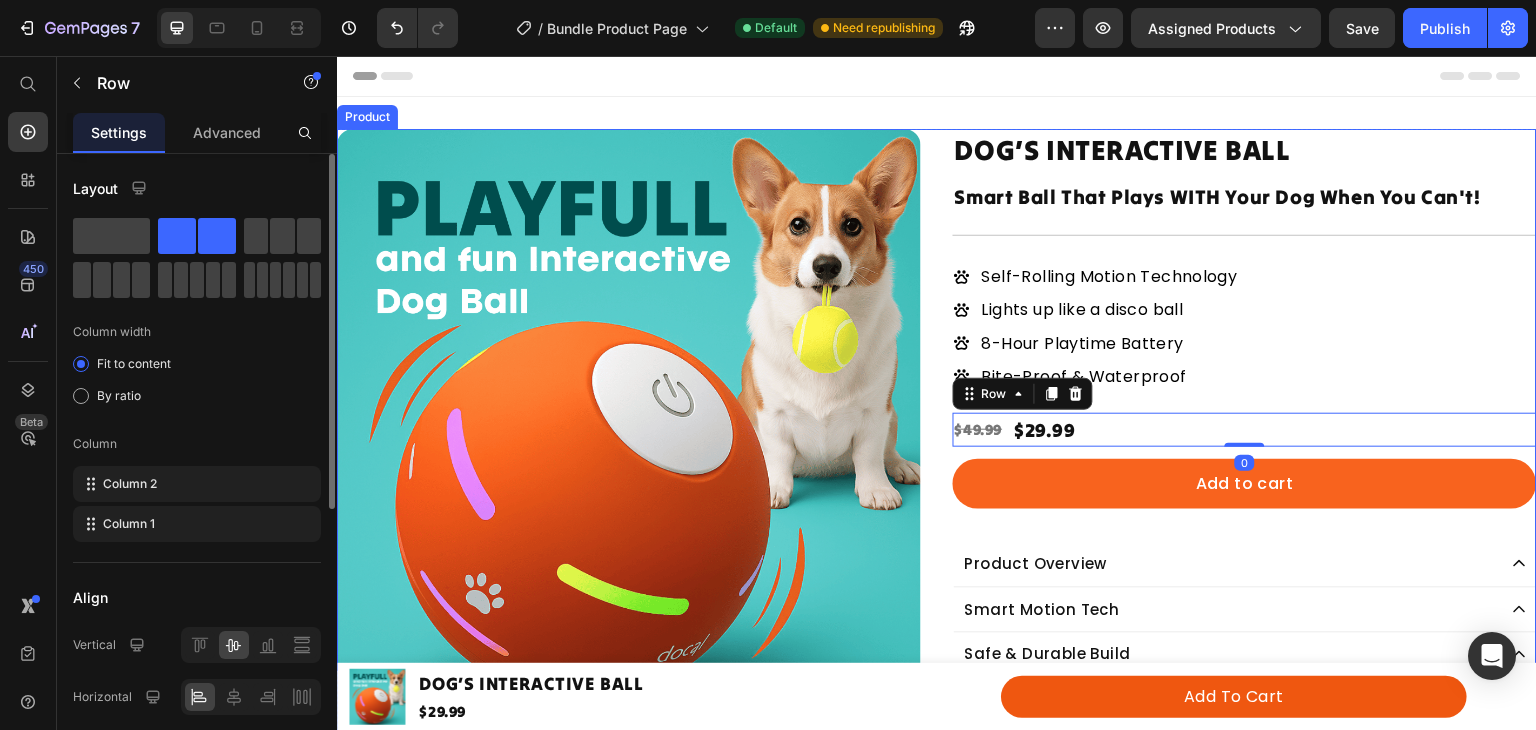 click on "DOG’S INTERACTIVE BALL Product Title Smart Ball That Plays WITH Your Dog When You Can't! Heading                Title Line
Self-Rolling Motion Technology
Lights up like a disco ball
8-Hour Playtime Battery
Bite-Proof & Waterproof Item List $29.99 Product Price $49.99 Product Price Row   0 Add to cart Add to Cart
Product Overview
Smart Motion Tech
Safe & Durable Build
30-Day Money-Back Guarantee Accordion" at bounding box center [1245, 477] 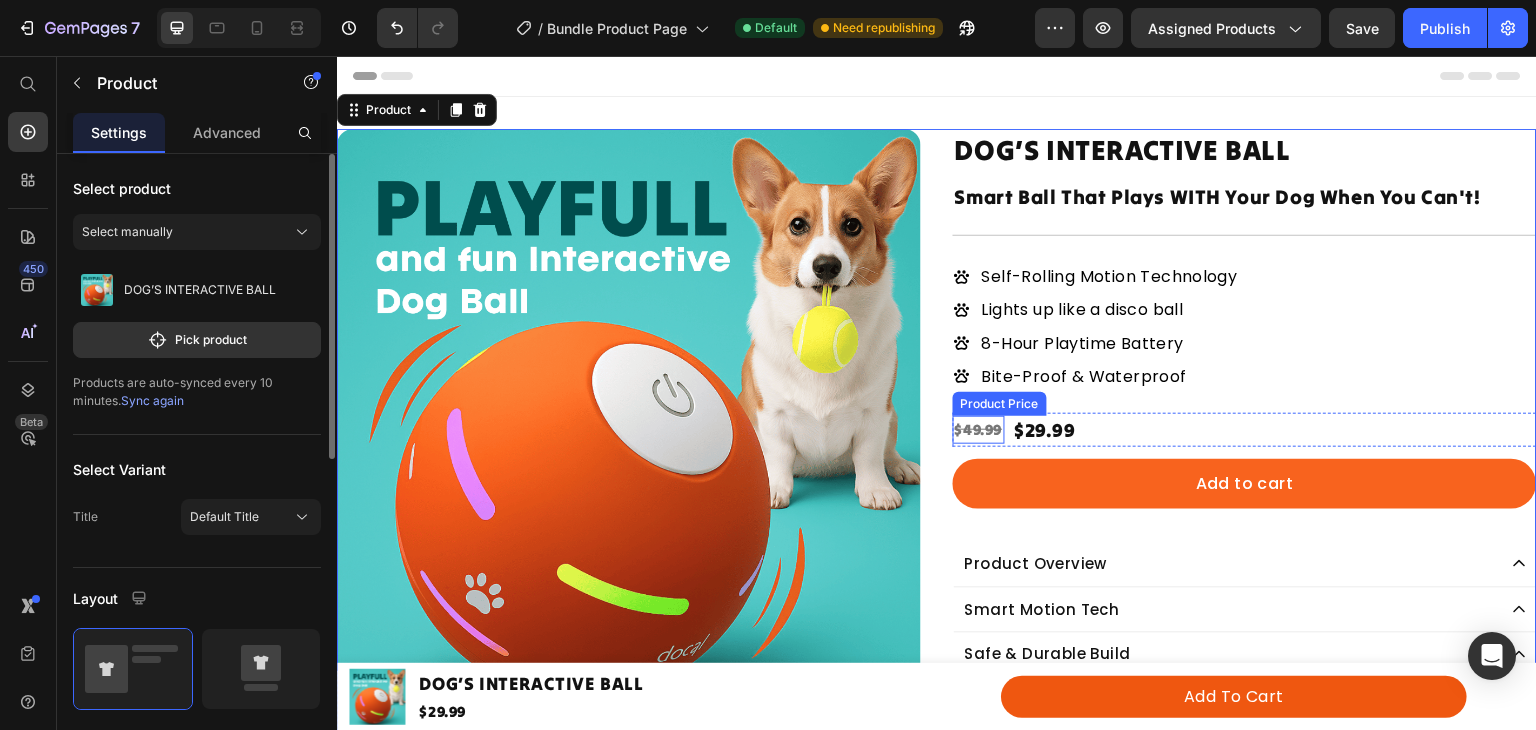 click on "$49.99" at bounding box center (979, 430) 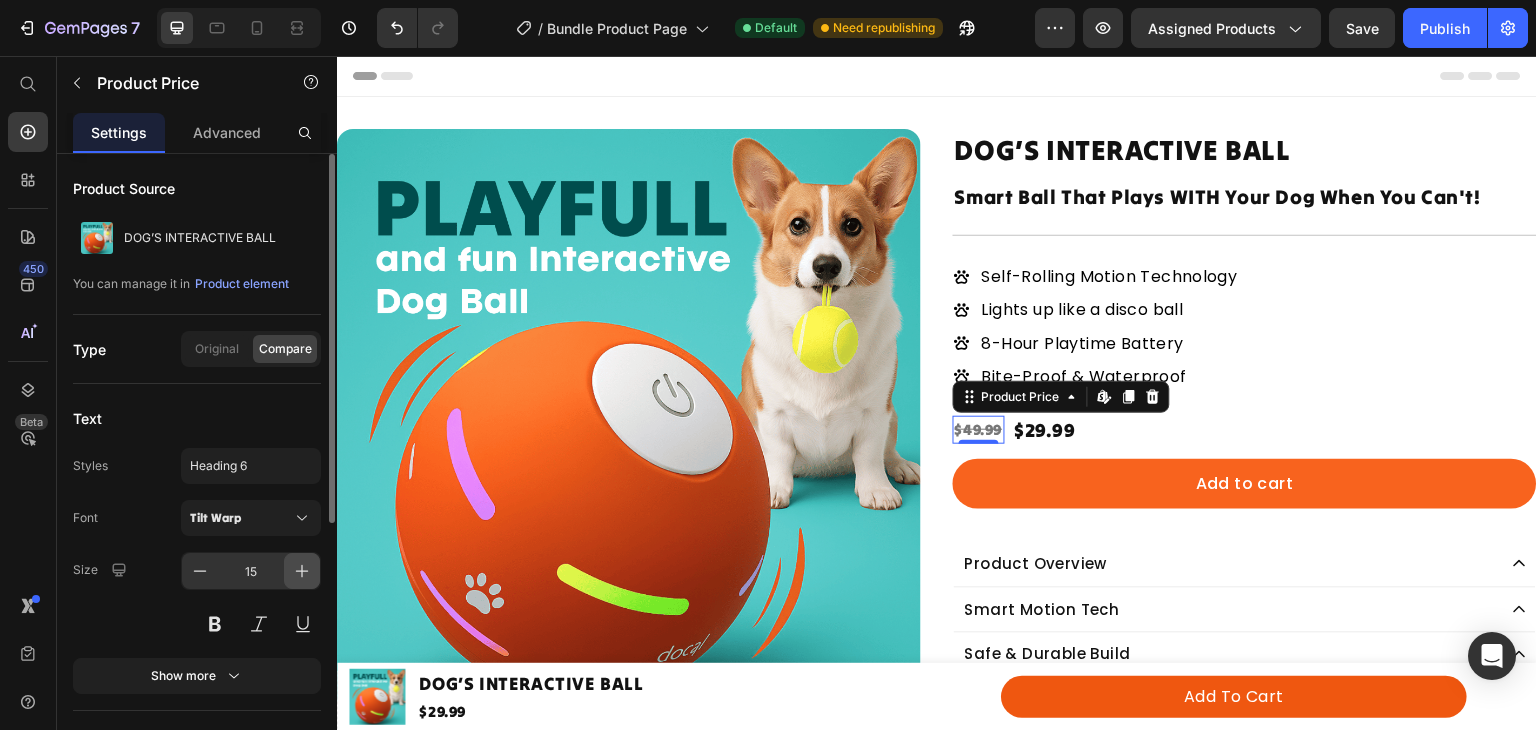 click 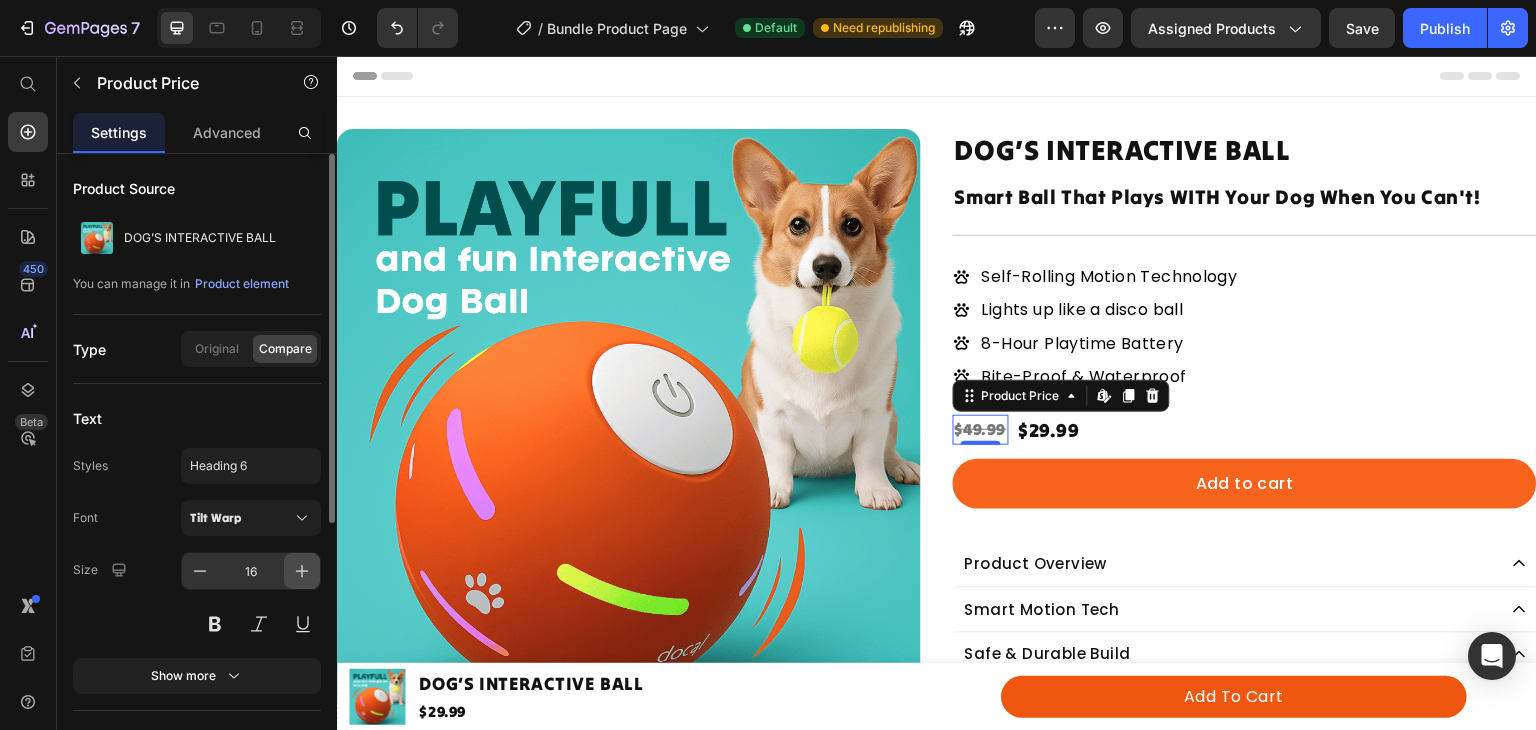 click 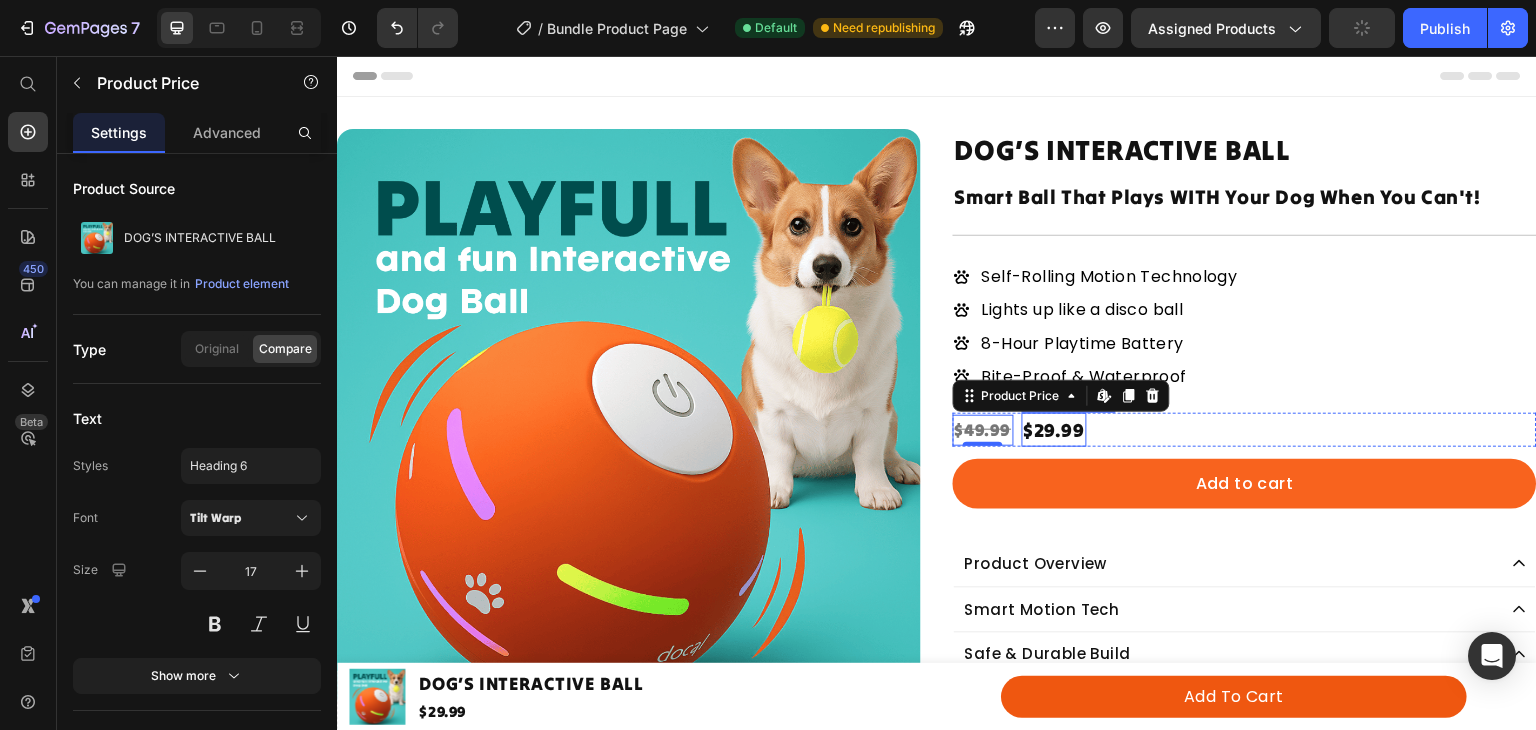 click on "$29.99" at bounding box center (1055, 430) 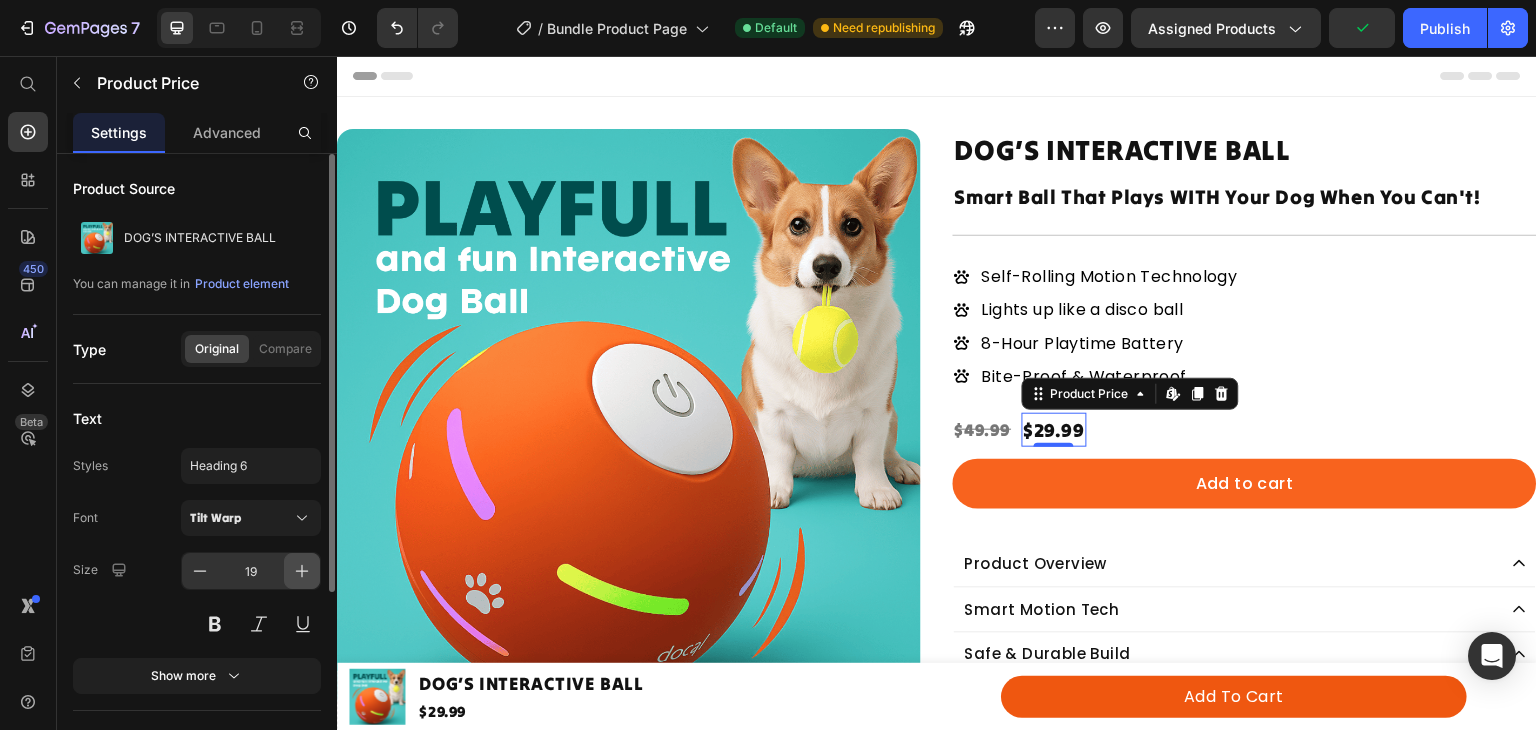 click at bounding box center [302, 571] 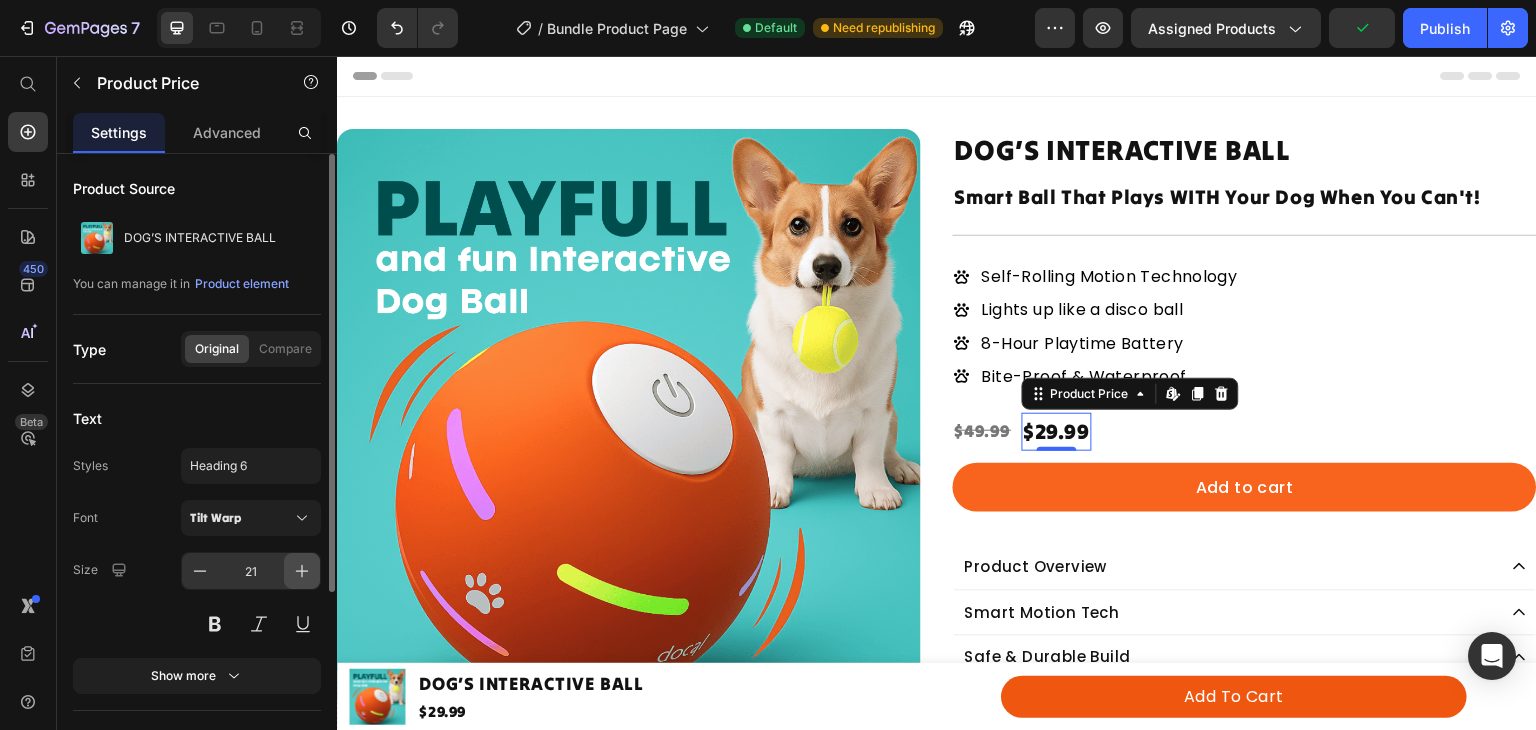 click at bounding box center (302, 571) 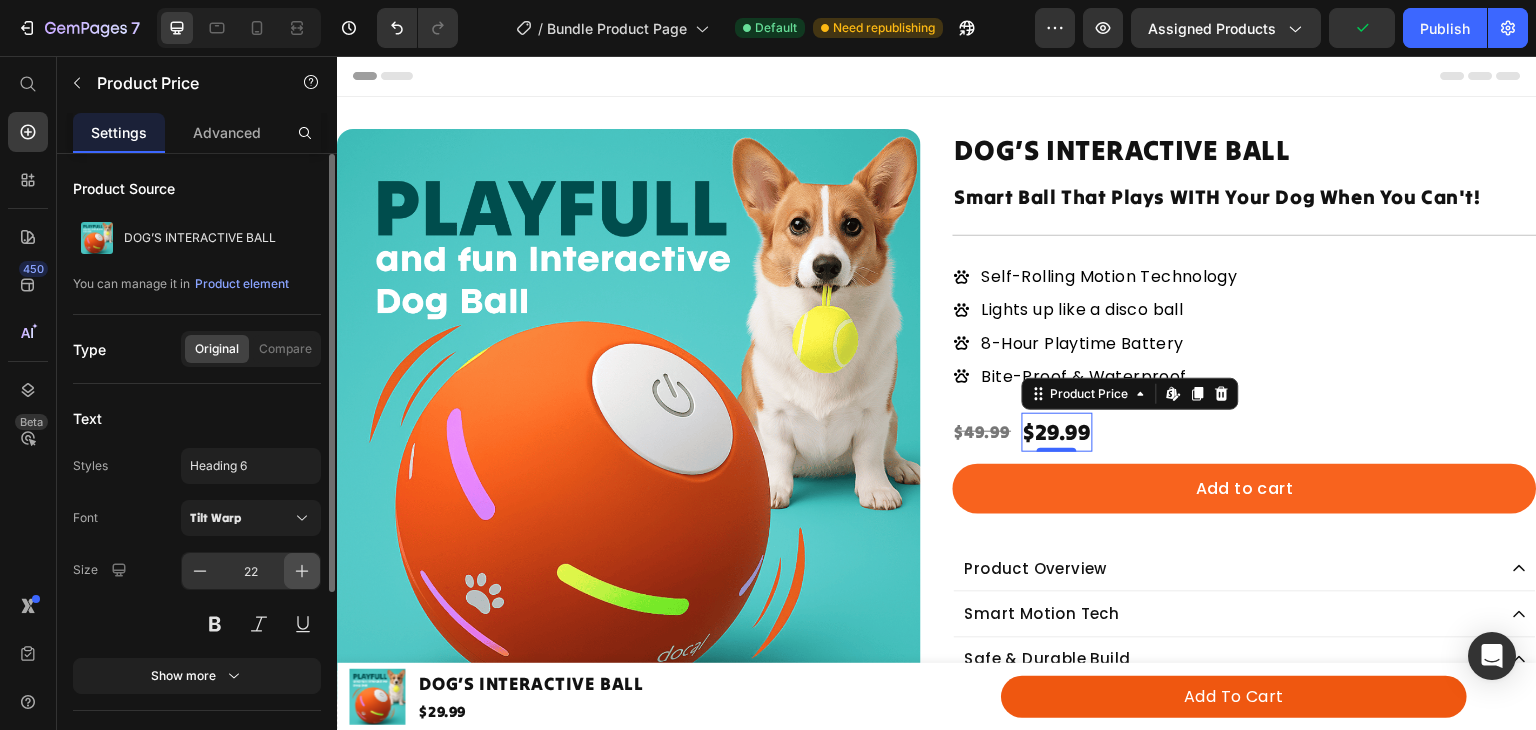click at bounding box center (302, 571) 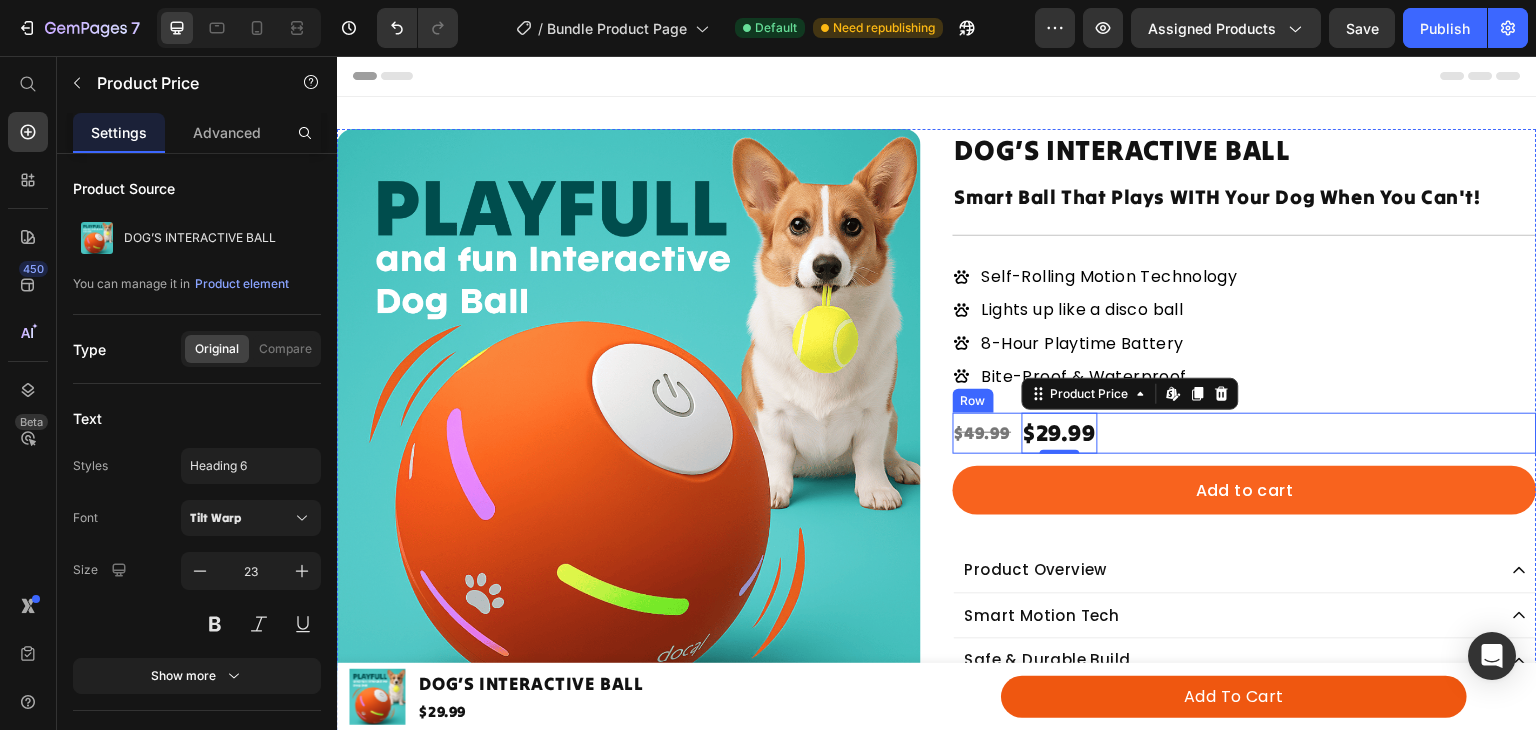 click on "$29.99 Product Price   Edit content in Shopify 0 $49.99 Product Price Row" at bounding box center [1245, 433] 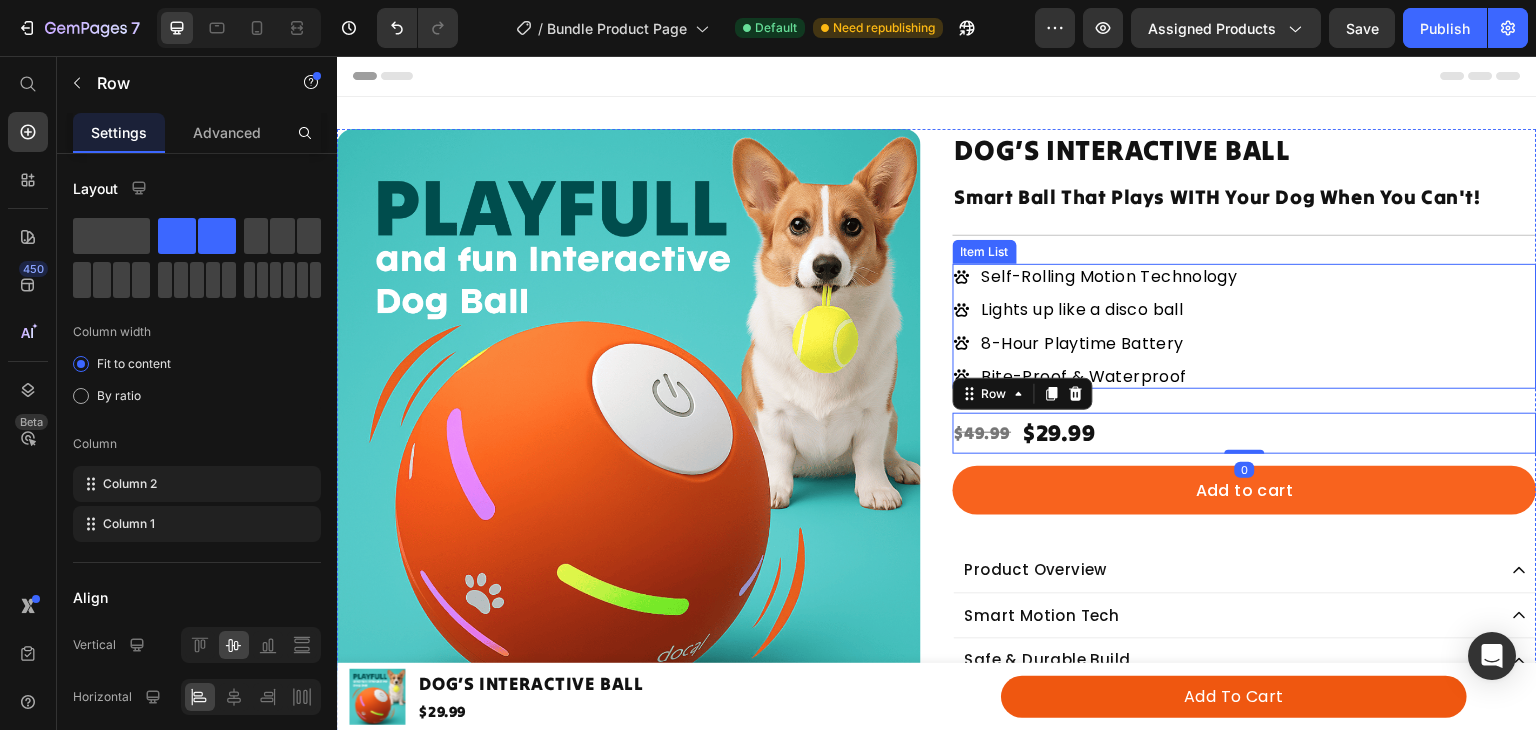 click on "Self-Rolling Motion Technology
Lights up like a disco ball
8-Hour Playtime Battery
Bite-Proof & Waterproof" at bounding box center [1245, 326] 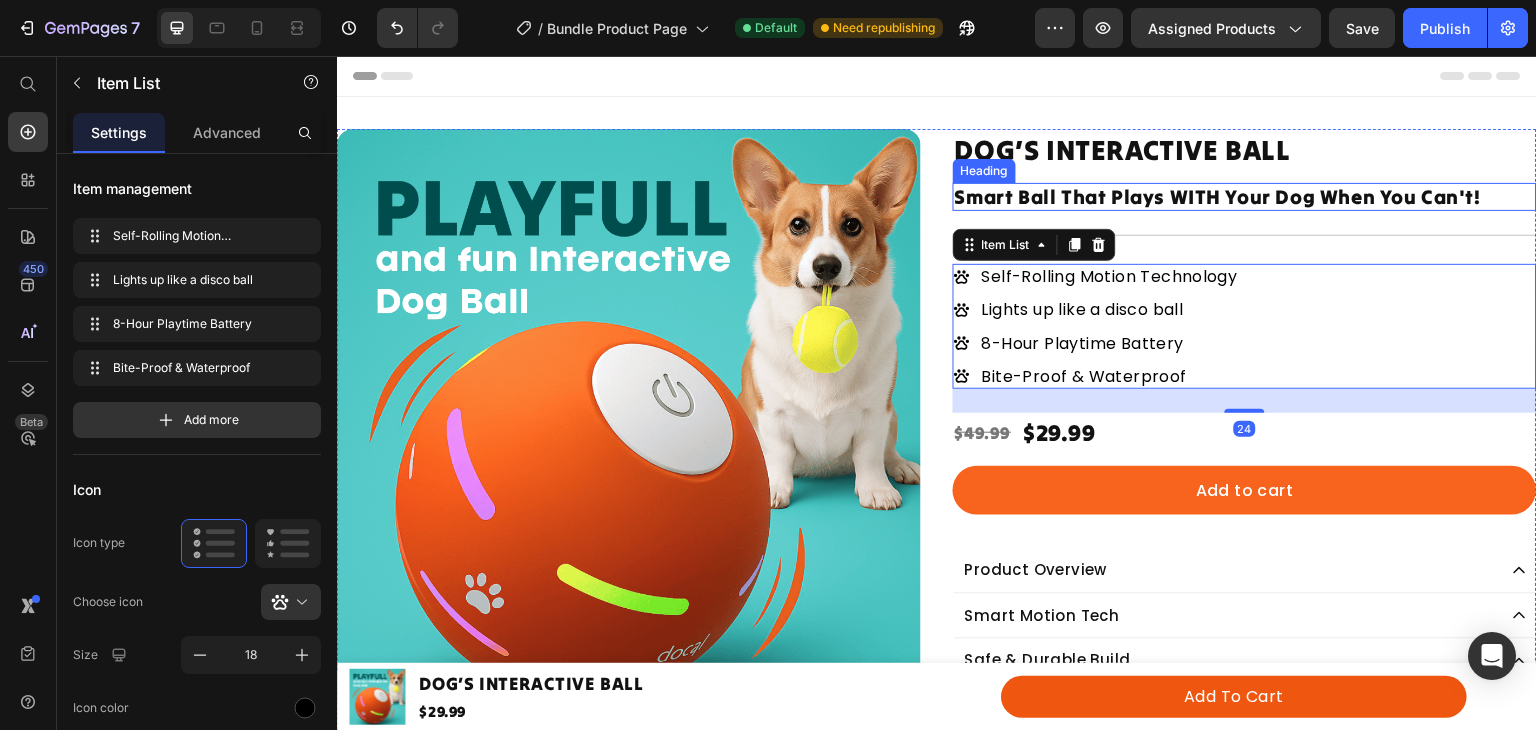 click on "Smart Ball That Plays WITH Your Dog When You Can't!" at bounding box center [1245, 197] 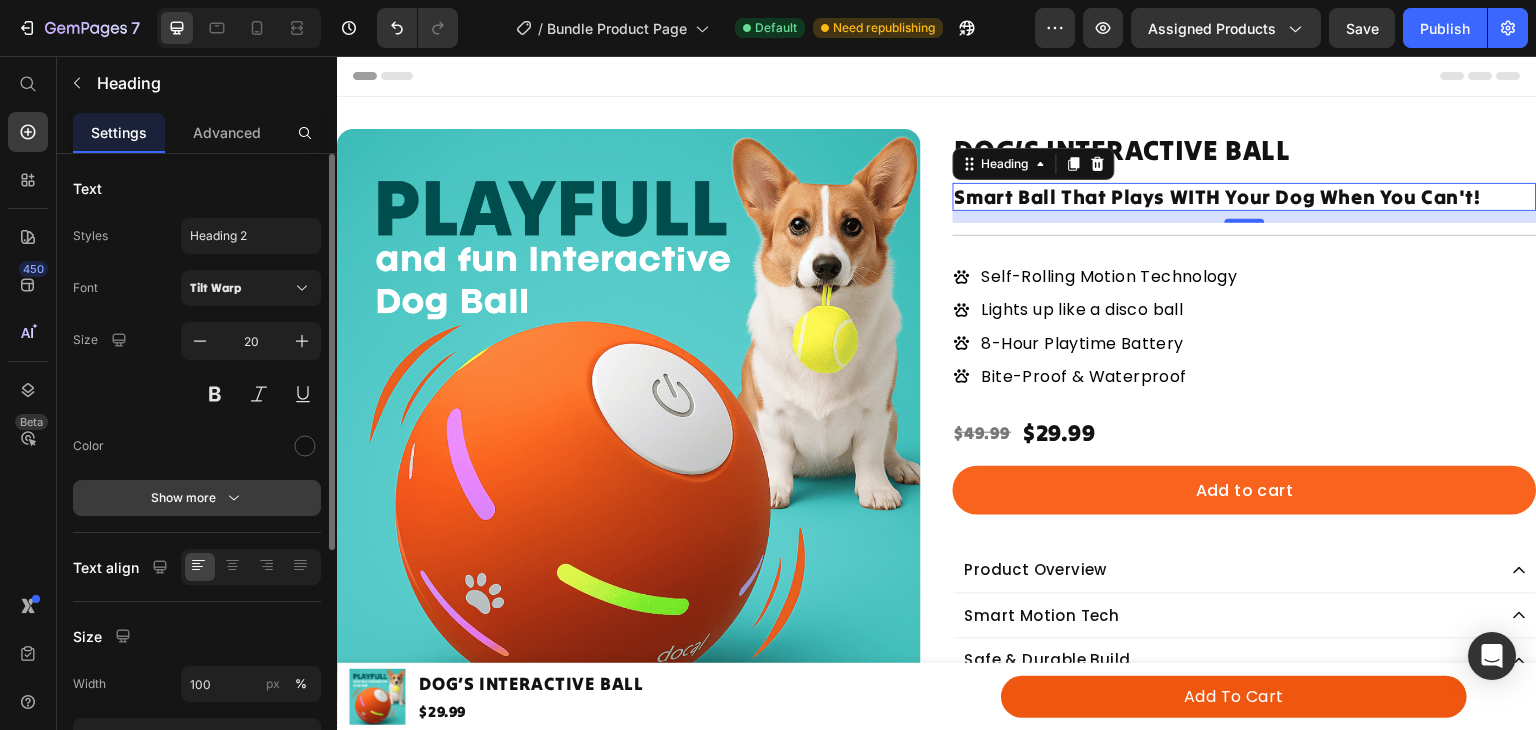 click on "Show more" at bounding box center [197, 498] 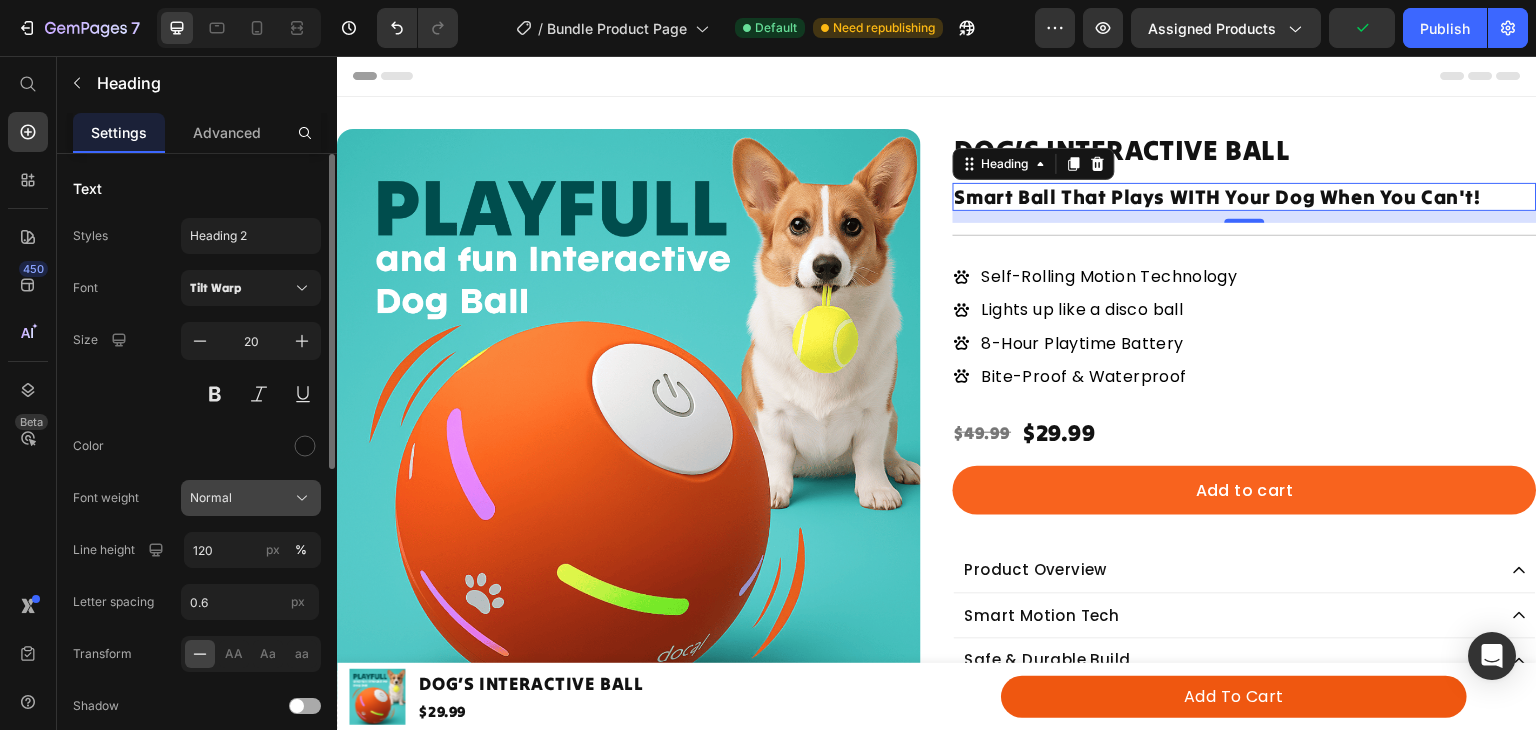 click on "Normal" 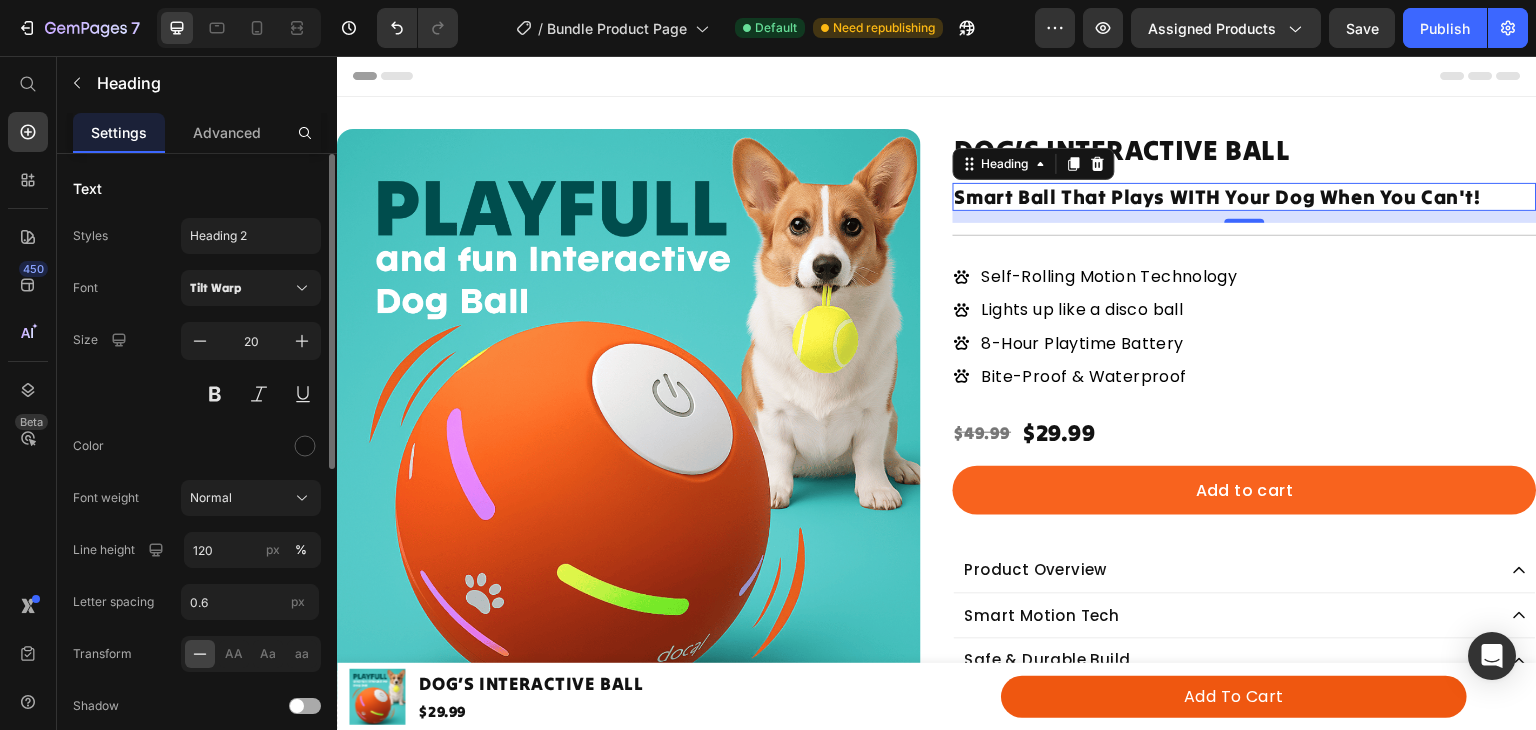 click at bounding box center (251, 446) 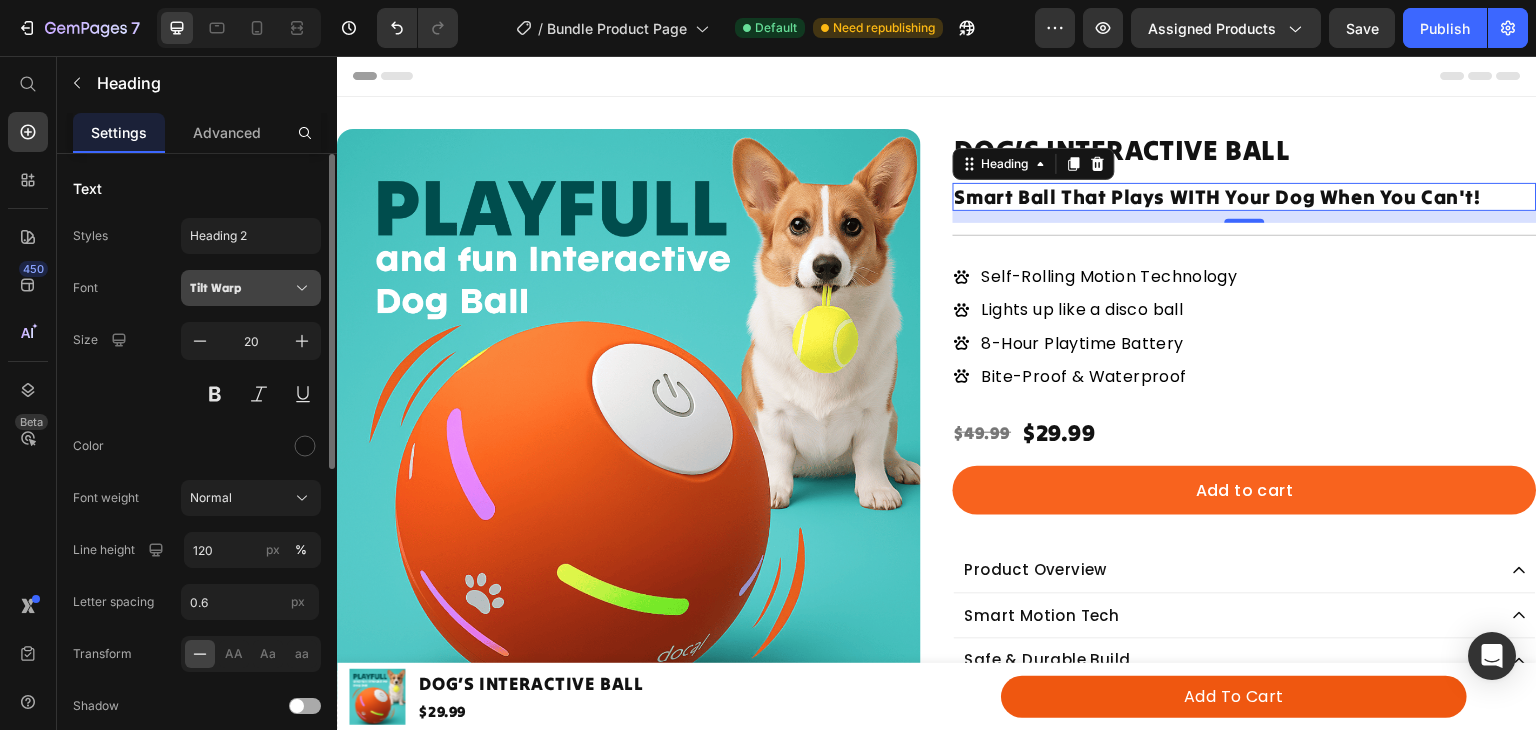 click 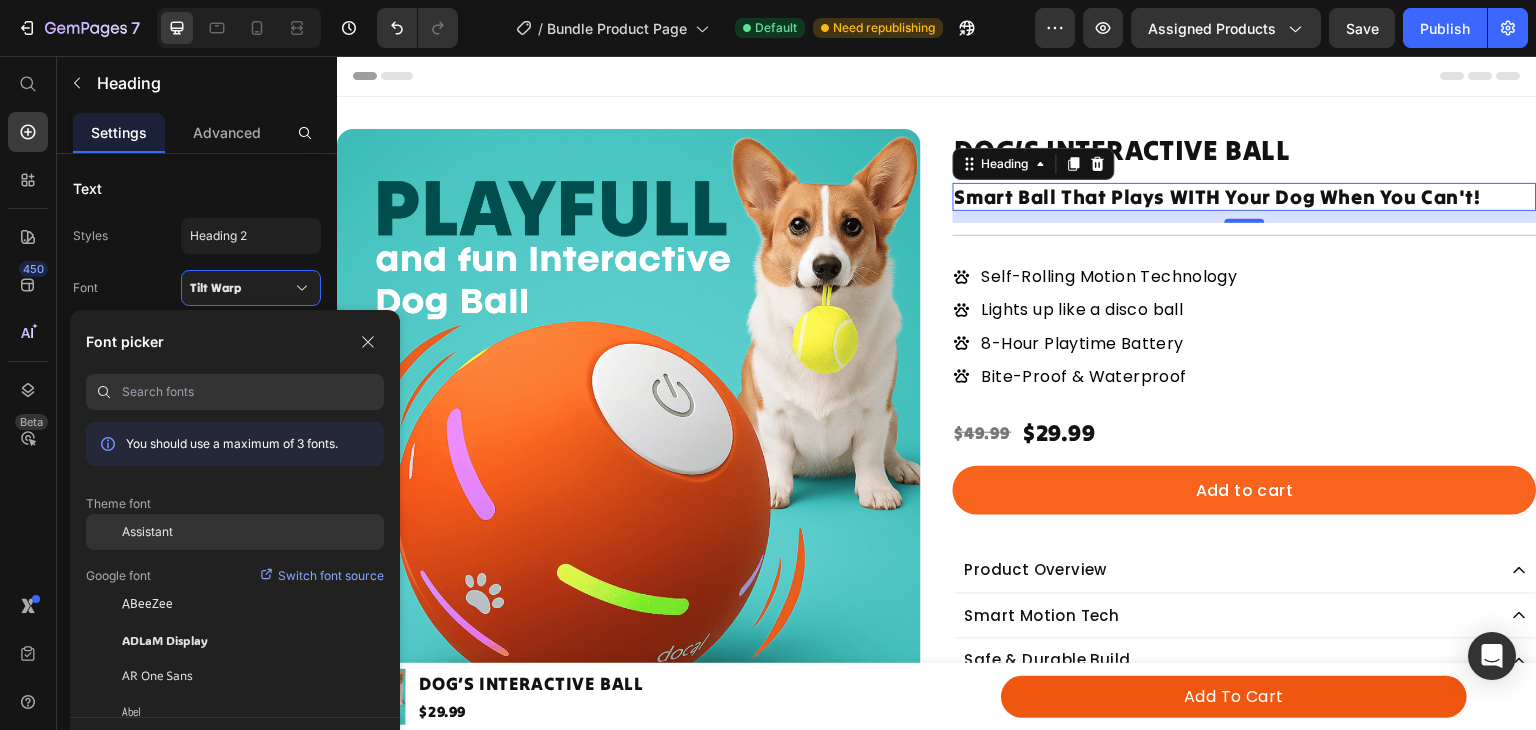 click on "Assistant" 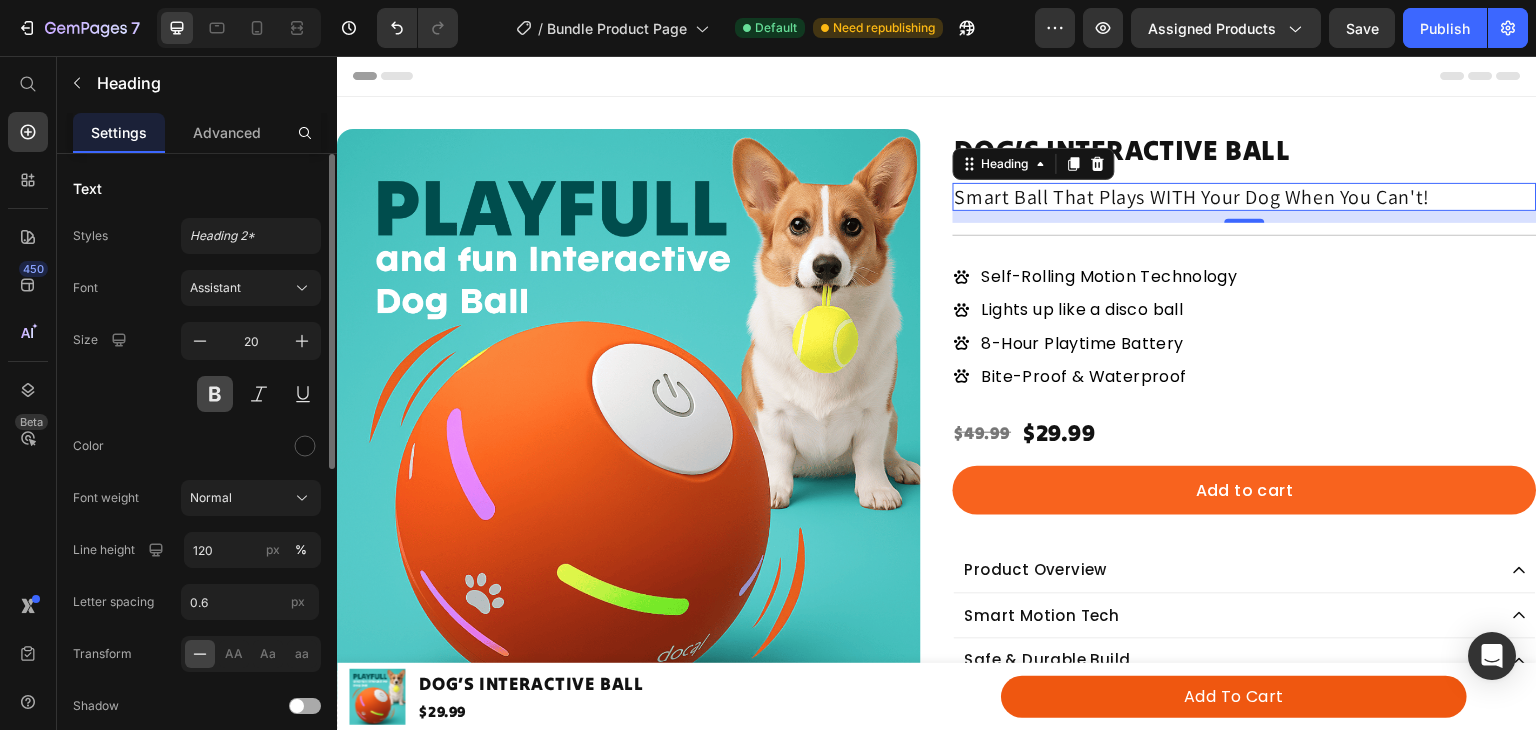 click at bounding box center (215, 394) 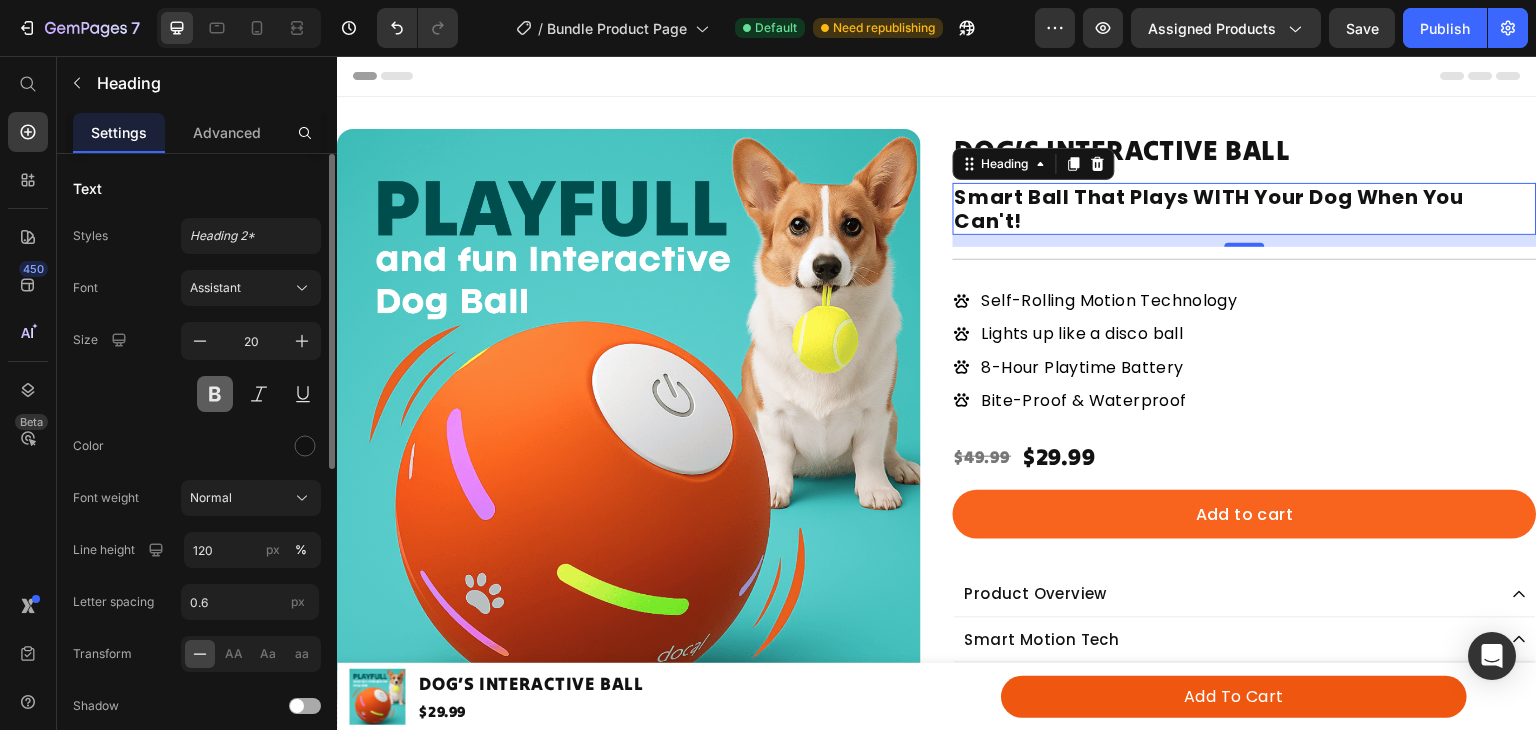 click at bounding box center [215, 394] 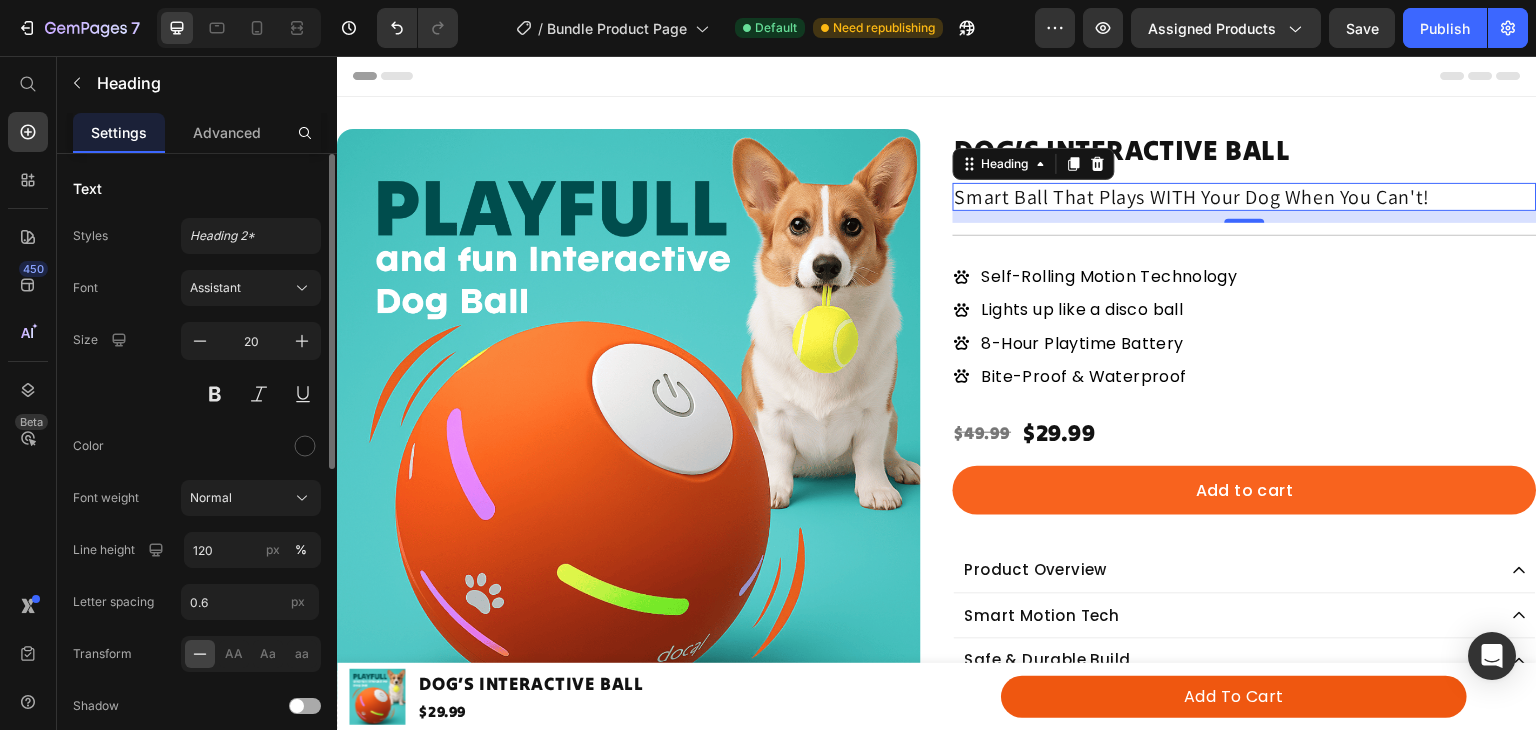 click on "Font Assistant Size 20 Color Font weight Normal Line height 120 px % Letter spacing 0.6 px Transform
AA Aa aa Shadow Show less" at bounding box center [197, 523] 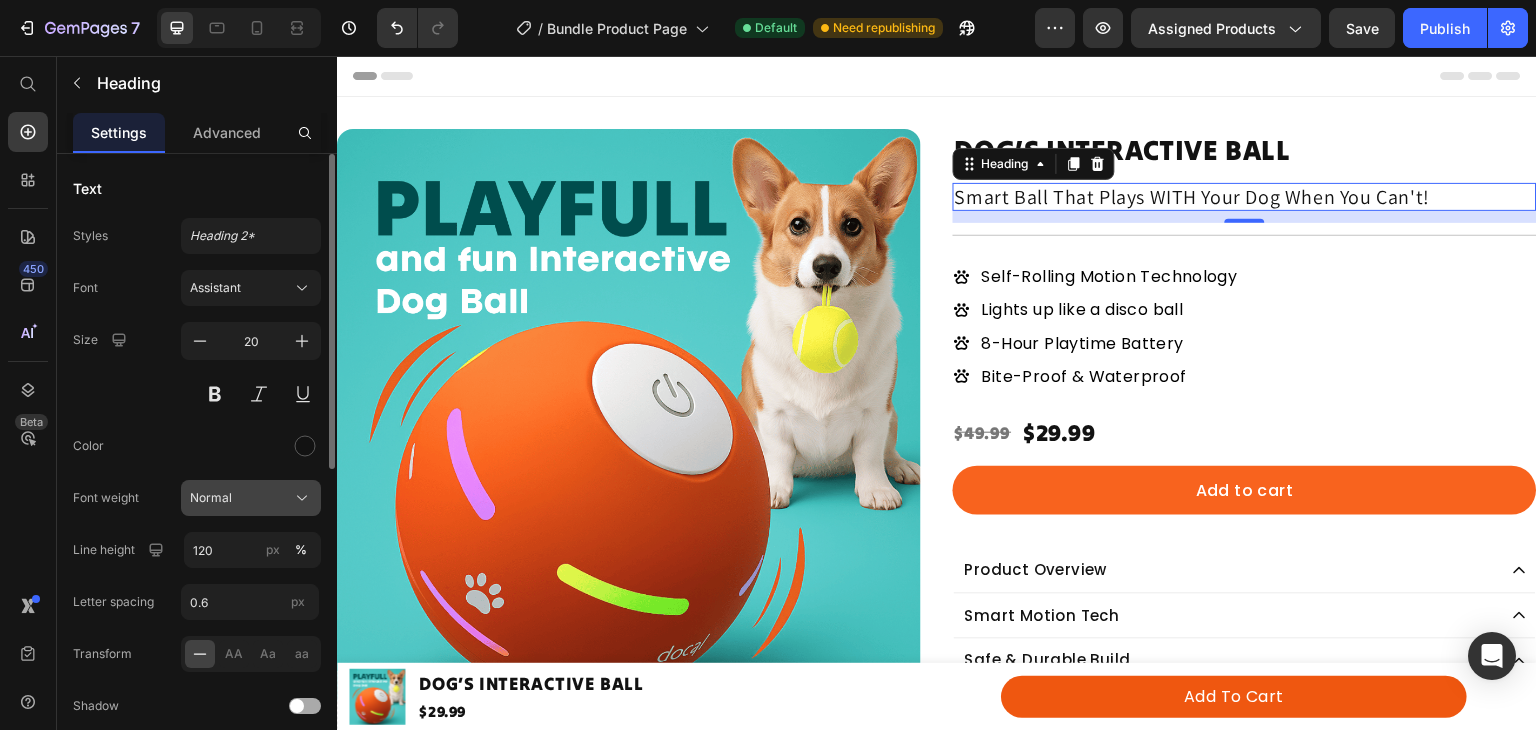 click on "Normal" 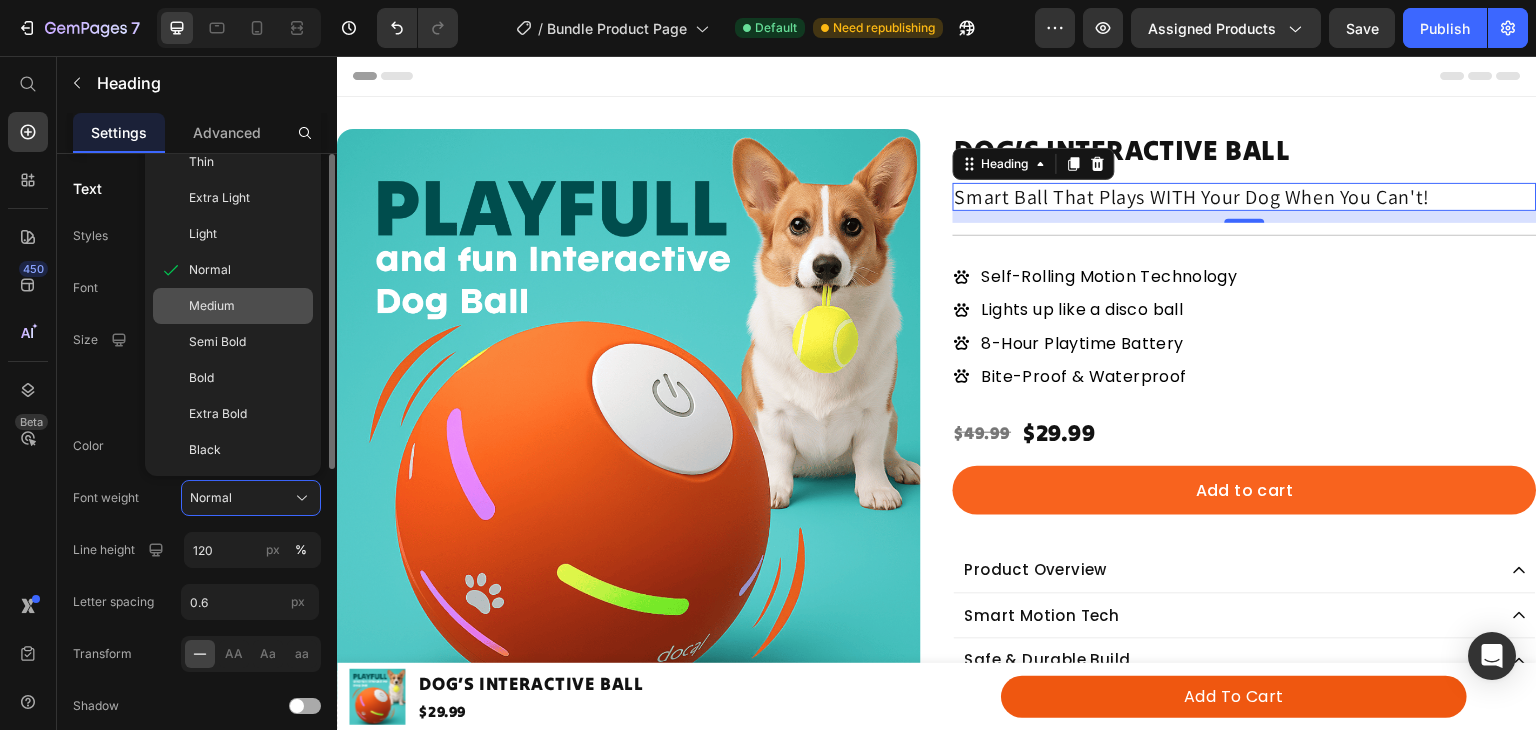 click on "Medium" at bounding box center [247, 306] 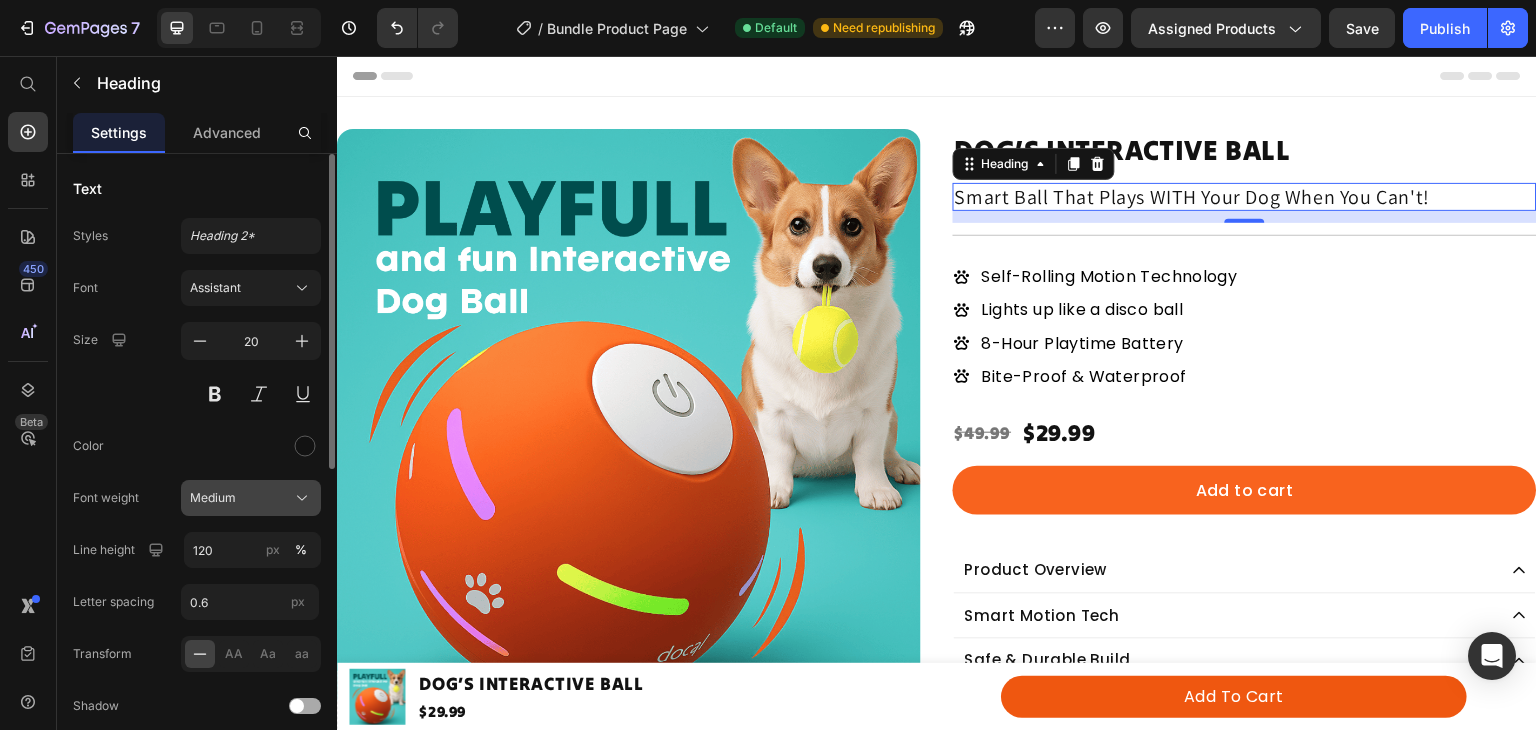 click on "Medium" at bounding box center (251, 498) 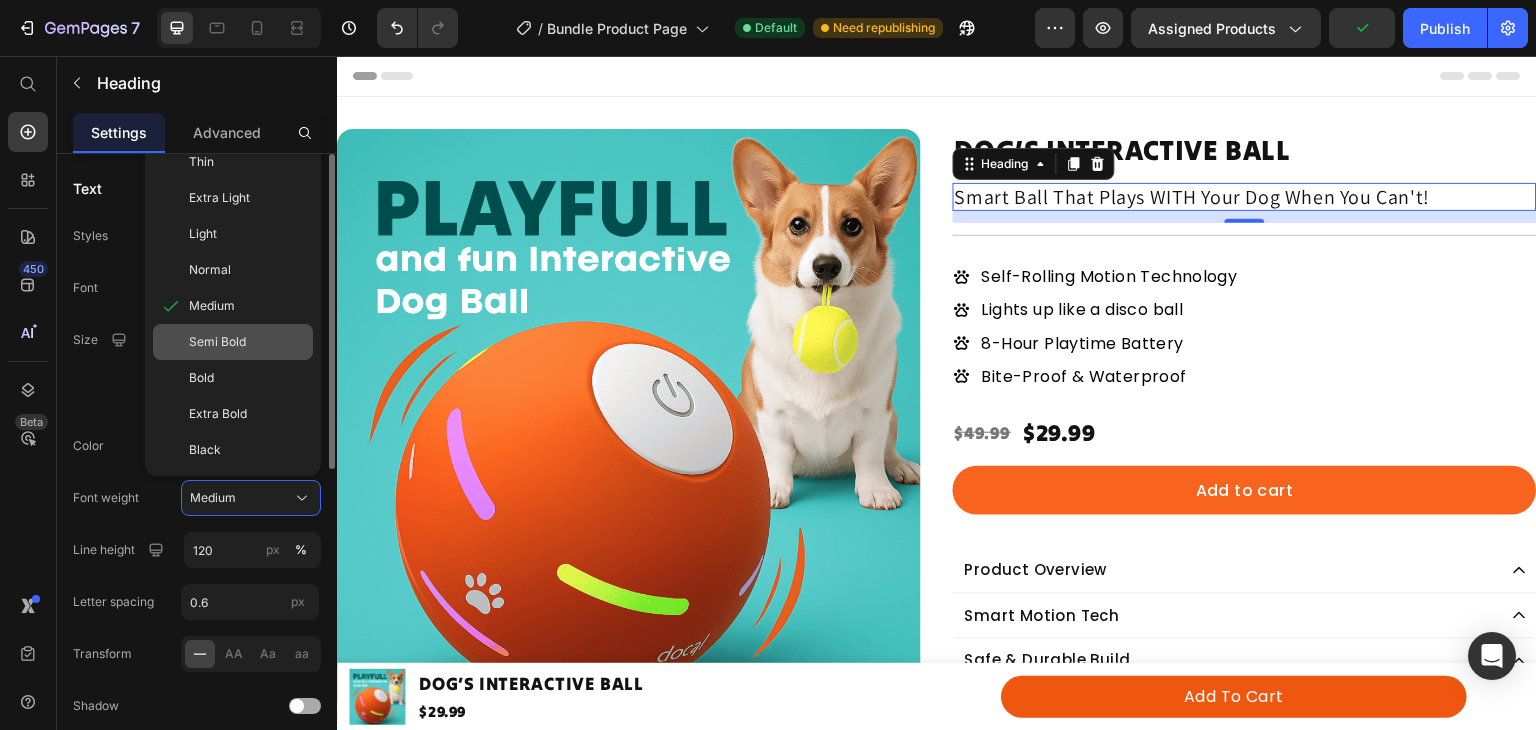 click on "Semi Bold" at bounding box center [247, 342] 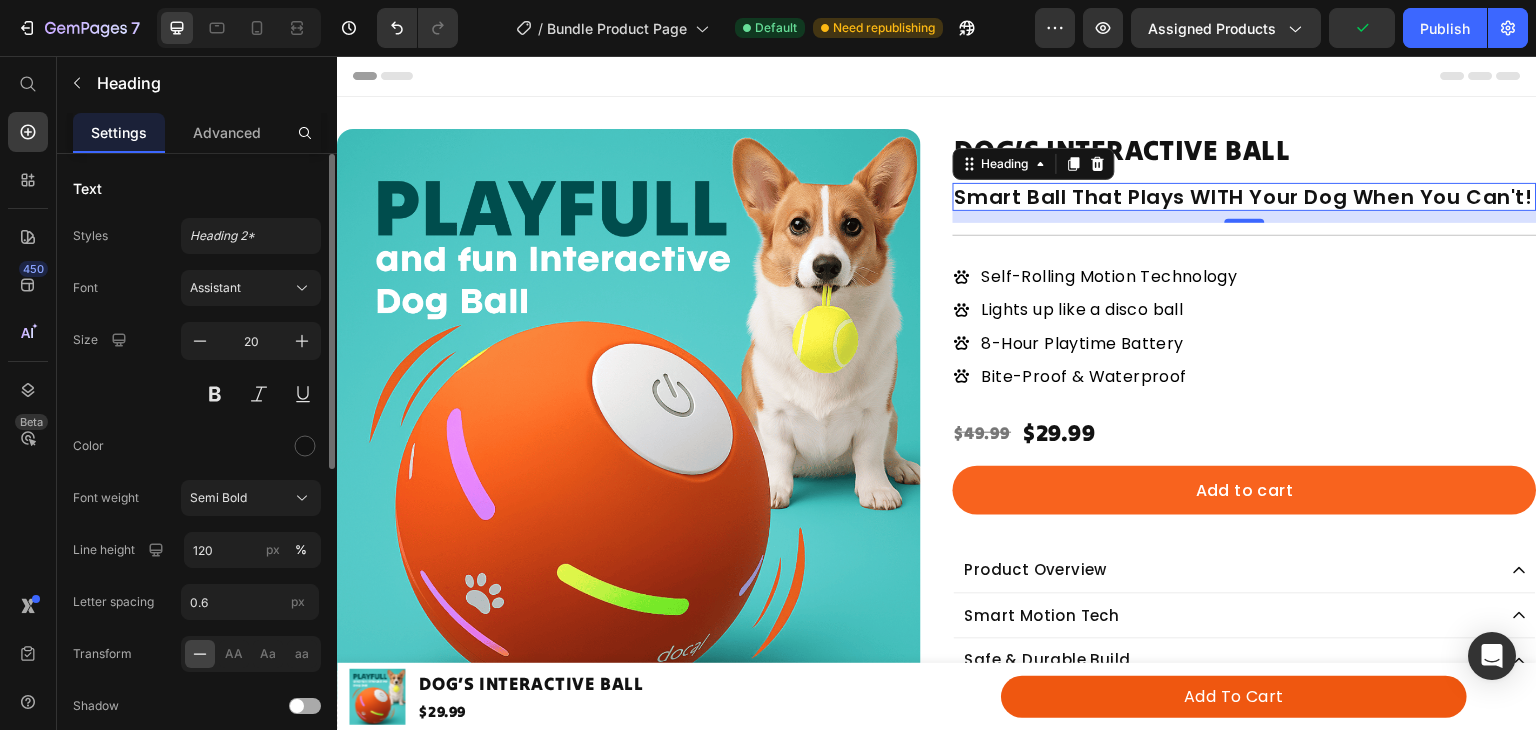 click at bounding box center [251, 446] 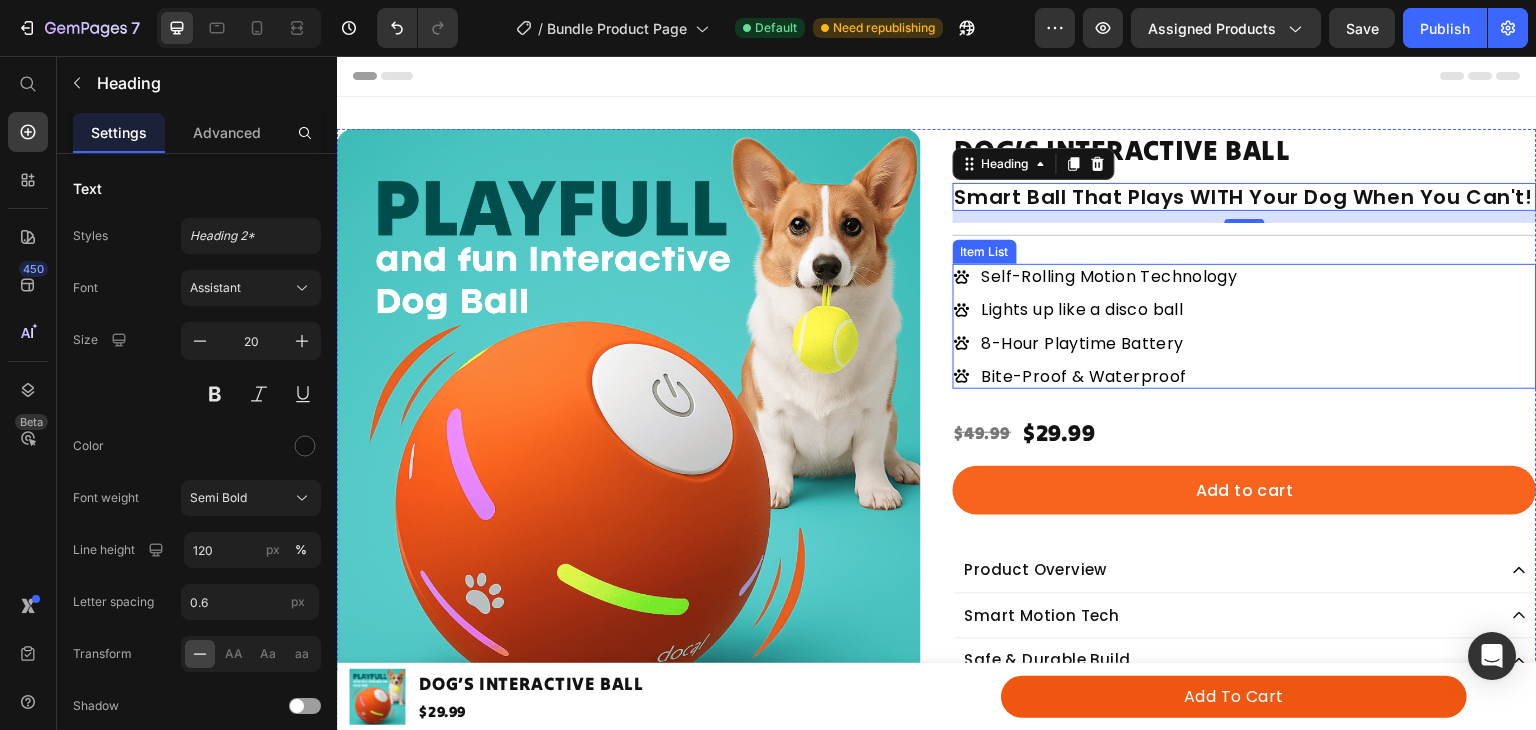 click on "Self-Rolling Motion Technology
Lights up like a disco ball
8-Hour Playtime Battery
Bite-Proof & Waterproof" at bounding box center [1245, 326] 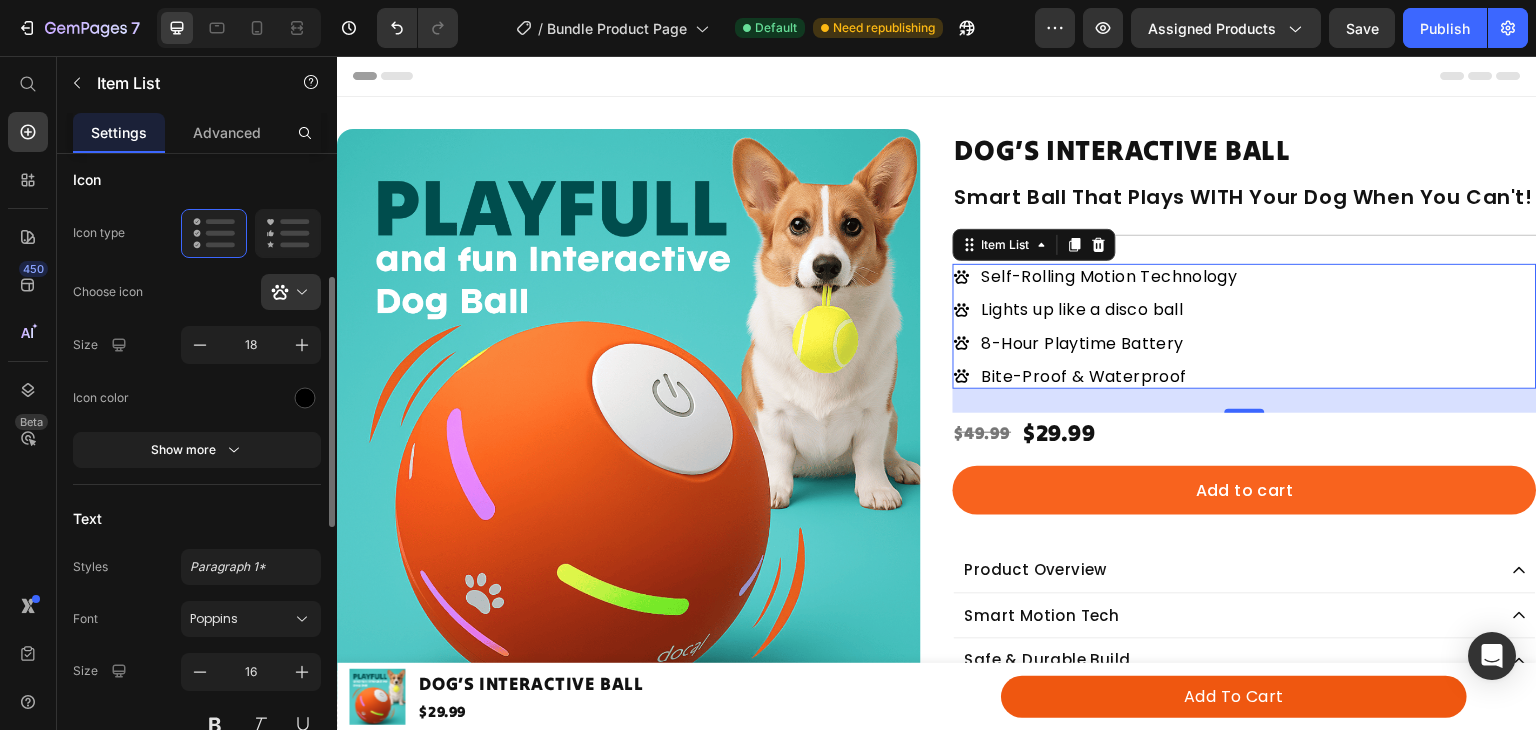 scroll, scrollTop: 309, scrollLeft: 0, axis: vertical 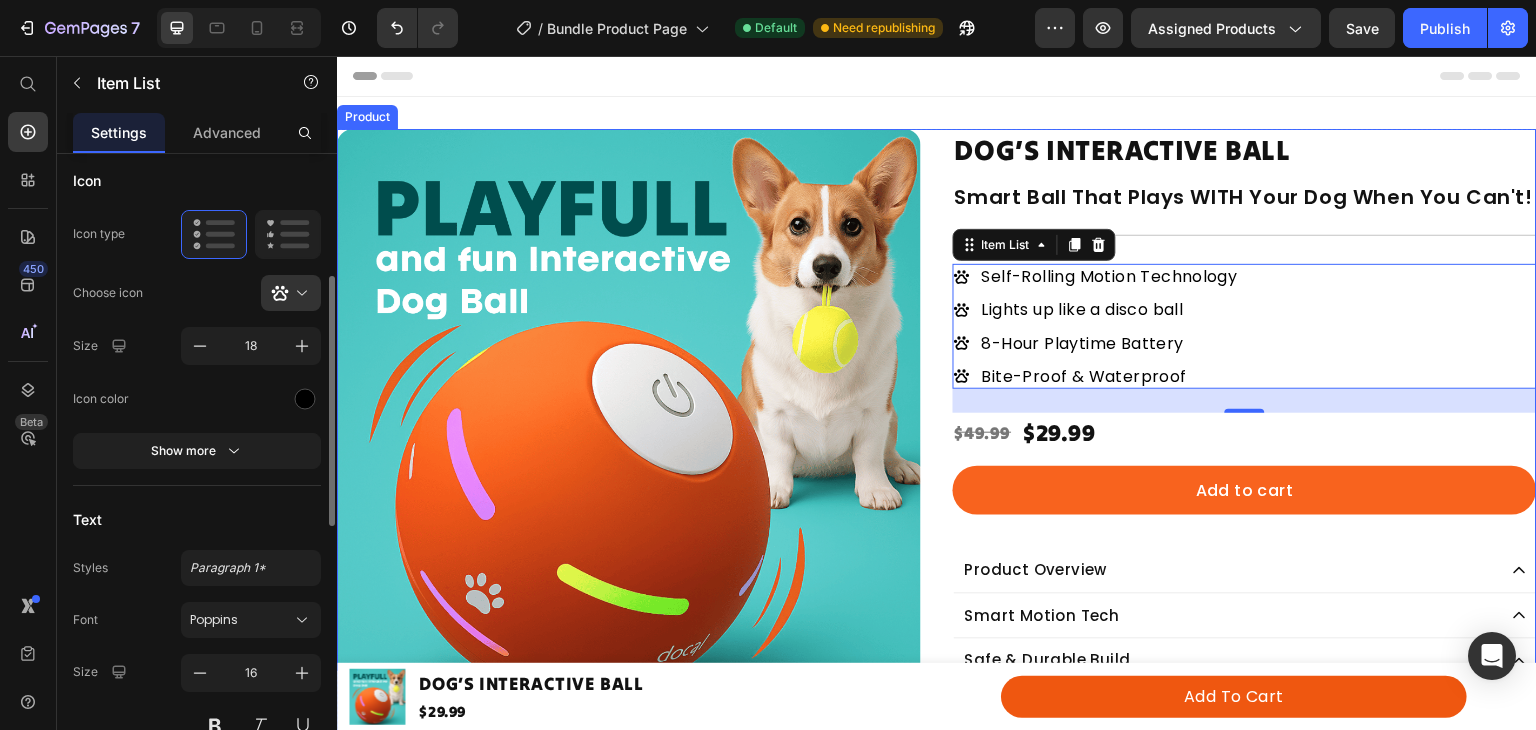 click on "DOG’S INTERACTIVE BALL Product Title Smart Ball That Plays WITH Your Dog When You Can't! Heading                Title Line
Self-Rolling Motion Technology
Lights up like a disco ball
8-Hour Playtime Battery
Bite-Proof & Waterproof Item List   24 $29.99 Product Price $49.99 Product Price Row Add to cart Add to Cart
Product Overview
Smart Motion Tech
Safe & Durable Build
30-Day Money-Back Guarantee Accordion" at bounding box center (1245, 477) 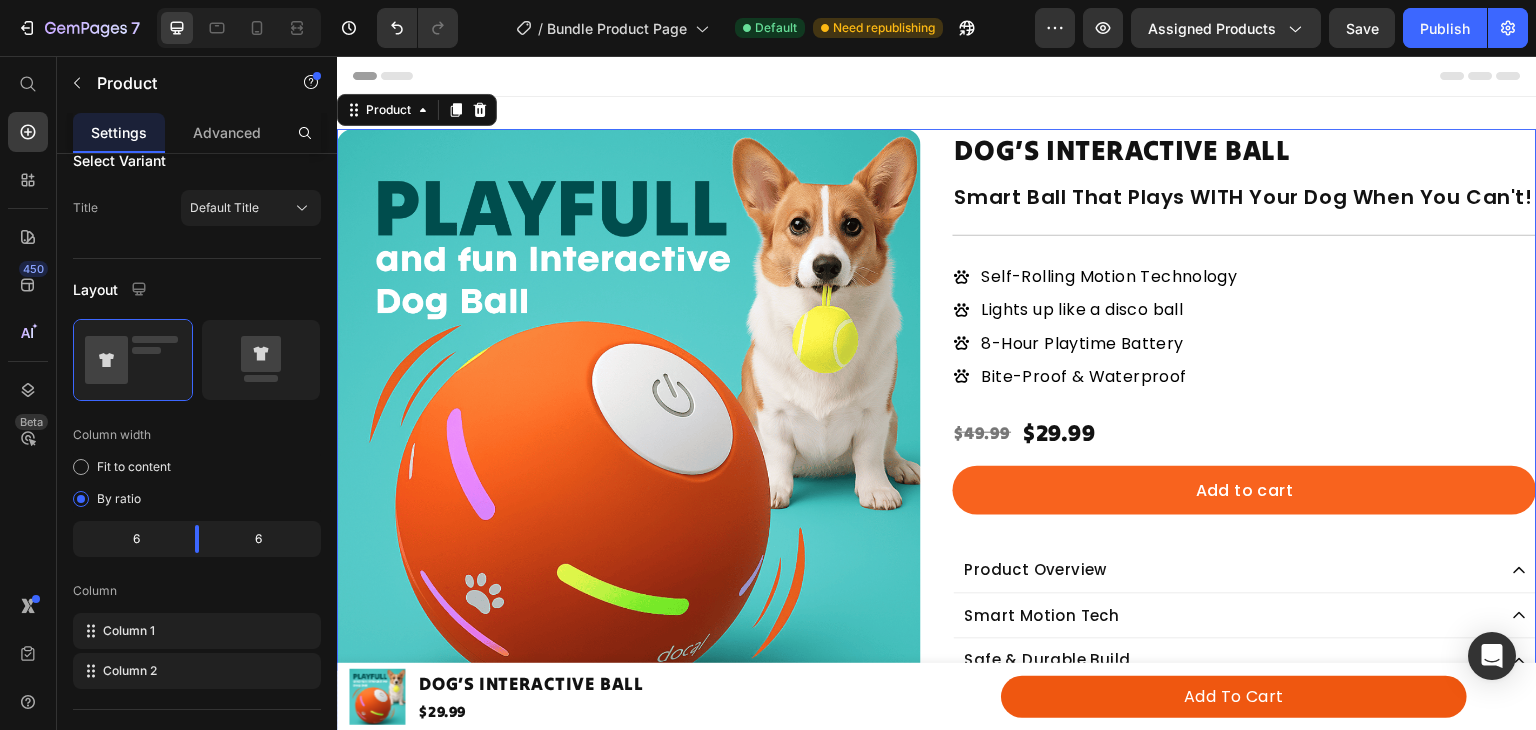 scroll, scrollTop: 0, scrollLeft: 0, axis: both 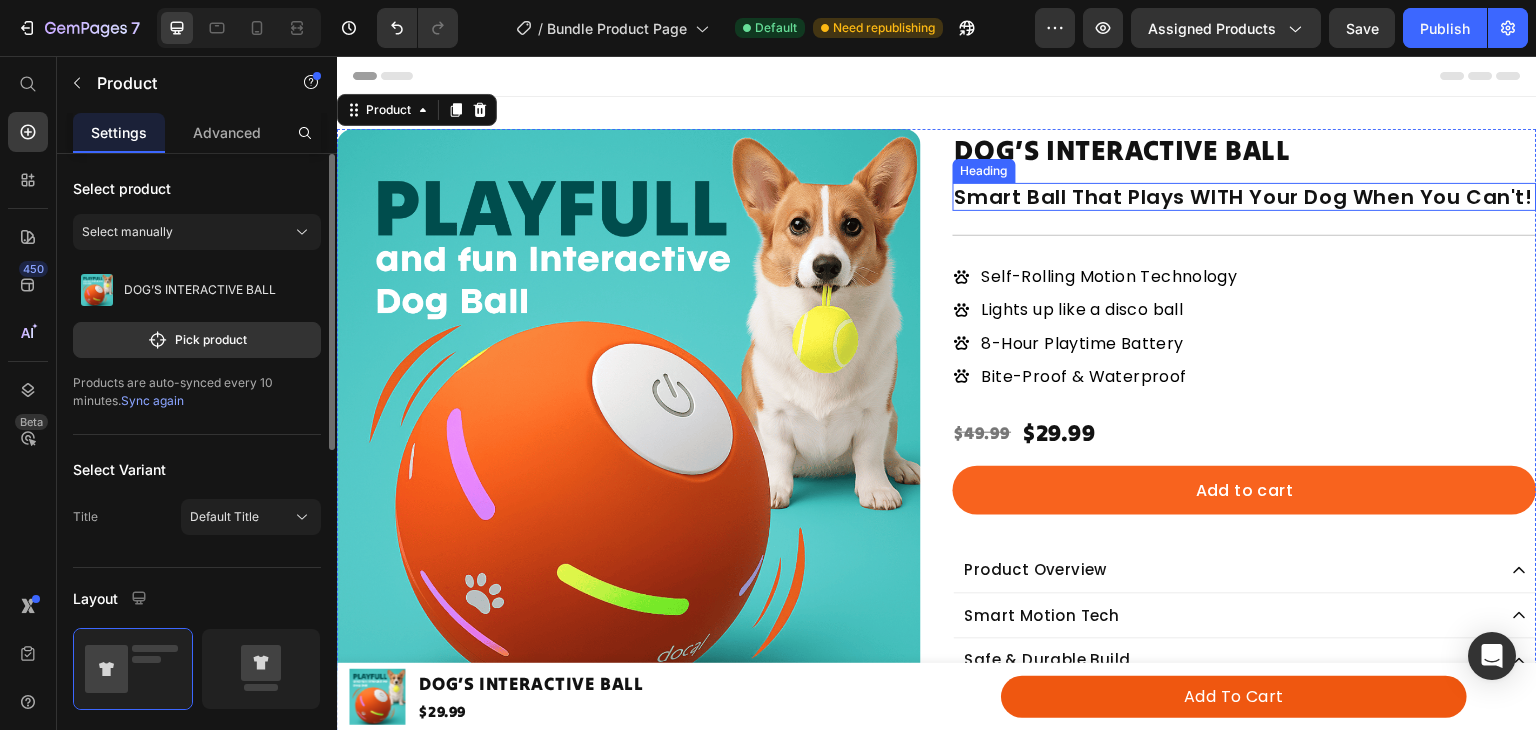 click on "Smart Ball That Plays WITH Your Dog When You Can't!" at bounding box center (1245, 197) 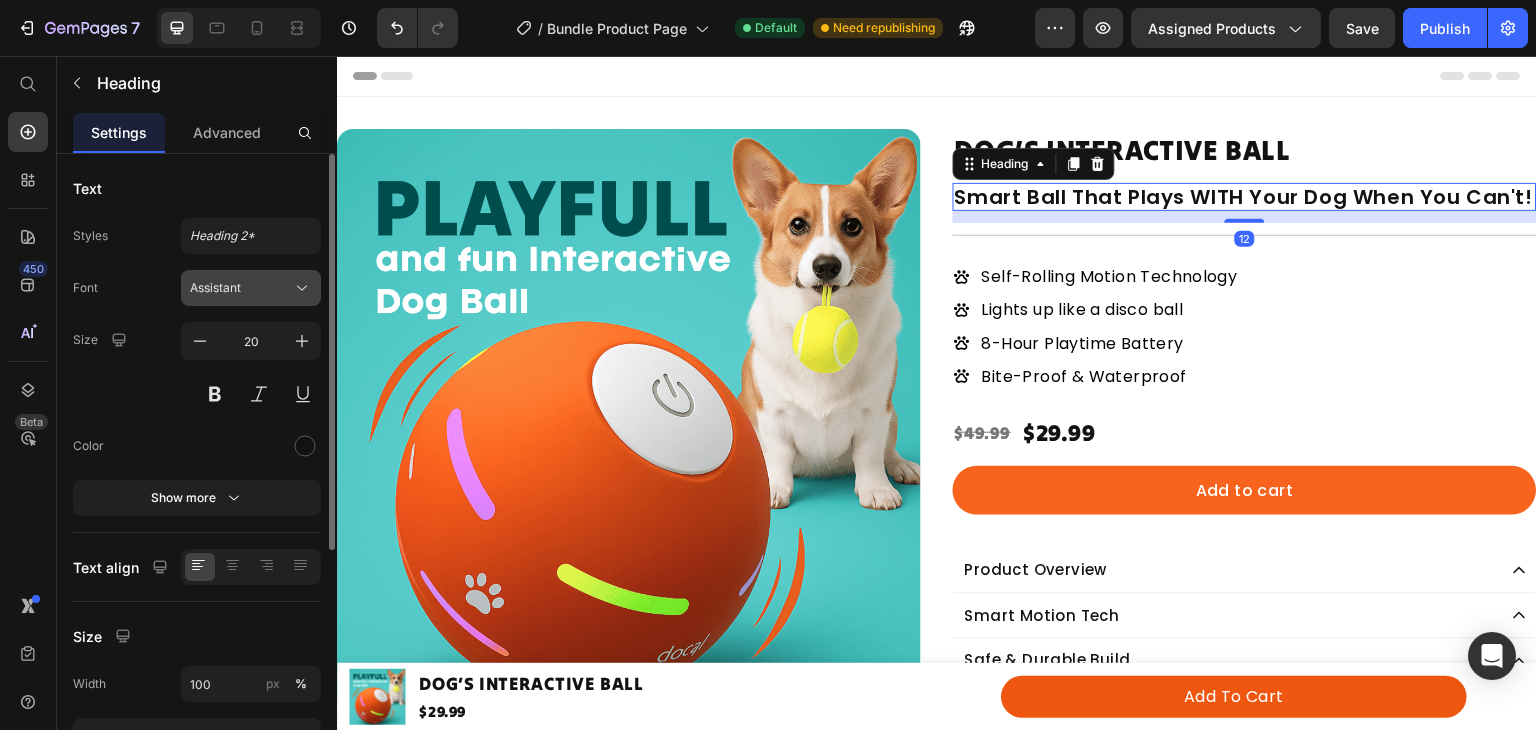 click on "Assistant" at bounding box center [241, 288] 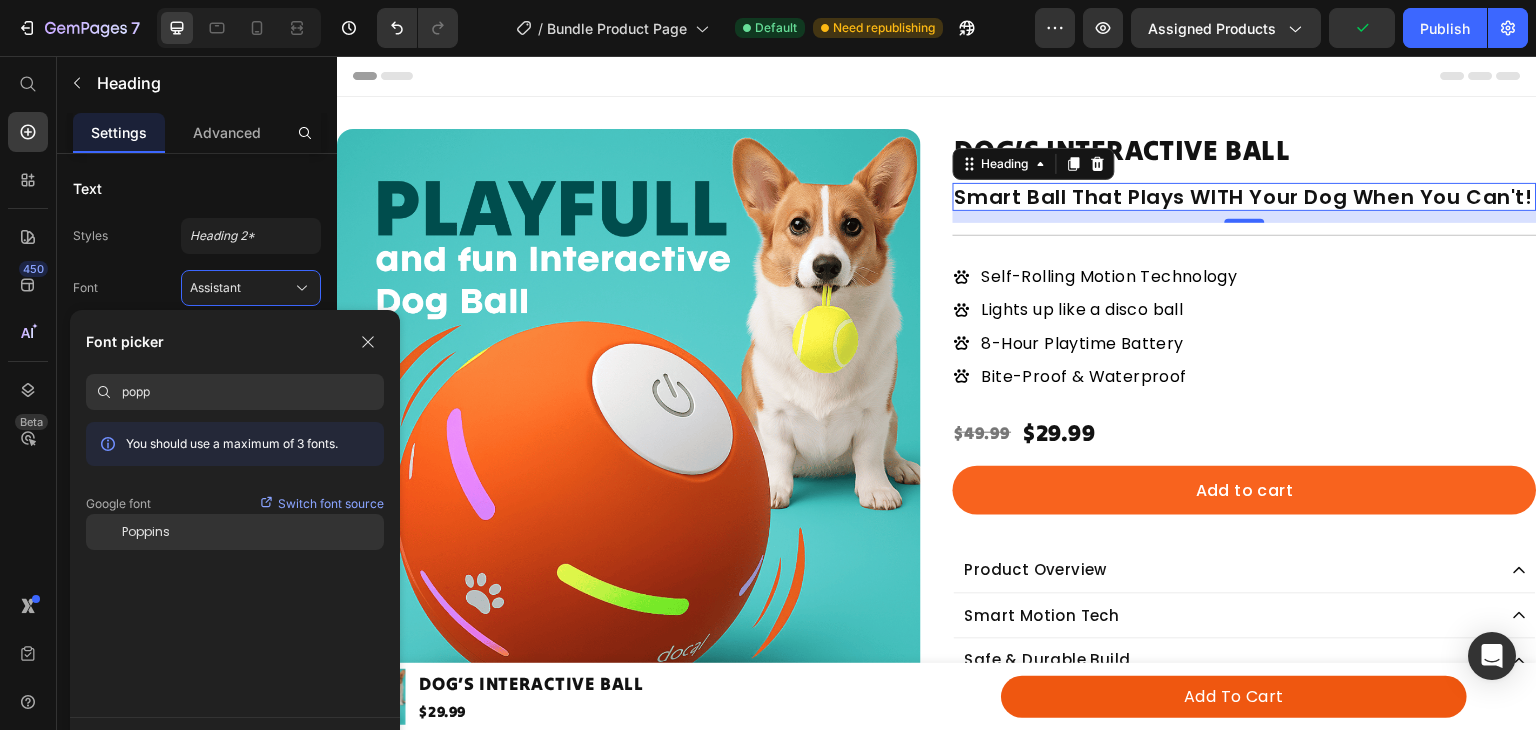 type on "popp" 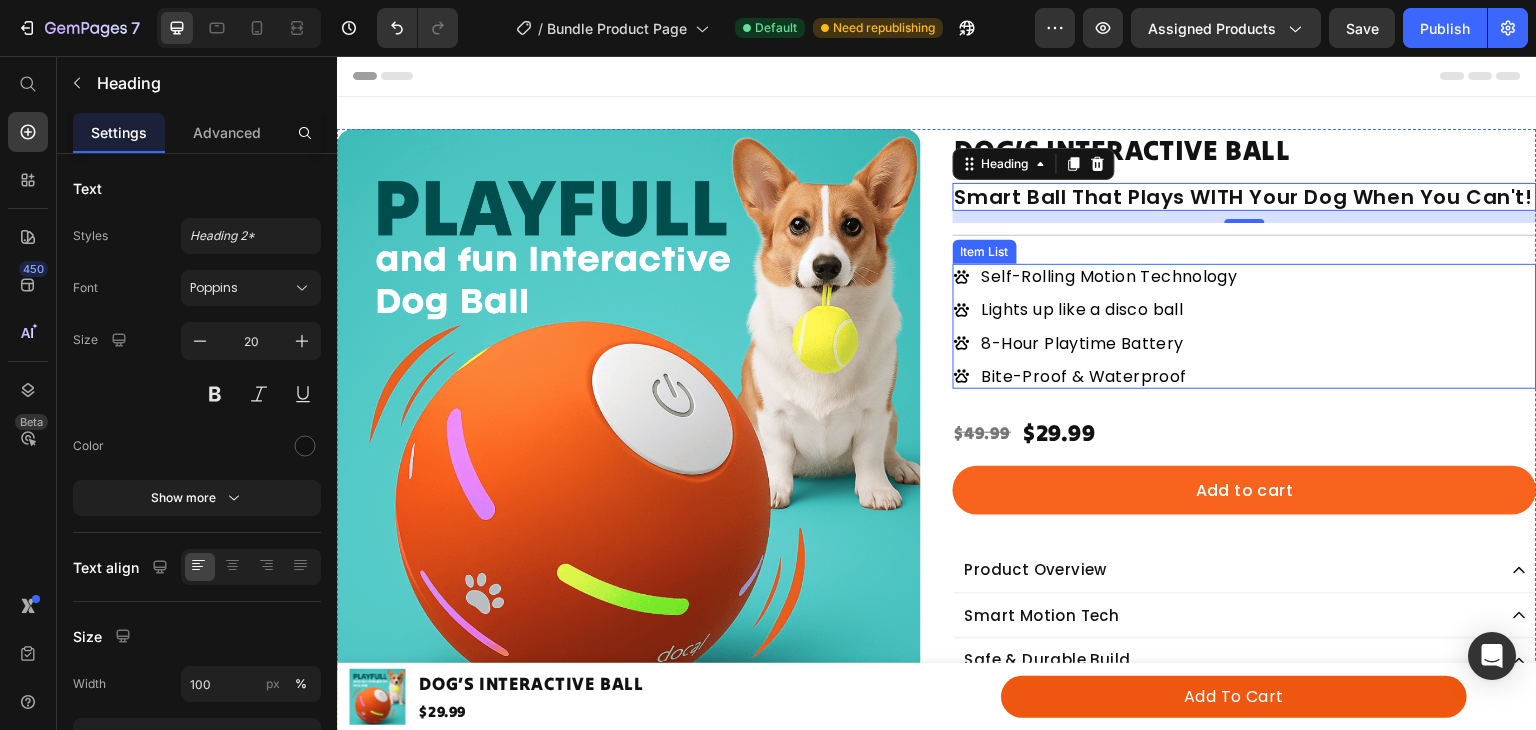 click on "Self-Rolling Motion Technology
Lights up like a disco ball
8-Hour Playtime Battery
Bite-Proof & Waterproof" at bounding box center [1245, 326] 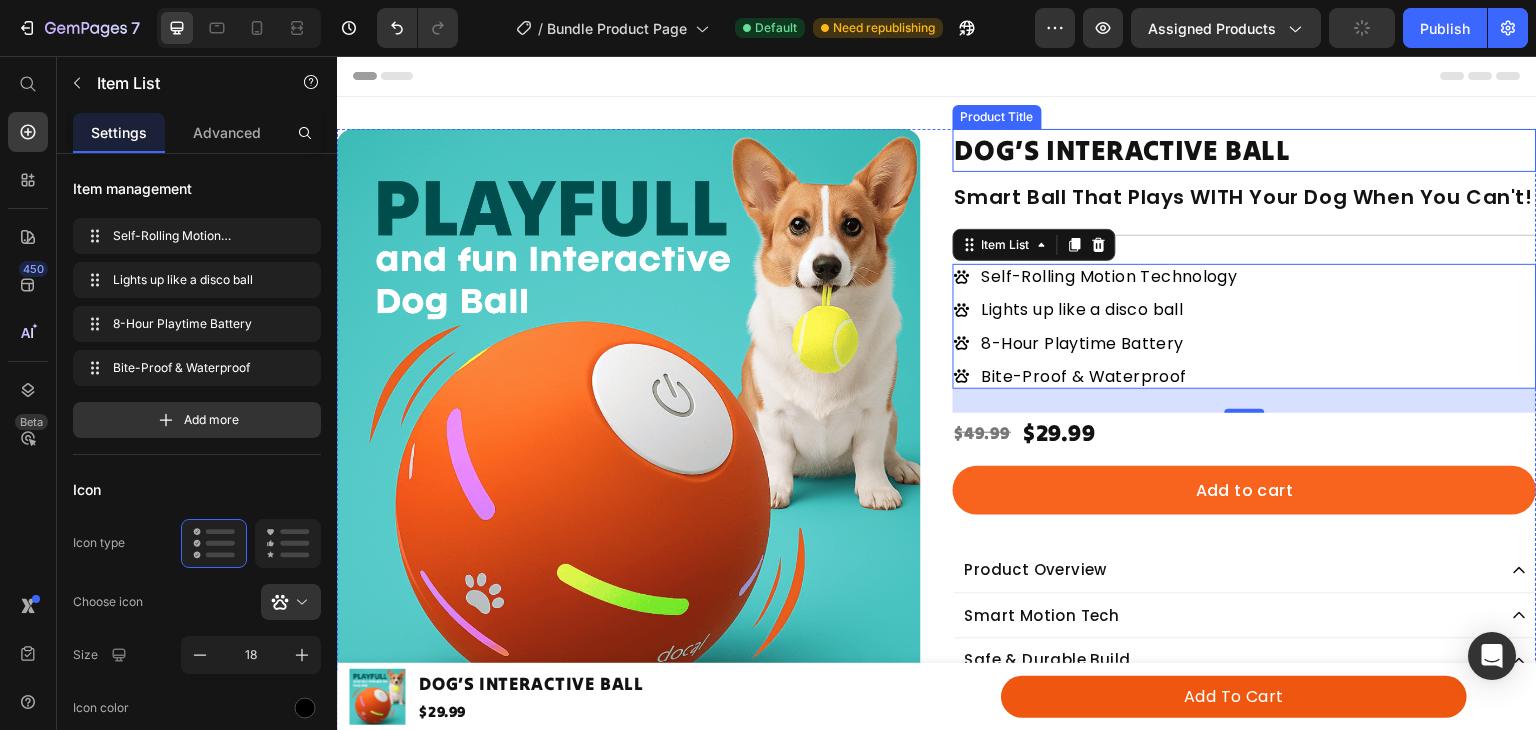 click on "DOG’S INTERACTIVE BALL" at bounding box center [1245, 150] 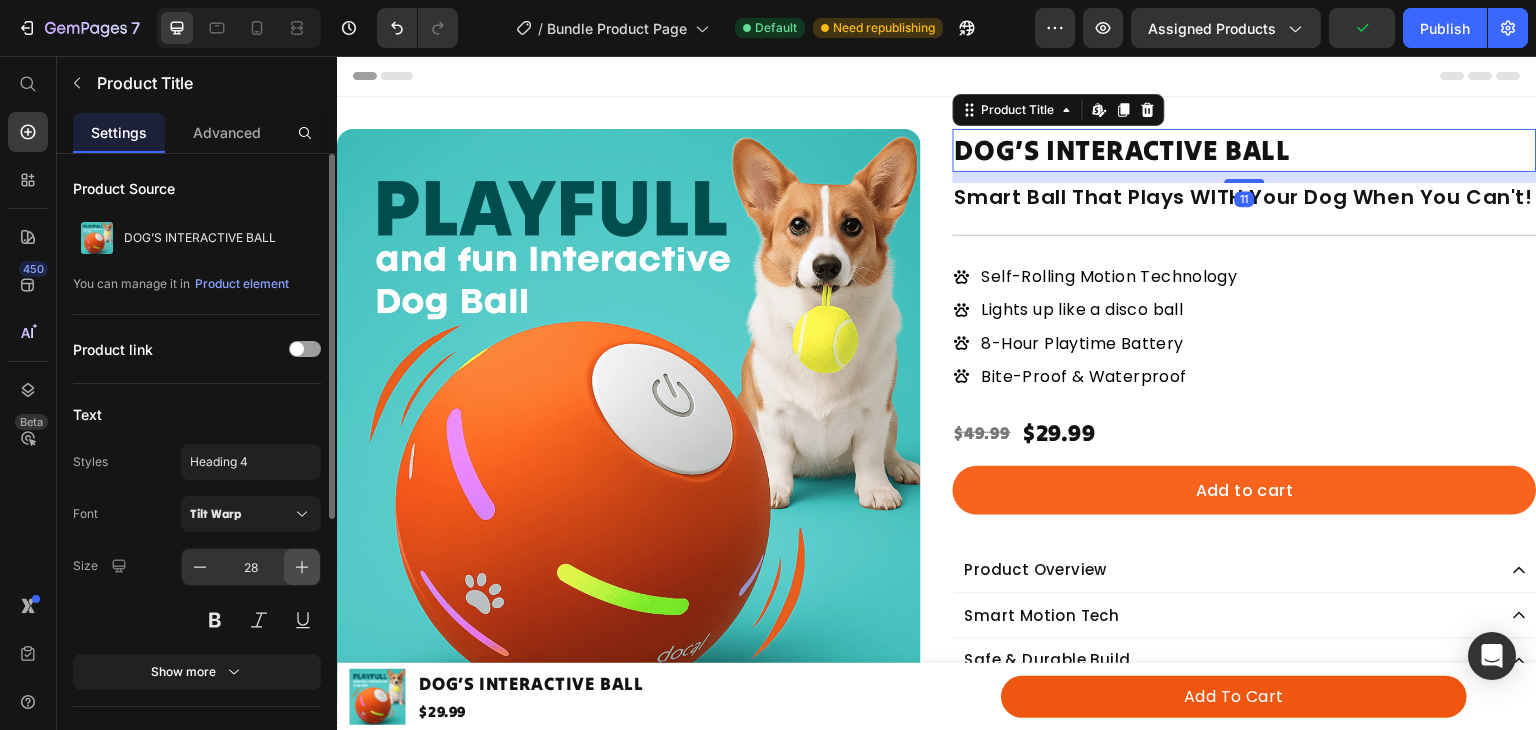 click 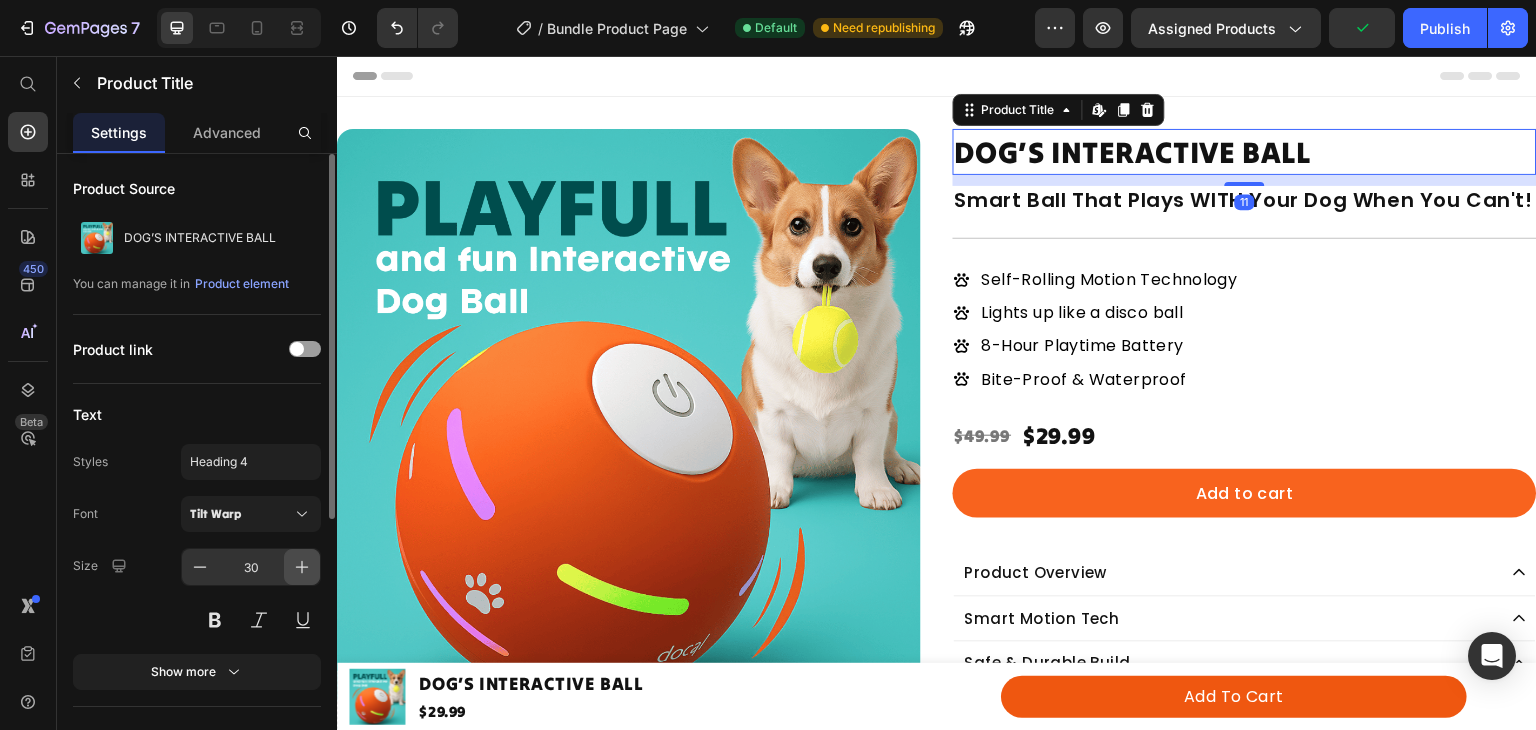 click 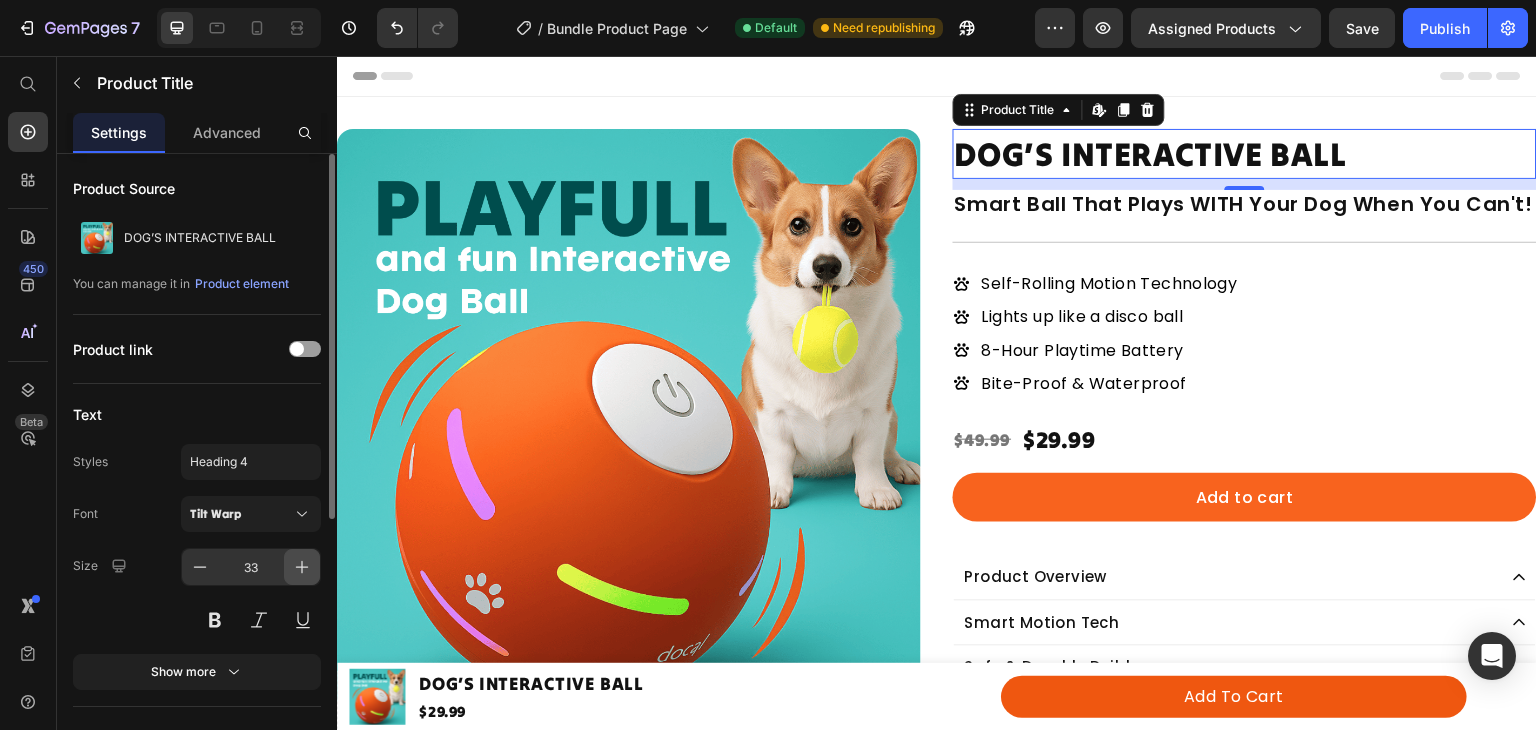 click 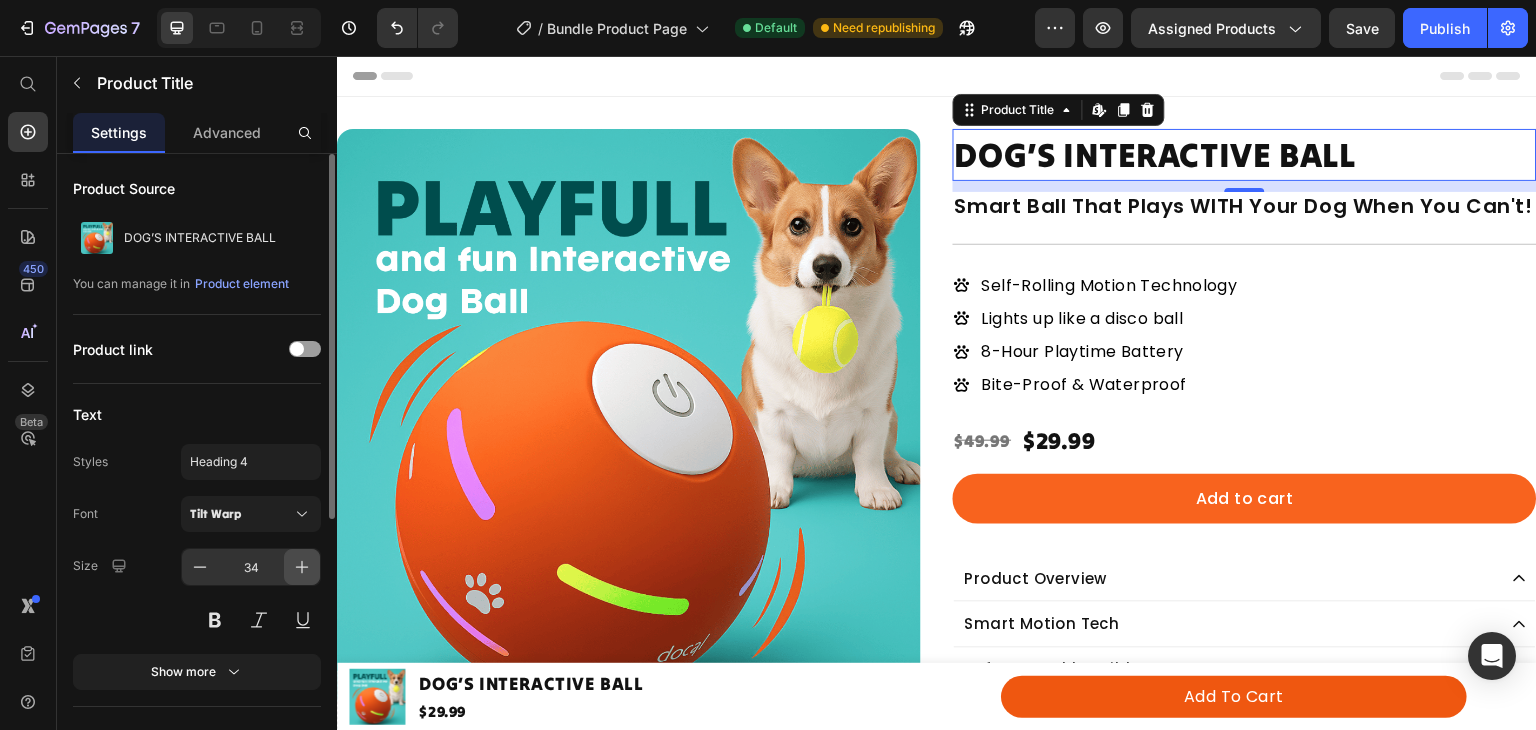 click 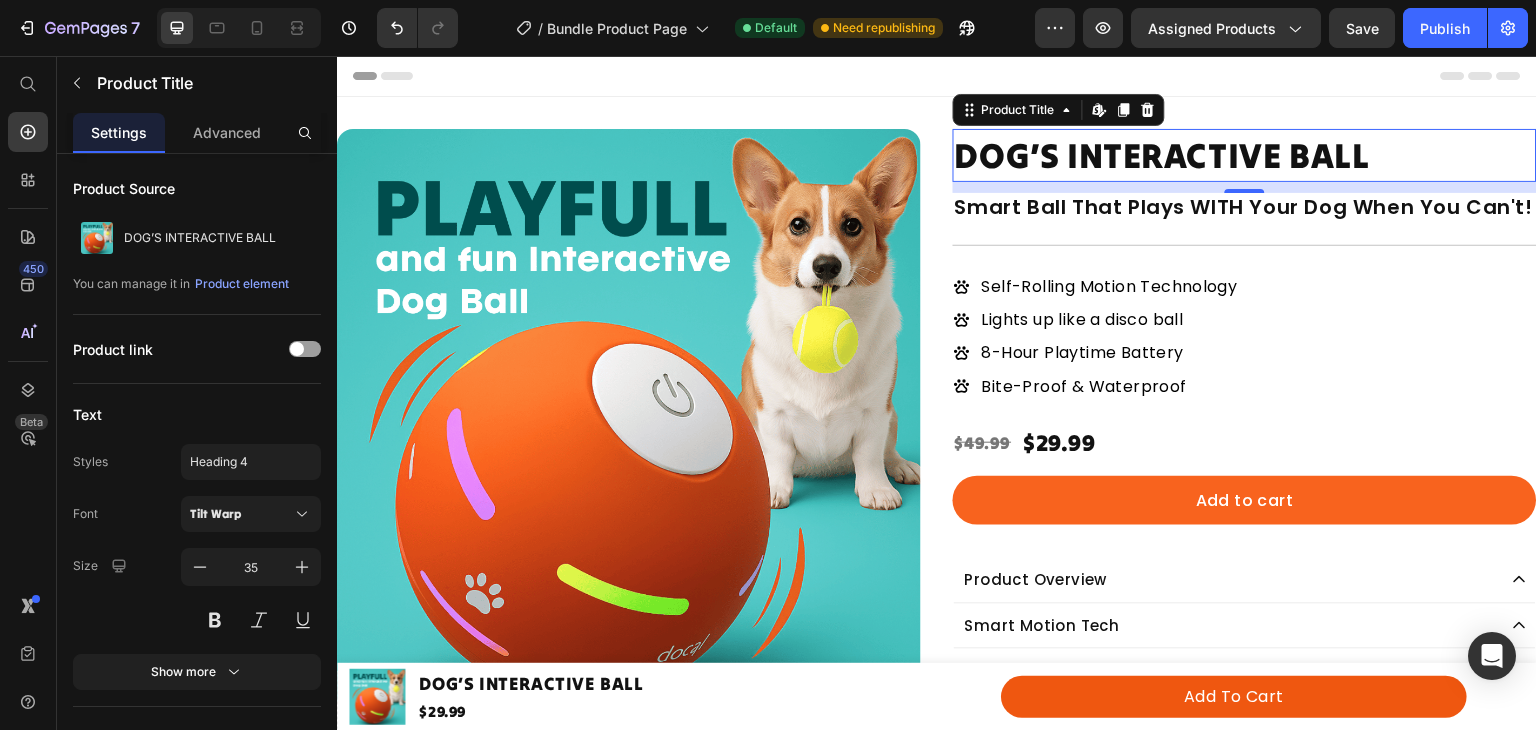 drag, startPoint x: 1239, startPoint y: 190, endPoint x: 1243, endPoint y: 153, distance: 37.215588 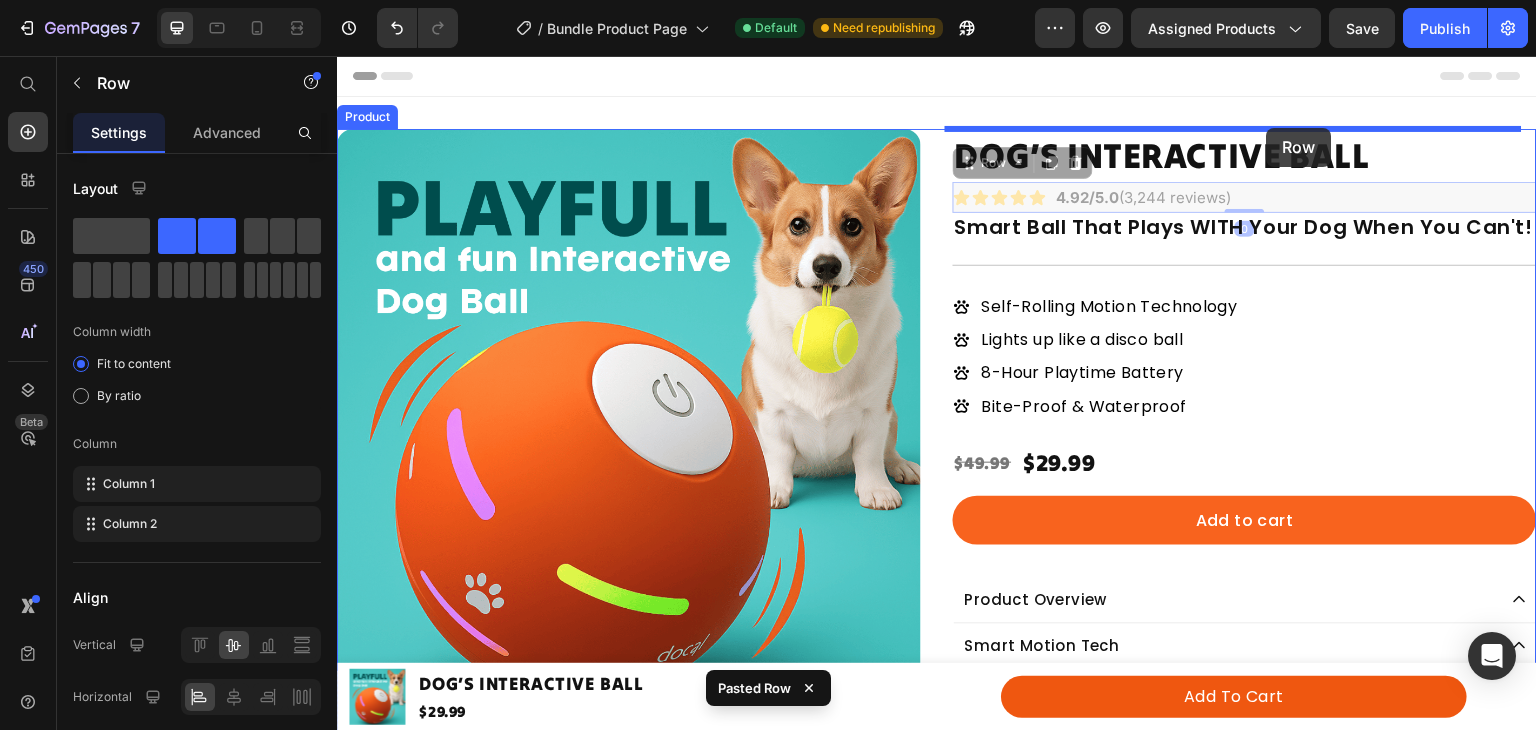 drag, startPoint x: 1279, startPoint y: 185, endPoint x: 1267, endPoint y: 129, distance: 57.271286 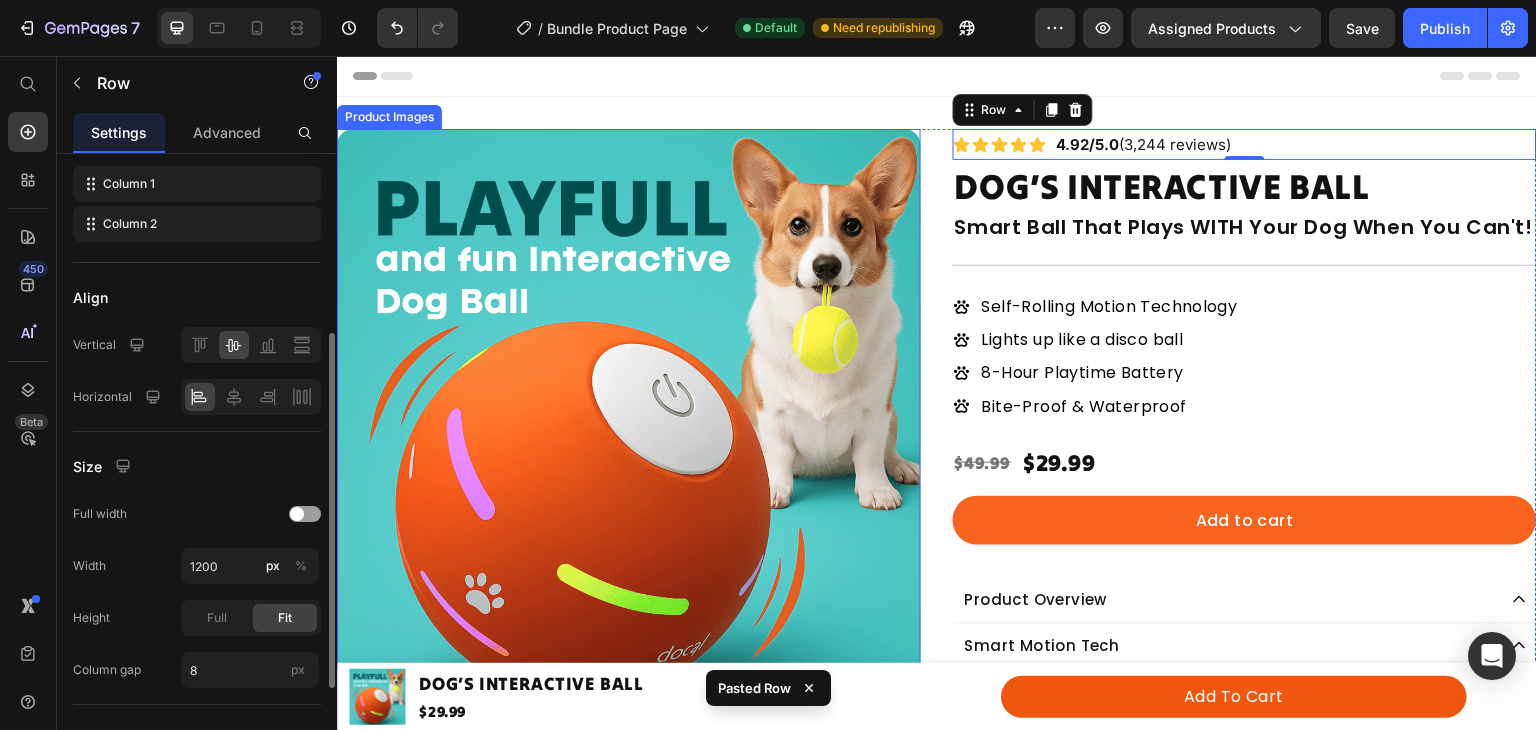 scroll, scrollTop: 307, scrollLeft: 0, axis: vertical 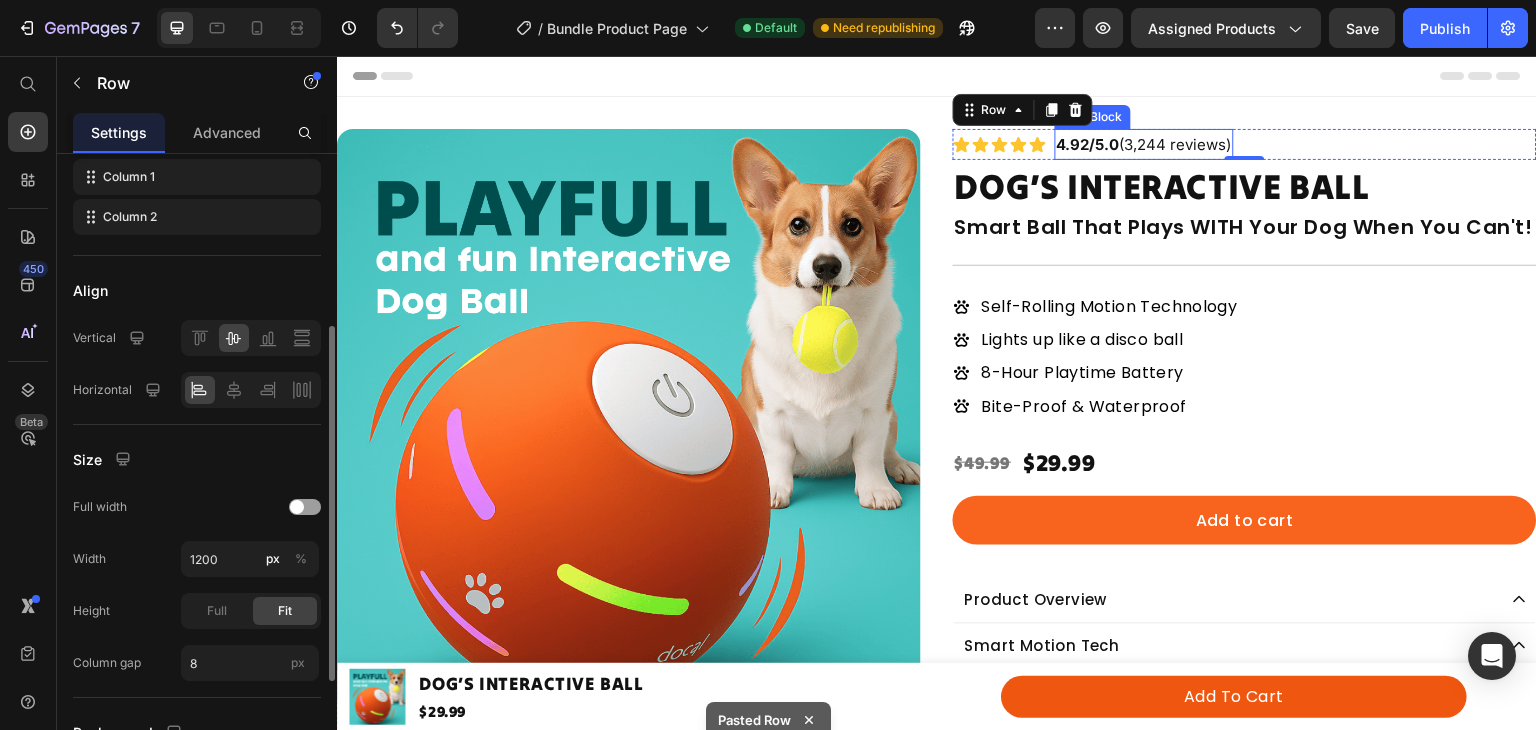 click on "4.92/5.0  (3,244 reviews)" at bounding box center [1144, 144] 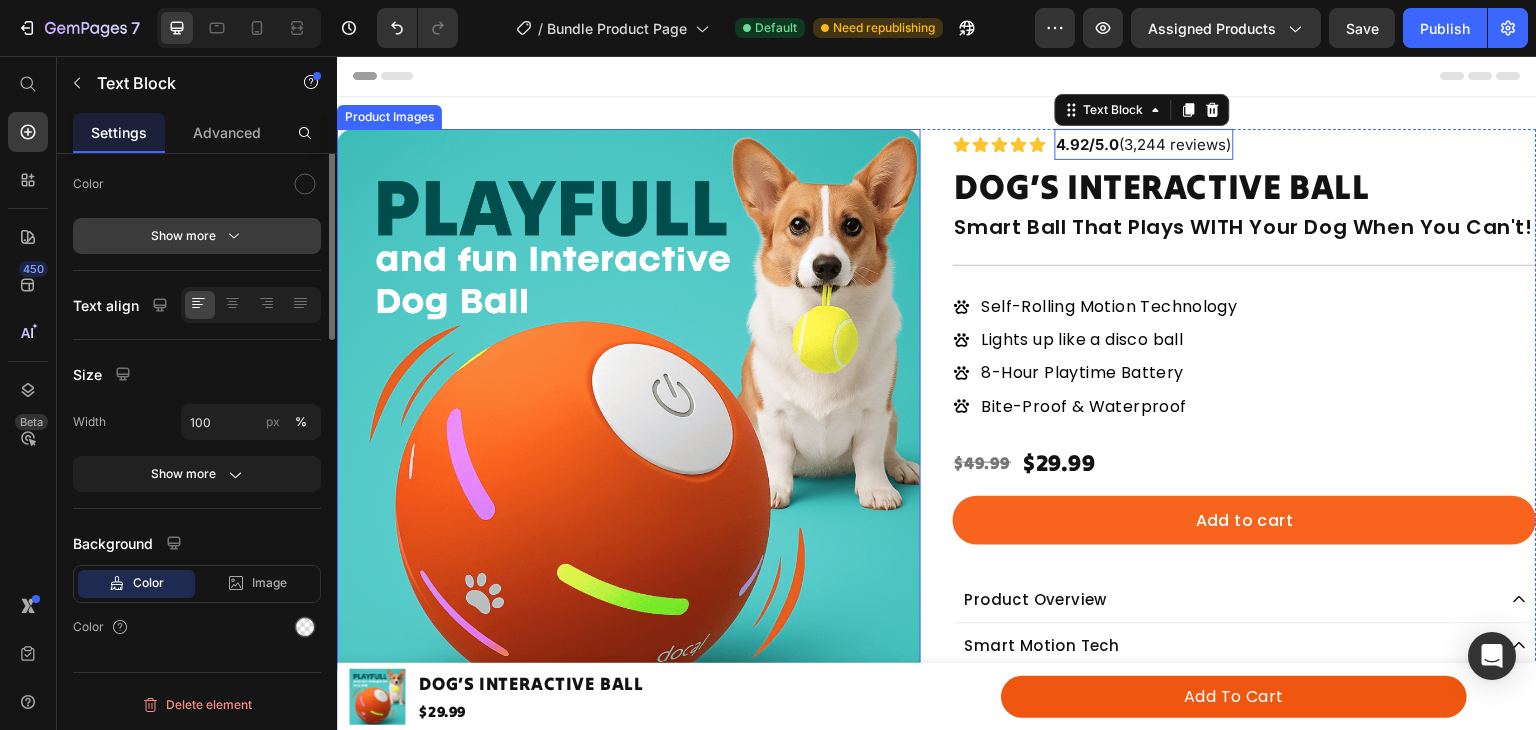scroll, scrollTop: 0, scrollLeft: 0, axis: both 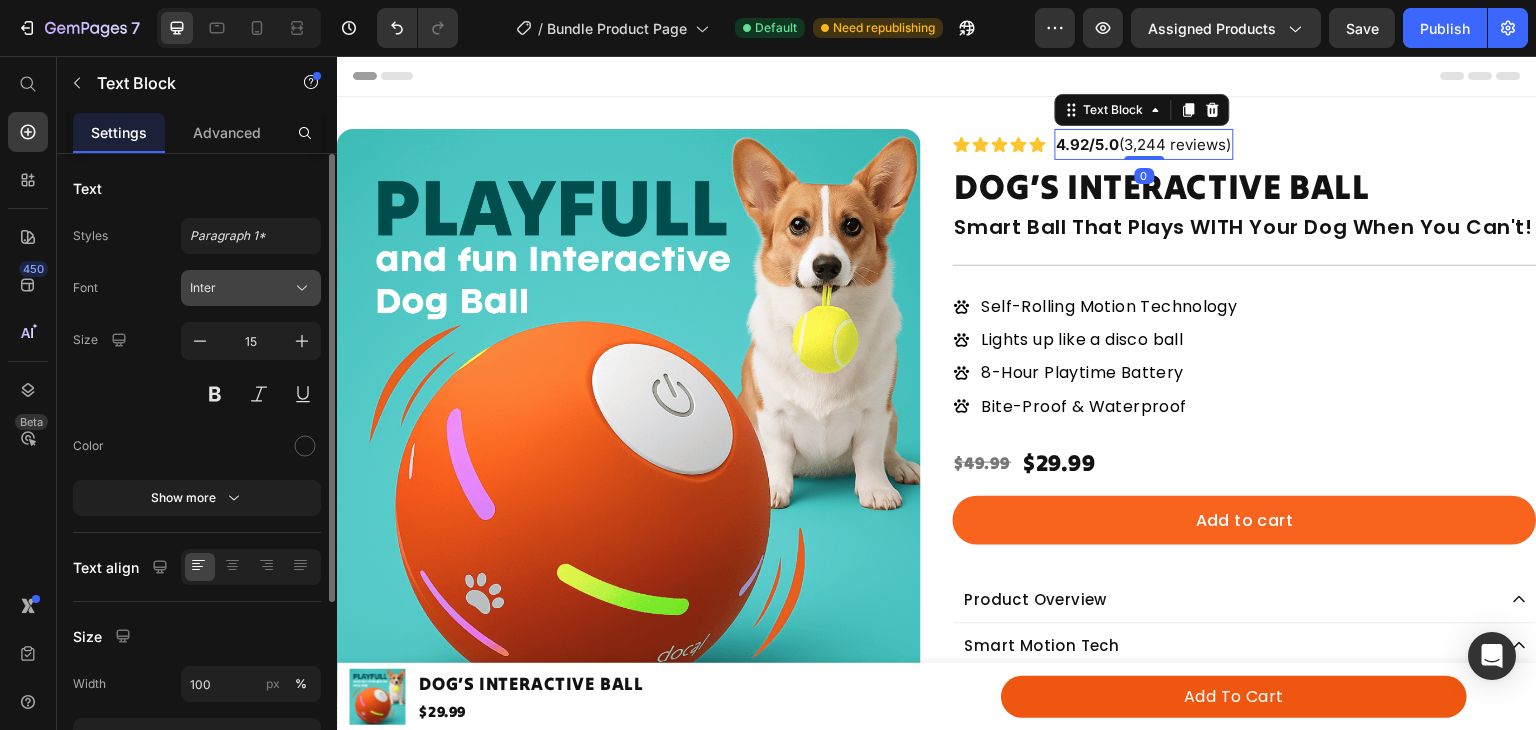 click on "Inter" at bounding box center (251, 288) 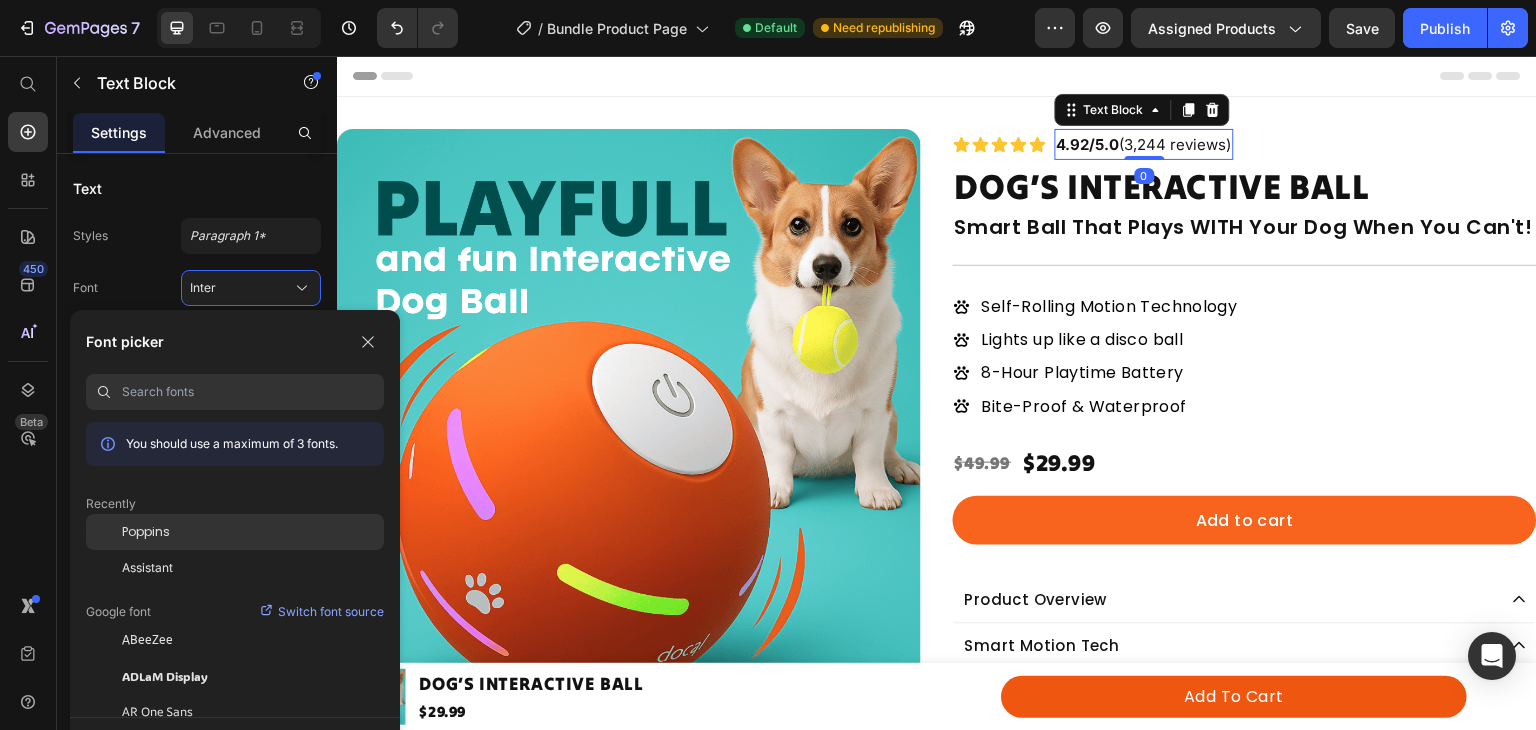 click on "Poppins" 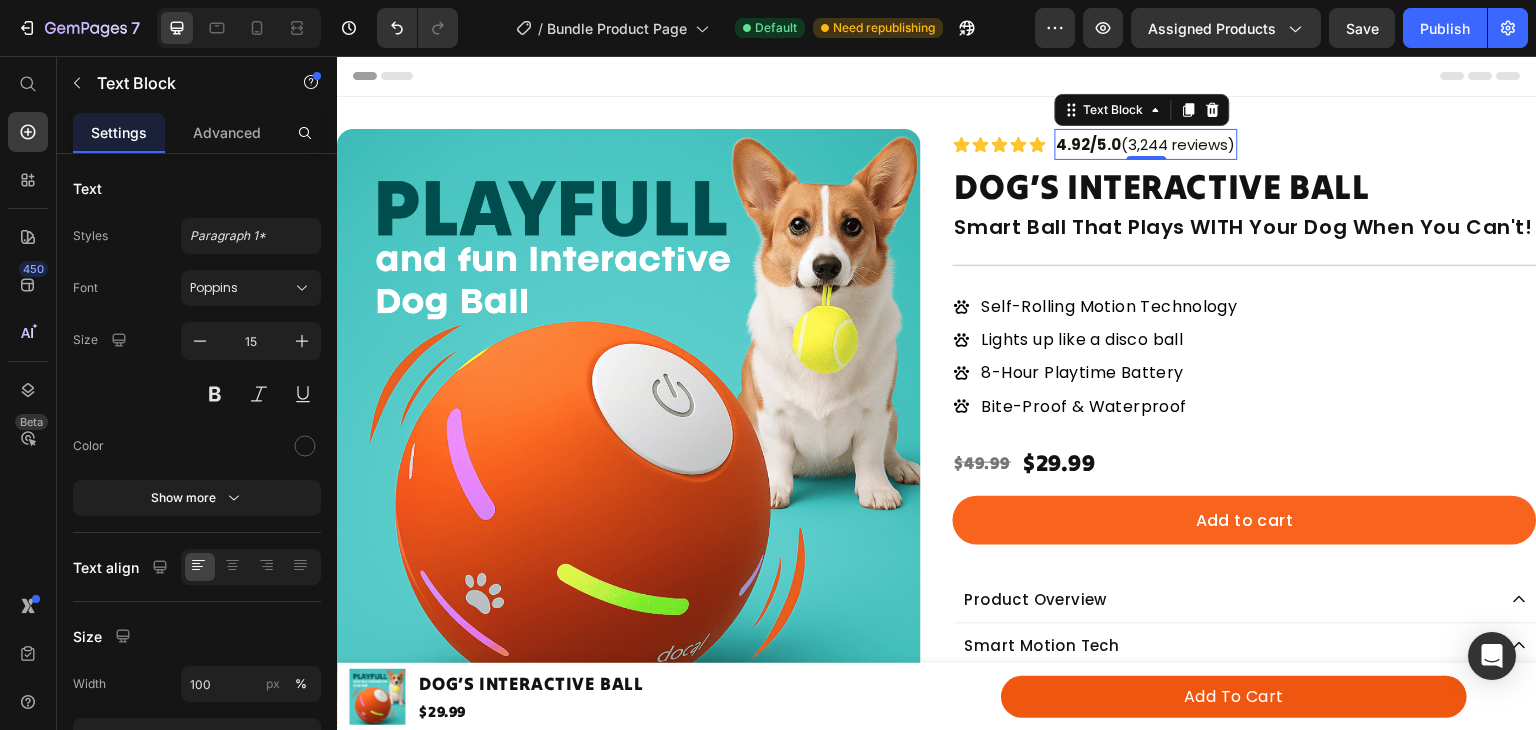click on "4.92/5.0" at bounding box center [1089, 144] 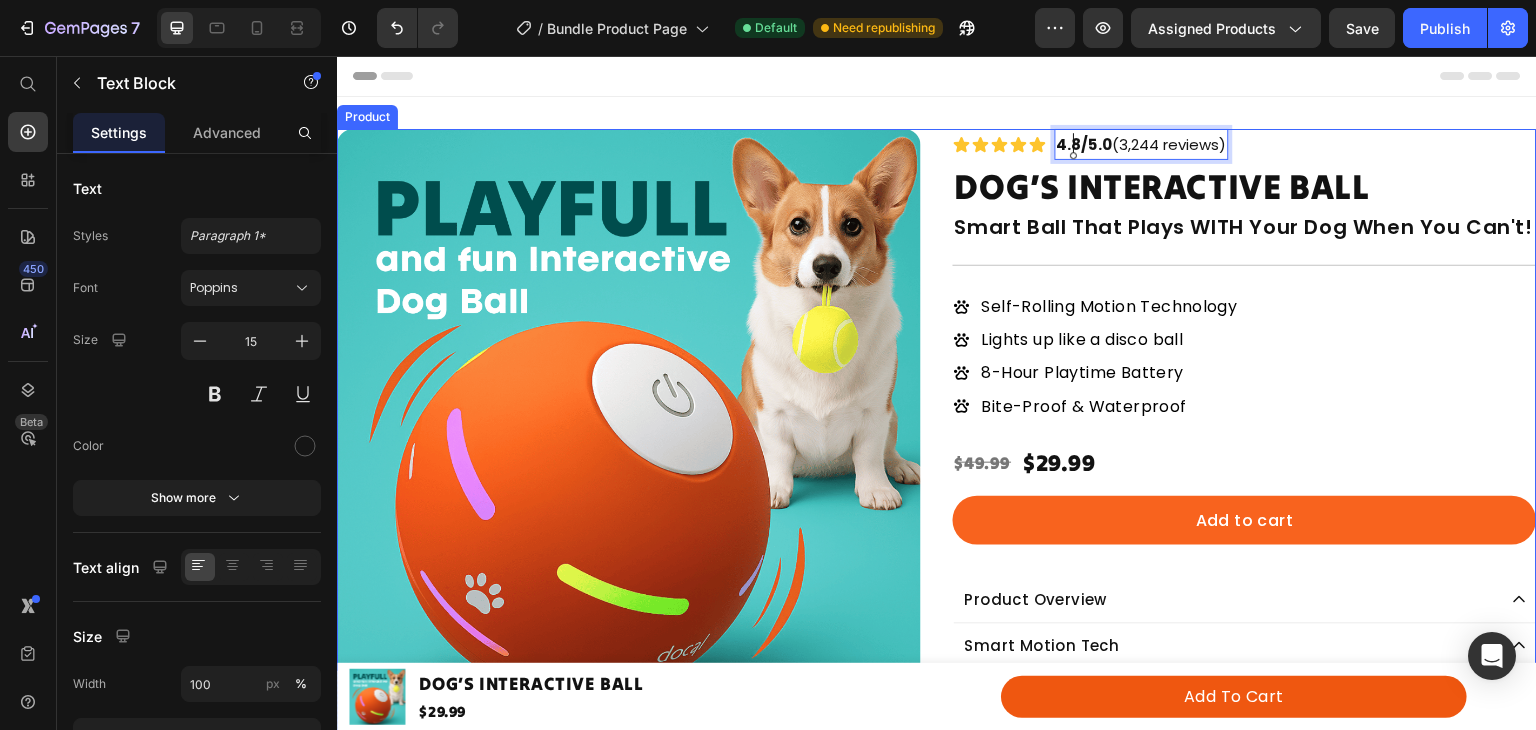 click on "Self-Rolling Motion Technology
Lights up like a disco ball
8-Hour Playtime Battery
Bite-Proof & Waterproof" at bounding box center [1245, 356] 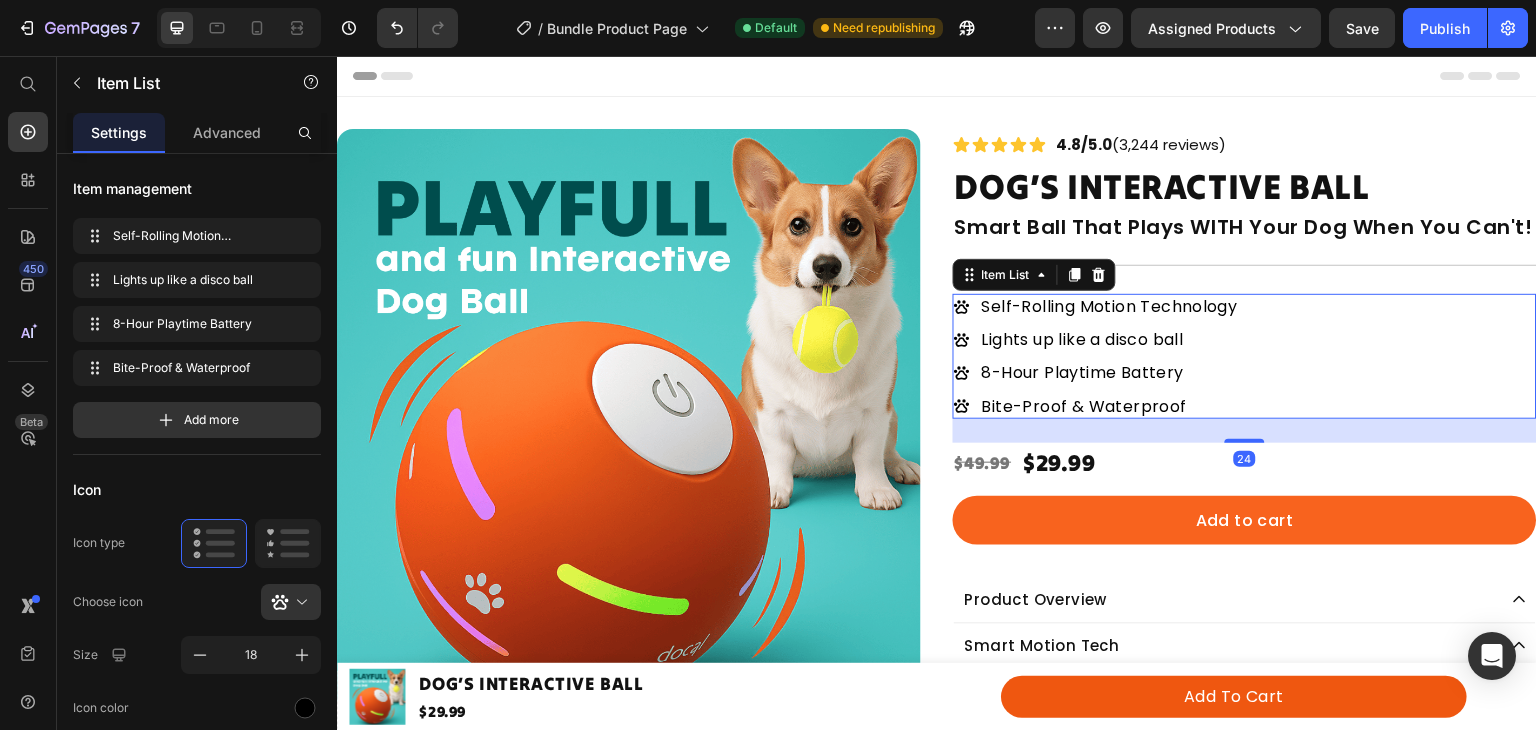 scroll, scrollTop: 417, scrollLeft: 0, axis: vertical 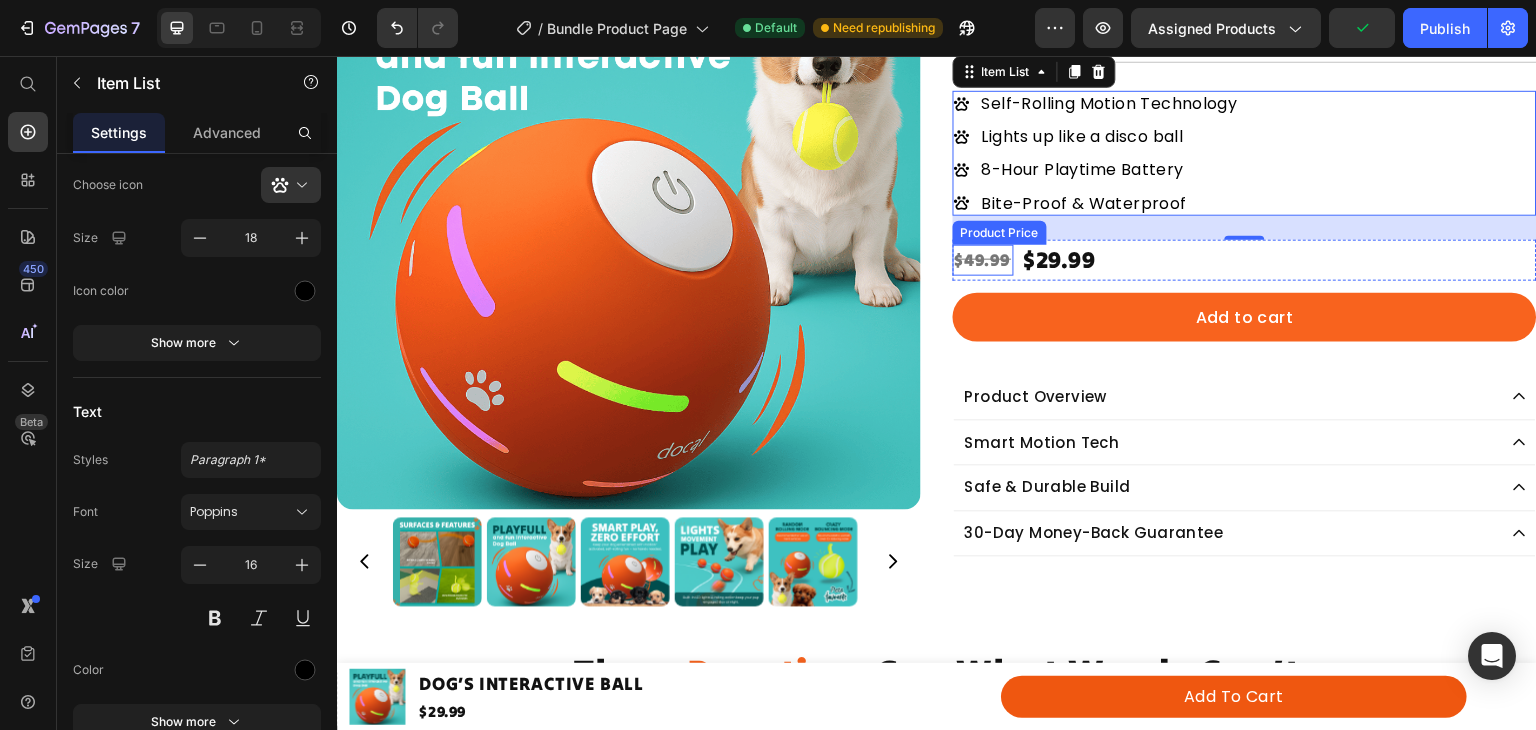 click on "$49.99" at bounding box center (983, 260) 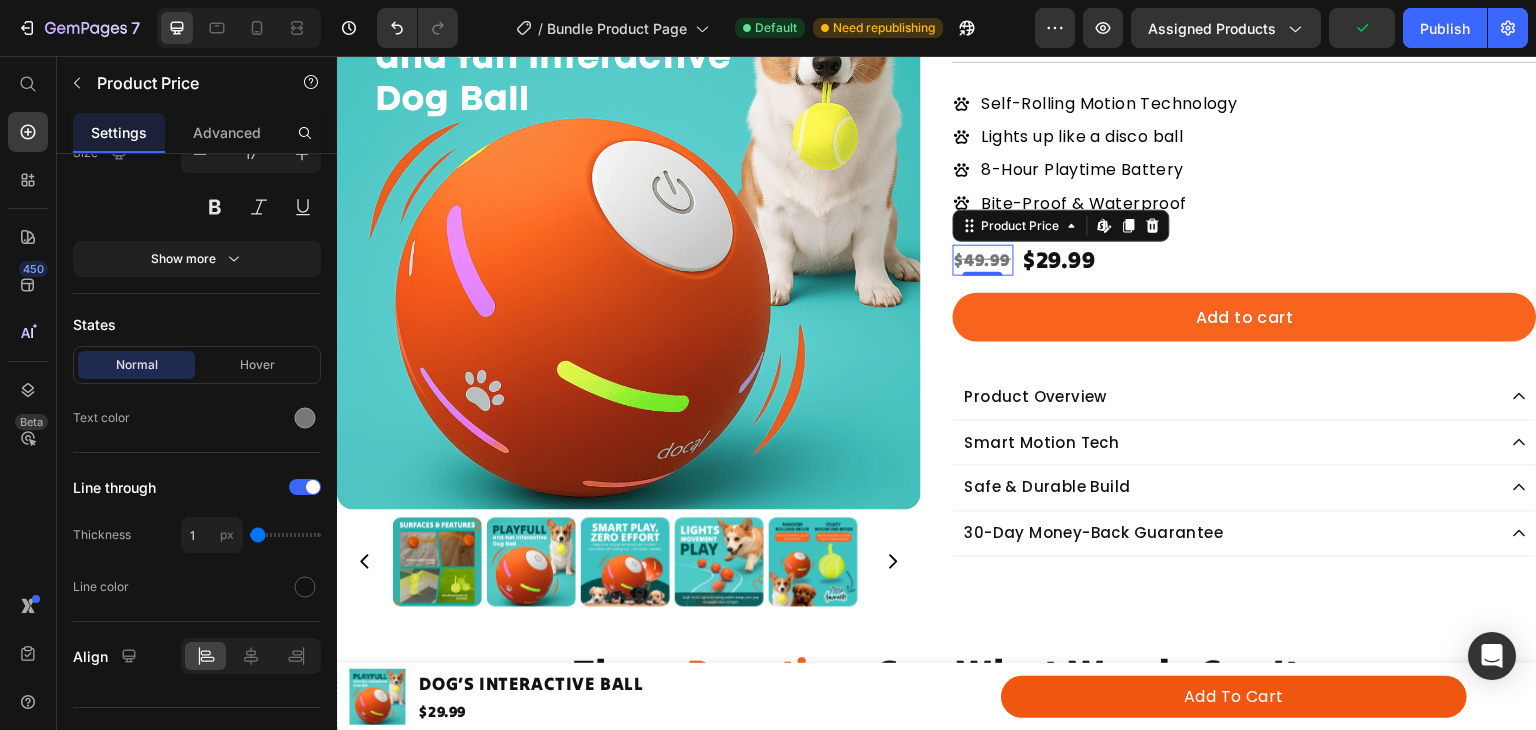scroll, scrollTop: 0, scrollLeft: 0, axis: both 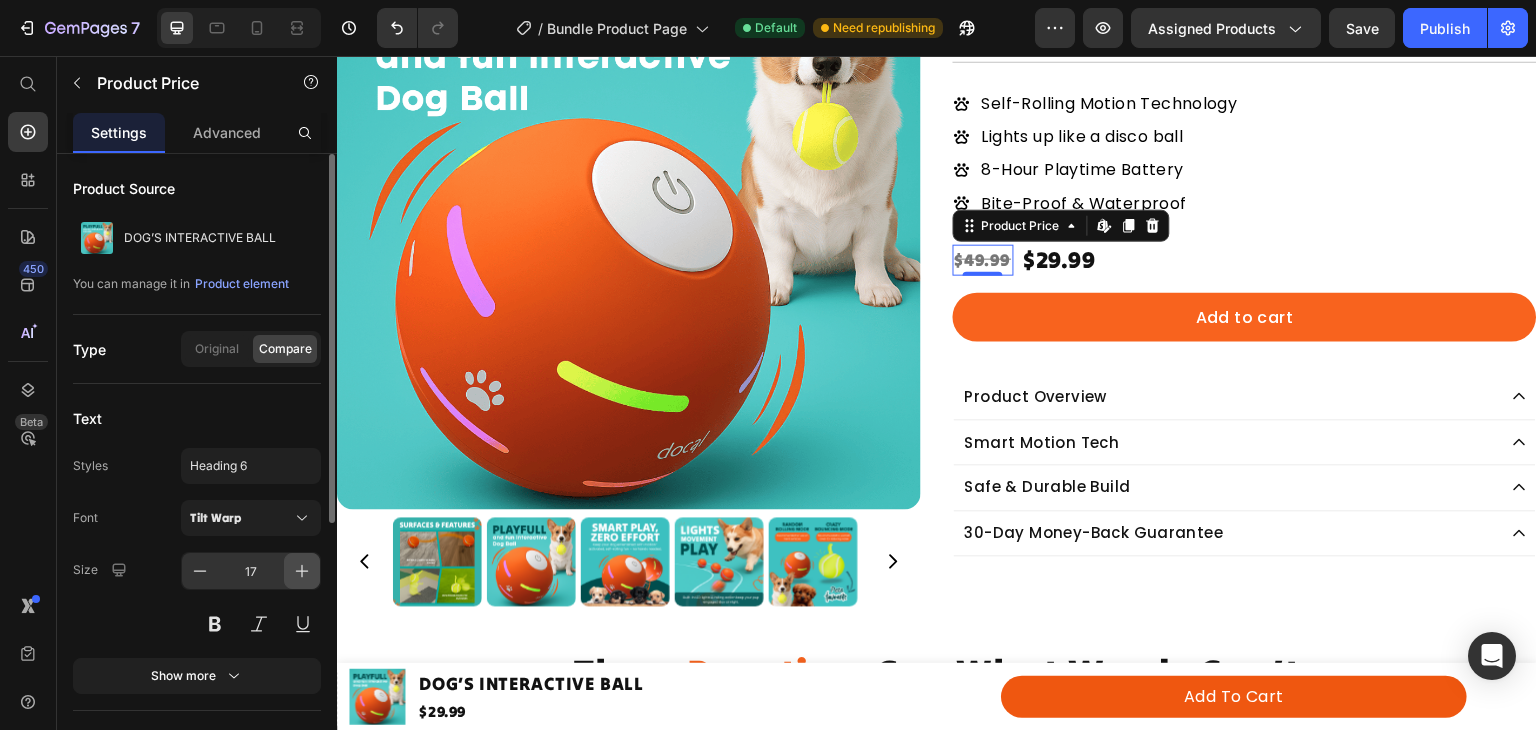 click 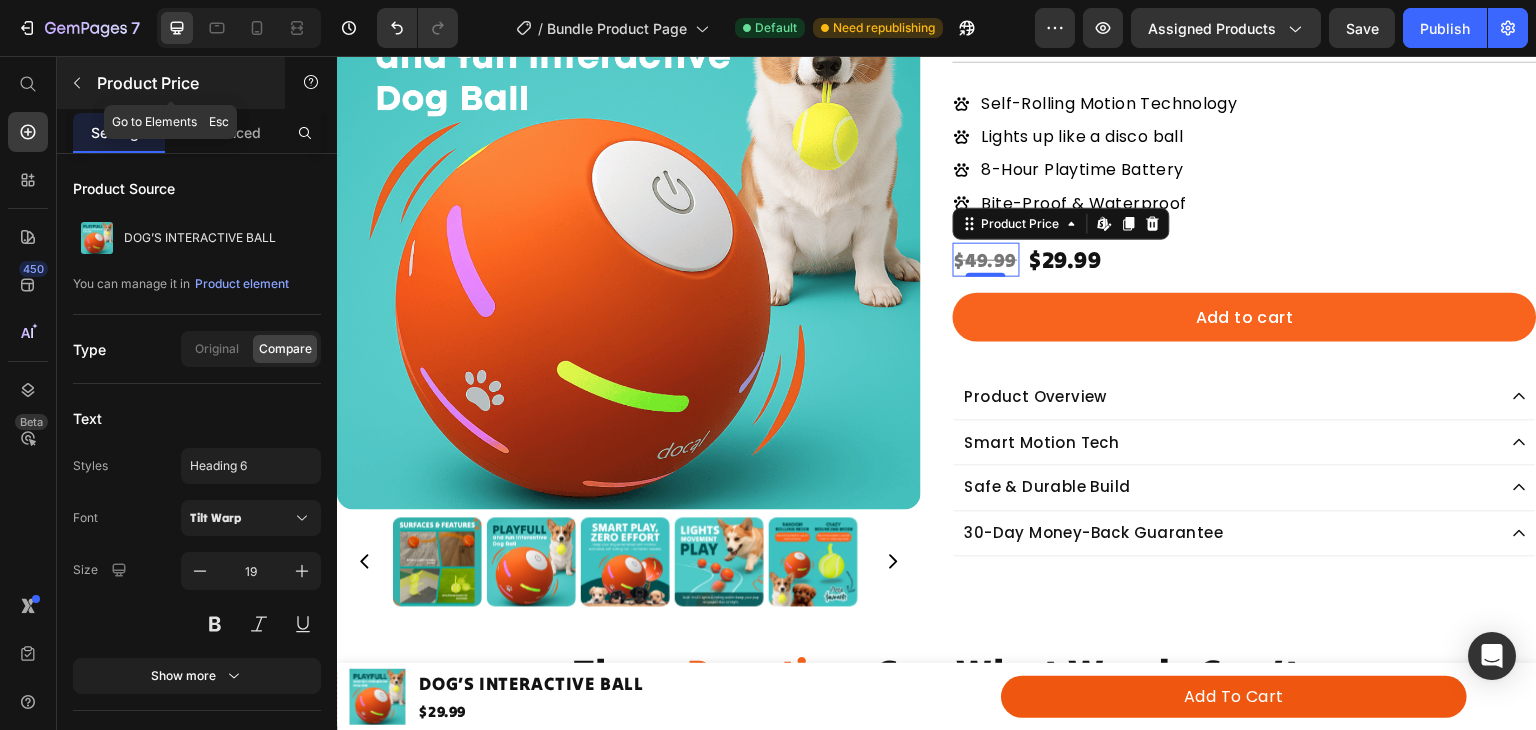 click at bounding box center (77, 83) 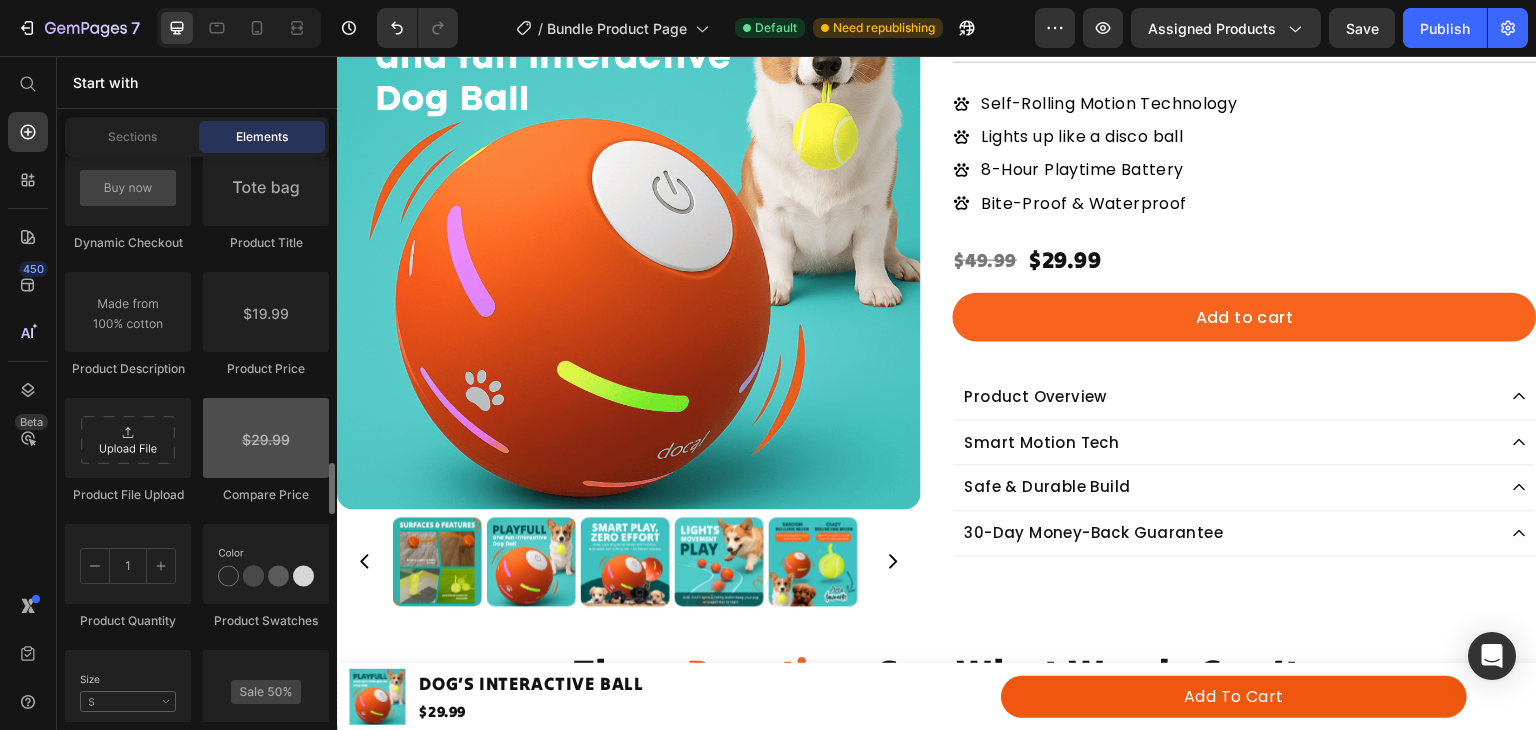 scroll, scrollTop: 3364, scrollLeft: 0, axis: vertical 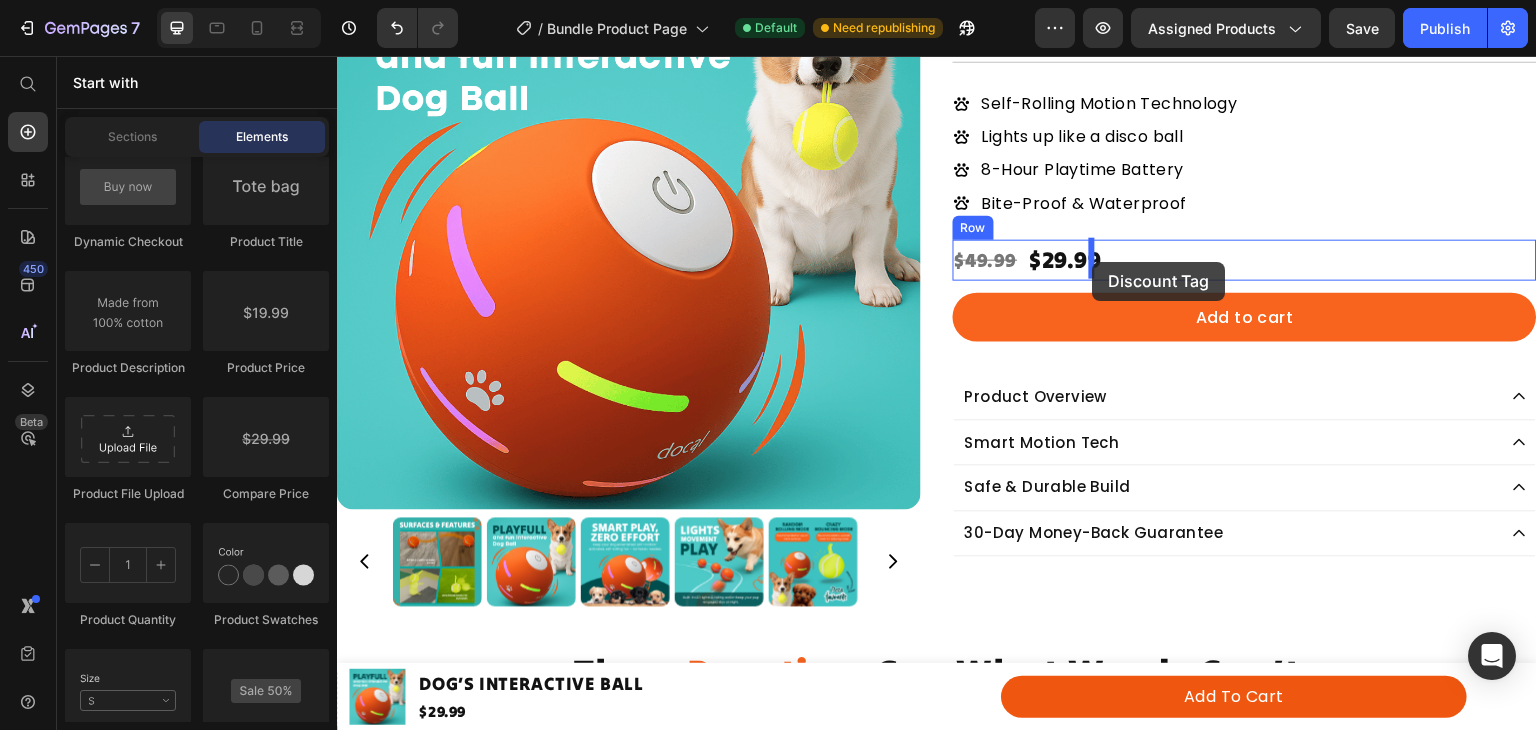 drag, startPoint x: 621, startPoint y: 741, endPoint x: 1093, endPoint y: 262, distance: 672.47675 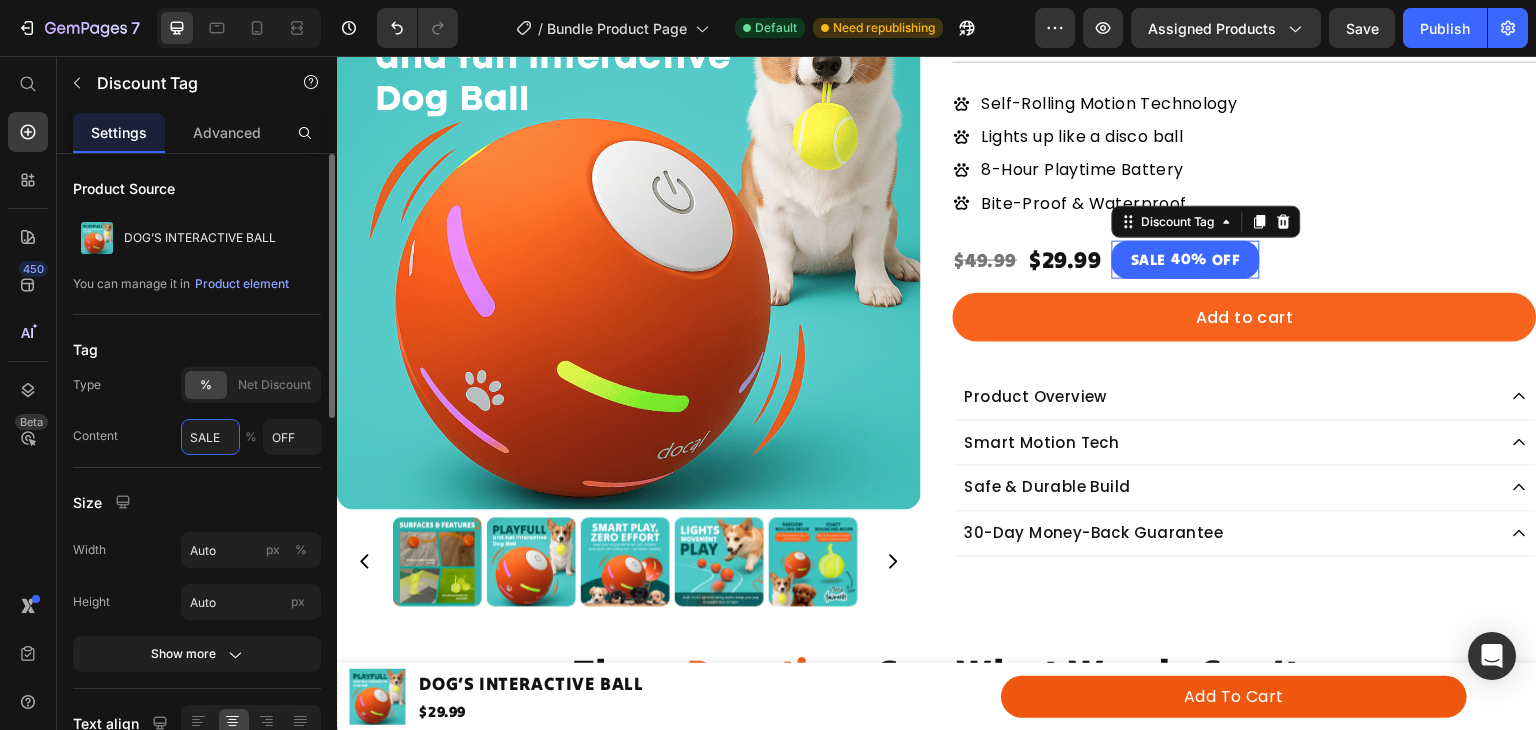 click on "SALE" at bounding box center (210, 437) 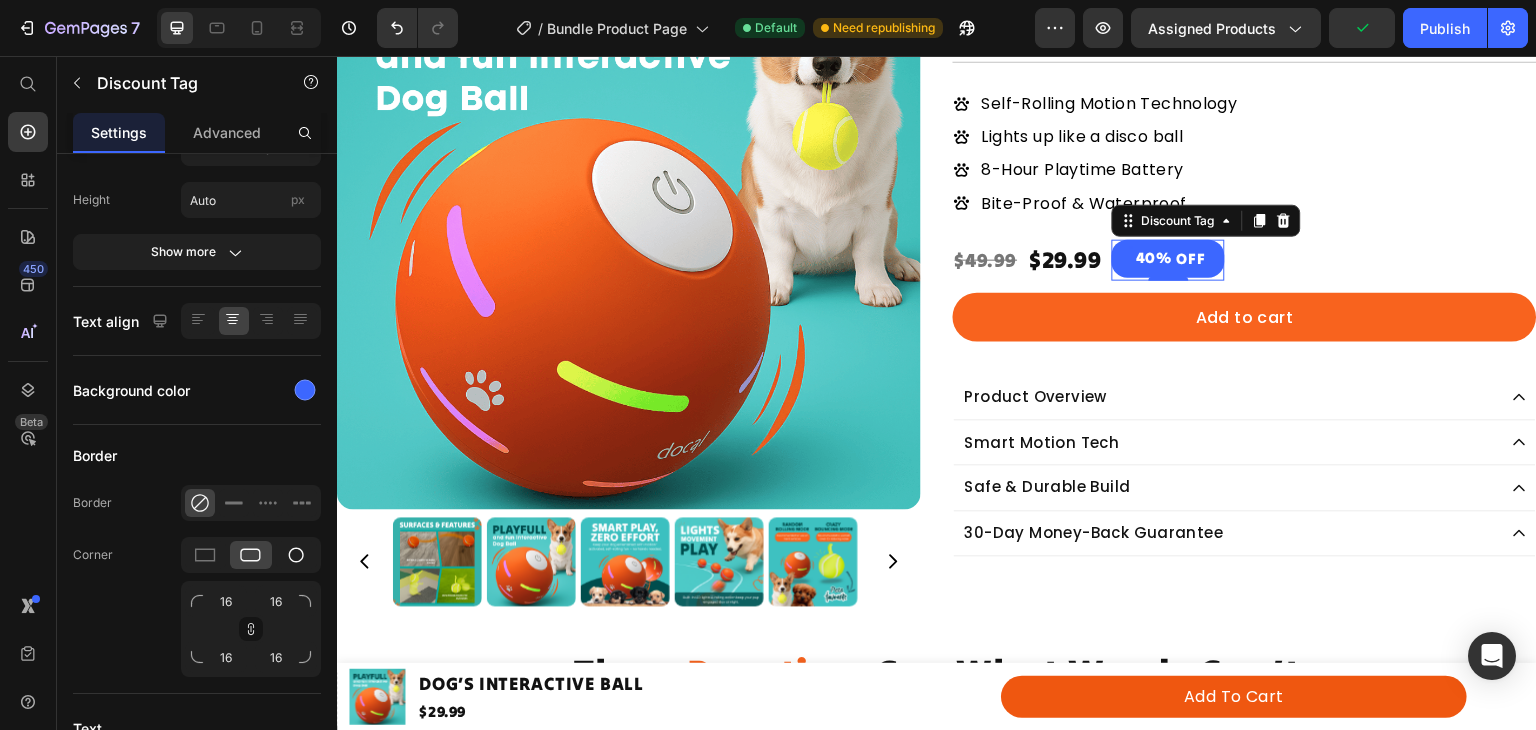 scroll, scrollTop: 769, scrollLeft: 0, axis: vertical 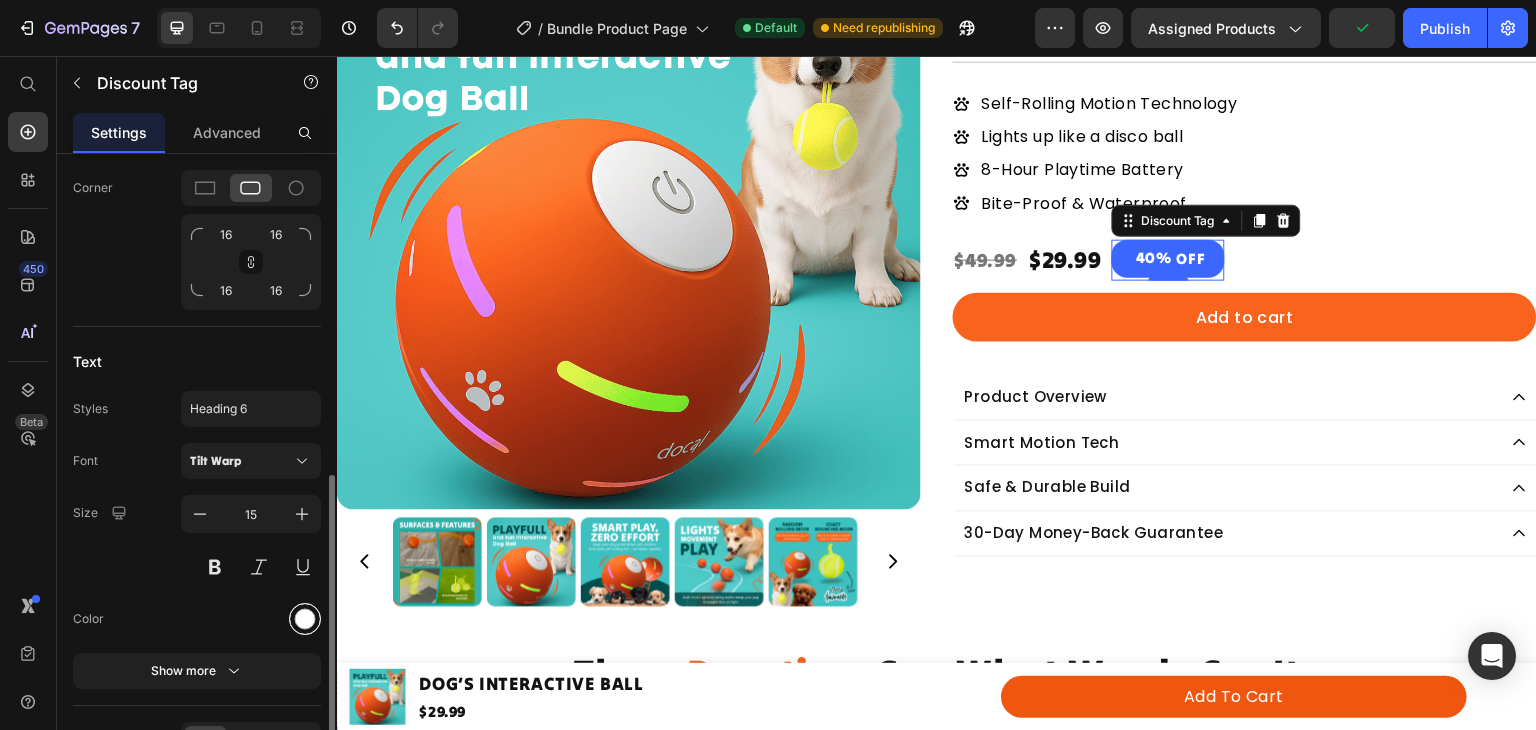 type 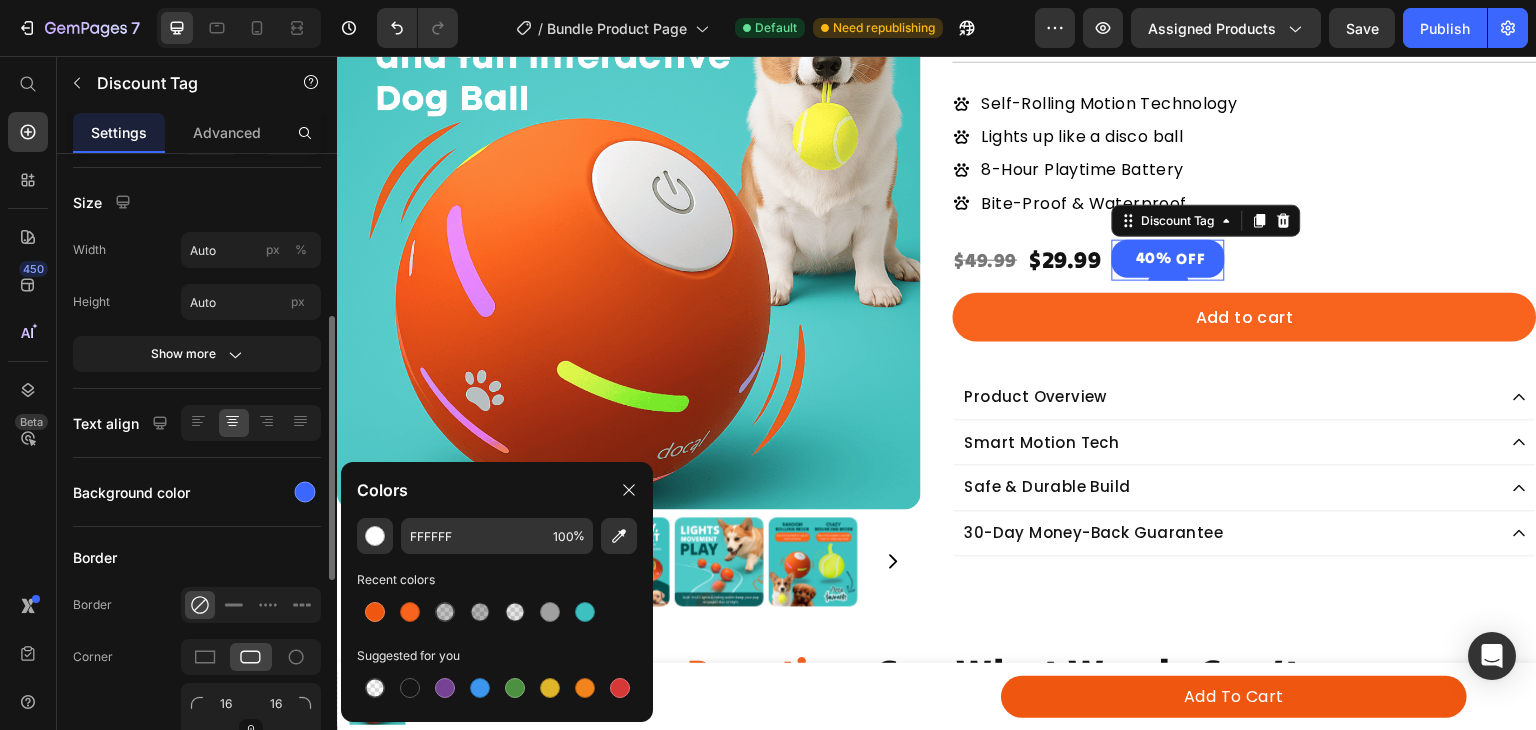 scroll, scrollTop: 300, scrollLeft: 0, axis: vertical 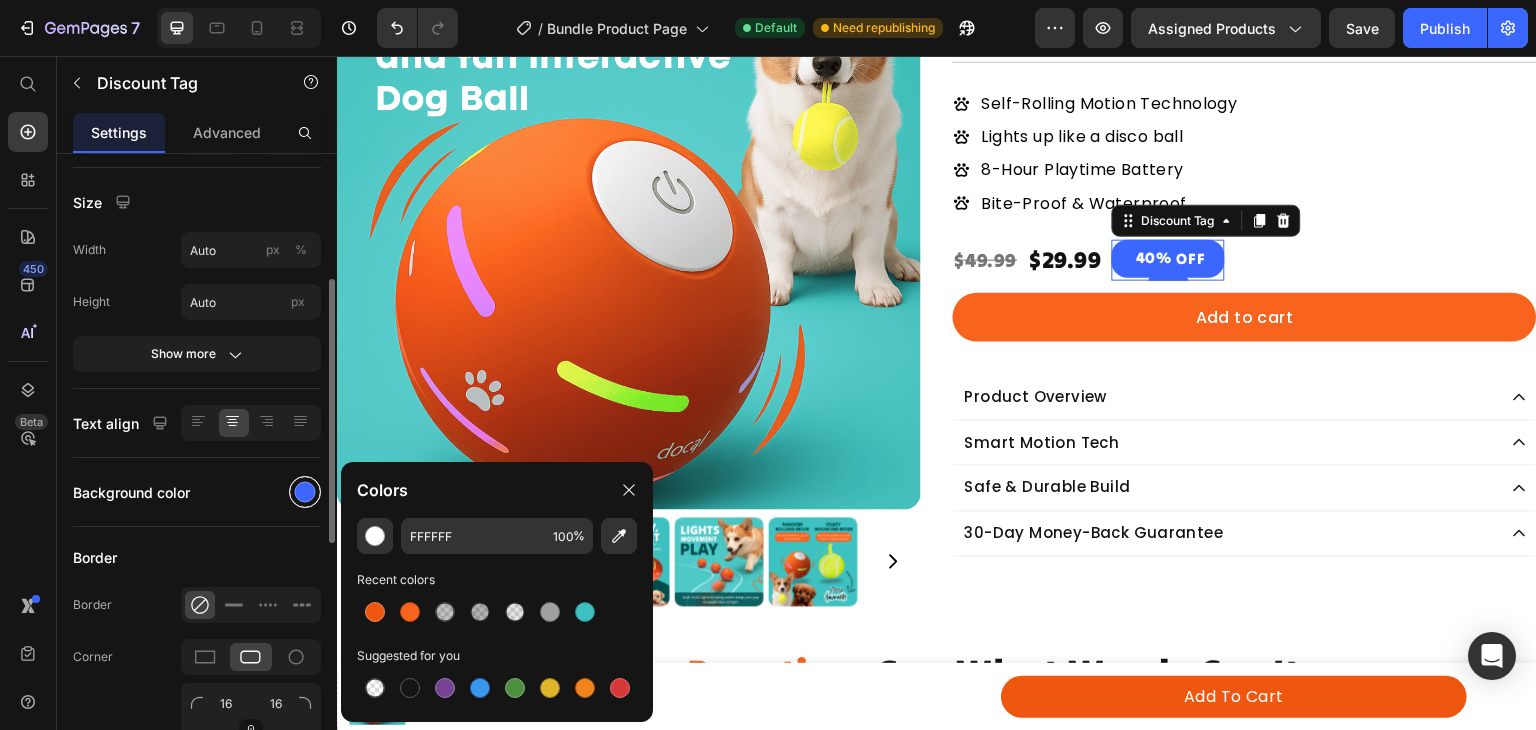 click at bounding box center [305, 492] 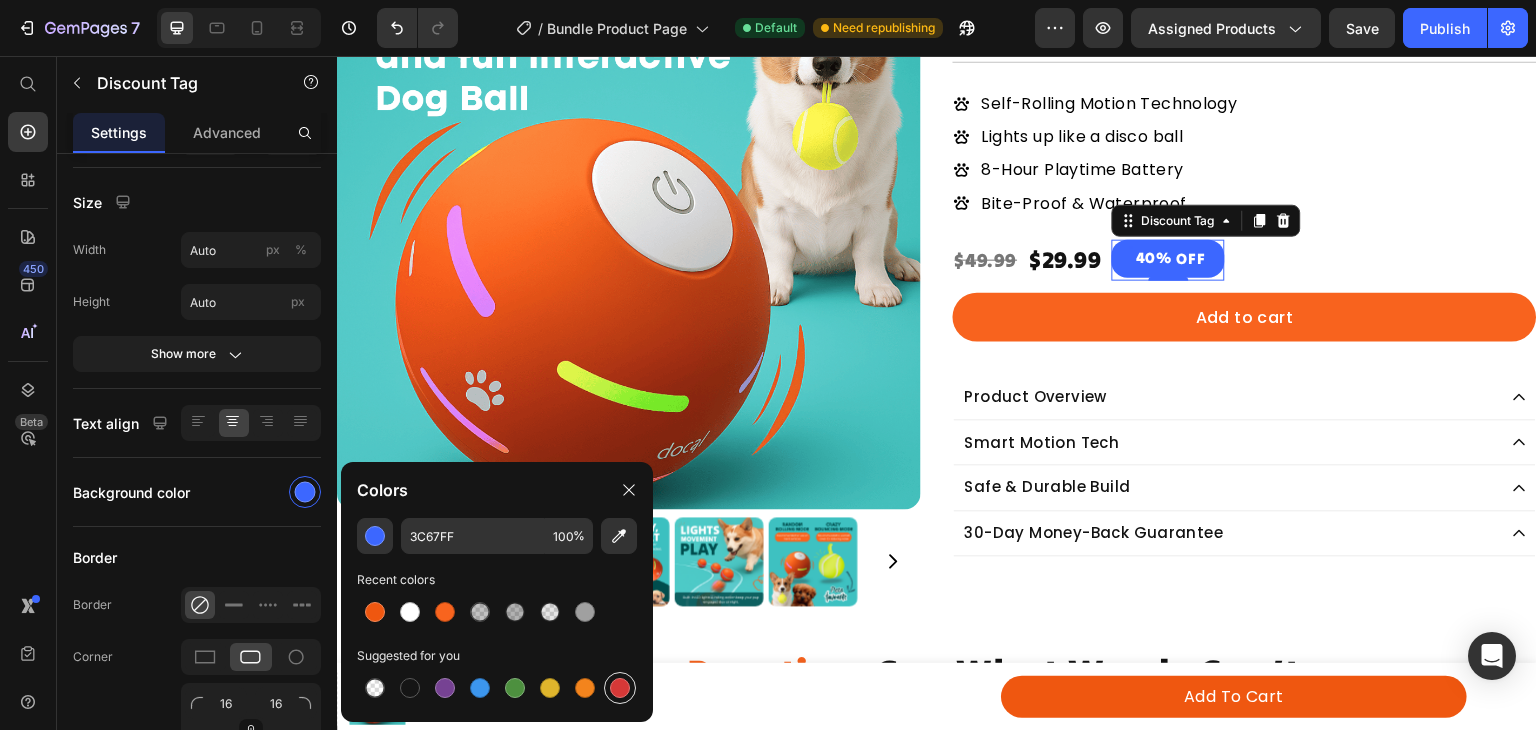 click at bounding box center [620, 688] 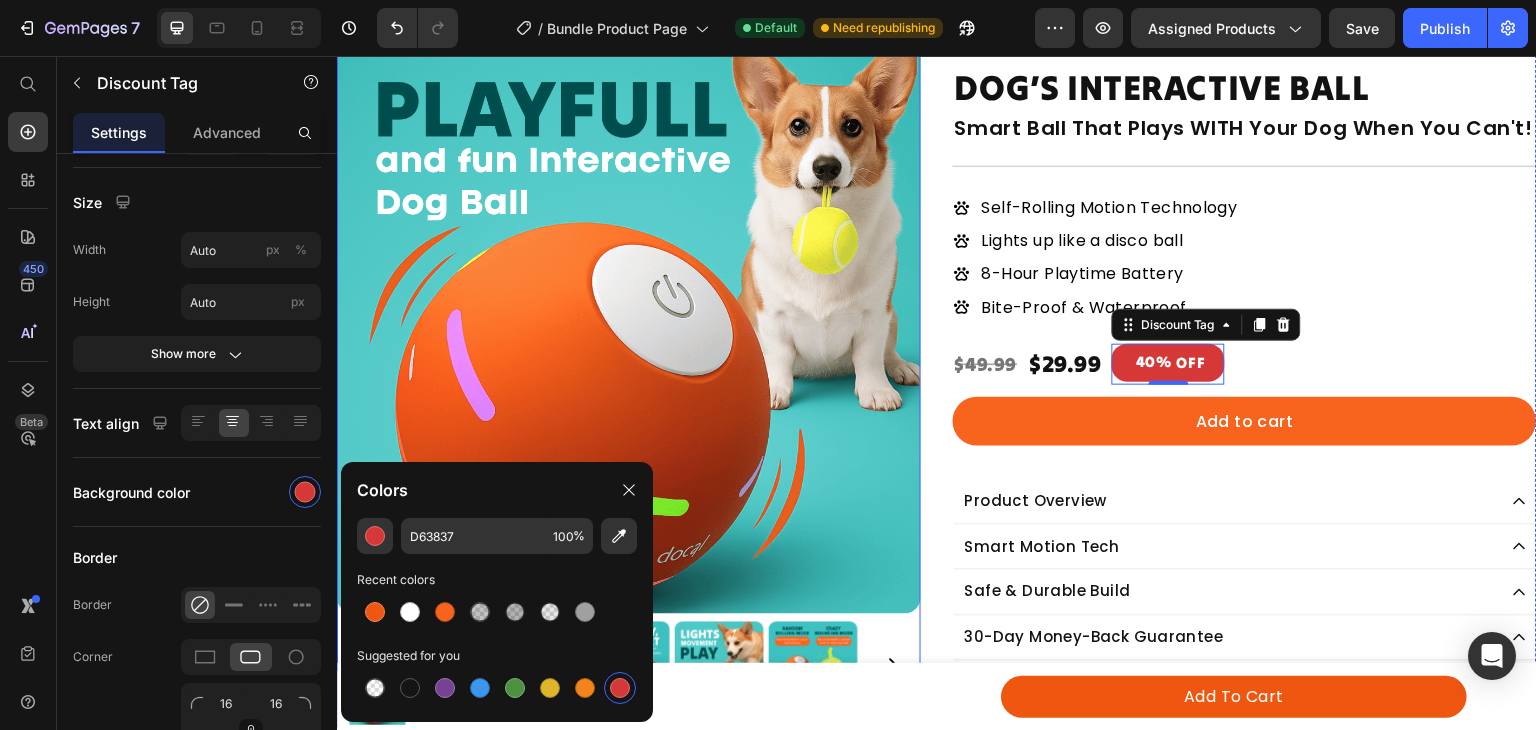 scroll, scrollTop: 0, scrollLeft: 0, axis: both 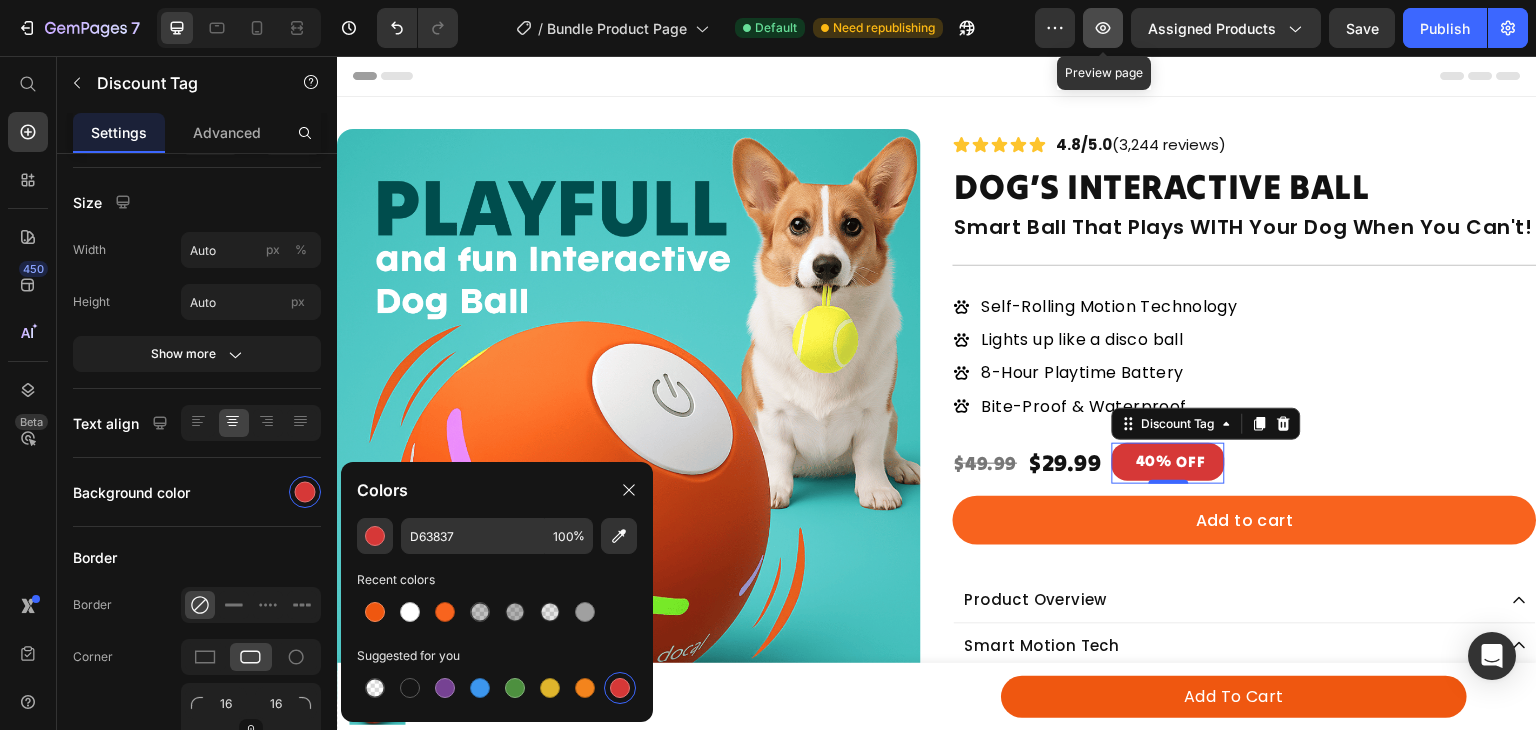 click 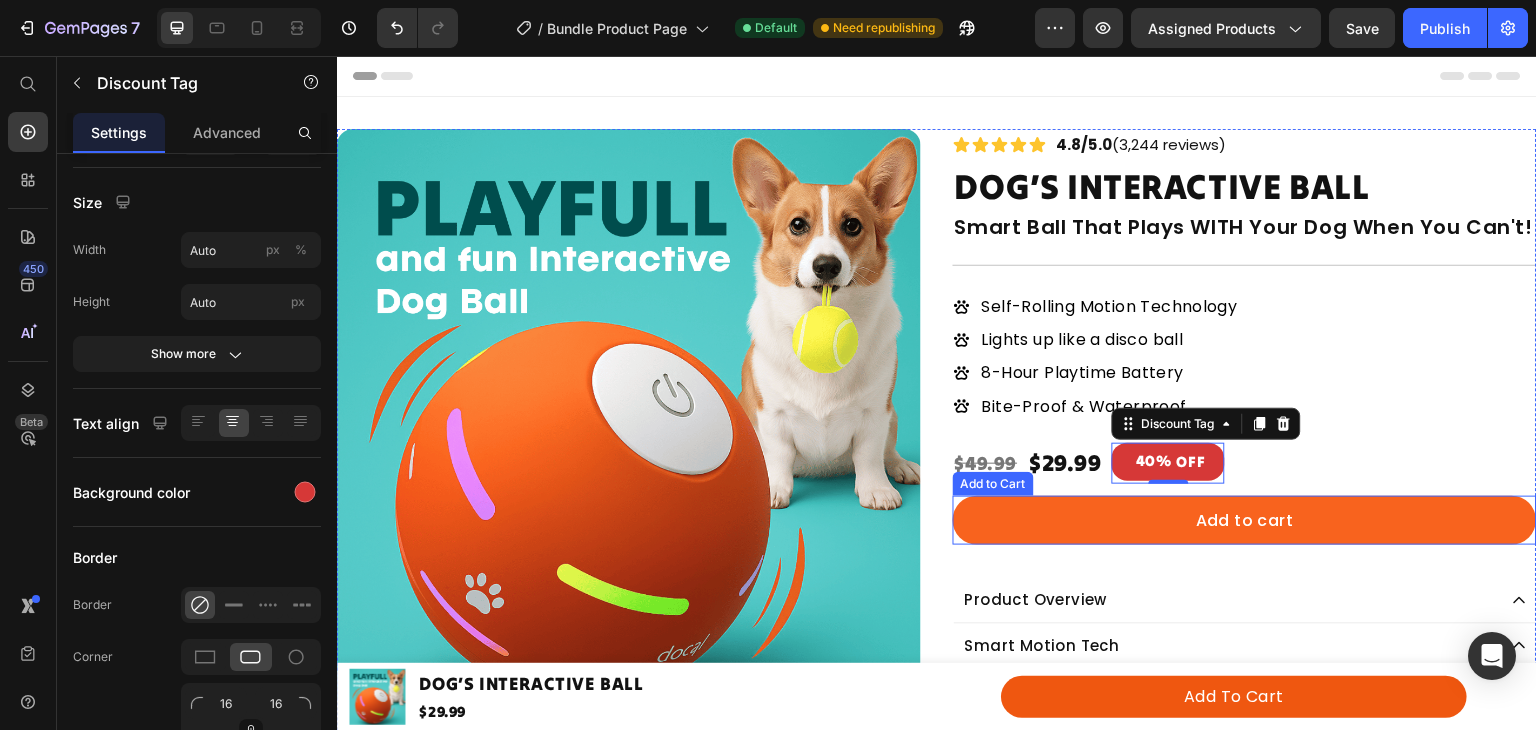 click on "Add to cart" at bounding box center (1245, 521) 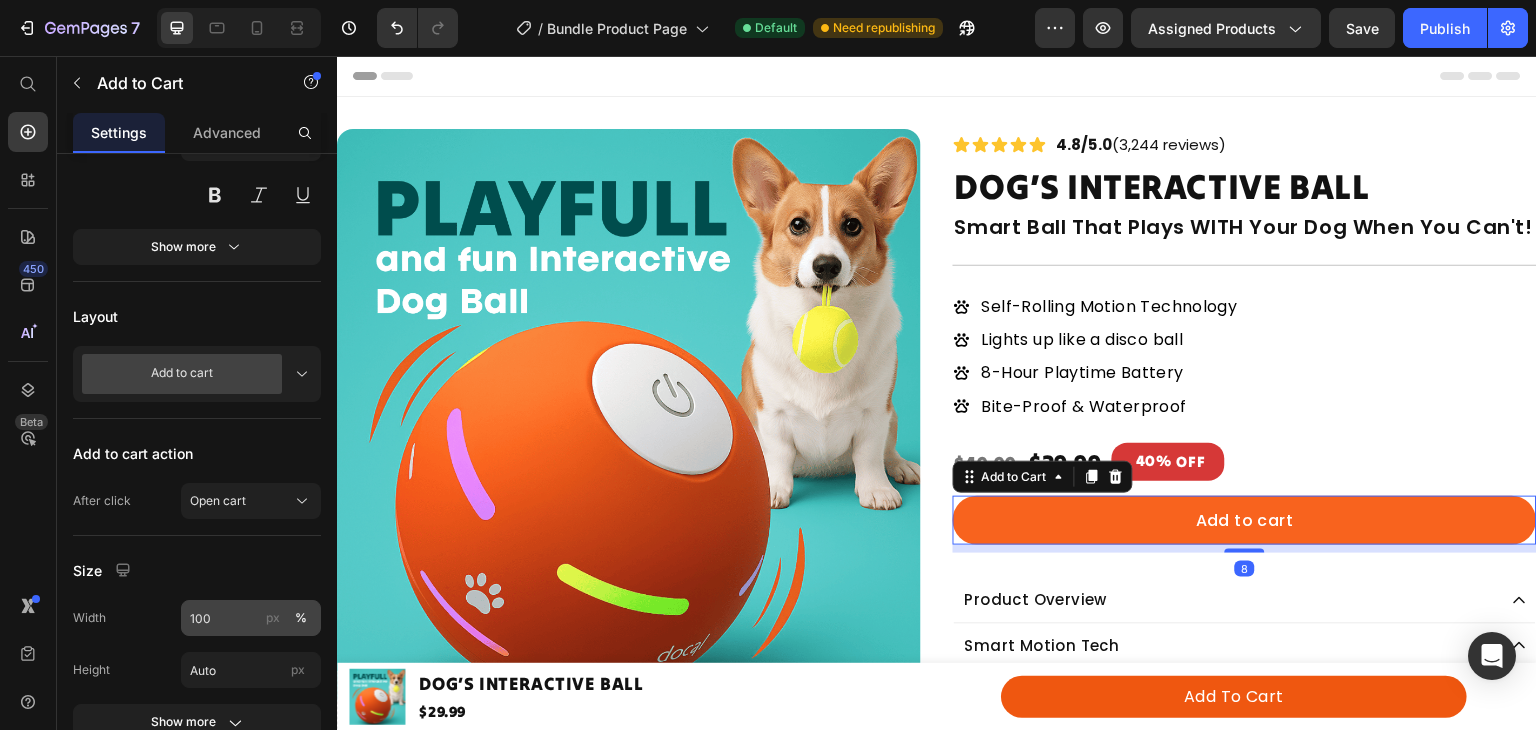 scroll, scrollTop: 781, scrollLeft: 0, axis: vertical 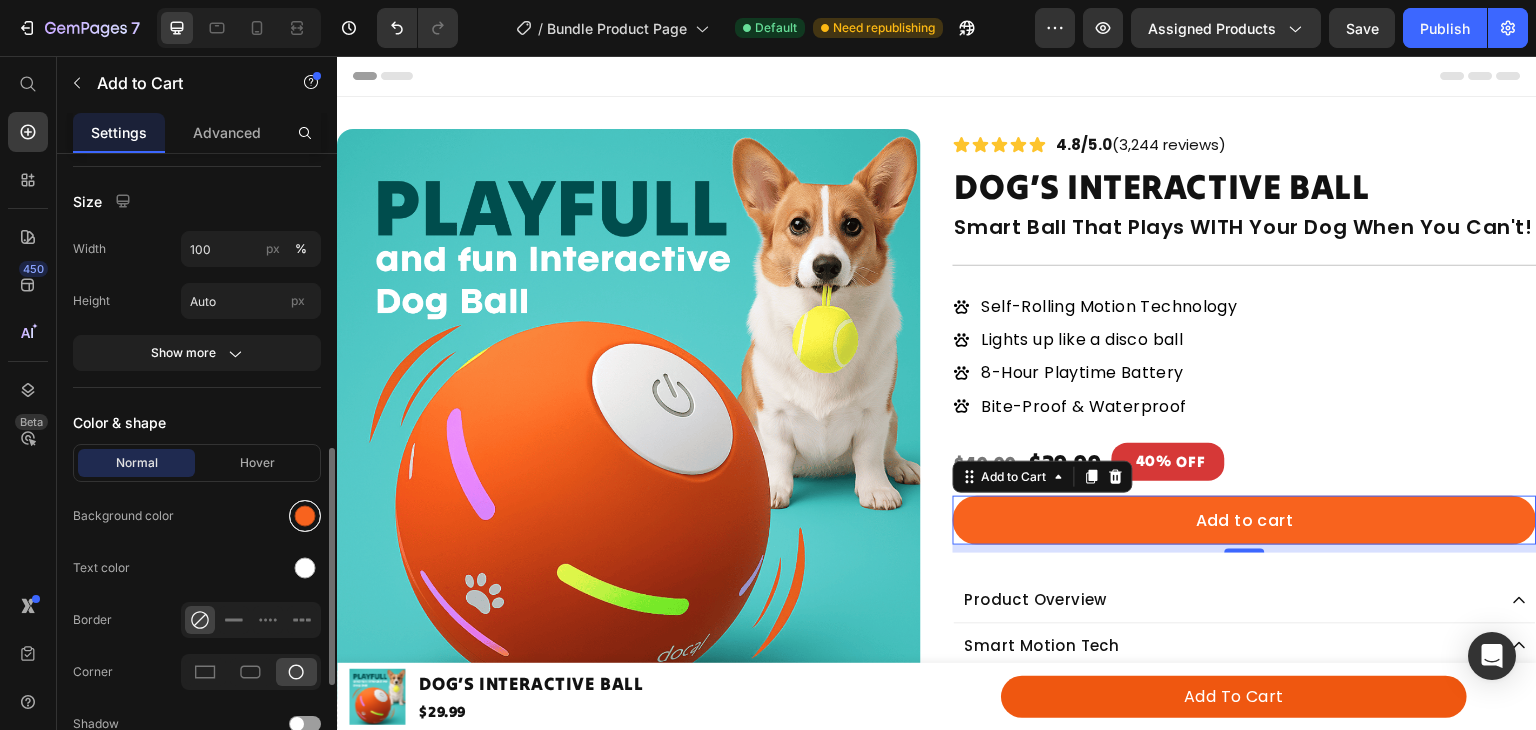 click at bounding box center [305, 516] 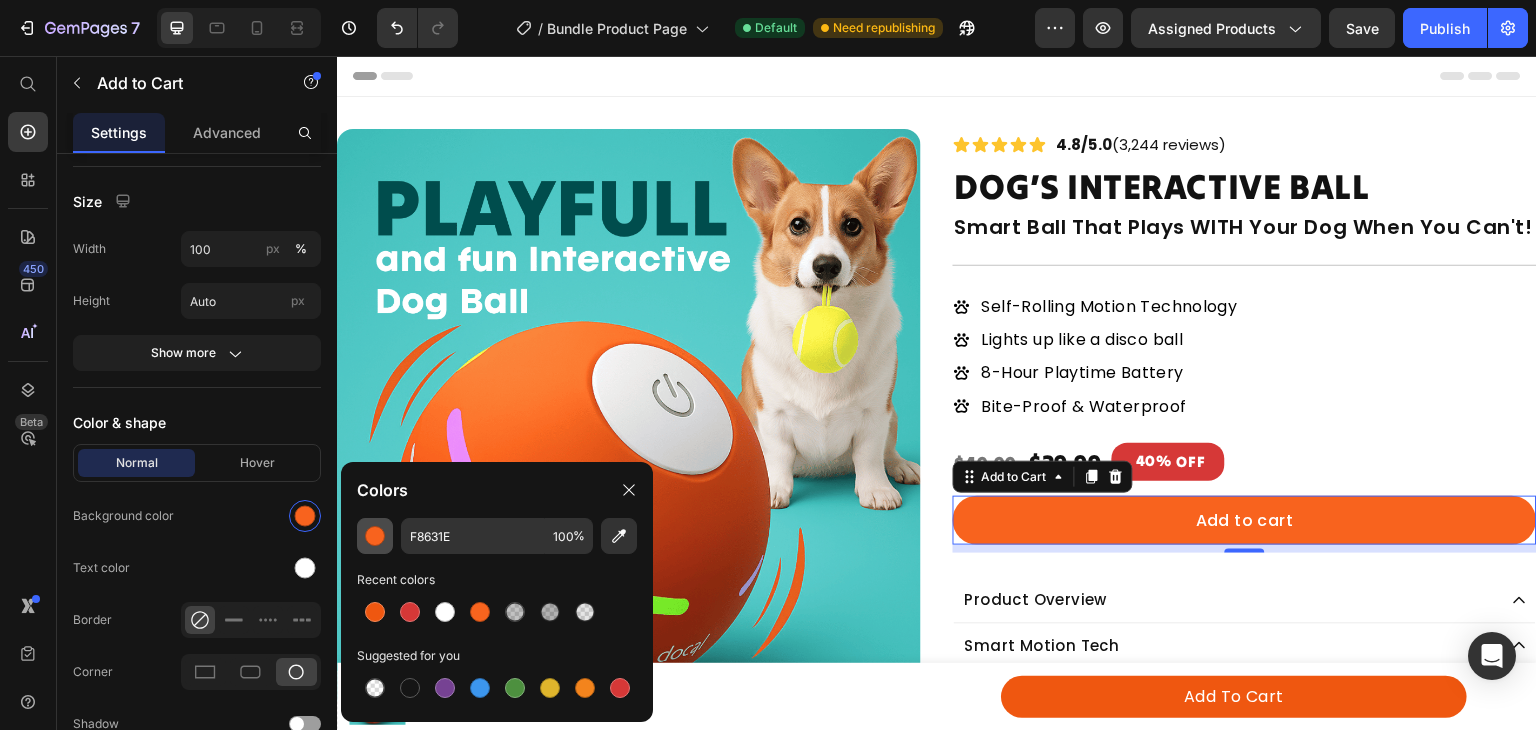 click at bounding box center [375, 536] 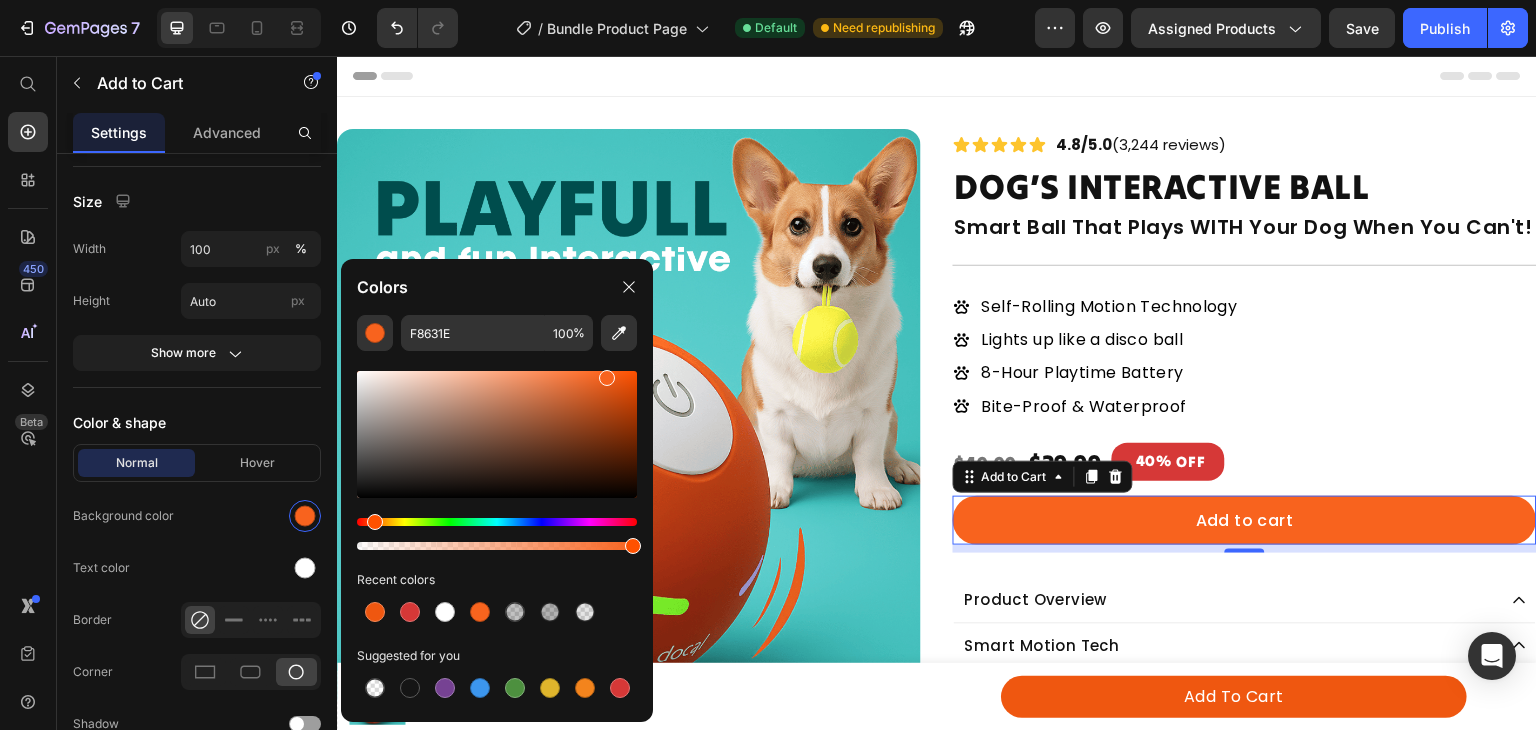 click at bounding box center (497, 522) 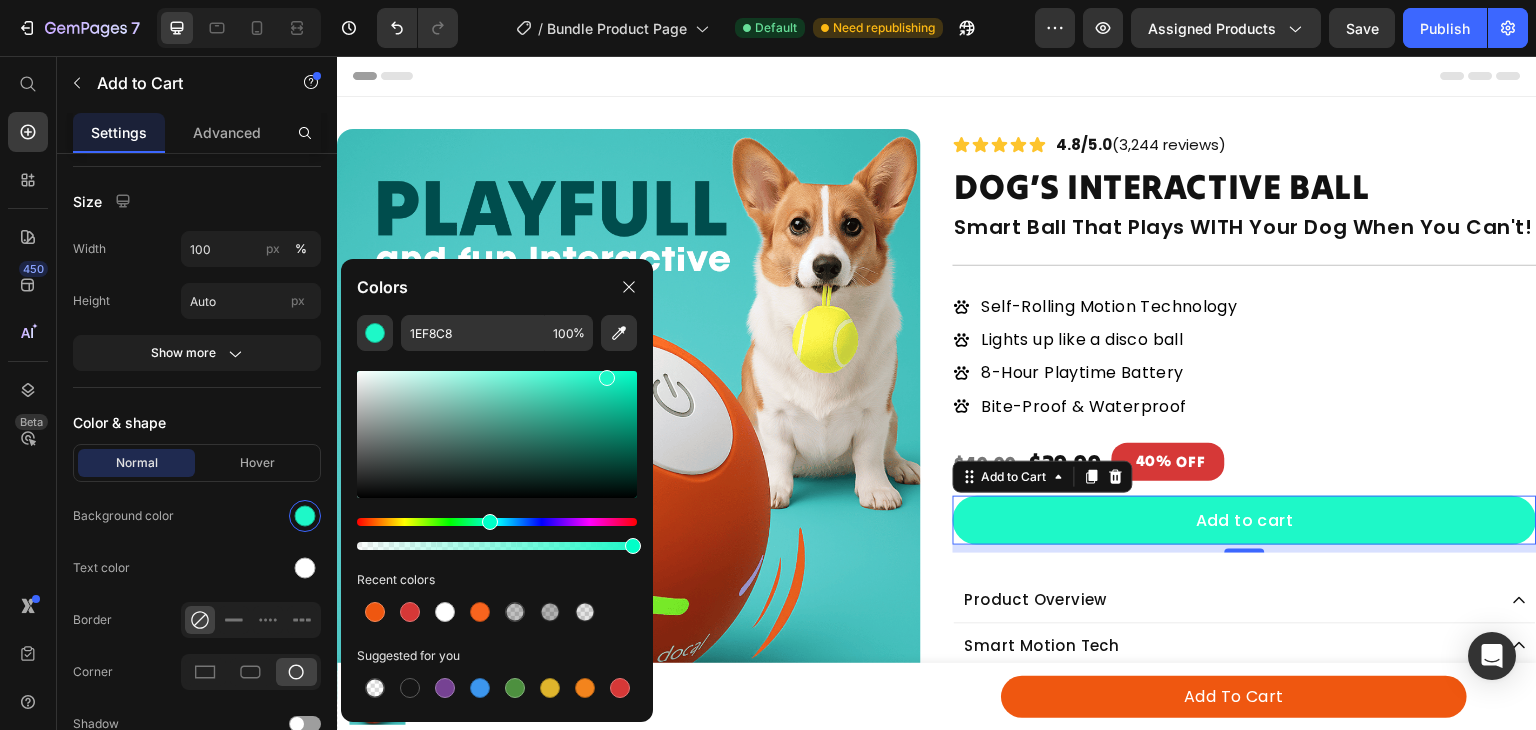 click at bounding box center (497, 434) 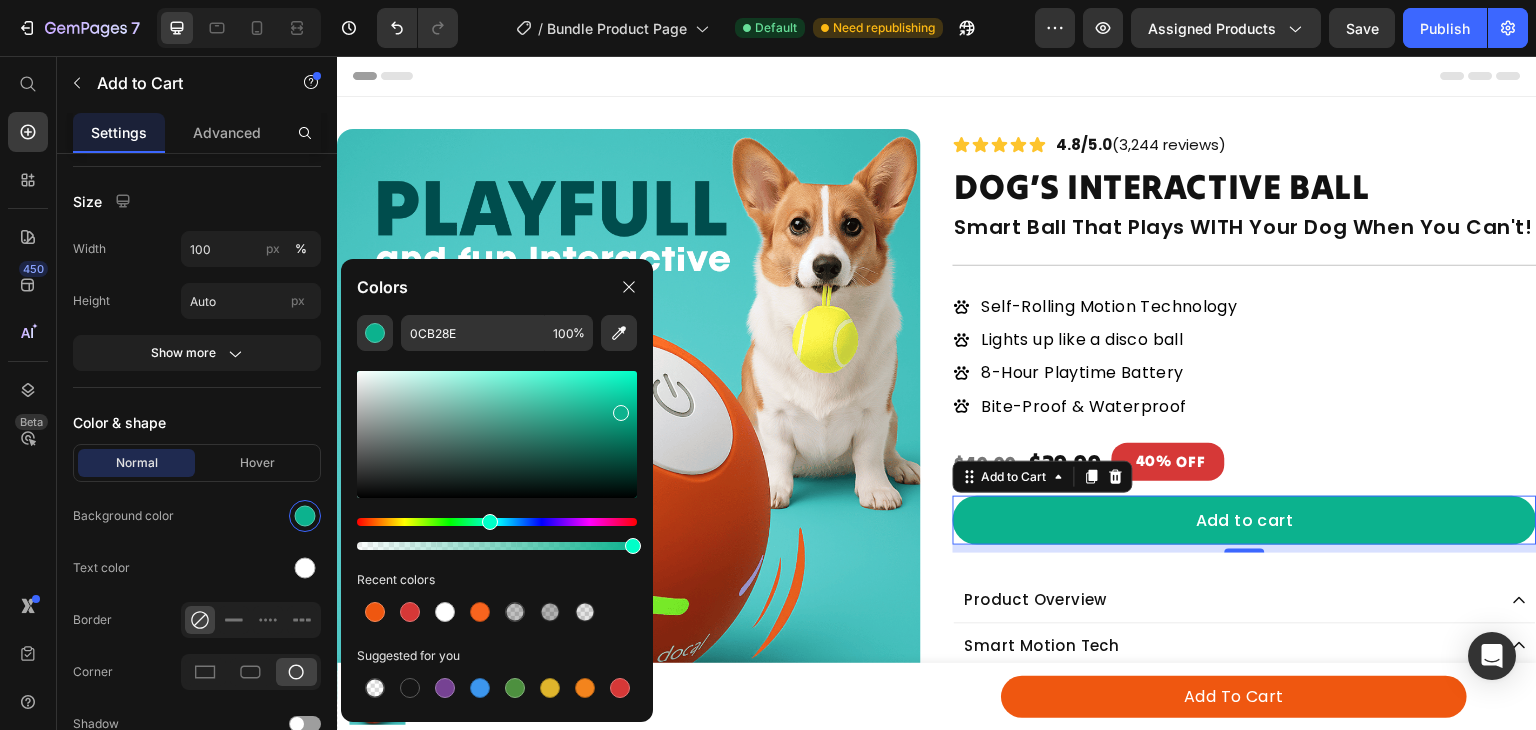click at bounding box center [497, 434] 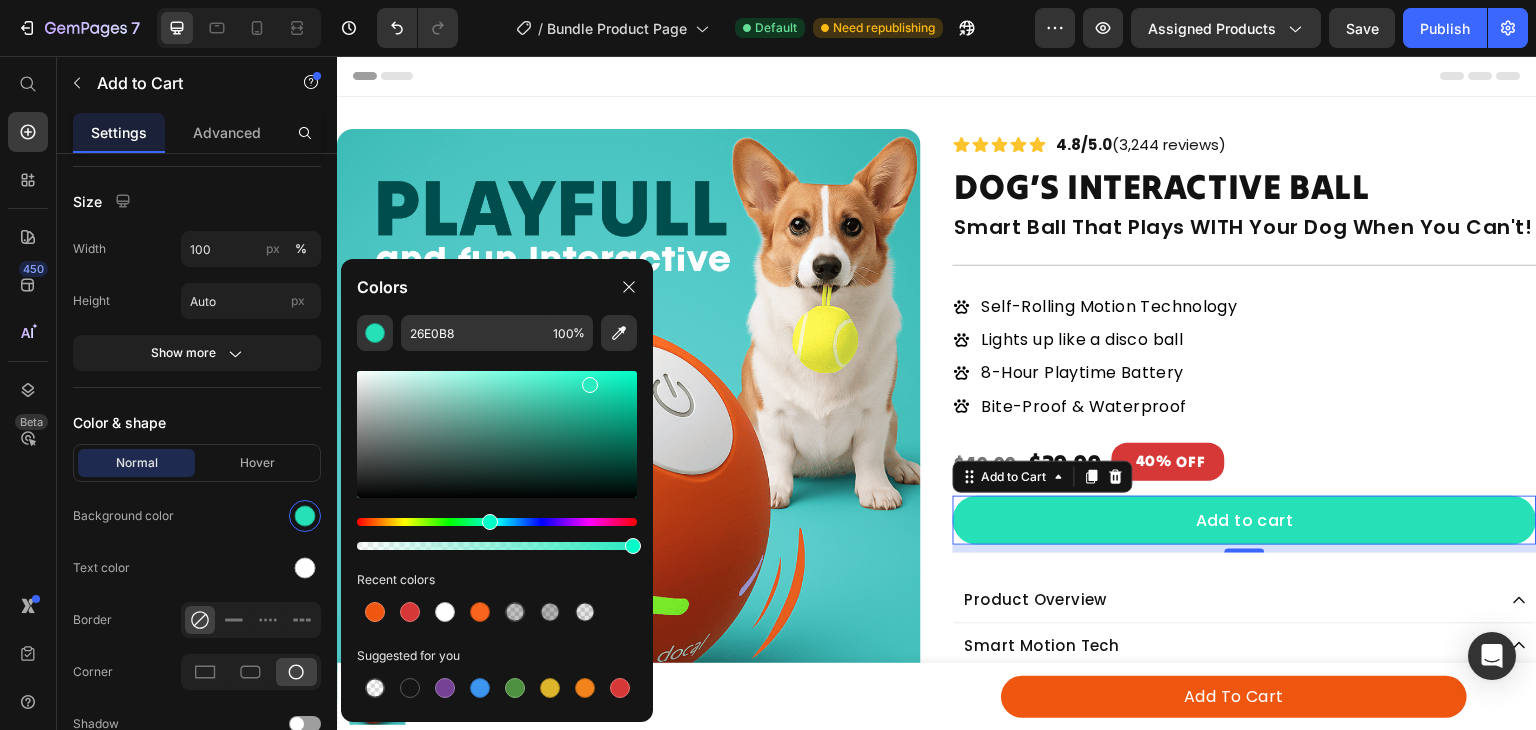 click at bounding box center (497, 434) 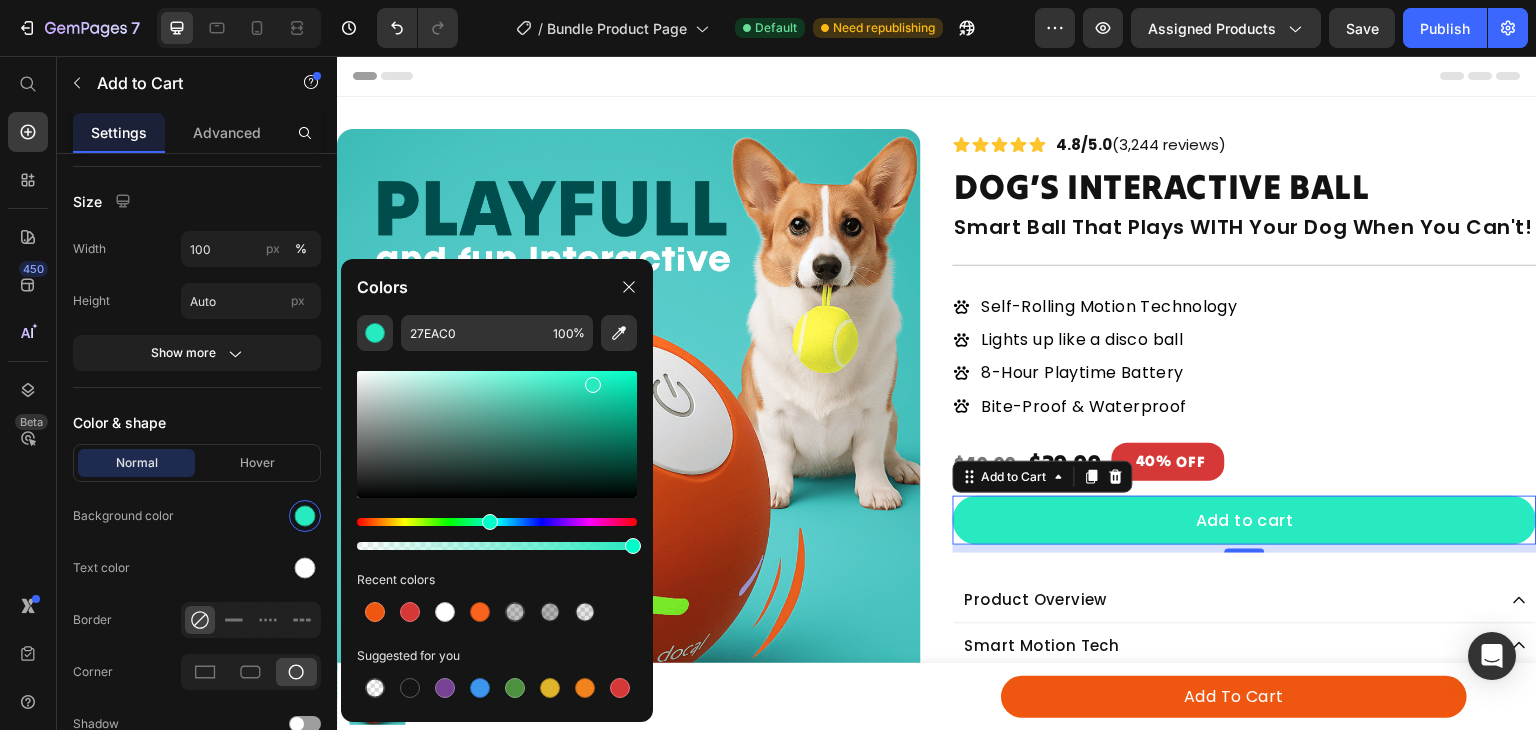 click at bounding box center [593, 385] 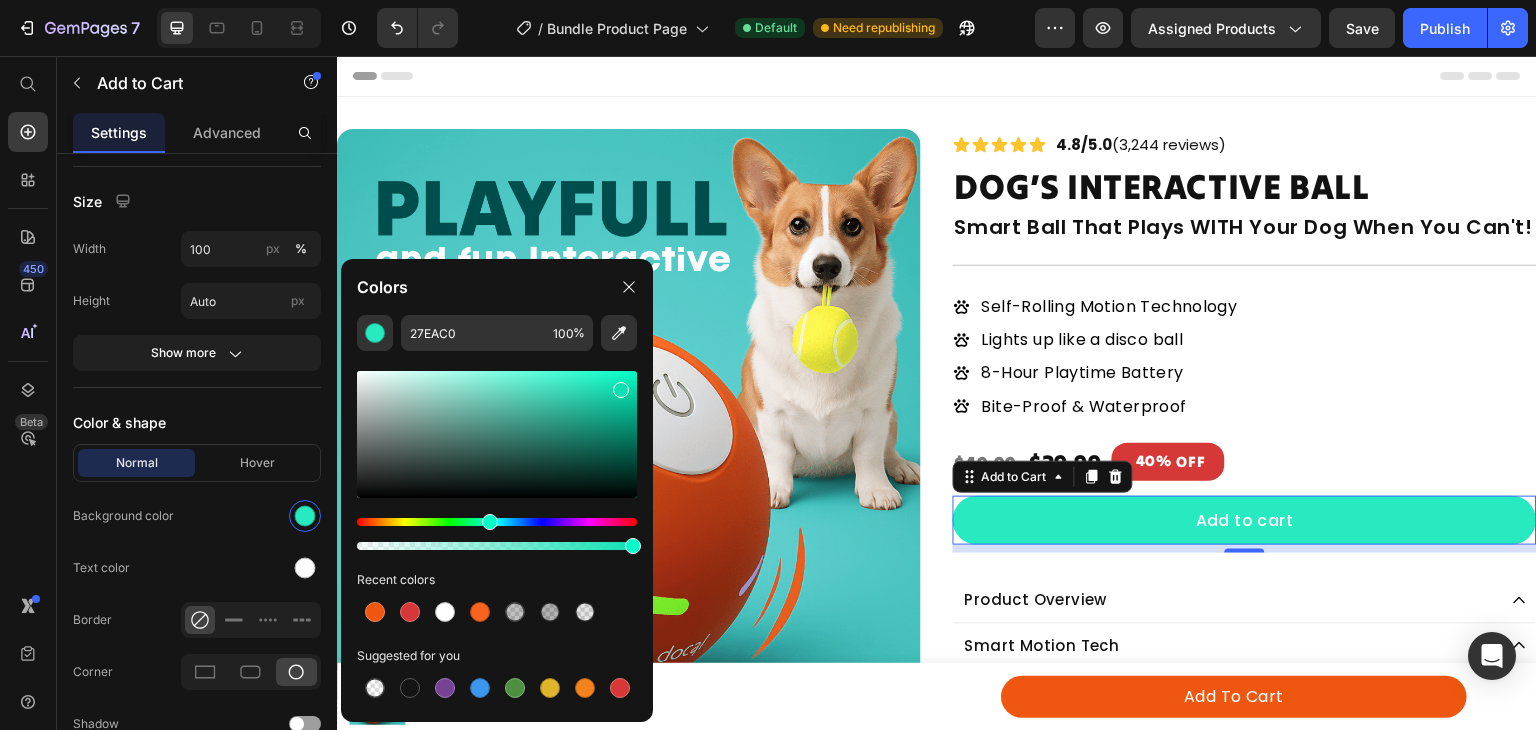 click at bounding box center [497, 434] 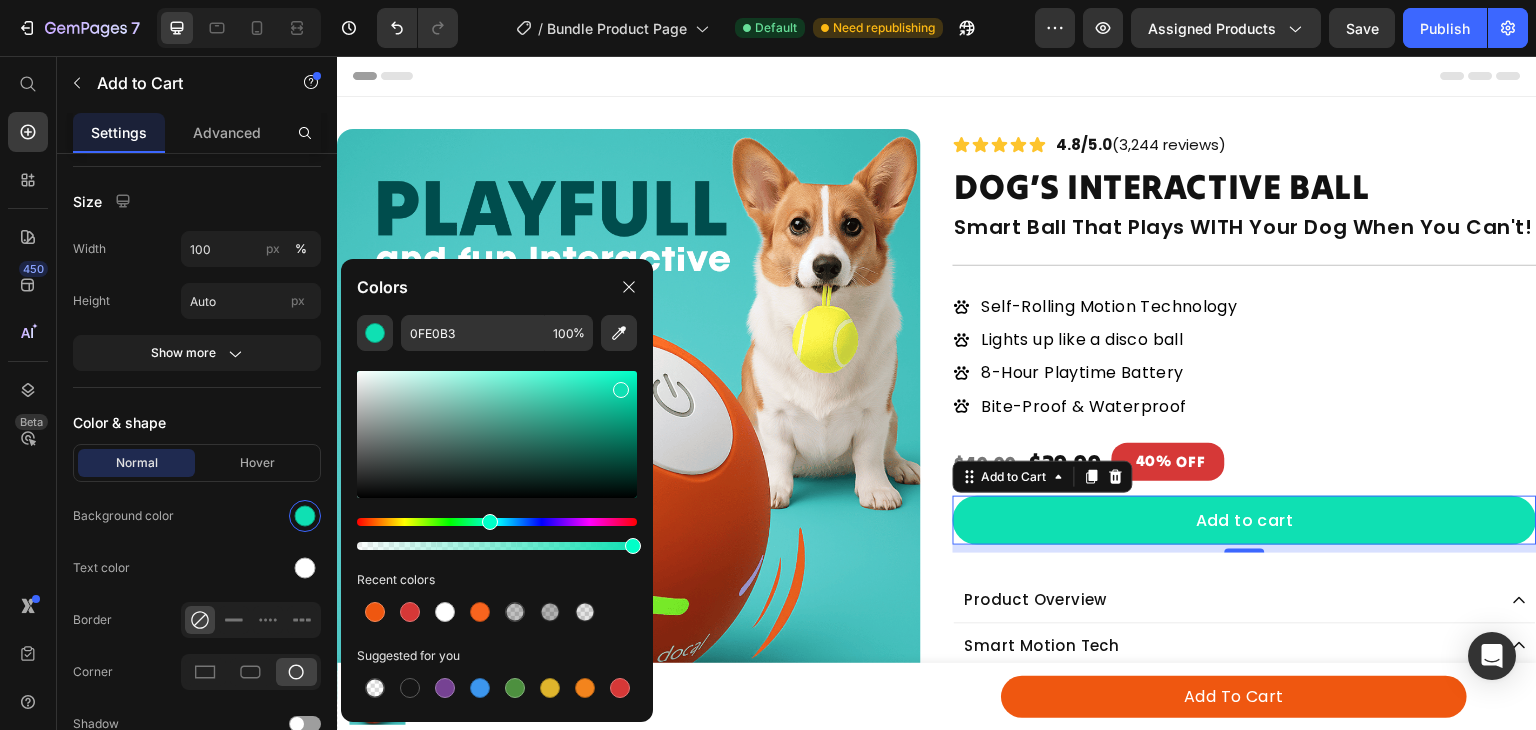click at bounding box center [497, 434] 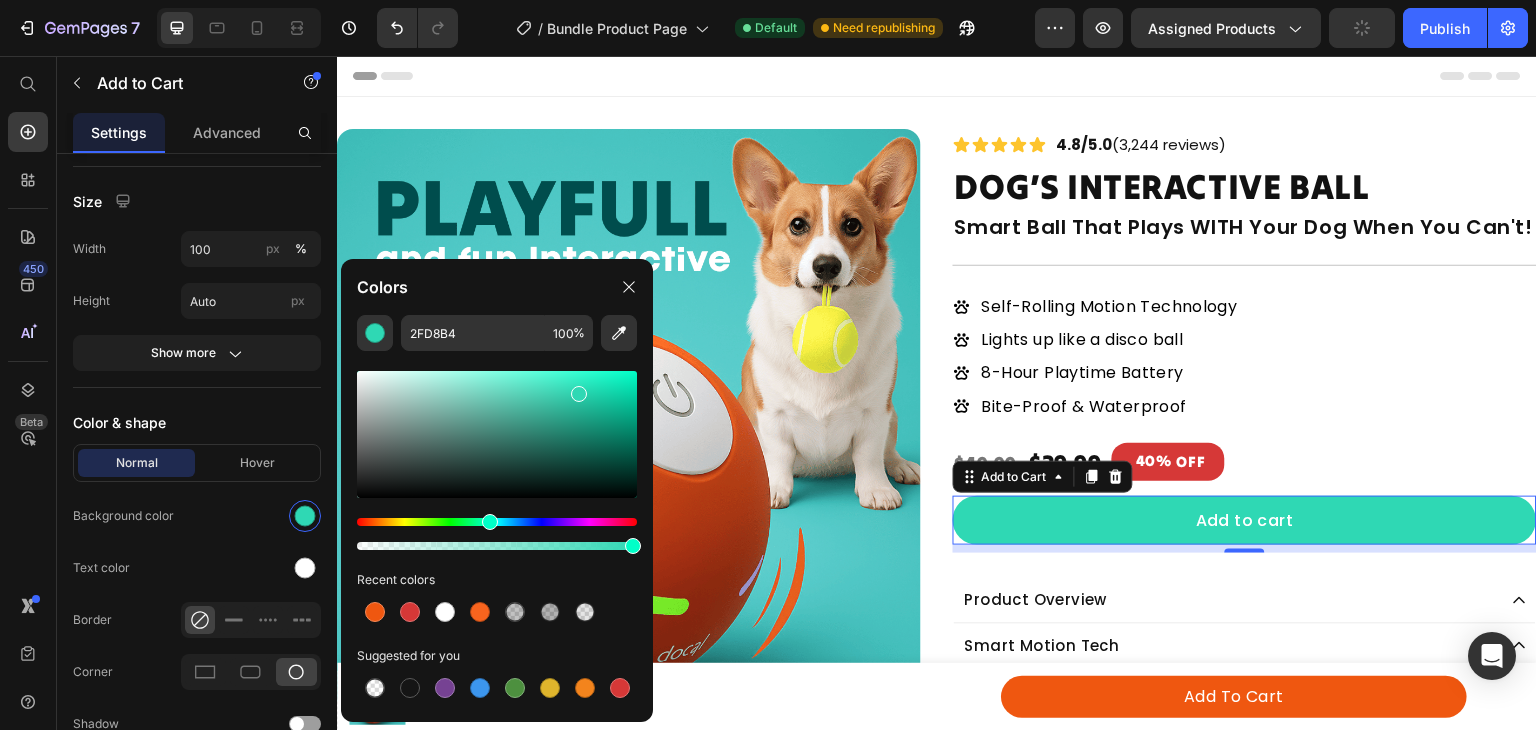 click at bounding box center (497, 434) 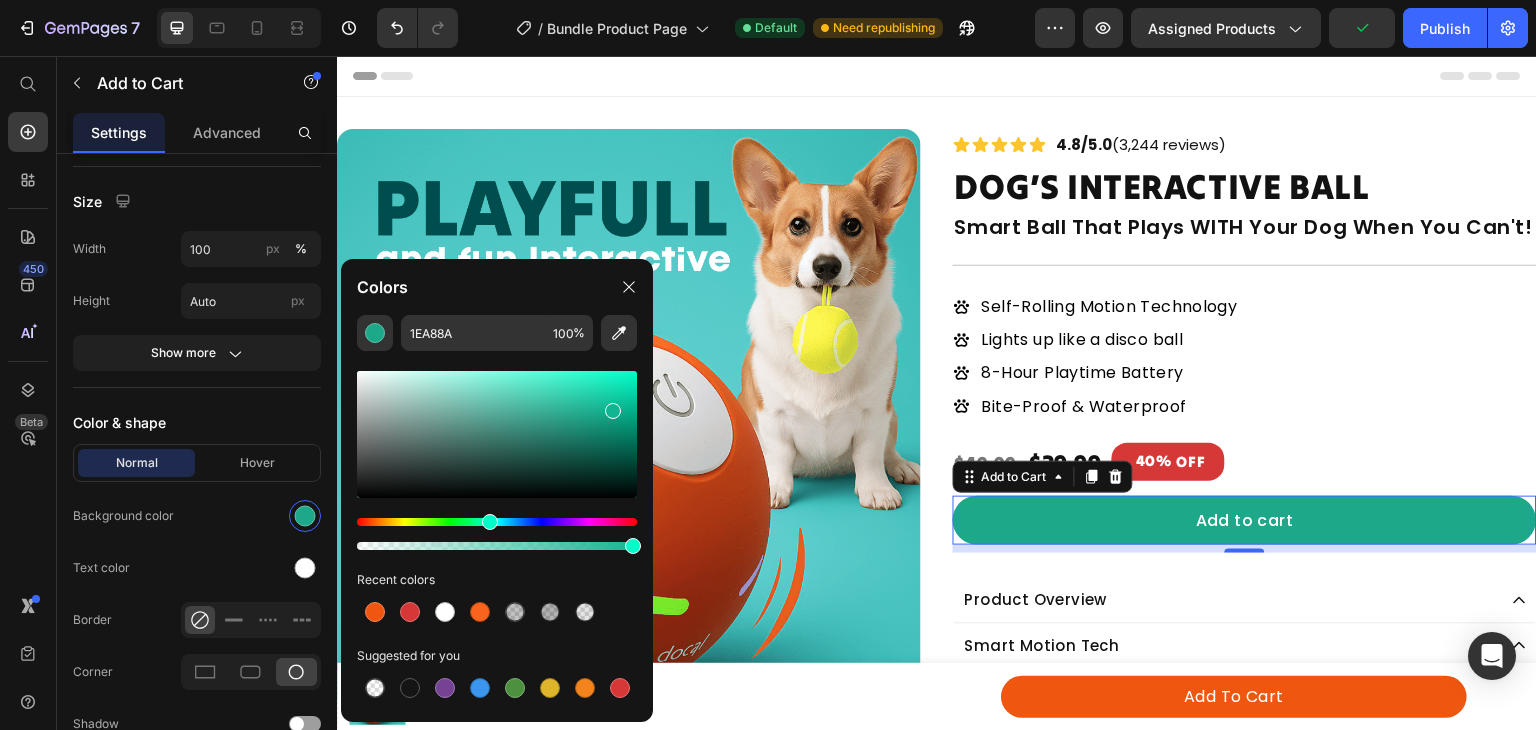 click at bounding box center [497, 434] 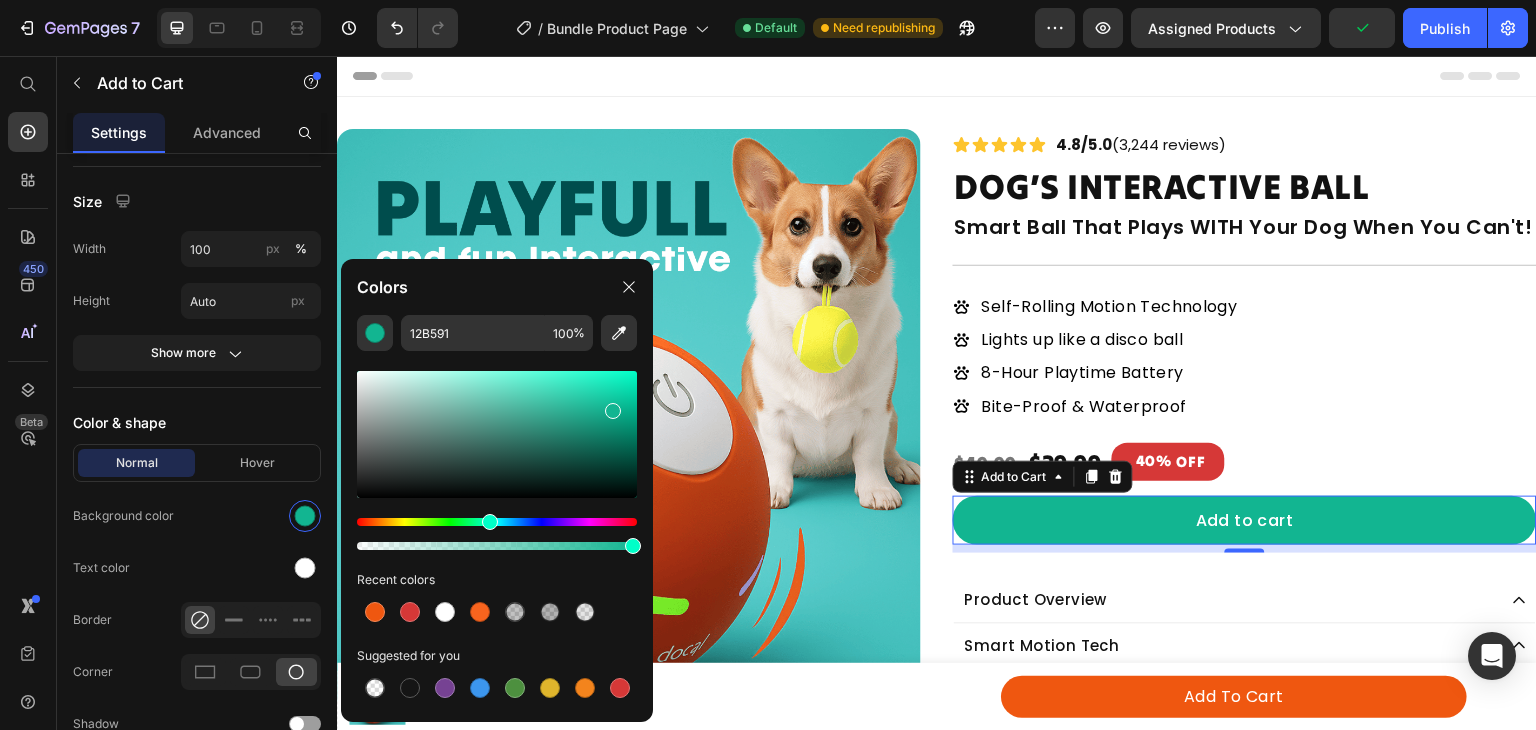 click at bounding box center (497, 434) 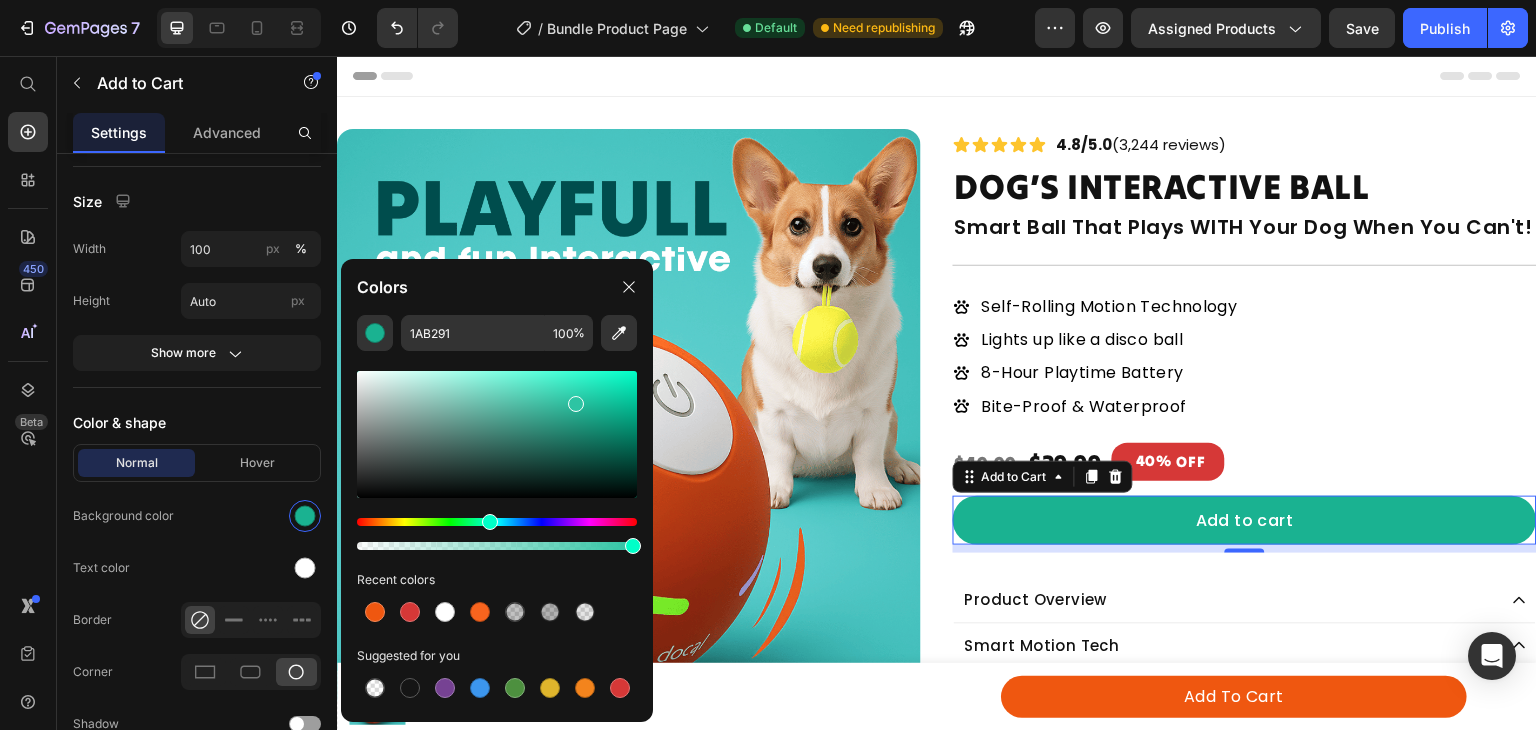click at bounding box center [497, 434] 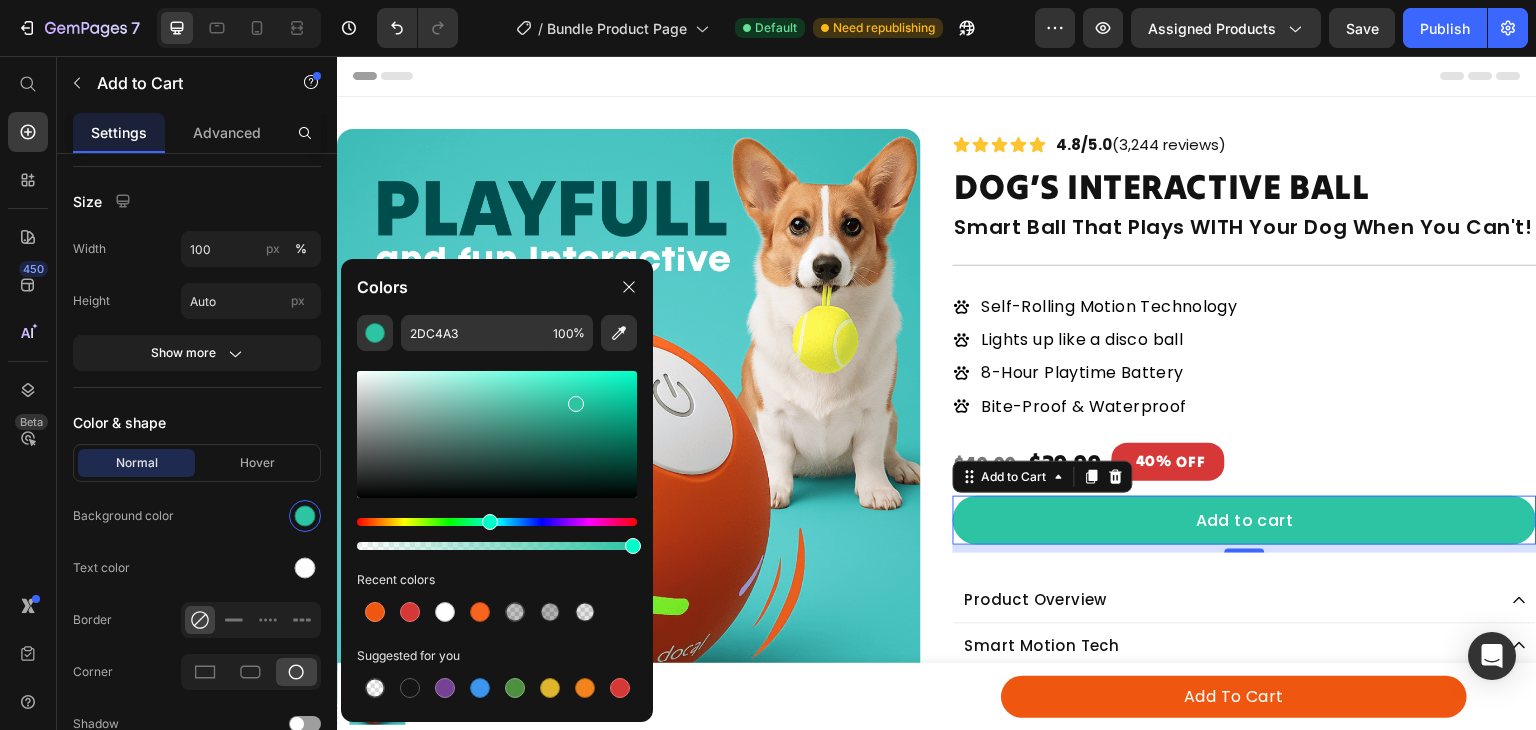 click at bounding box center (497, 434) 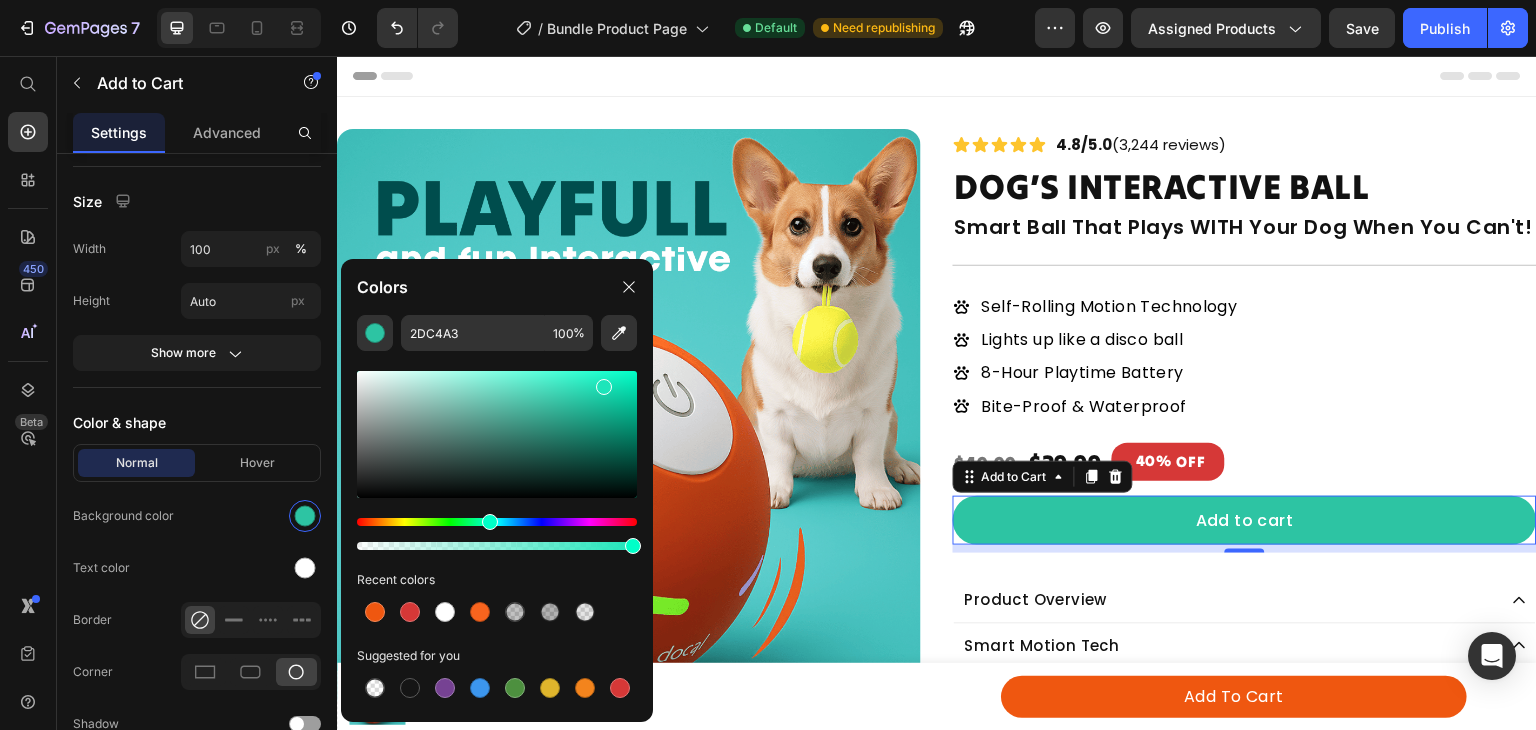 type on "1DE5BA" 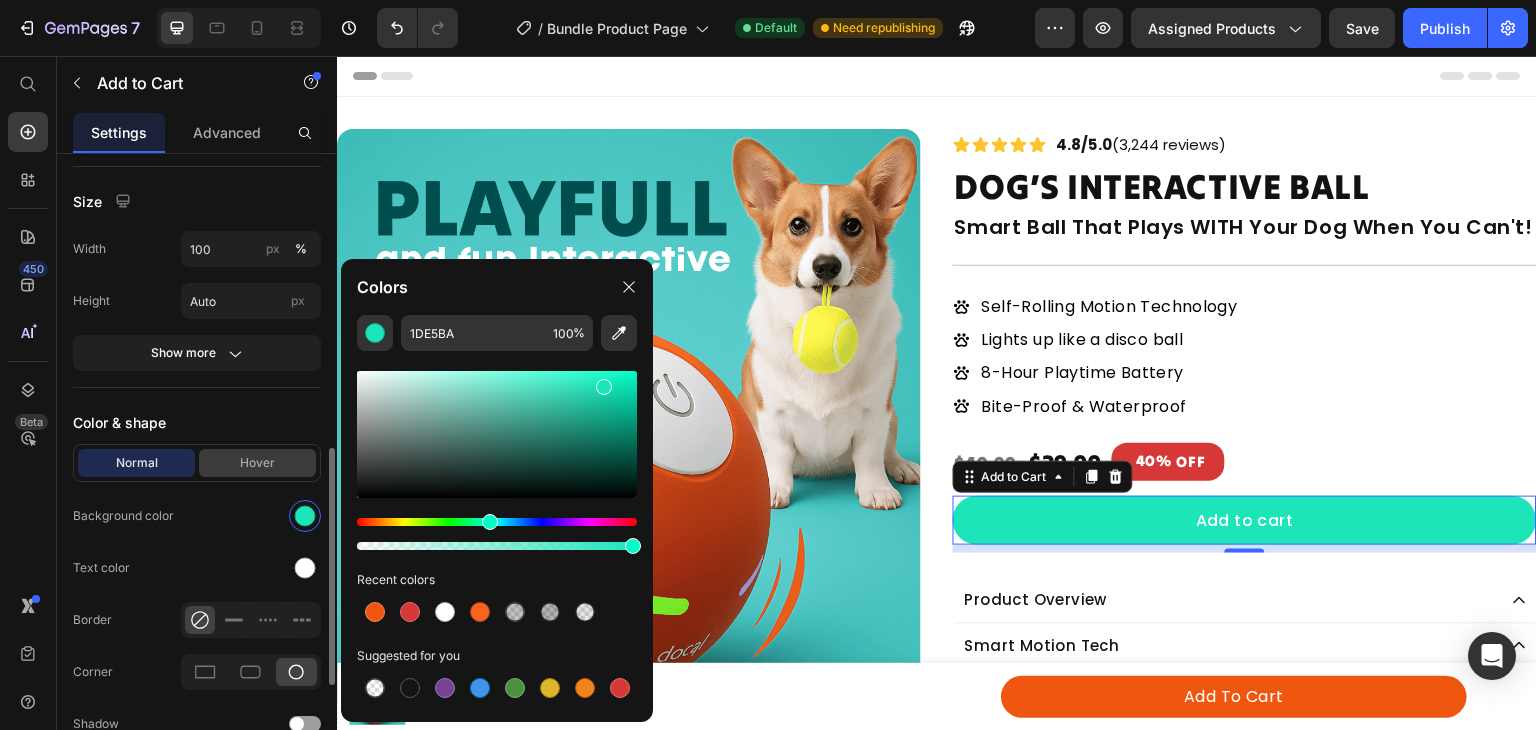 click on "Hover" at bounding box center (257, 463) 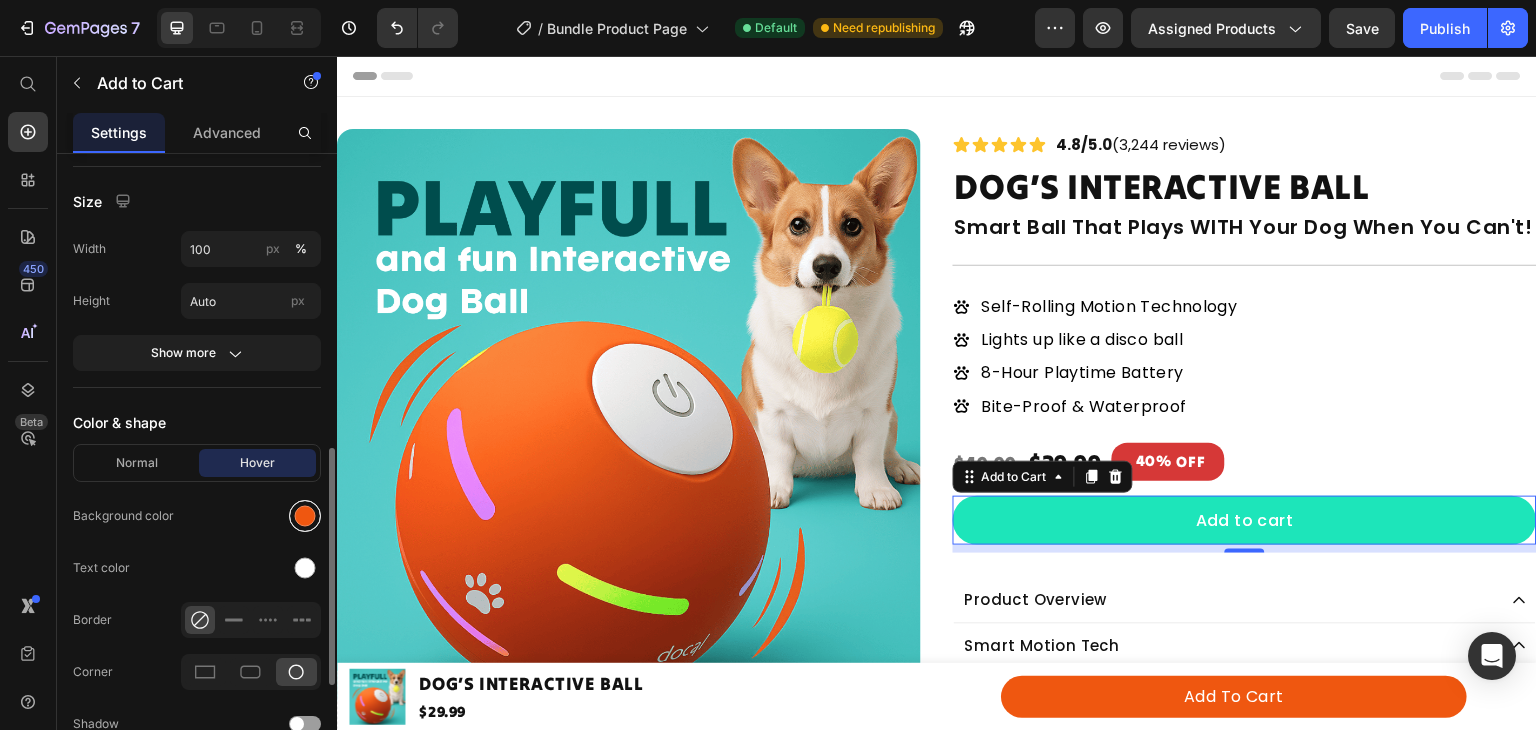 click at bounding box center (305, 516) 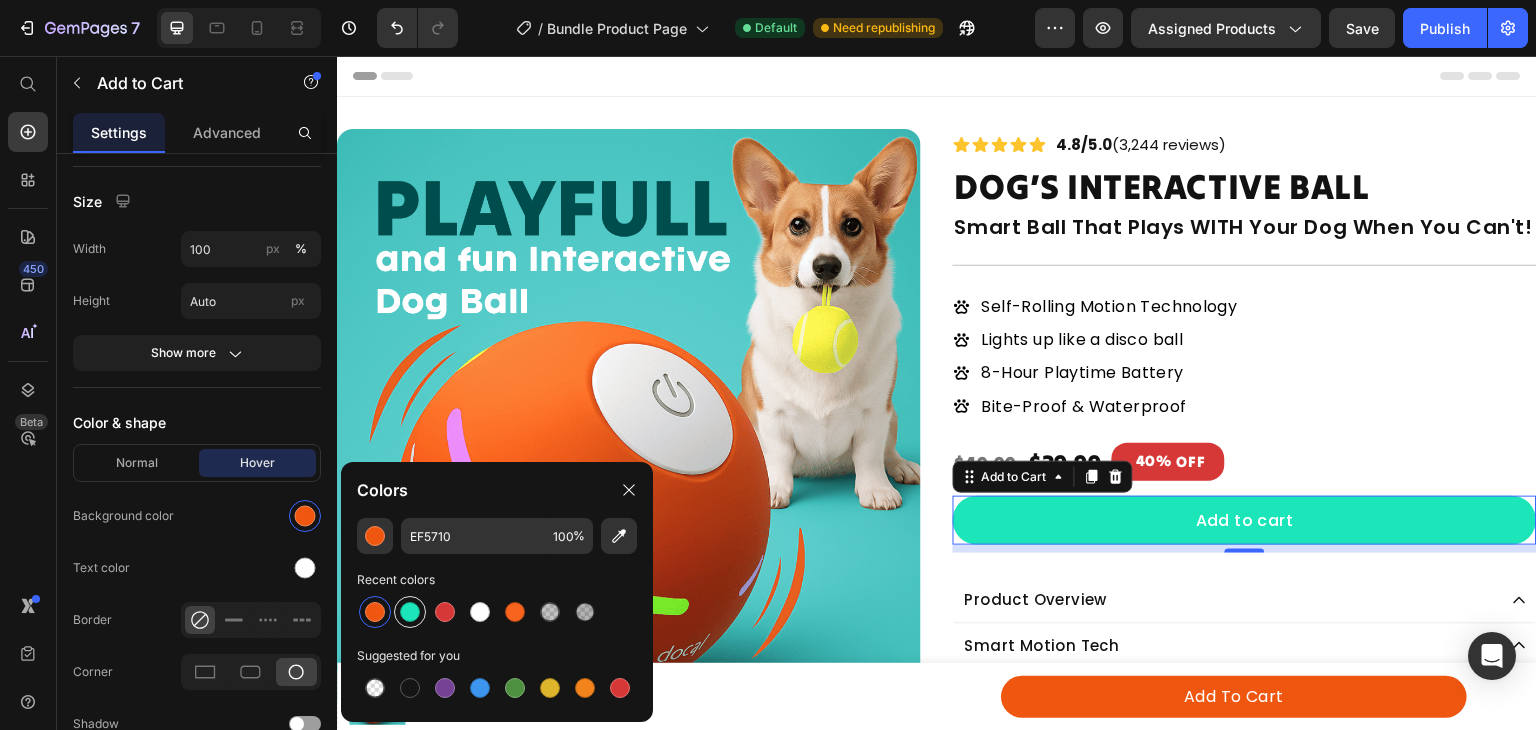 click at bounding box center [410, 612] 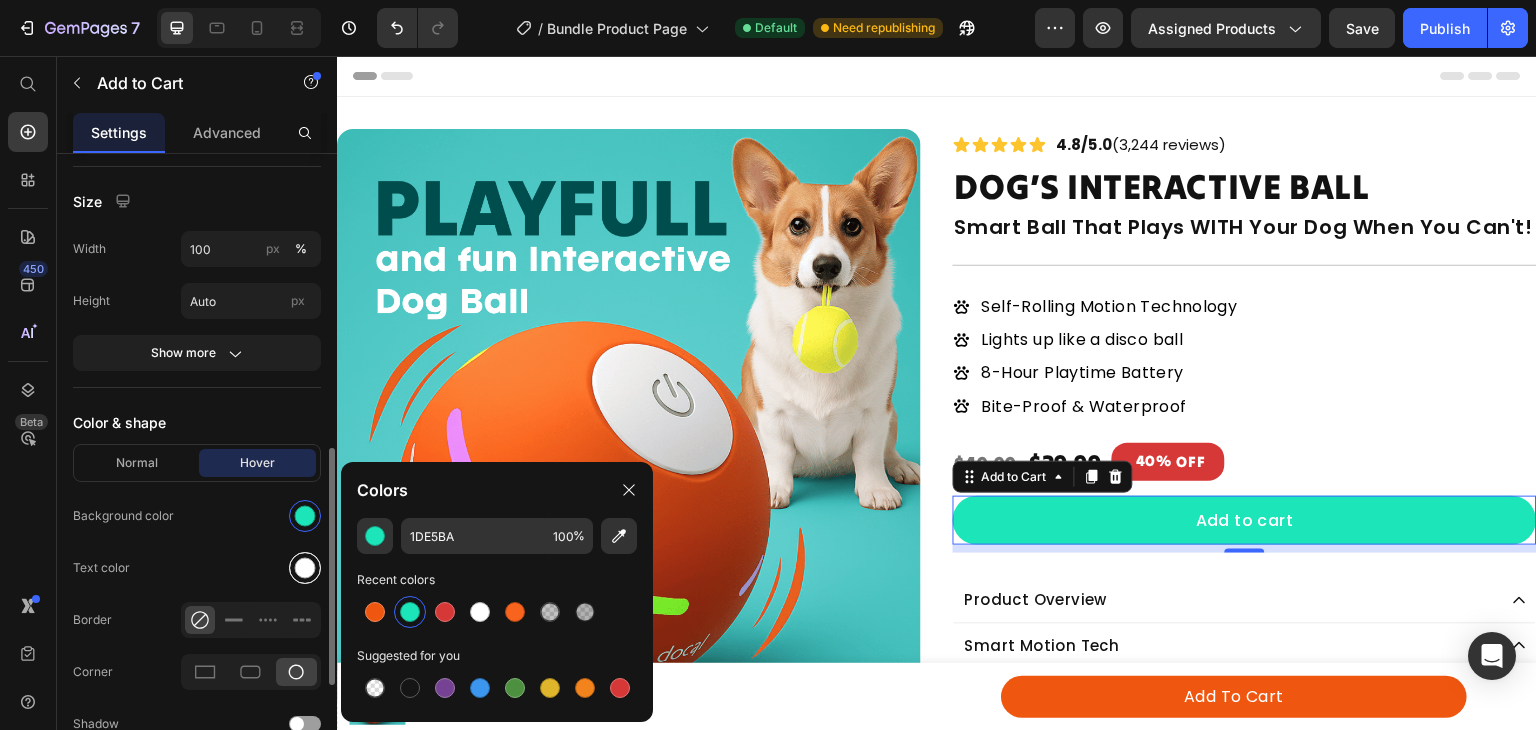 click at bounding box center (305, 568) 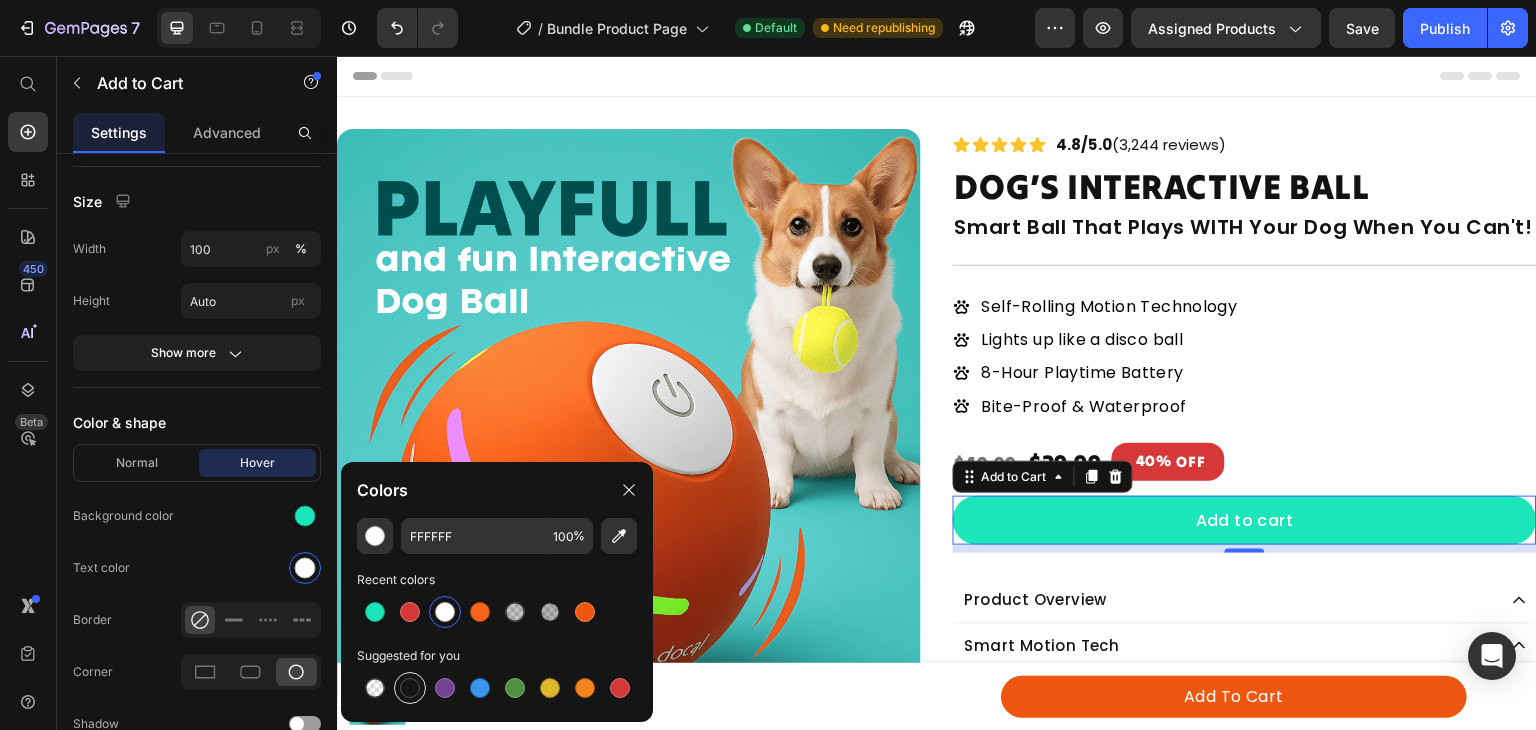 click at bounding box center (410, 688) 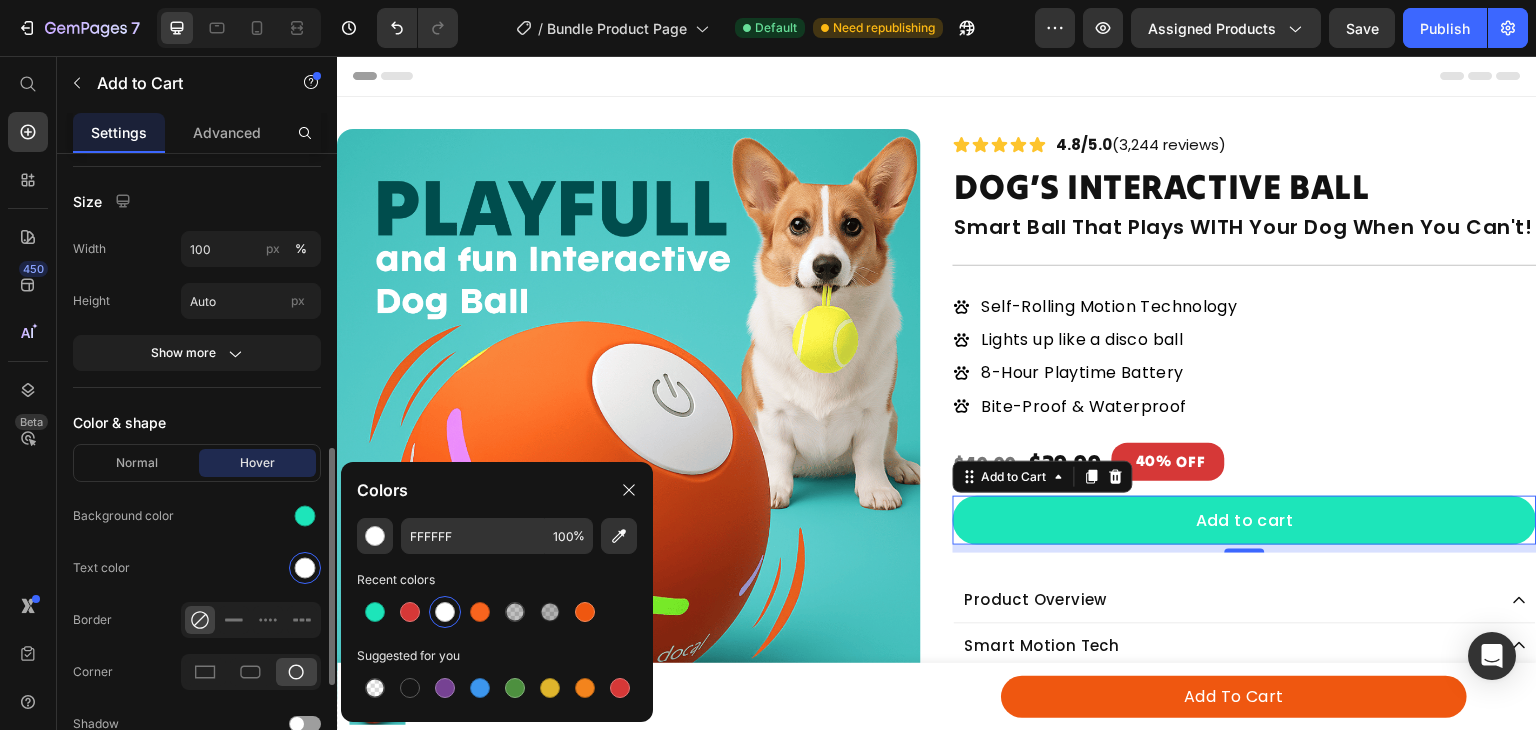 type on "151515" 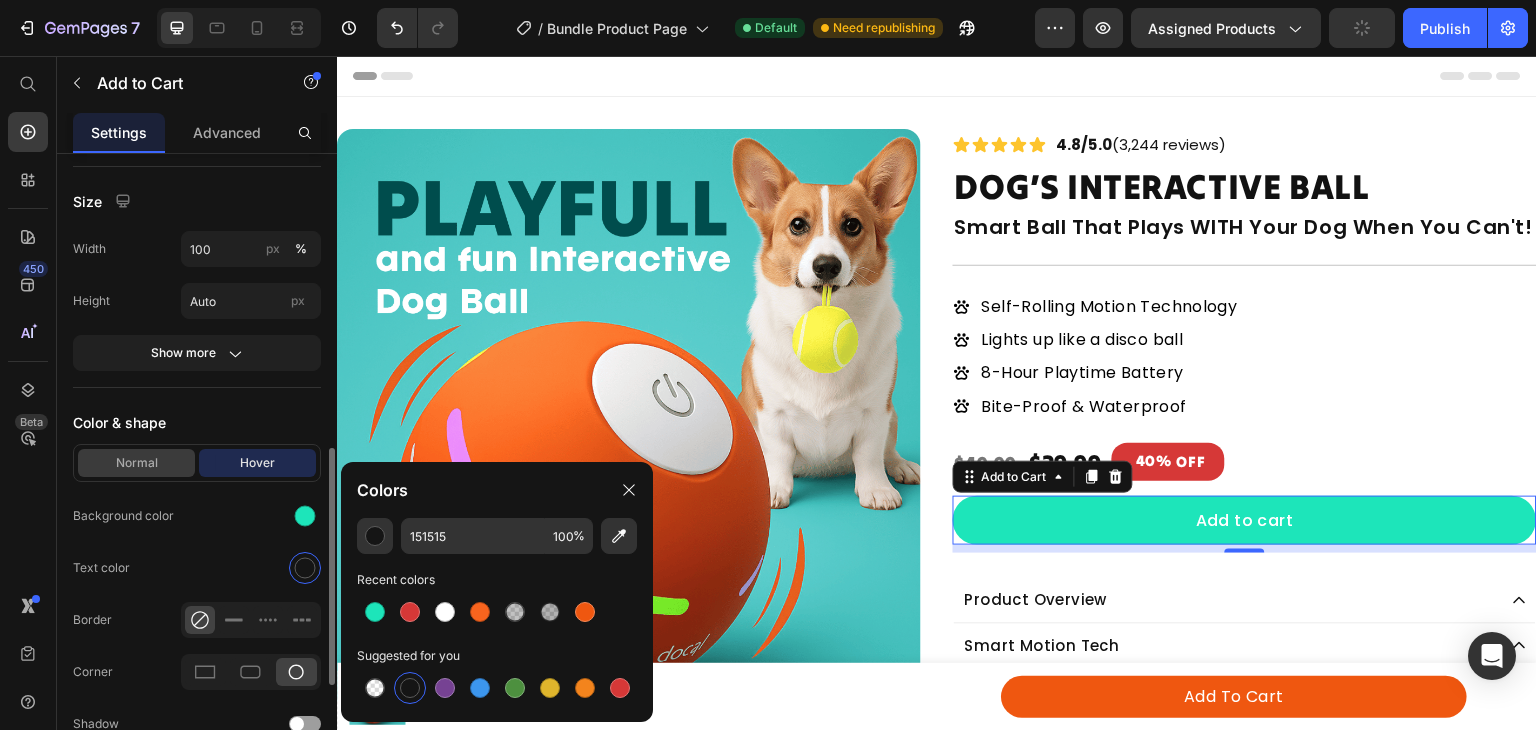 click on "Normal" at bounding box center [136, 463] 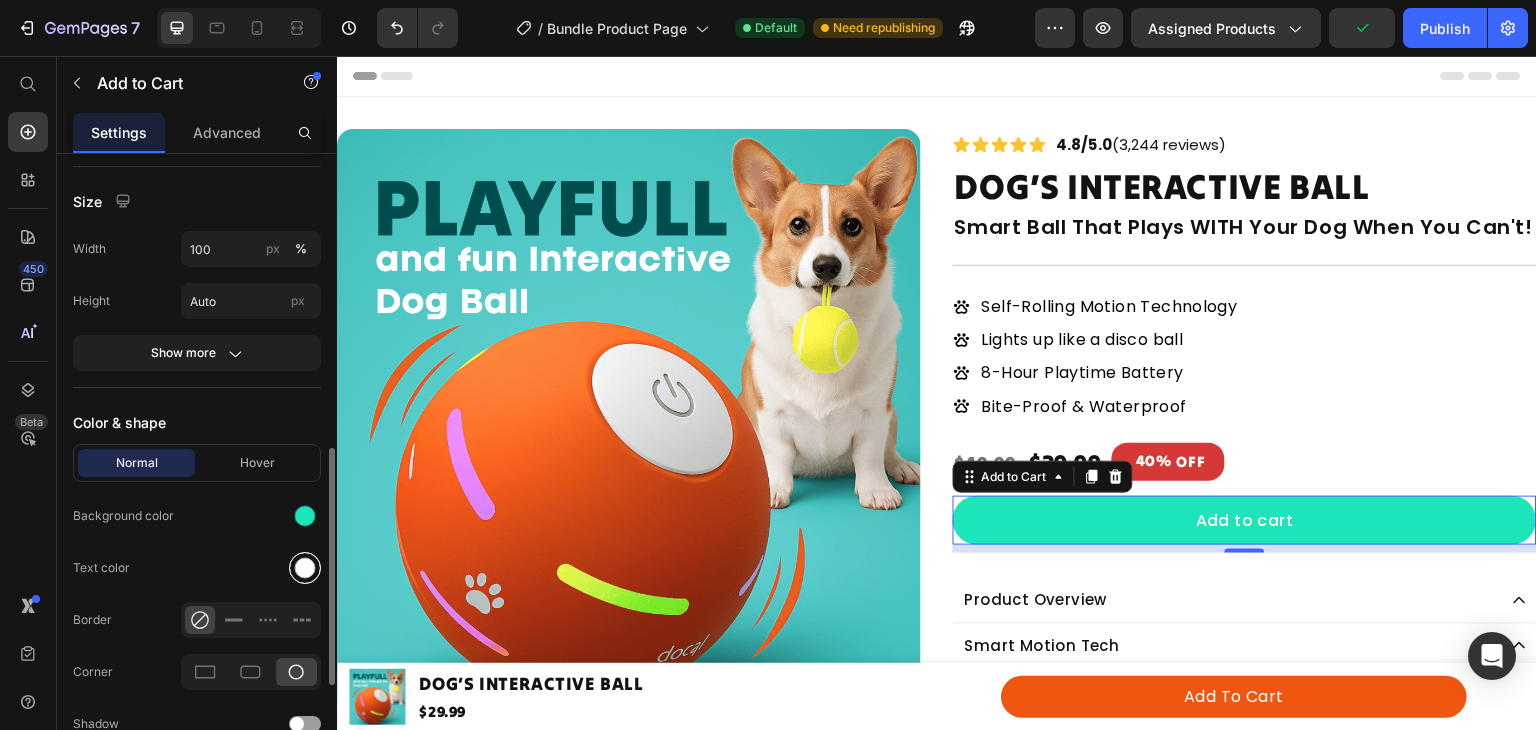 click at bounding box center (305, 568) 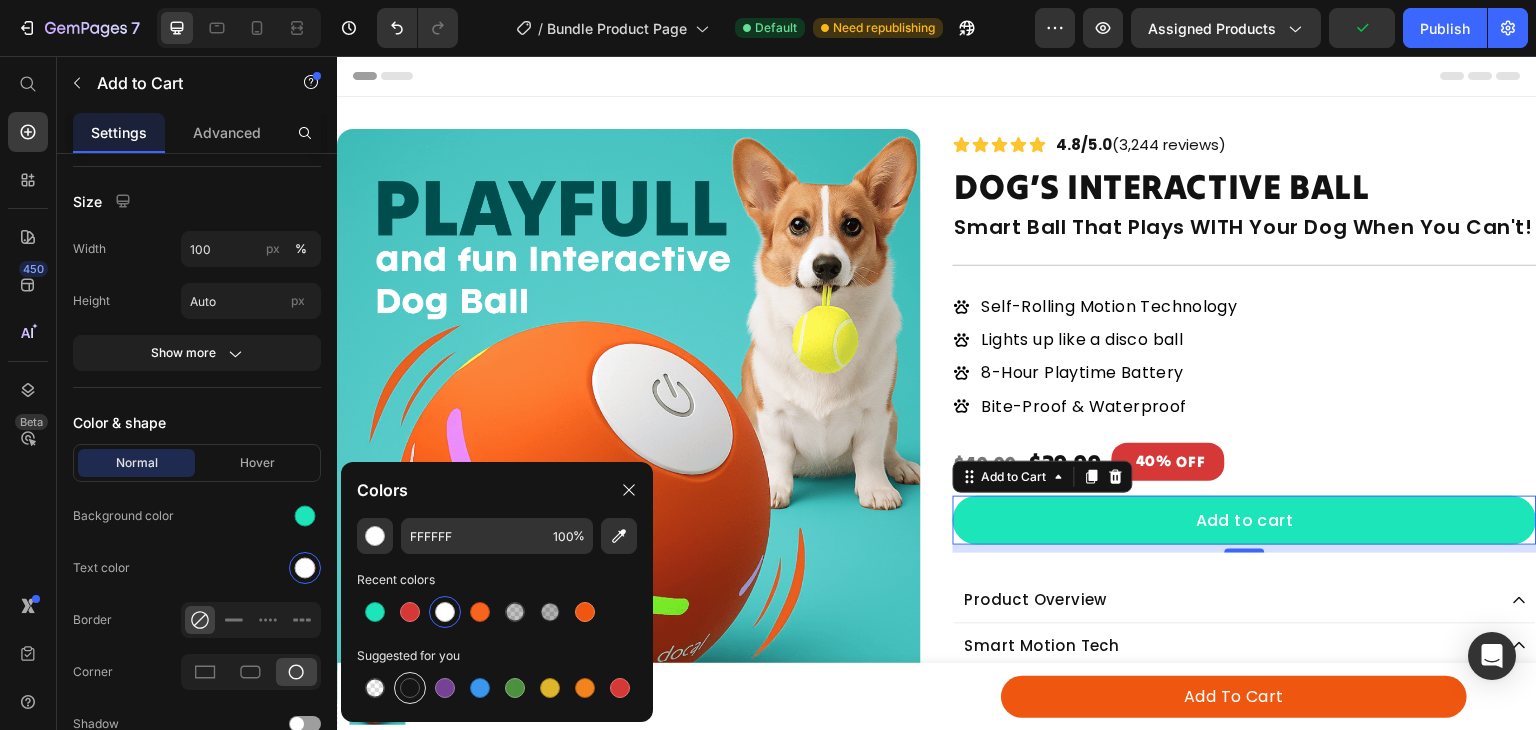 click at bounding box center (410, 688) 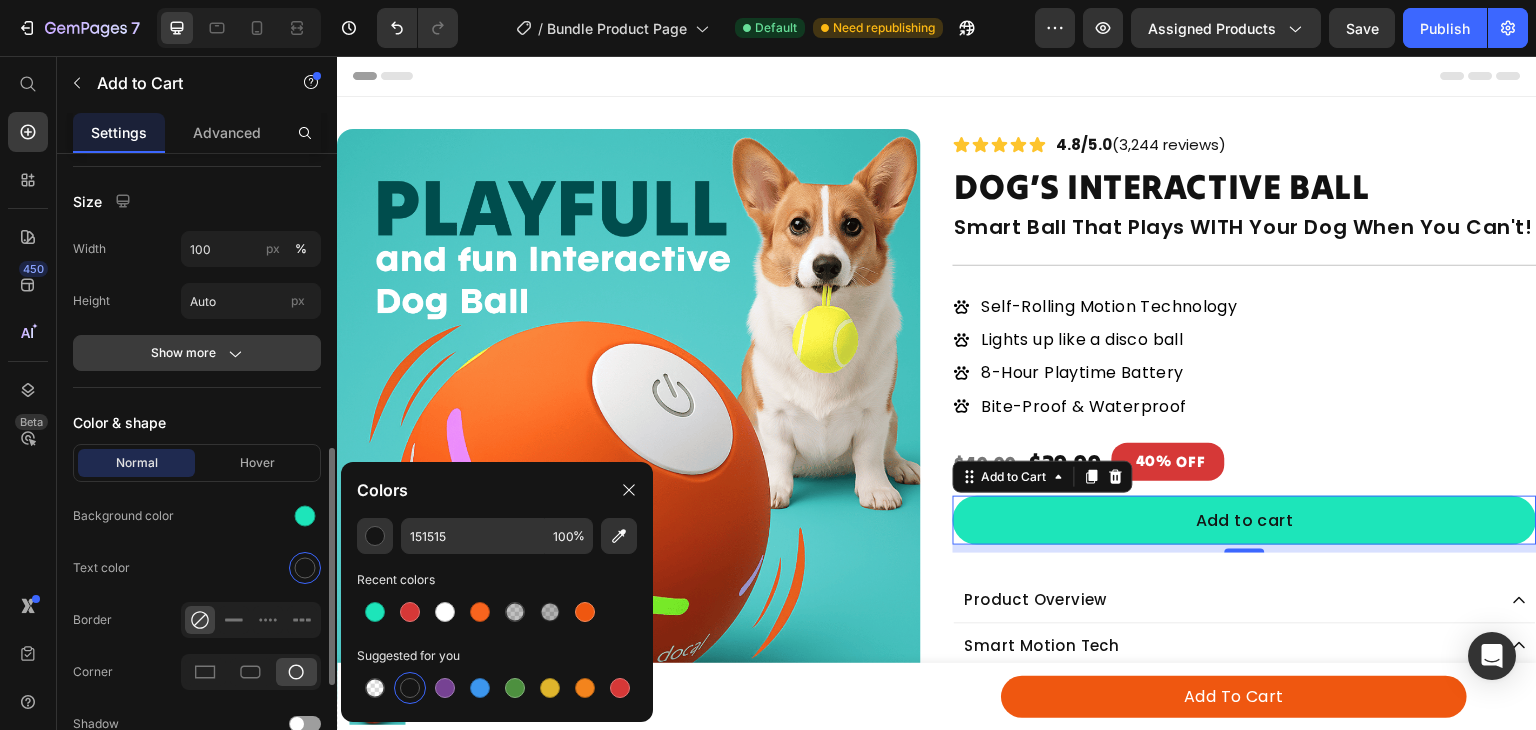 click on "Show more" 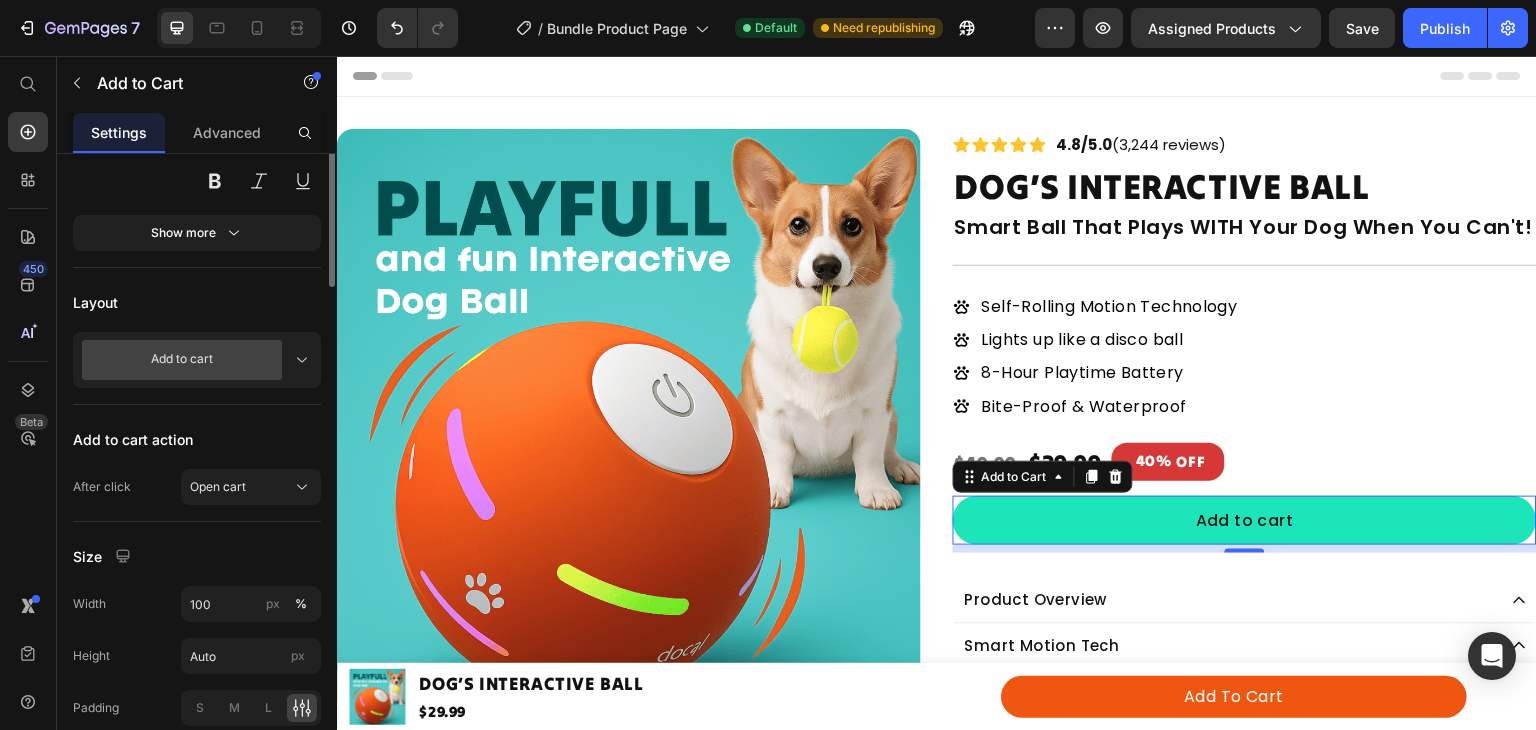 scroll, scrollTop: 260, scrollLeft: 0, axis: vertical 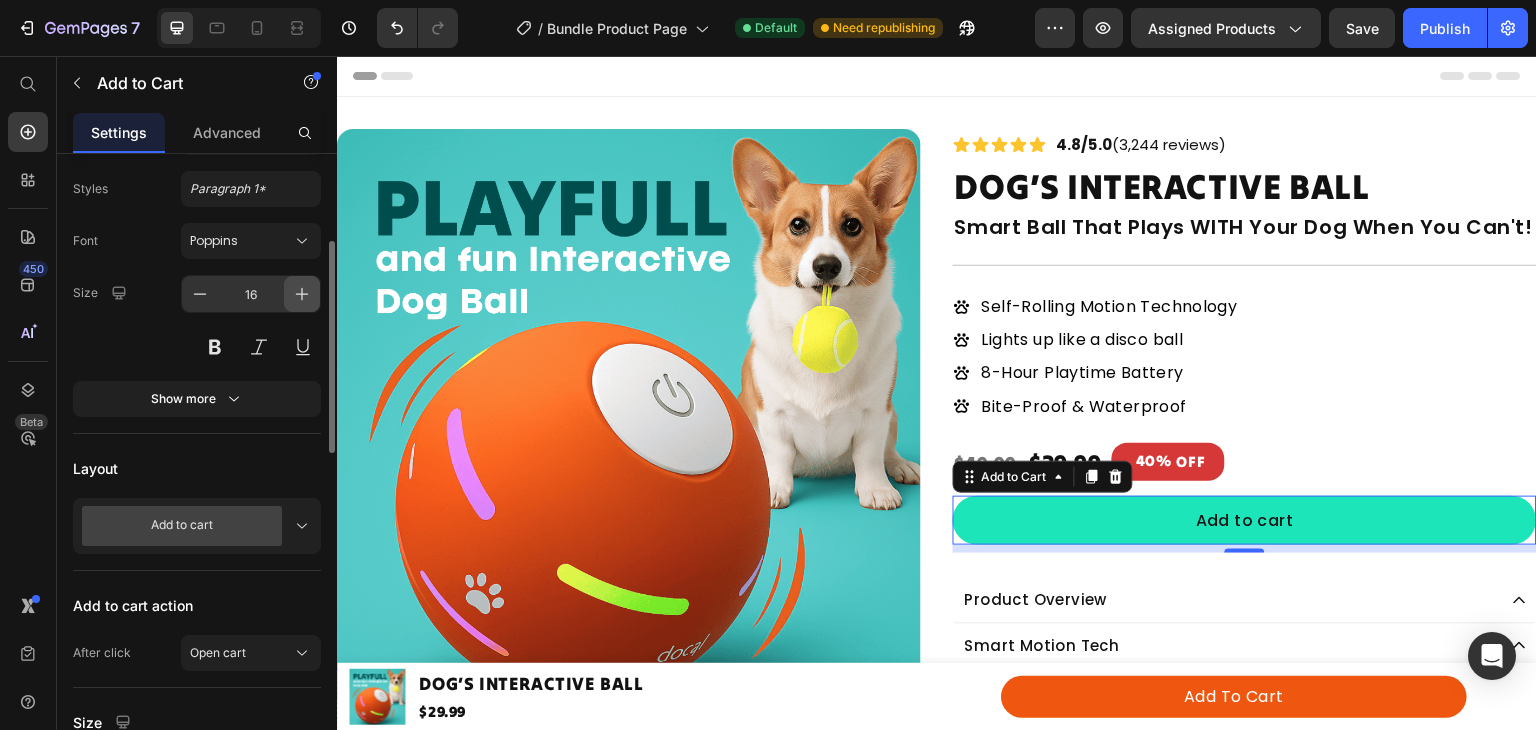 click at bounding box center (302, 294) 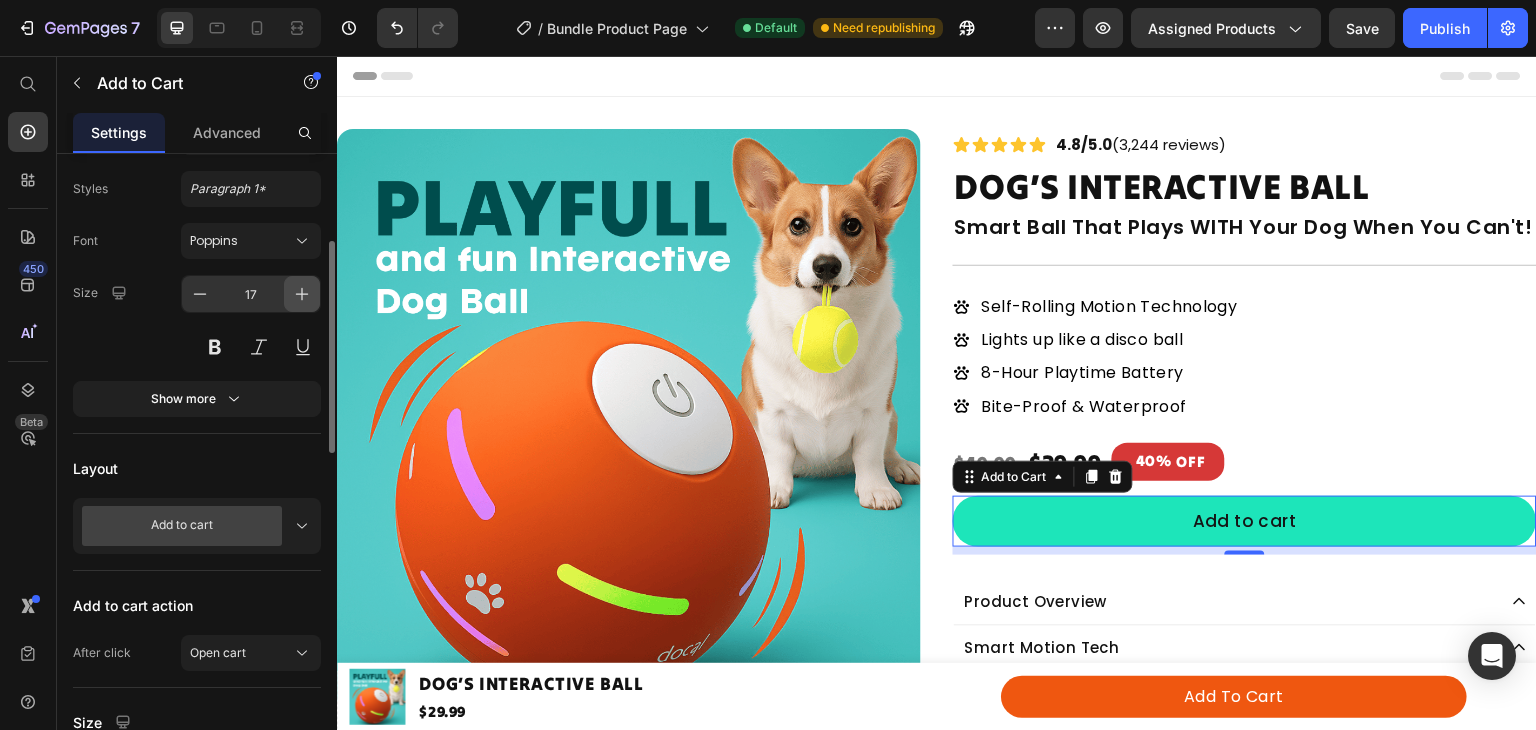 click at bounding box center [302, 294] 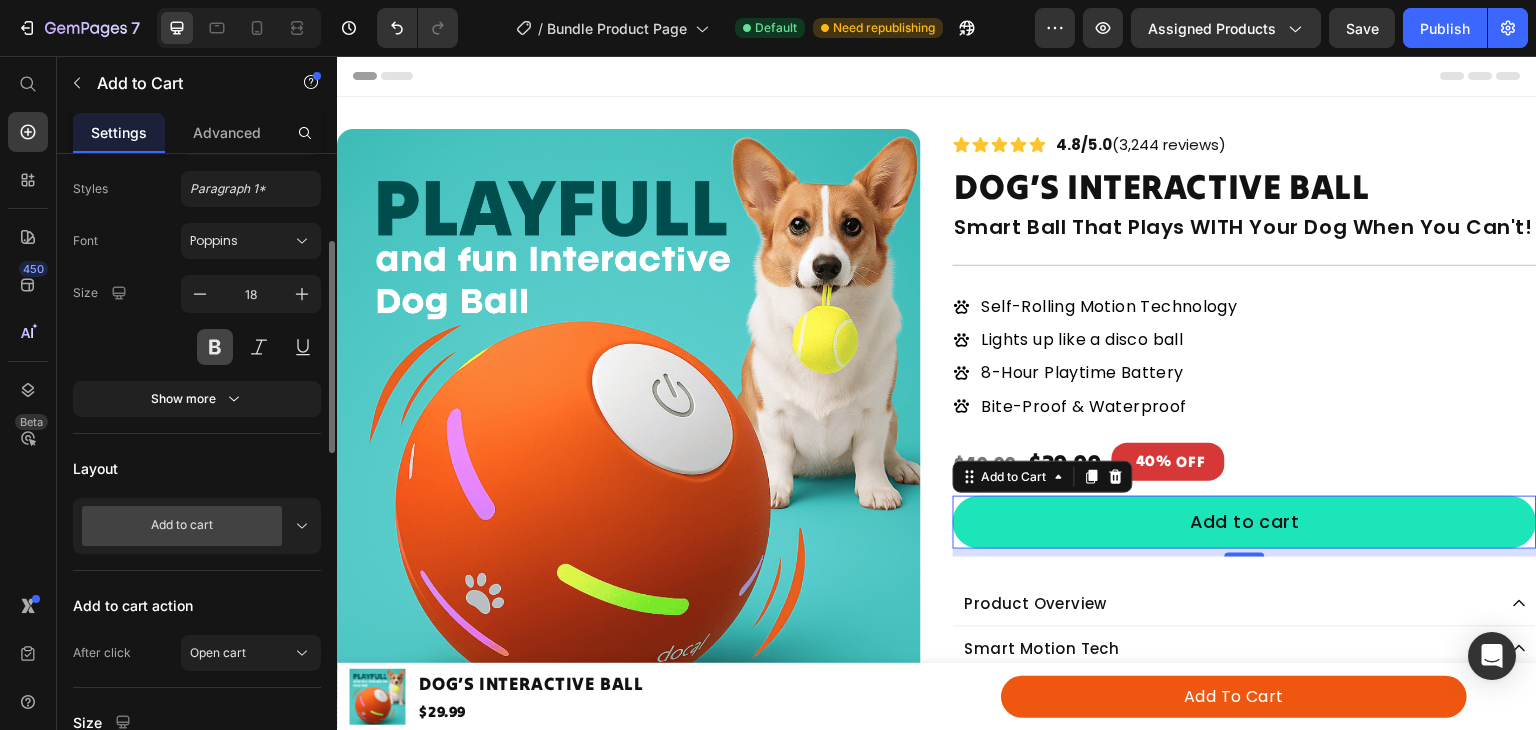 click at bounding box center [215, 347] 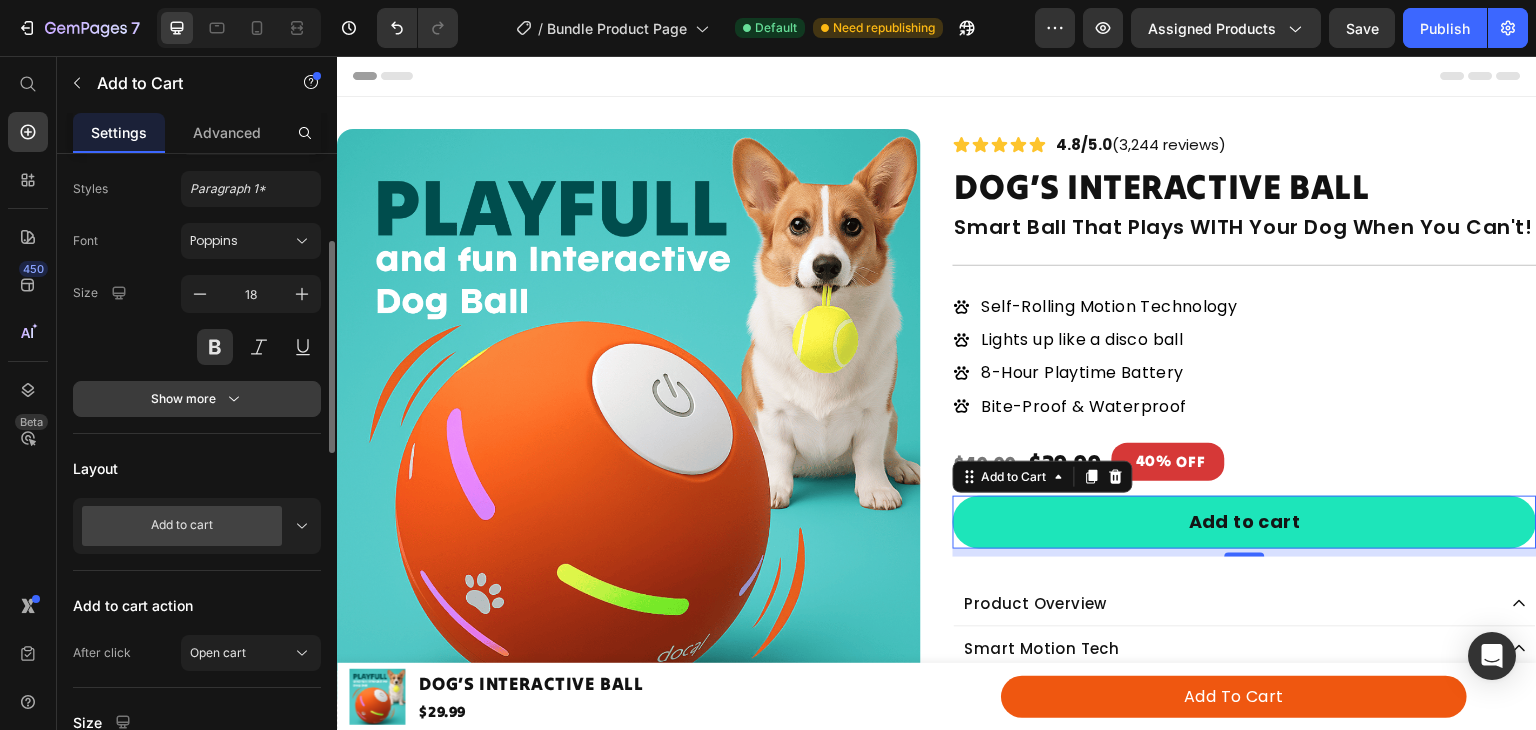 click on "Show more" at bounding box center (197, 399) 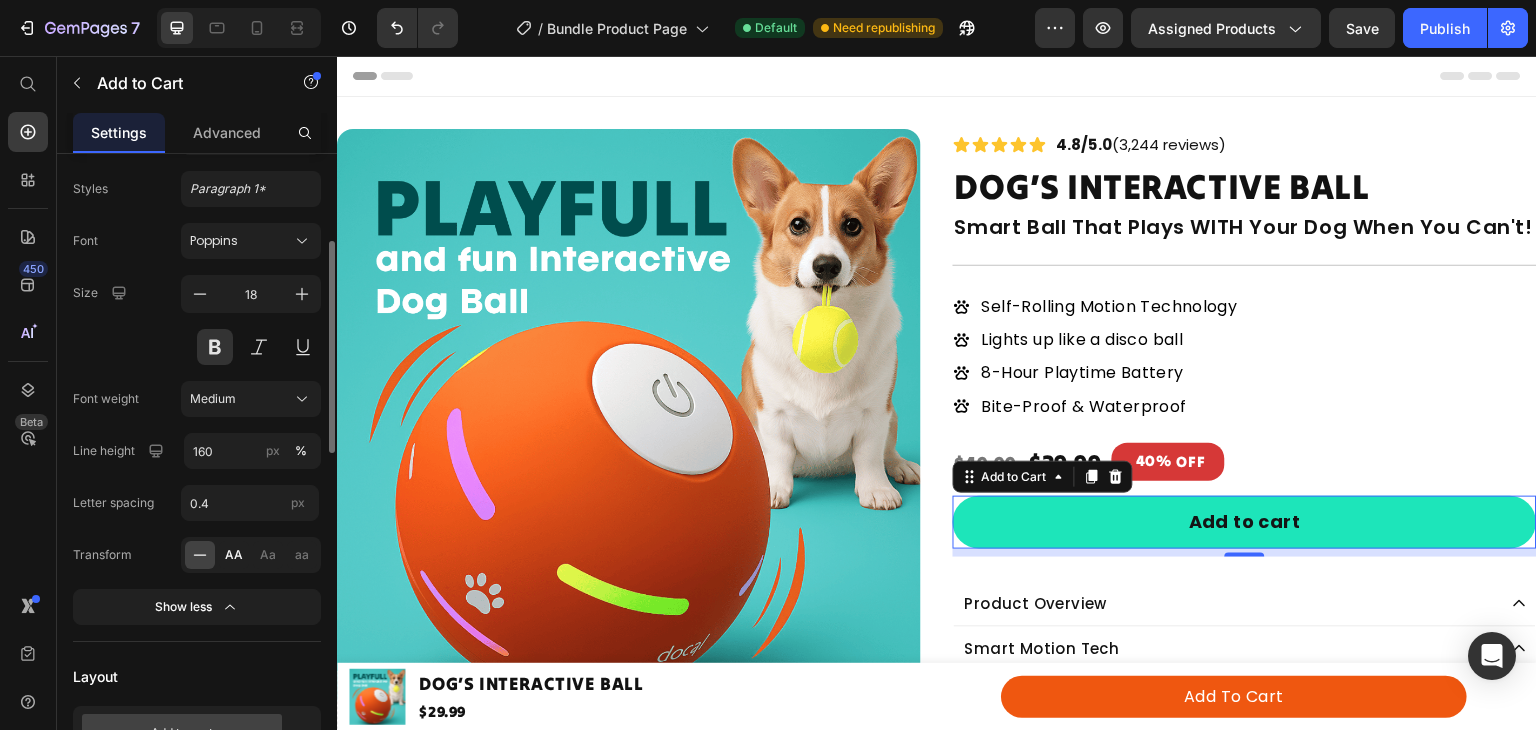 click on "AA" 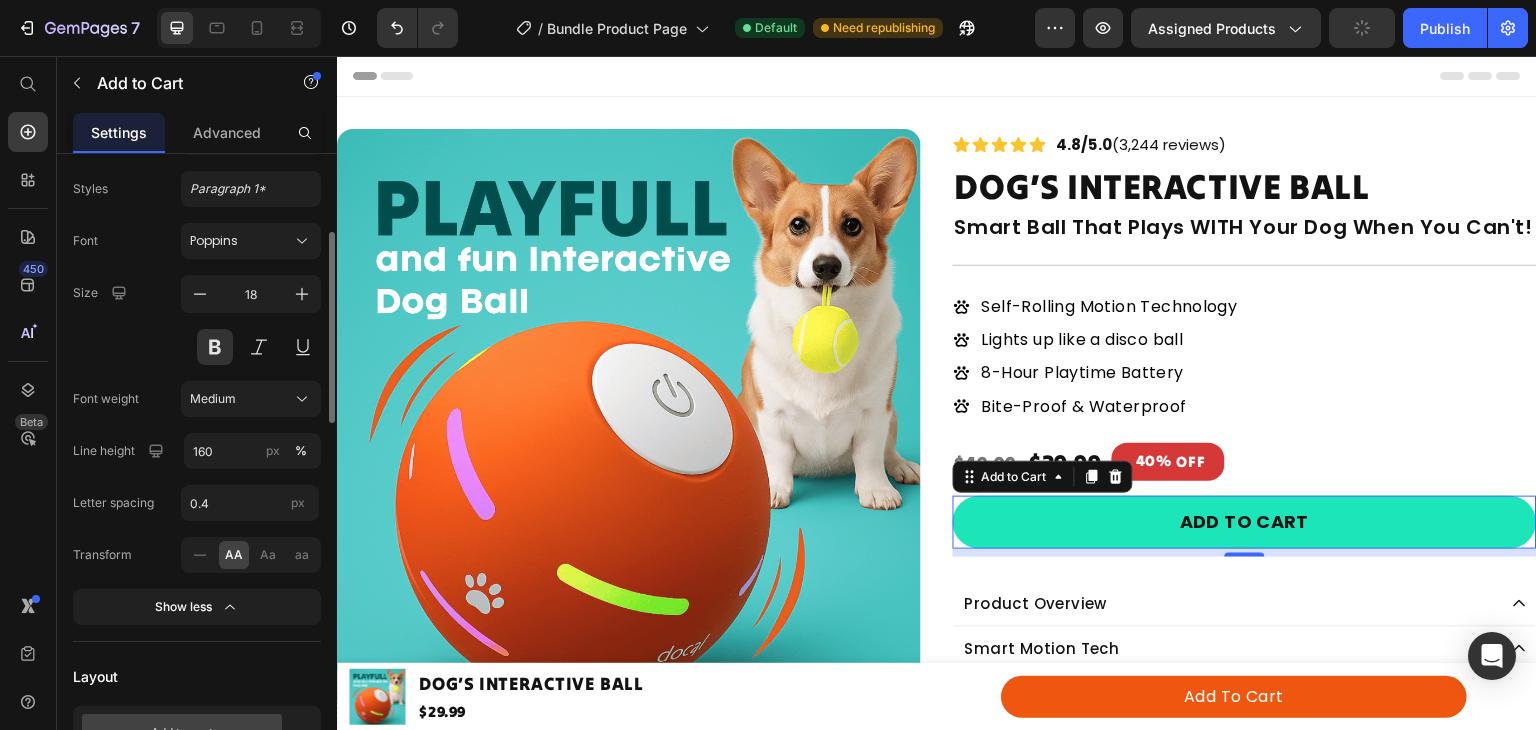 click on "Size 18" at bounding box center (197, 320) 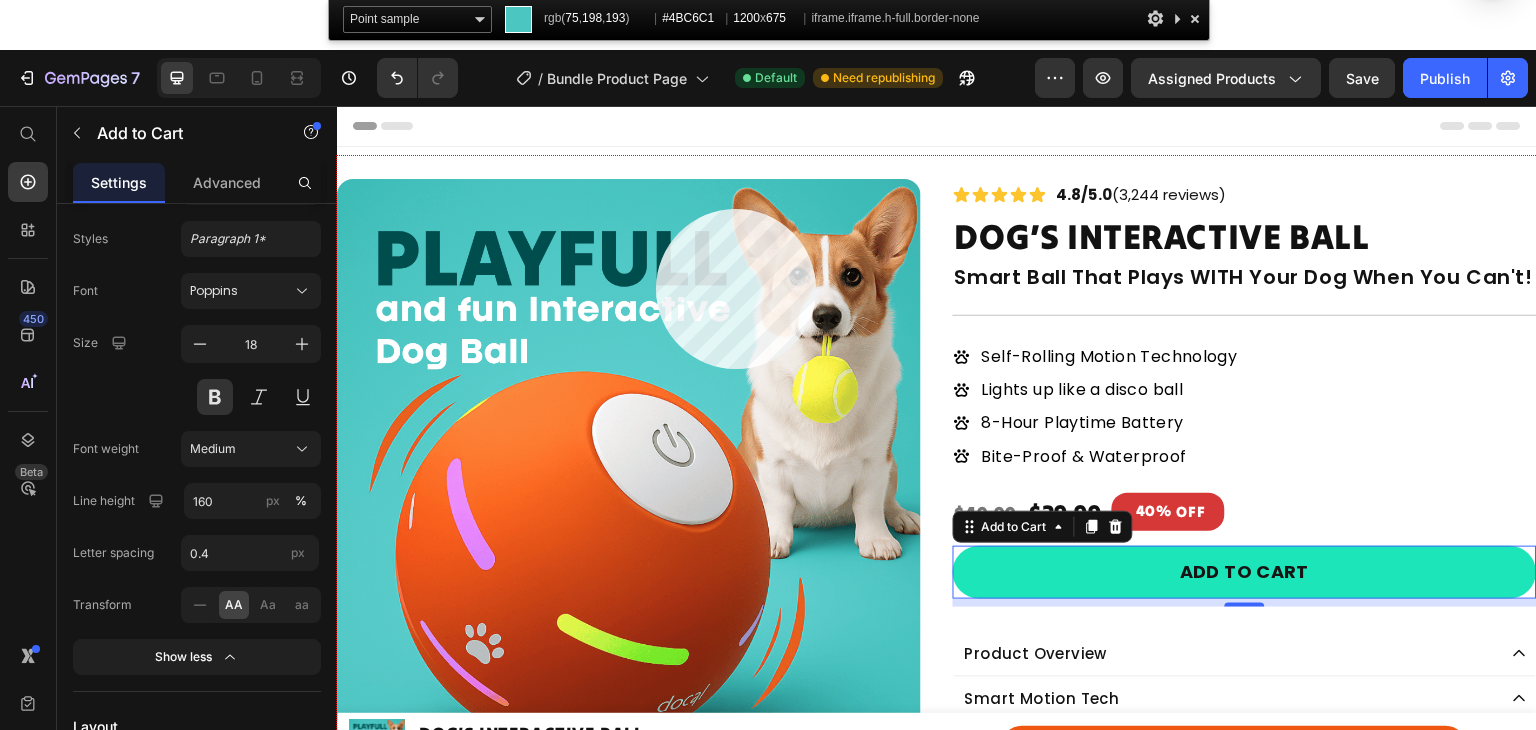 click 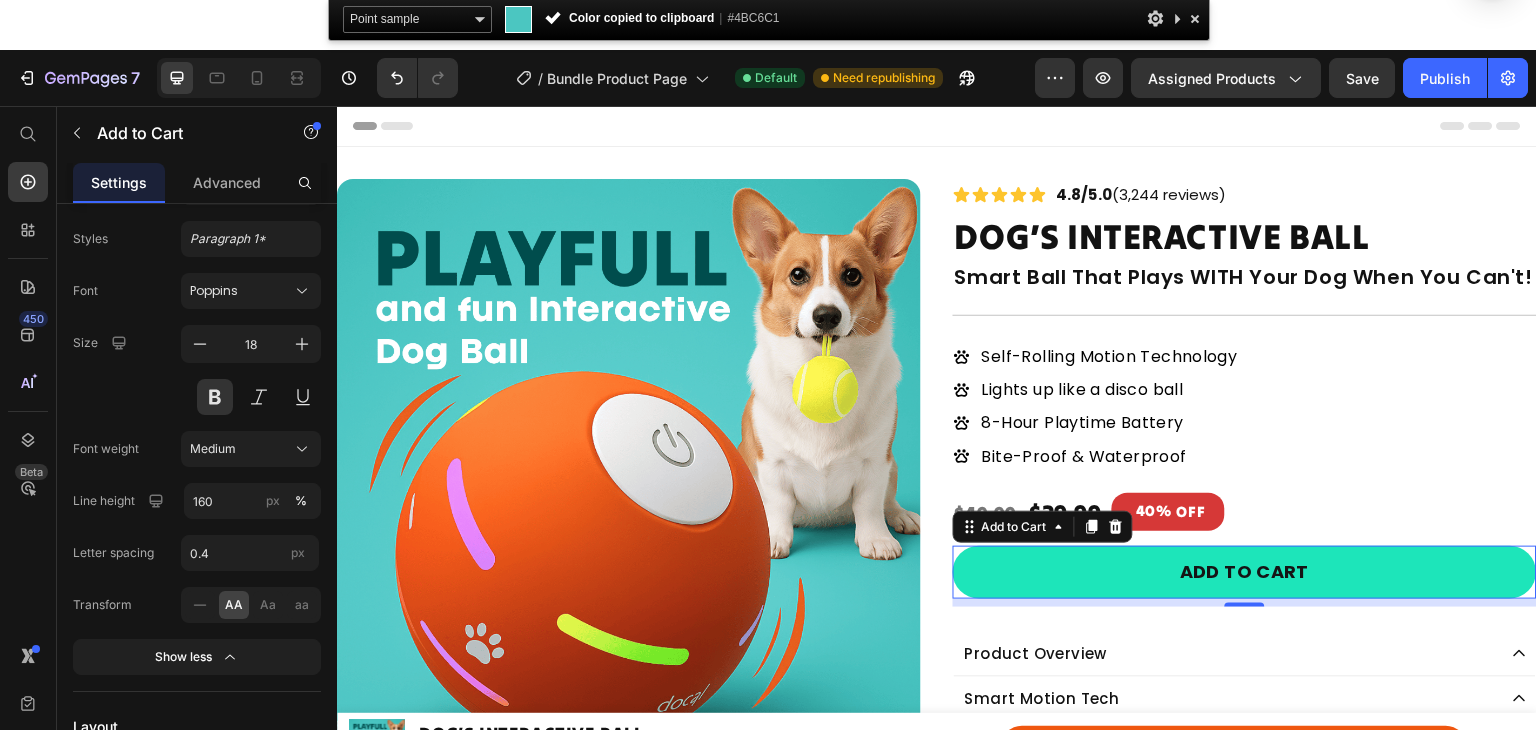 click on "Add to cart" at bounding box center (1245, 572) 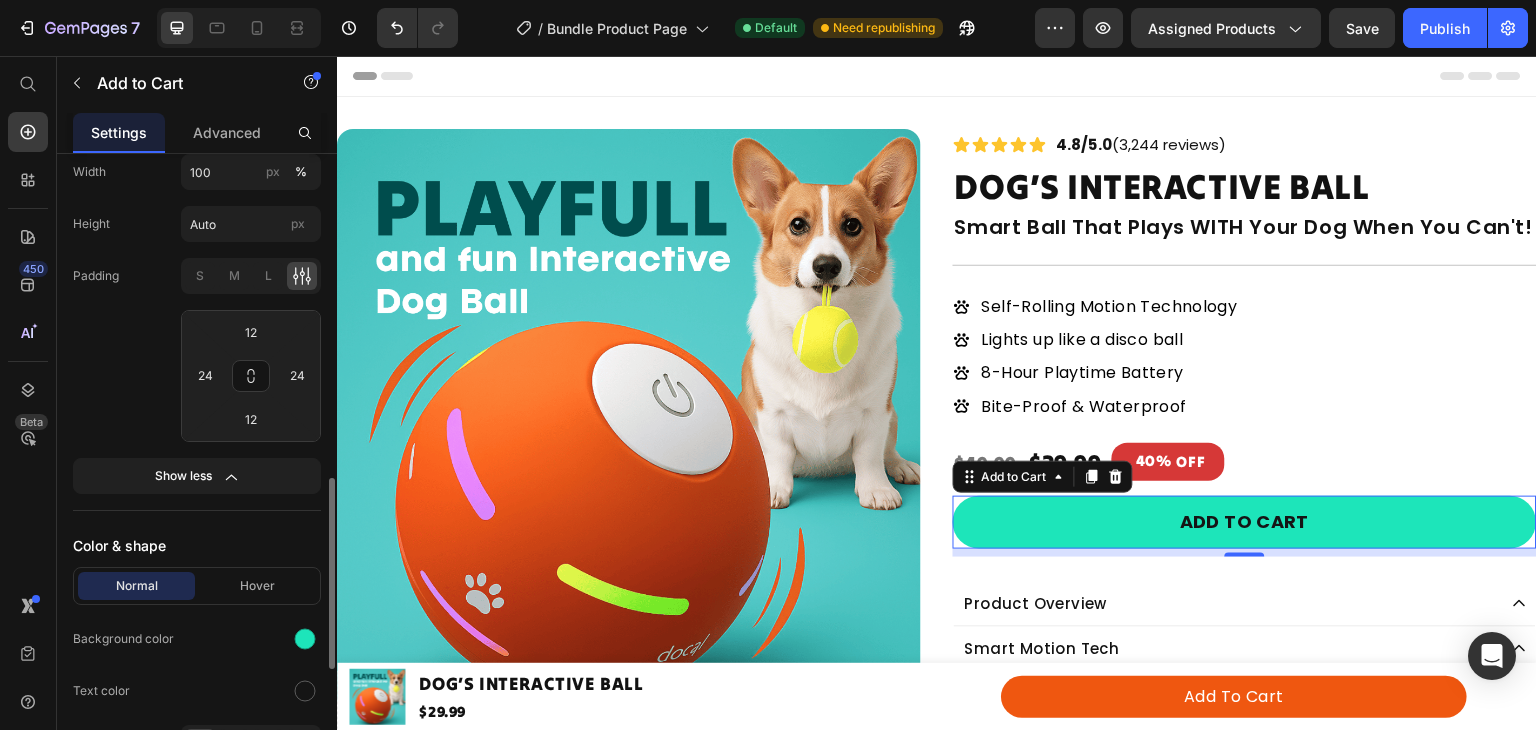 scroll, scrollTop: 1067, scrollLeft: 0, axis: vertical 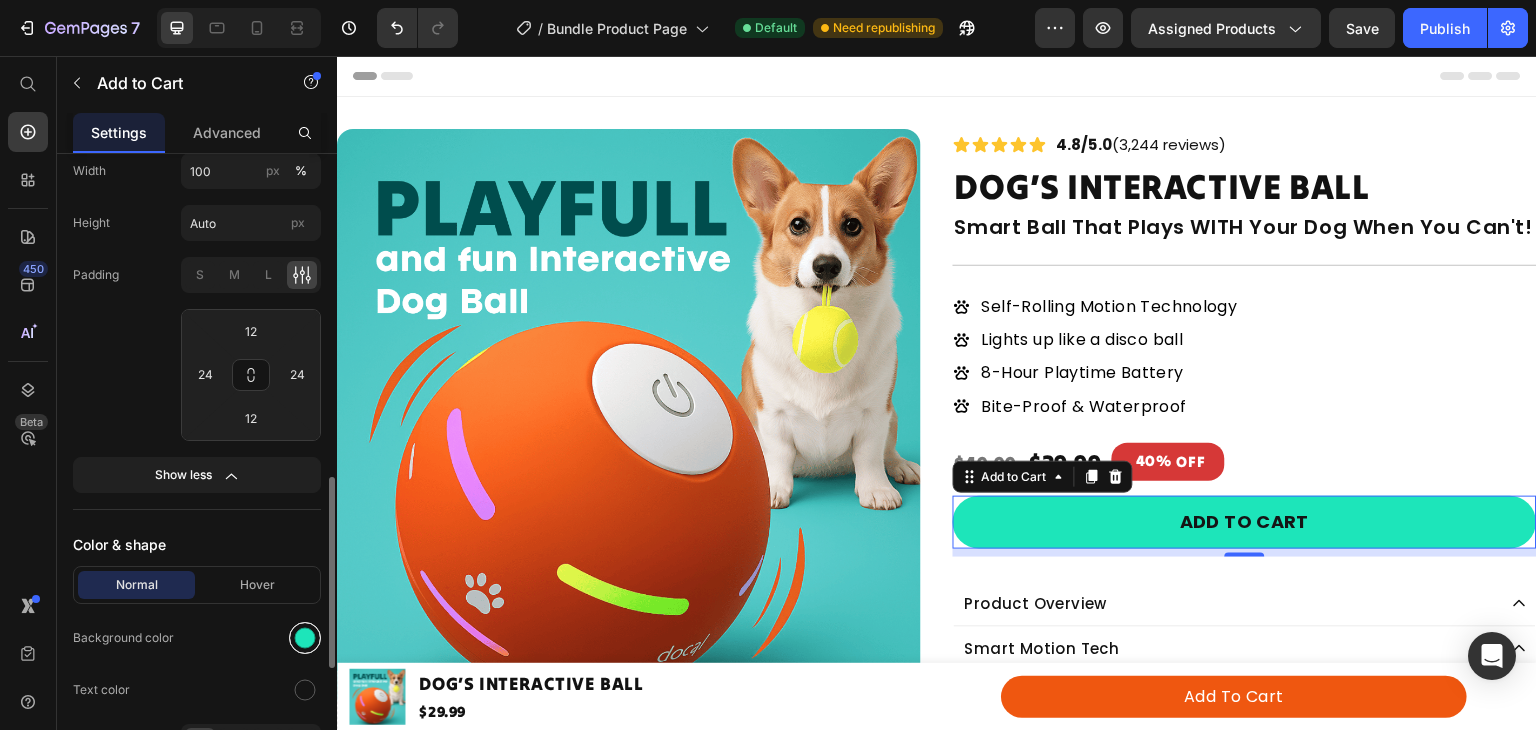 click at bounding box center [305, 638] 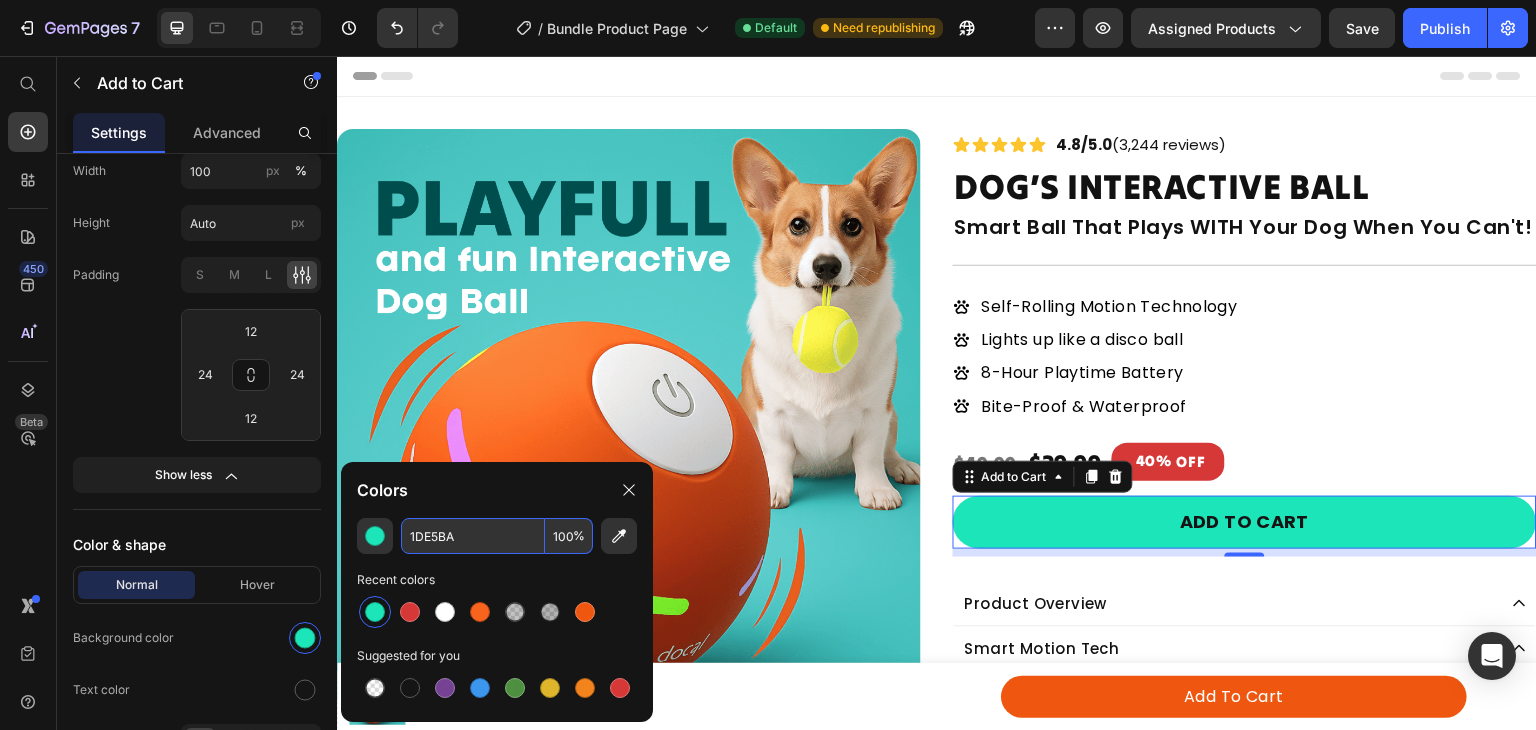 click on "1DE5BA" at bounding box center (473, 536) 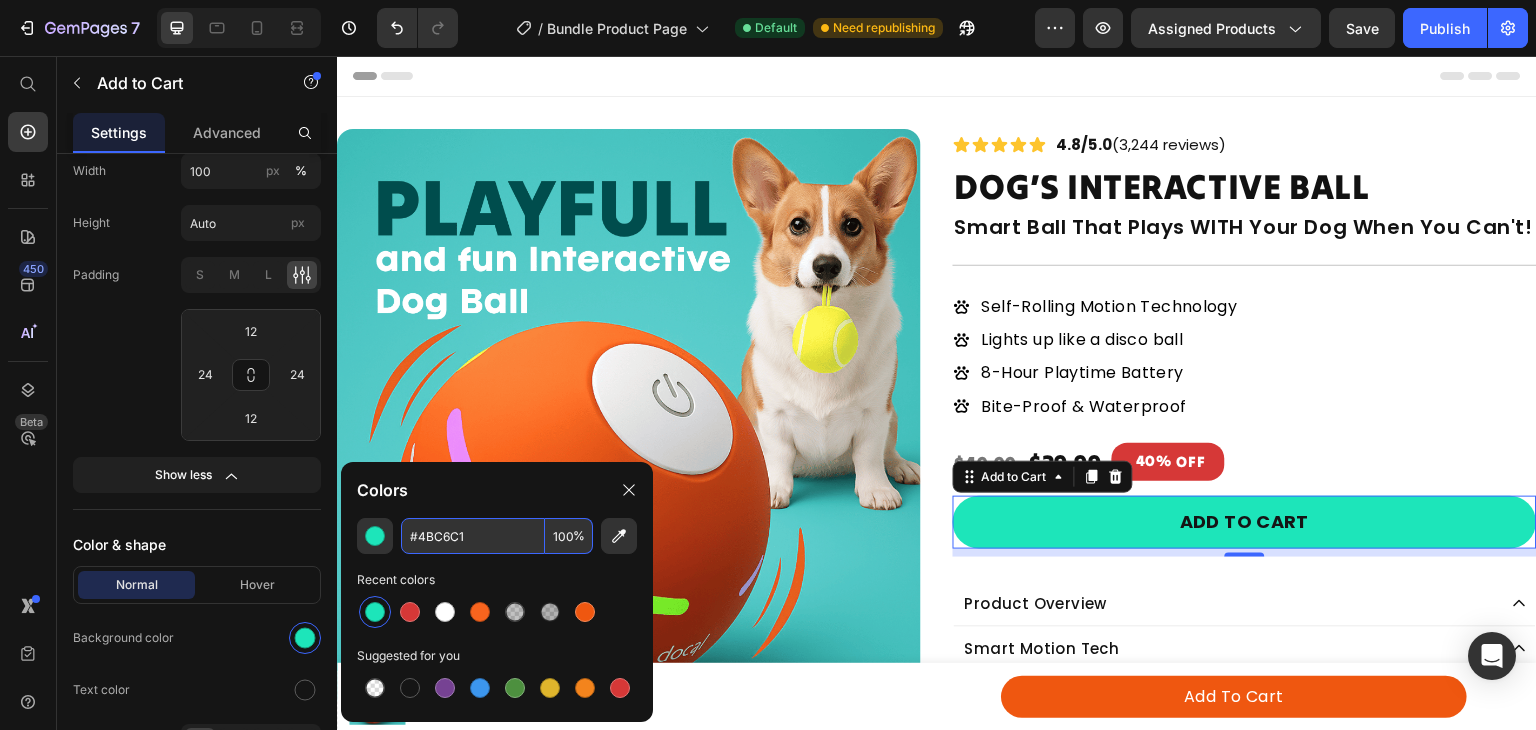 type on "4BC6C1" 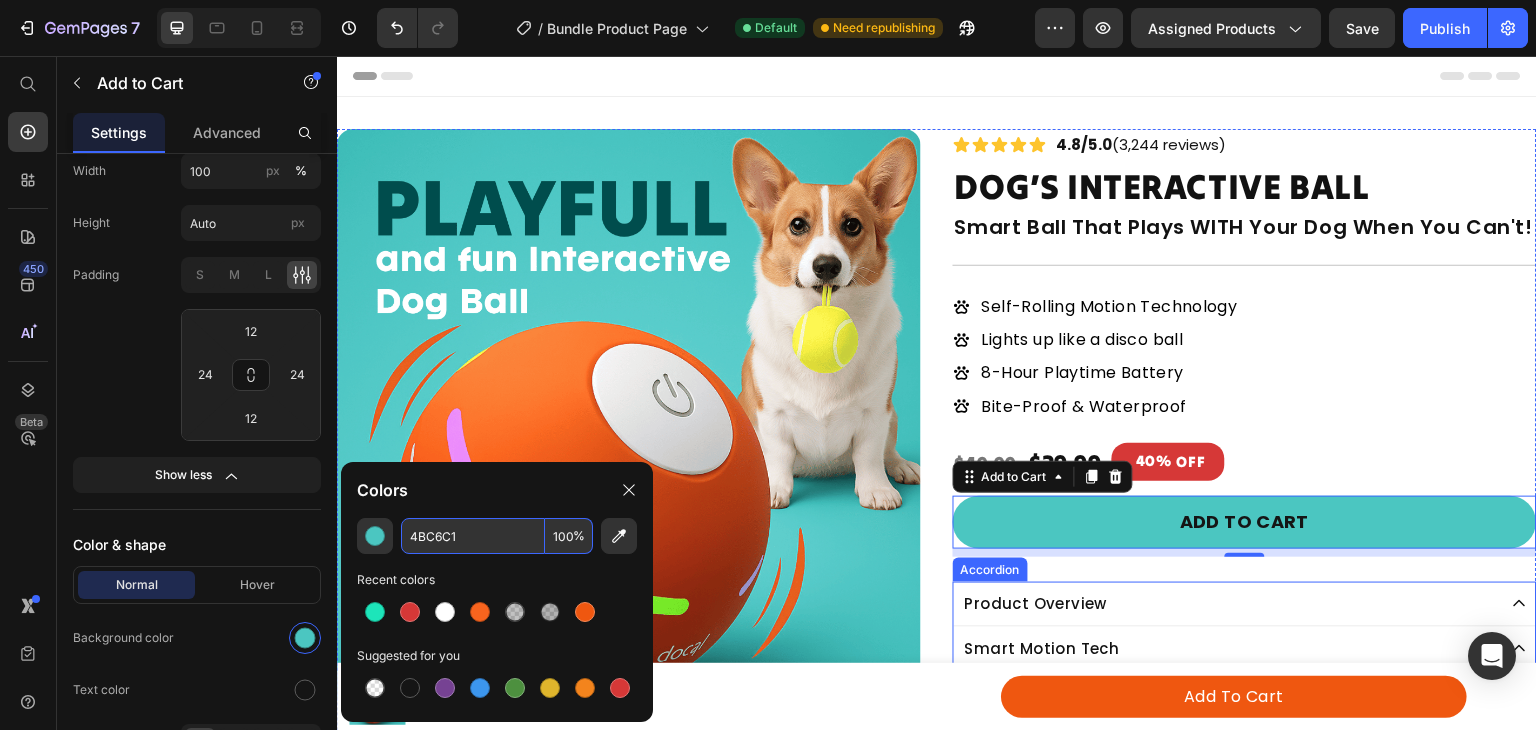click on "Icon Icon Icon Icon Icon Icon List 4.8/5.0  (3,244 reviews) Text Block Row DOG’S INTERACTIVE BALL Product Title Smart Ball That Plays WITH Your Dog When You Can't! Heading                Title Line
Self-Rolling Motion Technology
Lights up like a disco ball
8-Hour Playtime Battery
Bite-Proof & Waterproof Item List $29.99 Product Price 40% OFF Discount Tag $49.99 Product Price Row Add to cart Add to Cart   8
Product Overview
Smart Motion Tech
Safe & Durable Build
30-Day Money-Back Guarantee Accordion" at bounding box center [1245, 477] 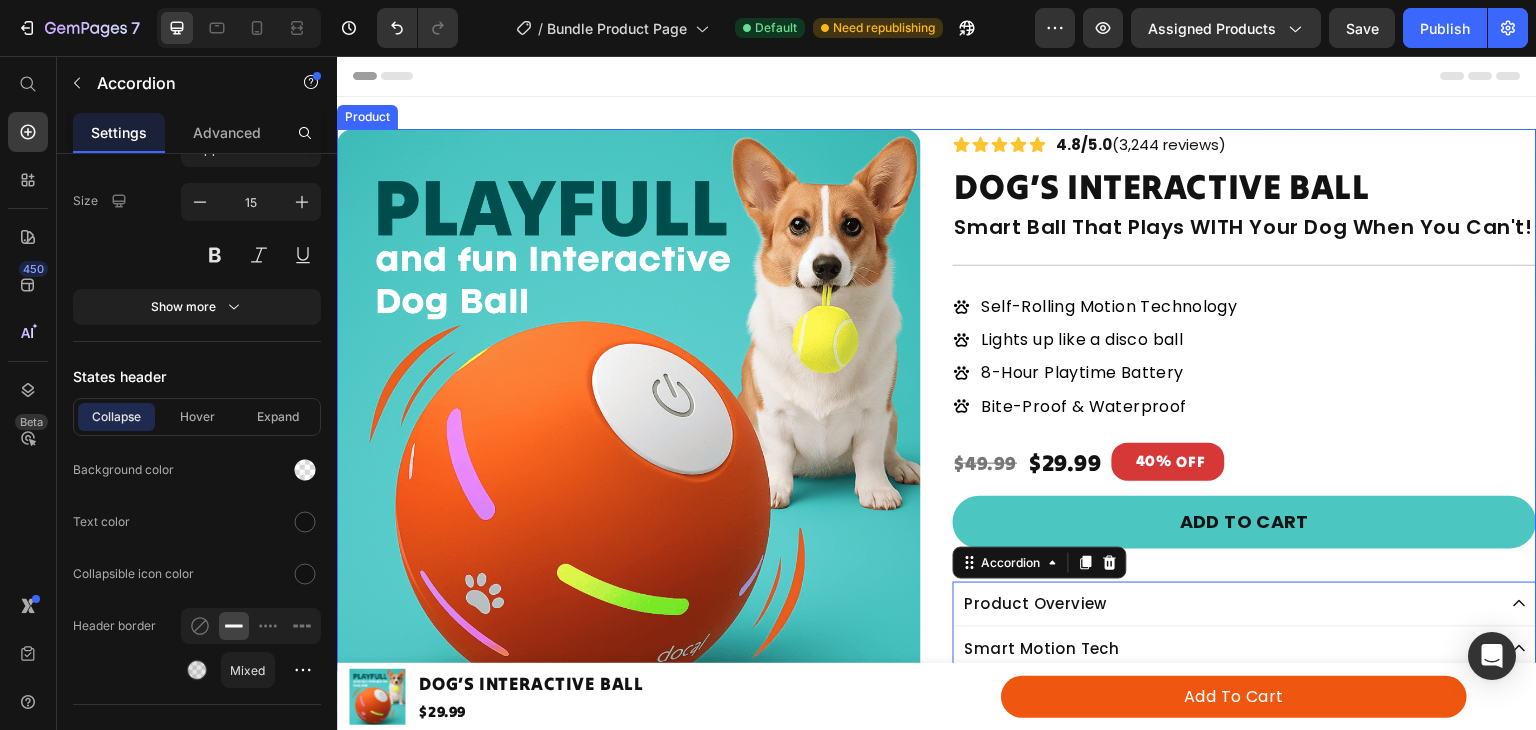 scroll, scrollTop: 0, scrollLeft: 0, axis: both 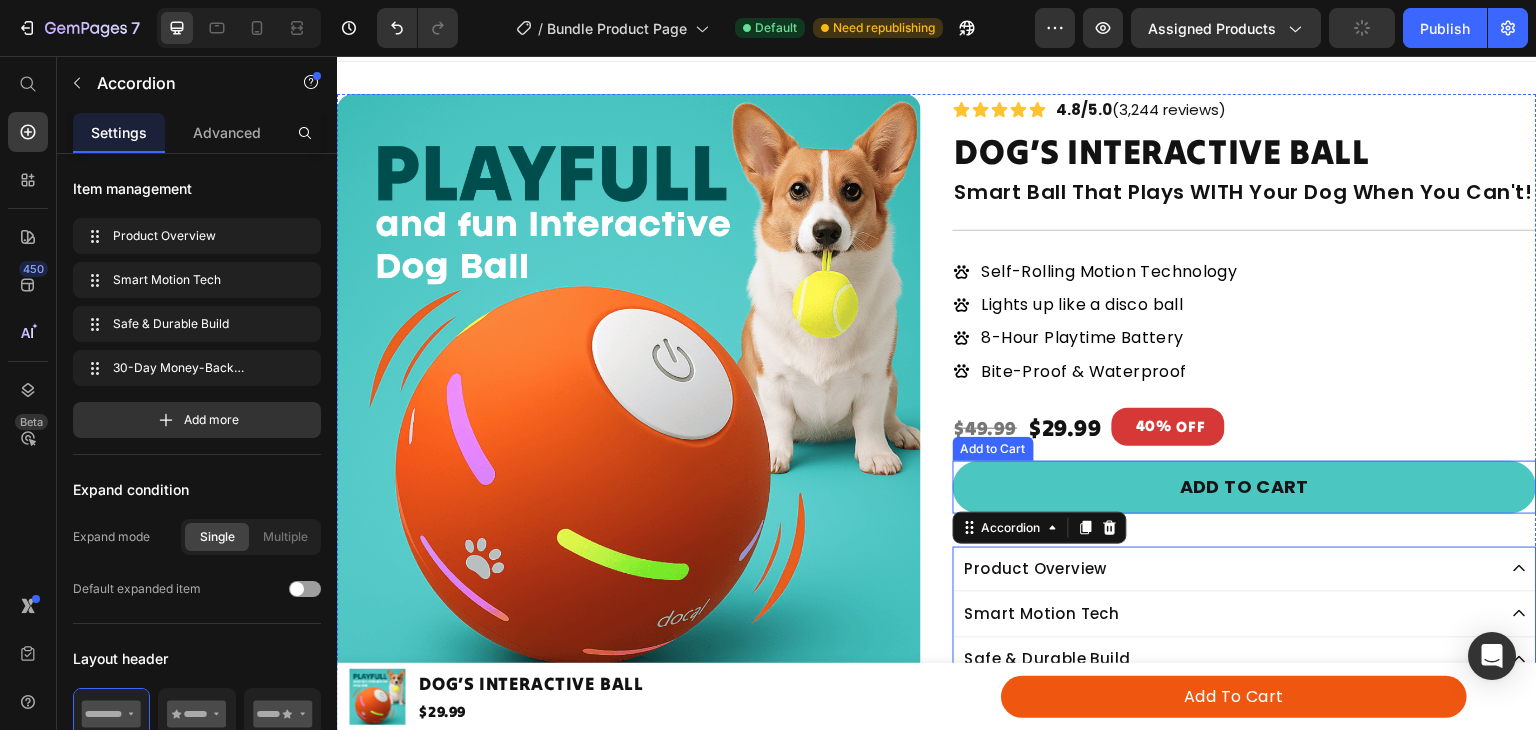 click on "Add to cart" at bounding box center (1245, 487) 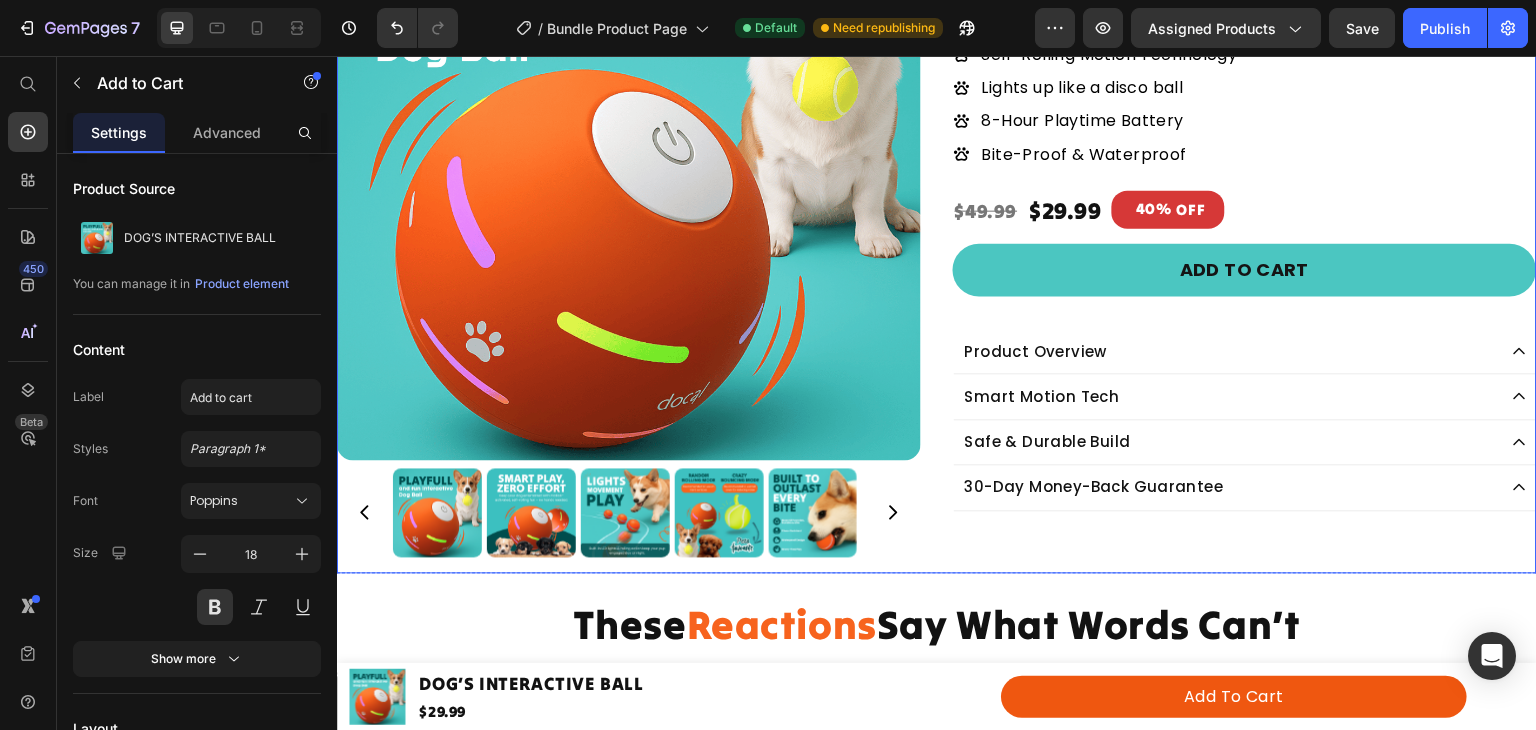 scroll, scrollTop: 96, scrollLeft: 0, axis: vertical 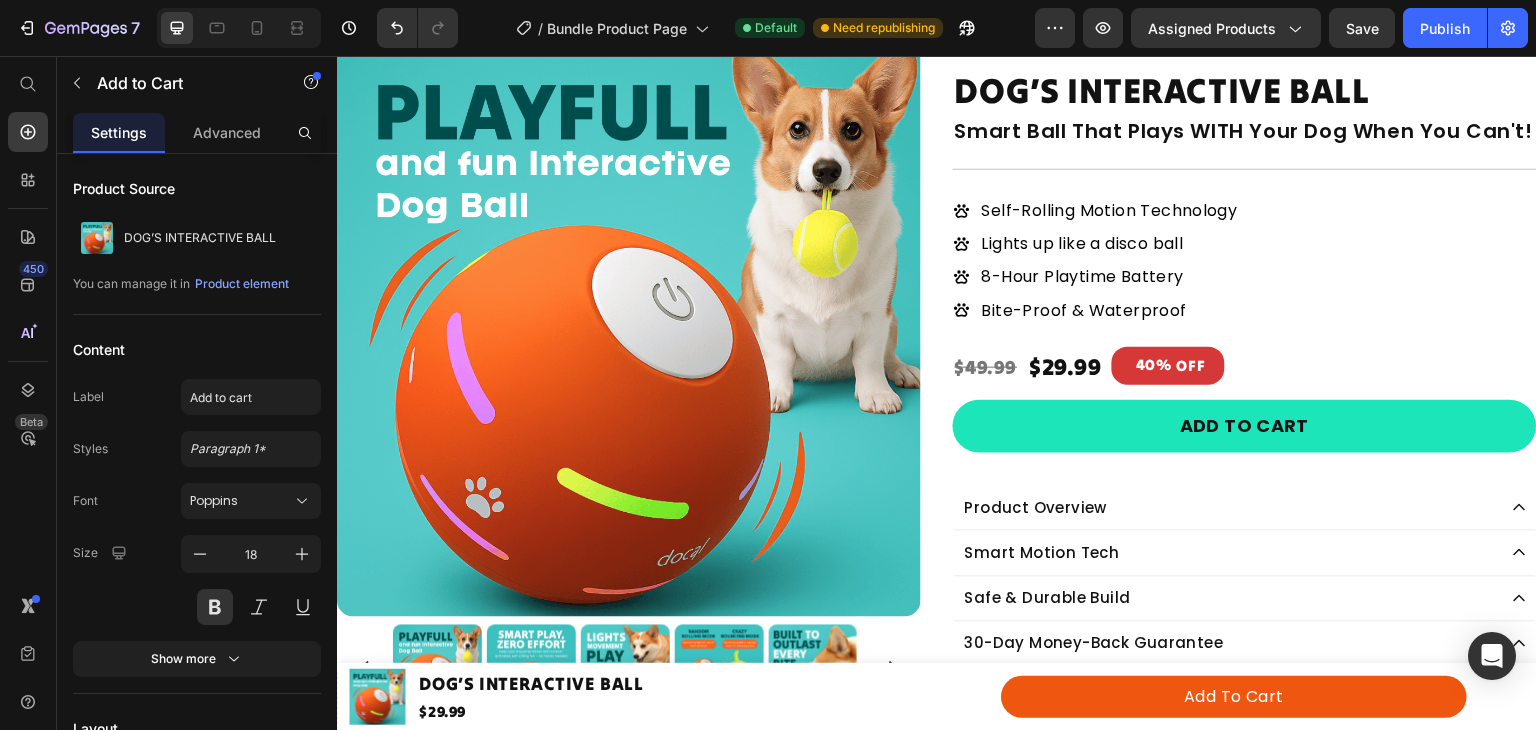 click on "Add to cart" at bounding box center [1245, 426] 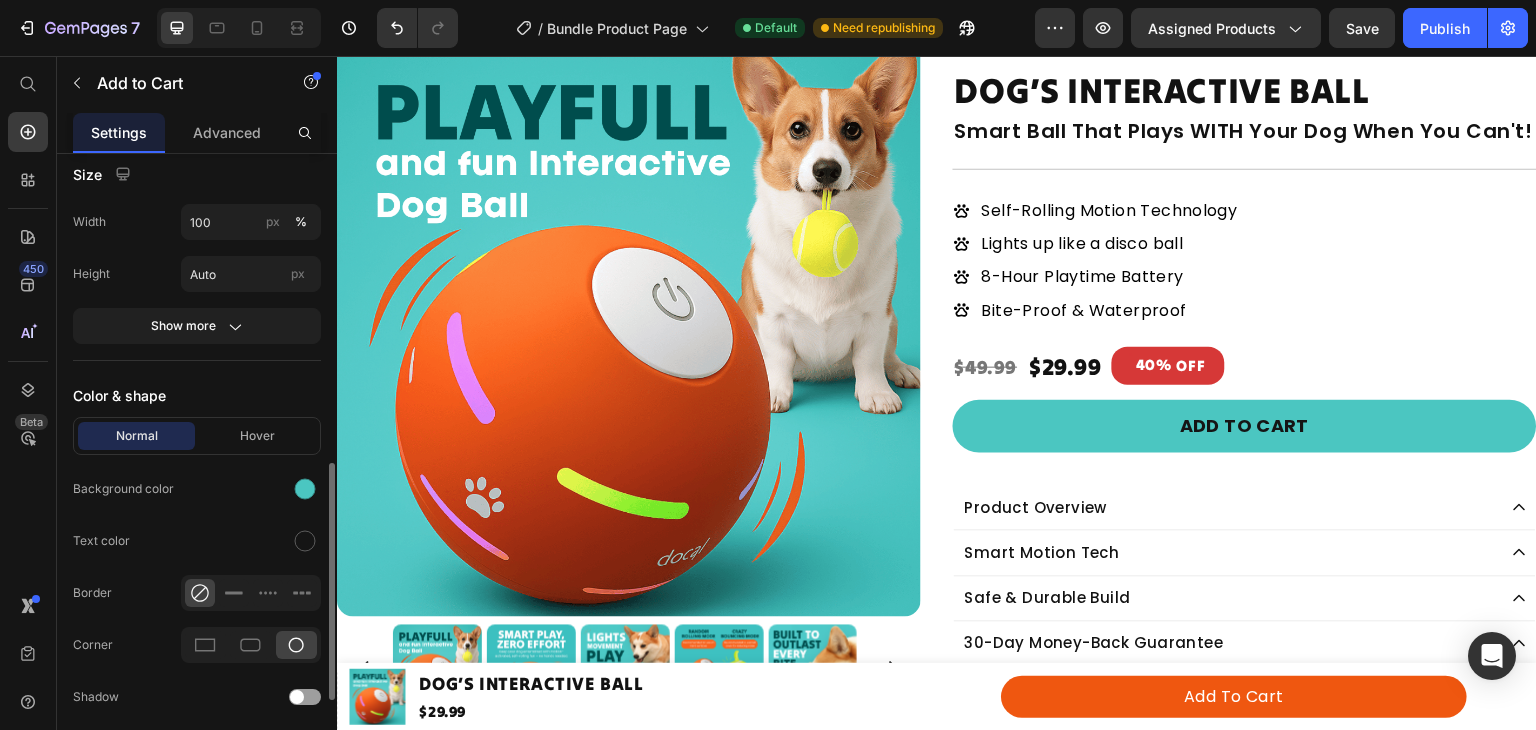 scroll, scrollTop: 812, scrollLeft: 0, axis: vertical 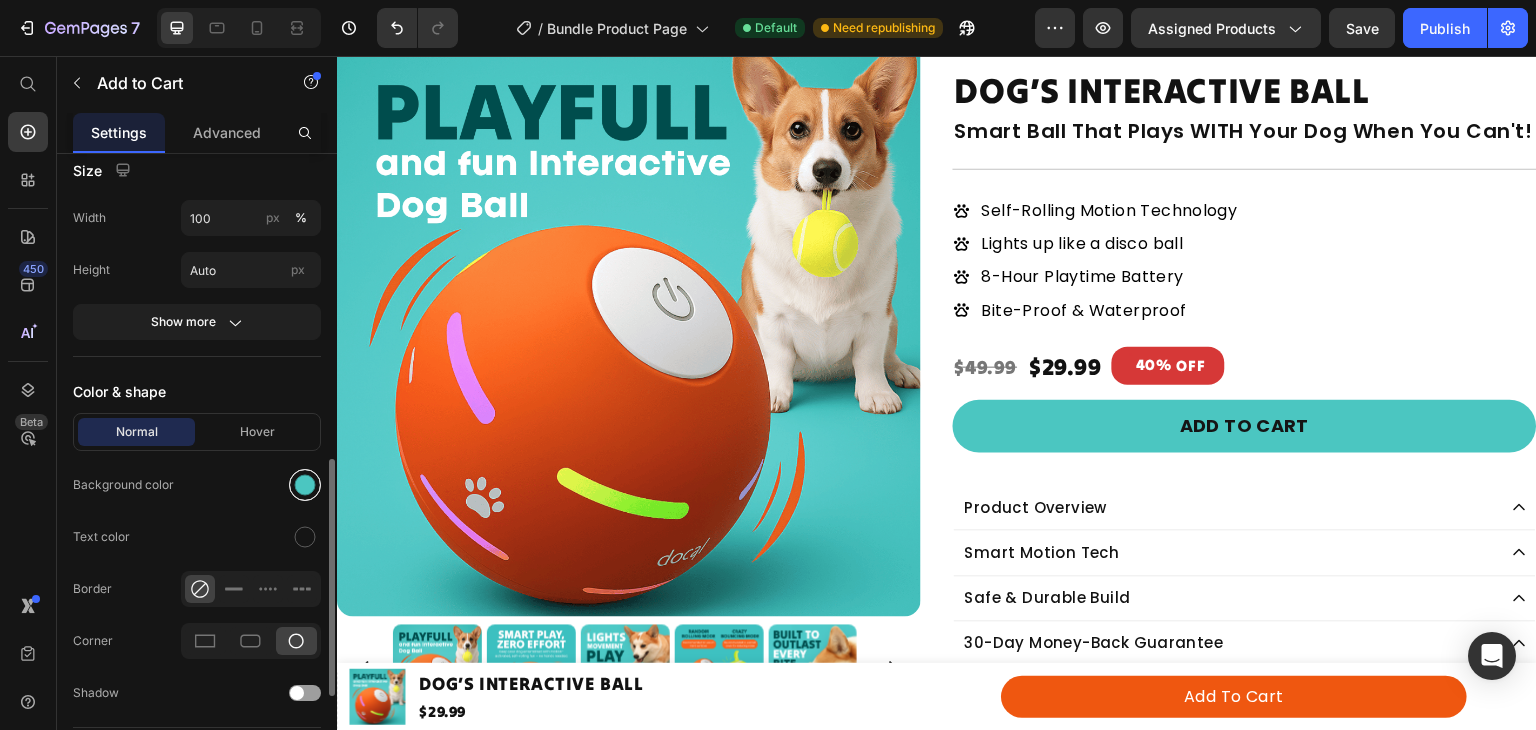 click at bounding box center [305, 485] 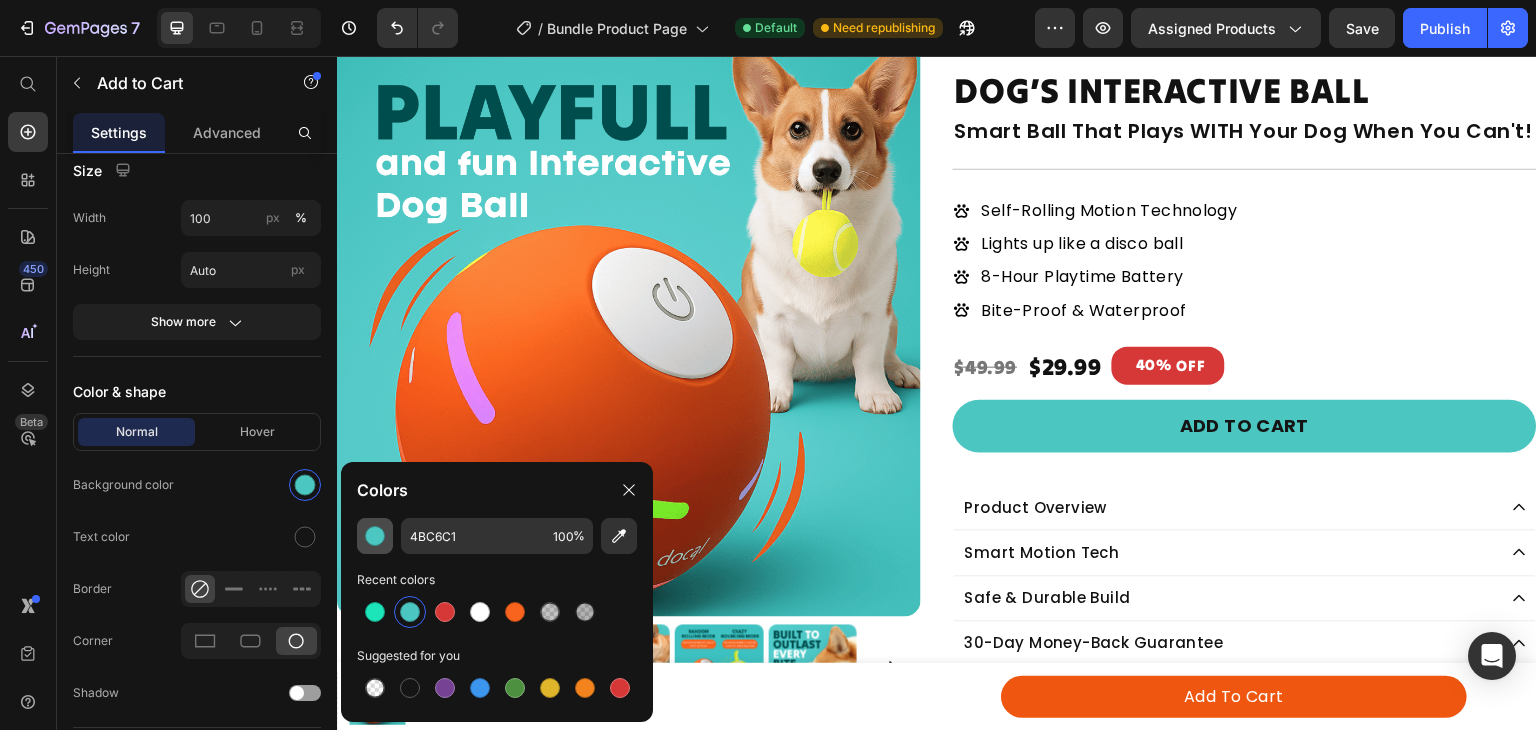 click at bounding box center [375, 536] 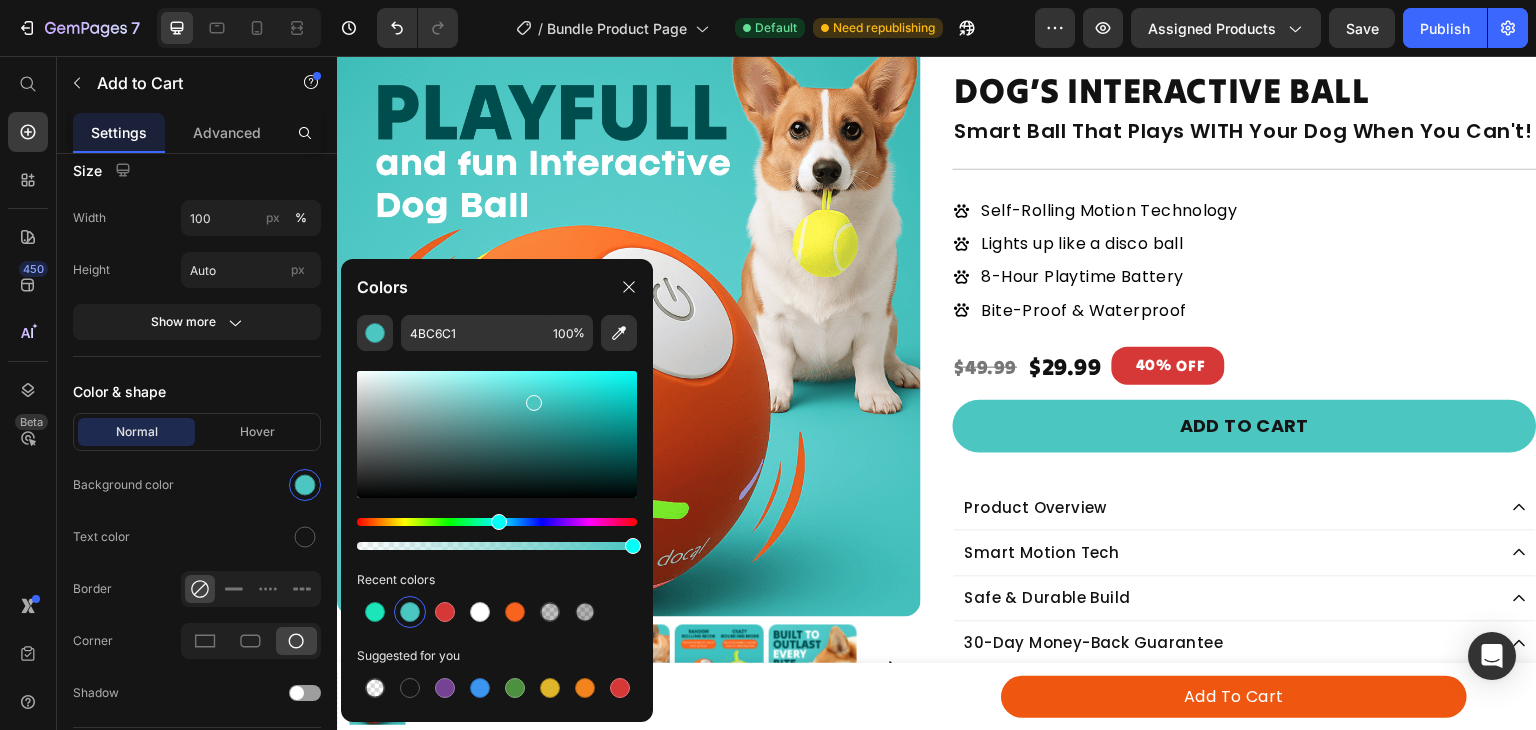 click at bounding box center (497, 522) 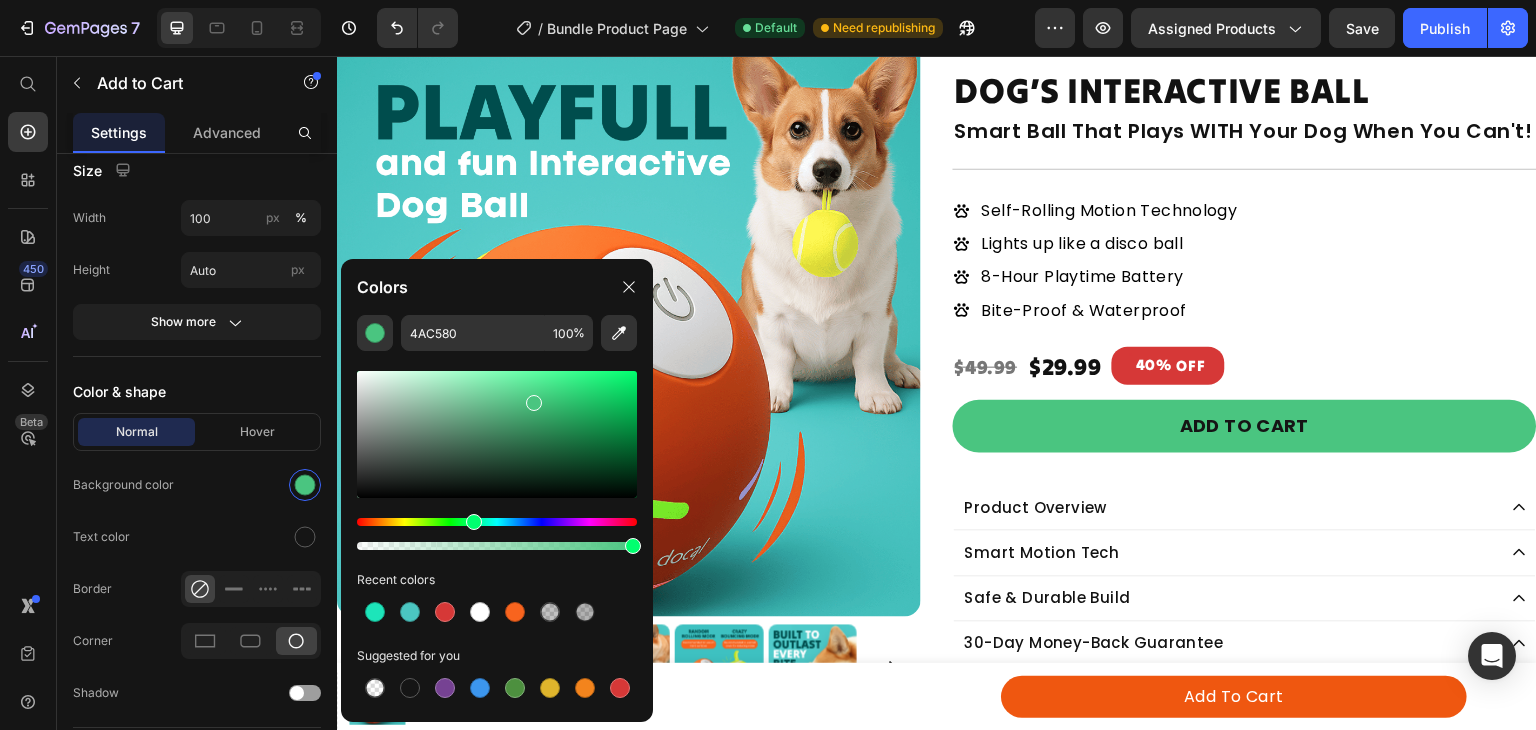click at bounding box center (497, 522) 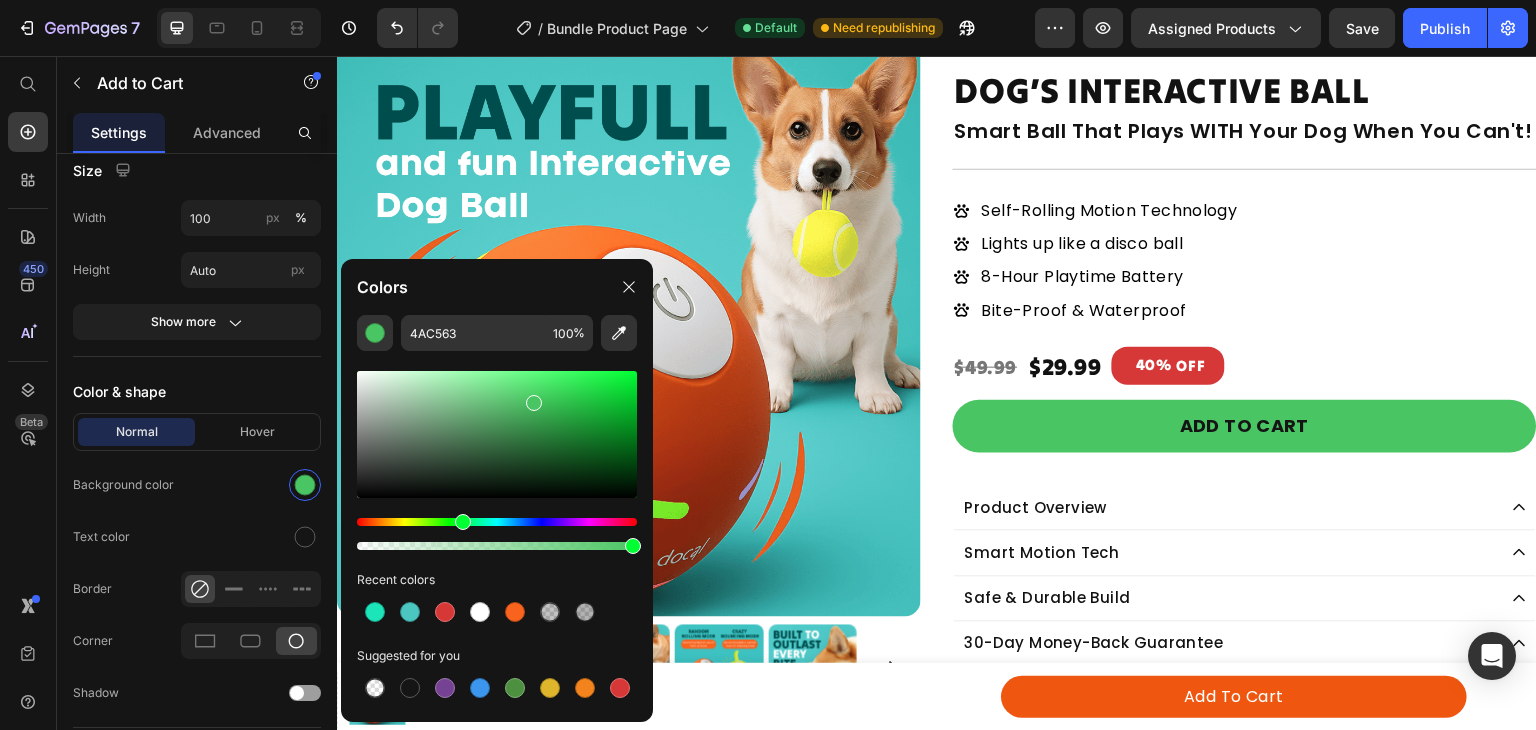 click at bounding box center [497, 522] 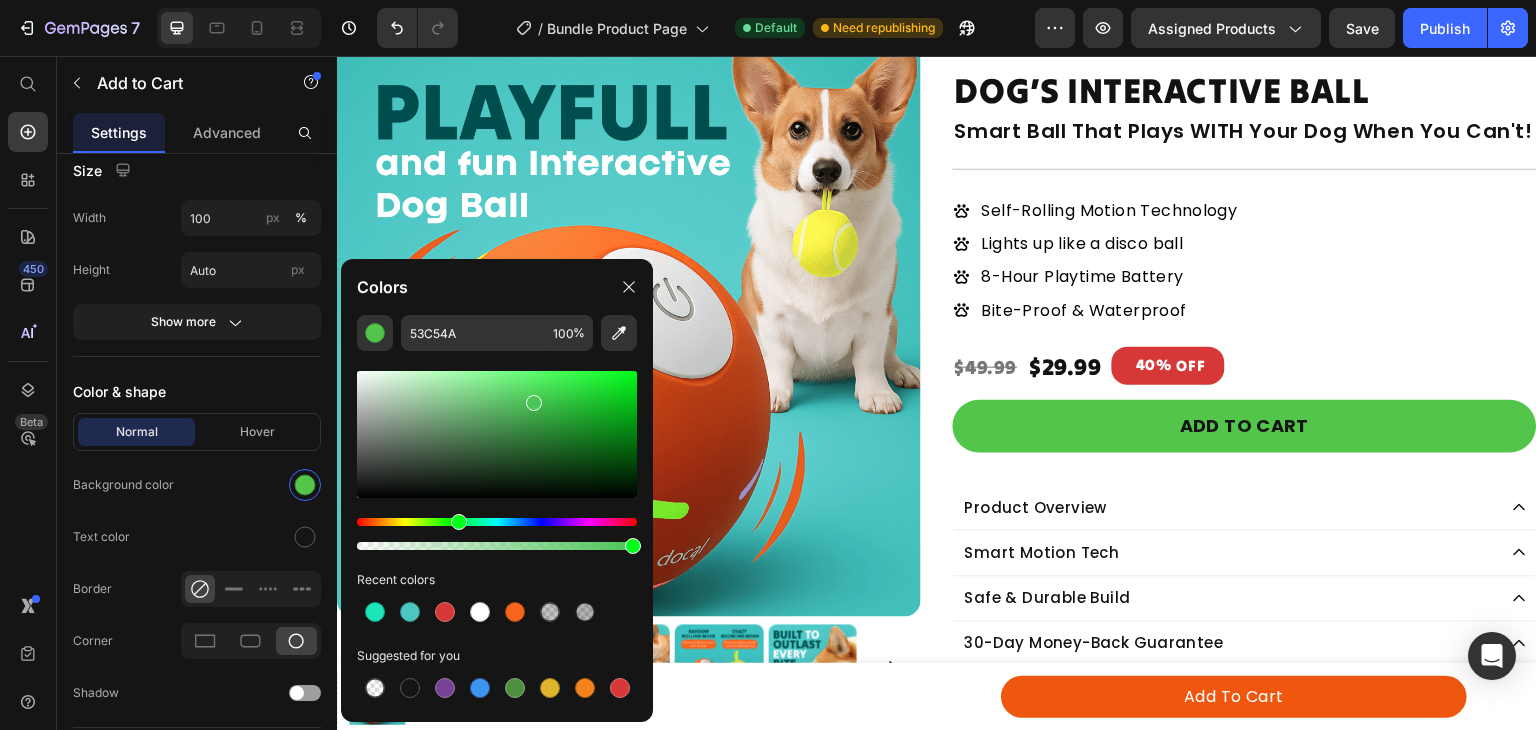 click at bounding box center [459, 522] 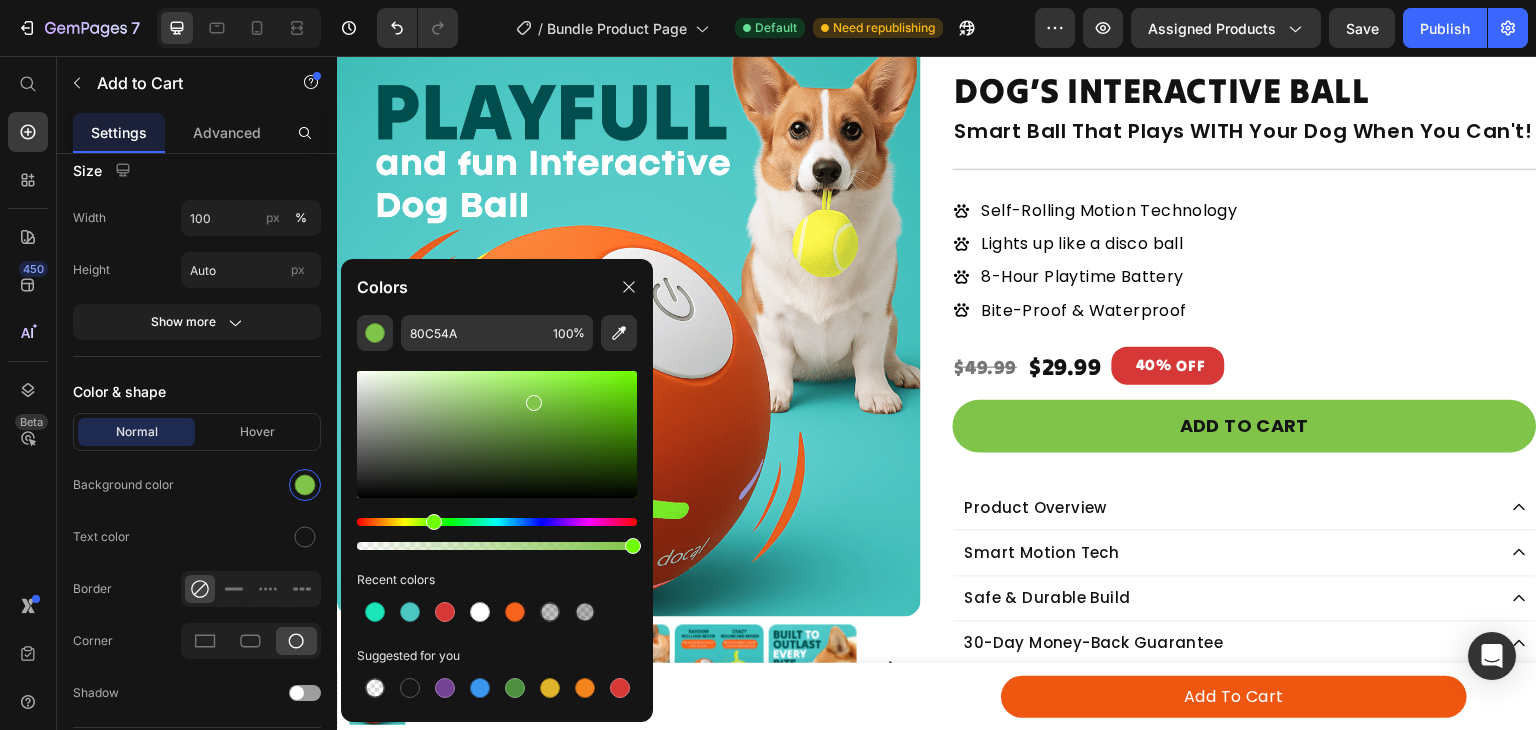 drag, startPoint x: 456, startPoint y: 519, endPoint x: 431, endPoint y: 521, distance: 25.079872 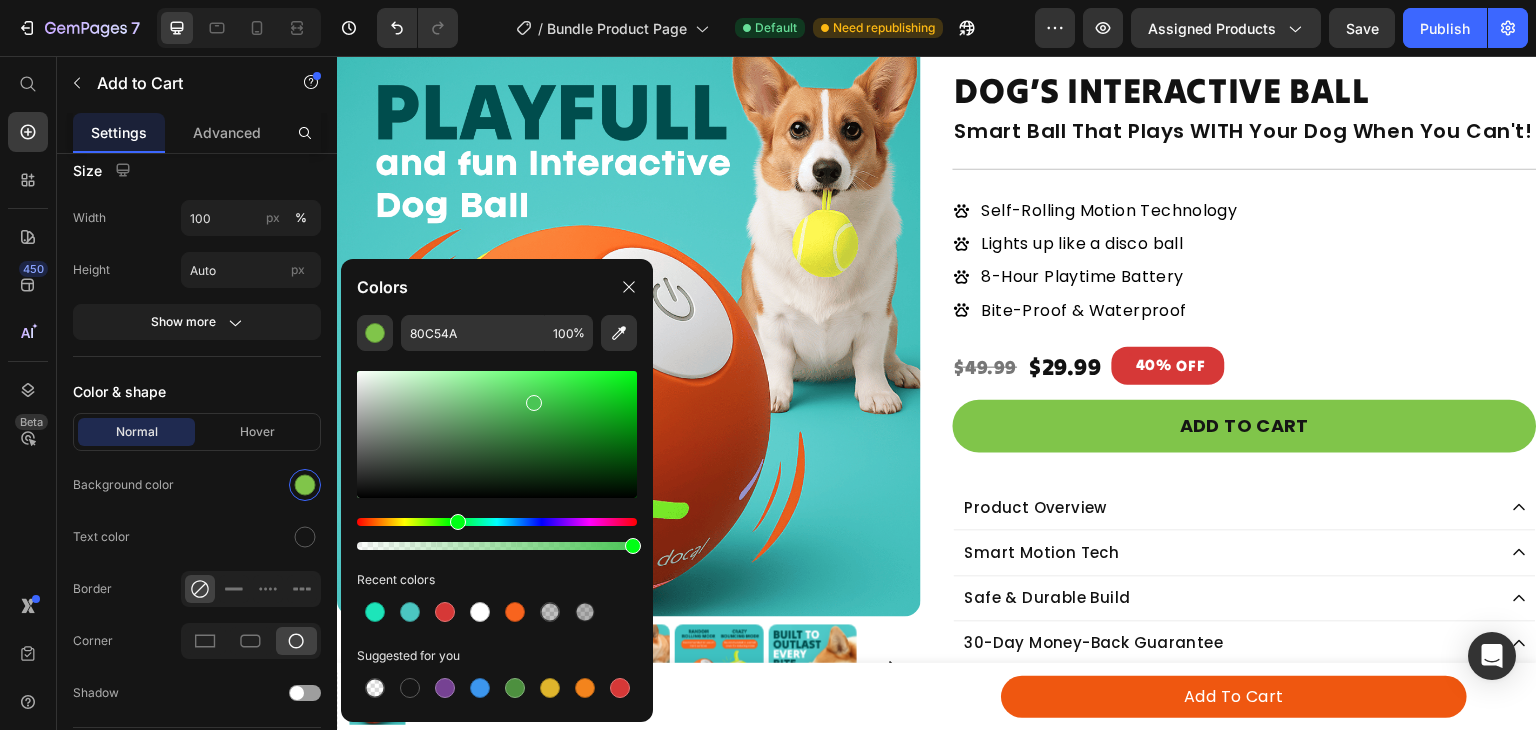 type on "4AC555" 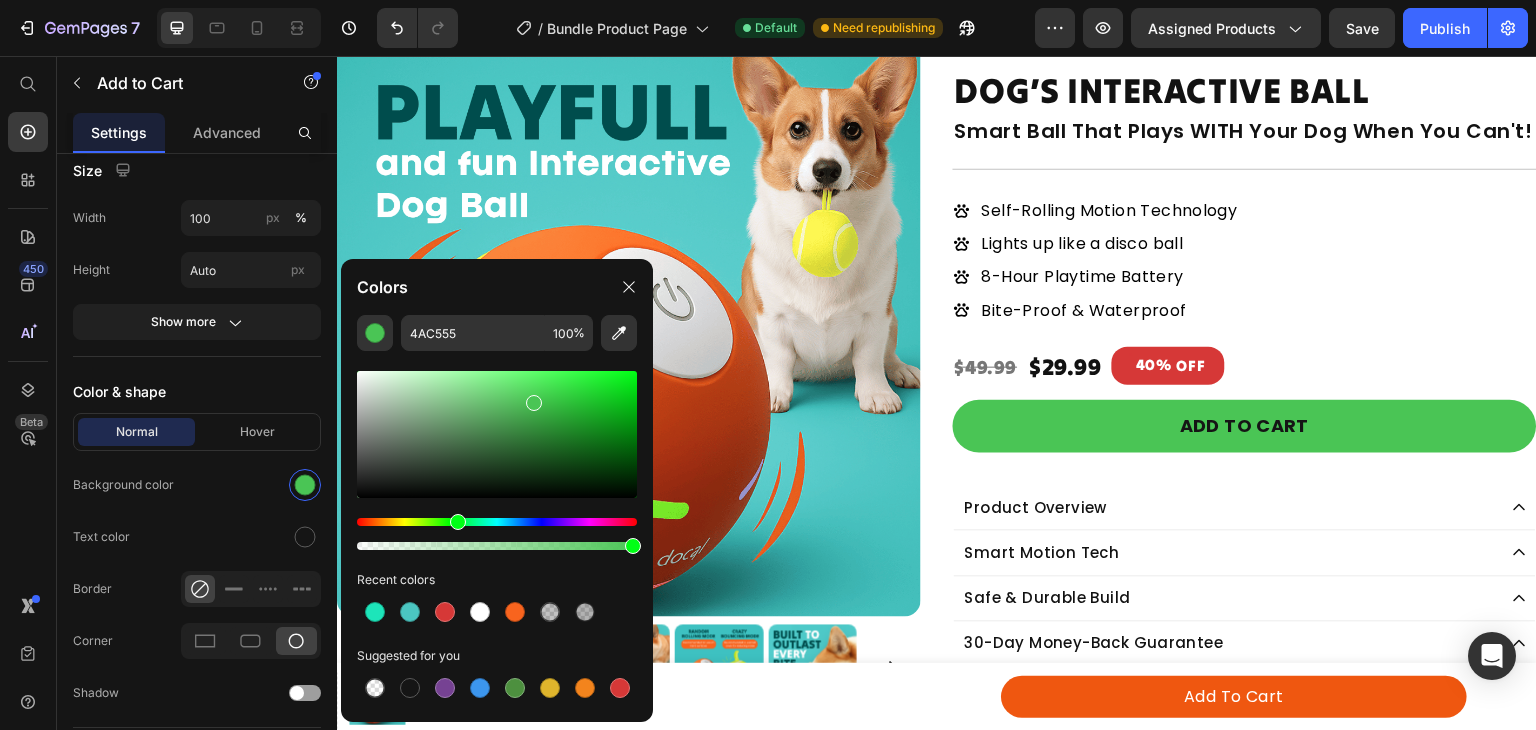 drag, startPoint x: 431, startPoint y: 521, endPoint x: 455, endPoint y: 521, distance: 24 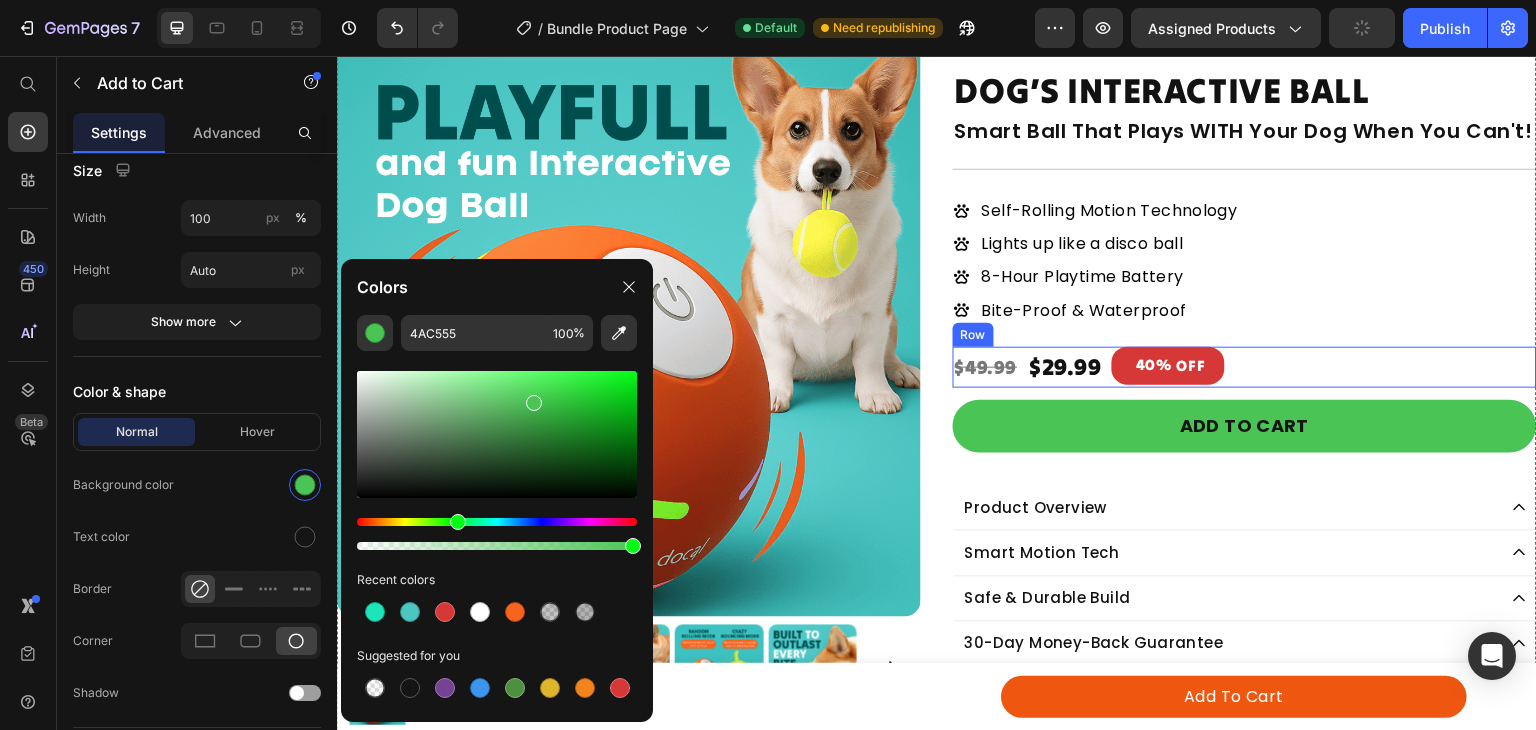 click on "$29.99 Product Price 40% OFF Discount Tag $49.99 Product Price Row" at bounding box center (1245, 367) 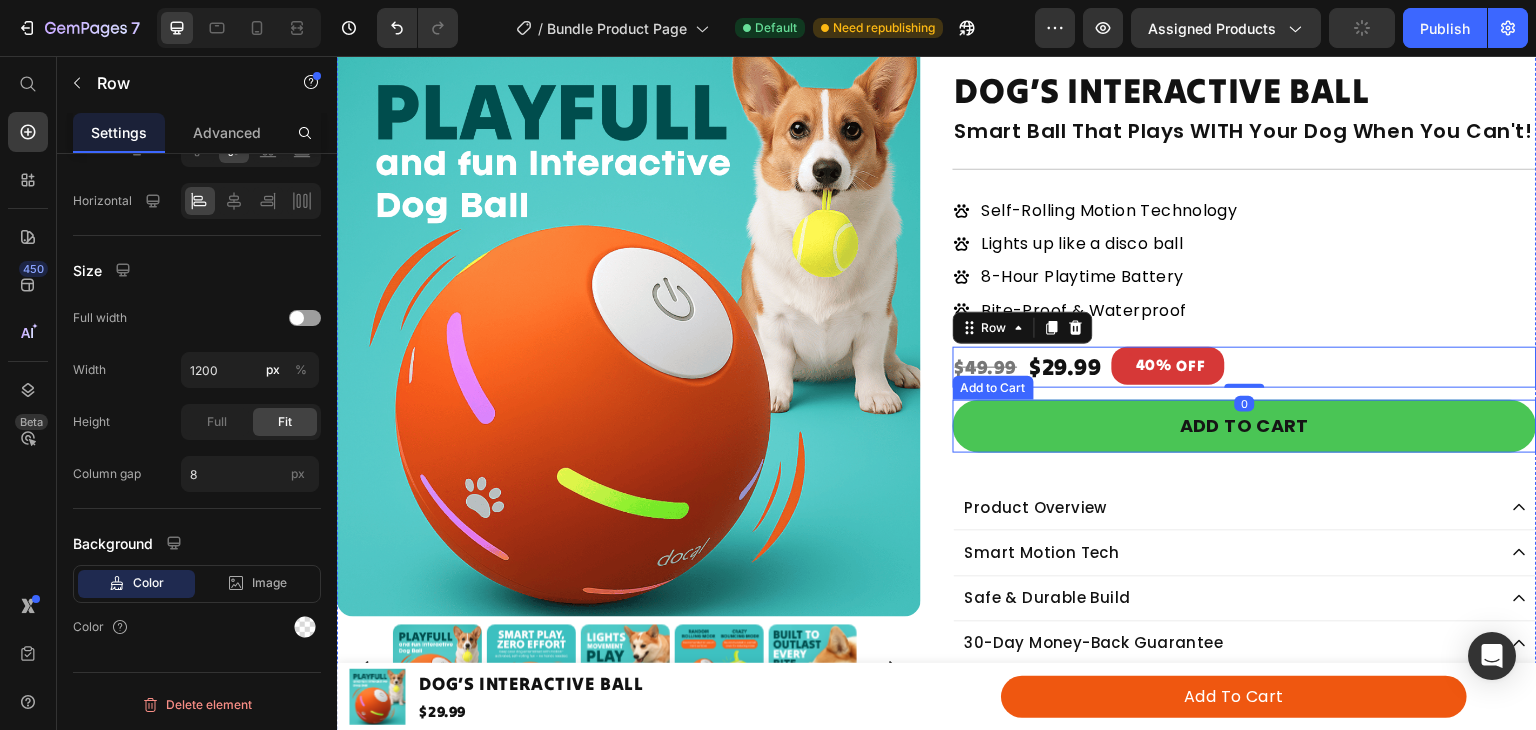 scroll, scrollTop: 0, scrollLeft: 0, axis: both 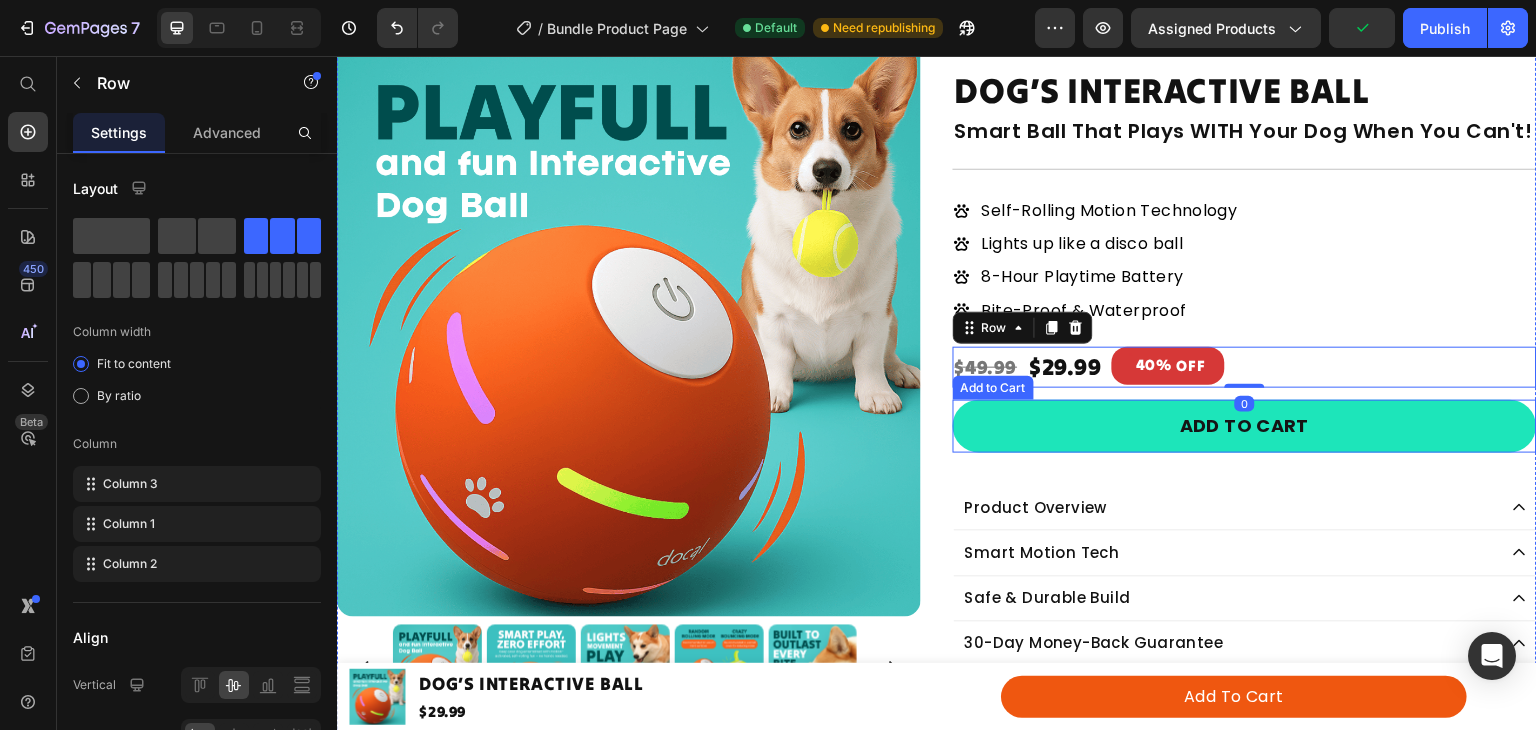 click on "Add to cart" at bounding box center (1245, 426) 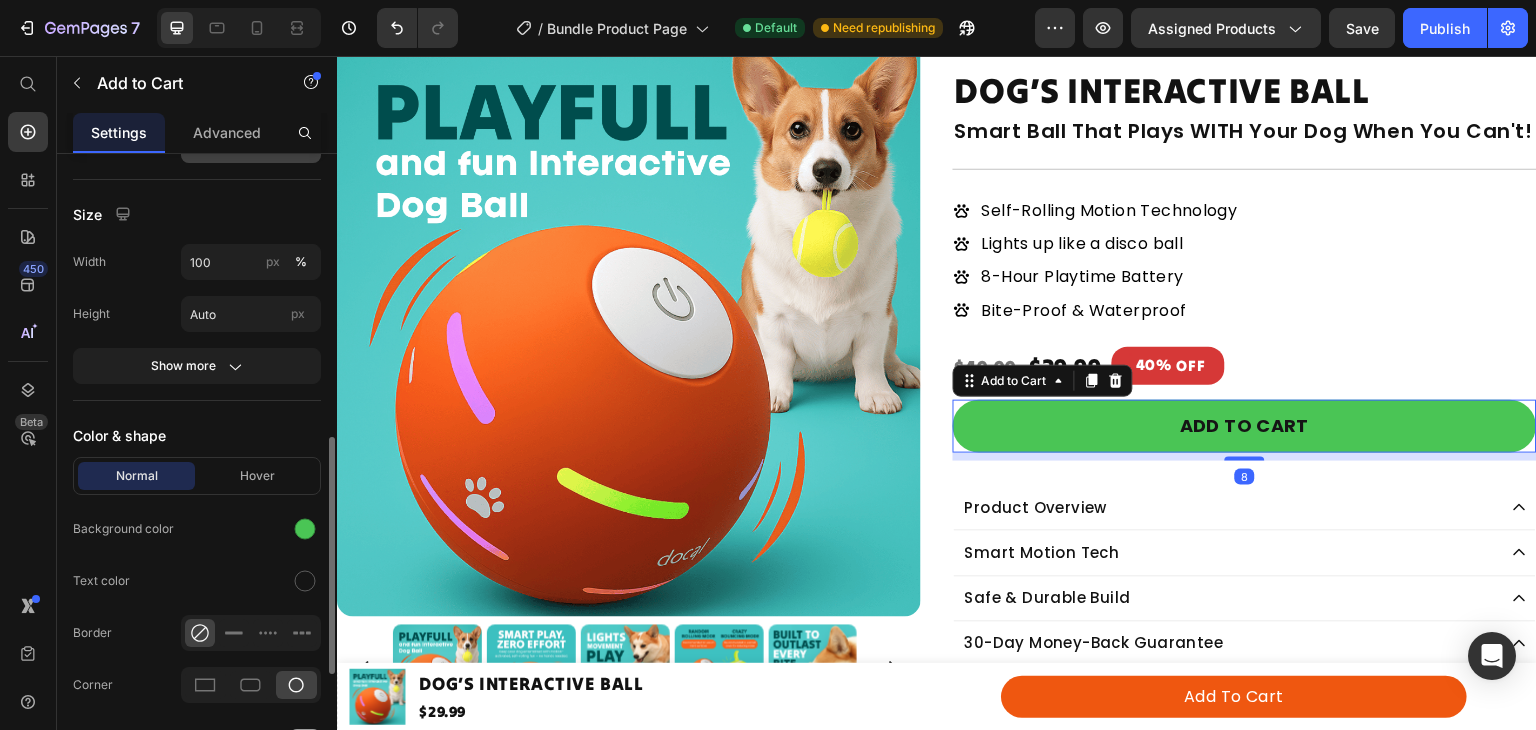 scroll, scrollTop: 771, scrollLeft: 0, axis: vertical 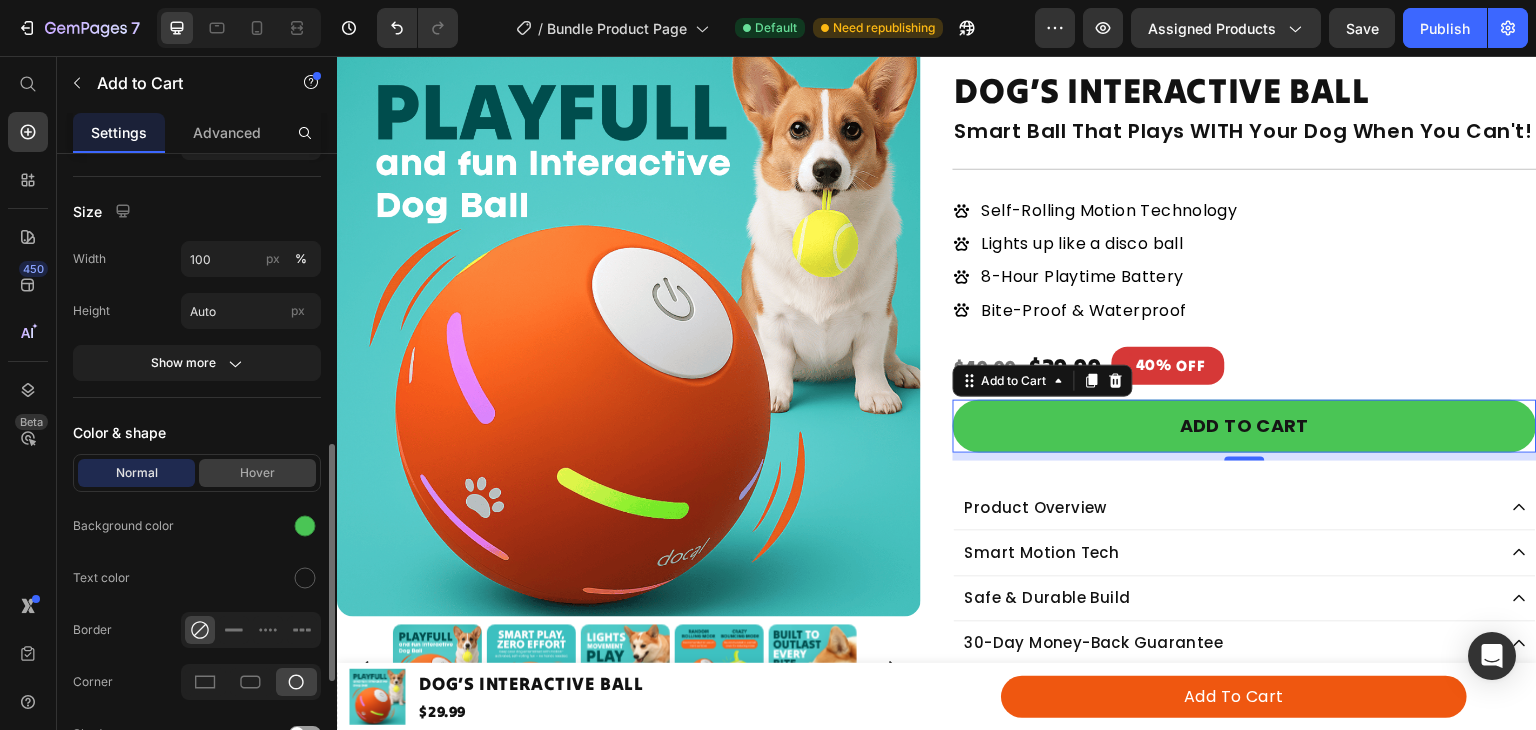 click on "Hover" at bounding box center [257, 473] 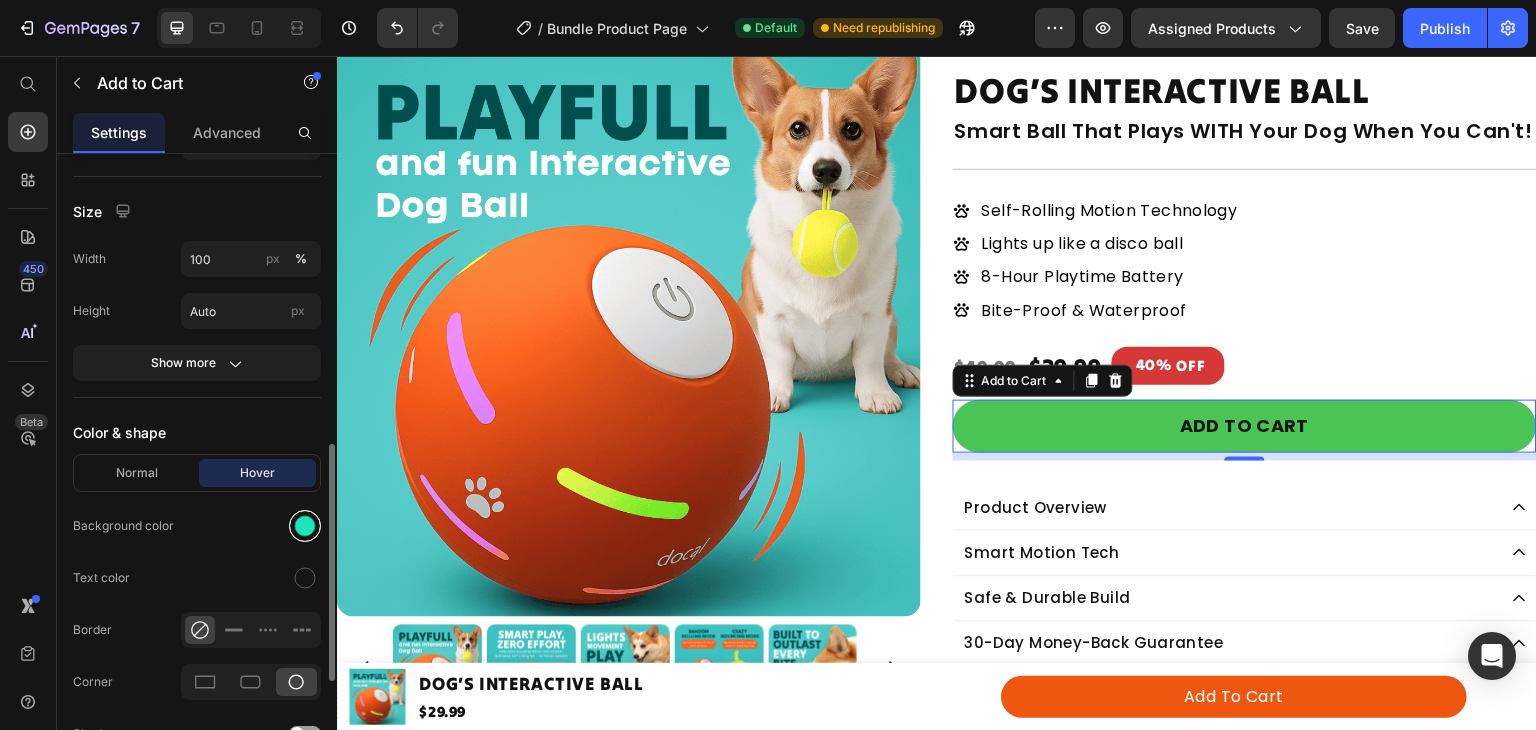 click at bounding box center (305, 526) 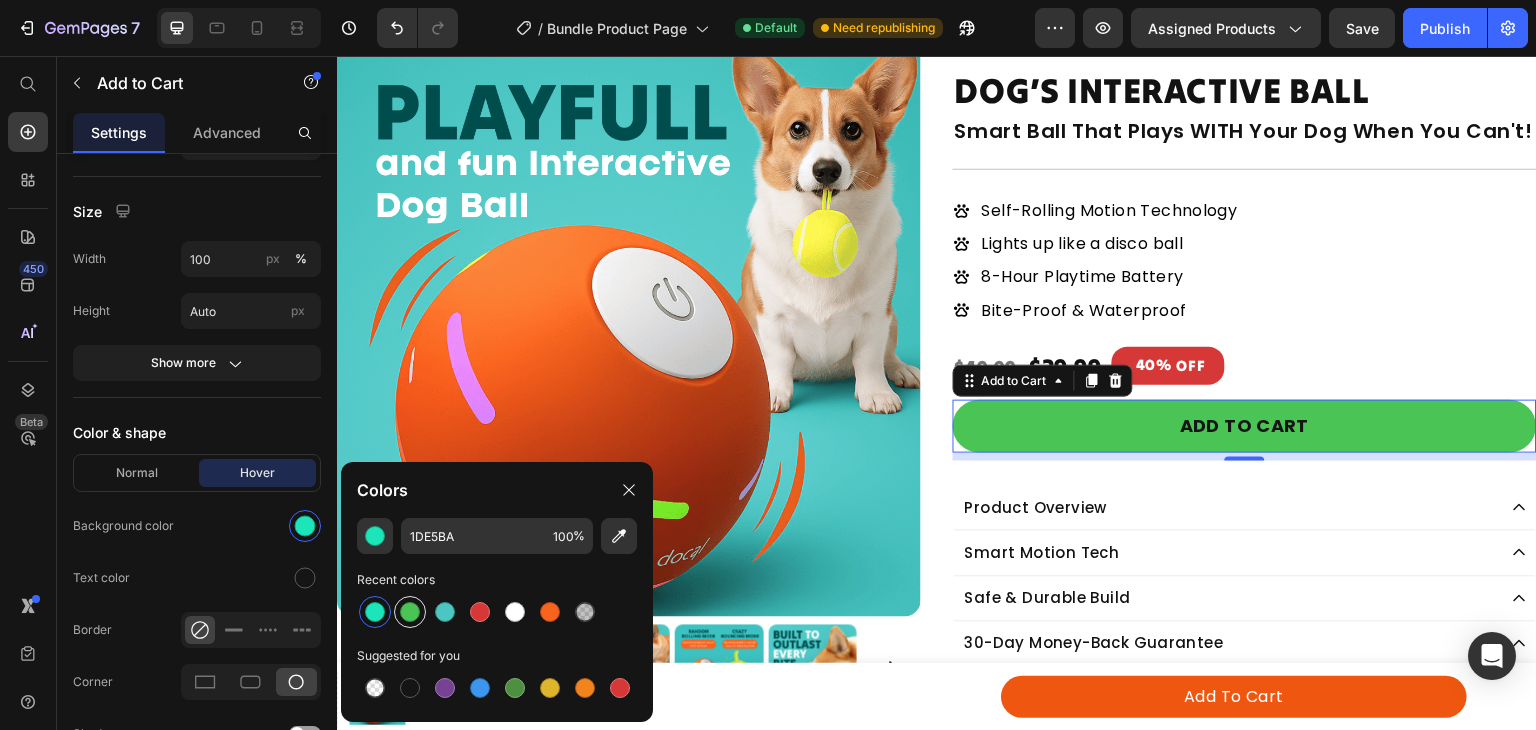 click at bounding box center (410, 612) 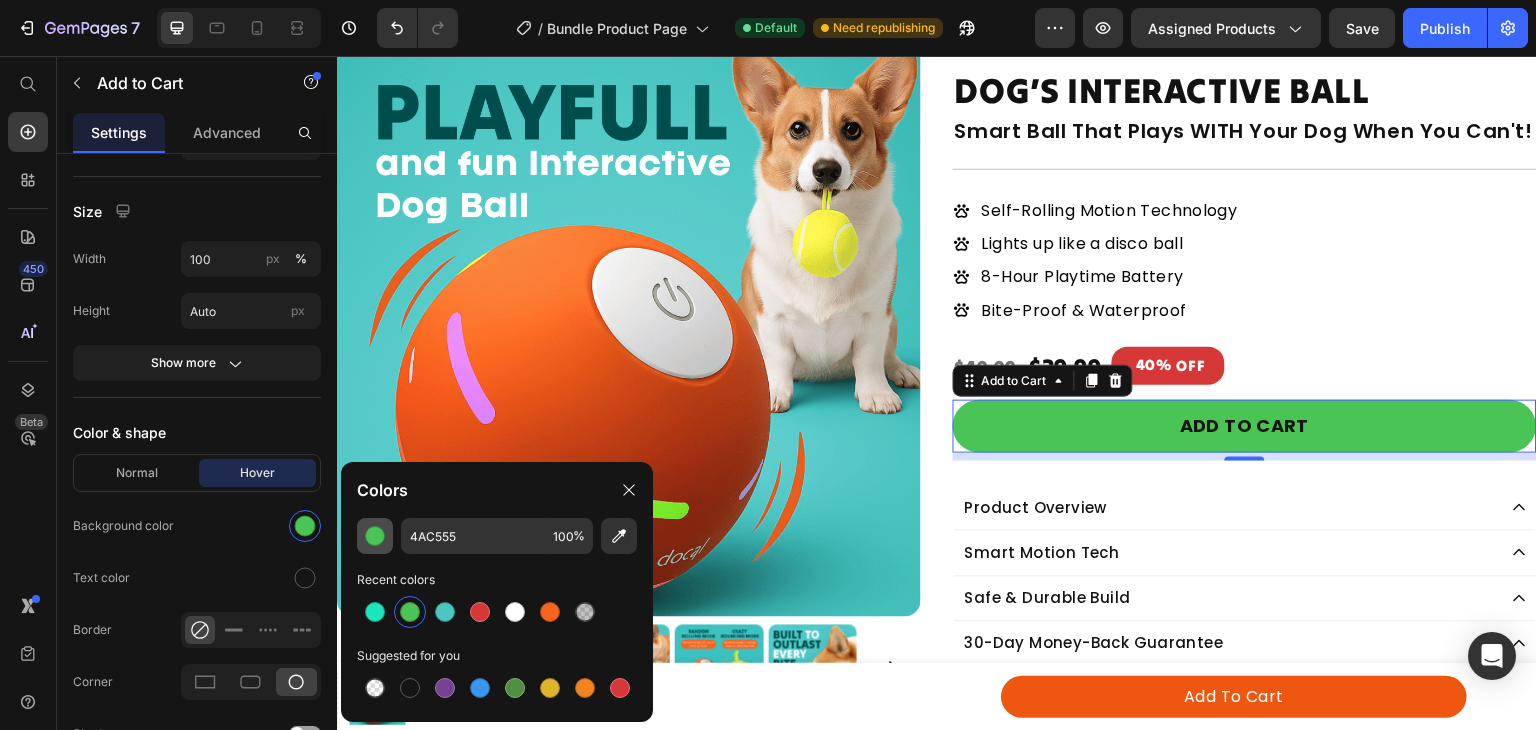 click at bounding box center [375, 536] 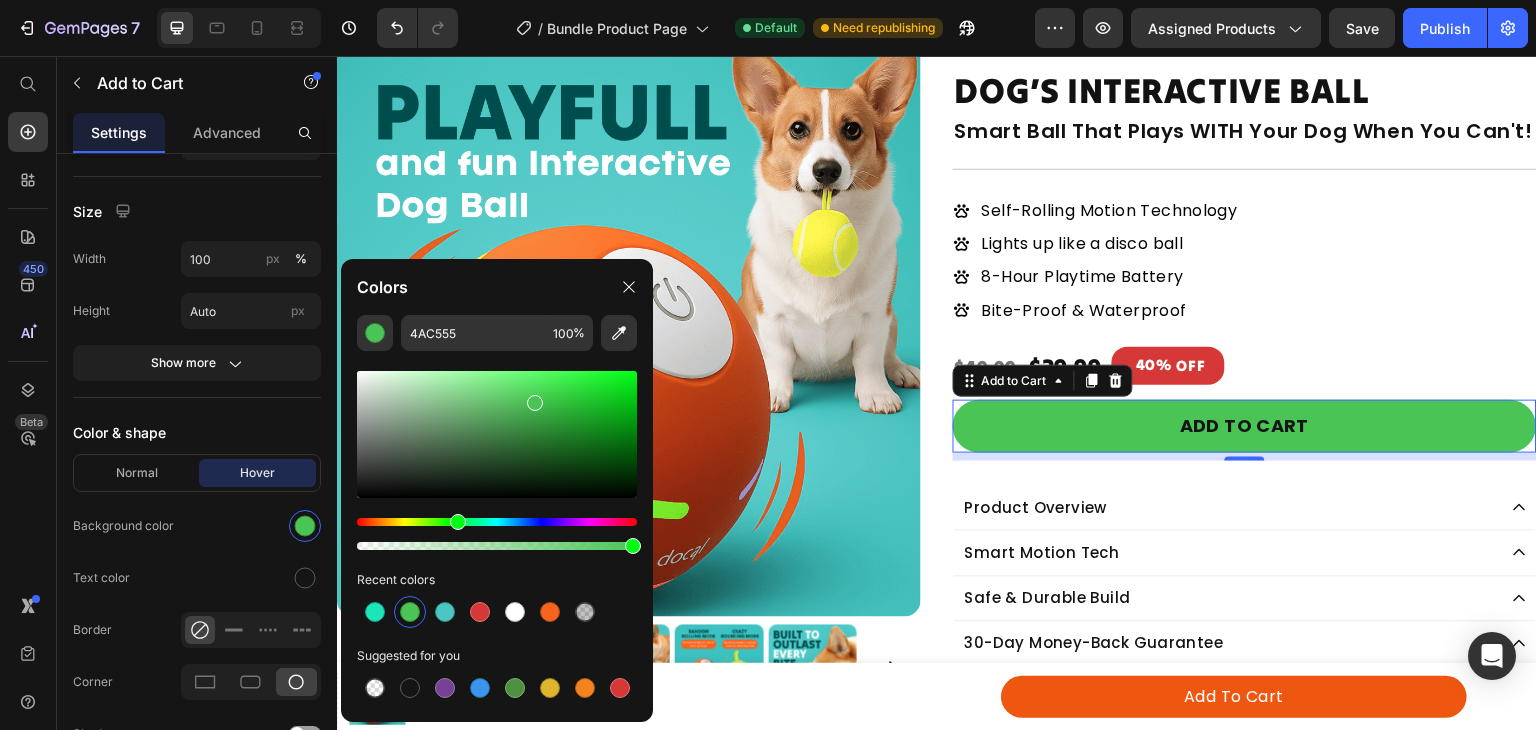 click at bounding box center [497, 434] 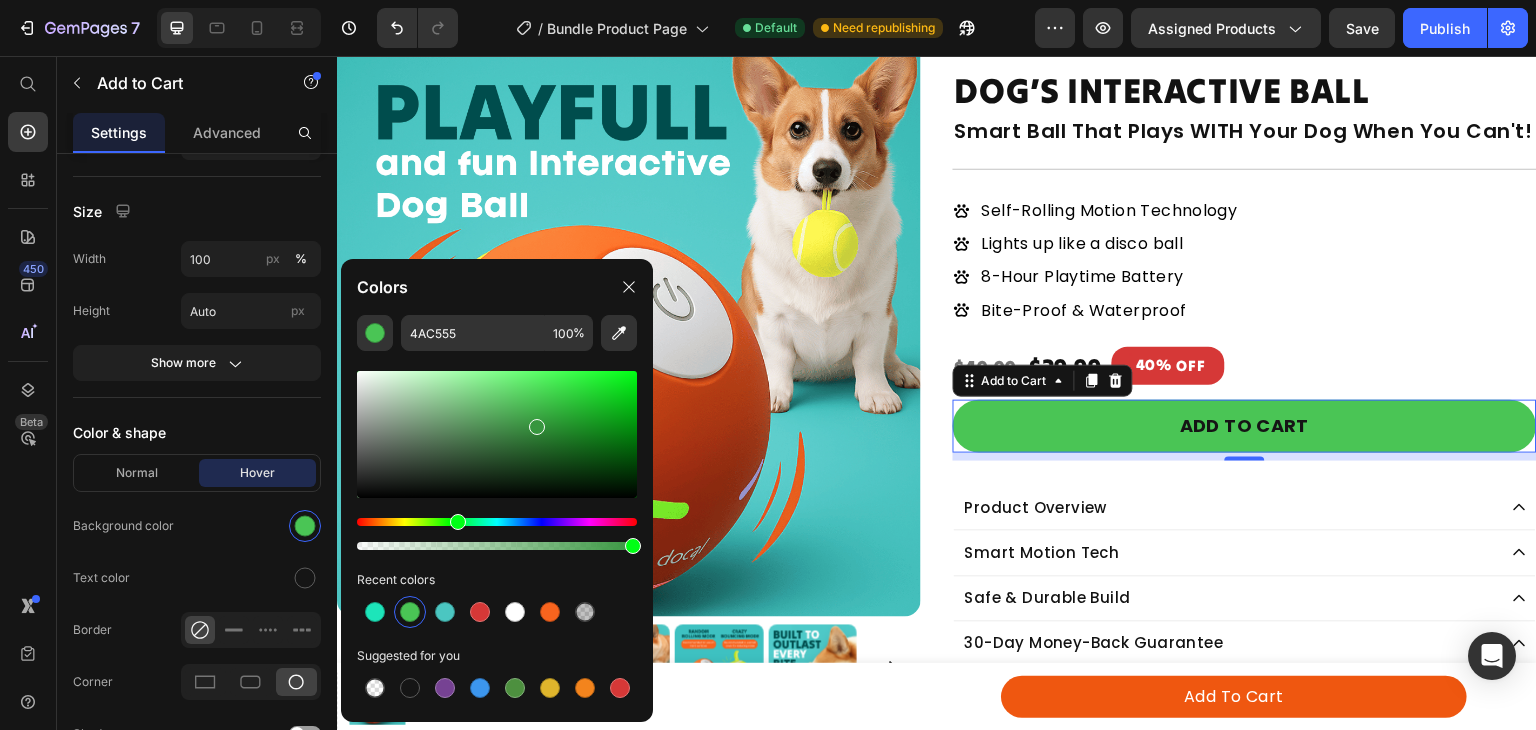 type on "37963F" 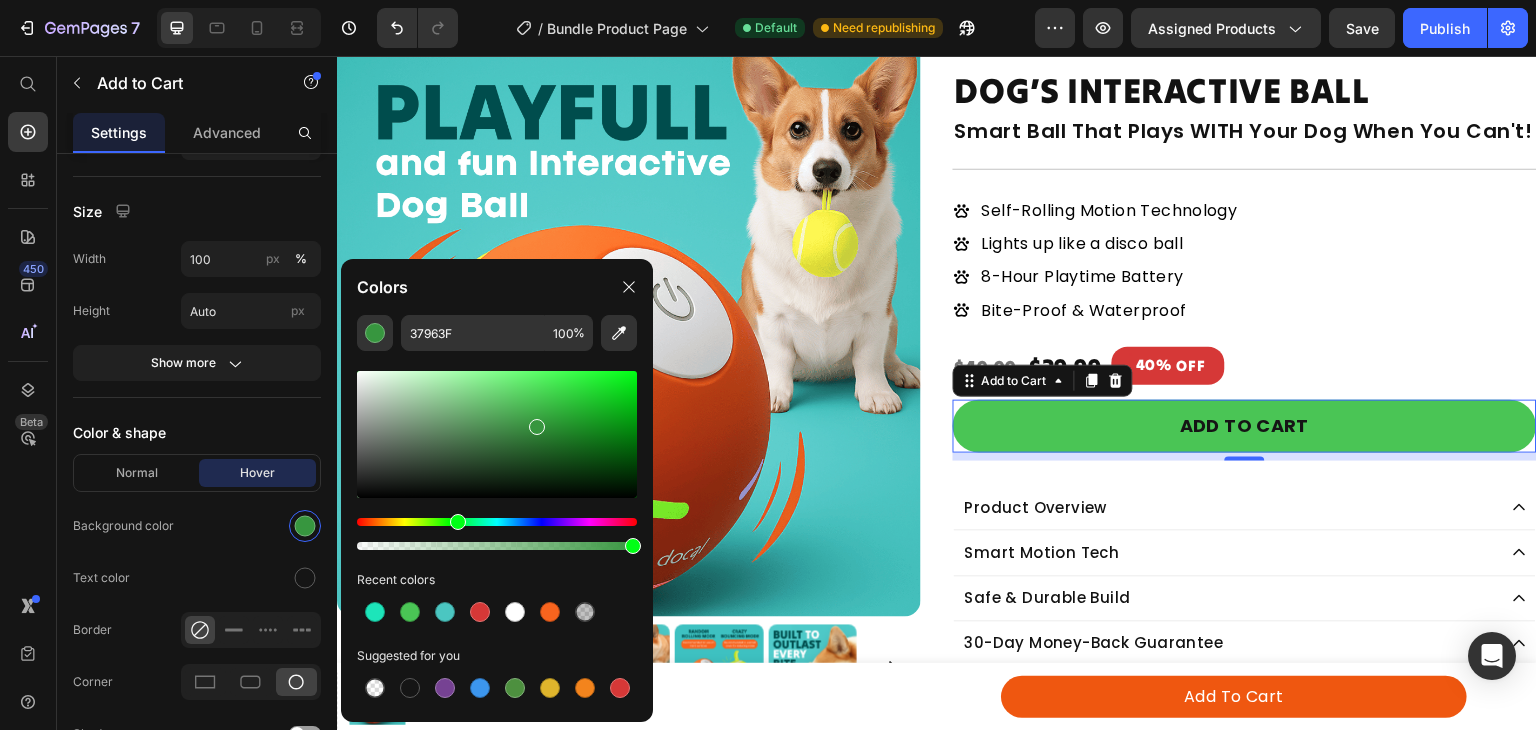 click on "8" at bounding box center (1245, 457) 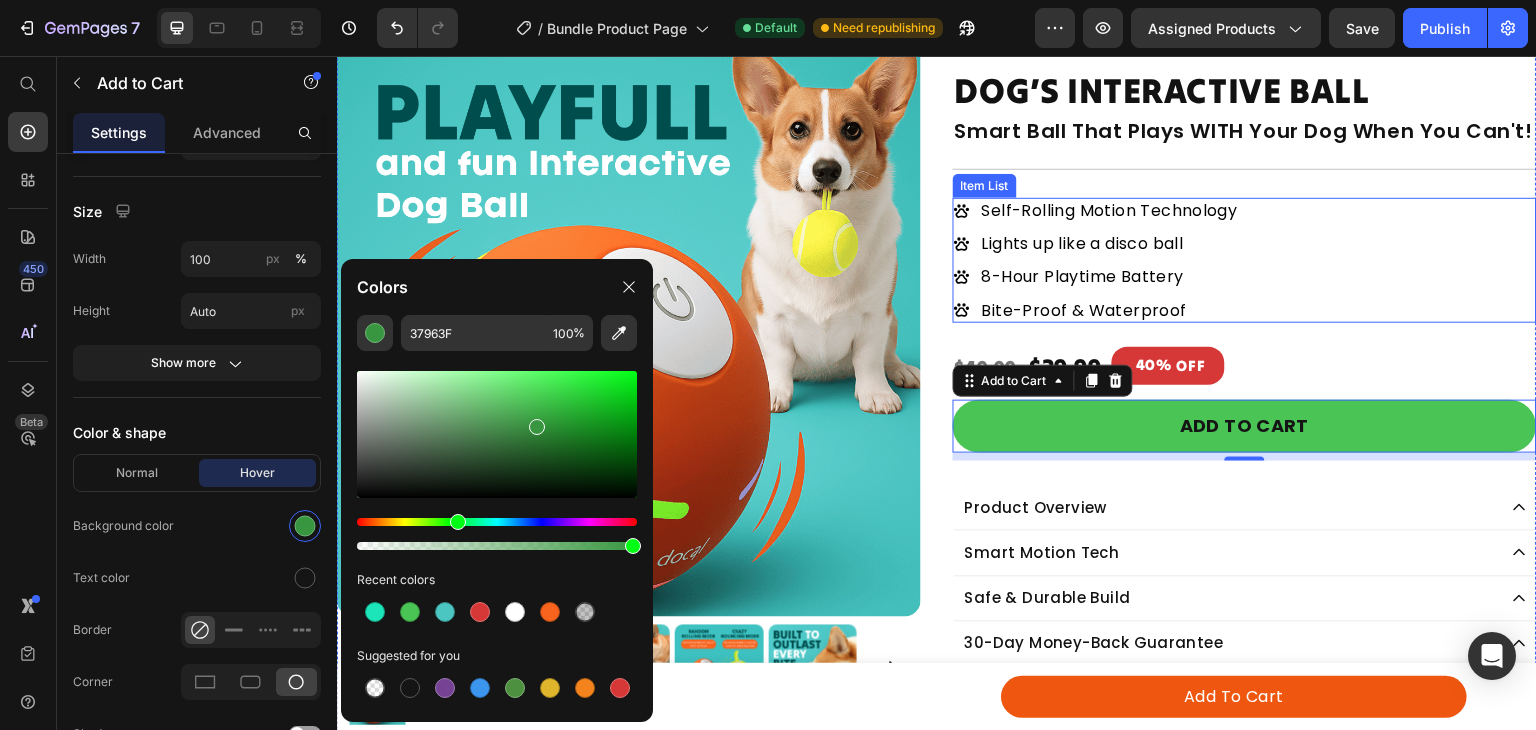 click on "Self-Rolling Motion Technology
Lights up like a disco ball
8-Hour Playtime Battery
Bite-Proof & Waterproof" at bounding box center (1245, 260) 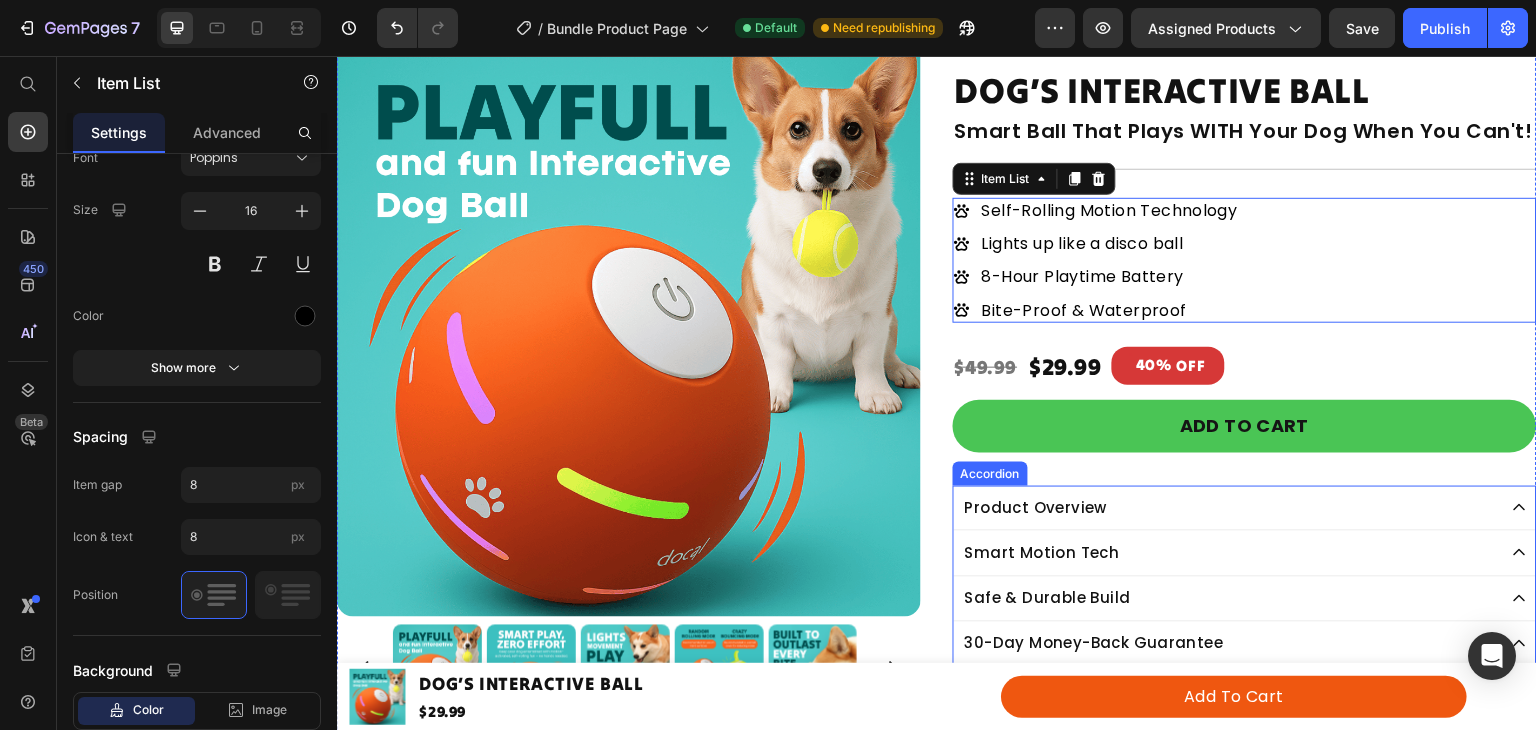 scroll, scrollTop: 0, scrollLeft: 0, axis: both 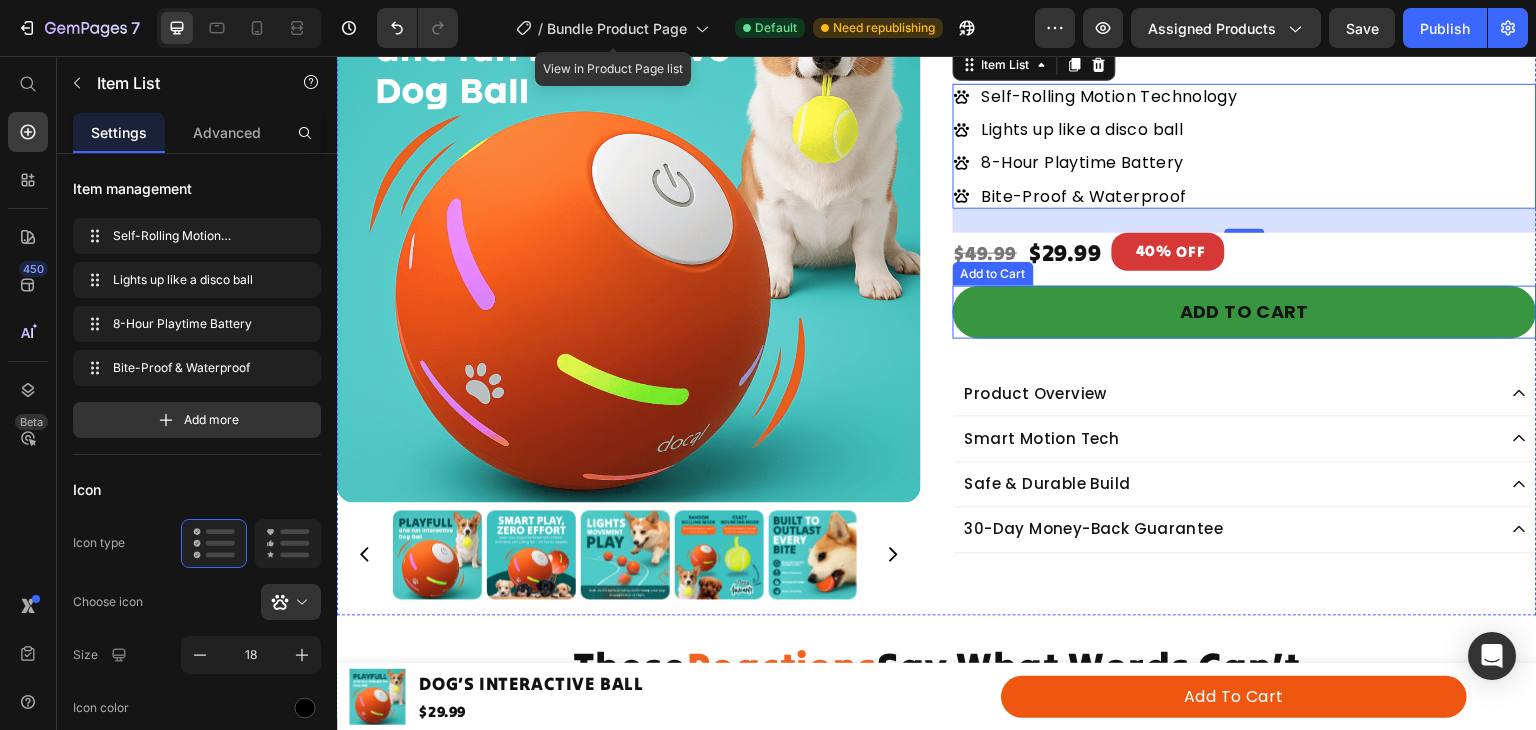 click on "Add to cart" at bounding box center [1245, 312] 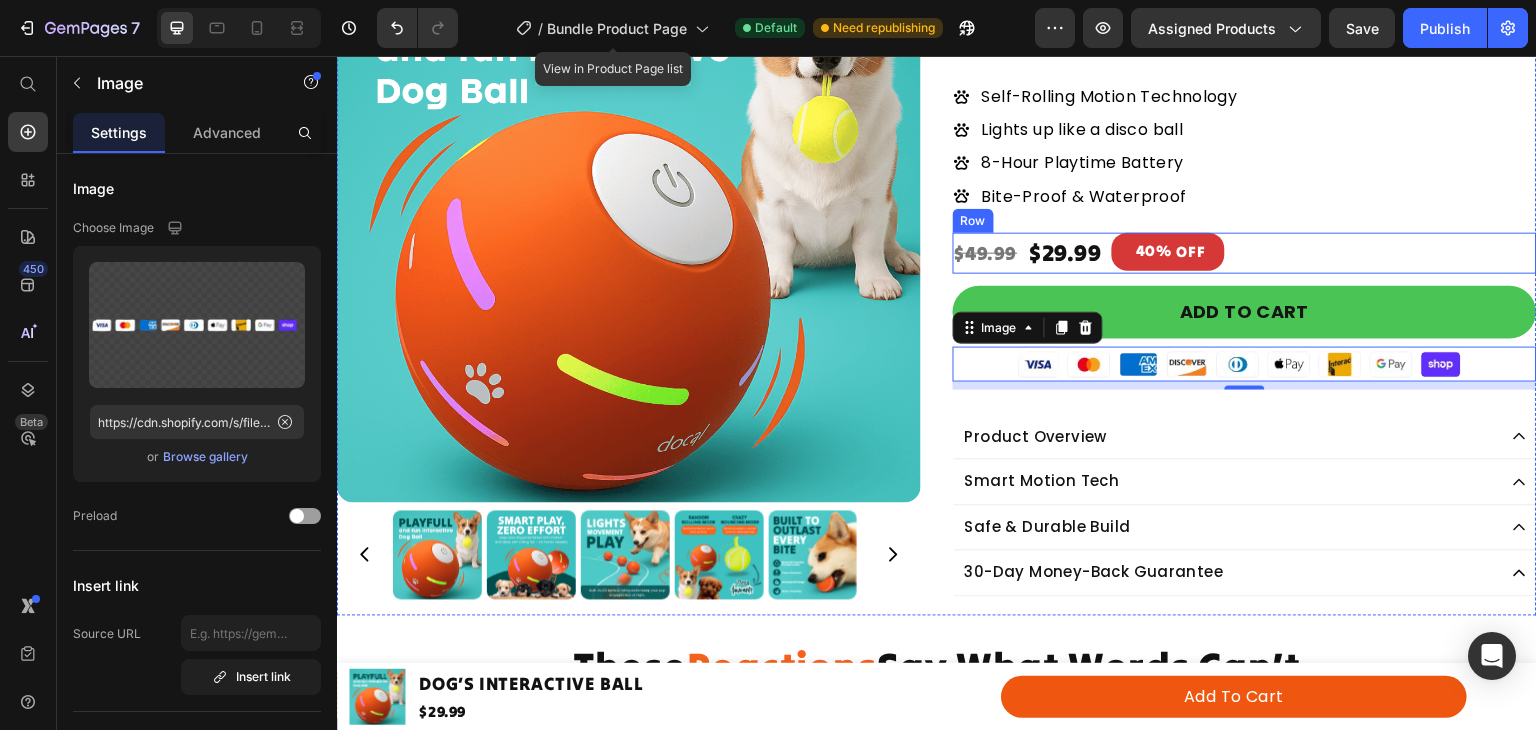 click on "$29.99 Product Price 40% OFF Discount Tag $49.99 Product Price Row" at bounding box center (1245, 253) 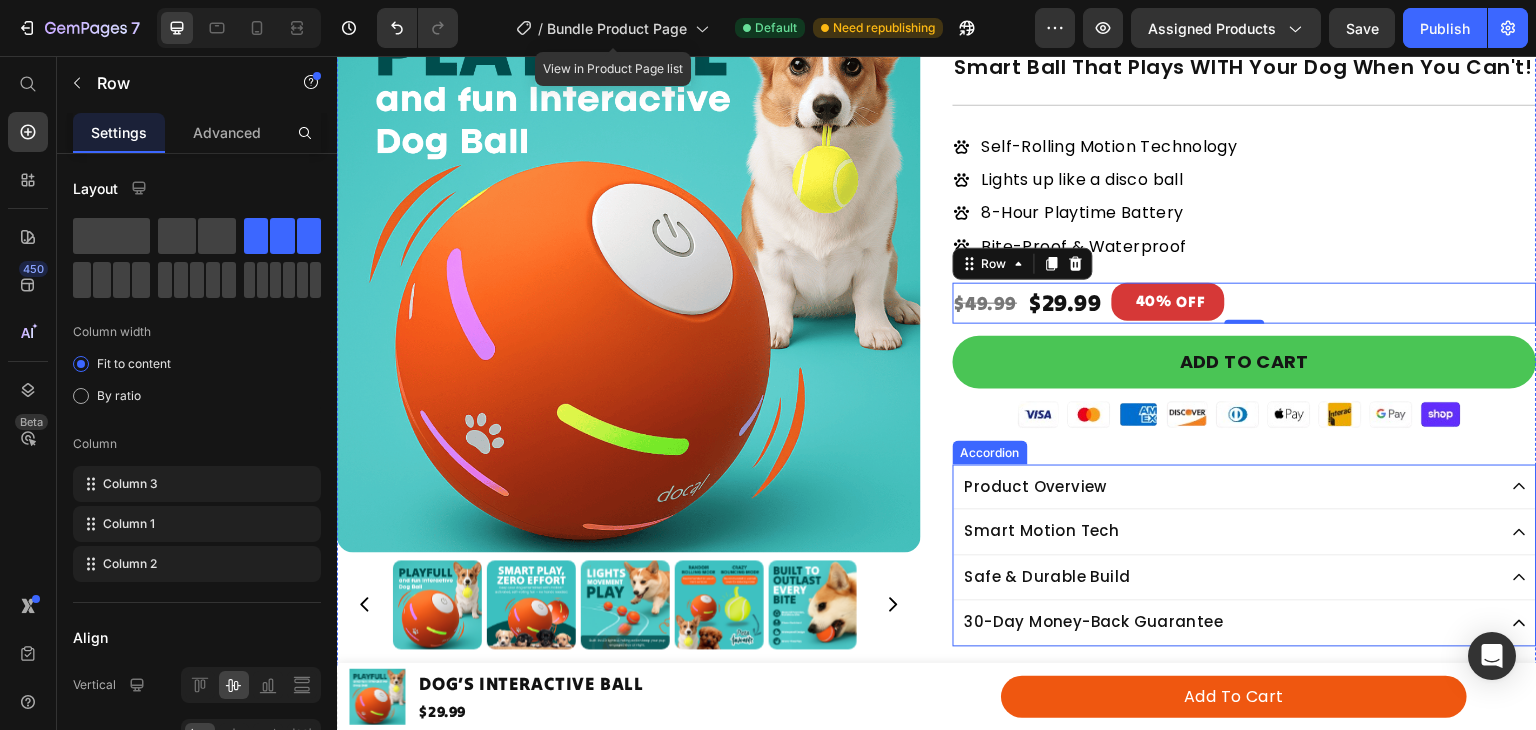 scroll, scrollTop: 222, scrollLeft: 0, axis: vertical 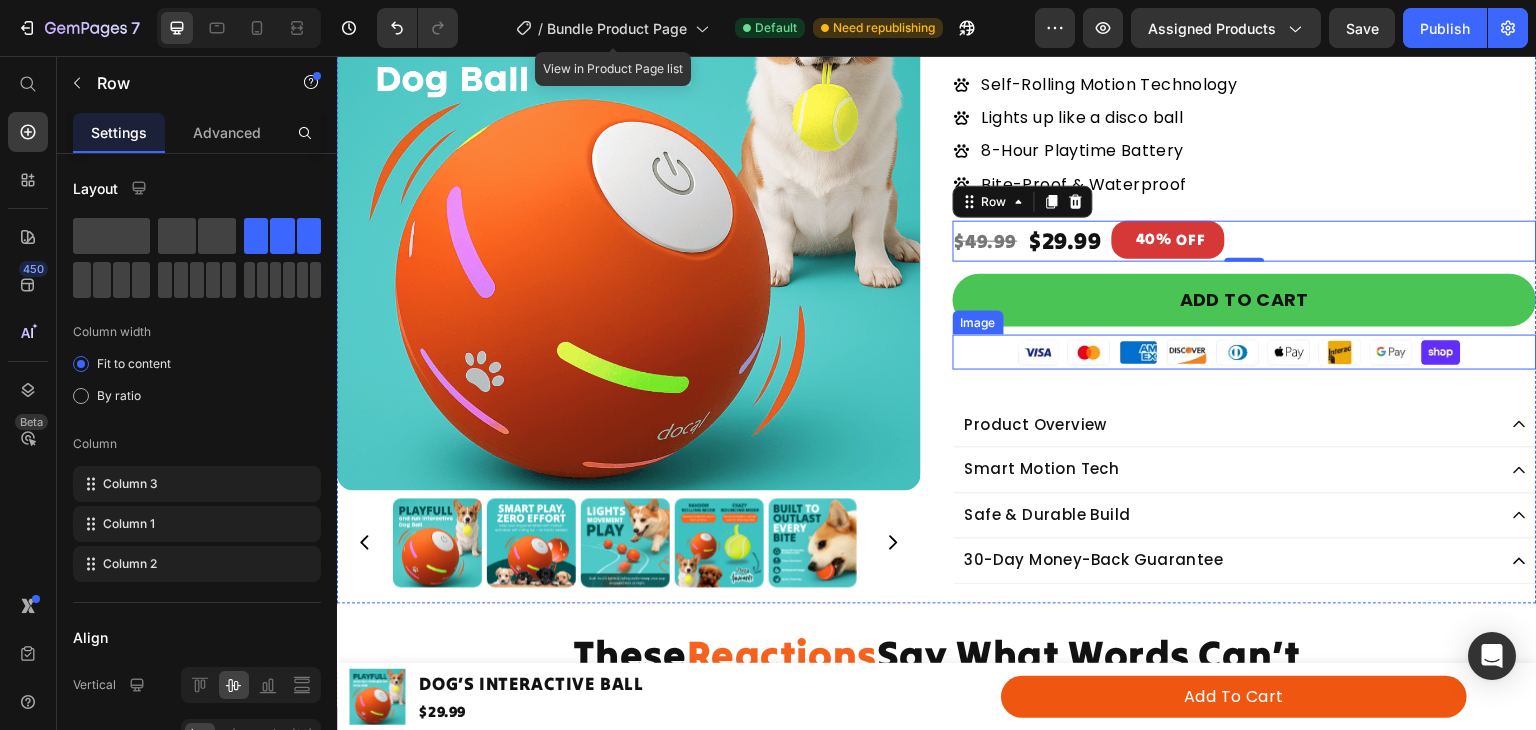 click at bounding box center (1245, 352) 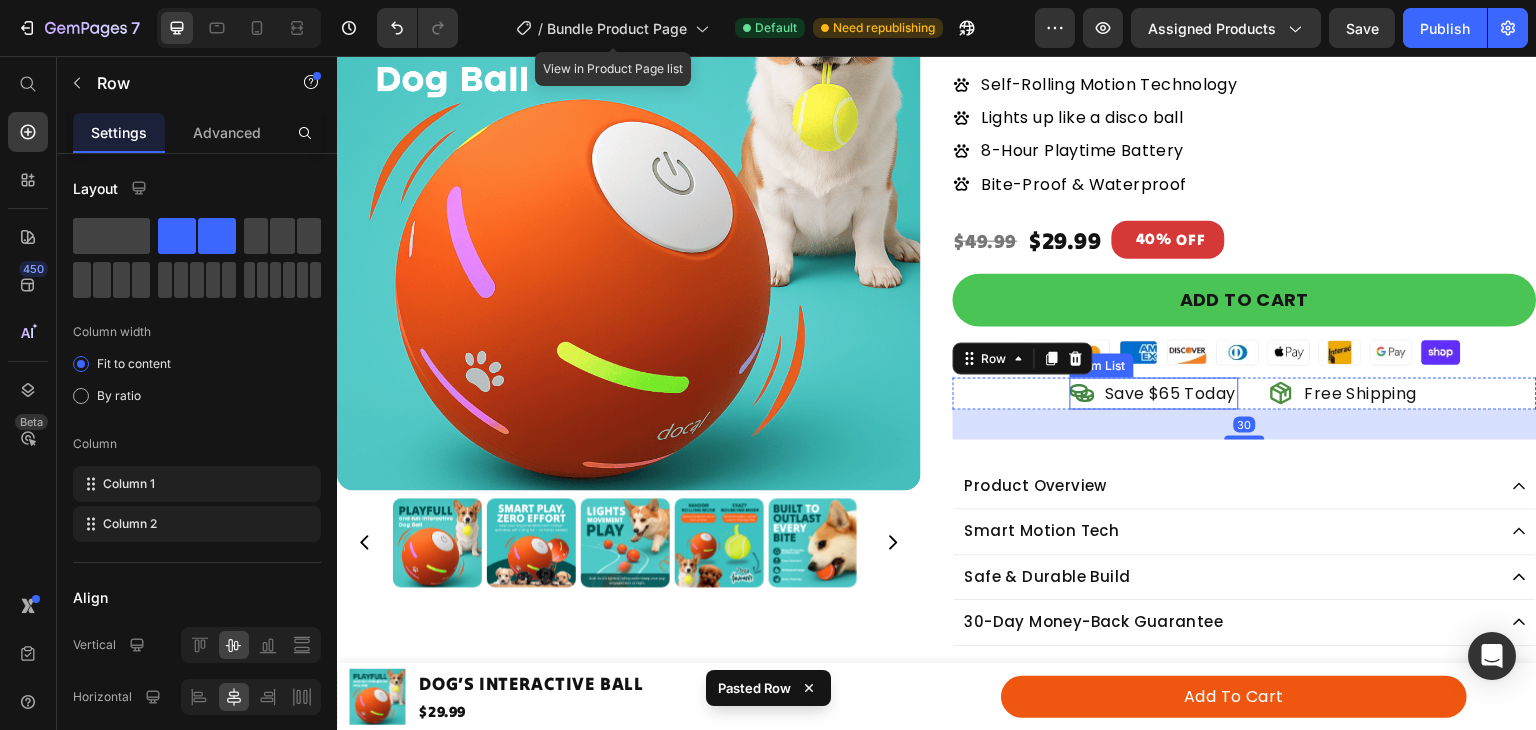 click on "Save $65 Today" at bounding box center (1171, 394) 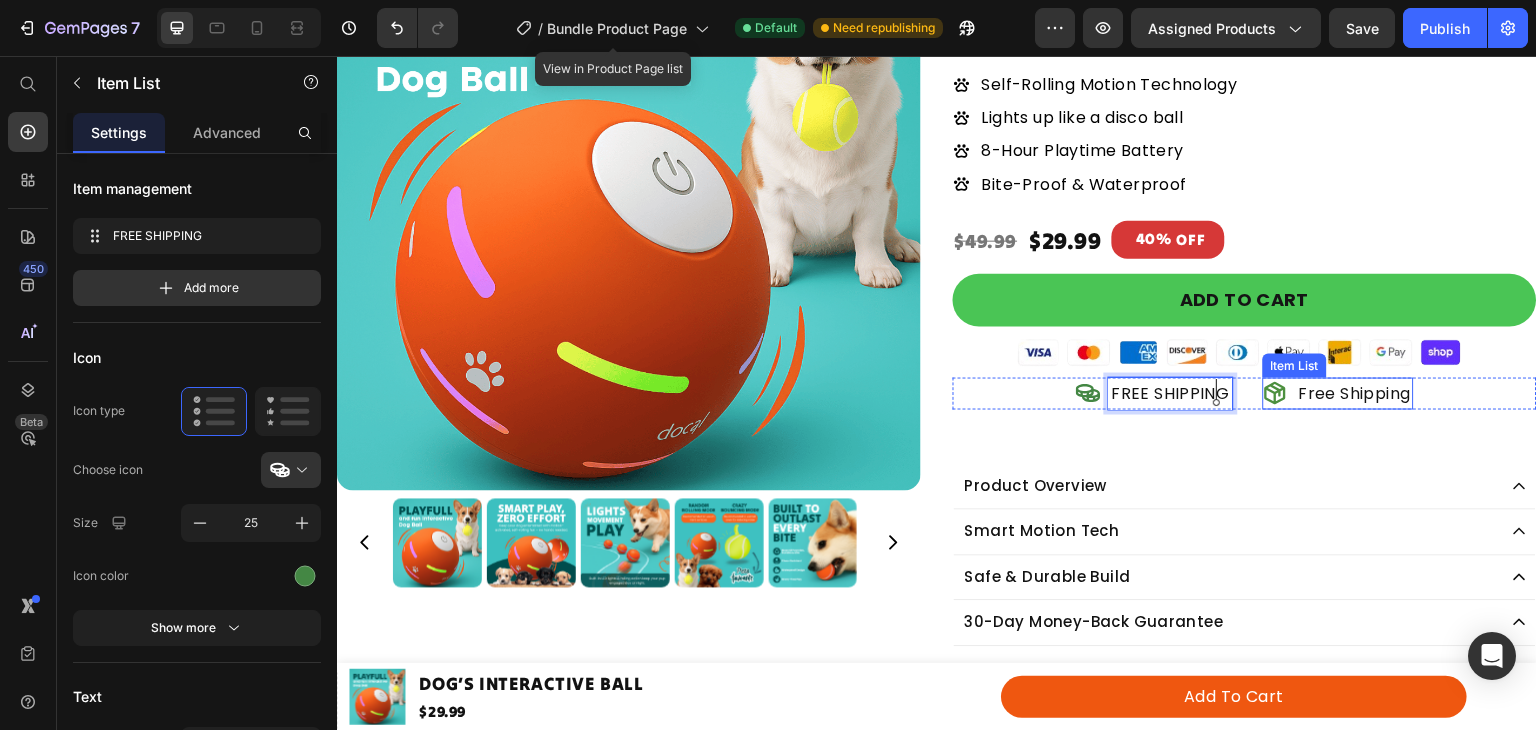click on "Free Shipping" at bounding box center (1355, 394) 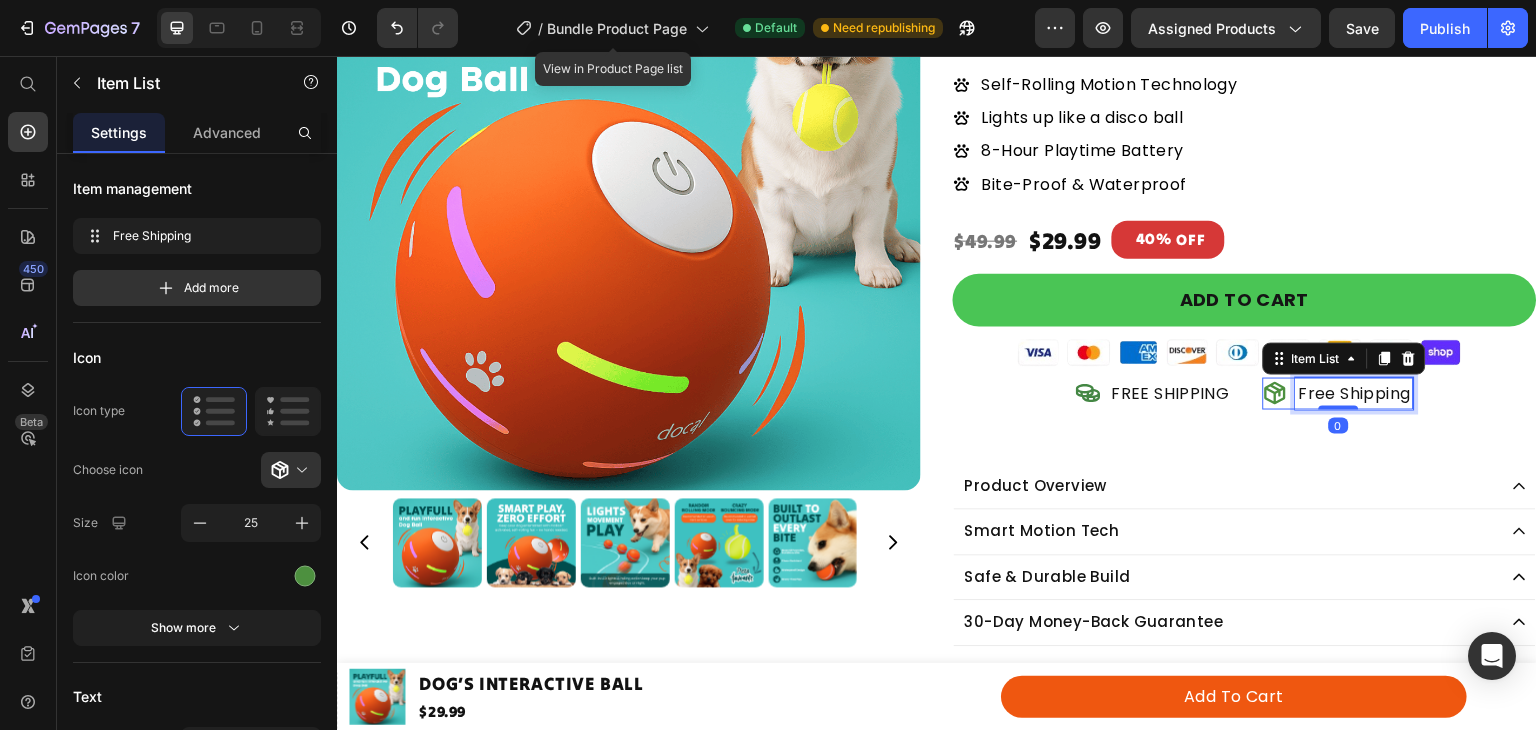click on "Free Shipping" at bounding box center [1355, 394] 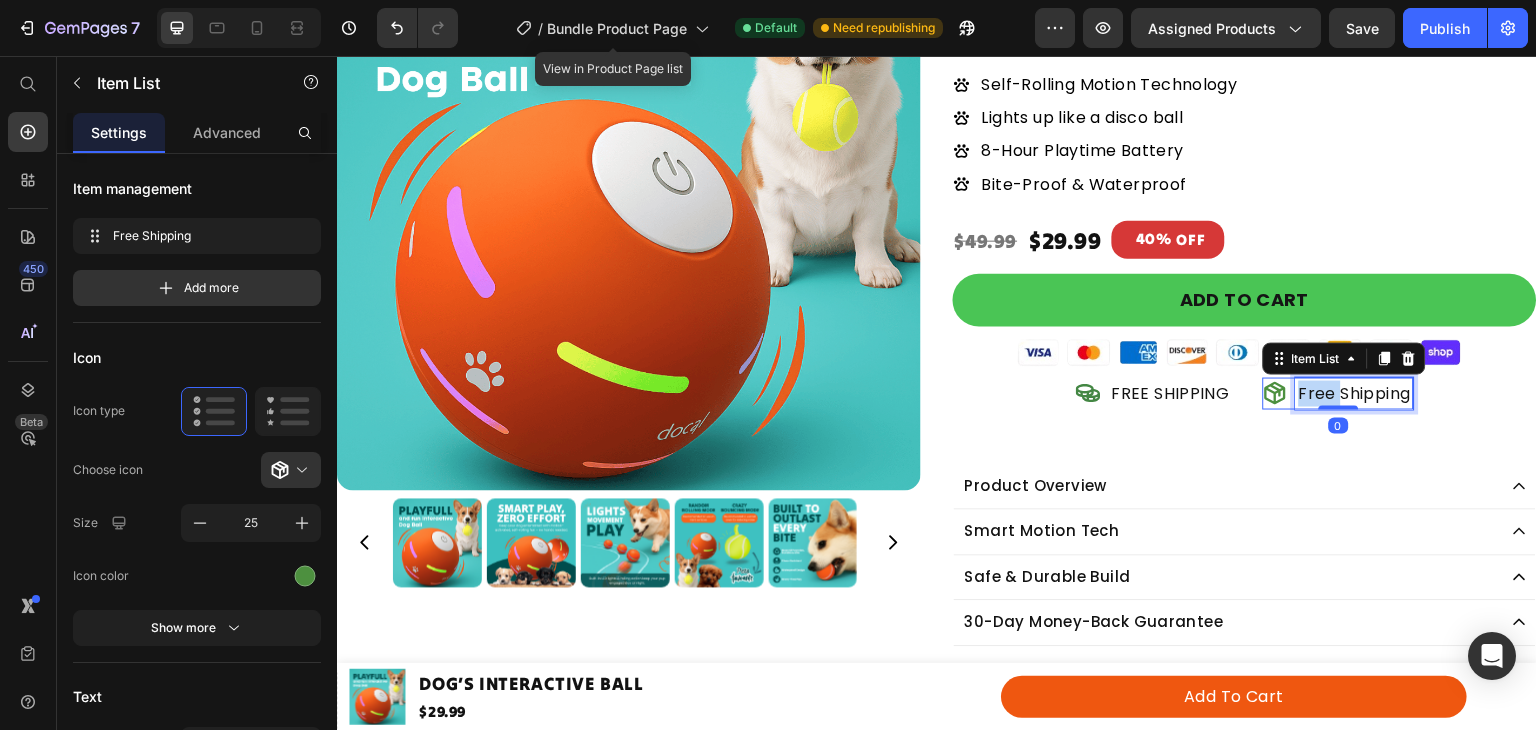 click on "Free Shipping" at bounding box center (1355, 394) 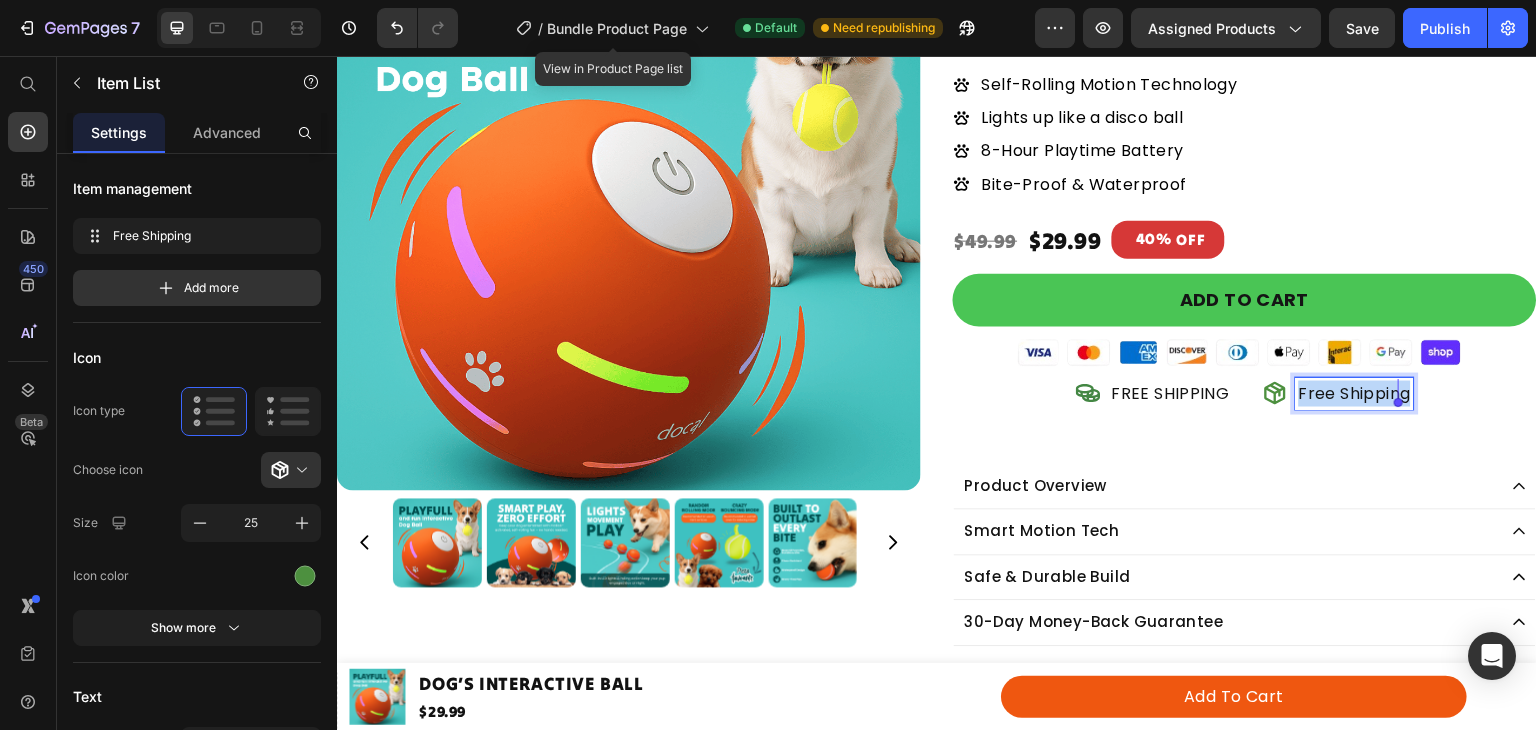 click on "Free Shipping" at bounding box center [1355, 394] 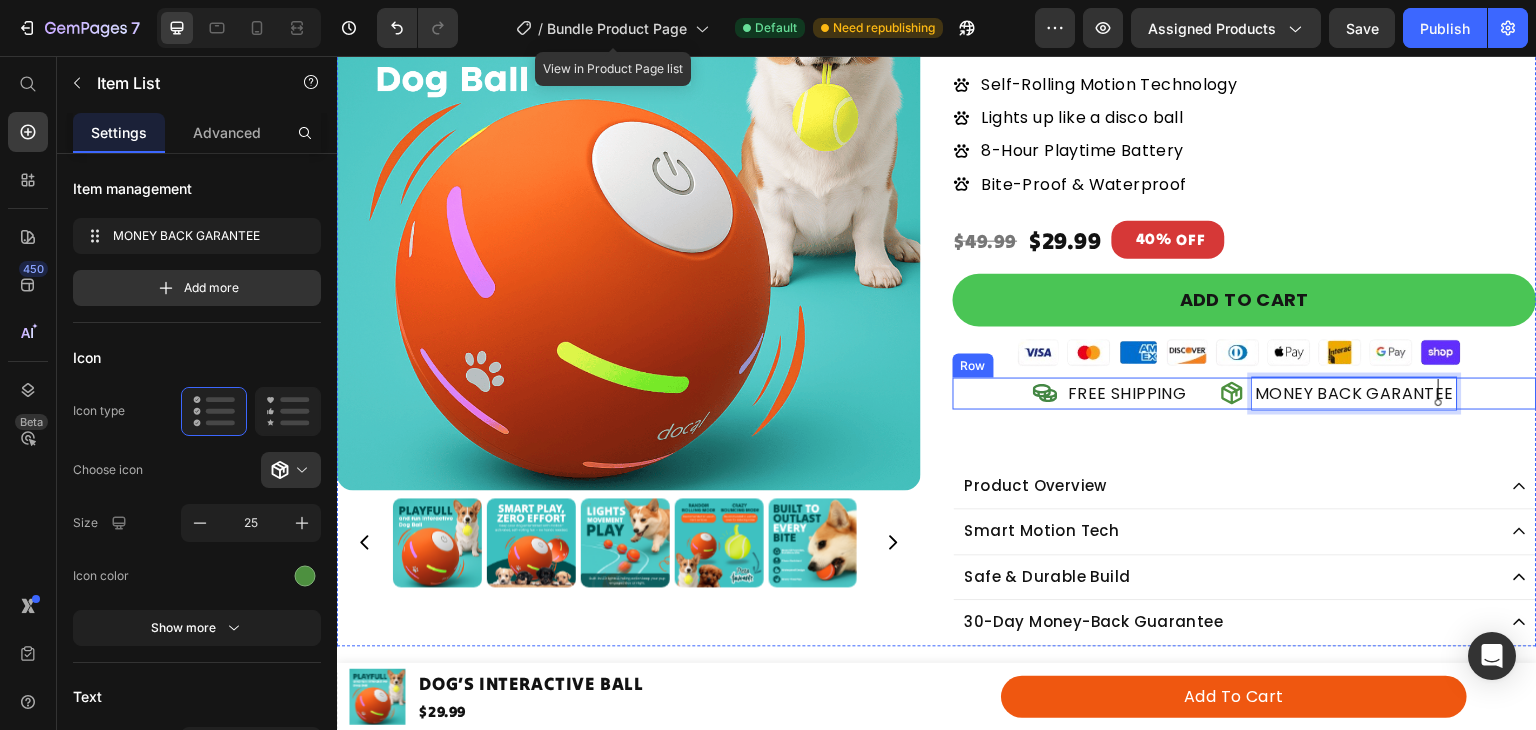 click on "FREE SHIPPING Item List
MONEY BACK GARANTEE Item List   0 Row" at bounding box center [1245, 394] 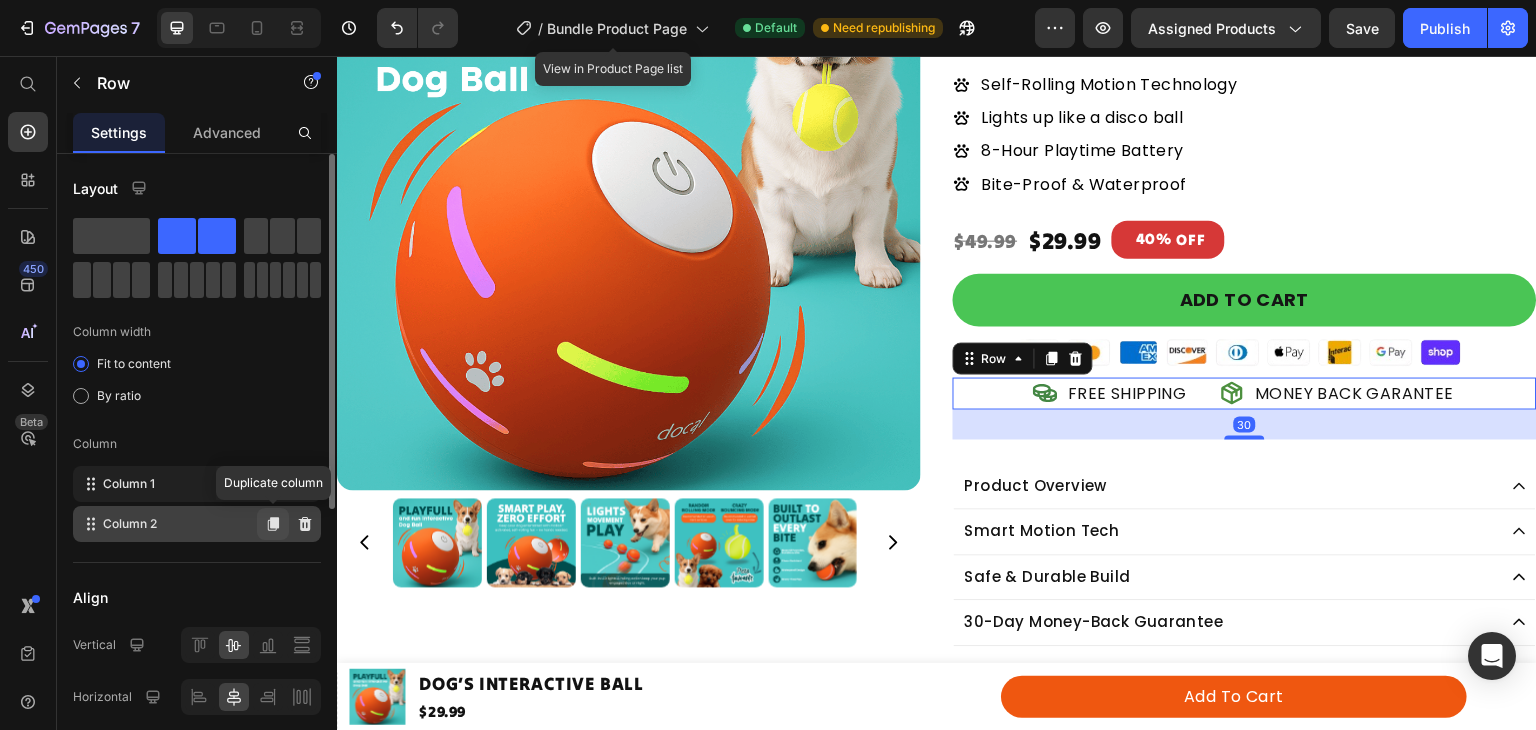click 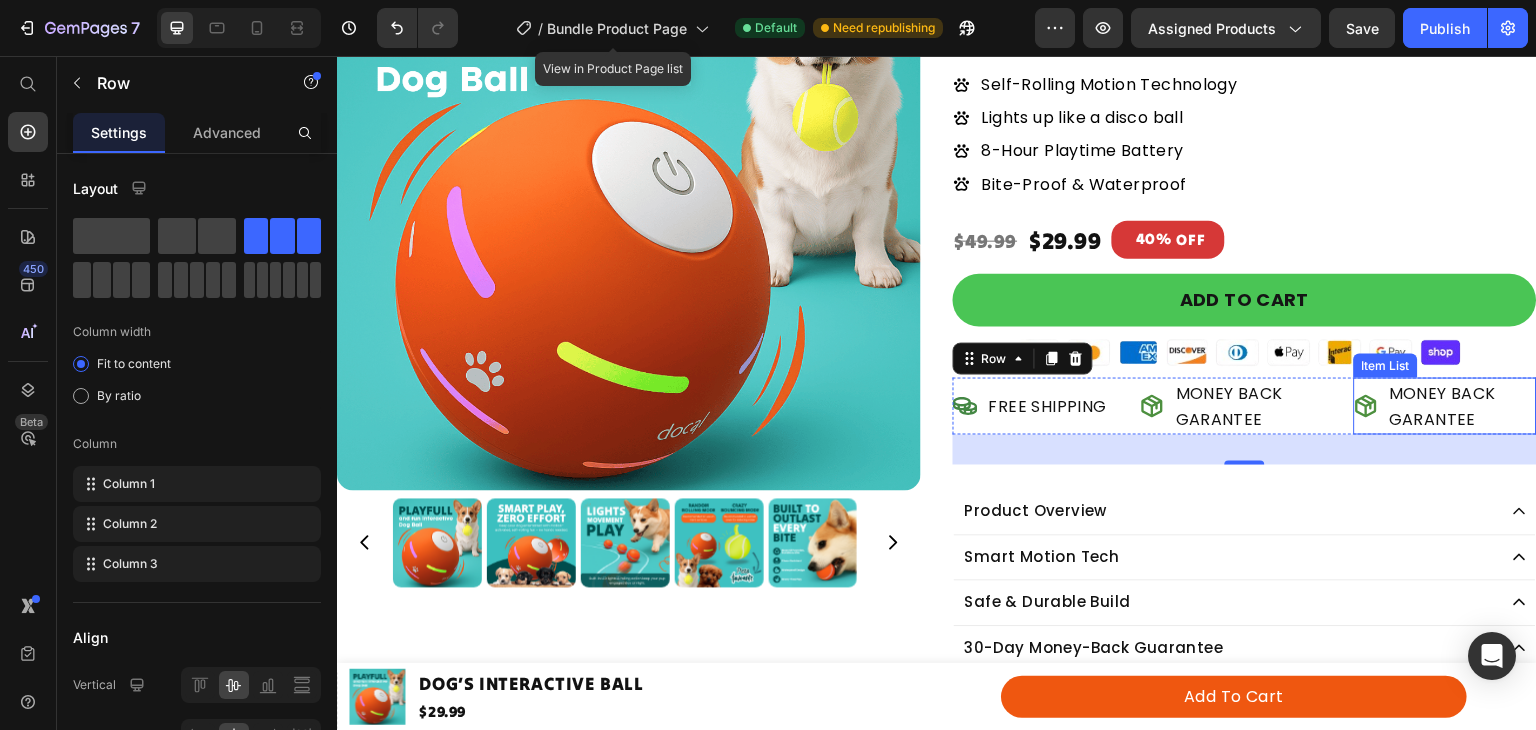 click on "MONEY BACK GARANTEE" at bounding box center (1462, 406) 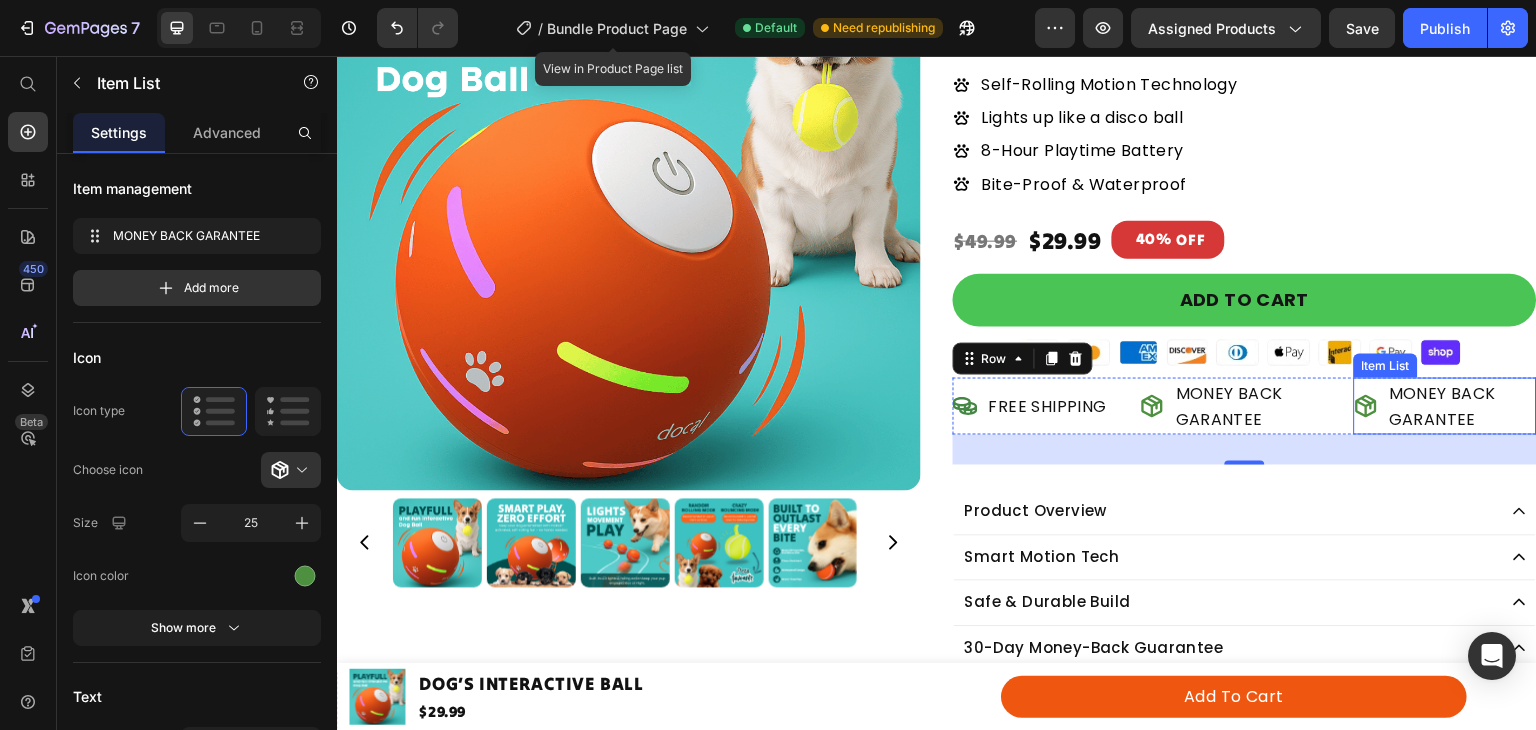 click on "MONEY BACK GARANTEE" at bounding box center [1462, 406] 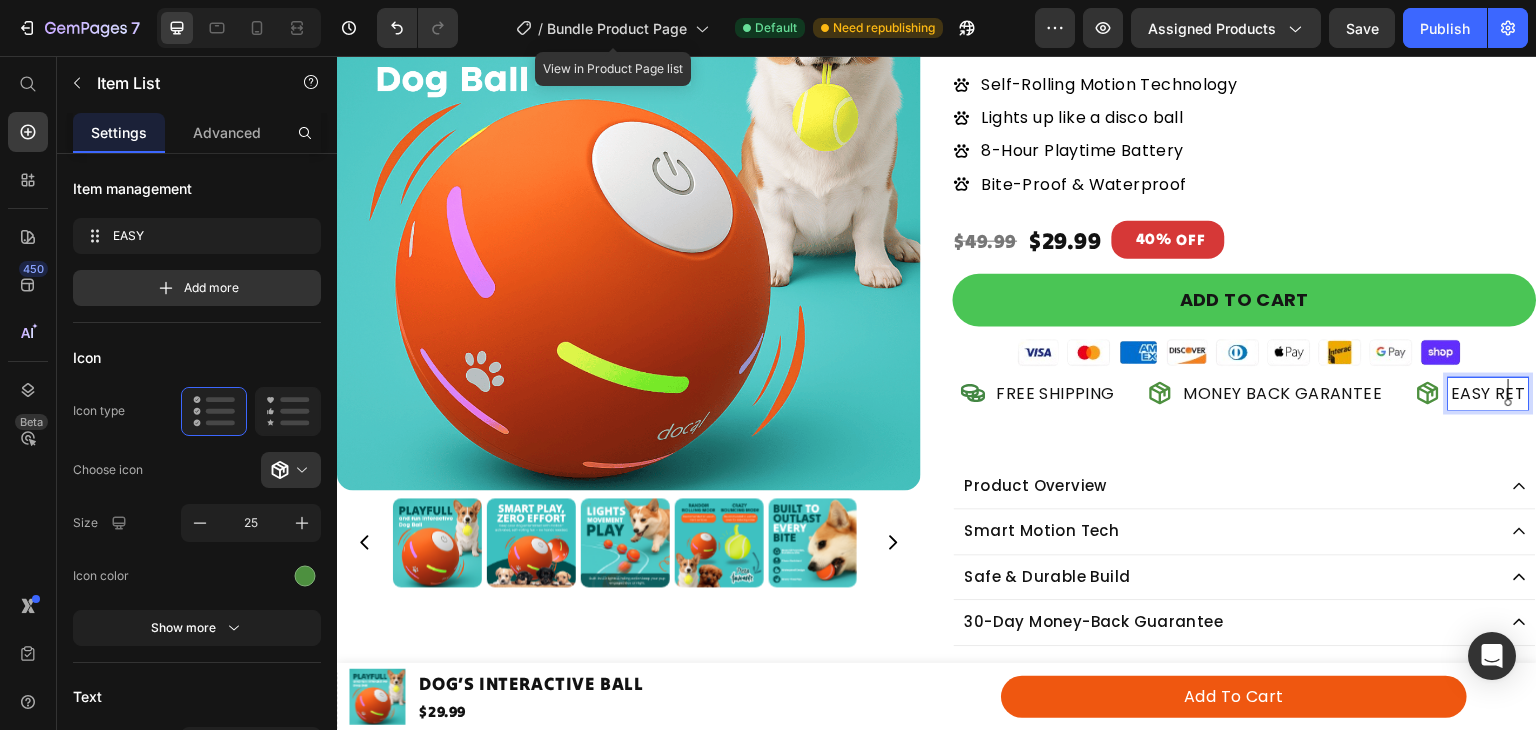 scroll, scrollTop: 235, scrollLeft: 0, axis: vertical 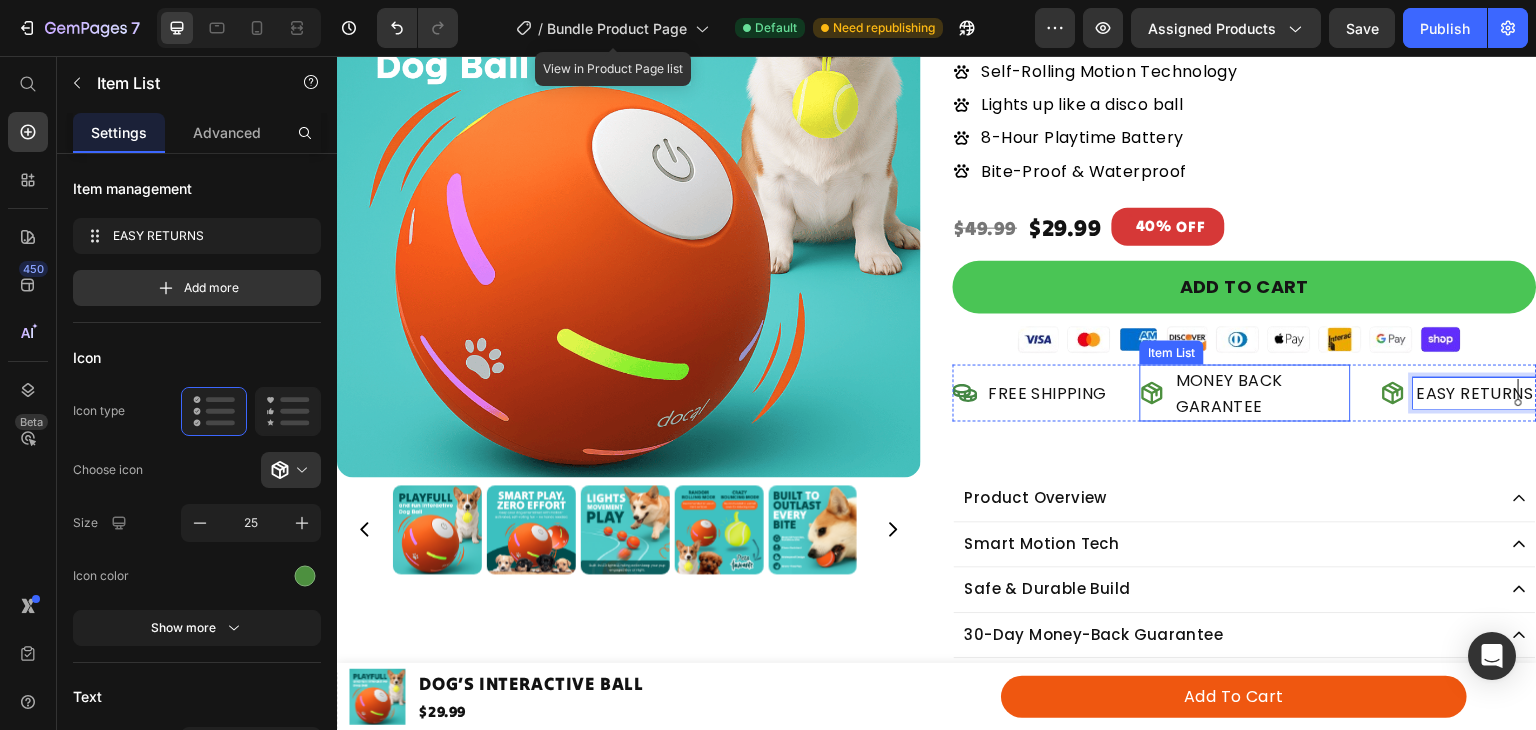 click on "MONEY BACK GARANTEE" at bounding box center [1262, 393] 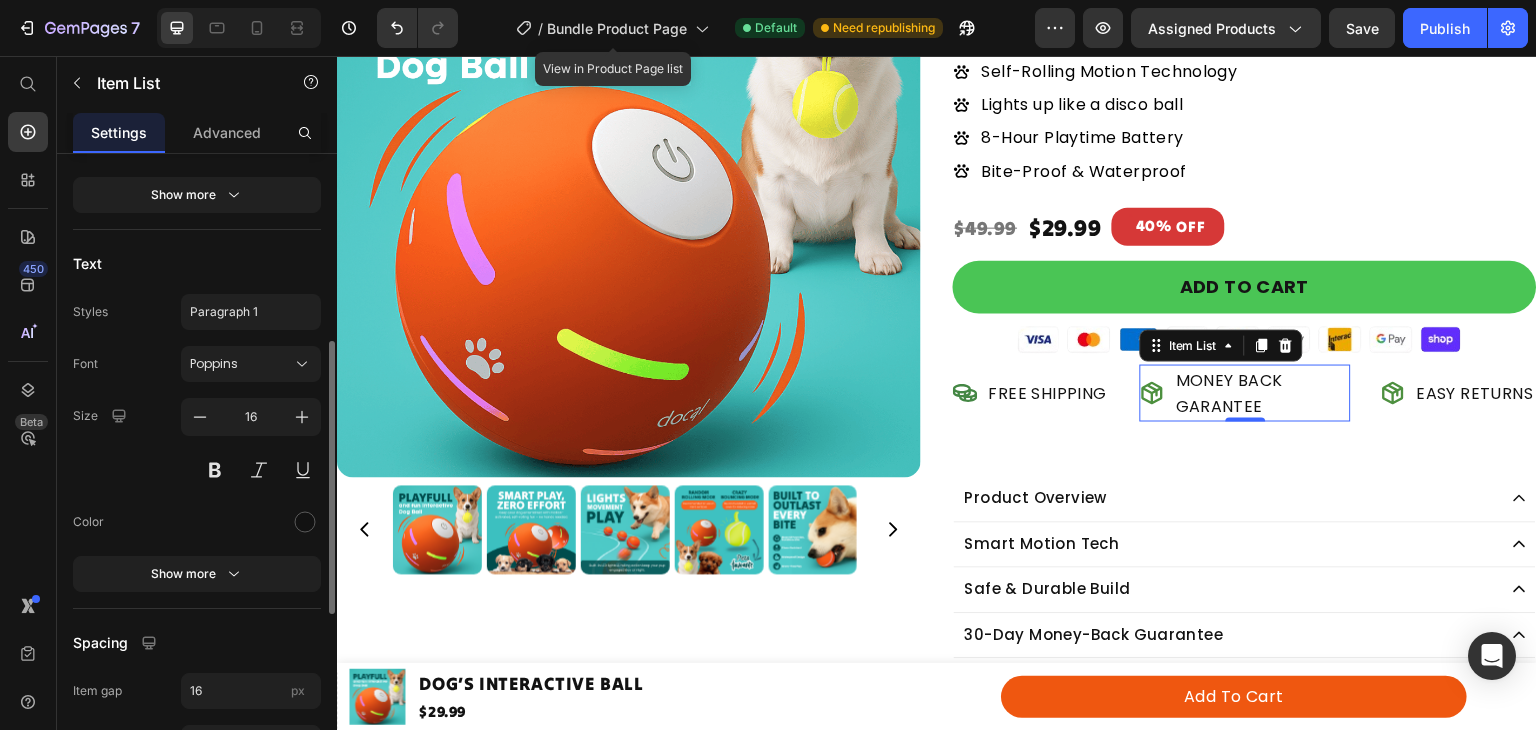 scroll, scrollTop: 434, scrollLeft: 0, axis: vertical 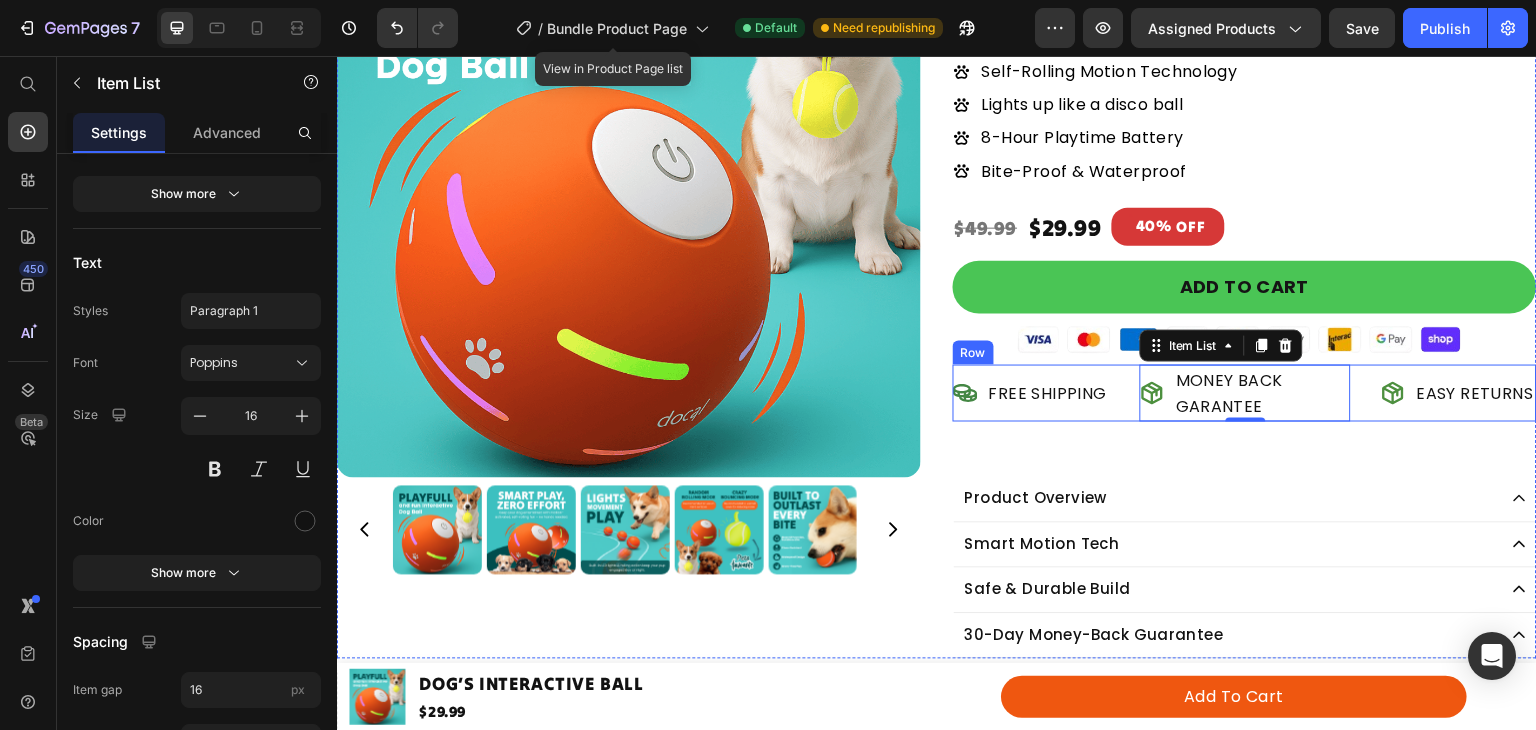 click on "FREE SHIPPING Item List
MONEY BACK GARANTEE Item List   0
EASY RETURNS Item List Row" at bounding box center (1245, 393) 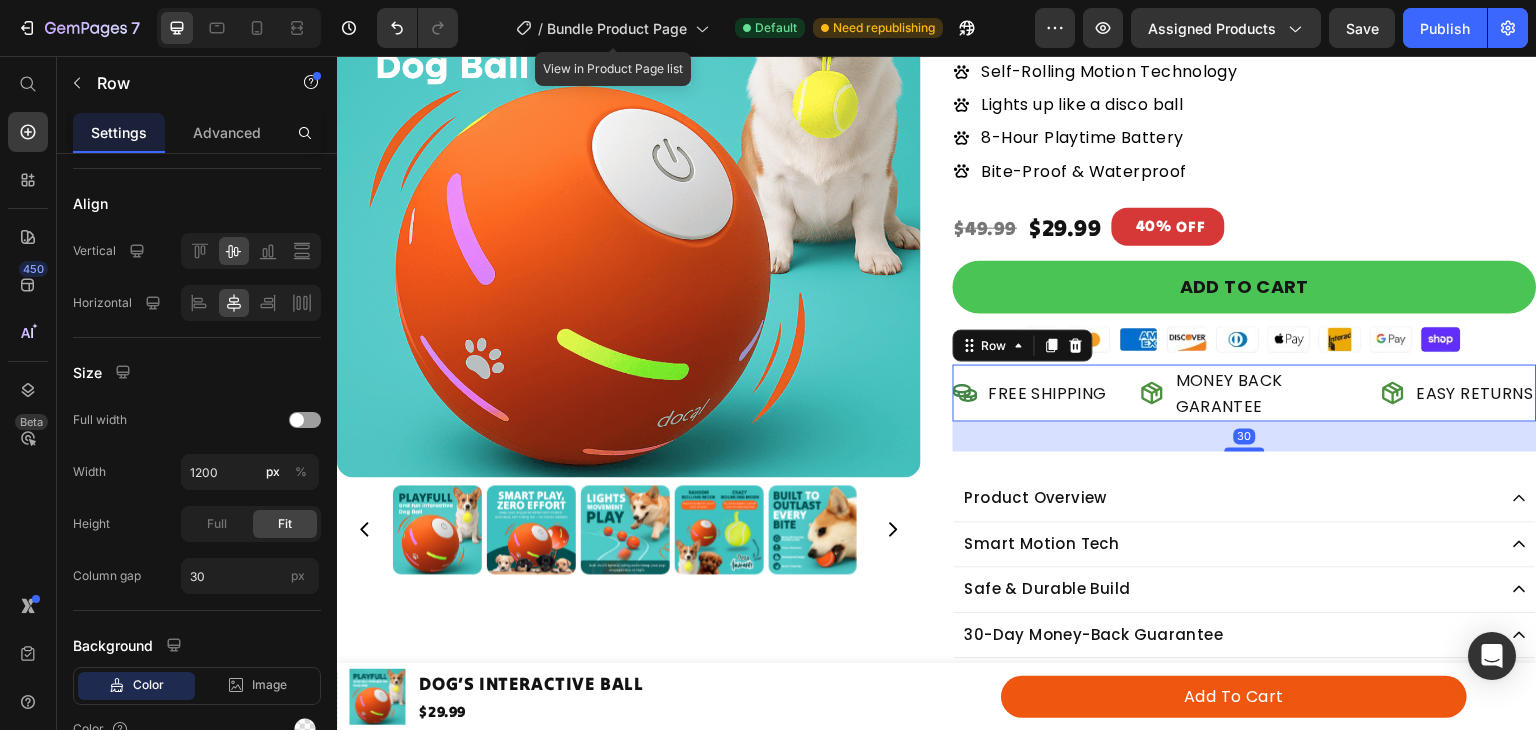 scroll, scrollTop: 0, scrollLeft: 0, axis: both 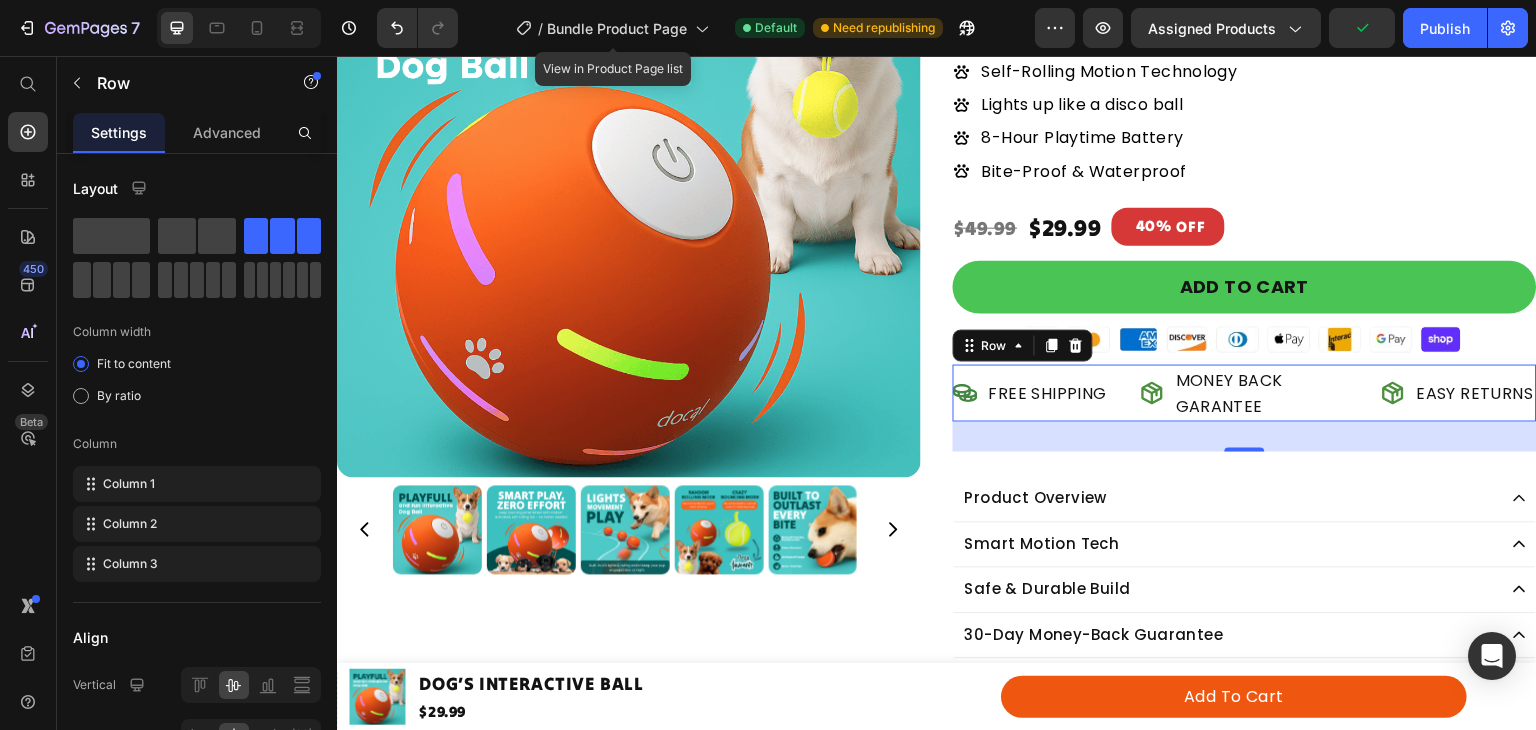 click on "FREE SHIPPING Item List
MONEY BACK GARANTEE Item List
EASY RETURNS Item List Row   30" at bounding box center [1245, 393] 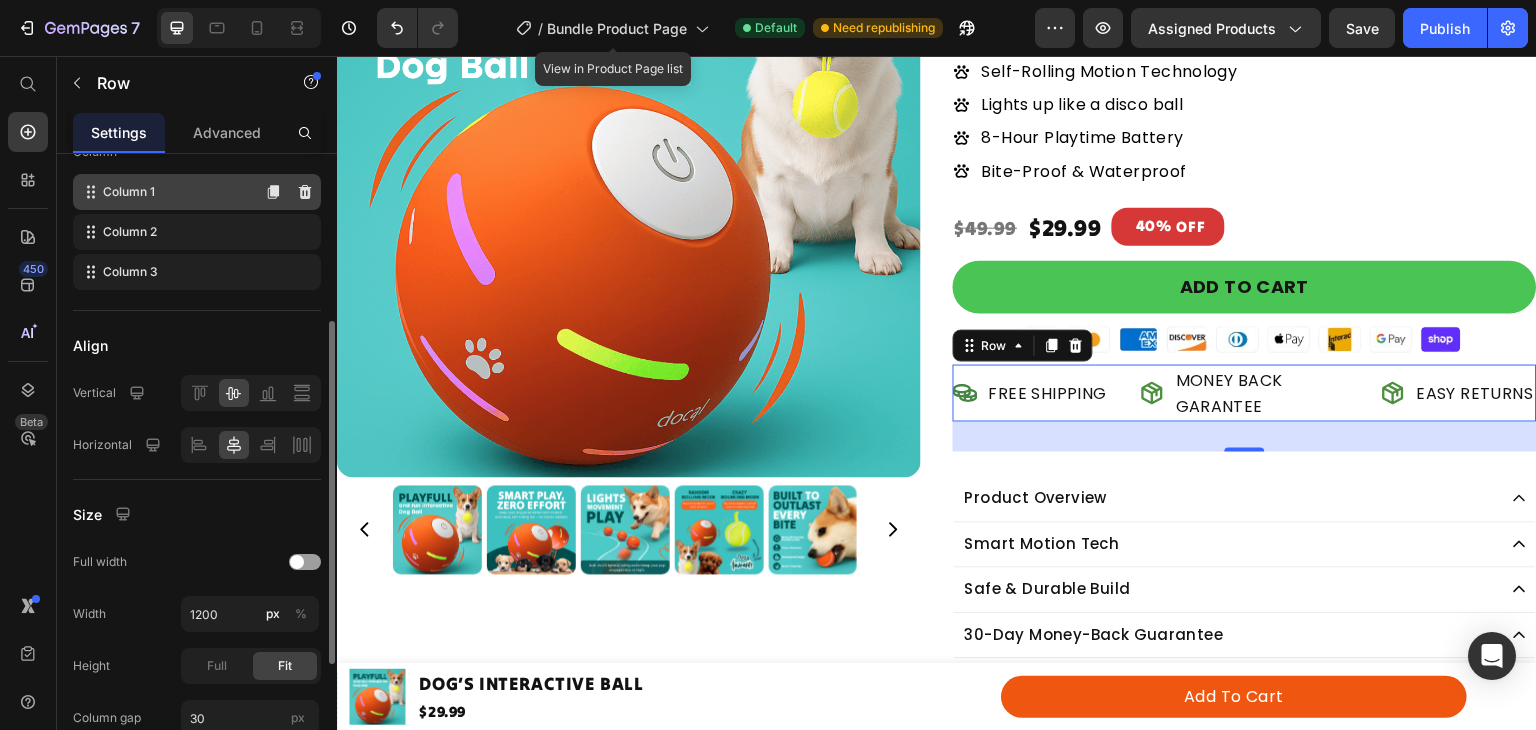scroll, scrollTop: 299, scrollLeft: 0, axis: vertical 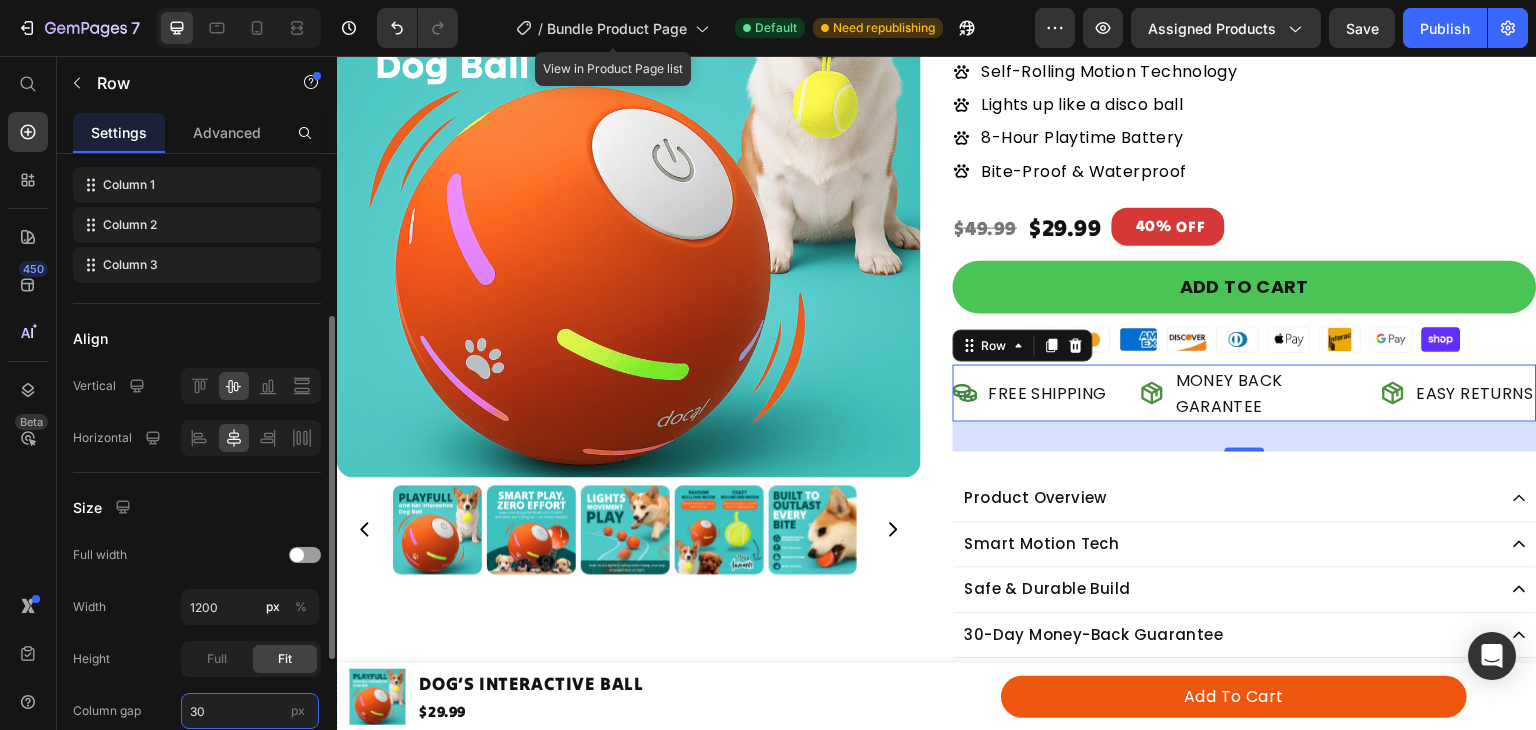 click on "30" at bounding box center [250, 711] 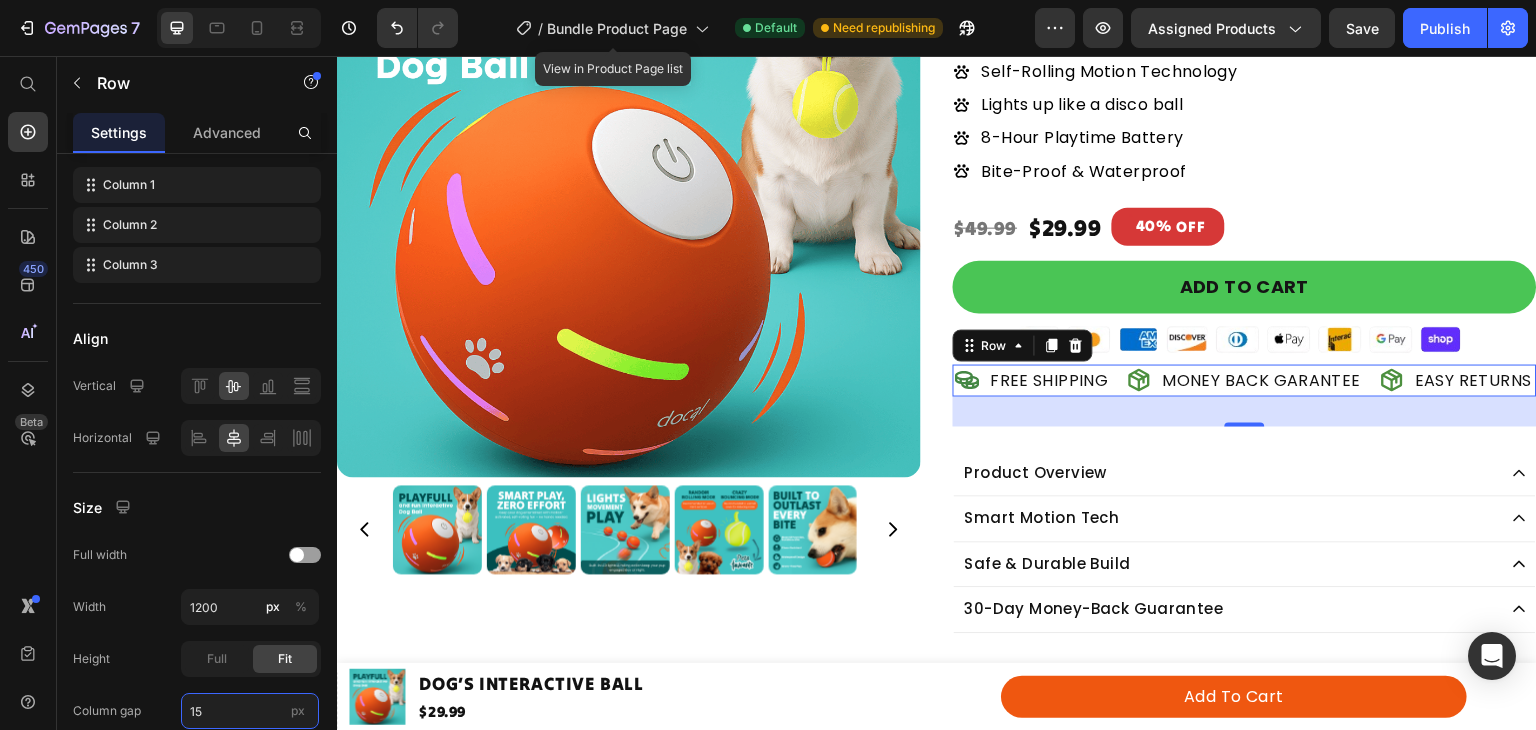 type on "15" 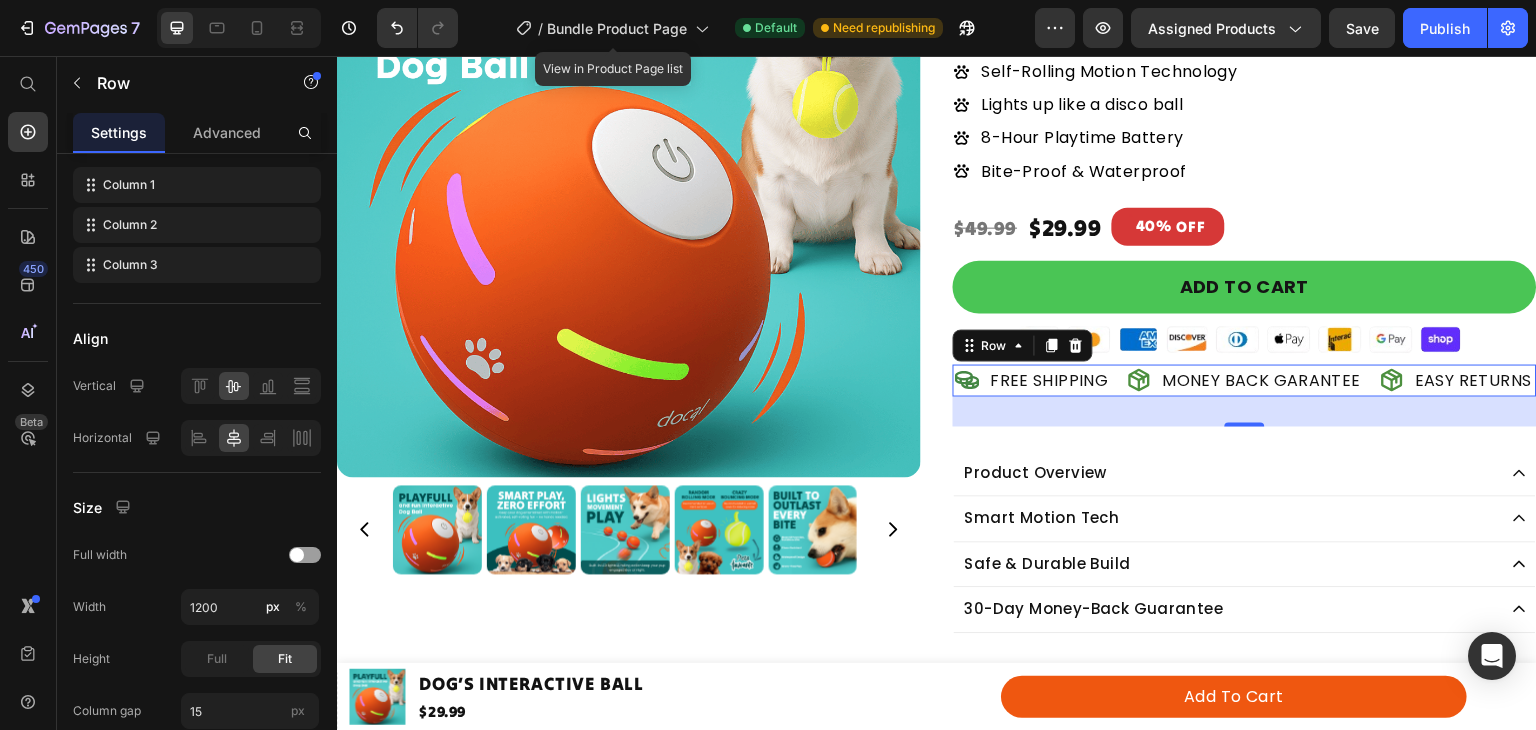 click on "30" at bounding box center [1245, 412] 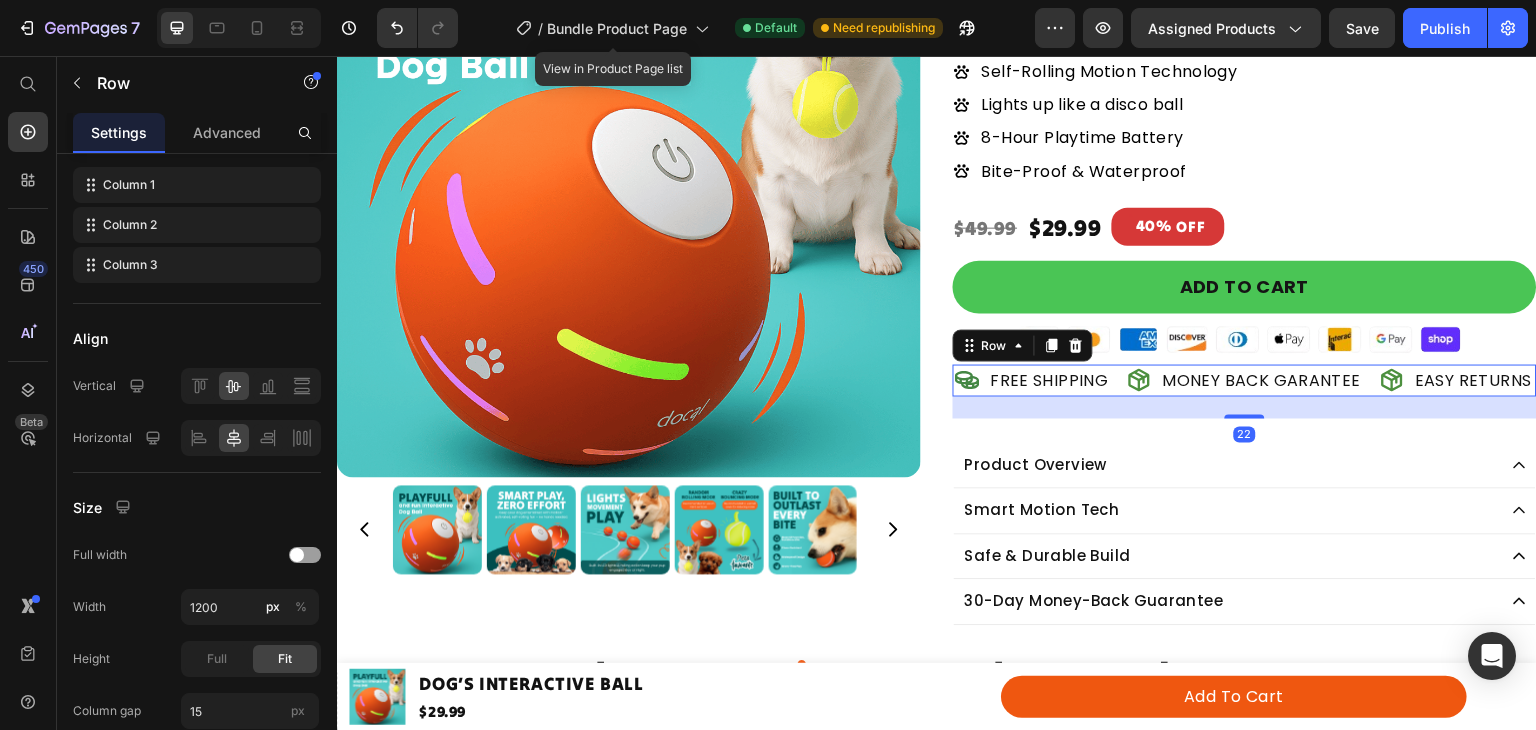 drag, startPoint x: 1243, startPoint y: 418, endPoint x: 1270, endPoint y: 344, distance: 78.77182 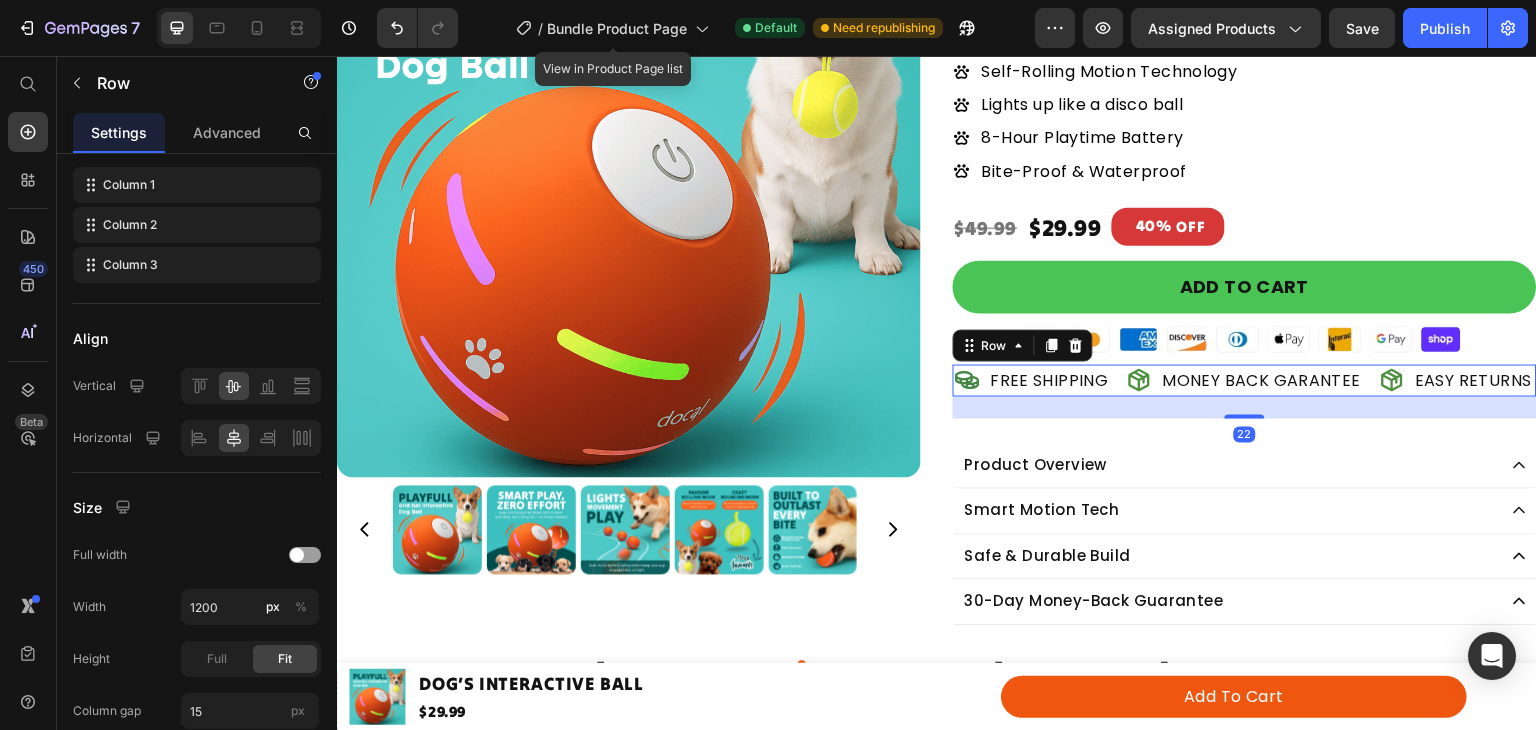 click on "Icon Icon Icon Icon Icon Icon List 4.8/5.0  (3,244 reviews) Text Block Row DOG’S INTERACTIVE BALL Product Title Smart Ball That Plays WITH Your Dog When You Can't! Heading                Title Line
Self-Rolling Motion Technology
Lights up like a disco ball
8-Hour Playtime Battery
Bite-Proof & Waterproof Item List $29.99 Product Price 40% OFF Discount Tag $49.99 Product Price Row Add to cart Add to Cart Image
FREE SHIPPING Item List
MONEY BACK GARANTEE Item List
EASY RETURNS Item List Row   22
Product Overview
Smart Motion Tech
Safe & Durable Build
30-Day Money-Back Guarantee Accordion" at bounding box center [1245, 260] 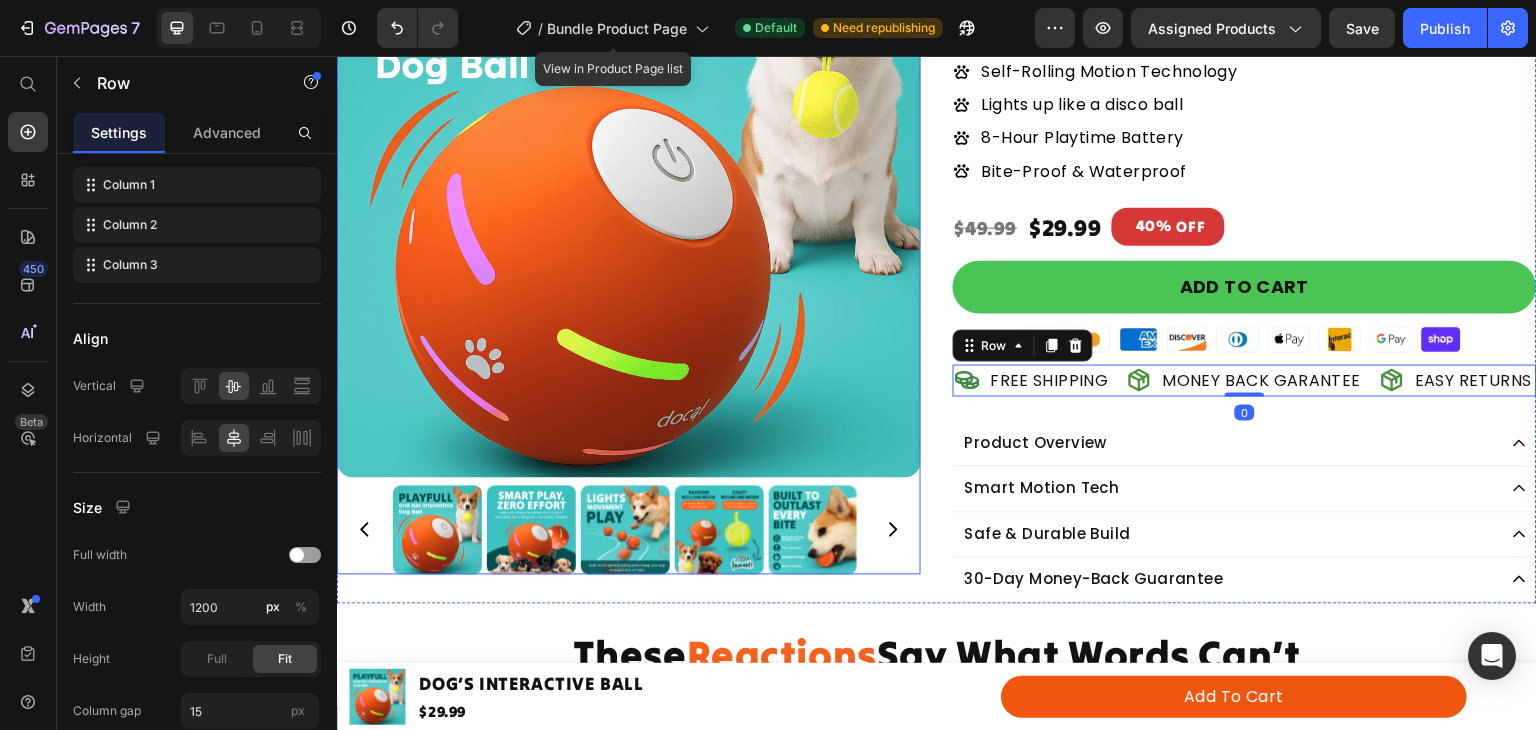 click at bounding box center [629, 530] 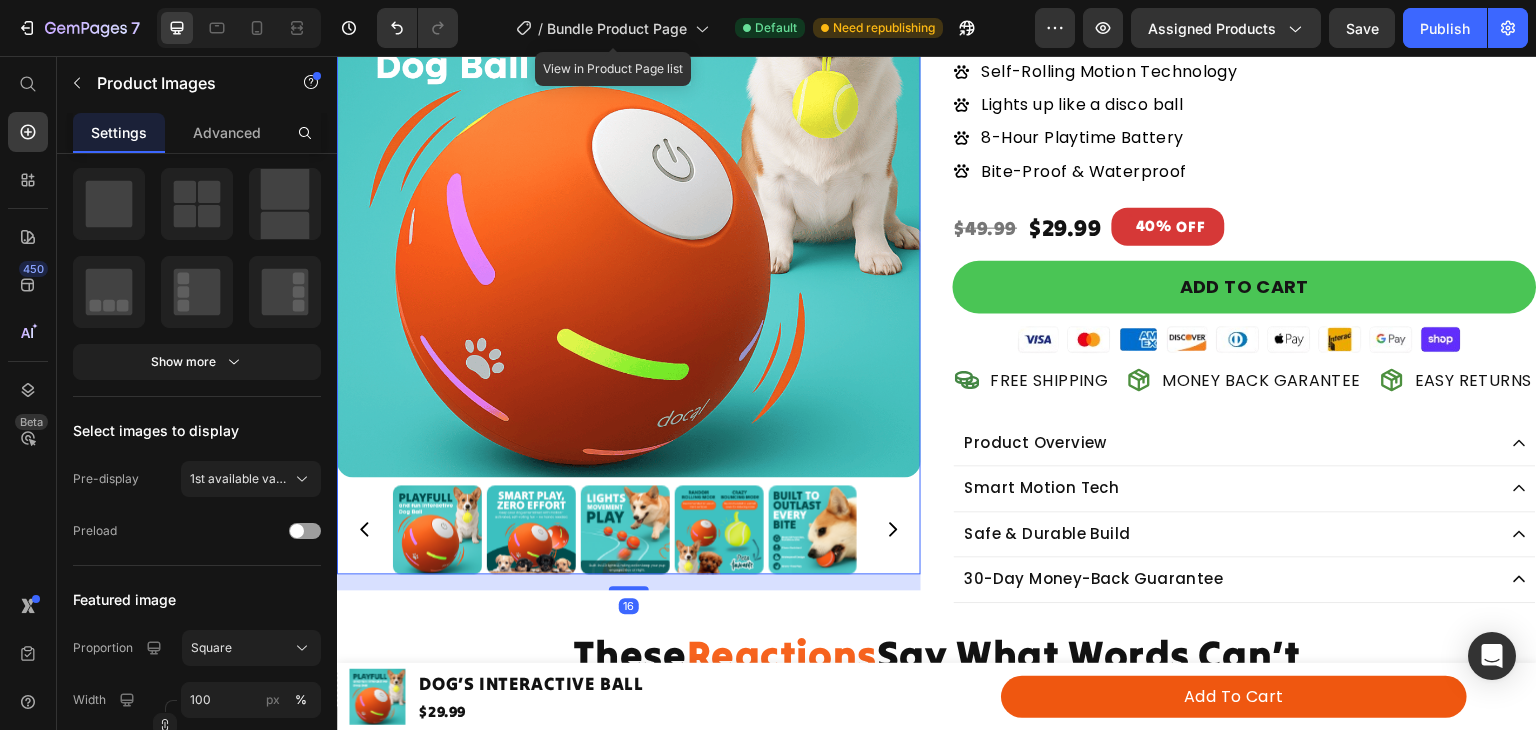 scroll, scrollTop: 0, scrollLeft: 0, axis: both 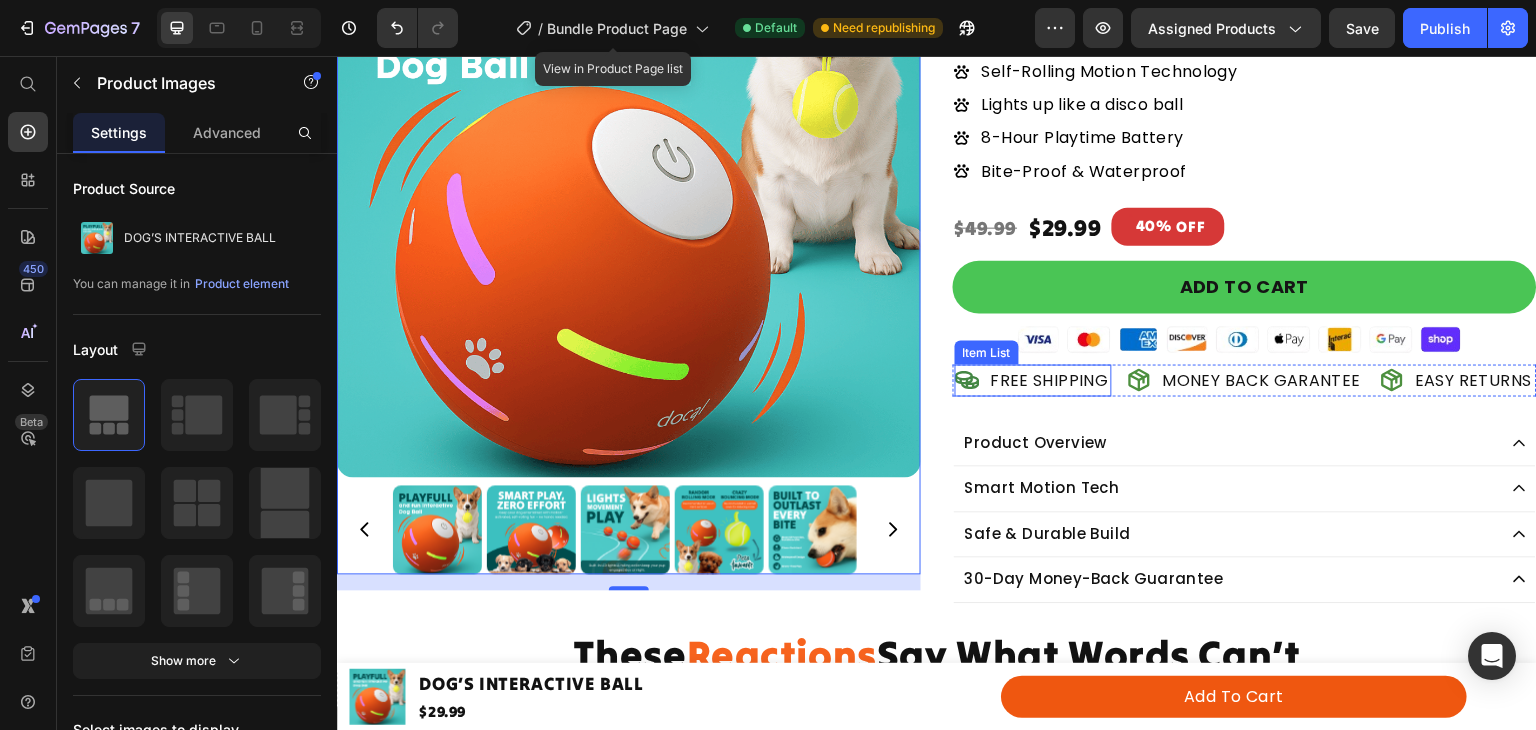 click on "FREE SHIPPING" at bounding box center [1033, 381] 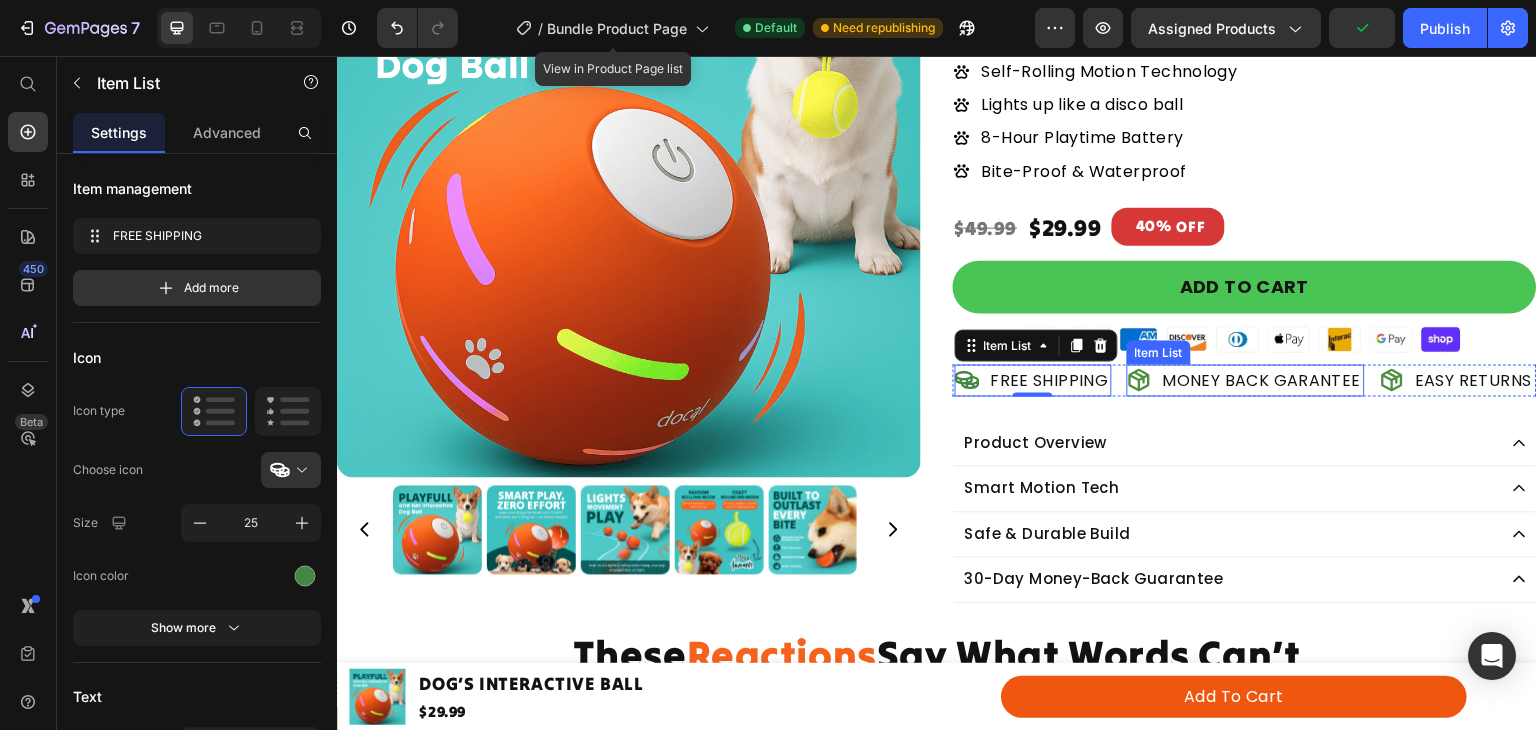 click 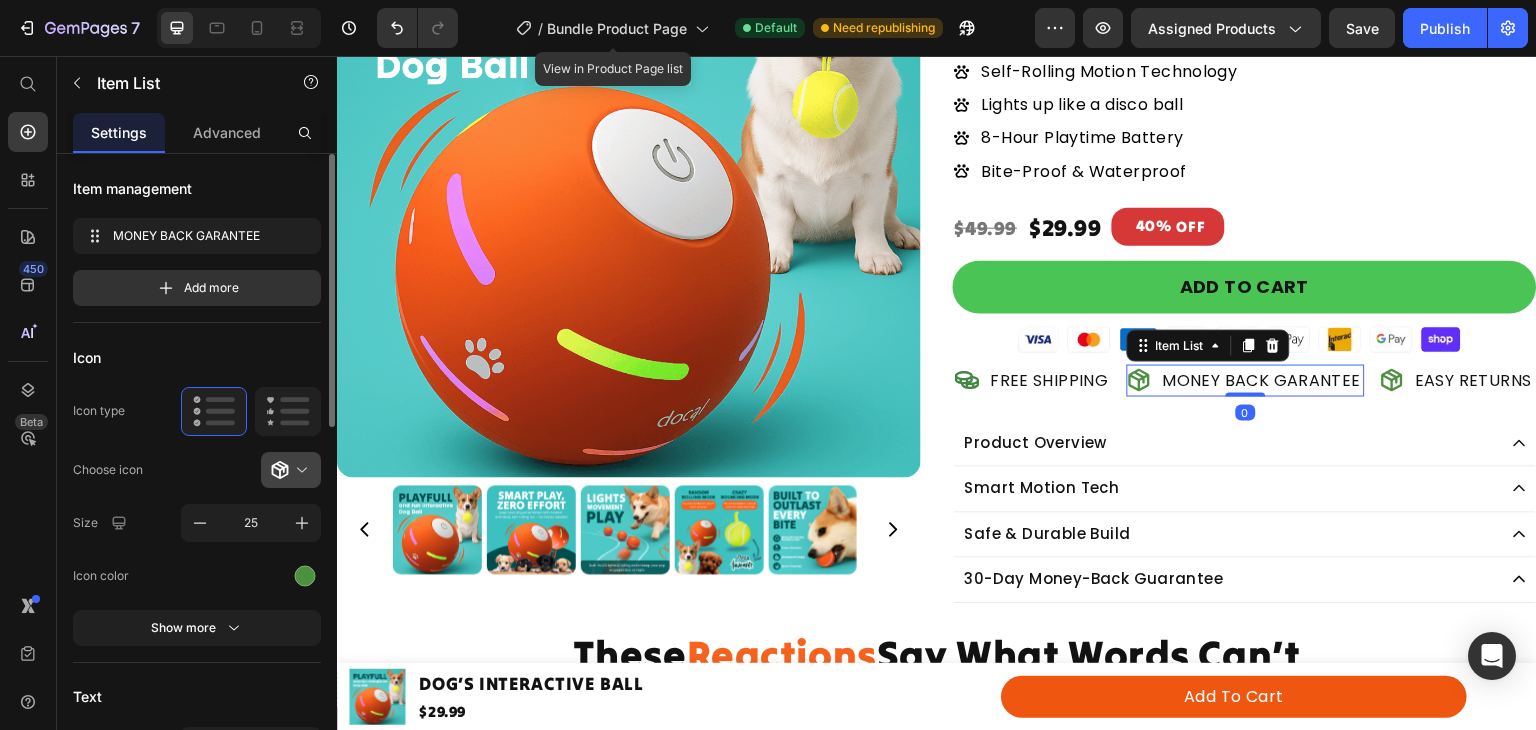click at bounding box center (299, 470) 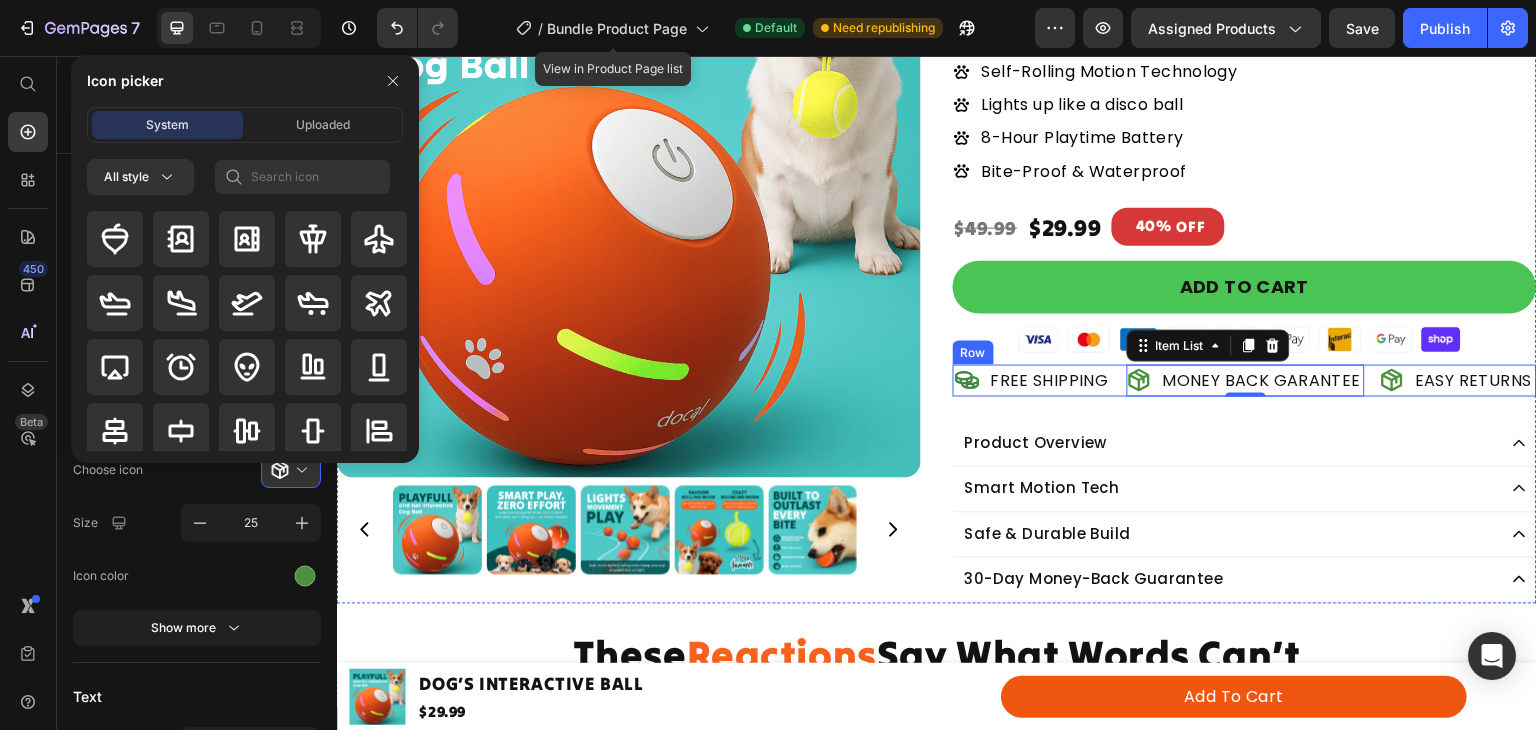 click on "FREE SHIPPING Item List
MONEY BACK GARANTEE Item List   0
EASY RETURNS Item List Row" at bounding box center [1245, 381] 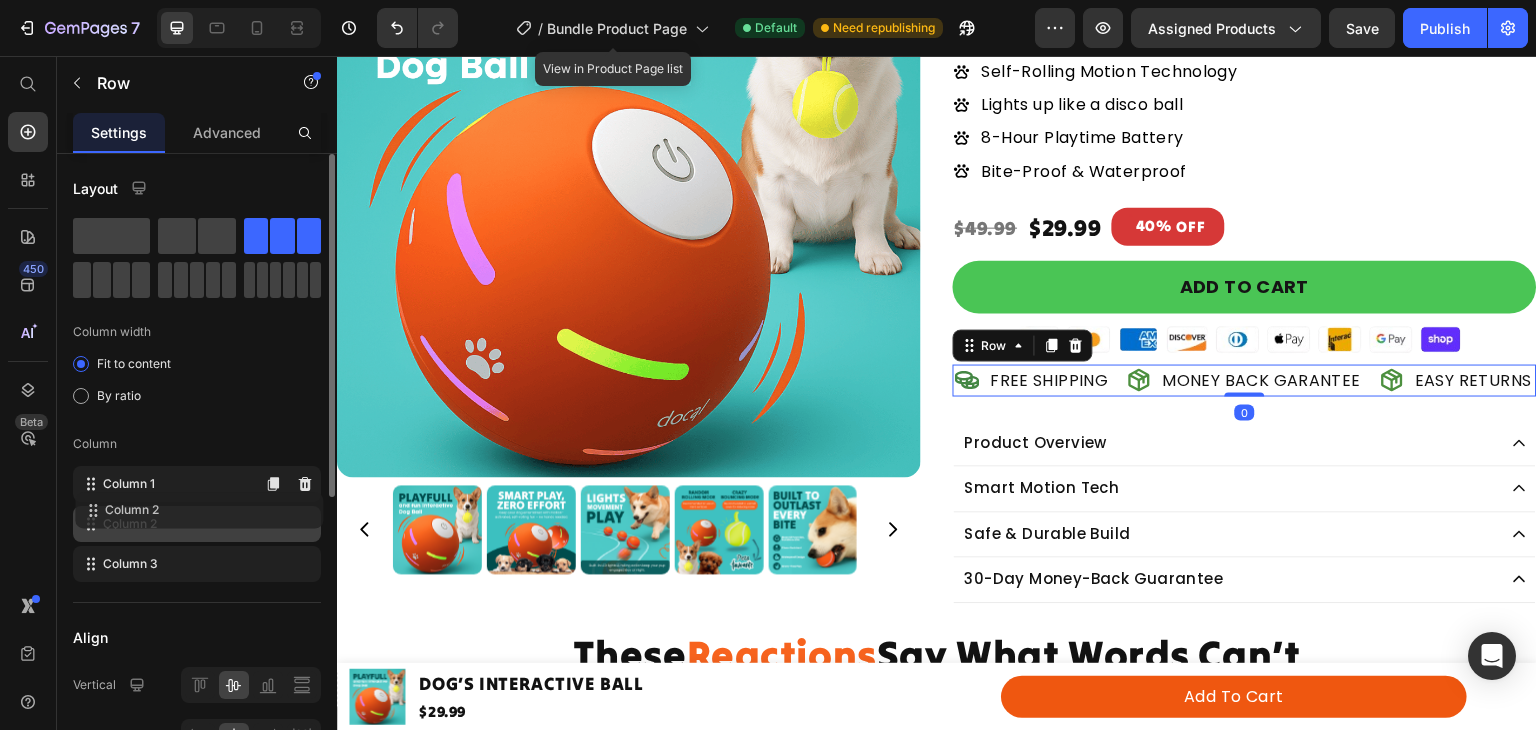type 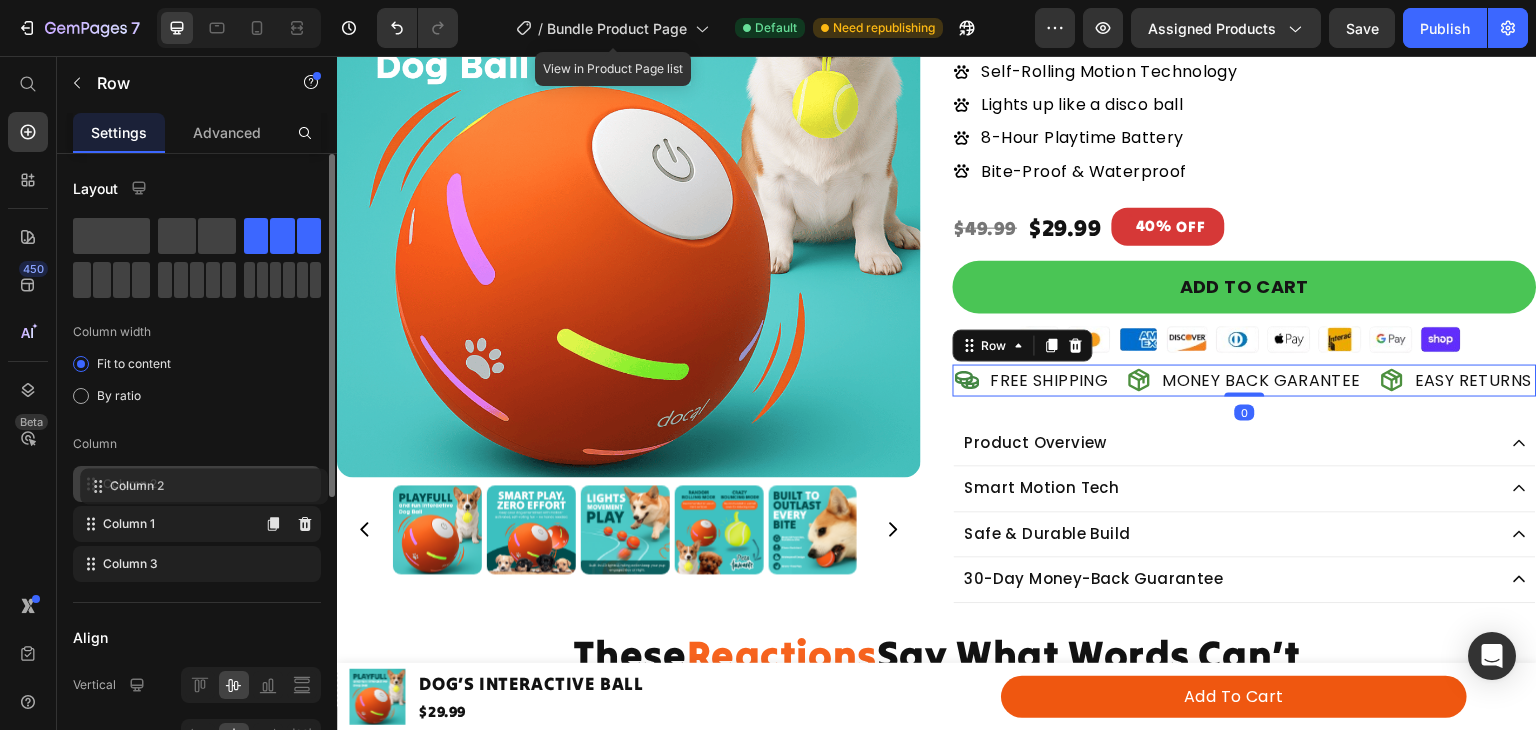 drag, startPoint x: 212, startPoint y: 525, endPoint x: 711, endPoint y: 359, distance: 525.88684 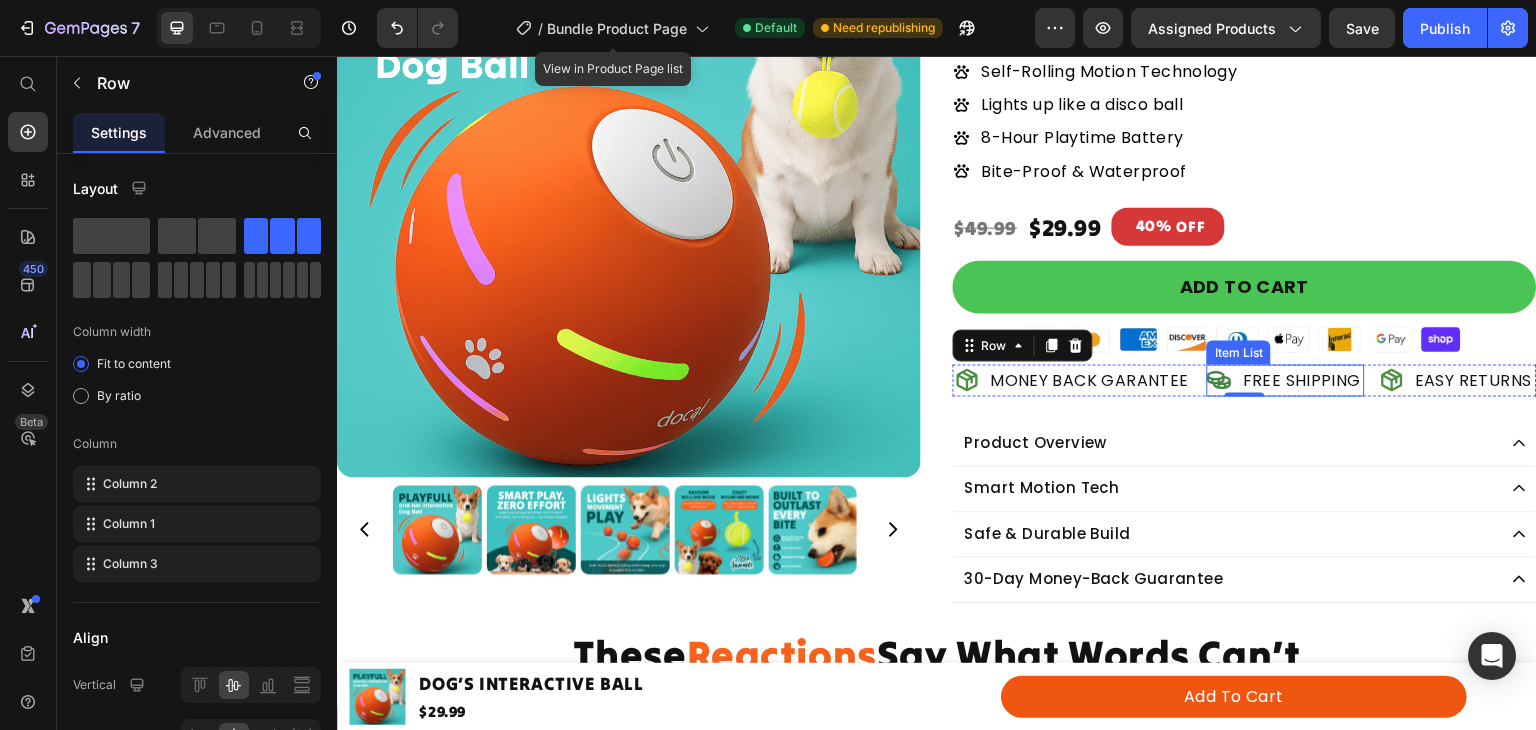 click on "FREE SHIPPING" at bounding box center [1302, 381] 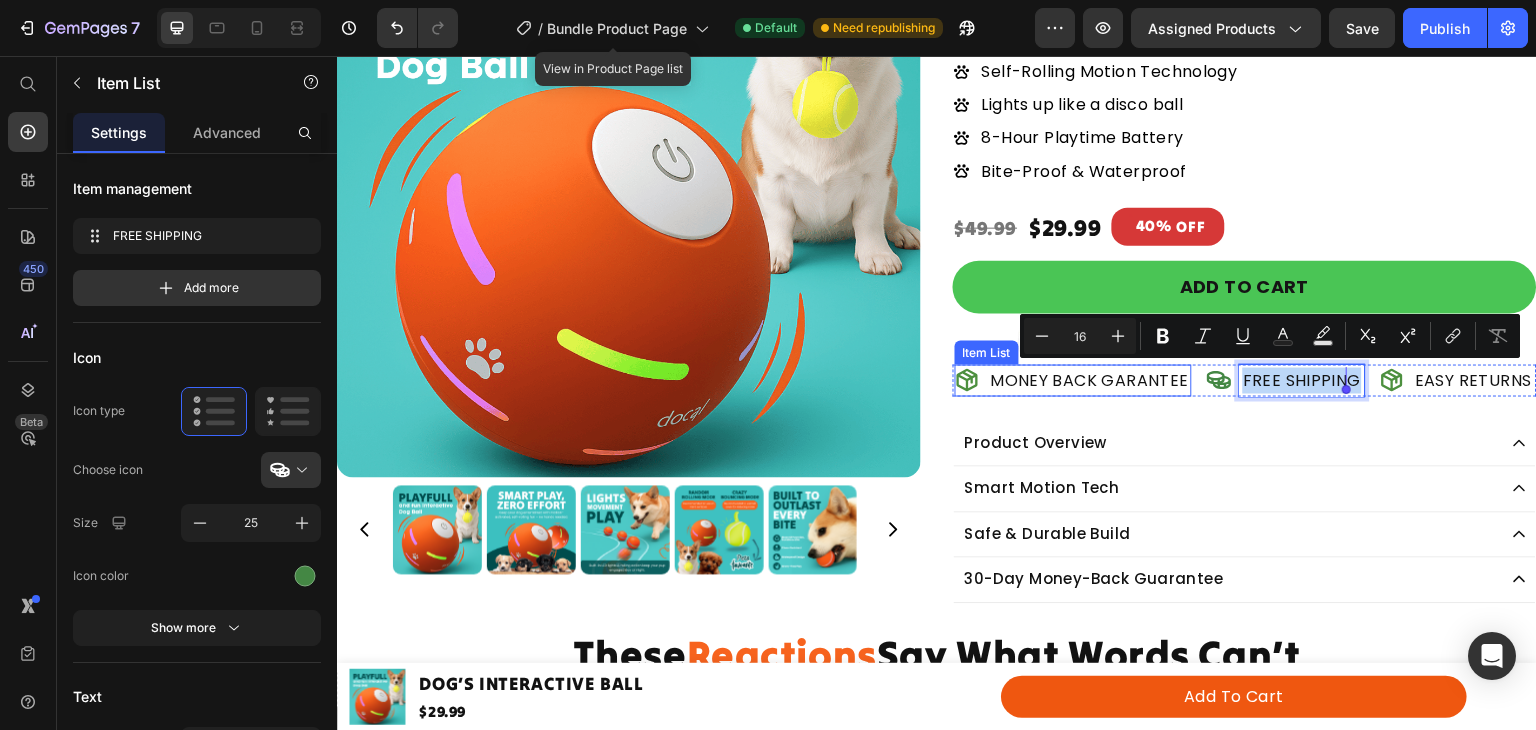 click on "MONEY BACK GARANTEE" at bounding box center (1090, 381) 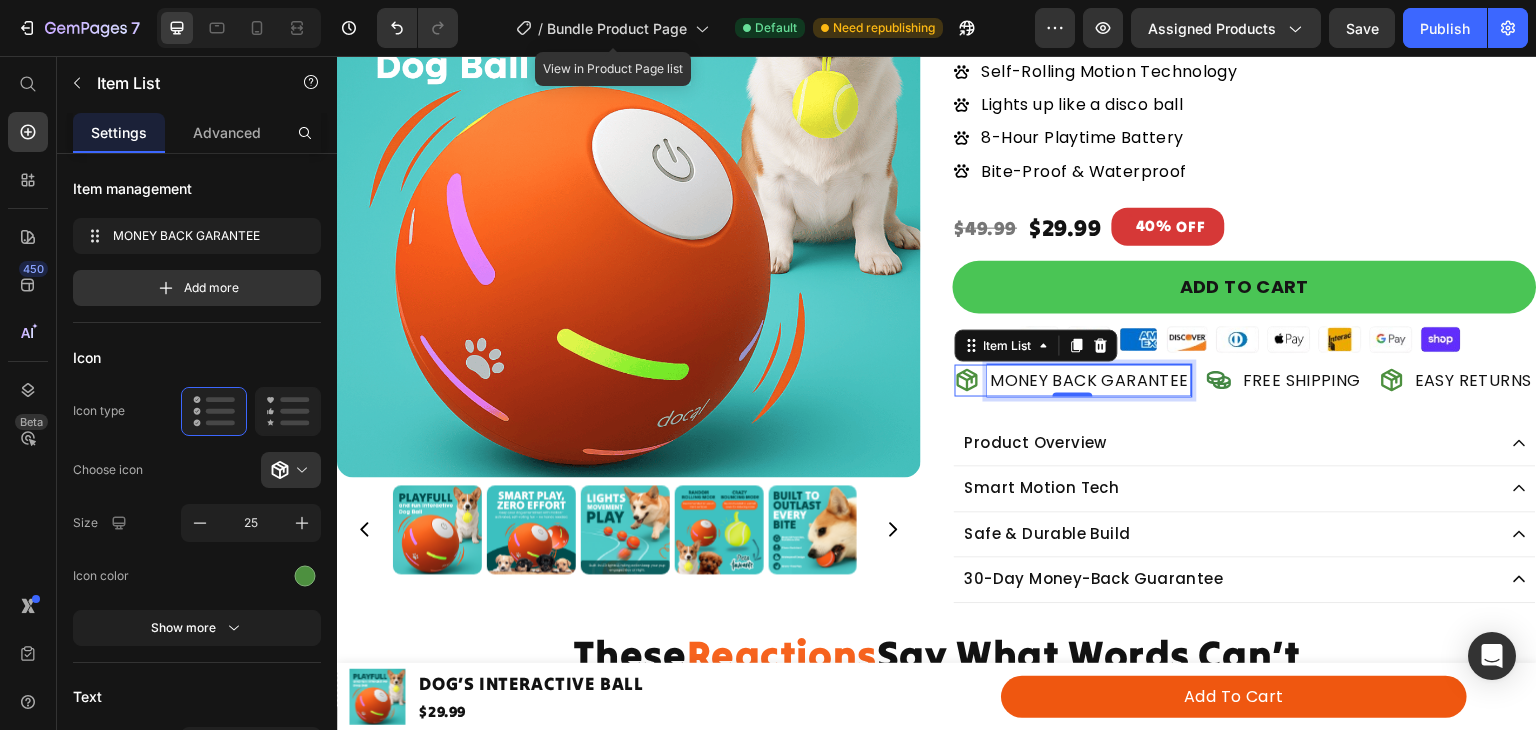 click on "MONEY BACK GARANTEE" at bounding box center [1090, 381] 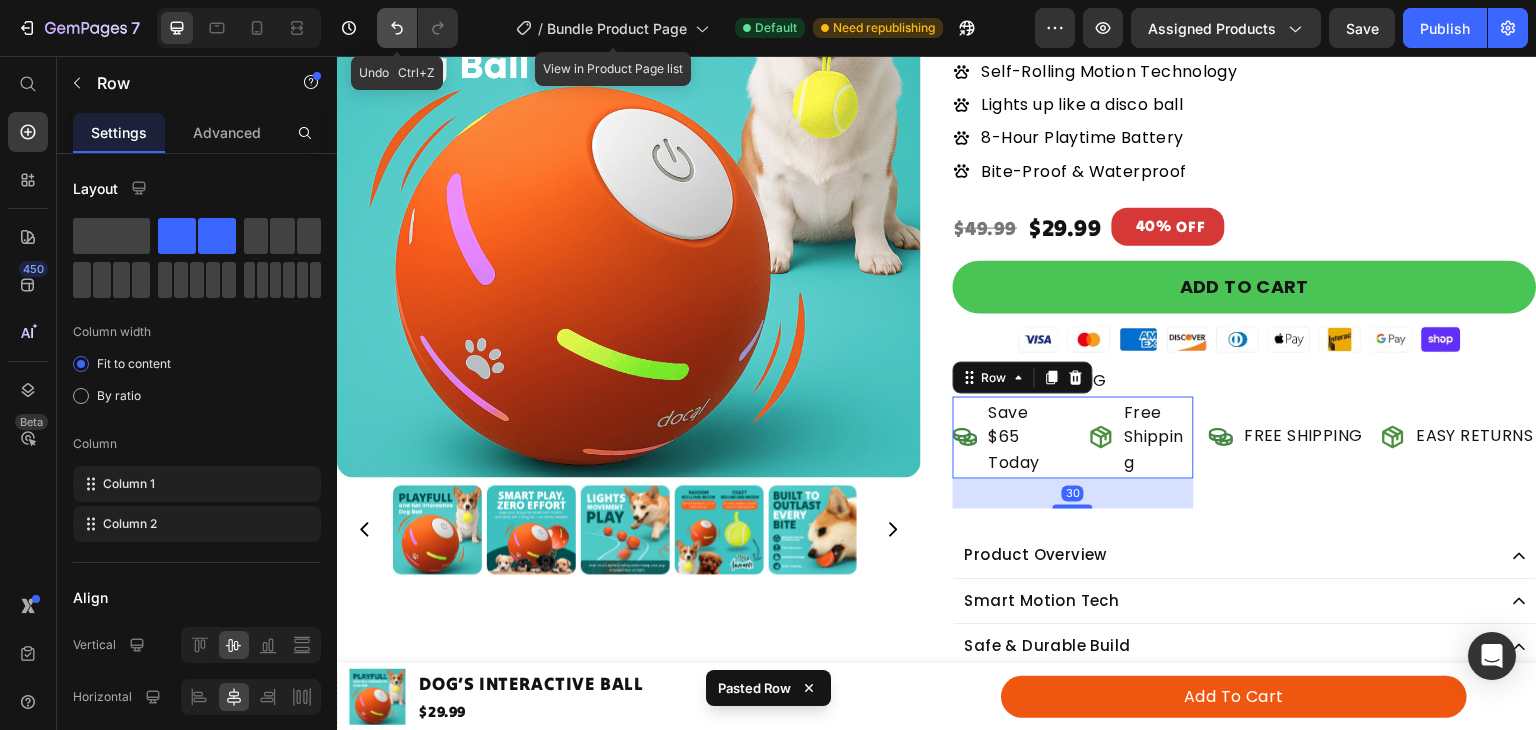 click 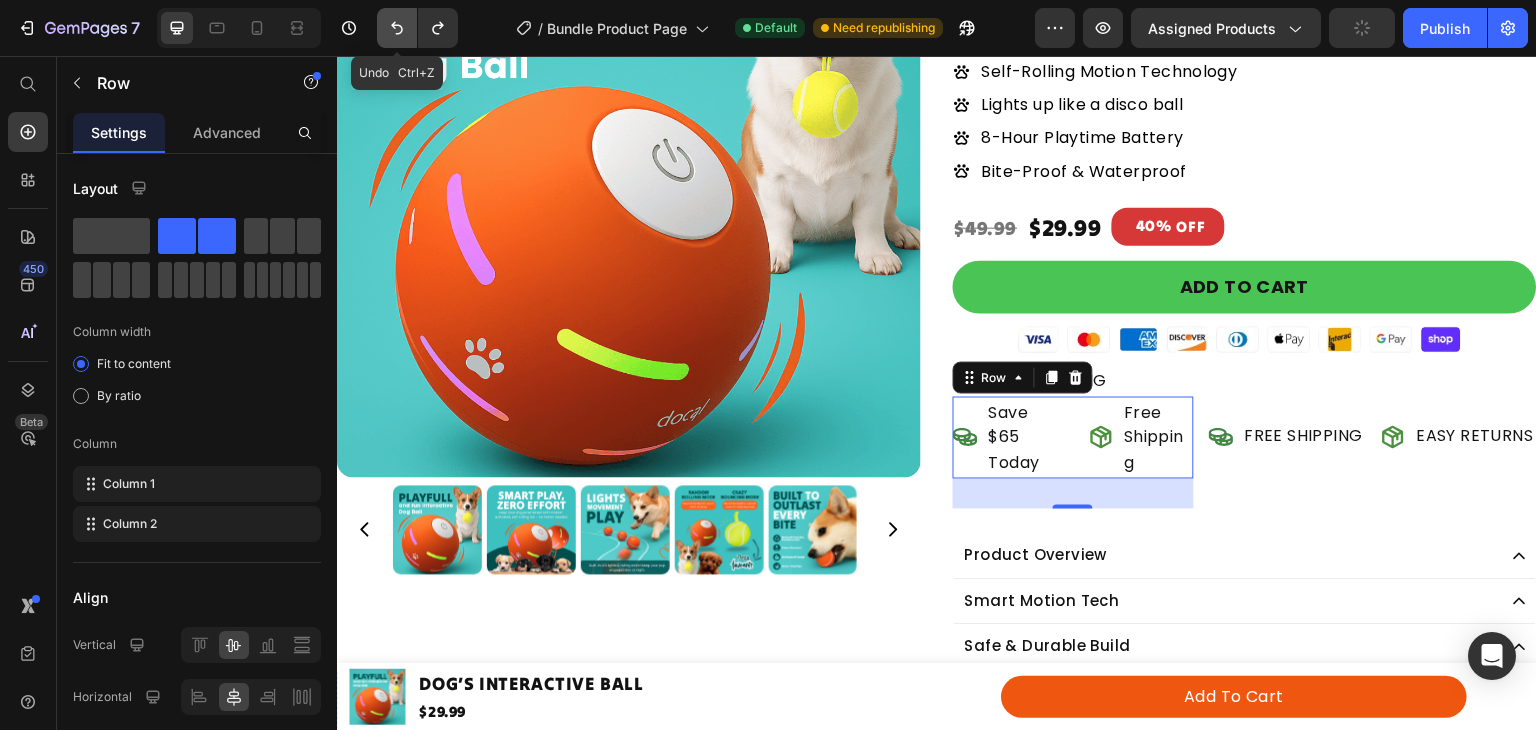 click 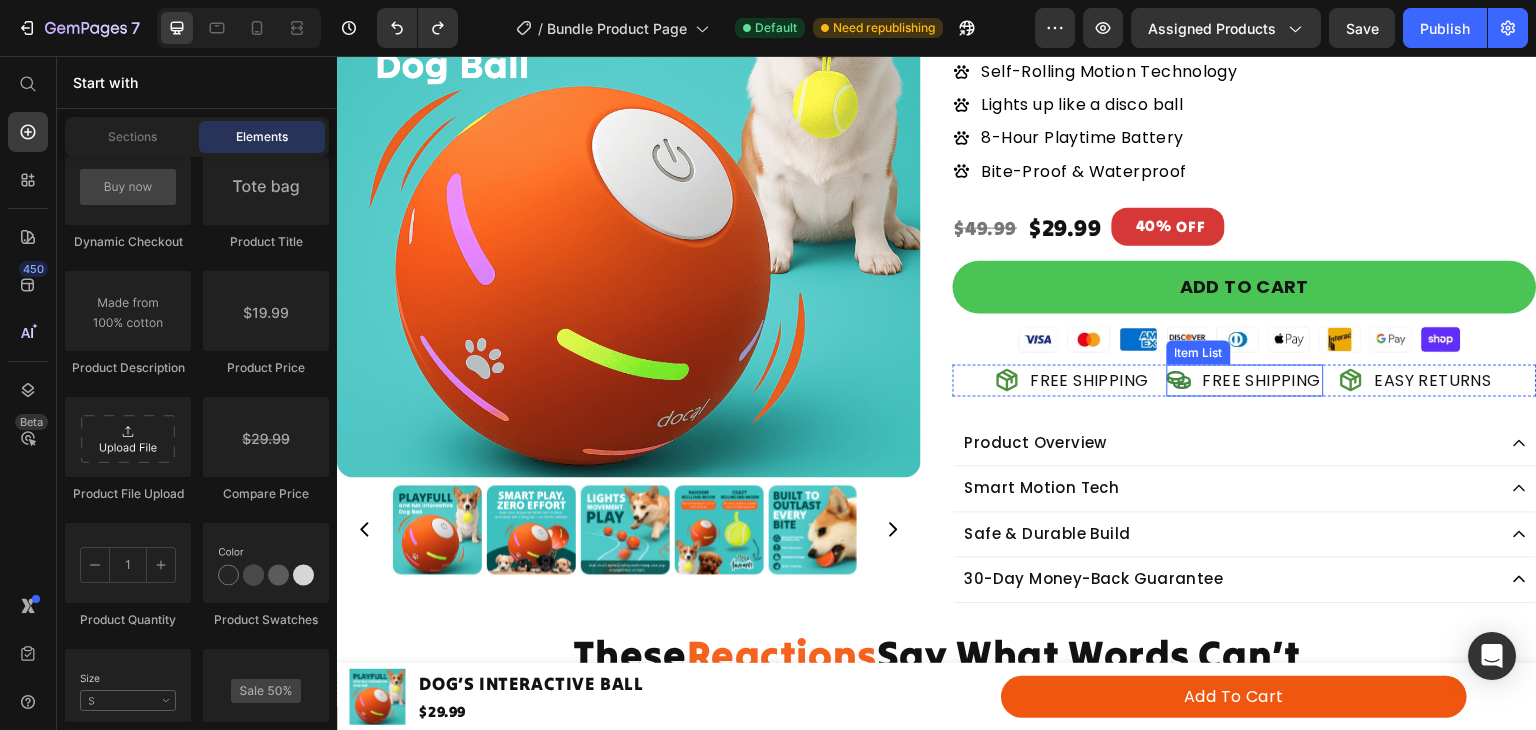 click on "FREE SHIPPING" at bounding box center (1262, 381) 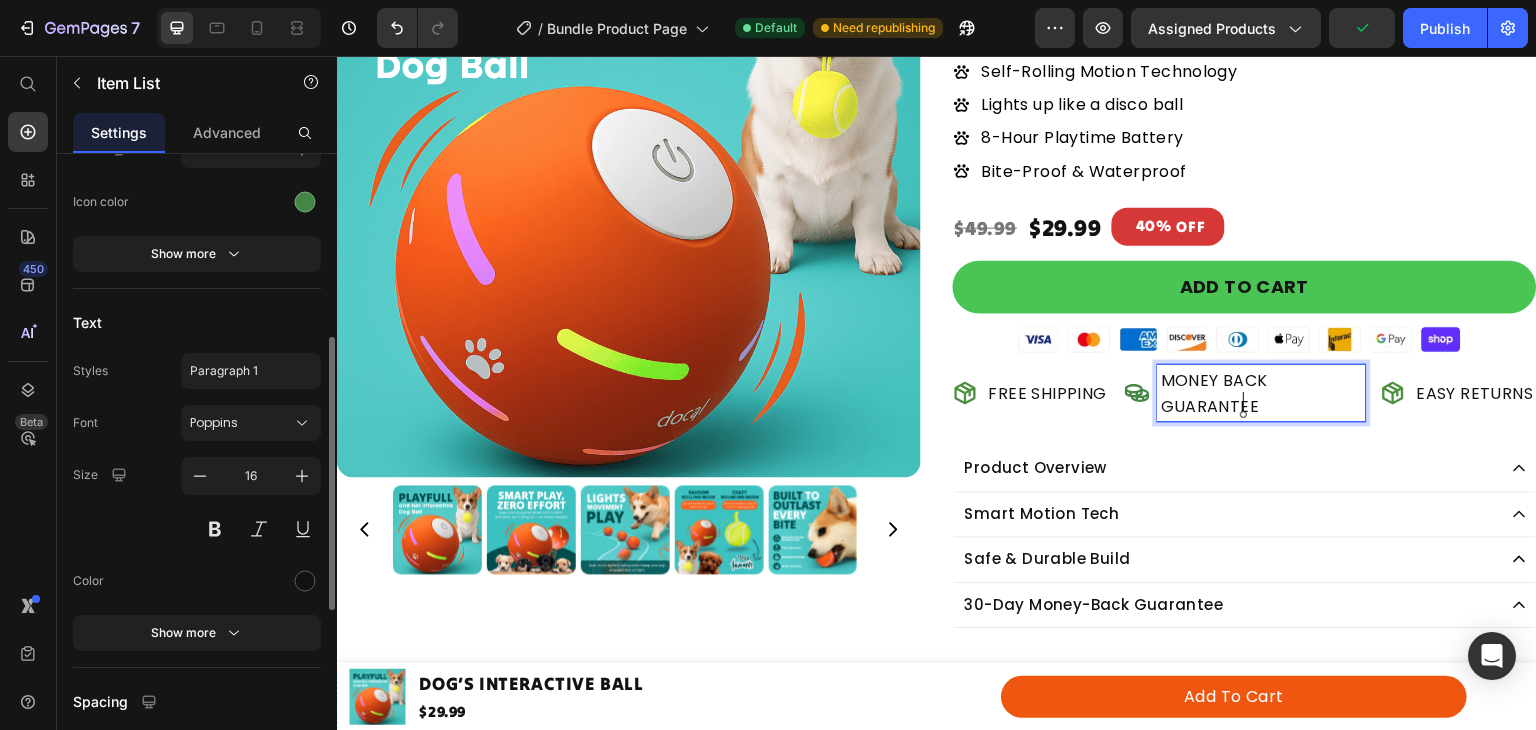 scroll, scrollTop: 393, scrollLeft: 0, axis: vertical 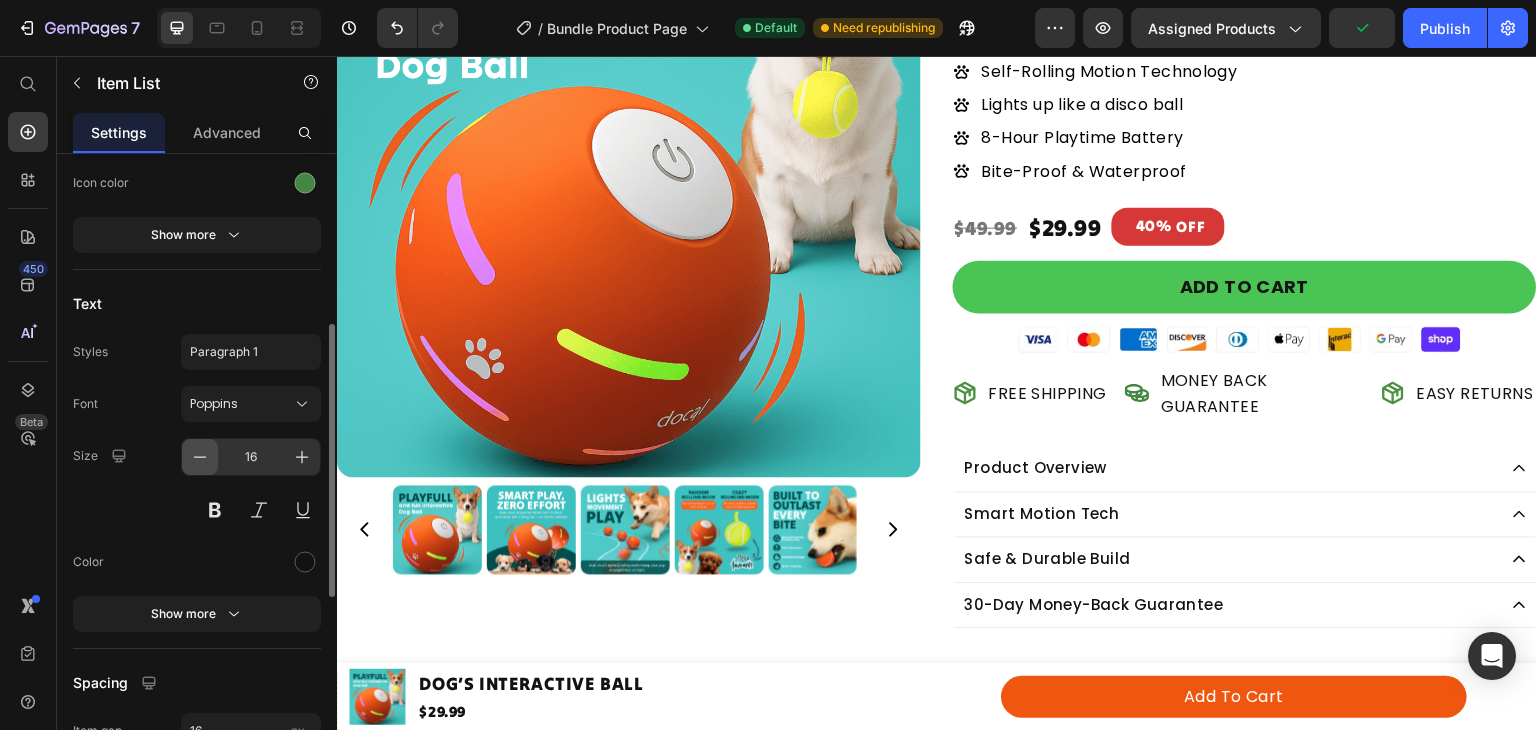 click at bounding box center (200, 457) 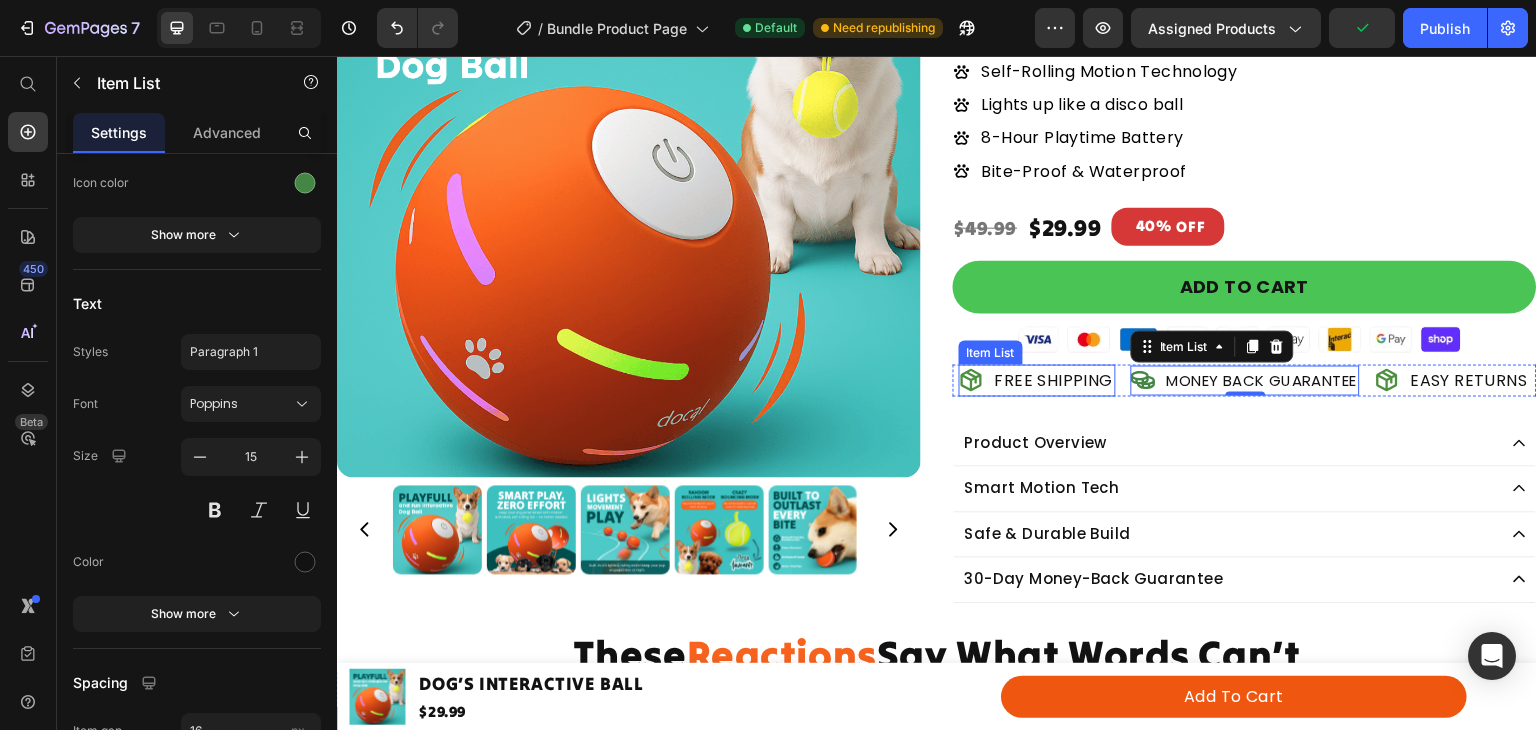 click on "FREE SHIPPING" at bounding box center [1054, 381] 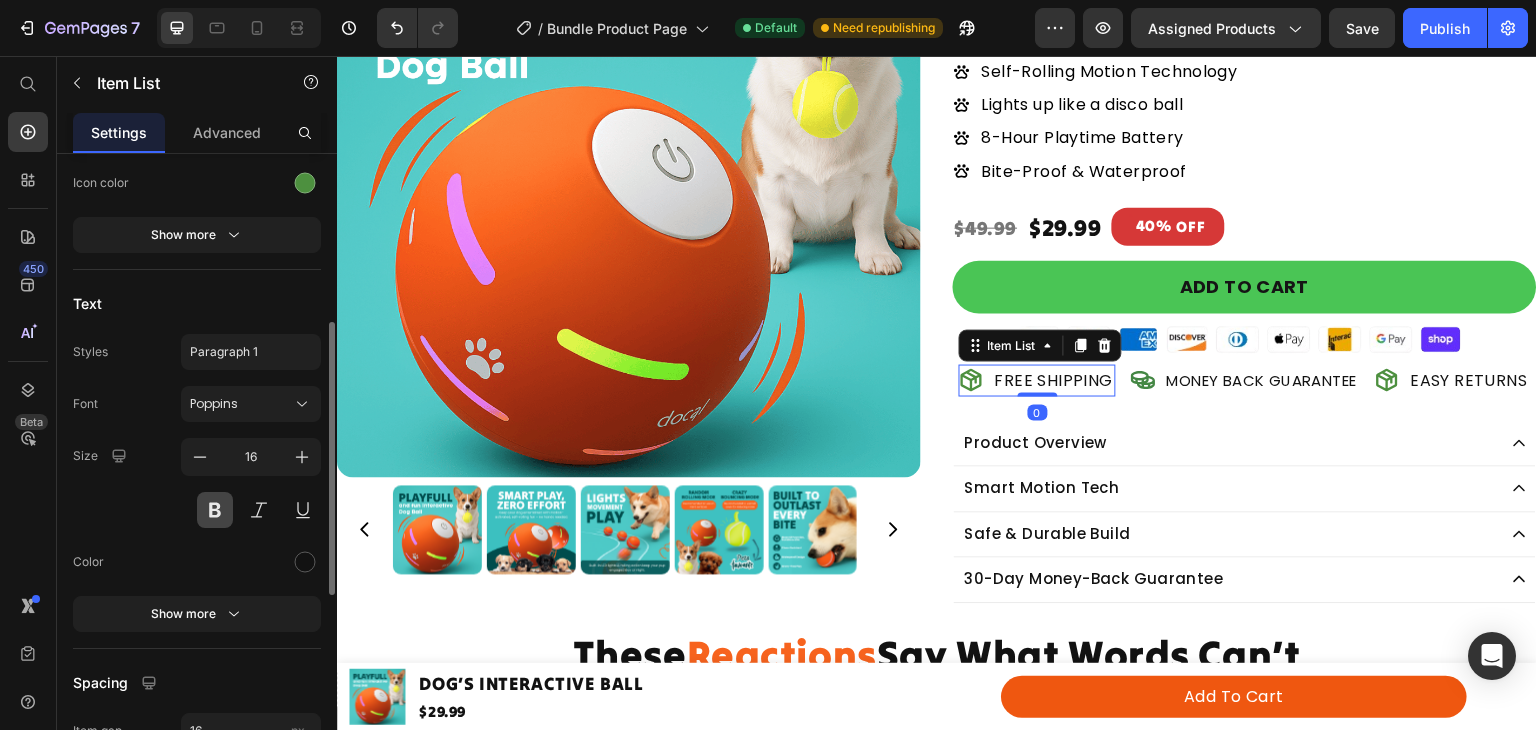 scroll, scrollTop: 392, scrollLeft: 0, axis: vertical 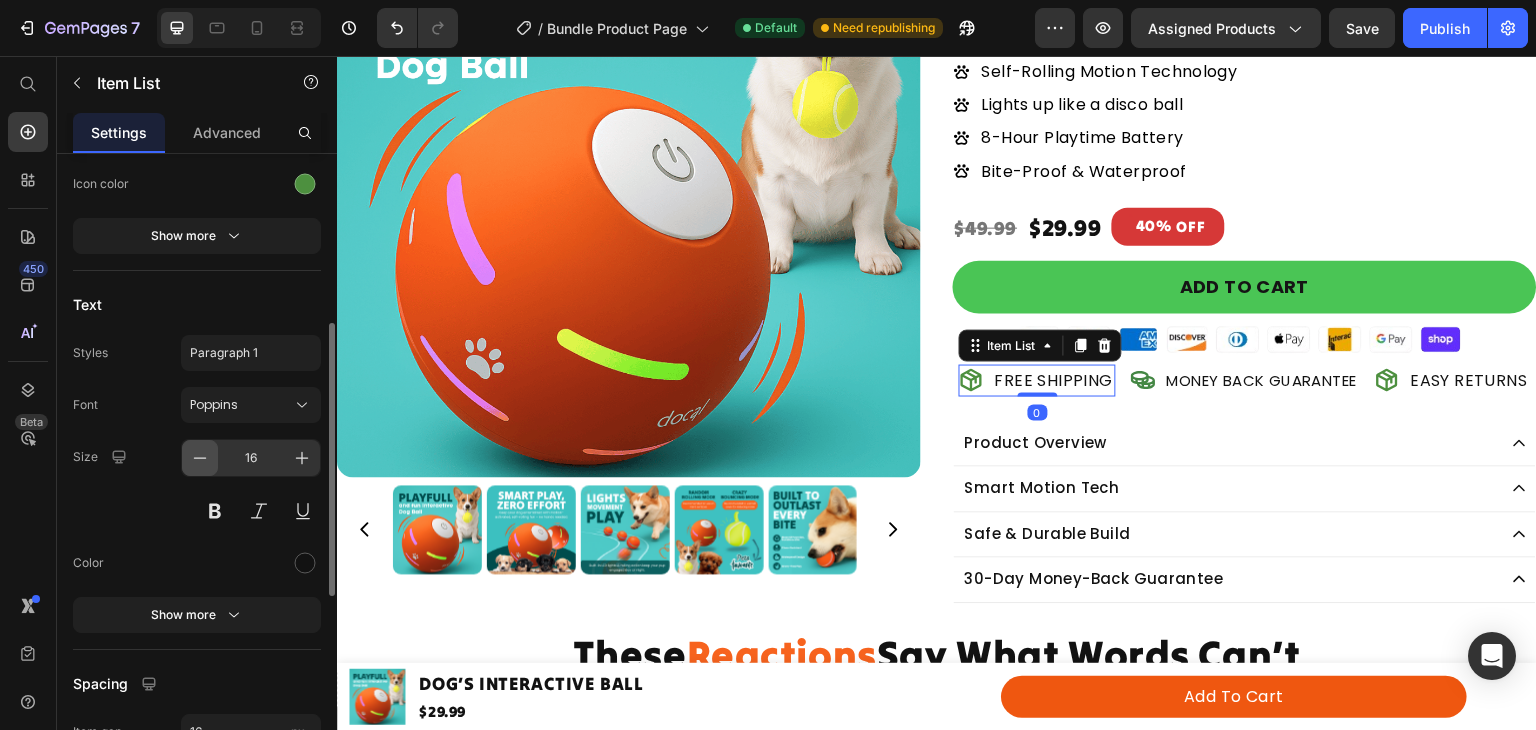 click 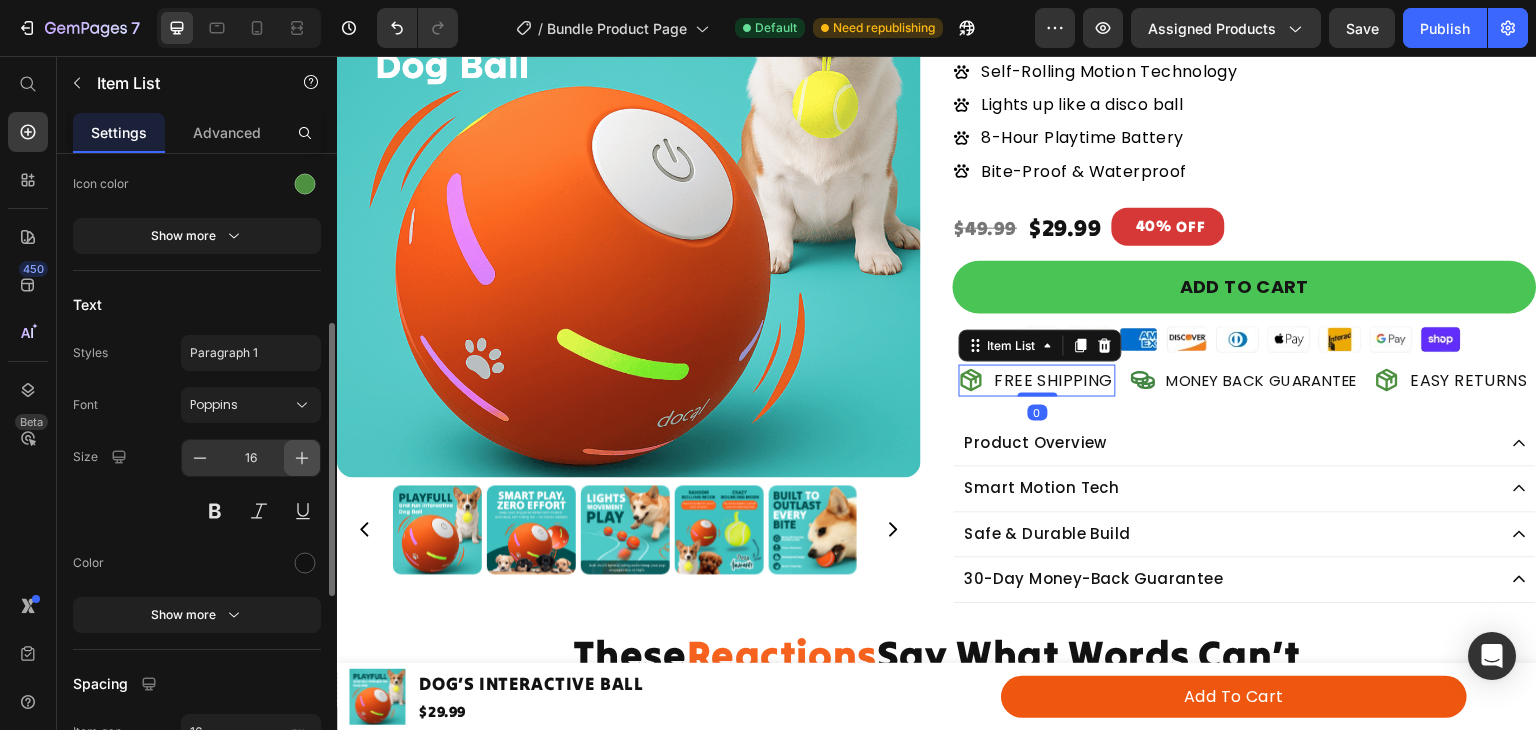 type on "15" 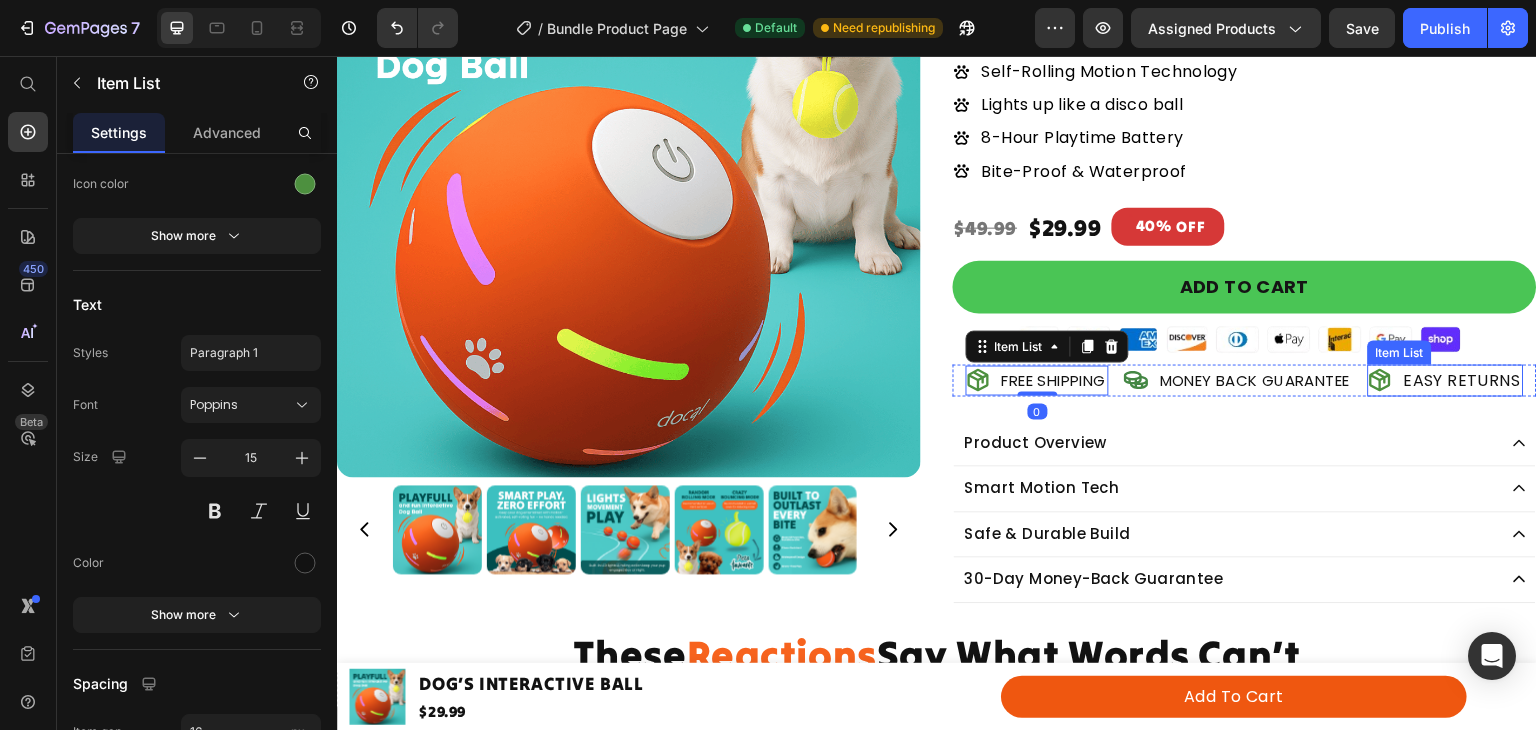 click on "EASY RETURNS" at bounding box center [1462, 381] 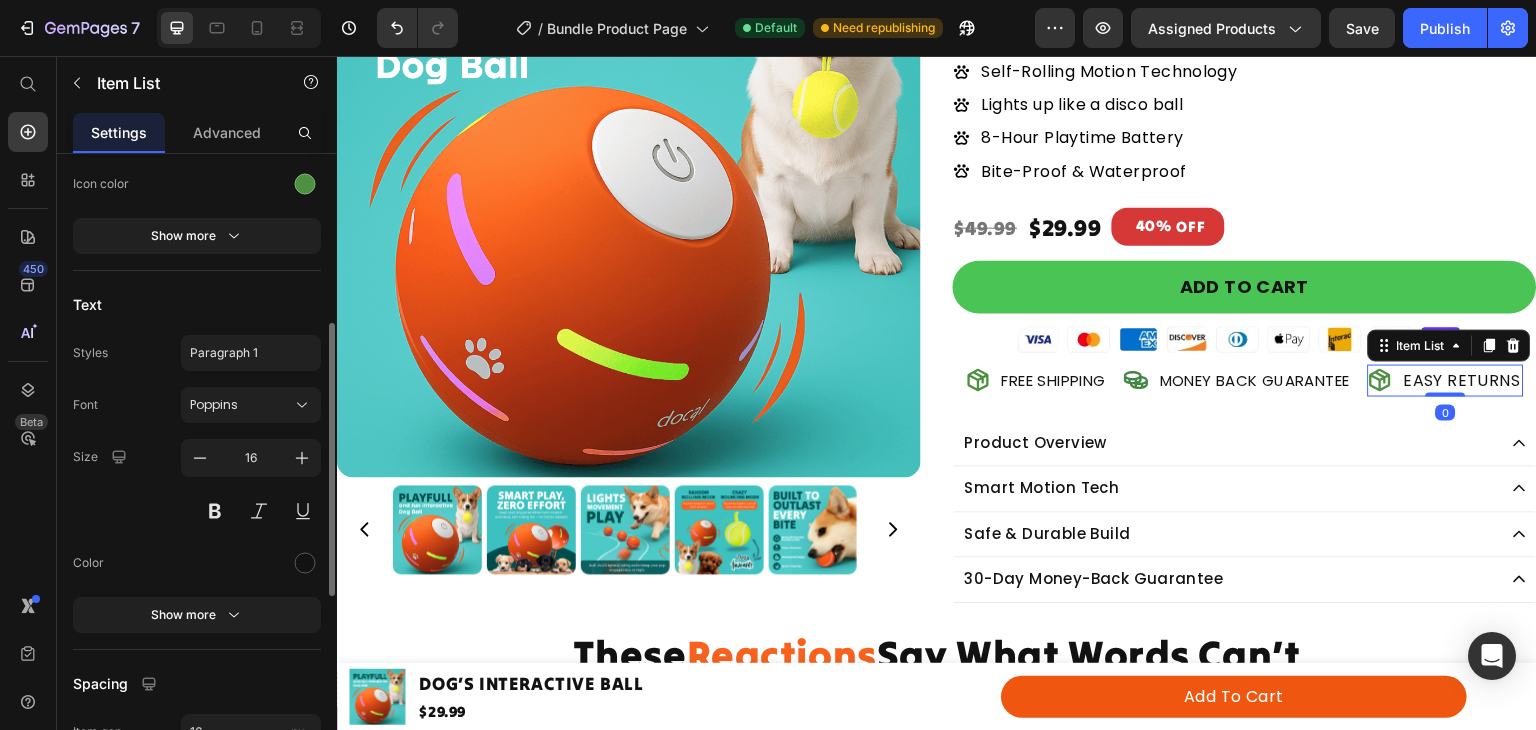 scroll, scrollTop: 392, scrollLeft: 0, axis: vertical 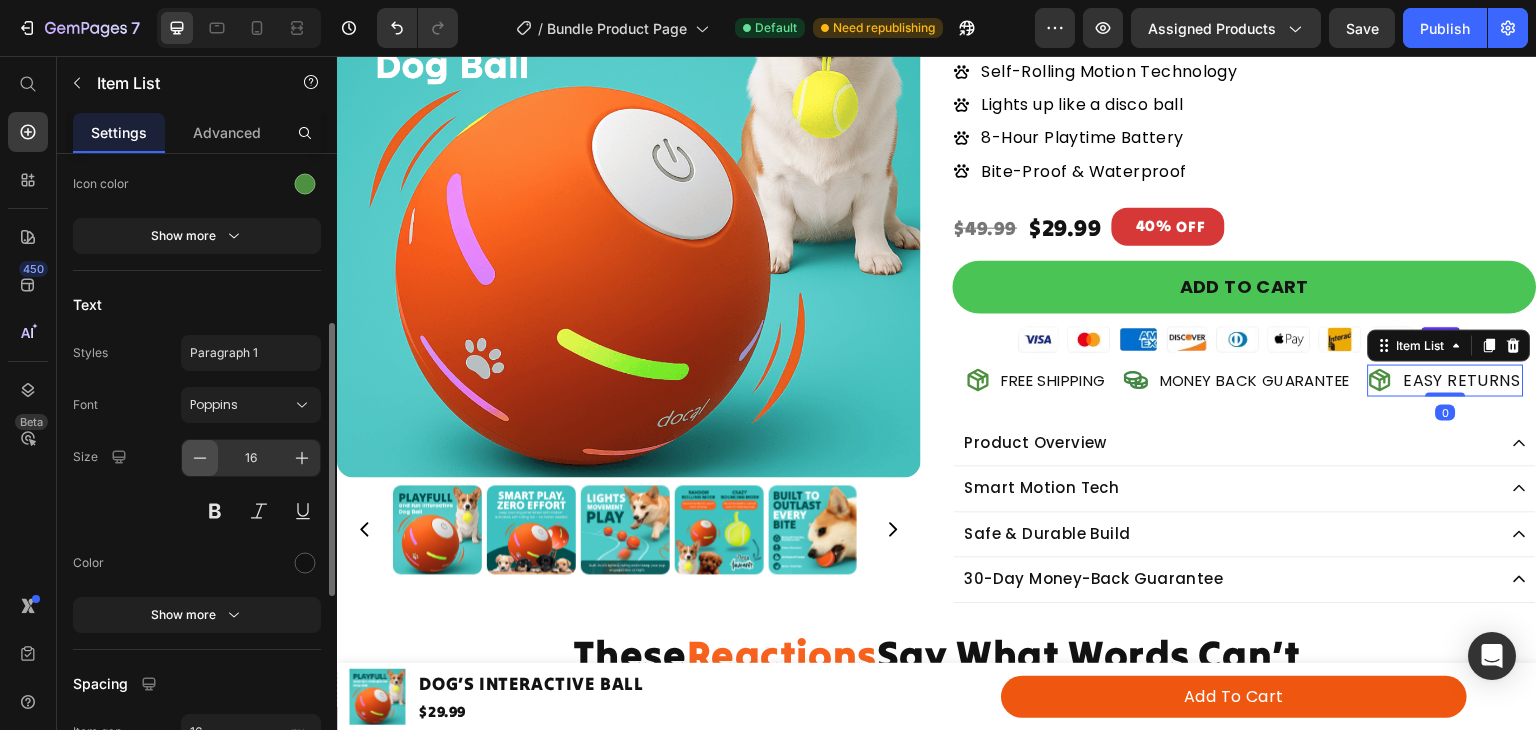 drag, startPoint x: 213, startPoint y: 457, endPoint x: 27, endPoint y: 419, distance: 189.84204 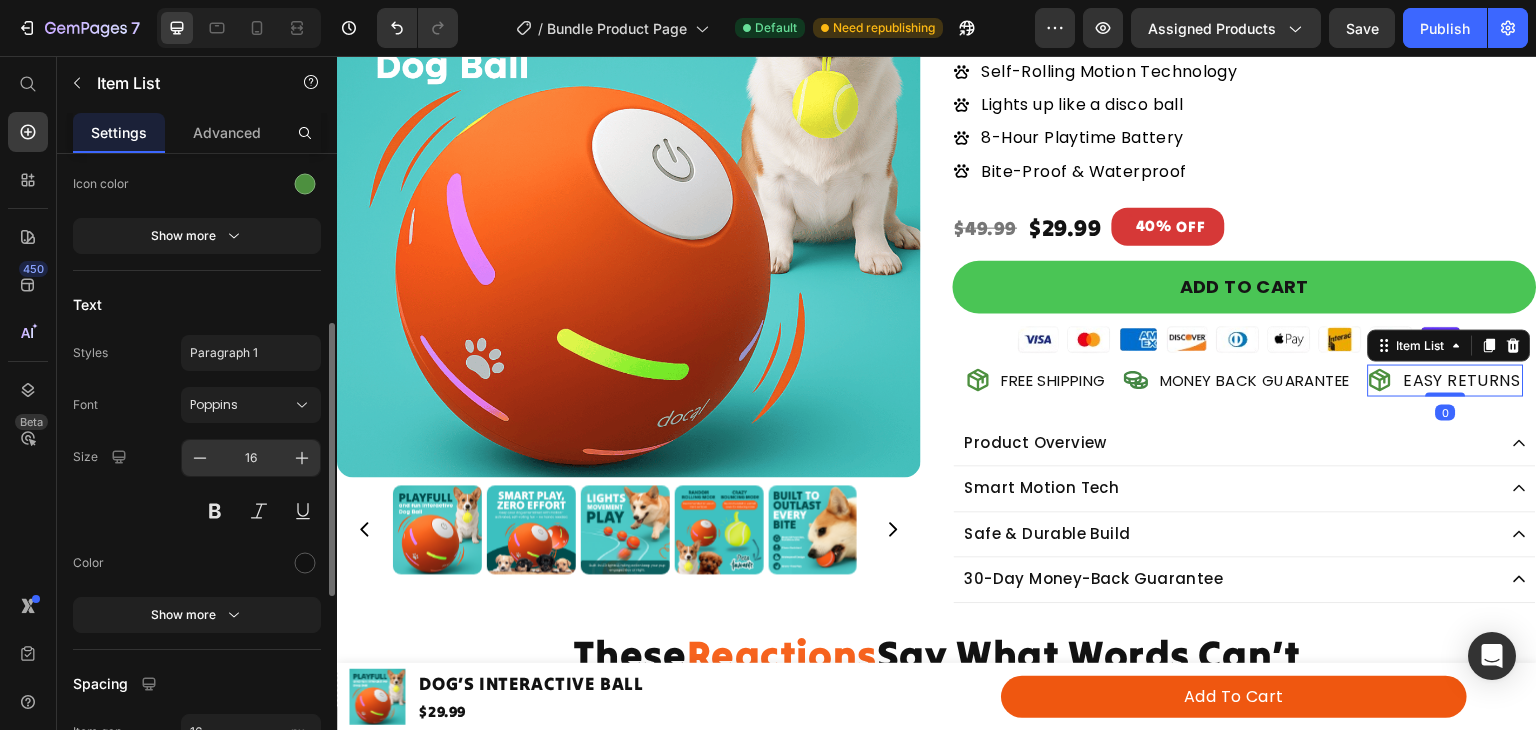 type on "15" 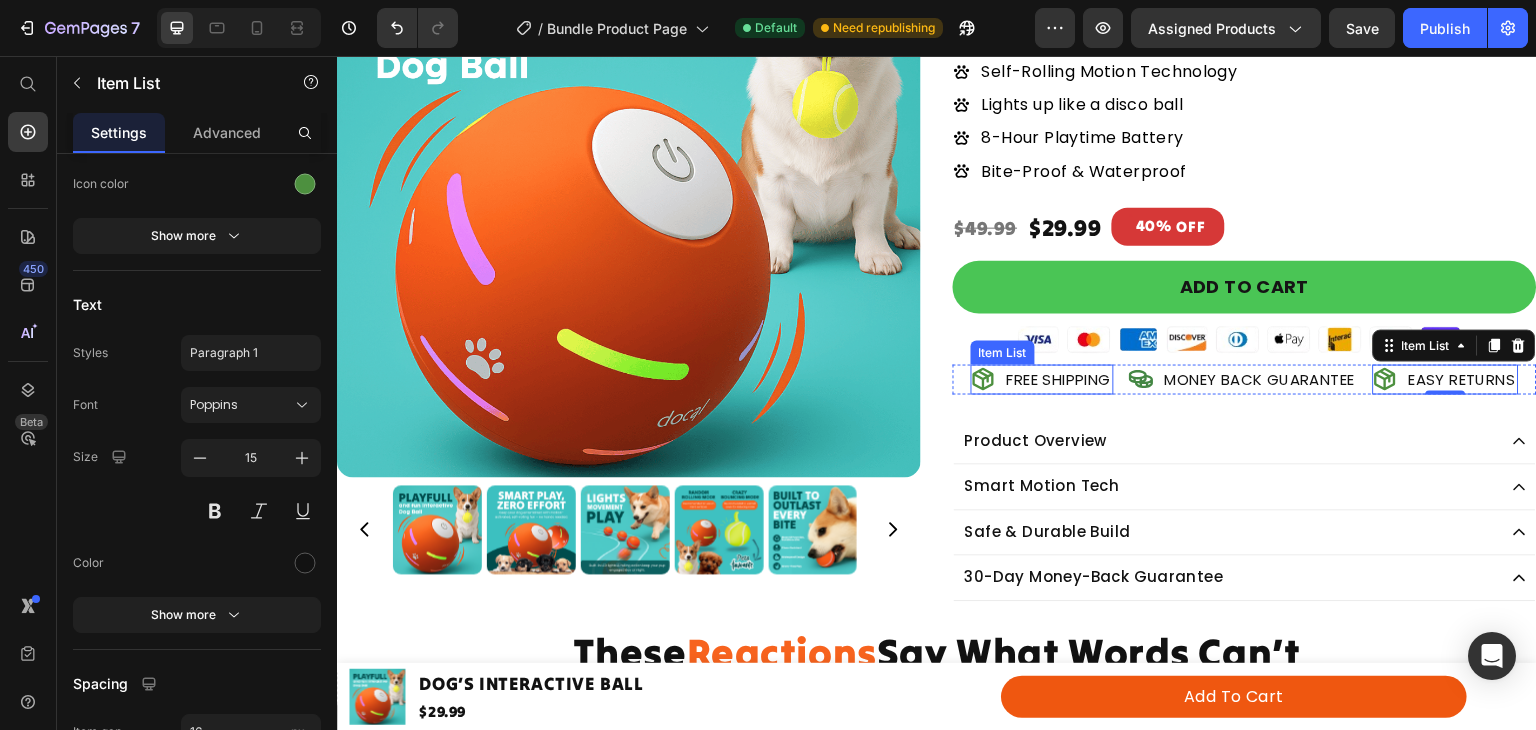 click 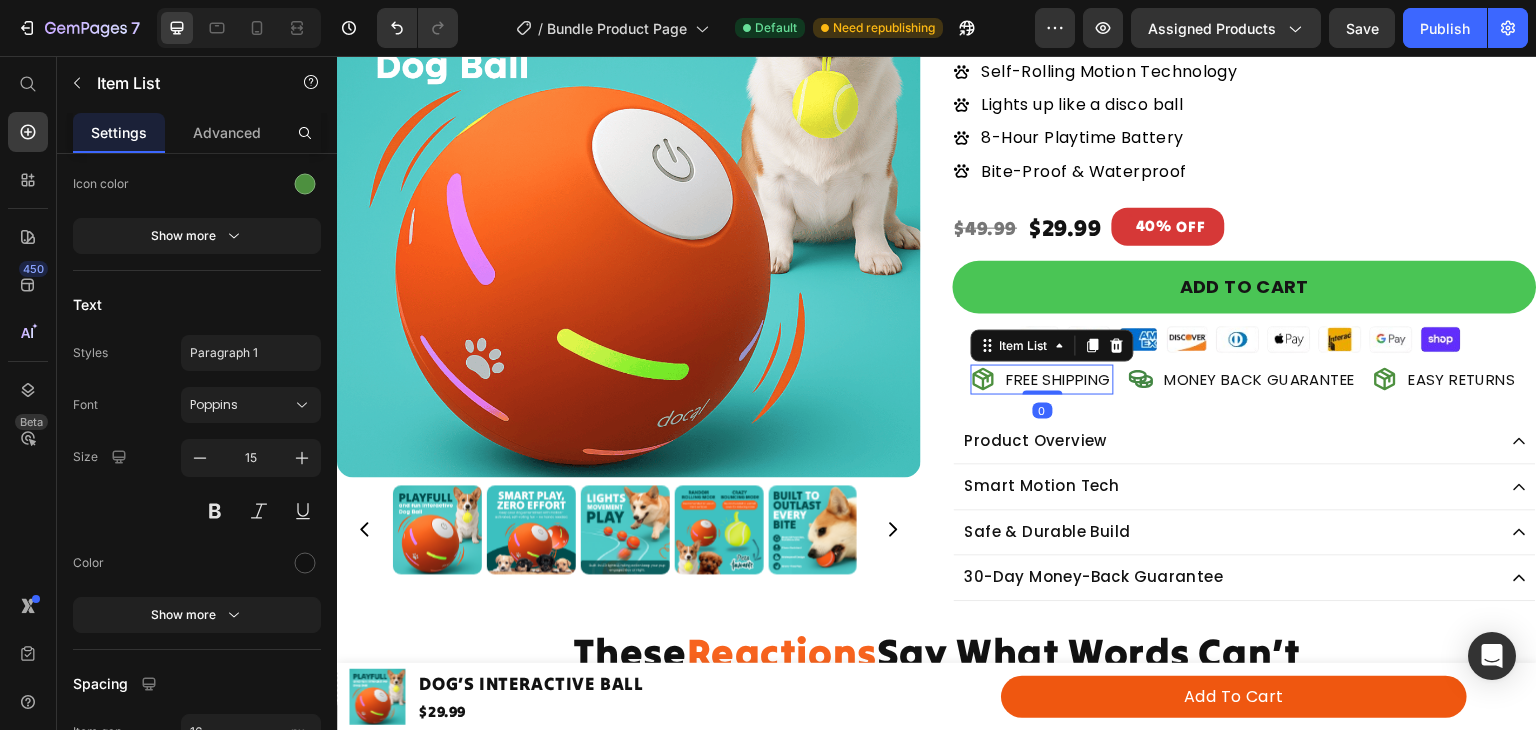 scroll, scrollTop: 0, scrollLeft: 0, axis: both 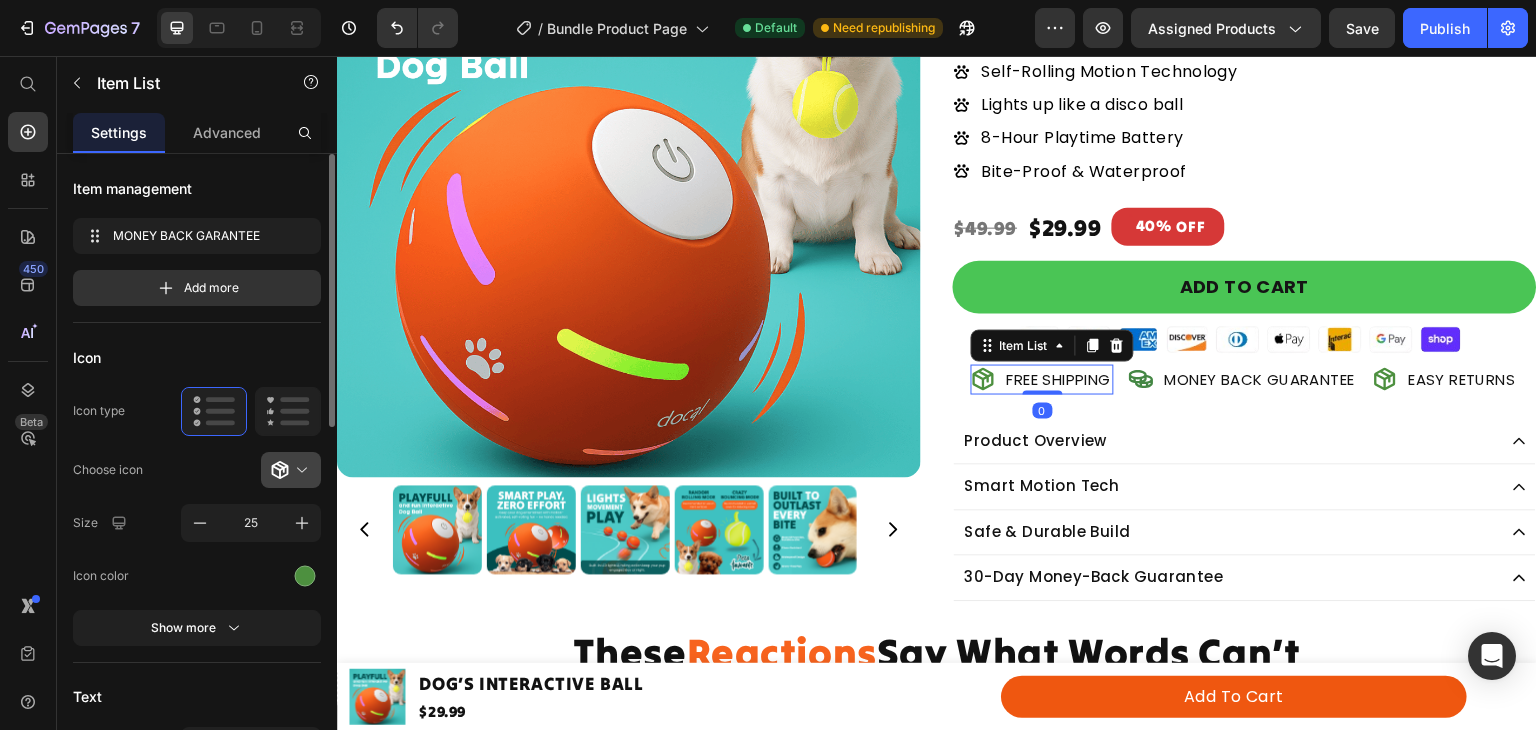 click at bounding box center (299, 470) 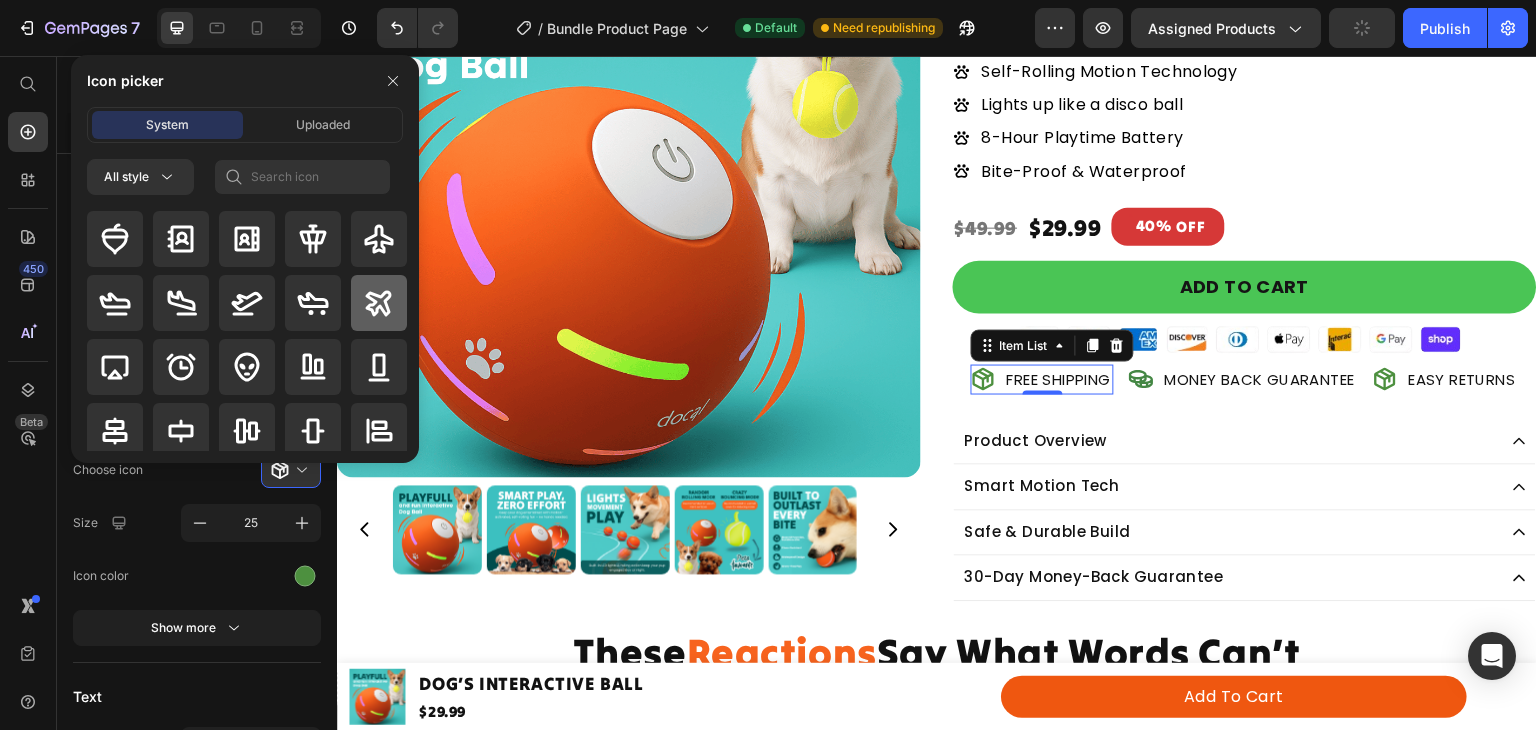 click 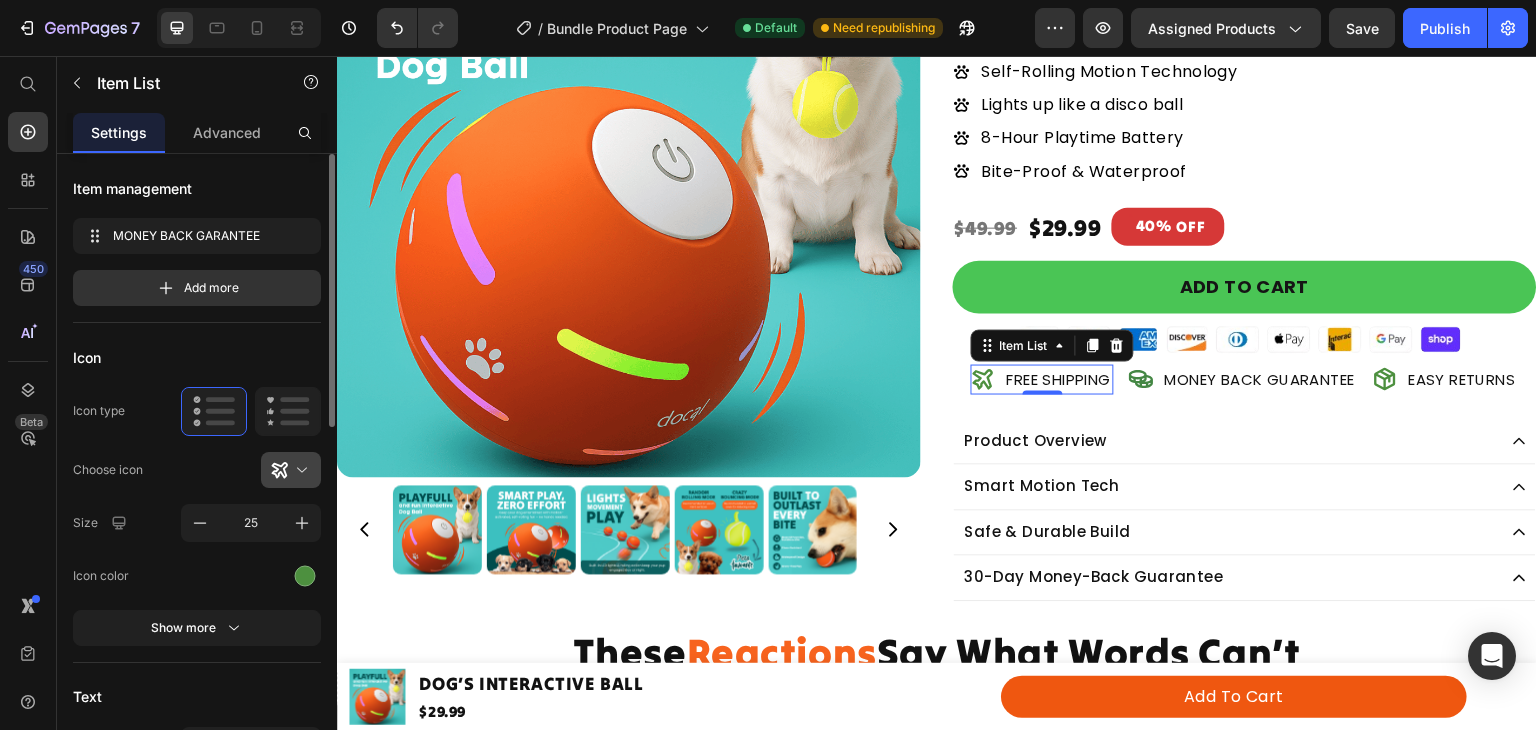 click at bounding box center (299, 470) 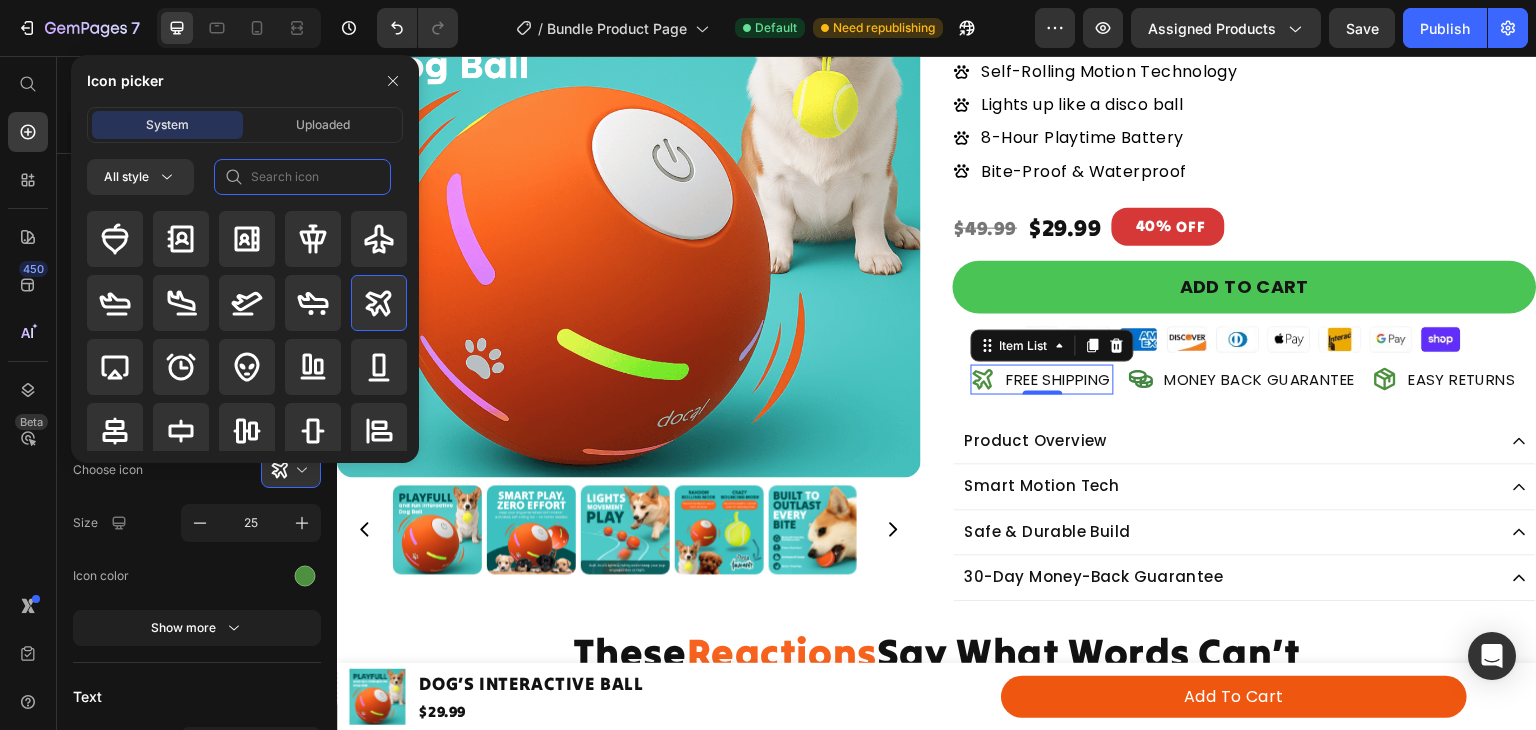 click 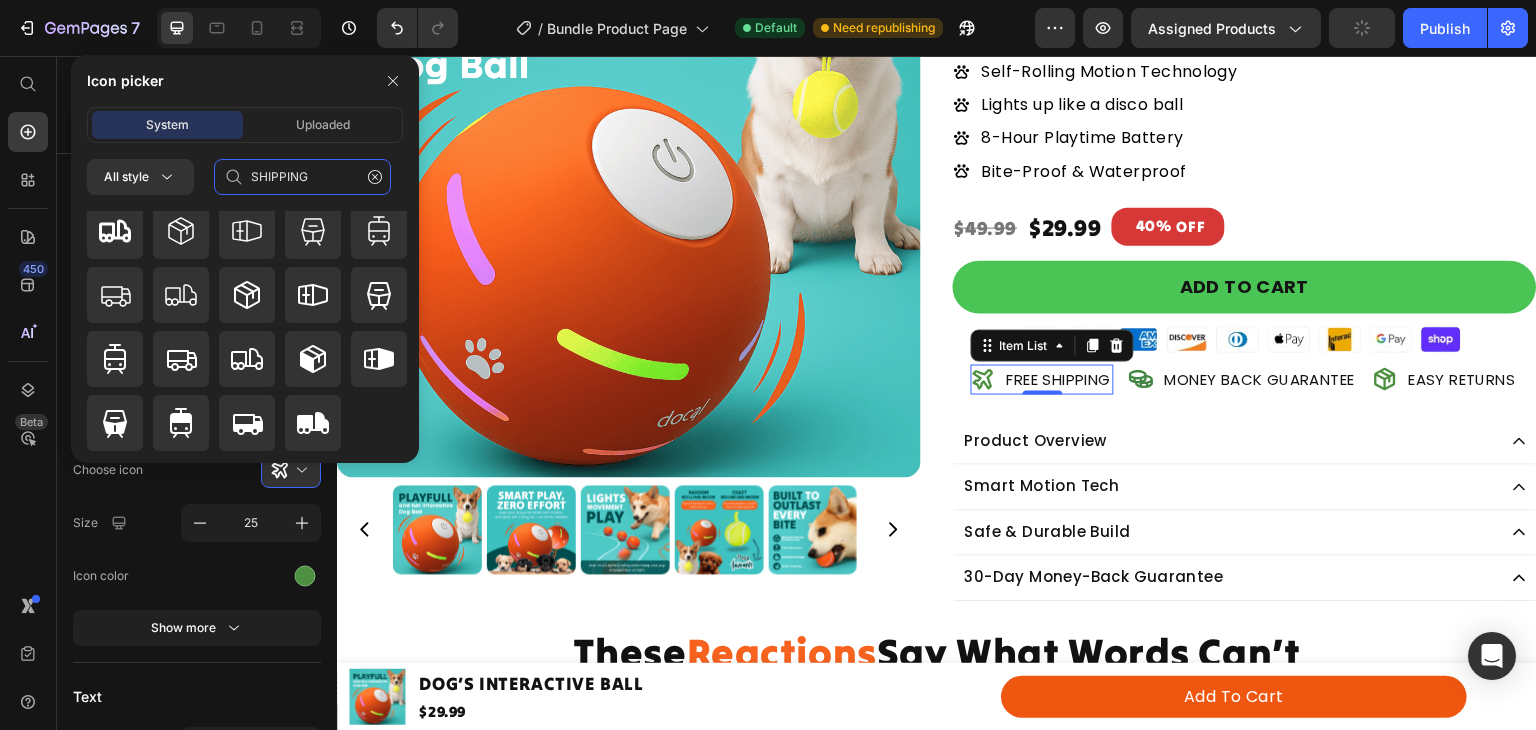 scroll, scrollTop: 0, scrollLeft: 0, axis: both 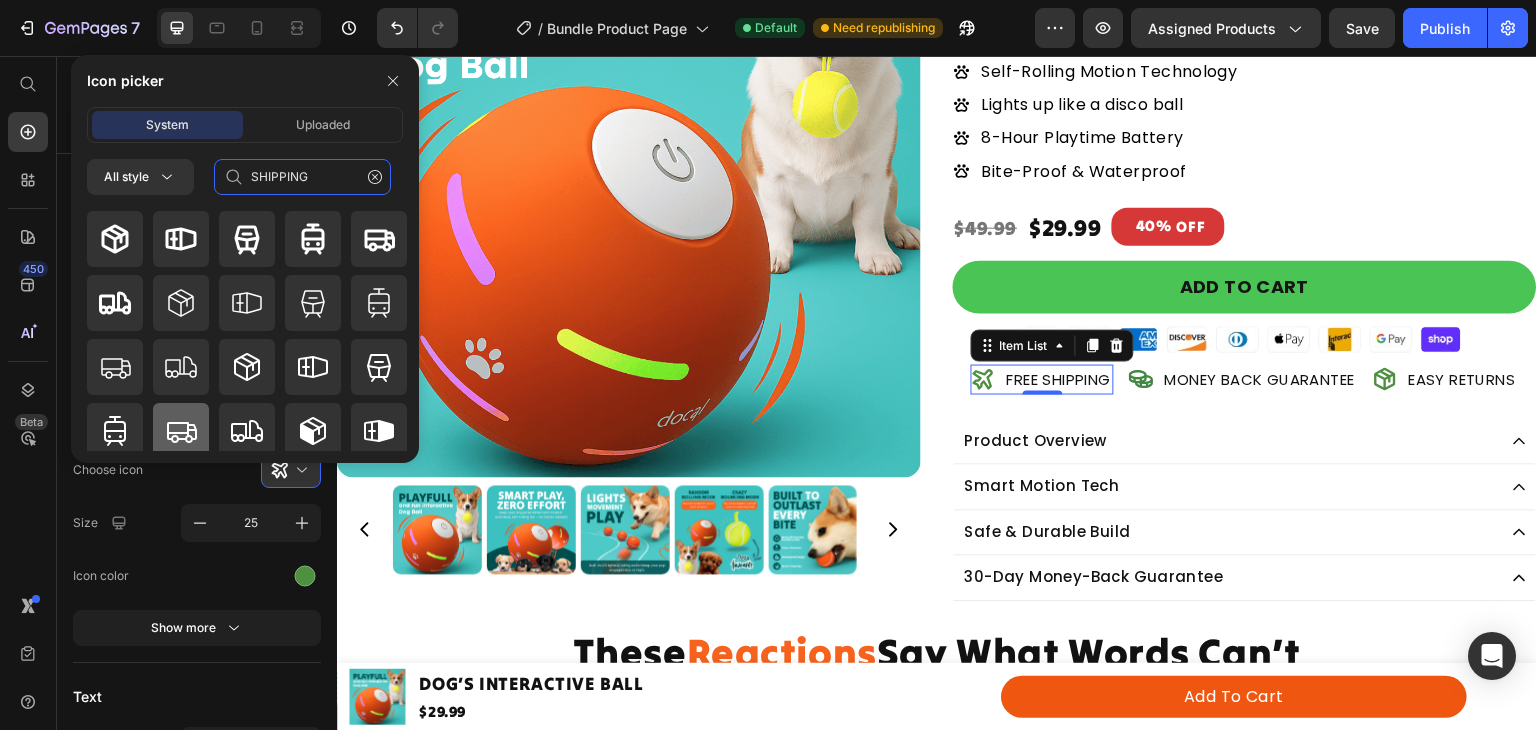 type on "SHIPPING" 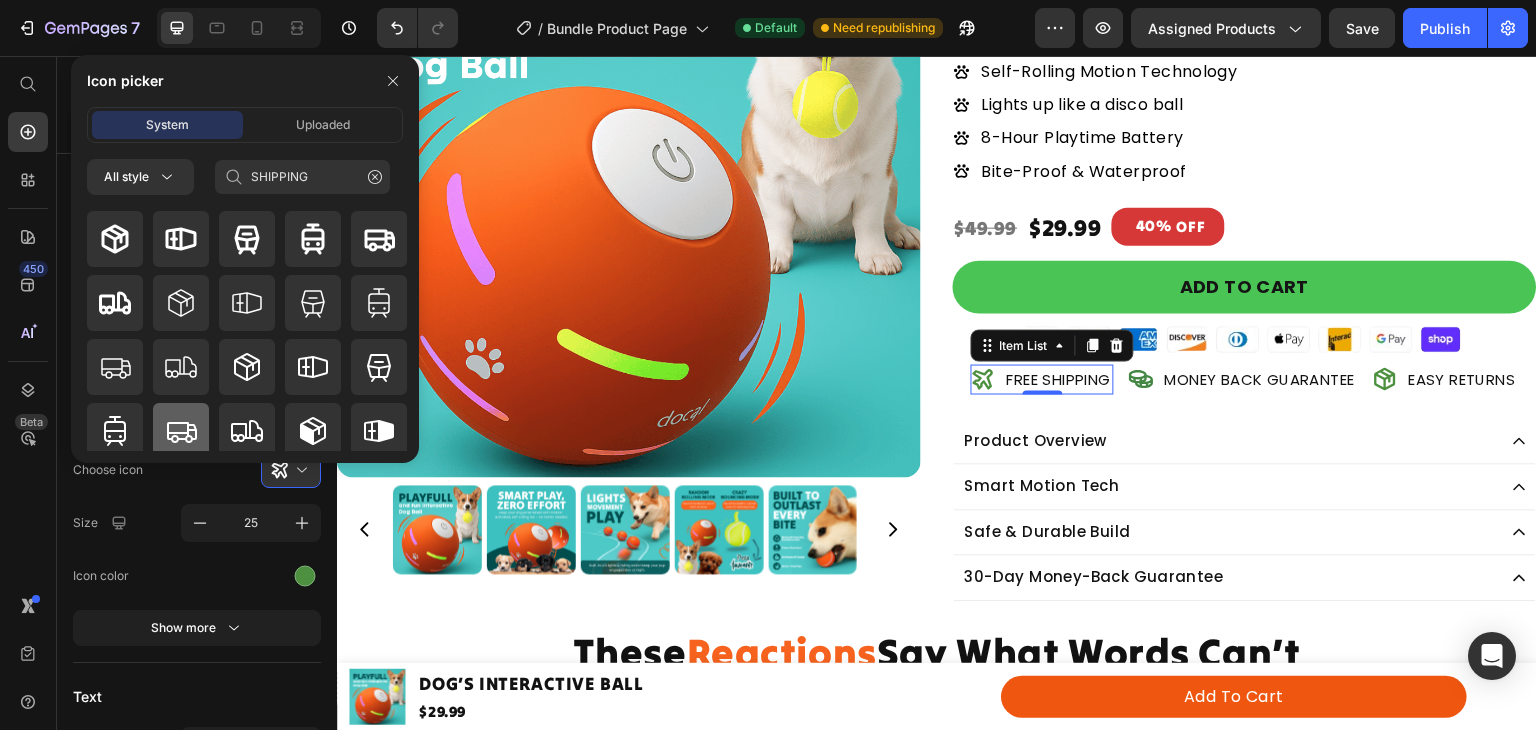 click 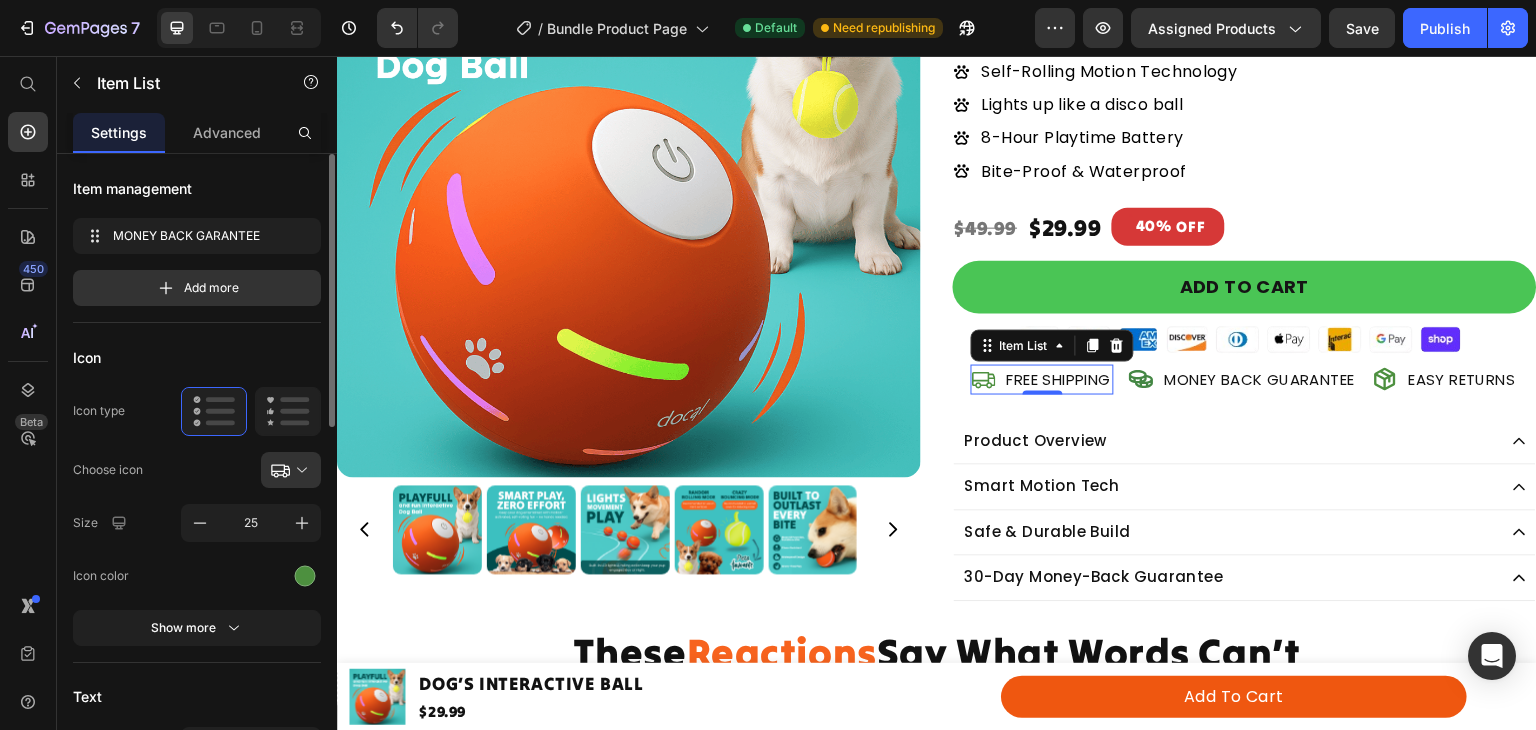 click on "Icon Icon type  Choose icon
Size 25 Icon color Show more" 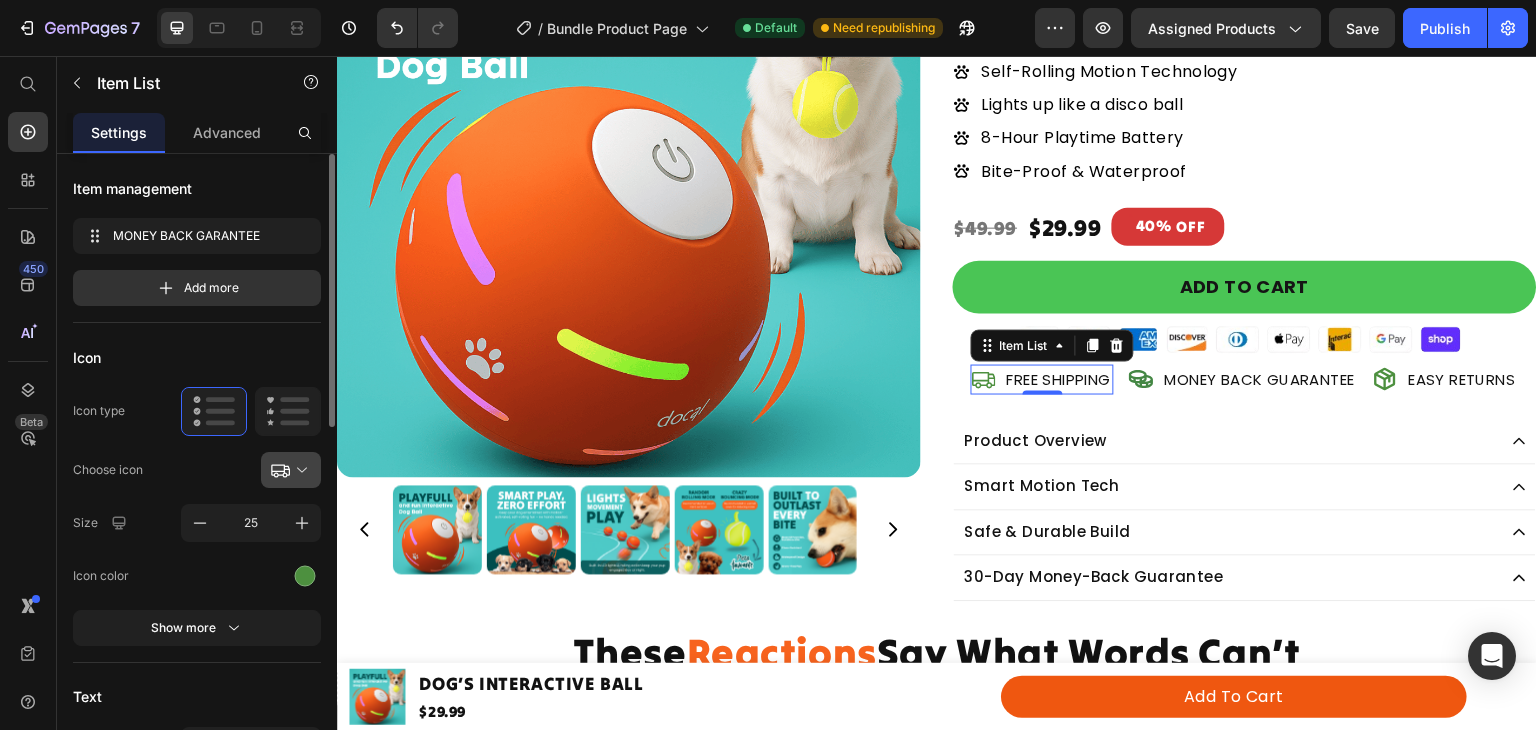 click at bounding box center (299, 470) 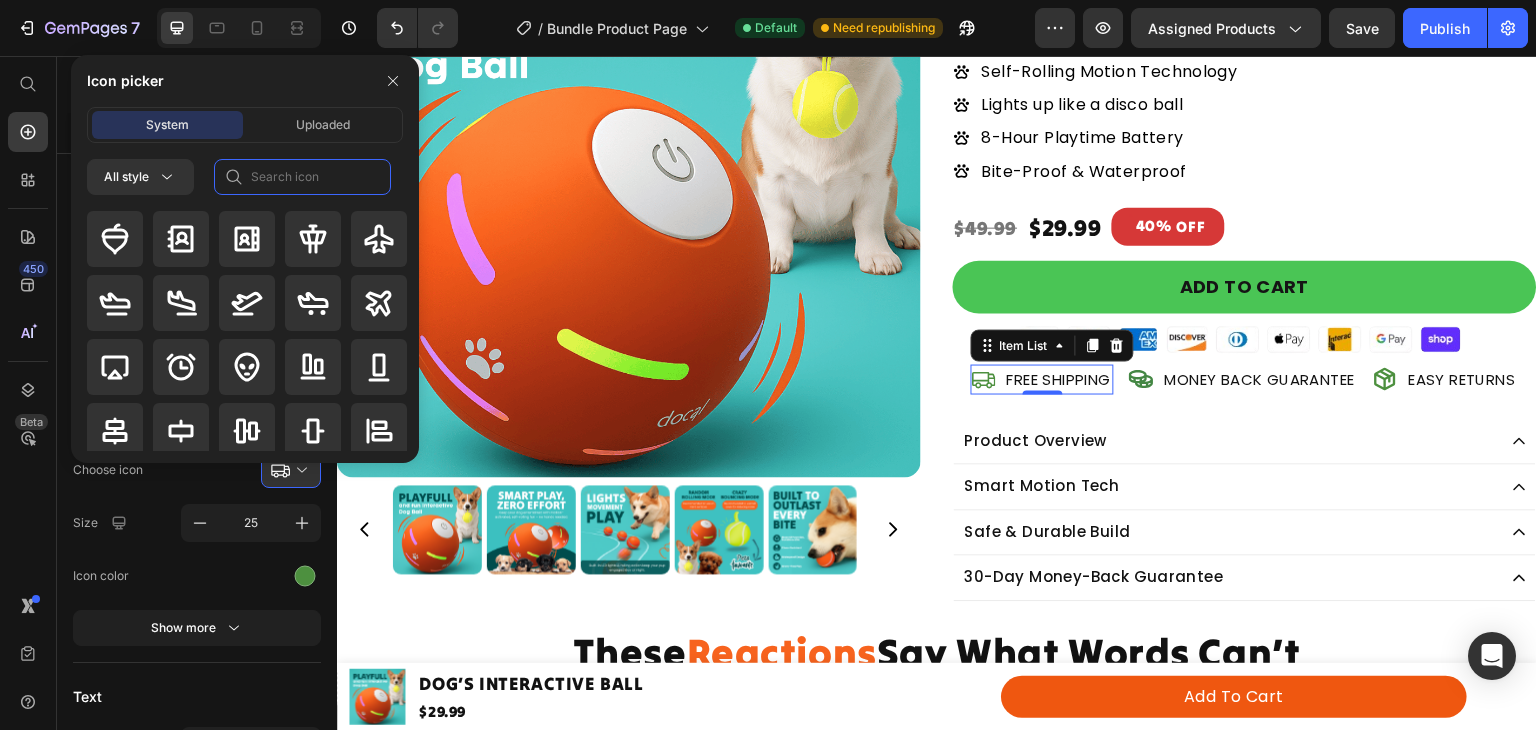 click 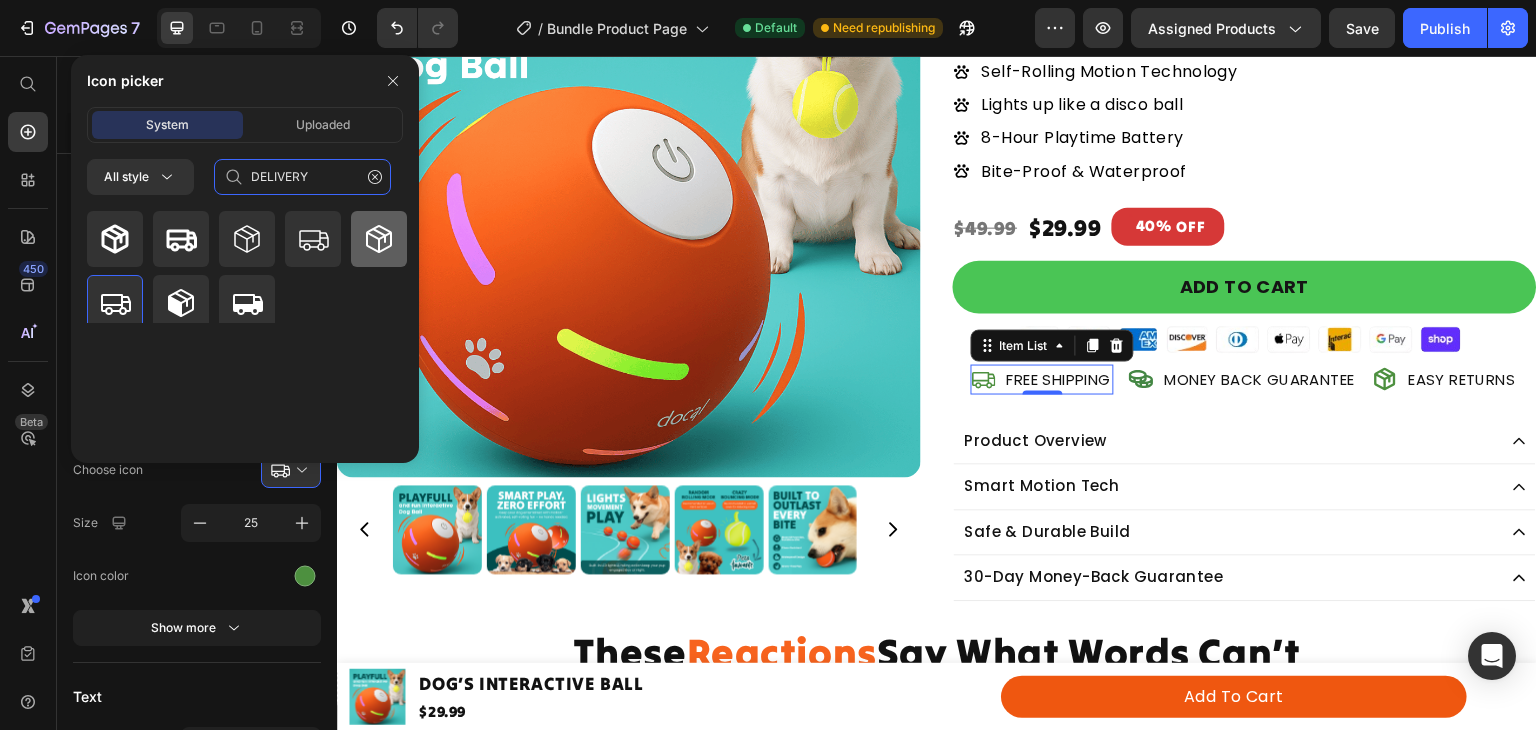 type on "DELIVERY" 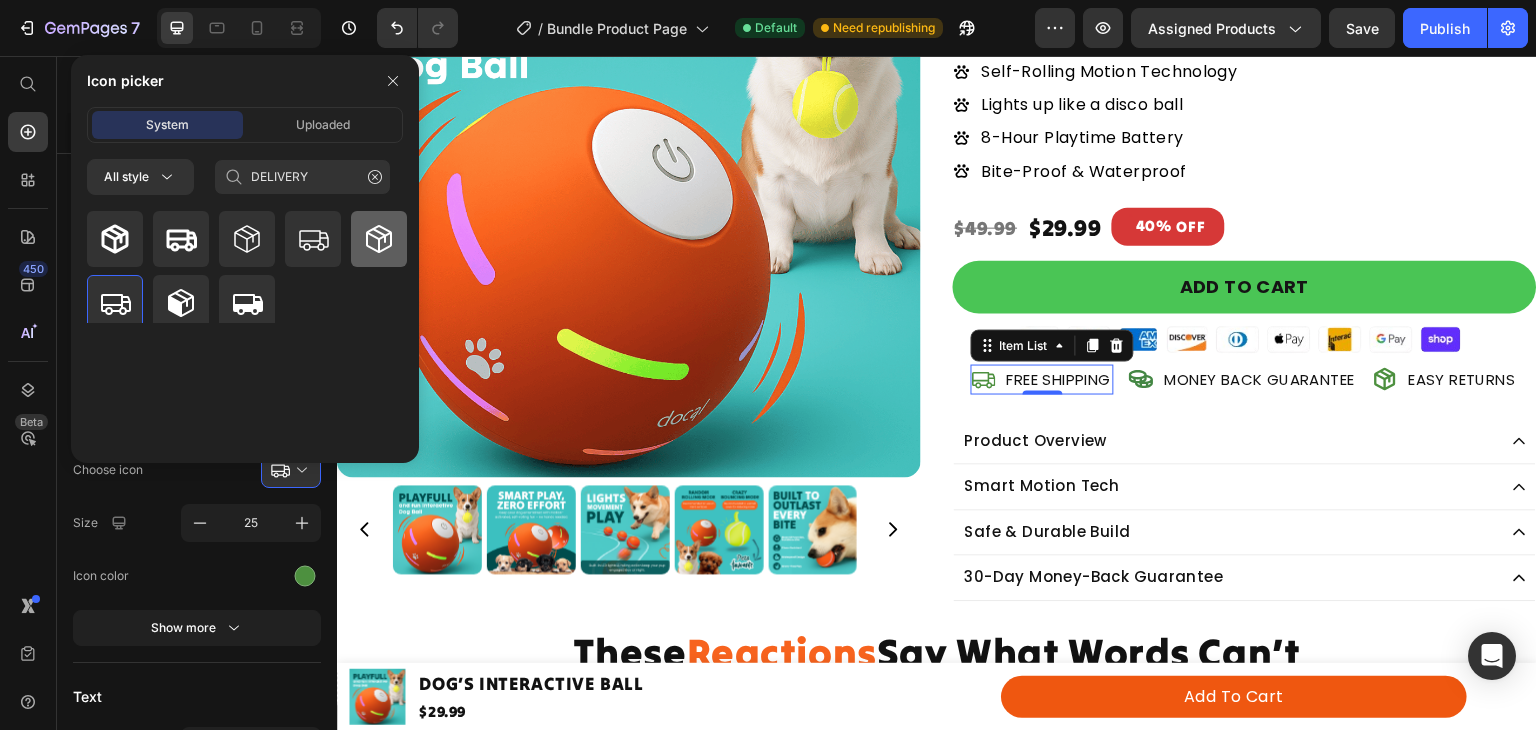 click 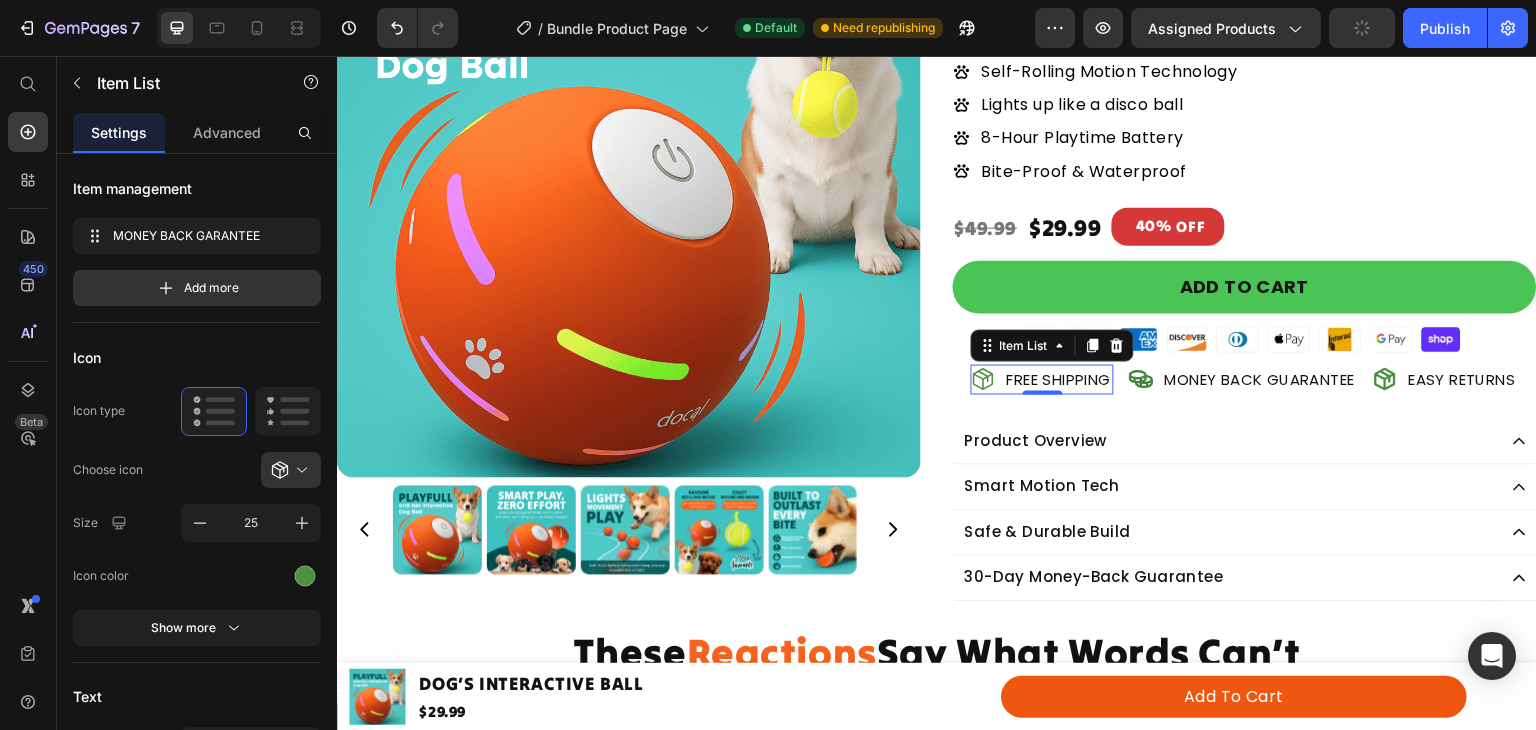 click at bounding box center [299, 470] 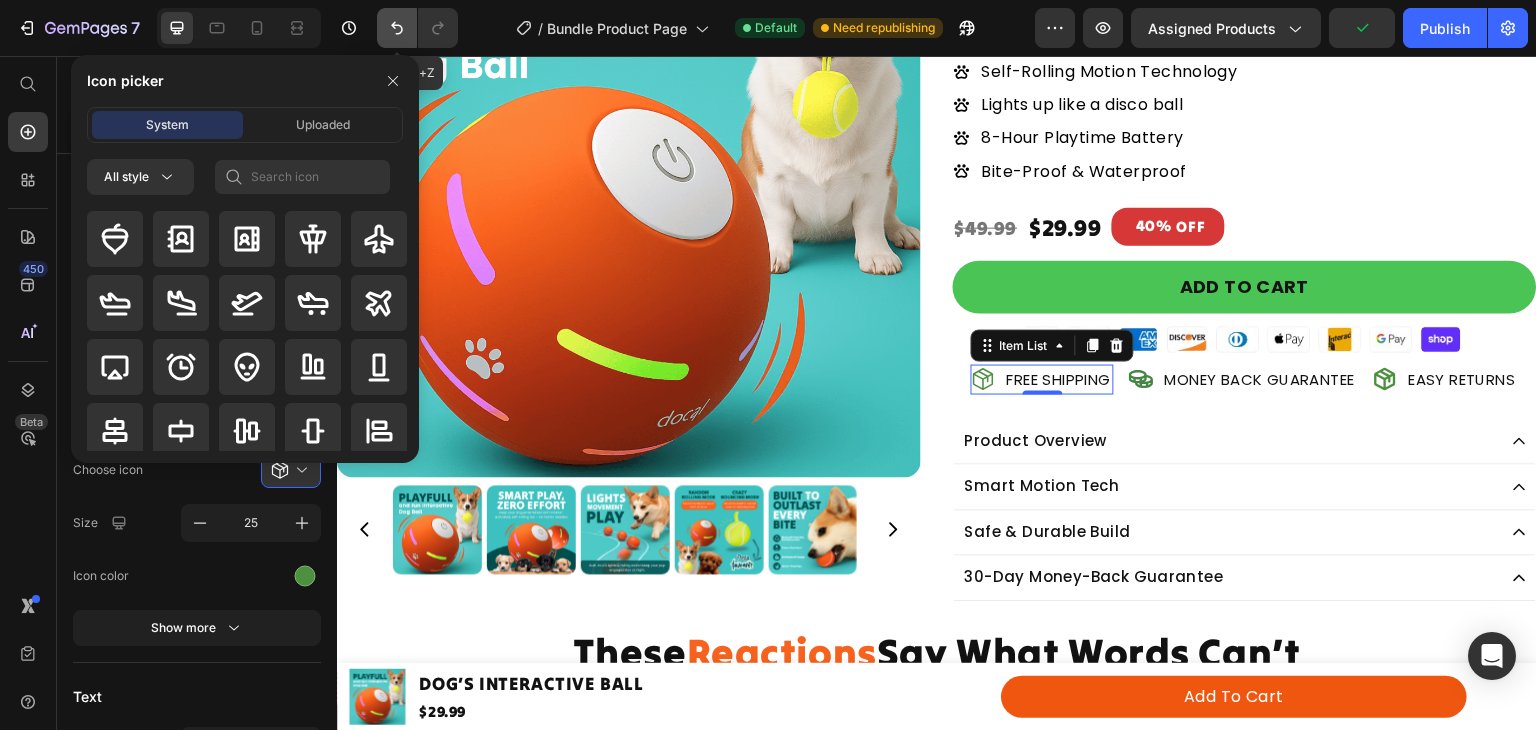 click 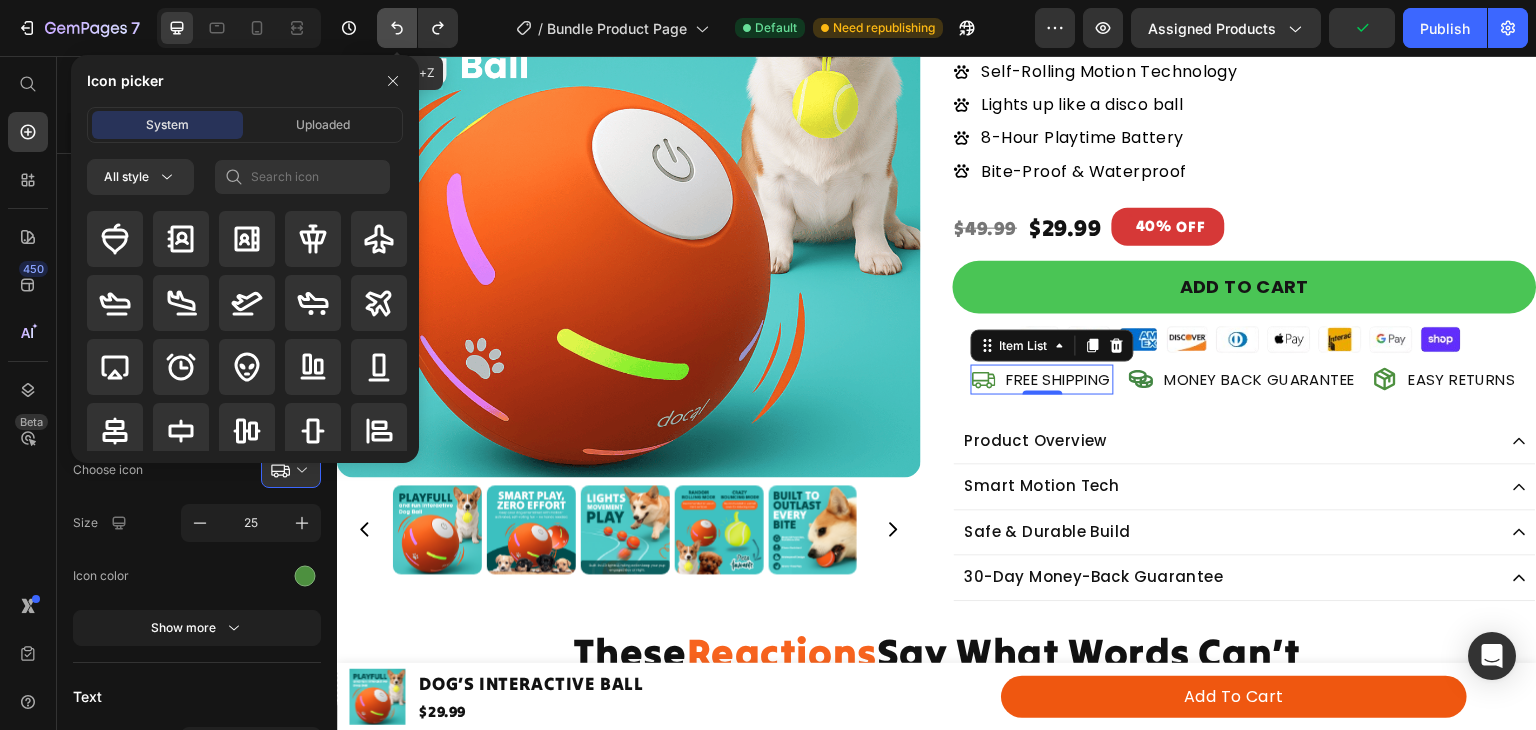click 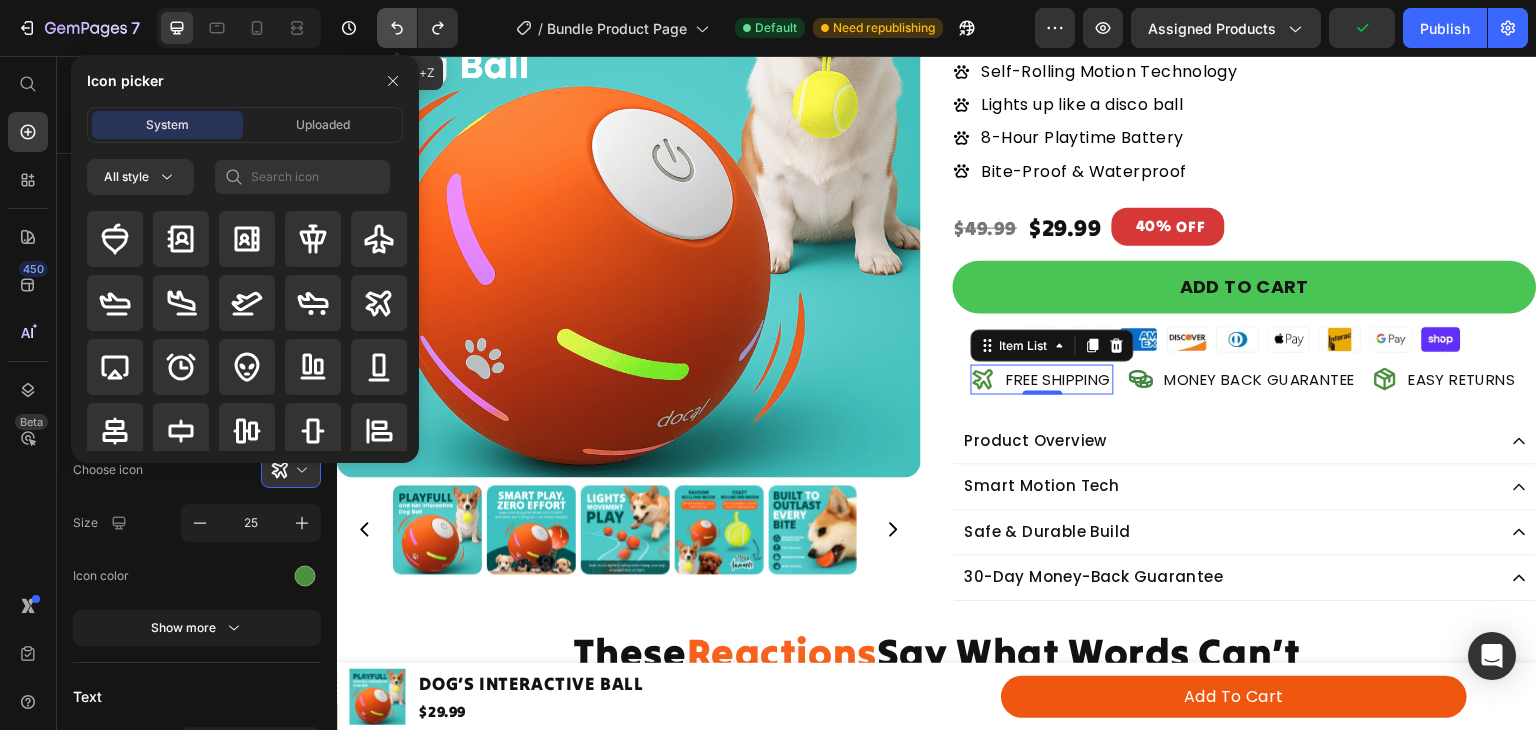 click 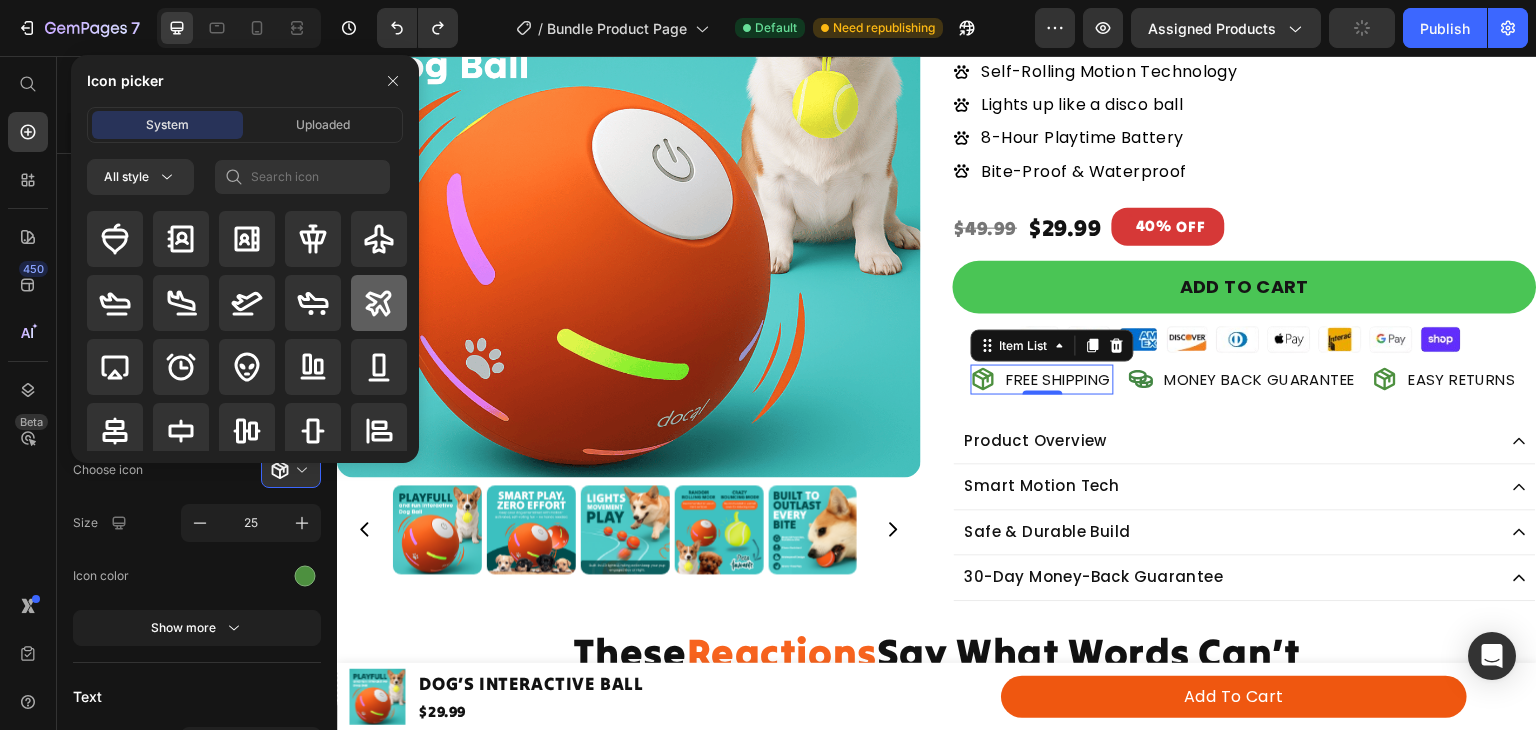 click 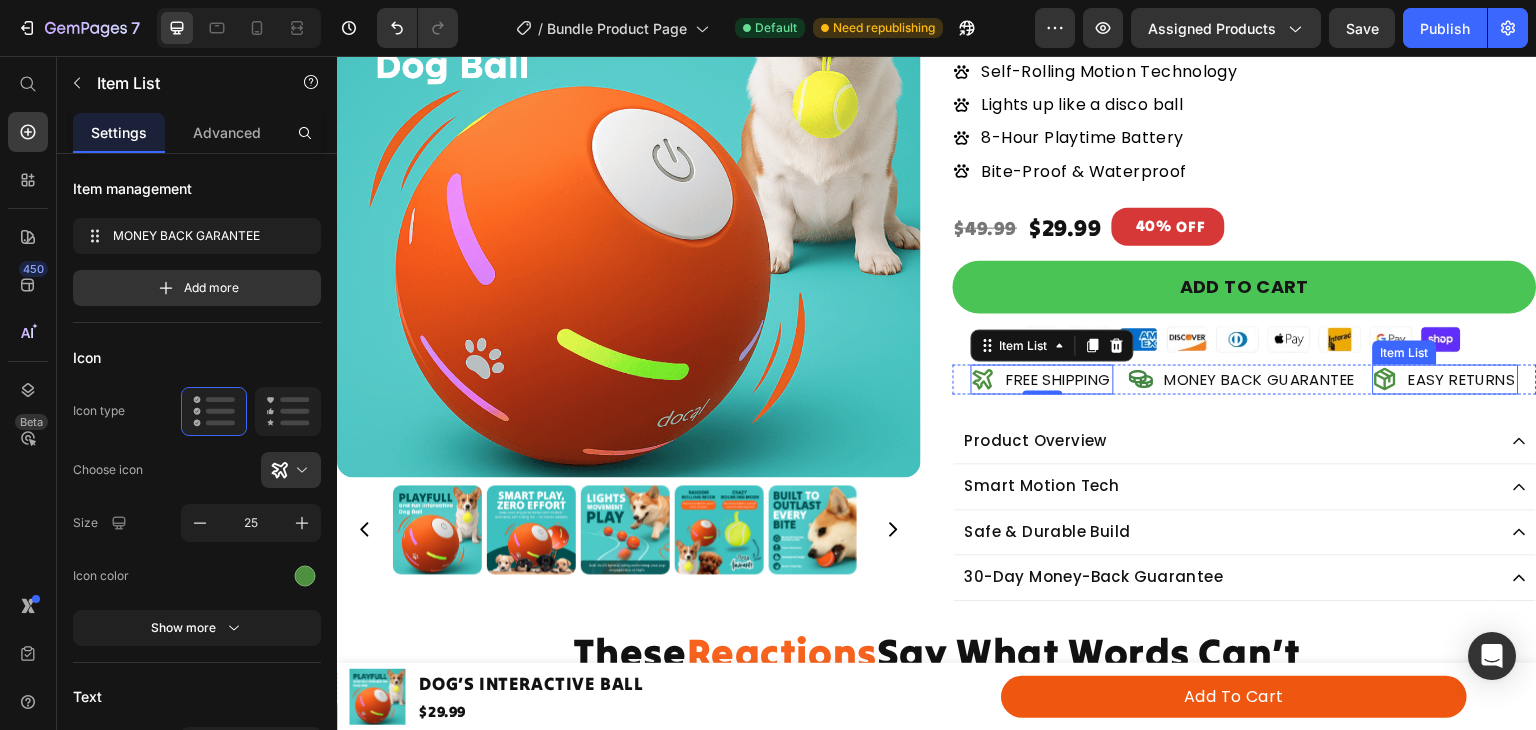 click on "EASY RETURNS" at bounding box center (1446, 380) 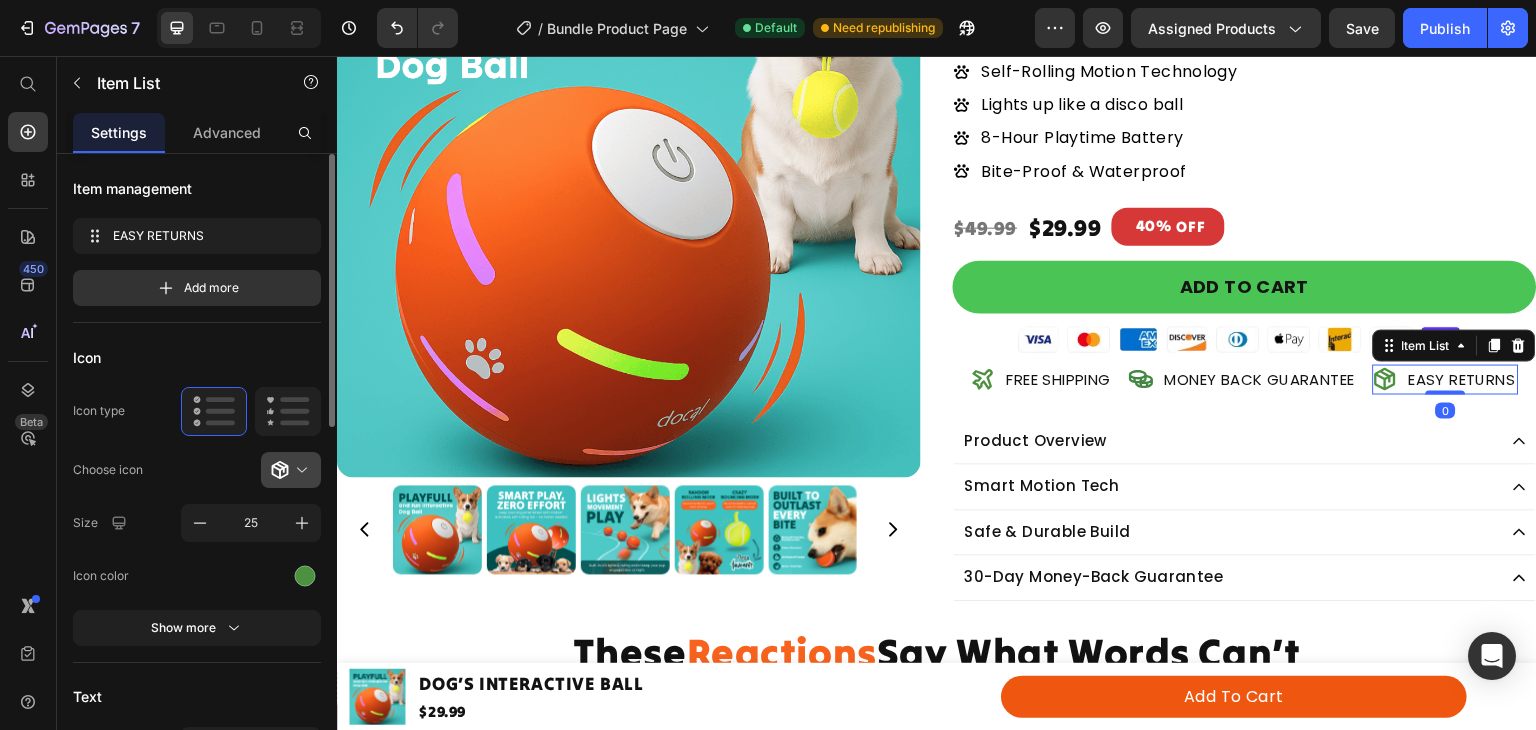 click at bounding box center [299, 470] 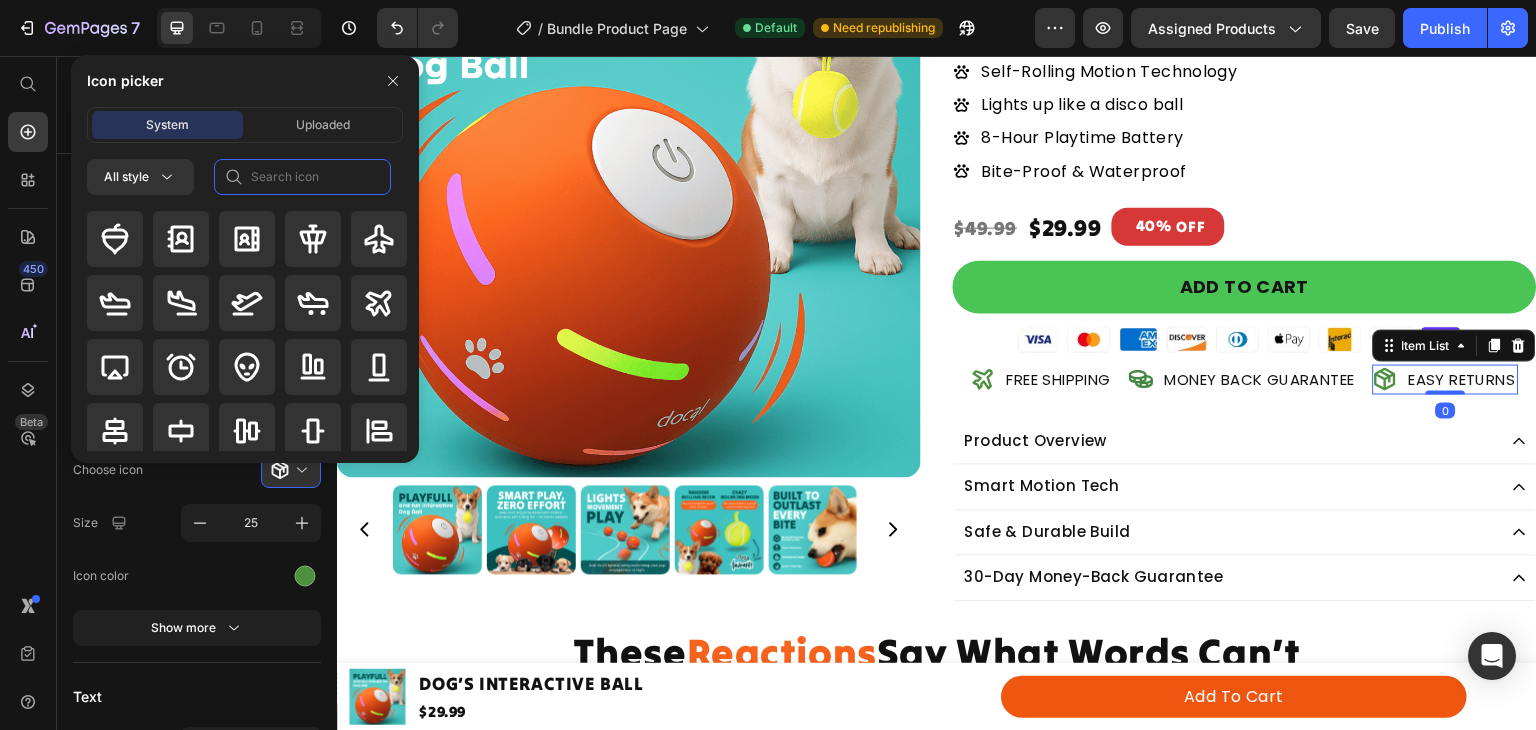 click 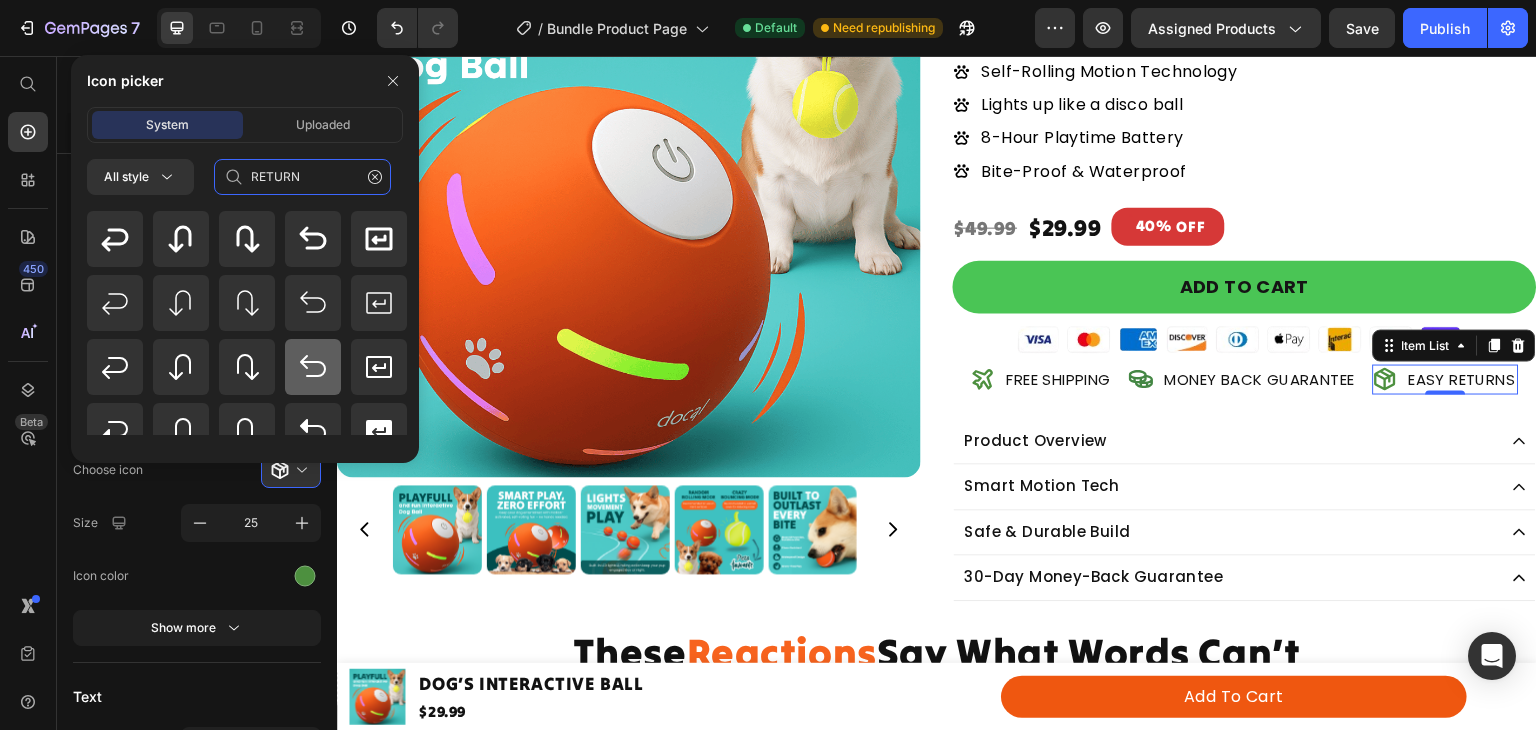 scroll, scrollTop: 24, scrollLeft: 0, axis: vertical 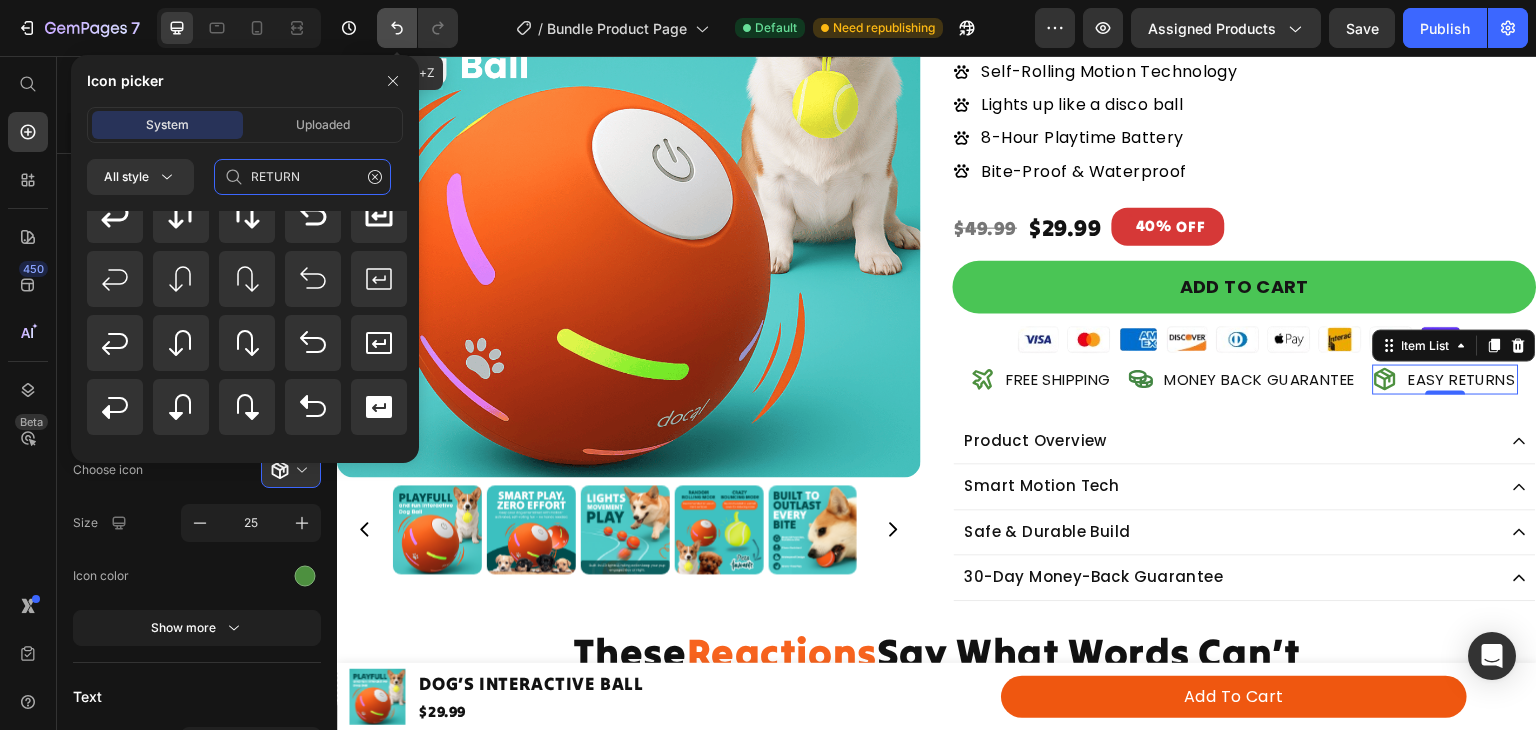 type on "RETURN" 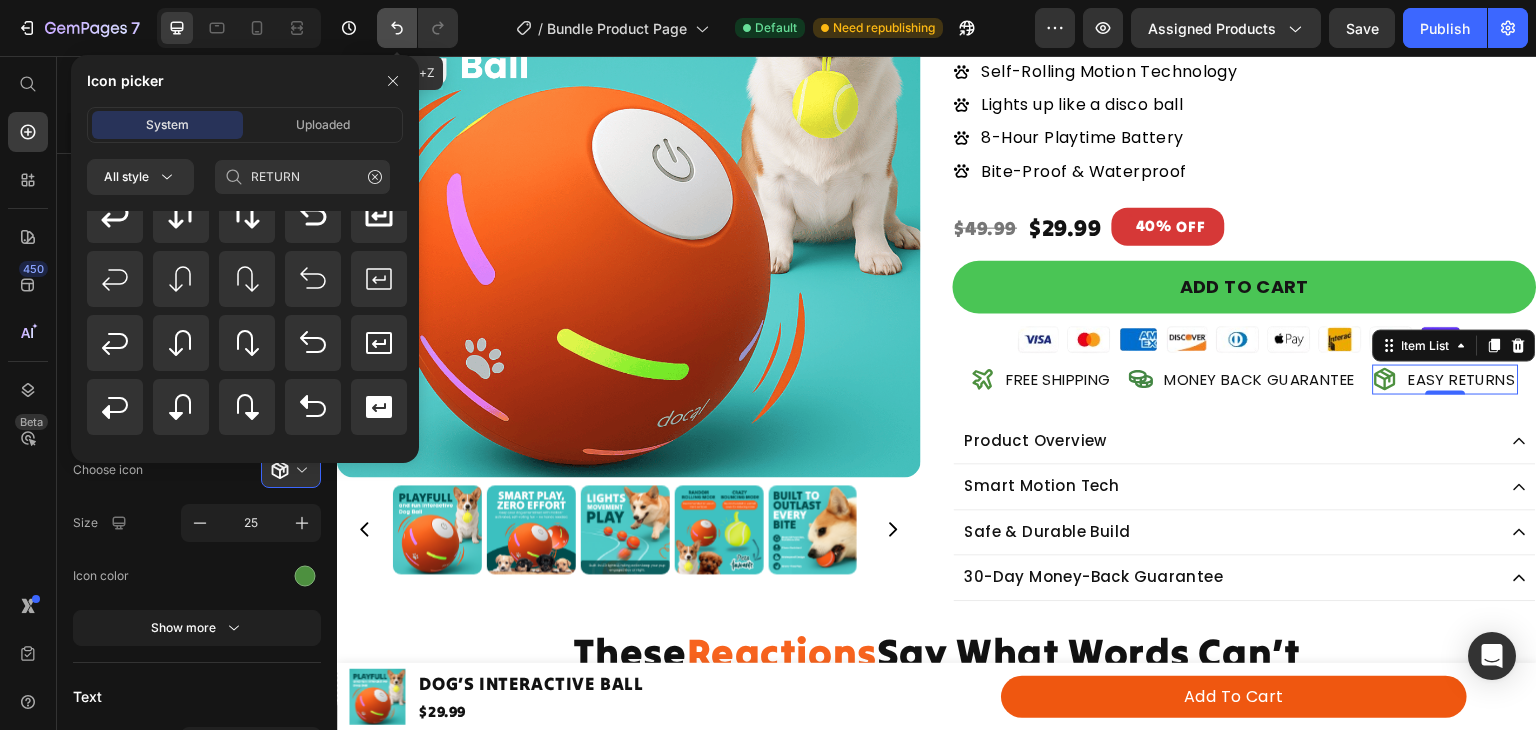 click 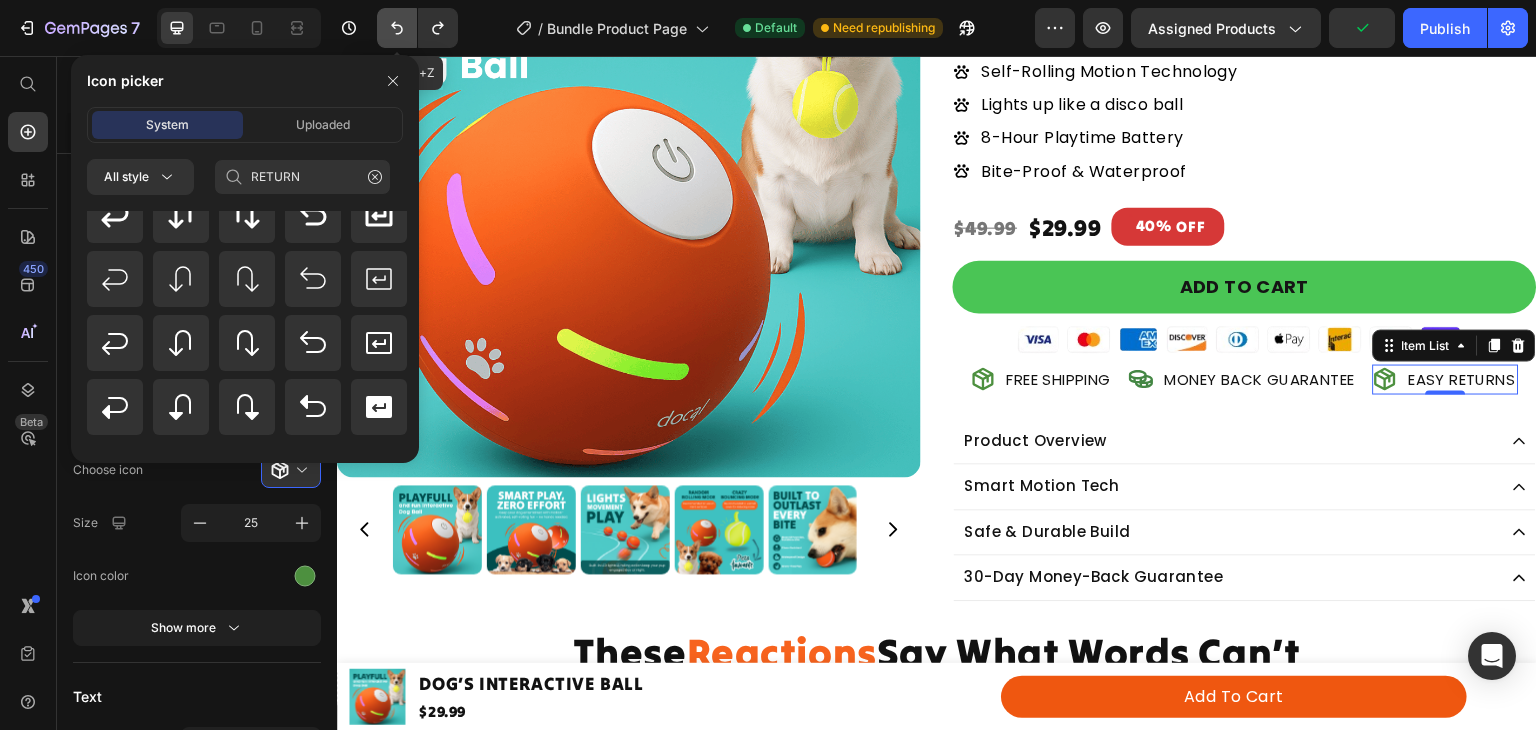 click 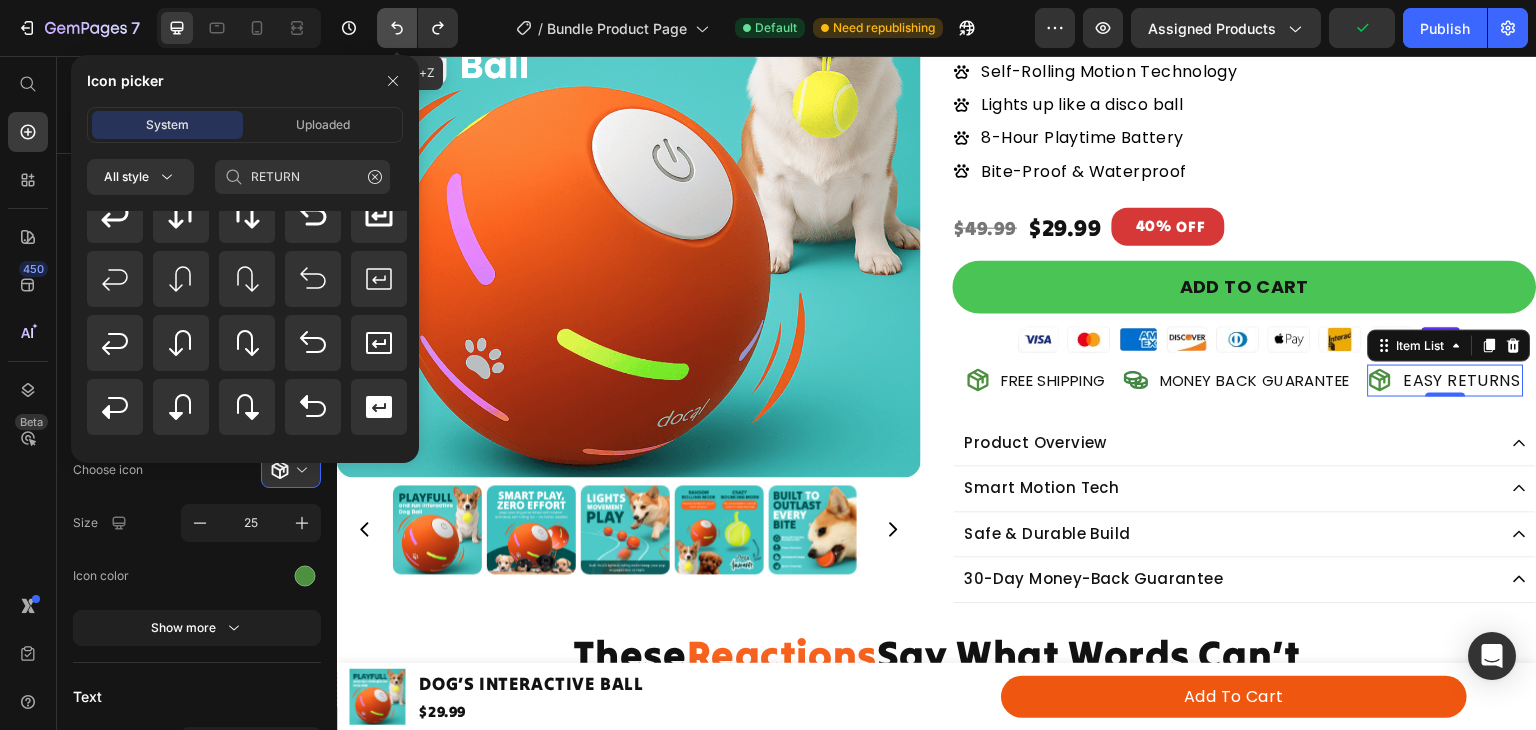click 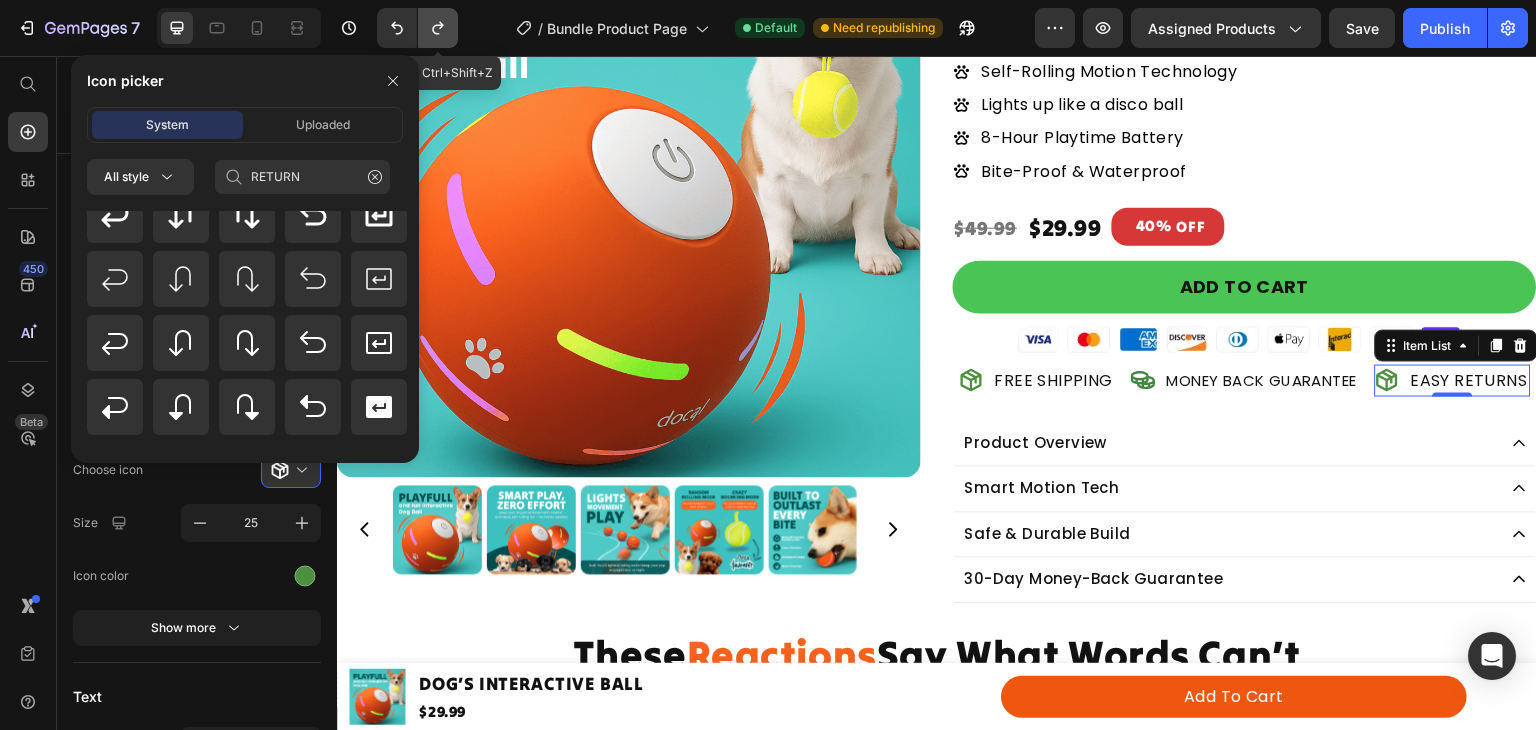 click 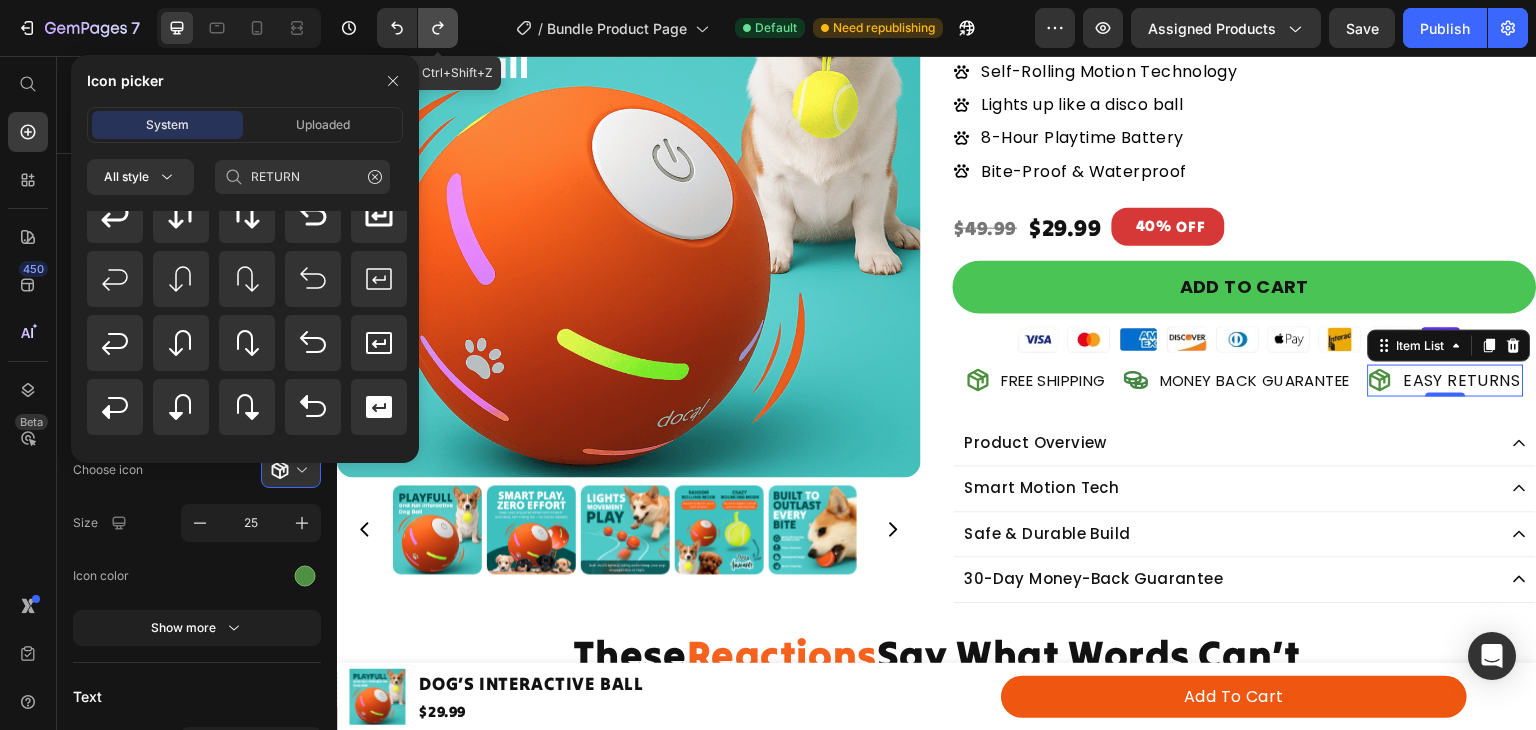 click 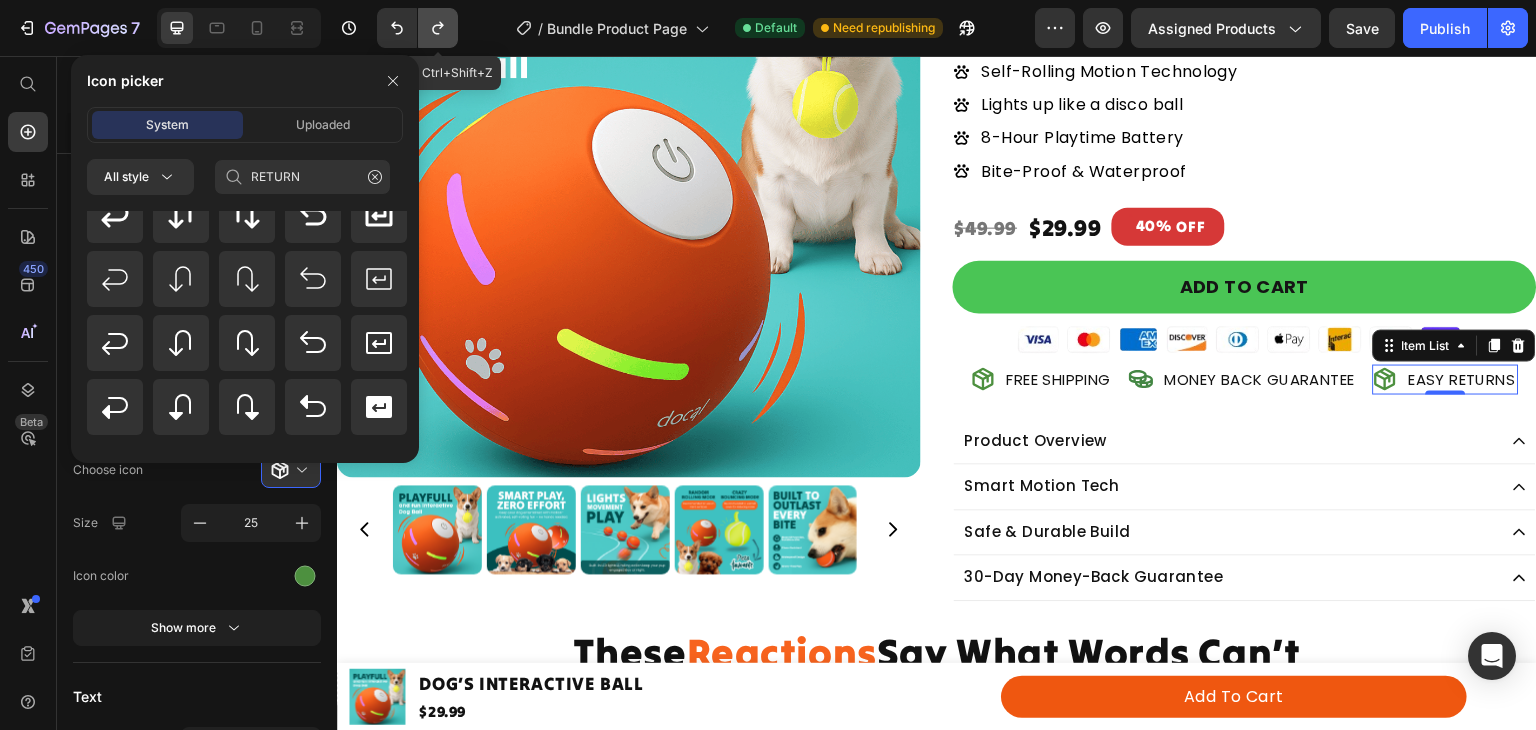 click 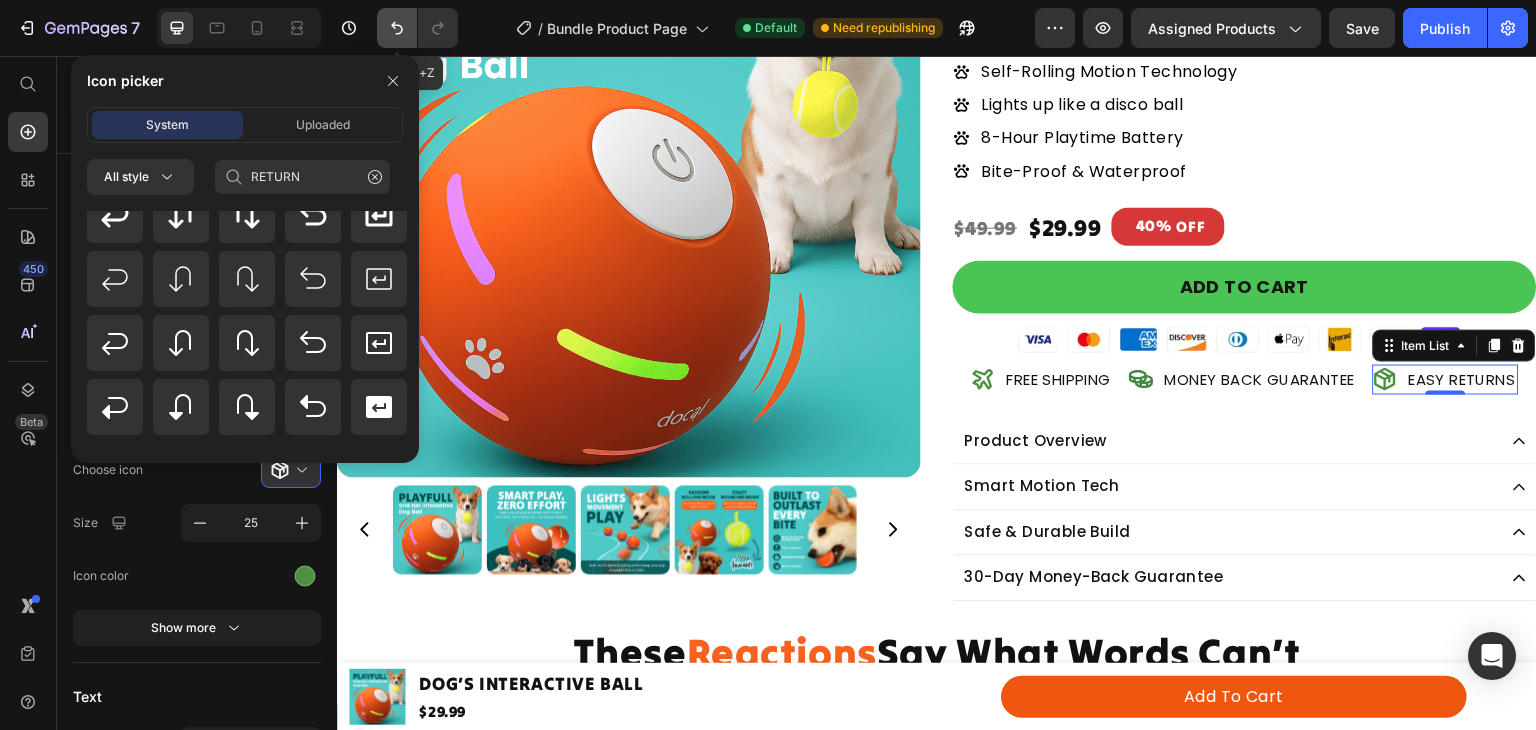 click 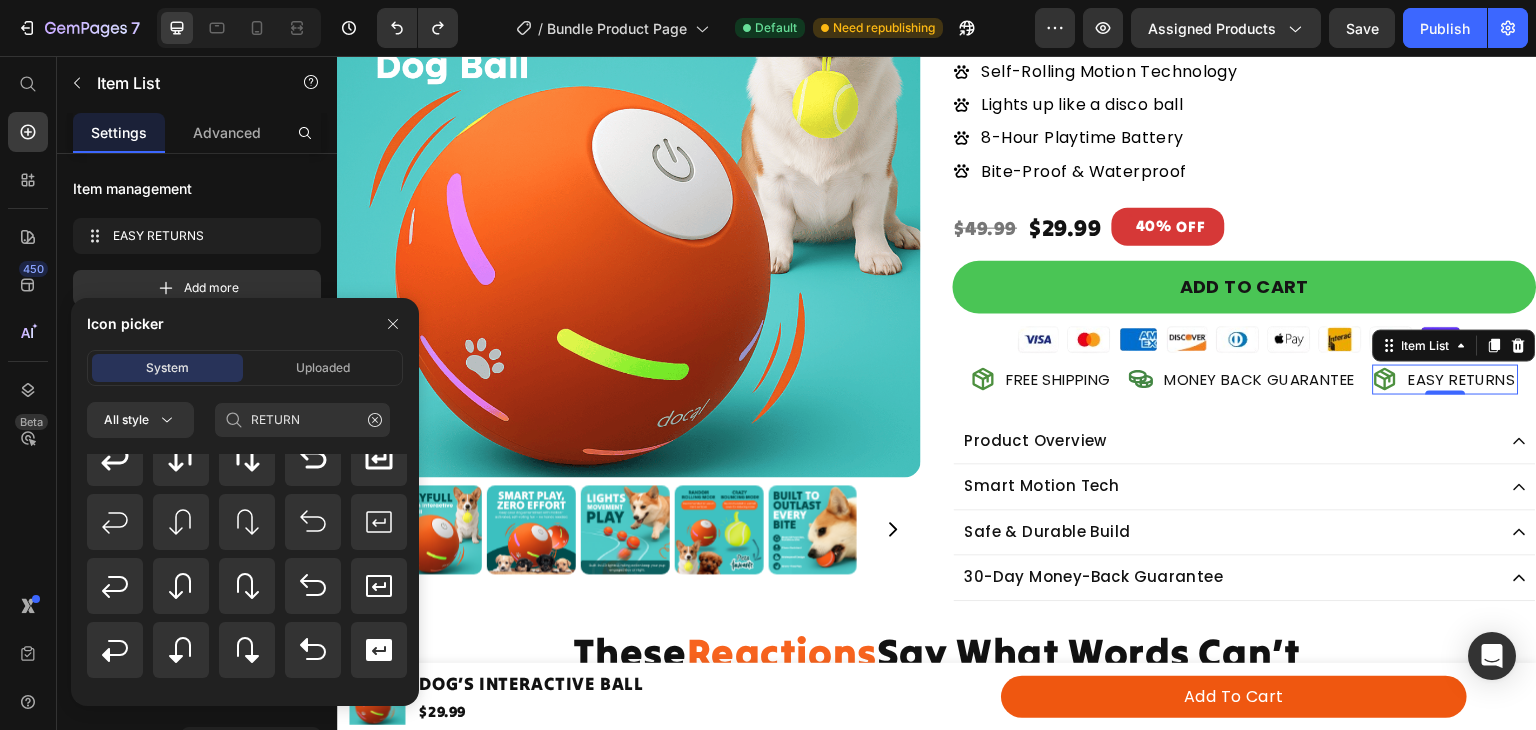 scroll, scrollTop: 124, scrollLeft: 0, axis: vertical 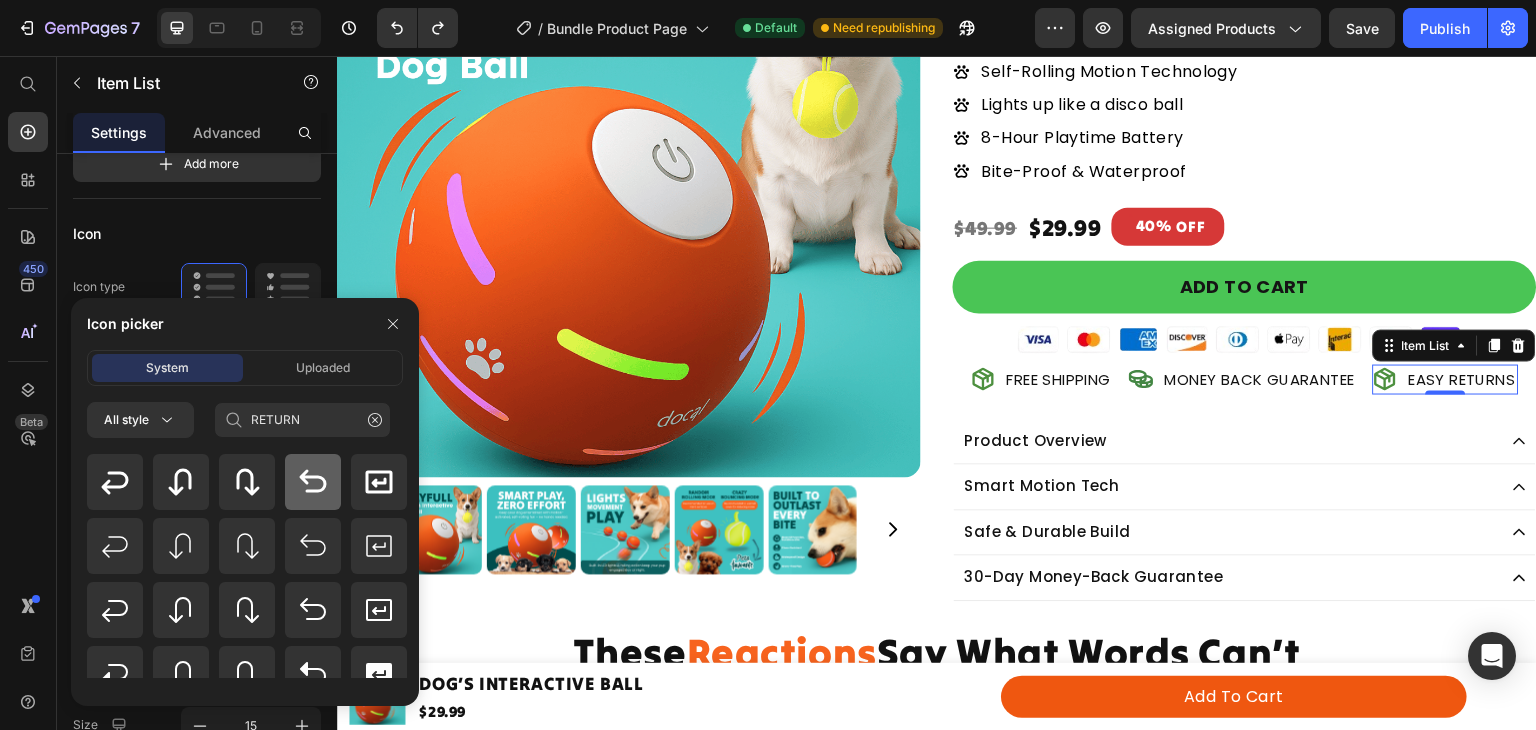 click 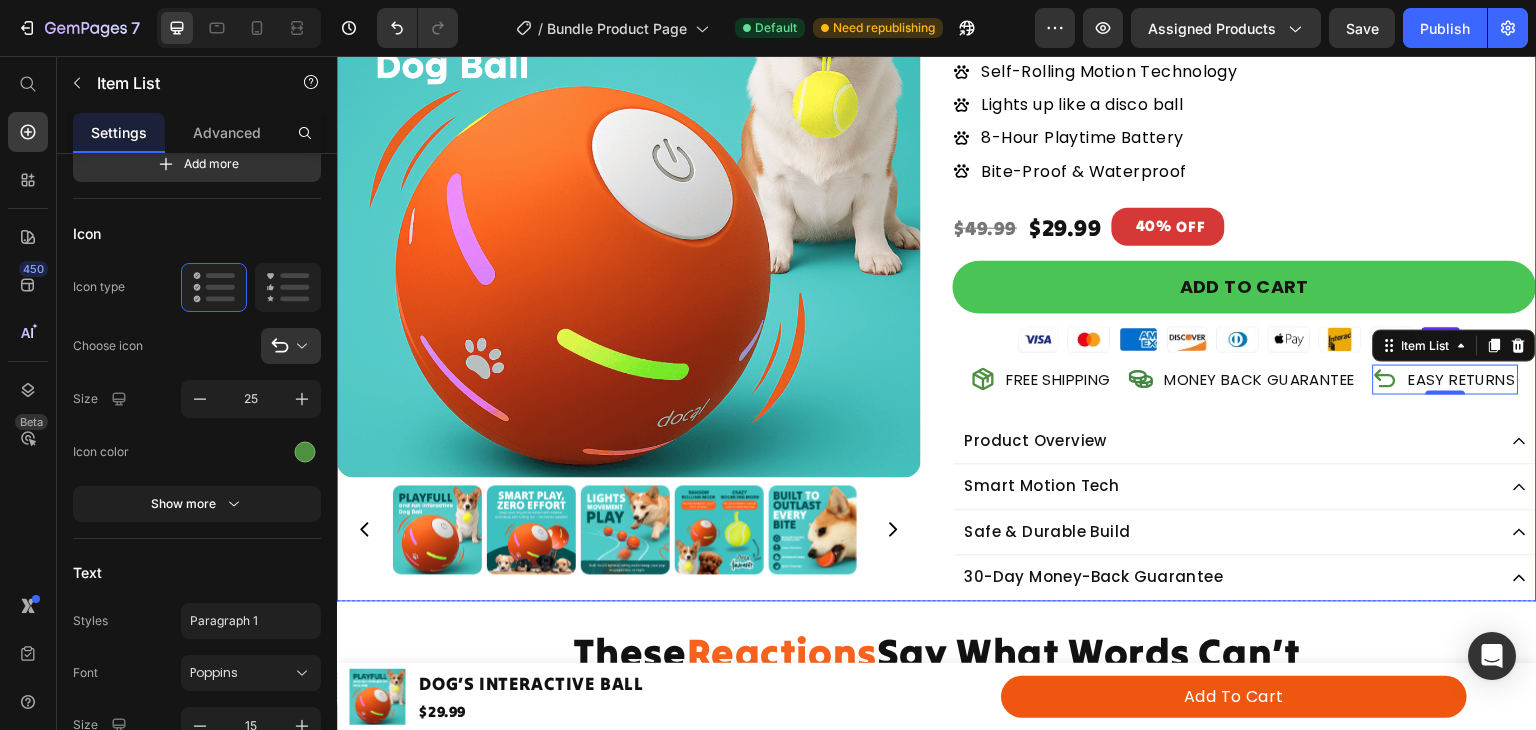 click on "Icon Icon Icon Icon Icon Icon List 4.8/5.0  (3,244 reviews) Text Block Row DOG’S INTERACTIVE BALL Product Title Smart Ball That Plays WITH Your Dog When You Can't! Heading                Title Line
Self-Rolling Motion Technology
Lights up like a disco ball
8-Hour Playtime Battery
Bite-Proof & Waterproof Item List $29.99 Product Price 40% OFF Discount Tag $49.99 Product Price Row Add to cart Add to Cart Image
MONEY BACK GUARANTEE Item List
FREE SHIPPING Item List
EASY RETURNS Item List   0 Row
Product Overview
Smart Motion Tech
Safe & Durable Build
30-Day Money-Back Guarantee Accordion" at bounding box center (1245, 248) 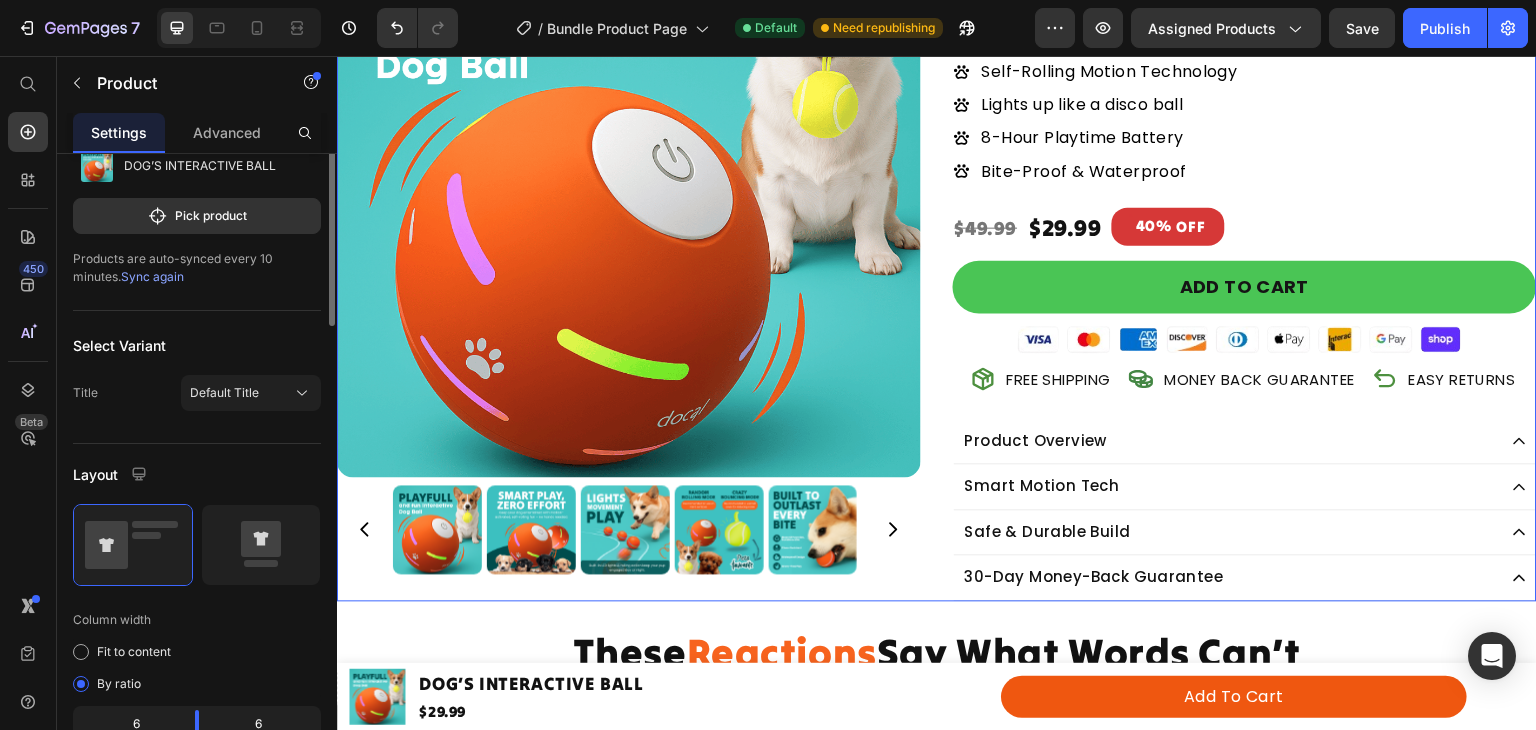 scroll, scrollTop: 0, scrollLeft: 0, axis: both 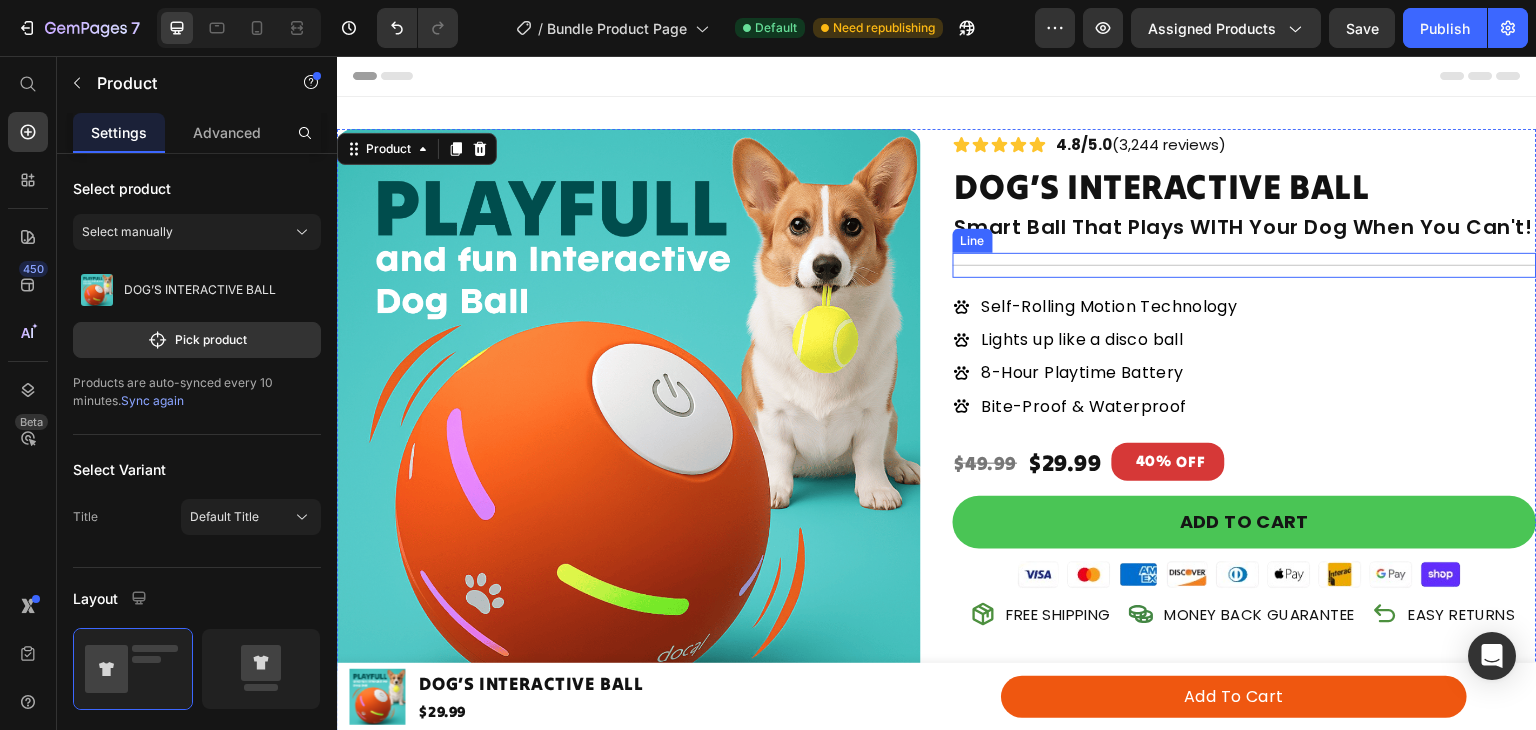 click on "Title Line" at bounding box center (1245, 265) 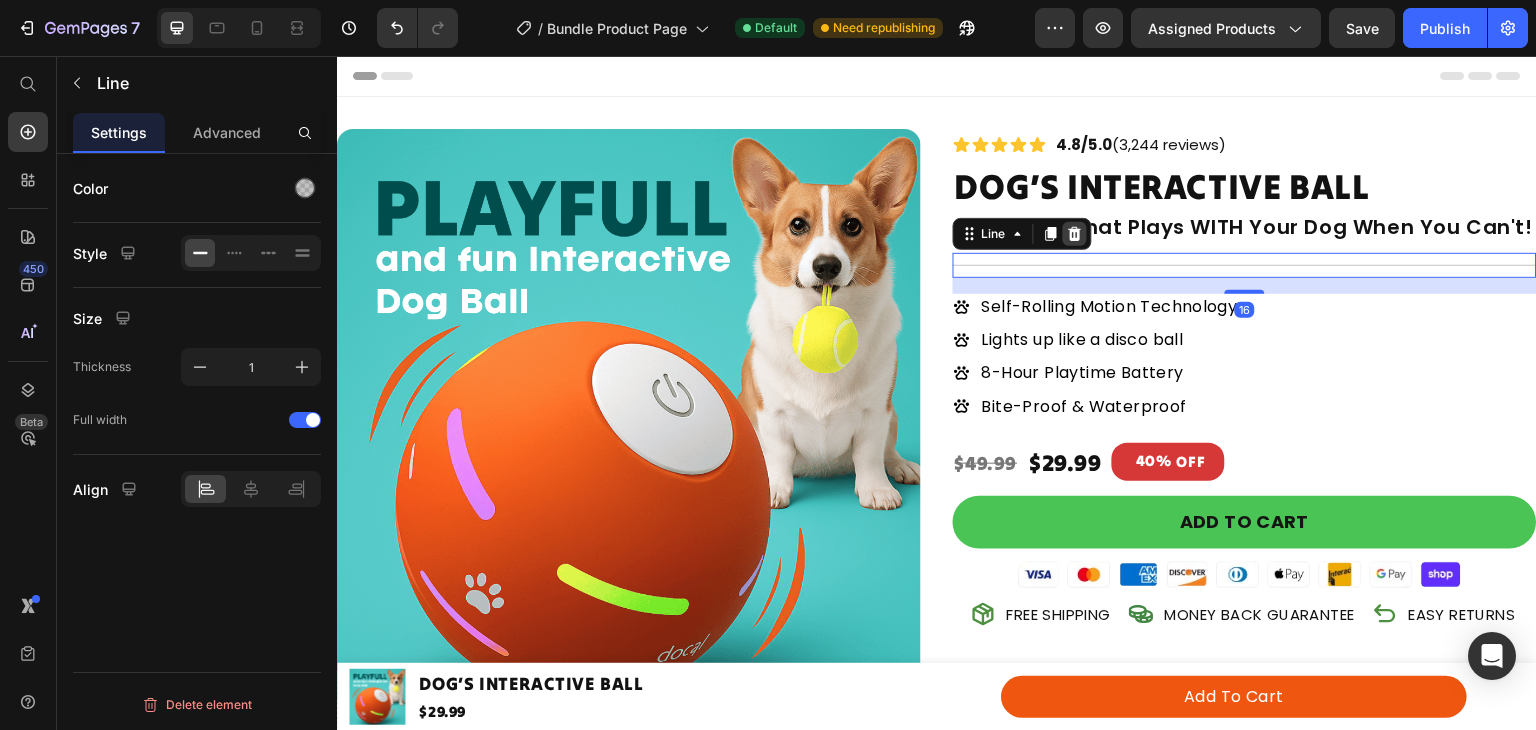 click at bounding box center [1075, 234] 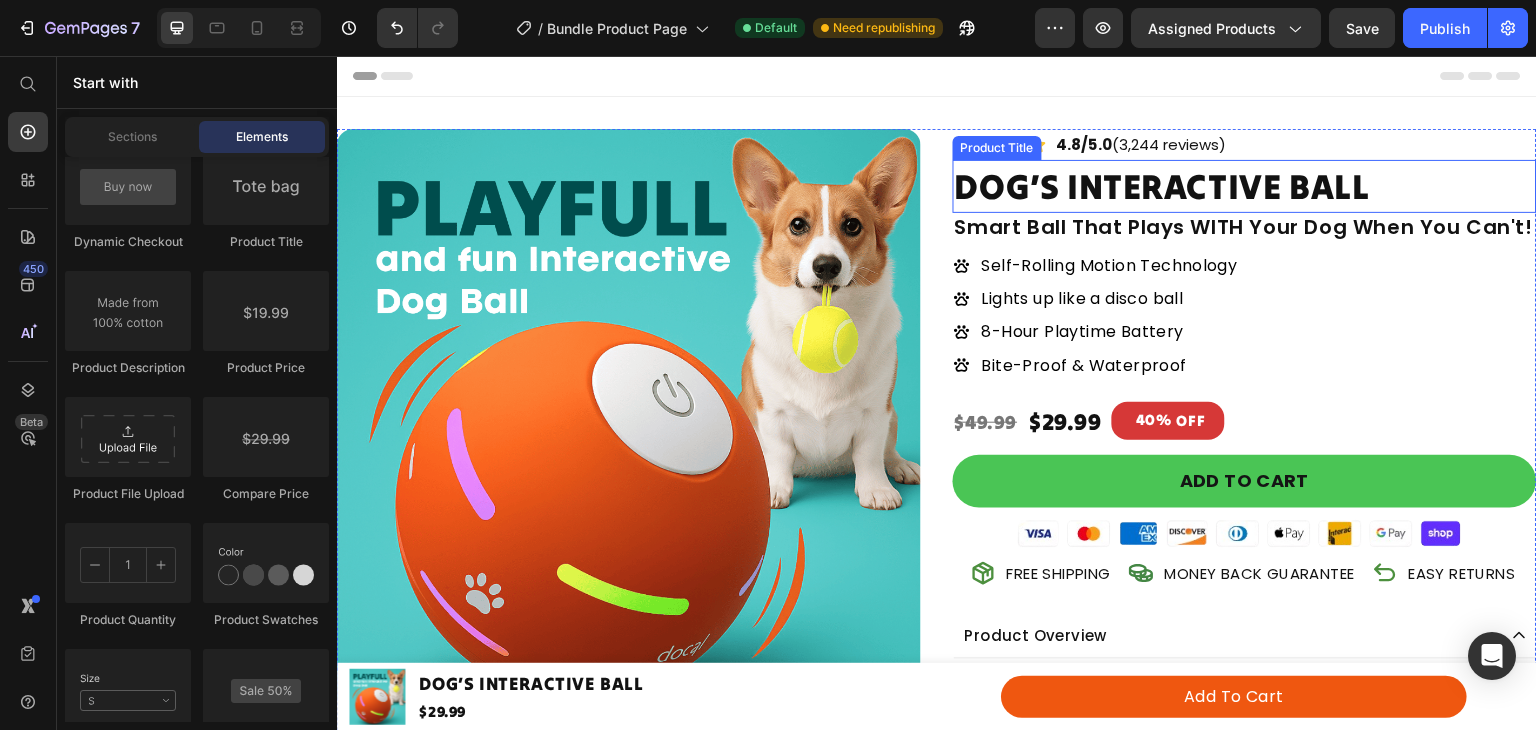 click on "DOG’S INTERACTIVE BALL" at bounding box center (1245, 186) 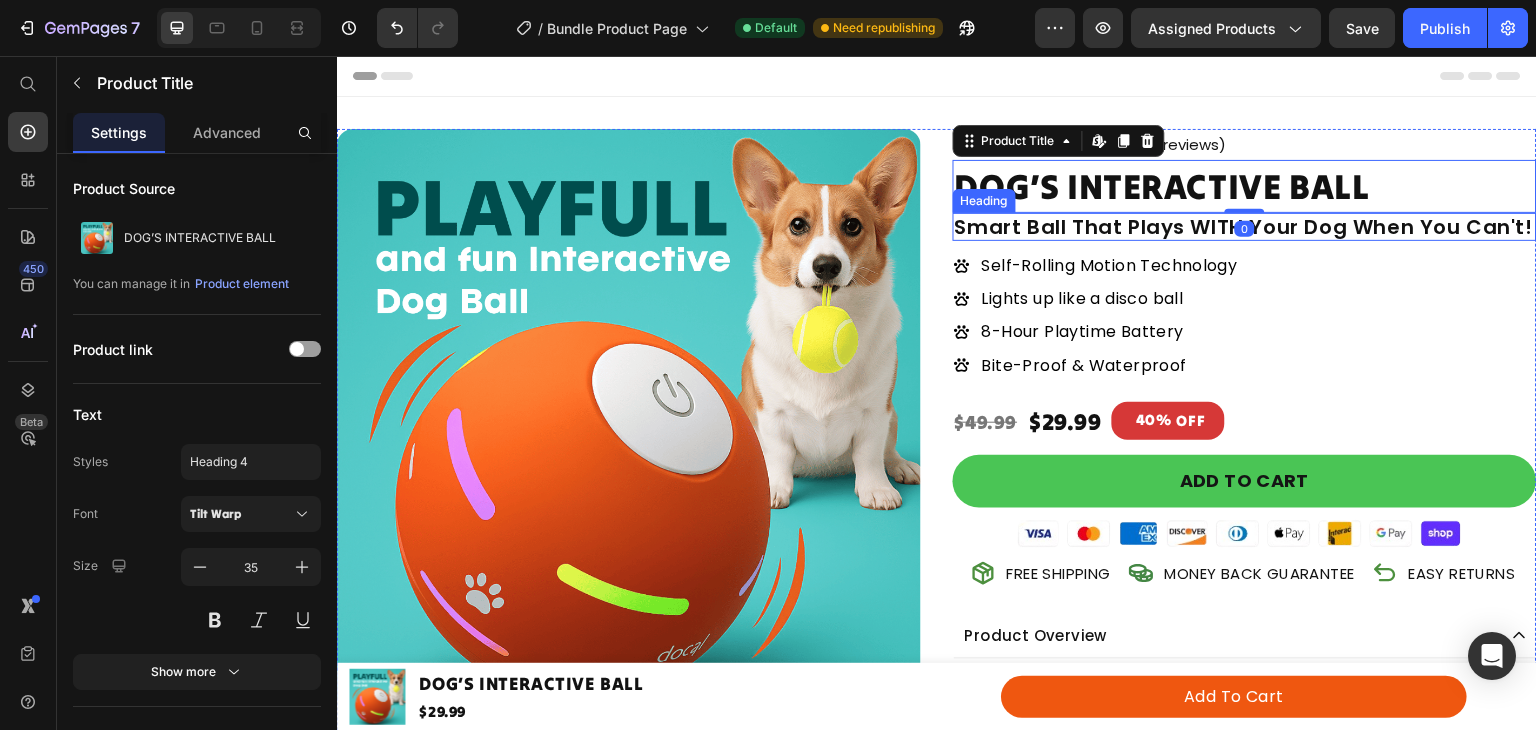 click on "Smart Ball That Plays WITH Your Dog When You Can't!" at bounding box center [1245, 227] 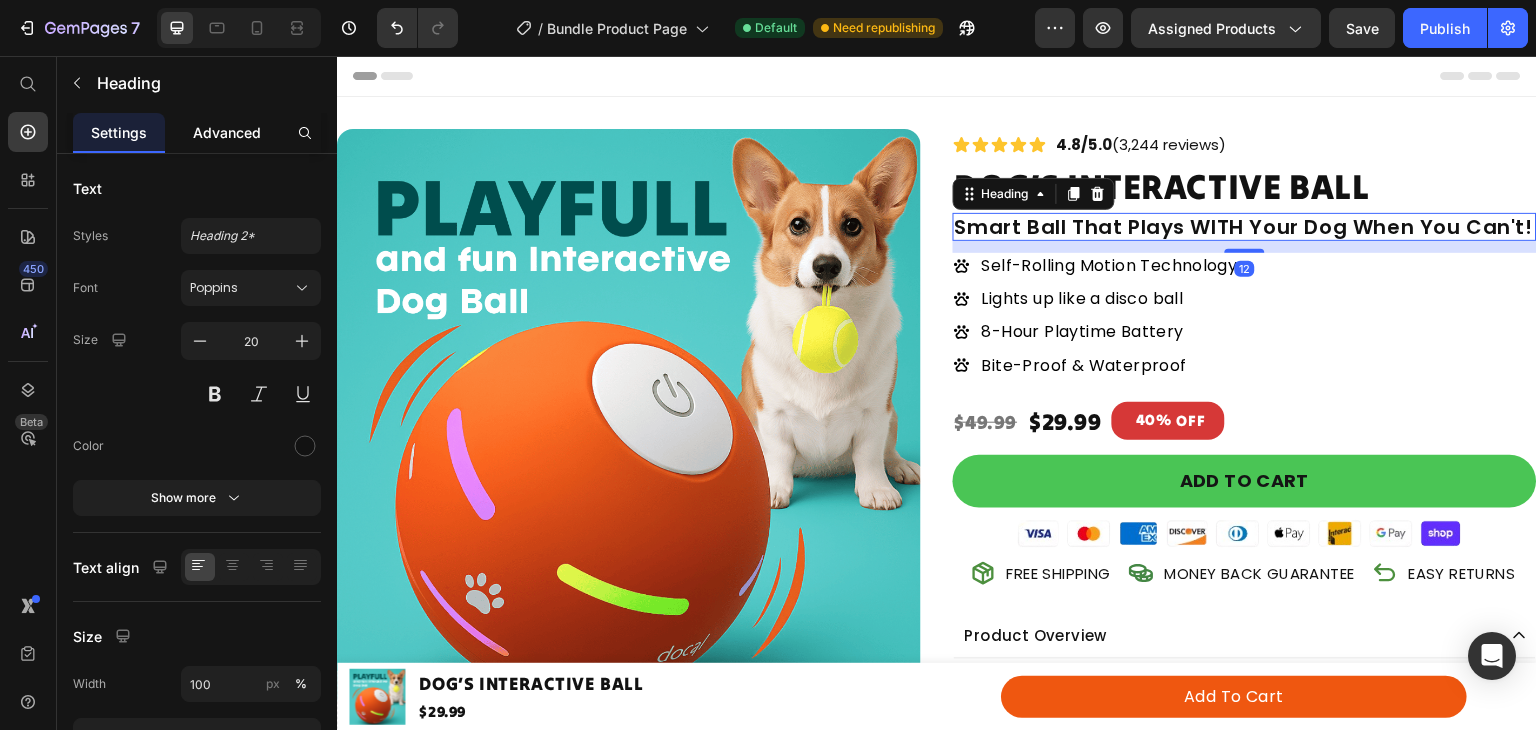 click on "Advanced" at bounding box center [227, 132] 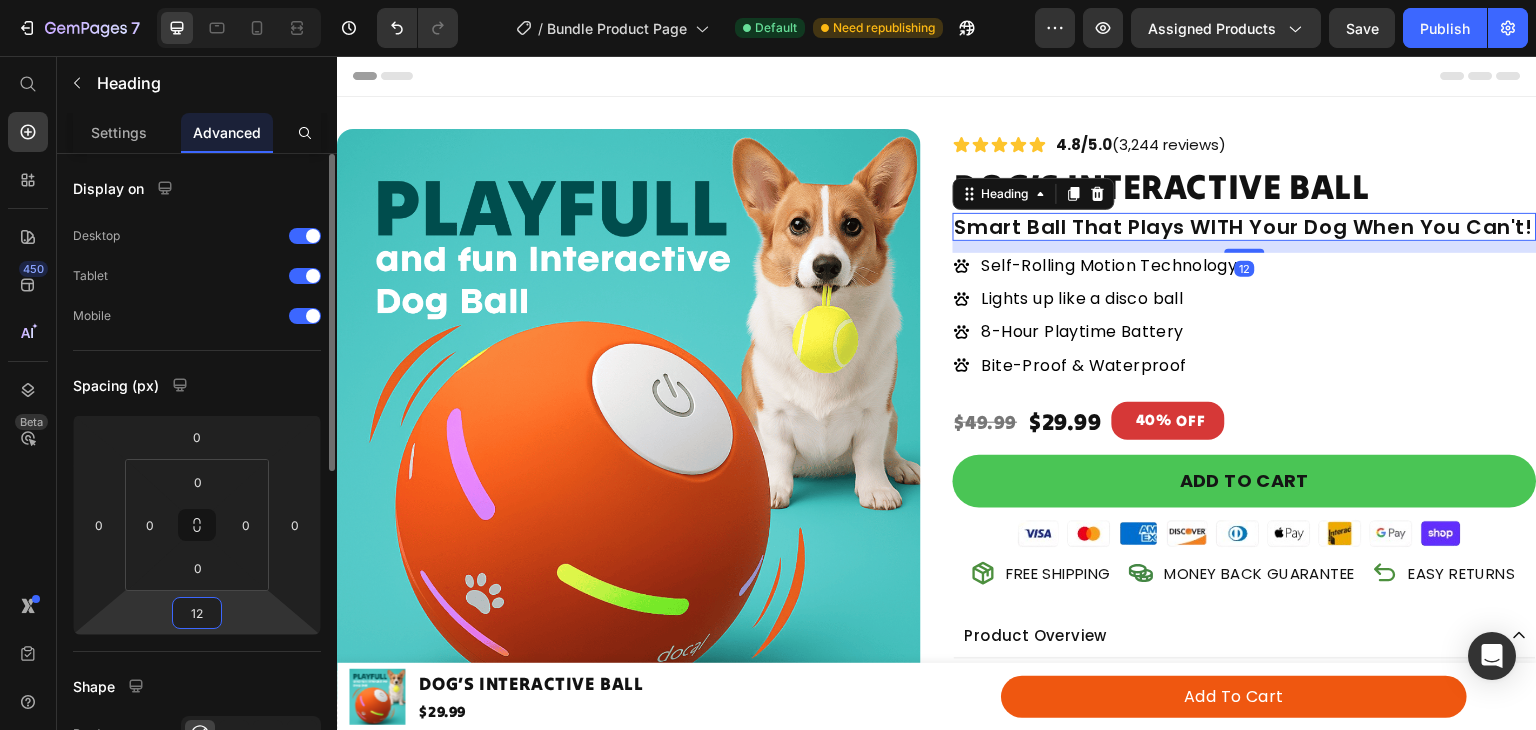 click on "12" at bounding box center [197, 613] 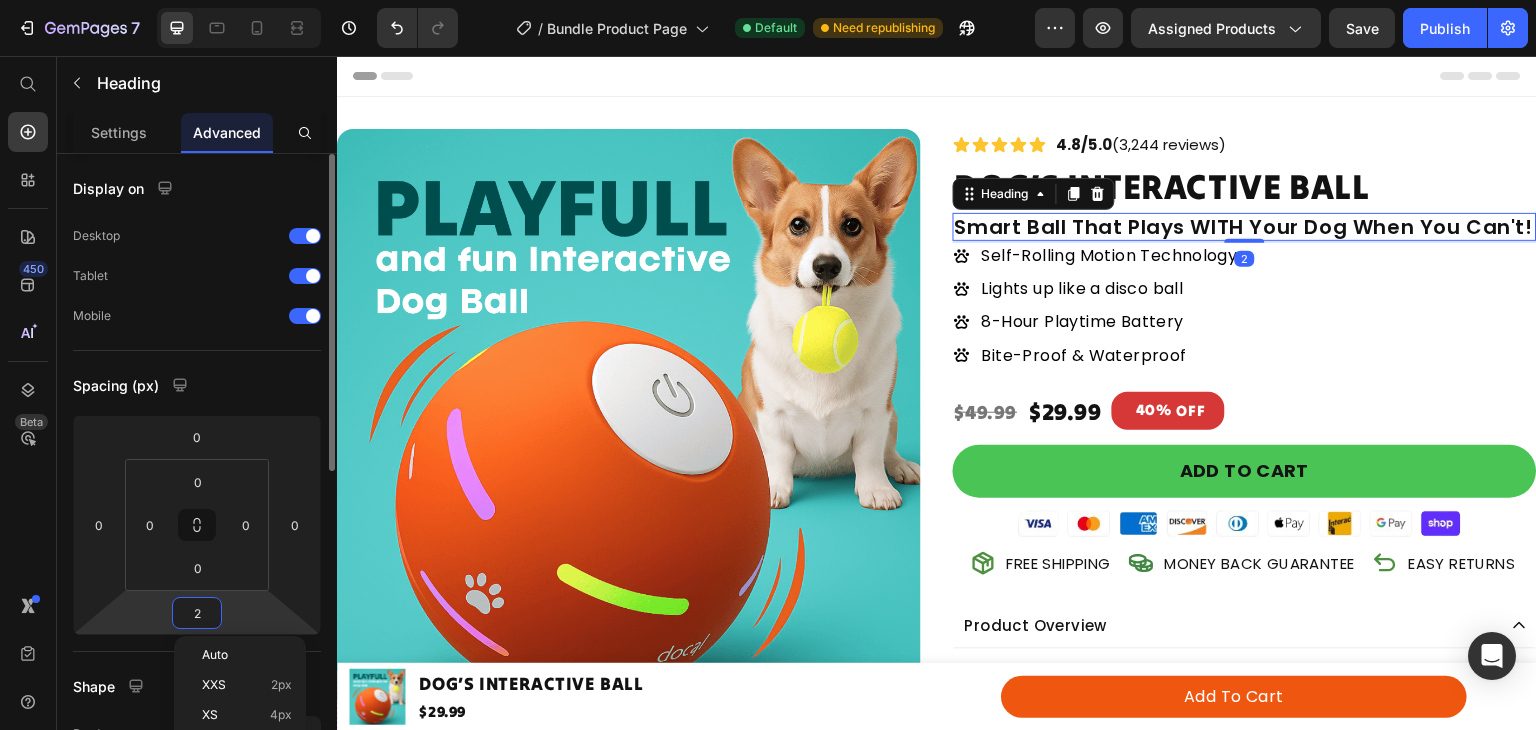 type on "25" 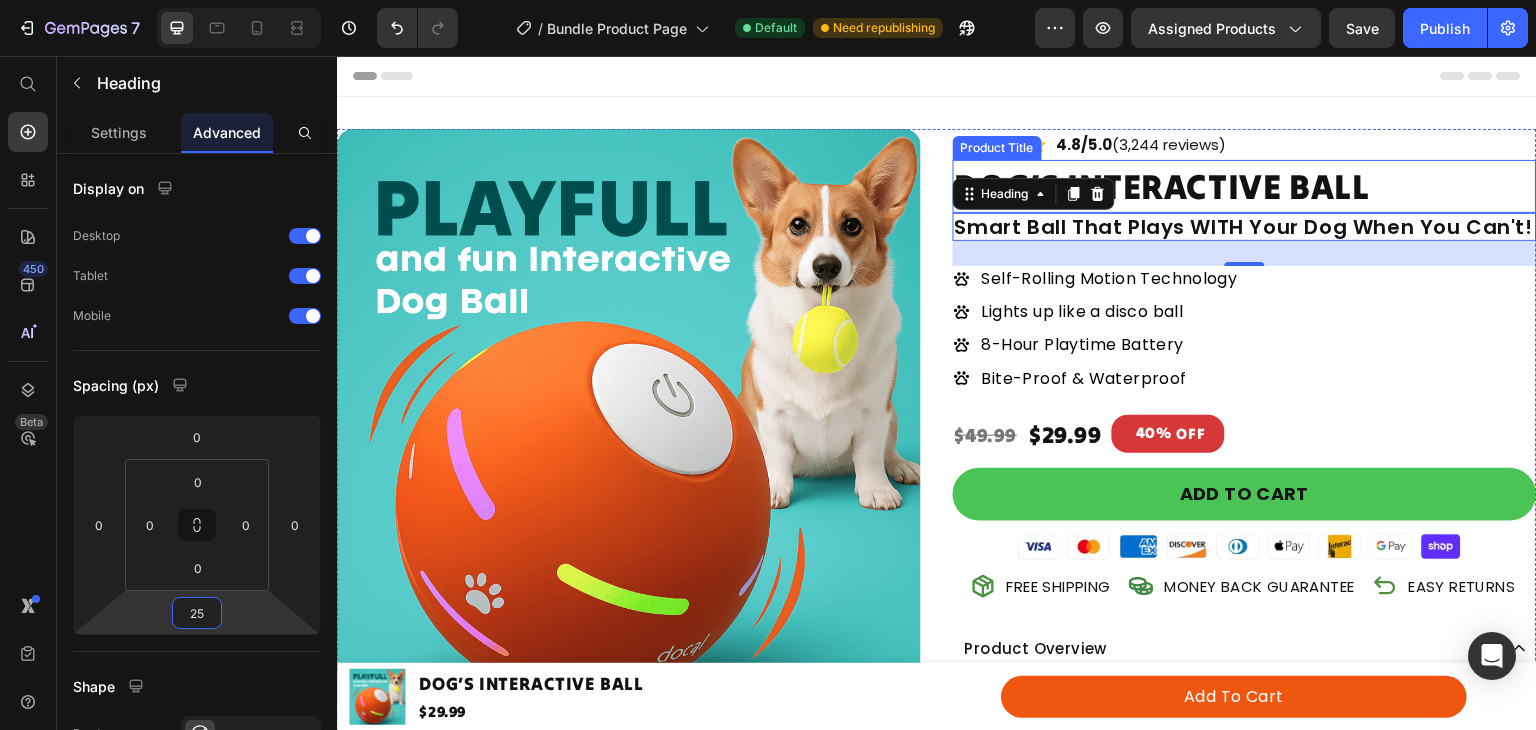 click on "DOG’S INTERACTIVE BALL" at bounding box center (1245, 186) 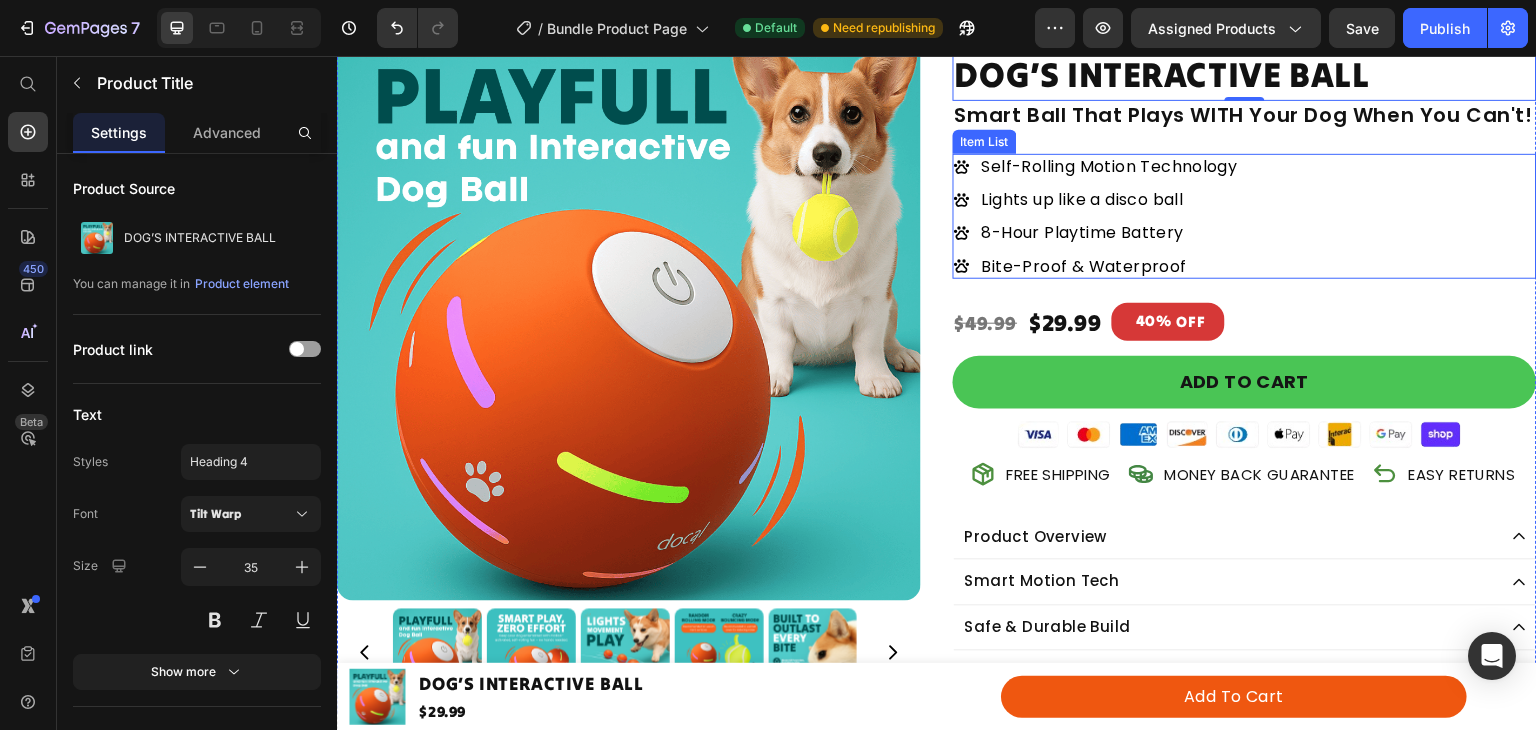 scroll, scrollTop: 114, scrollLeft: 0, axis: vertical 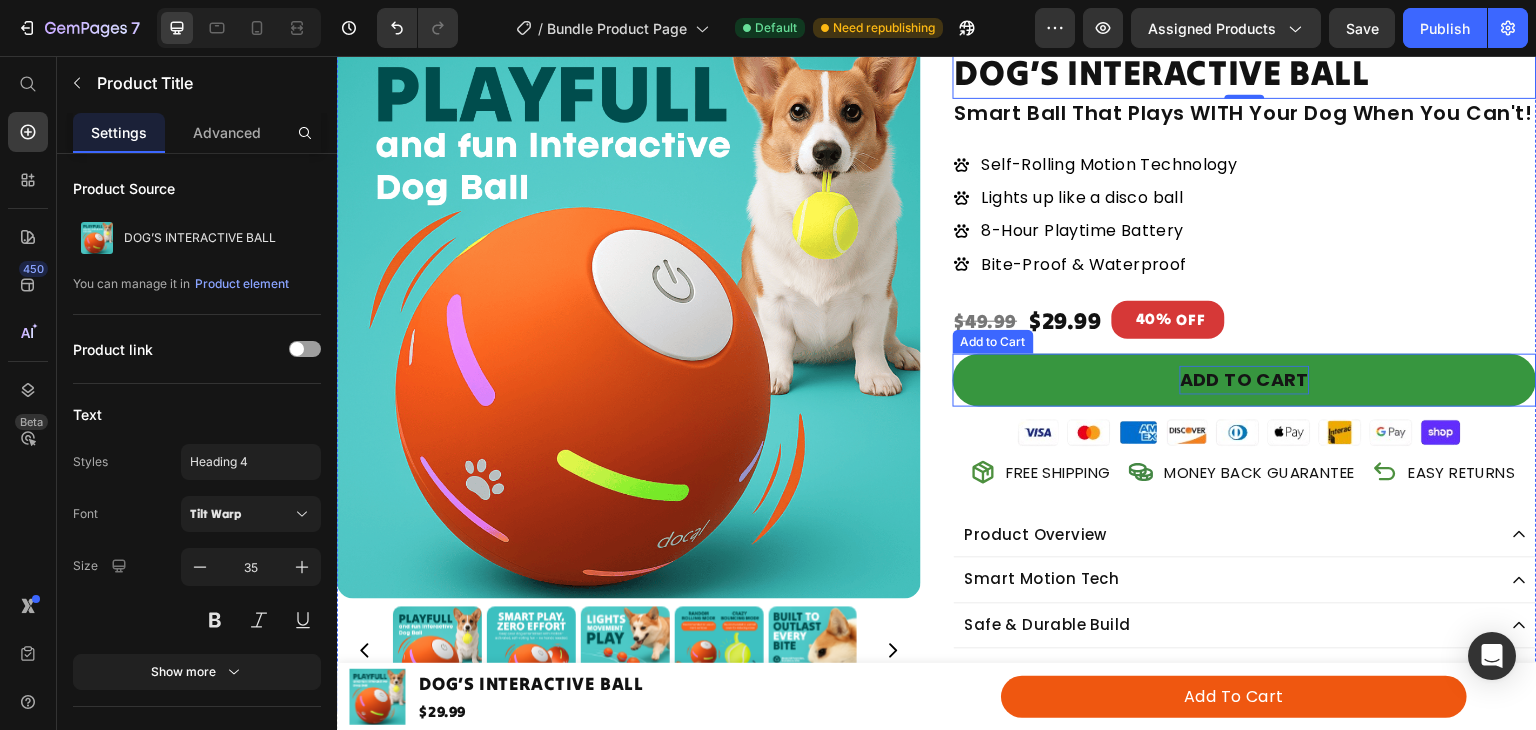 click on "Add to cart" at bounding box center (1244, 380) 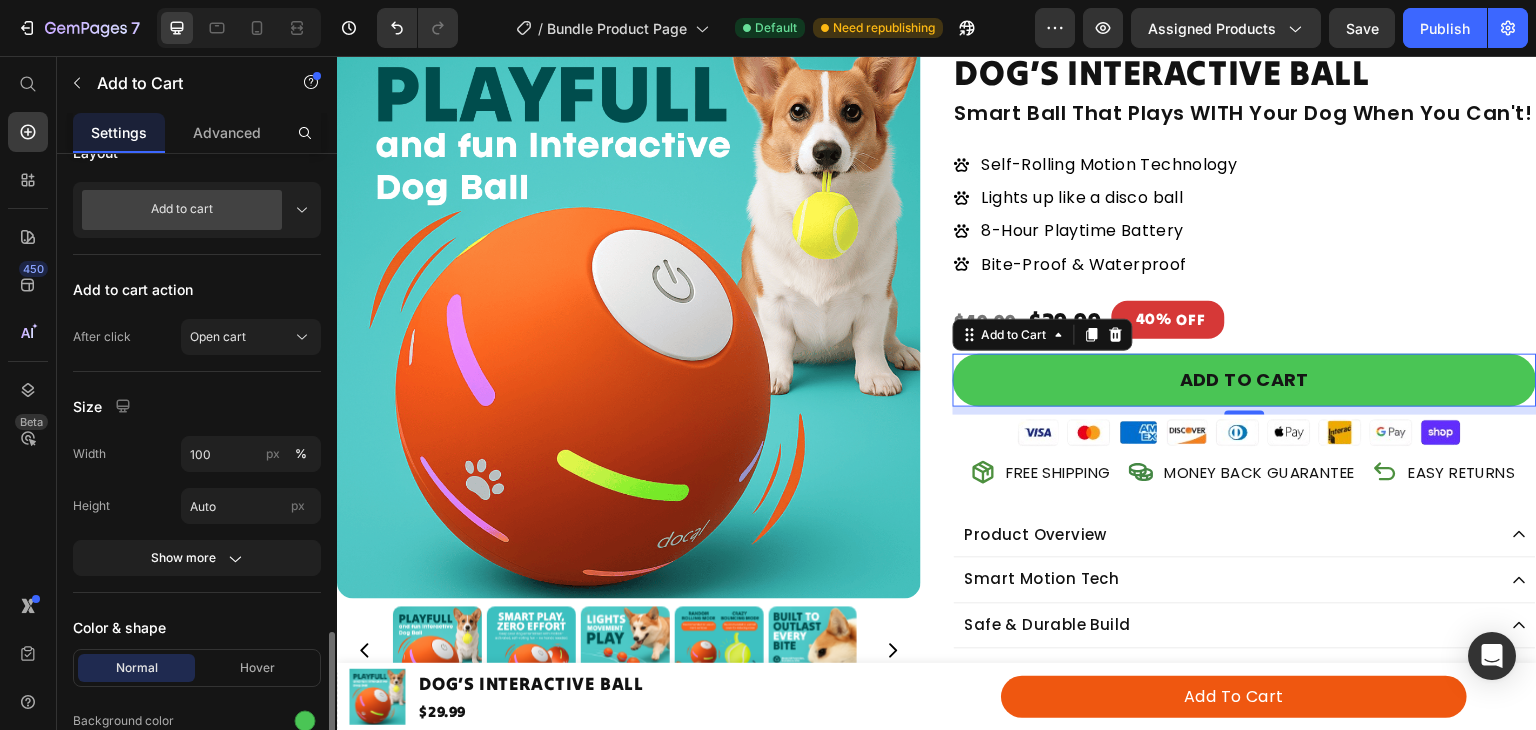 scroll, scrollTop: 773, scrollLeft: 0, axis: vertical 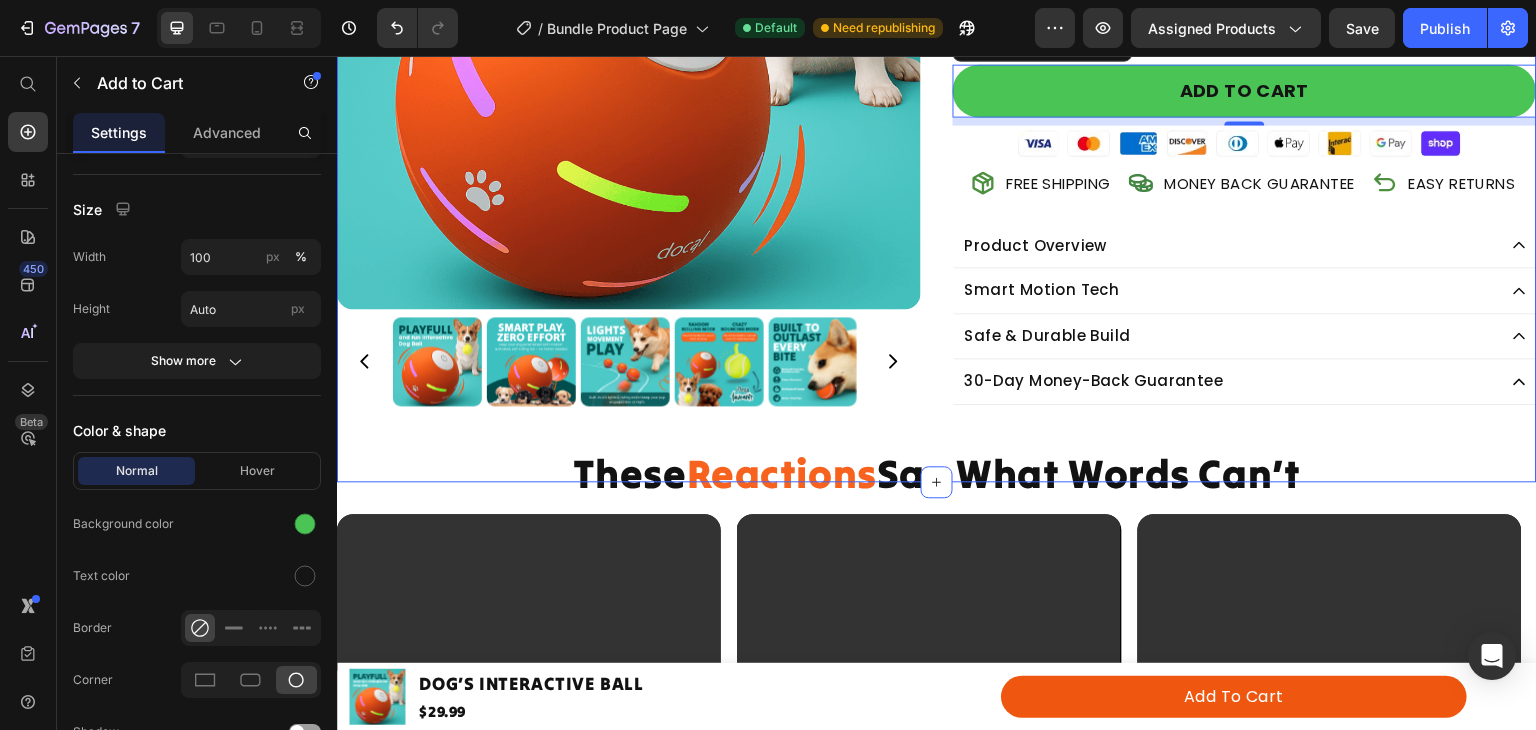 click on "Product Images Icon Icon Icon Icon Icon Icon List 4.8/5.0  (3,244 reviews) Text Block Row DOG’S INTERACTIVE BALL Product Title Smart Ball That Plays WITH Your Dog When You Can't! Heading
Self-Rolling Motion Technology
Lights up like a disco ball
8-Hour Playtime Battery
Bite-Proof & Waterproof Item List $29.99 Product Price 40% OFF Discount Tag $49.99 Product Price Row Add to cart Add to Cart   8 Image
MONEY BACK GUARANTEE Item List
FREE SHIPPING Item List
EASY RETURNS Item List Row
Product Overview
Smart Motion Tech
Safe & Durable Build
30-Day Money-Back Guarantee Accordion Product Row These  Reactions  Say What Words Can’t Heading" at bounding box center [937, 87] 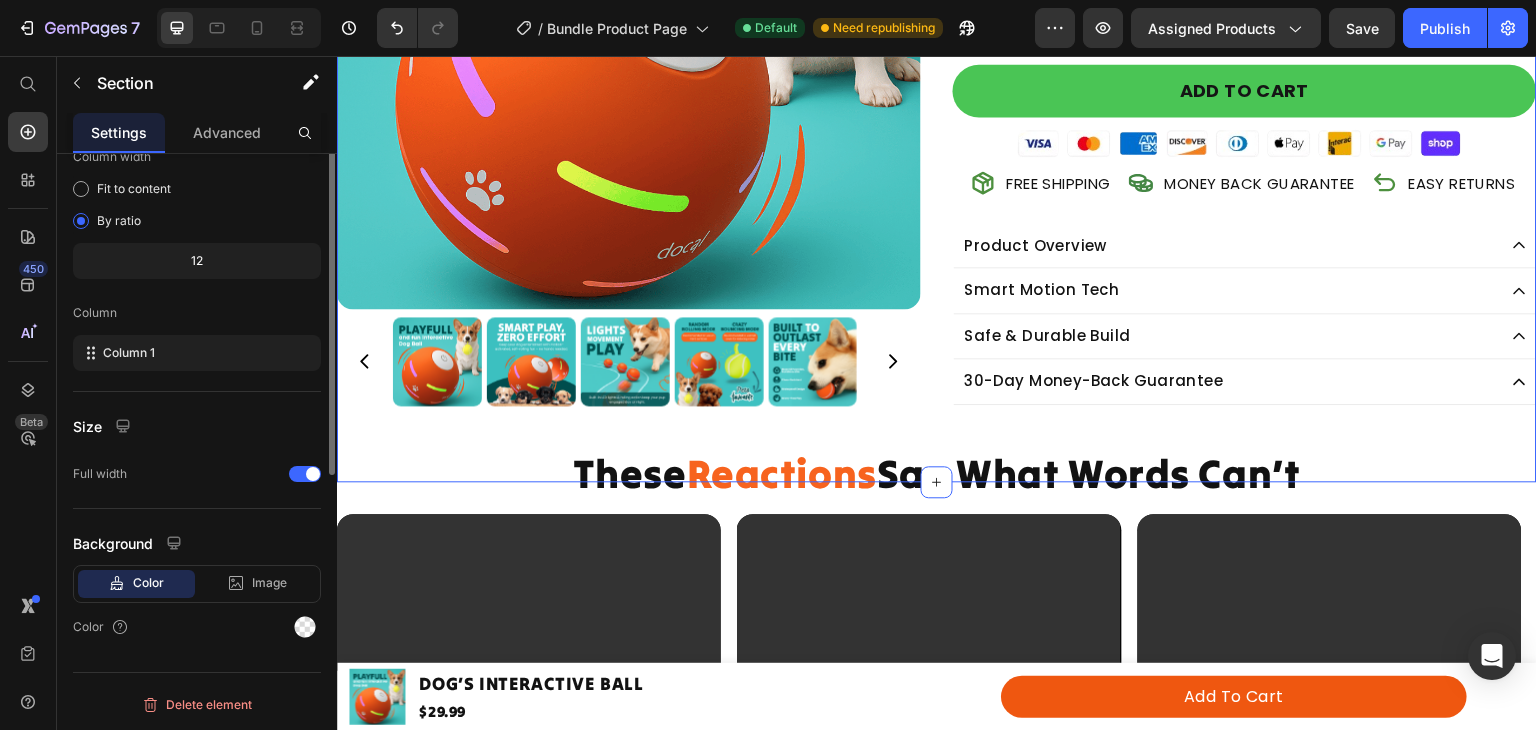 scroll, scrollTop: 0, scrollLeft: 0, axis: both 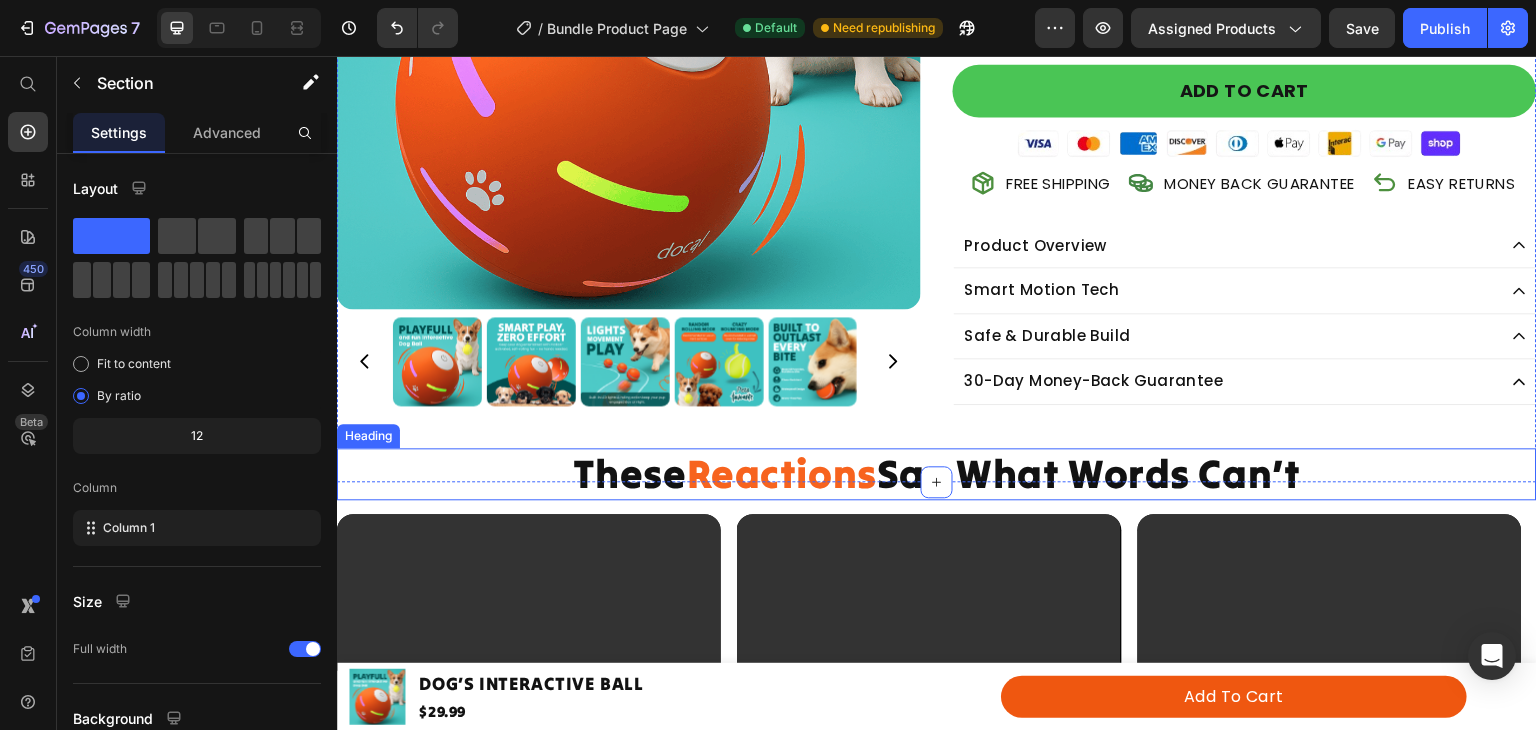 click on "These  Reactions  Say What Words Can’t" at bounding box center [937, 474] 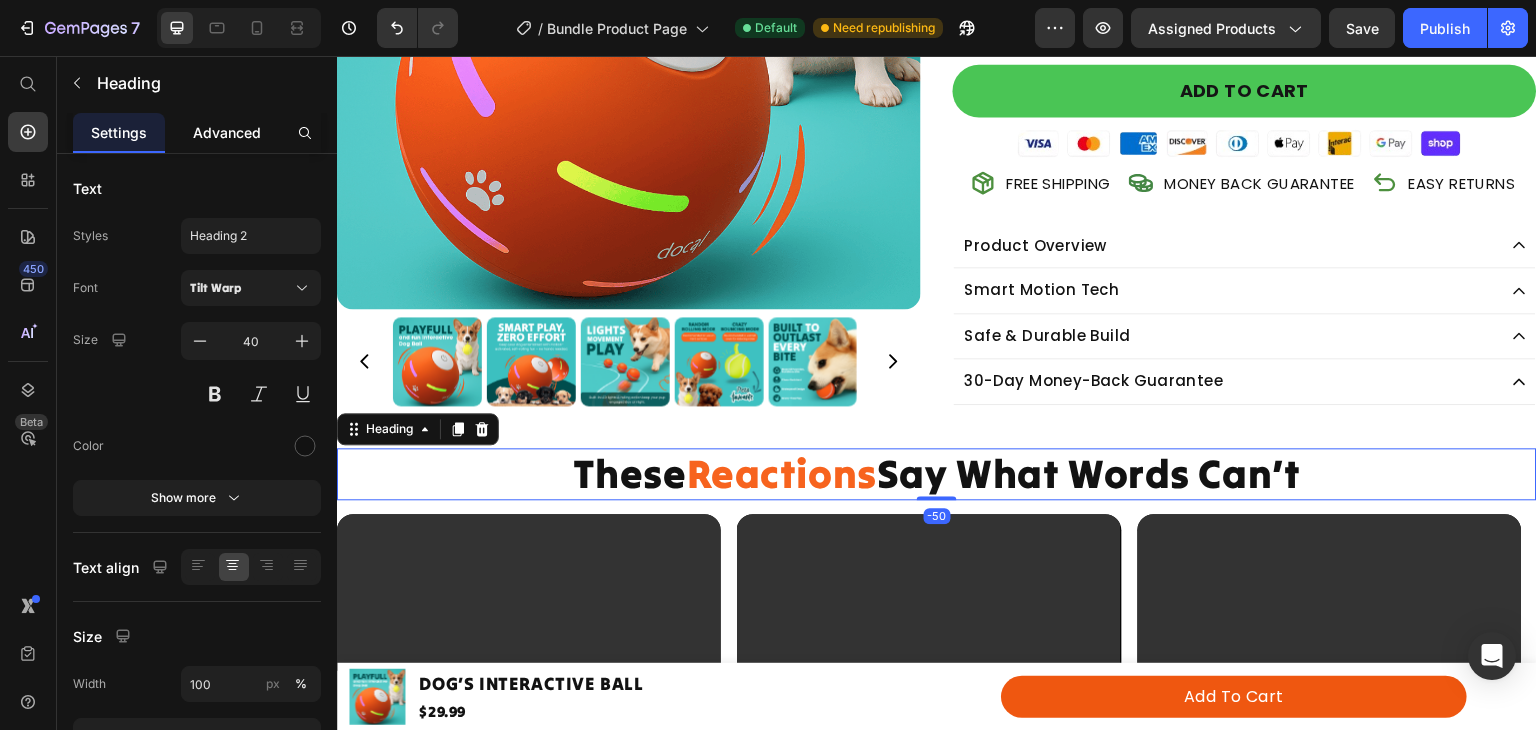 click on "Advanced" at bounding box center [227, 132] 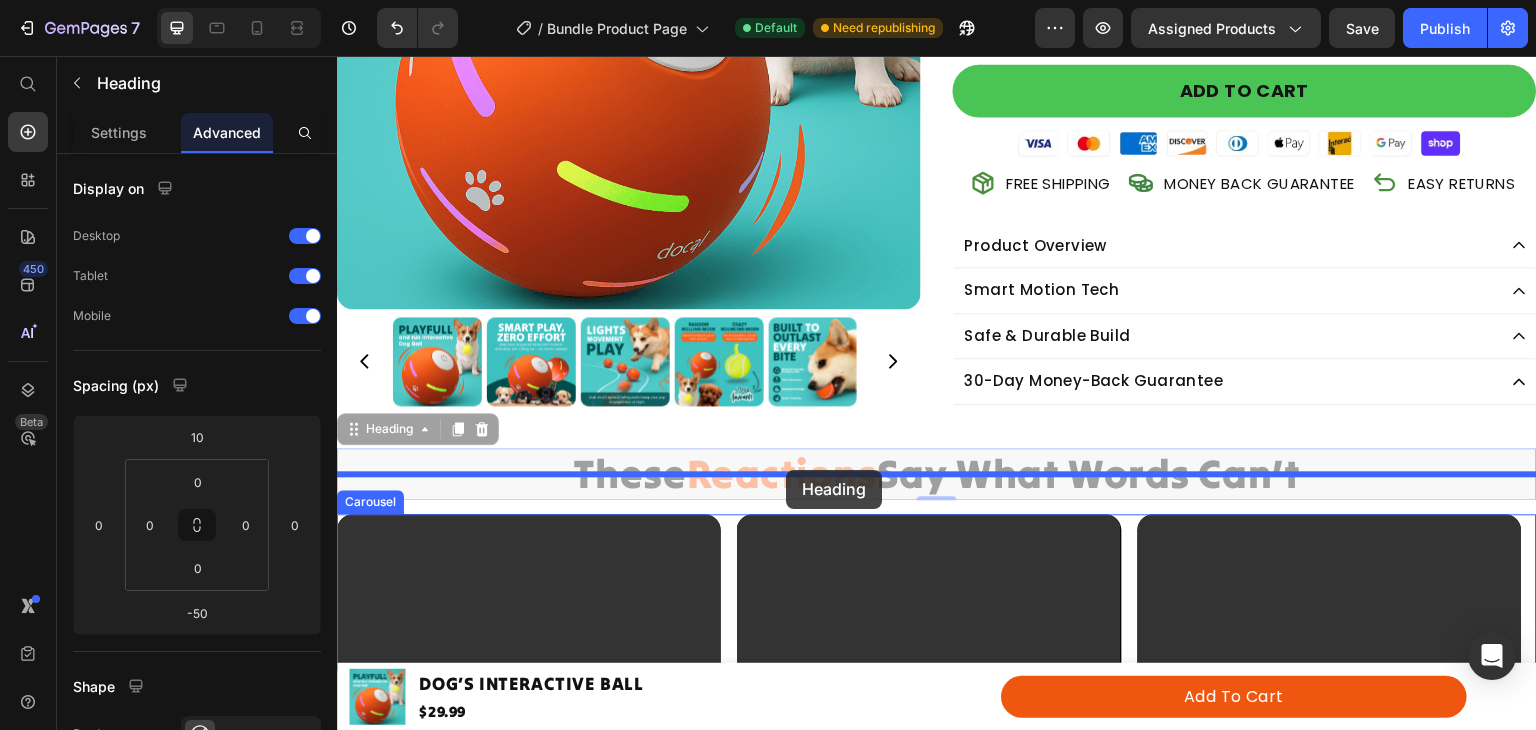 drag, startPoint x: 588, startPoint y: 455, endPoint x: 786, endPoint y: 470, distance: 198.56737 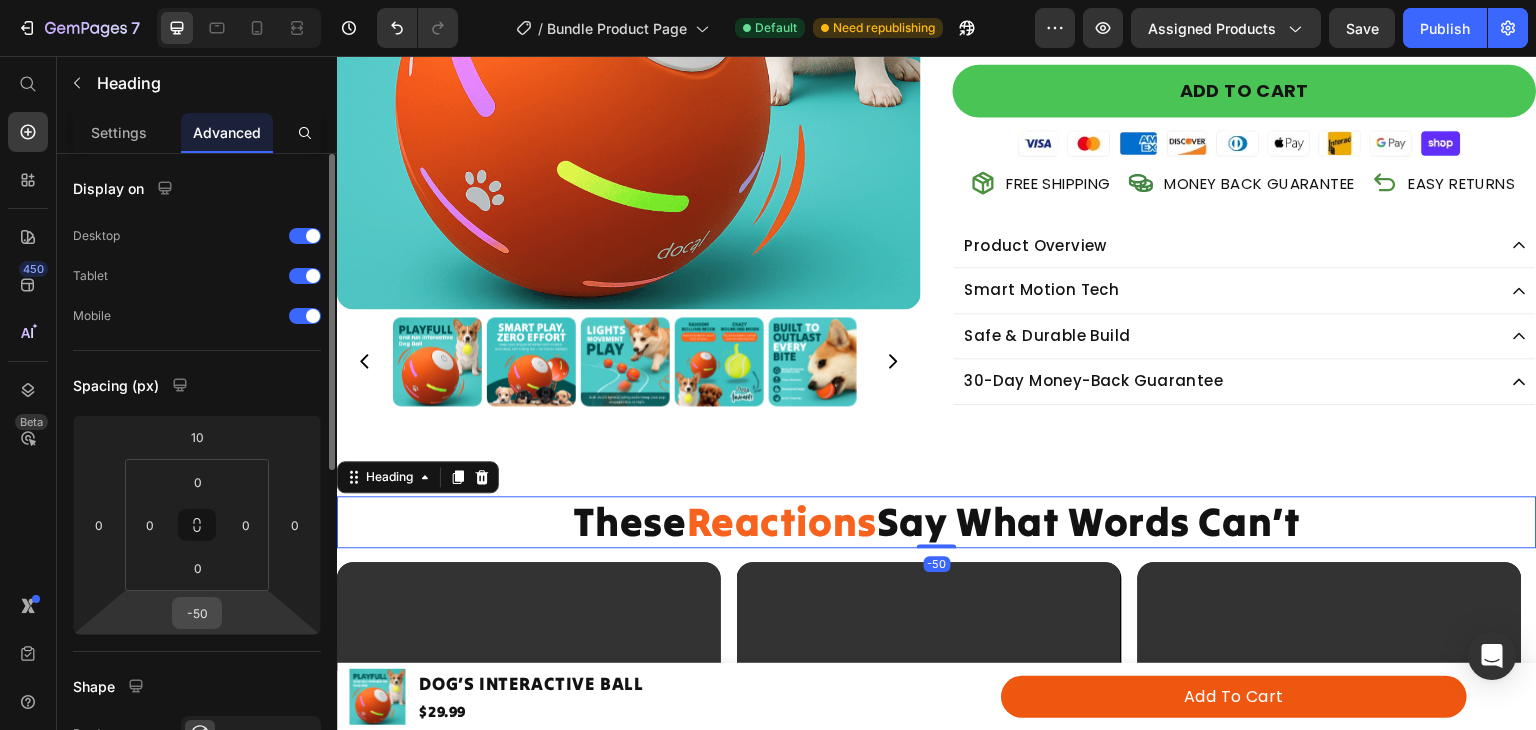 click on "-50" at bounding box center (197, 613) 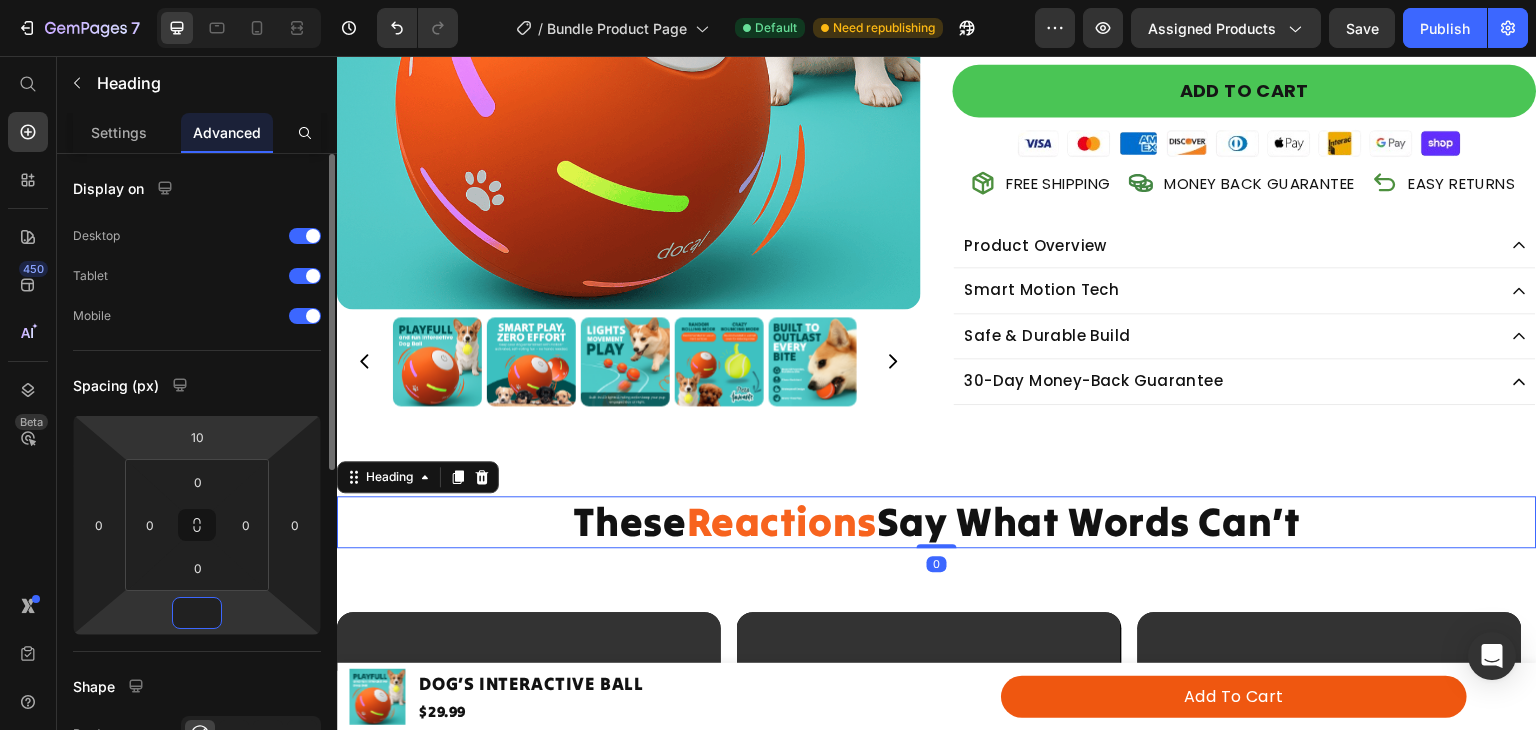type on "0" 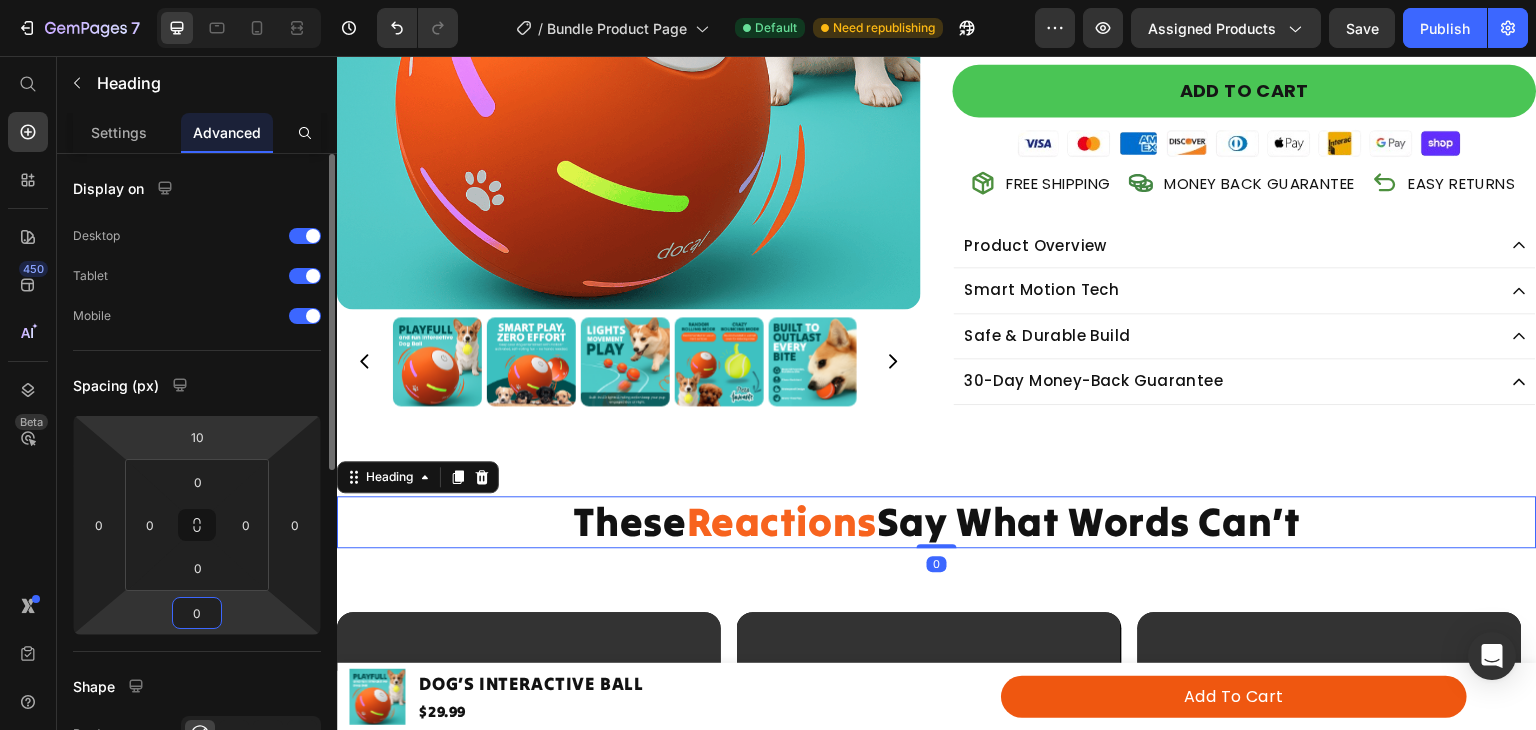 click on "Spacing (px)" at bounding box center [197, 385] 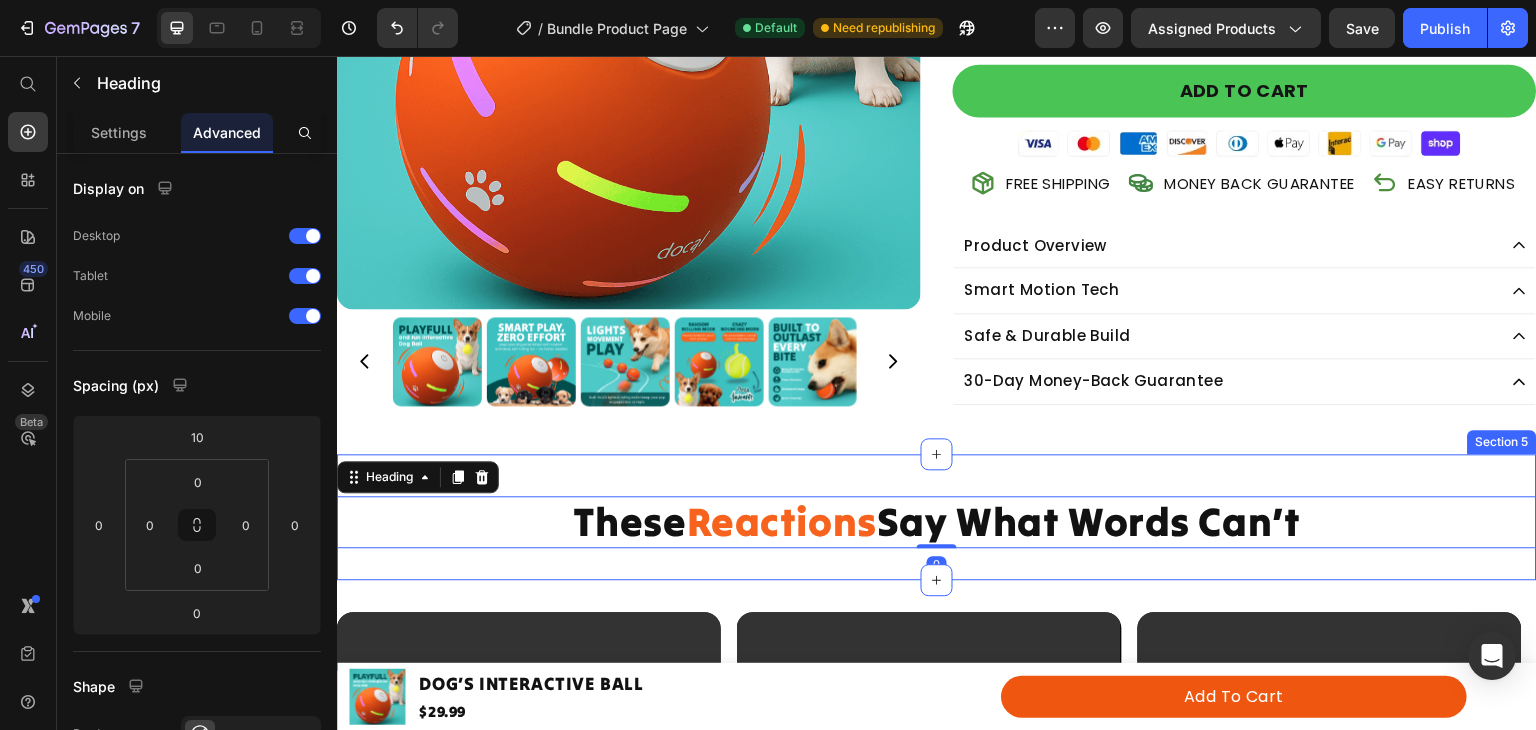 click on "These  Reactions  Say What Words Can’t Heading   0 Section 5" at bounding box center (937, 517) 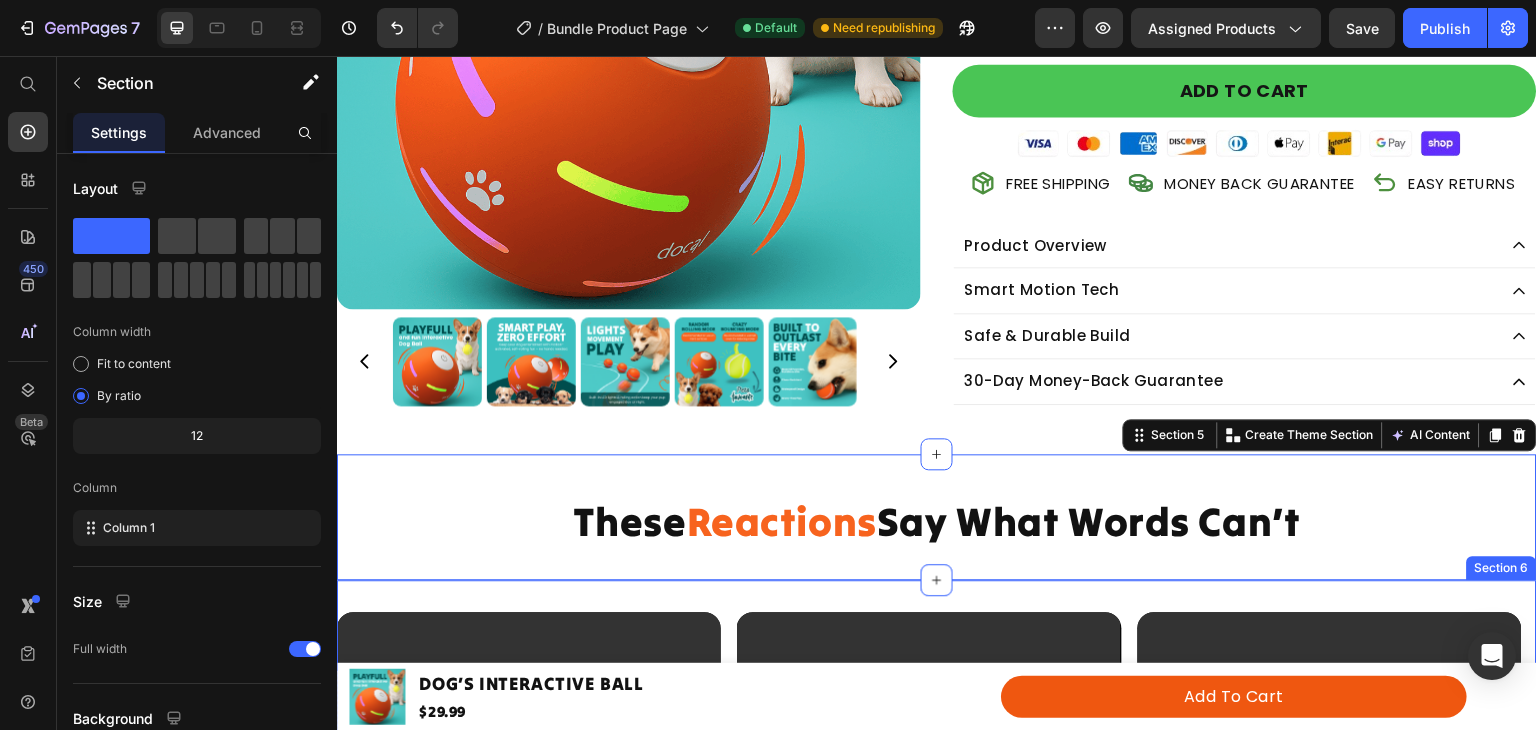 click on "Video Video Video Video Video Video Carousel Row Section 6" at bounding box center (937, 967) 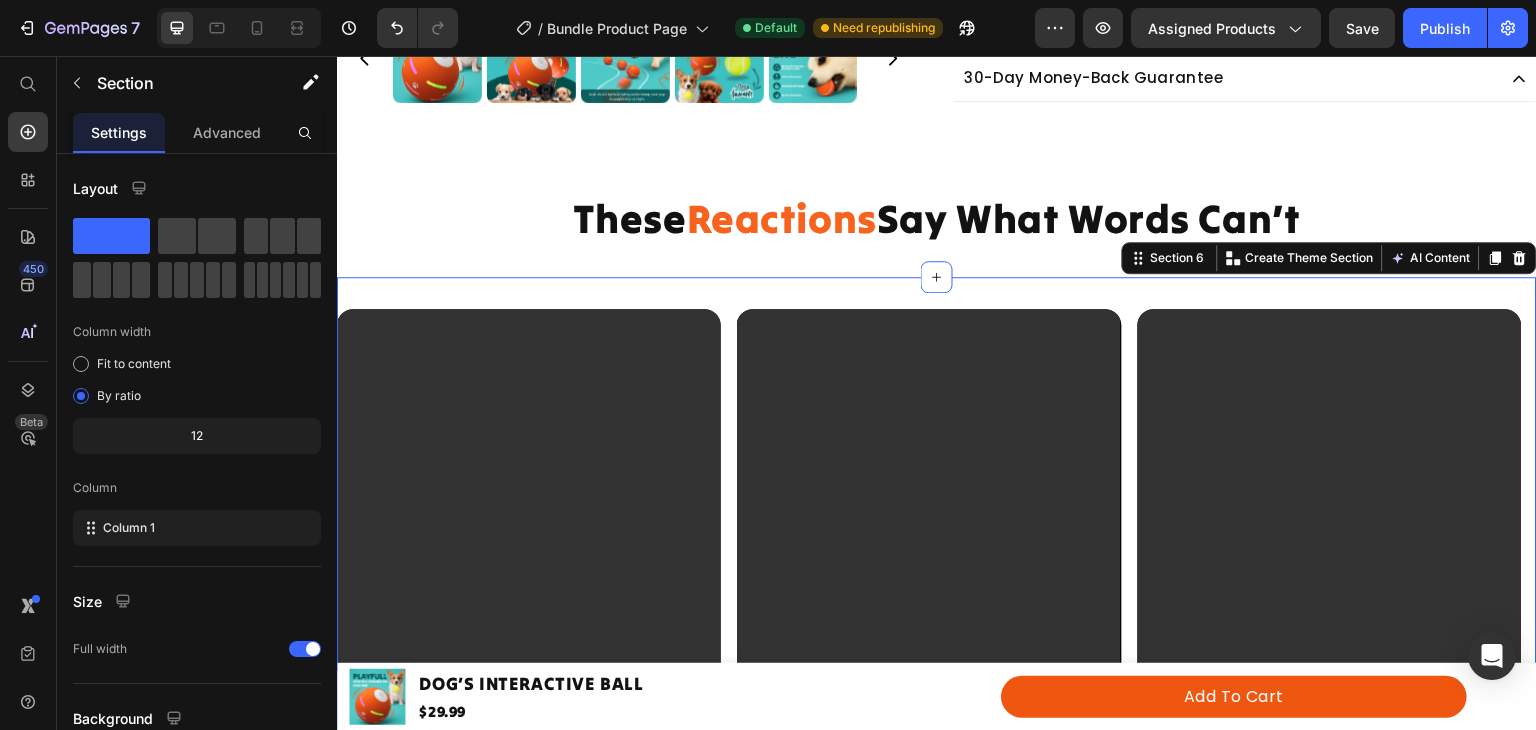 scroll, scrollTop: 708, scrollLeft: 0, axis: vertical 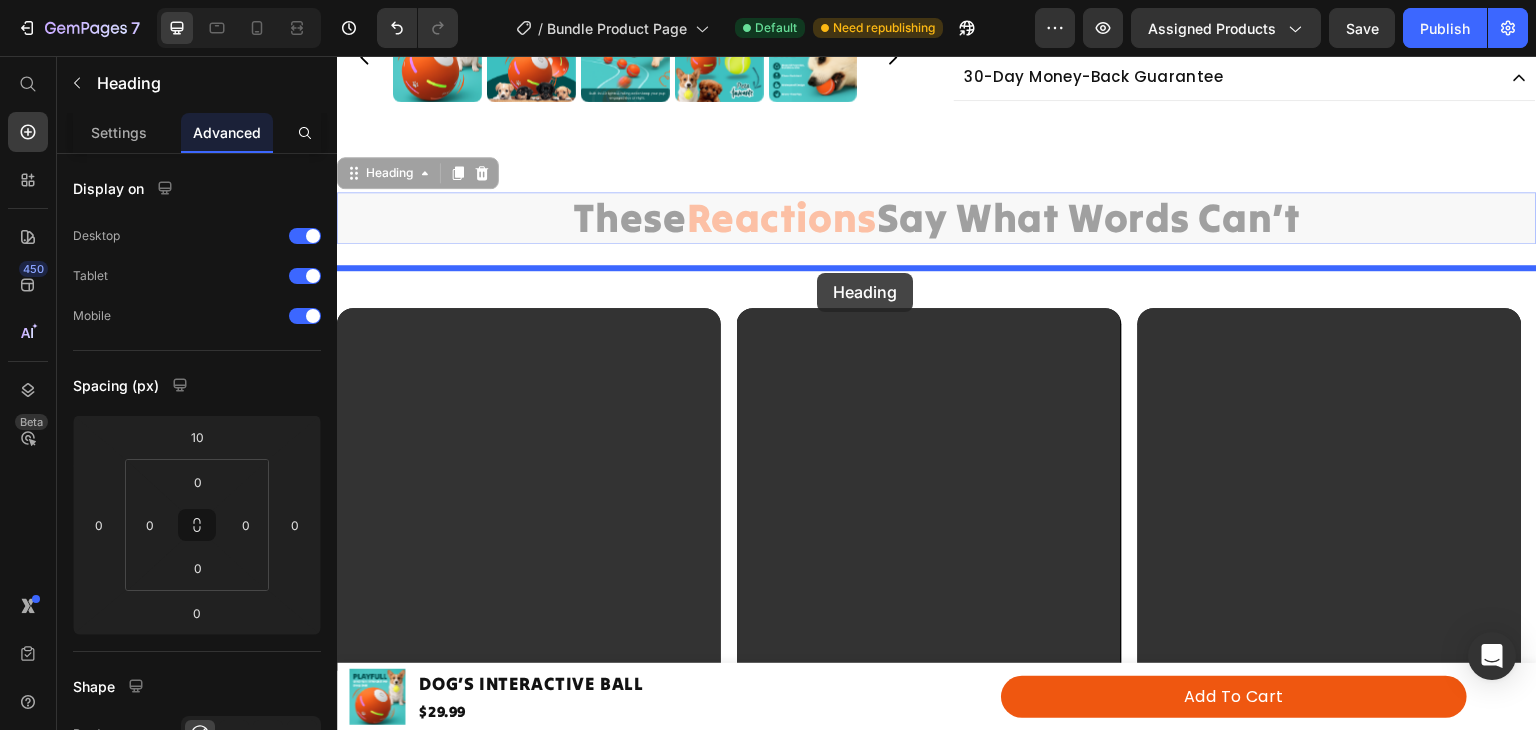 drag, startPoint x: 840, startPoint y: 205, endPoint x: 817, endPoint y: 273, distance: 71.7844 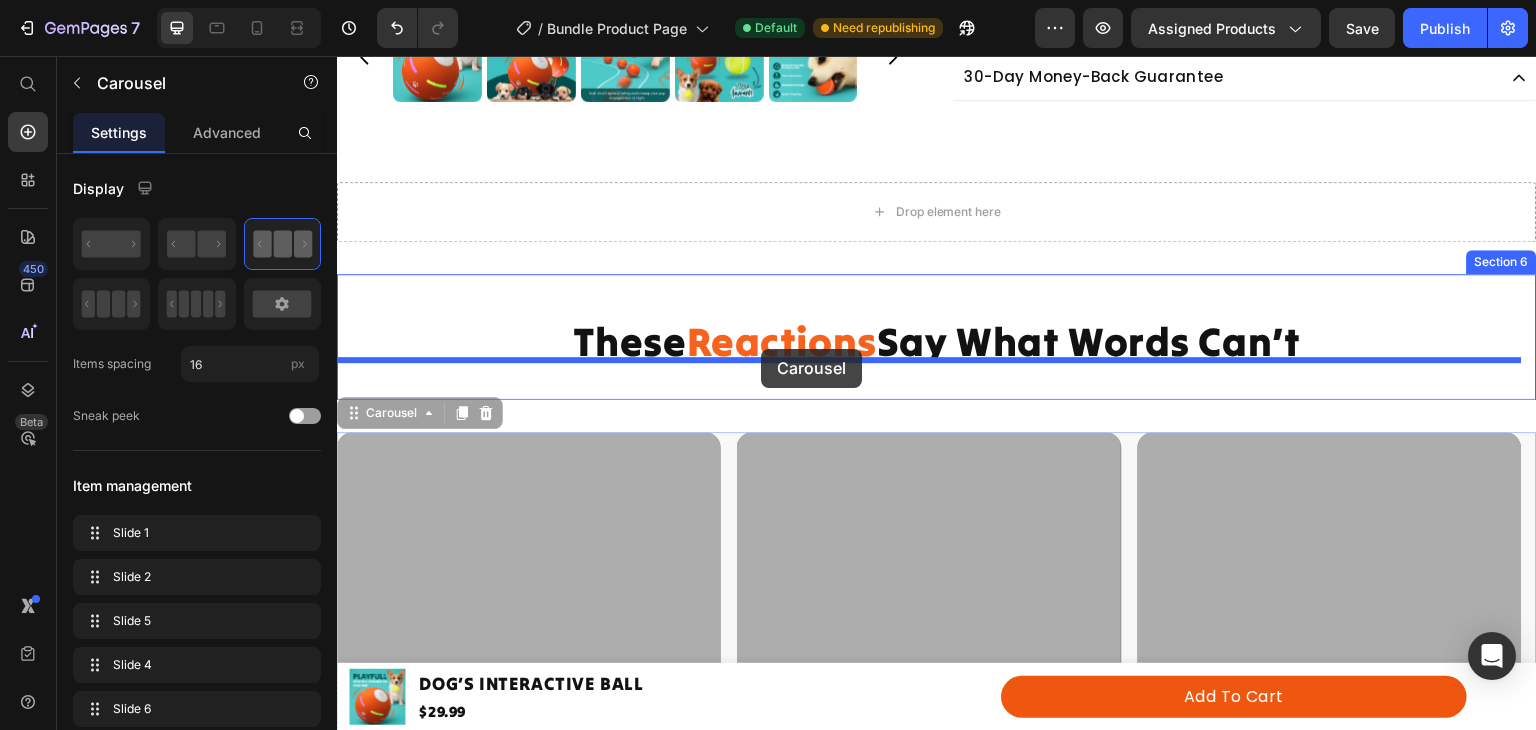 drag, startPoint x: 734, startPoint y: 441, endPoint x: 761, endPoint y: 350, distance: 94.92102 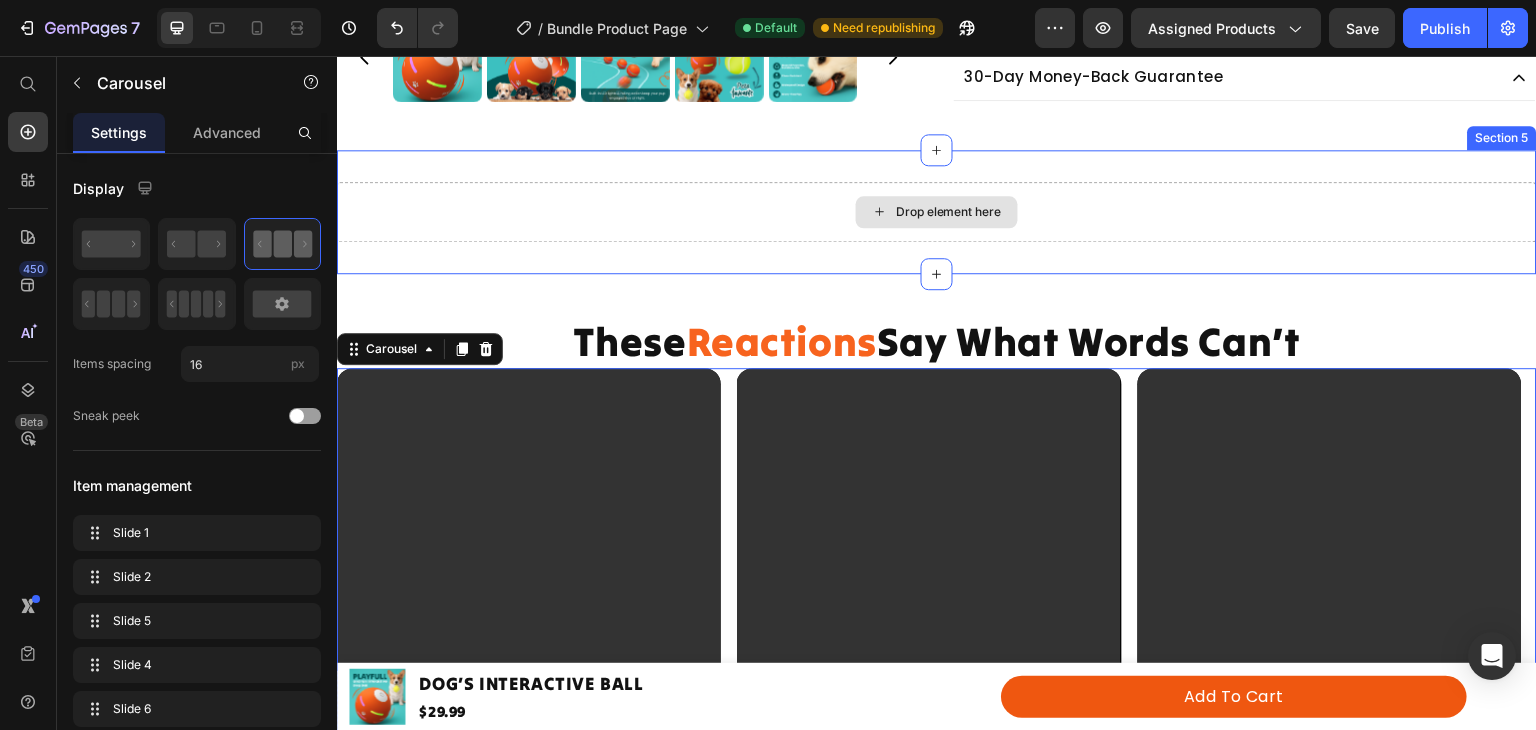 click on "Drop element here" at bounding box center (937, 212) 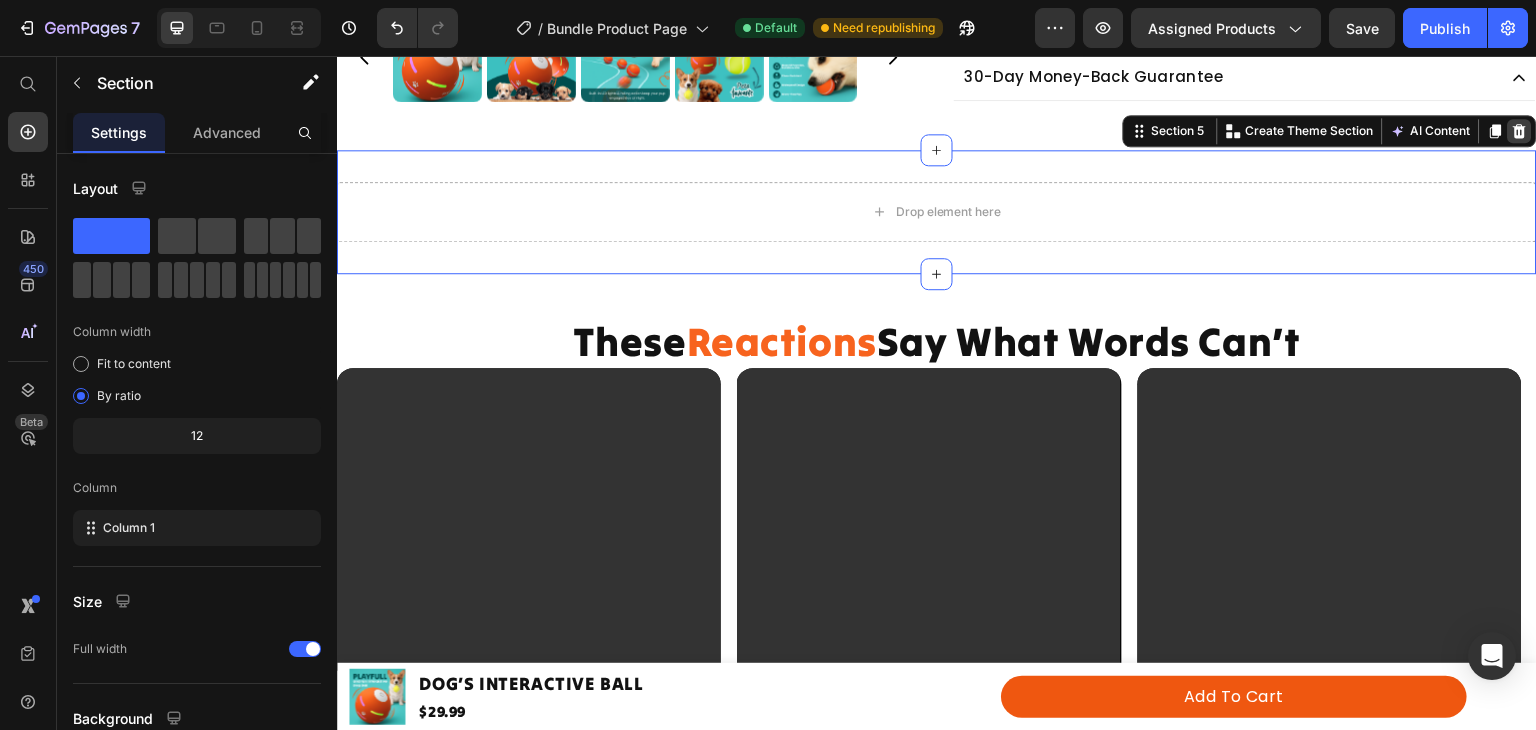 click 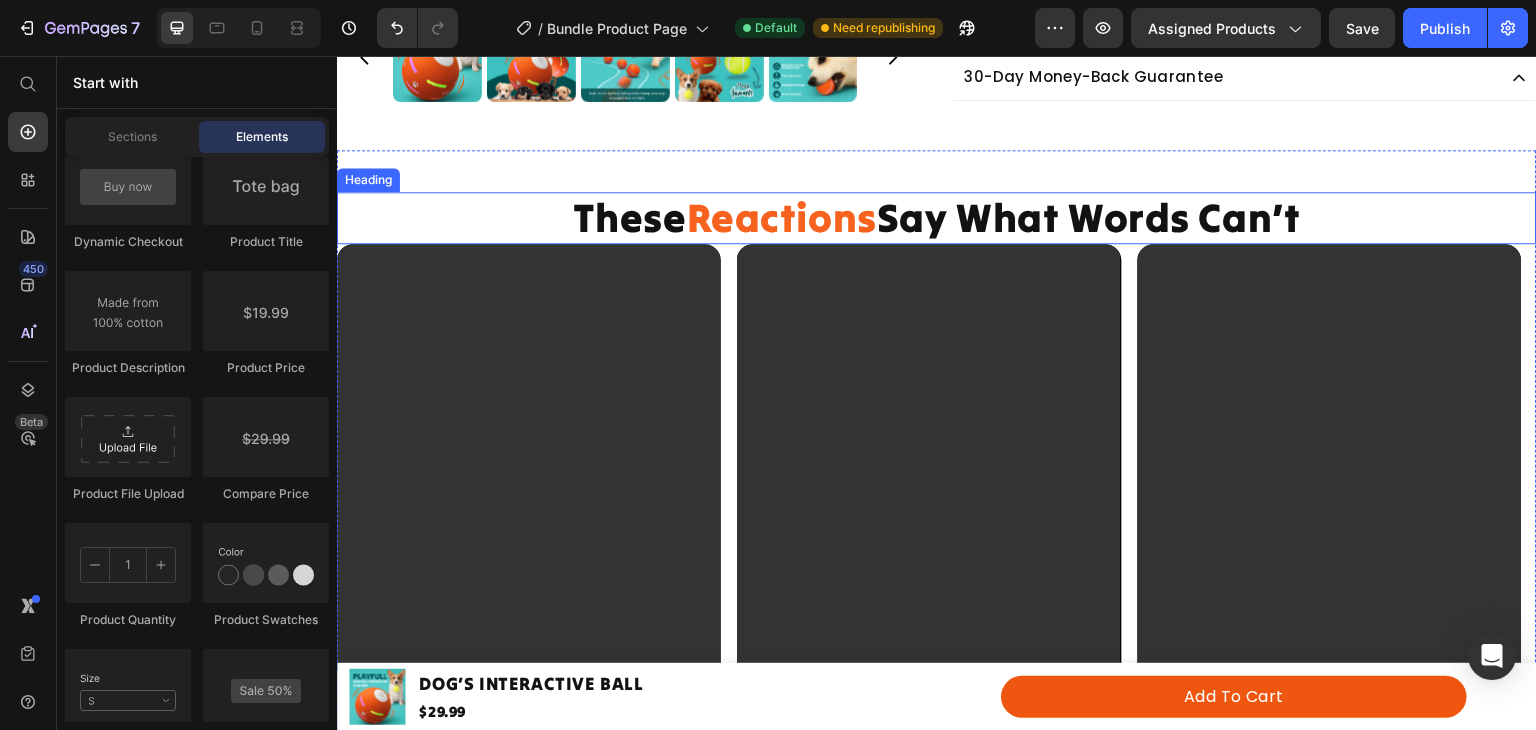 click on "These  Reactions  Say What Words Can’t" at bounding box center (937, 218) 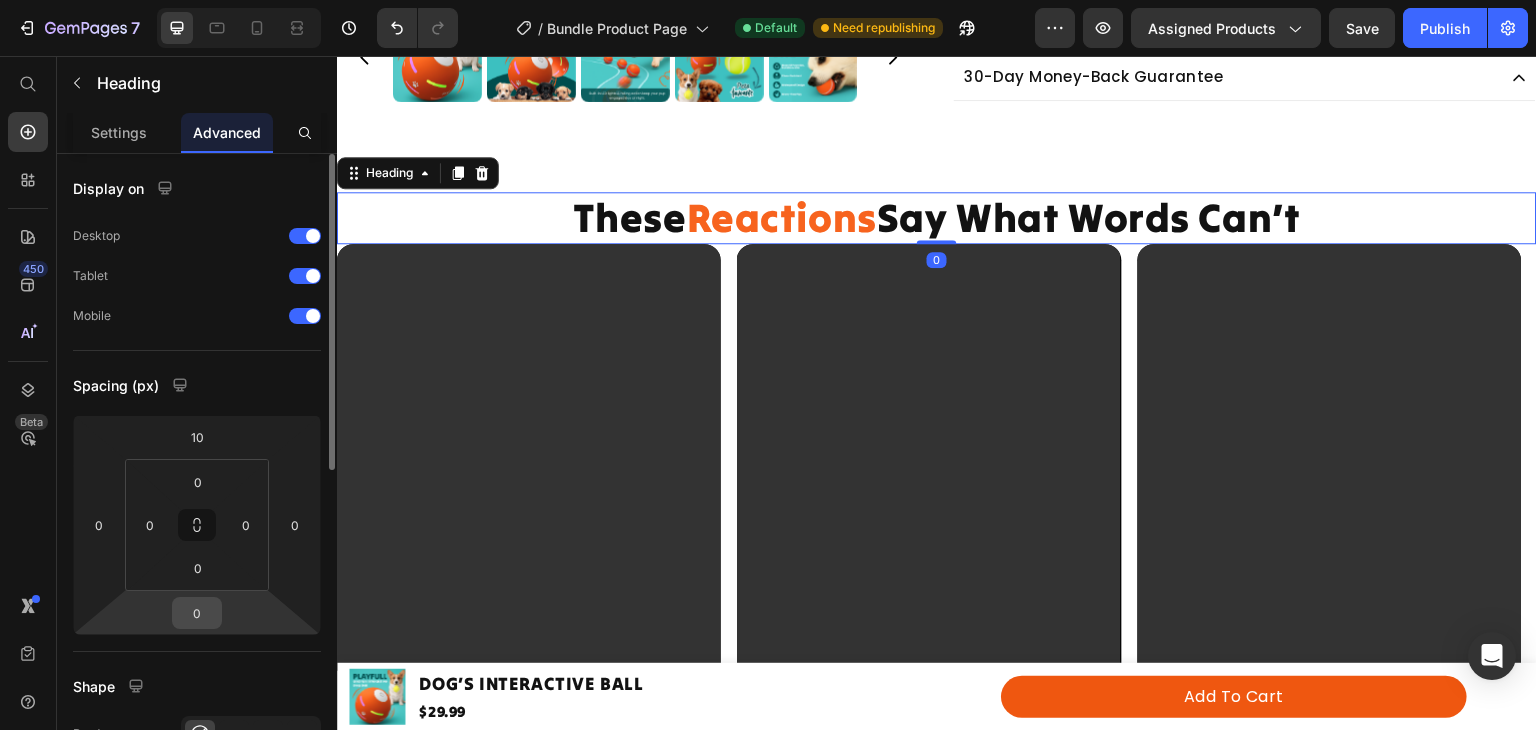 click on "0" at bounding box center (197, 613) 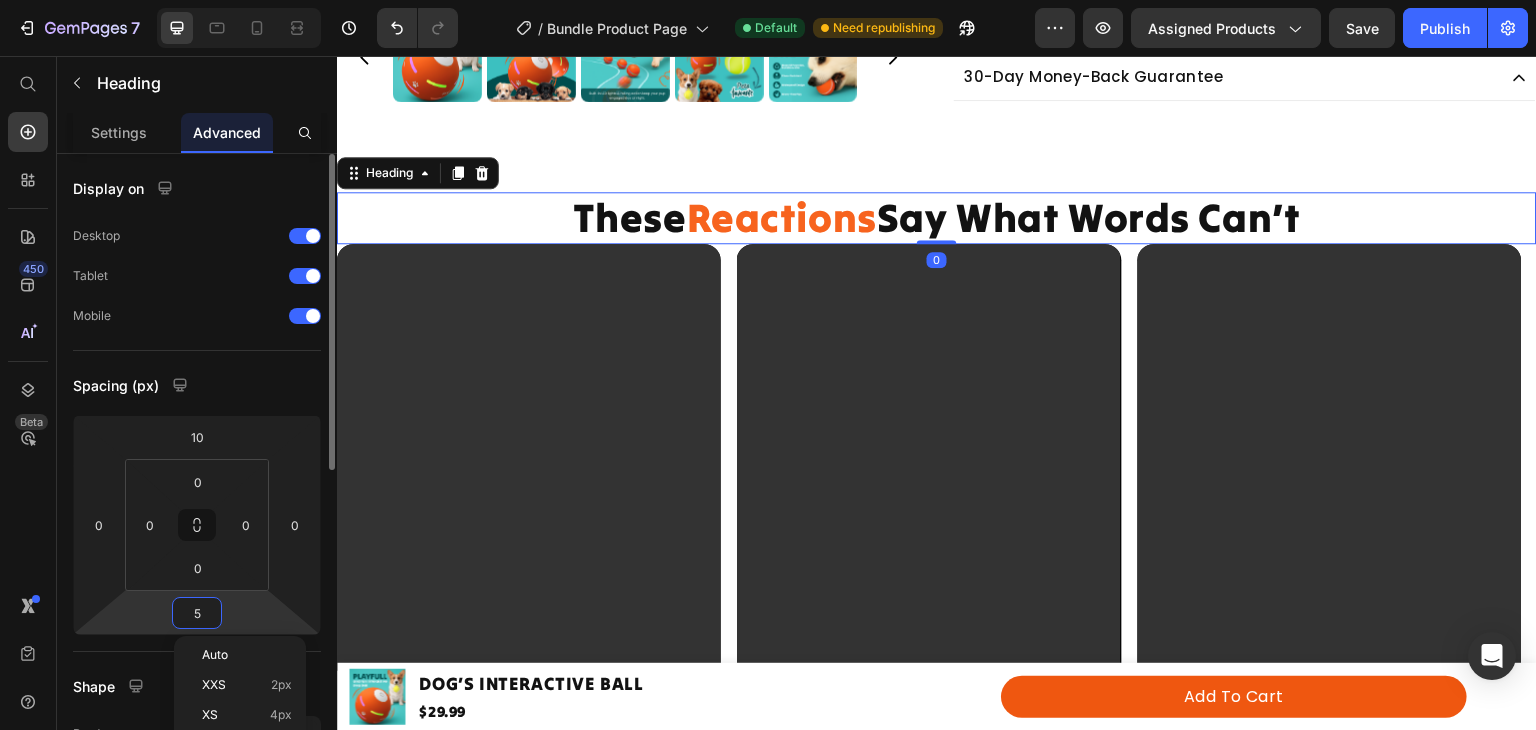 type on "50" 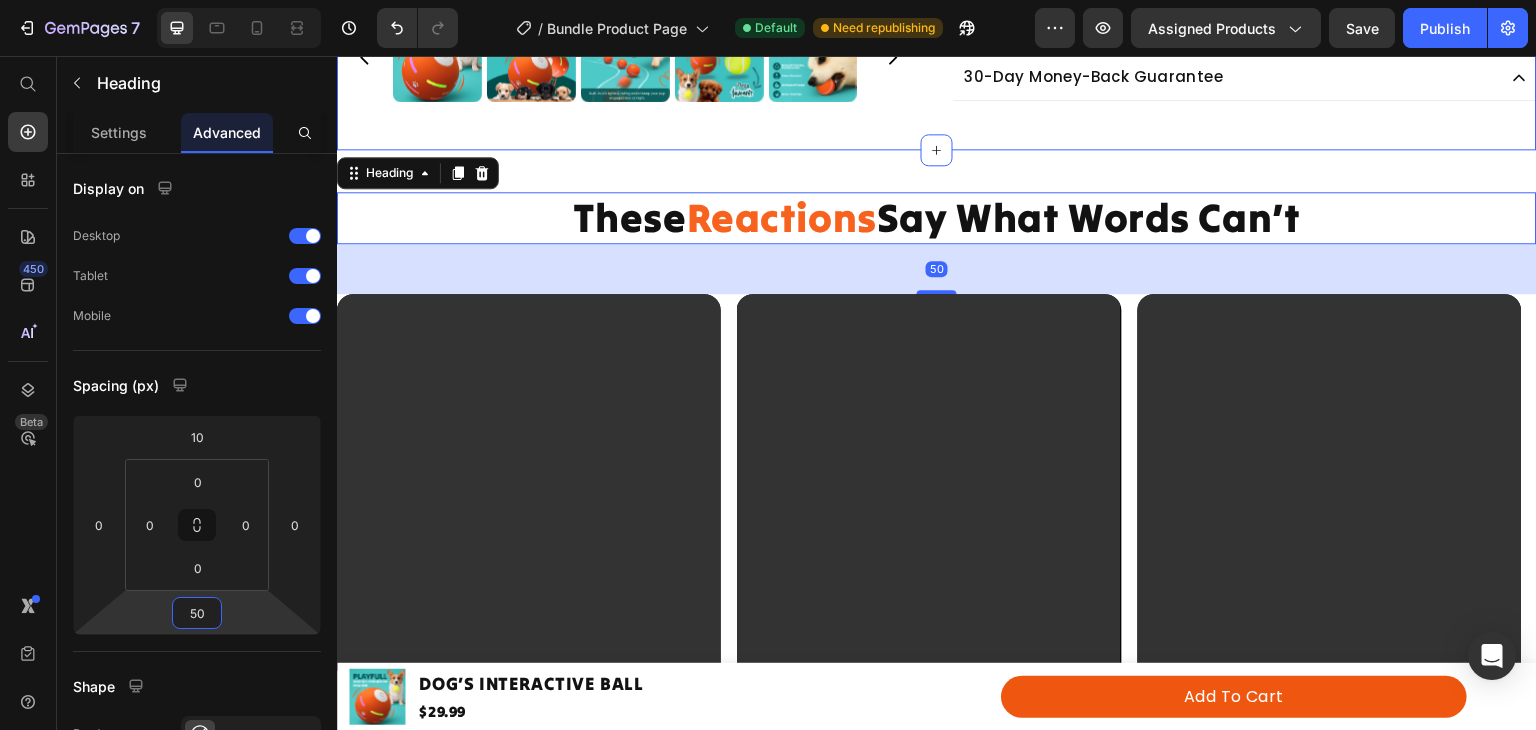 click on "Product Images Icon Icon Icon Icon Icon Icon List 4.8/5.0  (3,244 reviews) Text Block Row DOG’S INTERACTIVE BALL Product Title Smart Ball That Plays WITH Your Dog When You Can't! Heading
Self-Rolling Motion Technology
Lights up like a disco ball
8-Hour Playtime Battery
Bite-Proof & Waterproof Item List $29.99 Product Price 40% OFF Discount Tag $49.99 Product Price Row Add to cart Add to Cart Image
MONEY BACK GUARANTEE Item List
FREE SHIPPING Item List
EASY RETURNS Item List Row
Product Overview
Smart Motion Tech
Safe & Durable Build
30-Day Money-Back Guarantee Accordion Product Row Product Section" at bounding box center (937, -231) 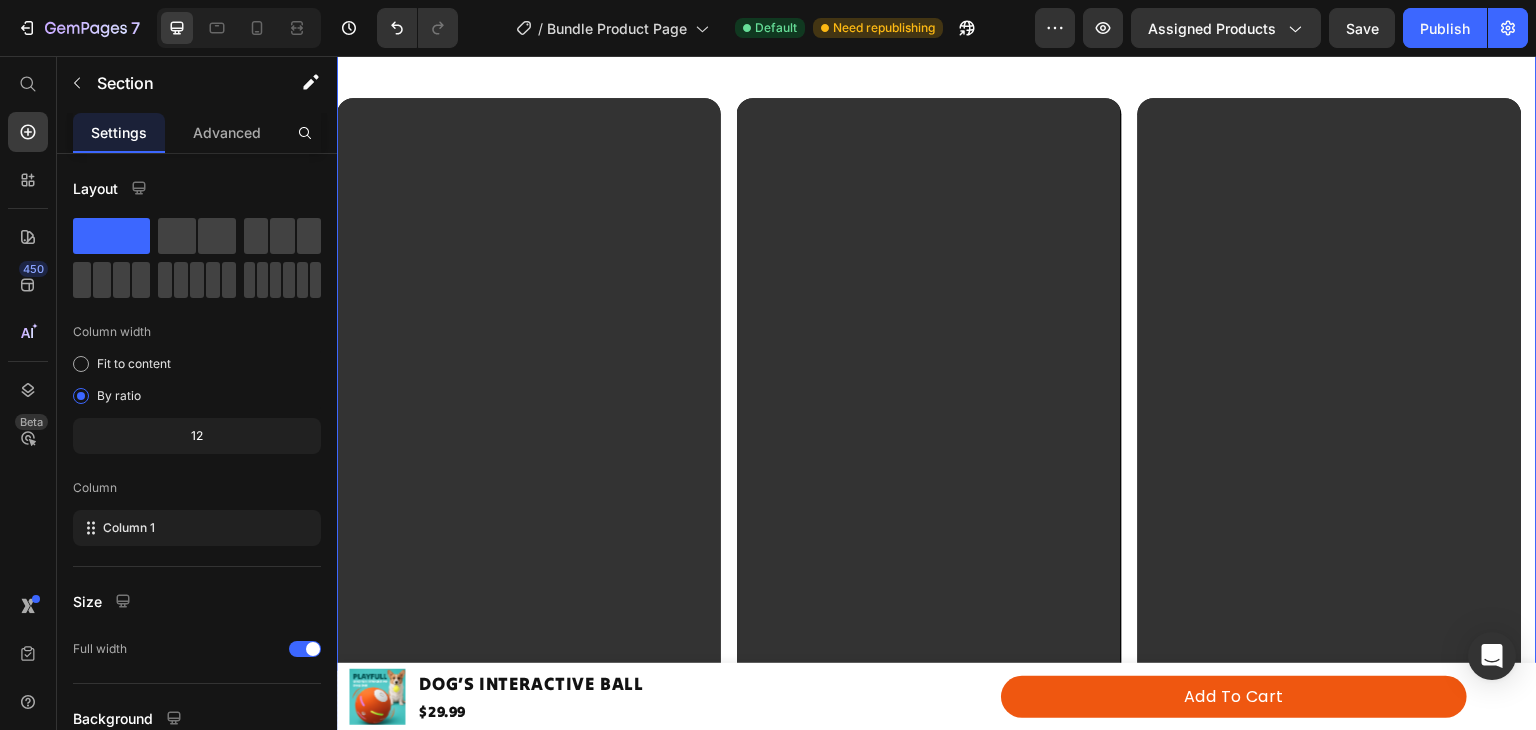 scroll, scrollTop: 944, scrollLeft: 0, axis: vertical 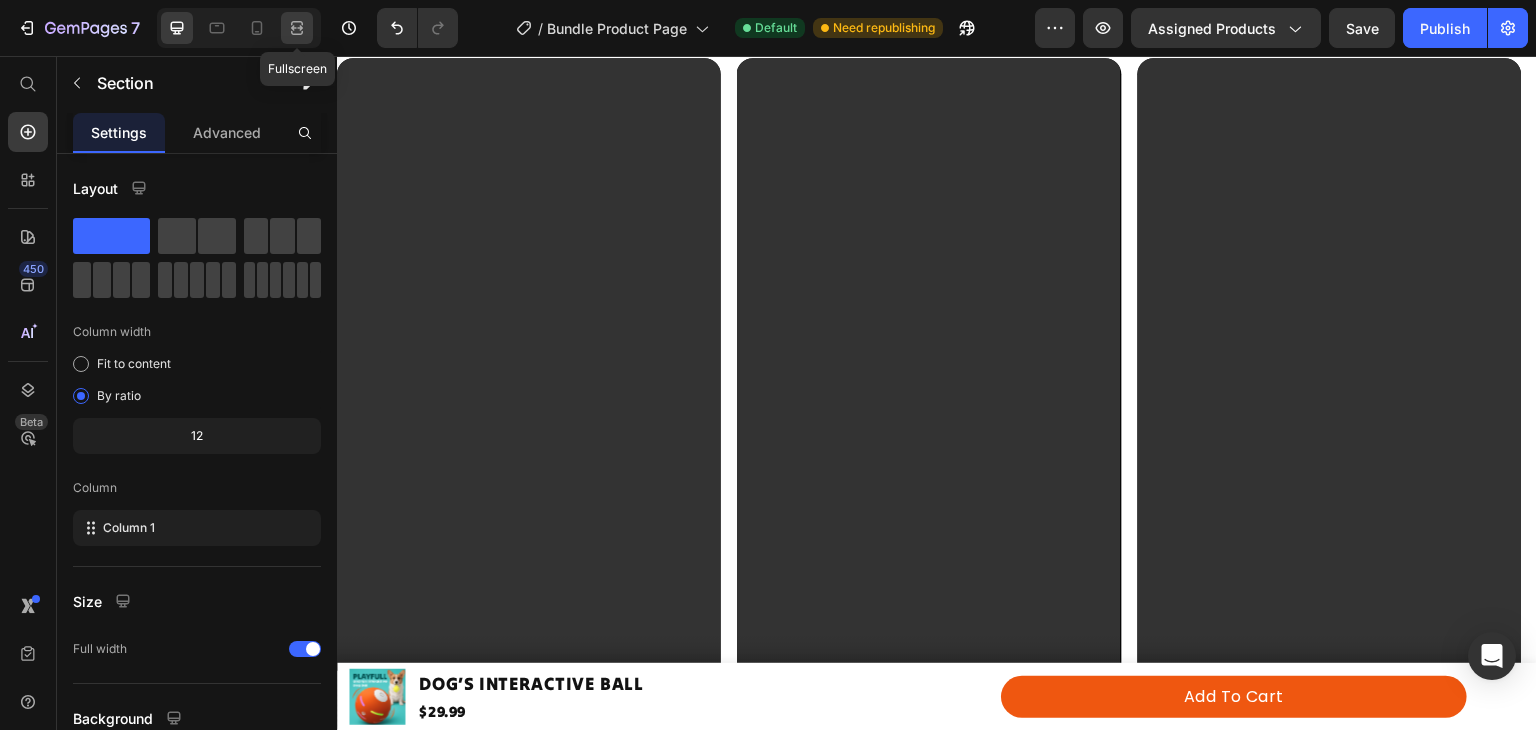 click 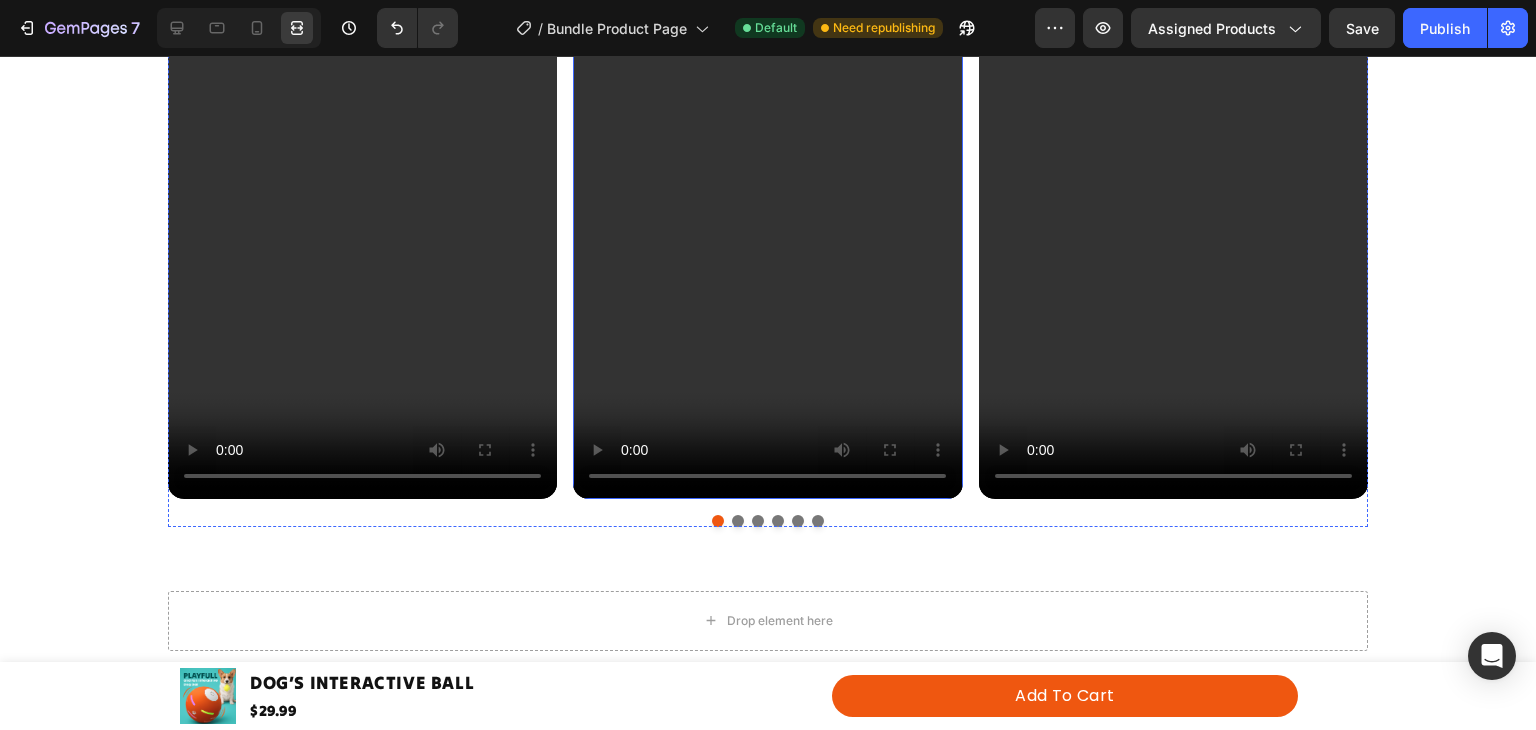 scroll, scrollTop: 1222, scrollLeft: 0, axis: vertical 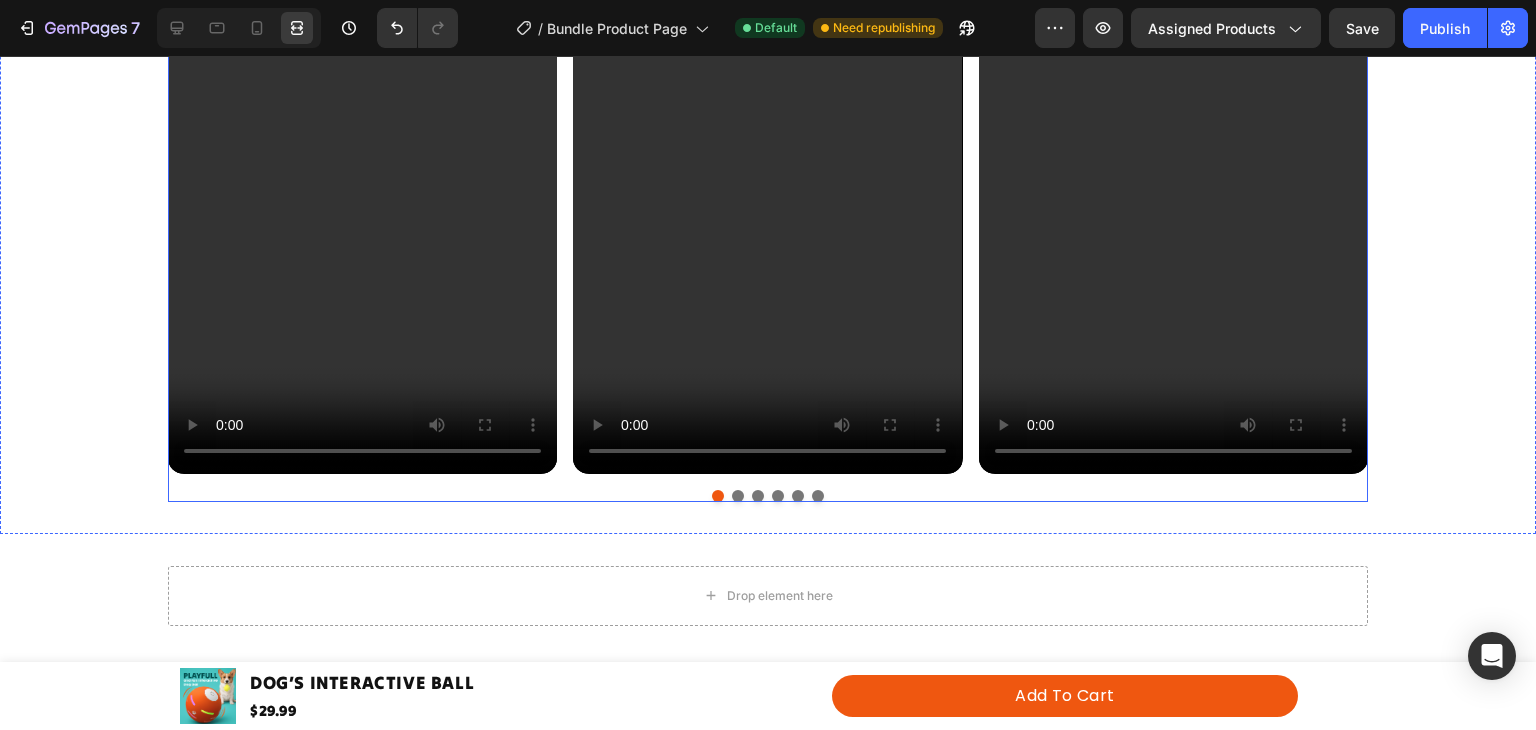 click at bounding box center (738, 496) 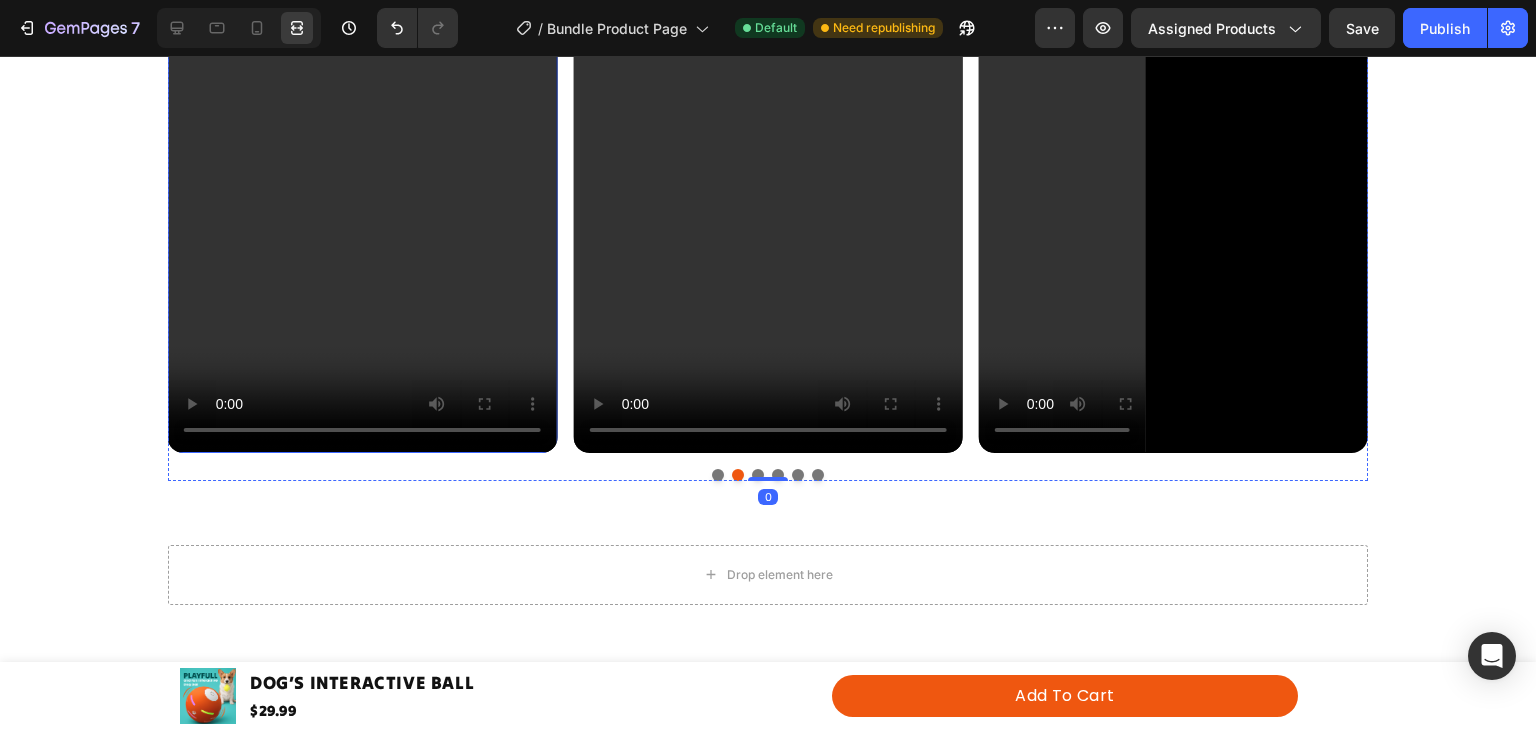 scroll, scrollTop: 1478, scrollLeft: 0, axis: vertical 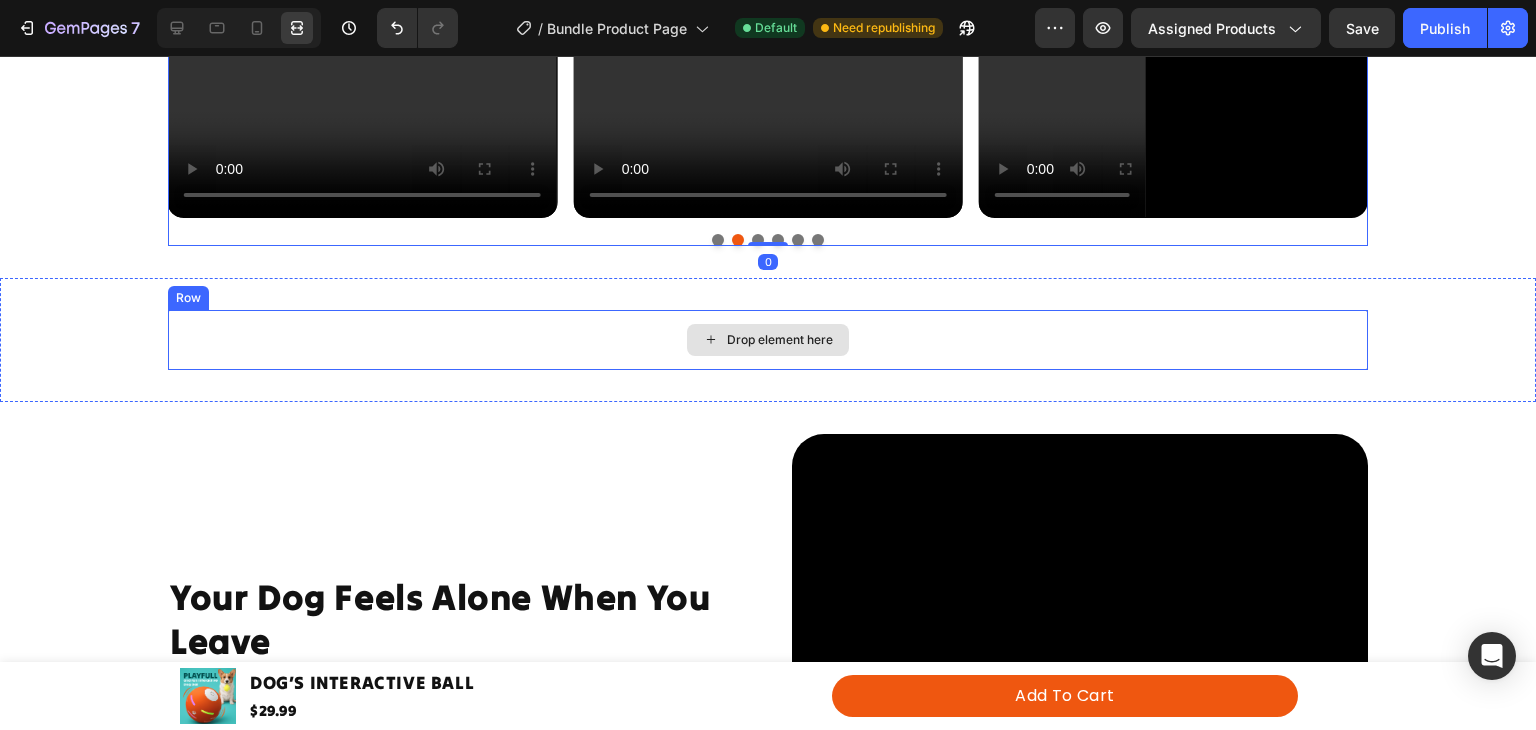 click on "Drop element here" at bounding box center [768, 340] 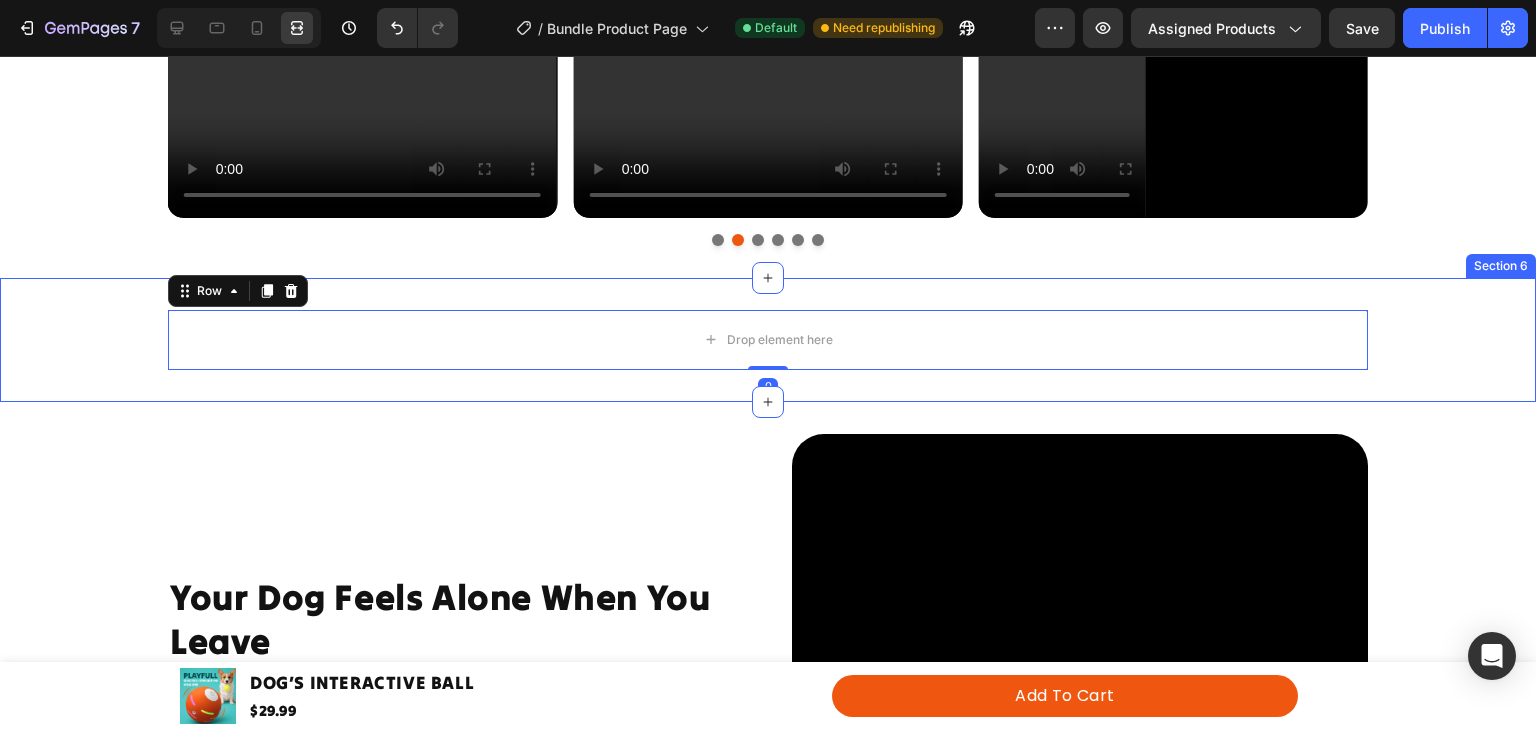 click on "Drop element here Row   0 Section 6" at bounding box center (768, 340) 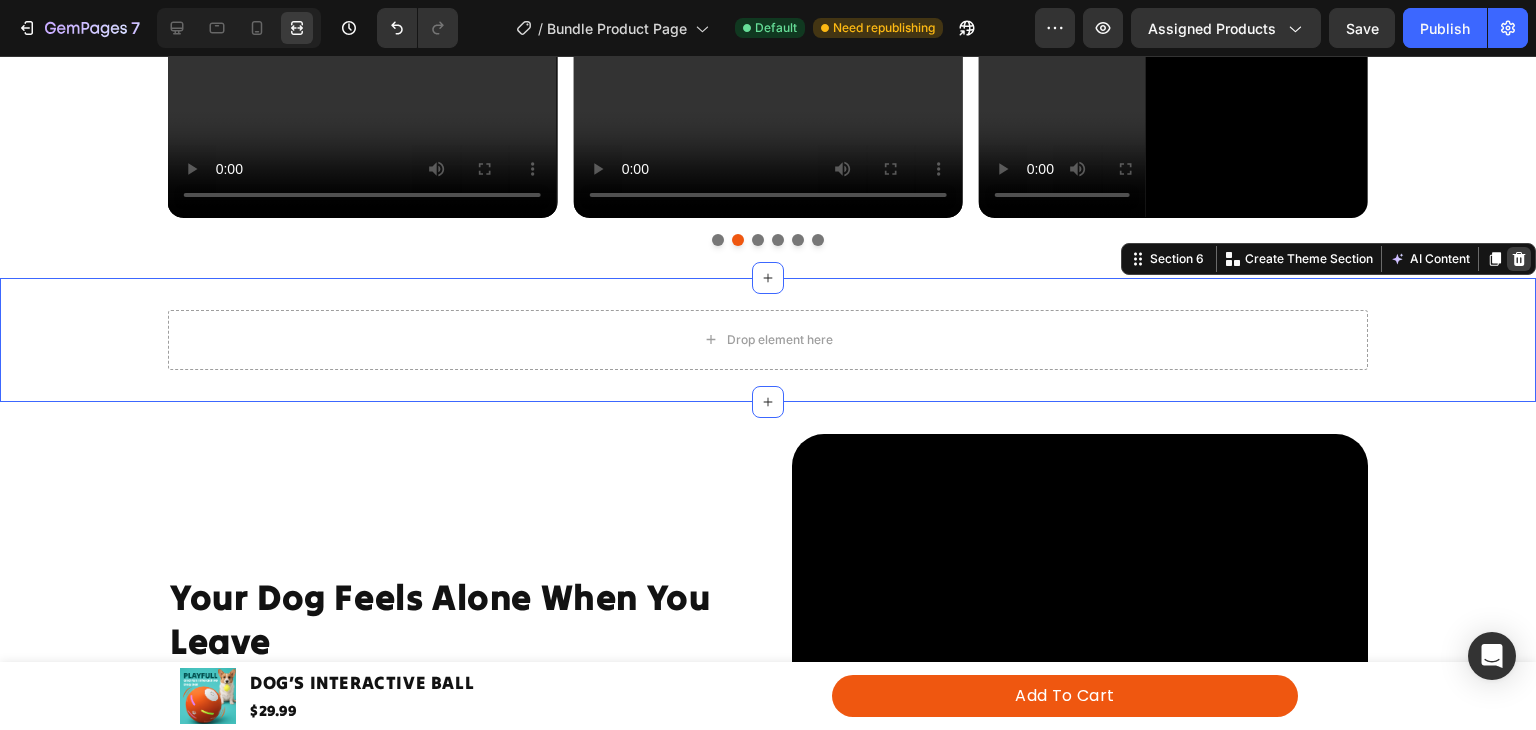 click at bounding box center (1519, 259) 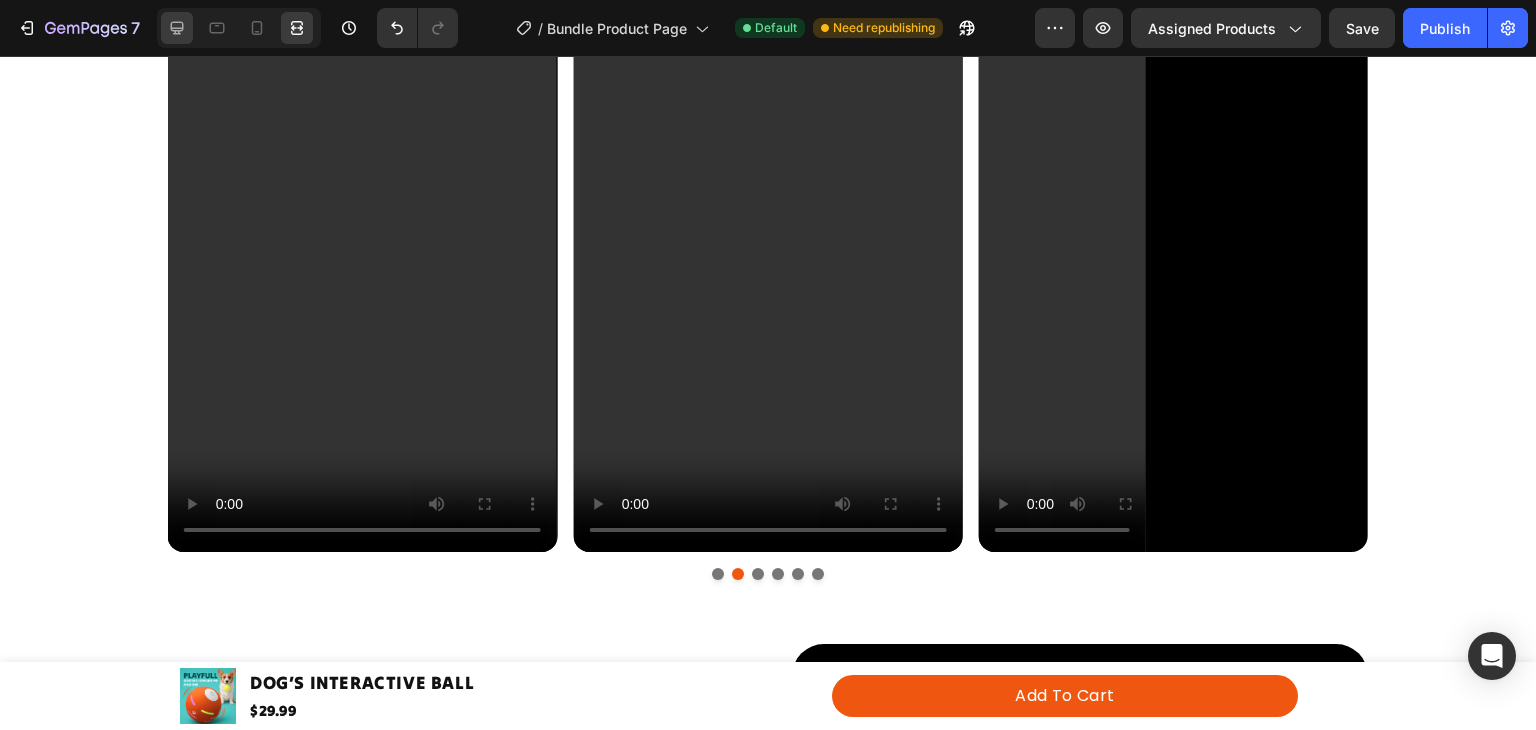 scroll, scrollTop: 775, scrollLeft: 0, axis: vertical 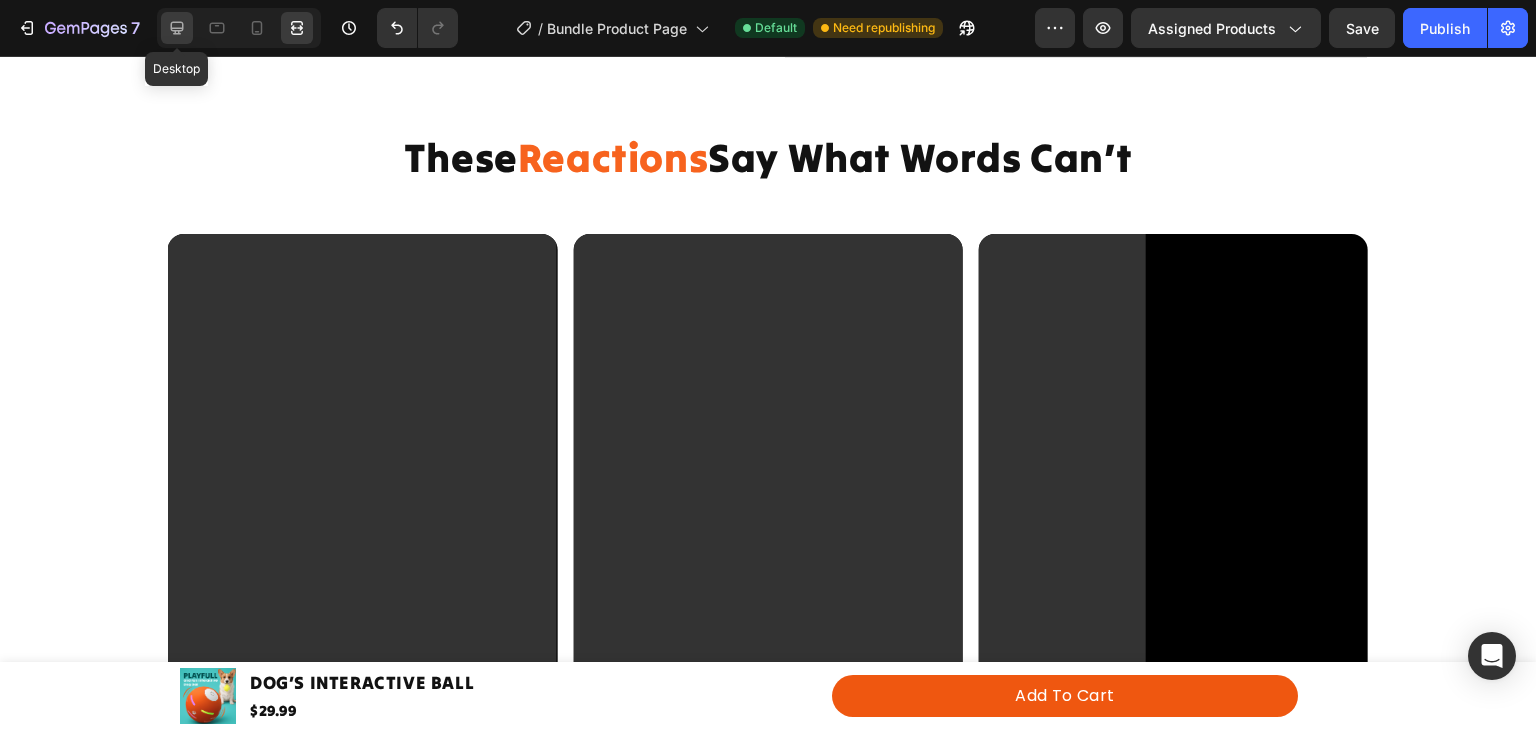 click 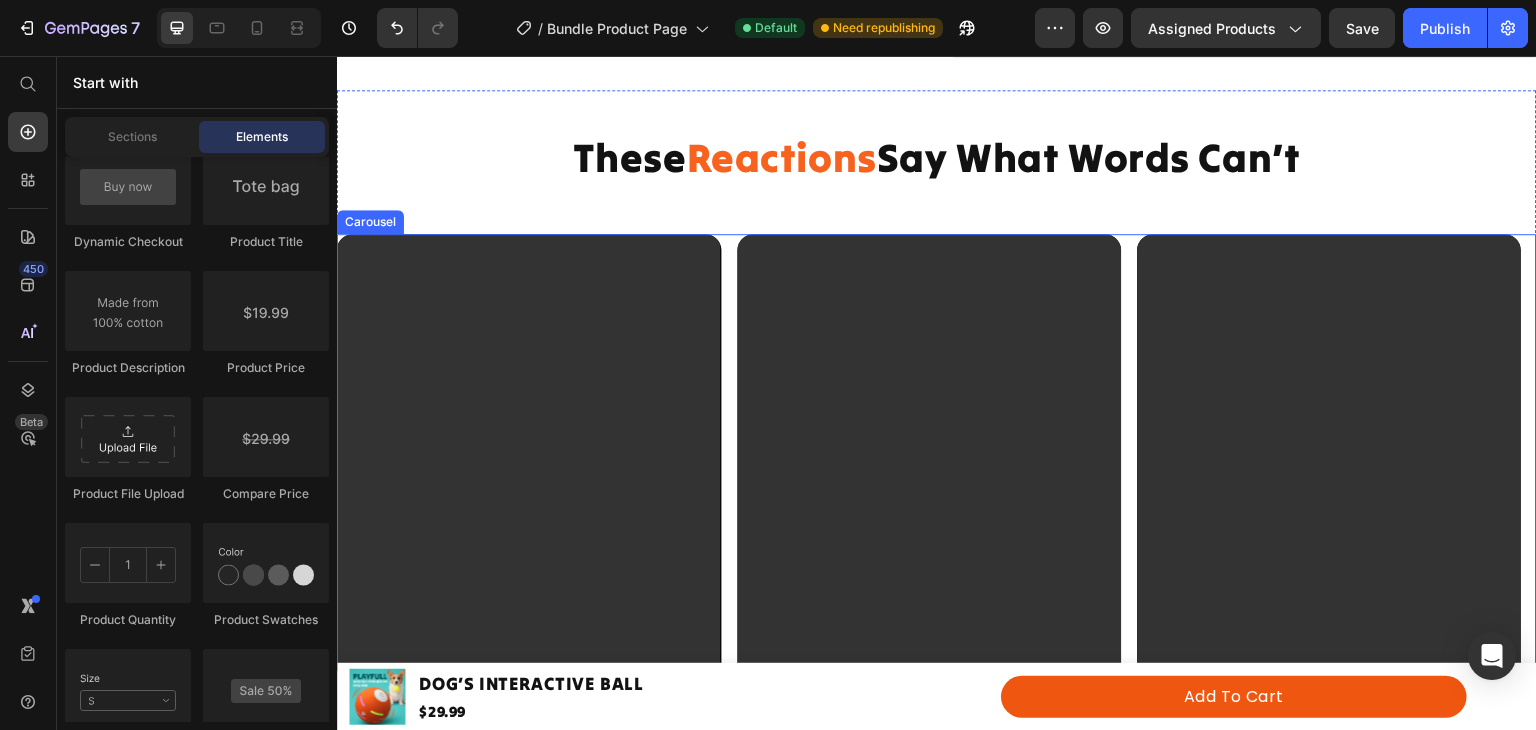 click on "Video Video Video Video Video Video" at bounding box center [937, 575] 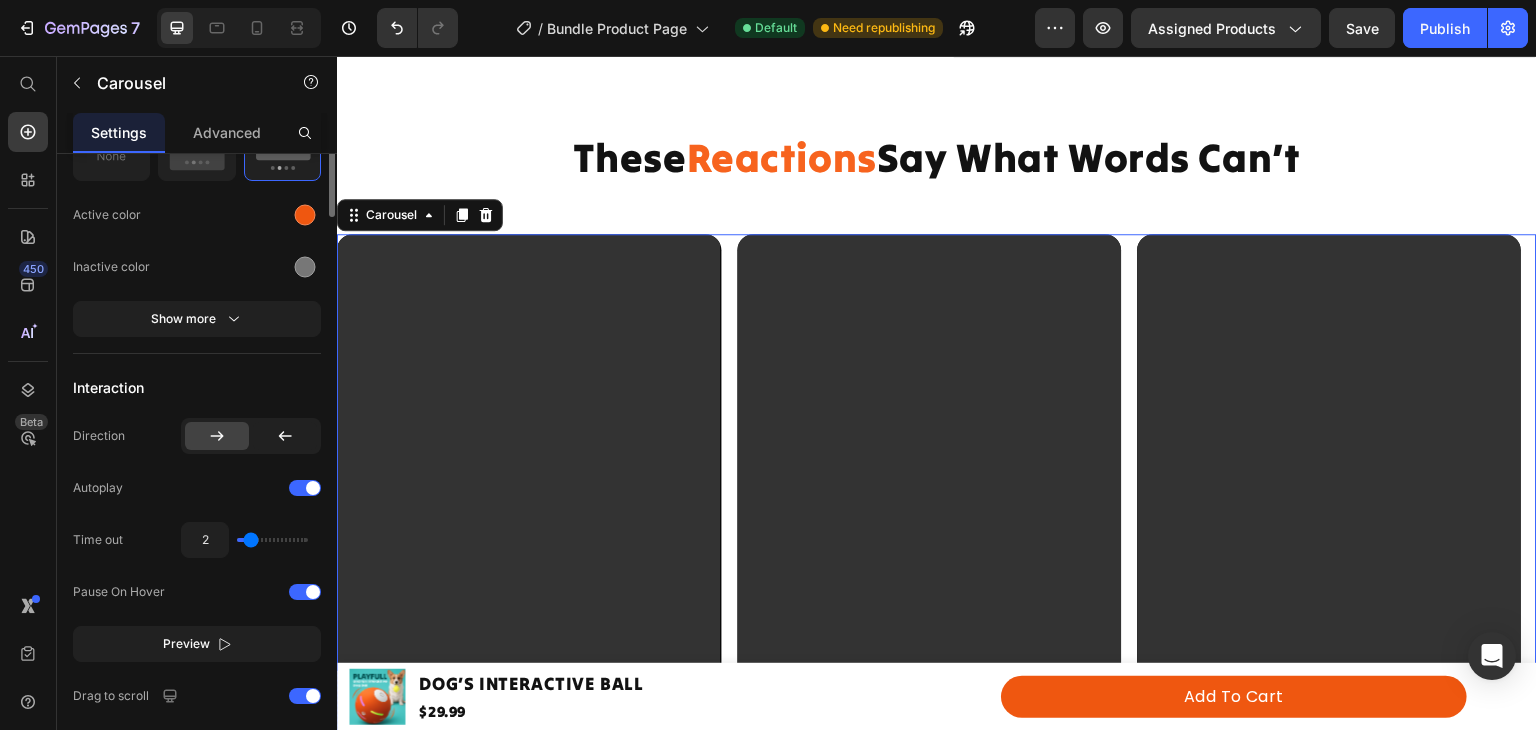 scroll, scrollTop: 623, scrollLeft: 0, axis: vertical 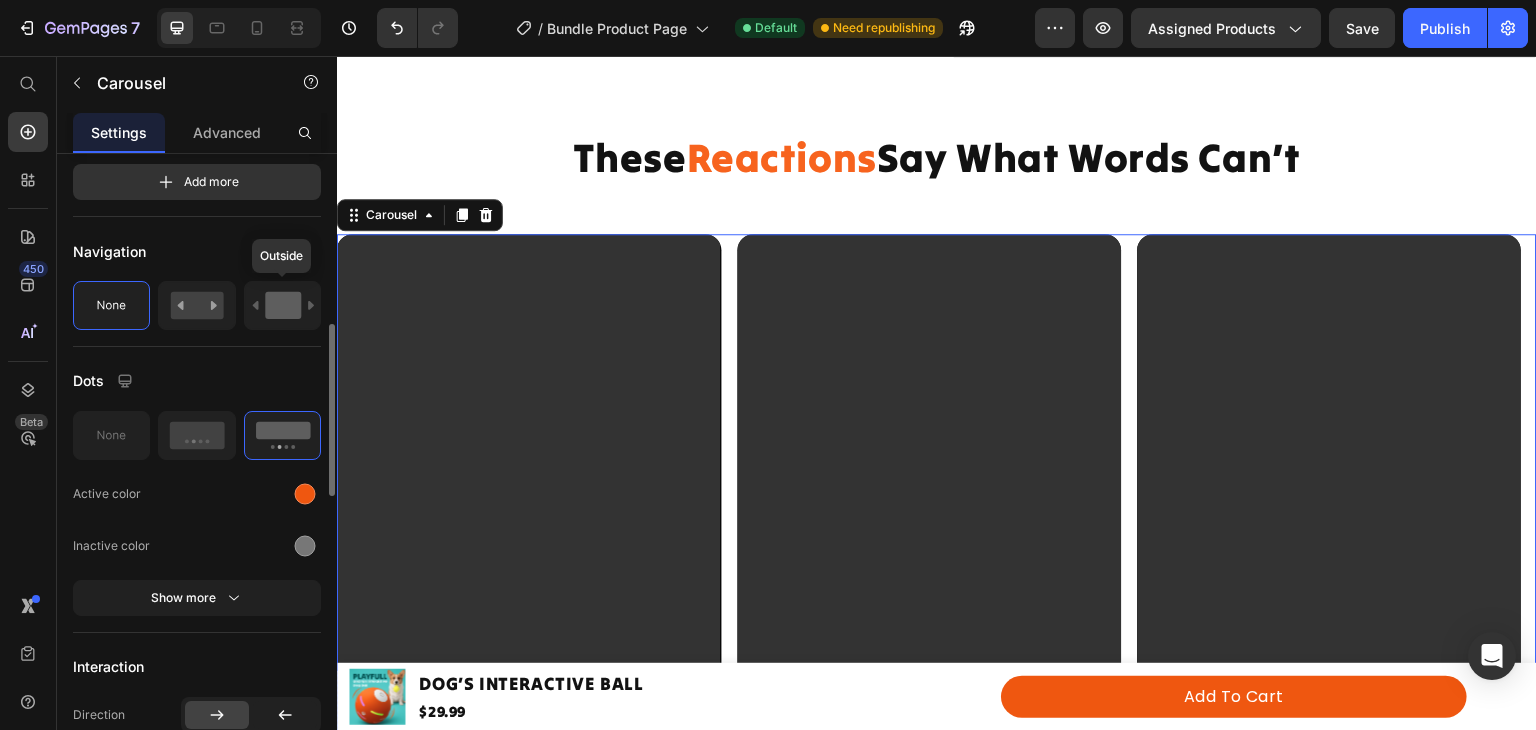 click 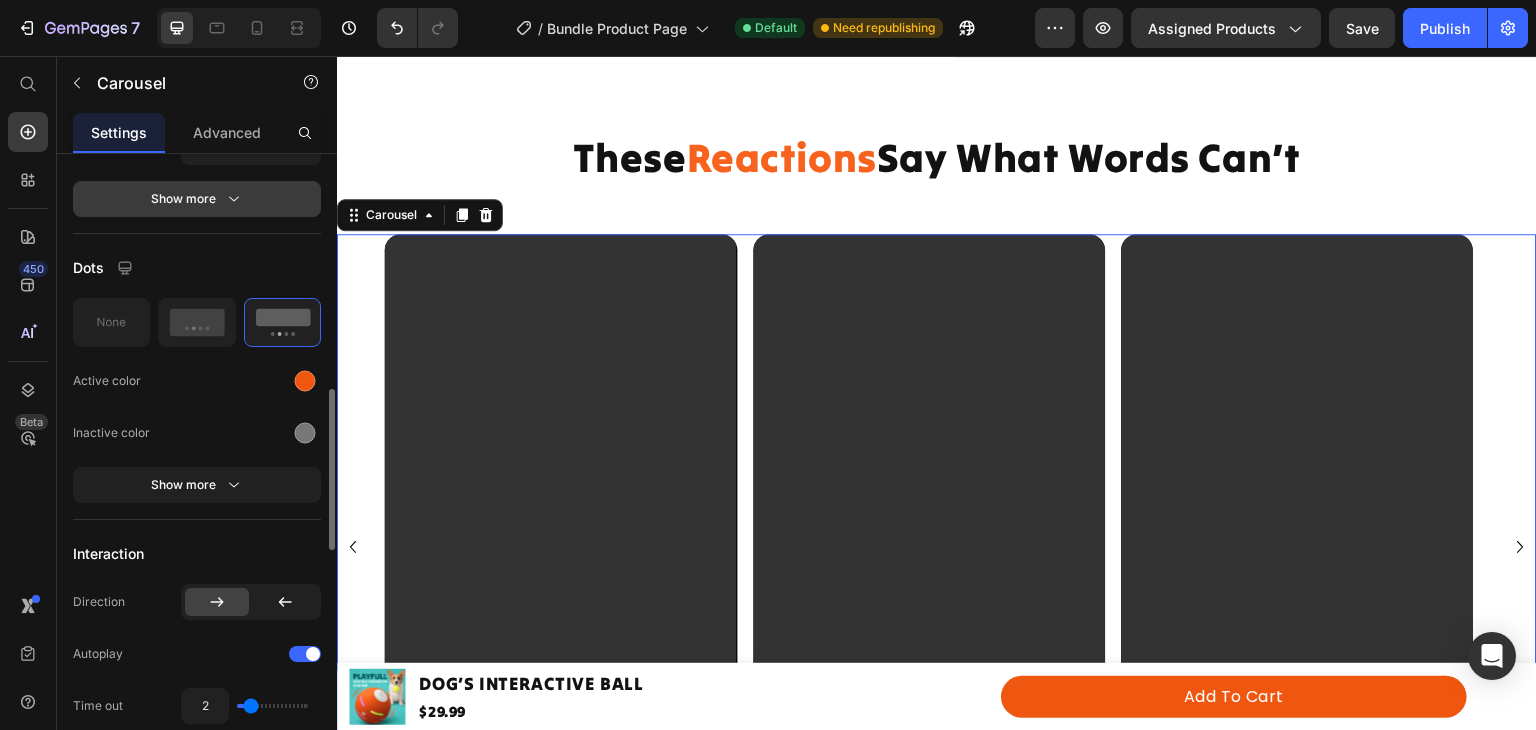 scroll, scrollTop: 899, scrollLeft: 0, axis: vertical 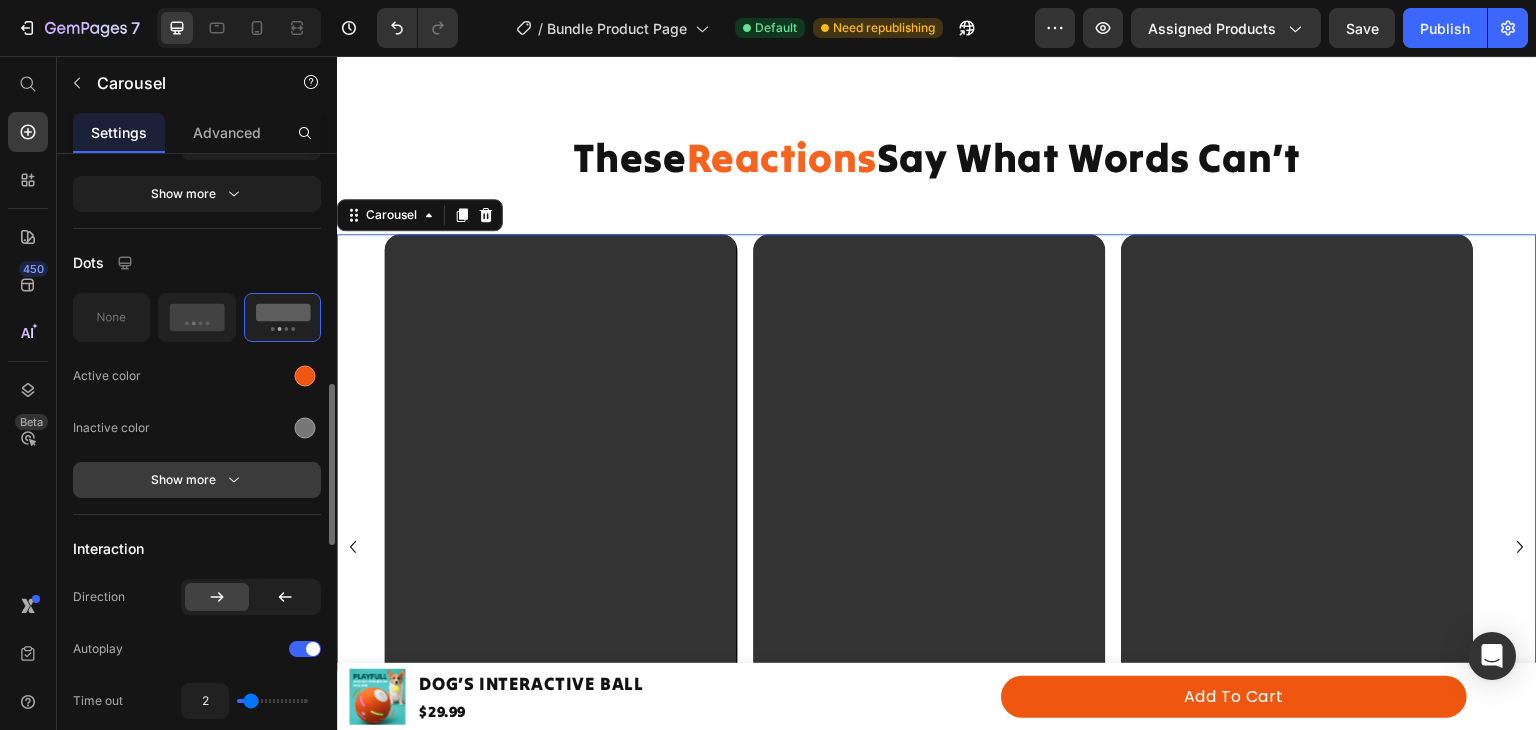 click on "Show more" at bounding box center [197, 480] 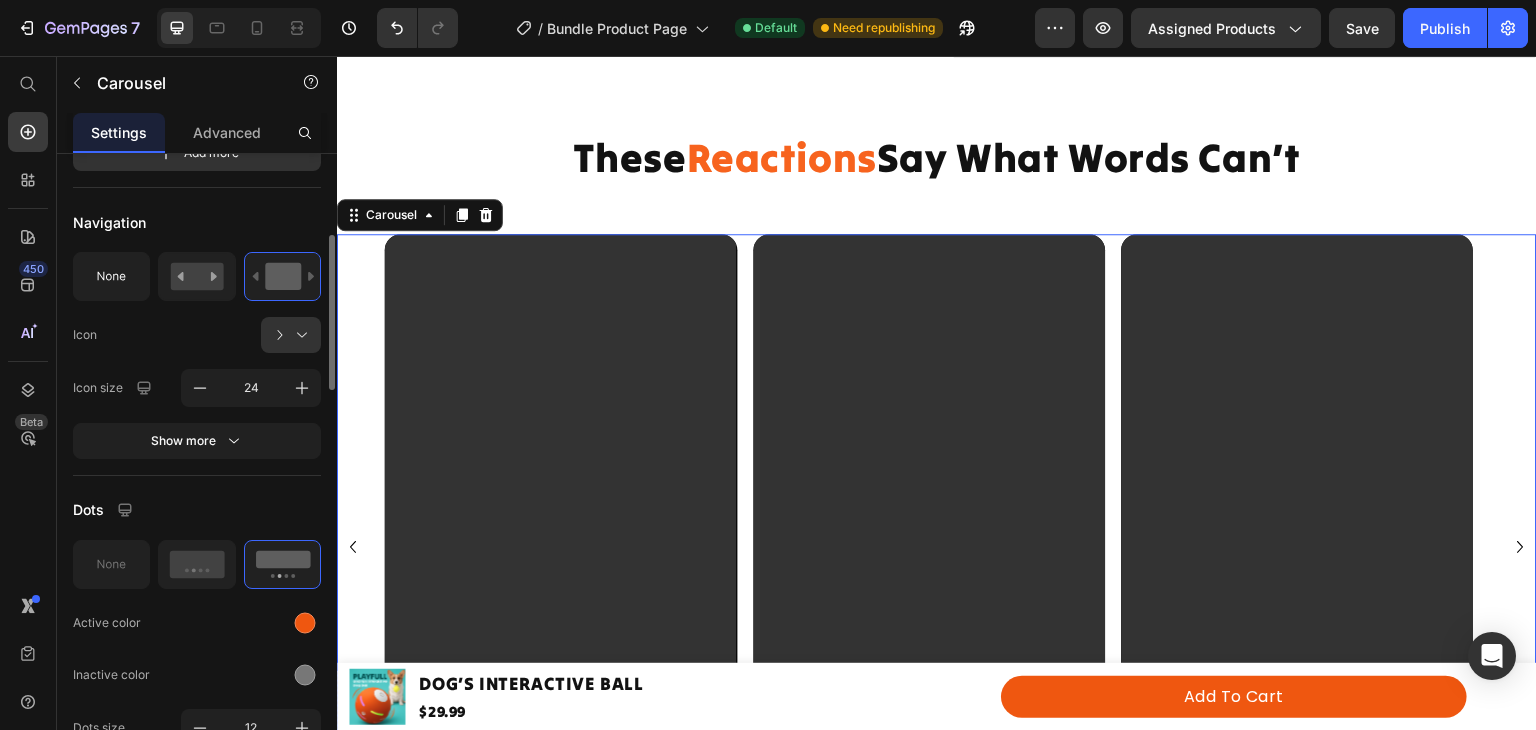 scroll, scrollTop: 589, scrollLeft: 0, axis: vertical 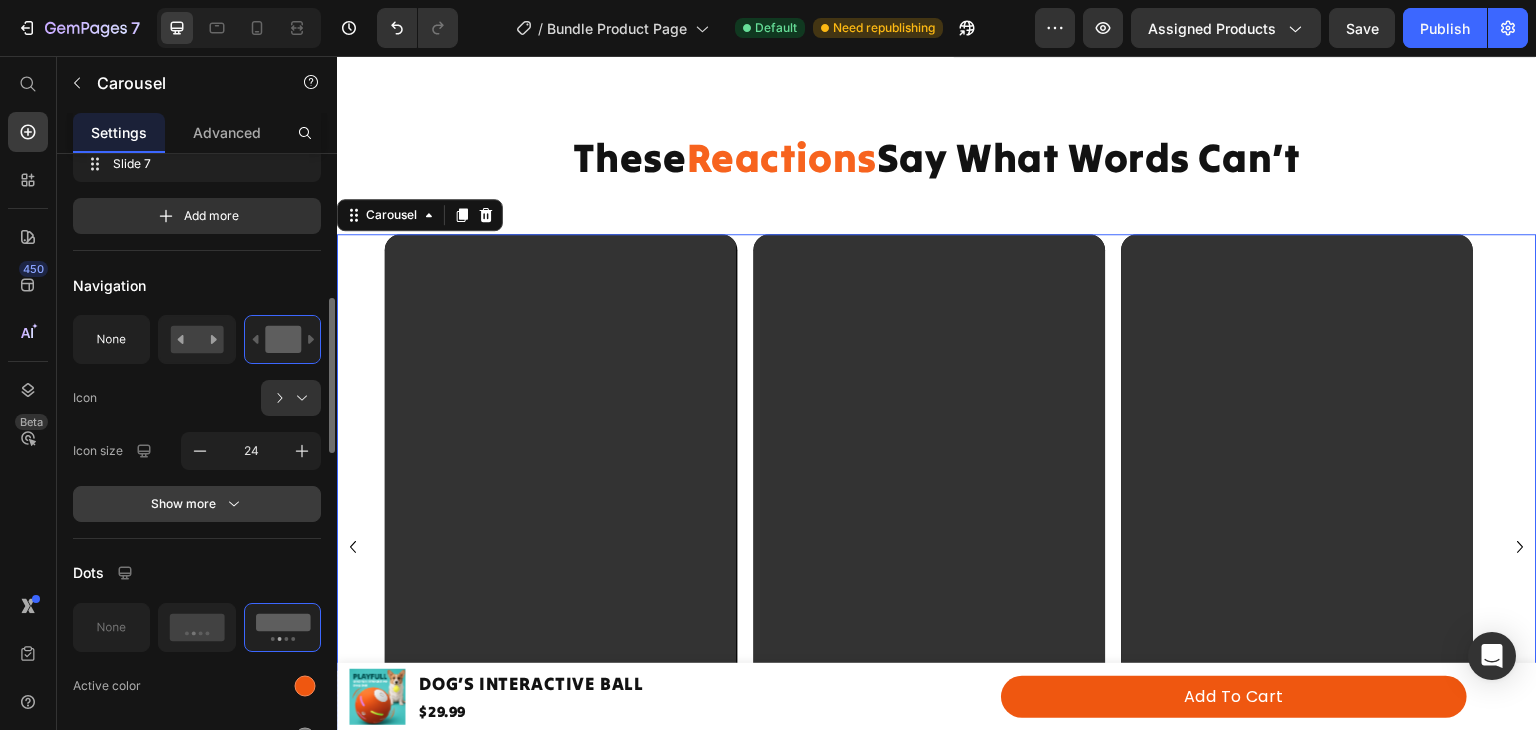click on "Show more" at bounding box center [197, 504] 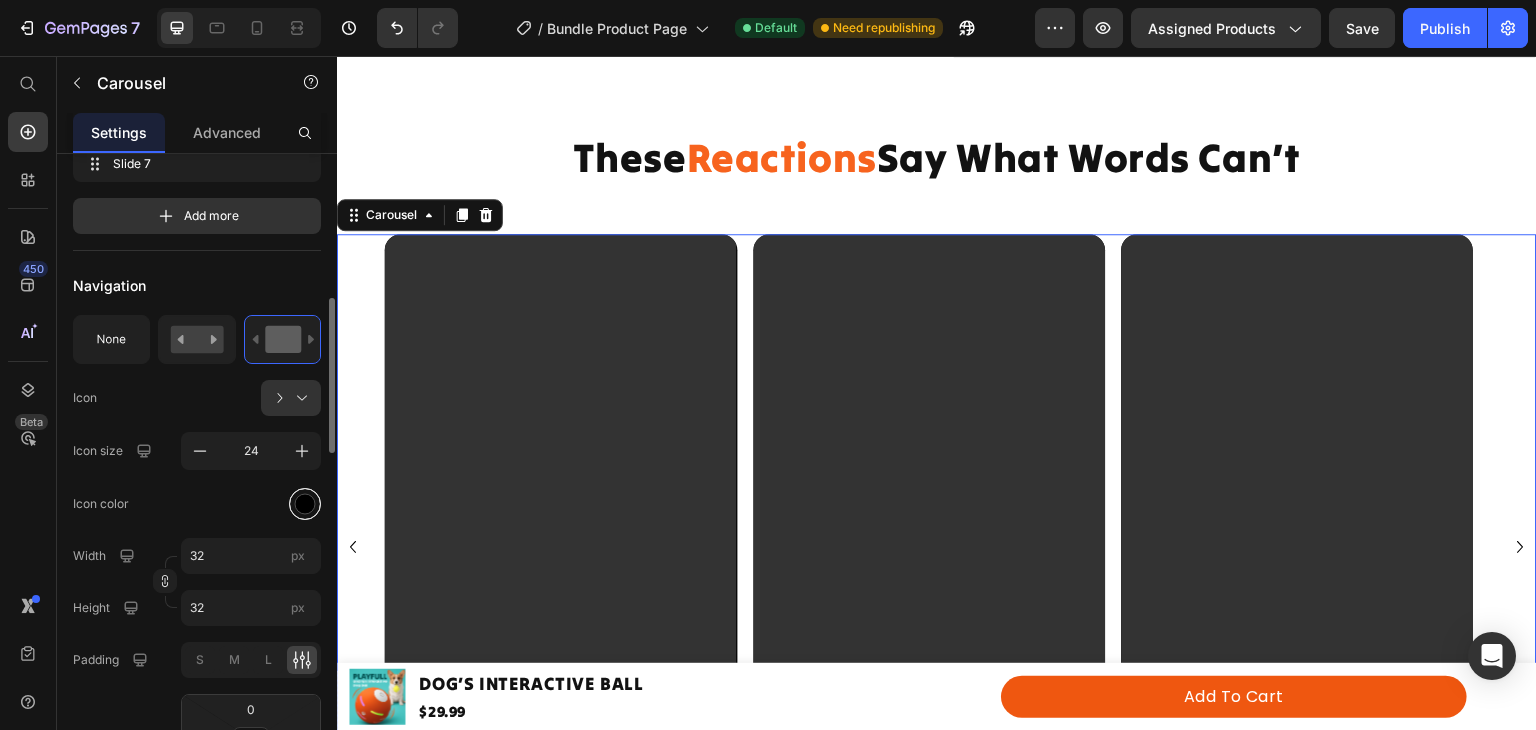 click at bounding box center (305, 503) 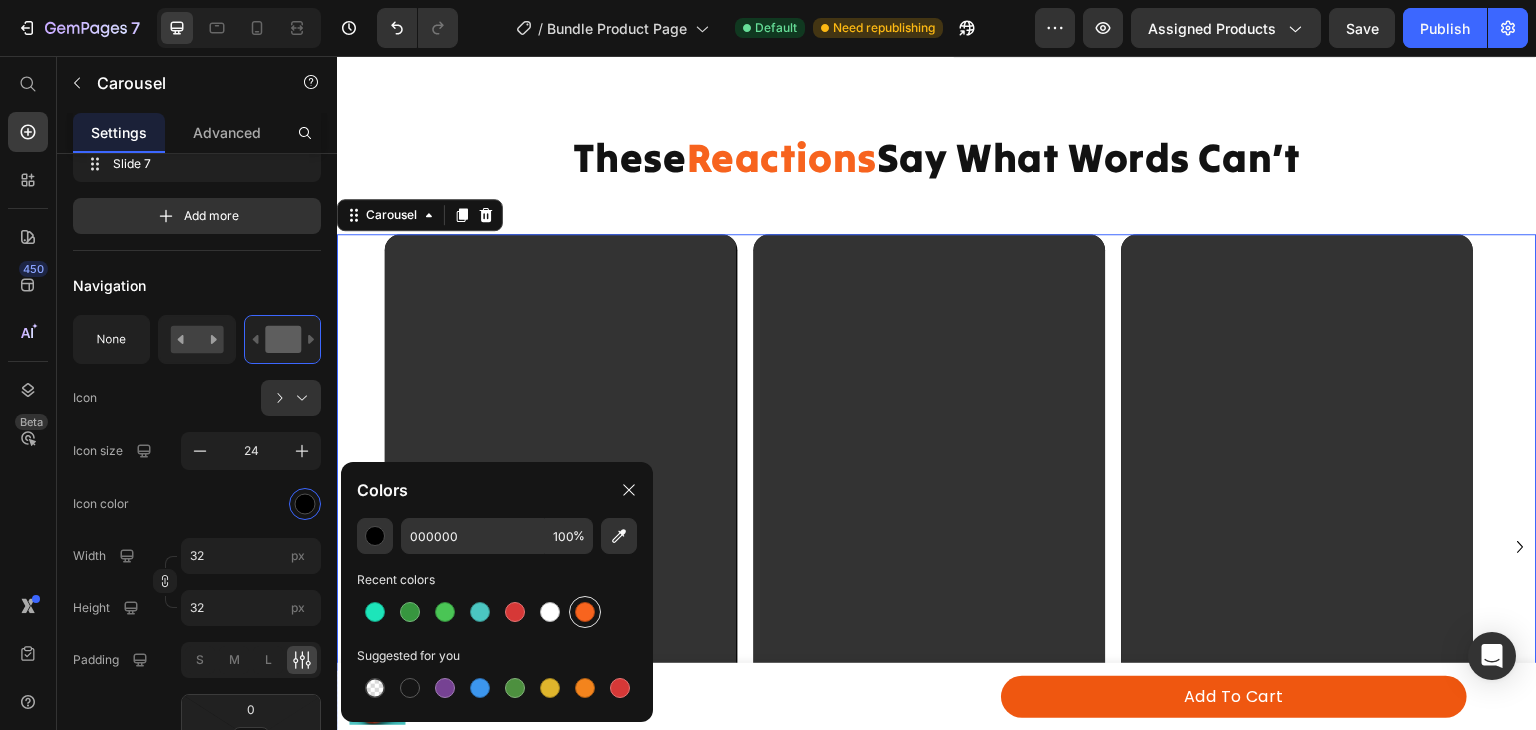 click at bounding box center [585, 612] 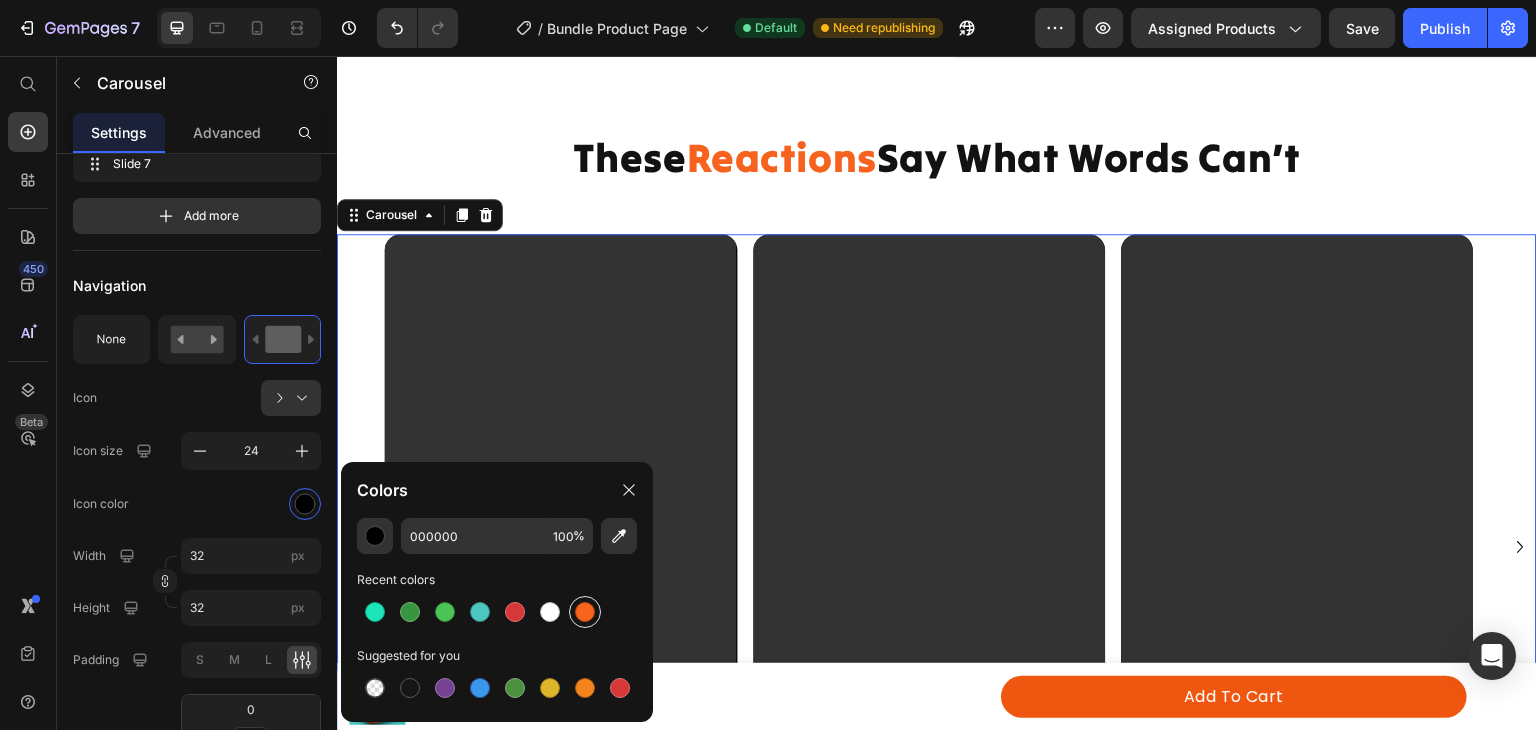 type on "F8641E" 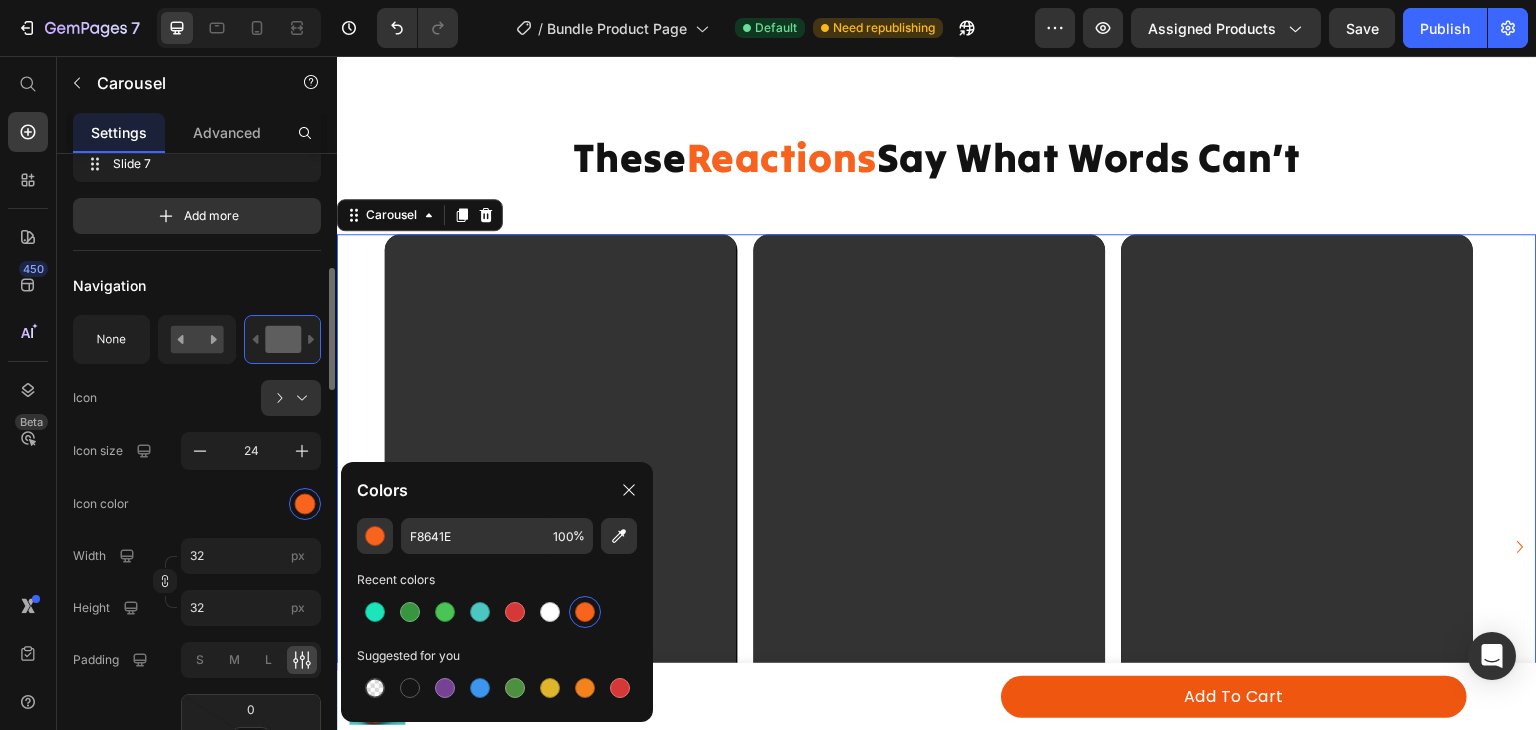 click on "Icon color" 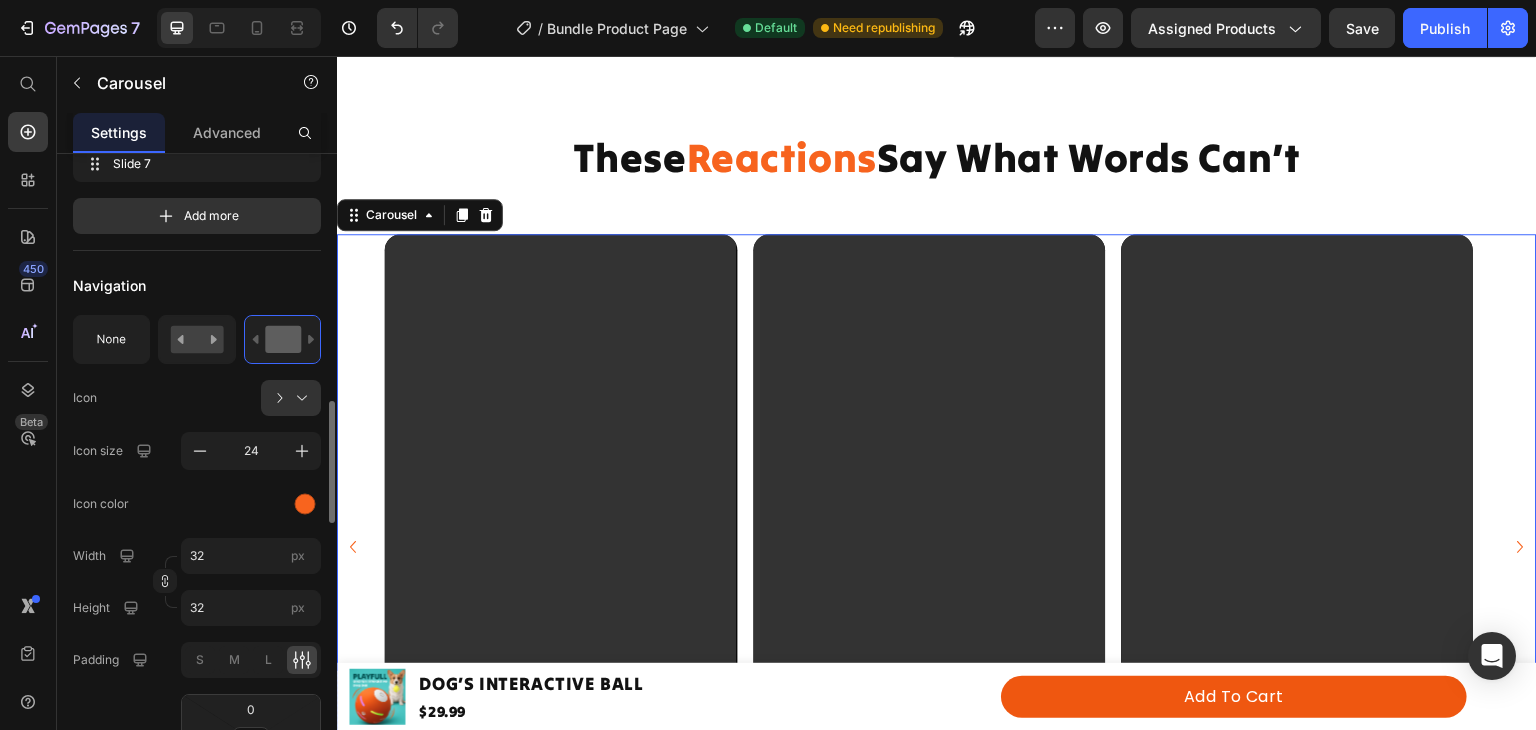 scroll, scrollTop: 701, scrollLeft: 0, axis: vertical 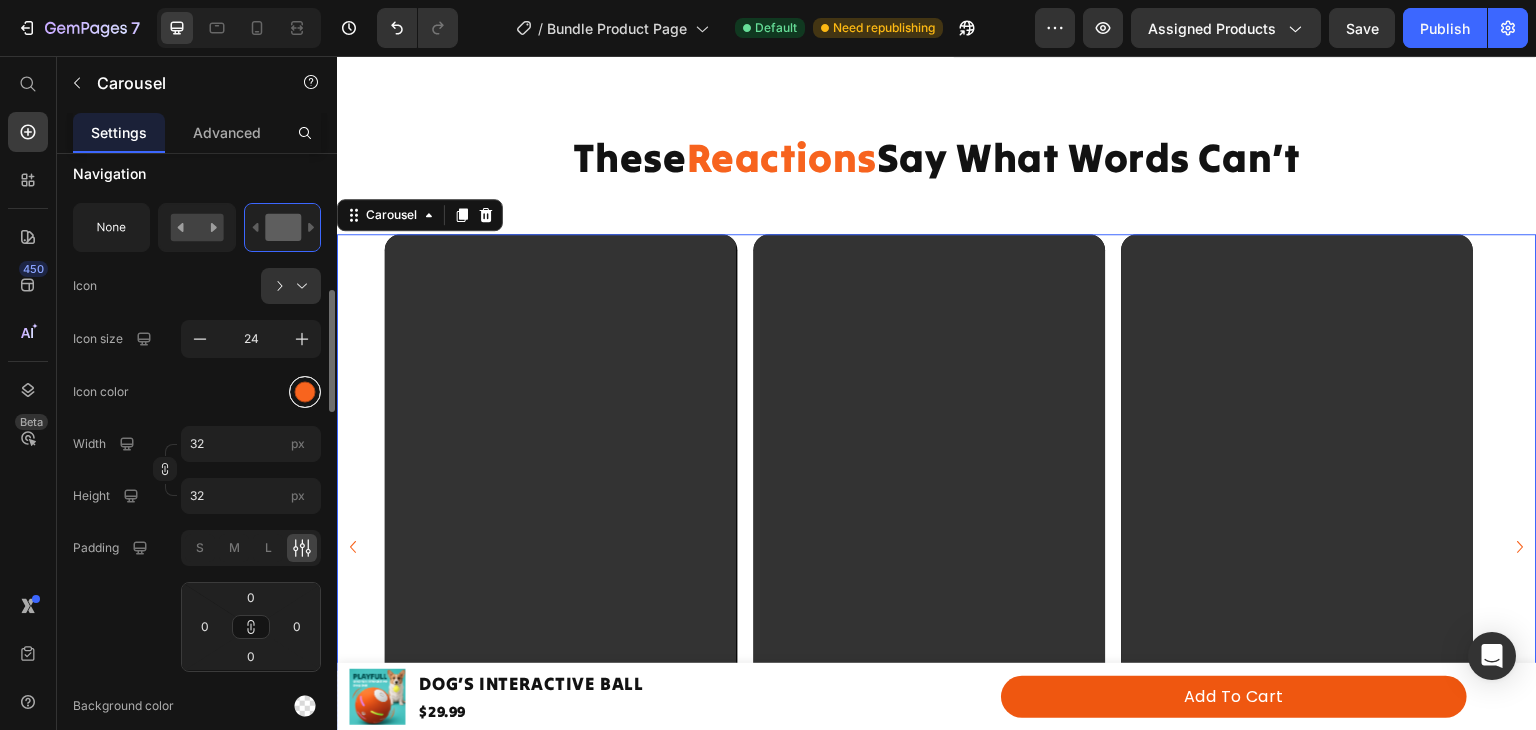 click at bounding box center (305, 392) 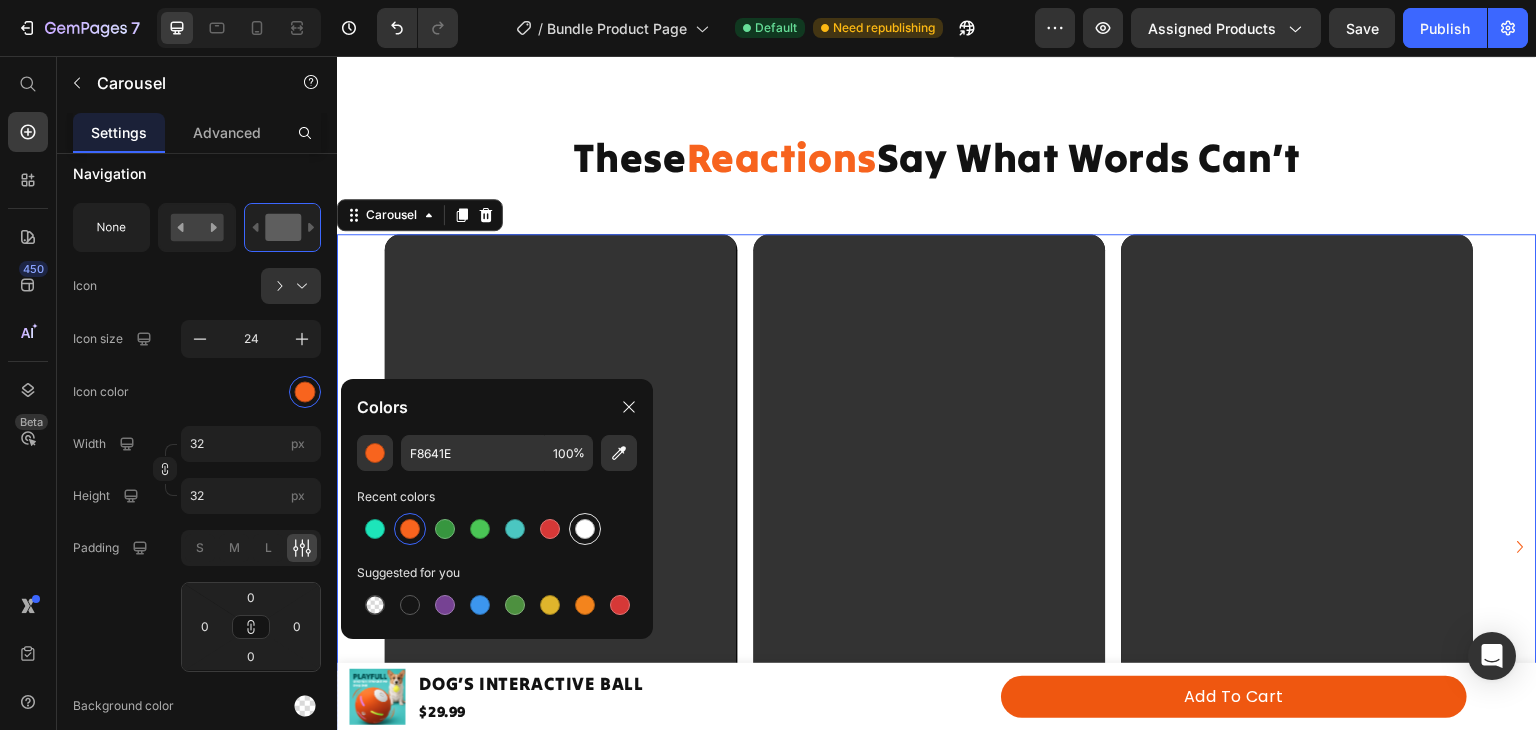 click at bounding box center (585, 529) 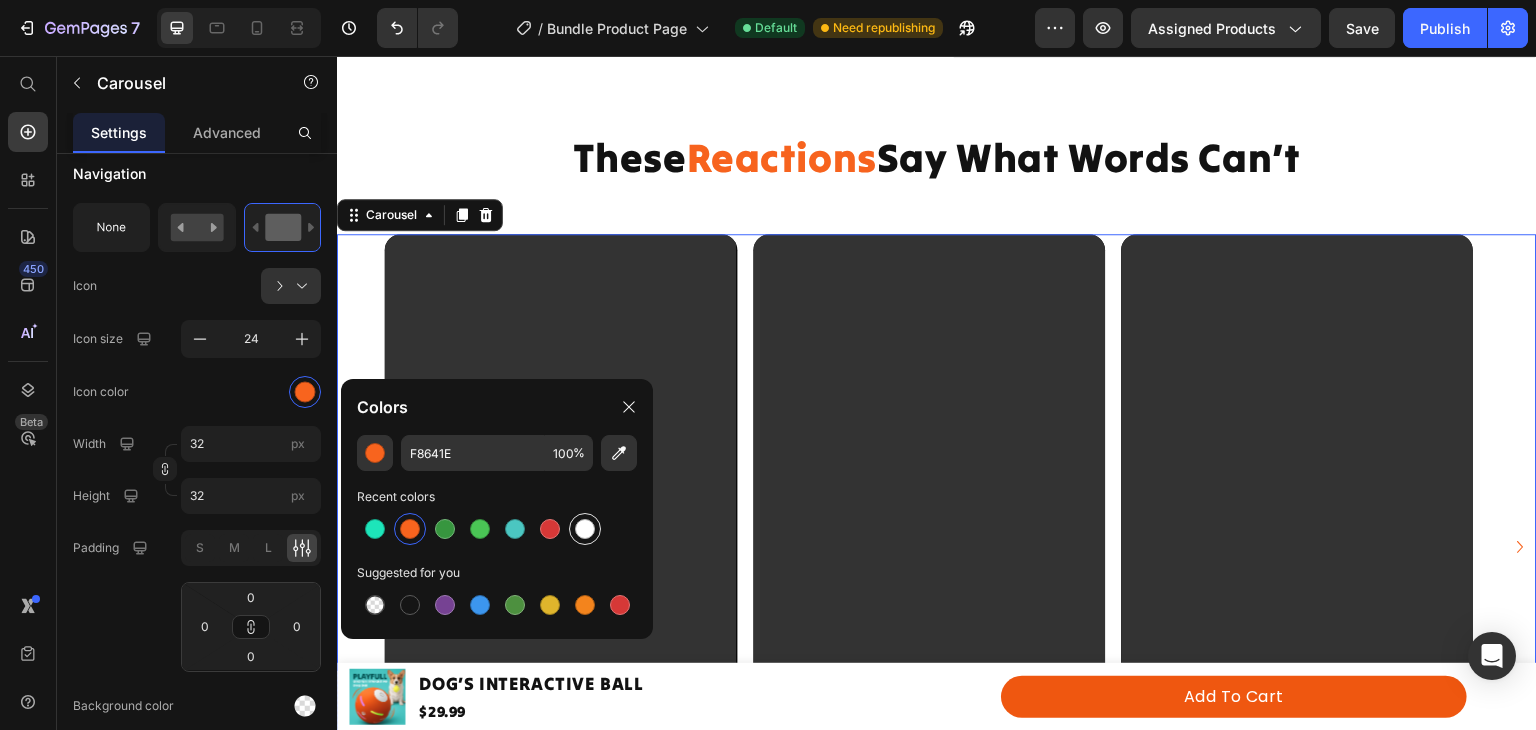 type on "FFFFFF" 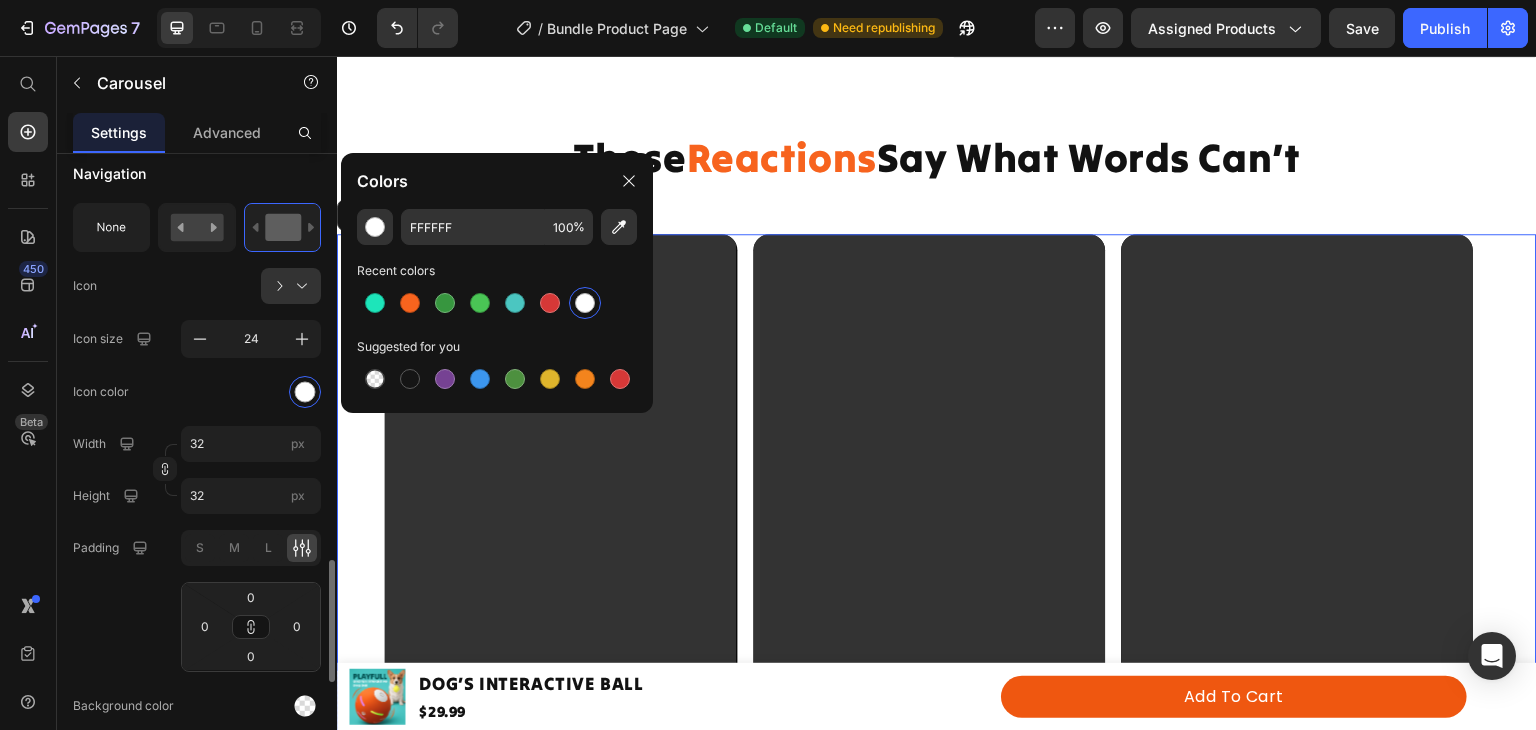 scroll, scrollTop: 933, scrollLeft: 0, axis: vertical 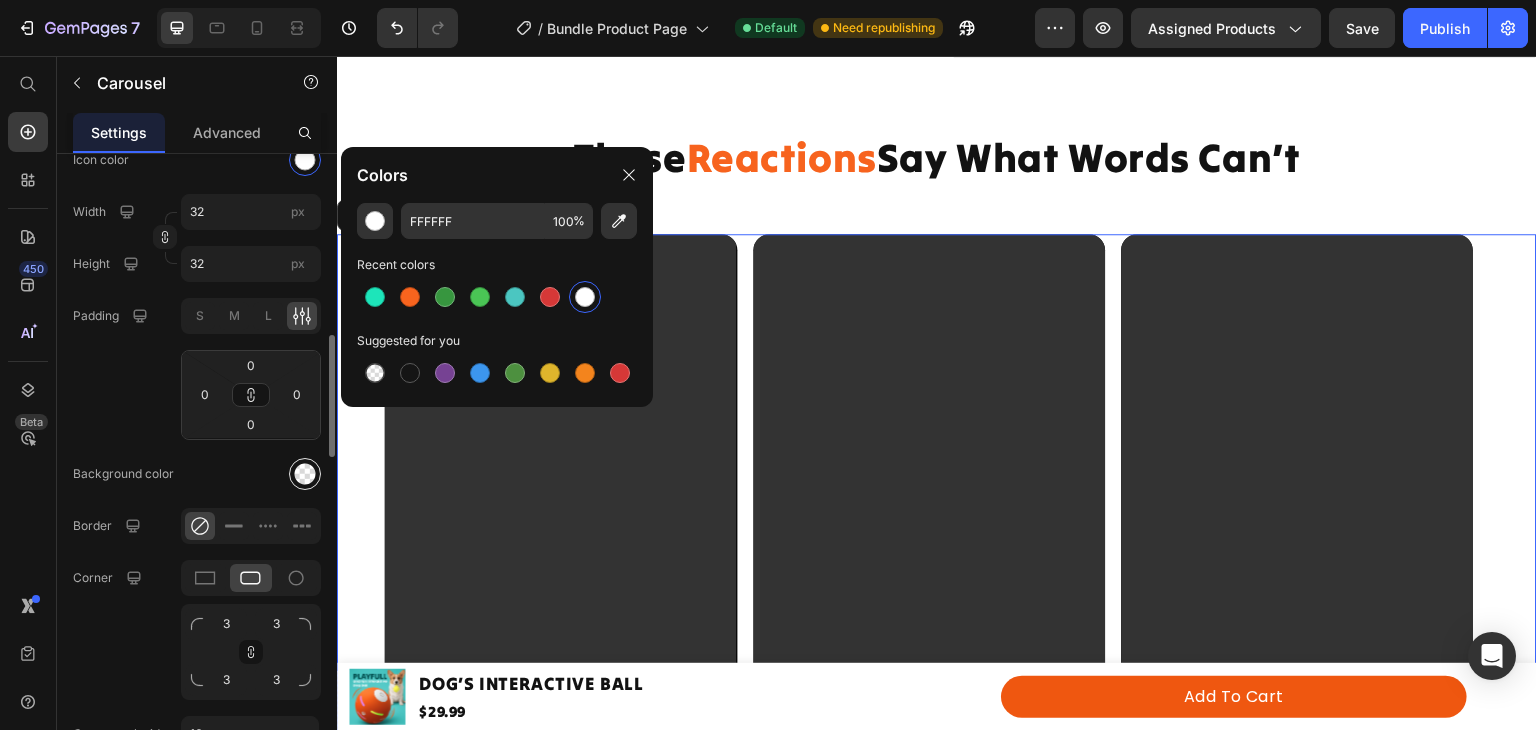 click at bounding box center [305, 474] 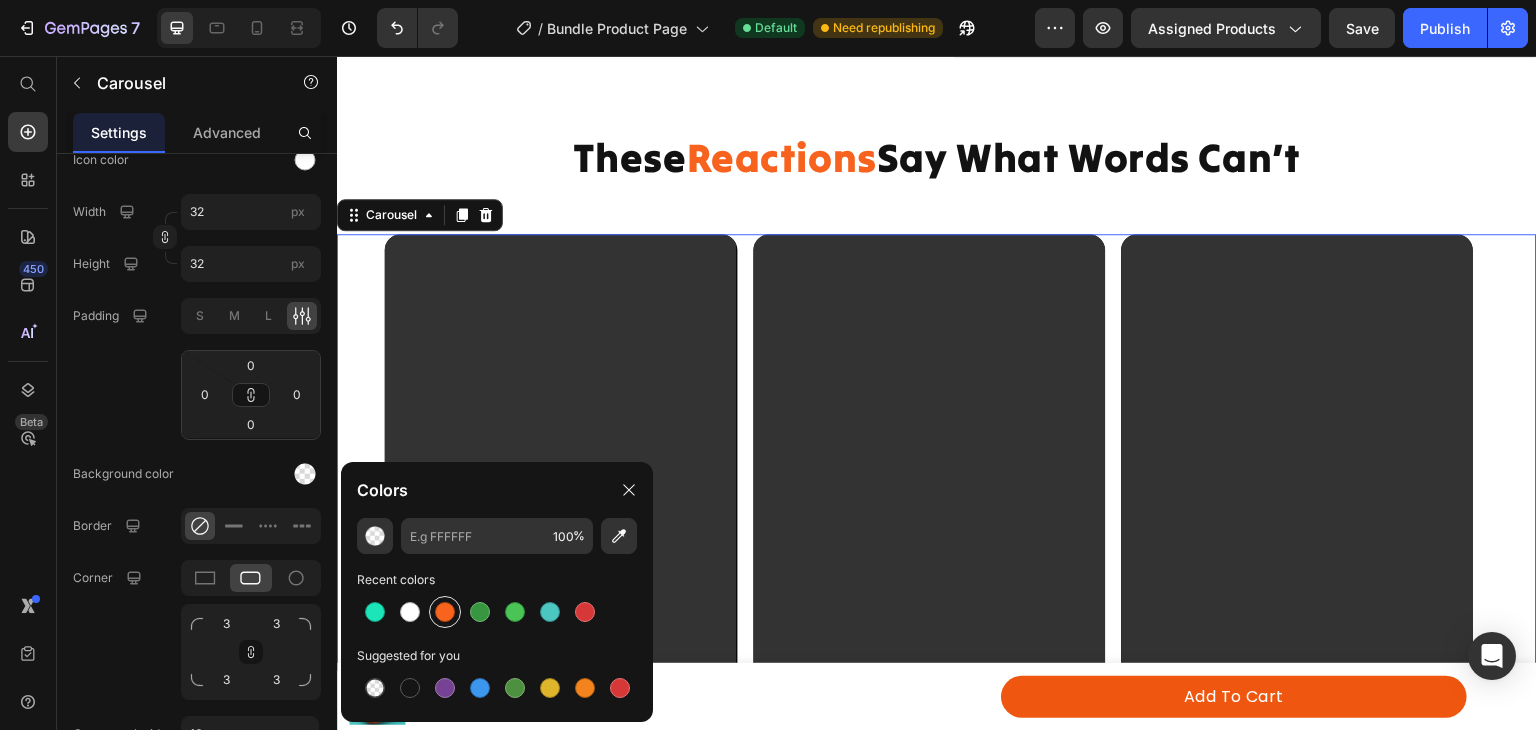 click at bounding box center (445, 612) 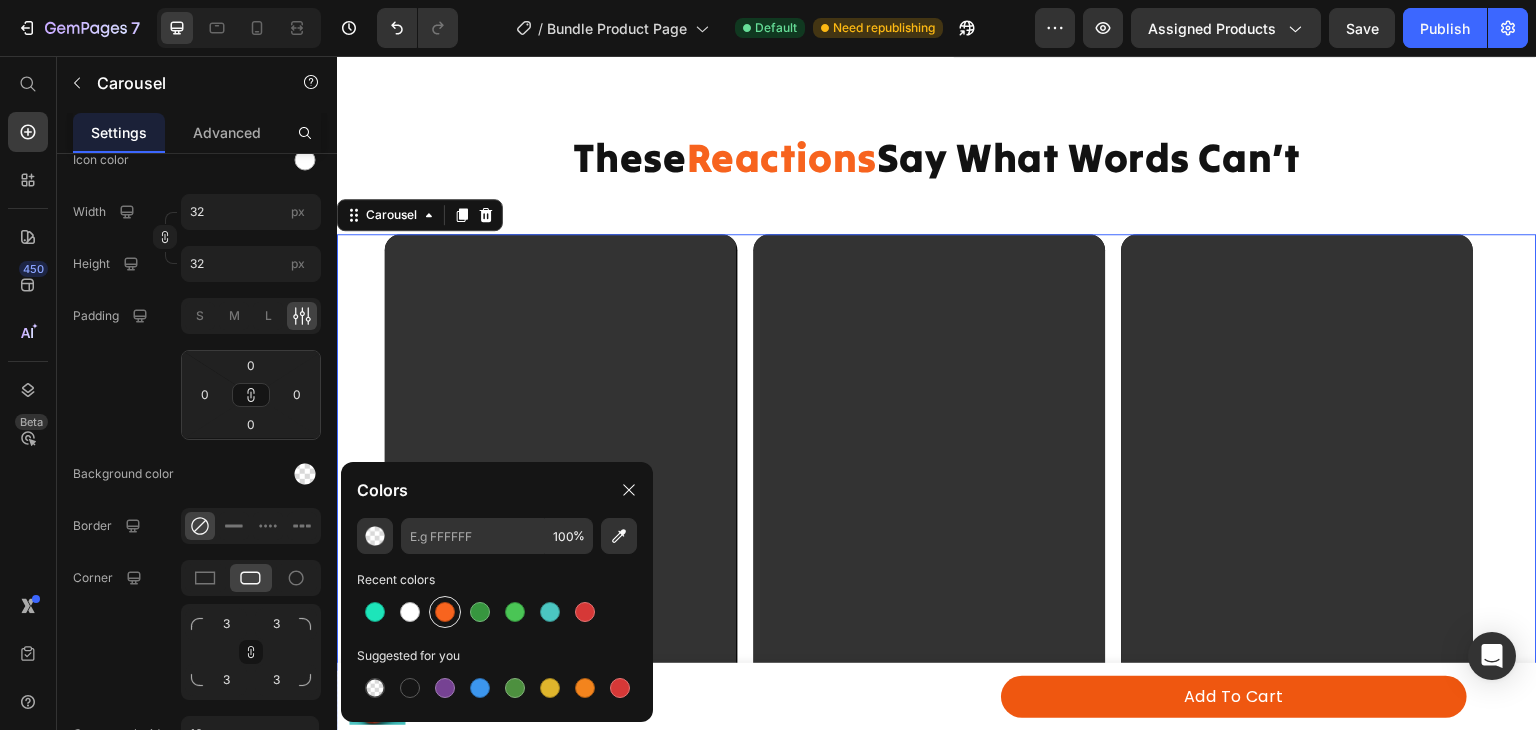 type on "F8641E" 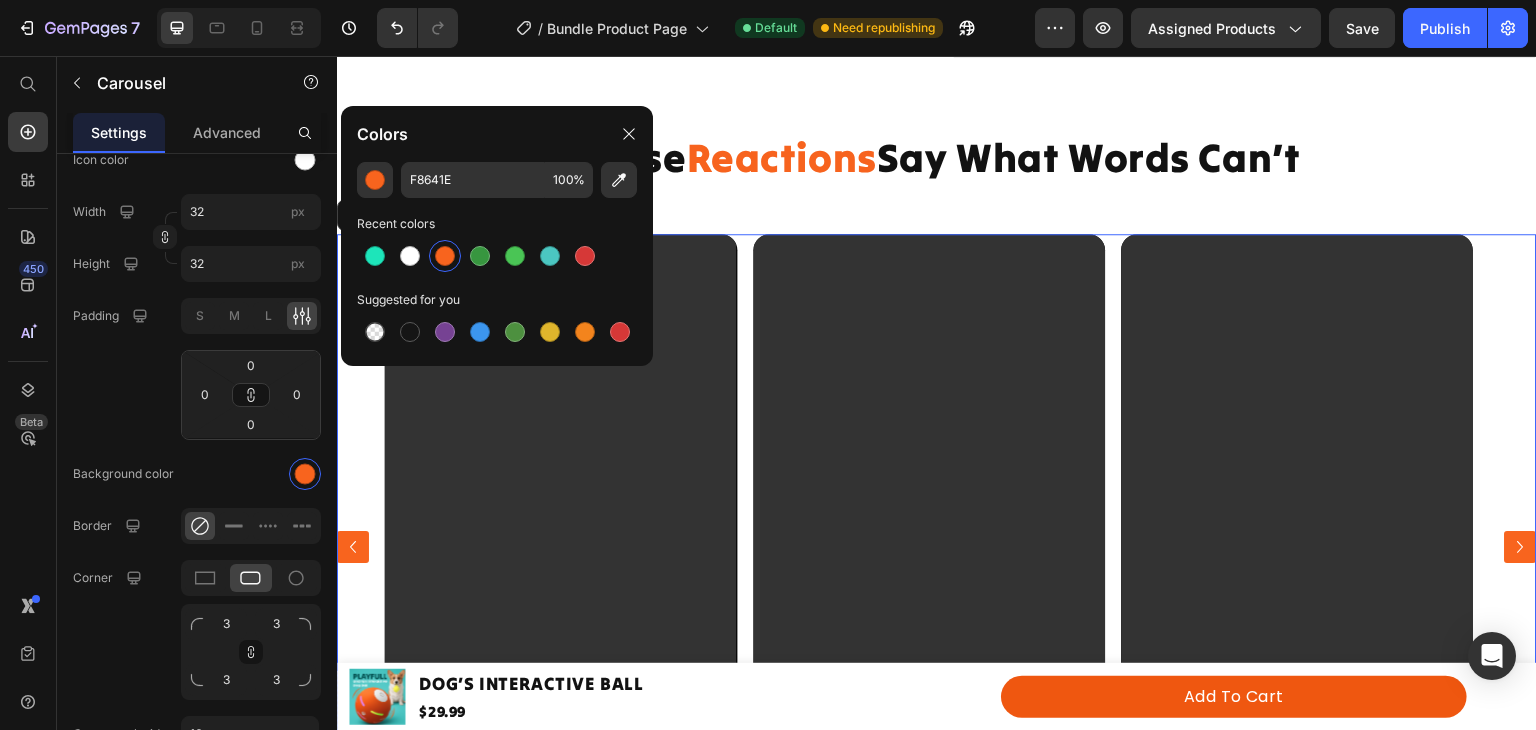scroll, scrollTop: 1288, scrollLeft: 0, axis: vertical 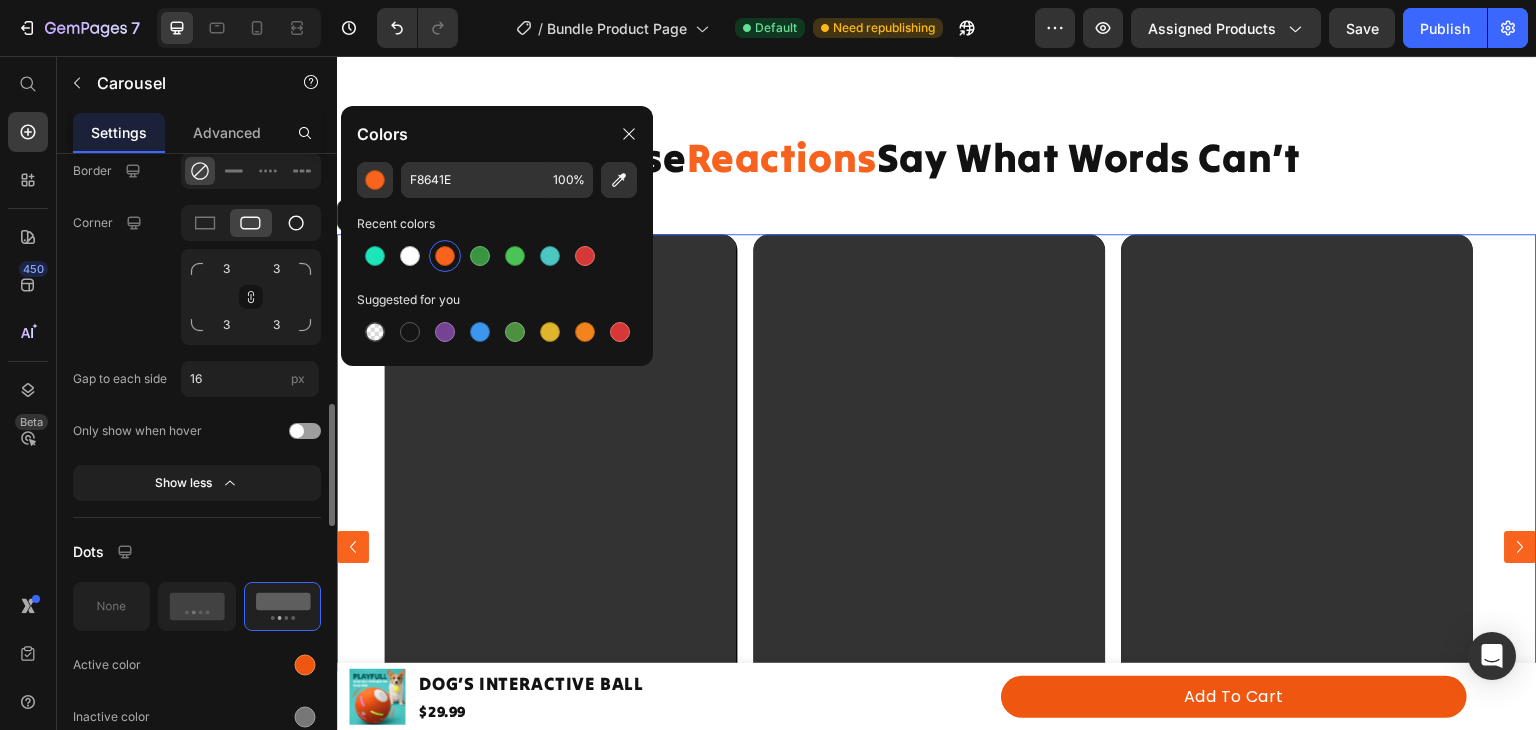 click 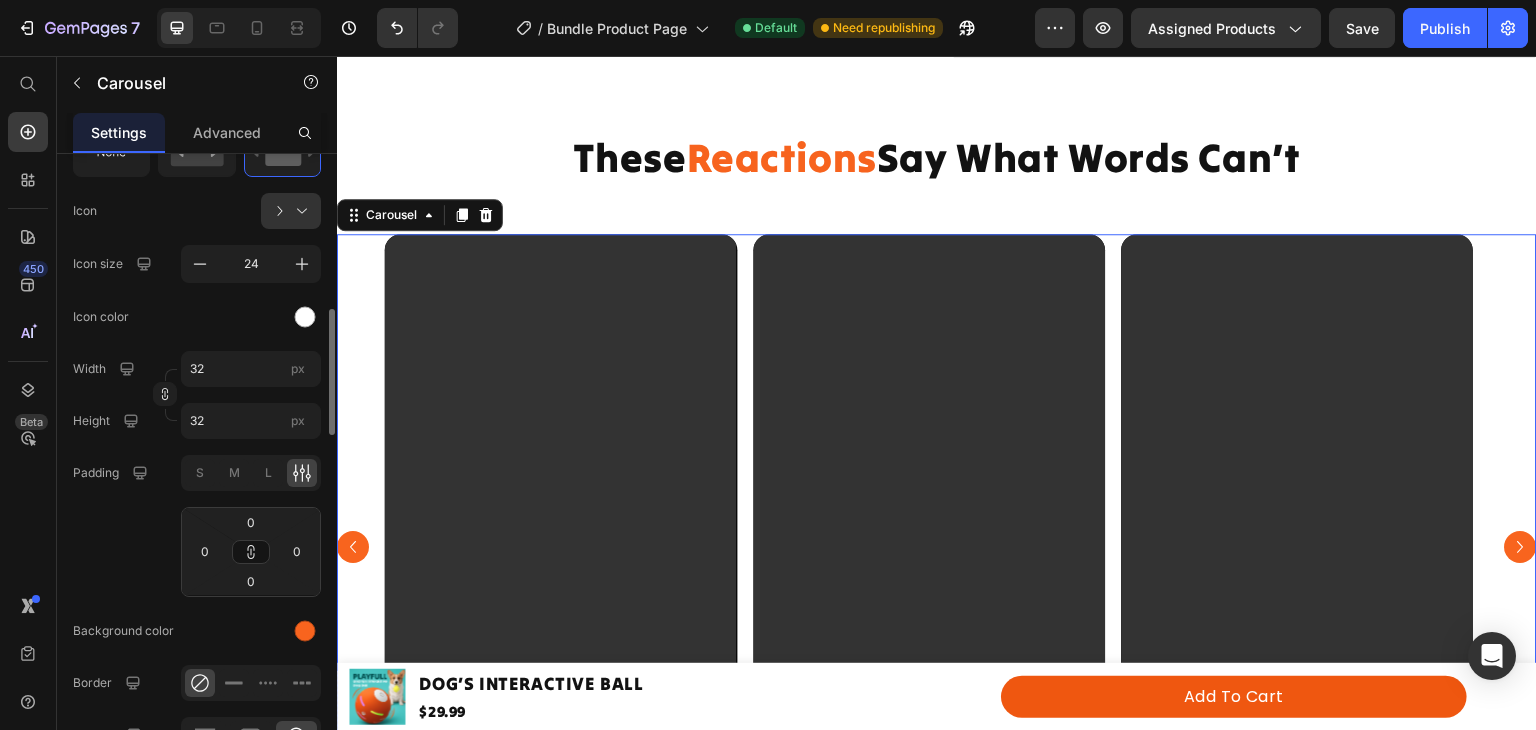 scroll, scrollTop: 776, scrollLeft: 0, axis: vertical 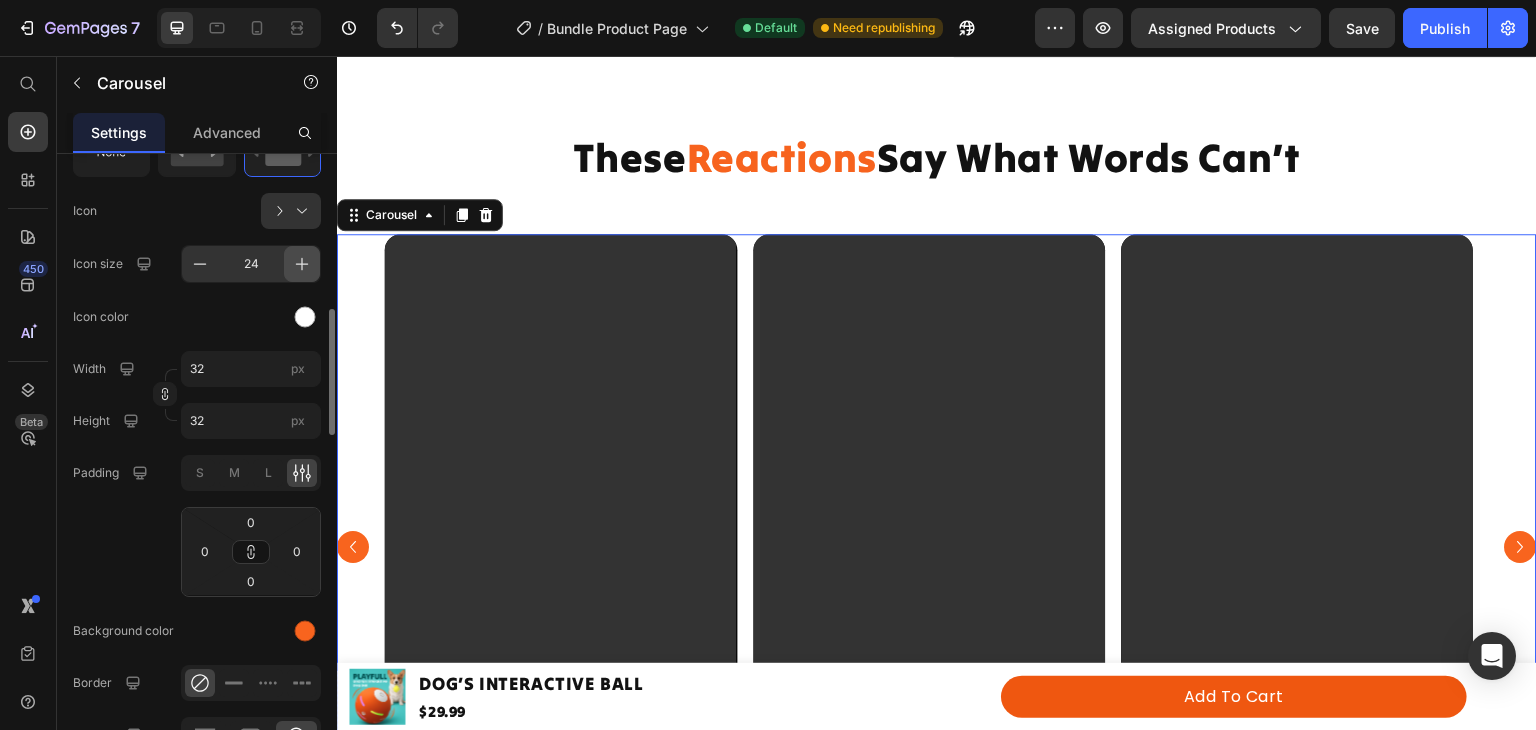 click 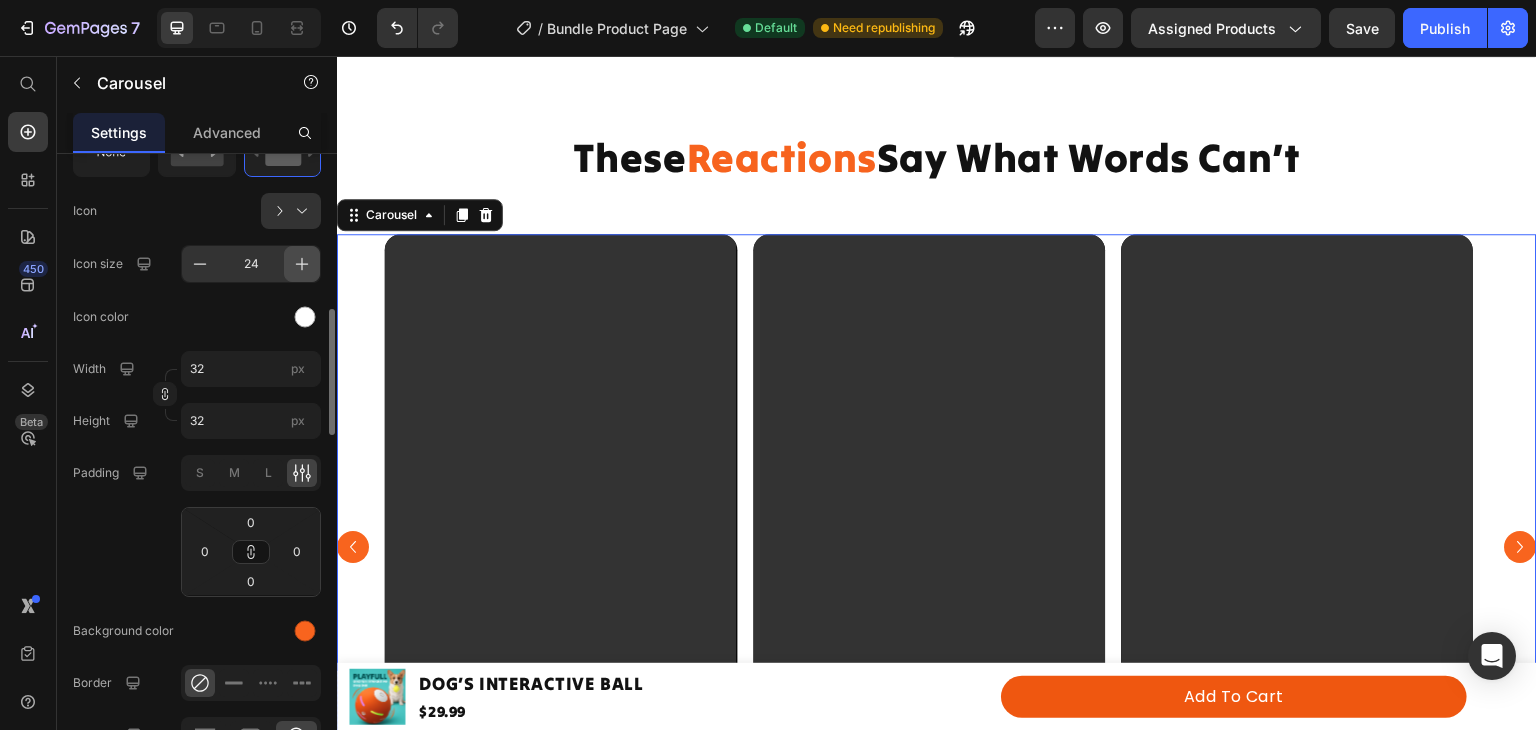 click 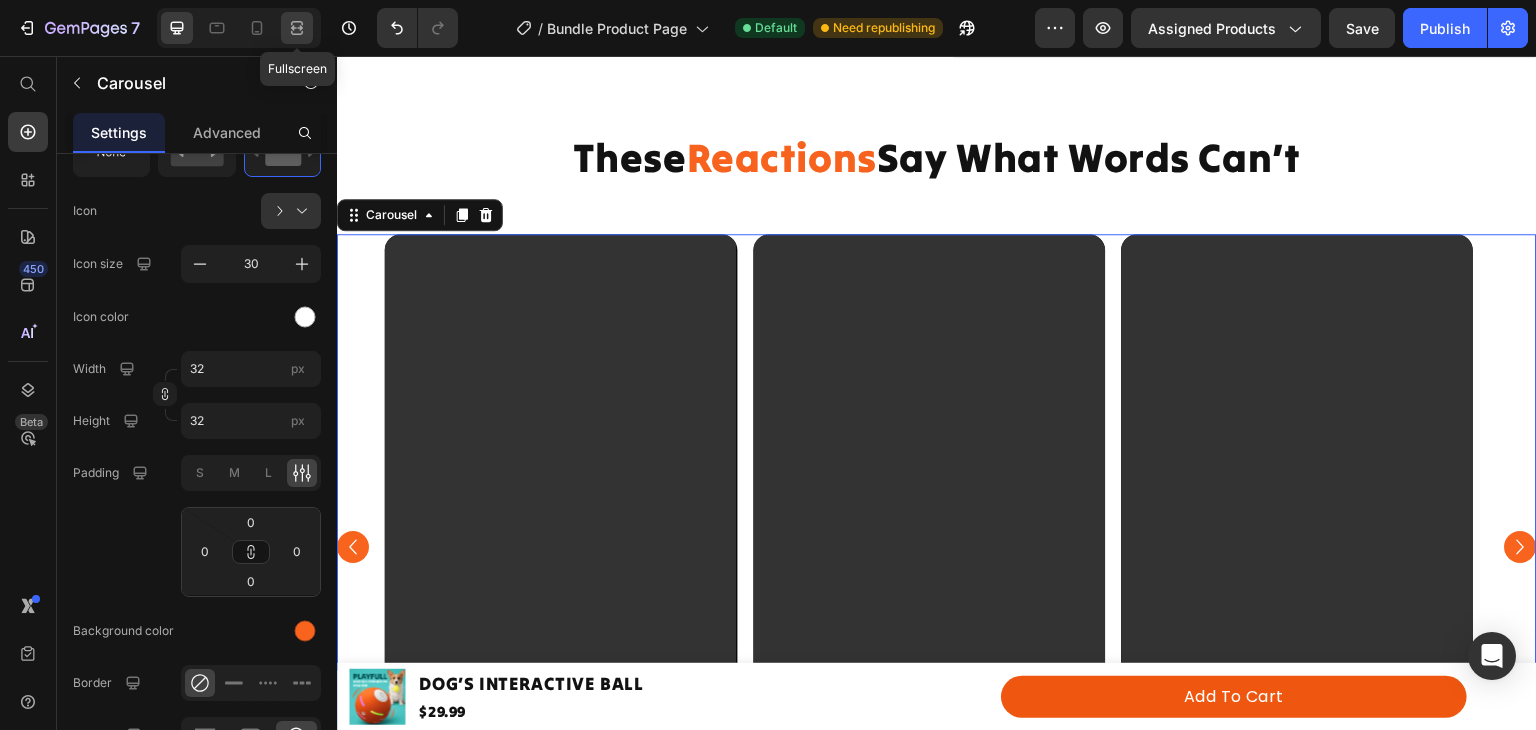 click 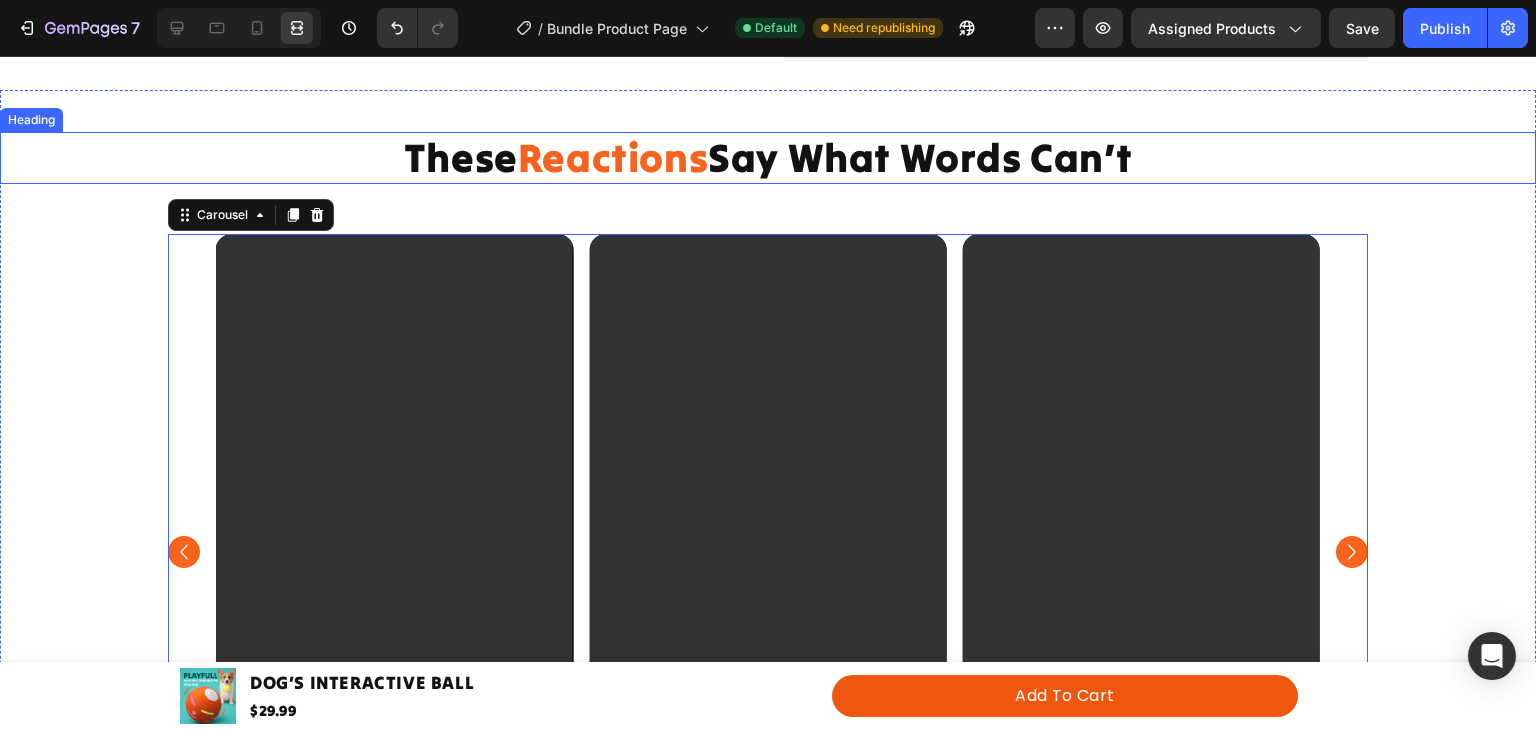 click on "Reactions" at bounding box center [613, 157] 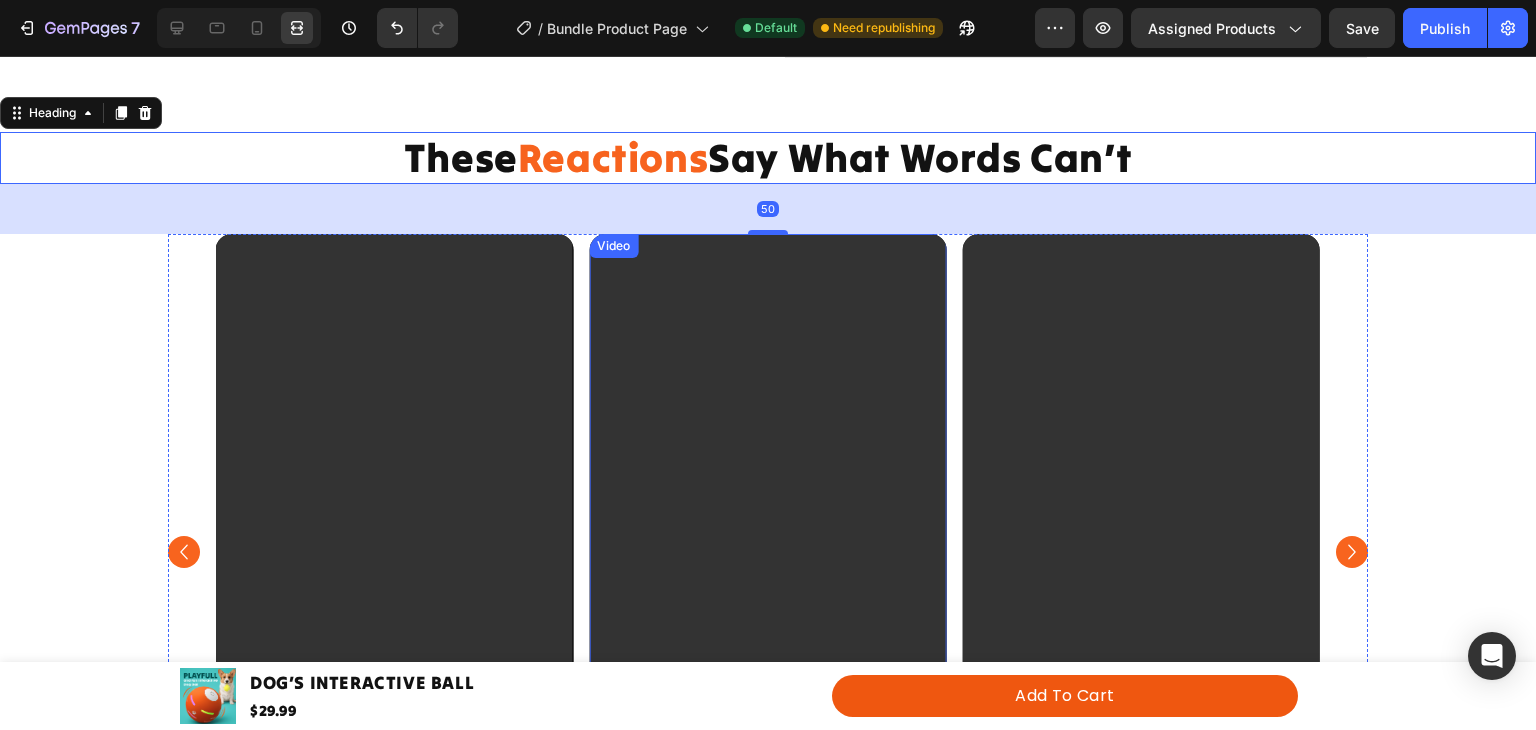 scroll, scrollTop: 874, scrollLeft: 0, axis: vertical 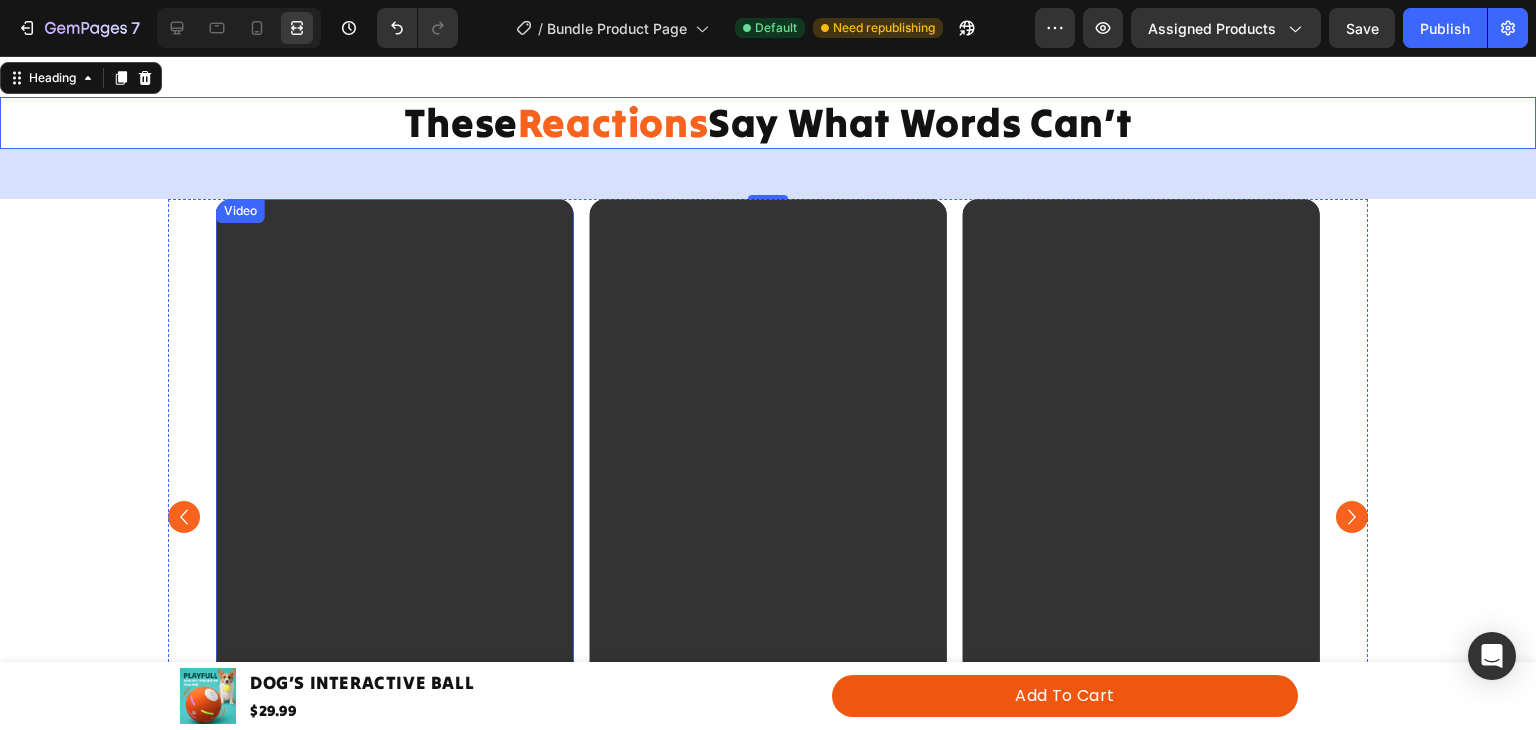 click at bounding box center [394, 516] 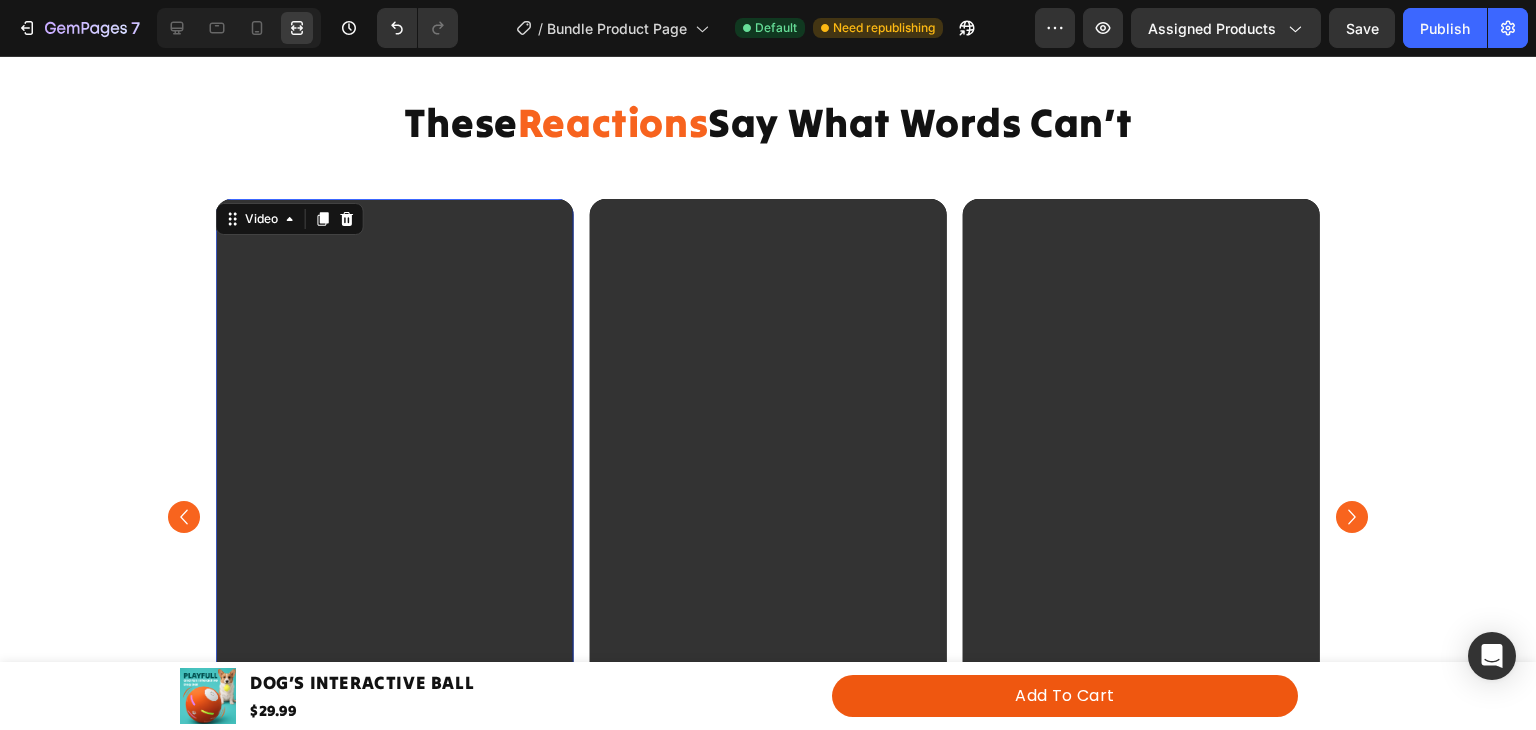 click on "Video" at bounding box center [290, 219] 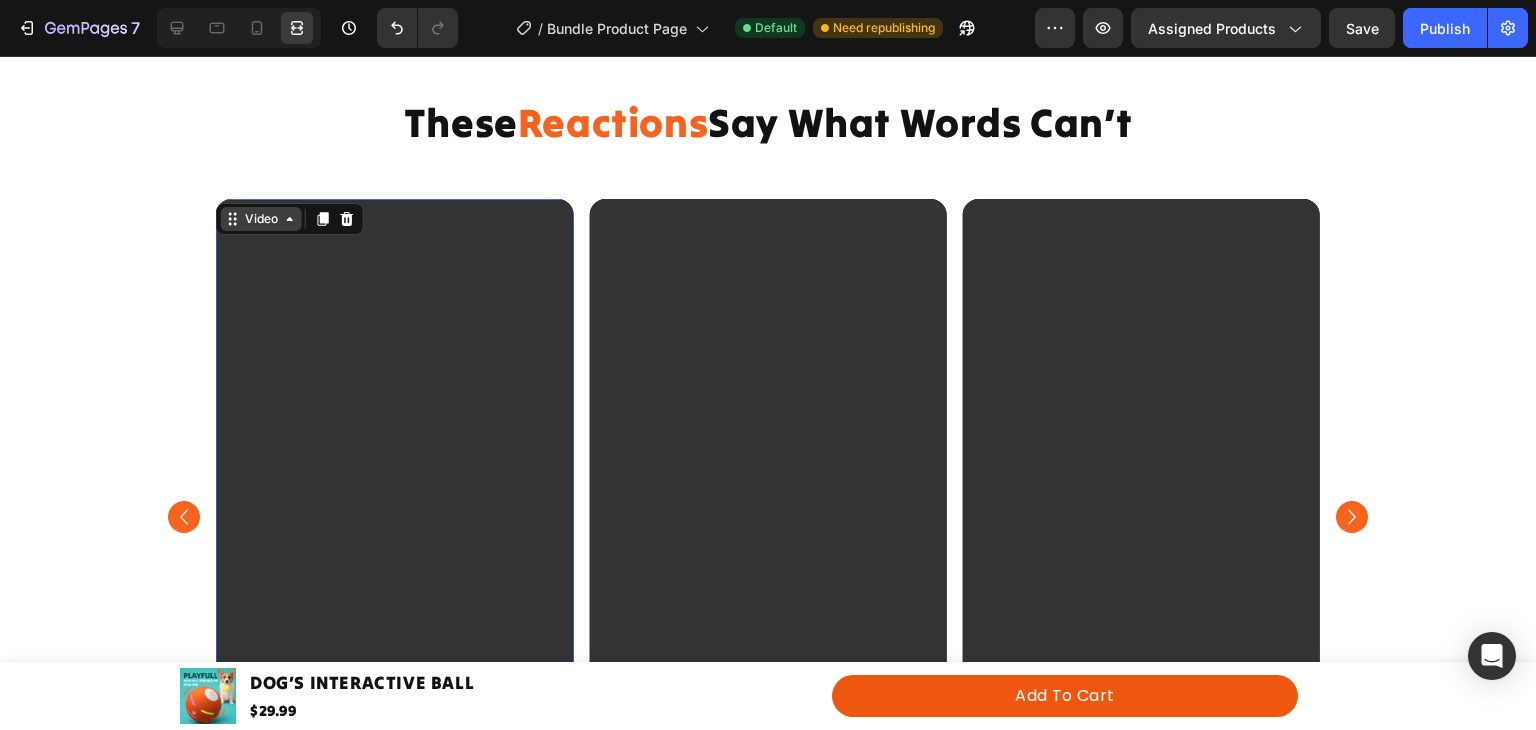 click on "Video" at bounding box center (261, 219) 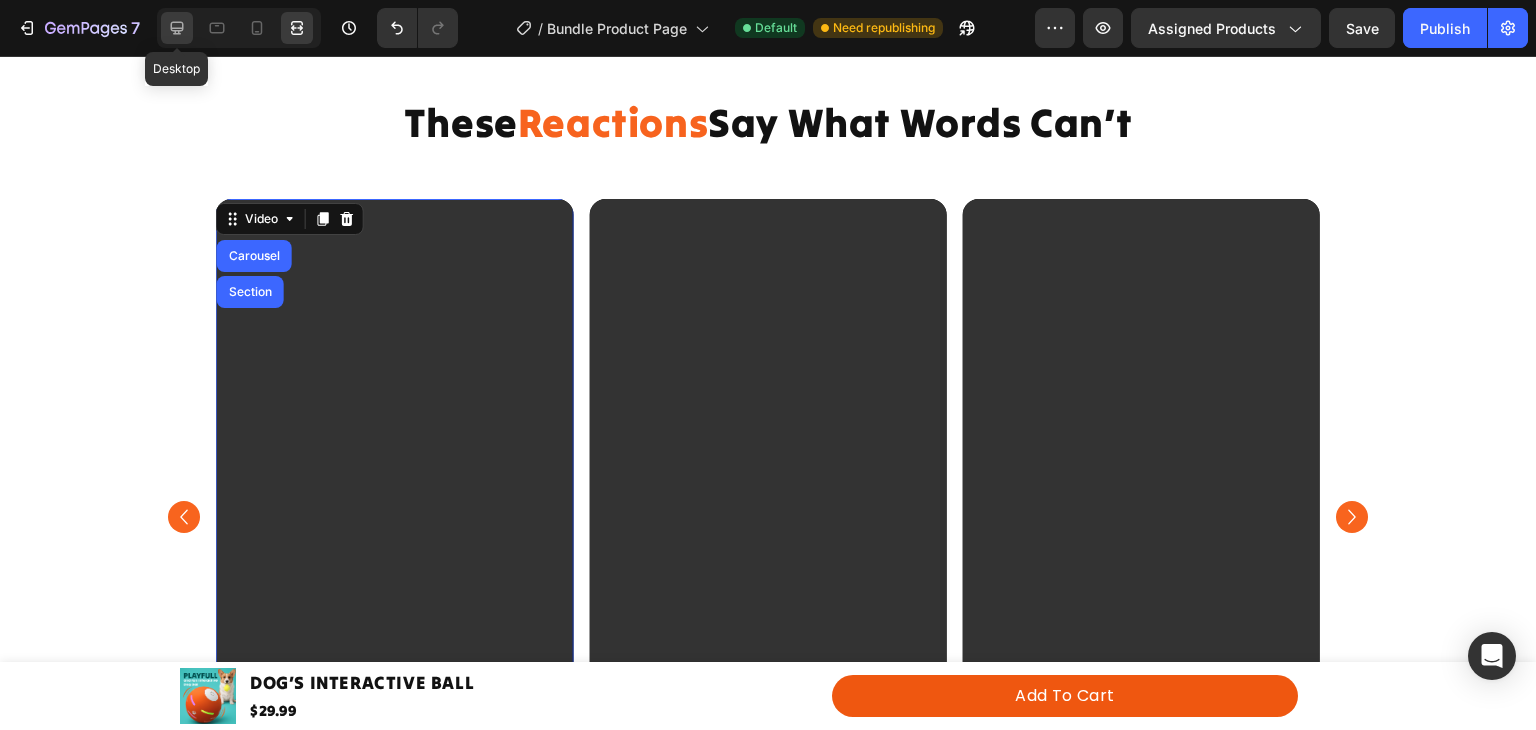 click 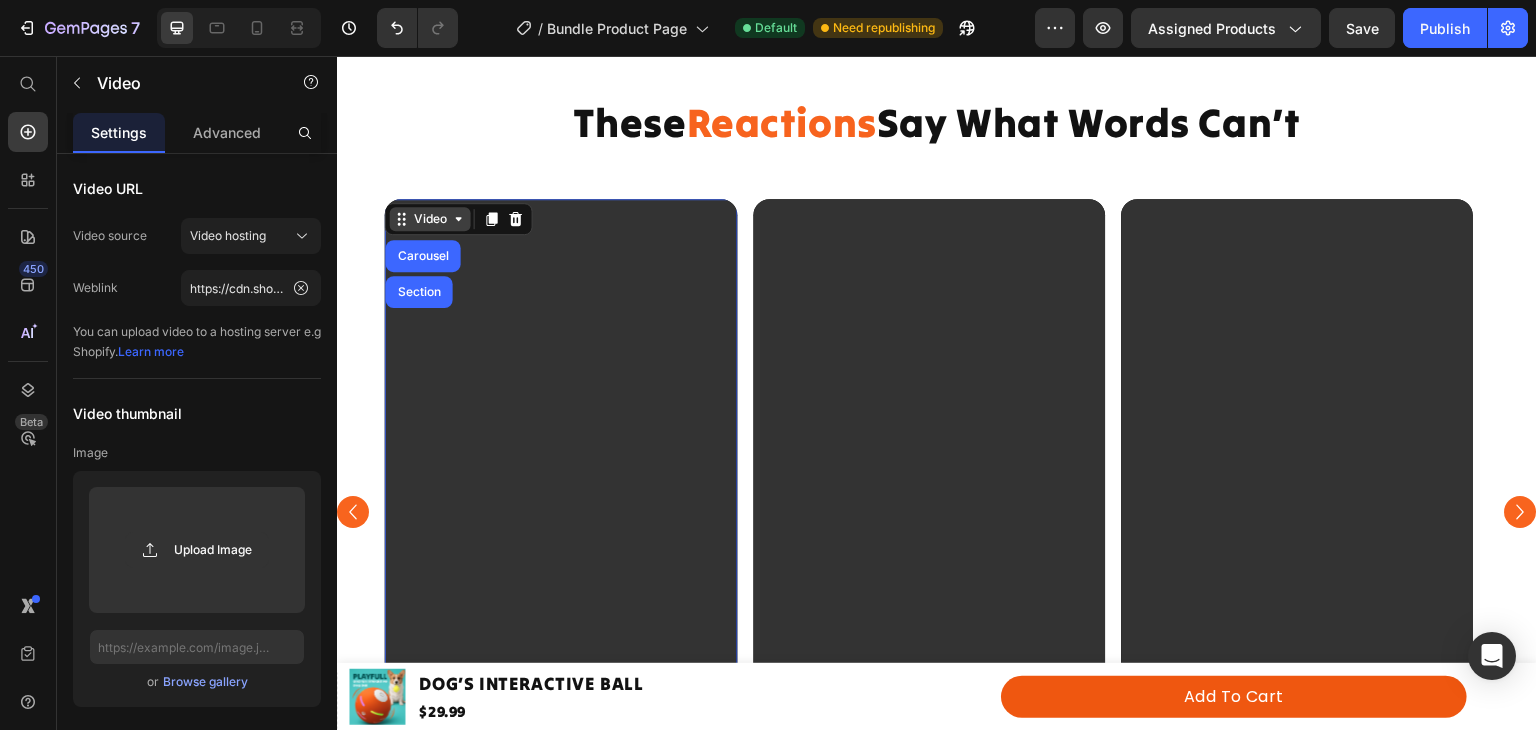 click 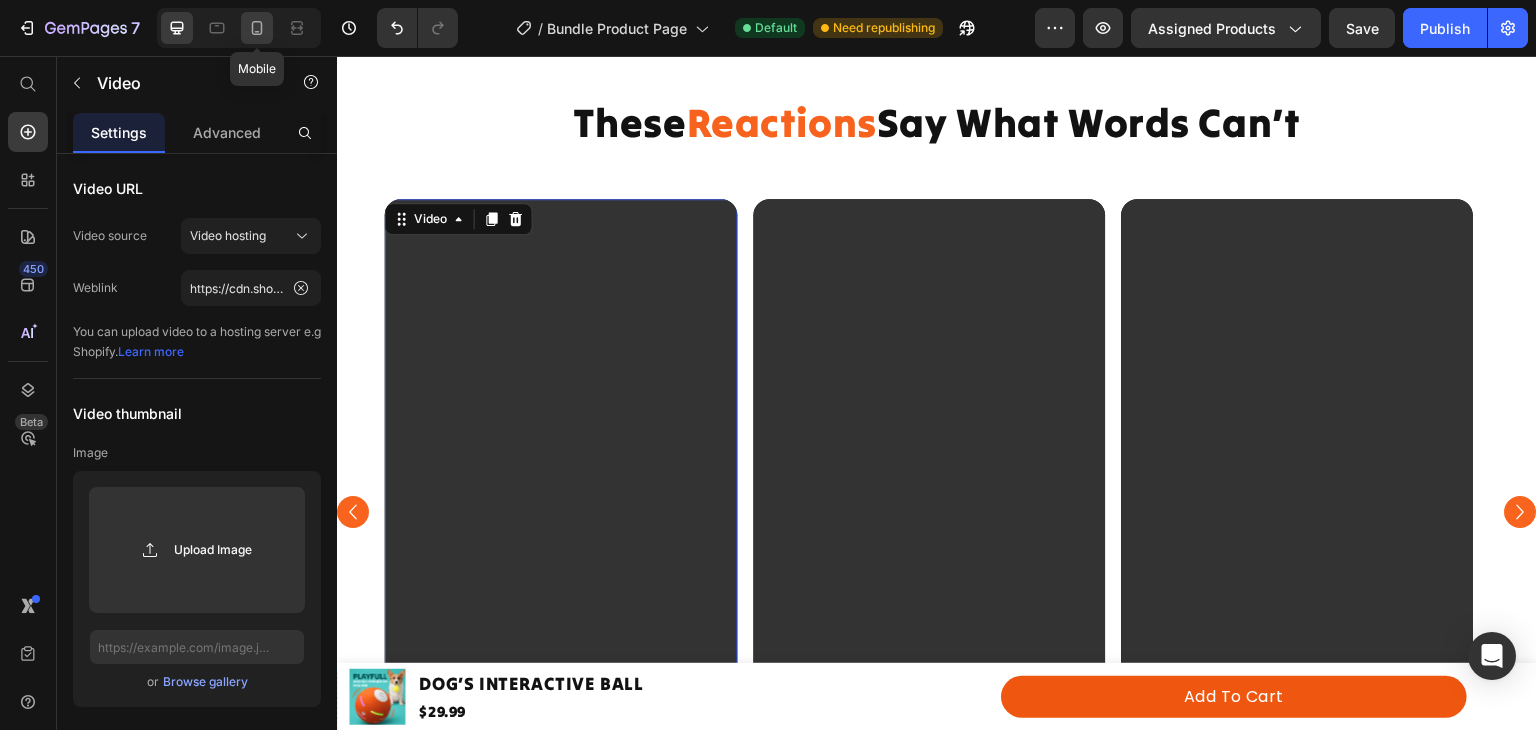 click 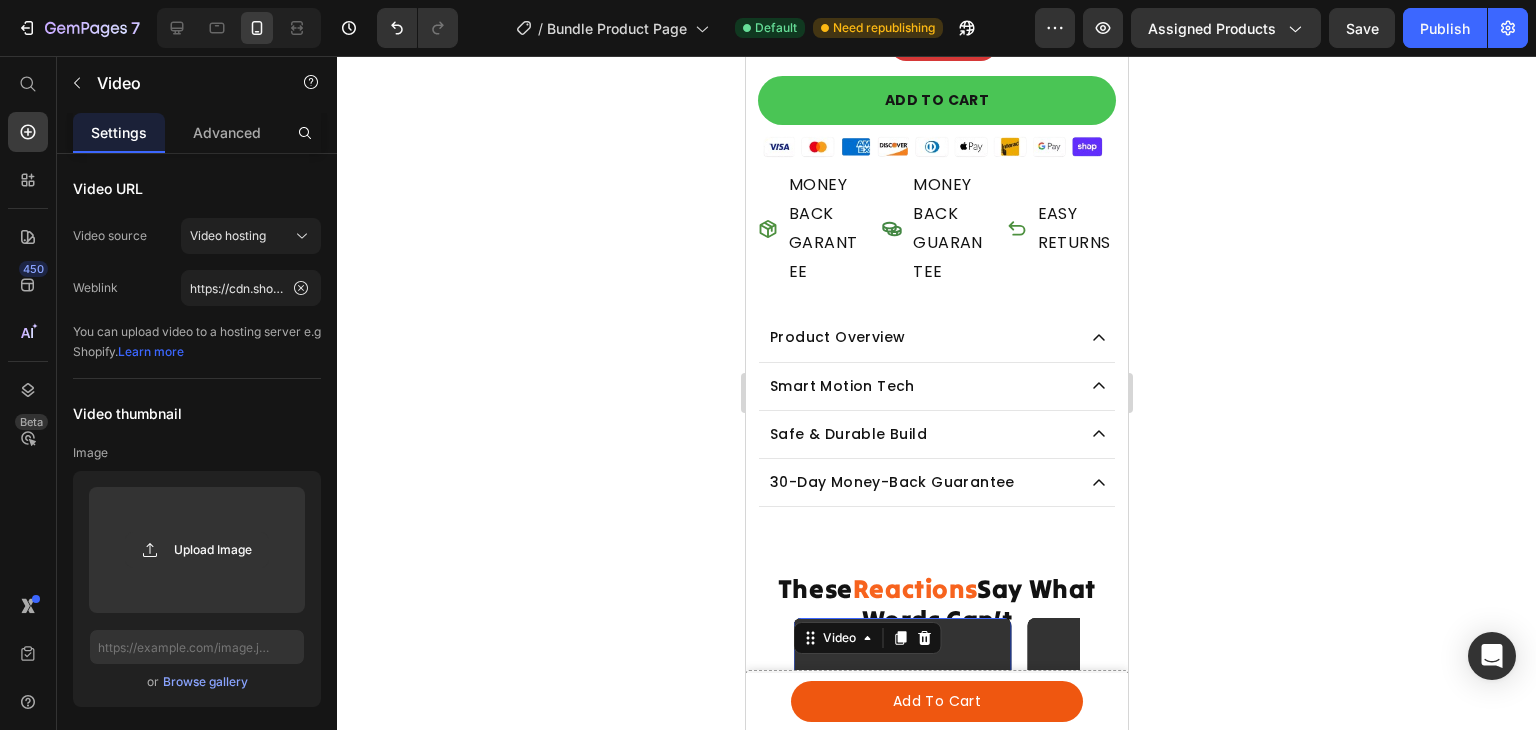 scroll, scrollTop: 1280, scrollLeft: 0, axis: vertical 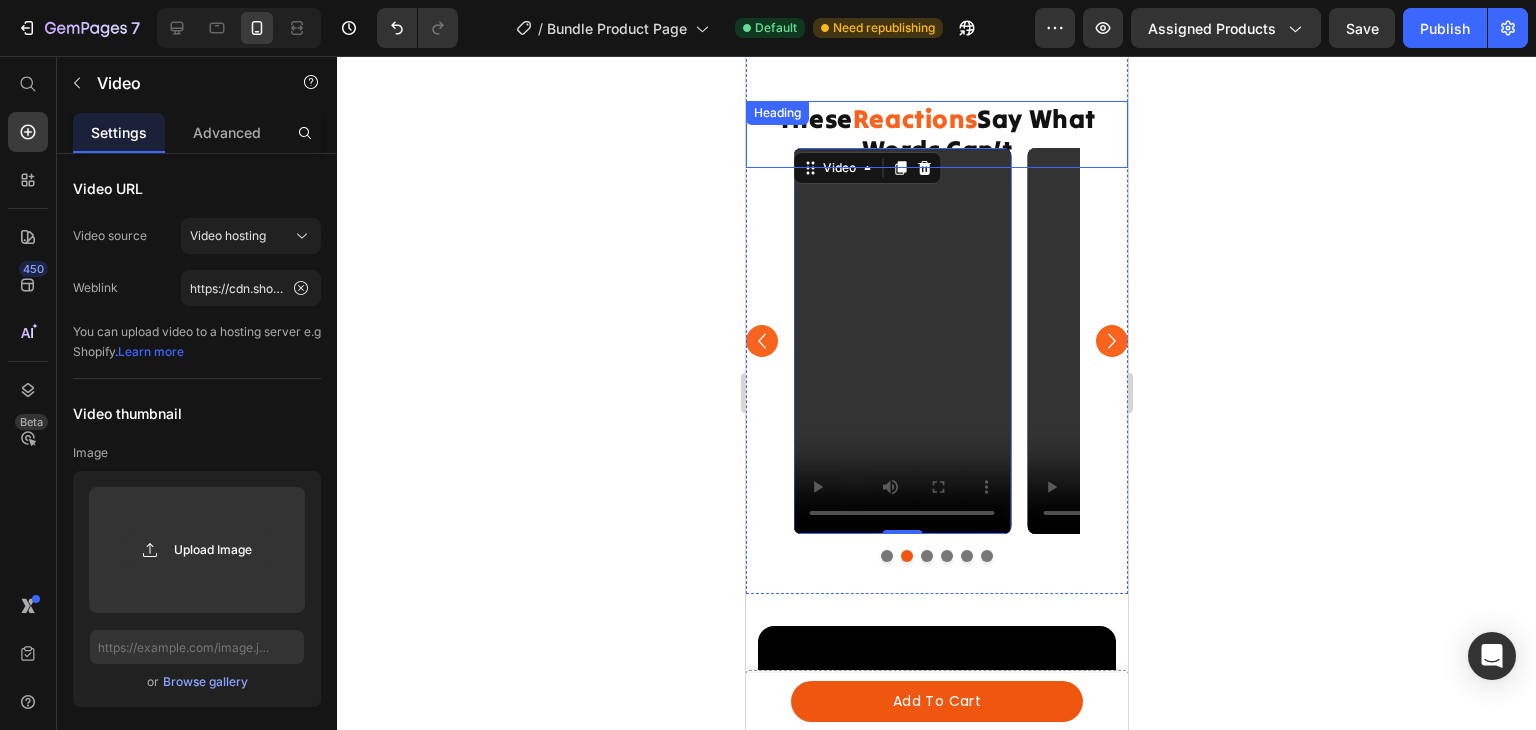 click on "Reactions" at bounding box center (914, 118) 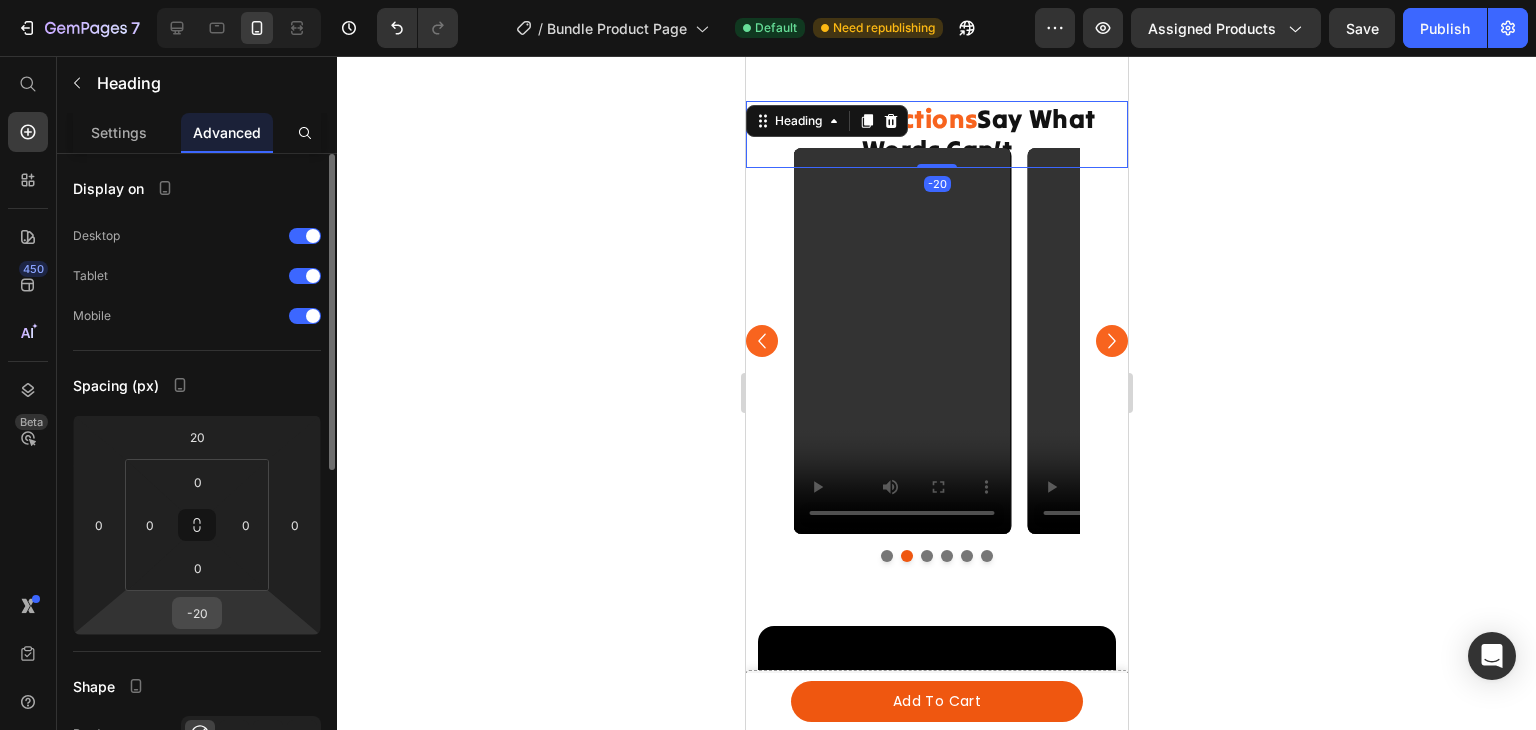 click on "-20" at bounding box center [197, 613] 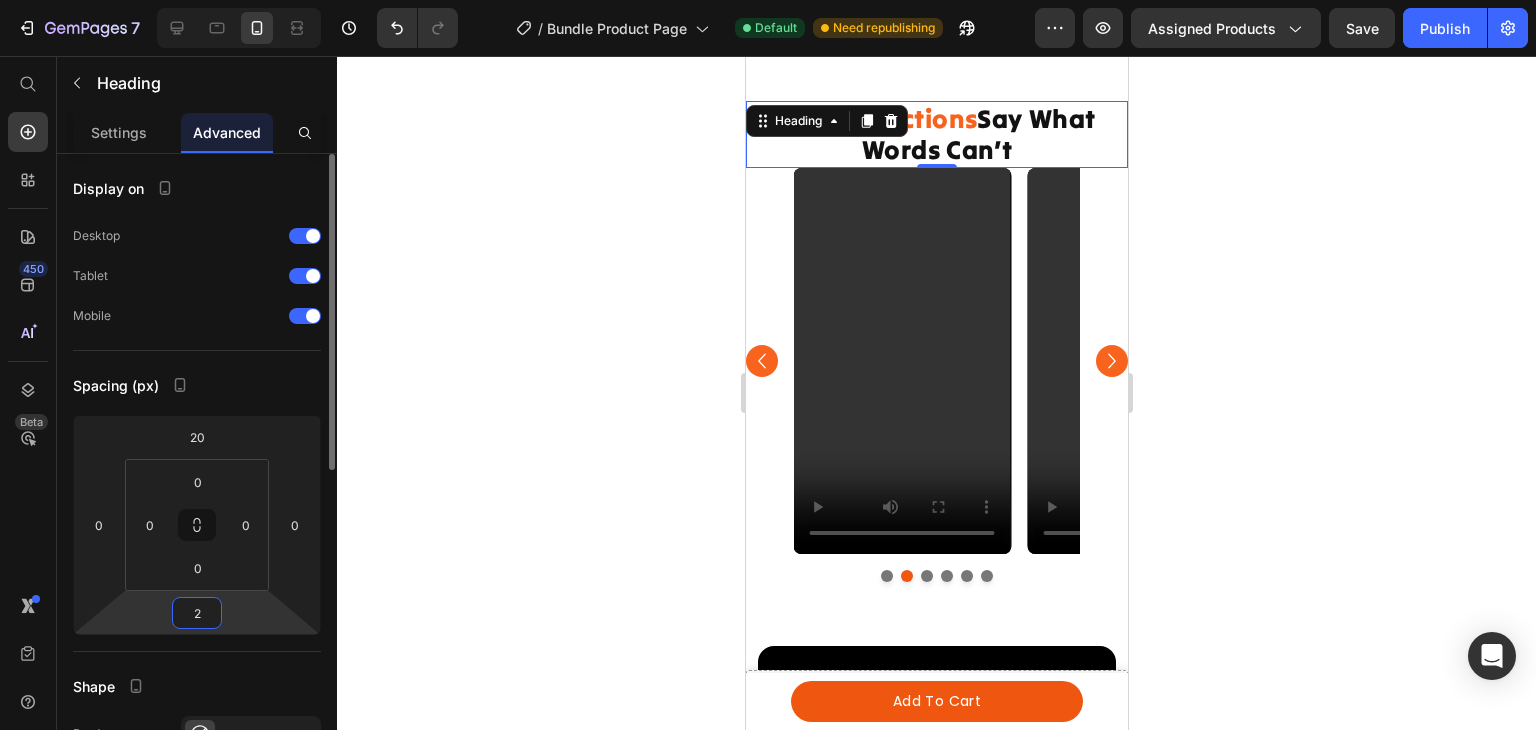 type on "20" 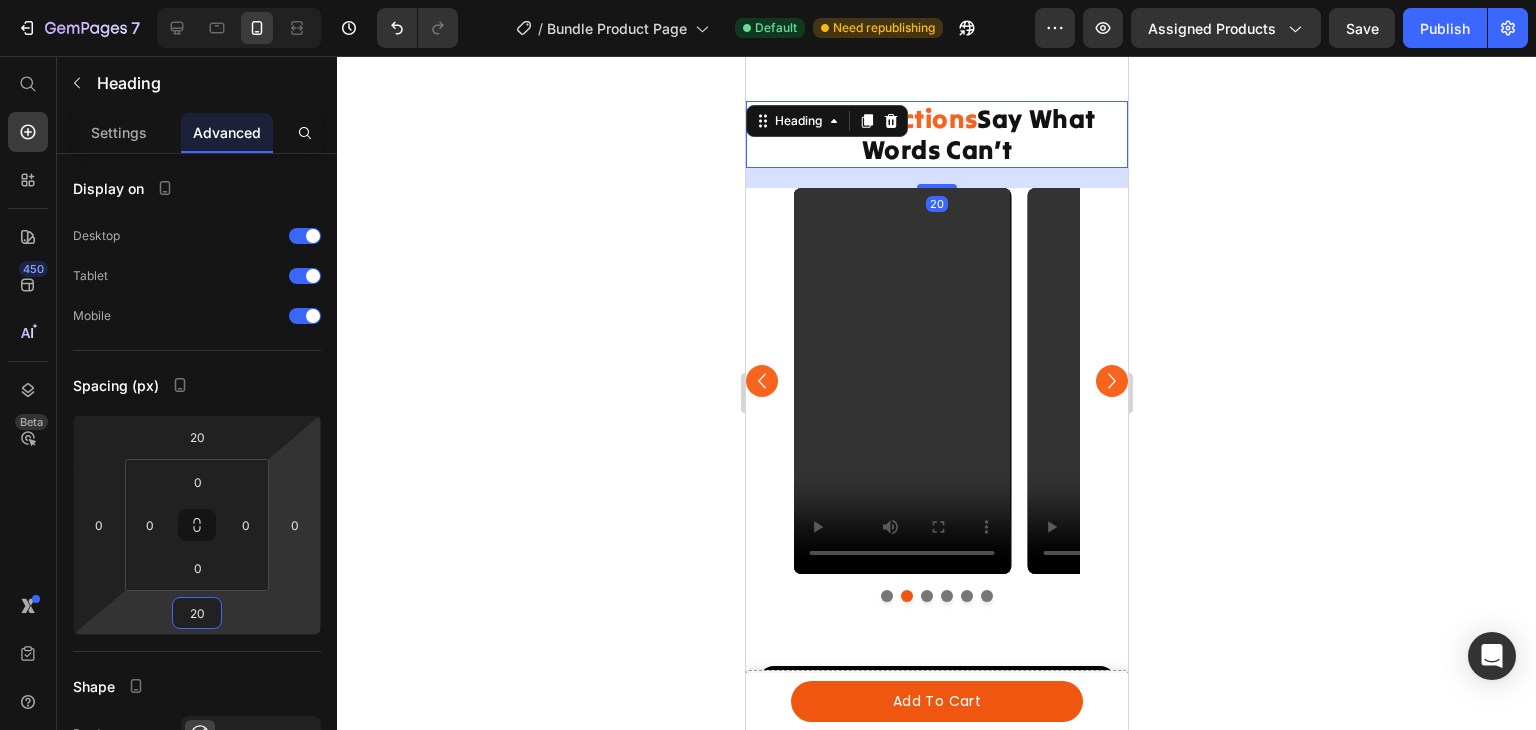 click 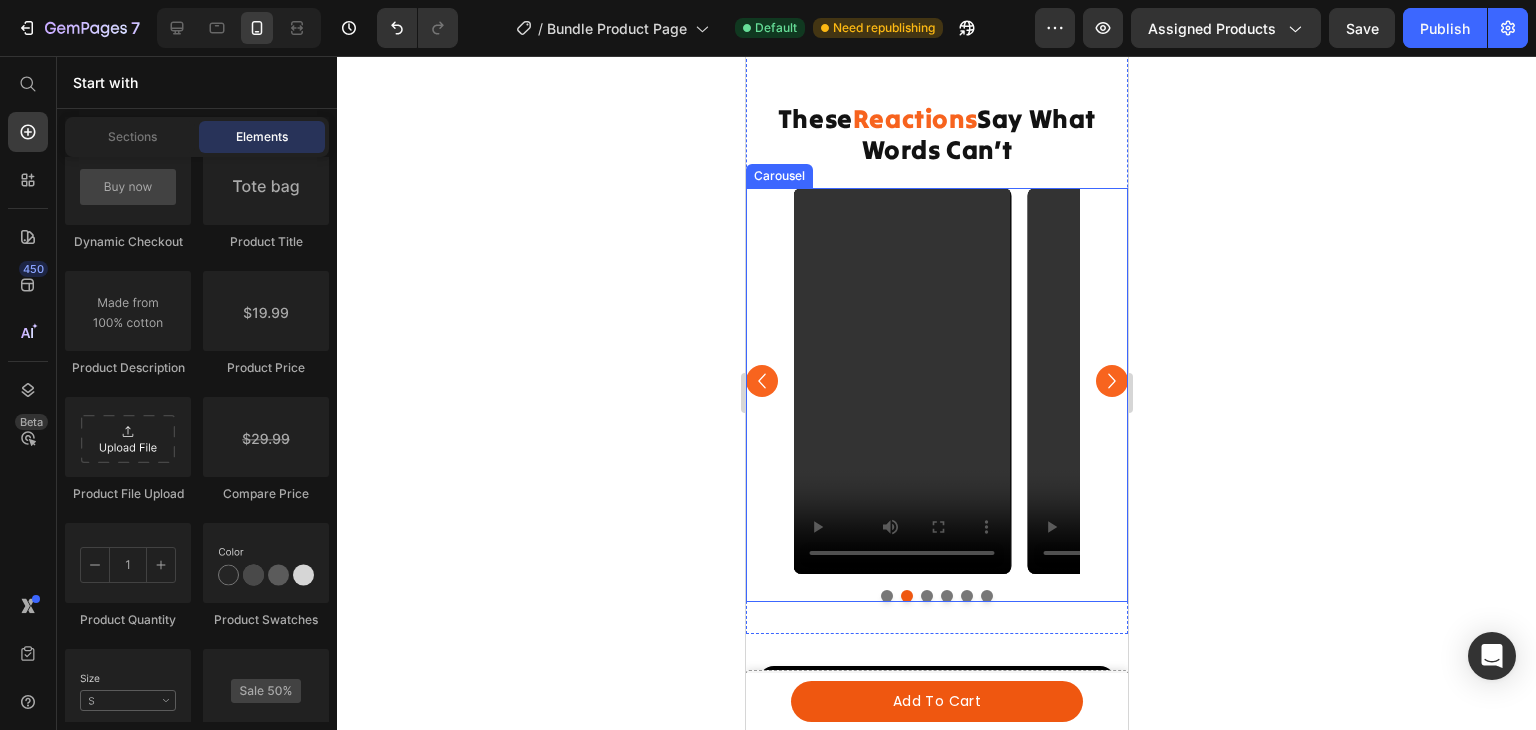 click on "Video Video Video Video Video Video" at bounding box center (936, 381) 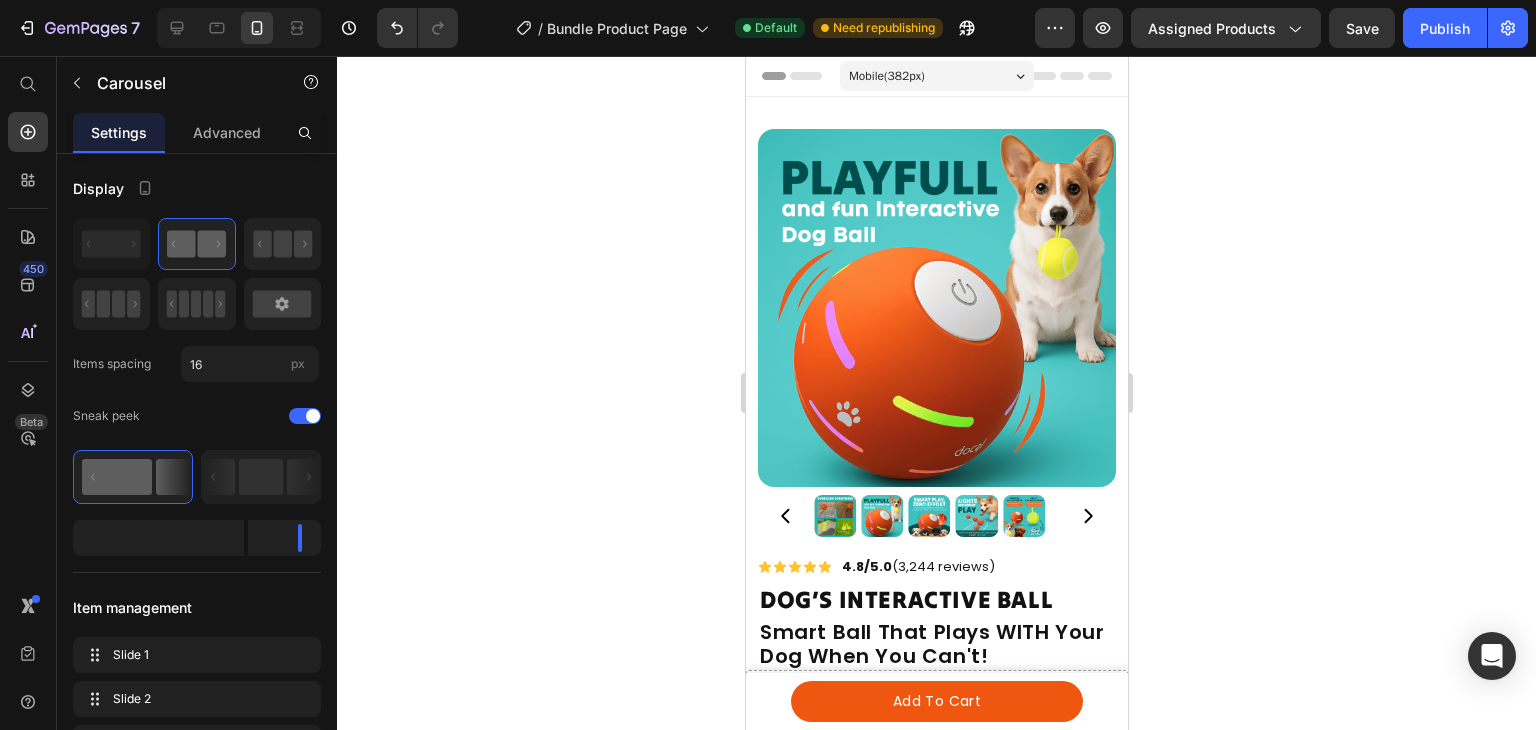 scroll, scrollTop: 192, scrollLeft: 0, axis: vertical 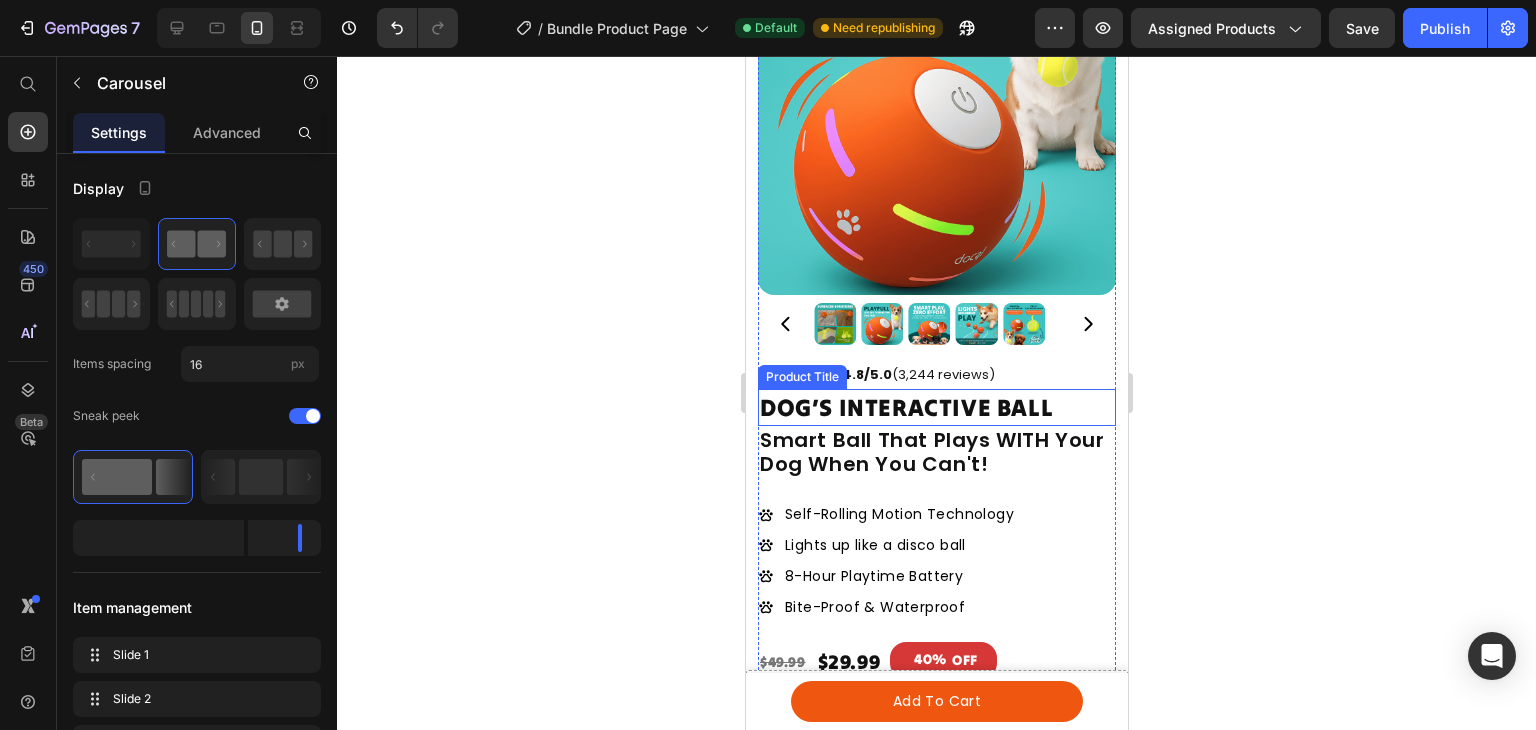click on "DOG’S INTERACTIVE BALL" at bounding box center (936, 408) 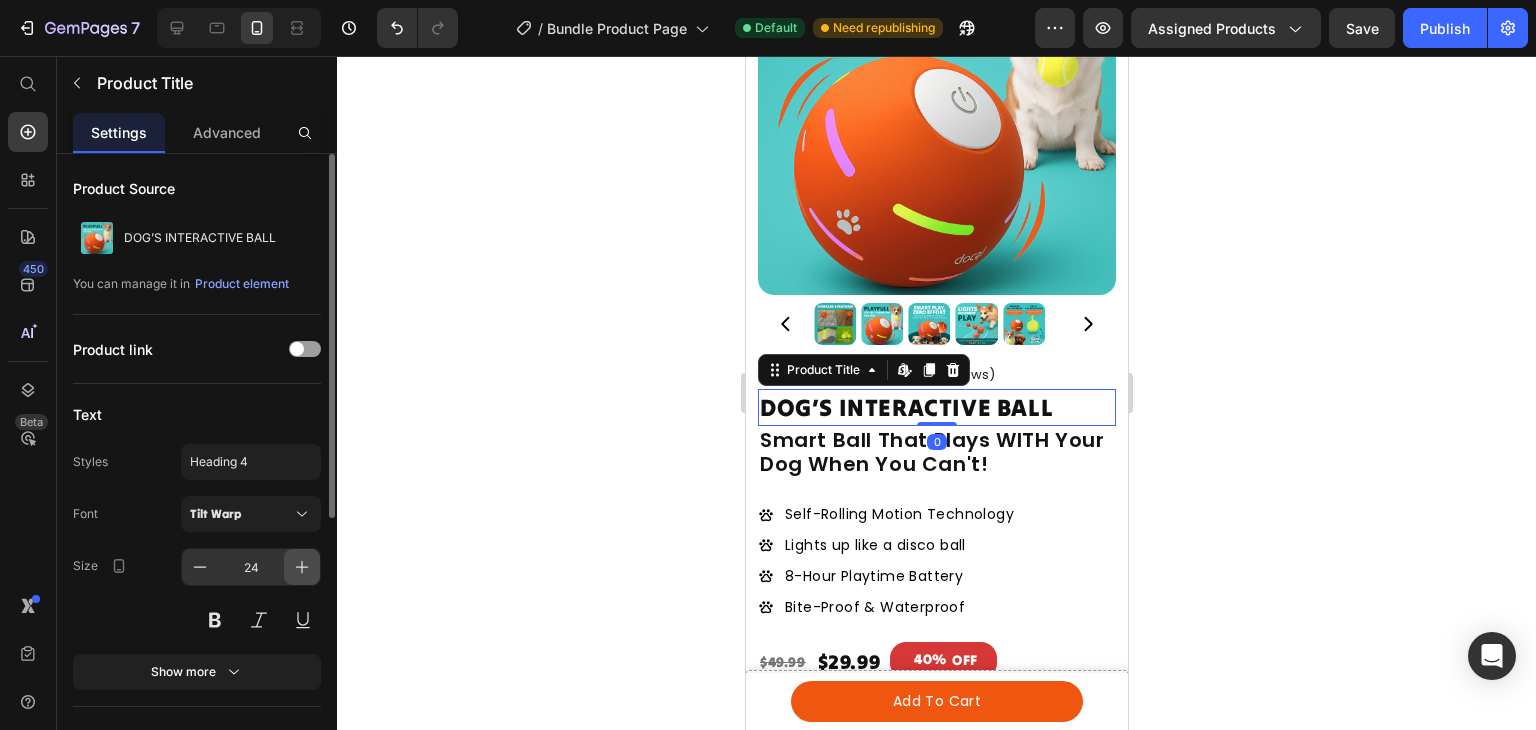 click 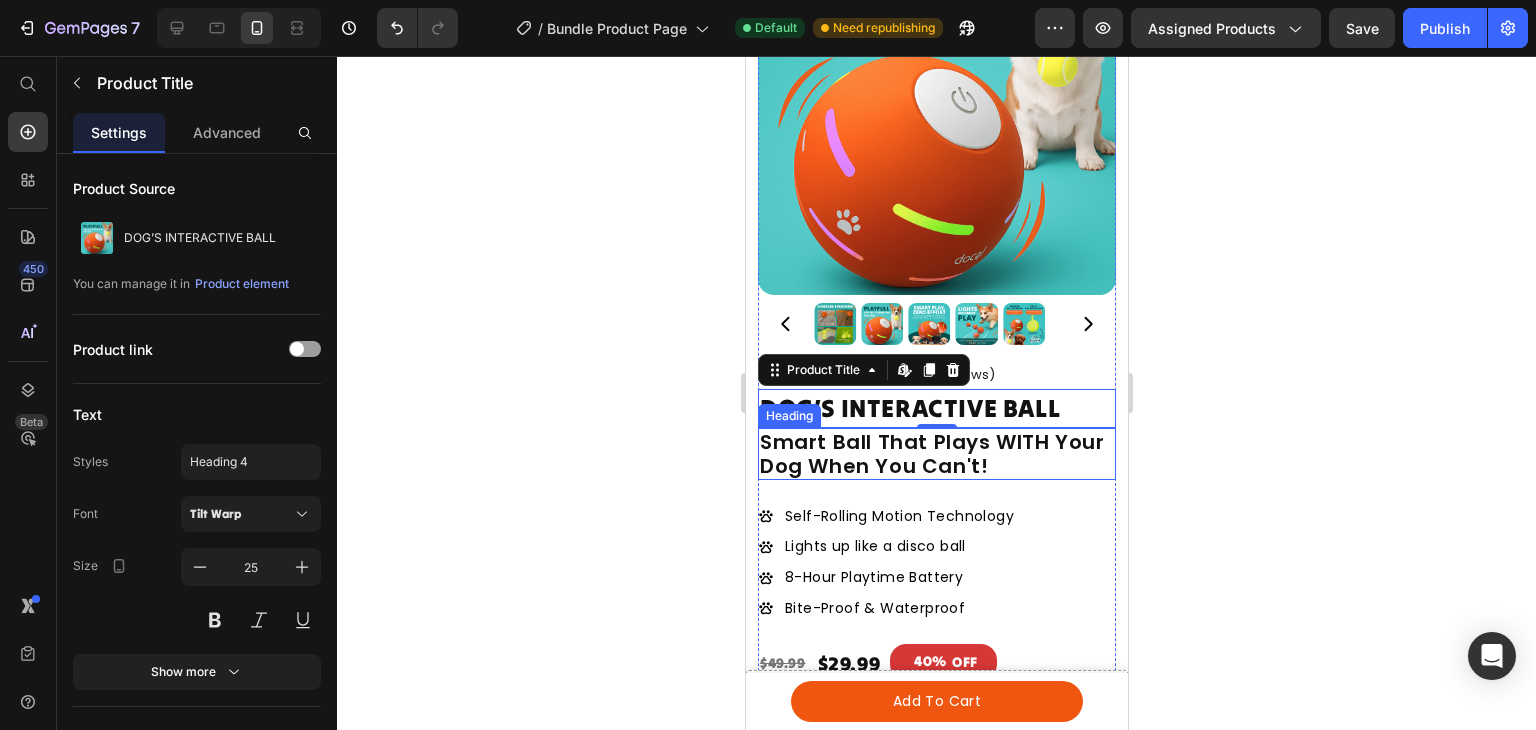 click on "Smart Ball That Plays WITH Your Dog When You Can't!" at bounding box center [936, 454] 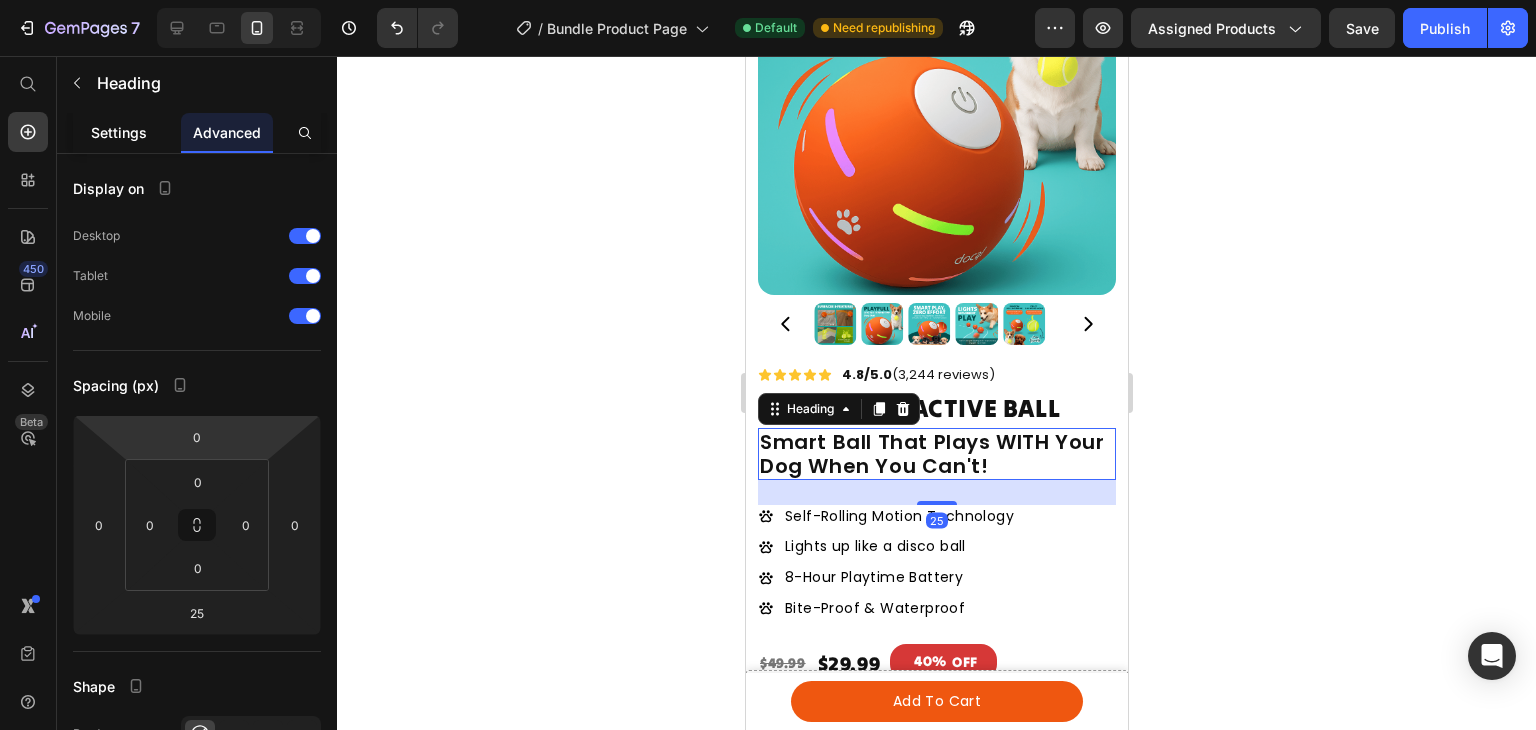 click on "Settings" 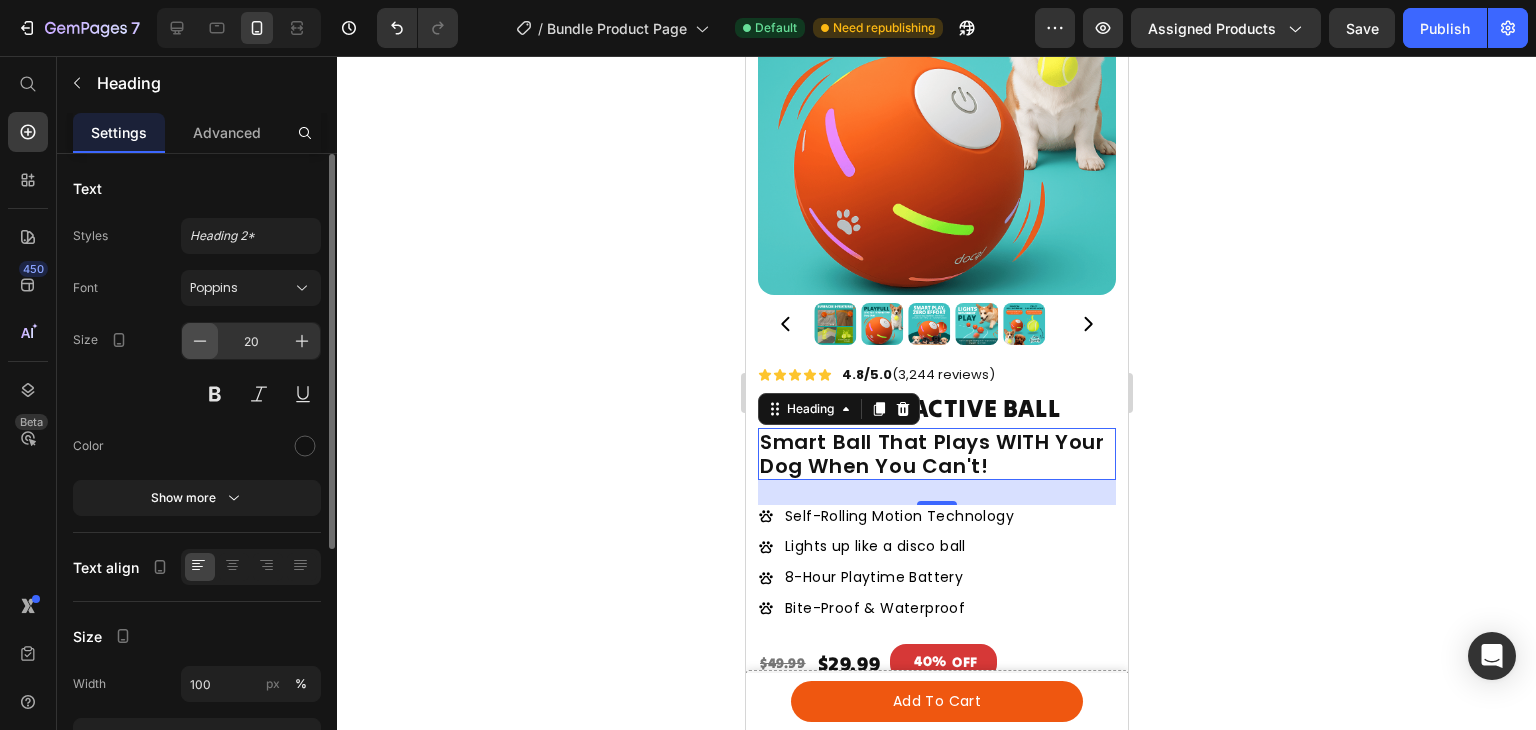 click 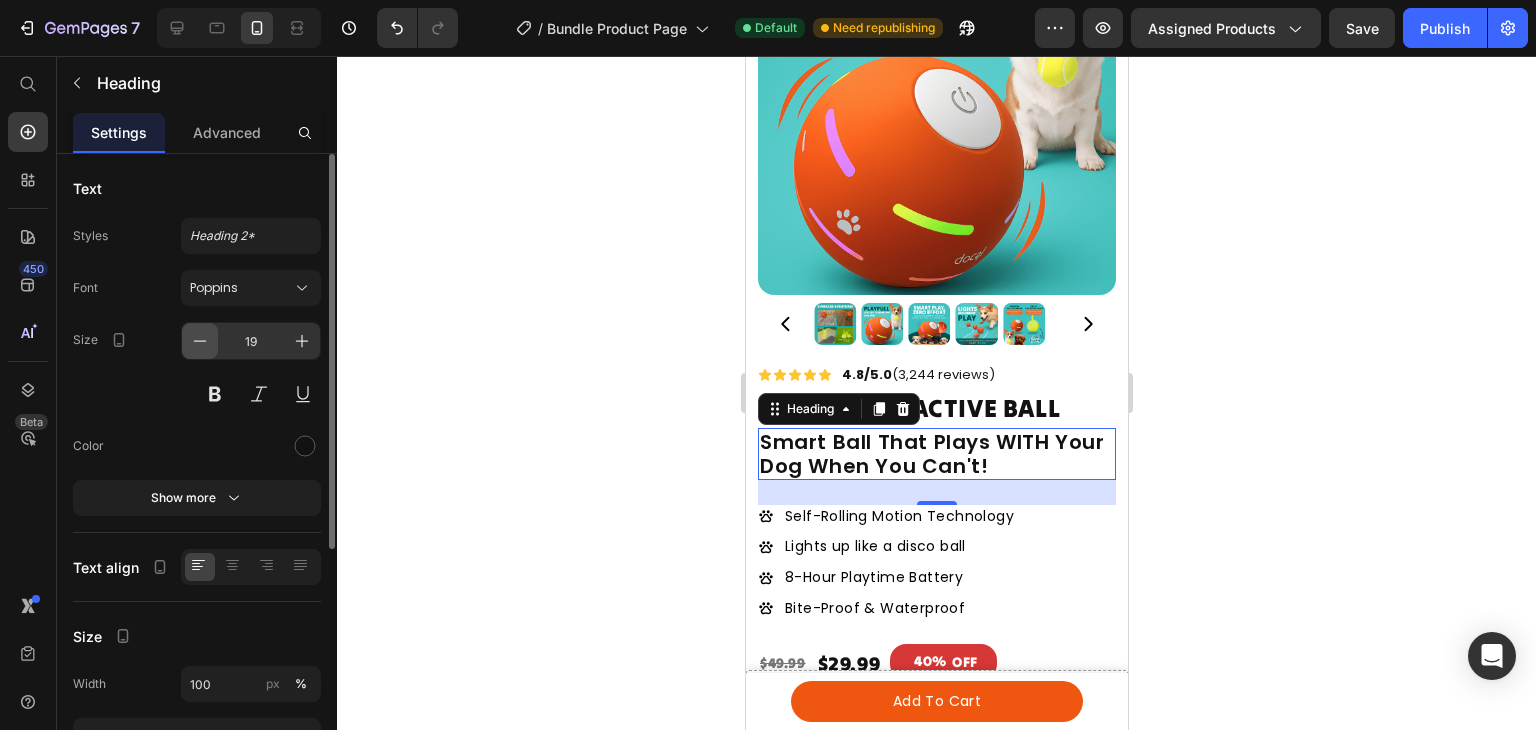 click 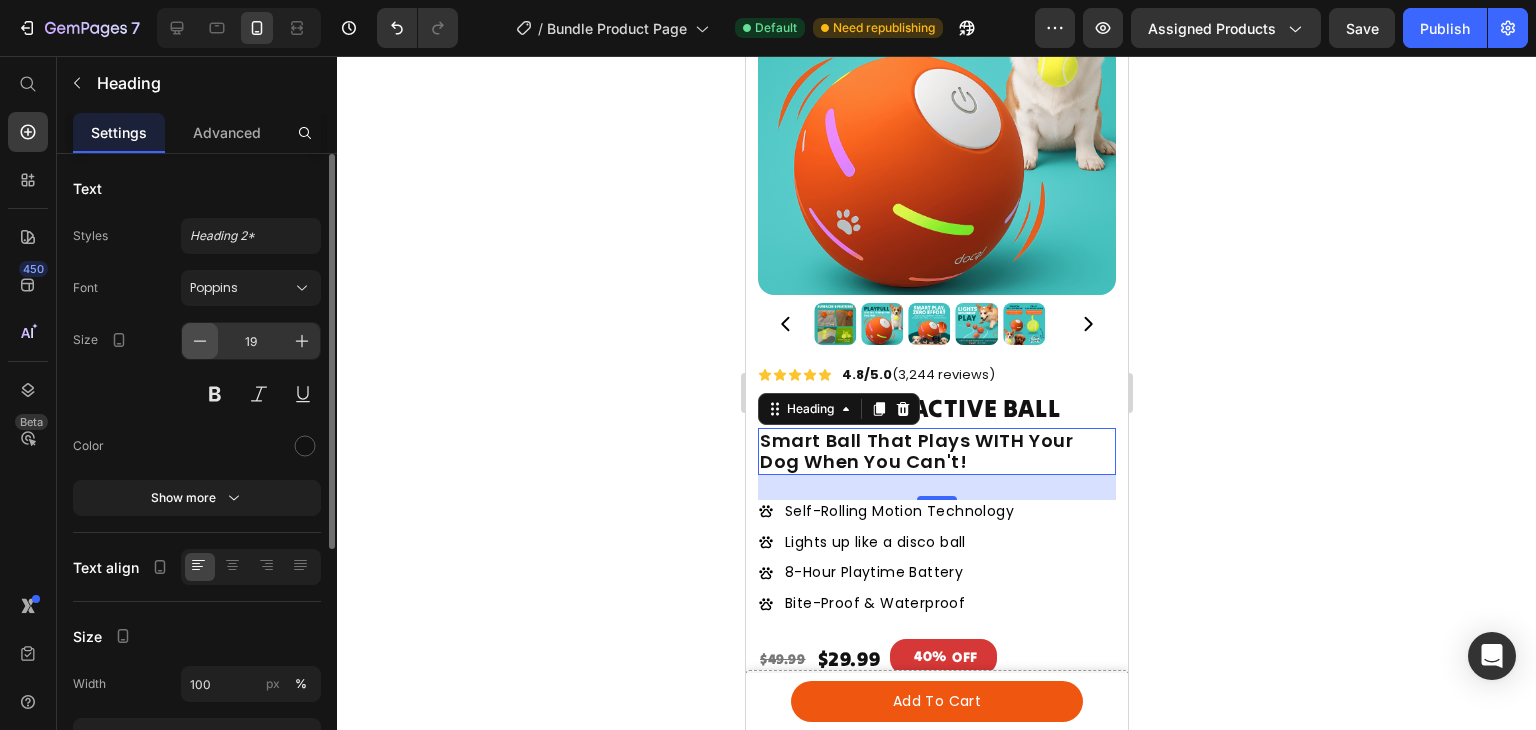 type on "18" 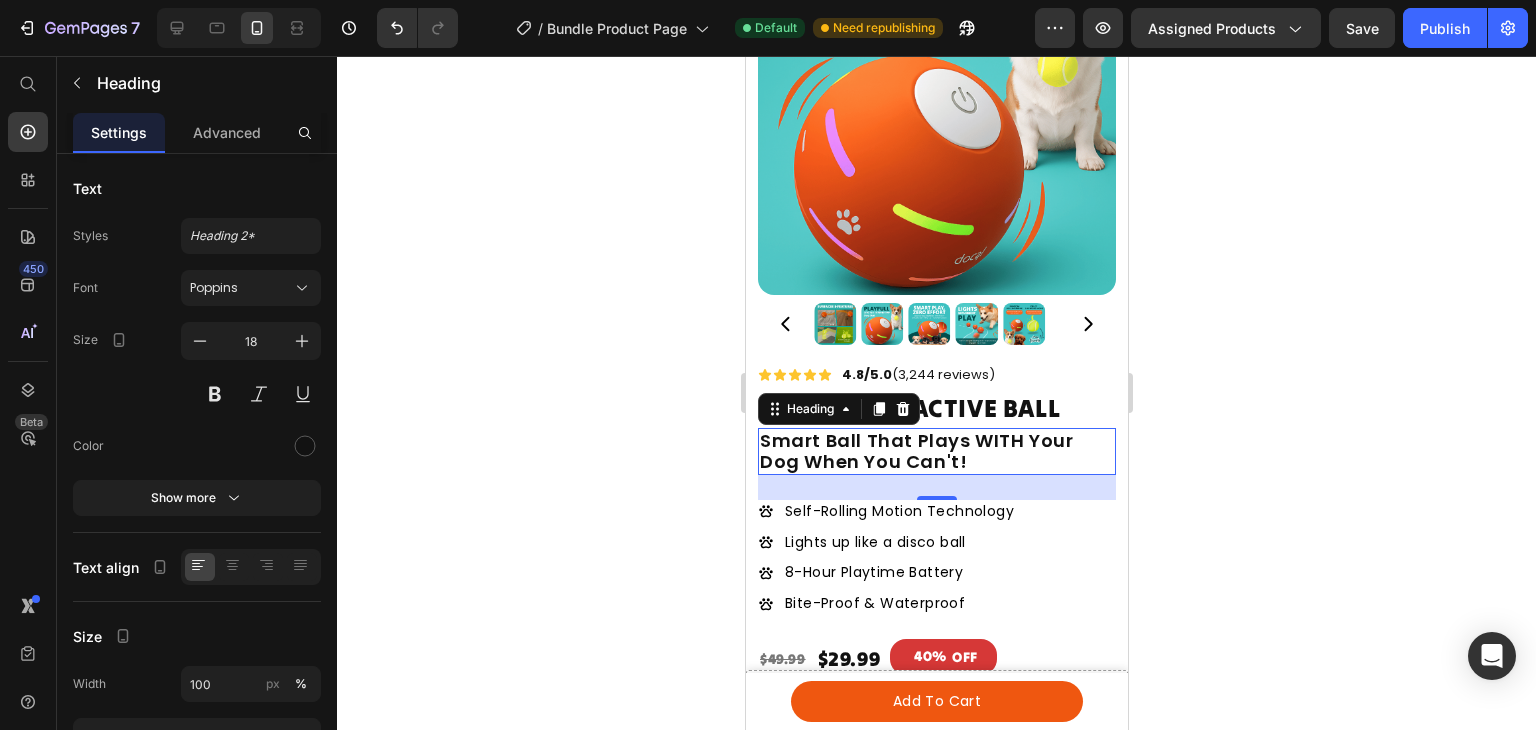 click 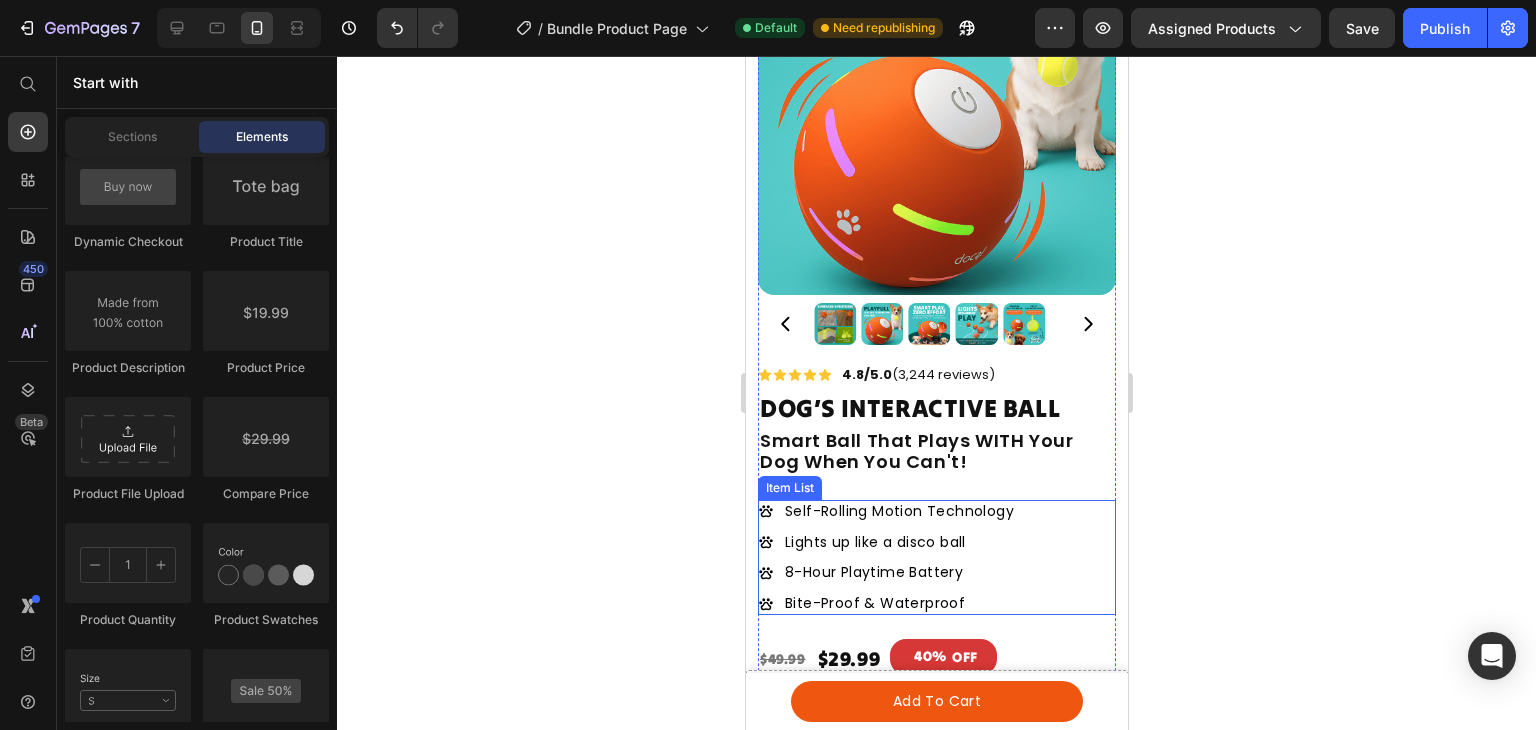 click on "Lights up like a disco ball" at bounding box center [898, 542] 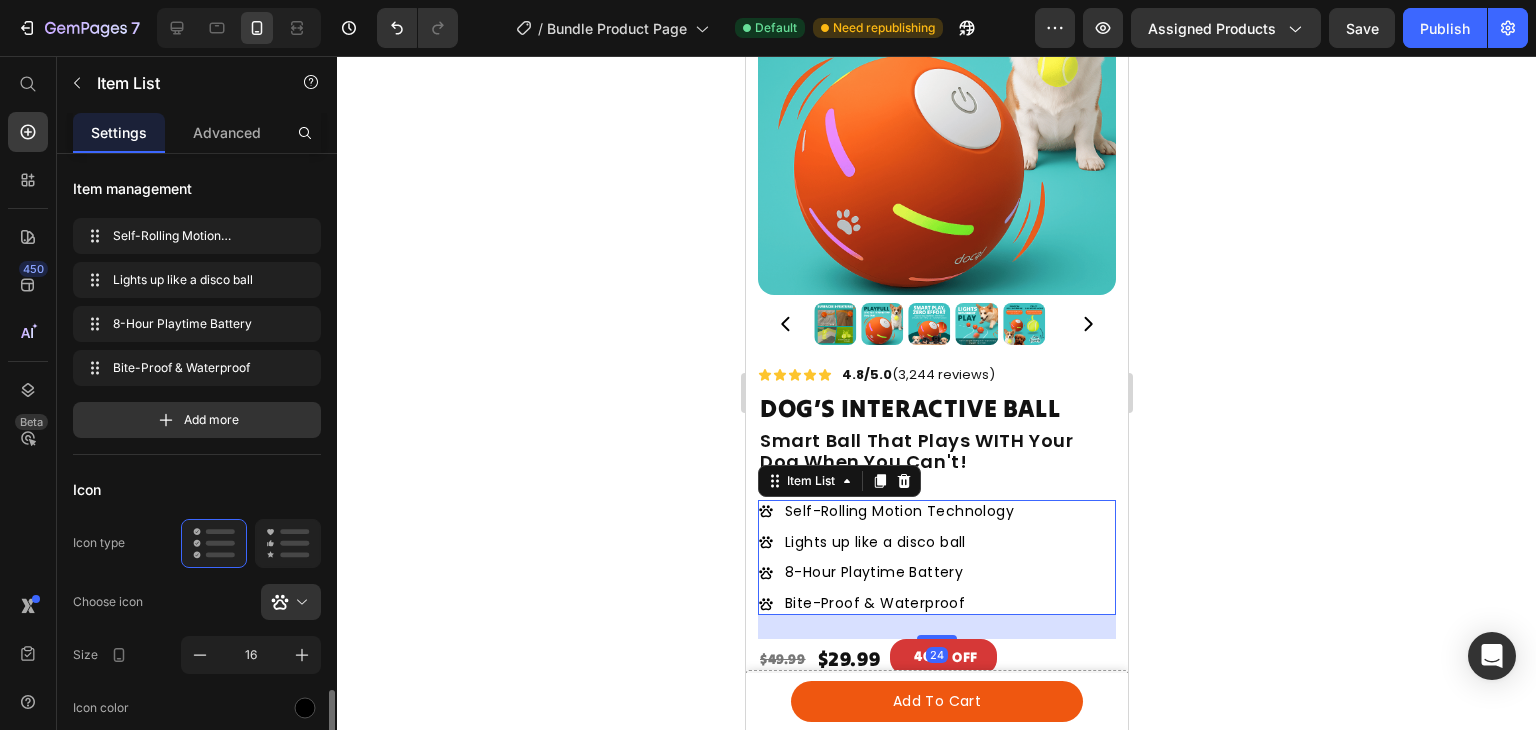 scroll, scrollTop: 384, scrollLeft: 0, axis: vertical 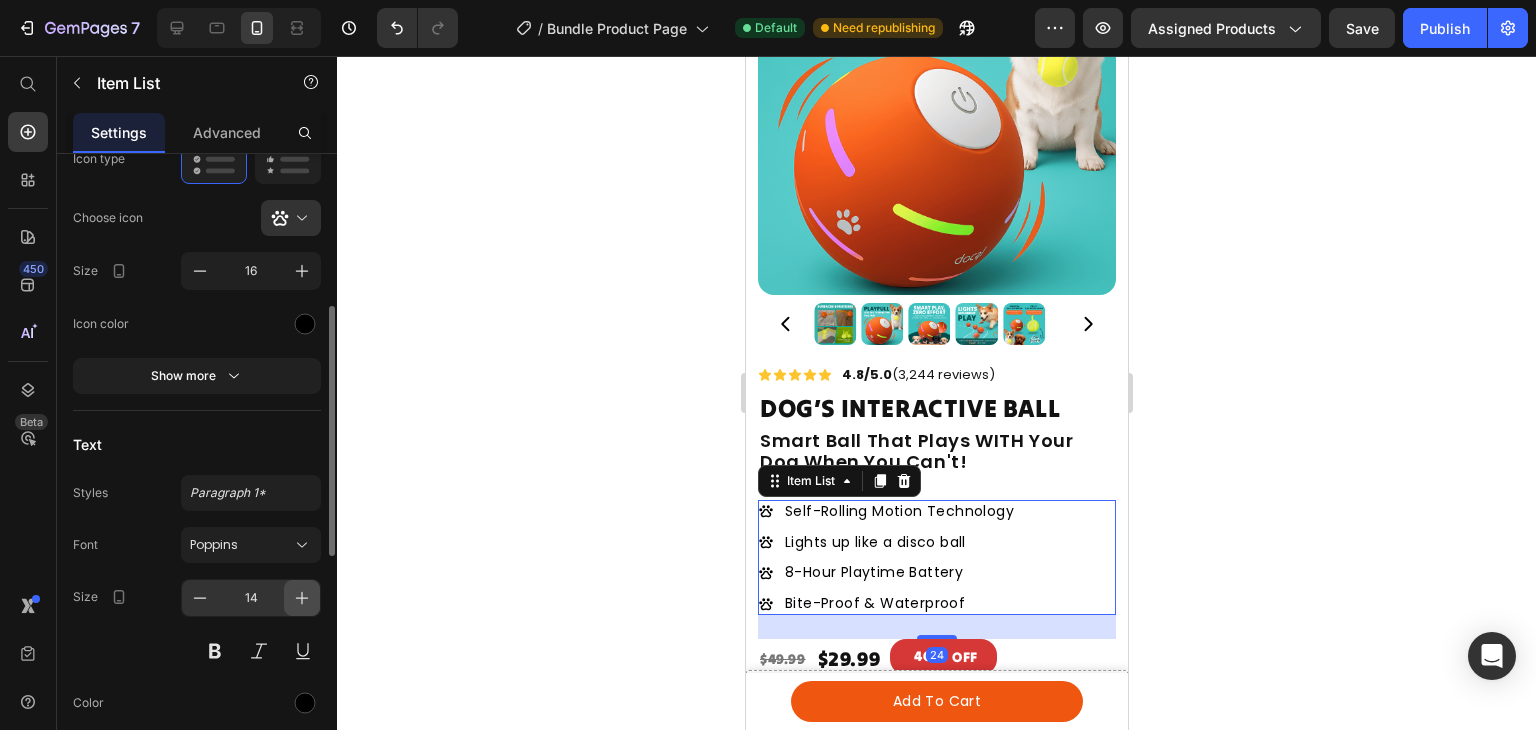 click at bounding box center (302, 598) 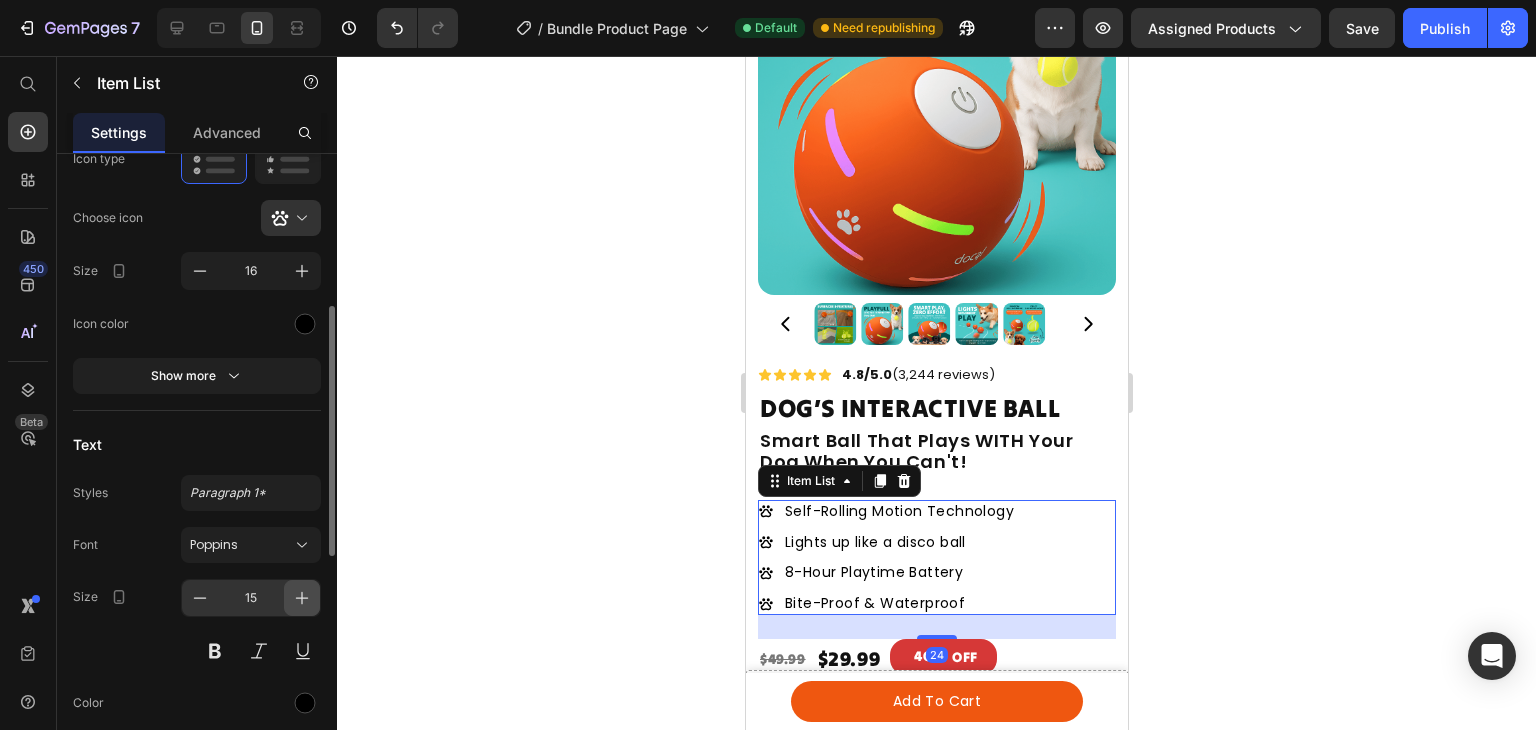 click at bounding box center [302, 598] 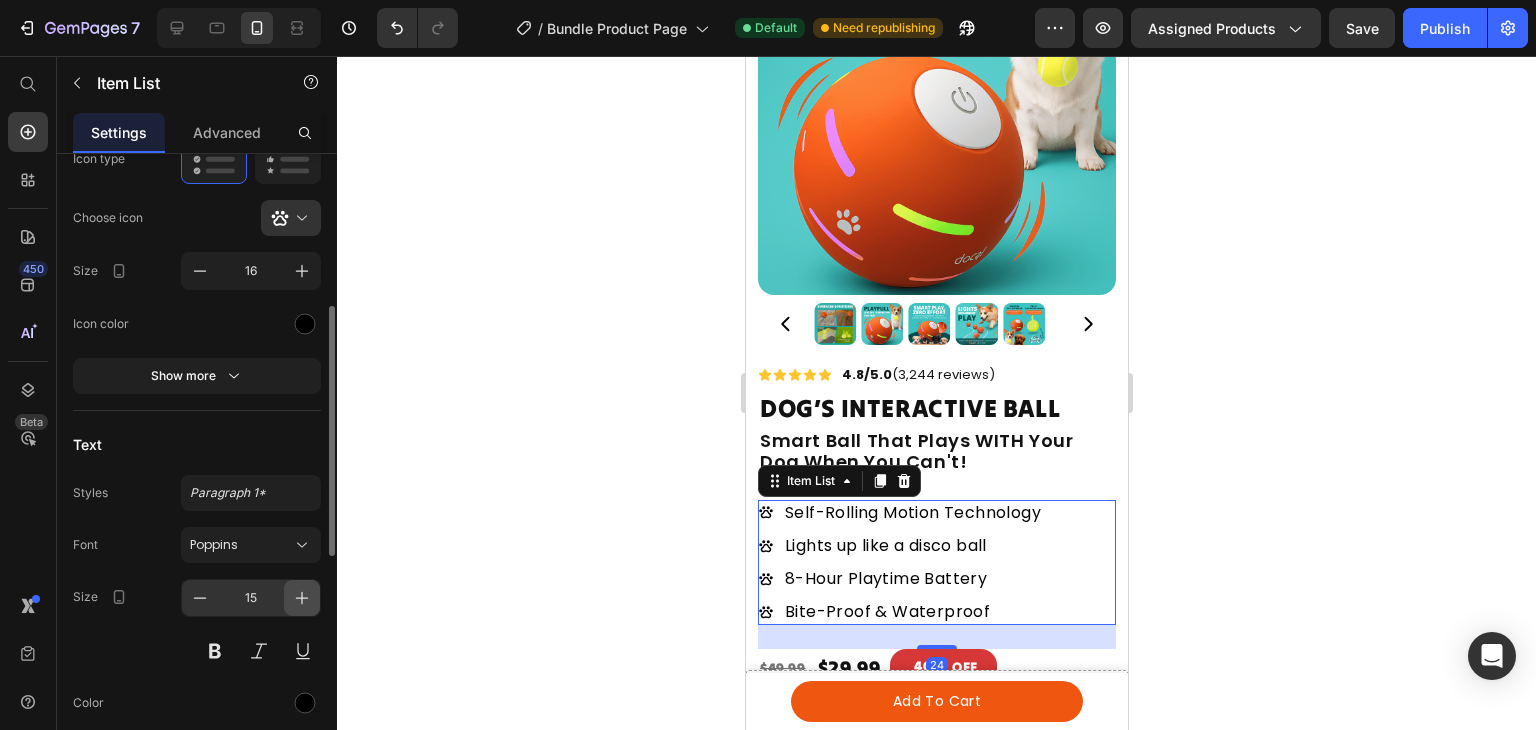 type on "16" 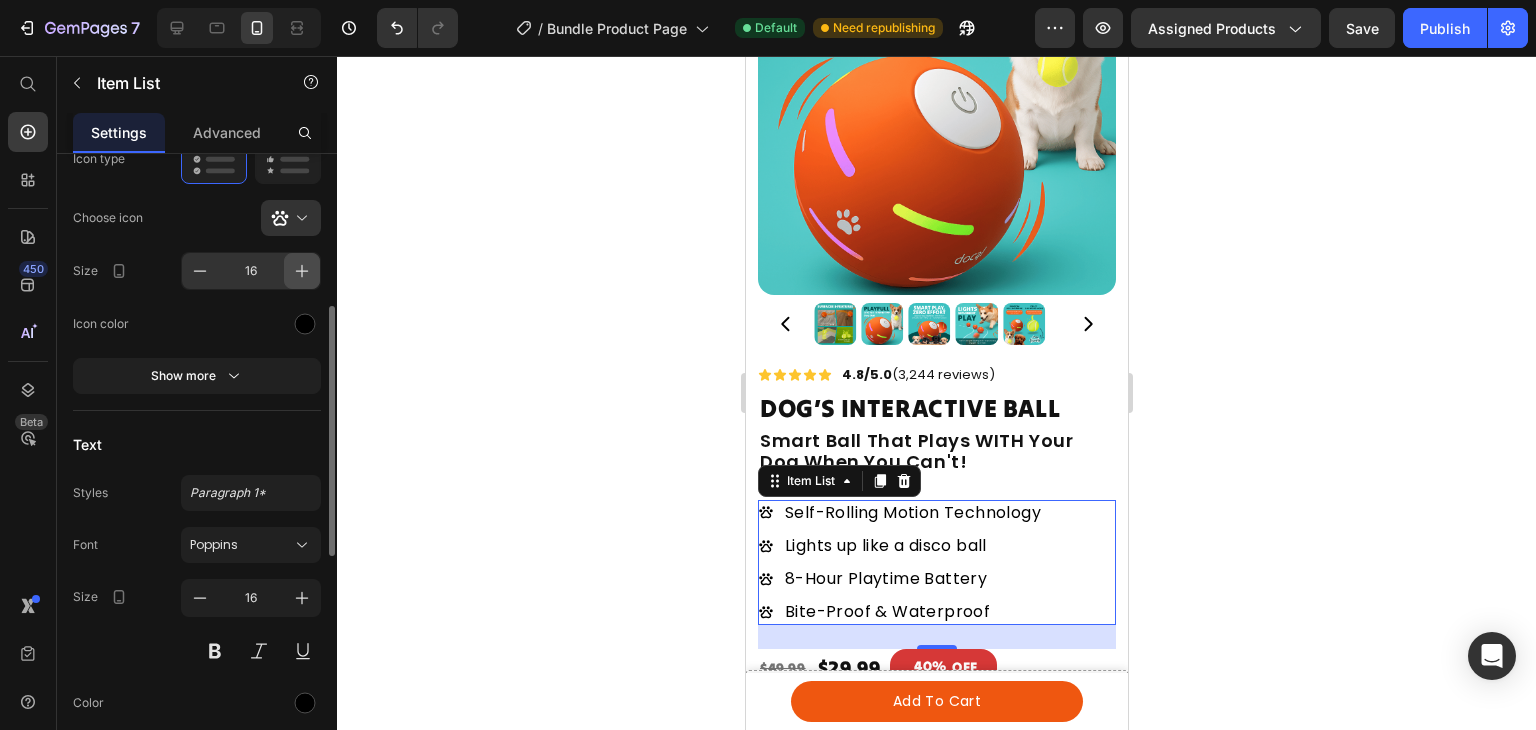 click 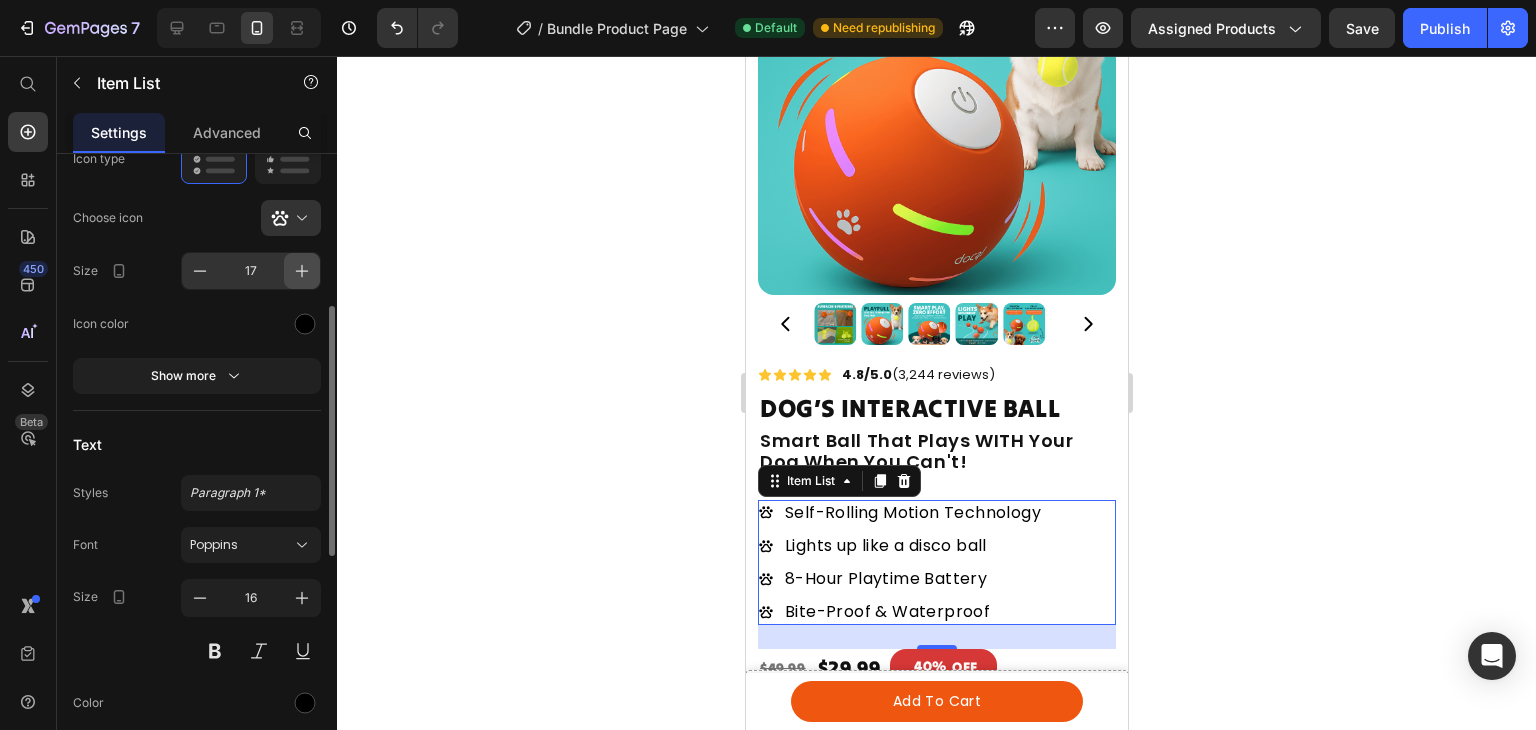 click 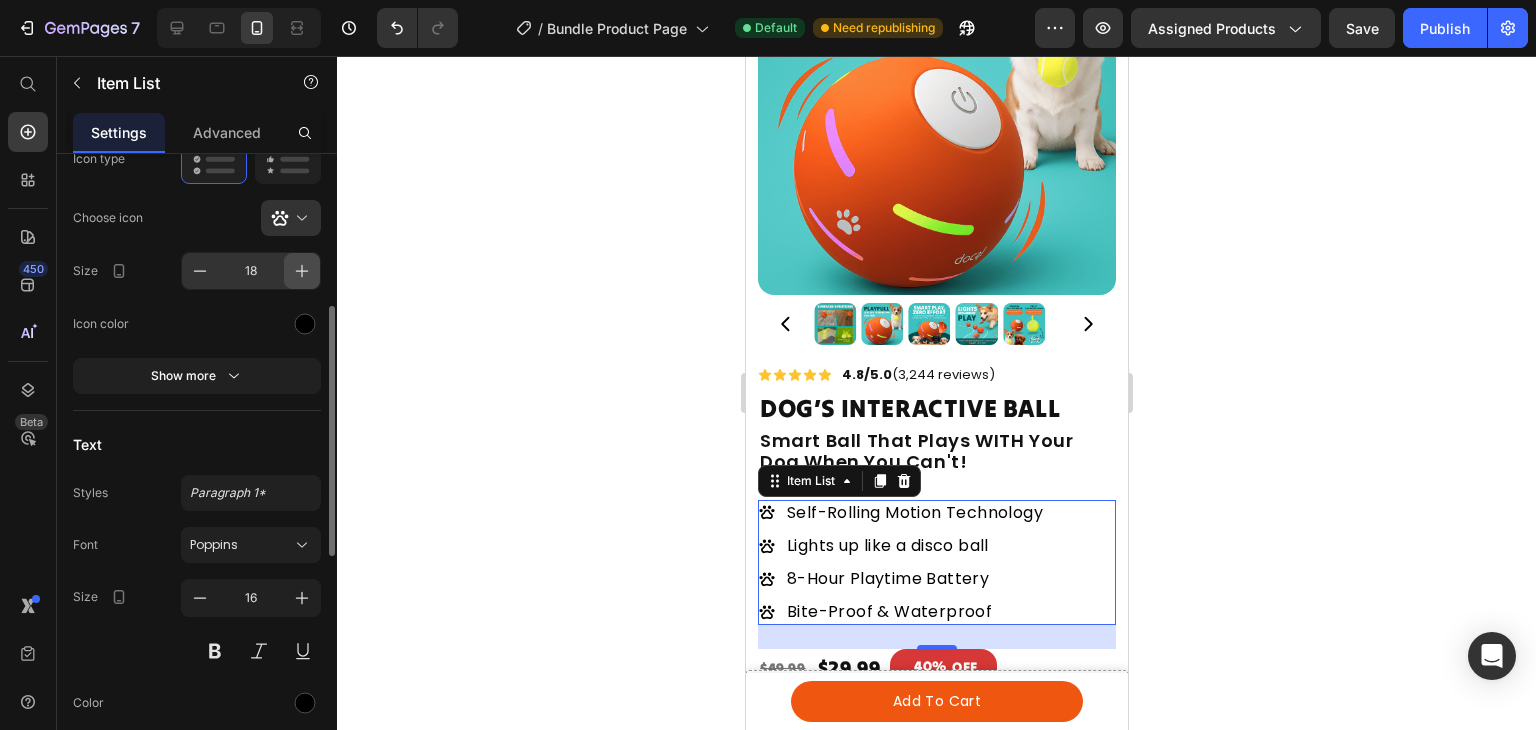 click 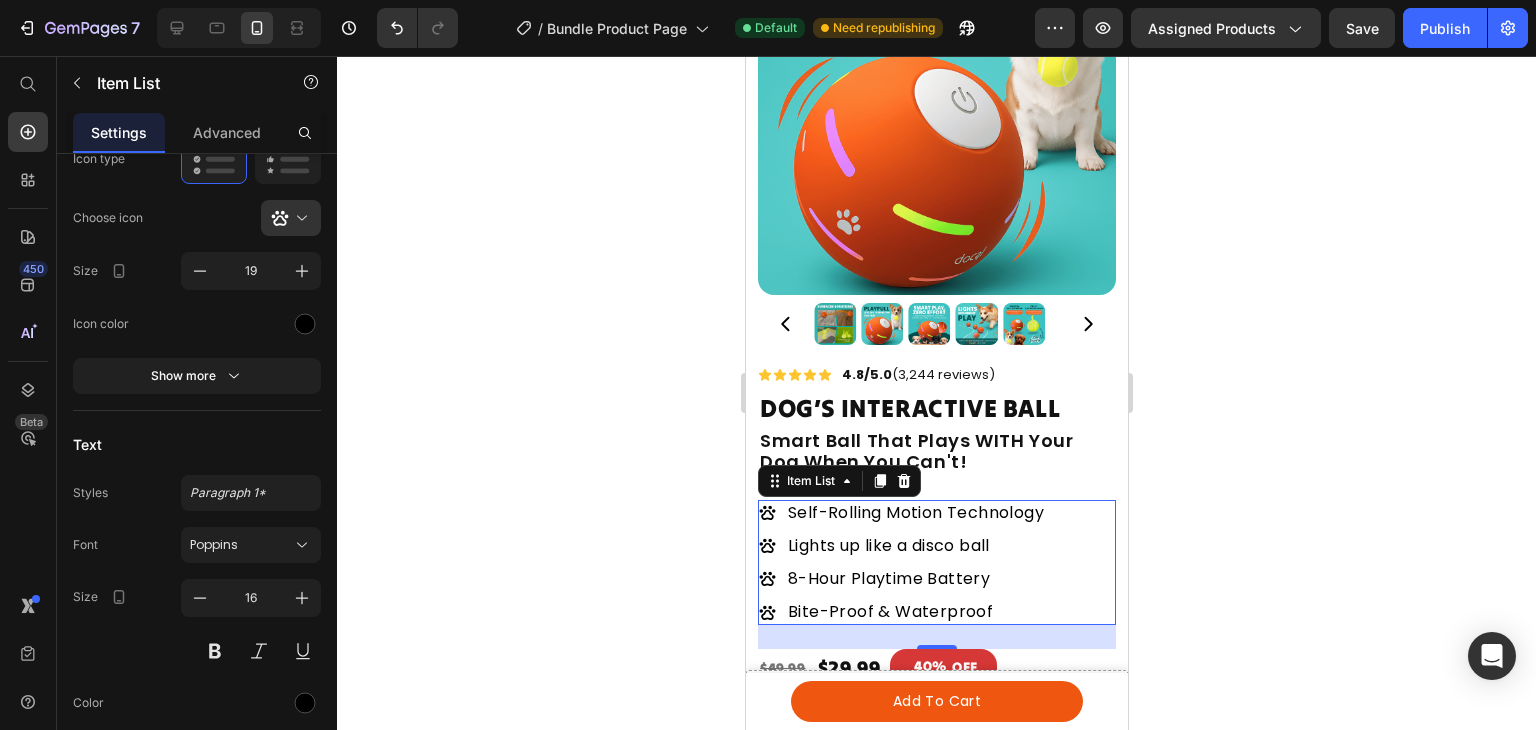 click 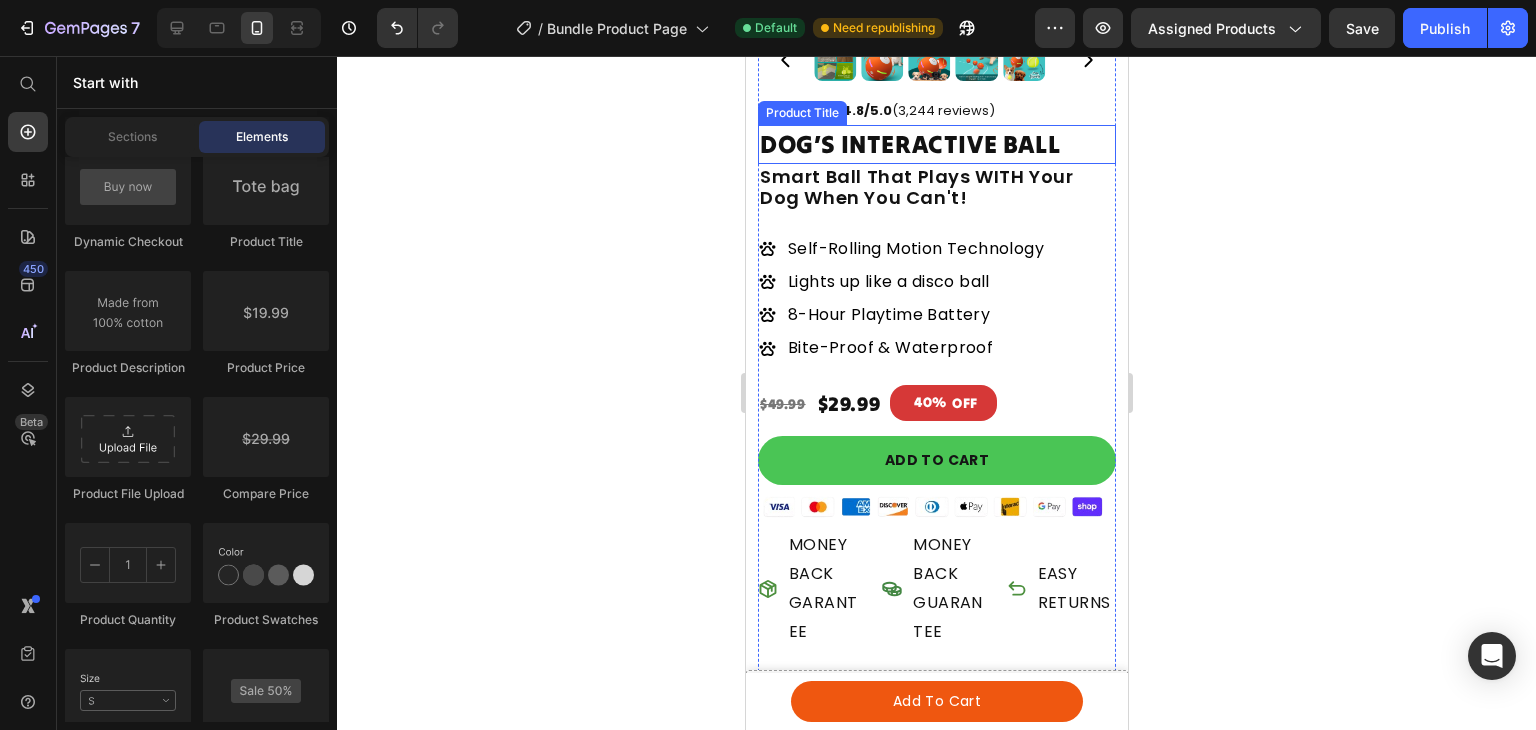 scroll, scrollTop: 456, scrollLeft: 0, axis: vertical 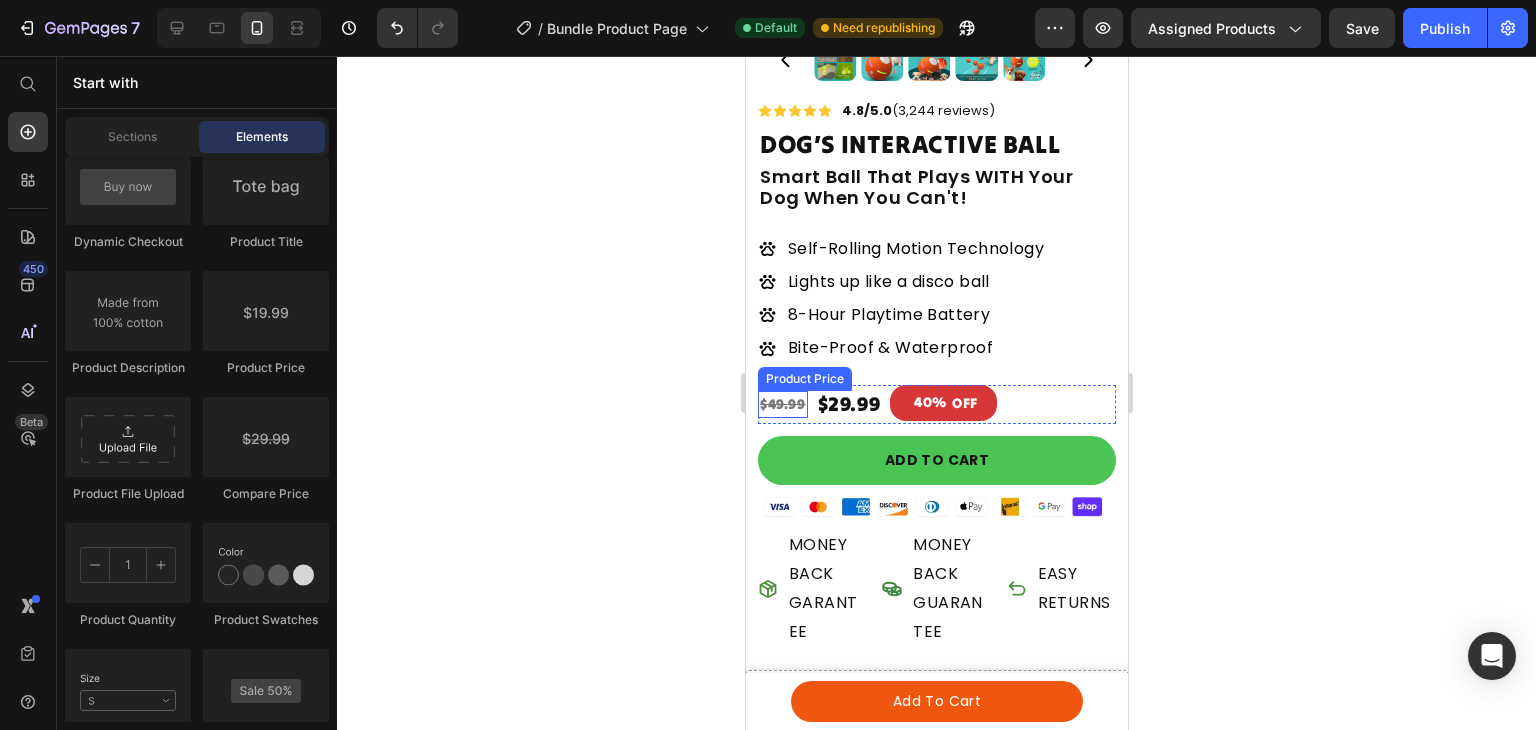 click on "$49.99" at bounding box center [782, 404] 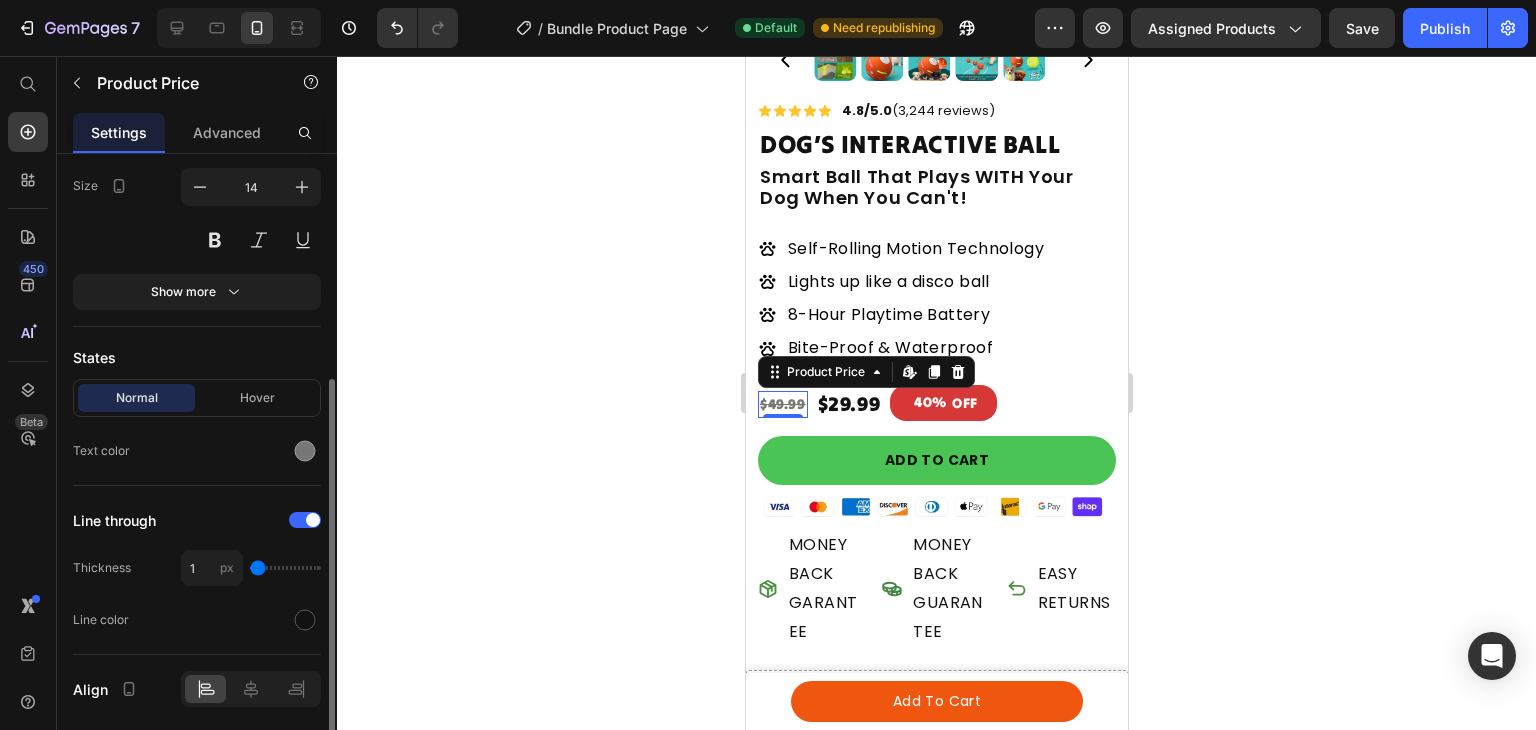 scroll, scrollTop: 0, scrollLeft: 0, axis: both 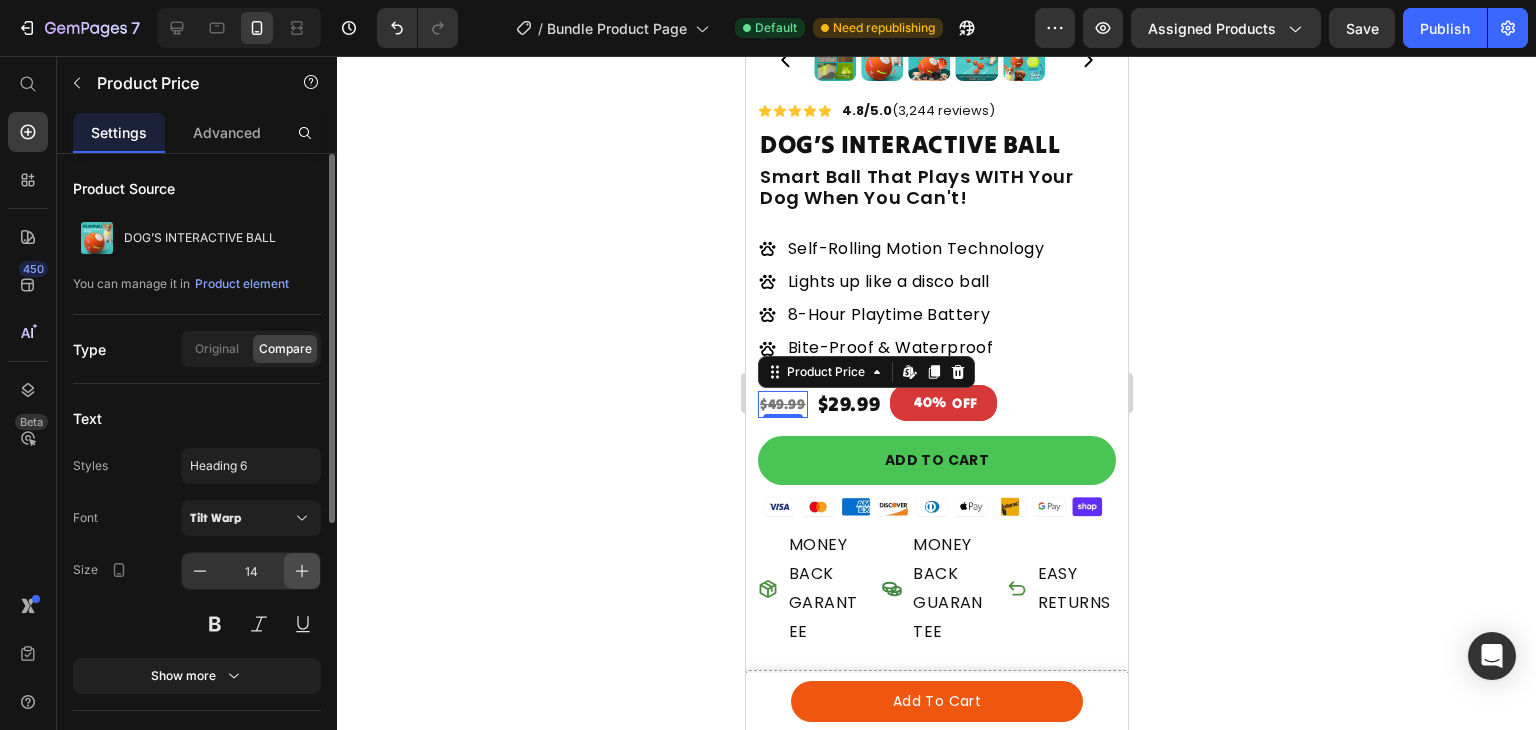 click 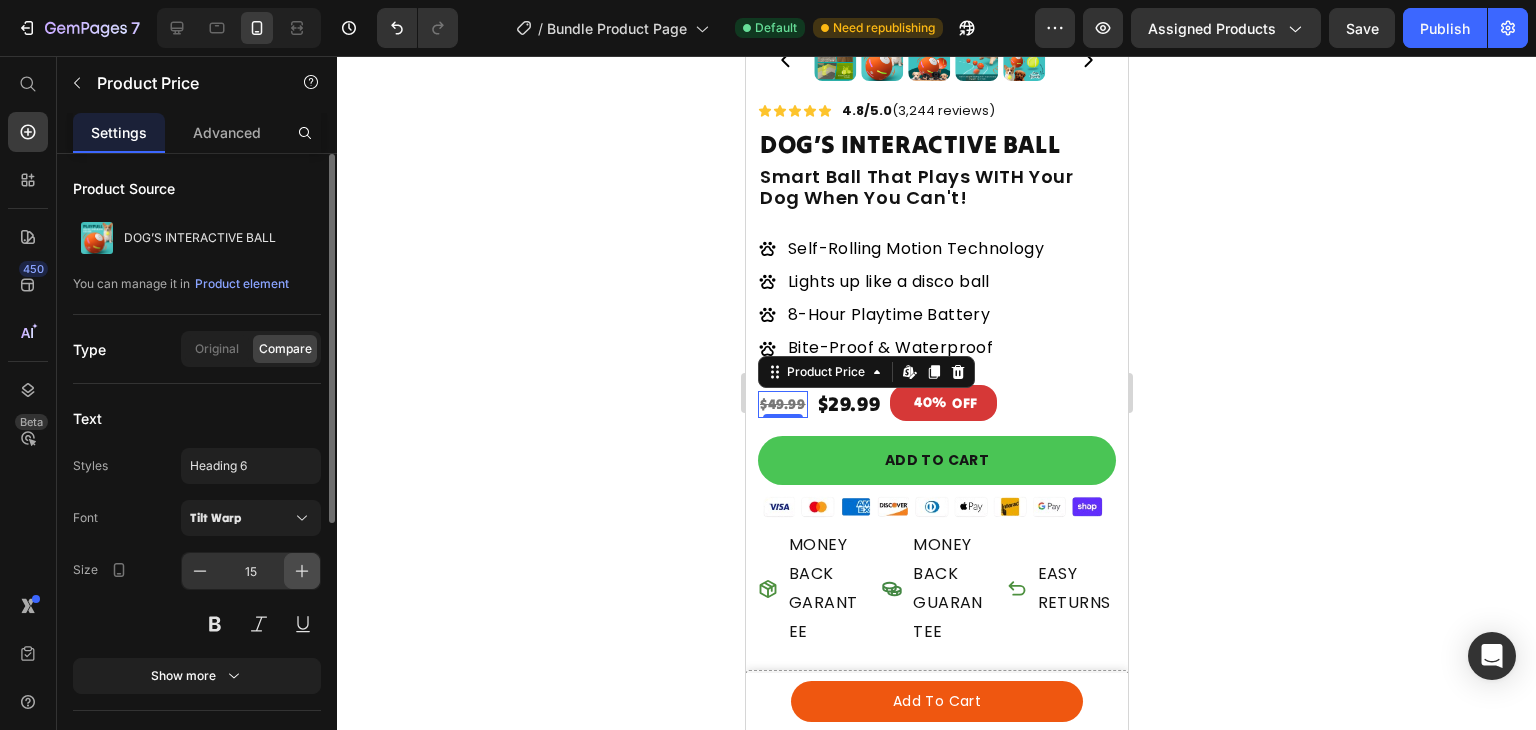 click 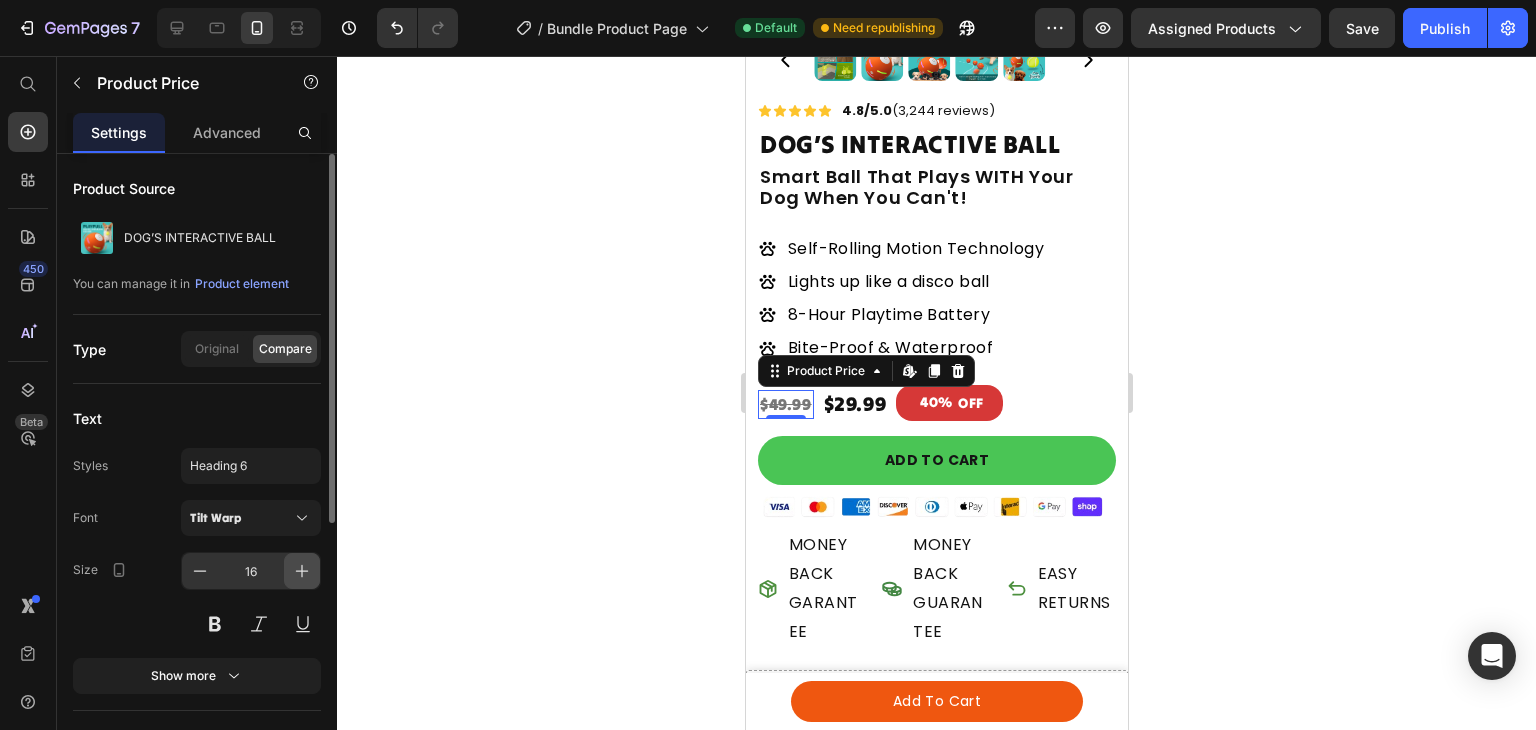 click 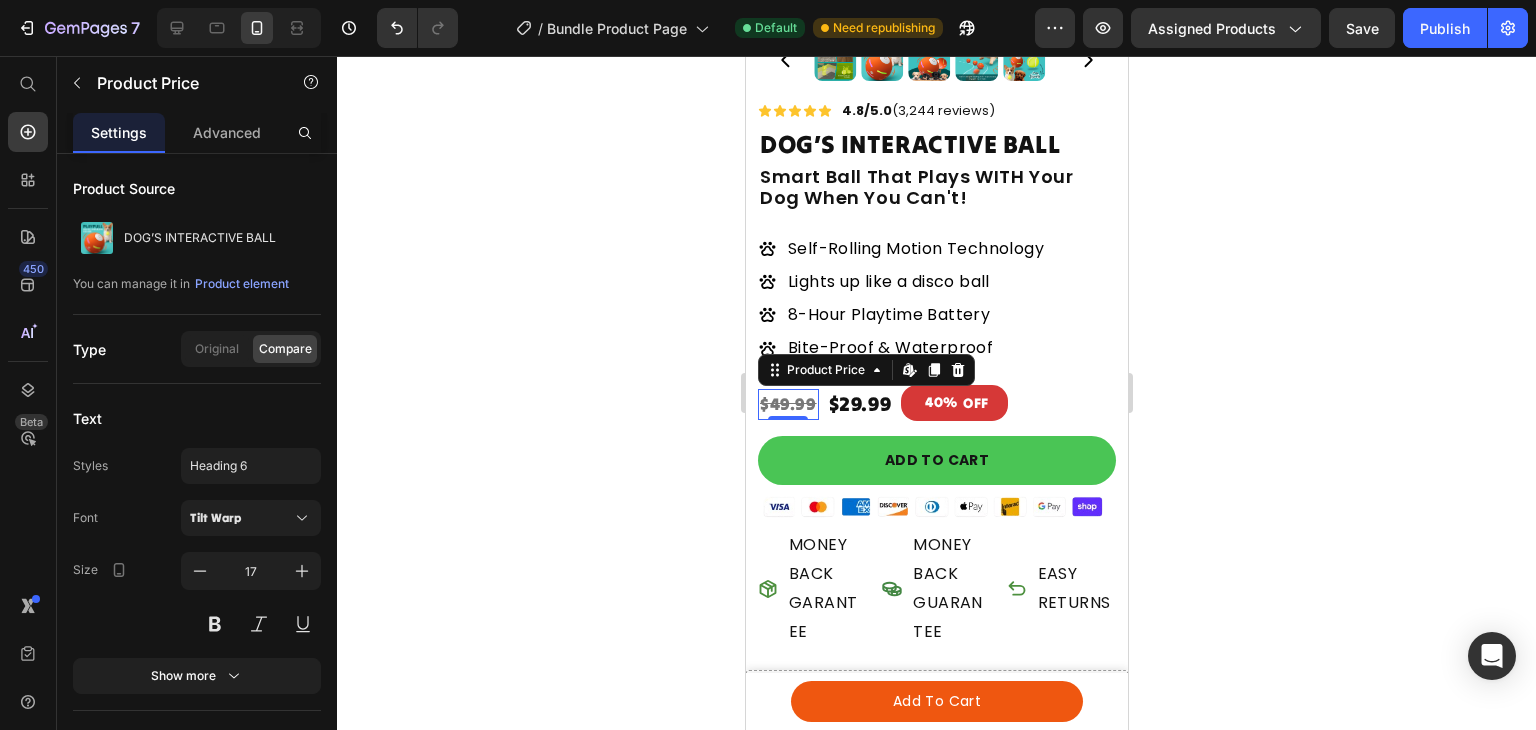 click 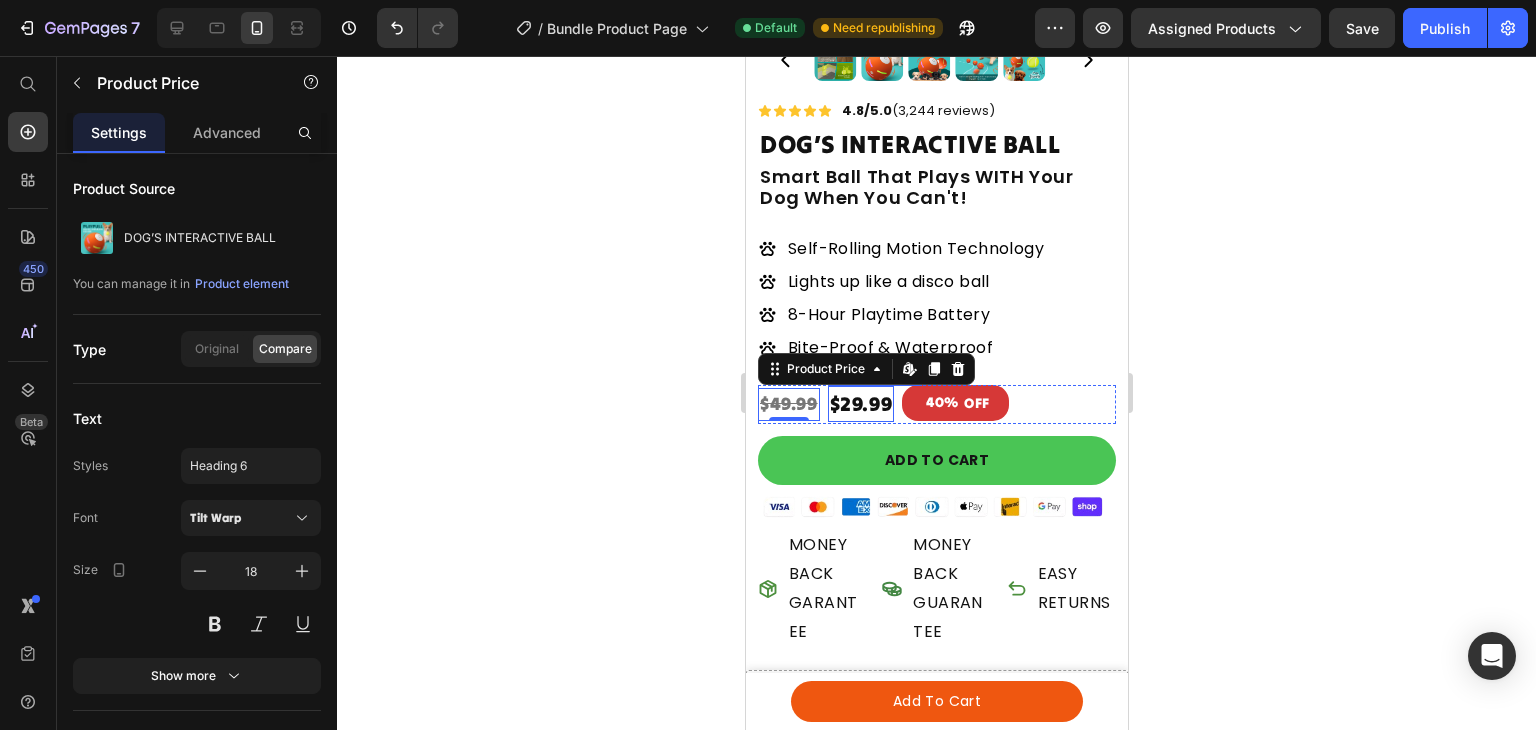click on "$29.99" at bounding box center [860, 404] 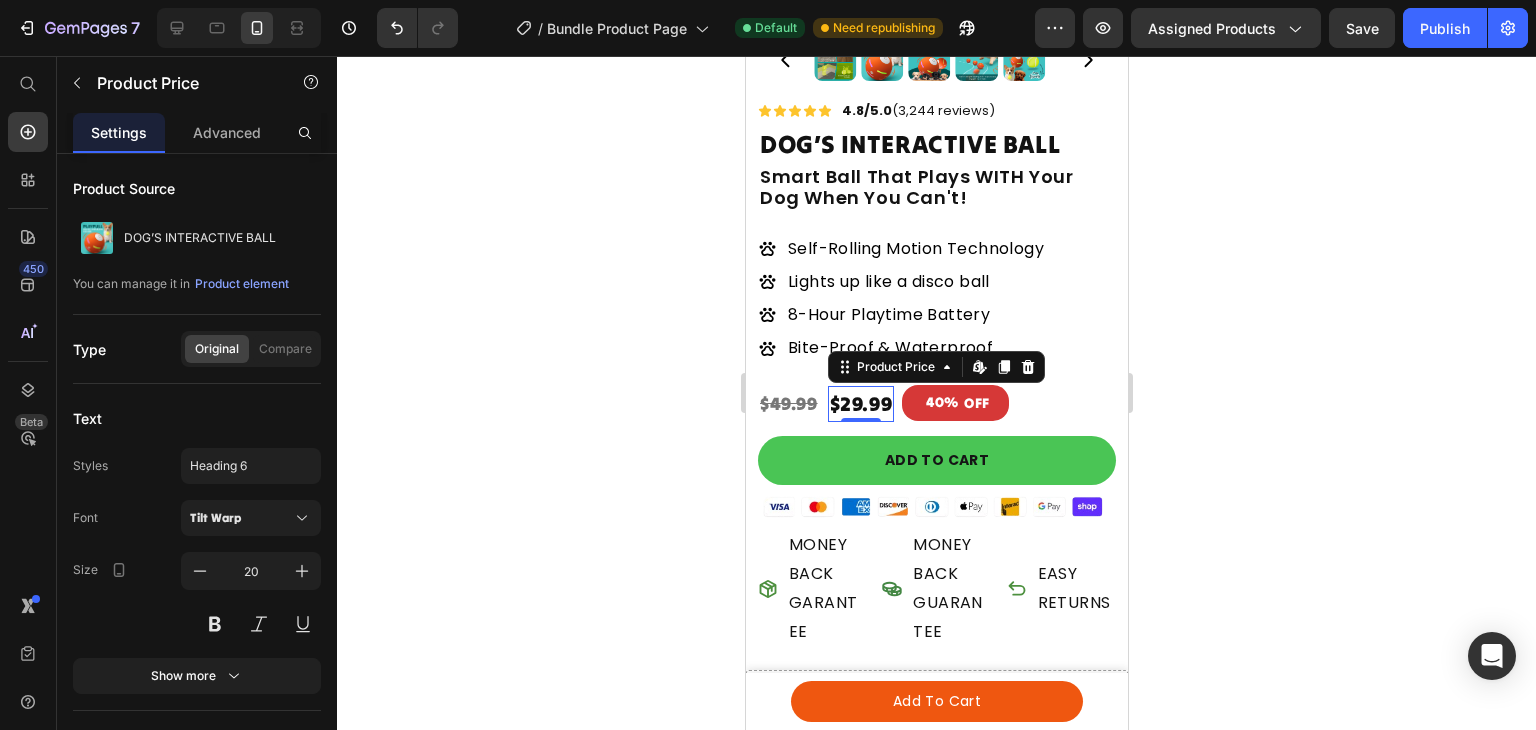 click 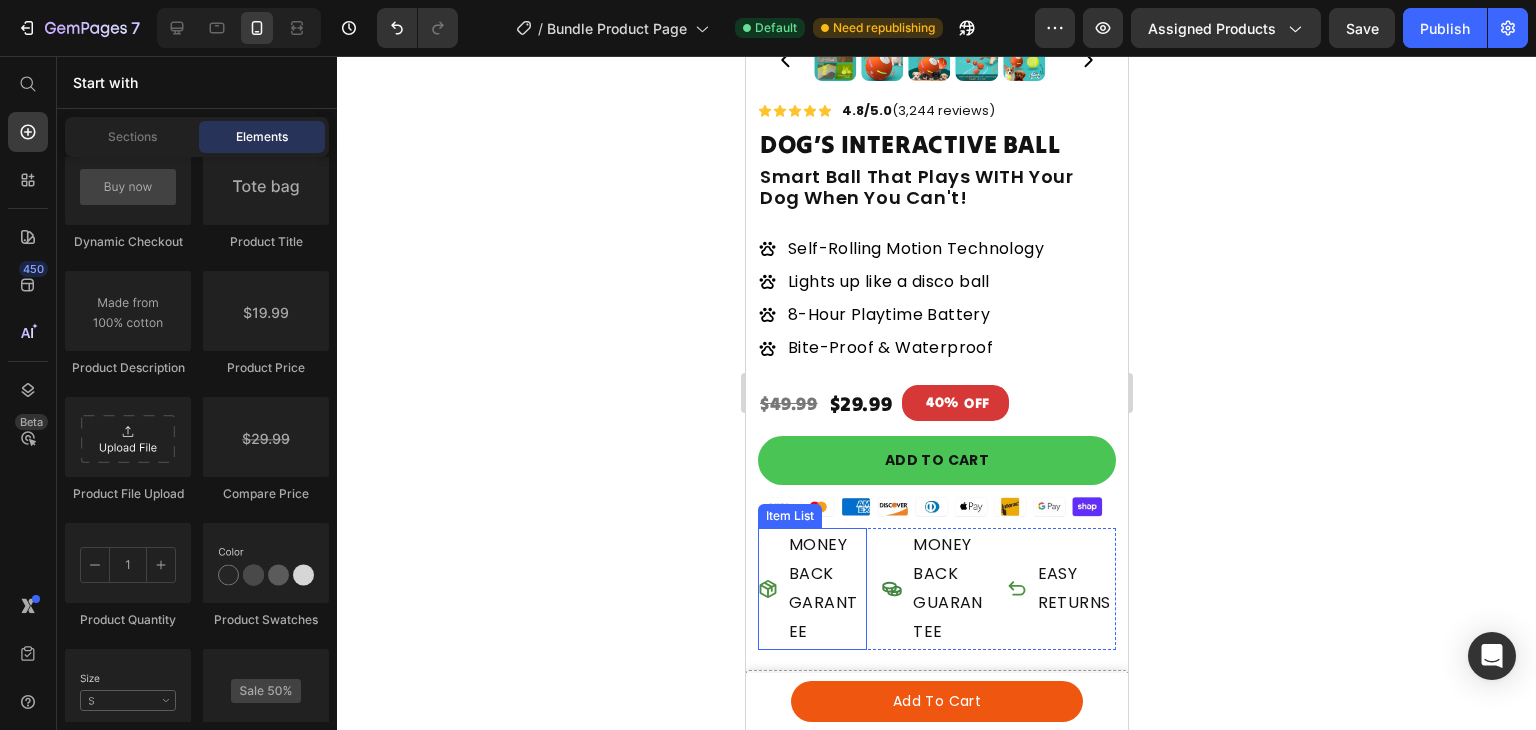 click on "MONEY BACK GARANTEE" at bounding box center [825, 588] 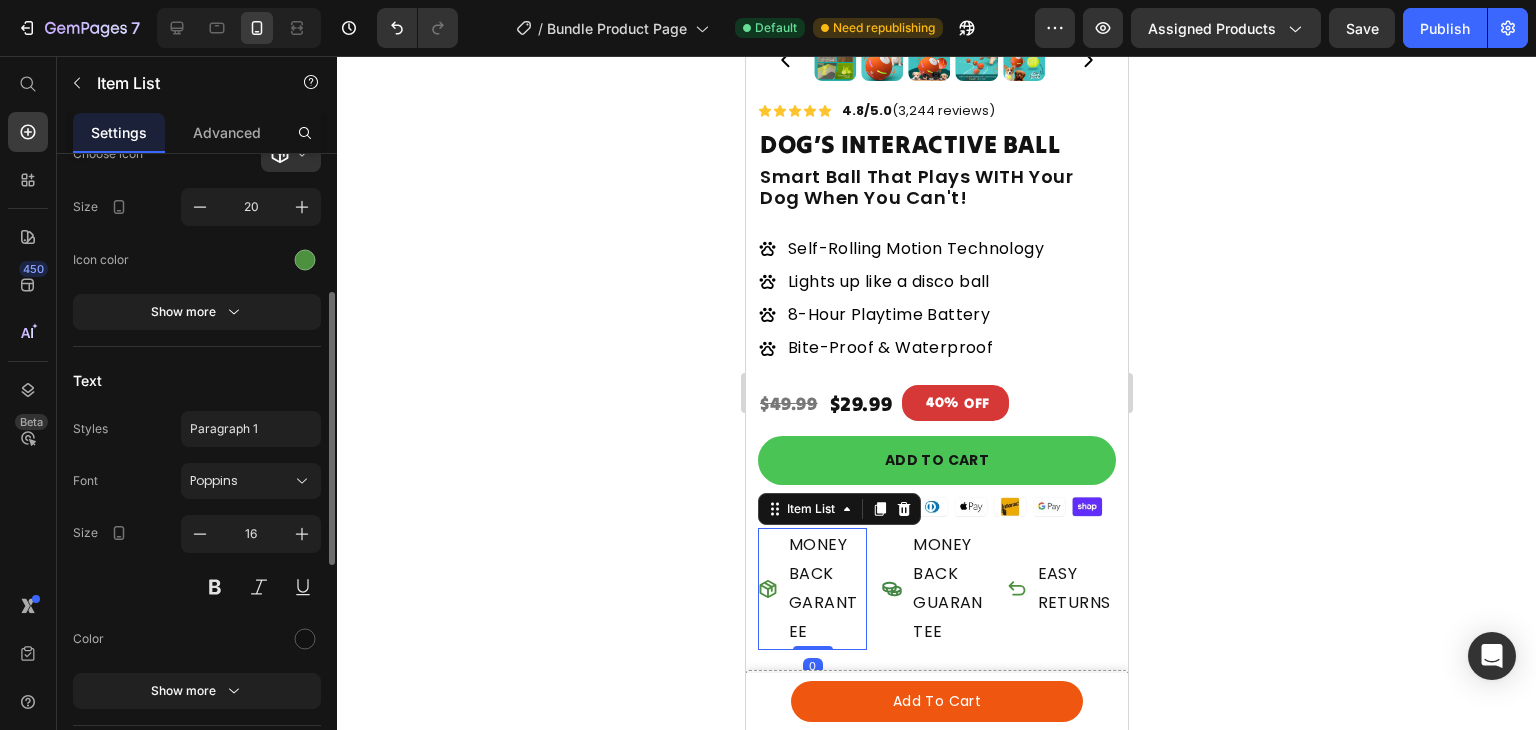 scroll, scrollTop: 317, scrollLeft: 0, axis: vertical 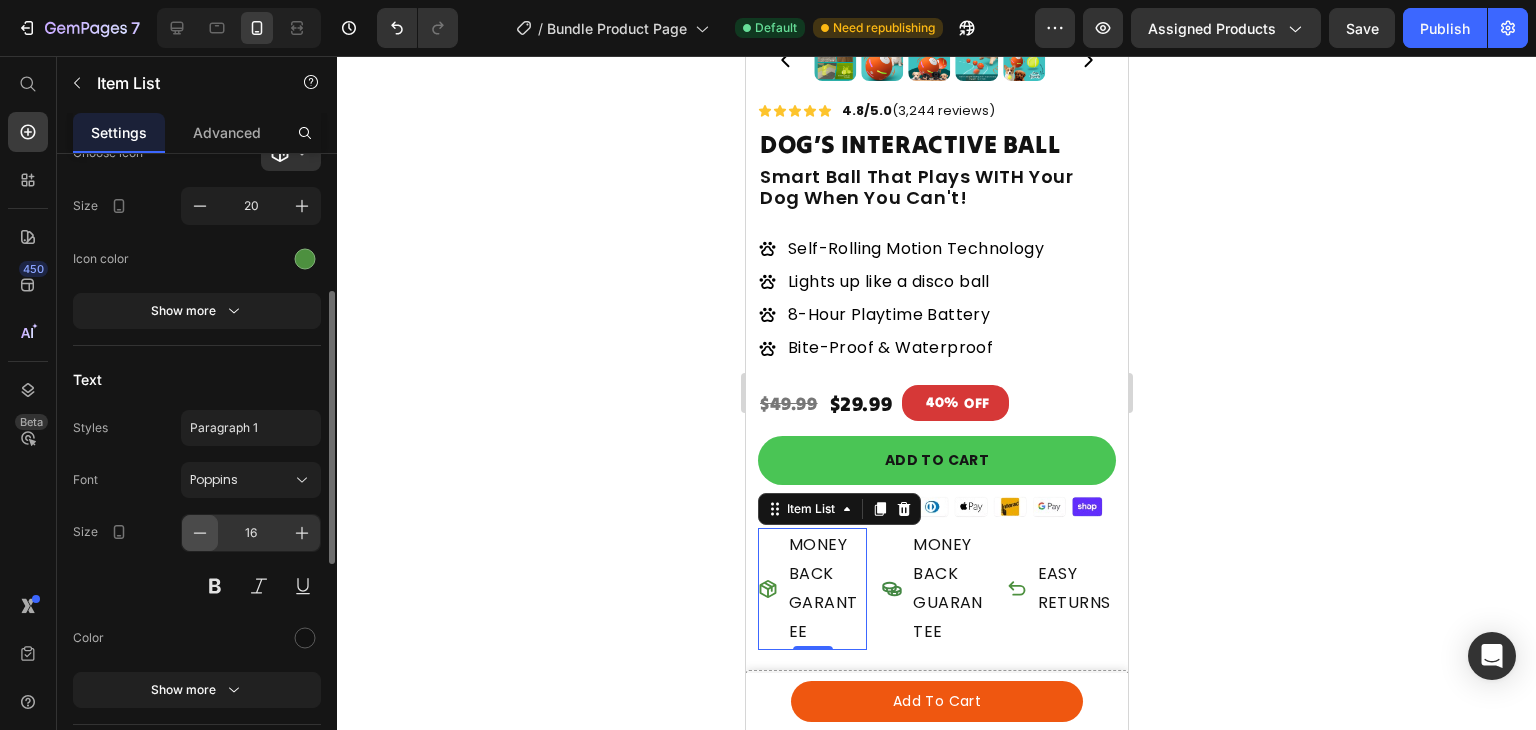 click 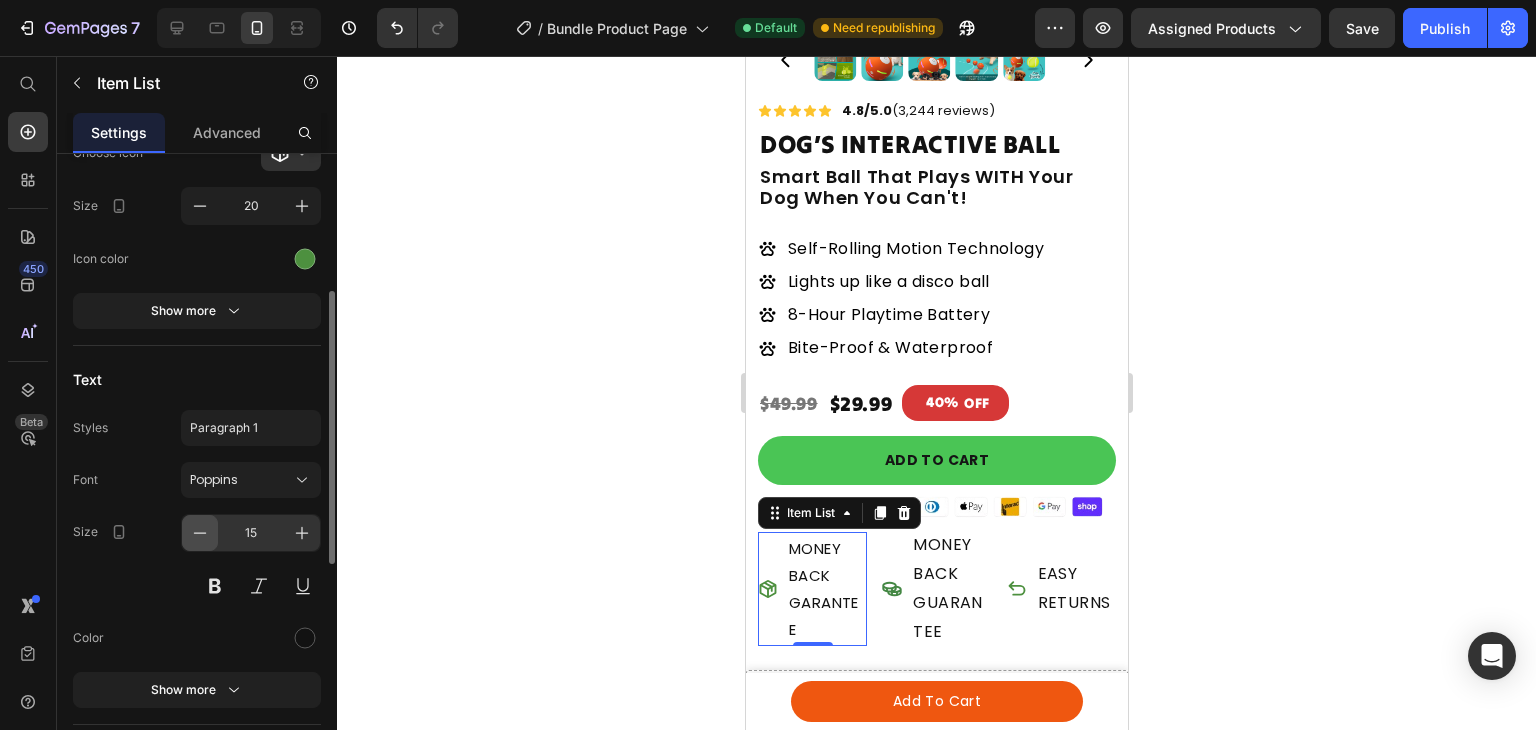 click 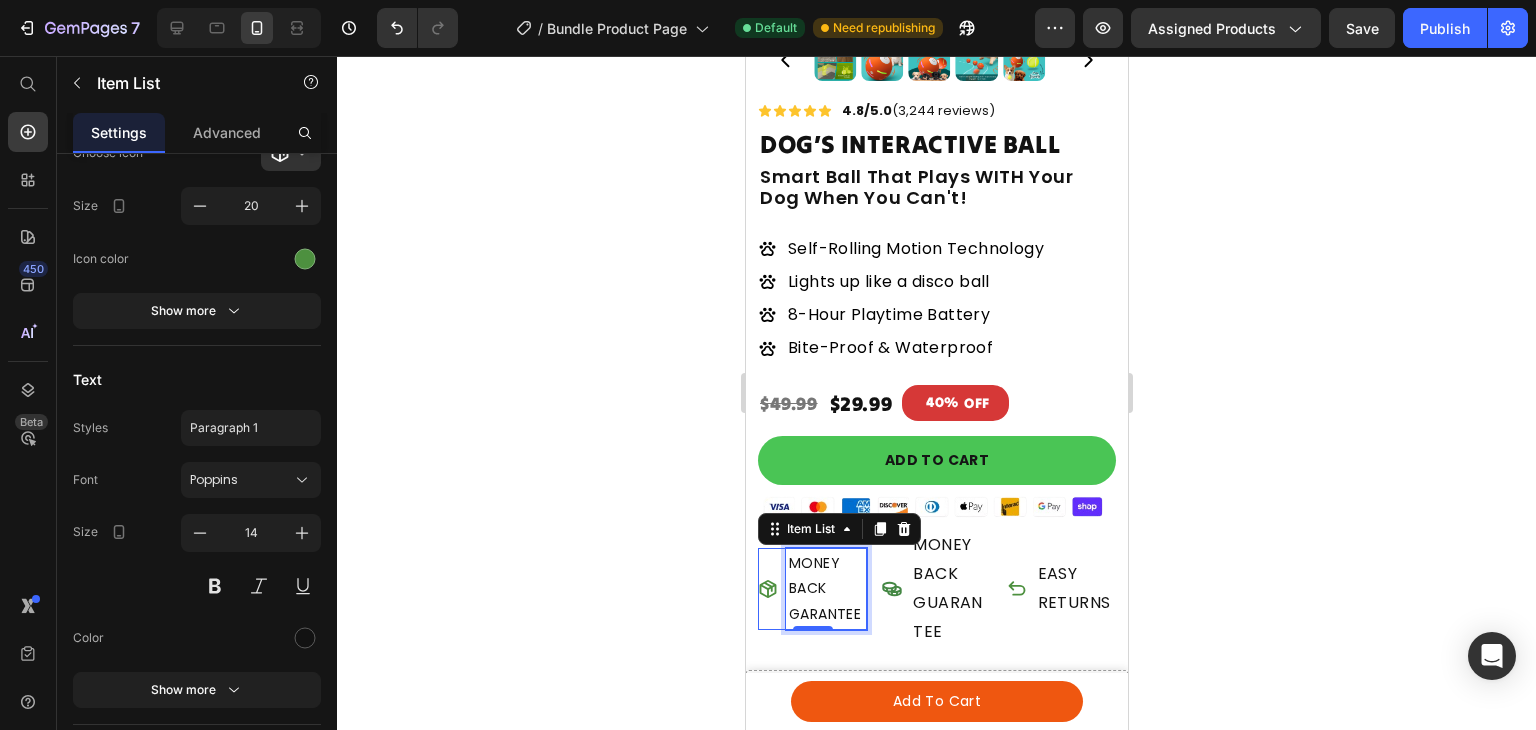 click on "MONEY BACK GARANTEE" at bounding box center (825, 589) 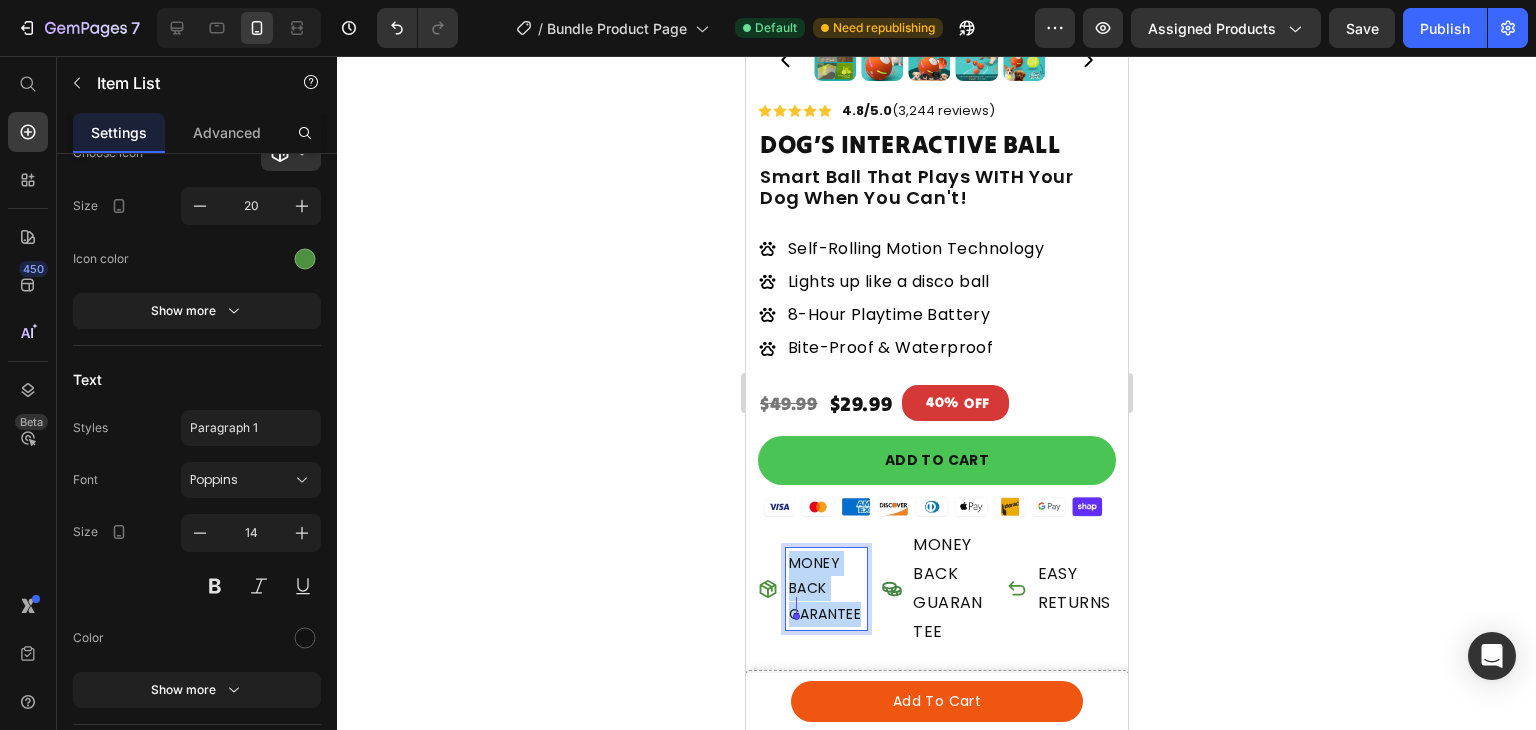 click on "MONEY BACK GARANTEE" at bounding box center [825, 589] 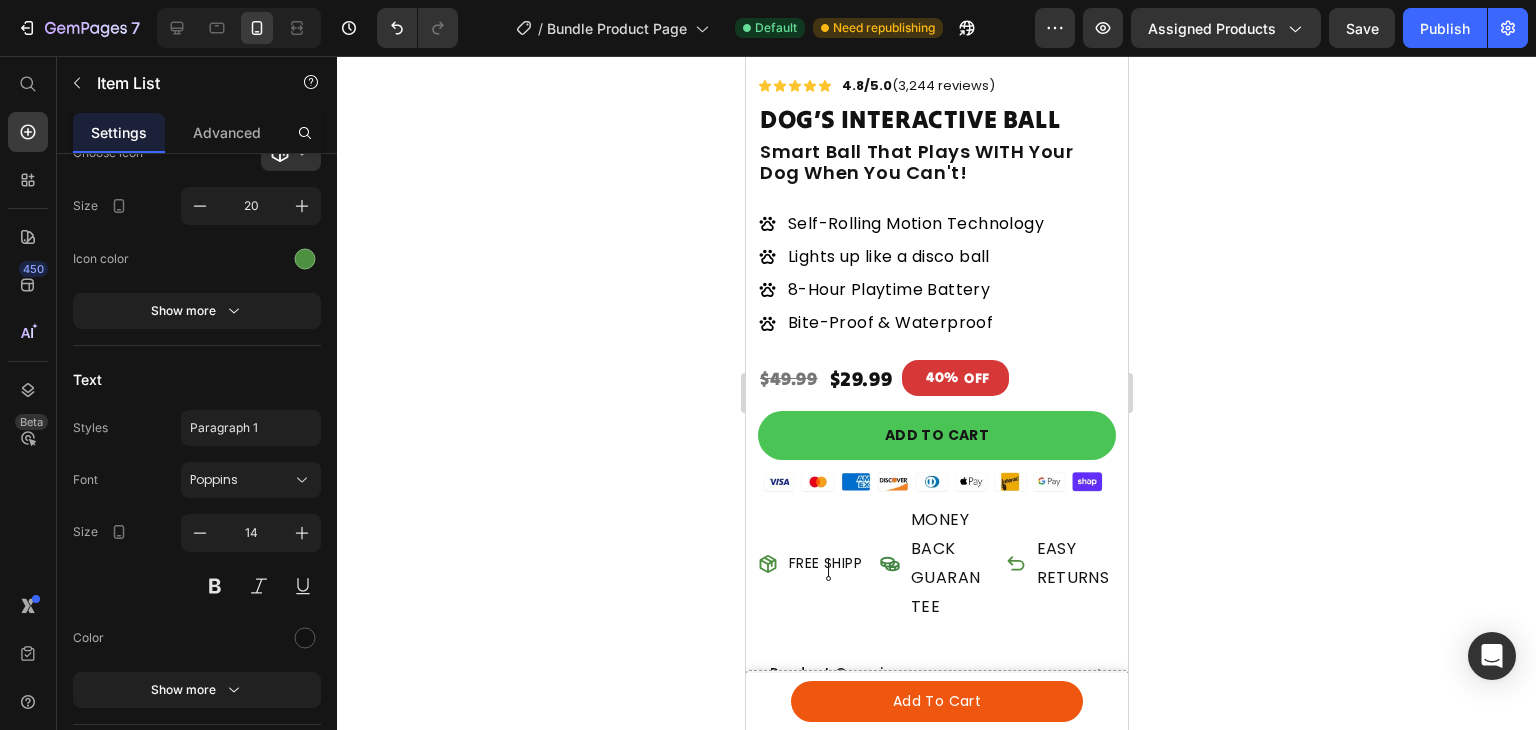 scroll, scrollTop: 469, scrollLeft: 0, axis: vertical 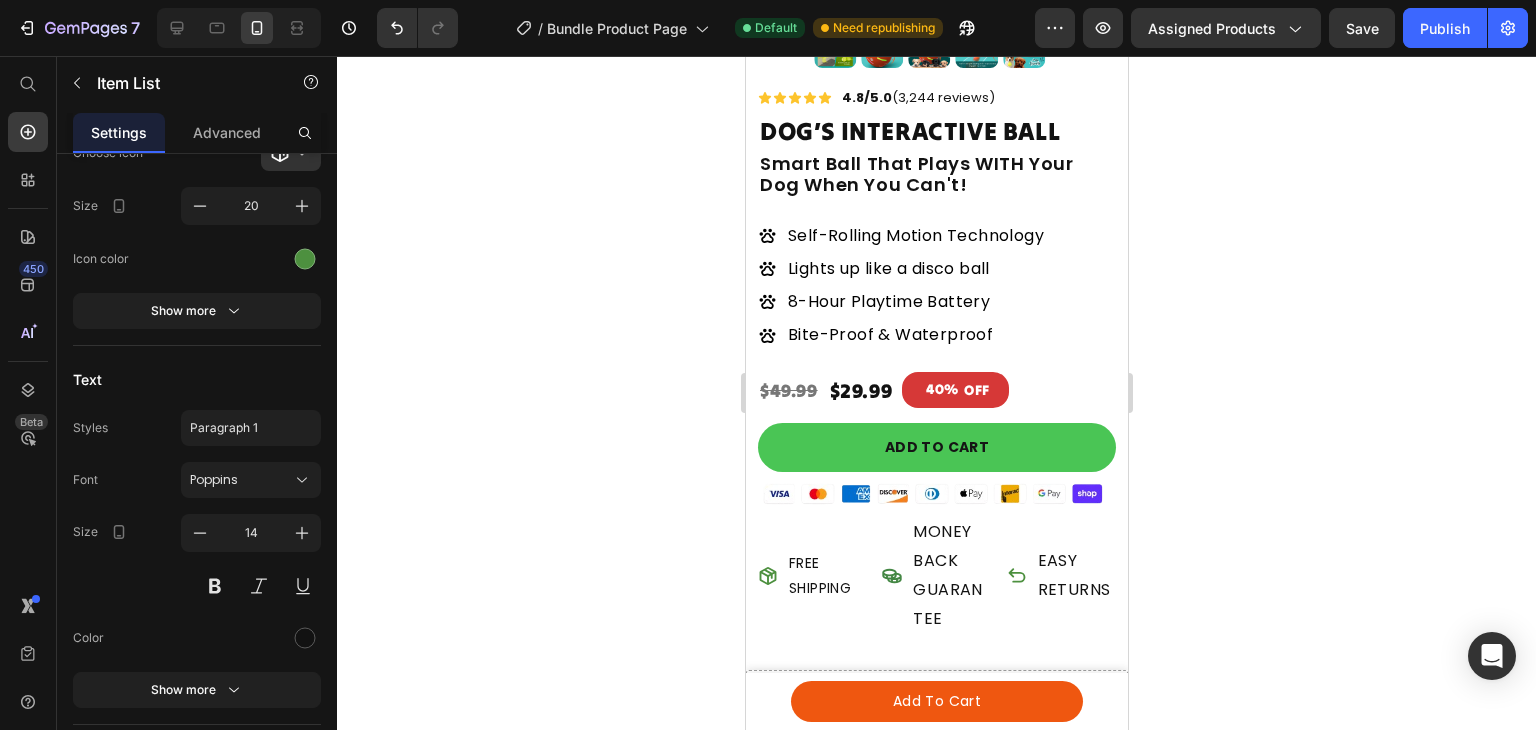 click 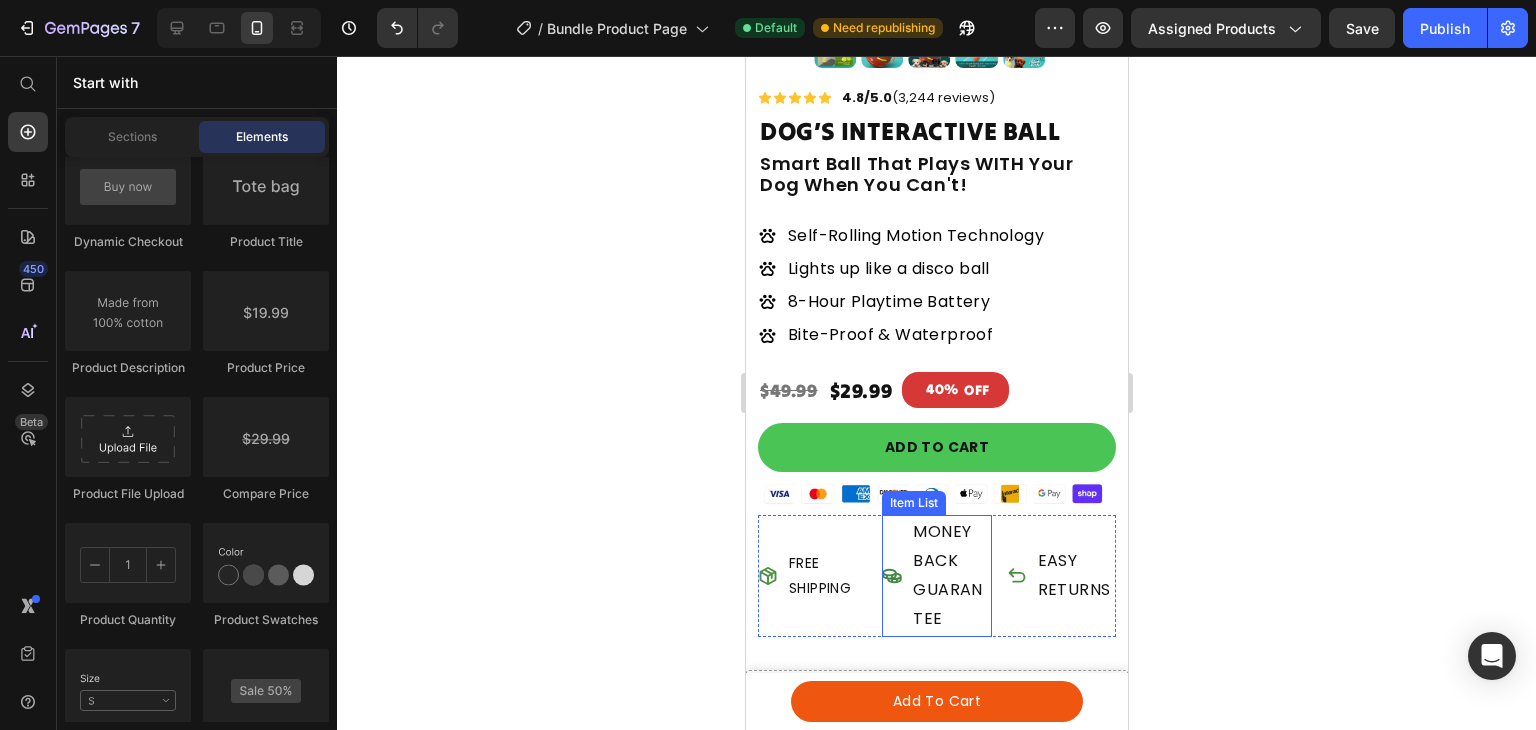 click on "MONEY BACK GUARANTEE" at bounding box center (949, 575) 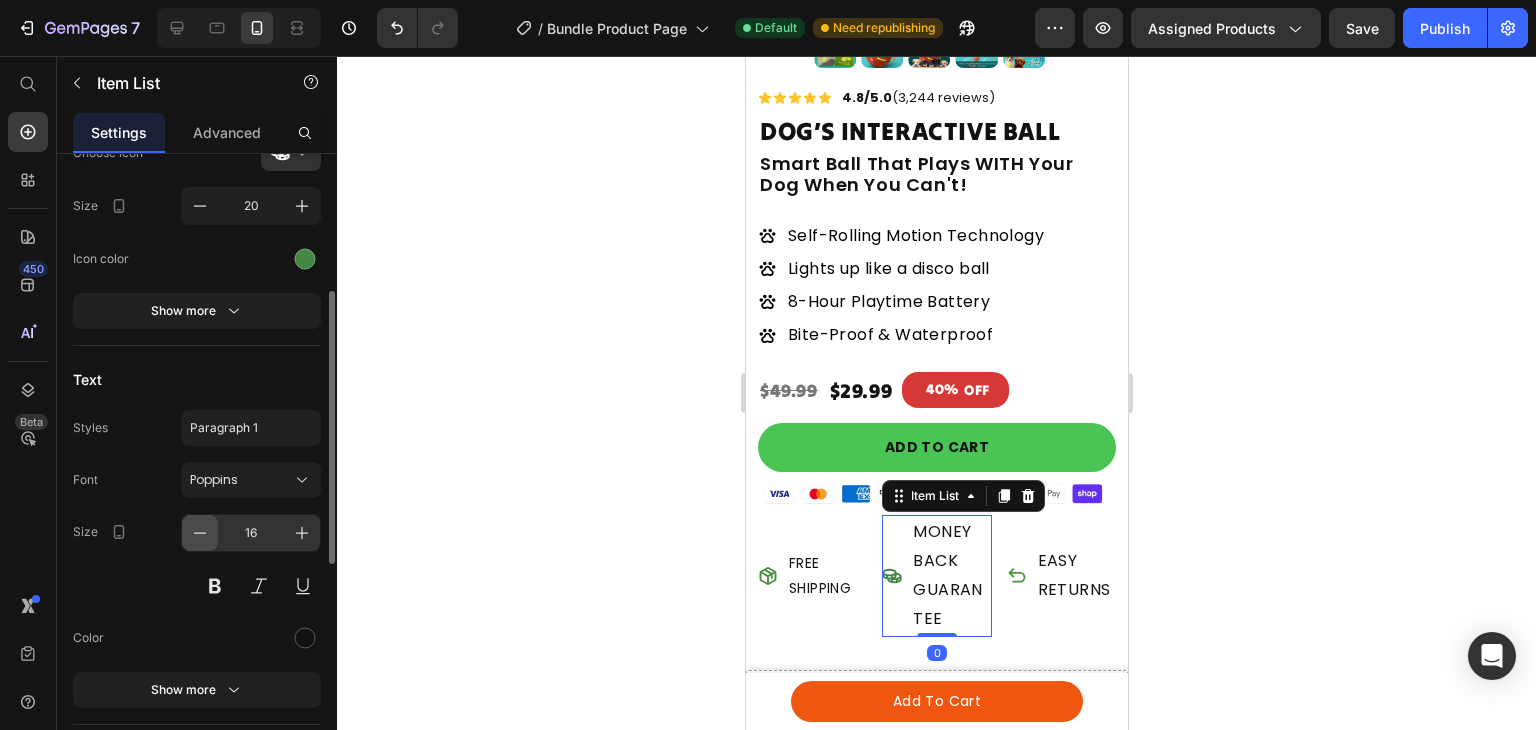 click 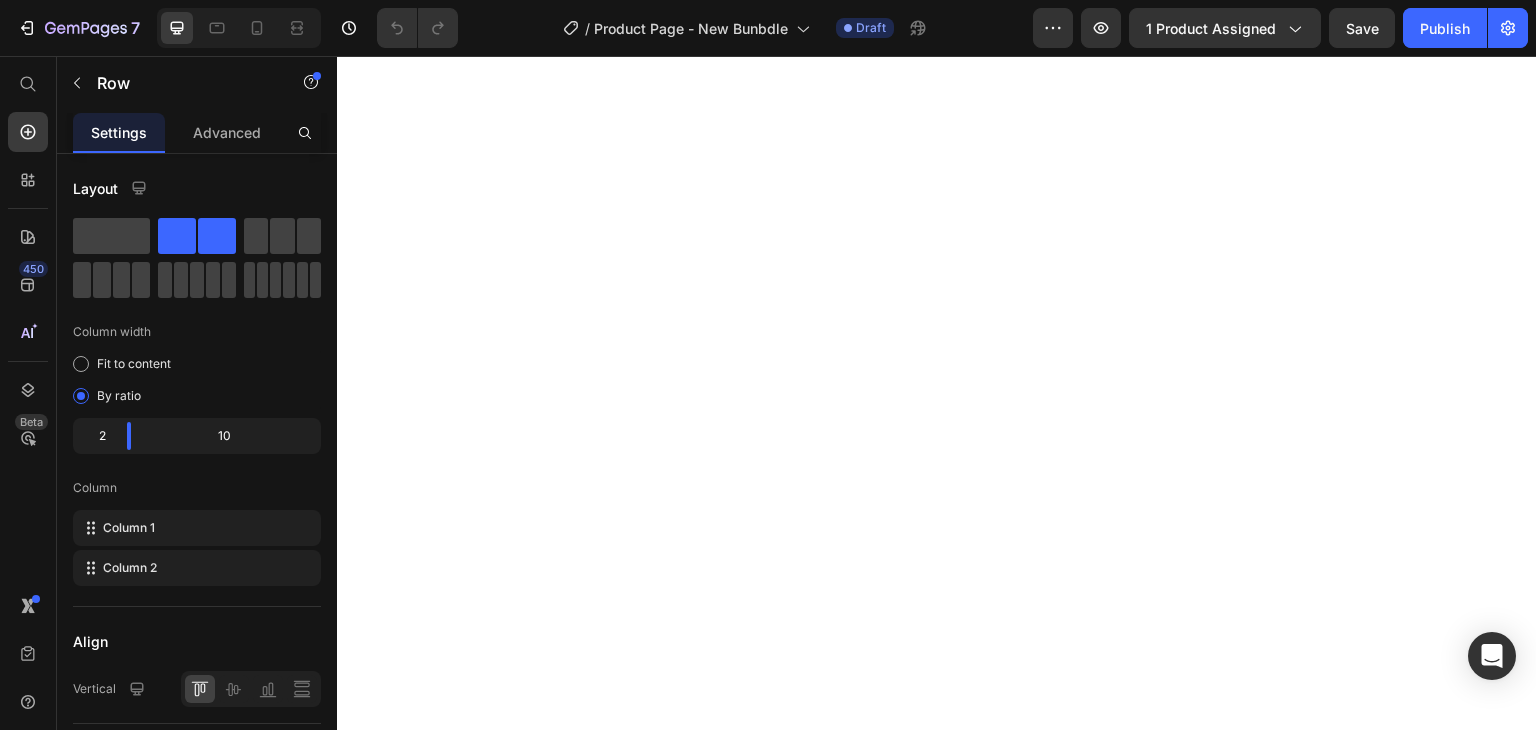 scroll, scrollTop: 0, scrollLeft: 0, axis: both 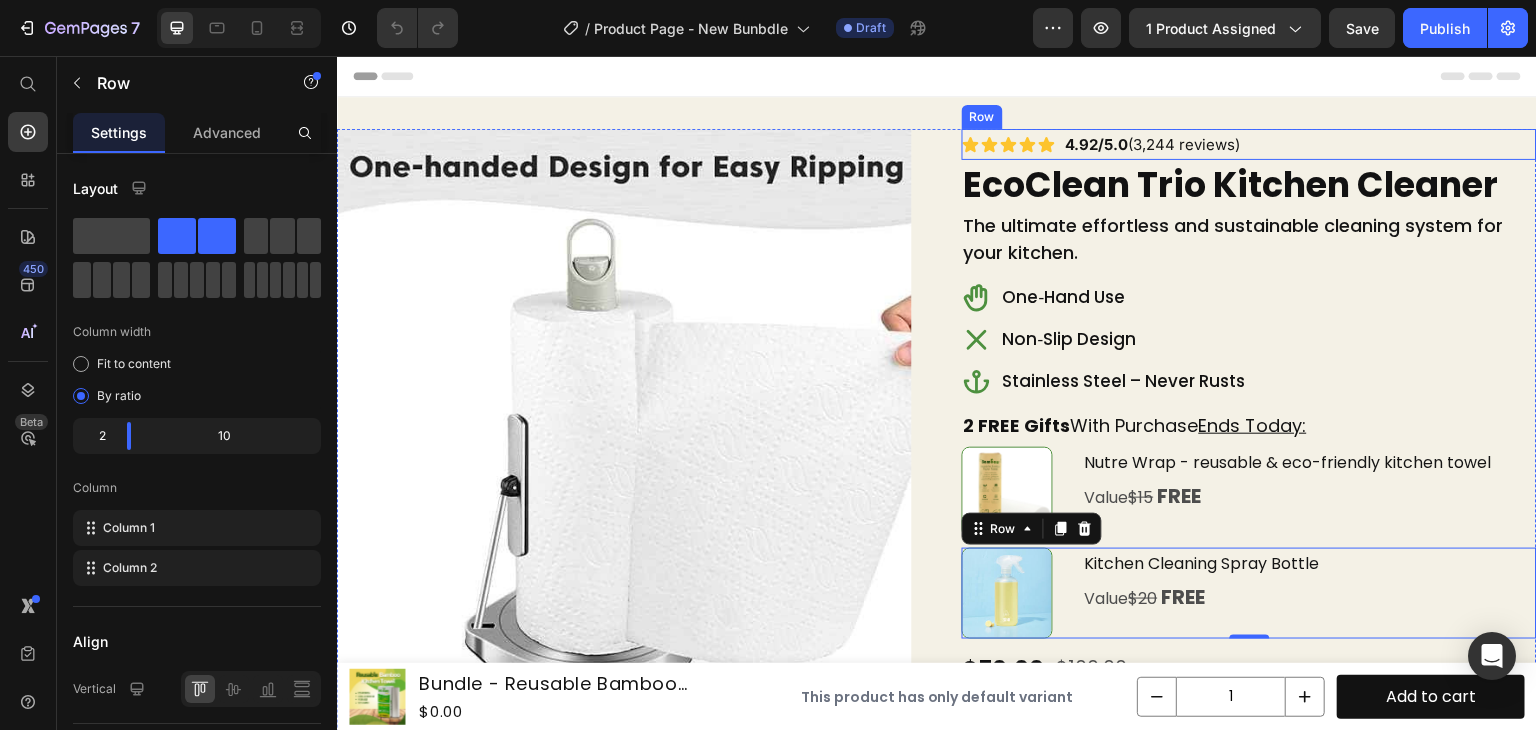 click on "Icon Icon Icon Icon Icon Icon List 4.92/5.0  (3,244 reviews) Text Block Row" at bounding box center [1249, 144] 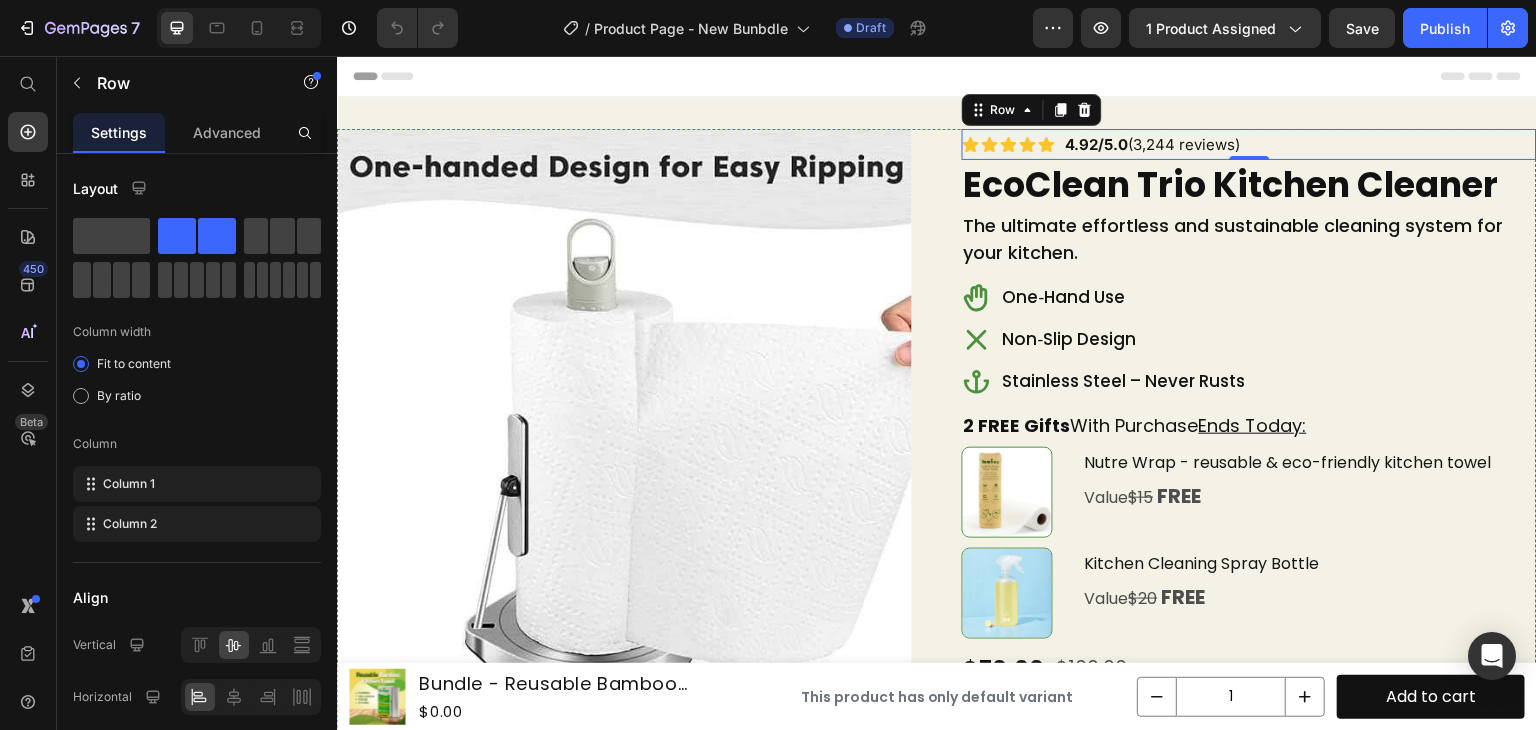 click at bounding box center (1249, 809) 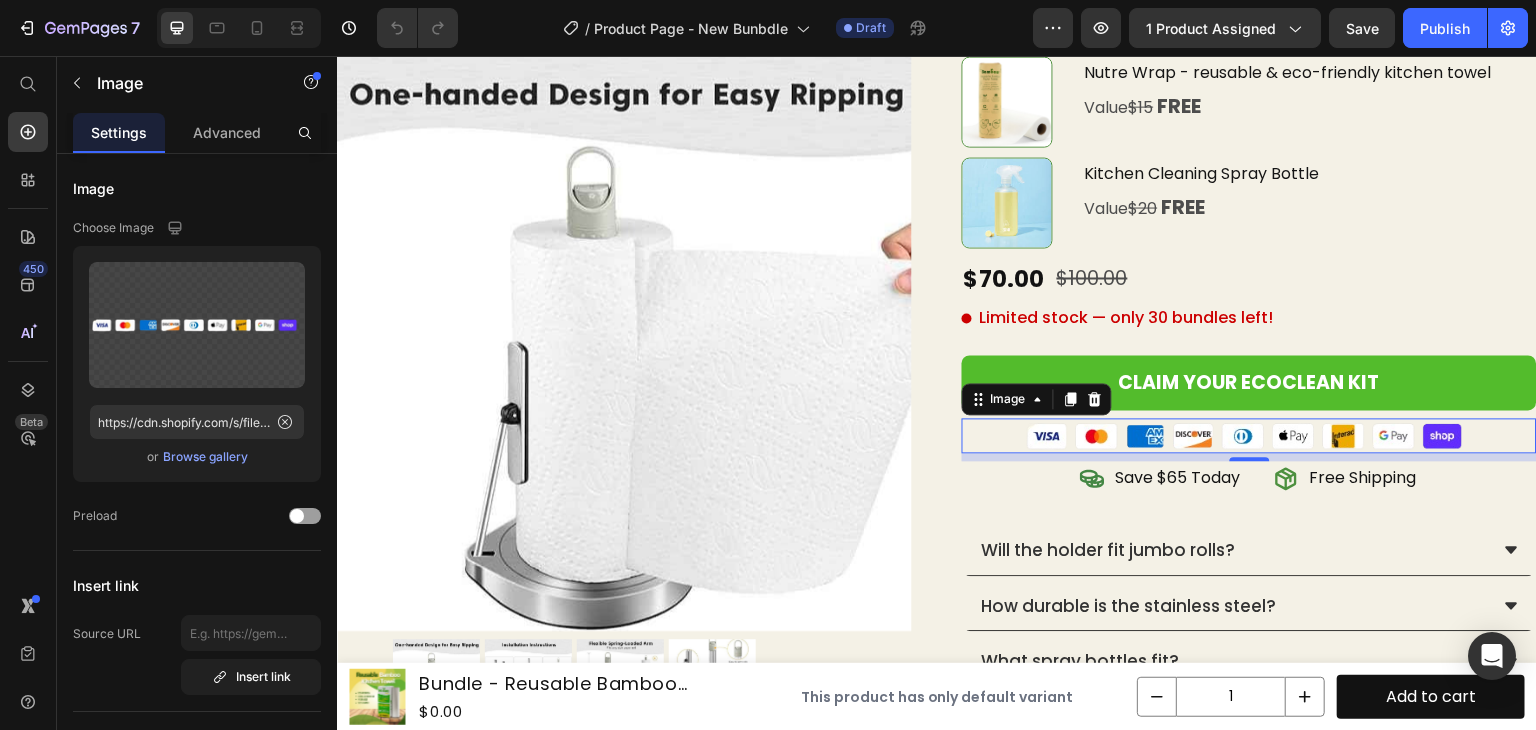 click on "8" at bounding box center [1250, 477] 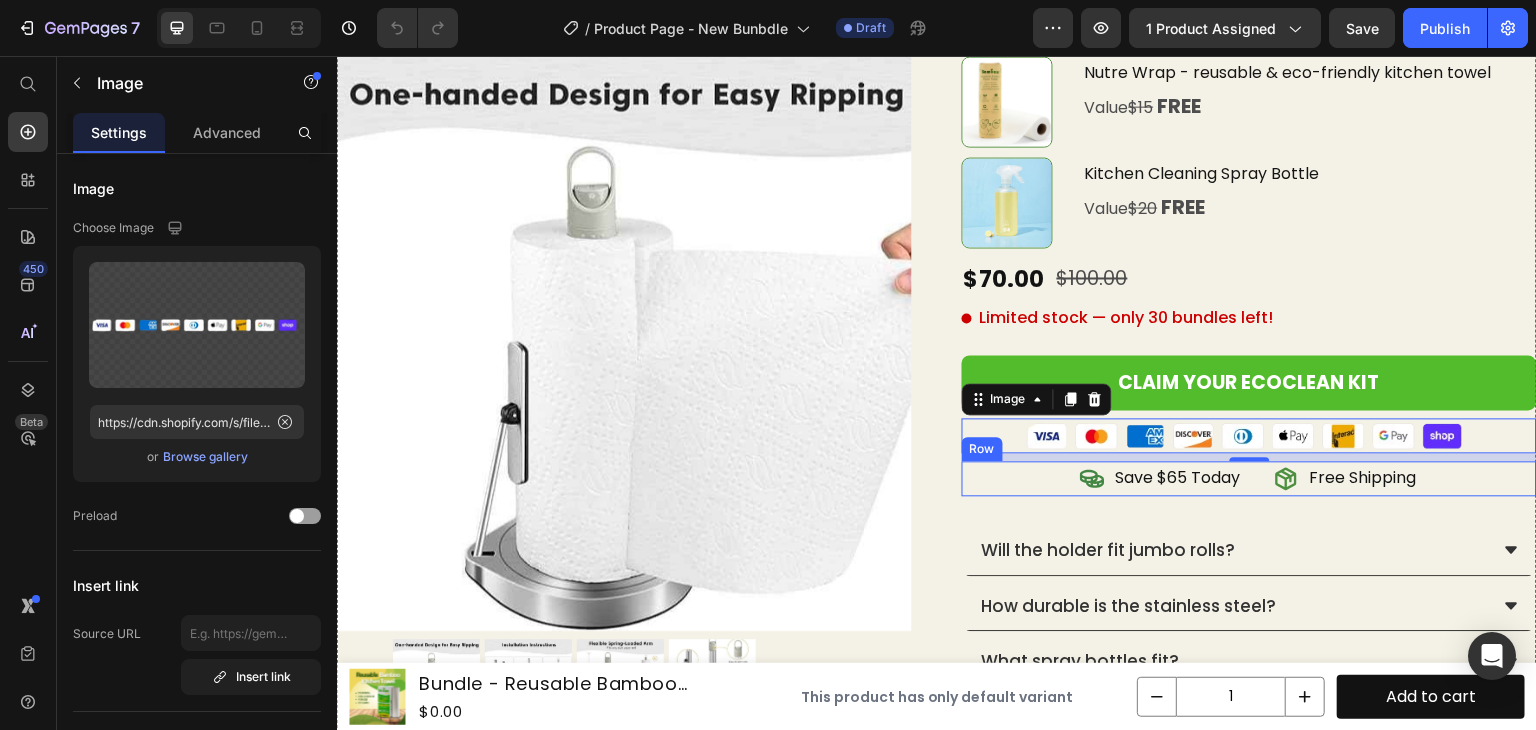 click on "Save $65 Today Item List
Free Shipping Item List Row" at bounding box center (1249, 478) 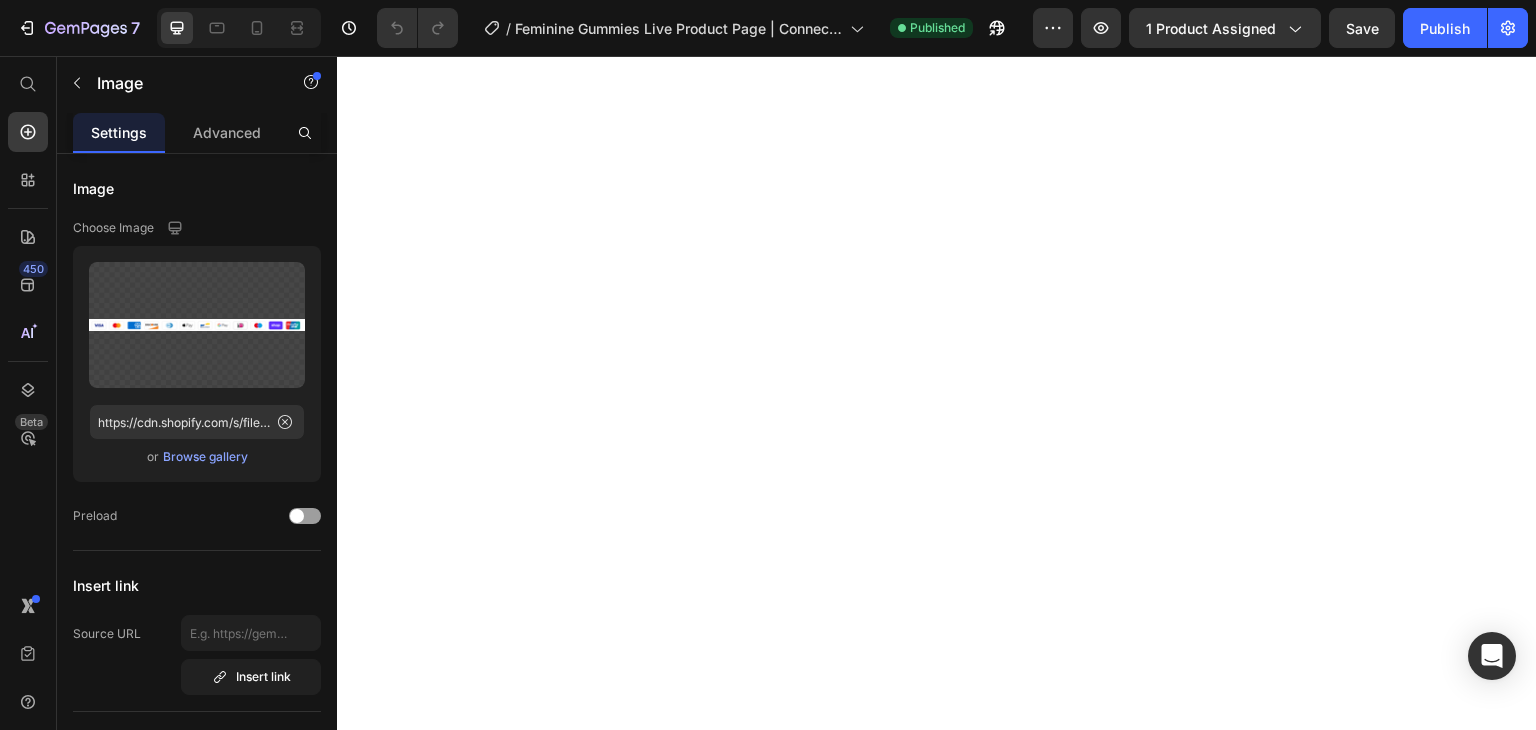 scroll, scrollTop: 0, scrollLeft: 0, axis: both 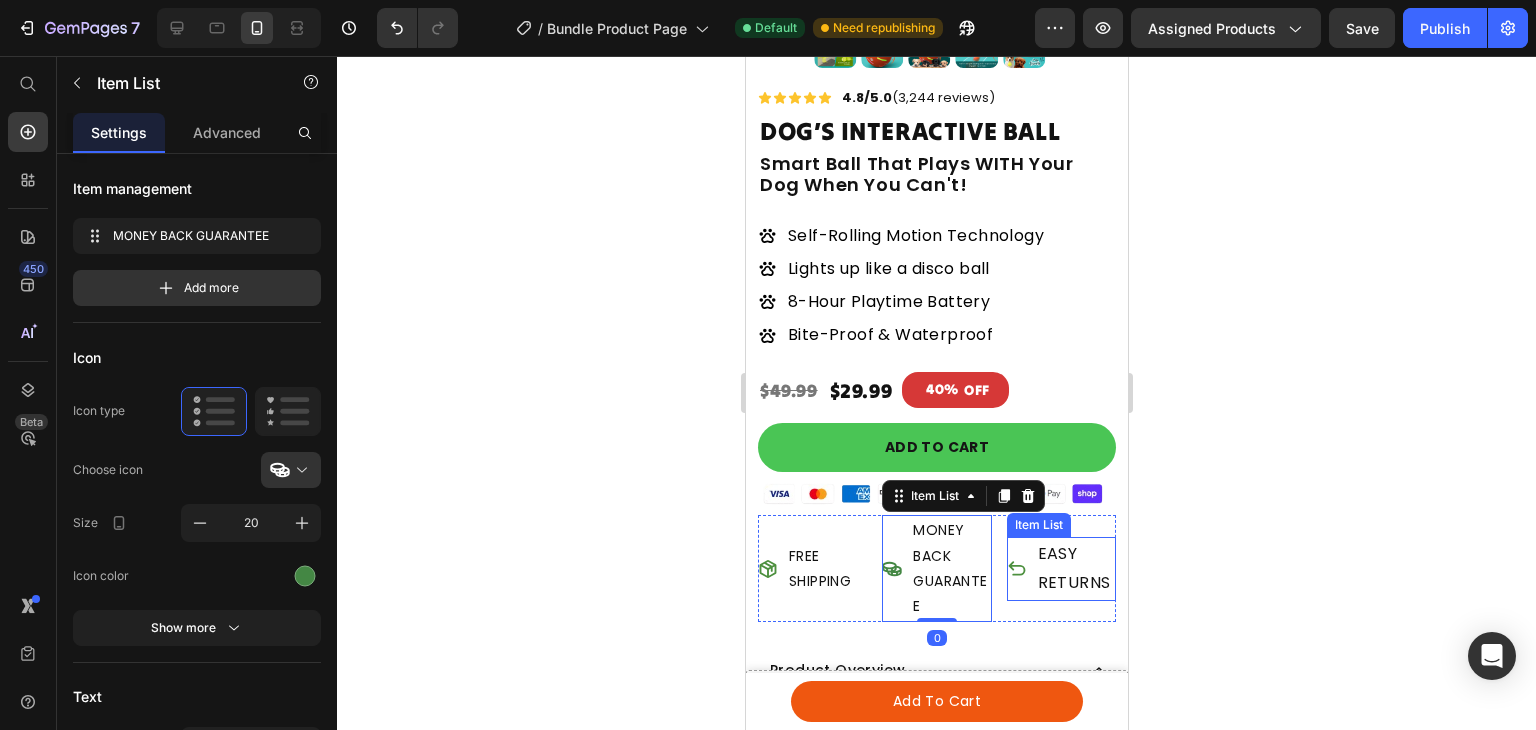 click on "EASY RETURNS" at bounding box center (1074, 569) 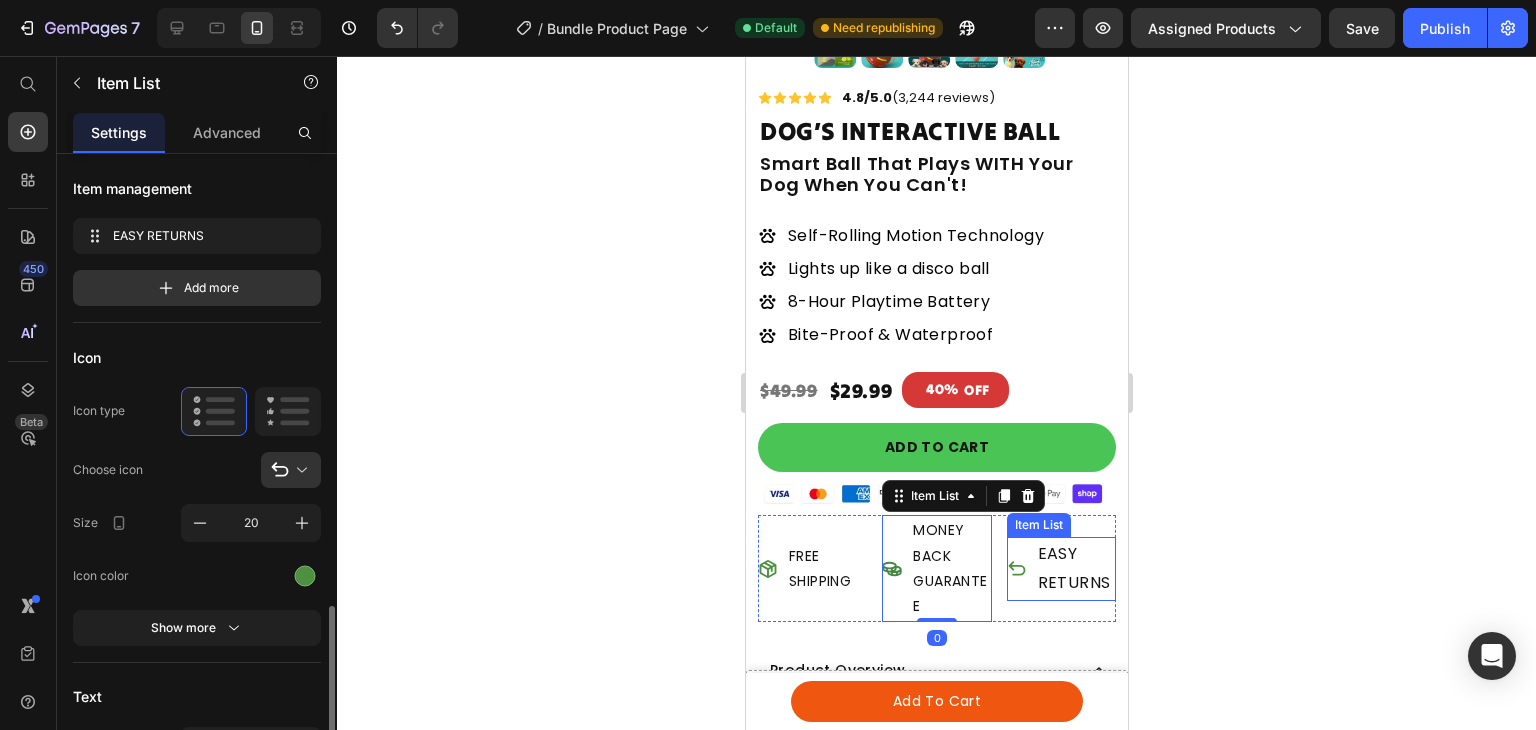 scroll, scrollTop: 0, scrollLeft: 0, axis: both 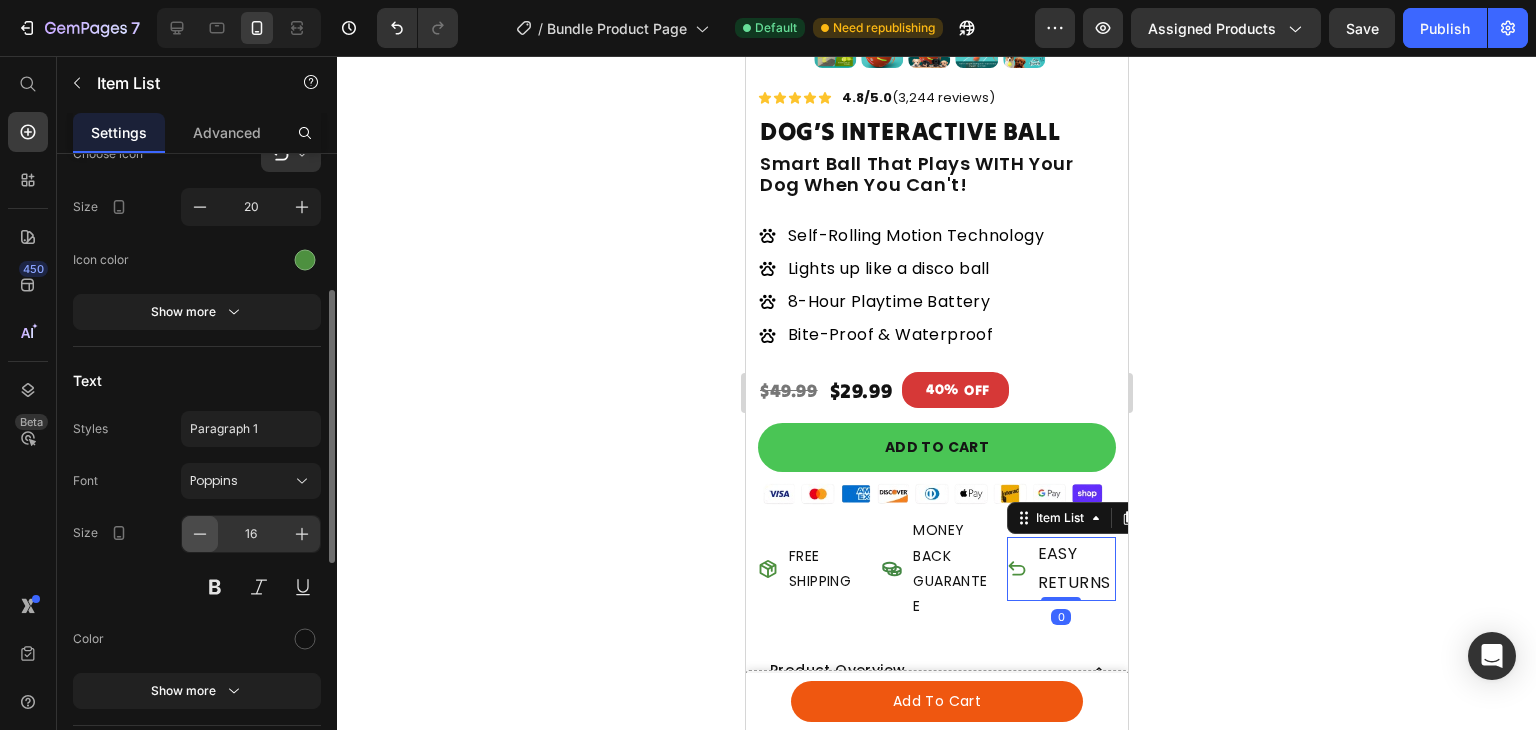 click 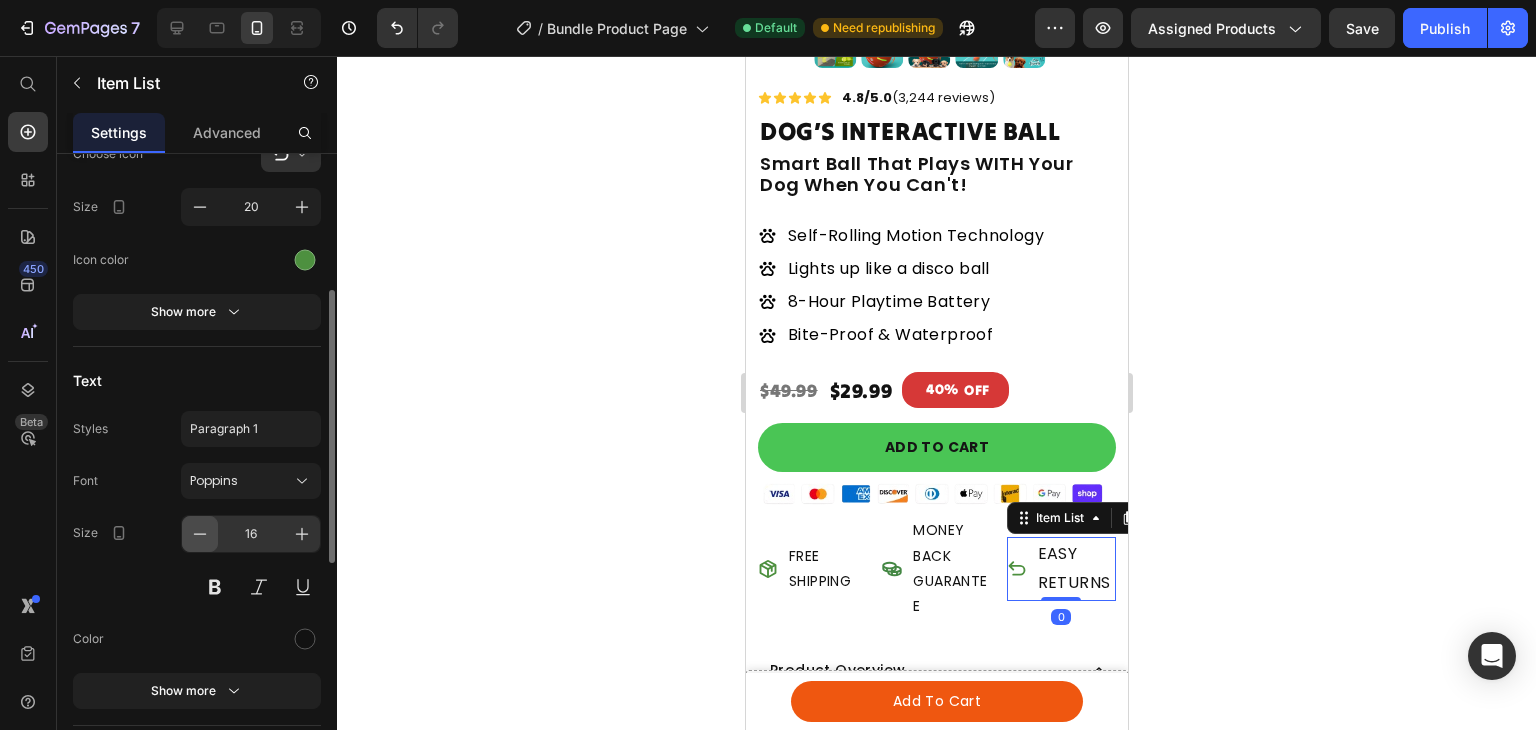 type on "14" 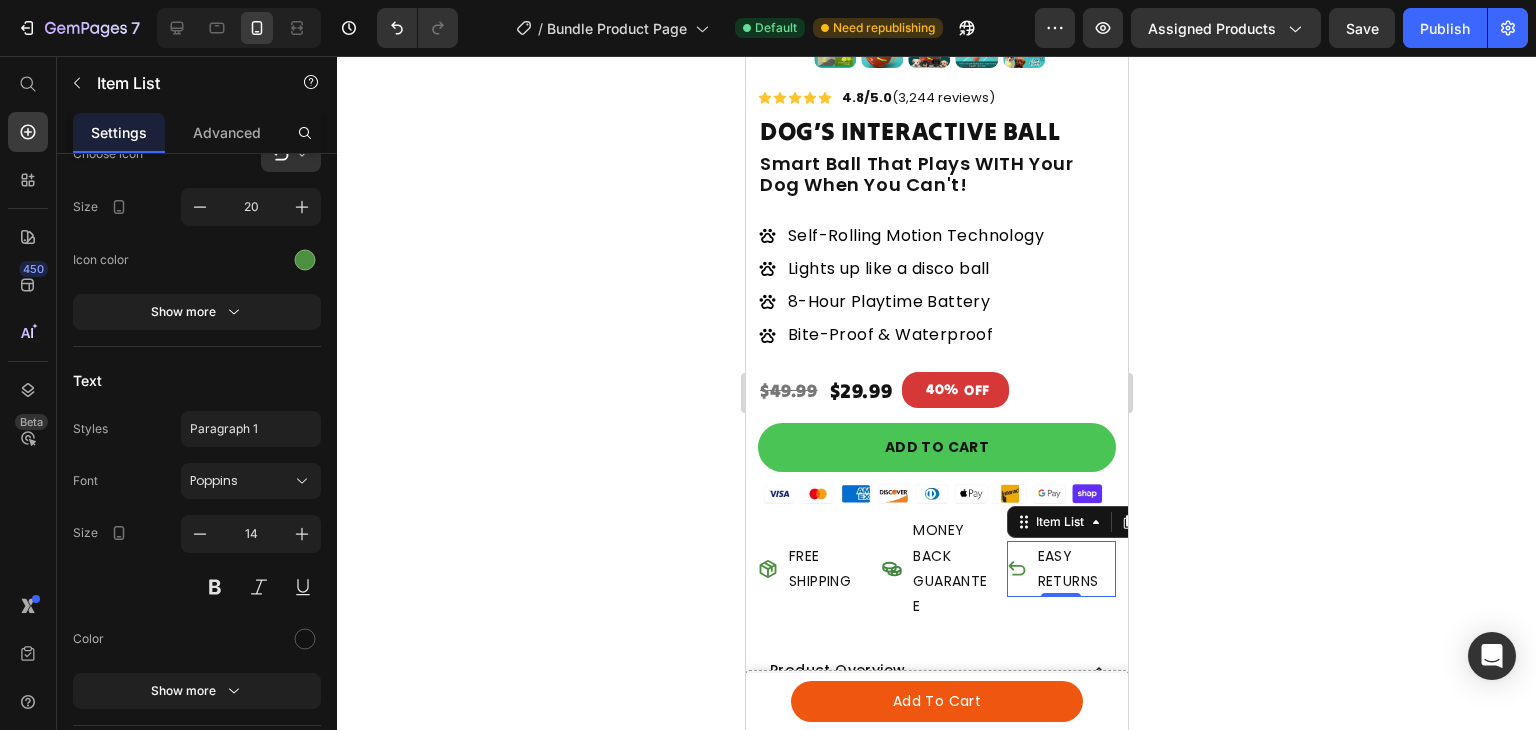 click 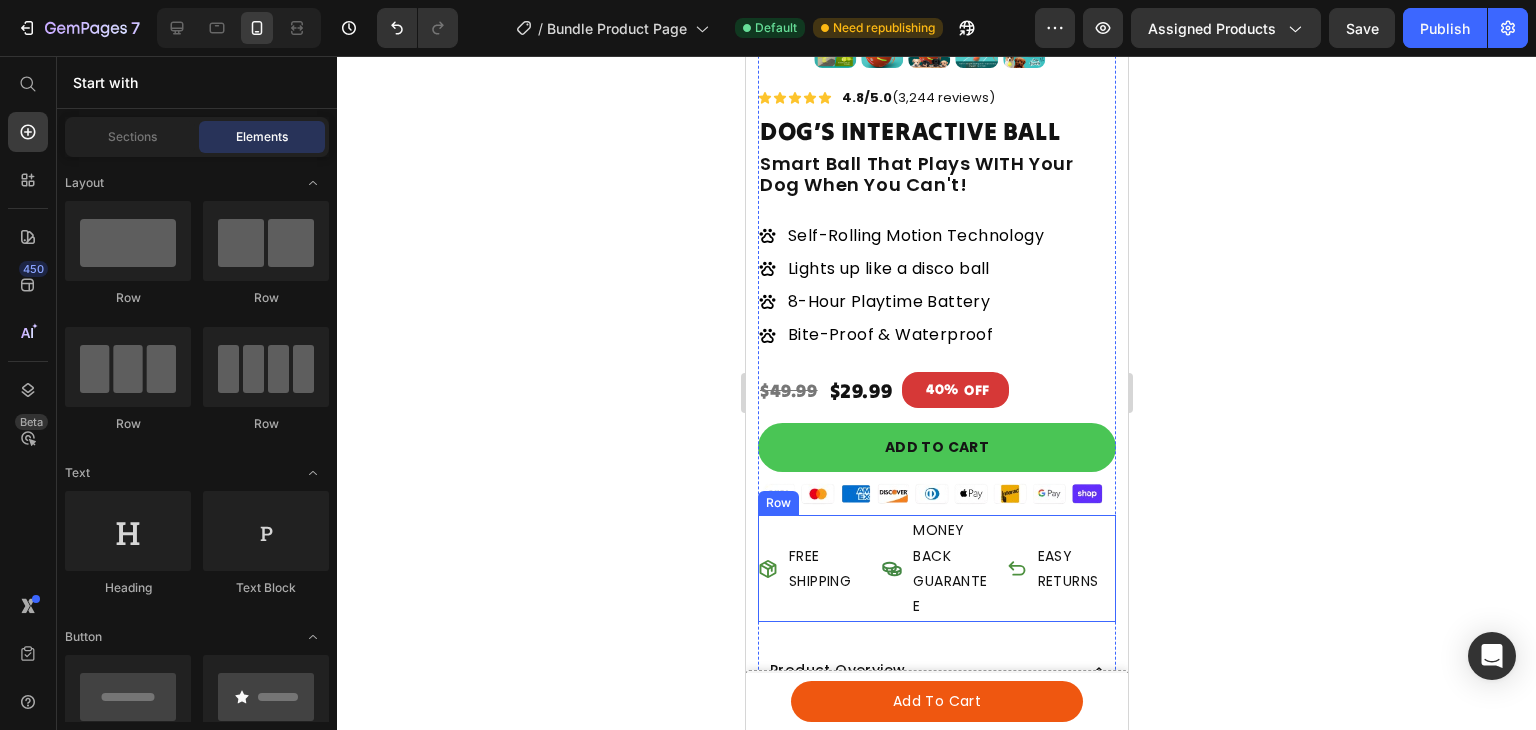 click on "MONEY BACK GUARANTEE Item List
FREE SHIPPING Item List
EASY RETURNS Item List Row" at bounding box center (936, 568) 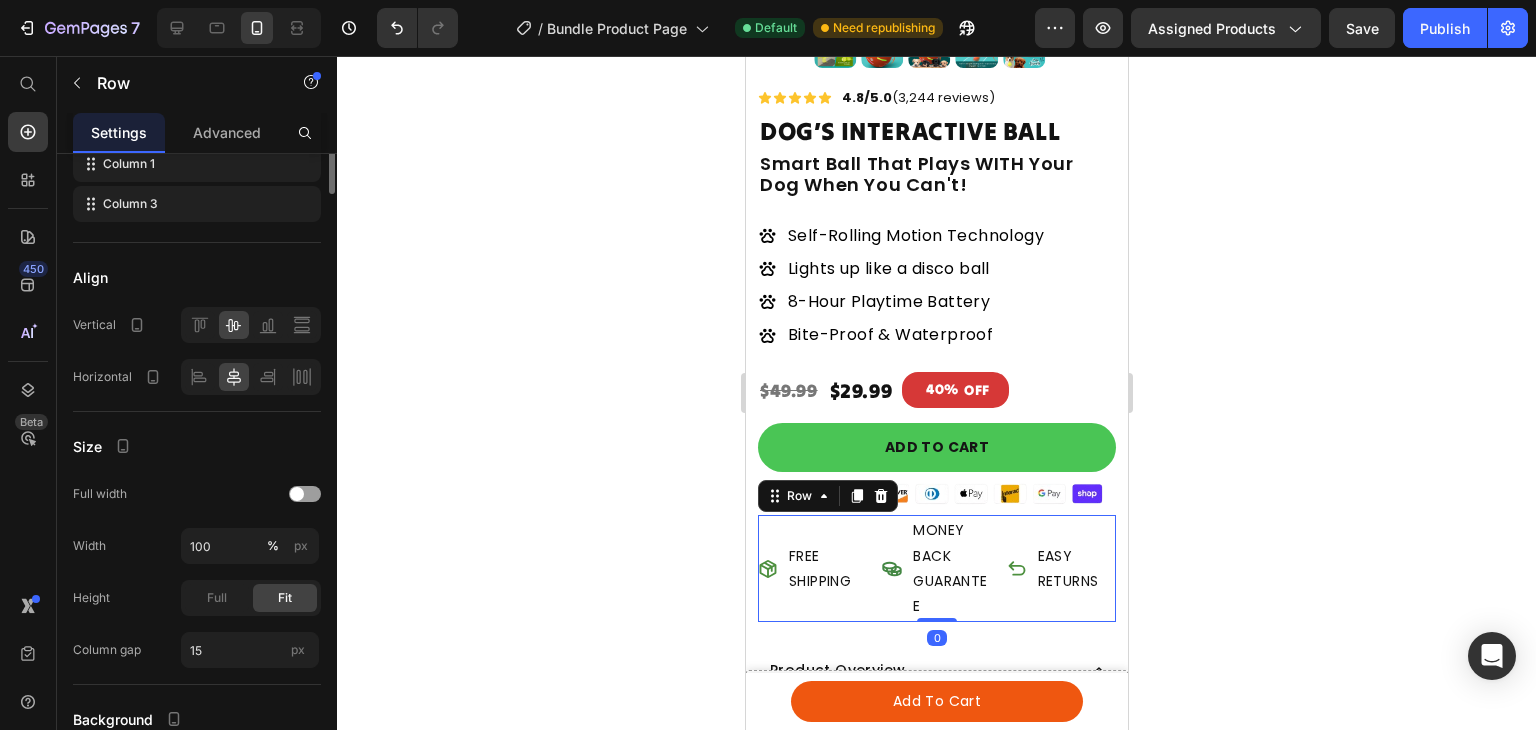 scroll, scrollTop: 0, scrollLeft: 0, axis: both 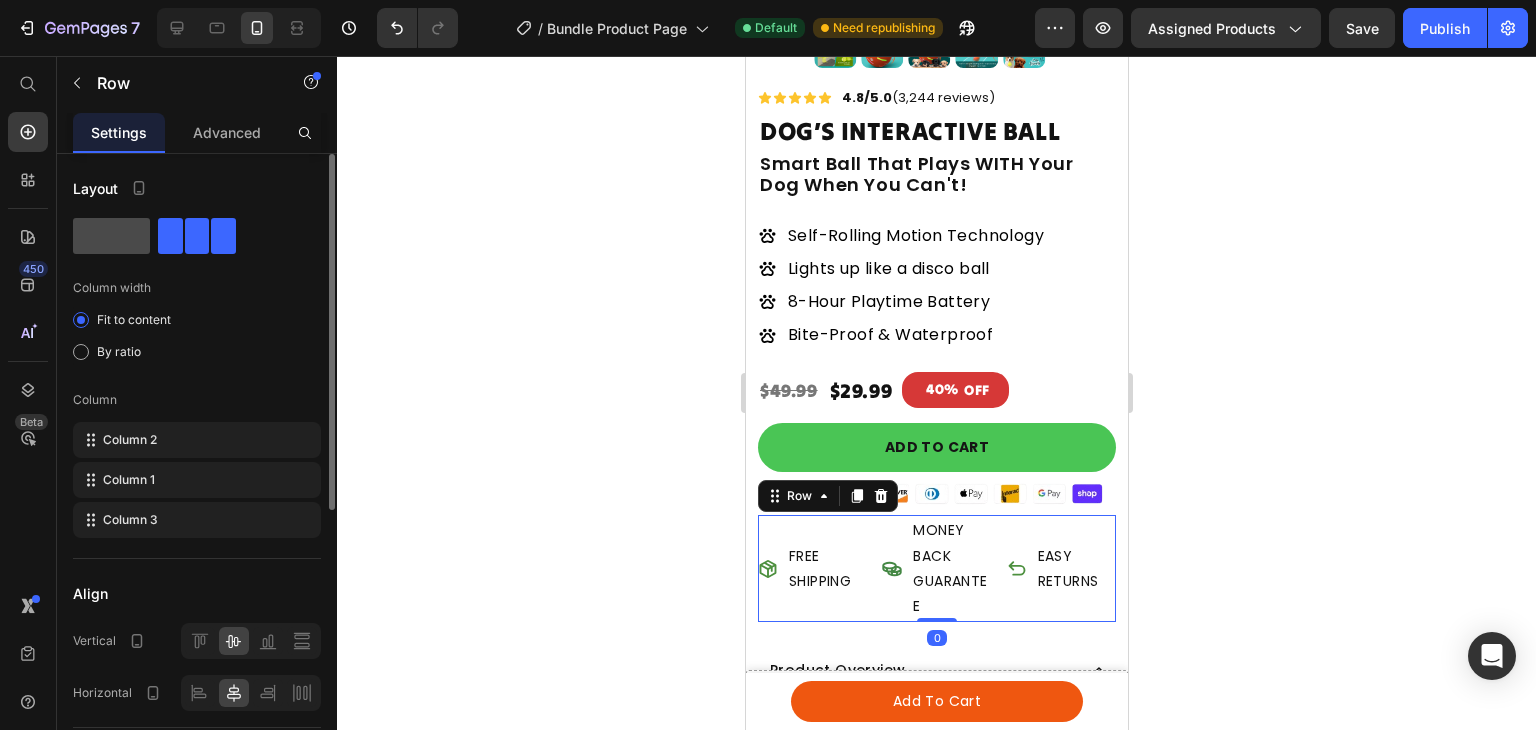 click 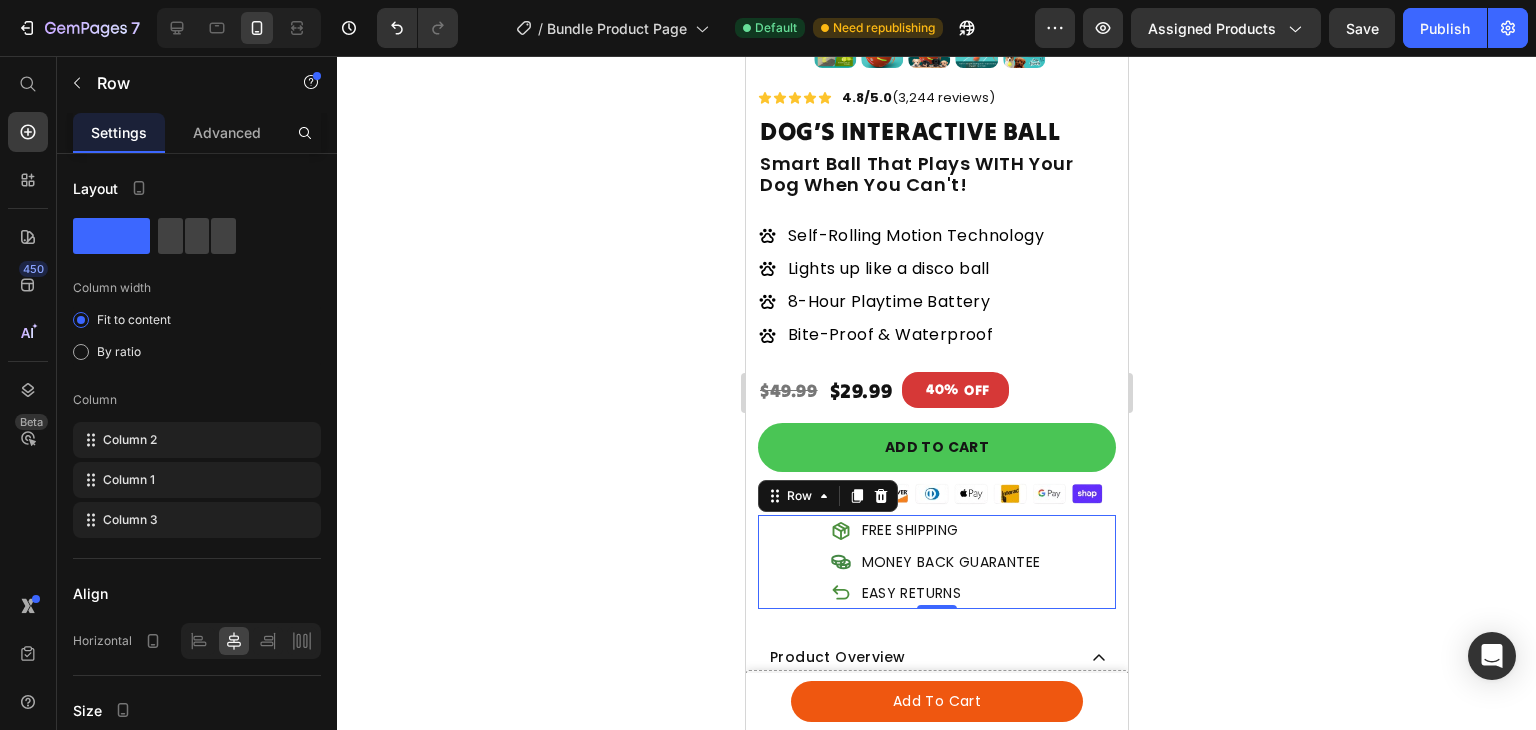 click 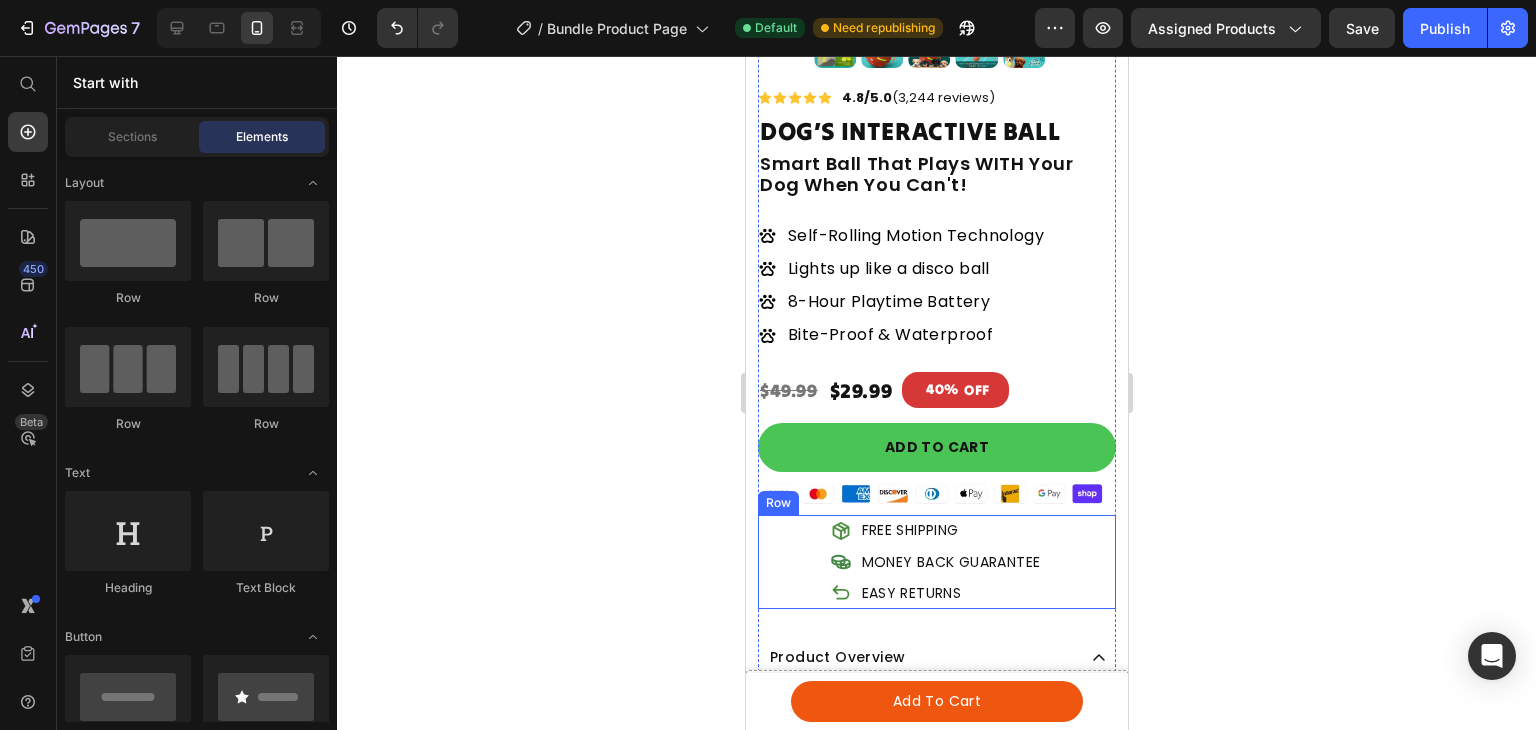 click on "MONEY BACK GUARANTEE Item List
FREE SHIPPING Item List
EASY RETURNS Item List Row" at bounding box center [936, 562] 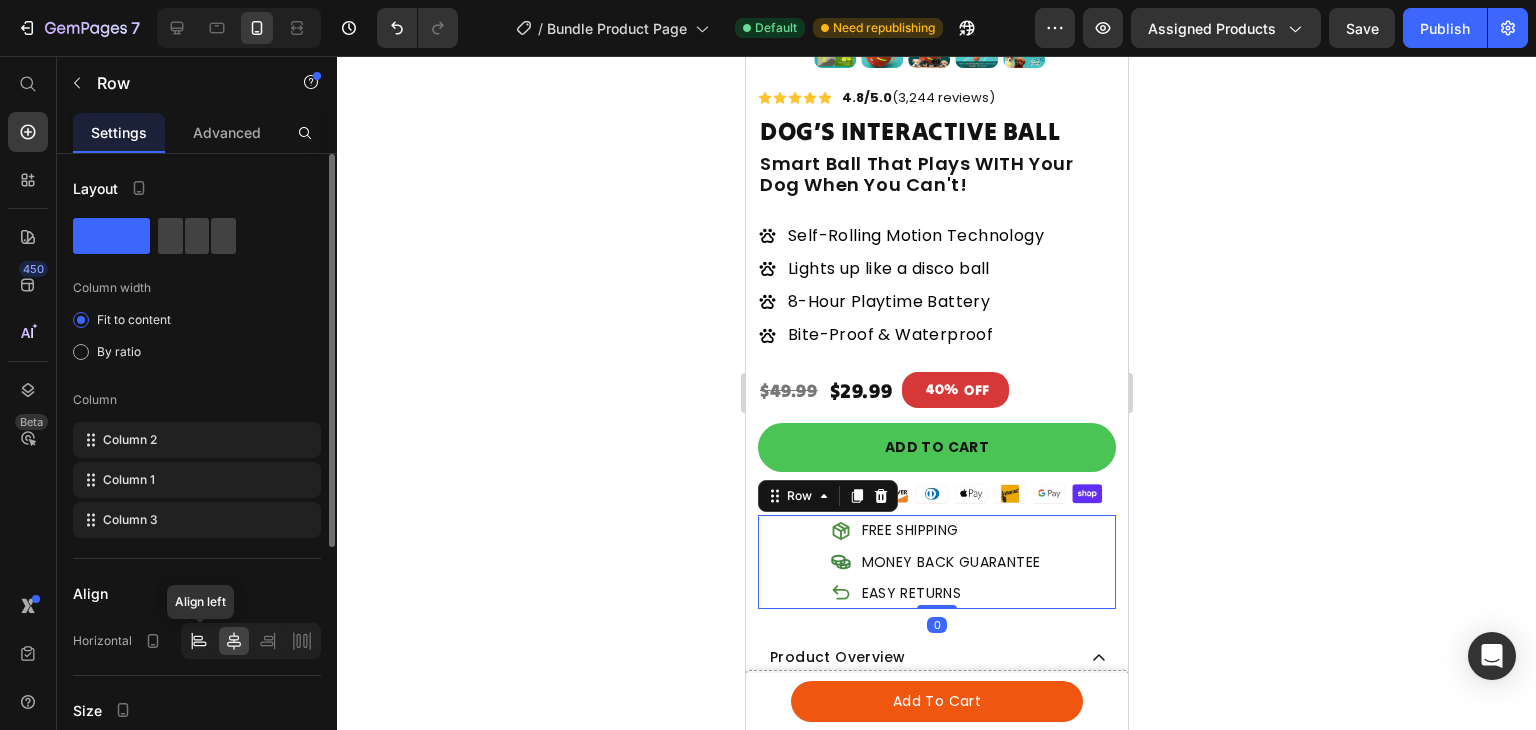 click 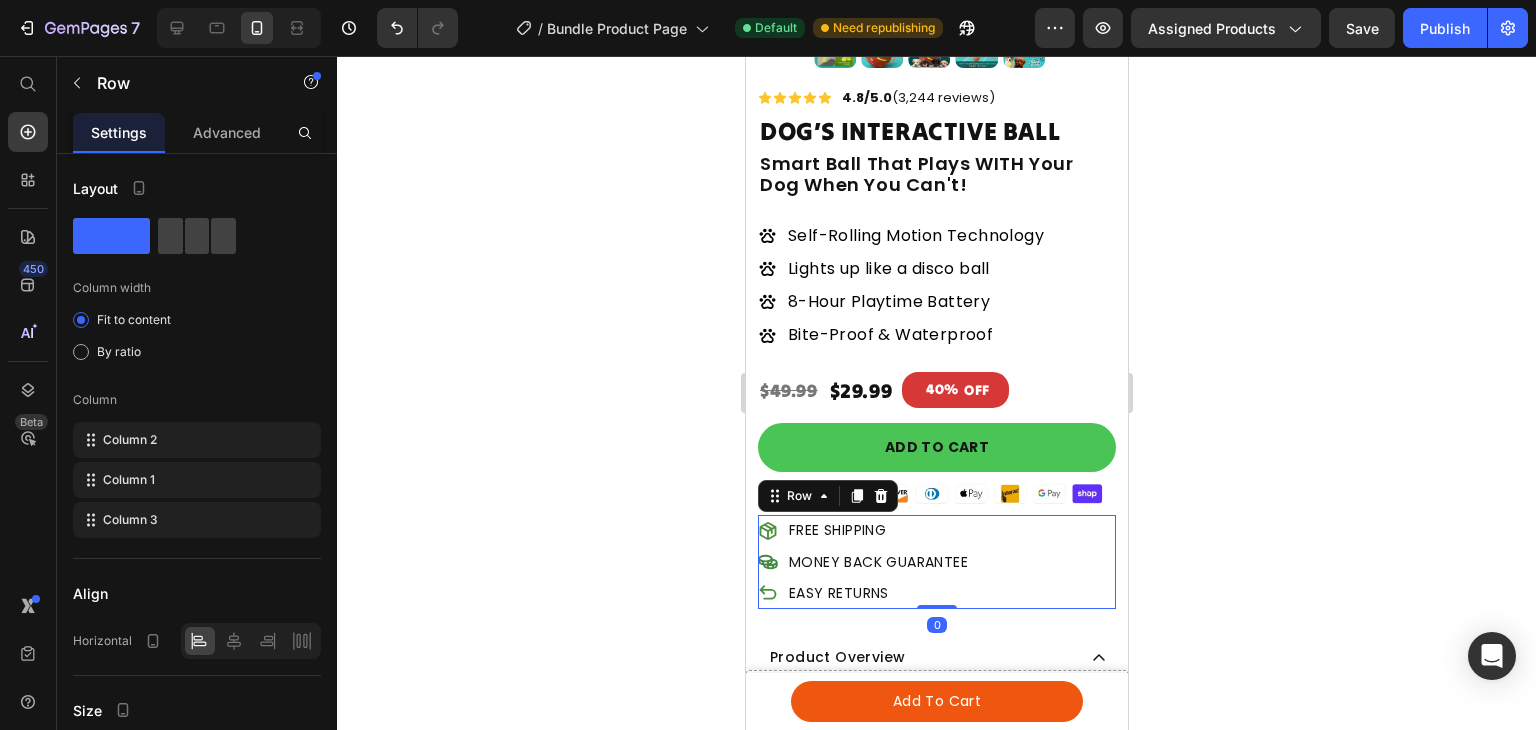 click 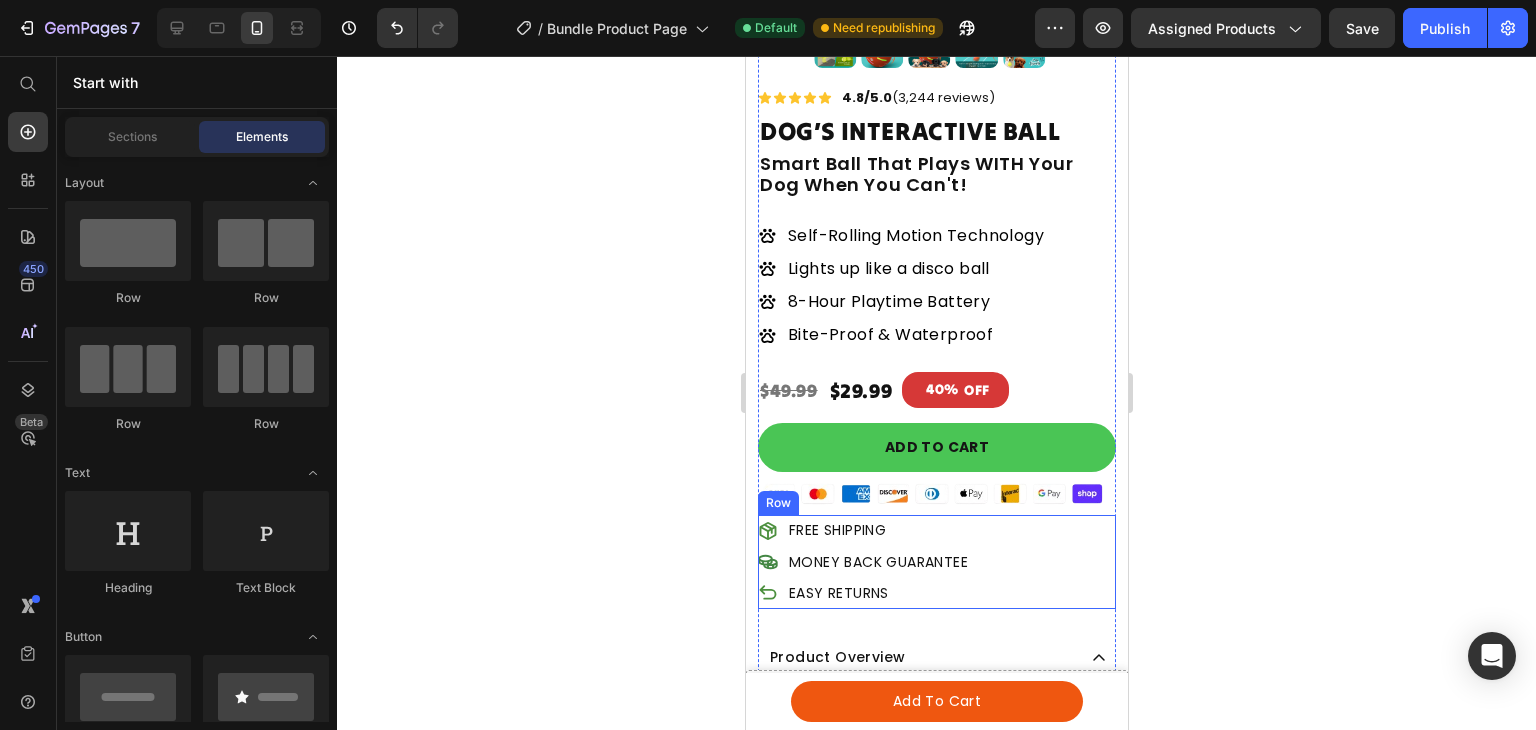 click on "MONEY BACK GUARANTEE Item List
FREE SHIPPING Item List
EASY RETURNS Item List Row" at bounding box center [936, 562] 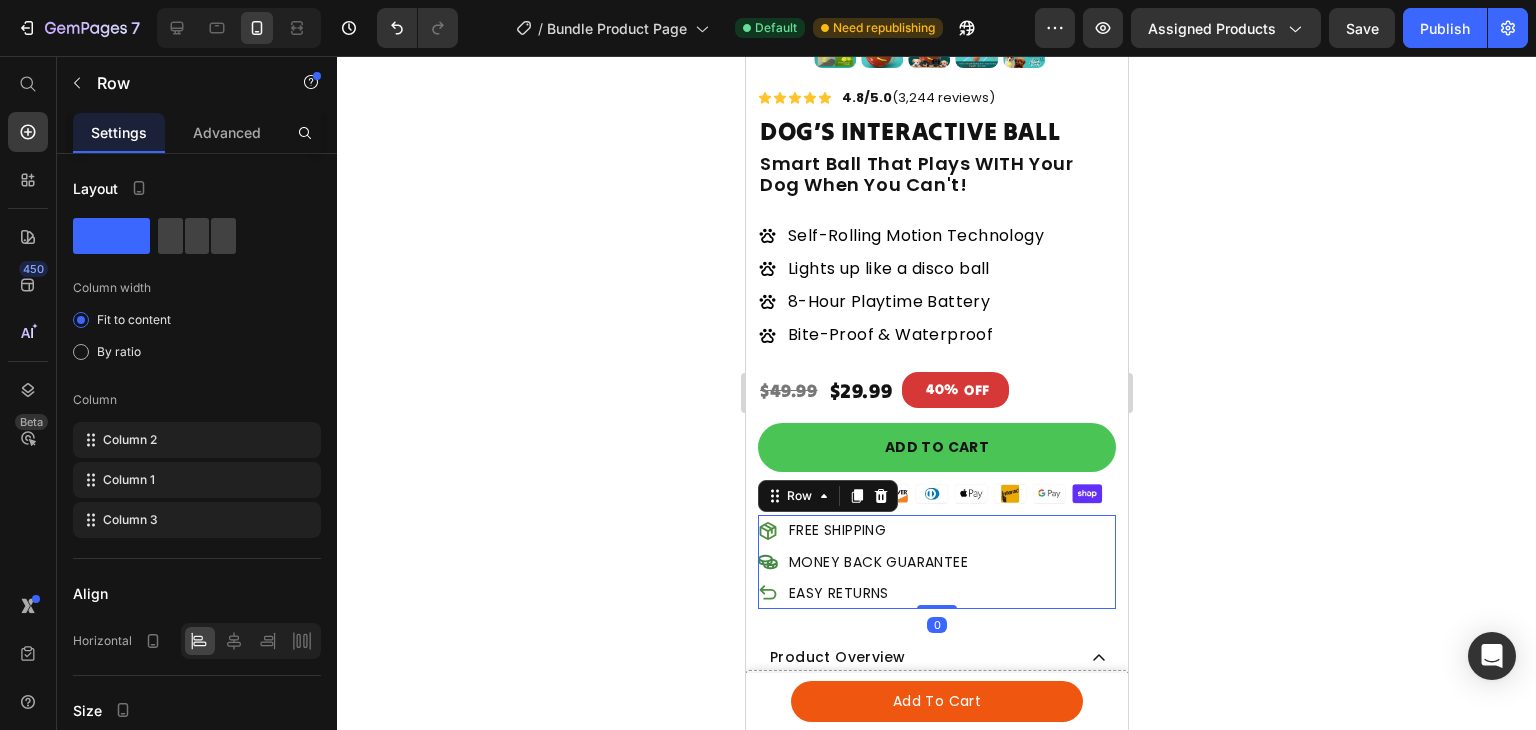 click 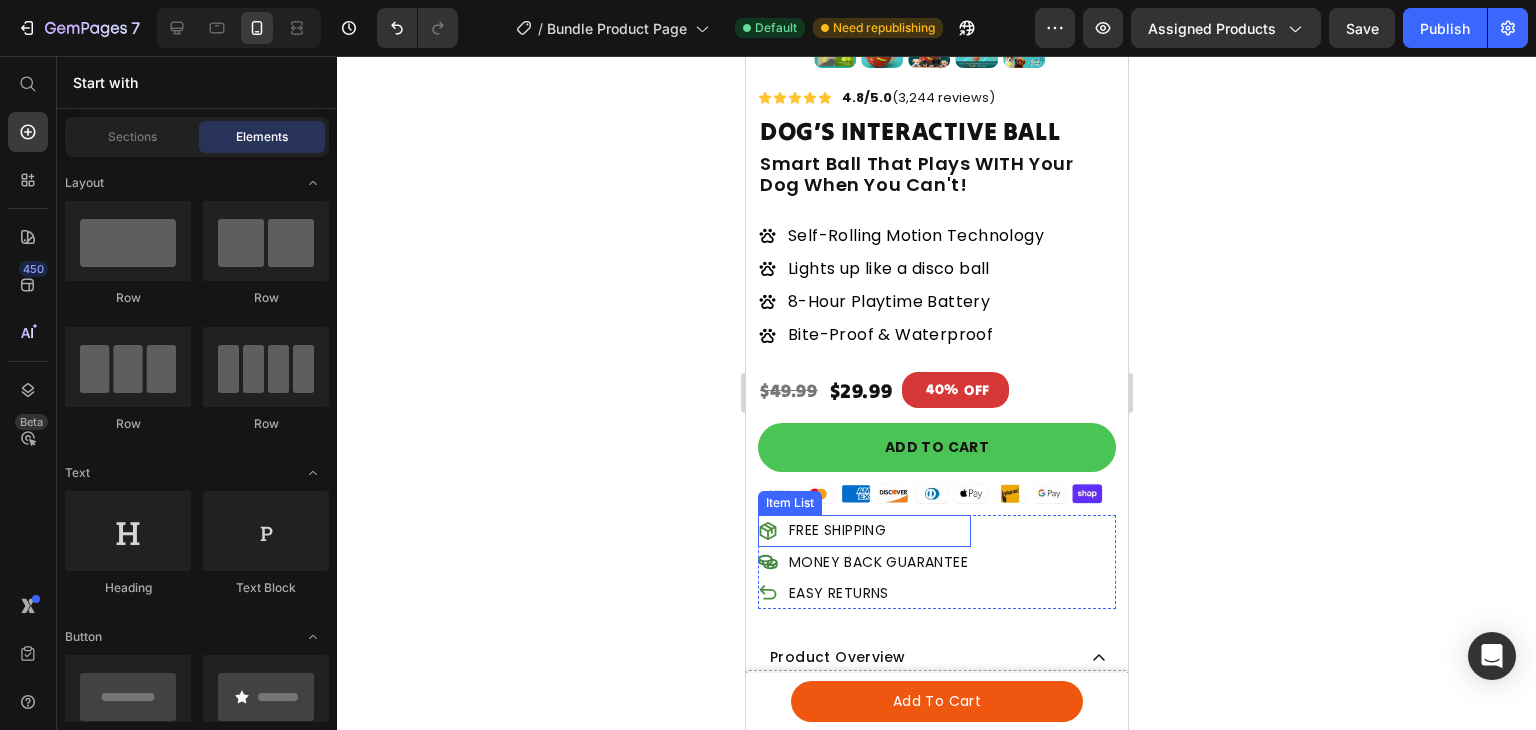 click on "FREE SHIPPING" at bounding box center [863, 530] 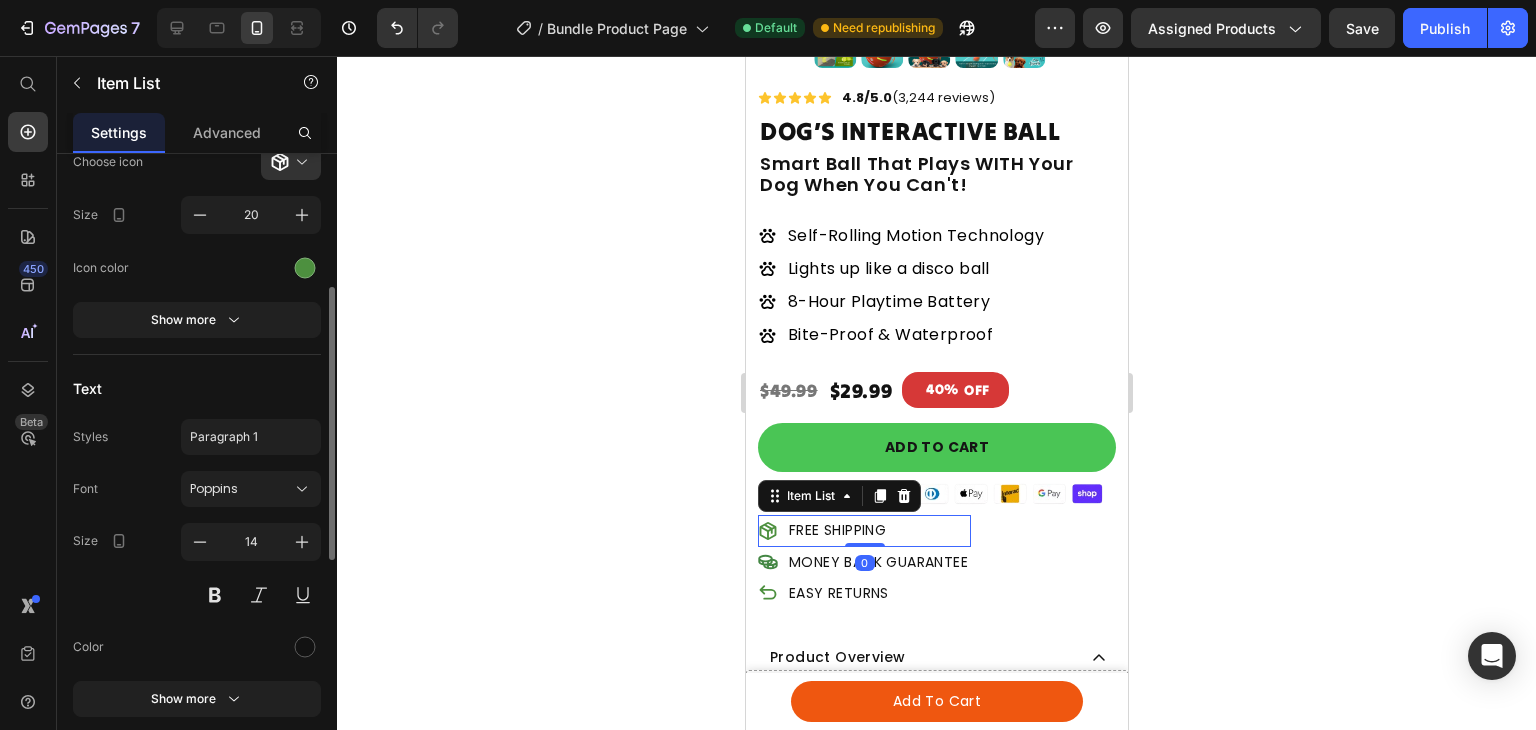 scroll, scrollTop: 308, scrollLeft: 0, axis: vertical 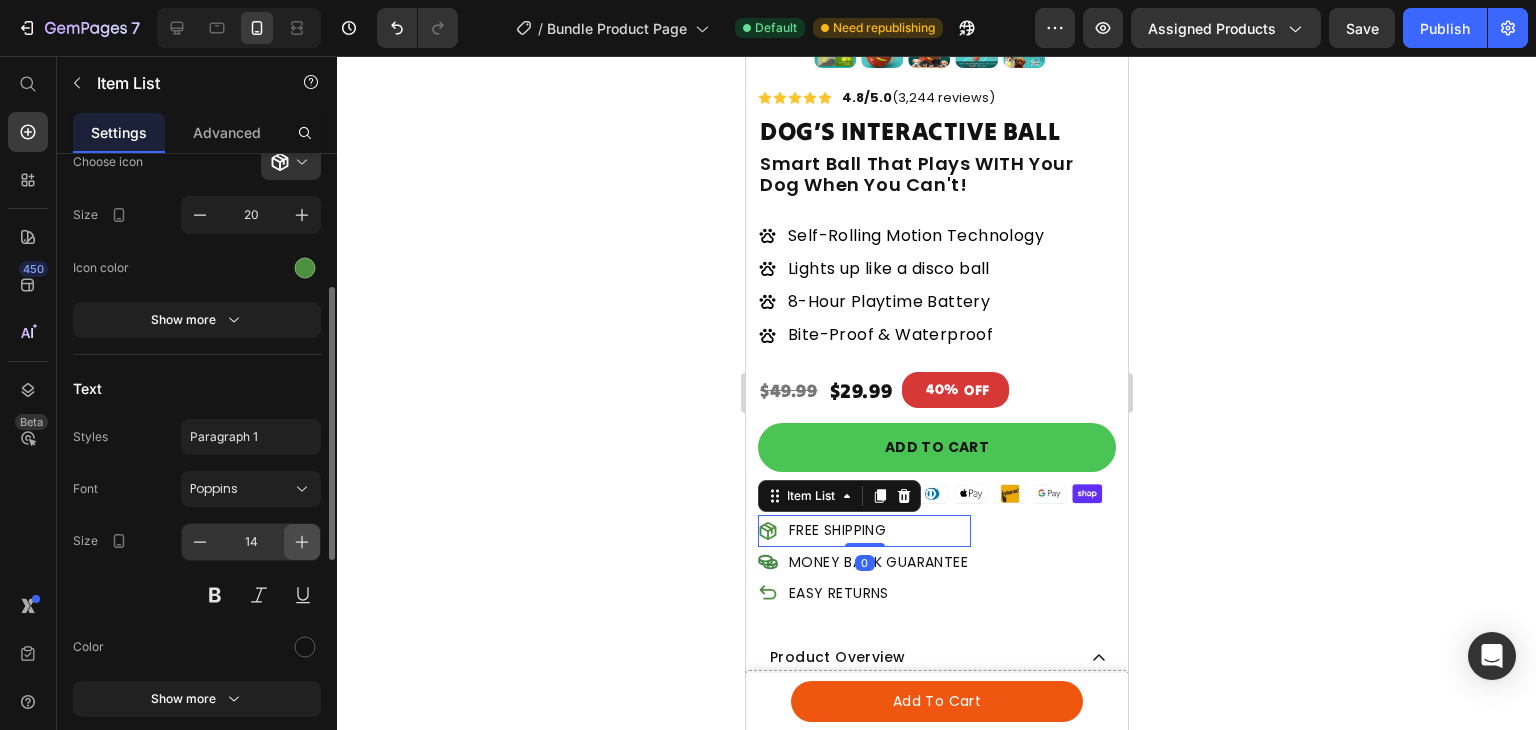 click 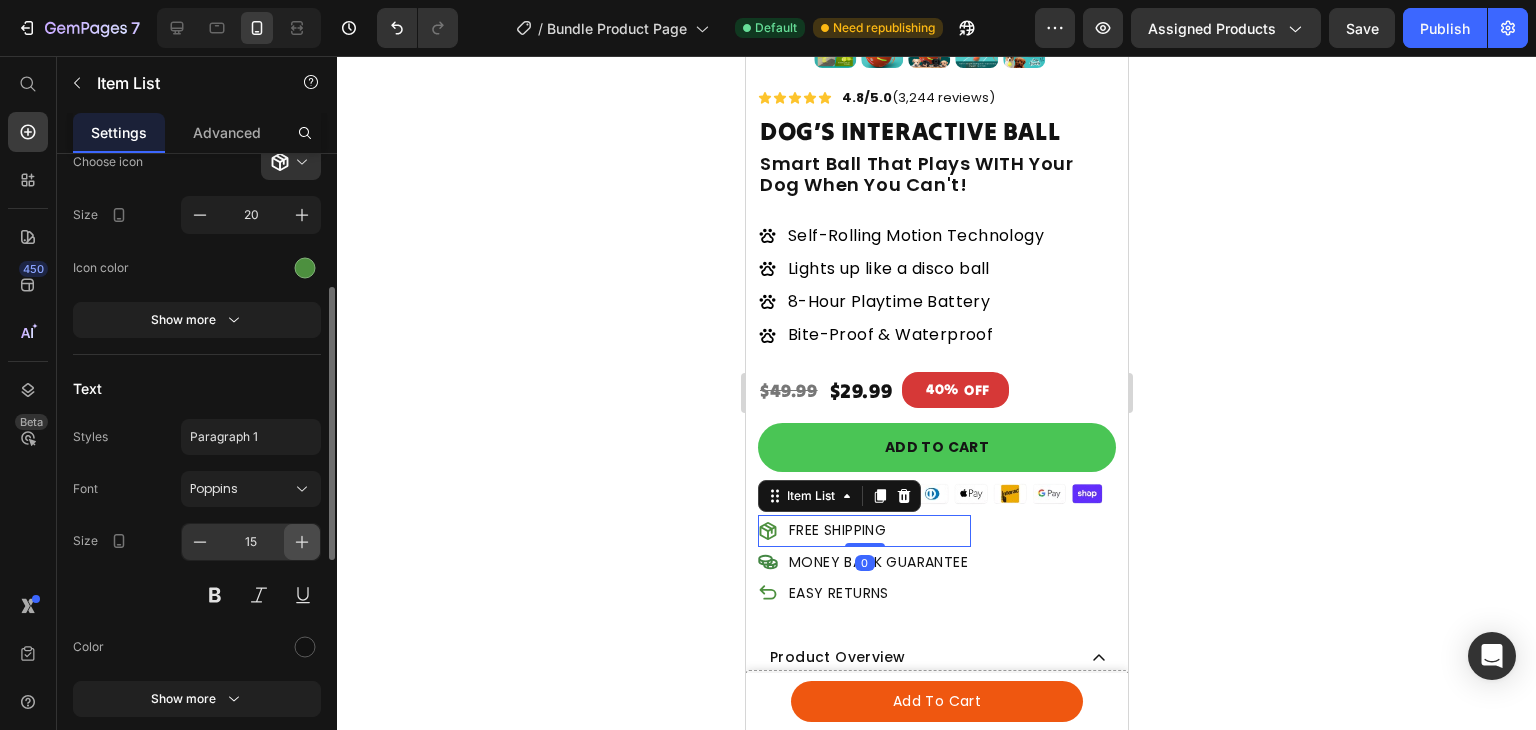 click 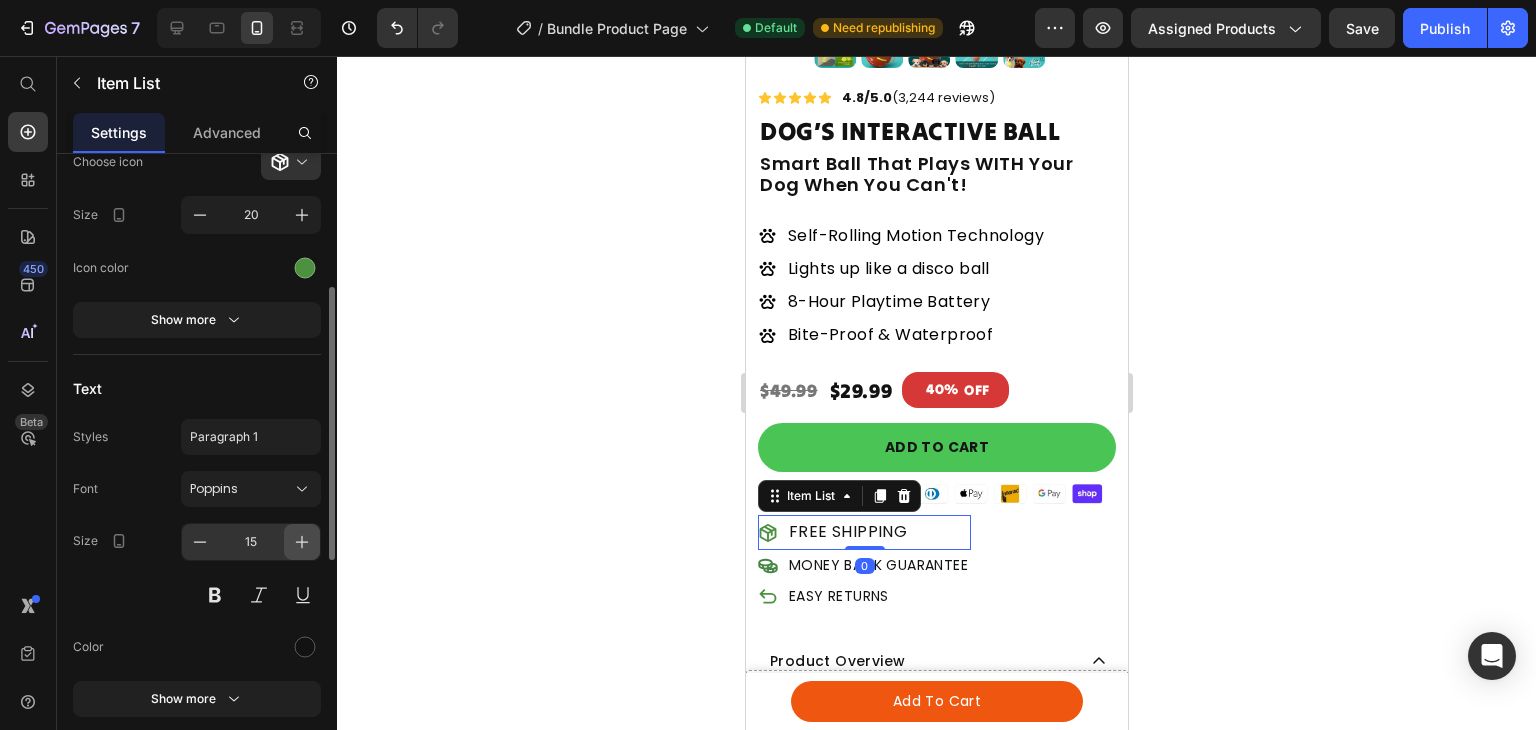 type on "16" 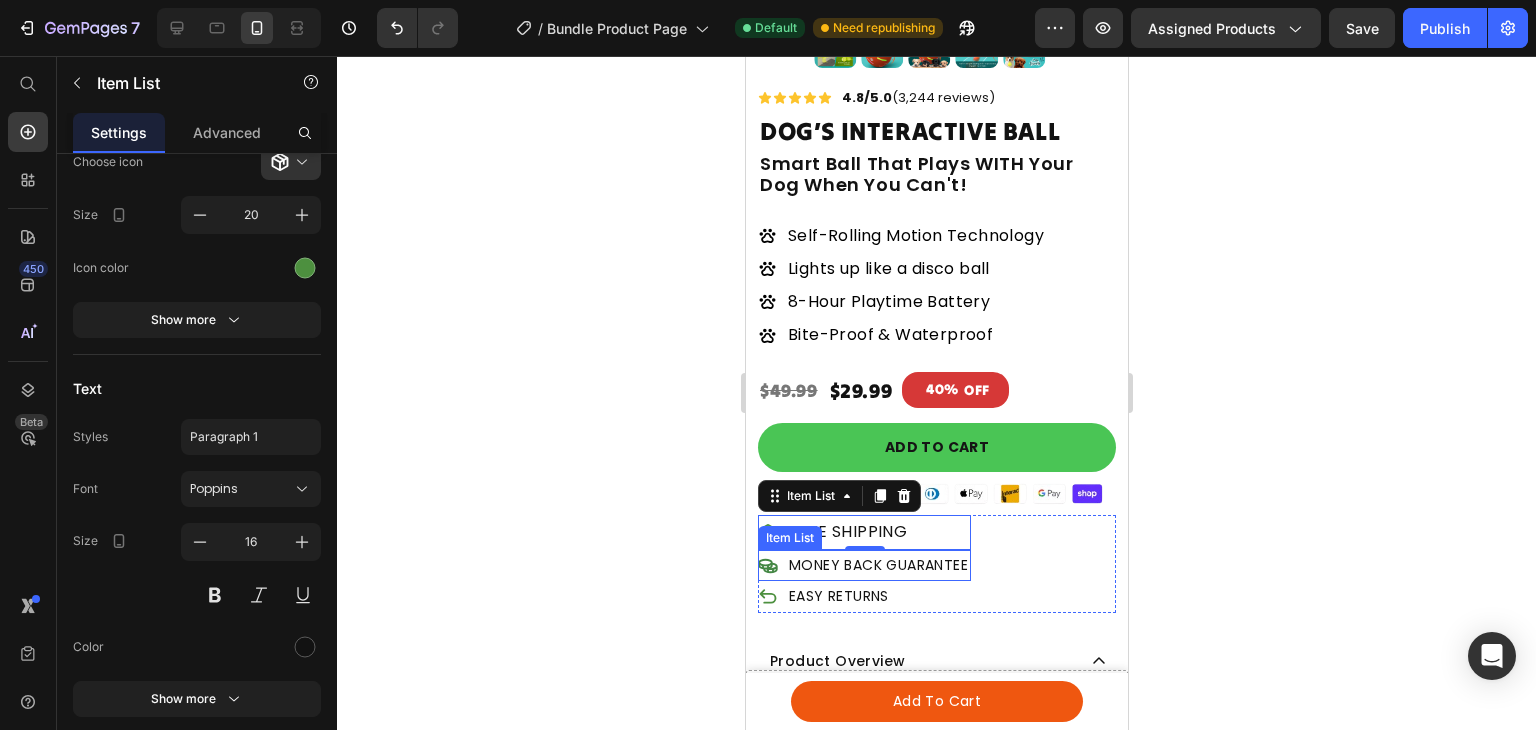 click on "MONEY BACK GUARANTEE" at bounding box center (877, 565) 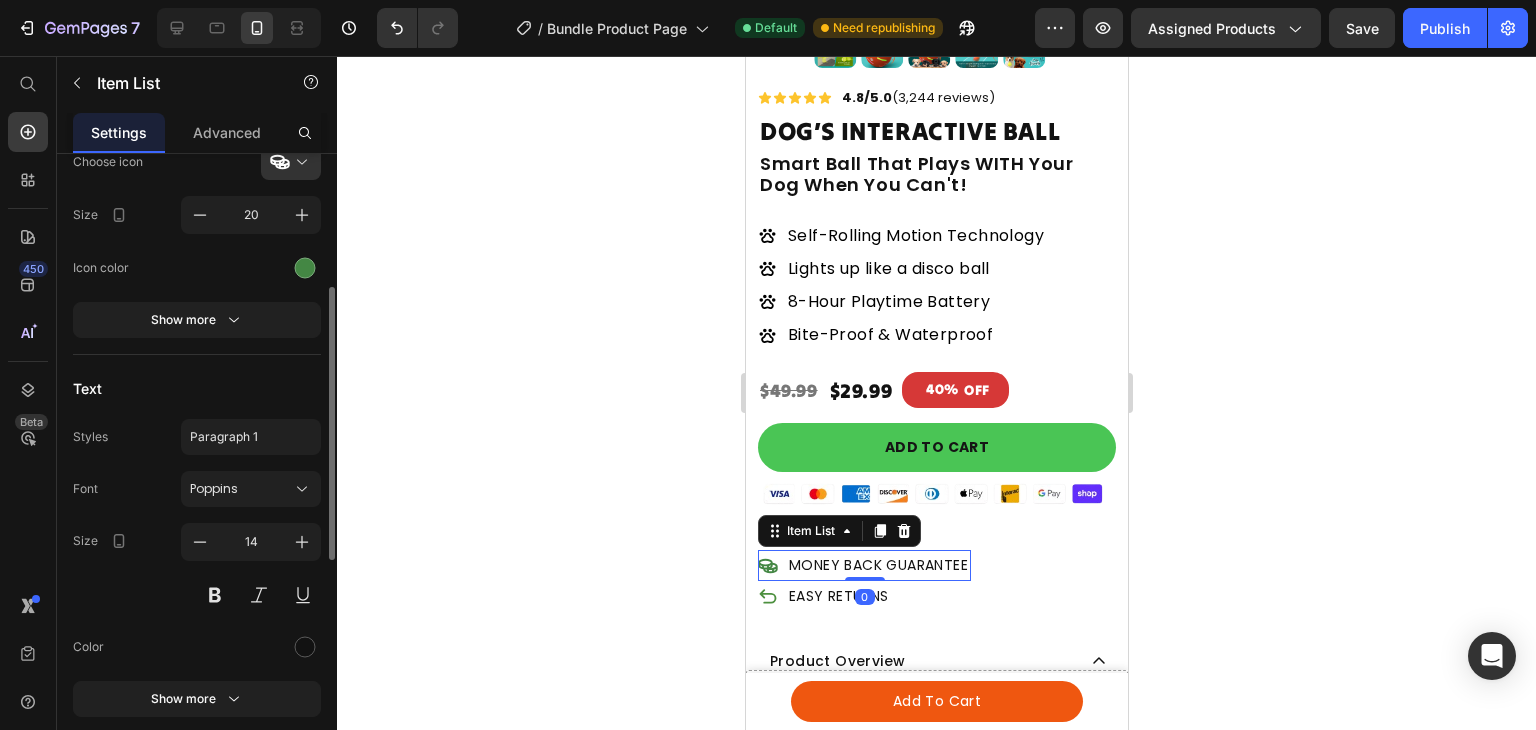 scroll, scrollTop: 308, scrollLeft: 0, axis: vertical 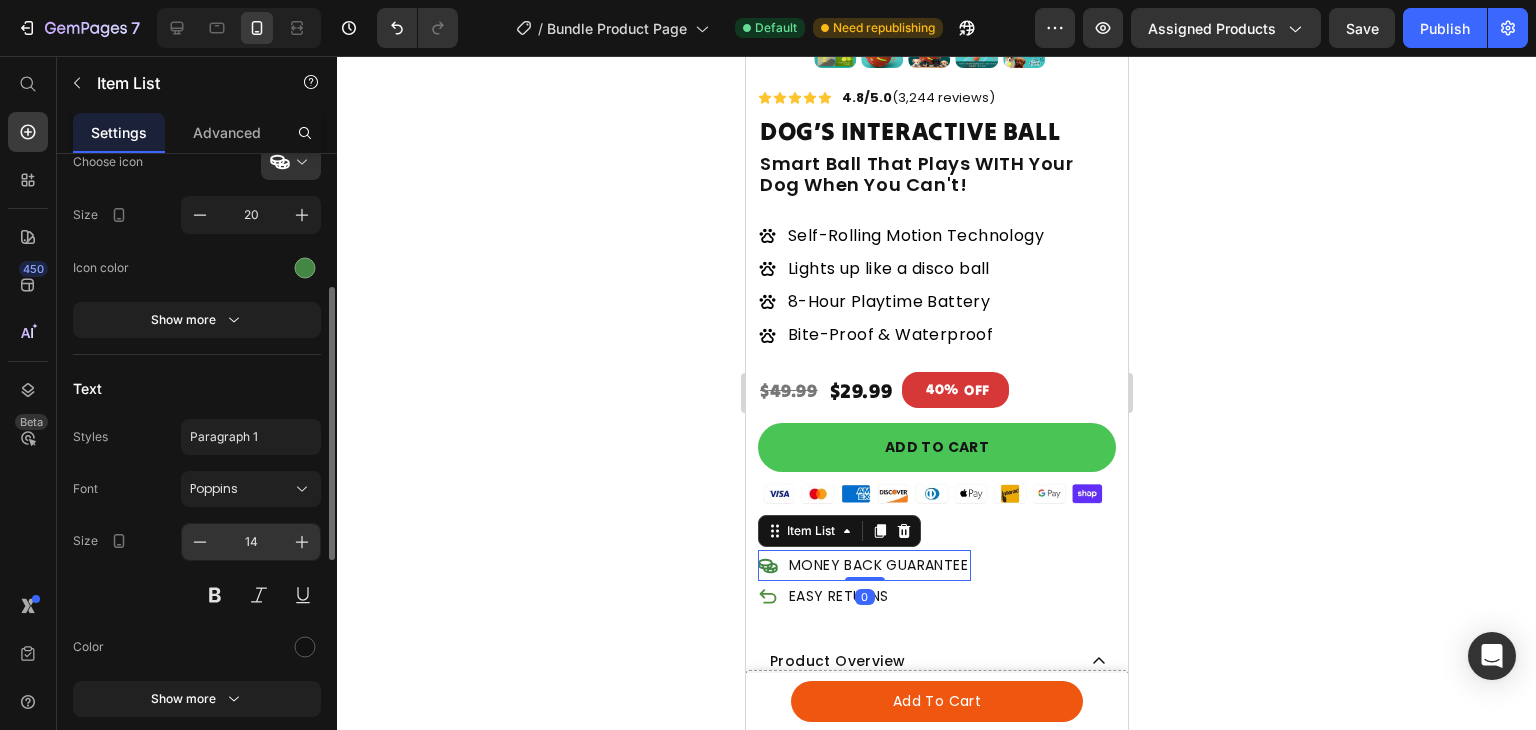 click at bounding box center (302, 542) 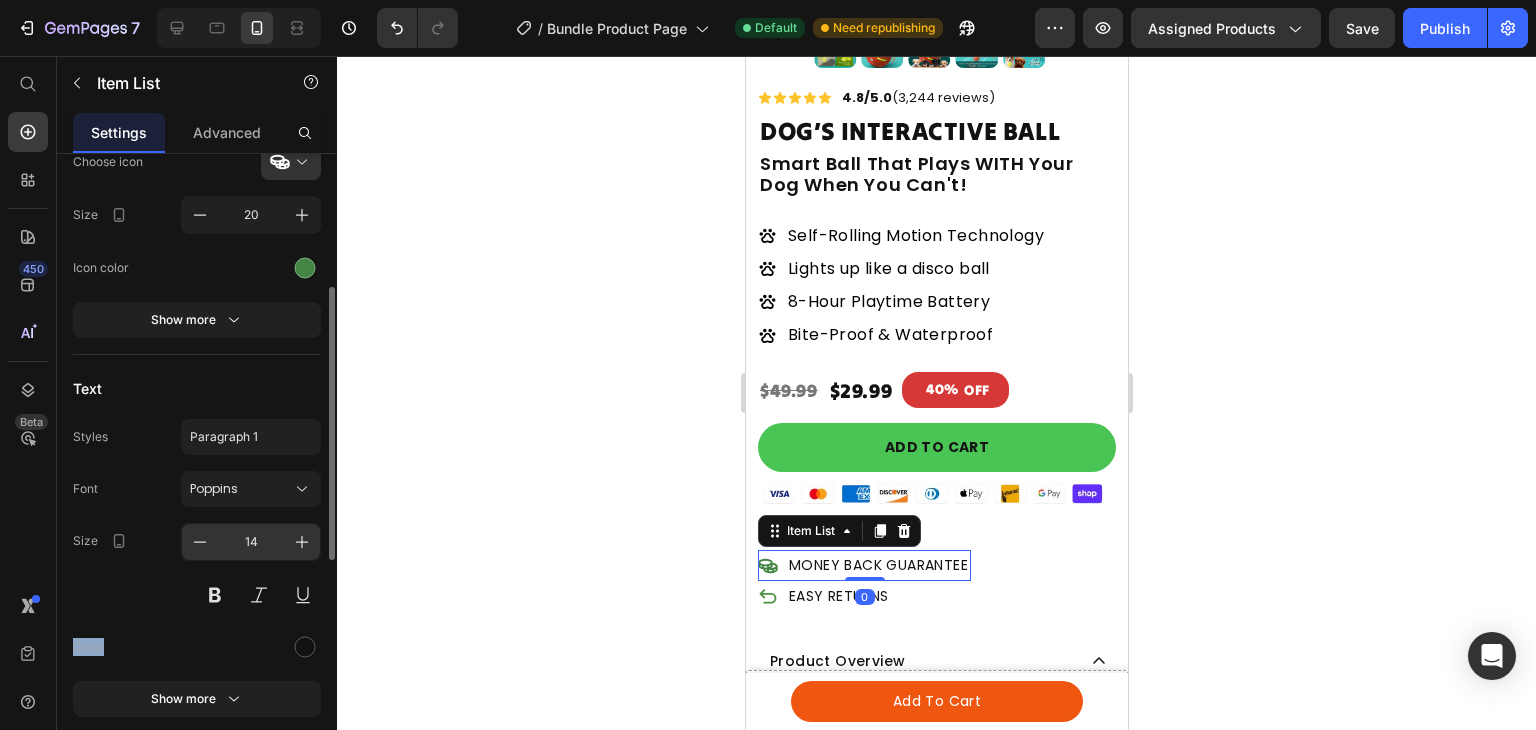 click at bounding box center (302, 542) 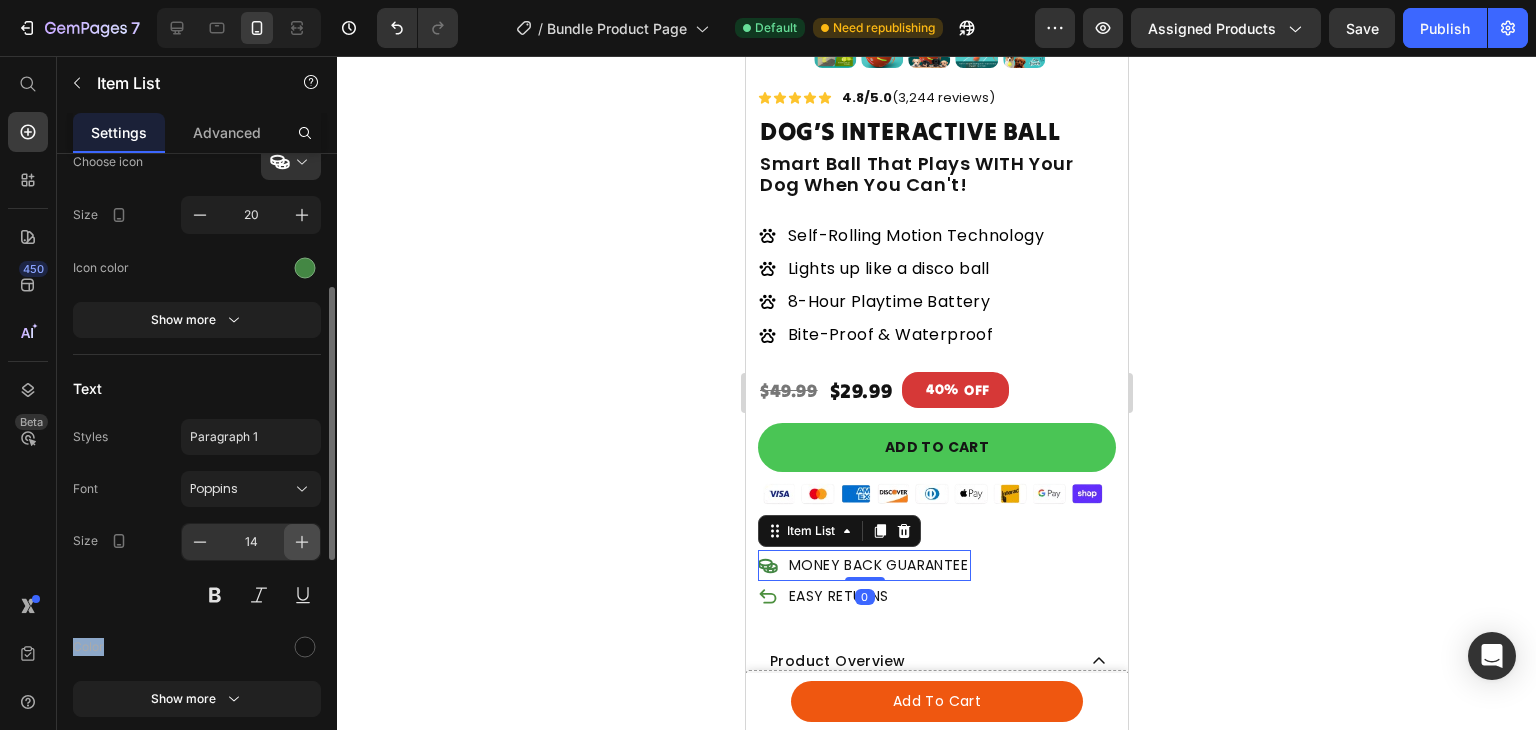 click 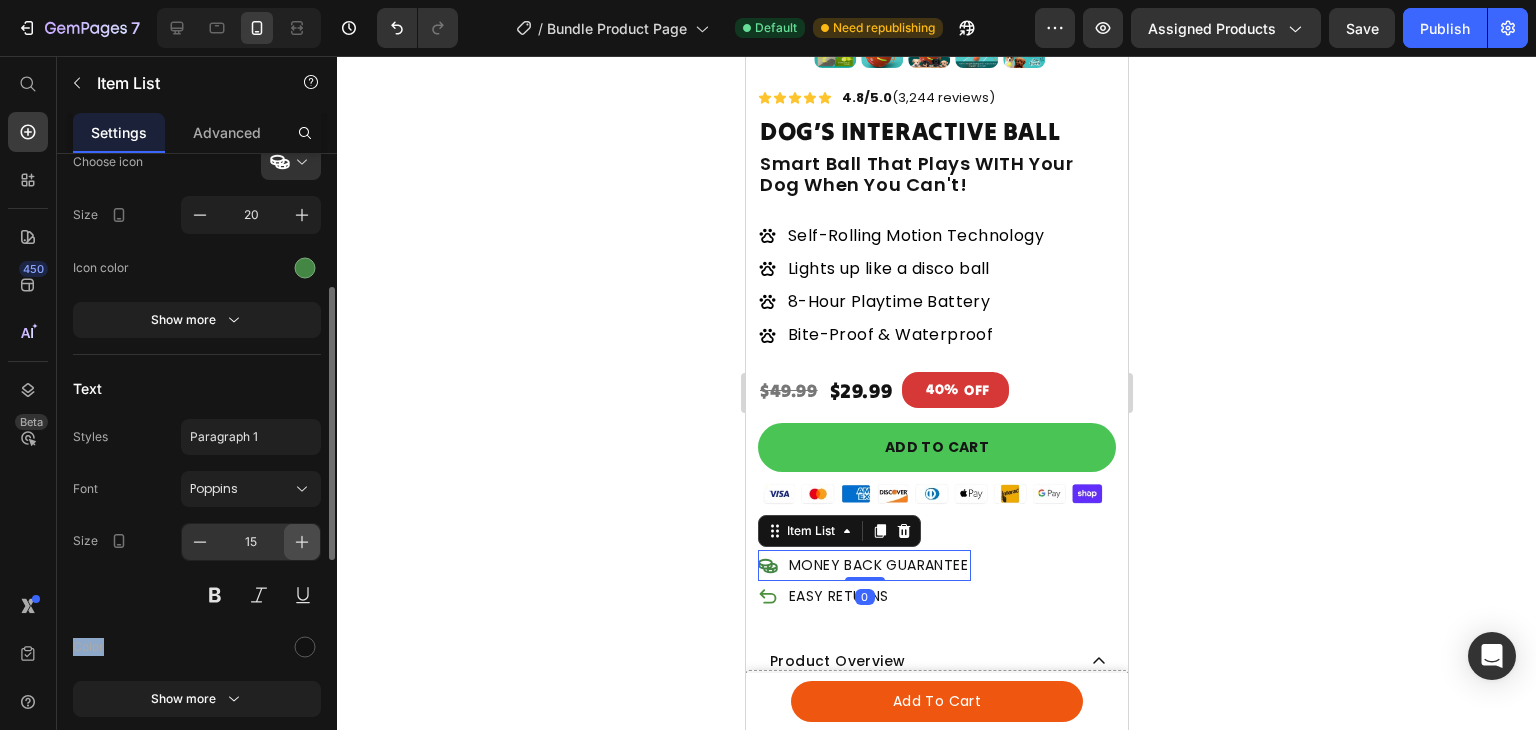 click 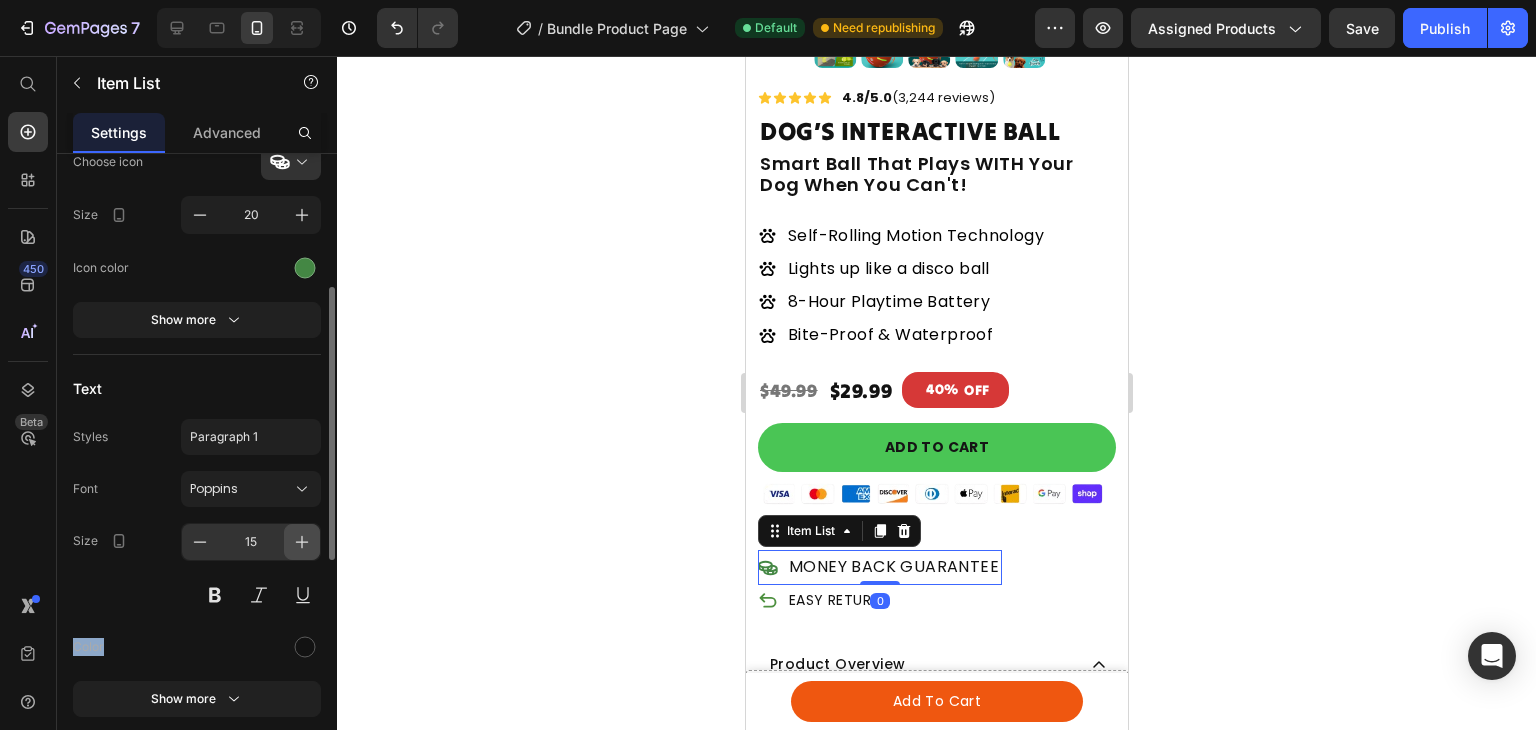 type on "16" 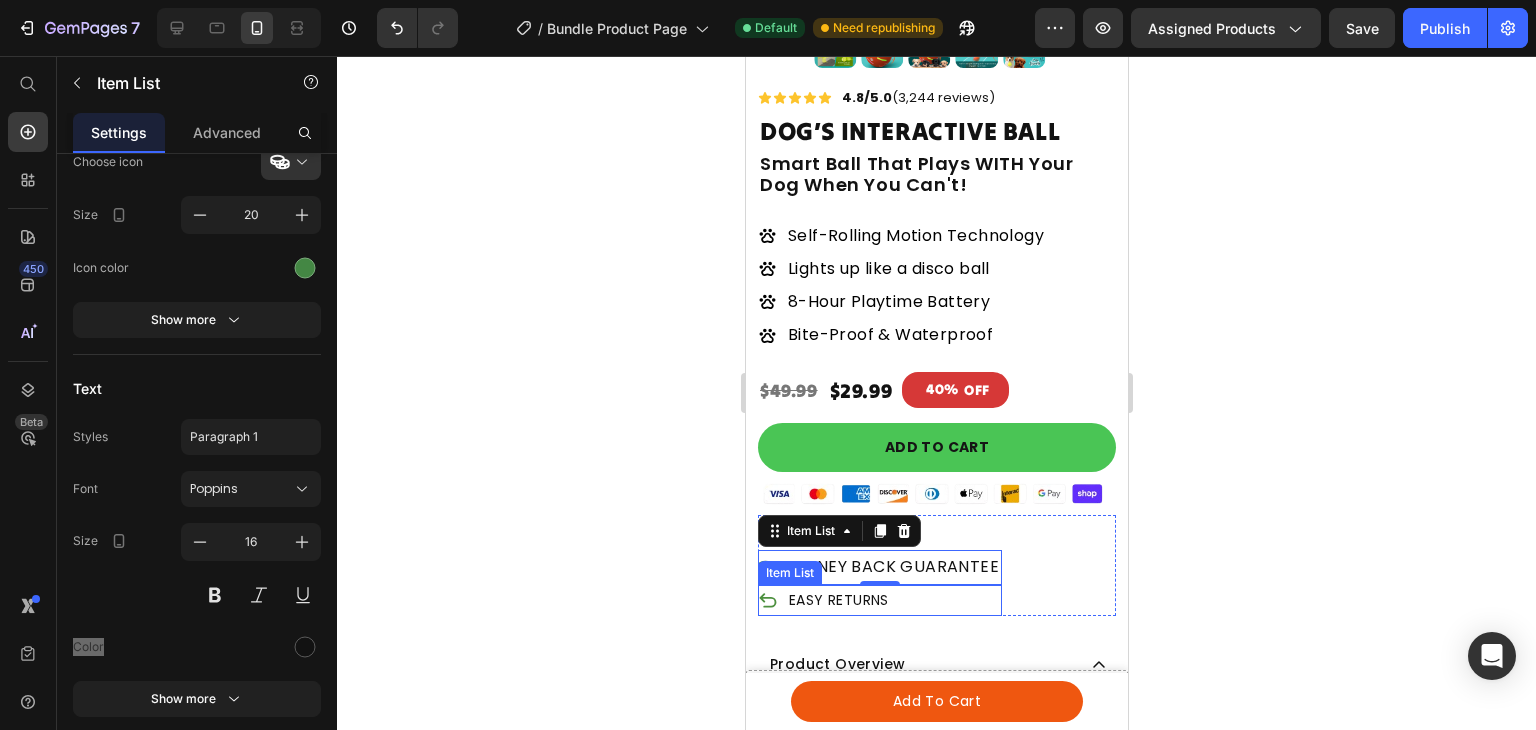 click on "EASY RETURNS" at bounding box center [879, 600] 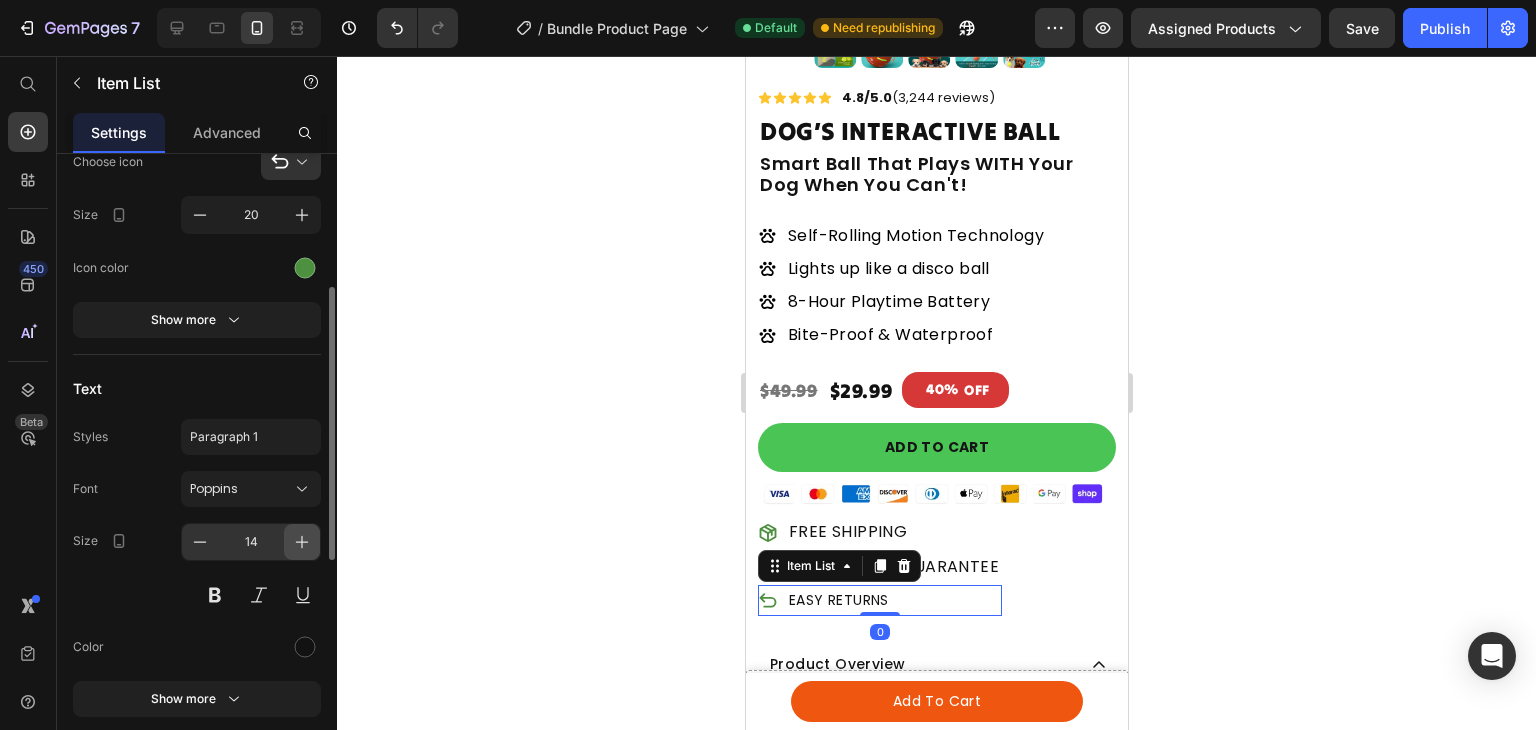 click at bounding box center (302, 542) 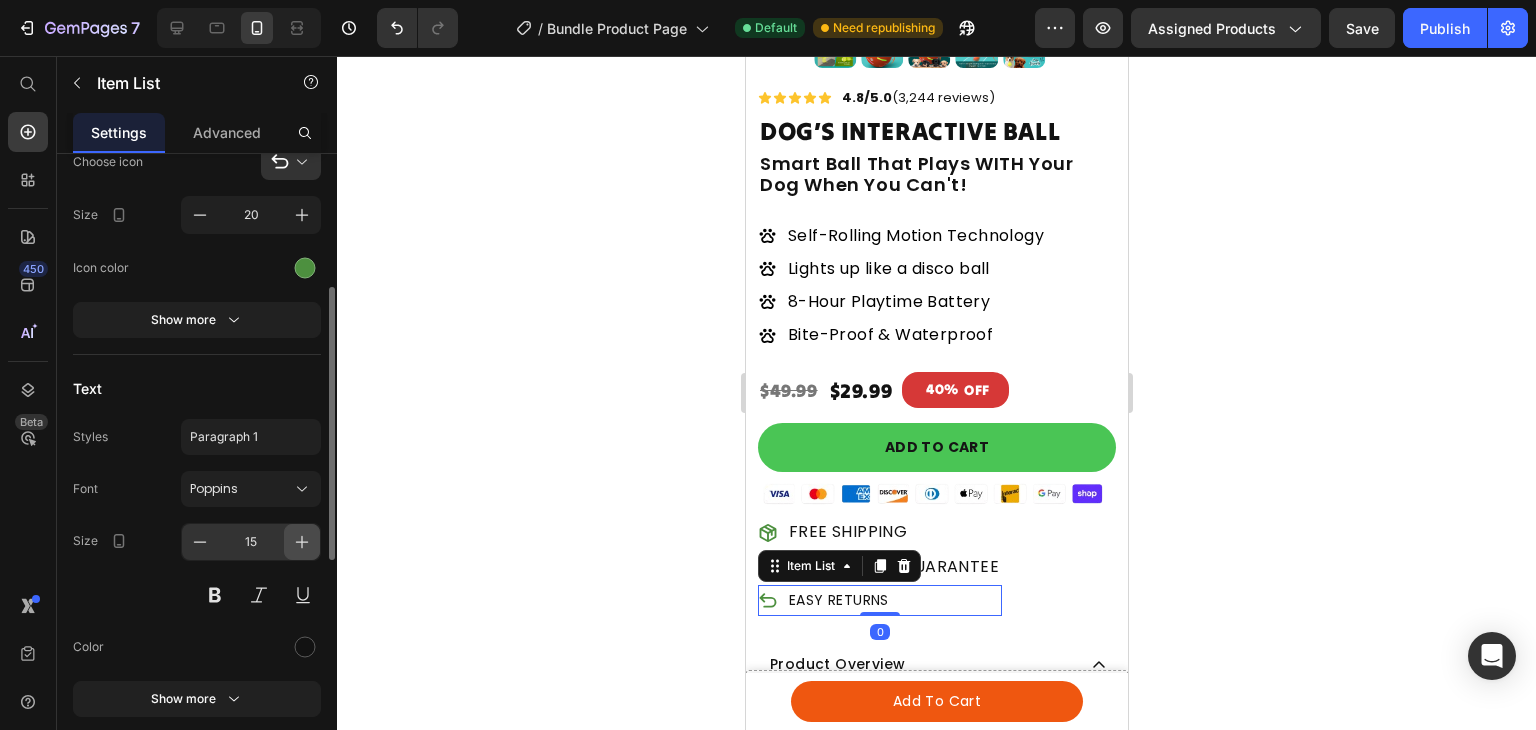 click at bounding box center (302, 542) 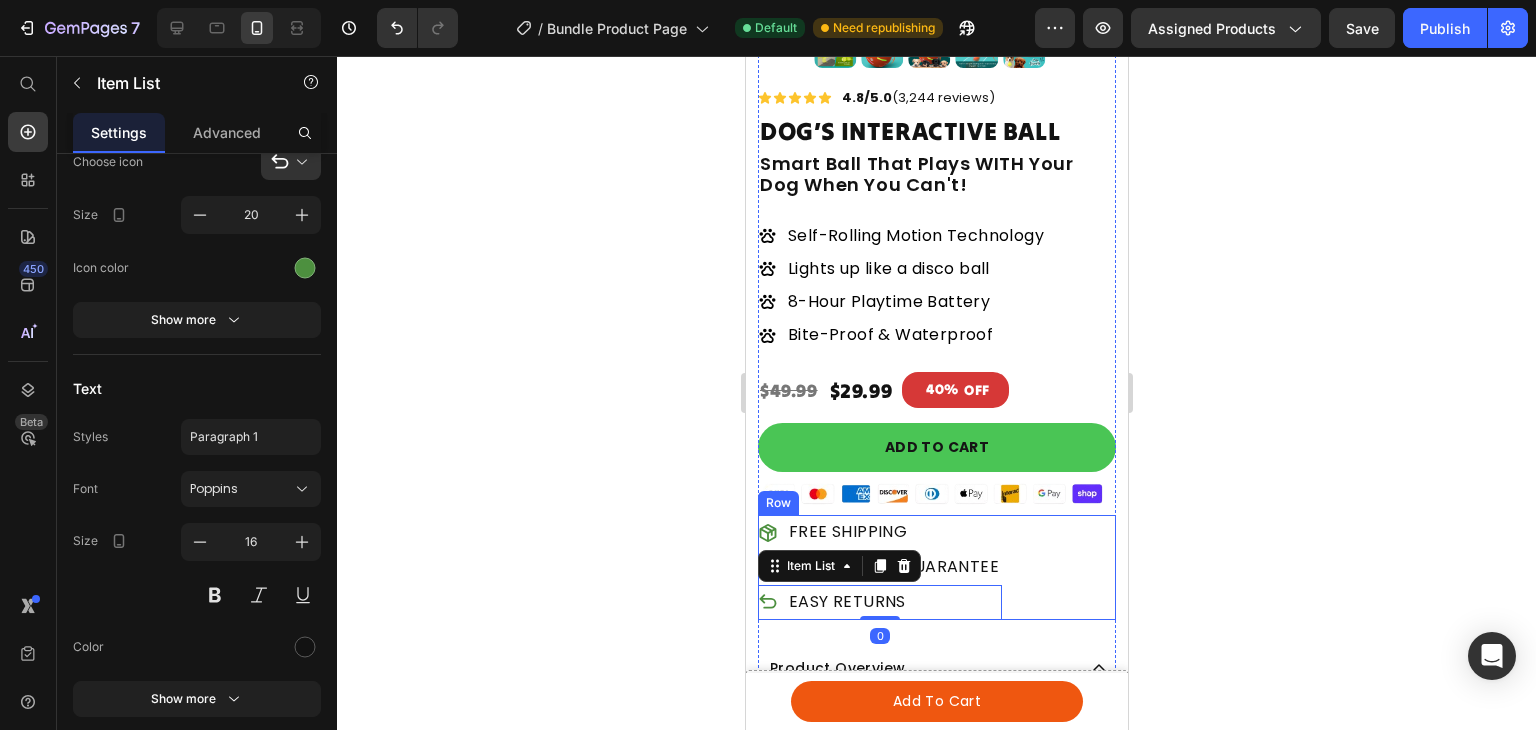 click on "MONEY BACK GUARANTEE Item List
FREE SHIPPING Item List
EASY RETURNS Item List   0 Row" at bounding box center [936, 567] 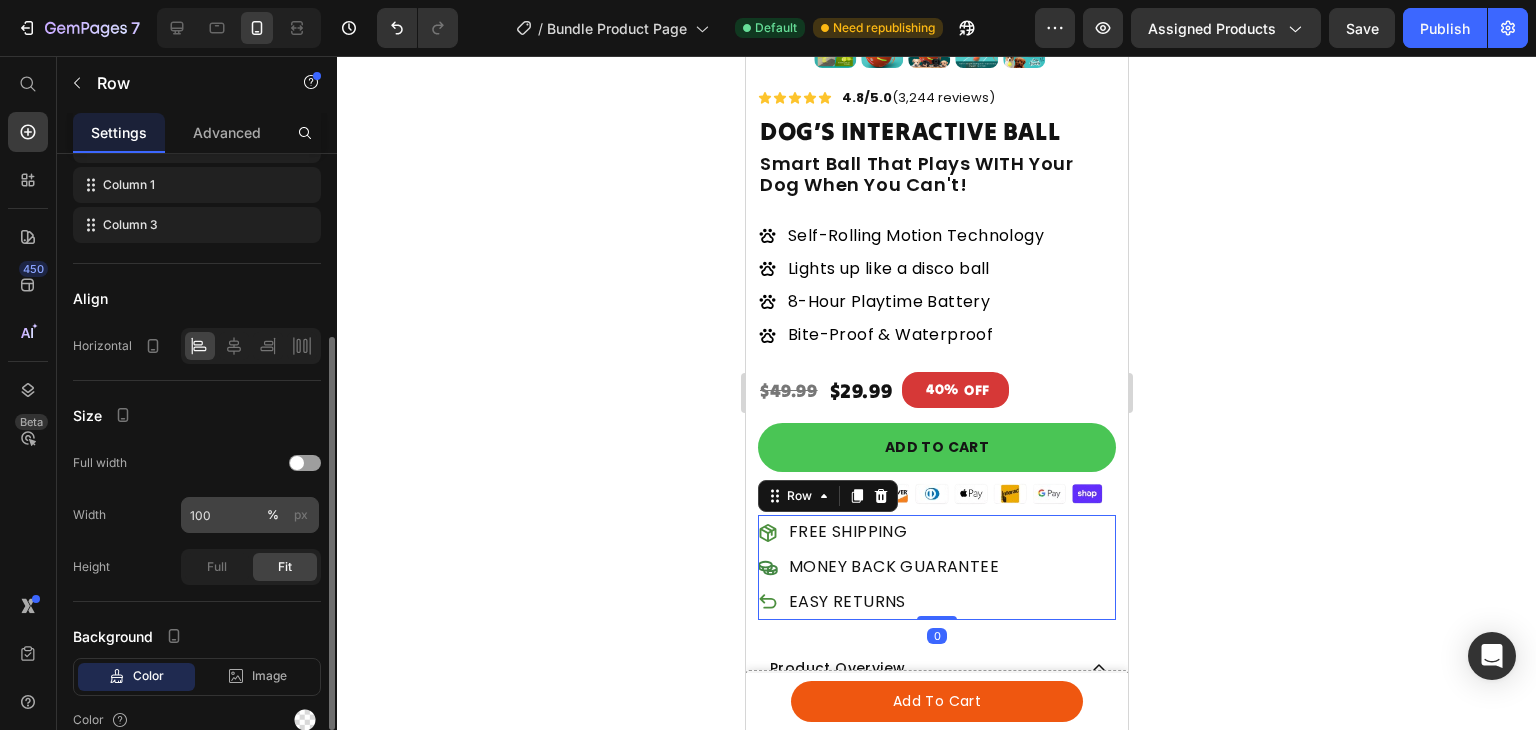 scroll, scrollTop: 386, scrollLeft: 0, axis: vertical 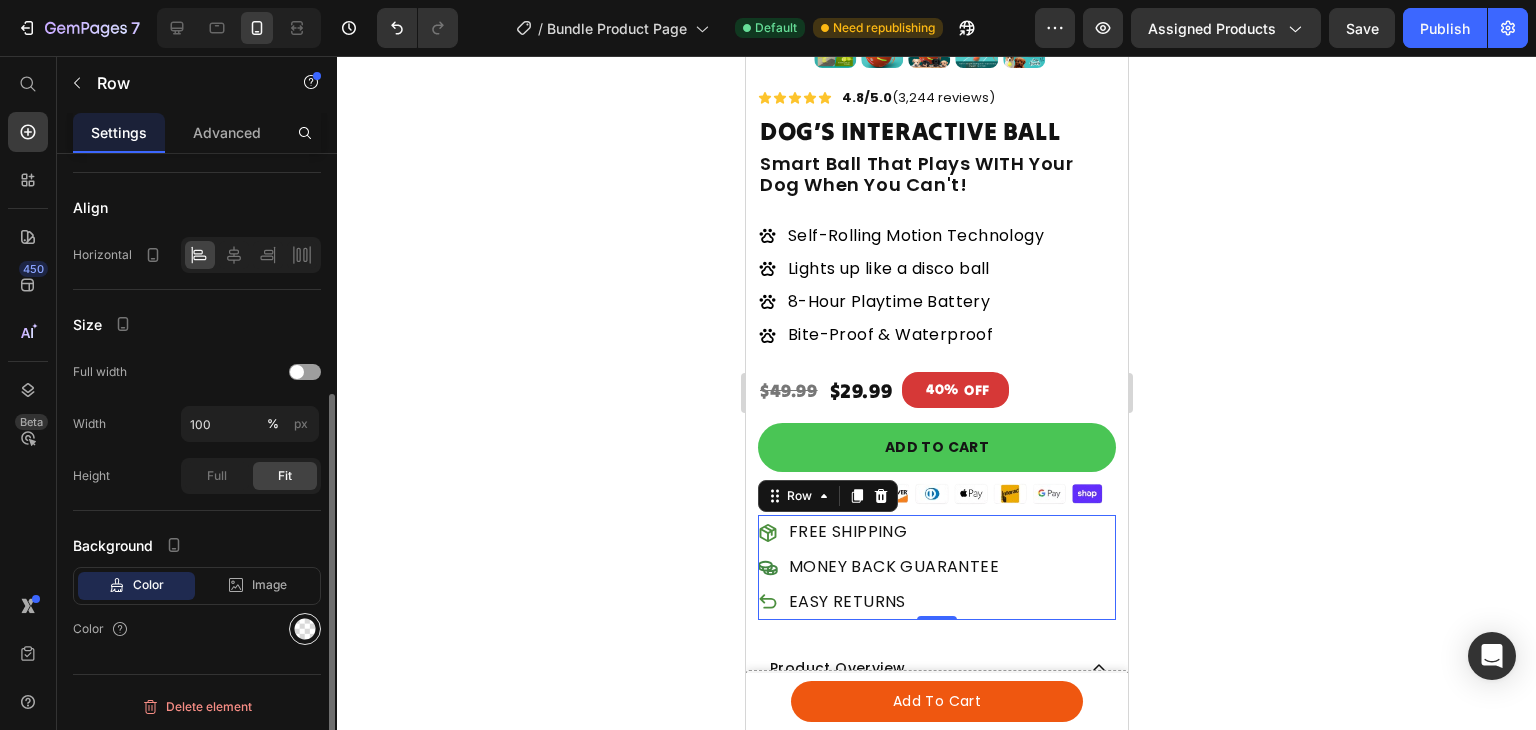 click at bounding box center [305, 629] 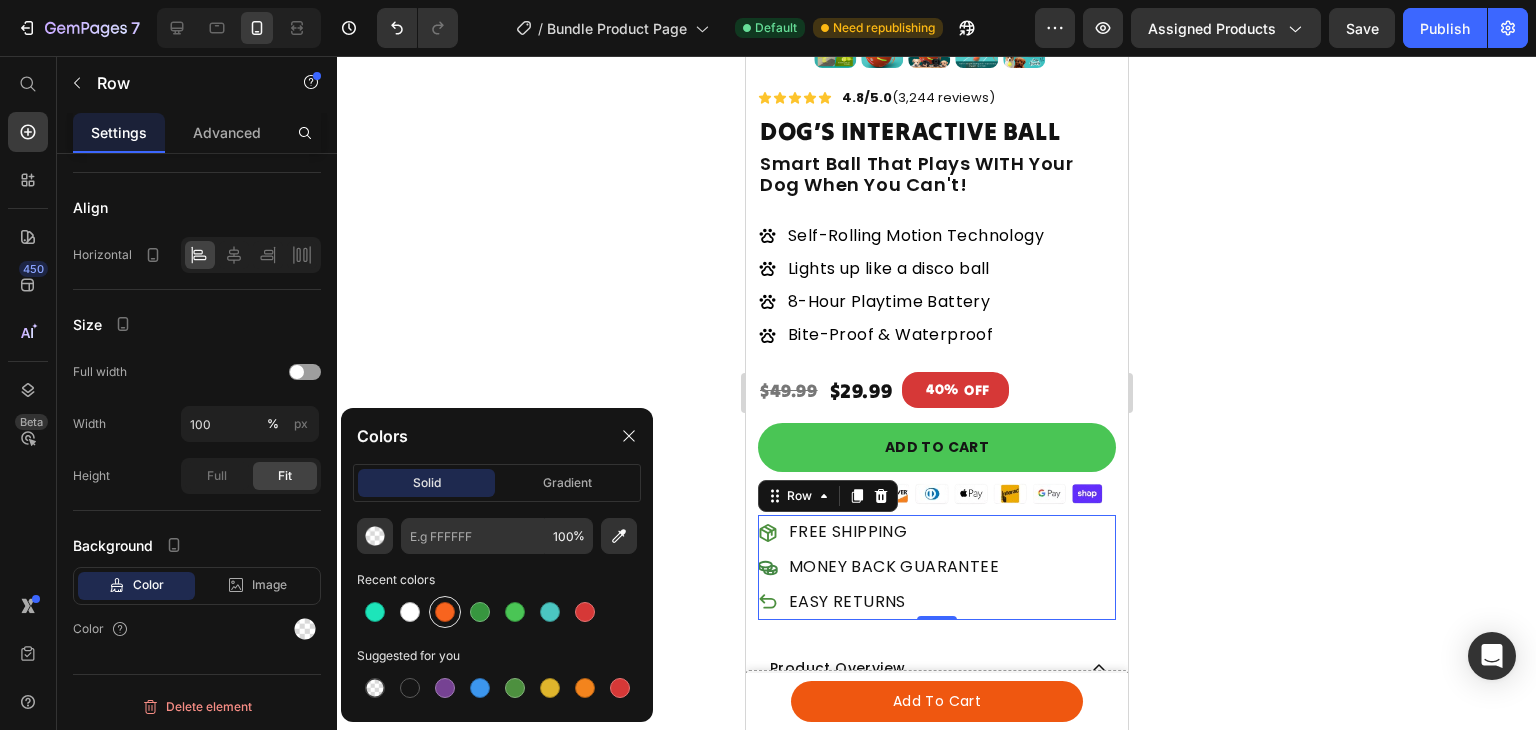click at bounding box center [445, 612] 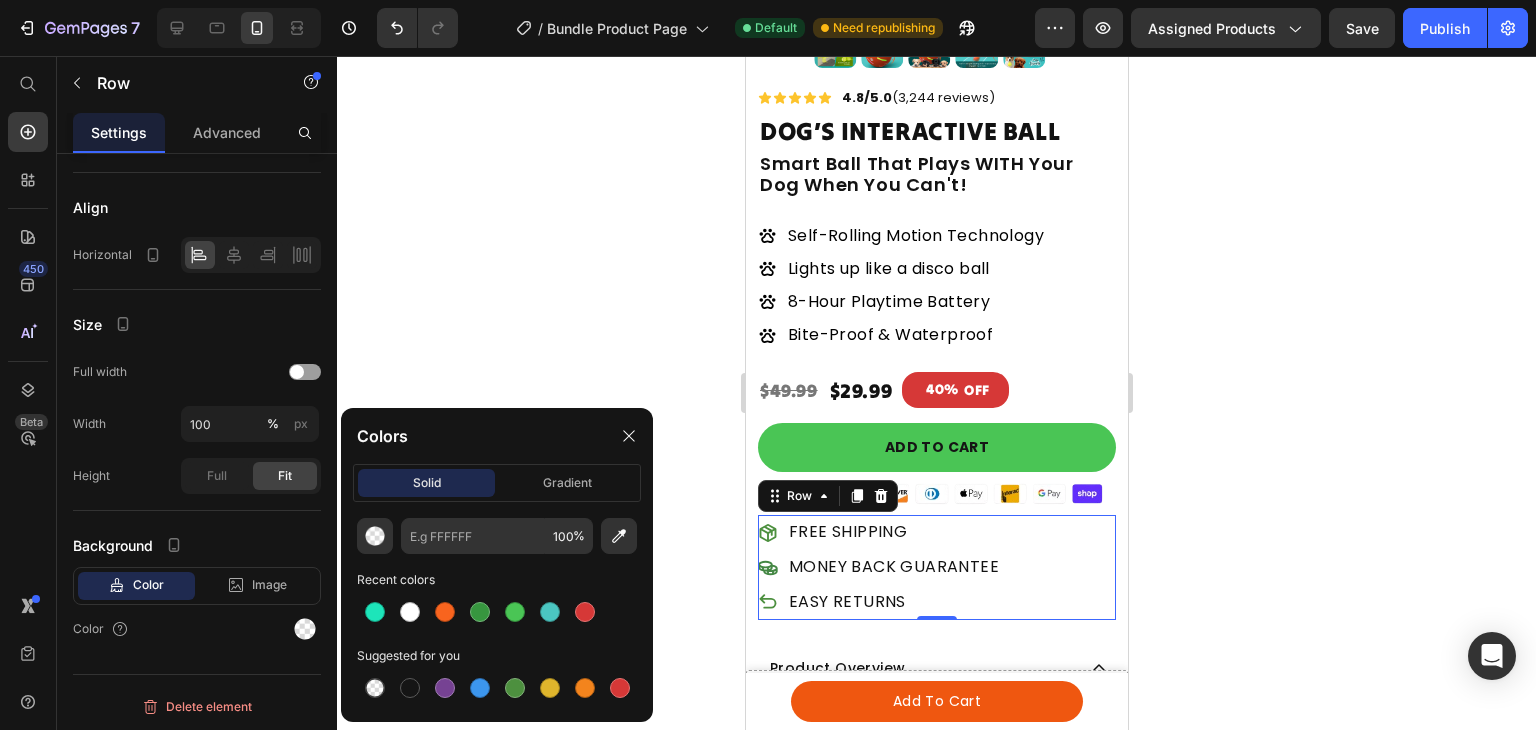 type on "F8641E" 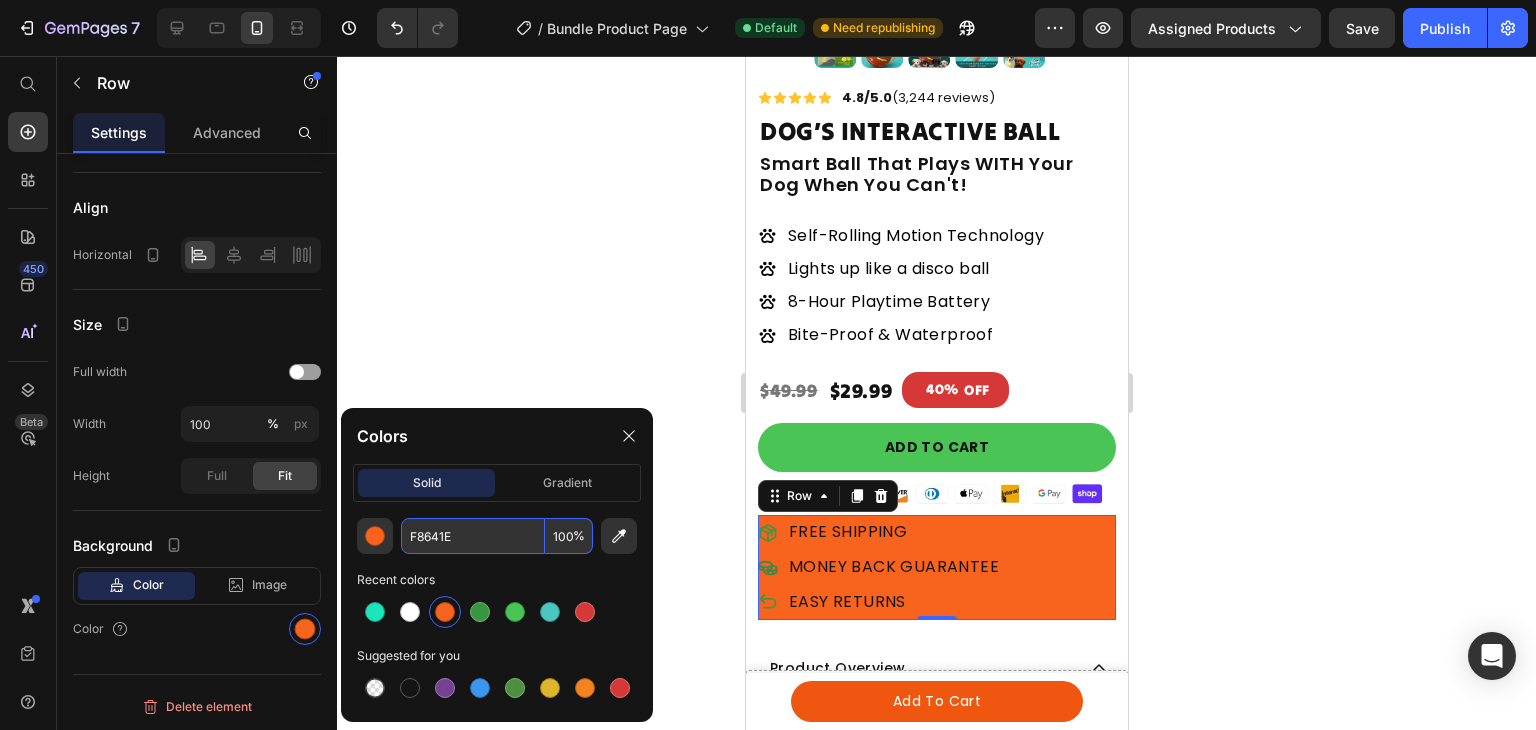 click on "100" at bounding box center [569, 536] 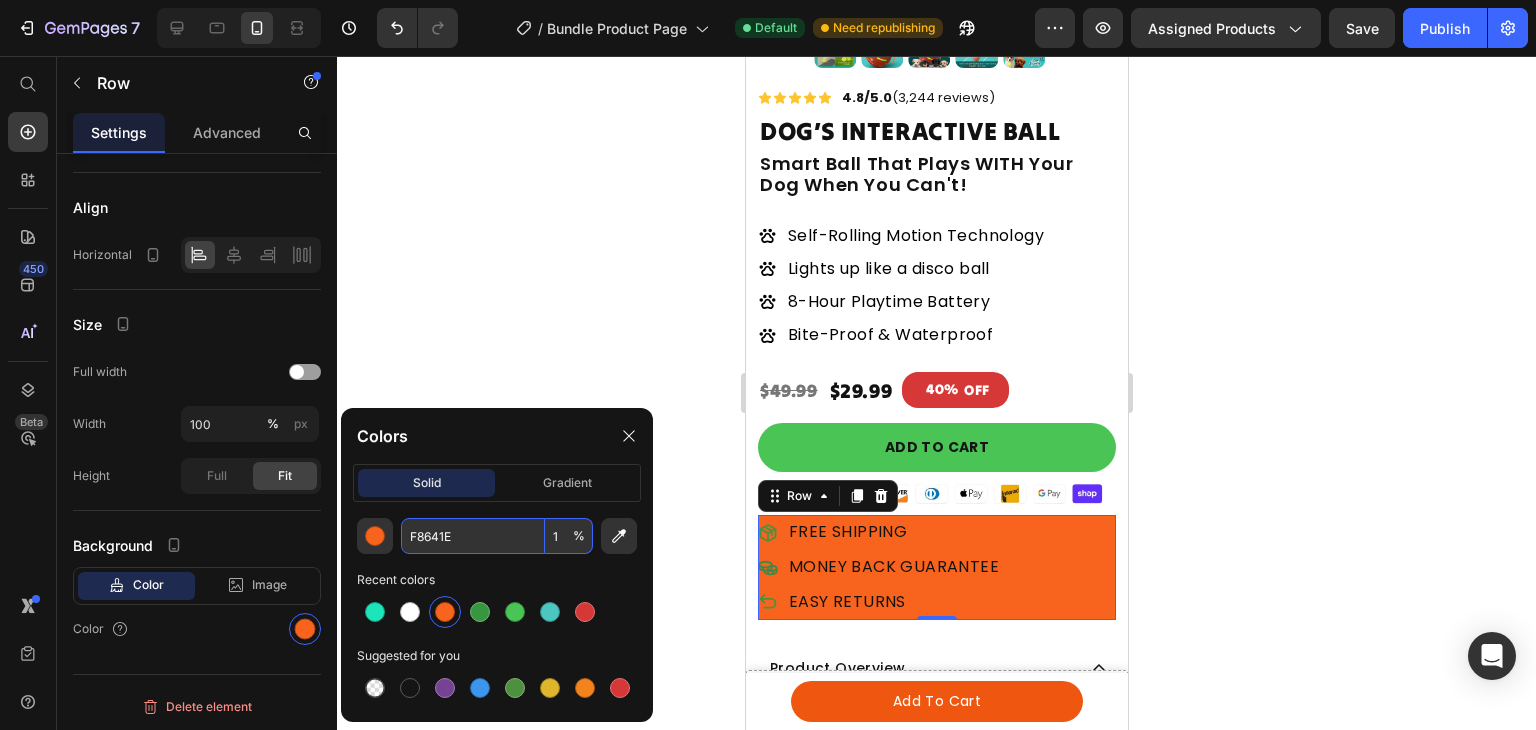 type on "10" 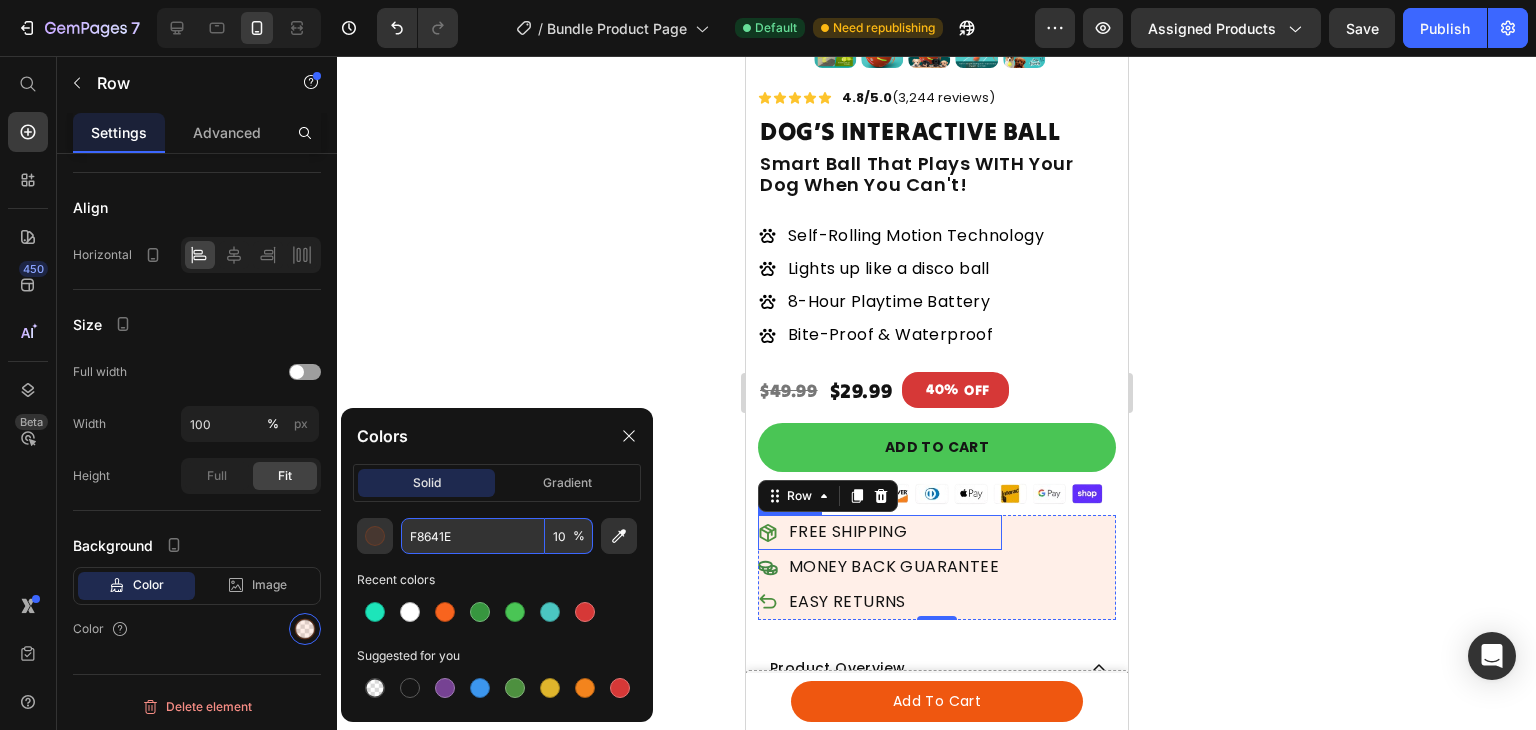 click 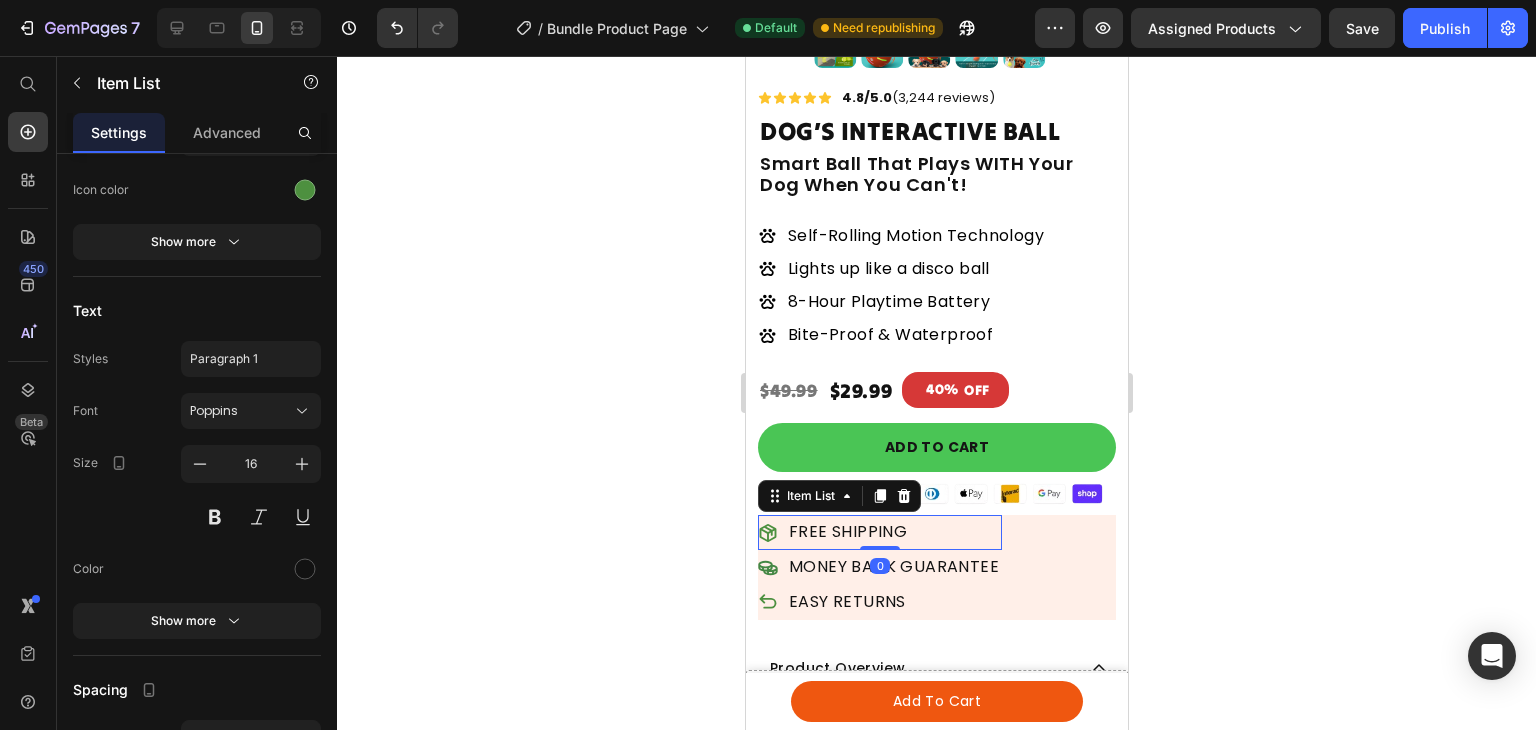 scroll, scrollTop: 0, scrollLeft: 0, axis: both 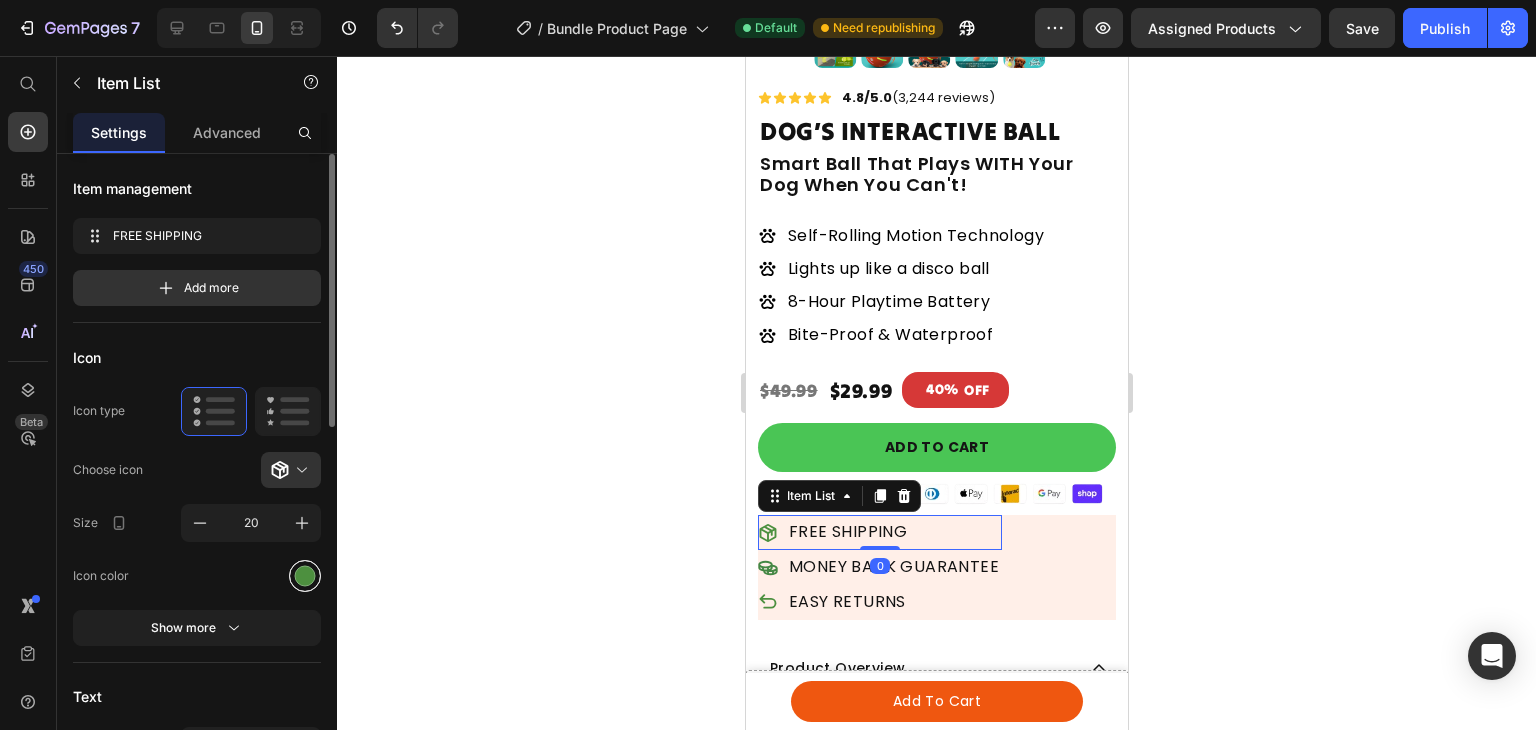 click at bounding box center (305, 575) 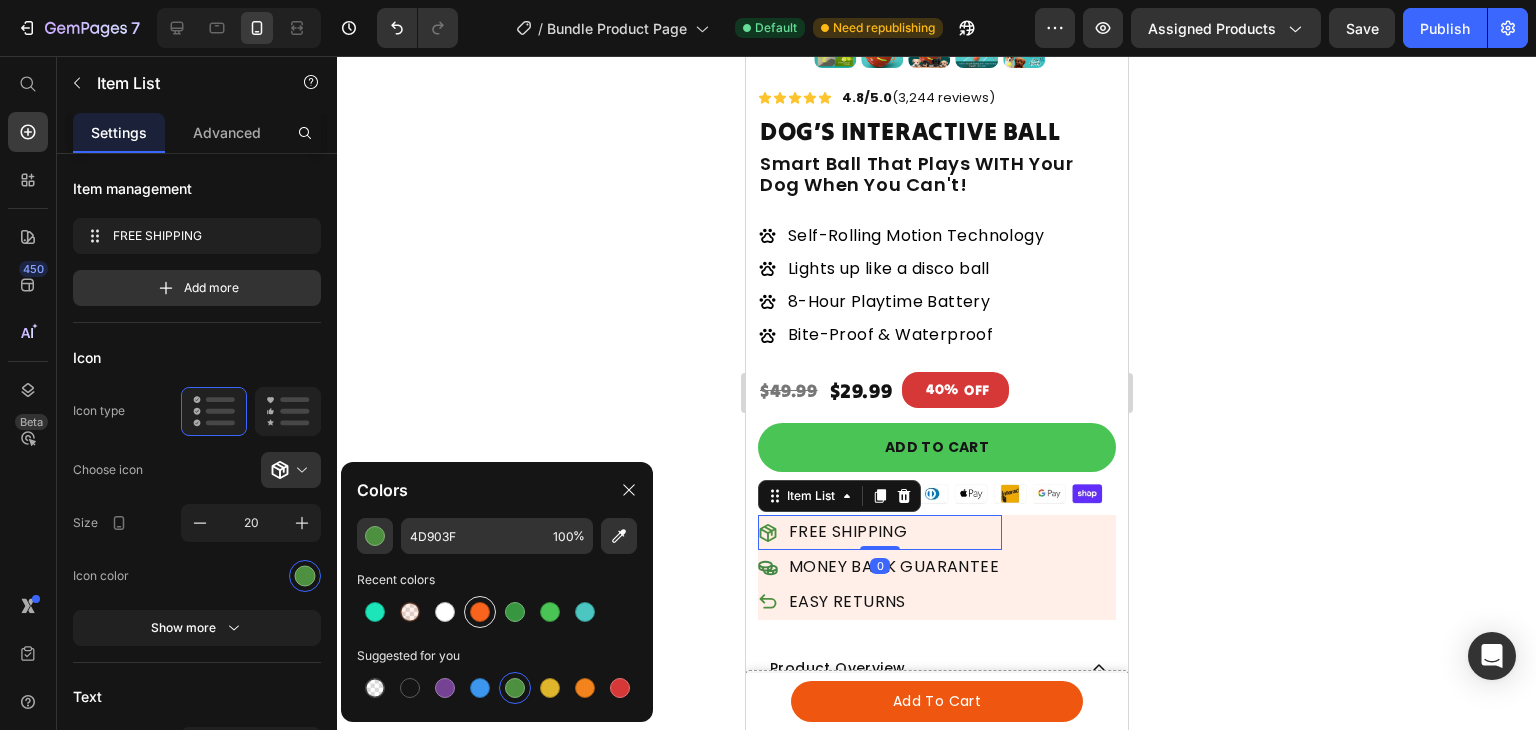 click at bounding box center [480, 612] 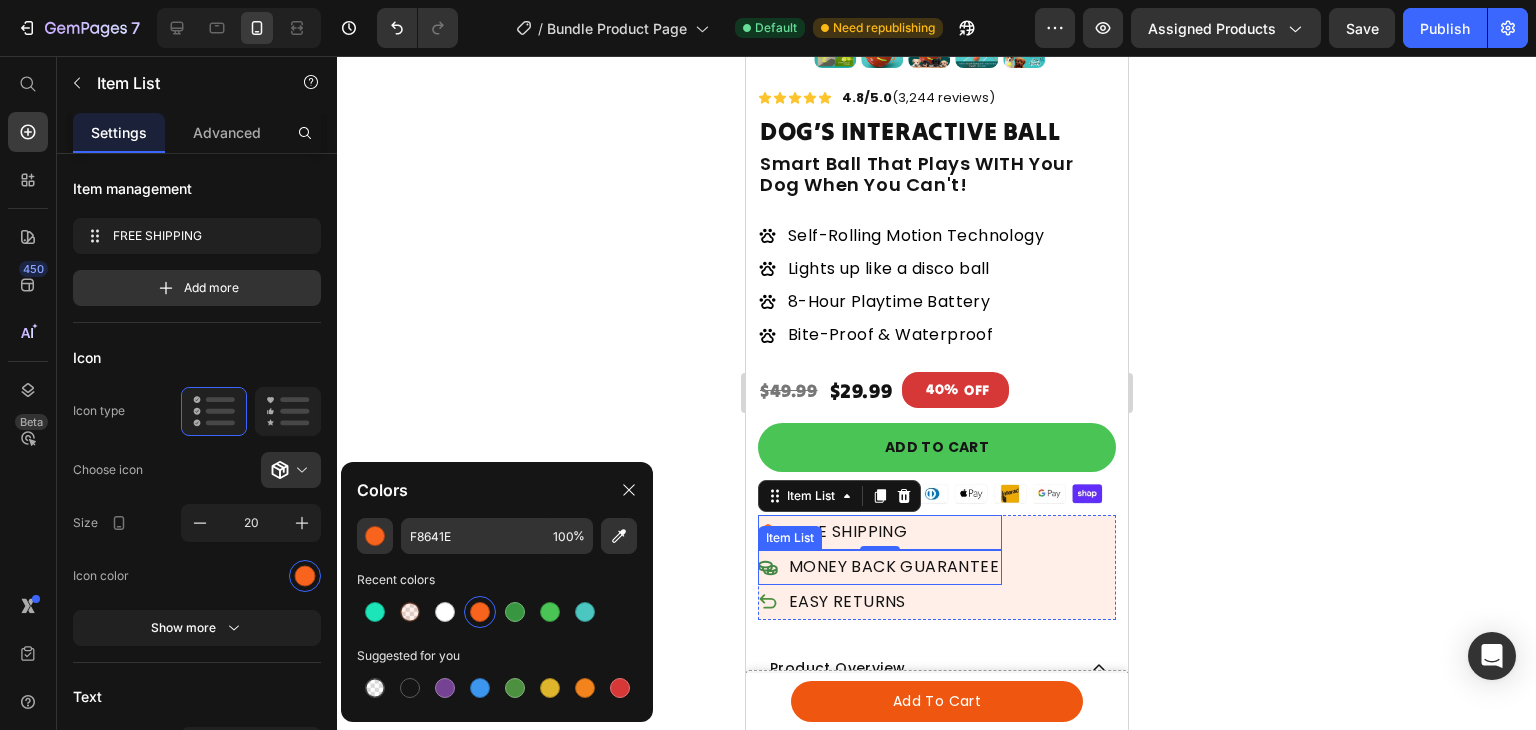 click 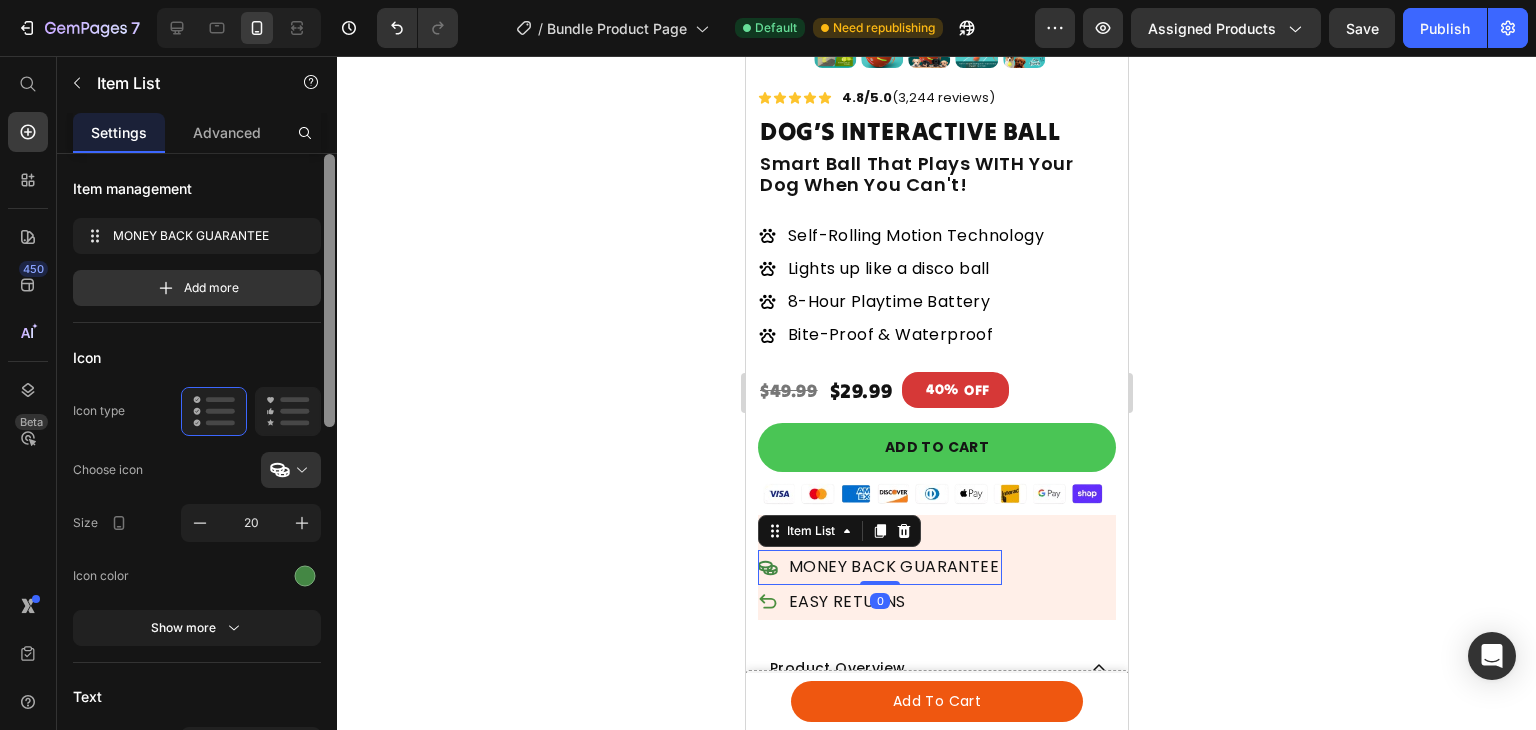 scroll, scrollTop: 632, scrollLeft: 0, axis: vertical 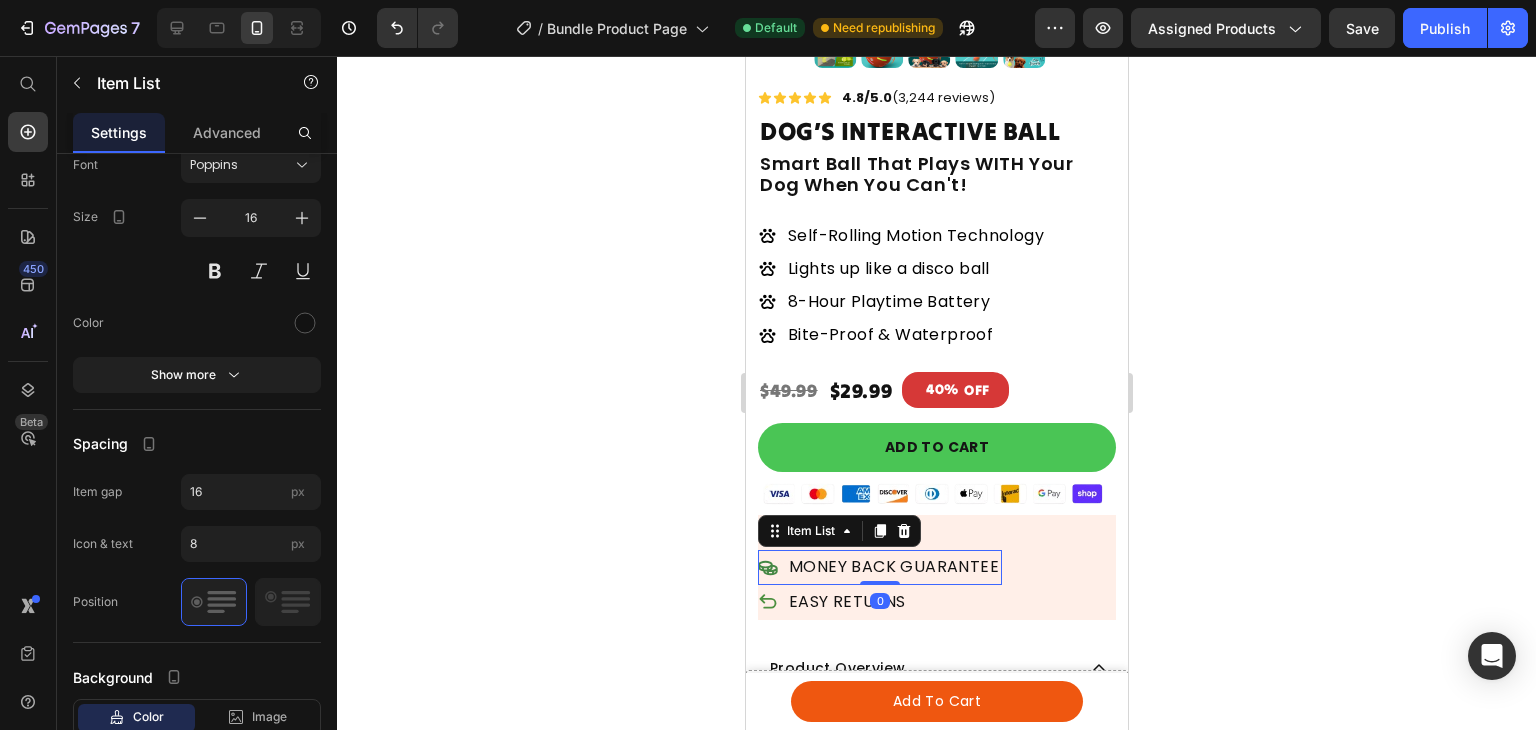 click at bounding box center (329, -162) 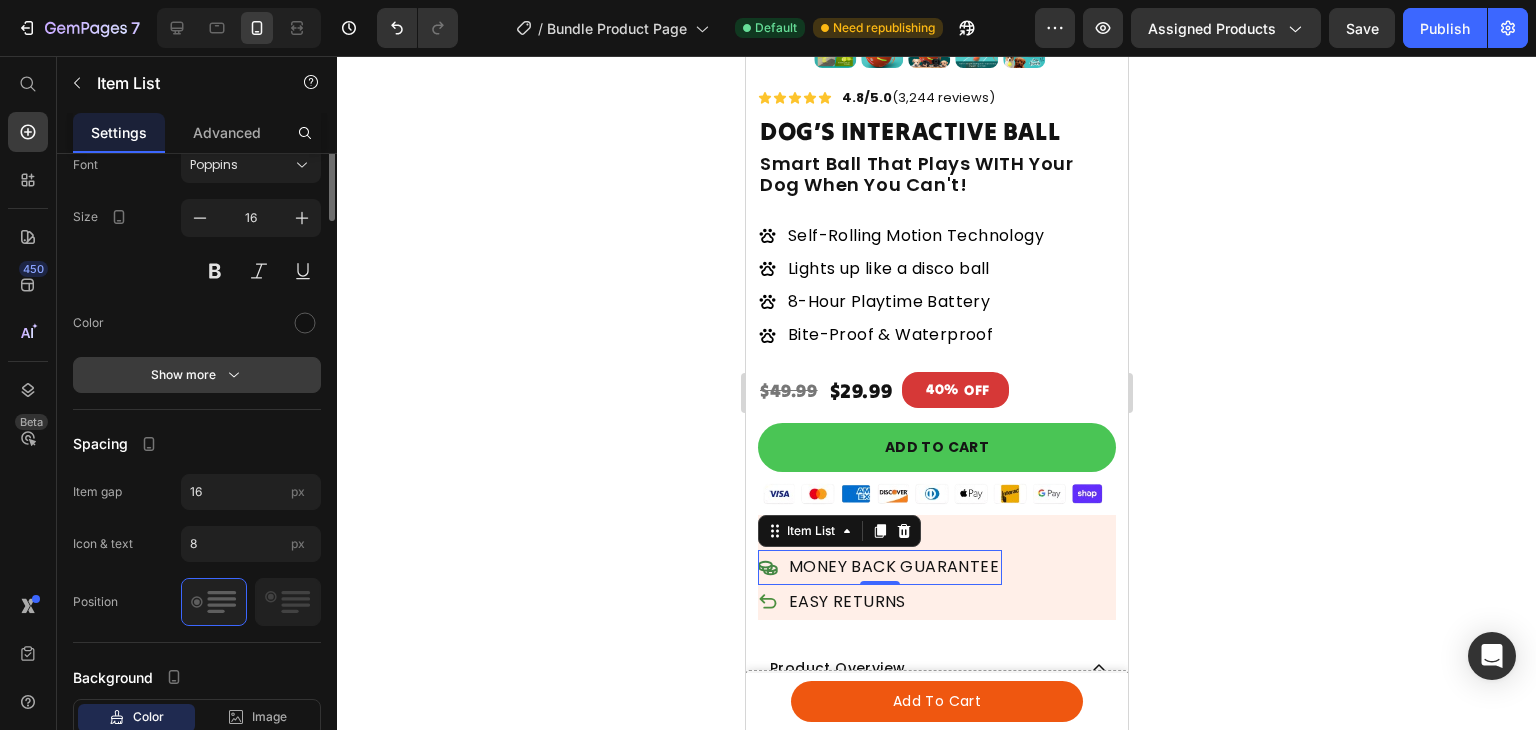 scroll, scrollTop: 144, scrollLeft: 0, axis: vertical 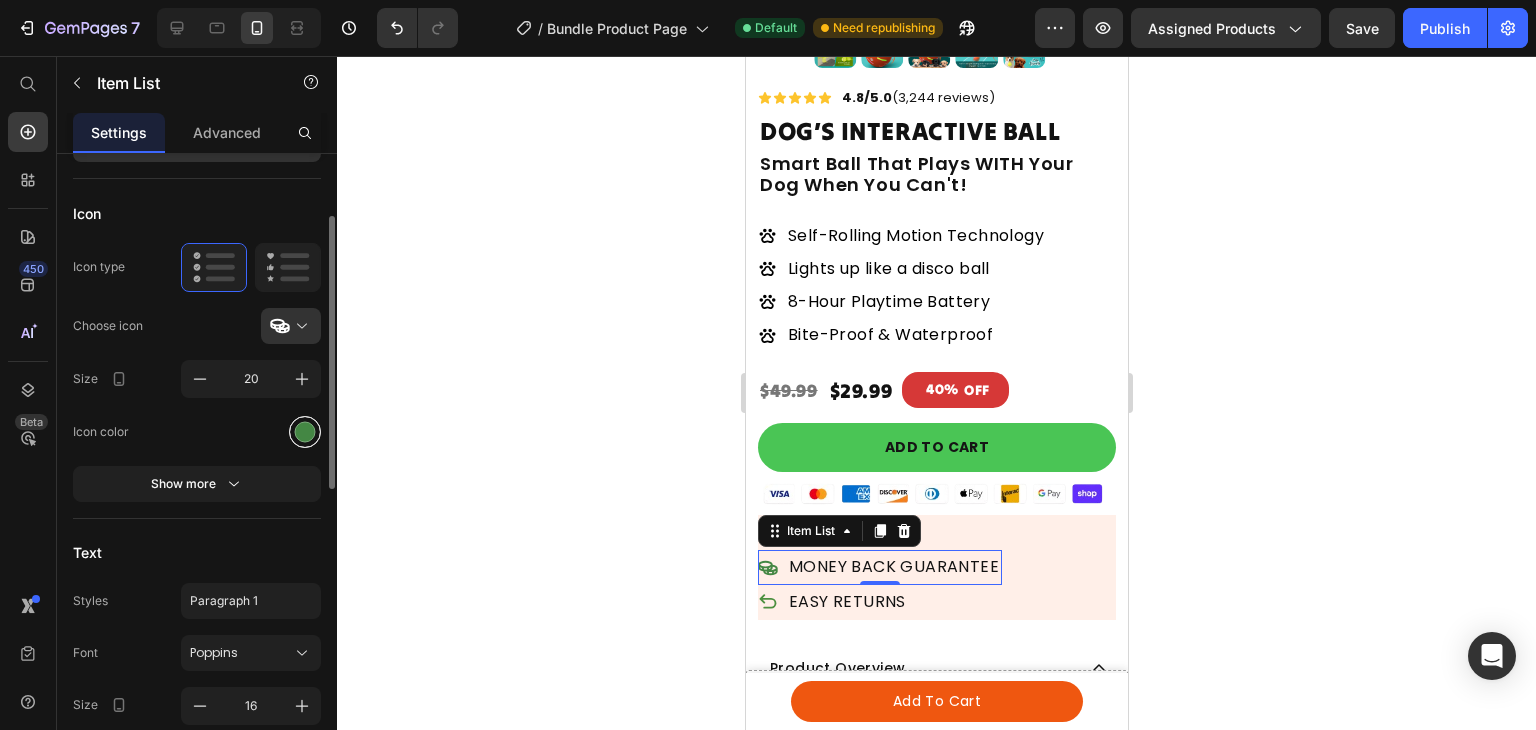 click at bounding box center (305, 432) 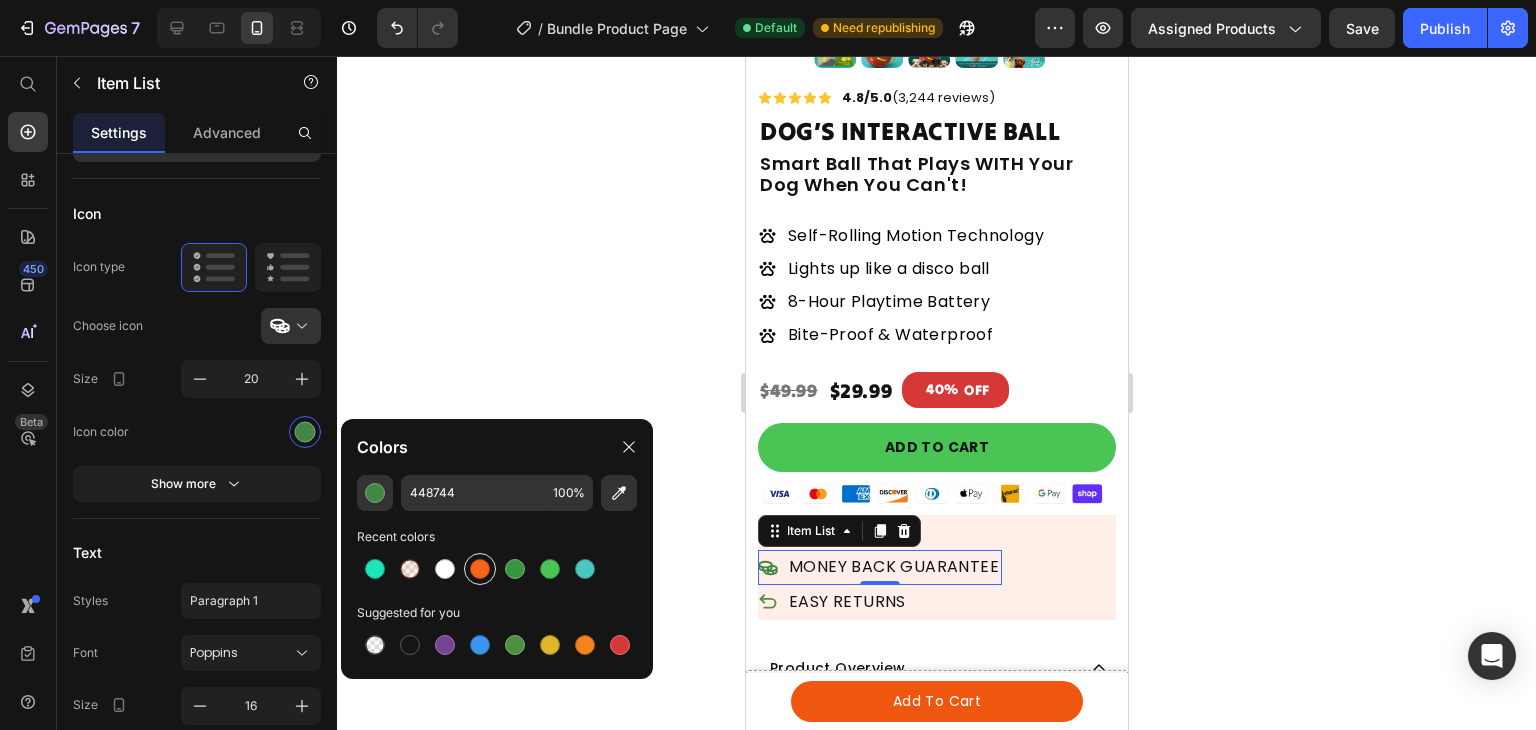 click at bounding box center (480, 569) 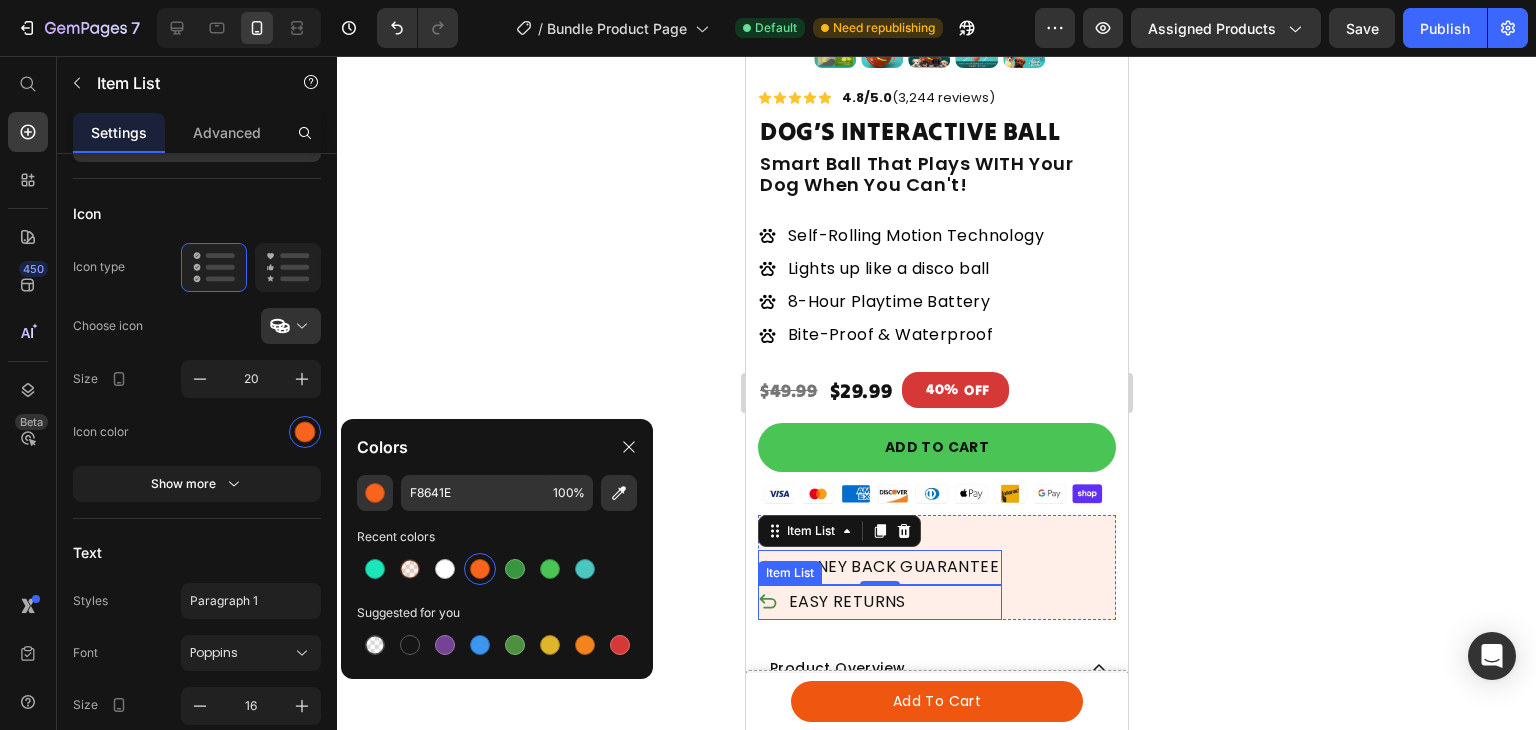 click on "EASY RETURNS" at bounding box center [832, 602] 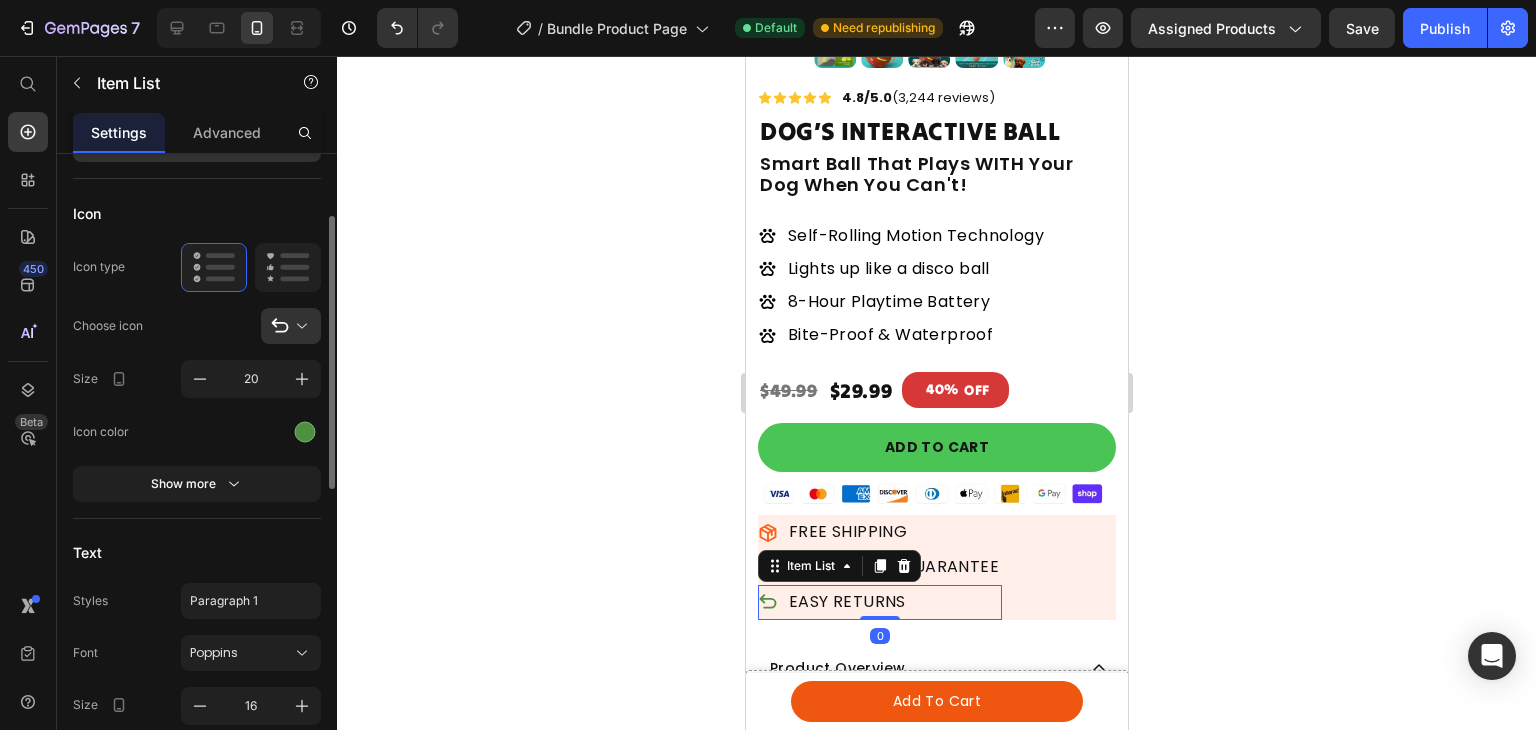 click on "Icon Icon type  Choose icon
Size 20 Icon color Show more" 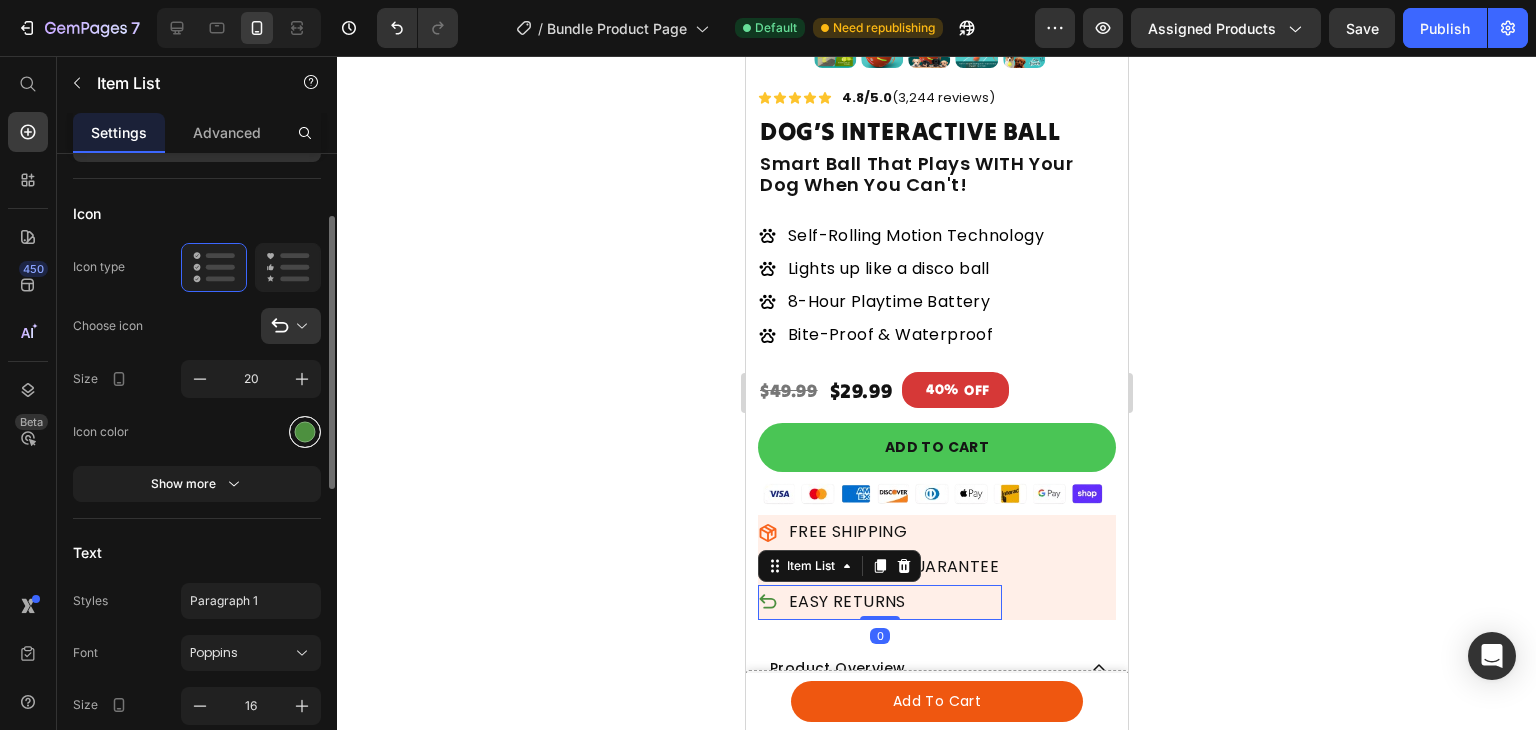 click at bounding box center [305, 431] 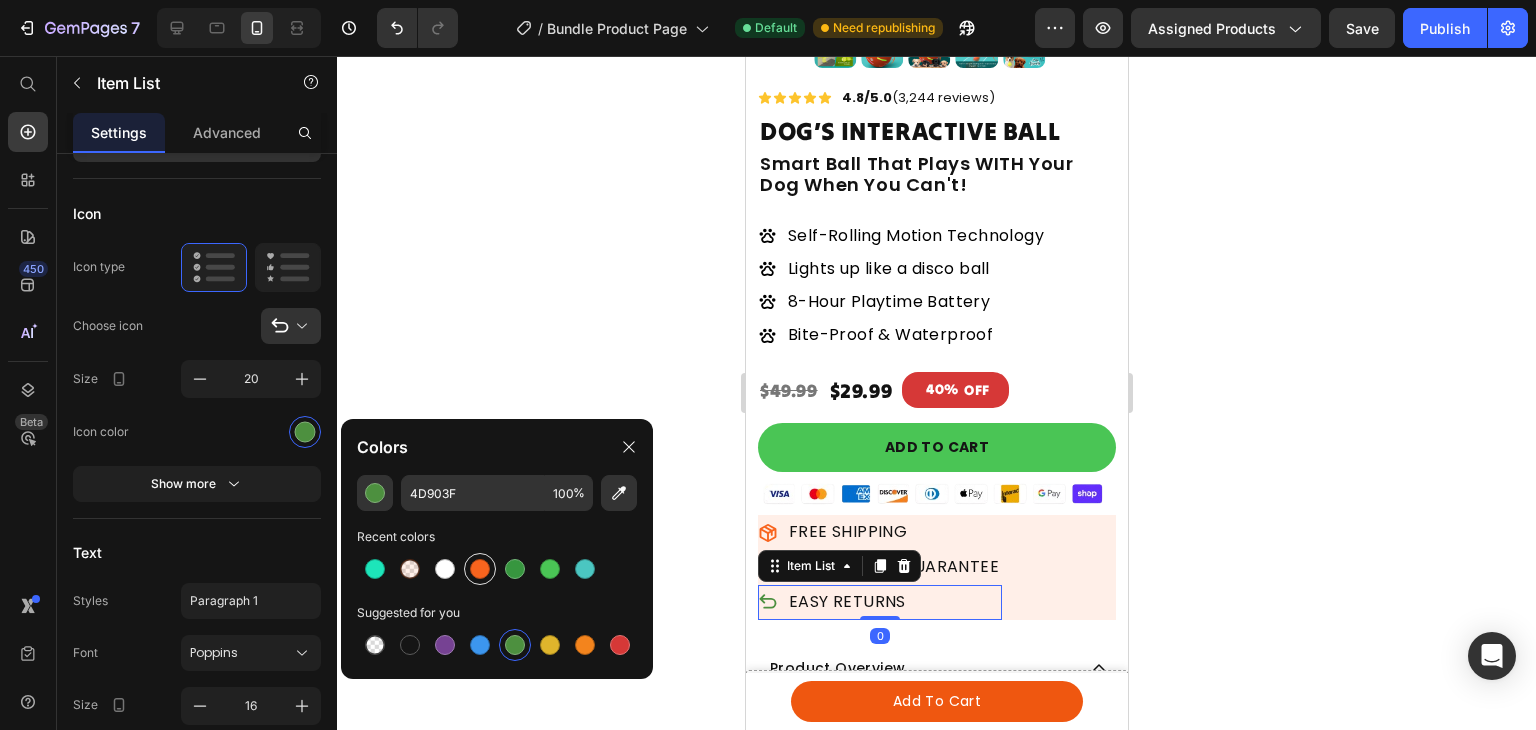 click at bounding box center [480, 569] 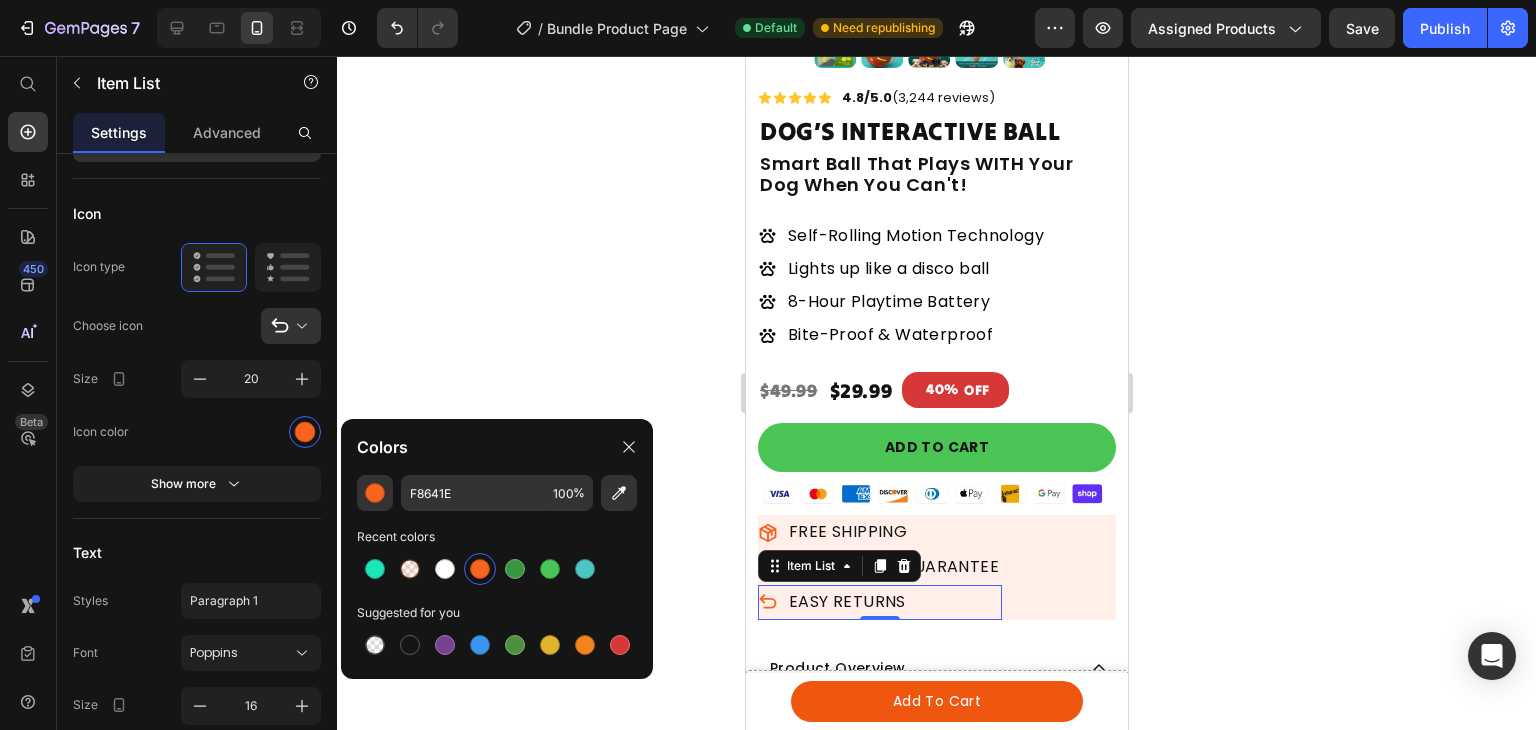 click 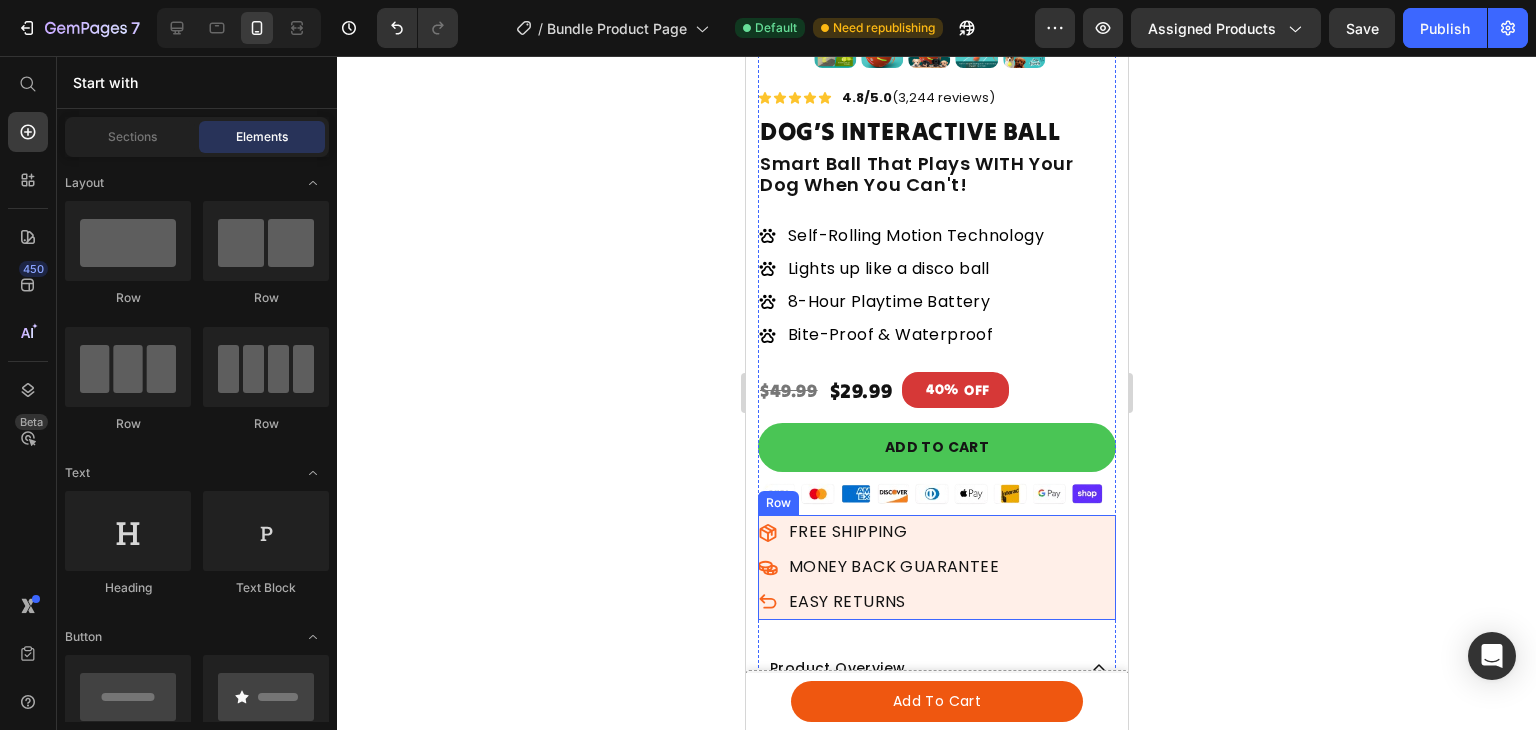 click on "MONEY BACK GUARANTEE Item List
FREE SHIPPING Item List
EASY RETURNS Item List Row" at bounding box center (936, 567) 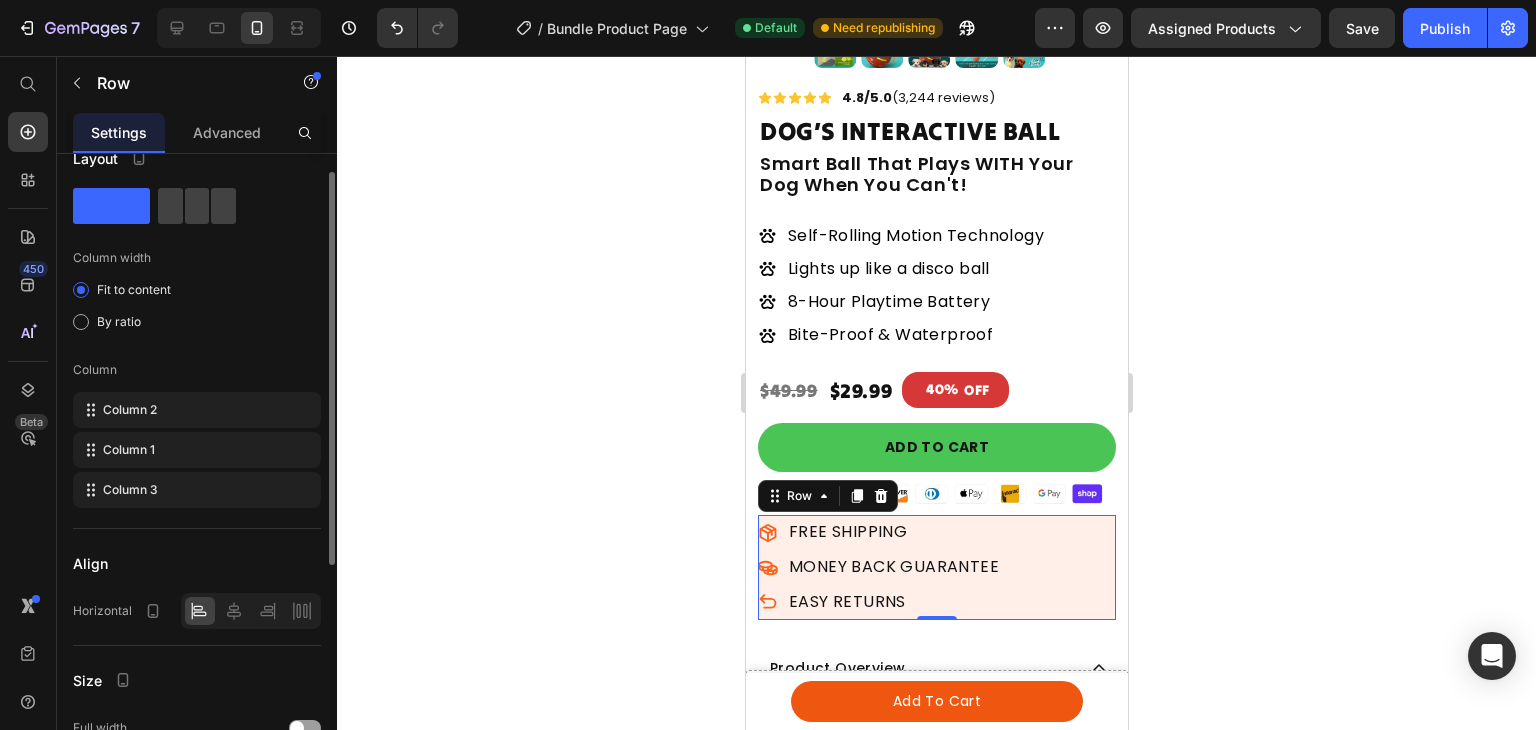 scroll, scrollTop: 0, scrollLeft: 0, axis: both 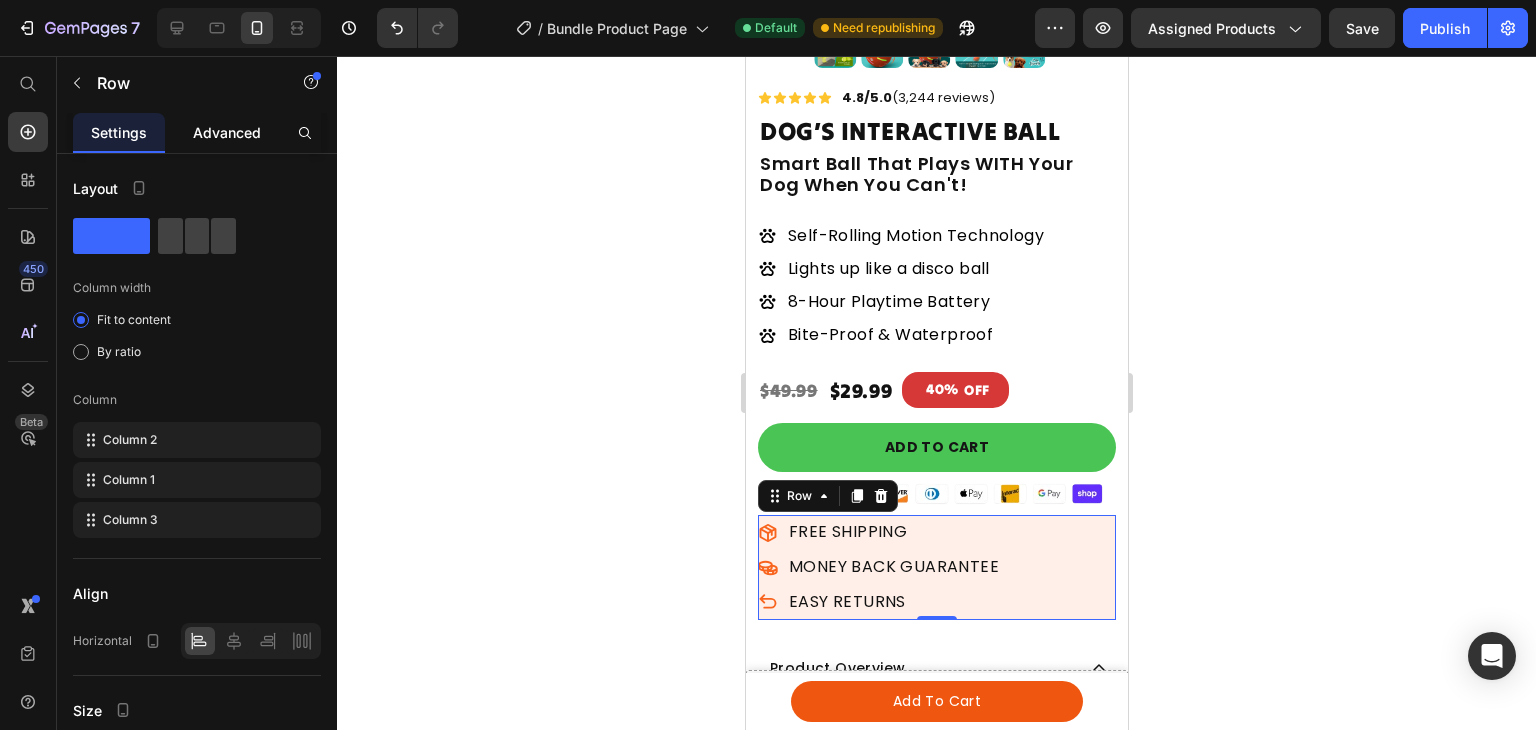 click on "Advanced" at bounding box center (227, 132) 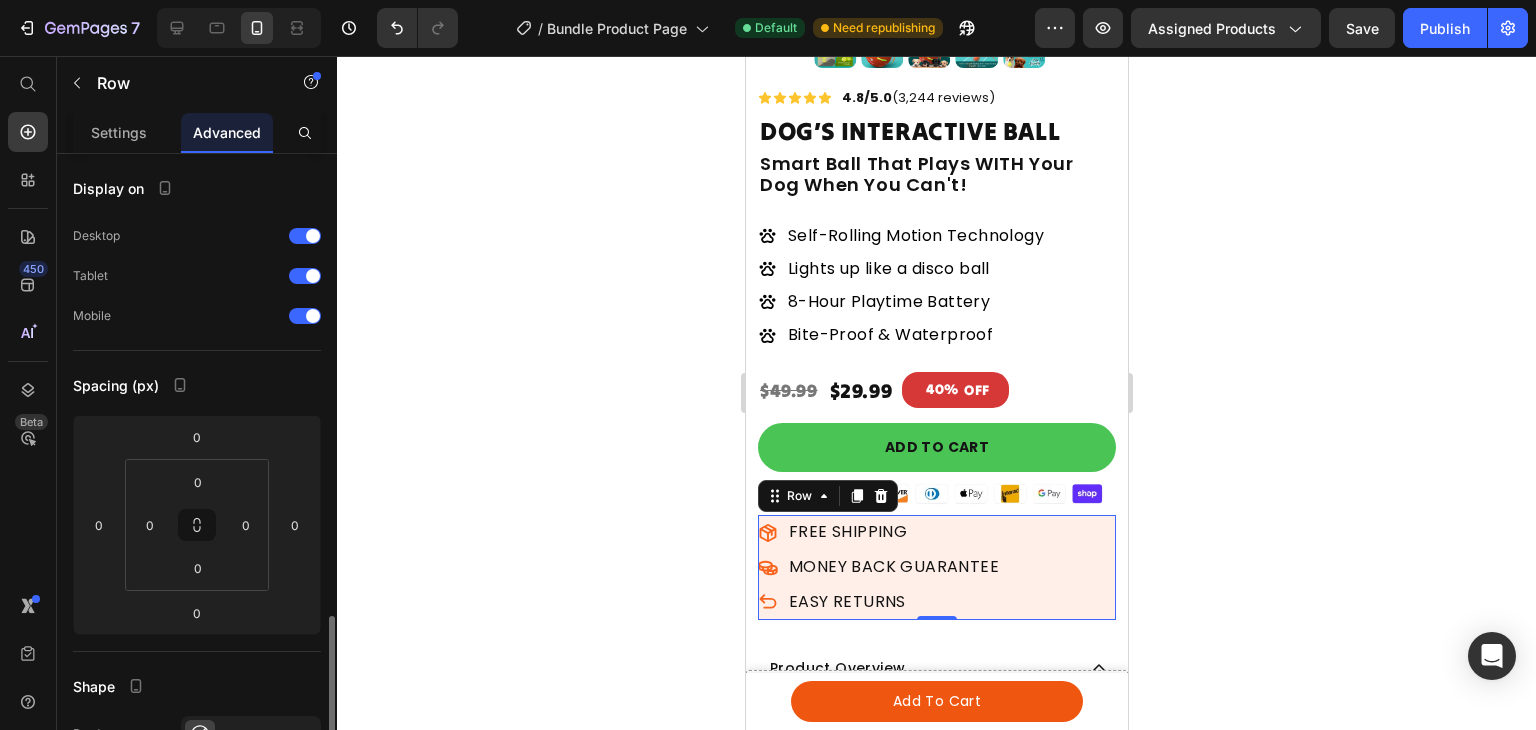 scroll, scrollTop: 308, scrollLeft: 0, axis: vertical 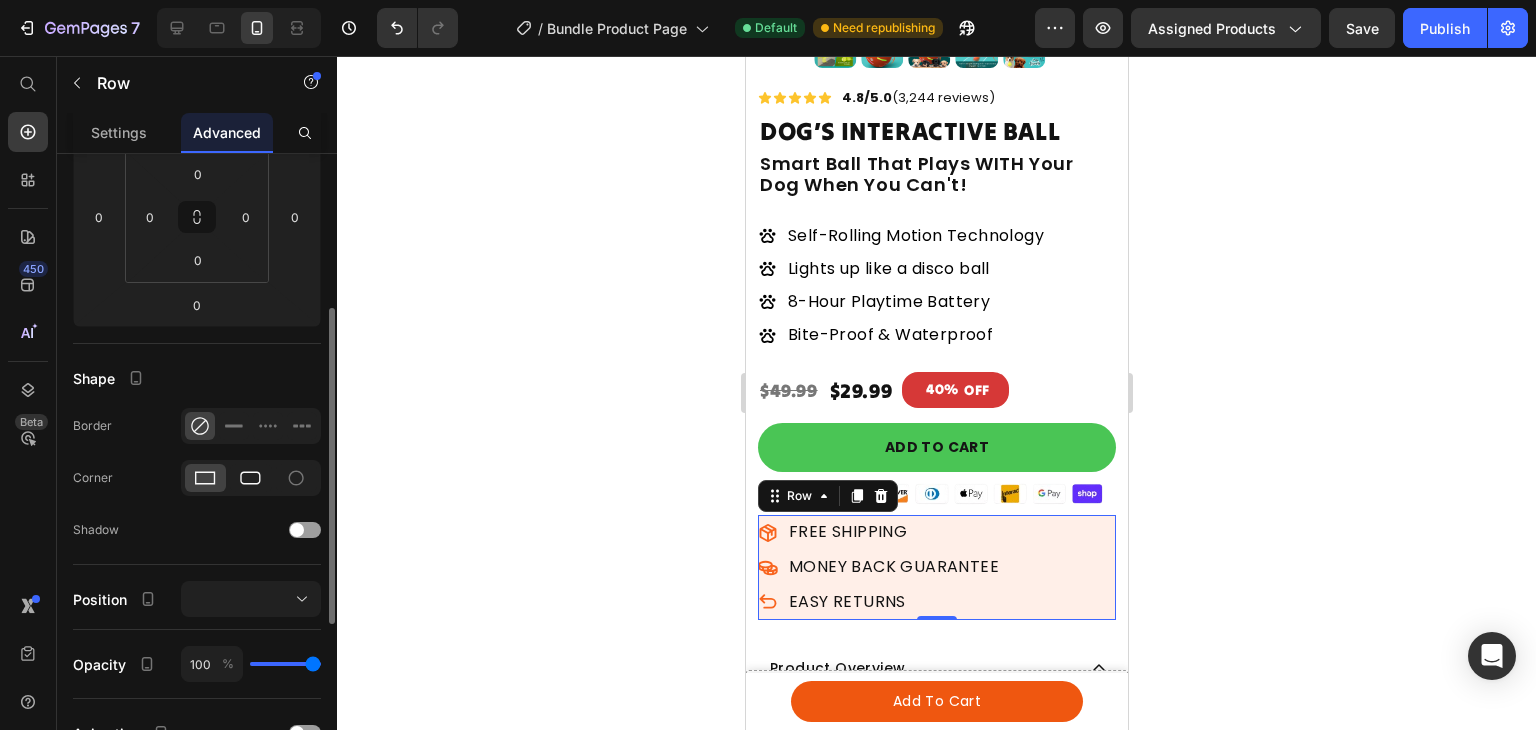 click 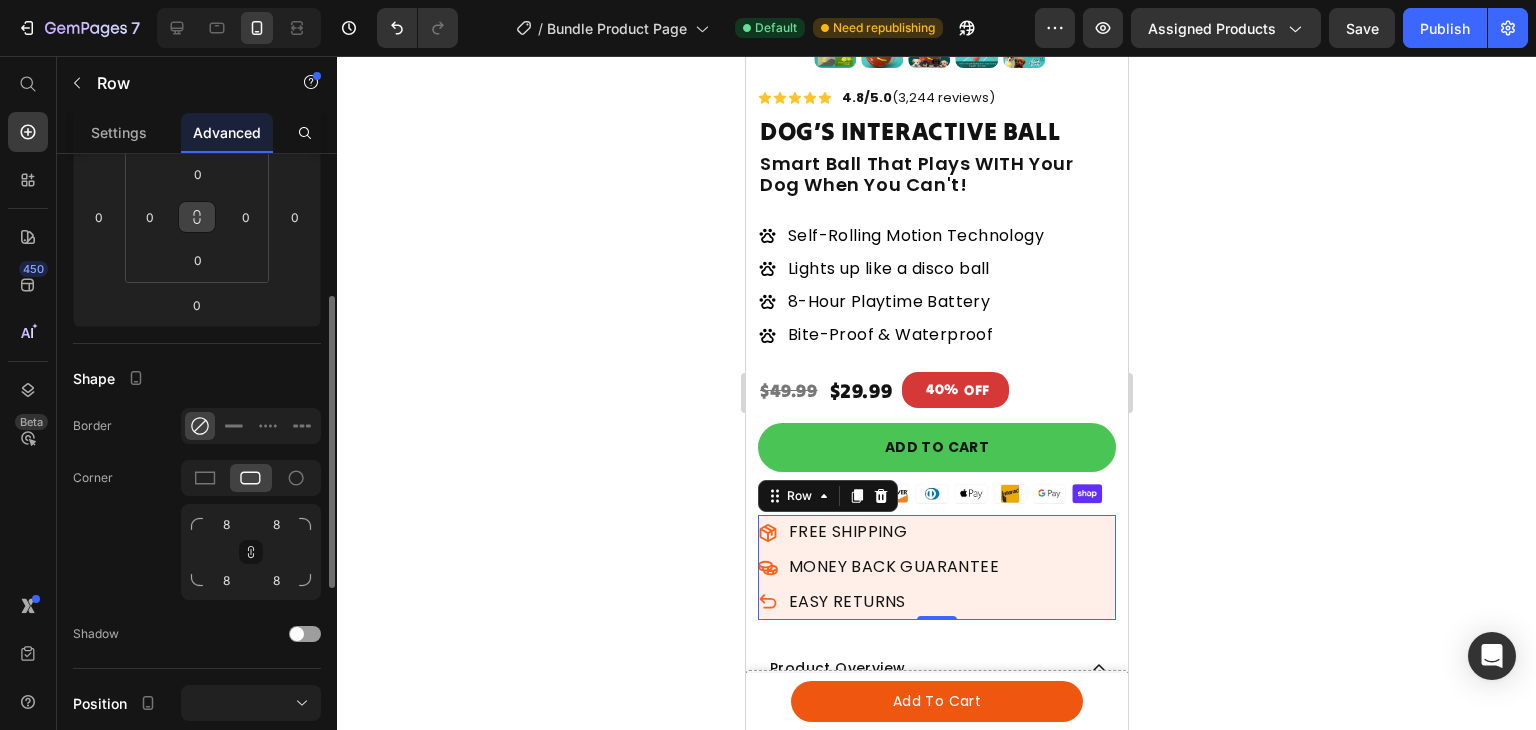 click 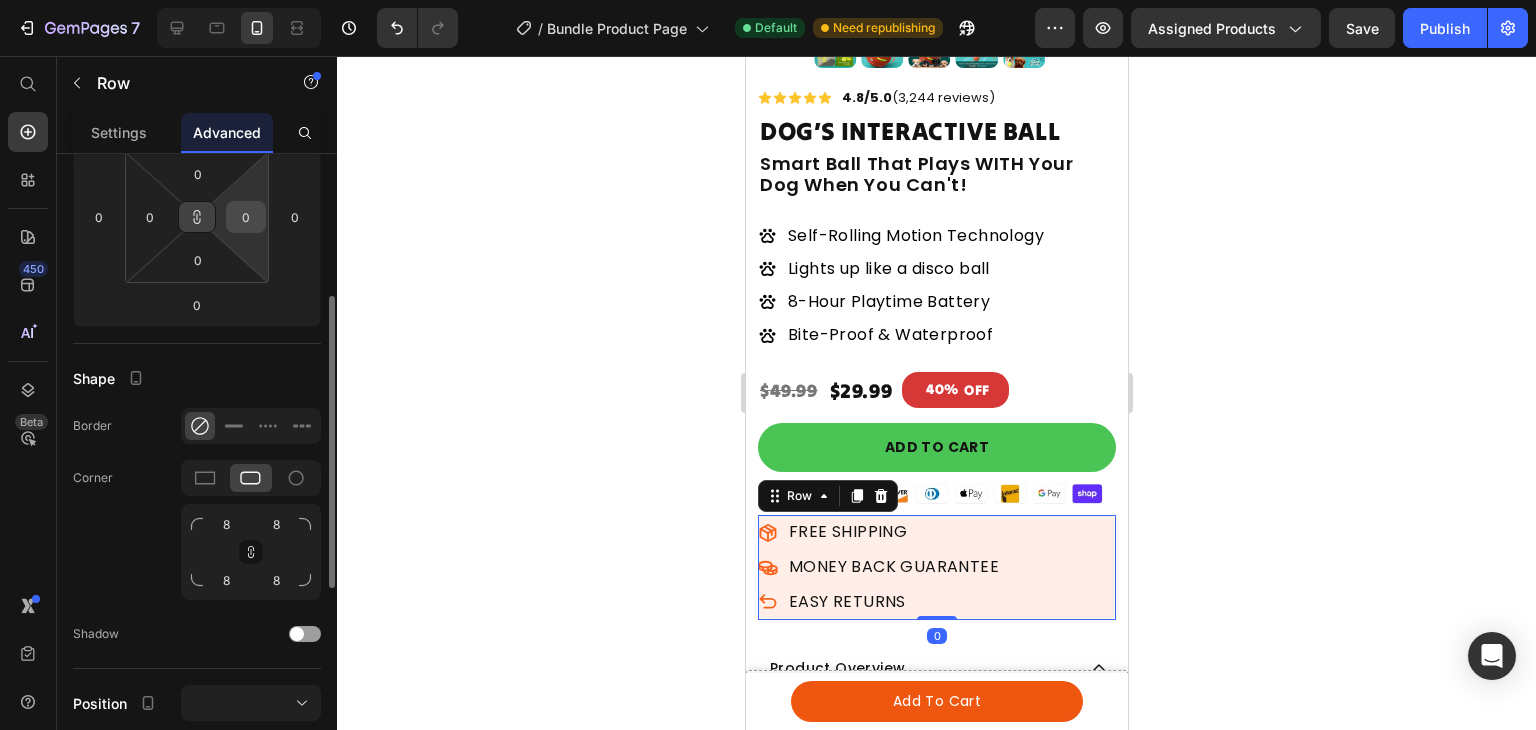 click on "0" at bounding box center [246, 217] 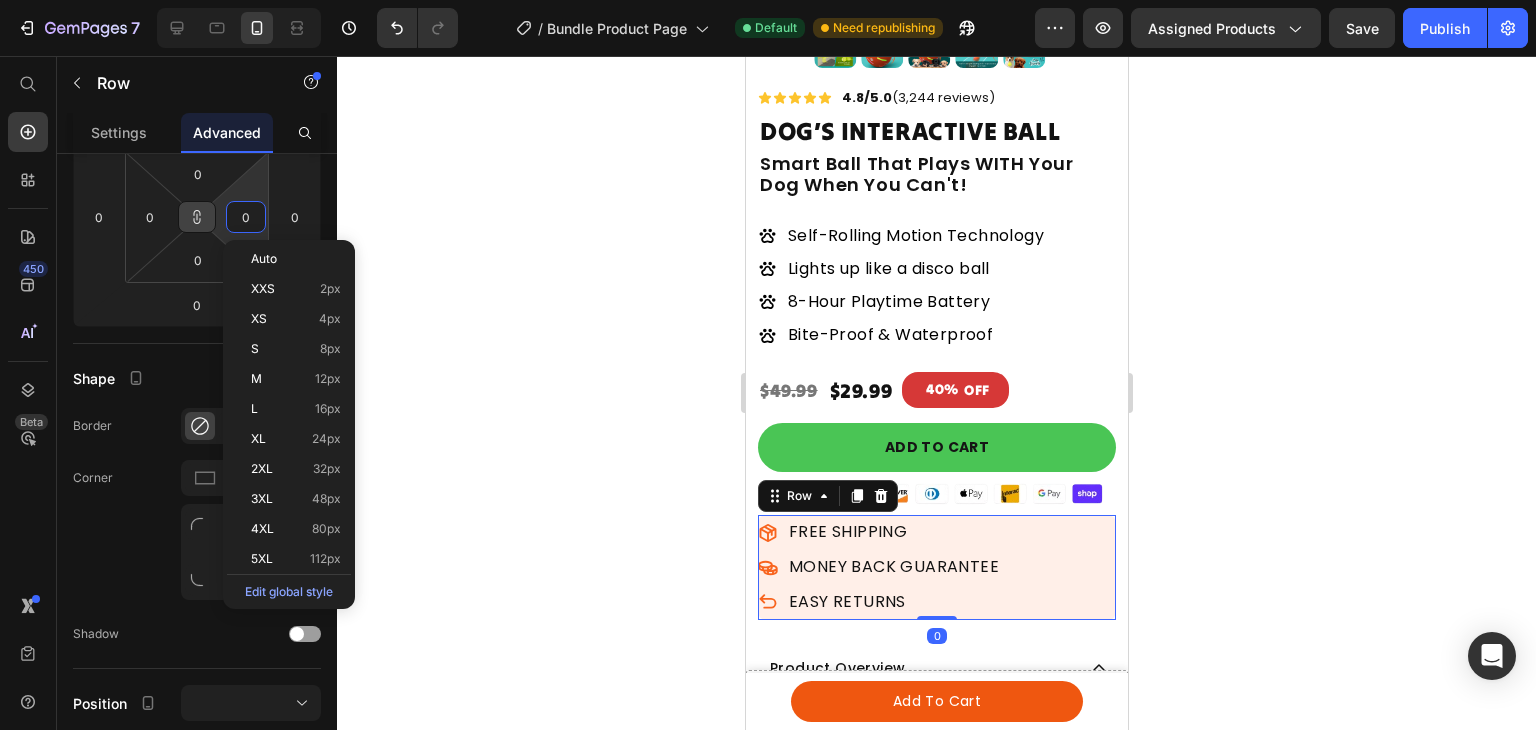 type on "1" 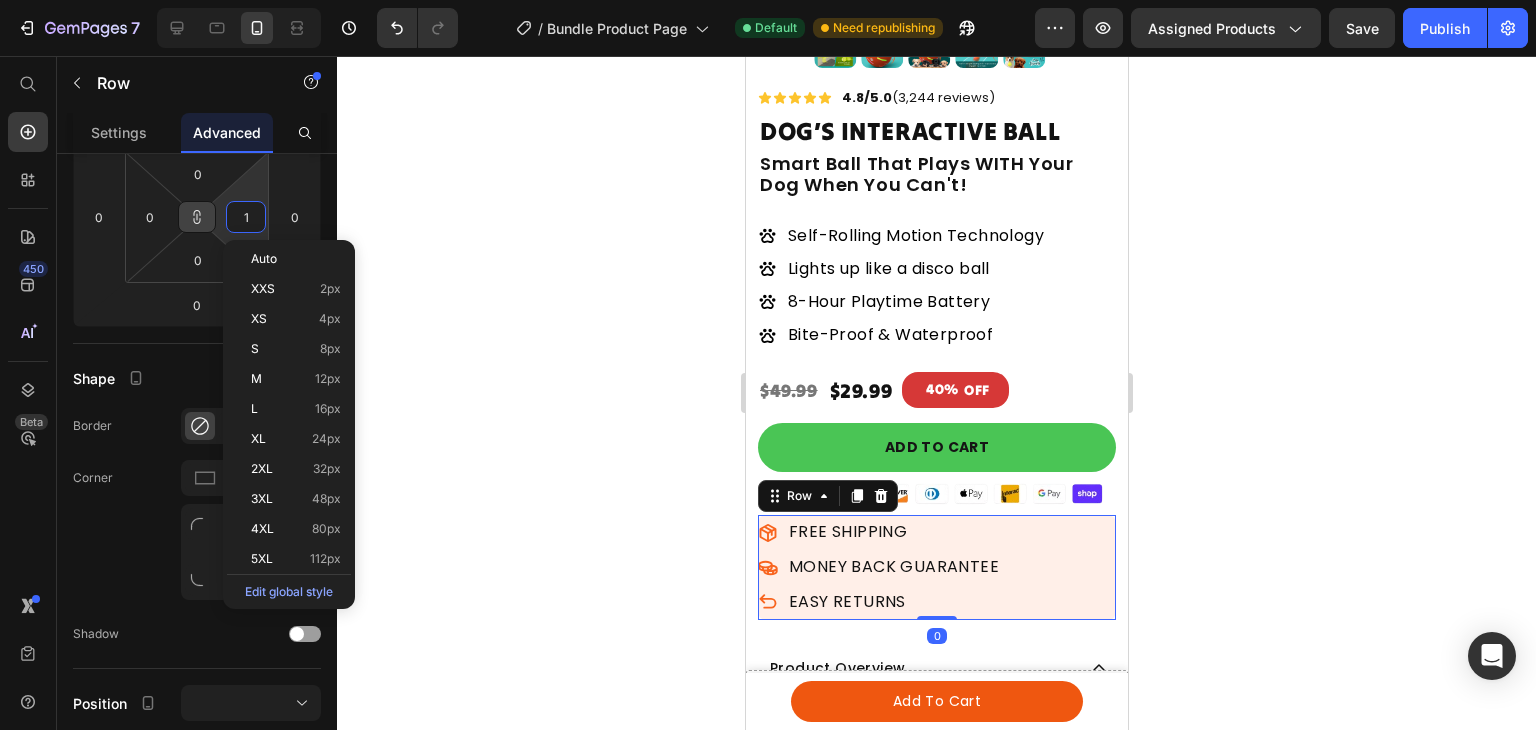 type on "10" 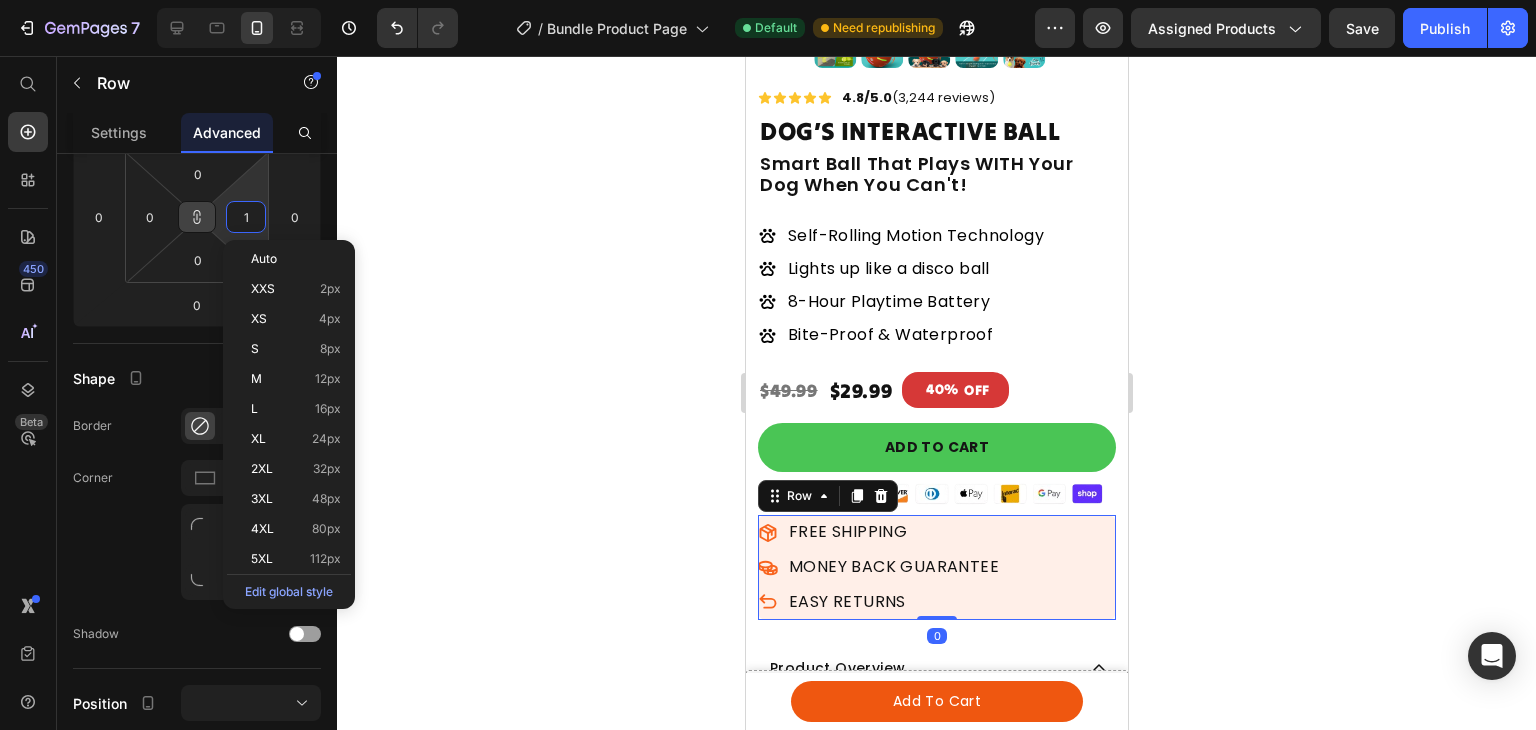 type on "10" 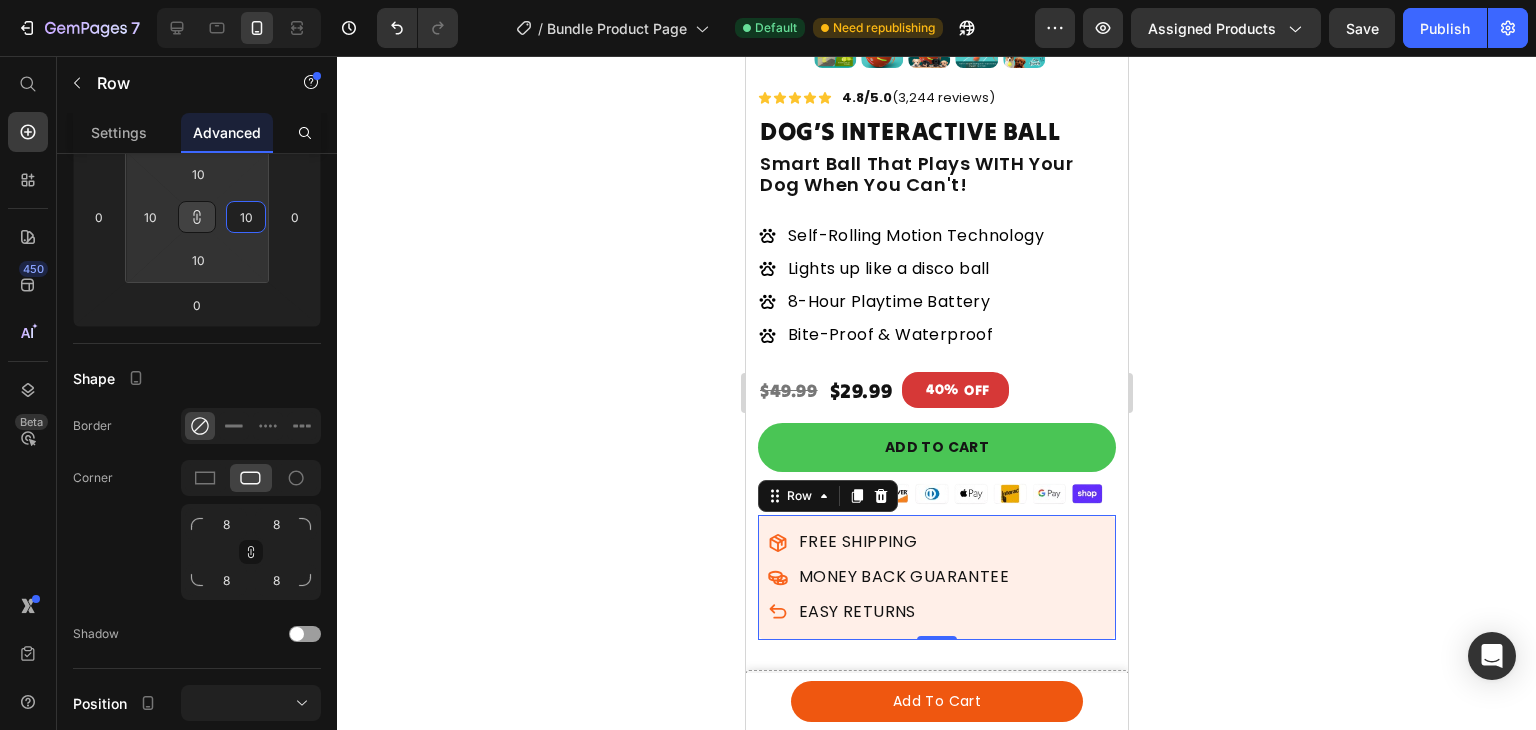 click 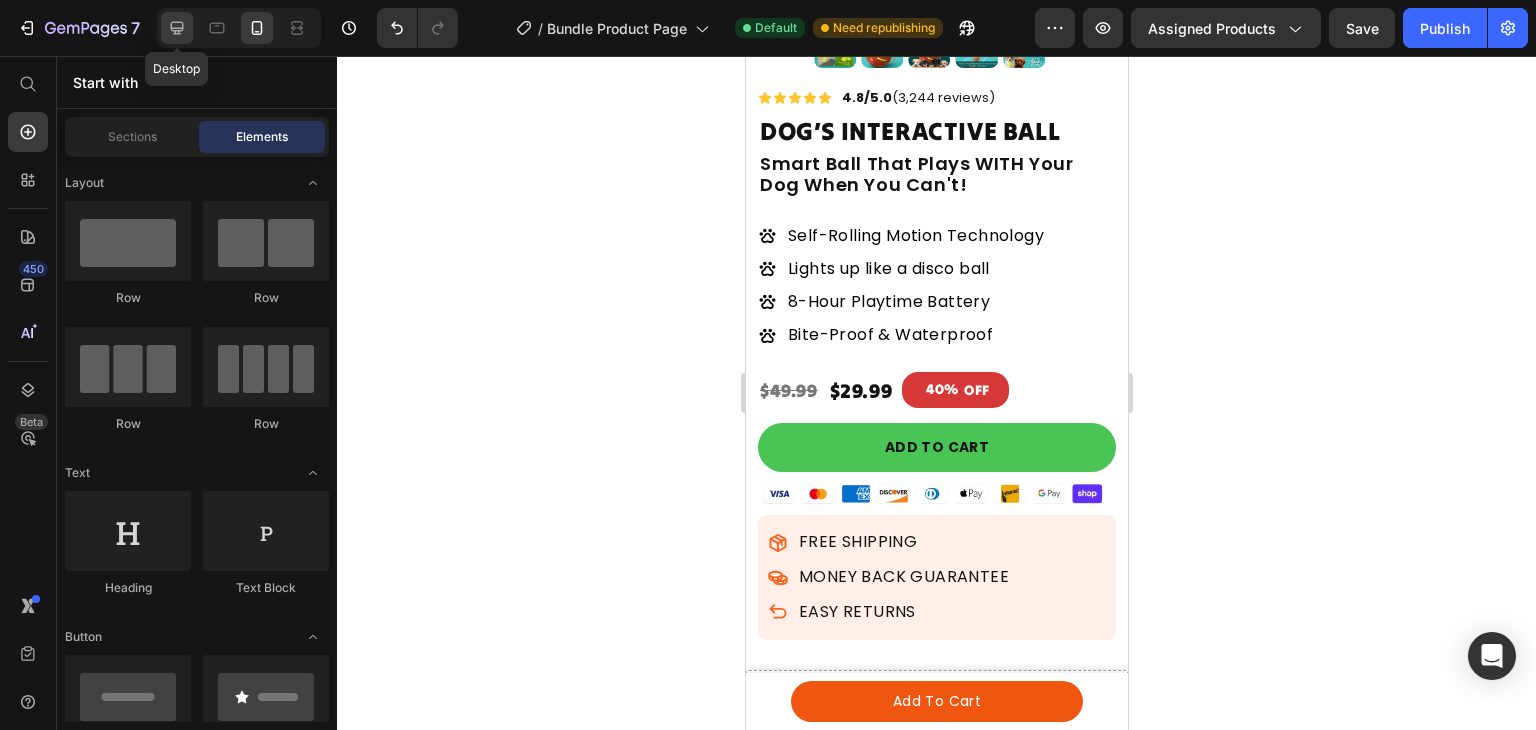 click 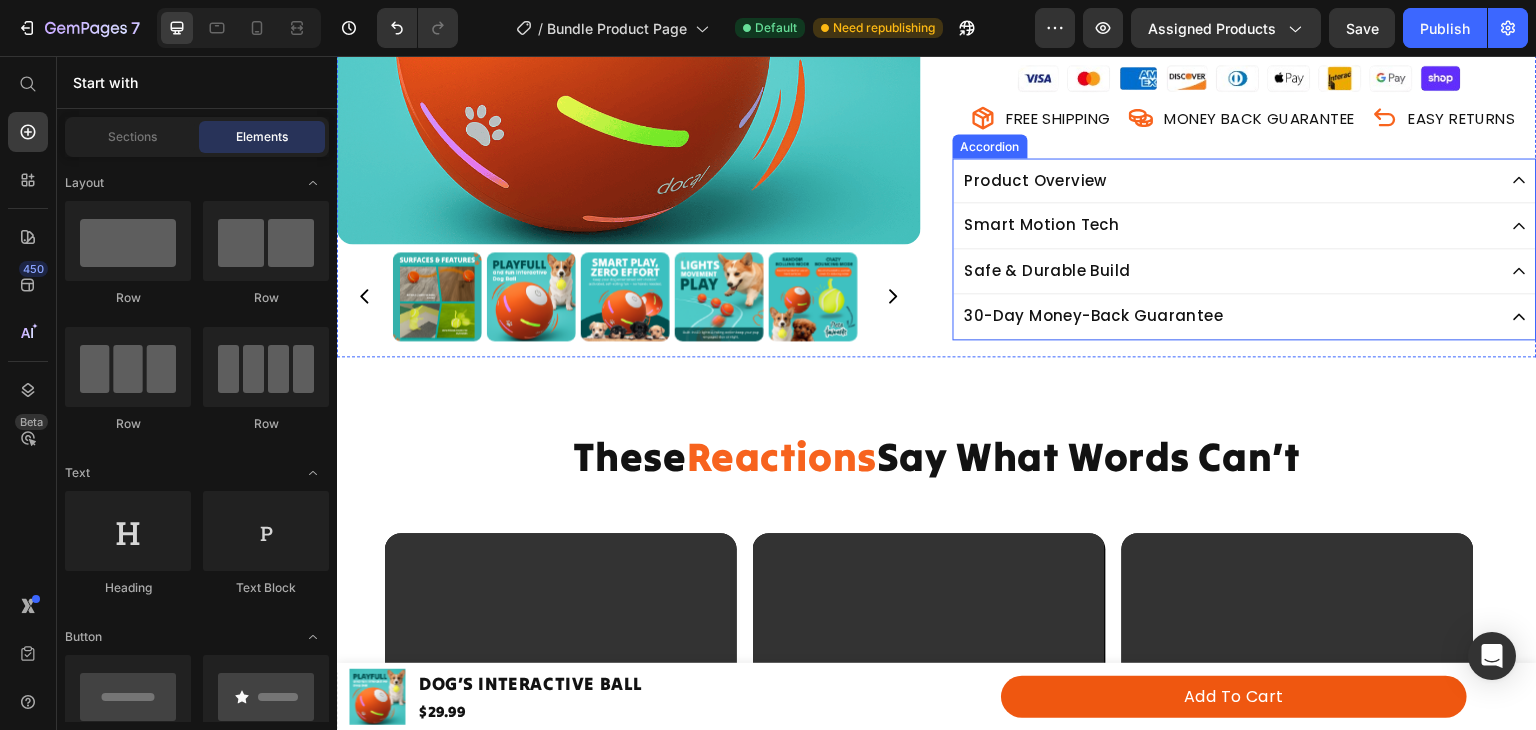 scroll, scrollTop: 148, scrollLeft: 0, axis: vertical 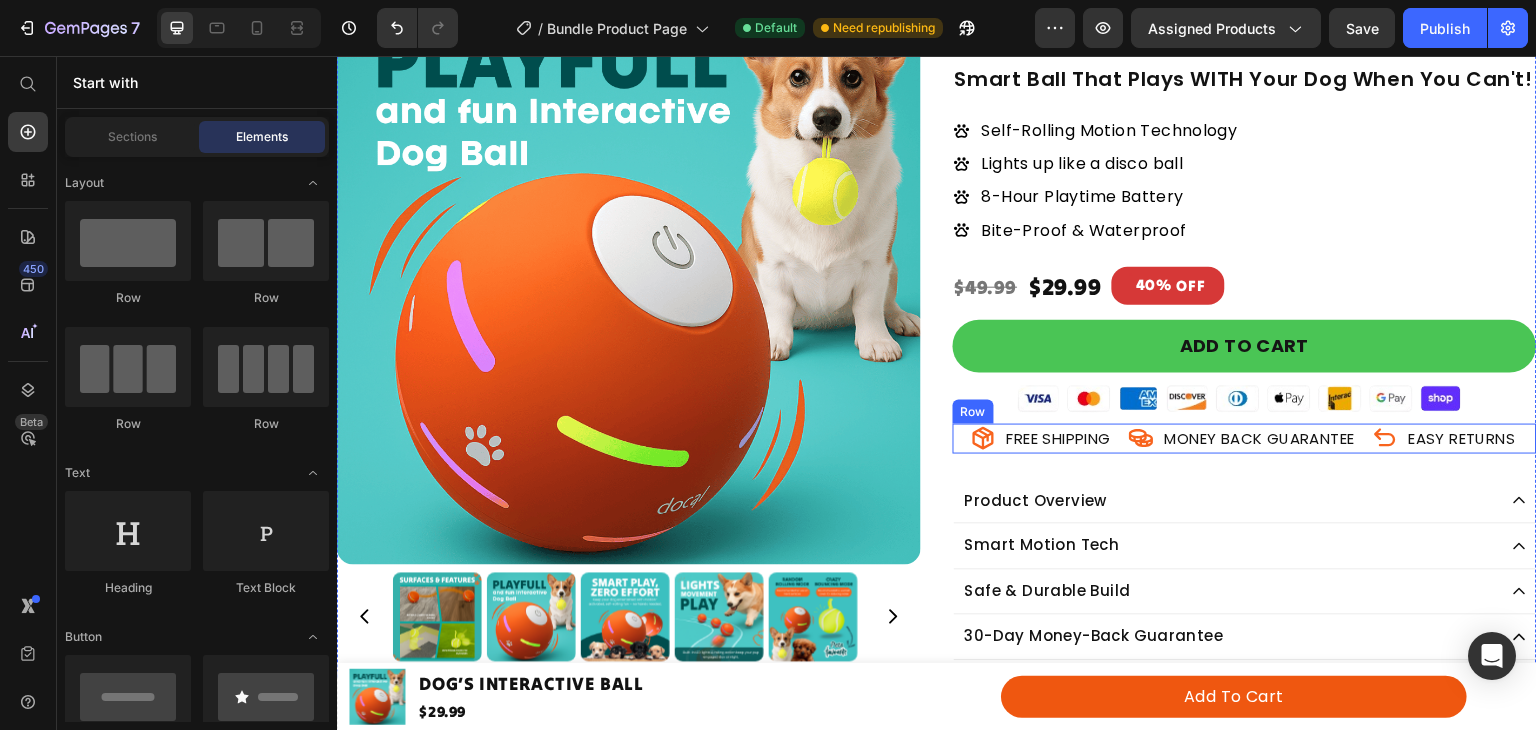 click on "MONEY BACK GUARANTEE Item List
FREE SHIPPING Item List
EASY RETURNS Item List Row" at bounding box center (1245, 439) 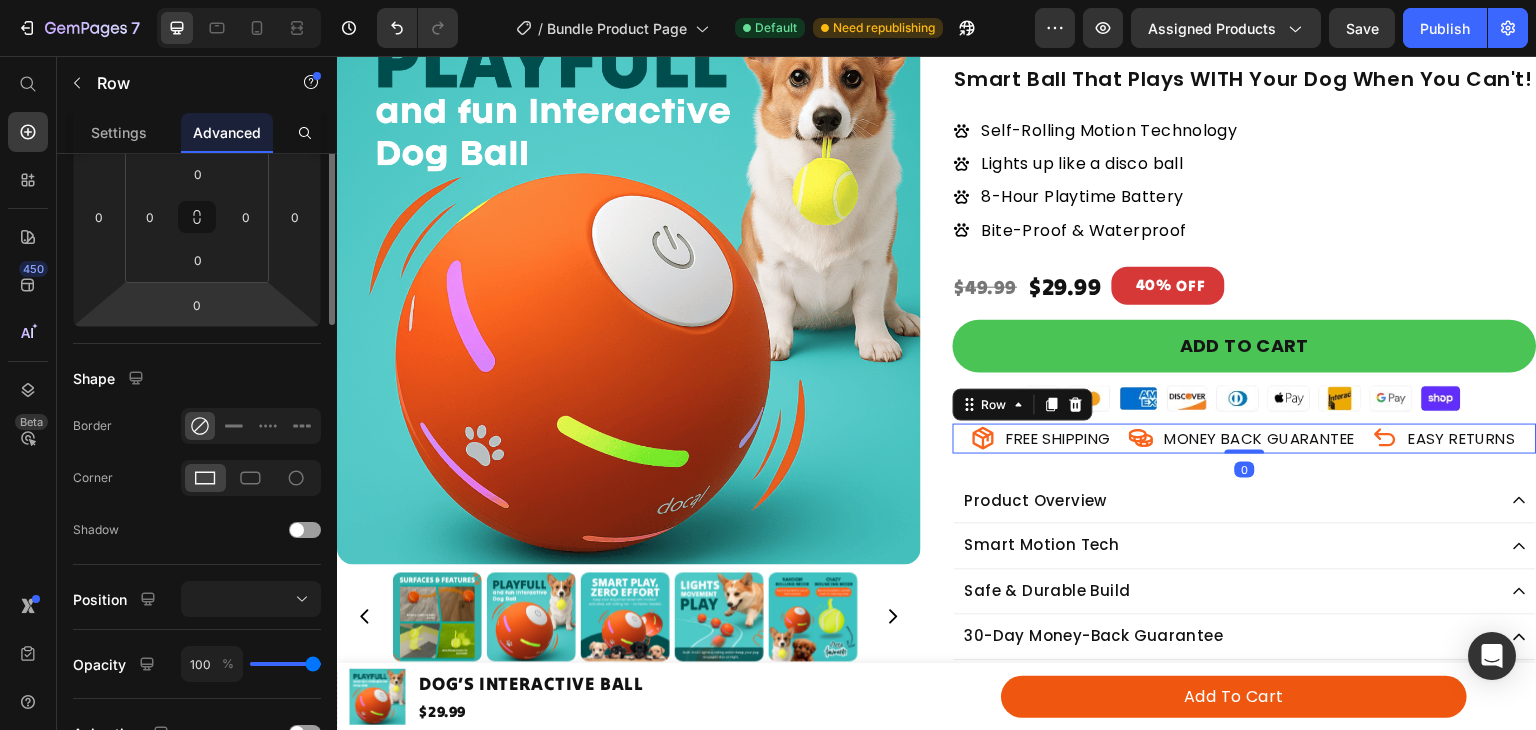 scroll, scrollTop: 109, scrollLeft: 0, axis: vertical 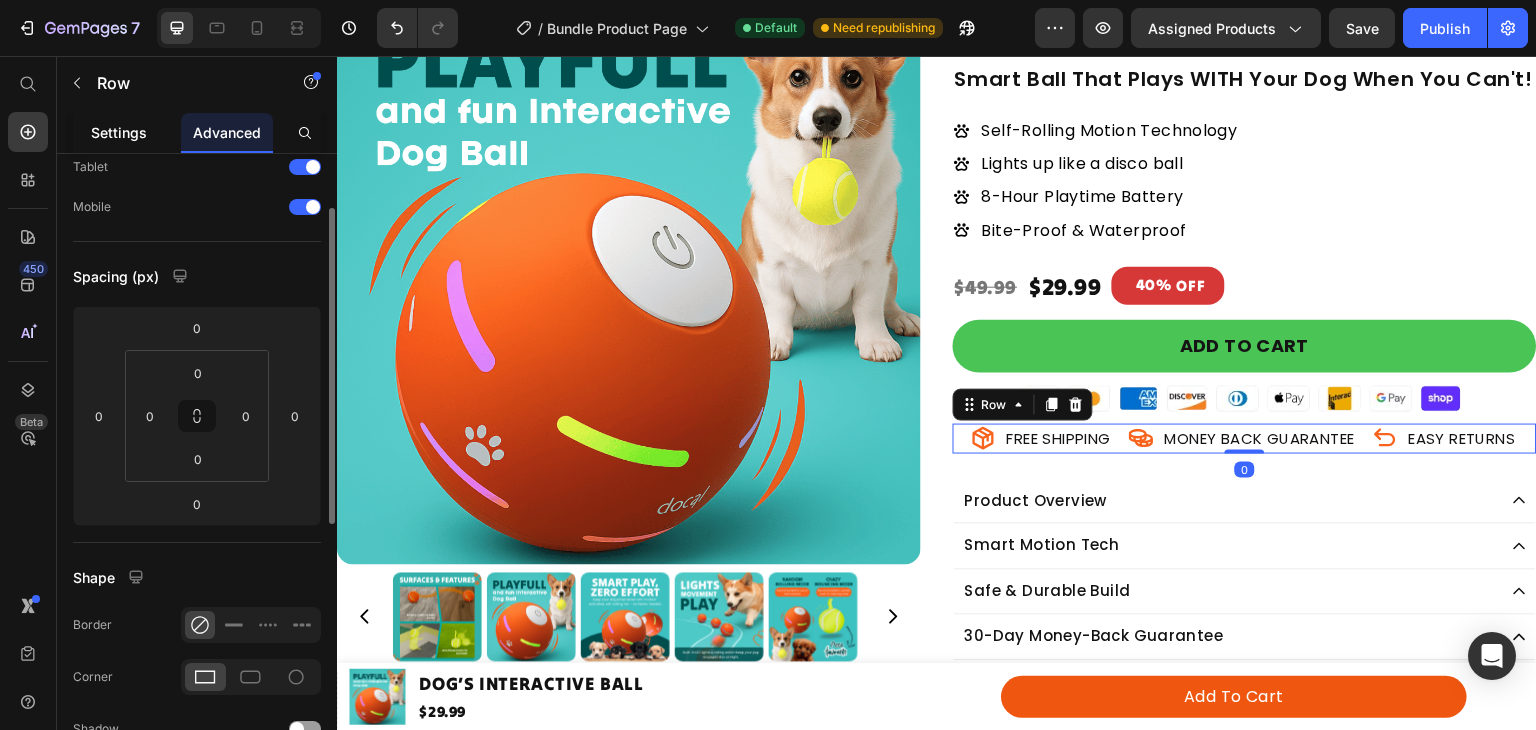 click on "Settings" at bounding box center [119, 132] 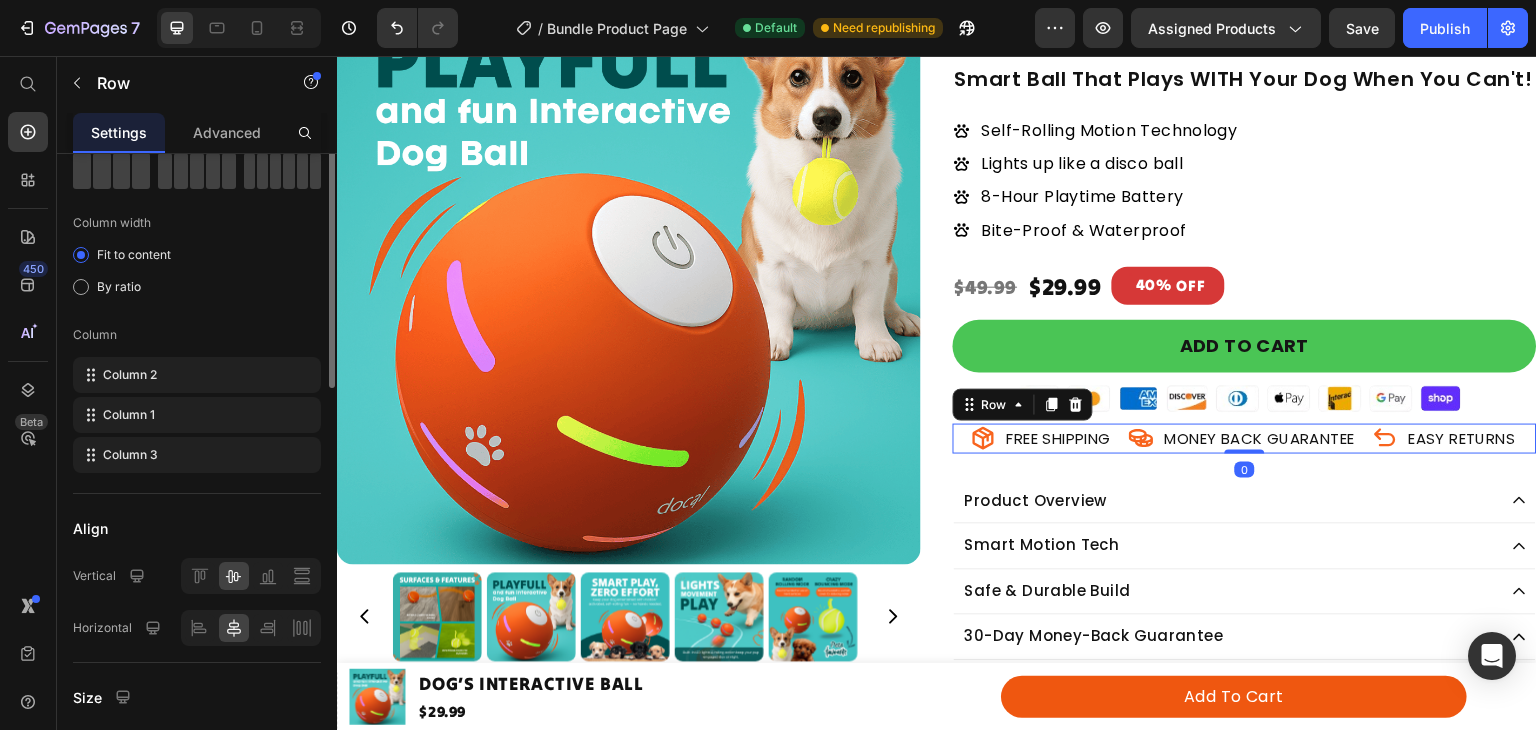 scroll, scrollTop: 0, scrollLeft: 0, axis: both 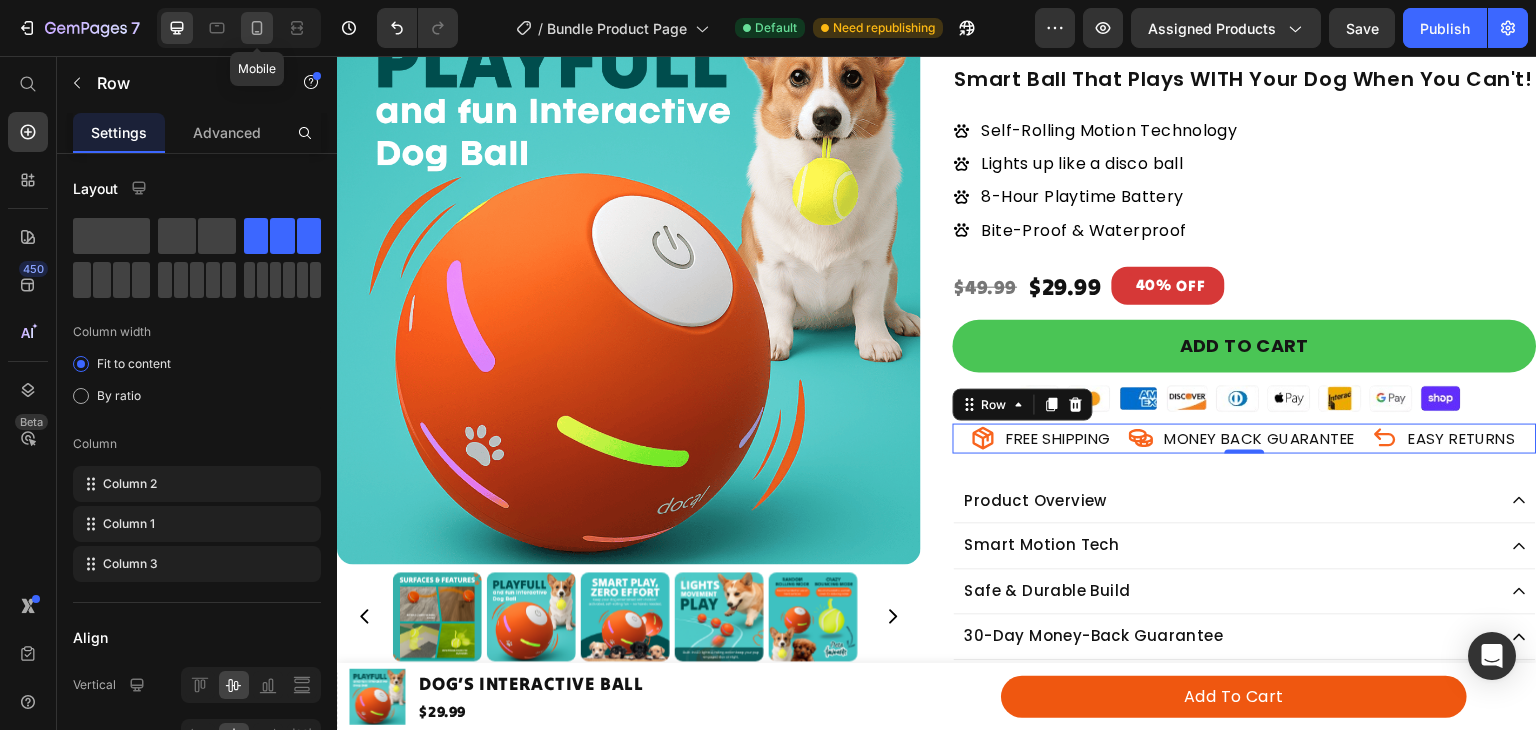 click 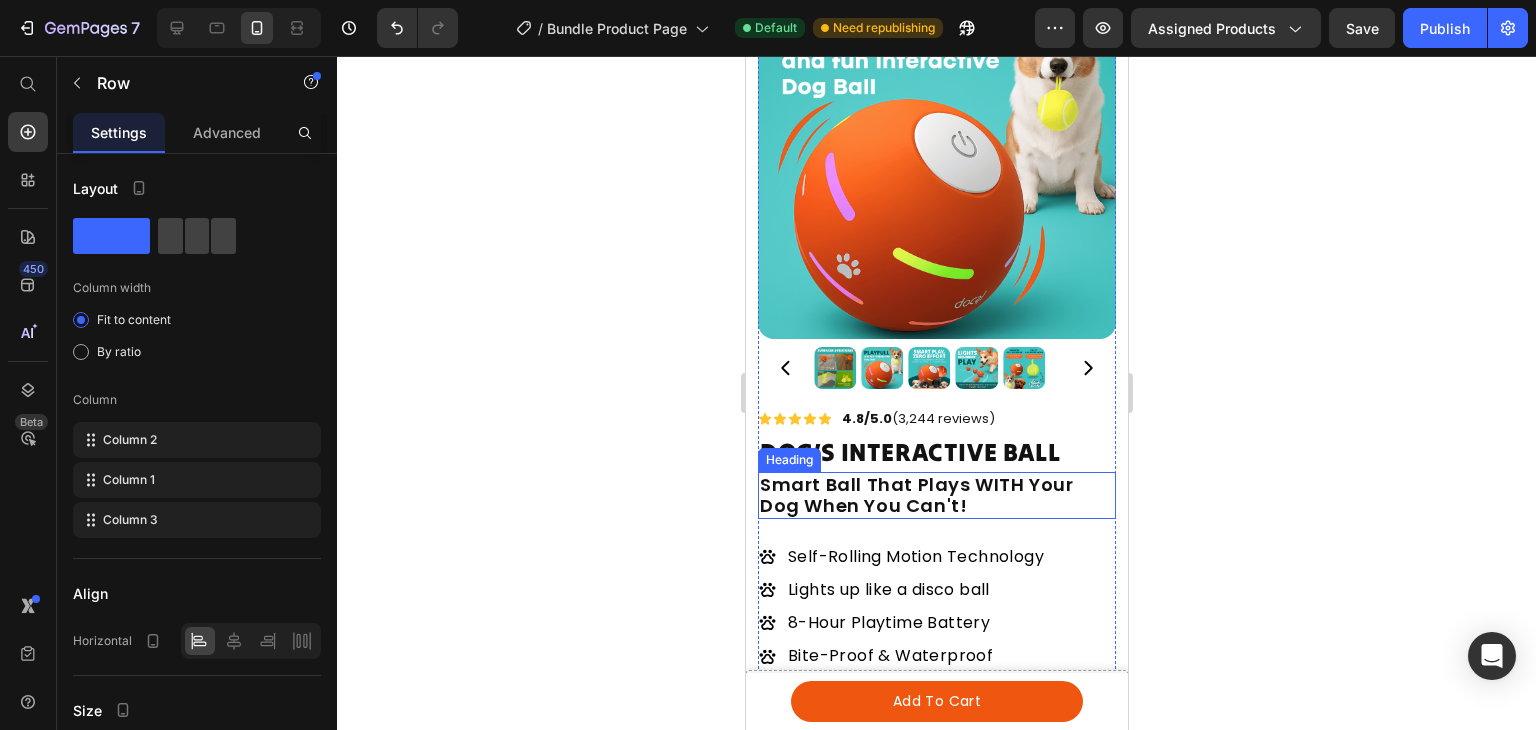 scroll, scrollTop: 840, scrollLeft: 0, axis: vertical 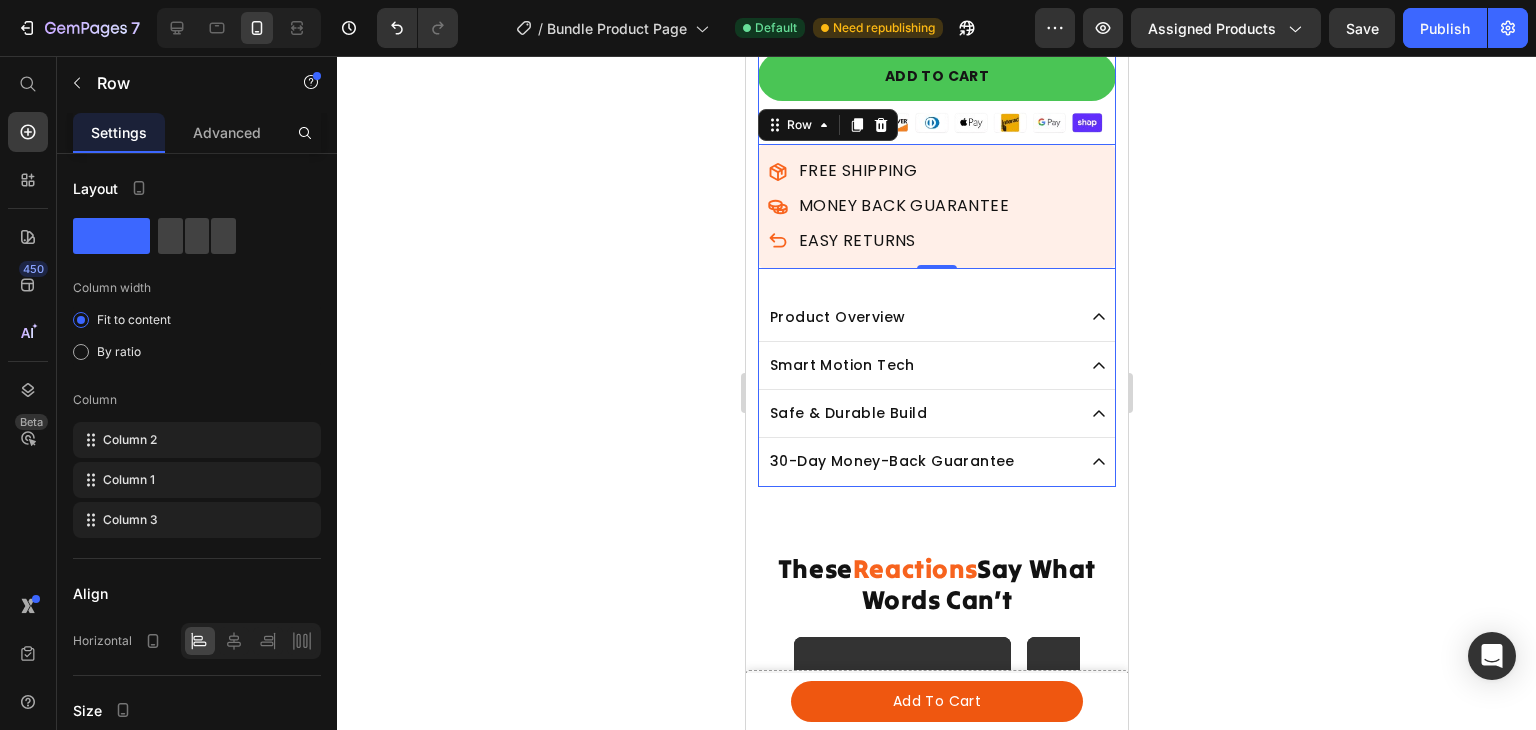 click on "Icon Icon Icon Icon Icon Icon List 4.8/5.0  (3,244 reviews) Text Block Row DOG’S INTERACTIVE BALL Product Title Smart Ball That Plays WITH Your Dog When You Can't! Heading
Self-Rolling Motion Technology
Lights up like a disco ball
8-Hour Playtime Battery
Bite-Proof & Waterproof Item List $29.99 Product Price 40% OFF Discount Tag $49.99 Product Price Row Add to cart Add to Cart Image
MONEY BACK GUARANTEE Item List
FREE SHIPPING Item List
EASY RETURNS Item List Row   0
Product Overview
Smart Motion Tech
Safe & Durable Build
30-Day Money-Back Guarantee Accordion" at bounding box center (936, 99) 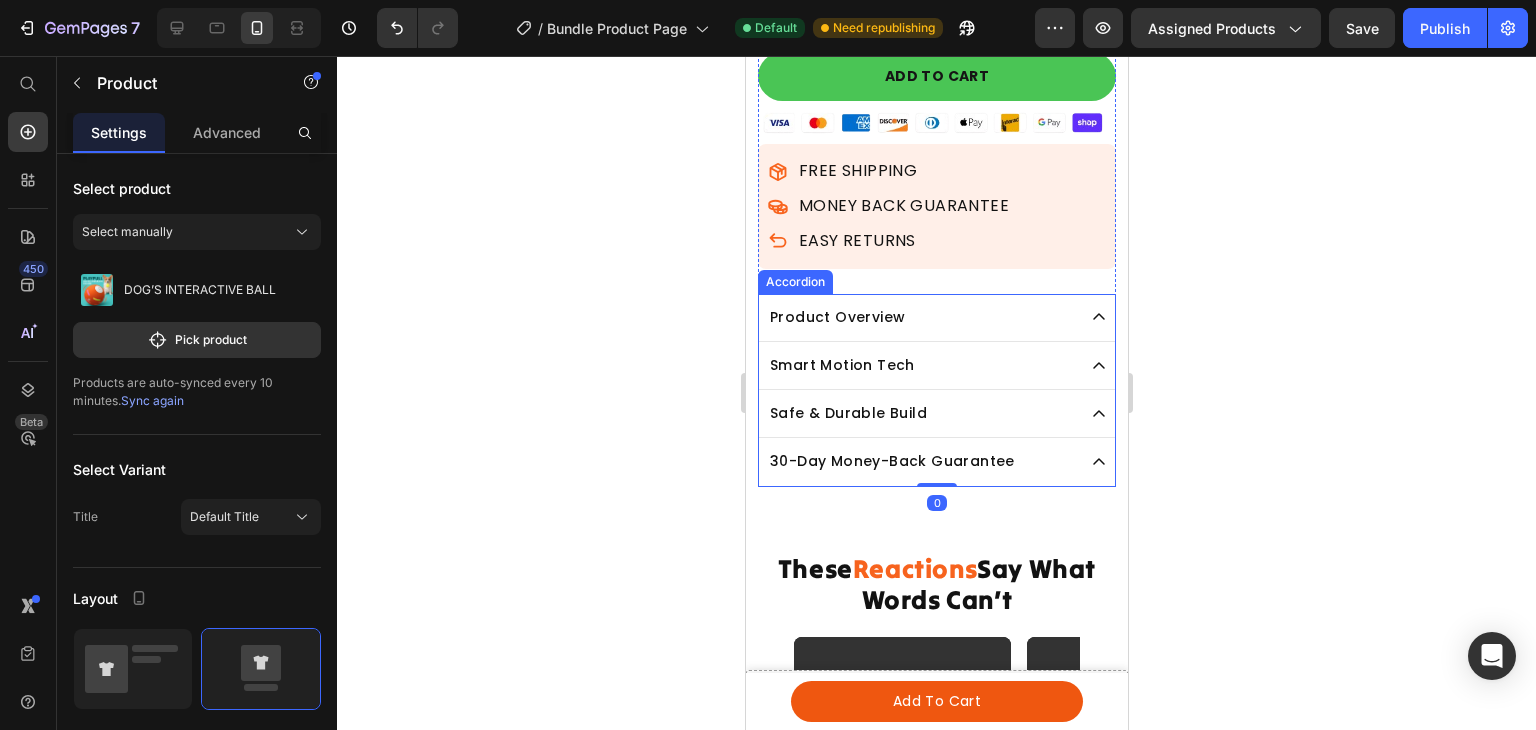 click on "Product Overview" at bounding box center [936, 318] 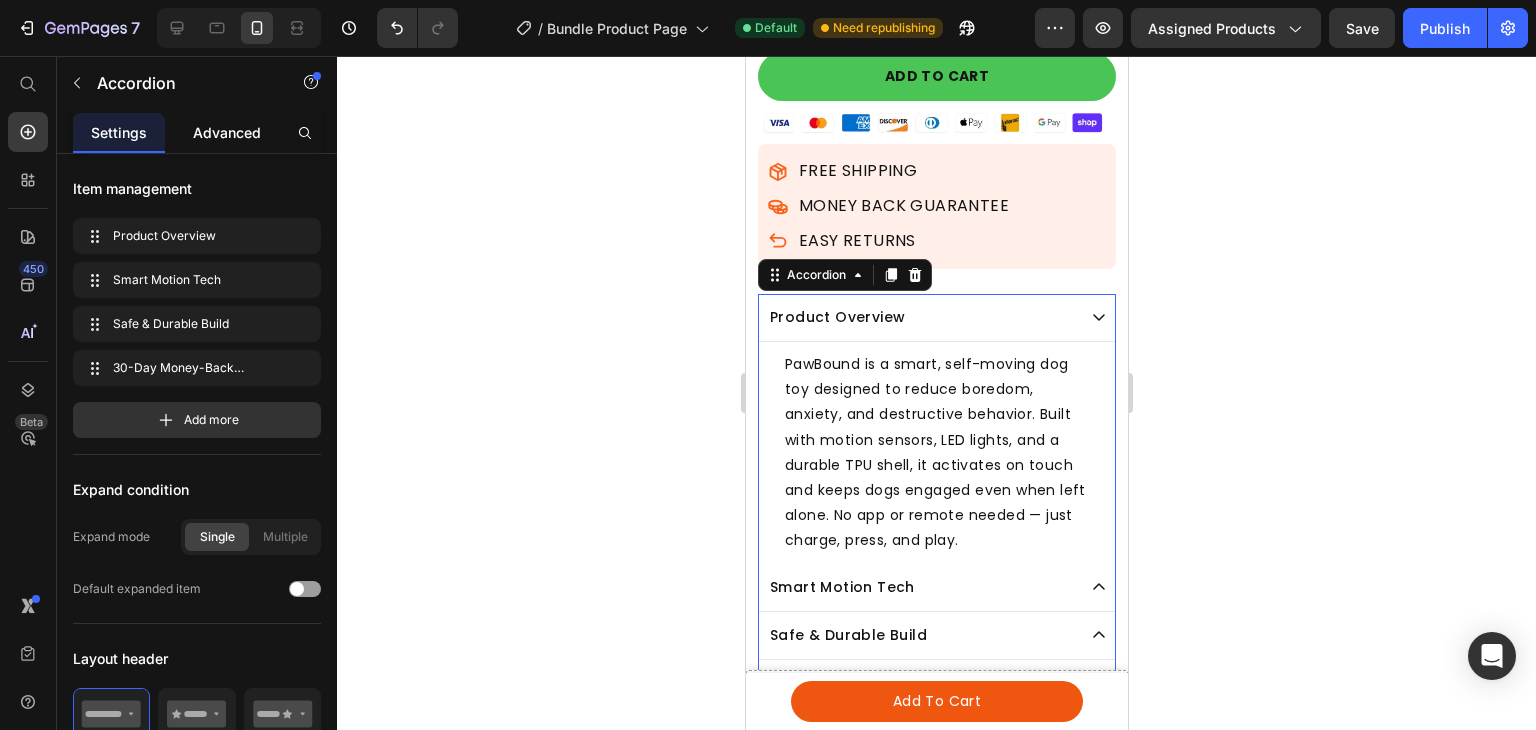click on "Advanced" at bounding box center (227, 132) 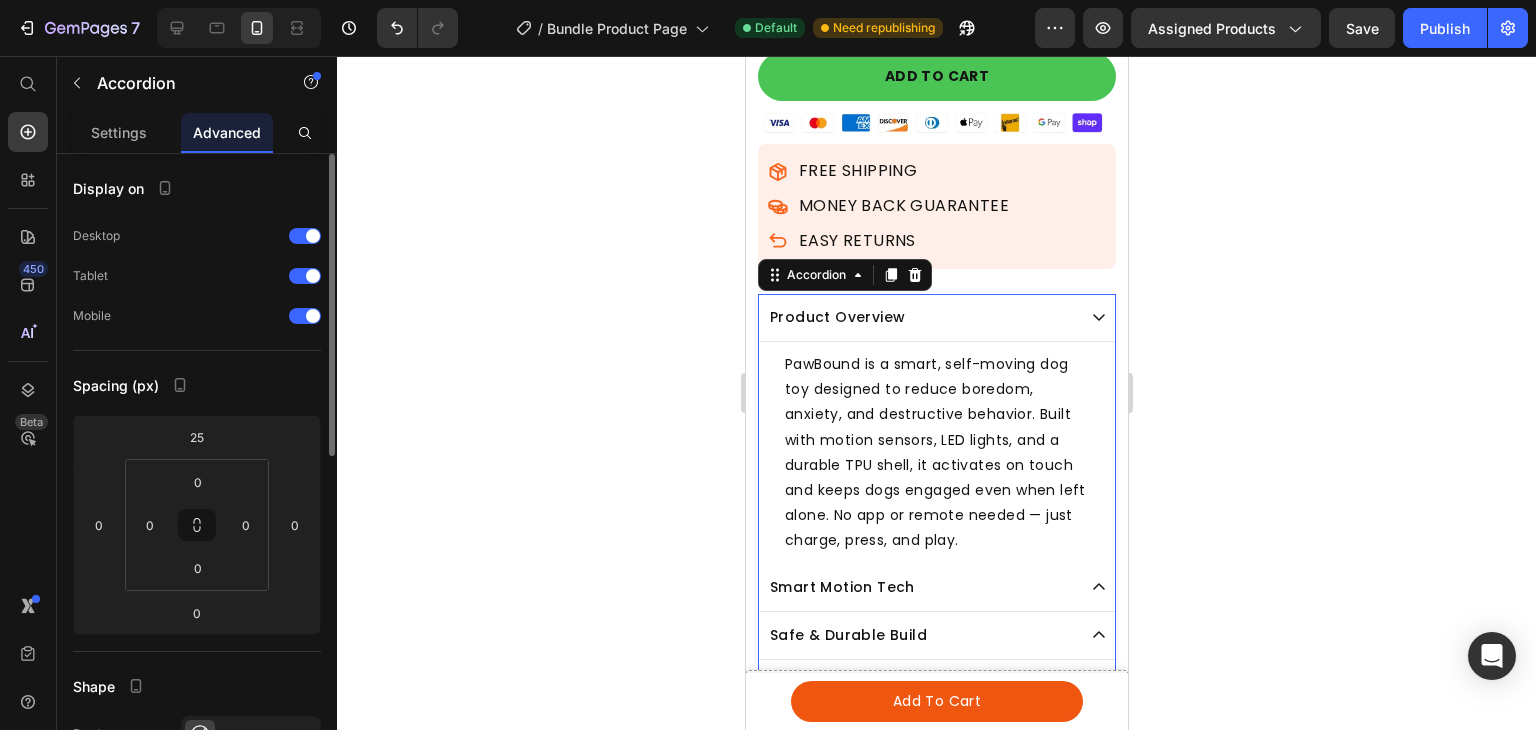 click on "Spacing (px) 25 0 0 0 0 0 0 0" 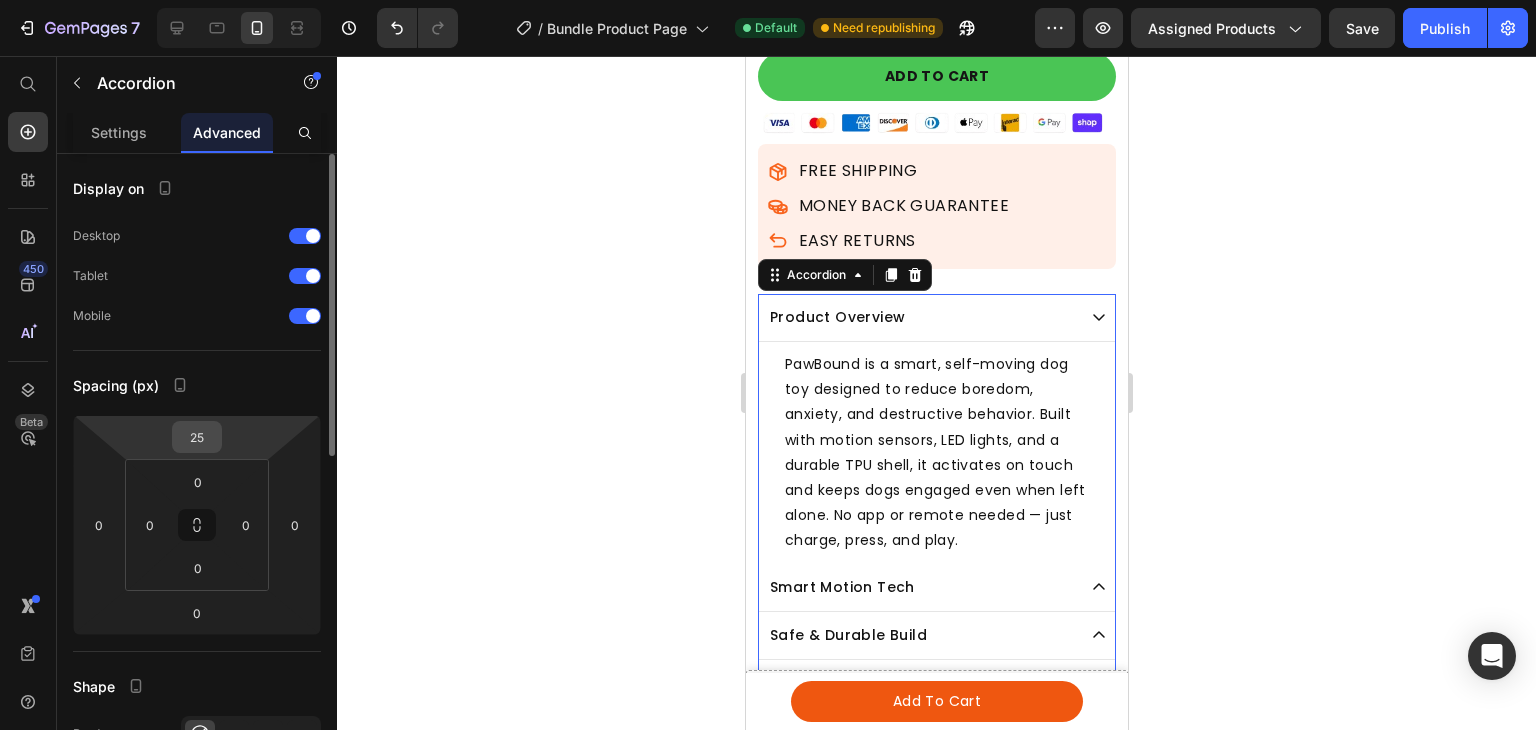 click on "25" at bounding box center [197, 437] 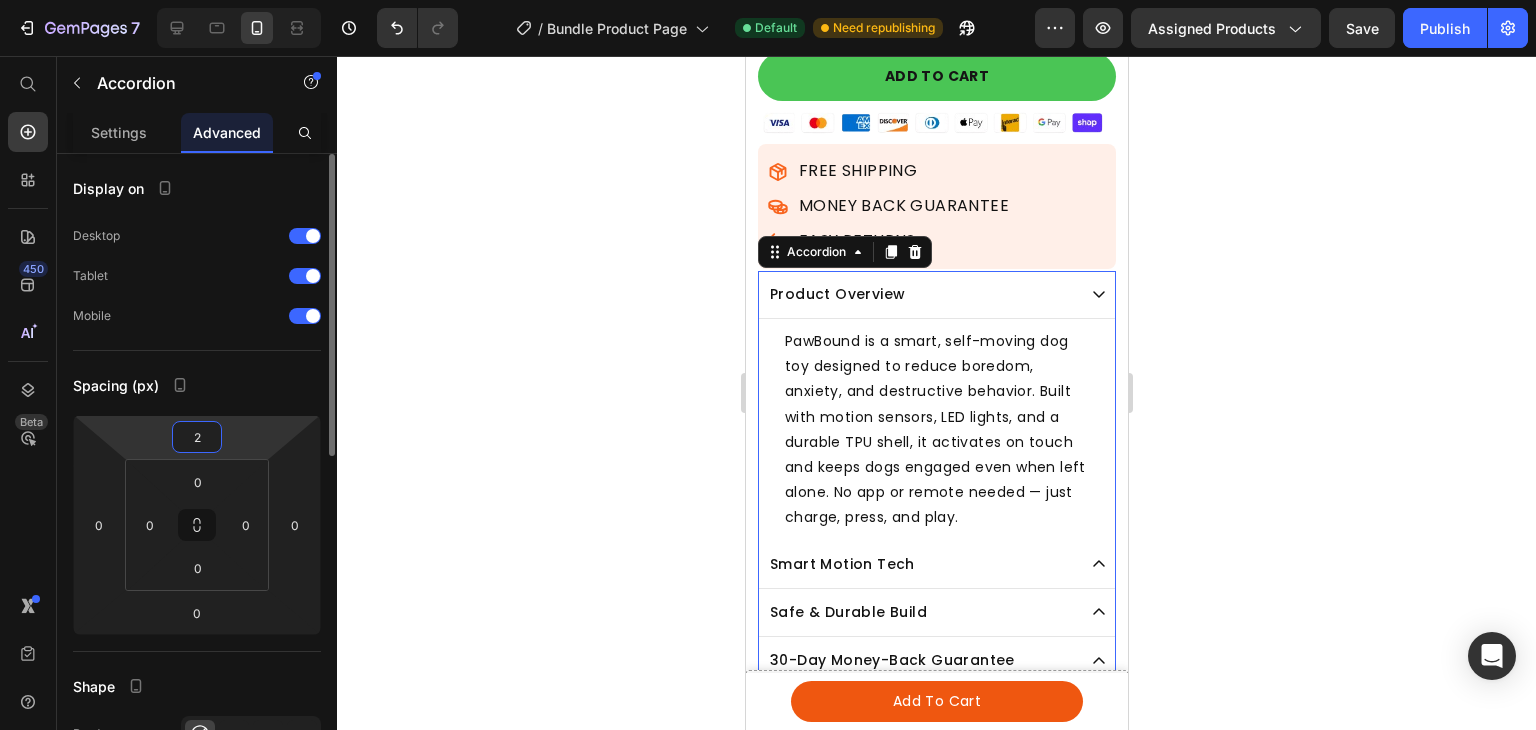 type on "20" 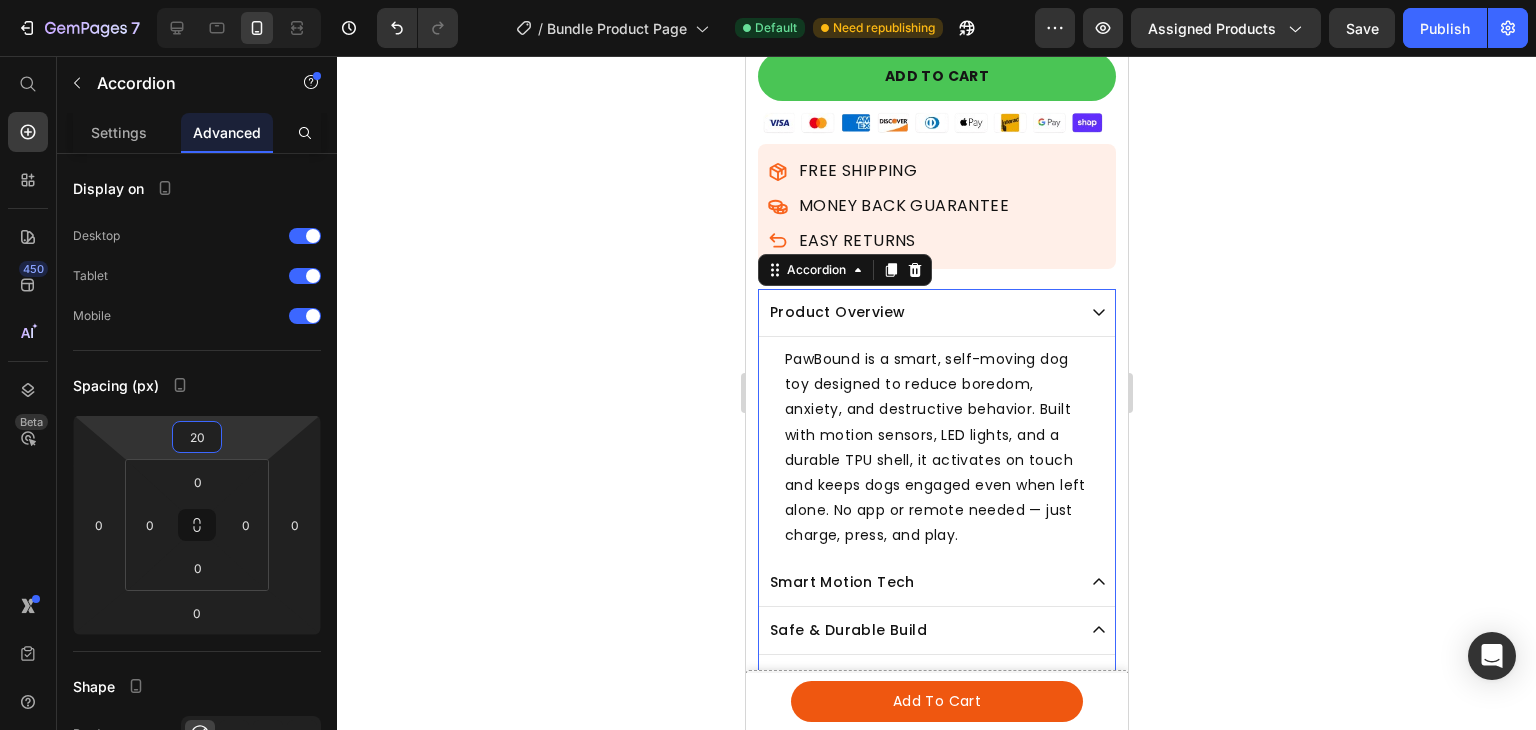 click 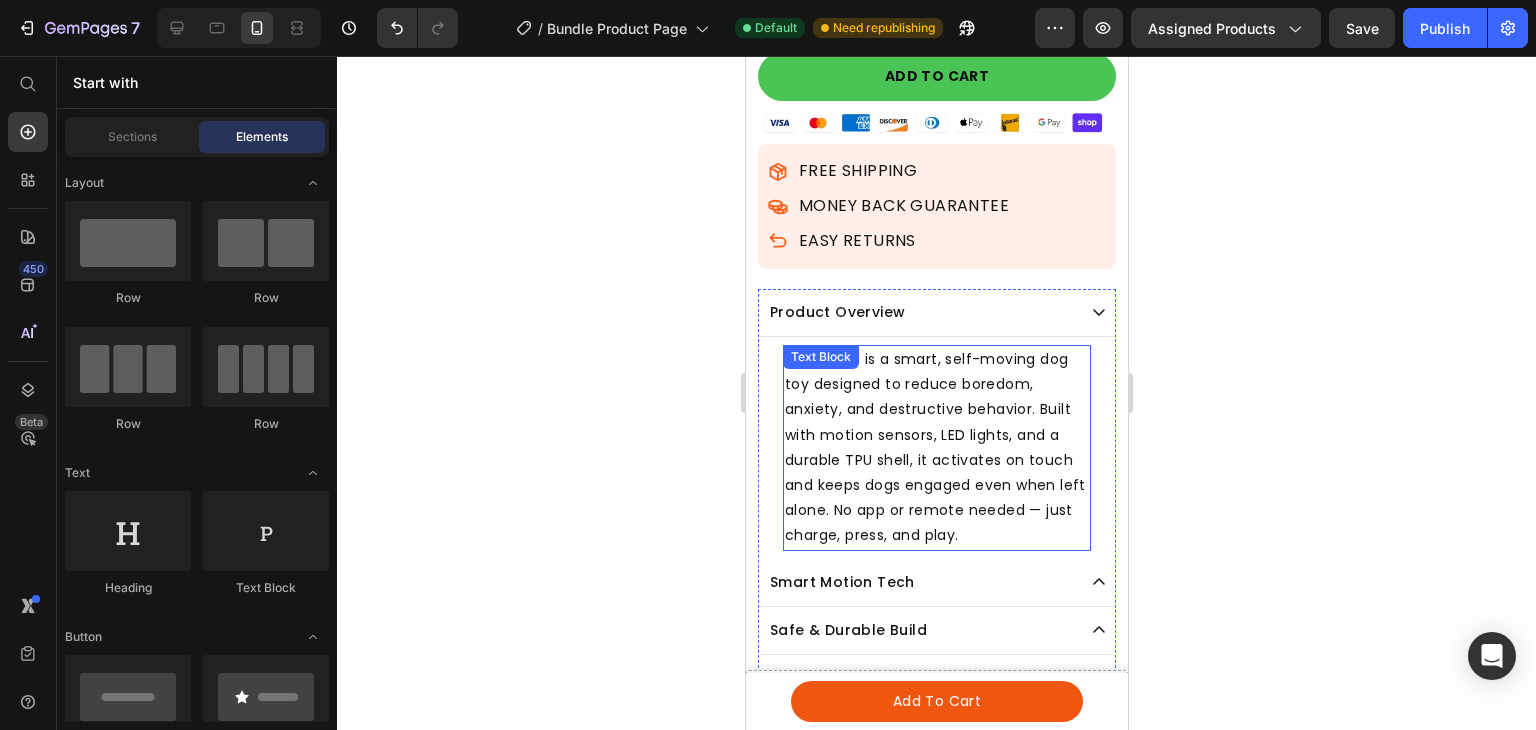 click on "PawBound is a smart, self-moving dog toy designed to reduce boredom, anxiety, and destructive behavior. Built with motion sensors, LED lights, and a durable TPU shell, it activates on touch and keeps dogs engaged even when left alone. No app or remote needed — just charge, press, and play." at bounding box center [936, 448] 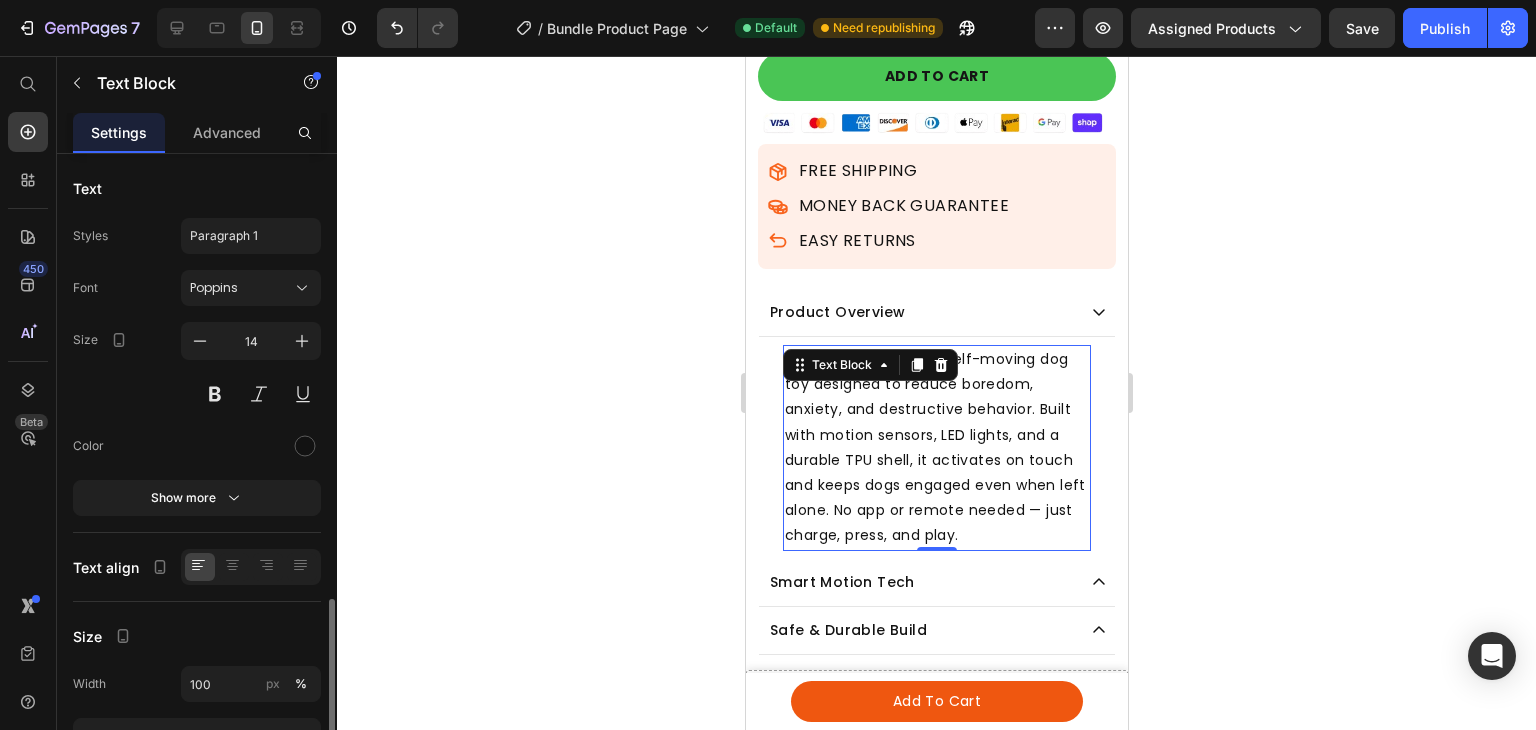 scroll, scrollTop: 260, scrollLeft: 0, axis: vertical 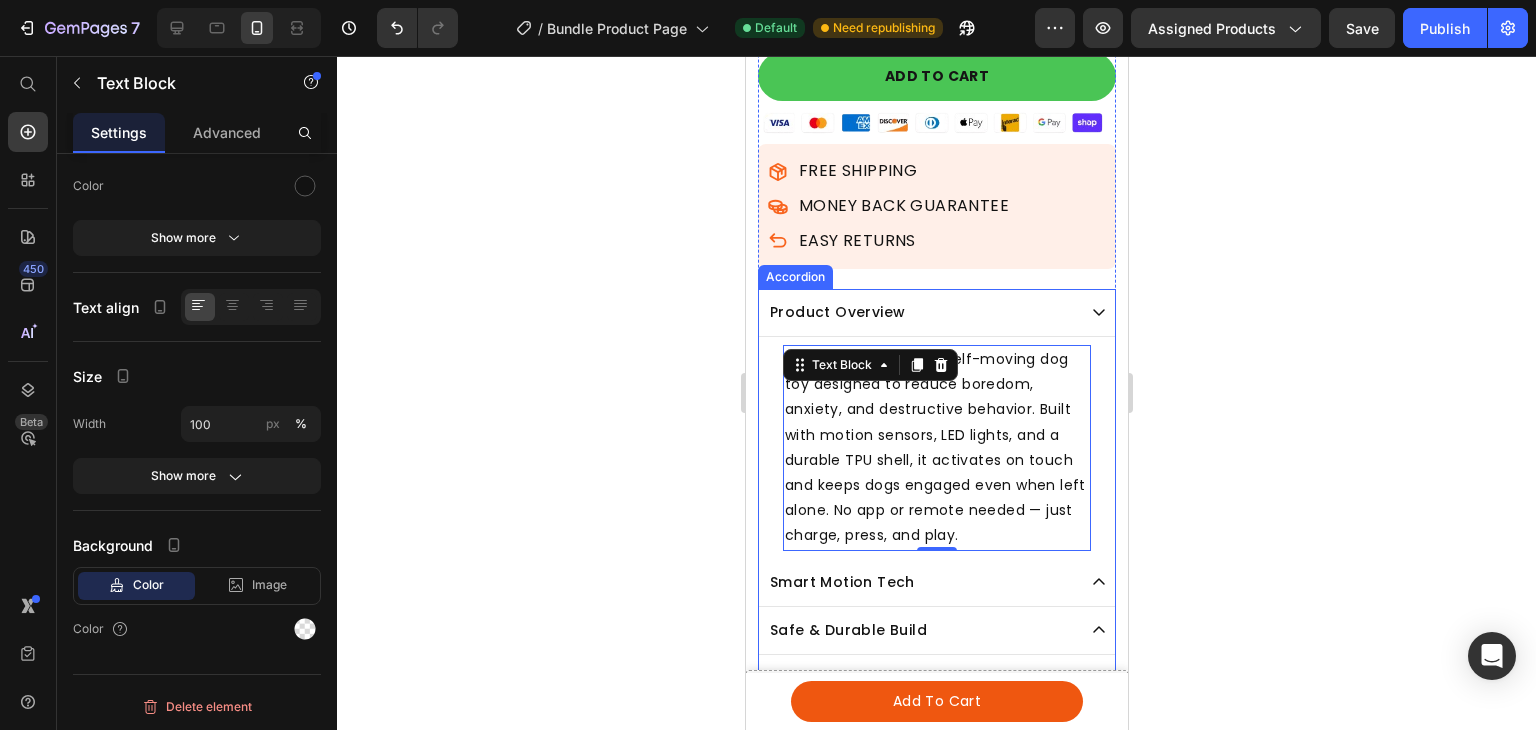 click on "Product Overview" at bounding box center (920, 312) 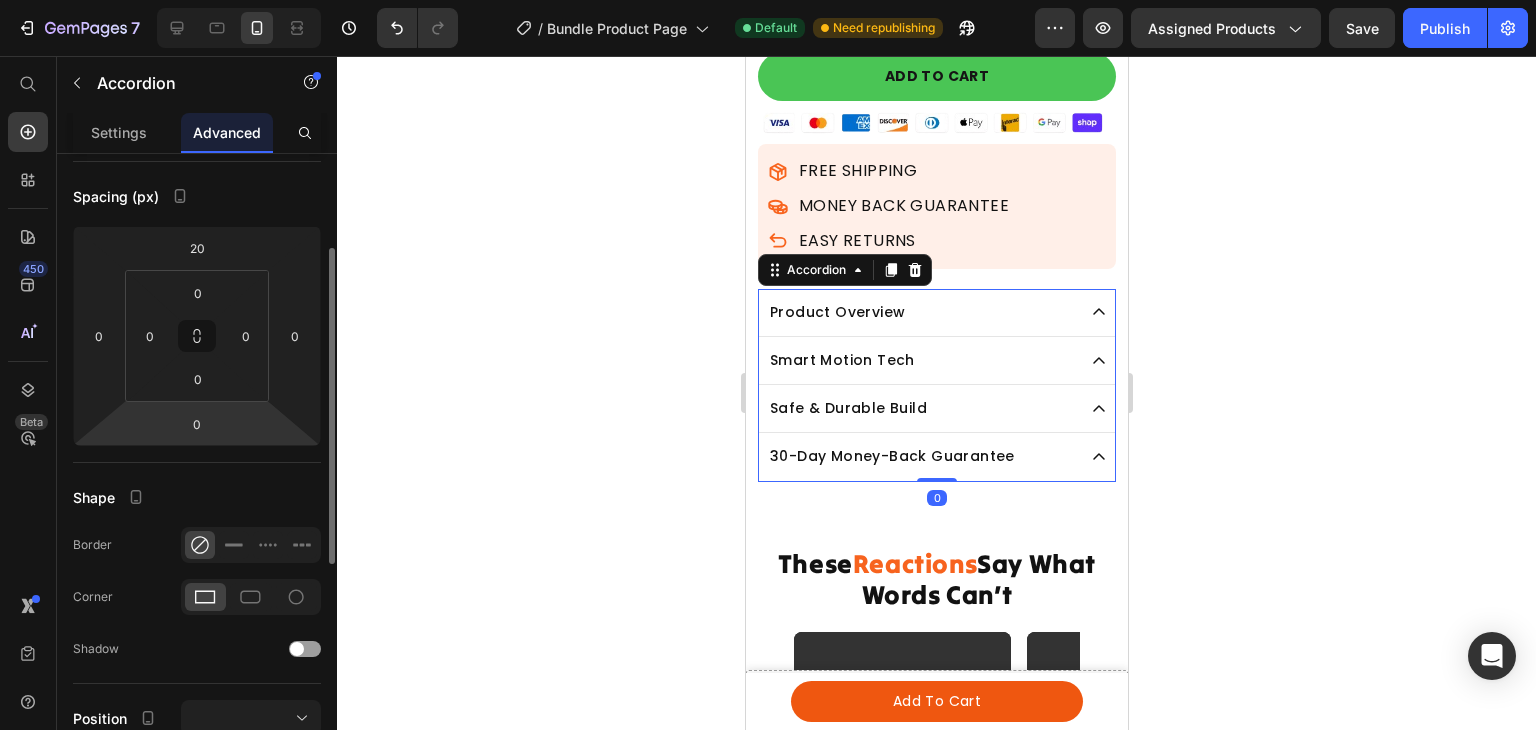 scroll, scrollTop: 0, scrollLeft: 0, axis: both 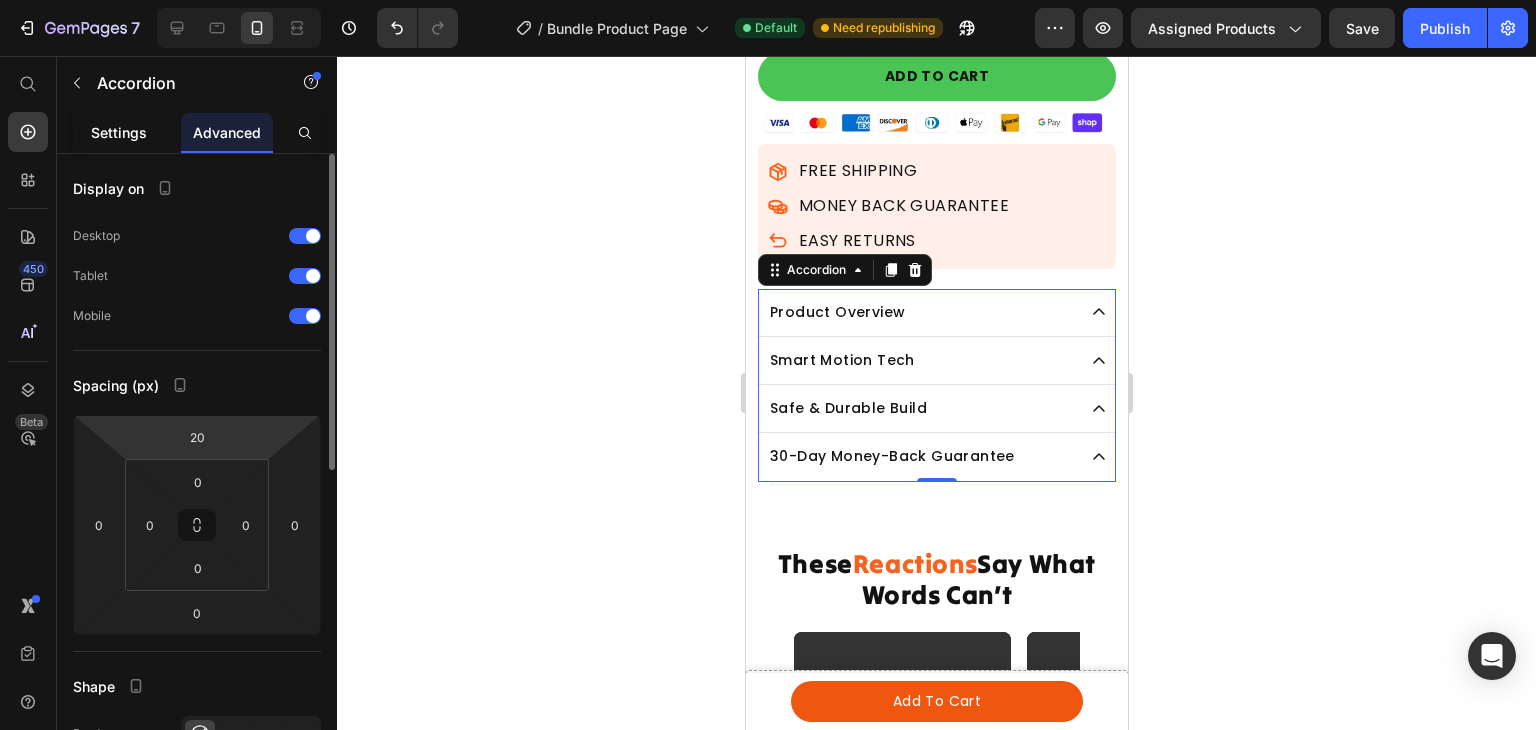 click on "Settings" at bounding box center (119, 132) 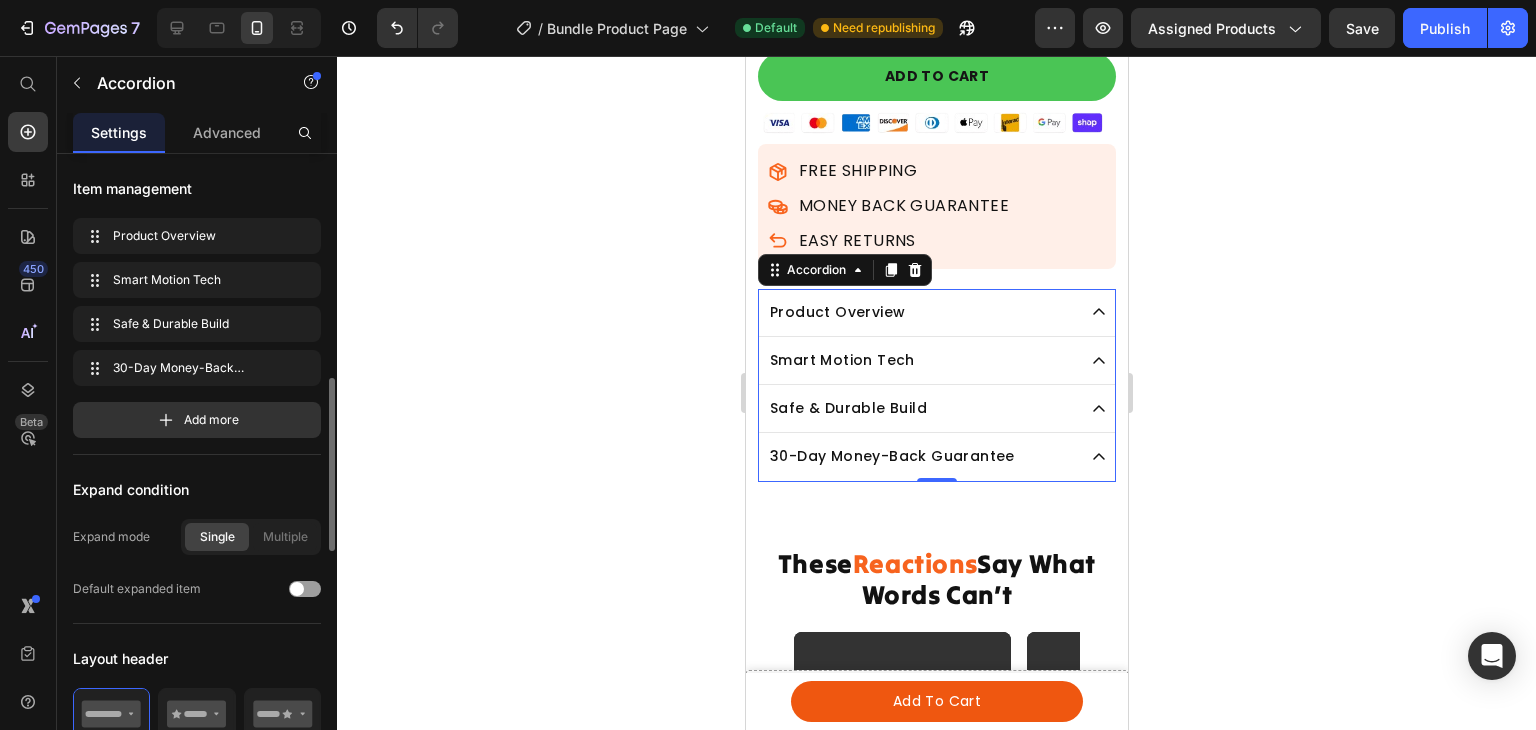 scroll, scrollTop: 176, scrollLeft: 0, axis: vertical 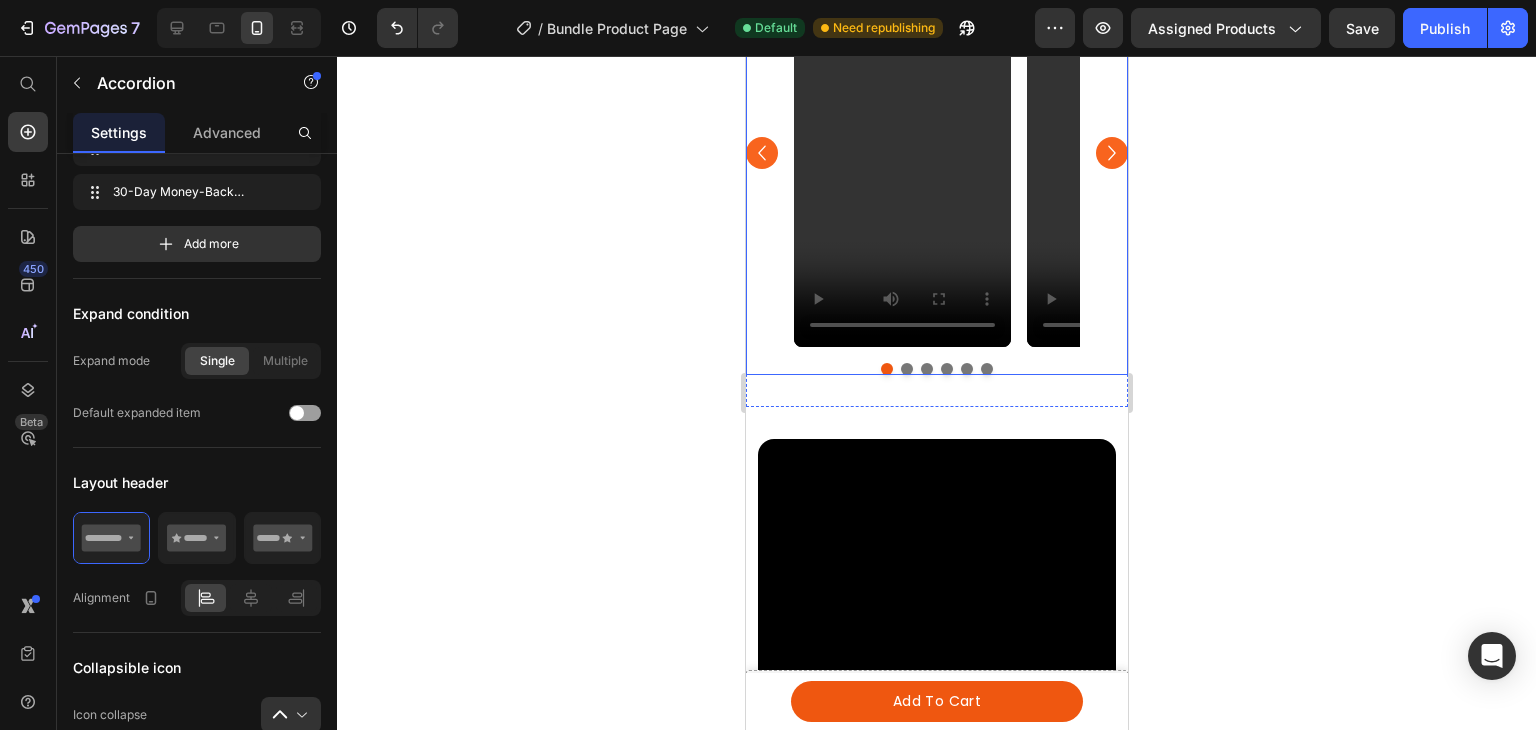 click 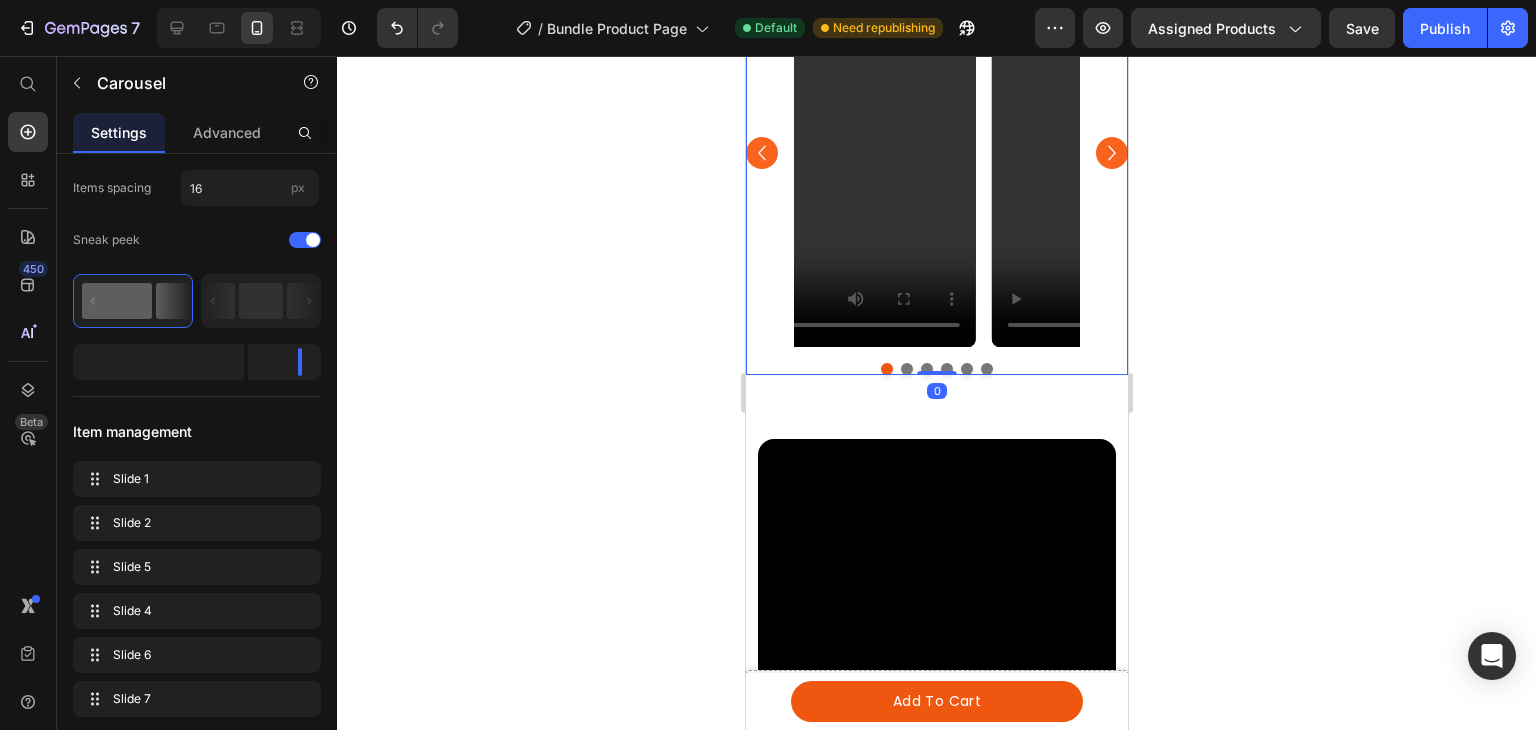 scroll, scrollTop: 0, scrollLeft: 0, axis: both 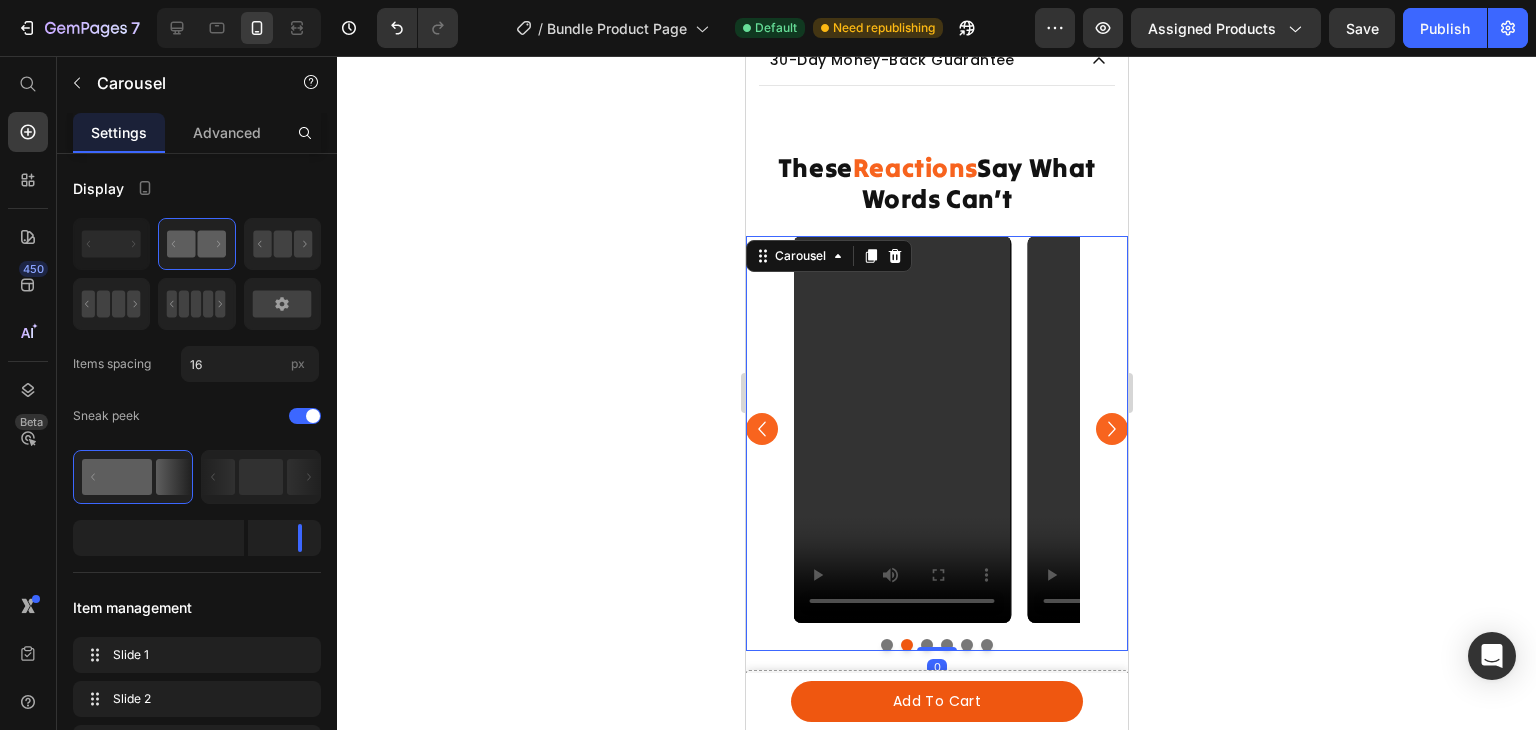click 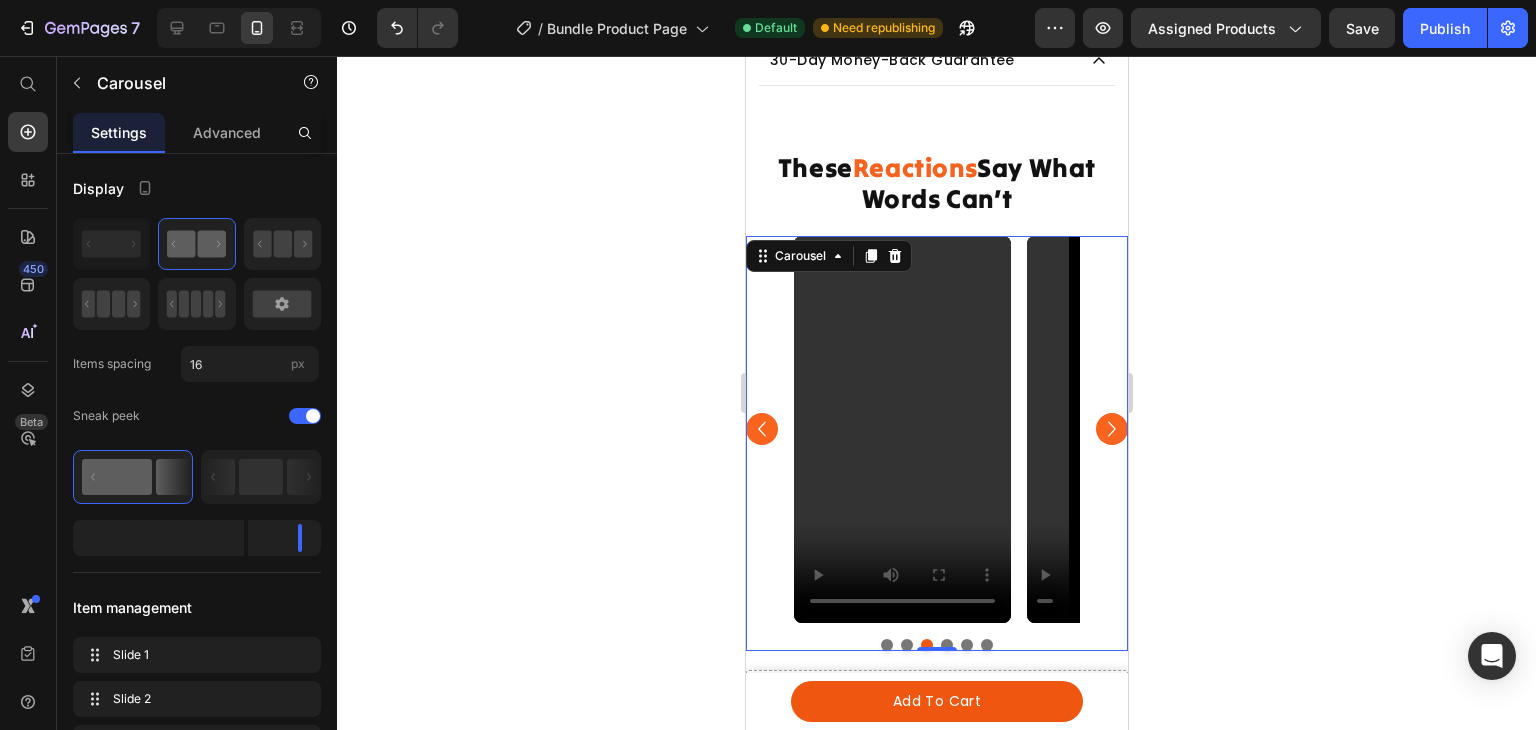 click 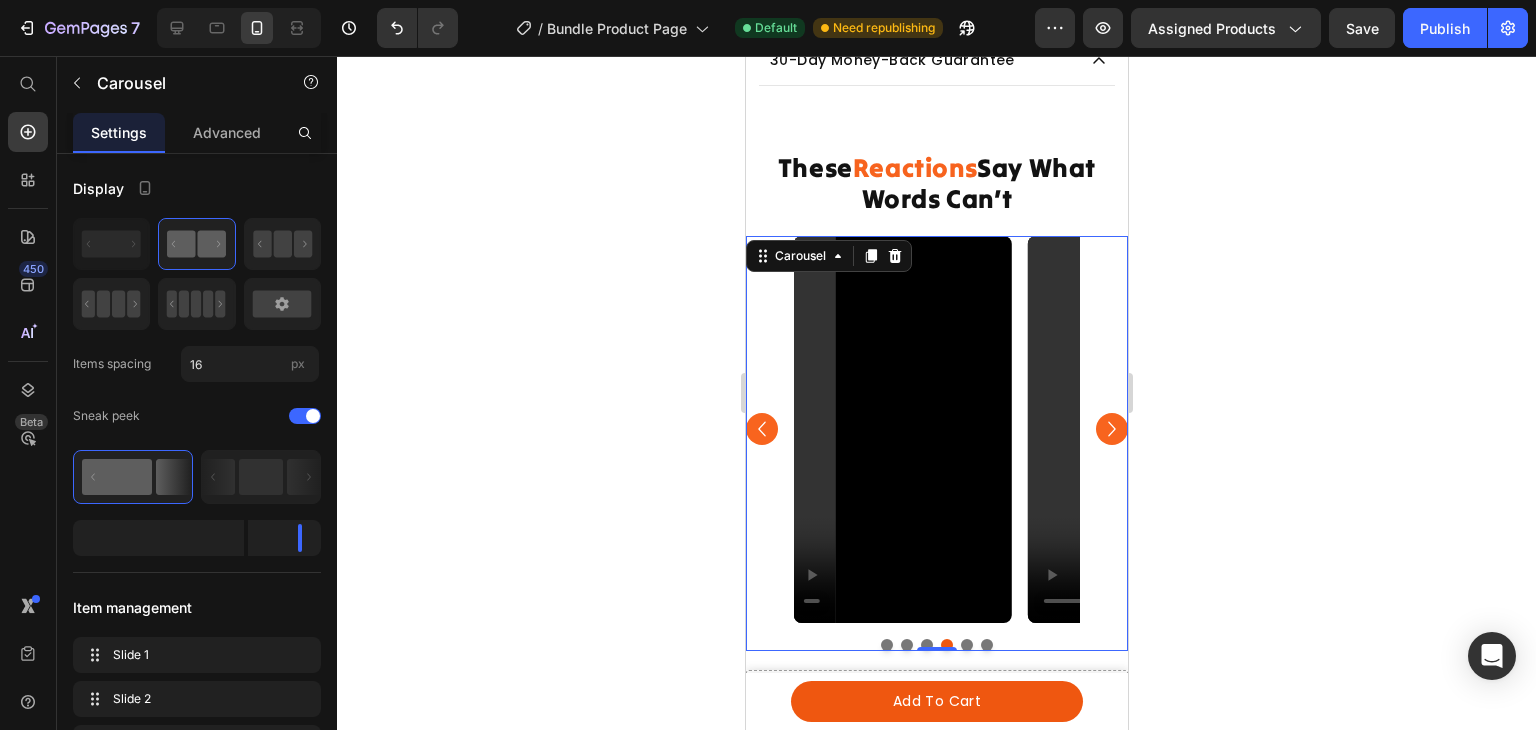 click 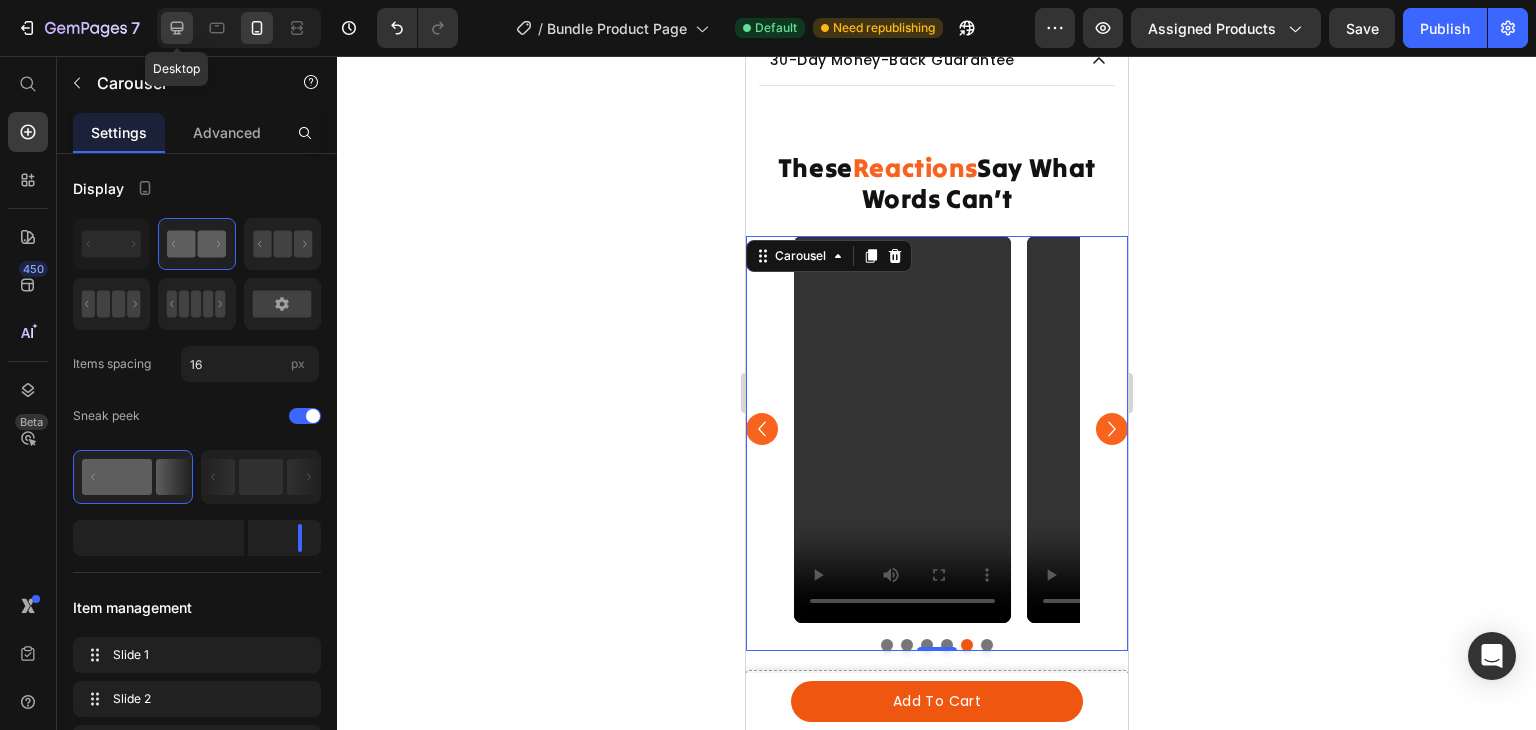 click 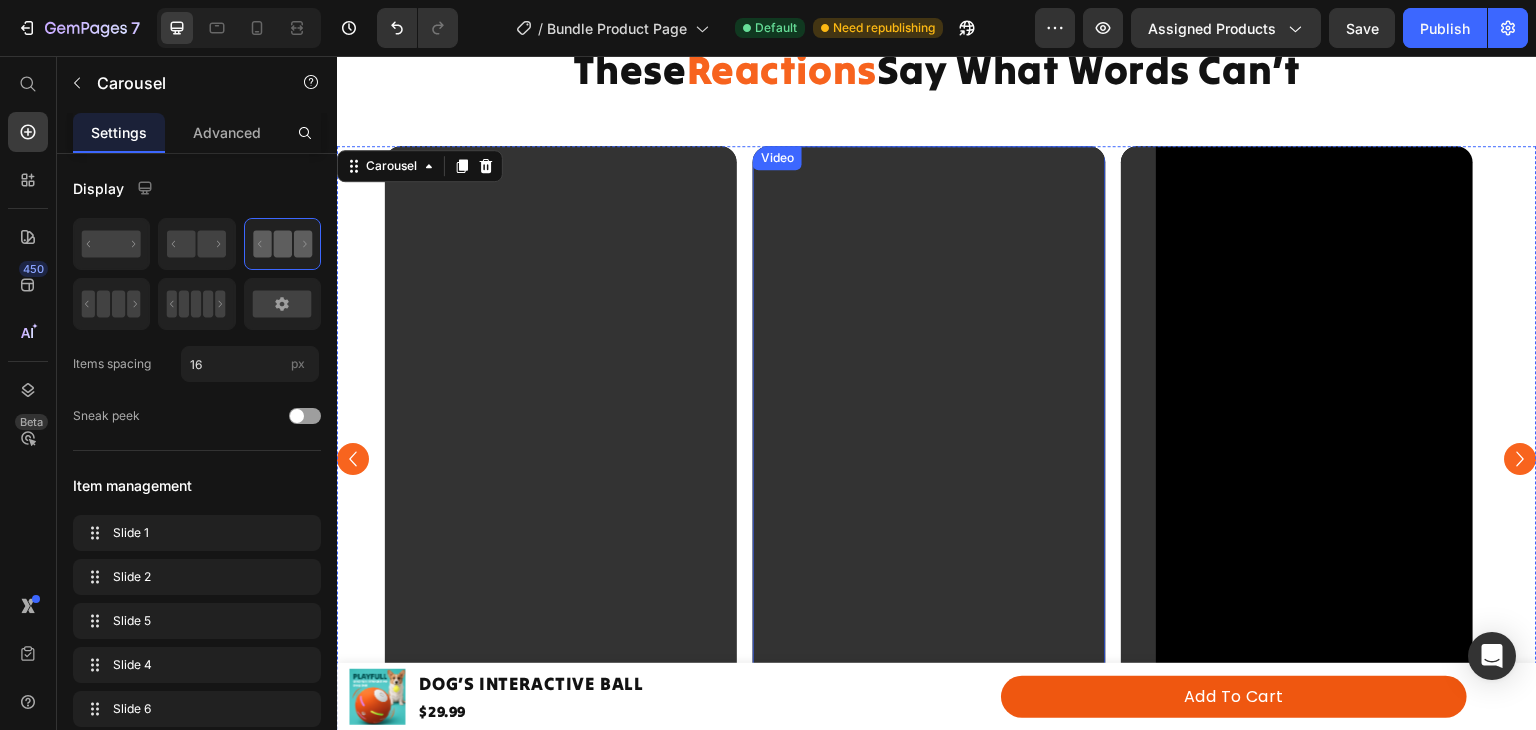 scroll, scrollTop: 863, scrollLeft: 0, axis: vertical 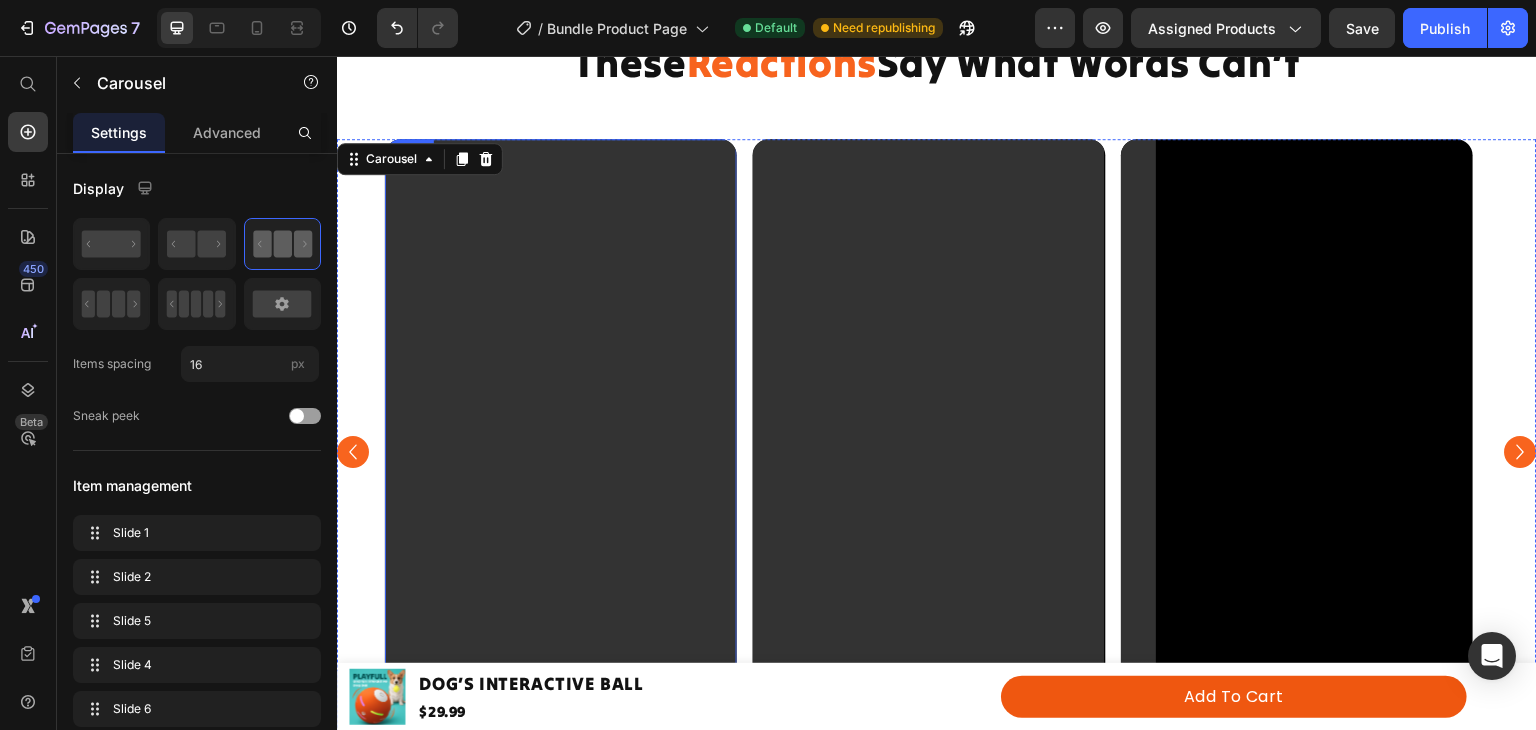 click at bounding box center (561, 452) 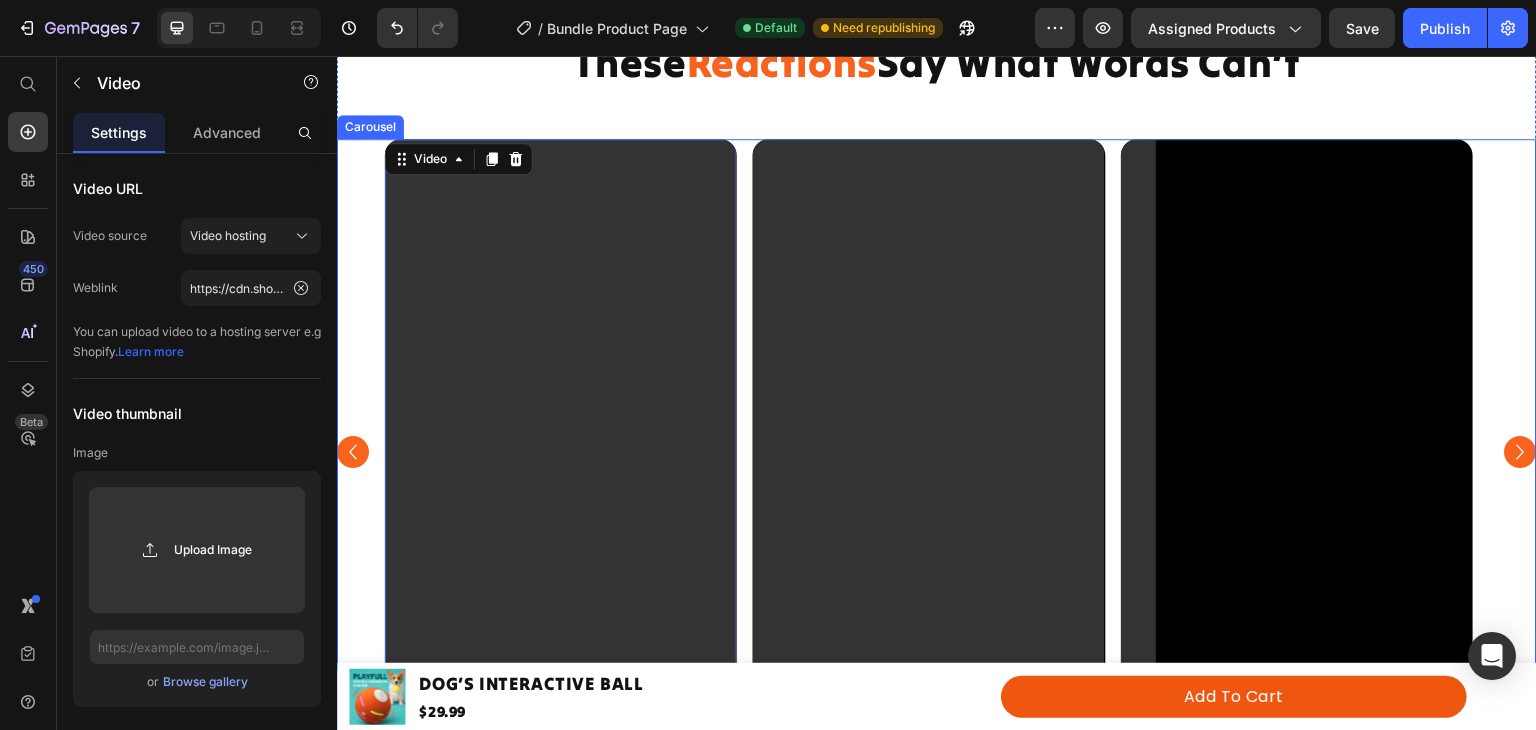 click on "Video Video Video Video Video   0 Video" at bounding box center (937, 452) 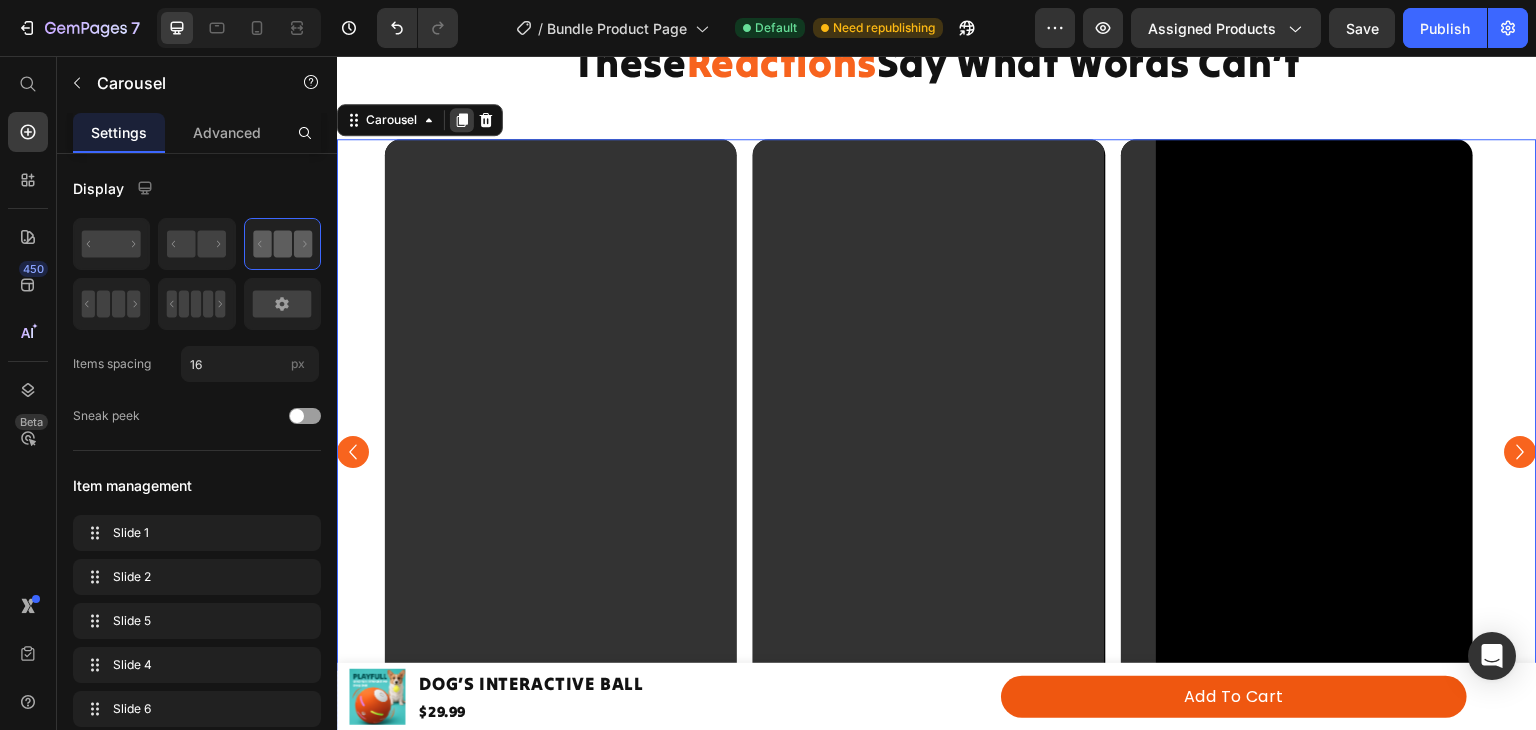 click 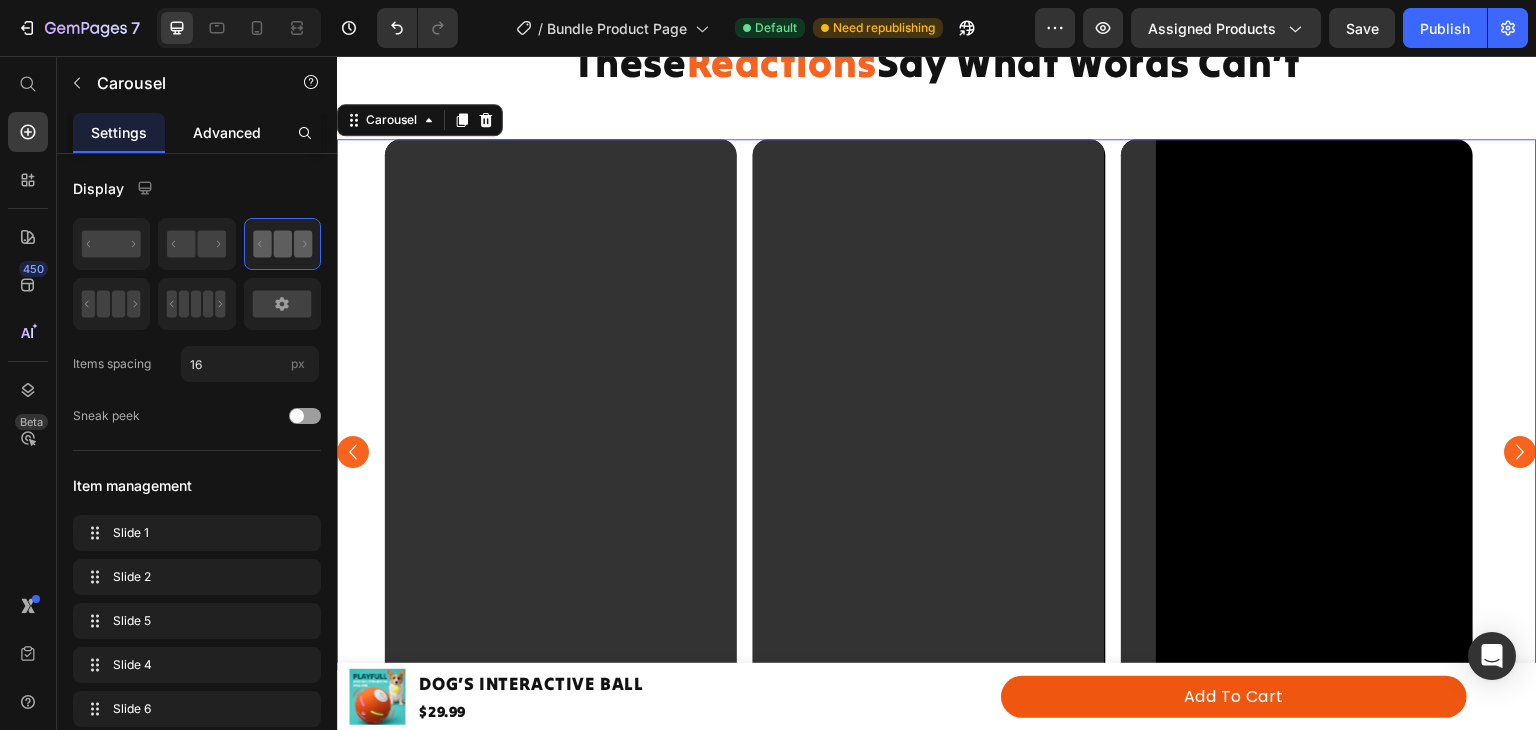 click on "Advanced" at bounding box center [227, 132] 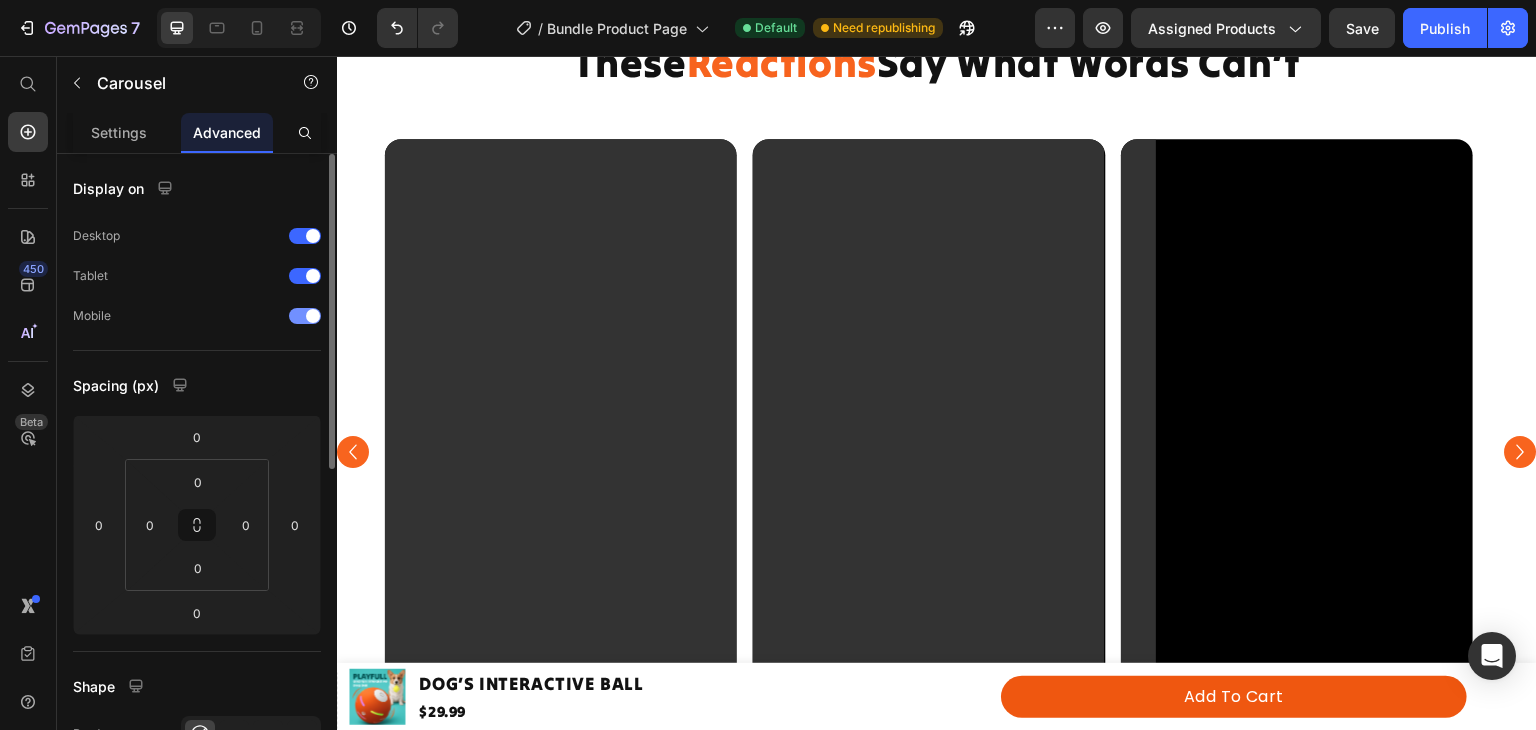 scroll, scrollTop: 1522, scrollLeft: 0, axis: vertical 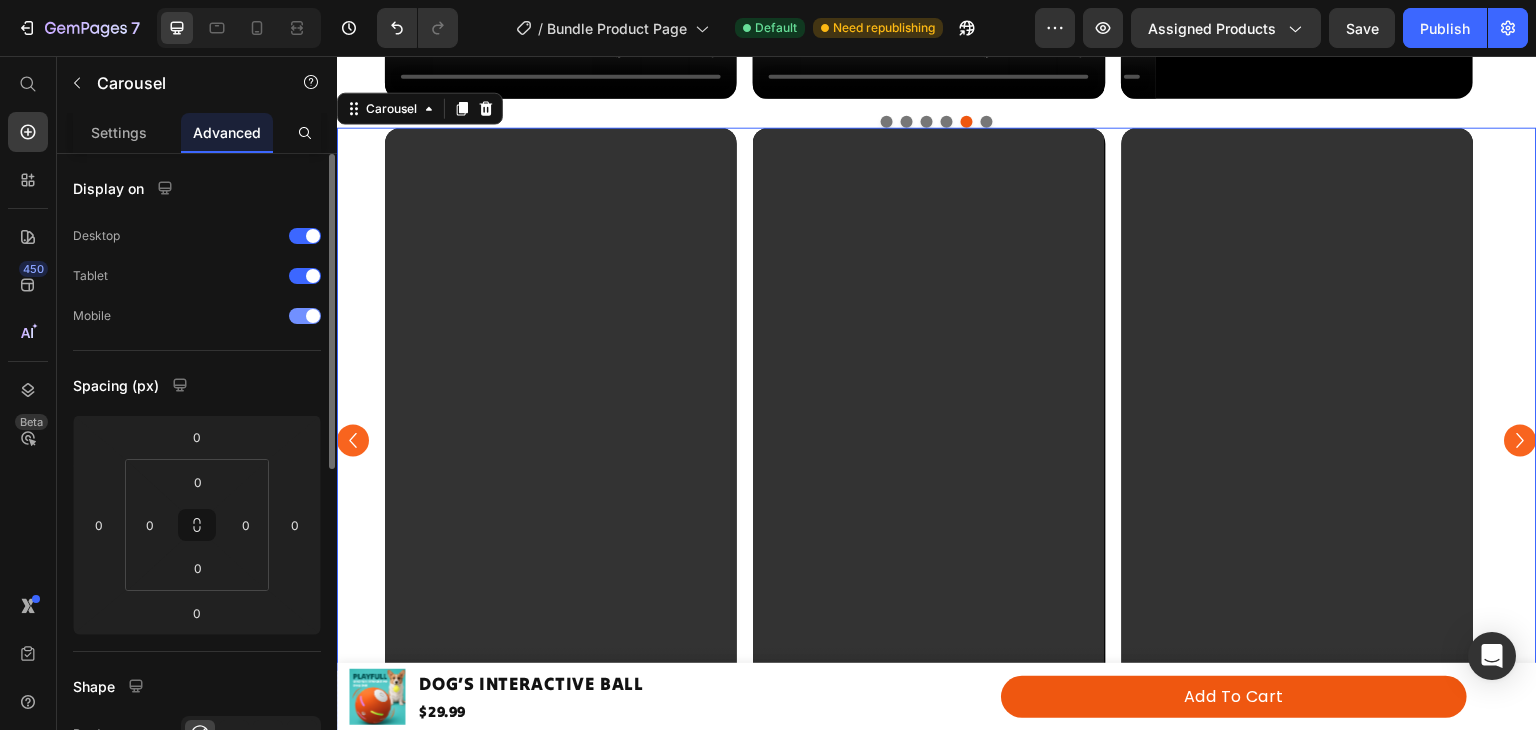 click at bounding box center (305, 316) 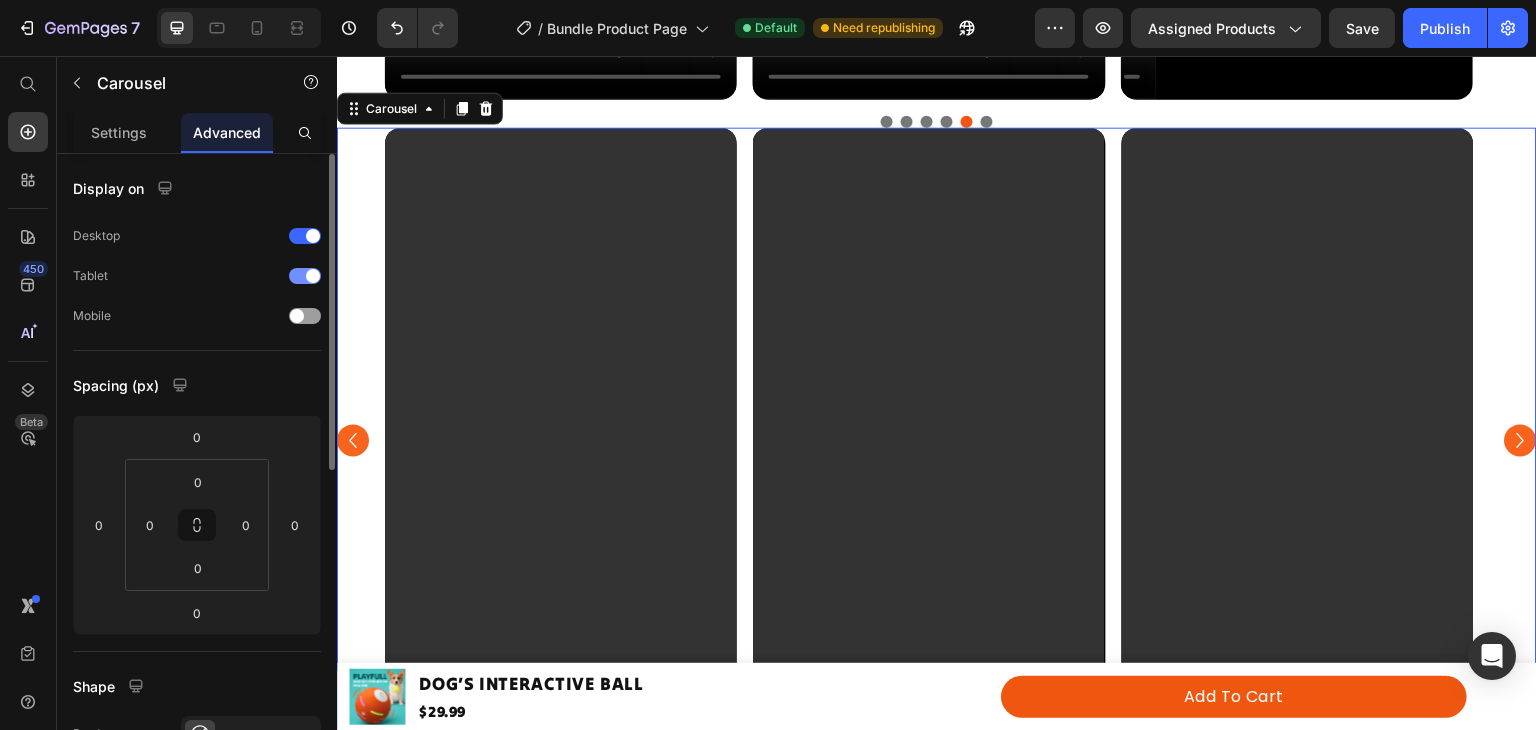 click at bounding box center (313, 276) 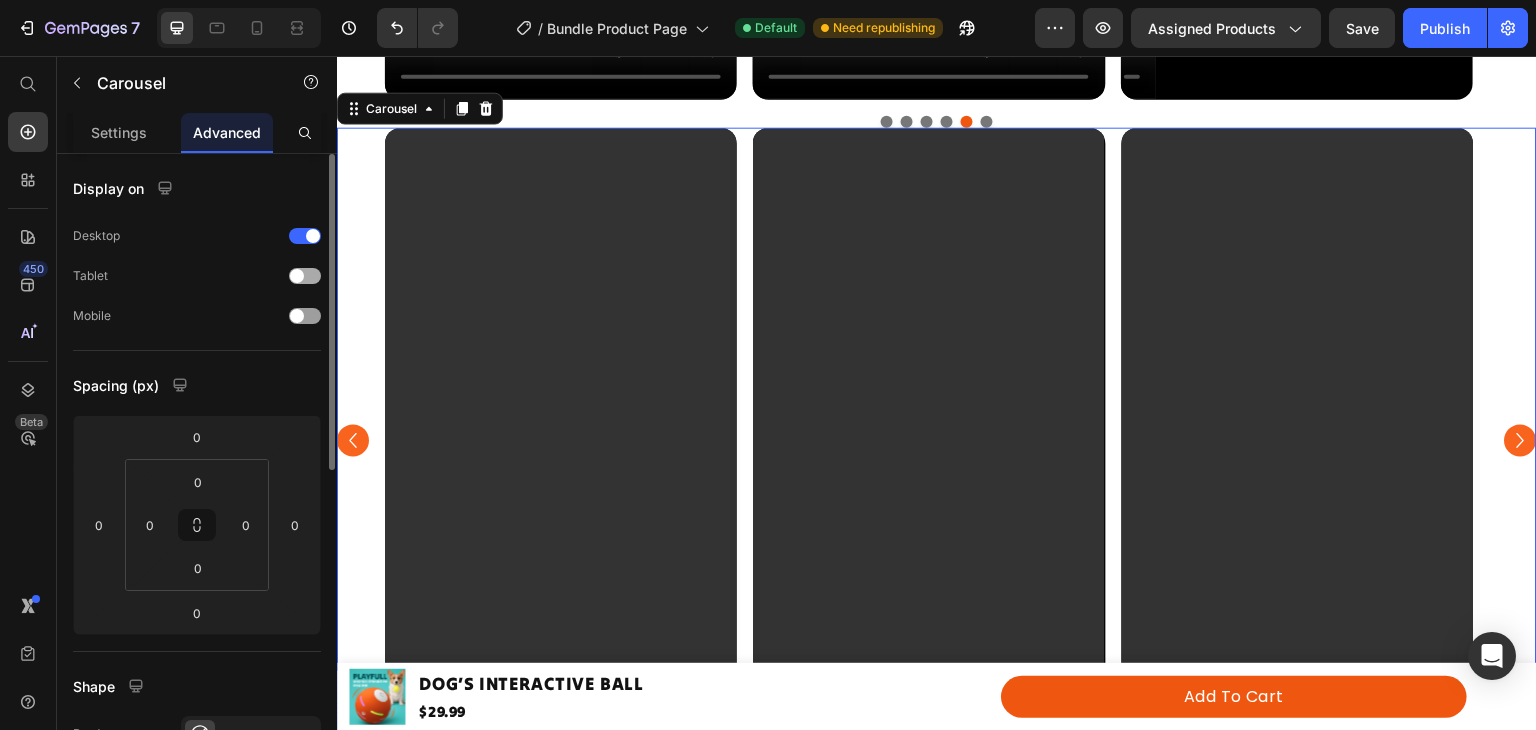 click at bounding box center (297, 276) 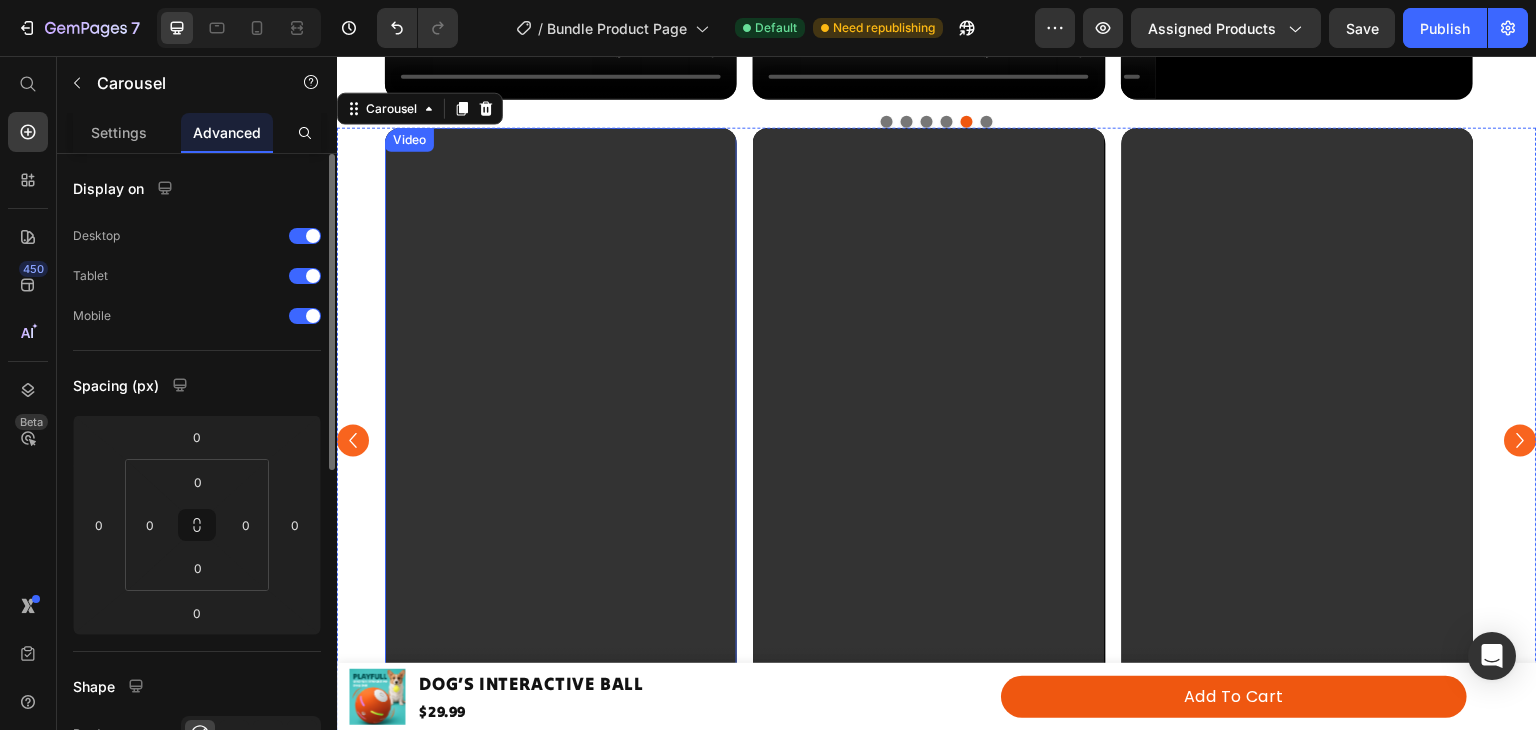 click on "Video Video Video Video Video Video" at bounding box center (937, -215) 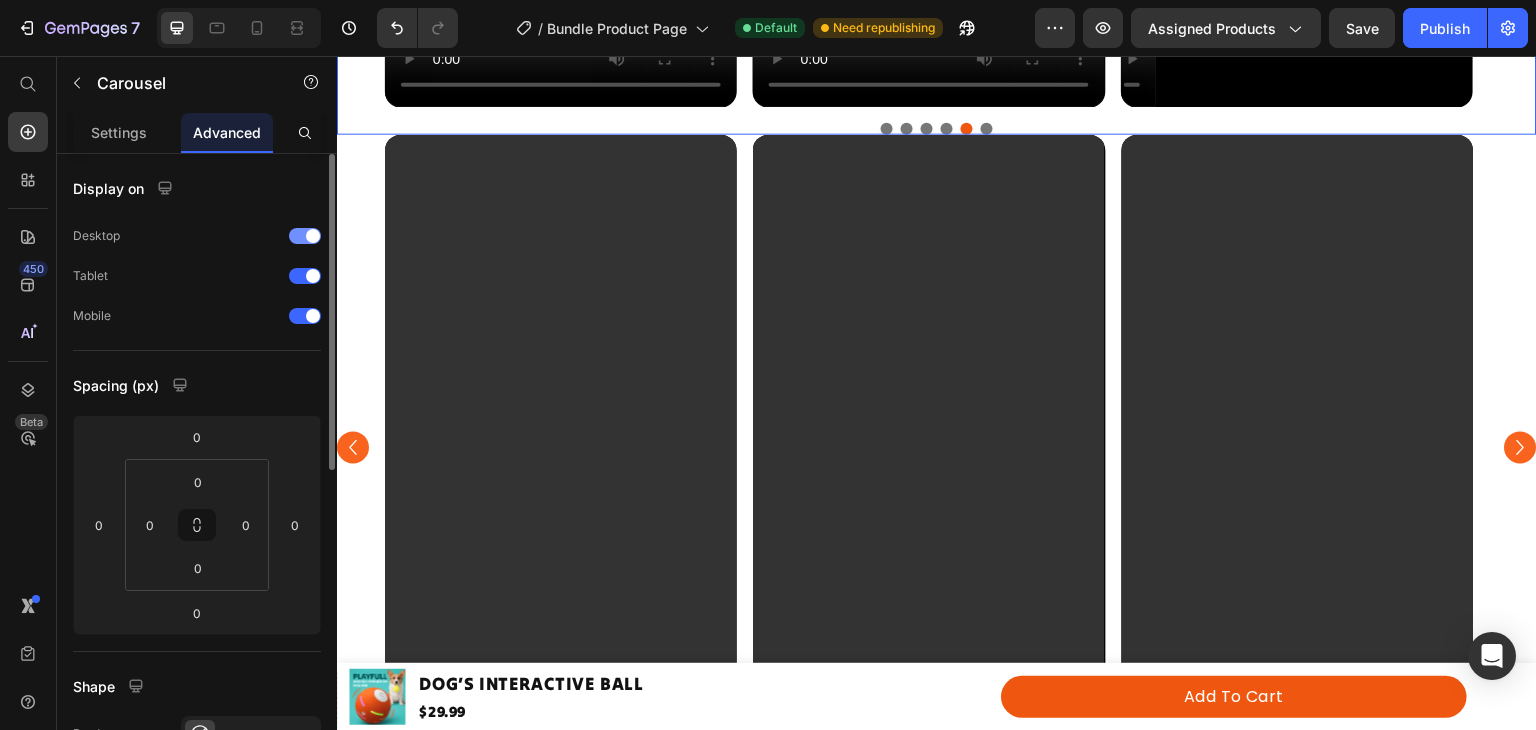 scroll, scrollTop: 1214, scrollLeft: 0, axis: vertical 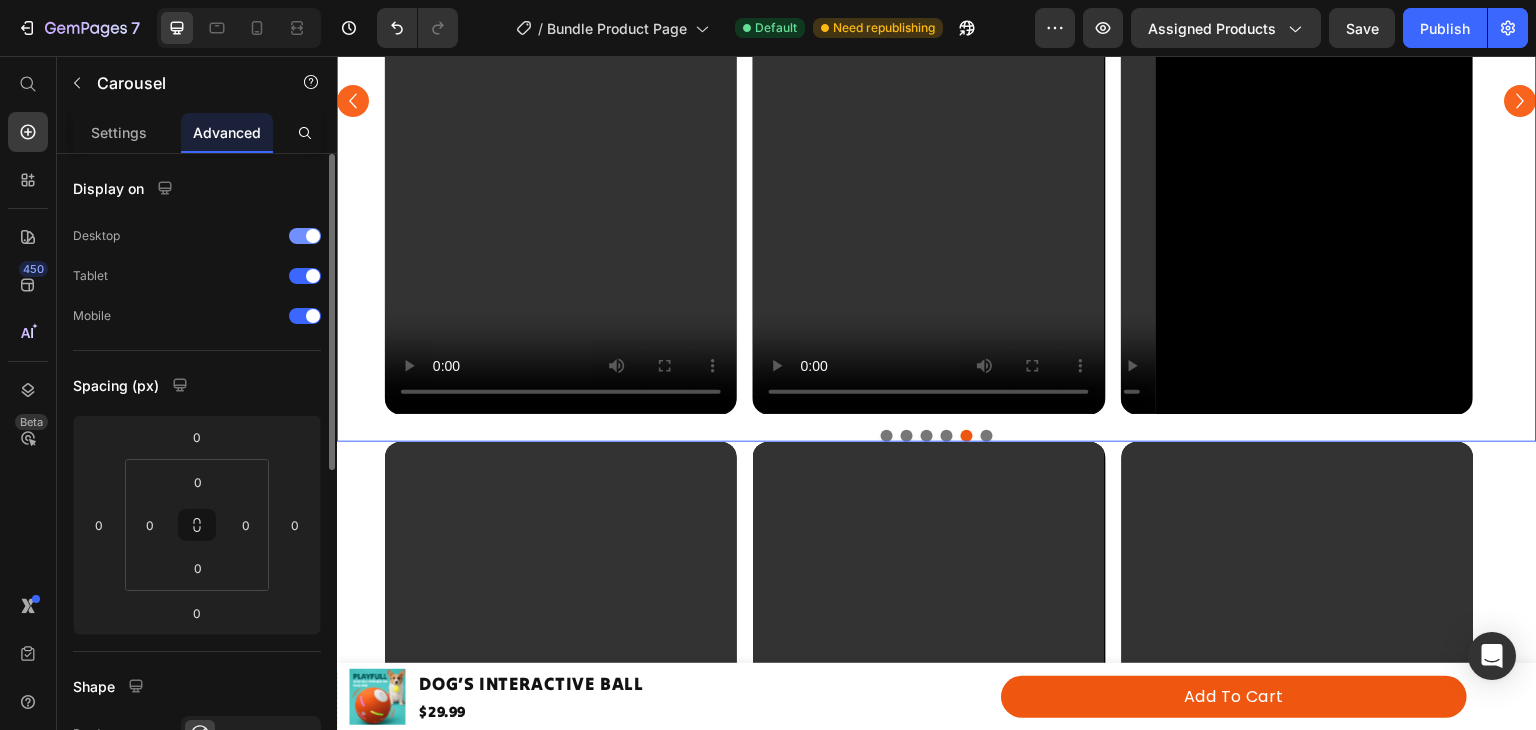 click on "Desktop" at bounding box center (197, 236) 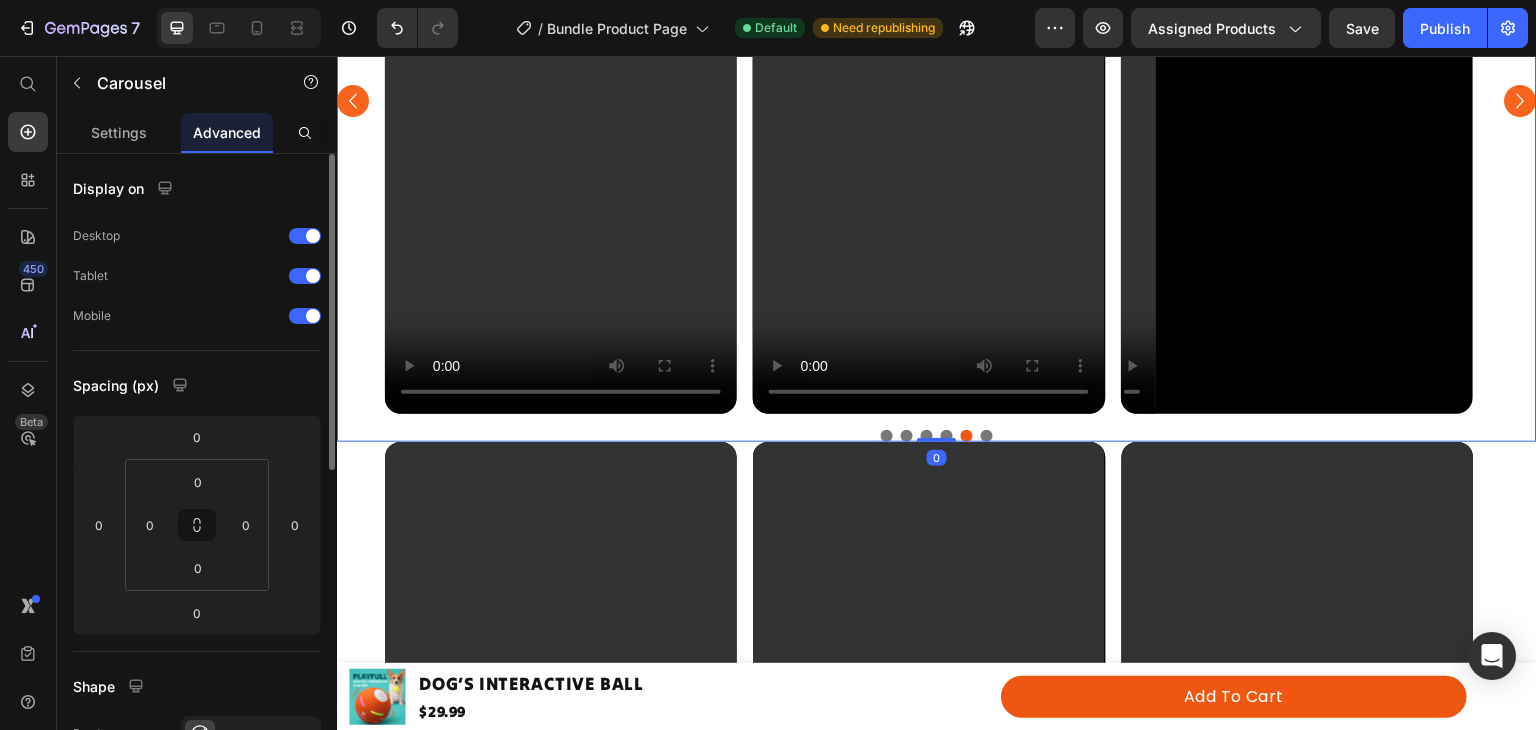 click at bounding box center (313, 276) 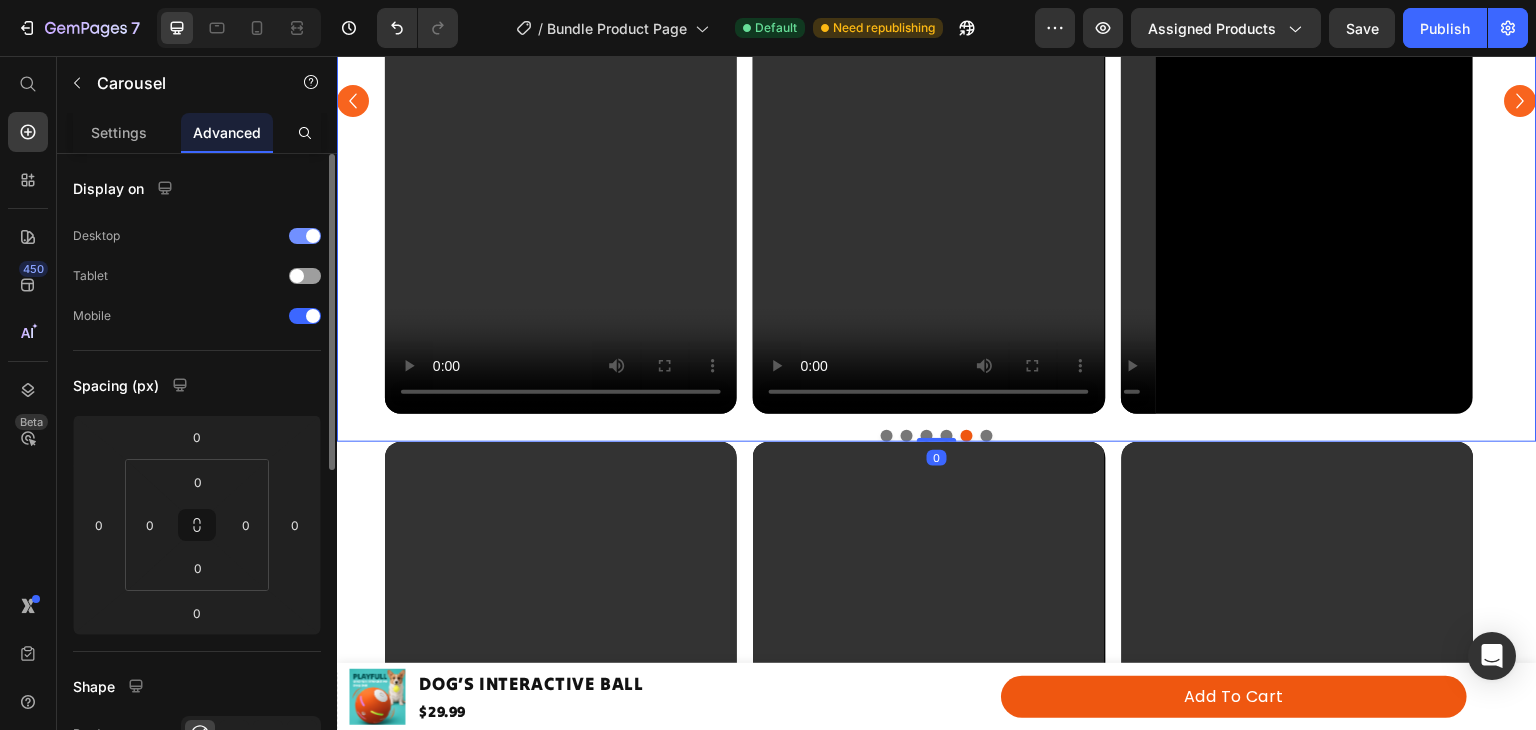 click at bounding box center (313, 236) 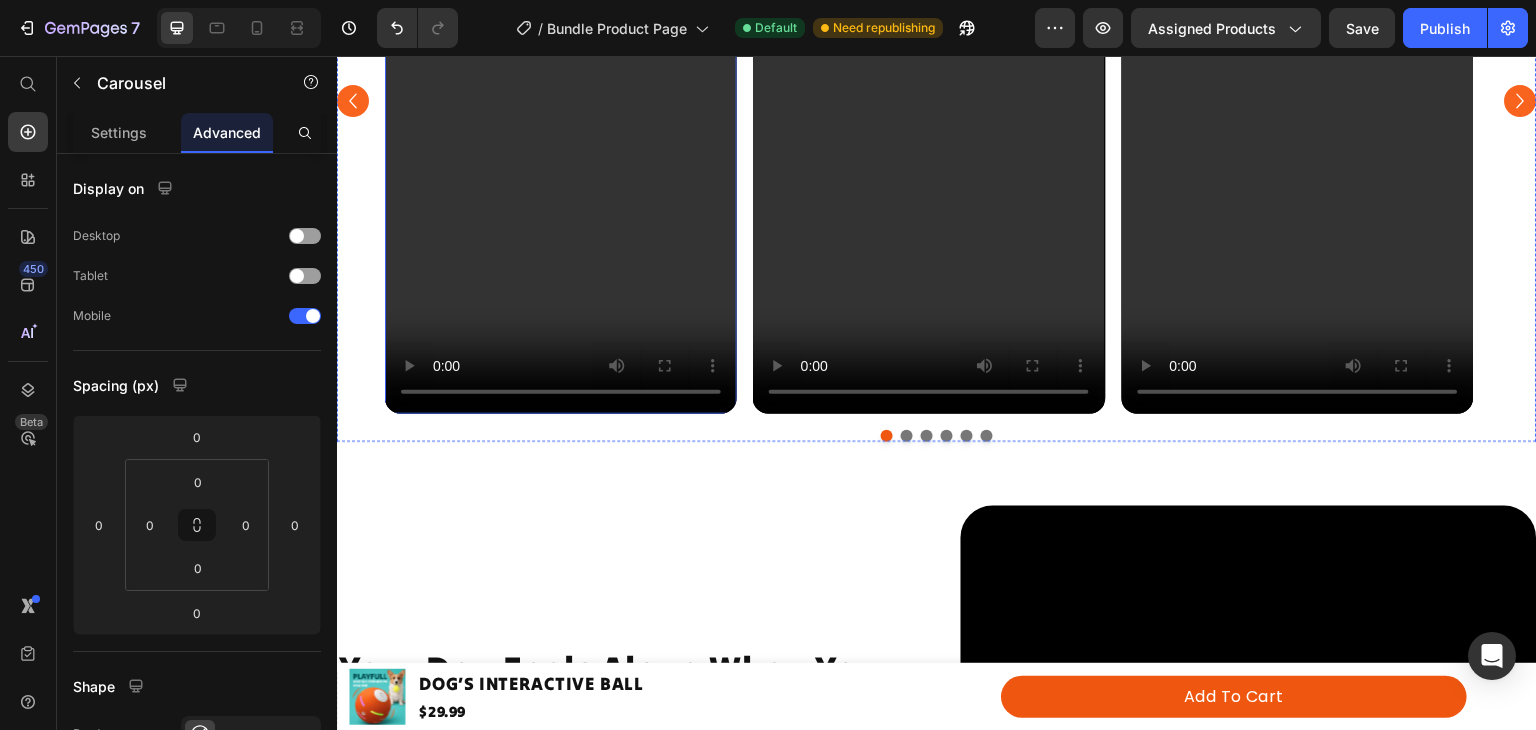 click on "Video Video Video Video Video Video" at bounding box center [937, 101] 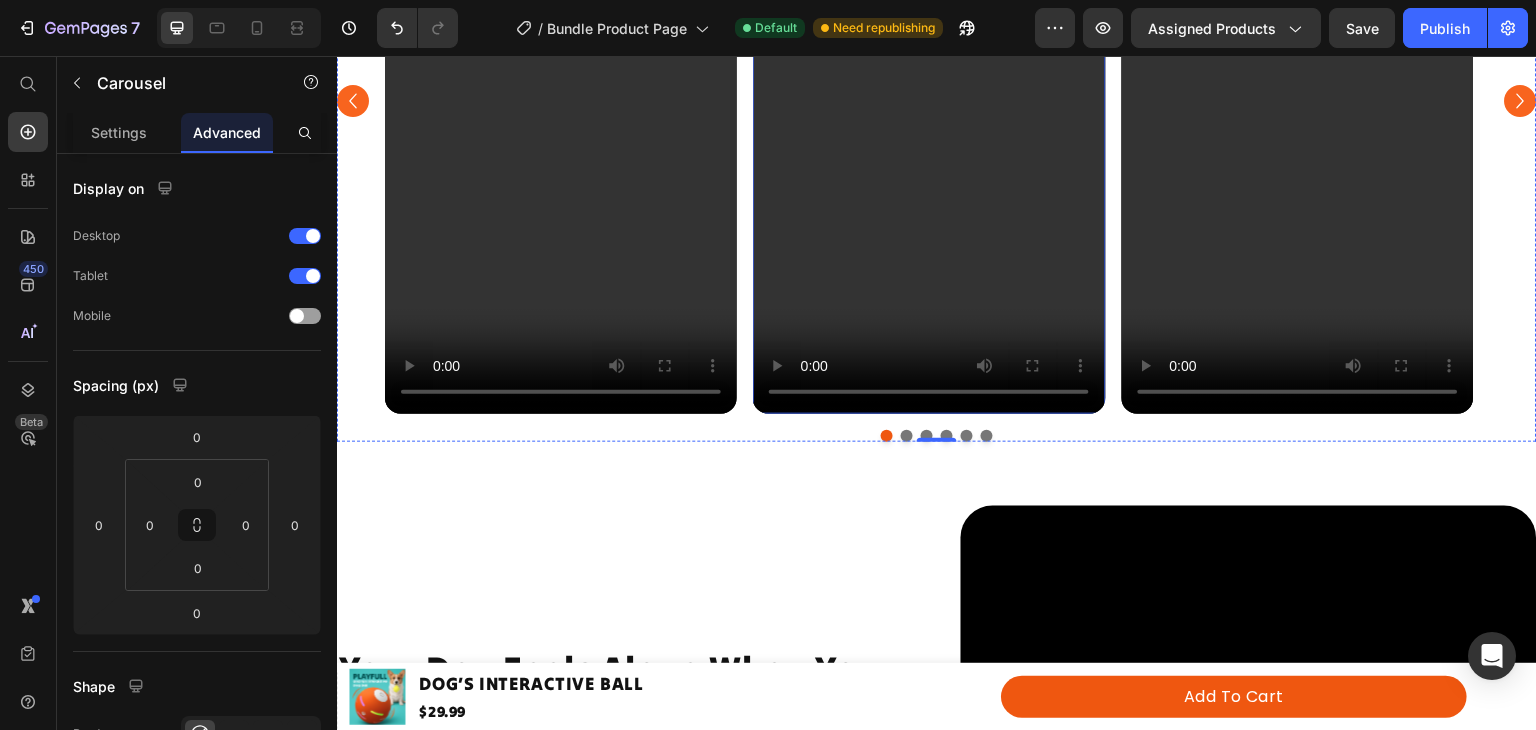 scroll, scrollTop: 869, scrollLeft: 0, axis: vertical 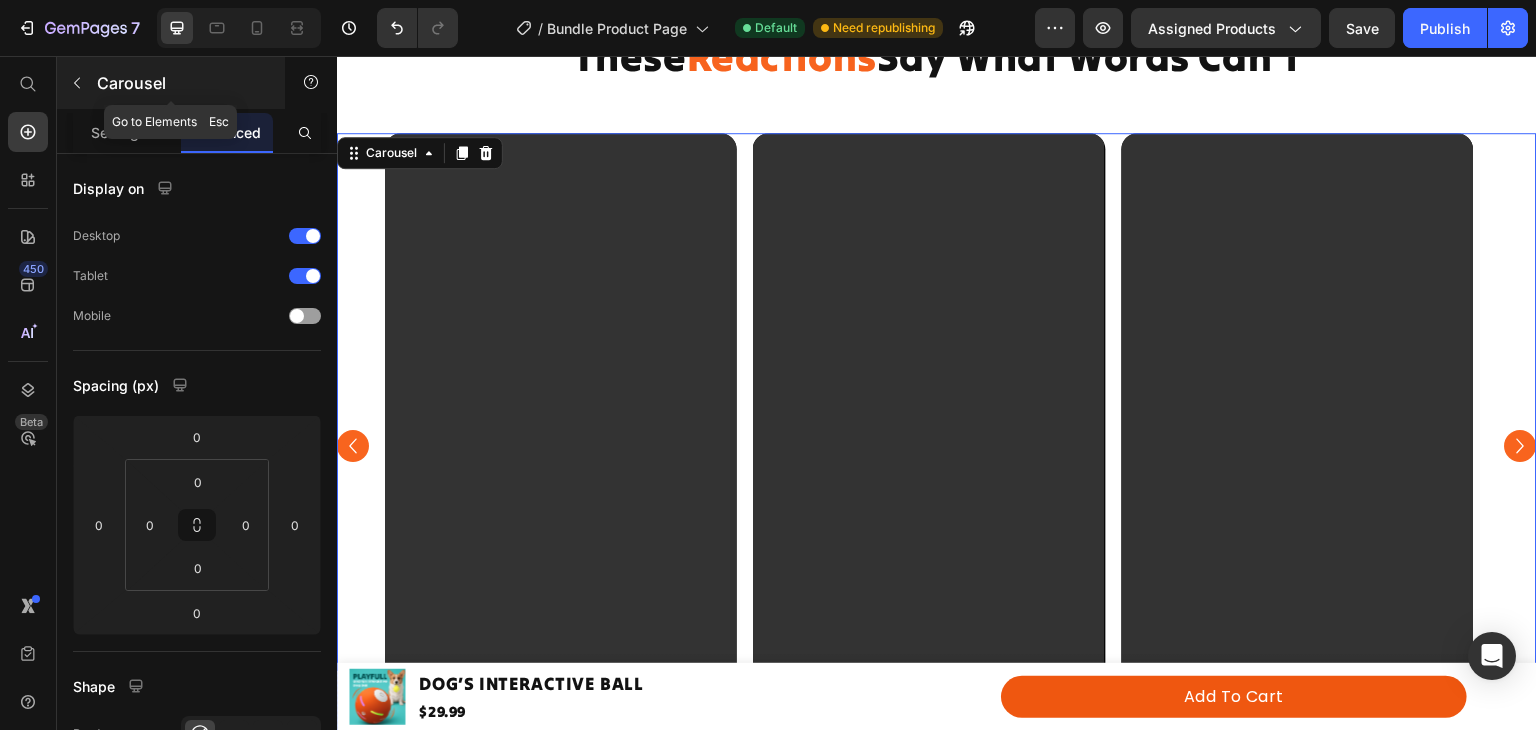 click 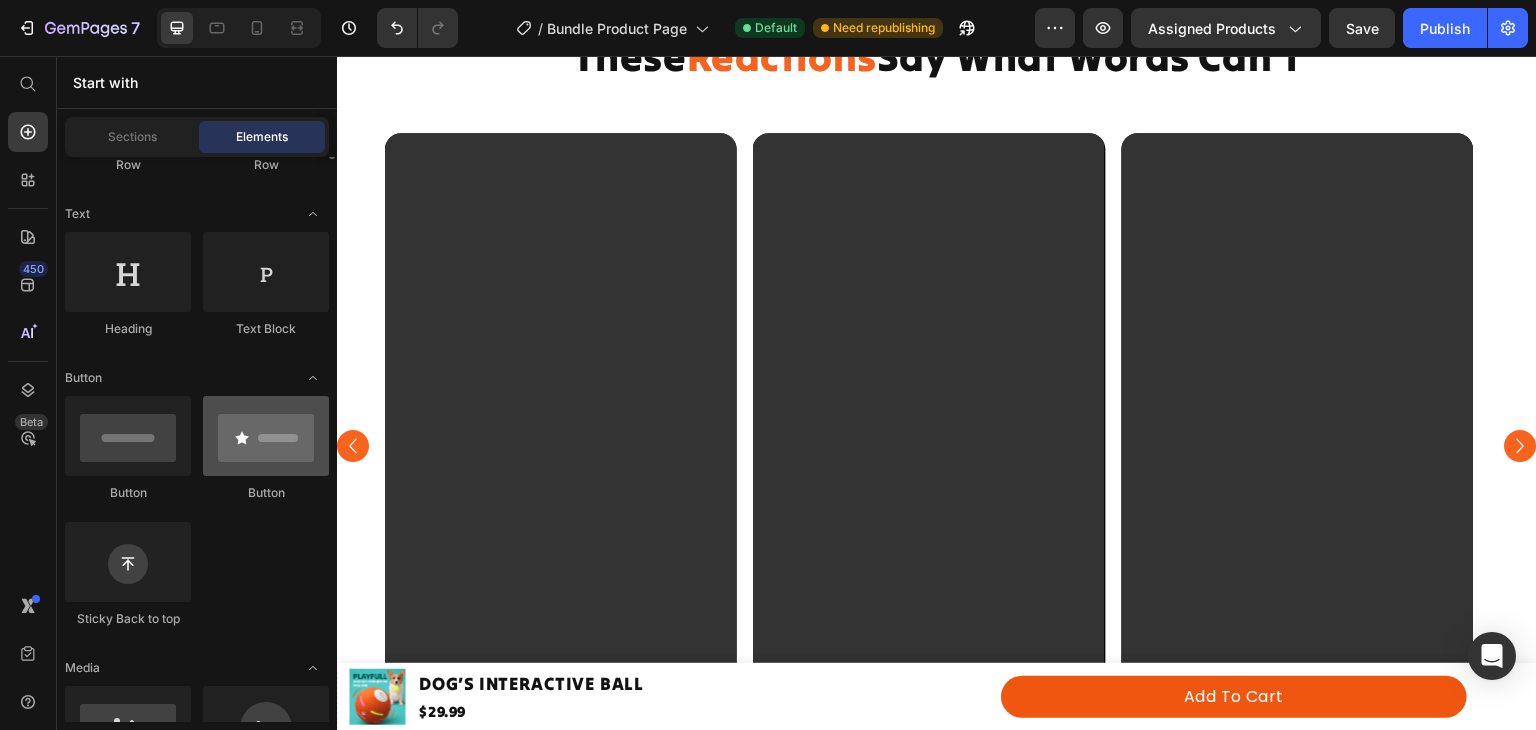 scroll, scrollTop: 0, scrollLeft: 0, axis: both 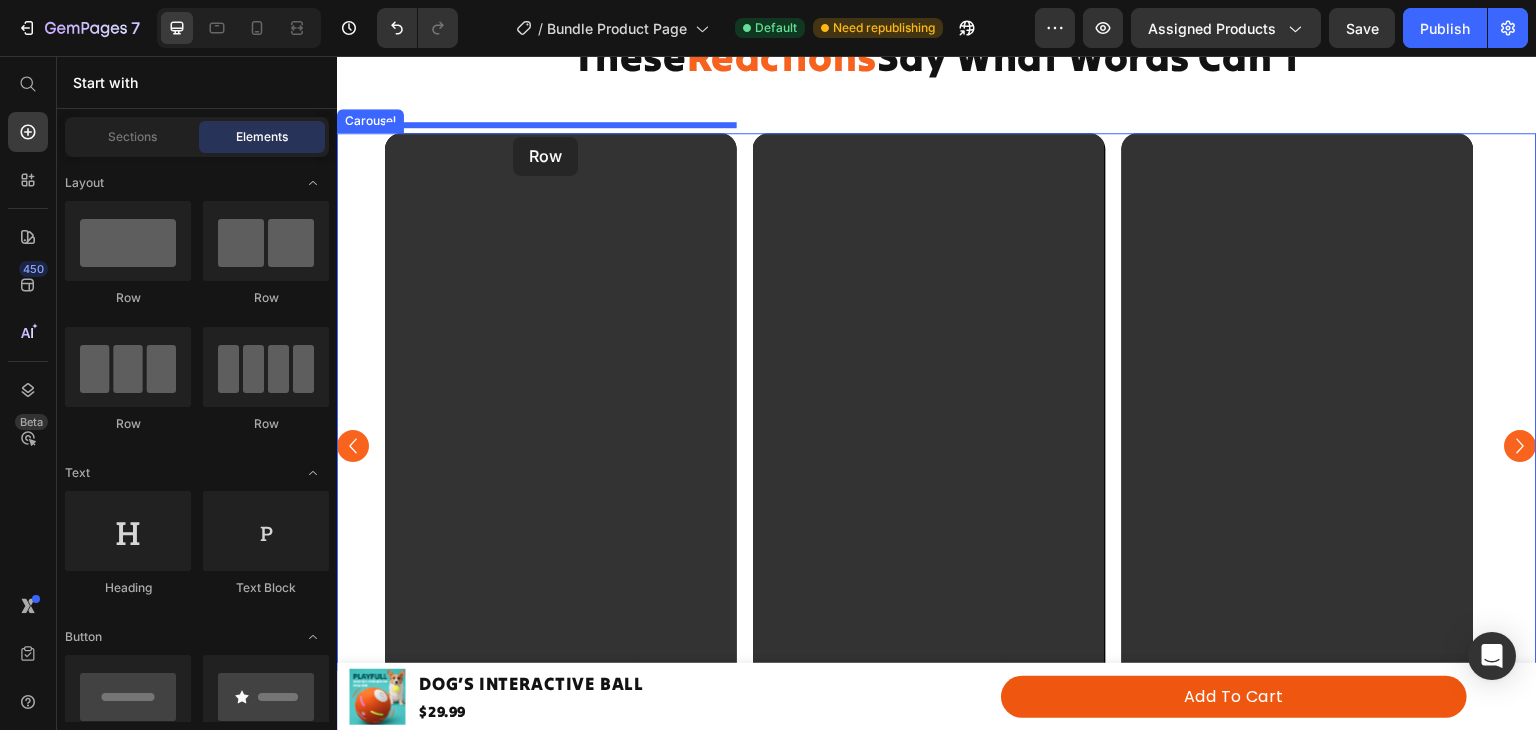 drag, startPoint x: 494, startPoint y: 325, endPoint x: 568, endPoint y: 214, distance: 133.4054 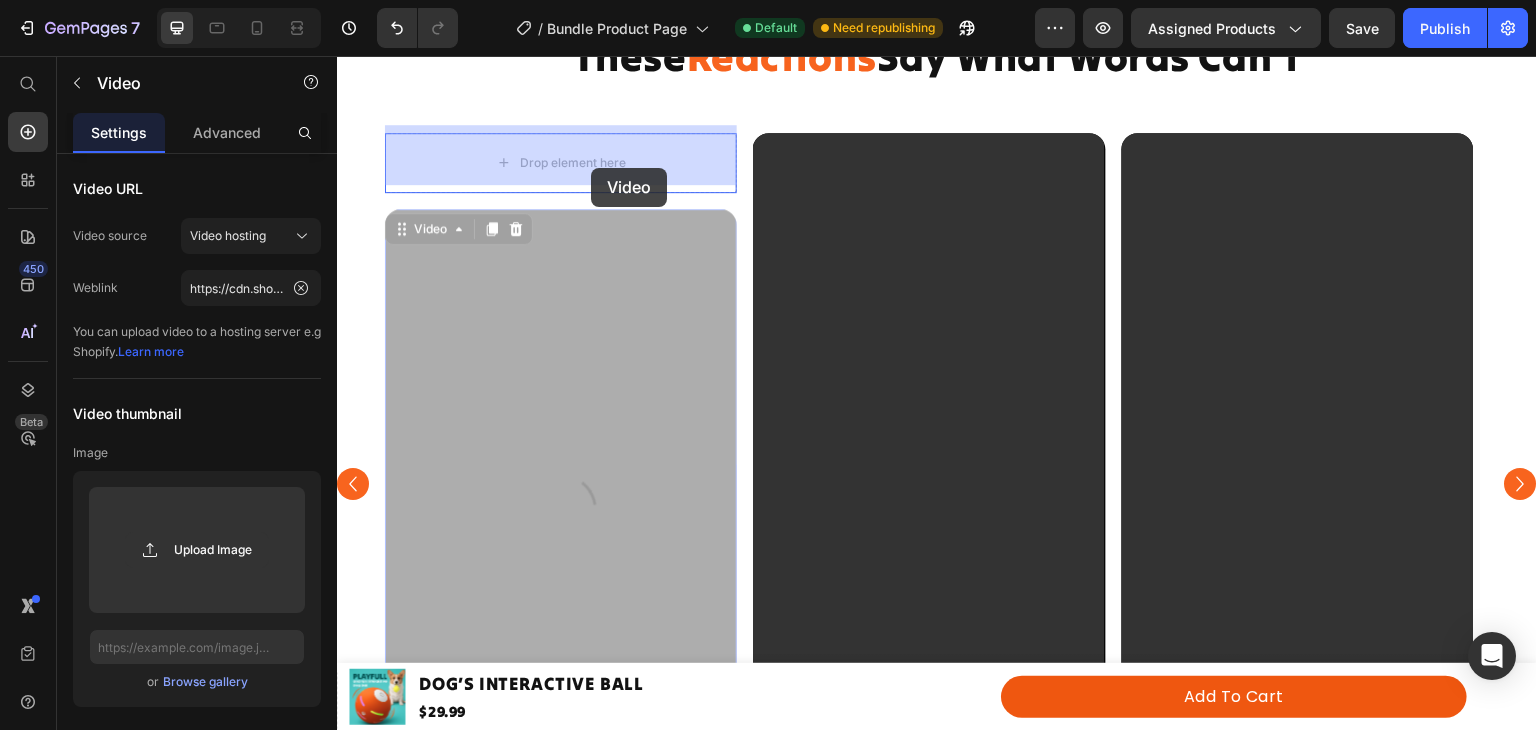 drag, startPoint x: 572, startPoint y: 276, endPoint x: 588, endPoint y: 173, distance: 104.23531 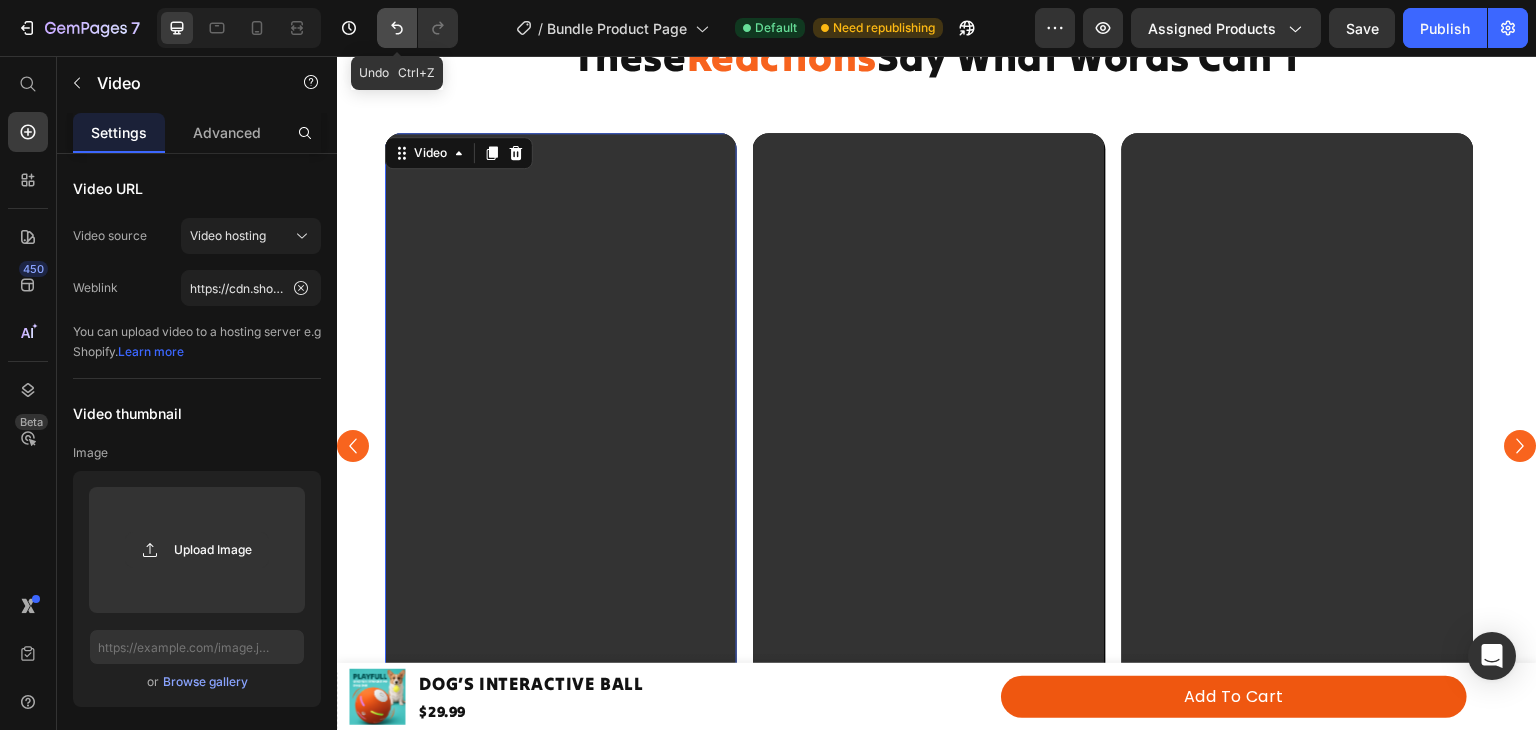 click 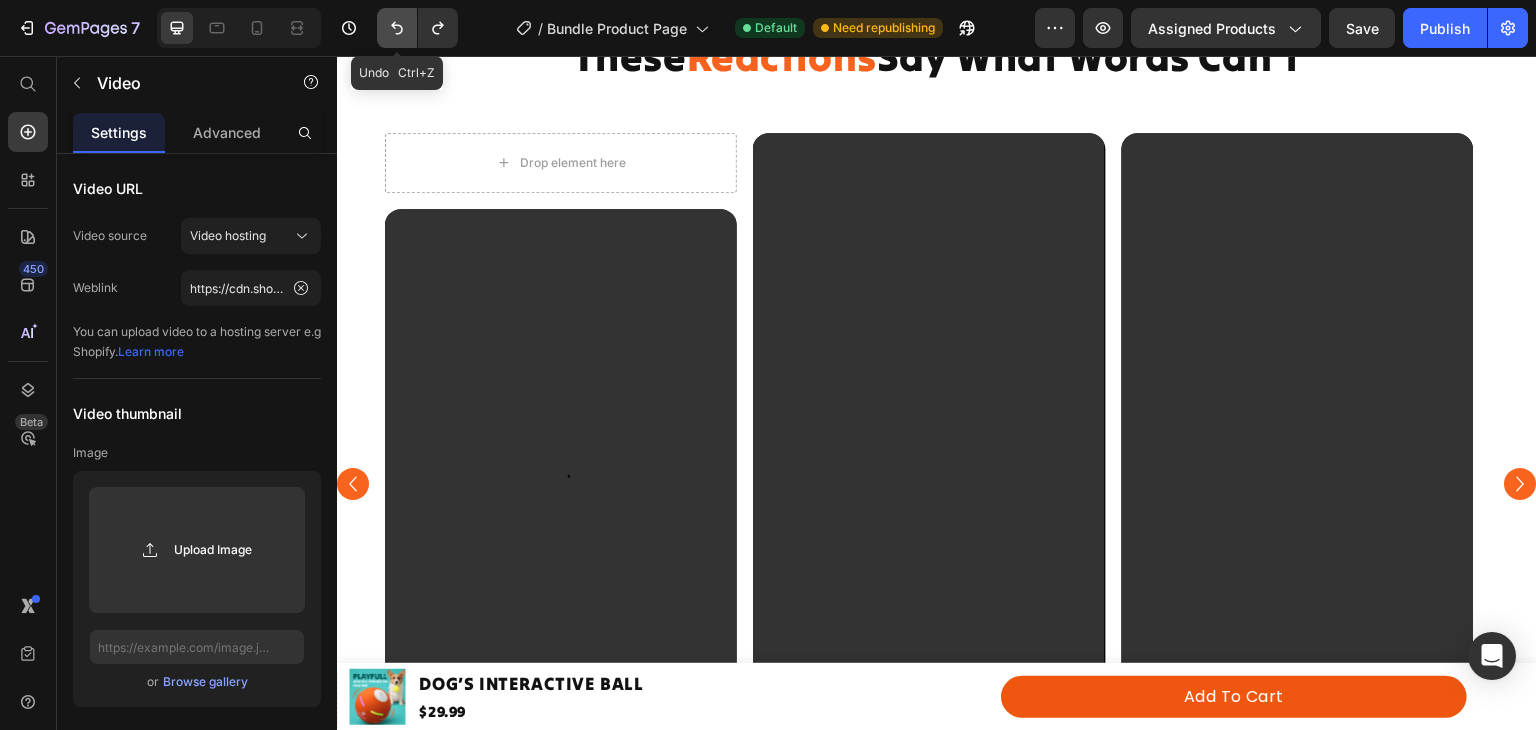 click 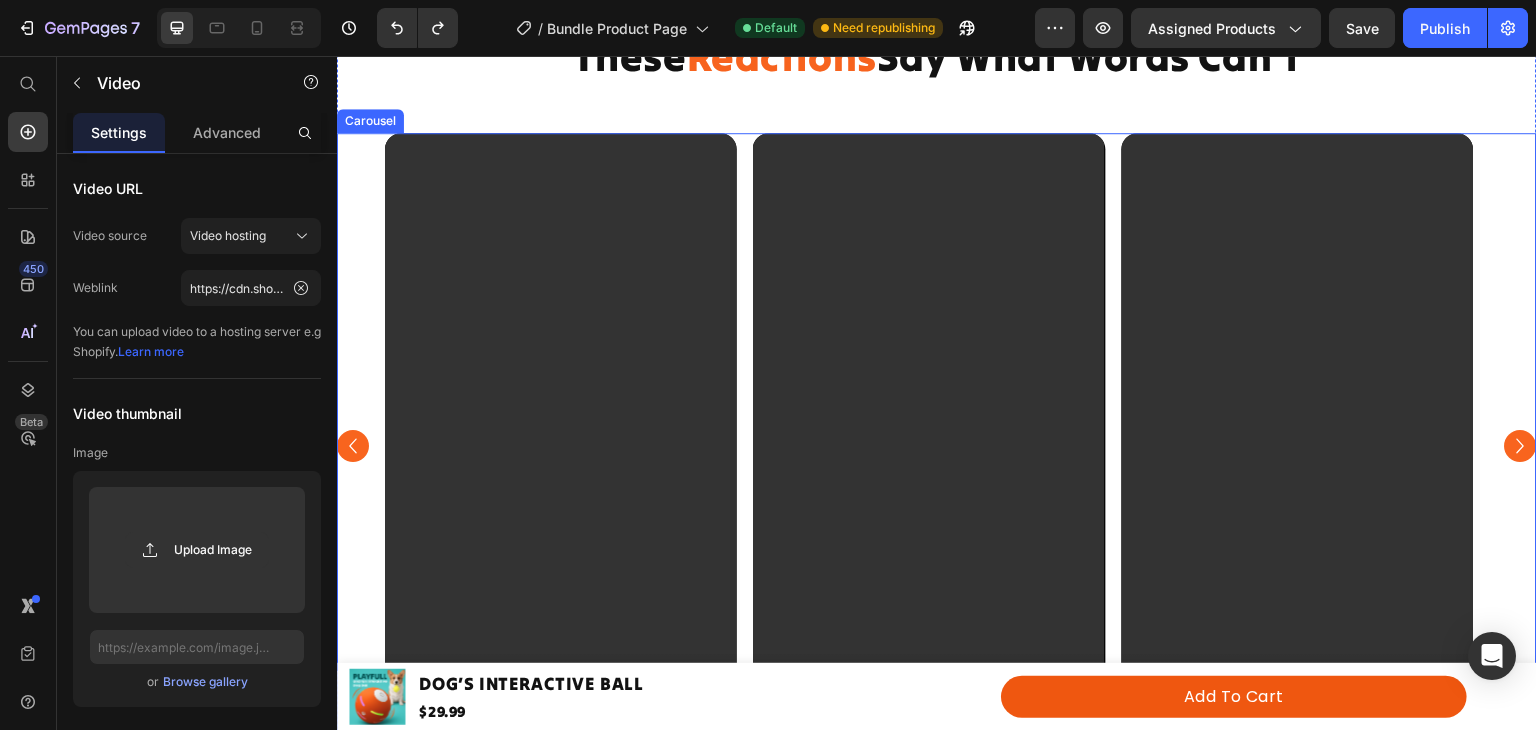 click at bounding box center (929, 446) 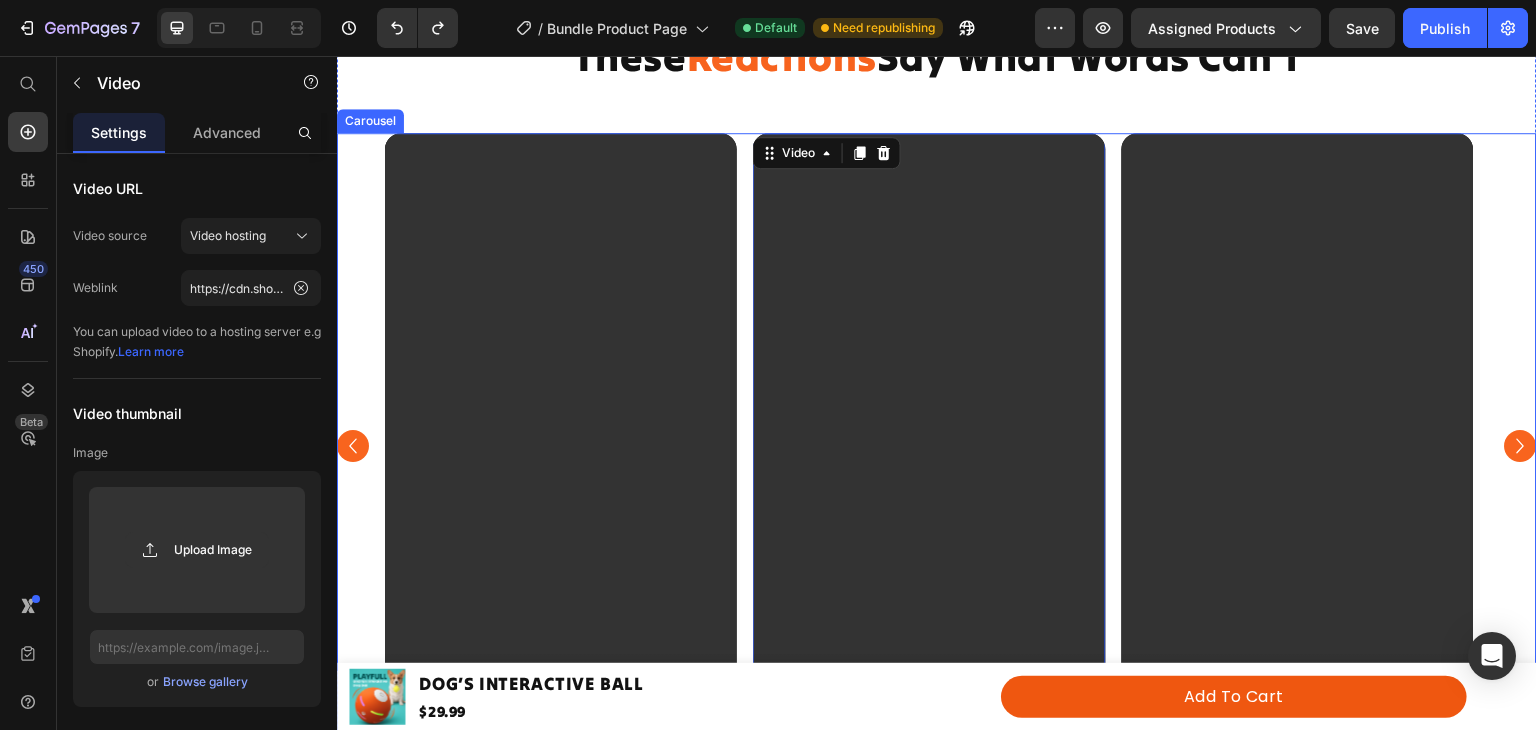 click on "Video Video   0 Video Video Video Video" at bounding box center (937, 446) 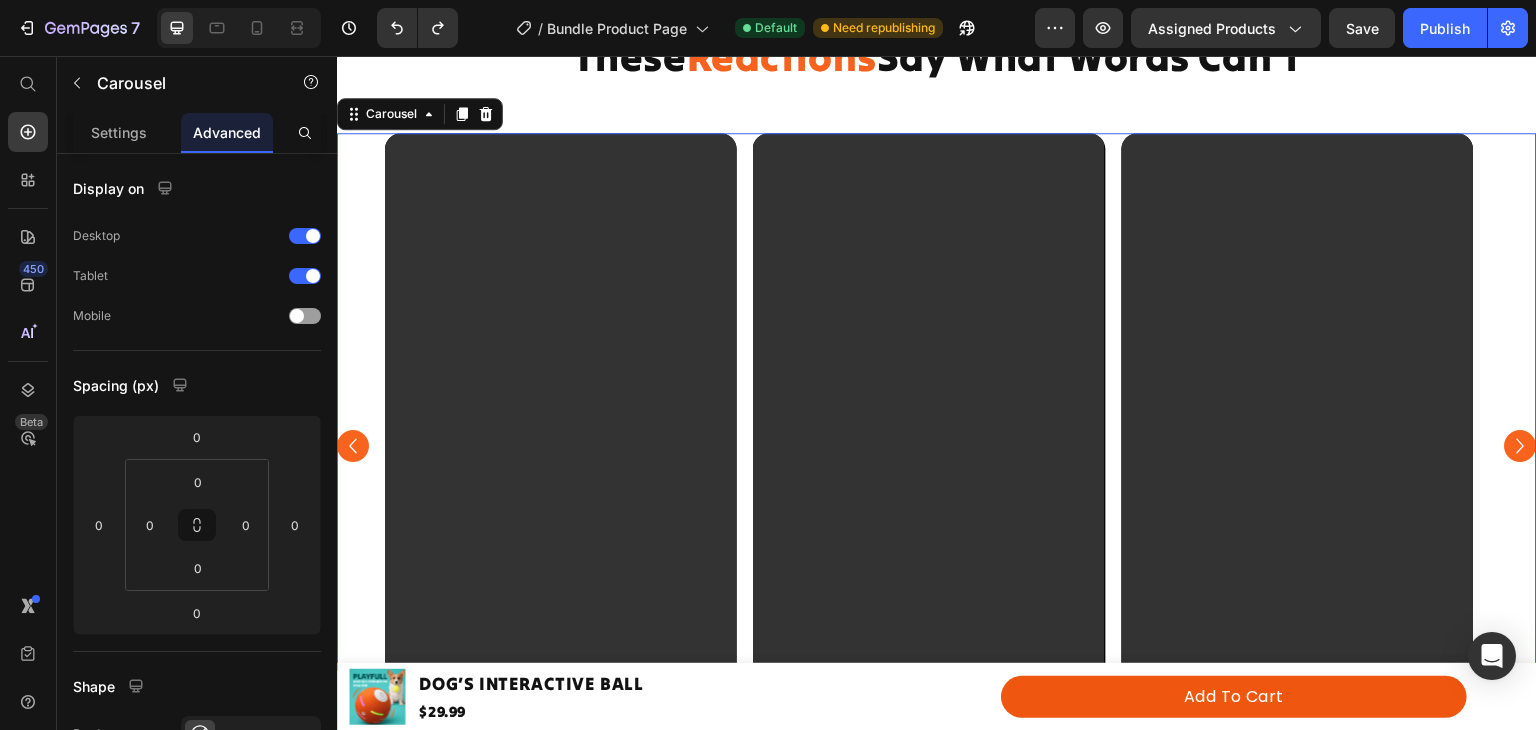 scroll, scrollTop: 483, scrollLeft: 0, axis: vertical 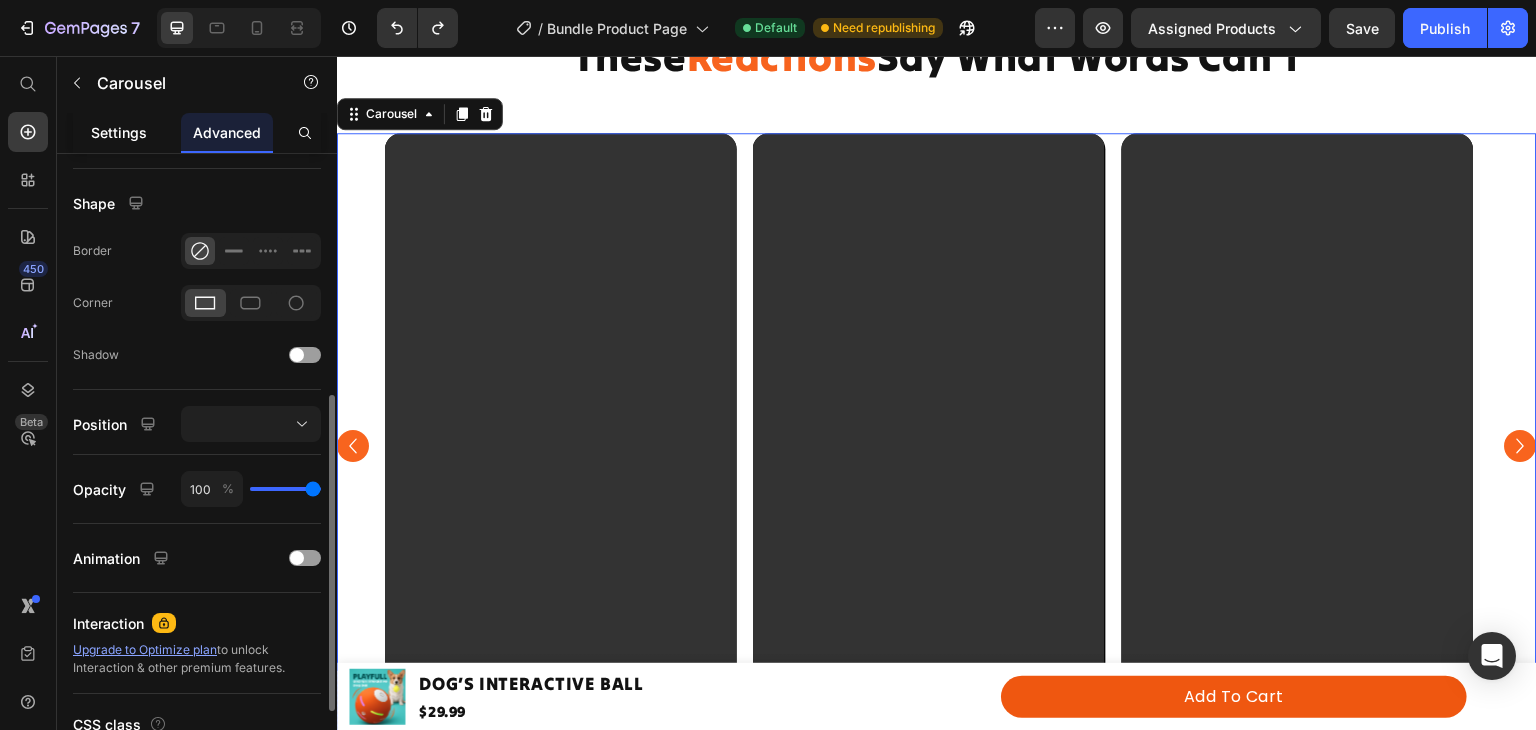 click on "Settings" at bounding box center [119, 132] 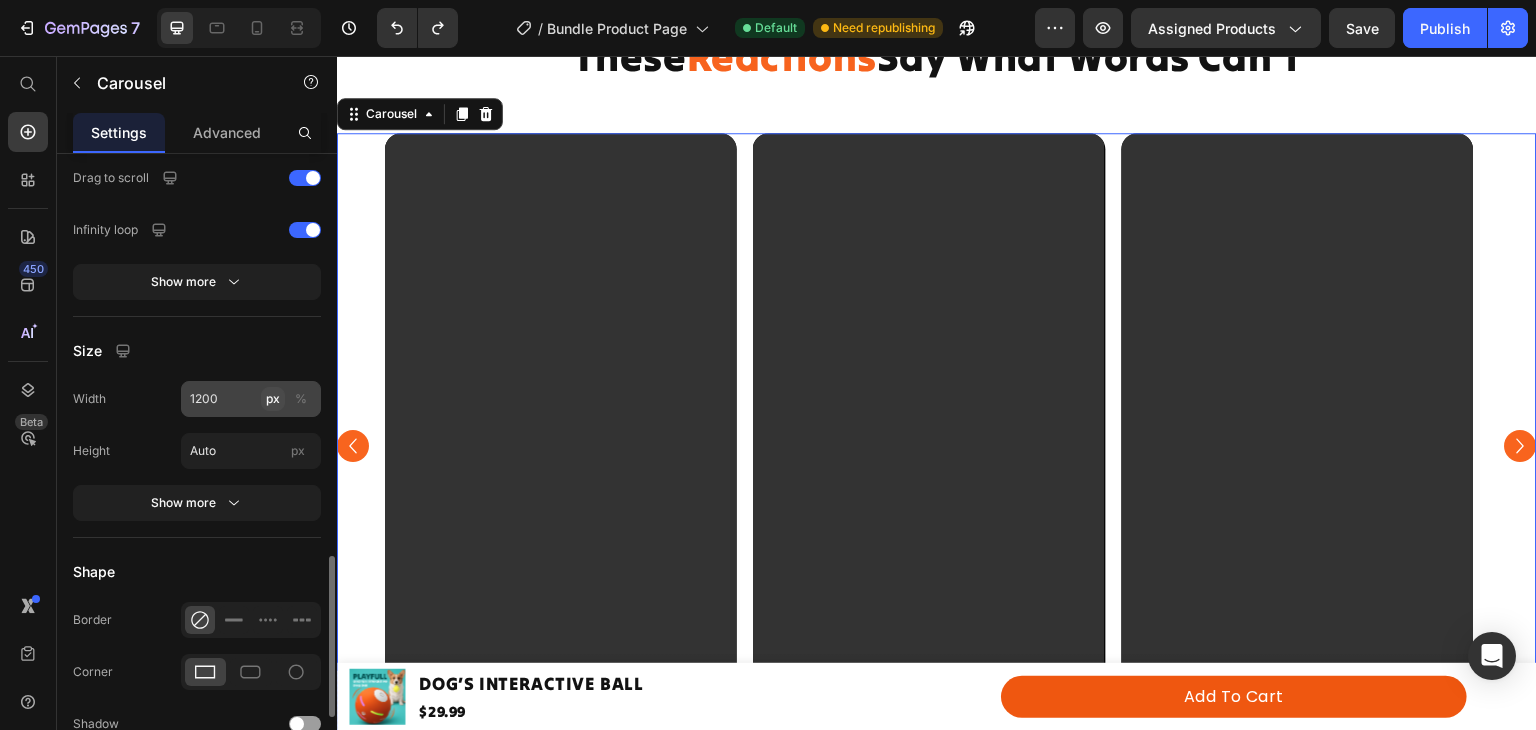 scroll, scrollTop: 1577, scrollLeft: 0, axis: vertical 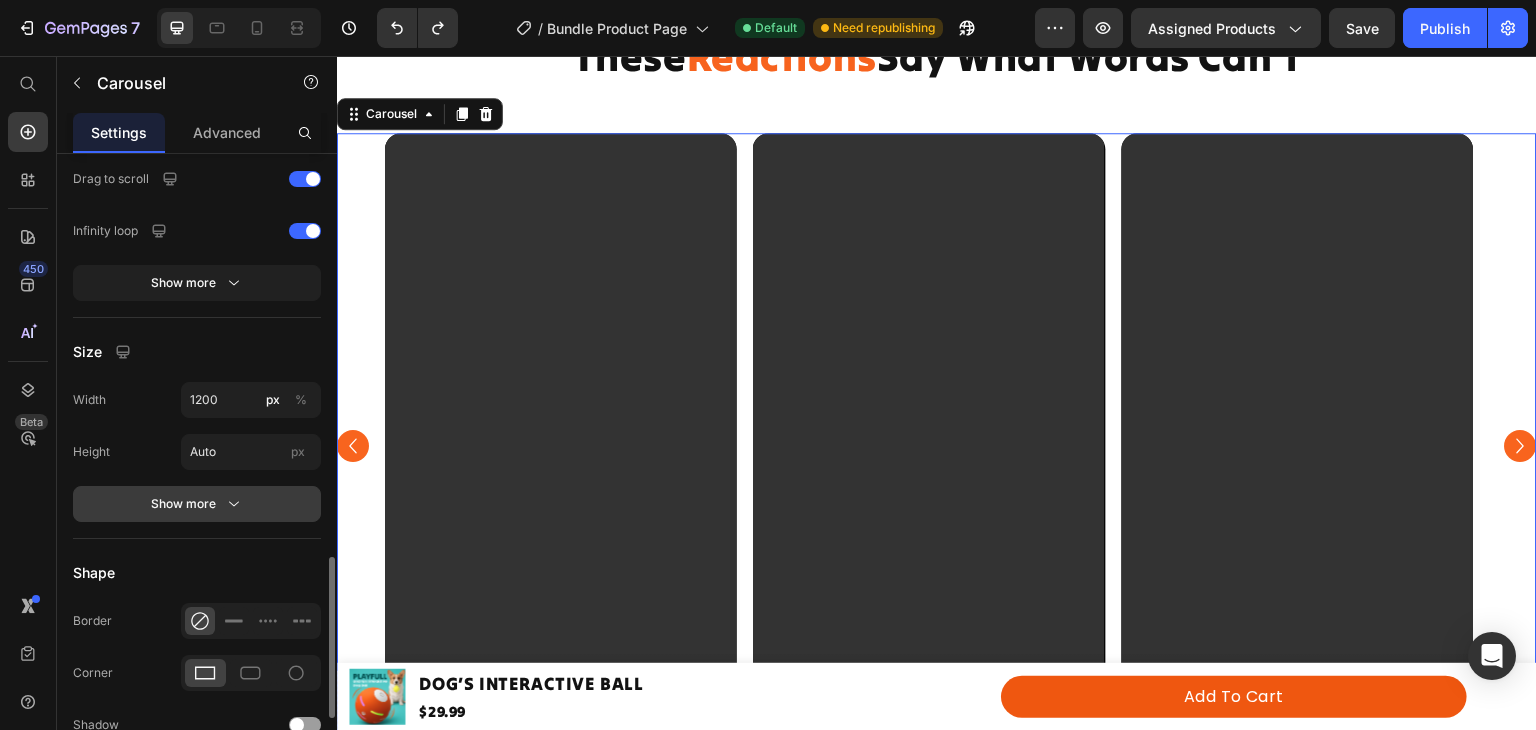 click 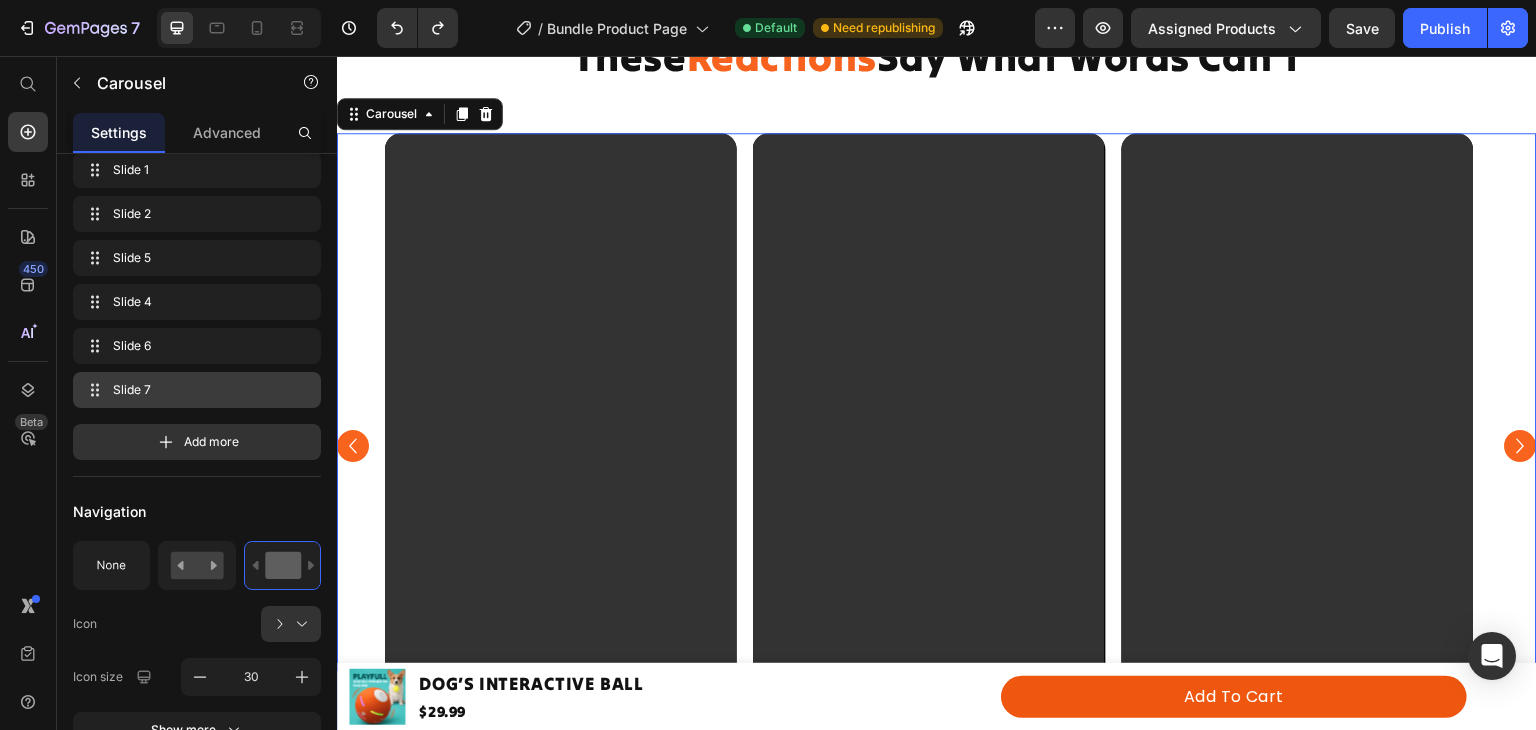 scroll, scrollTop: 0, scrollLeft: 0, axis: both 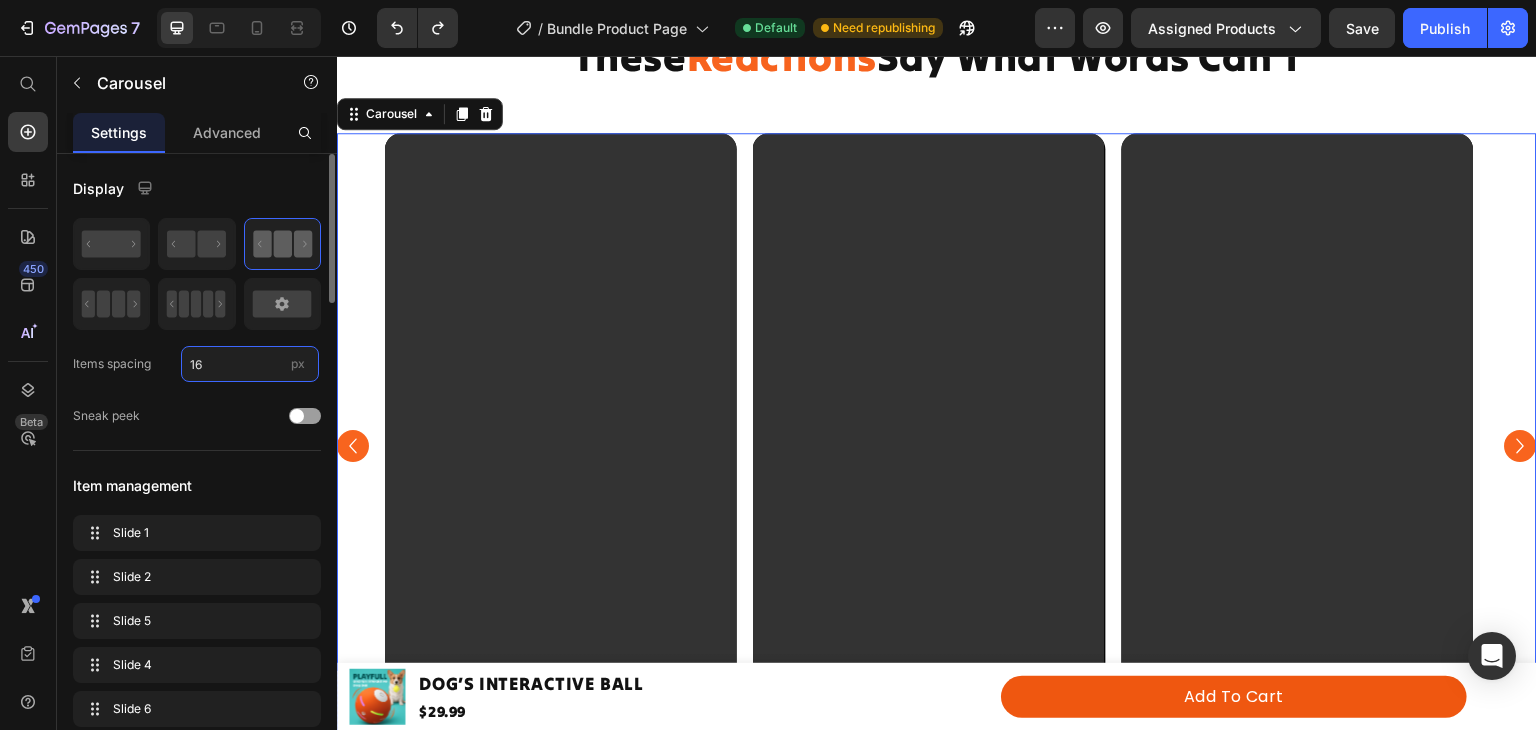 click on "16" at bounding box center [250, 364] 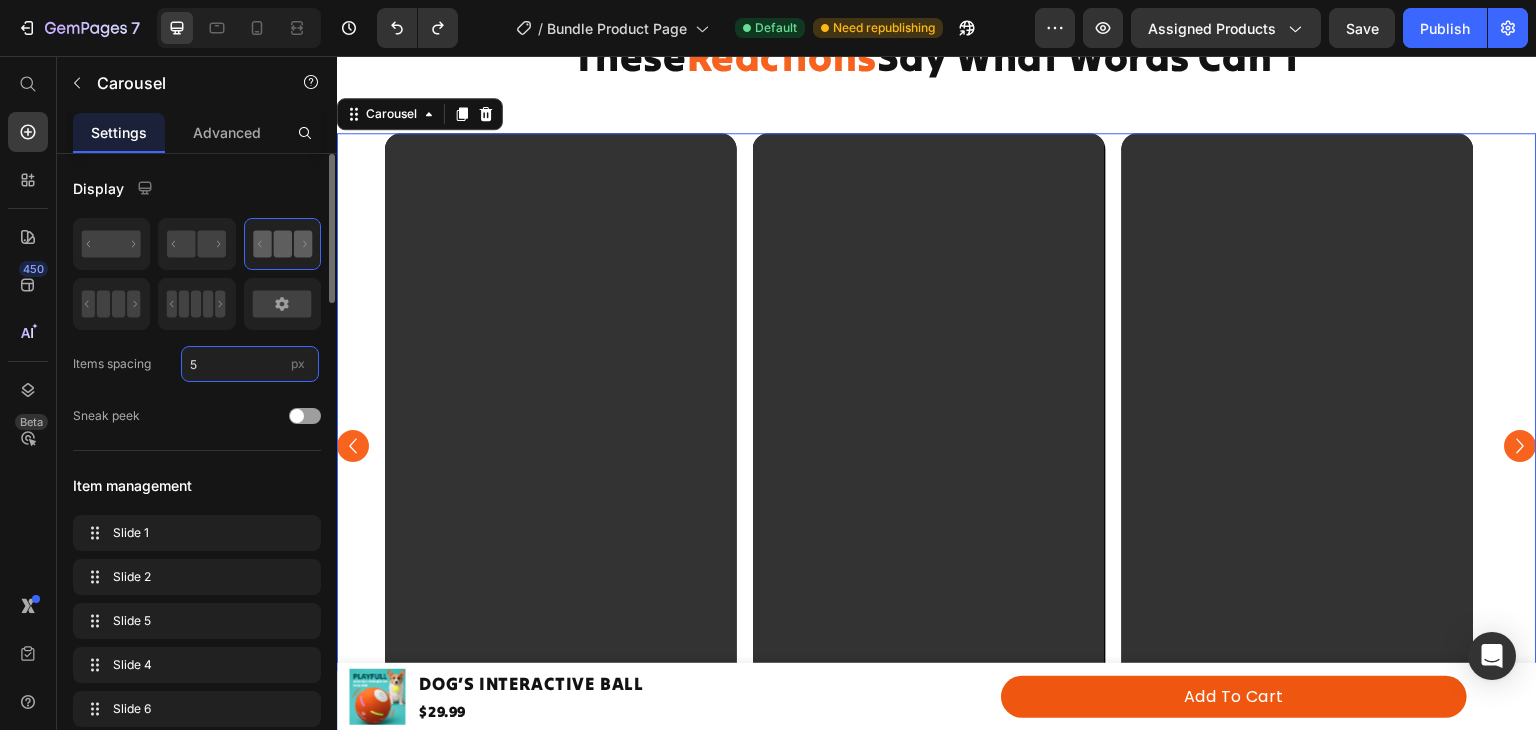 type on "50" 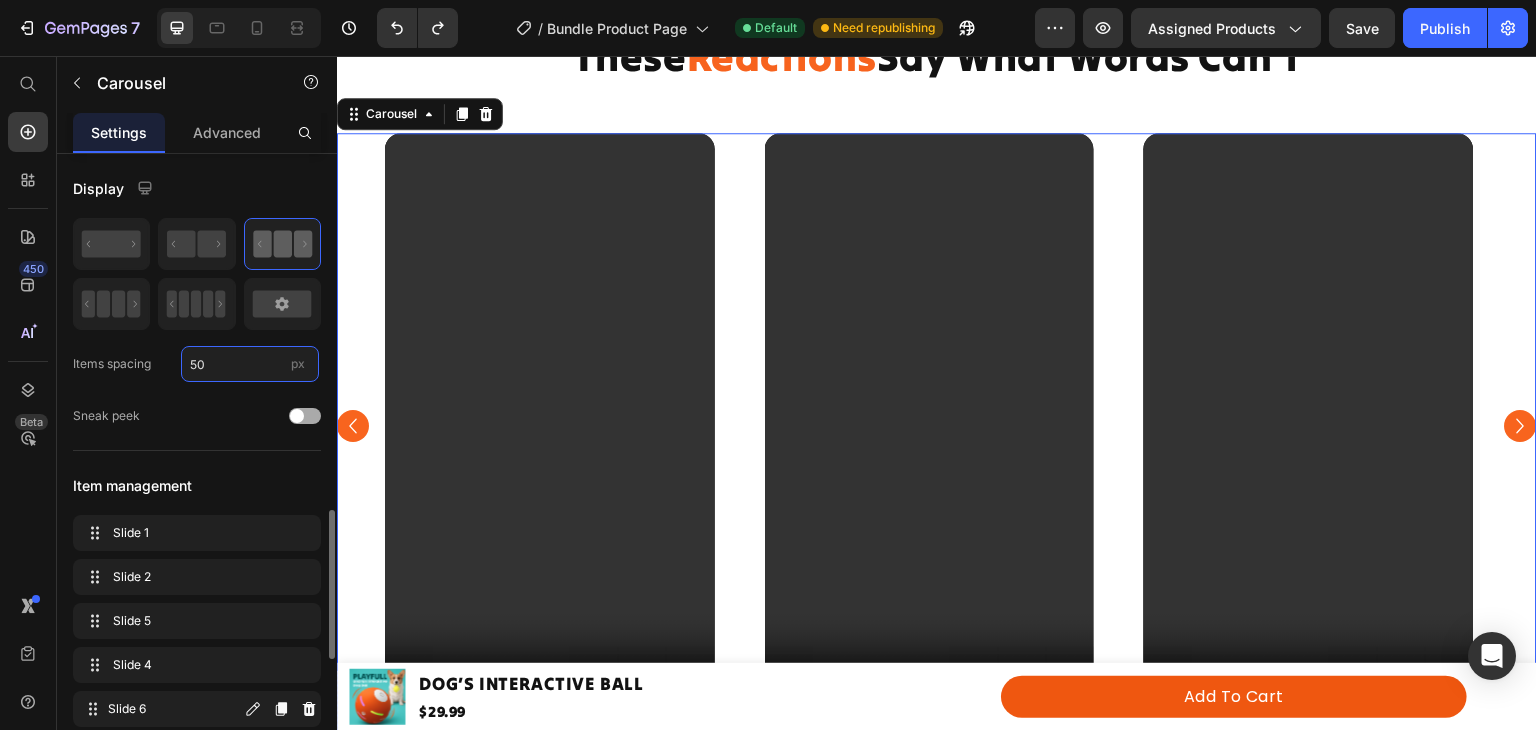 scroll, scrollTop: 289, scrollLeft: 0, axis: vertical 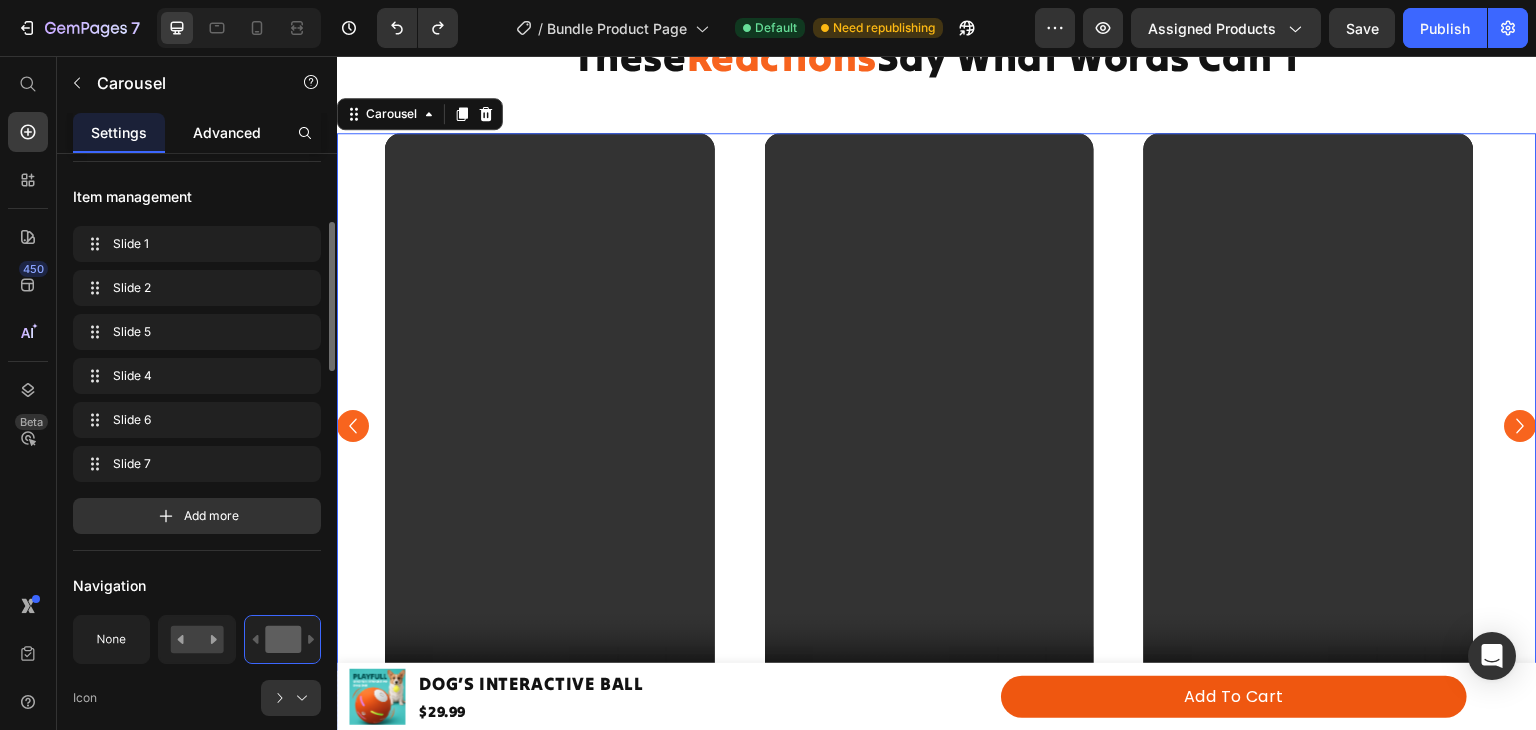 click on "Advanced" 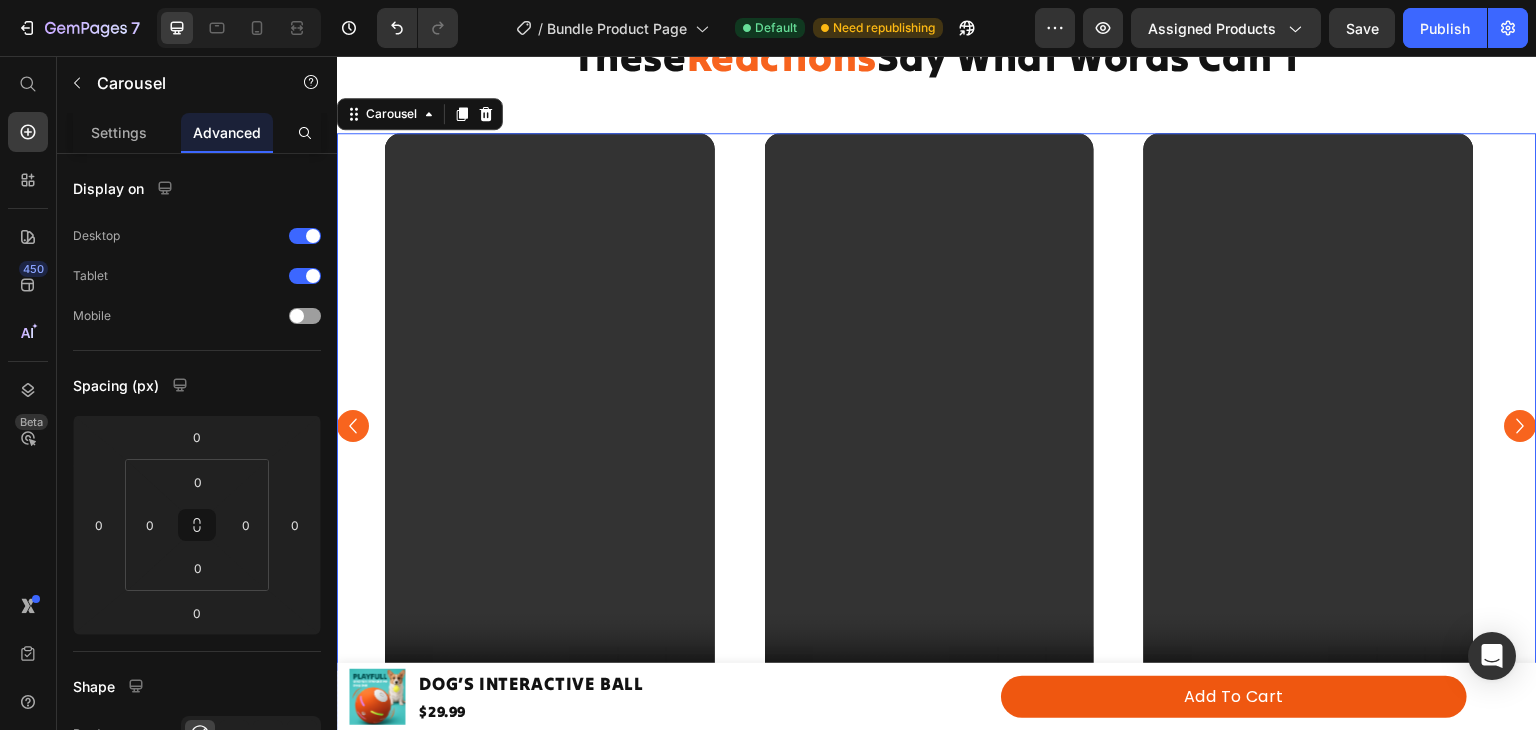 scroll, scrollTop: 408, scrollLeft: 0, axis: vertical 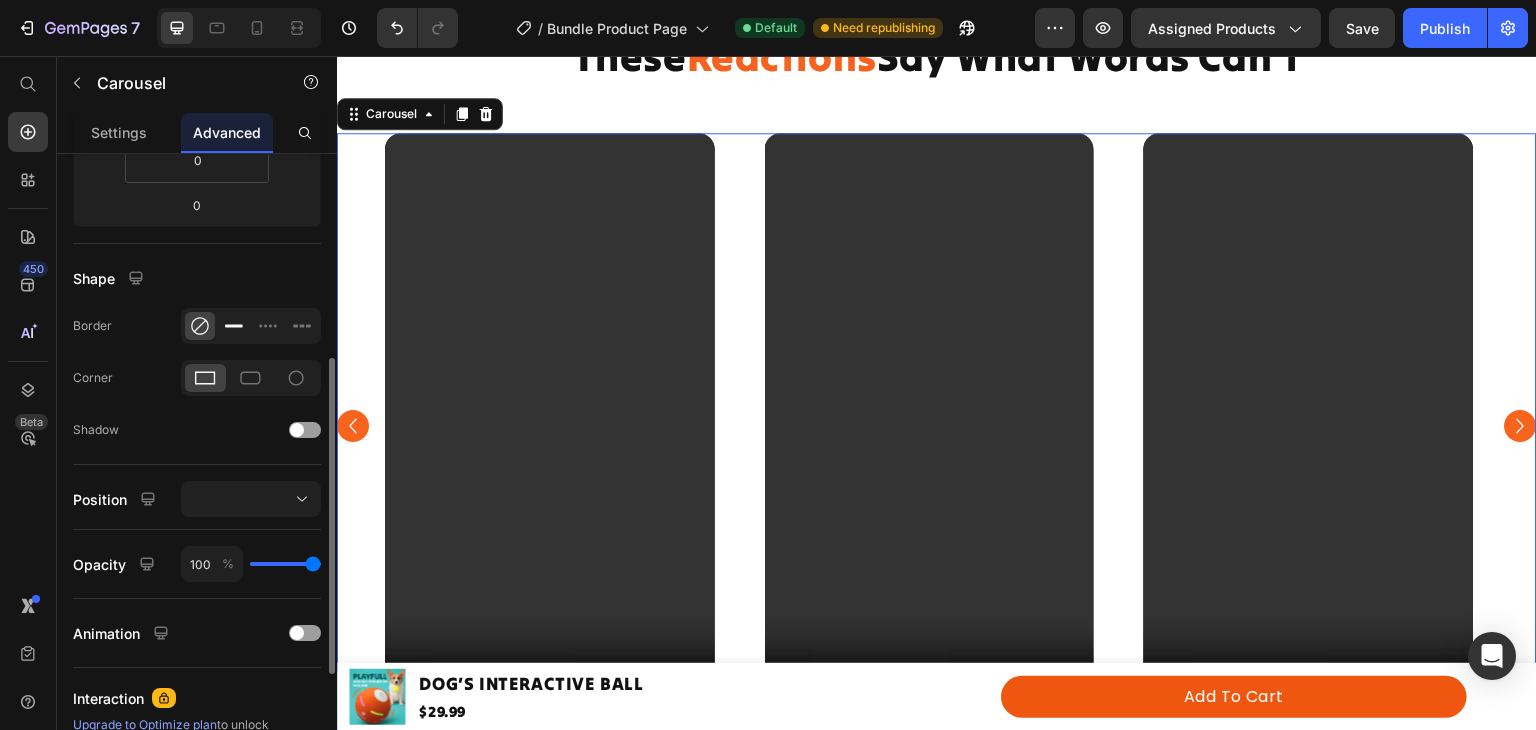 click 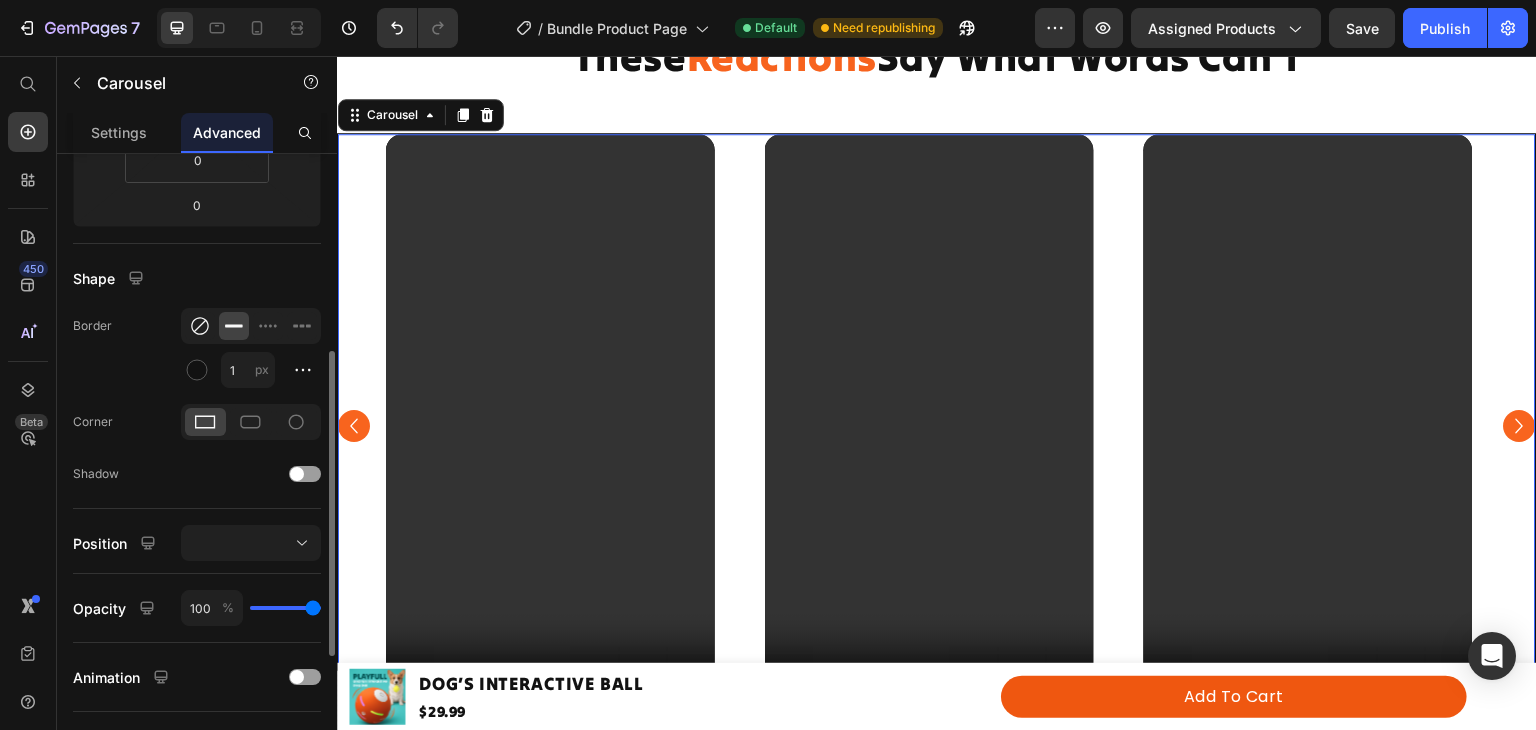 click 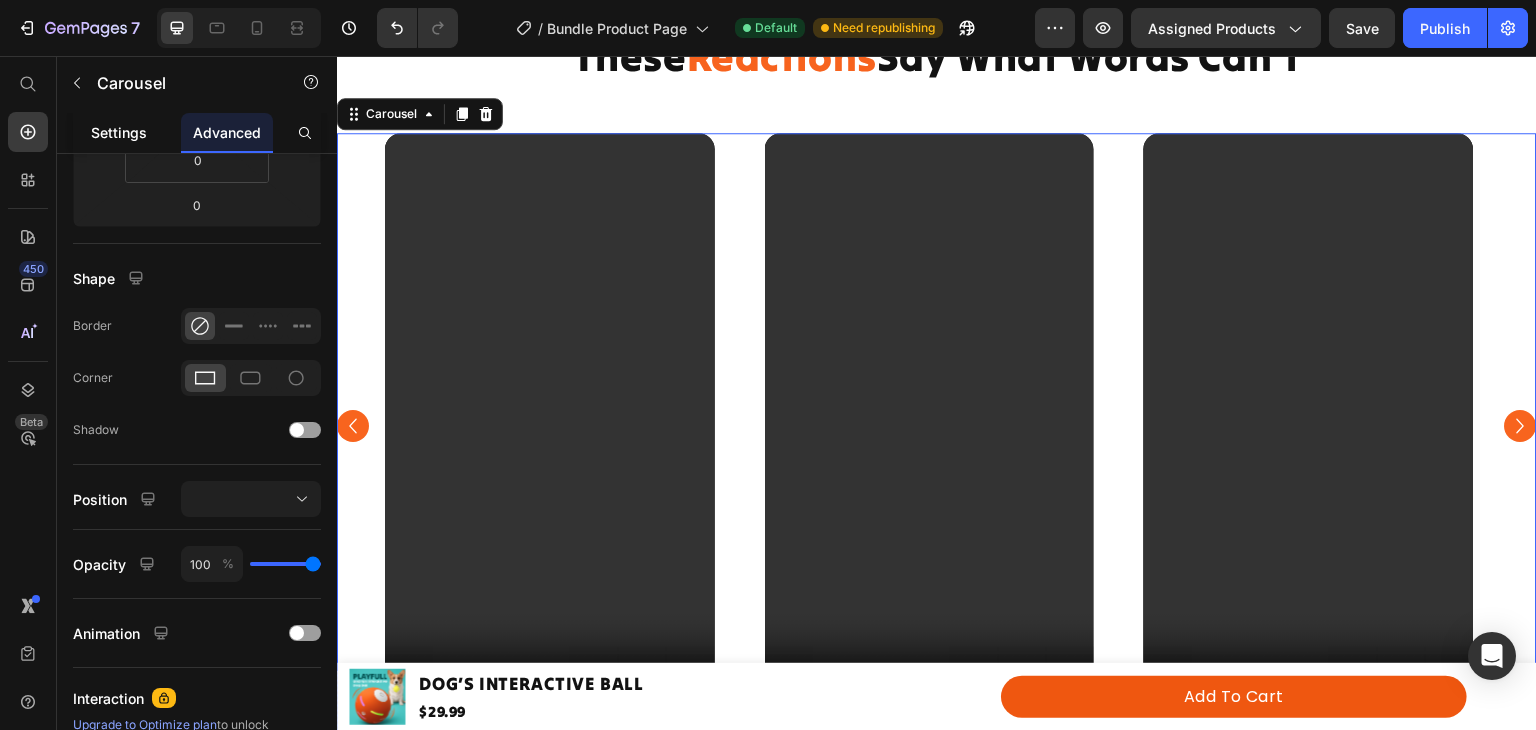 click on "Settings" at bounding box center [119, 132] 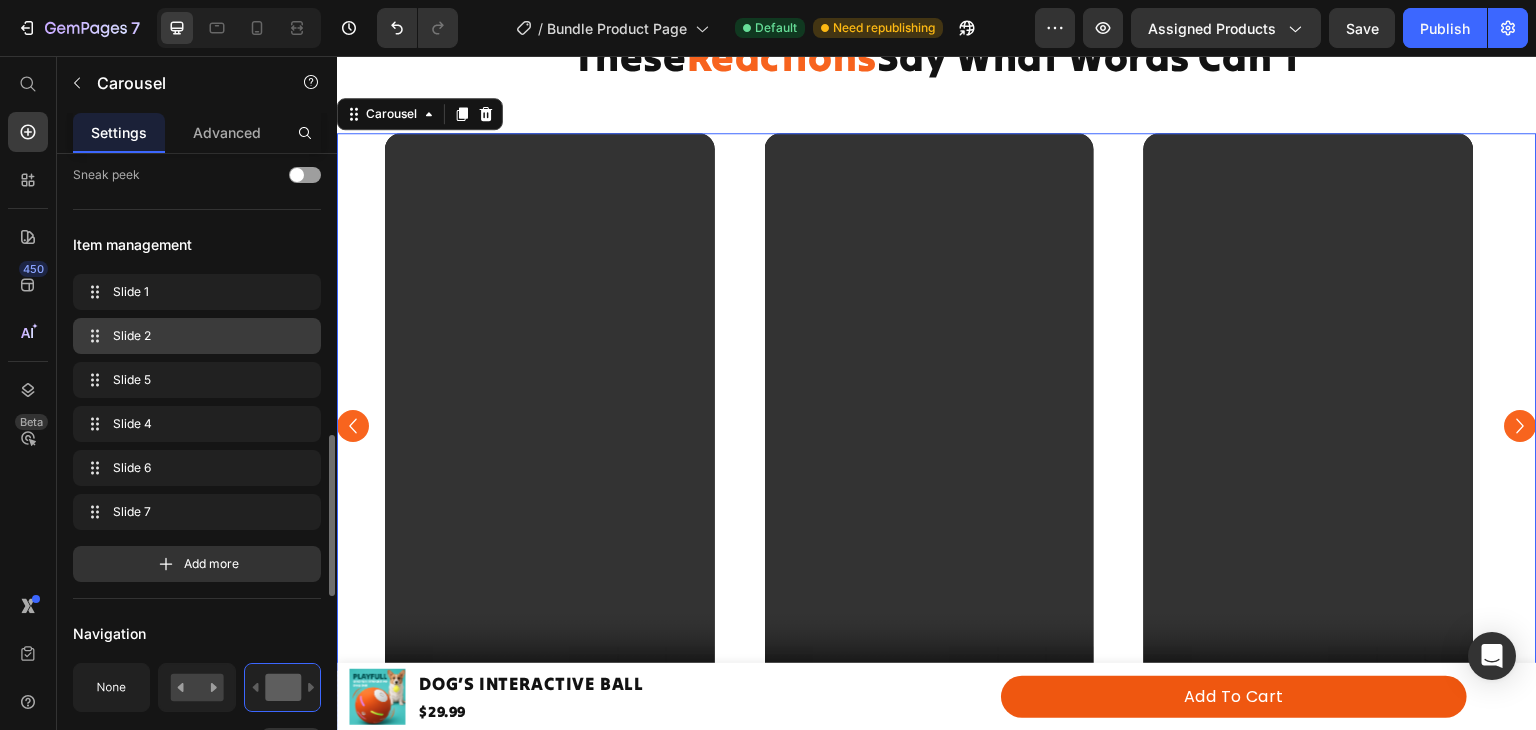 scroll, scrollTop: 462, scrollLeft: 0, axis: vertical 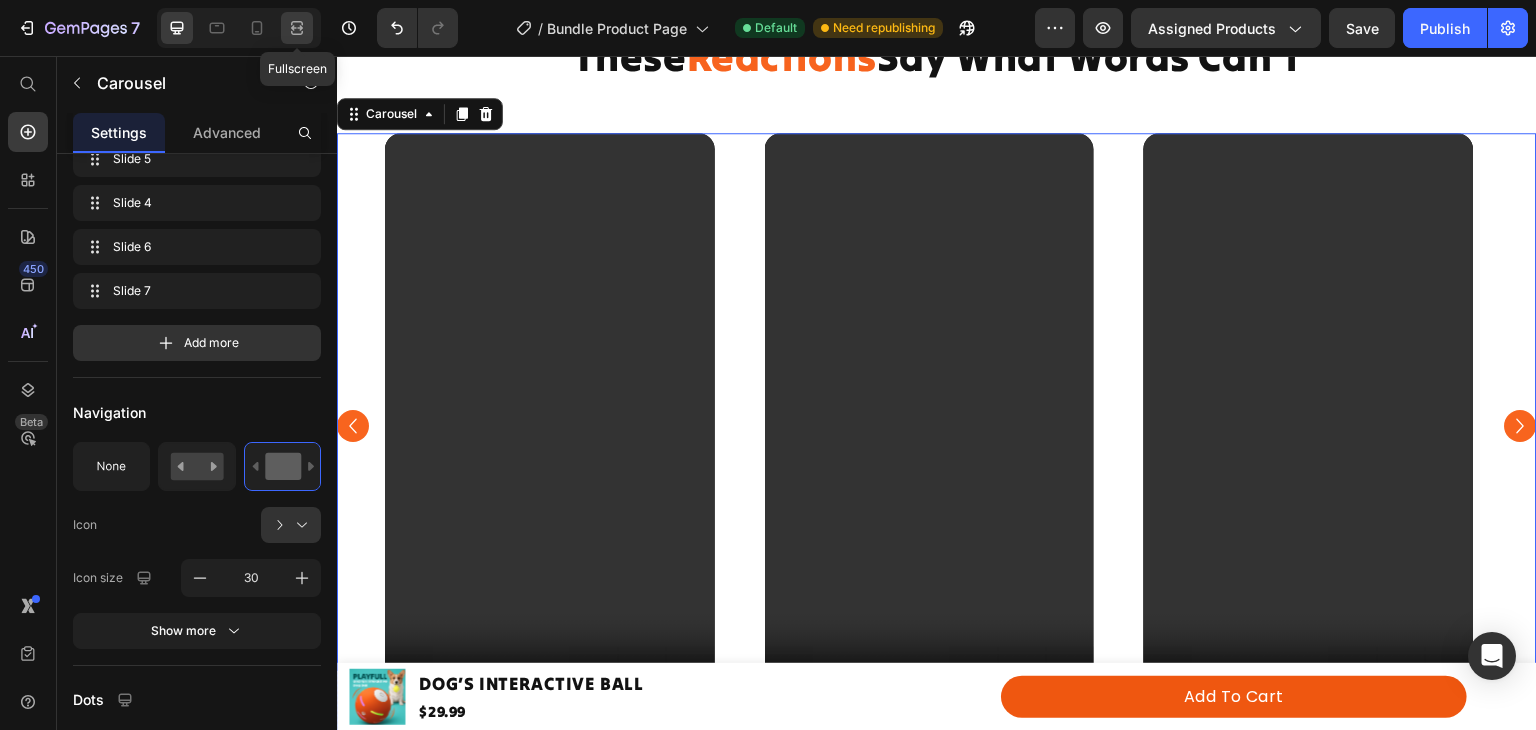 click 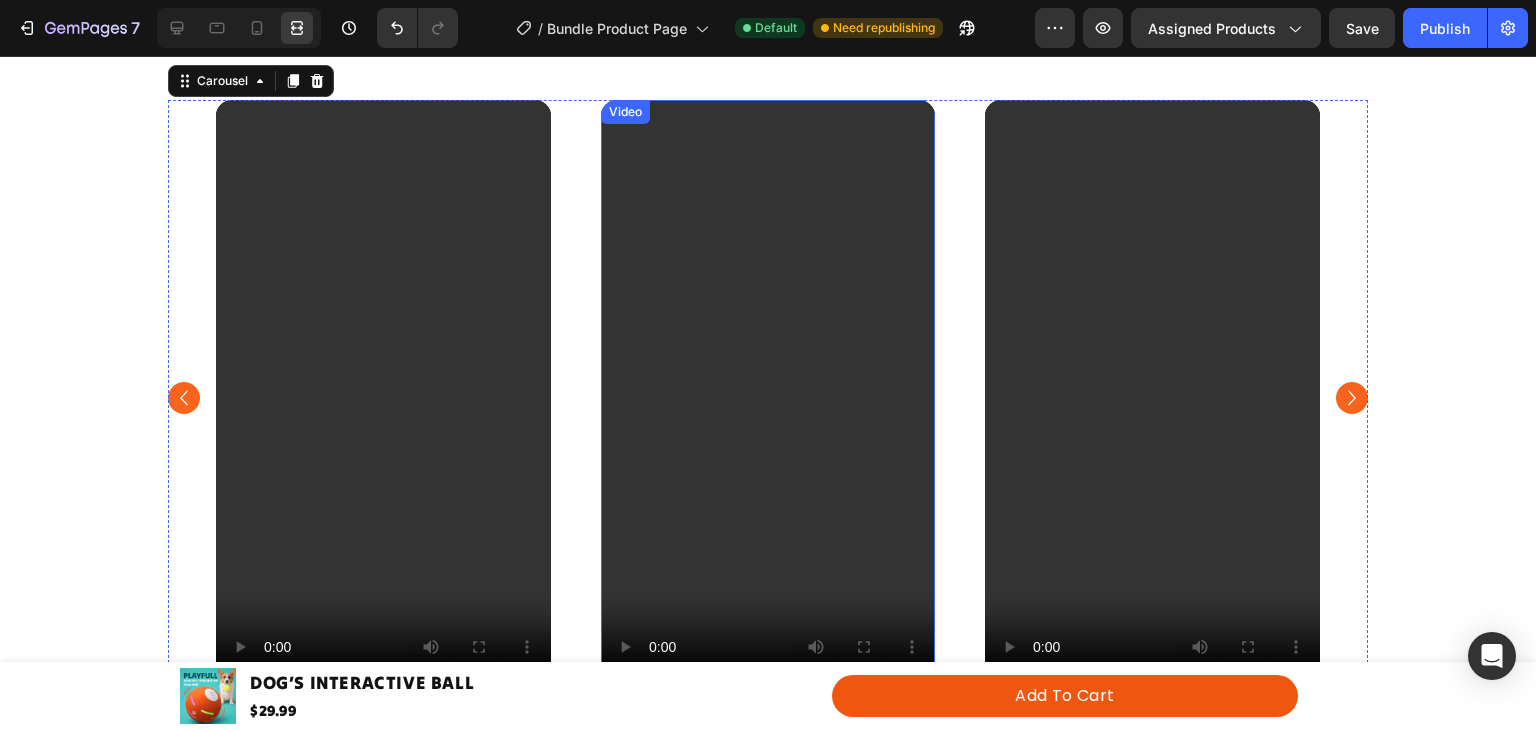 scroll, scrollTop: 893, scrollLeft: 0, axis: vertical 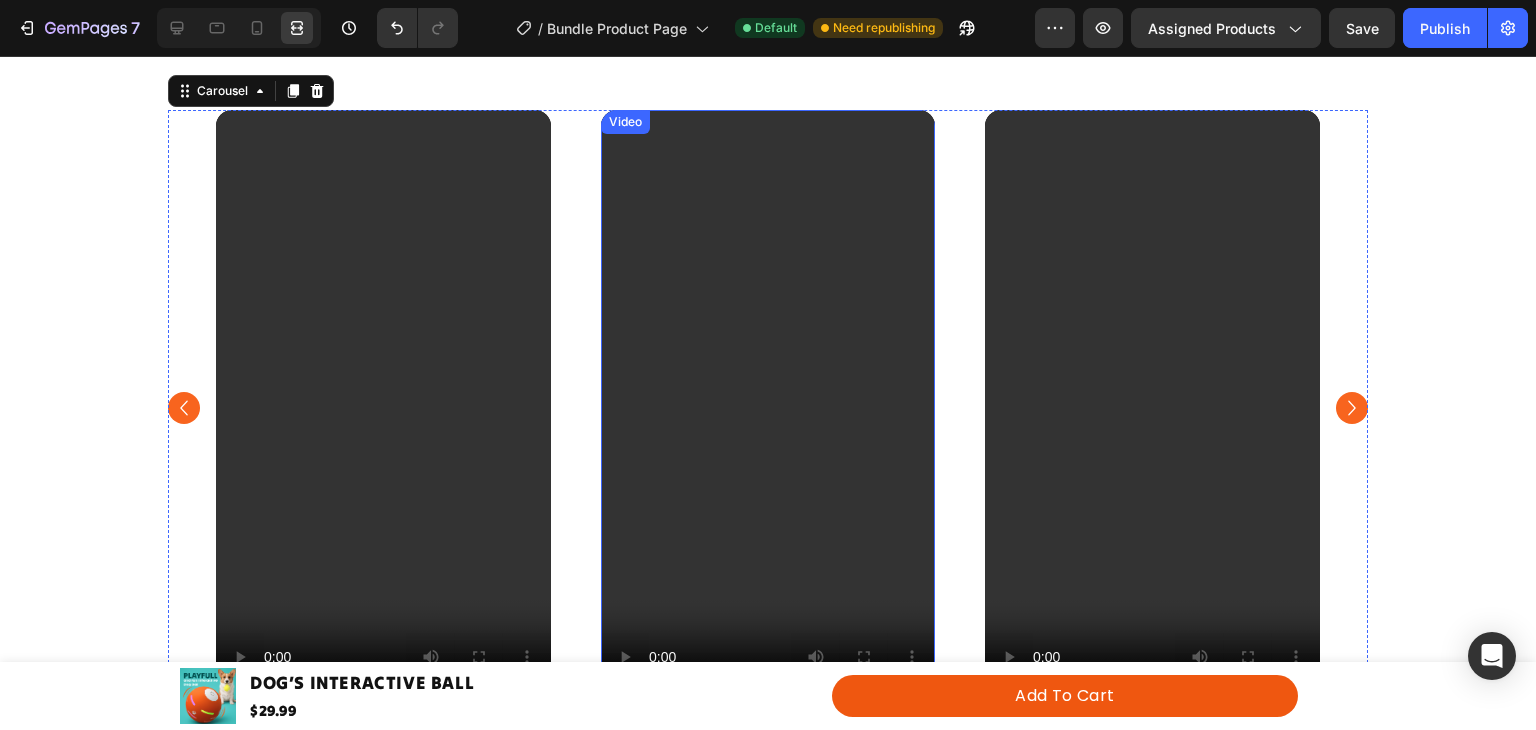 click at bounding box center [768, 407] 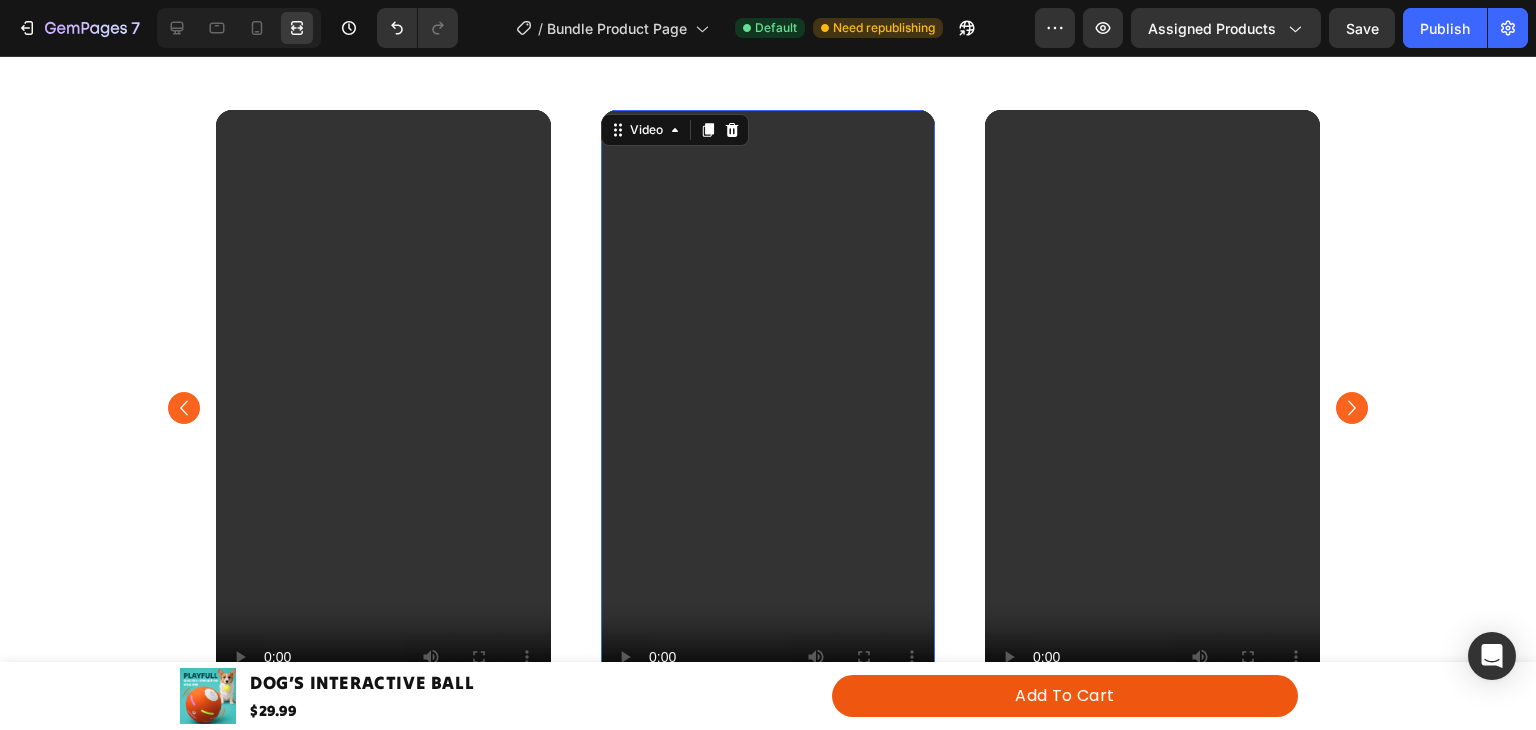 scroll, scrollTop: 0, scrollLeft: 0, axis: both 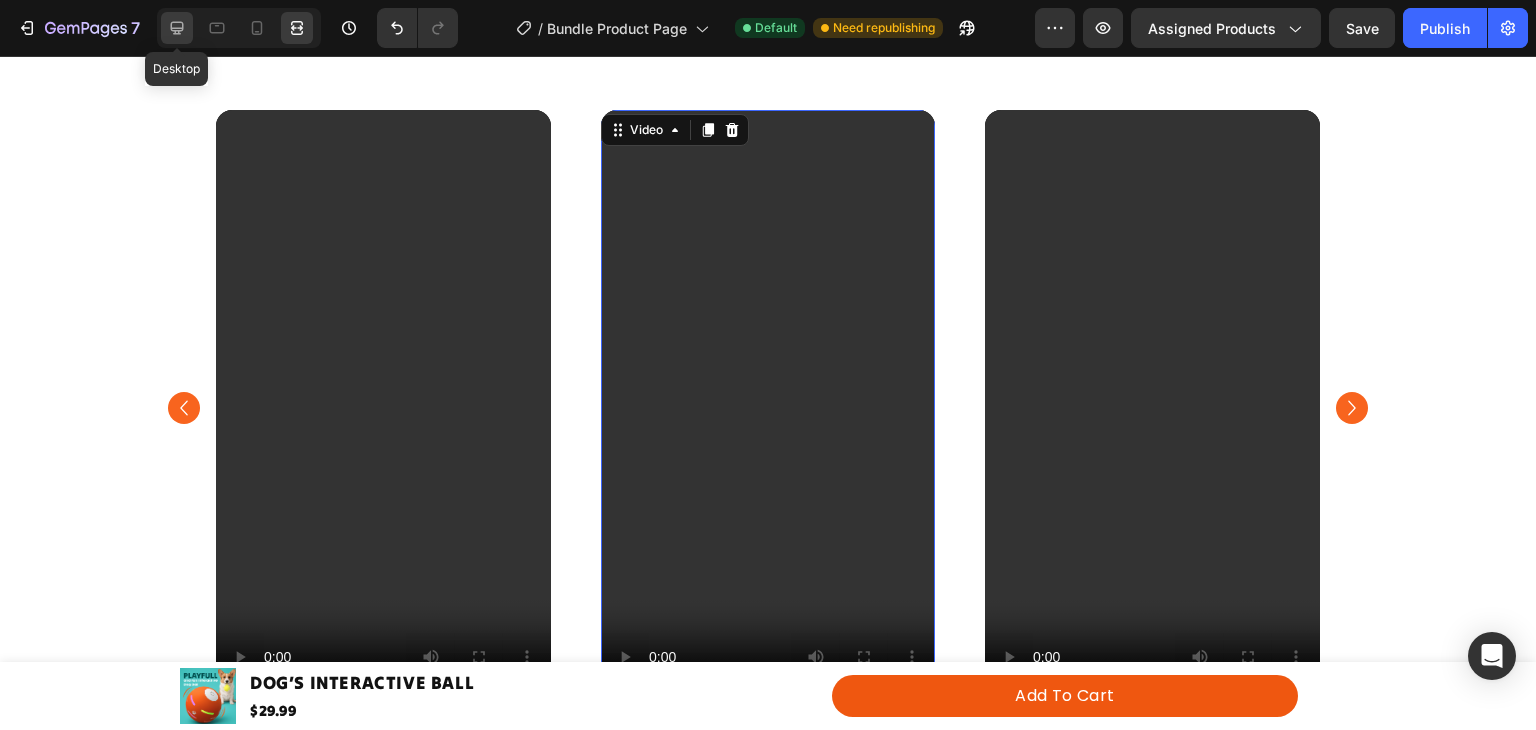 click 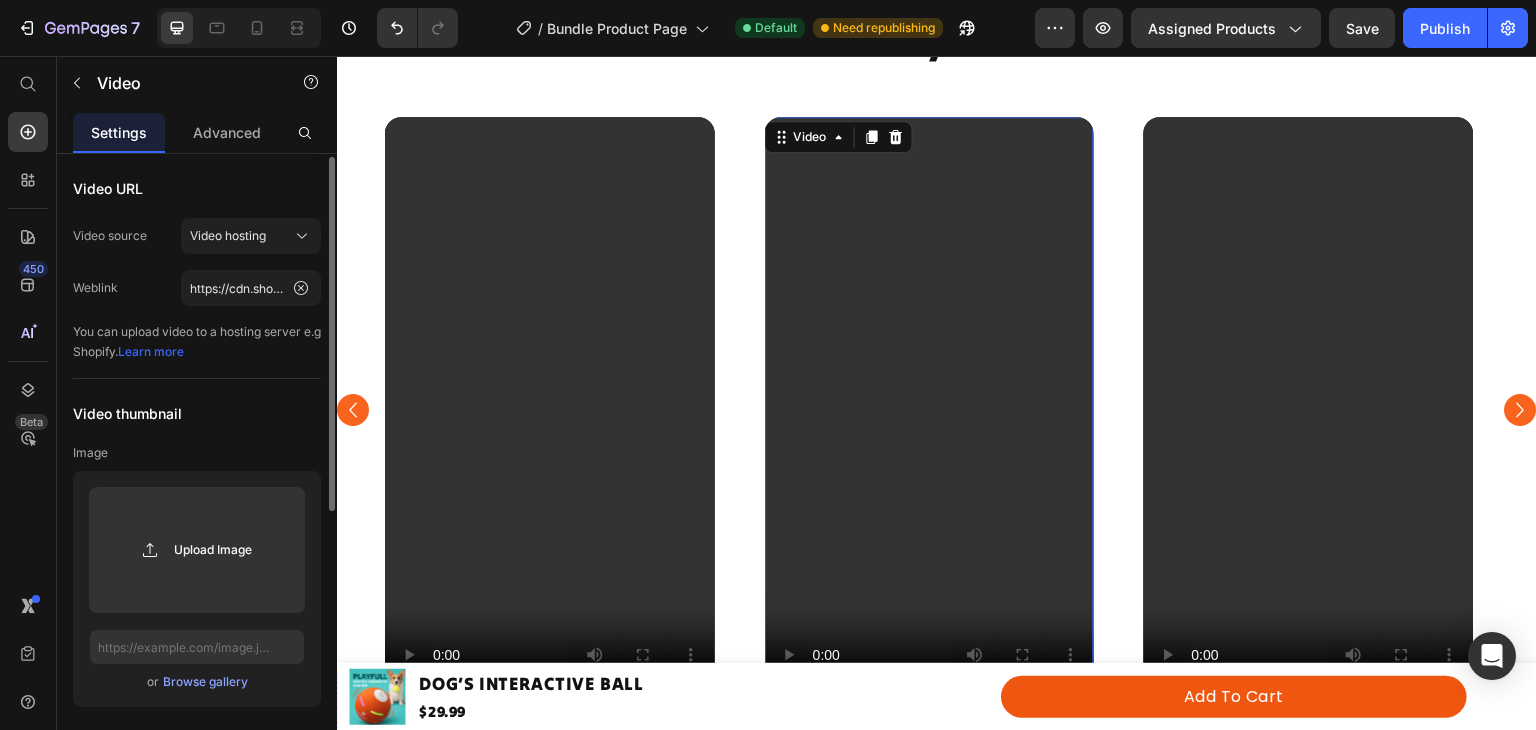 scroll, scrollTop: 496, scrollLeft: 0, axis: vertical 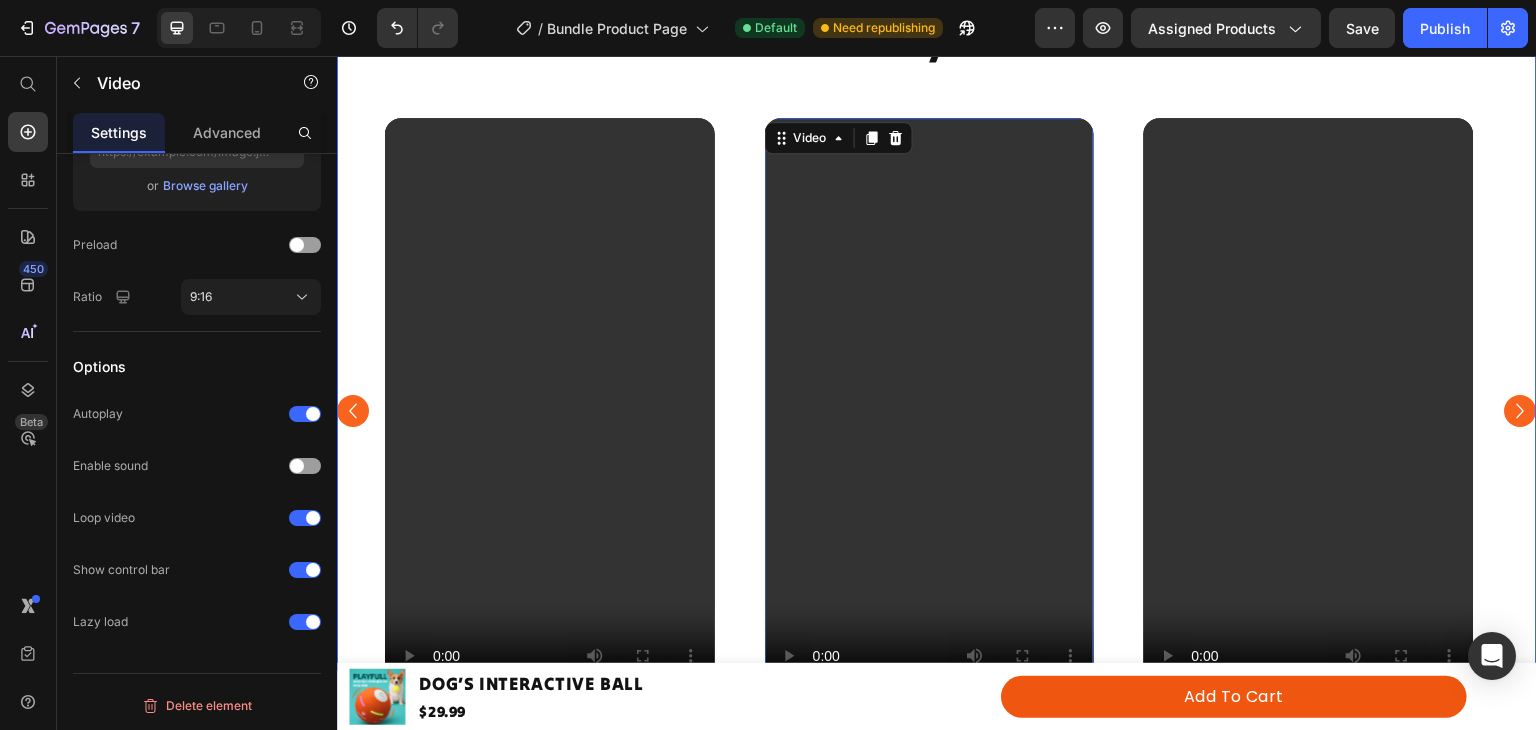 click on "These  Reactions  Say What Words Can’t Heading
Video Video Video Video Video Video
Carousel
Video Video   0 Video Video Video Video
Carousel" at bounding box center [937, 369] 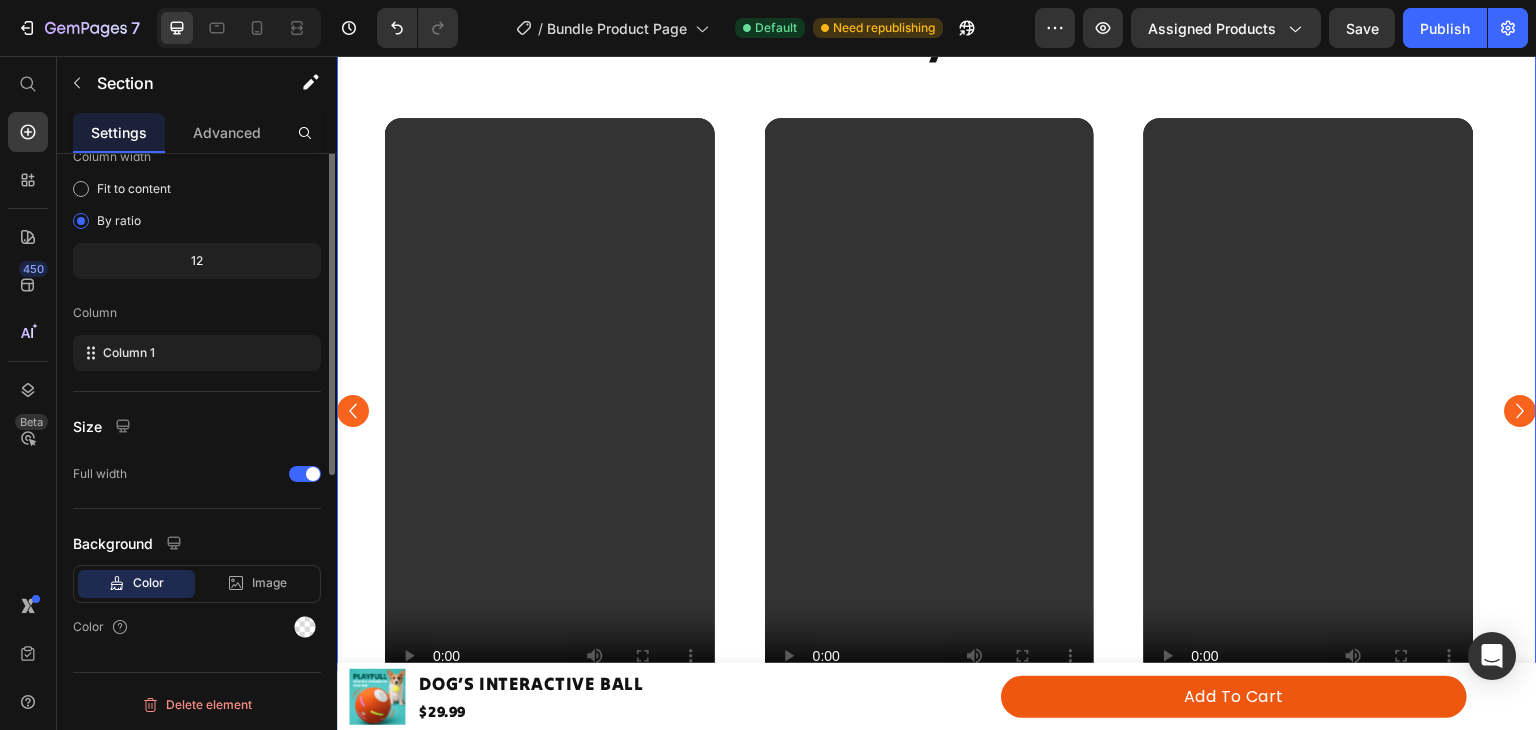 scroll, scrollTop: 0, scrollLeft: 0, axis: both 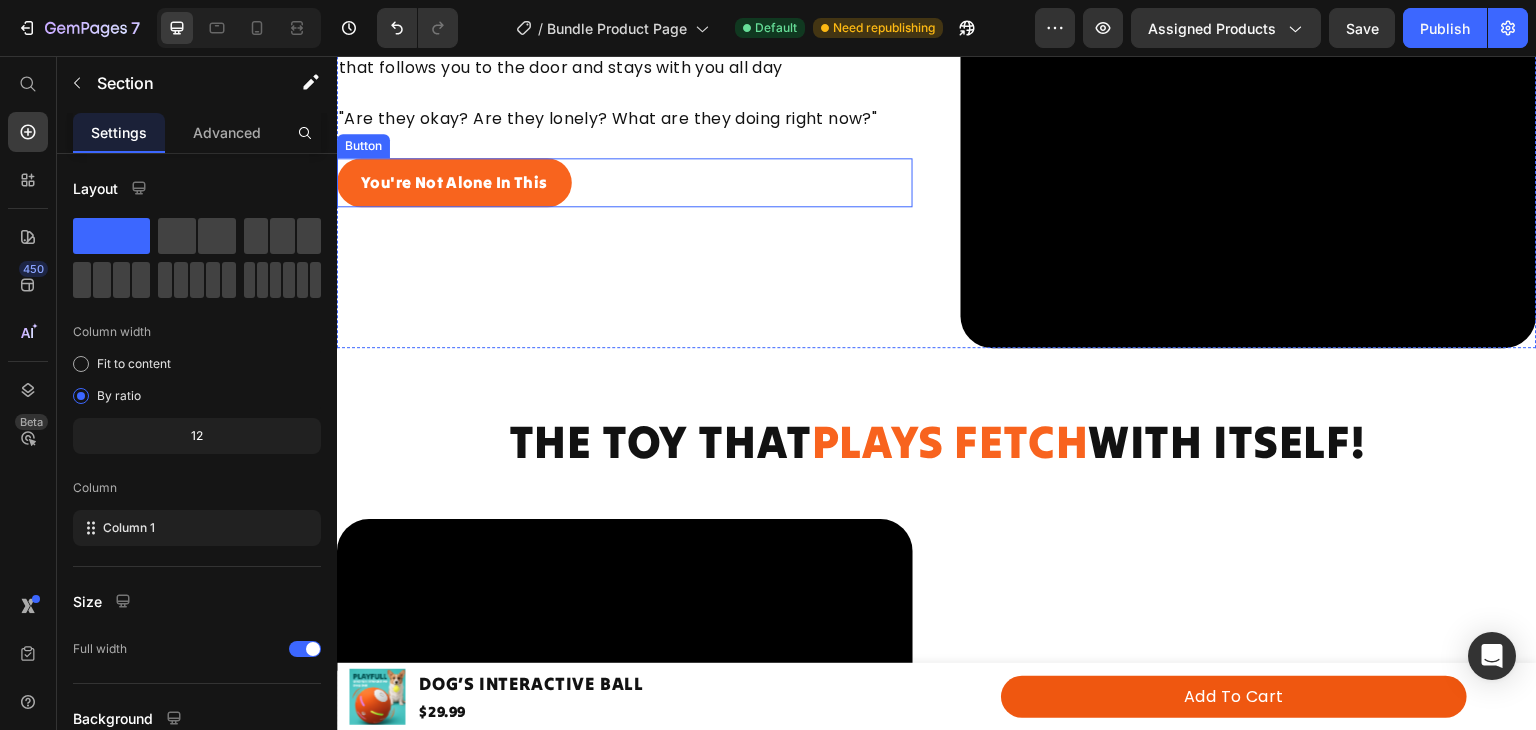 click on "you're not alone in this Button" at bounding box center (625, 183) 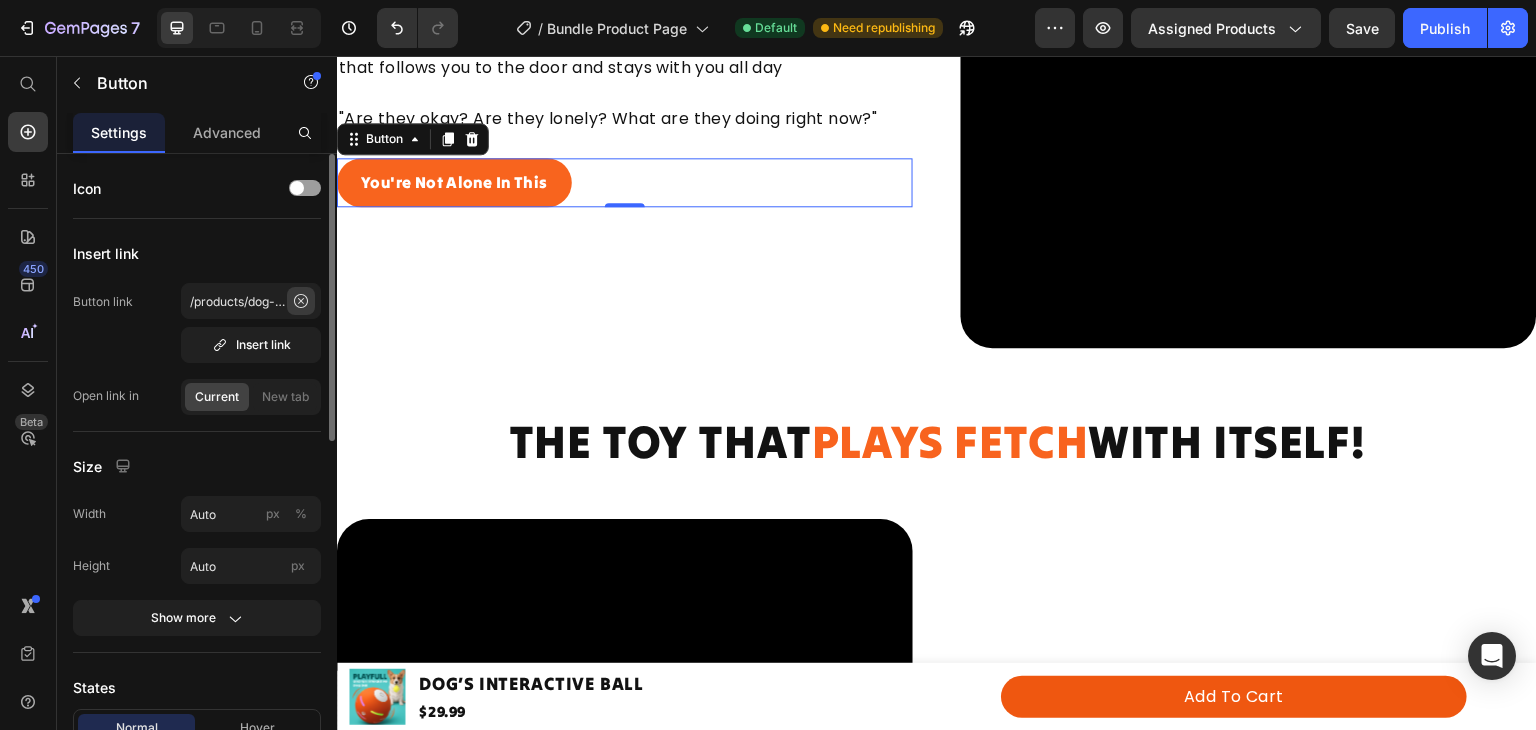 click 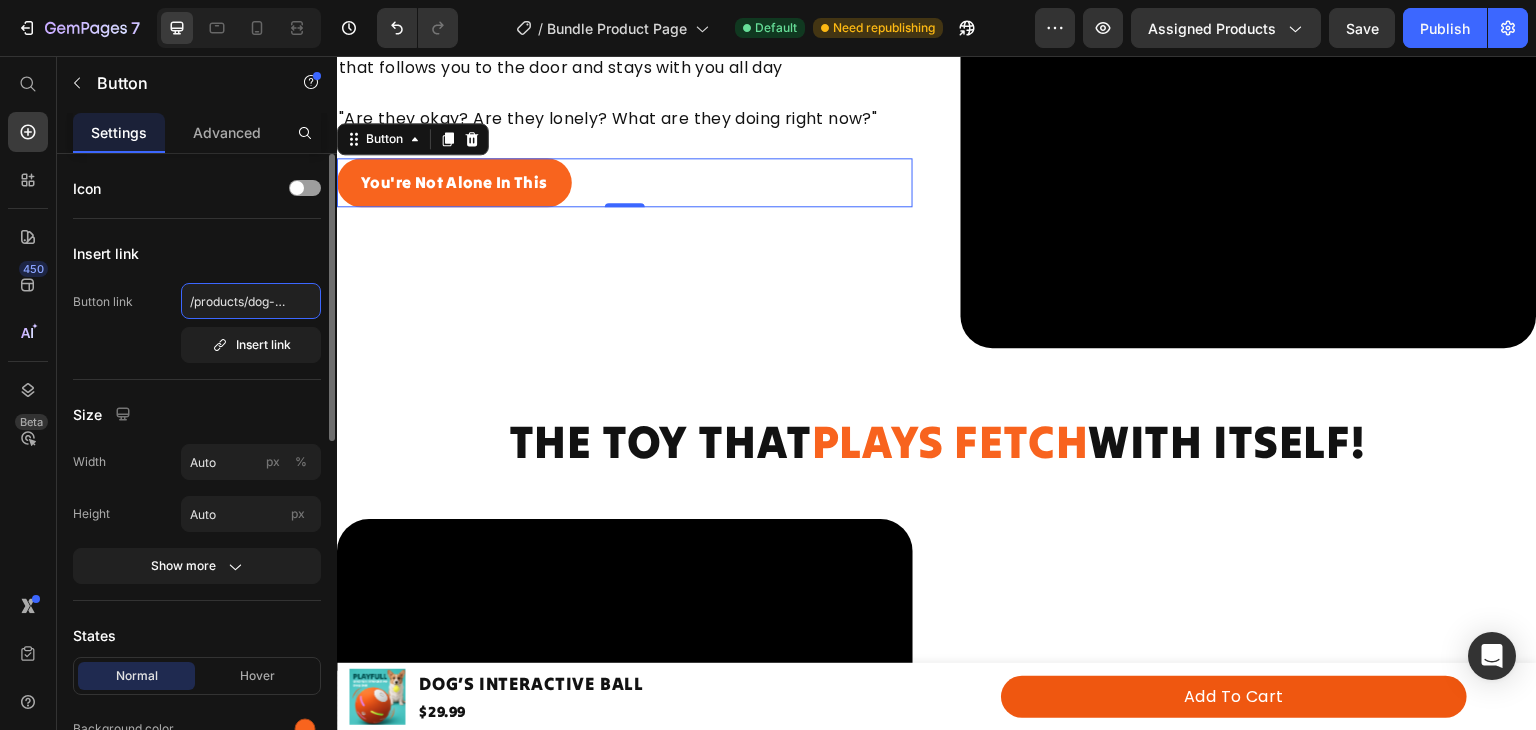 type 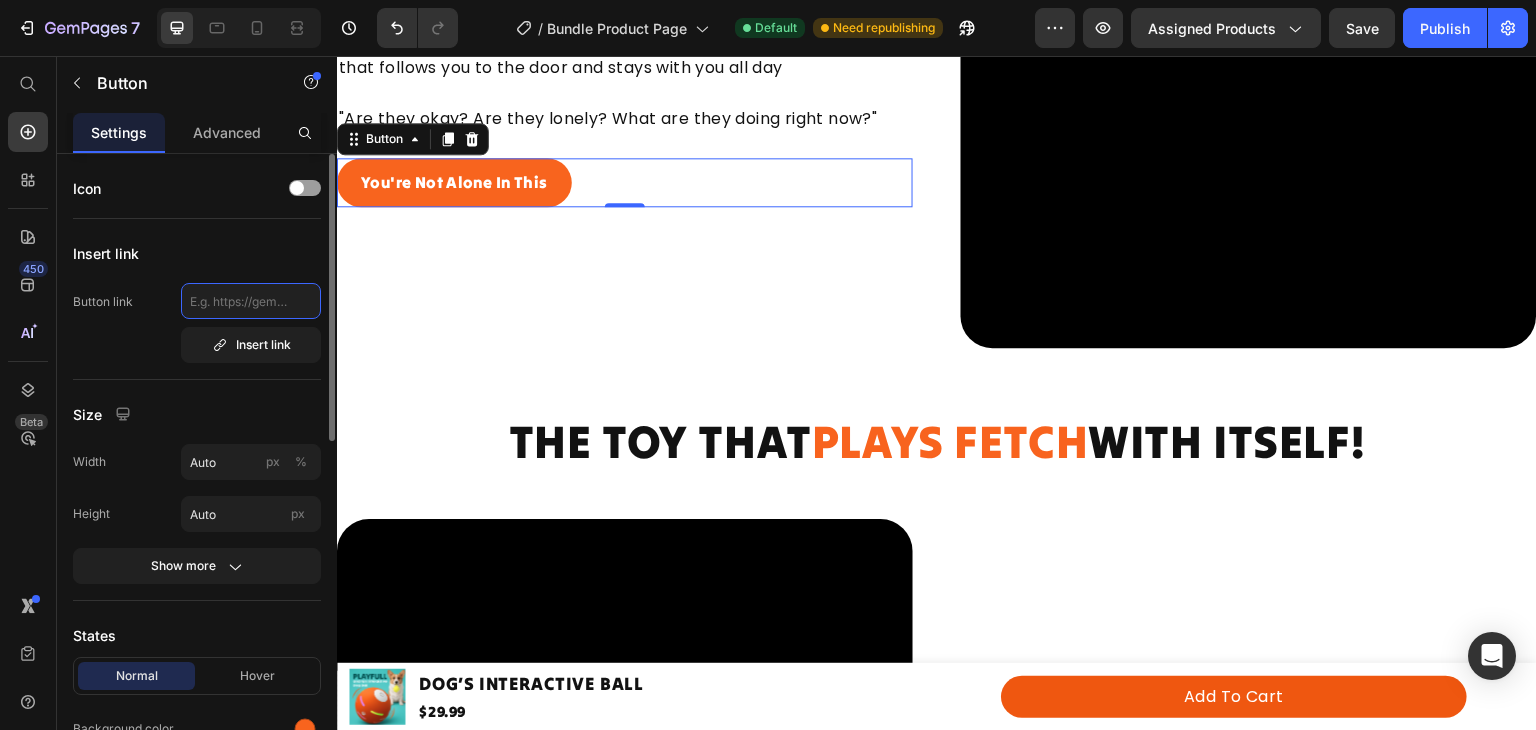scroll, scrollTop: 0, scrollLeft: 0, axis: both 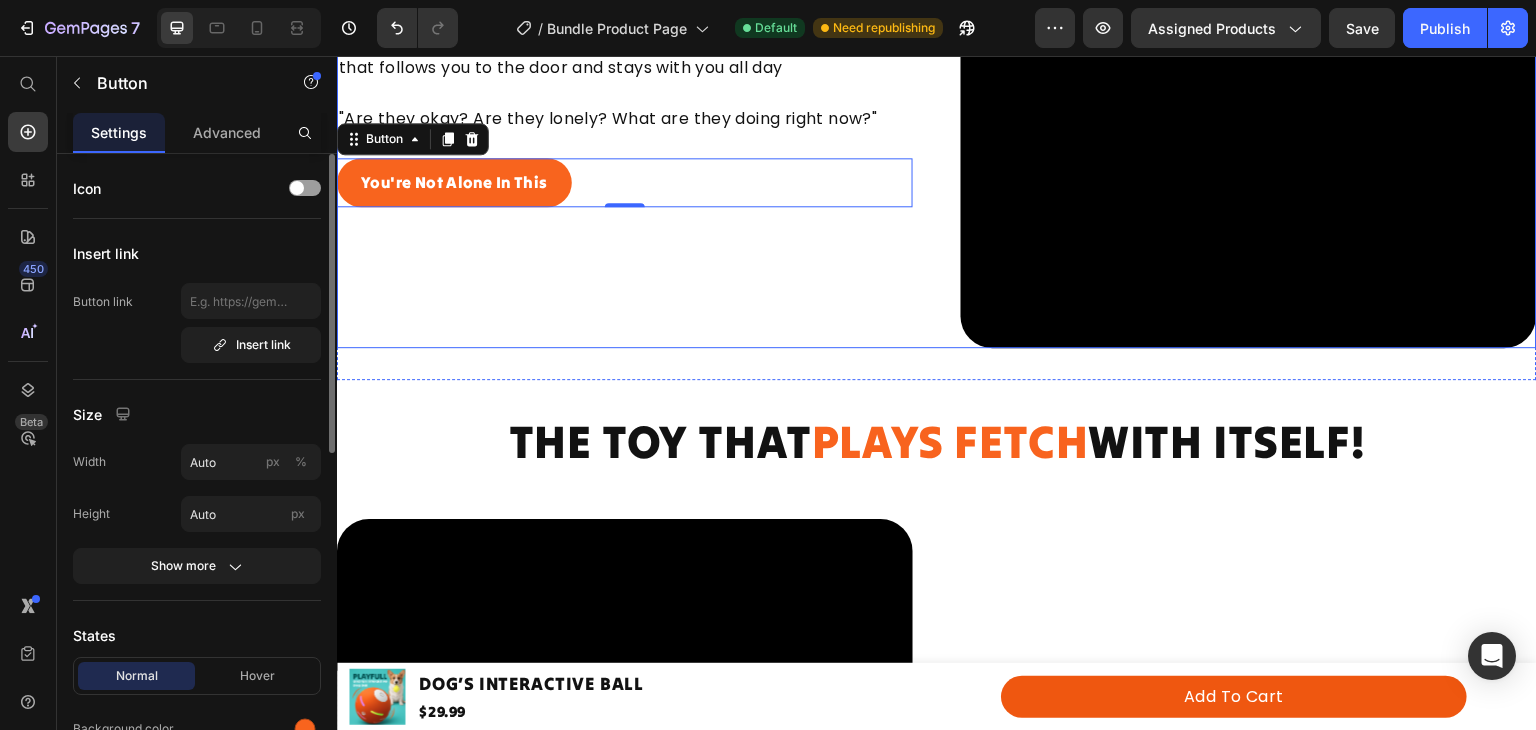 click on "Your Dog Feels Alone When You Leave Heading You see it in their eyes when you grab your keys. That look. The one that follows you to the door and stays with you all day   "Are they okay? Are they lonely? What are they doing right now?" Text Block you're not alone in this Button   0" at bounding box center [625, 60] 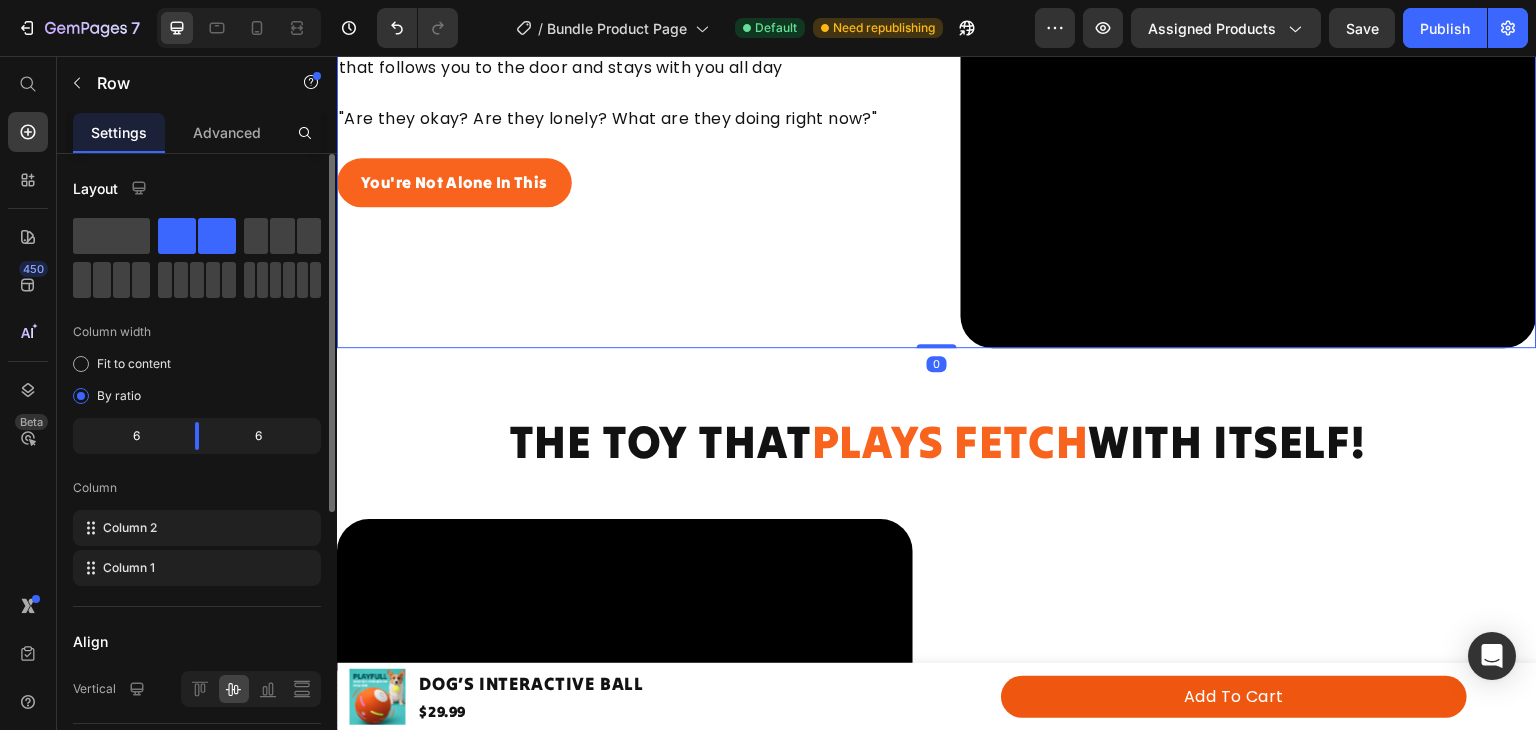 scroll, scrollTop: 1477, scrollLeft: 0, axis: vertical 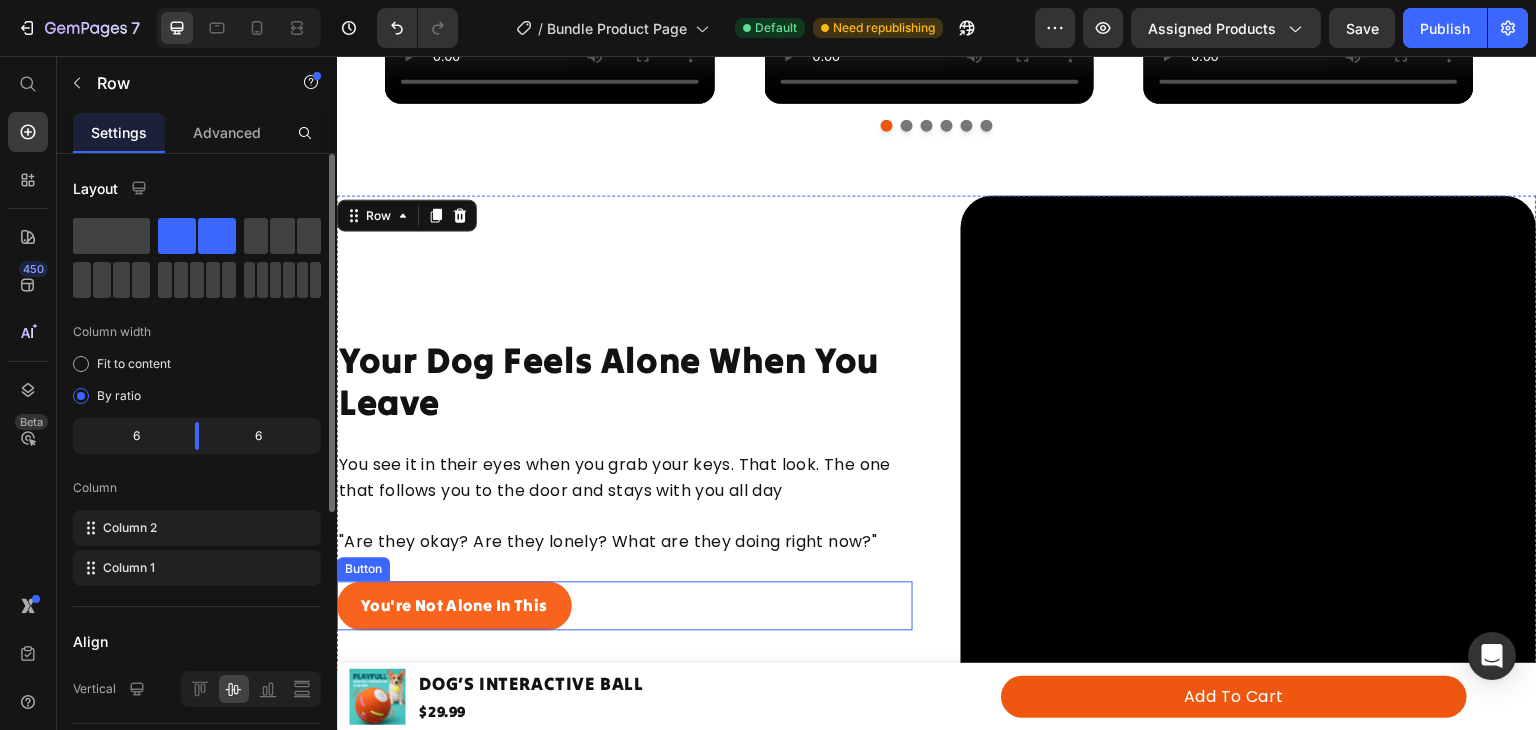 click on "you're not alone in this Button" at bounding box center (625, 606) 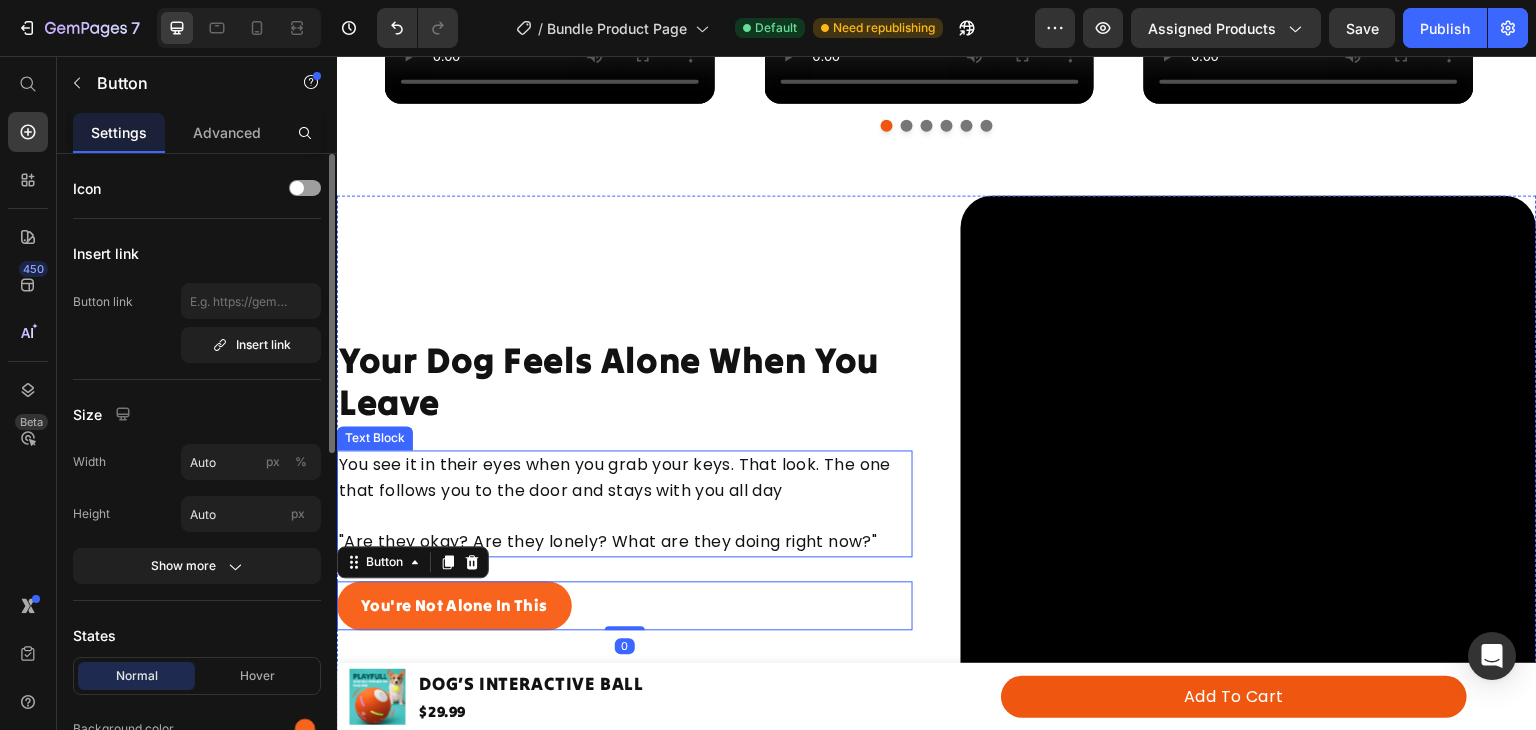 click on ""Are they okay? Are they lonely? What are they doing right now?"" at bounding box center [625, 542] 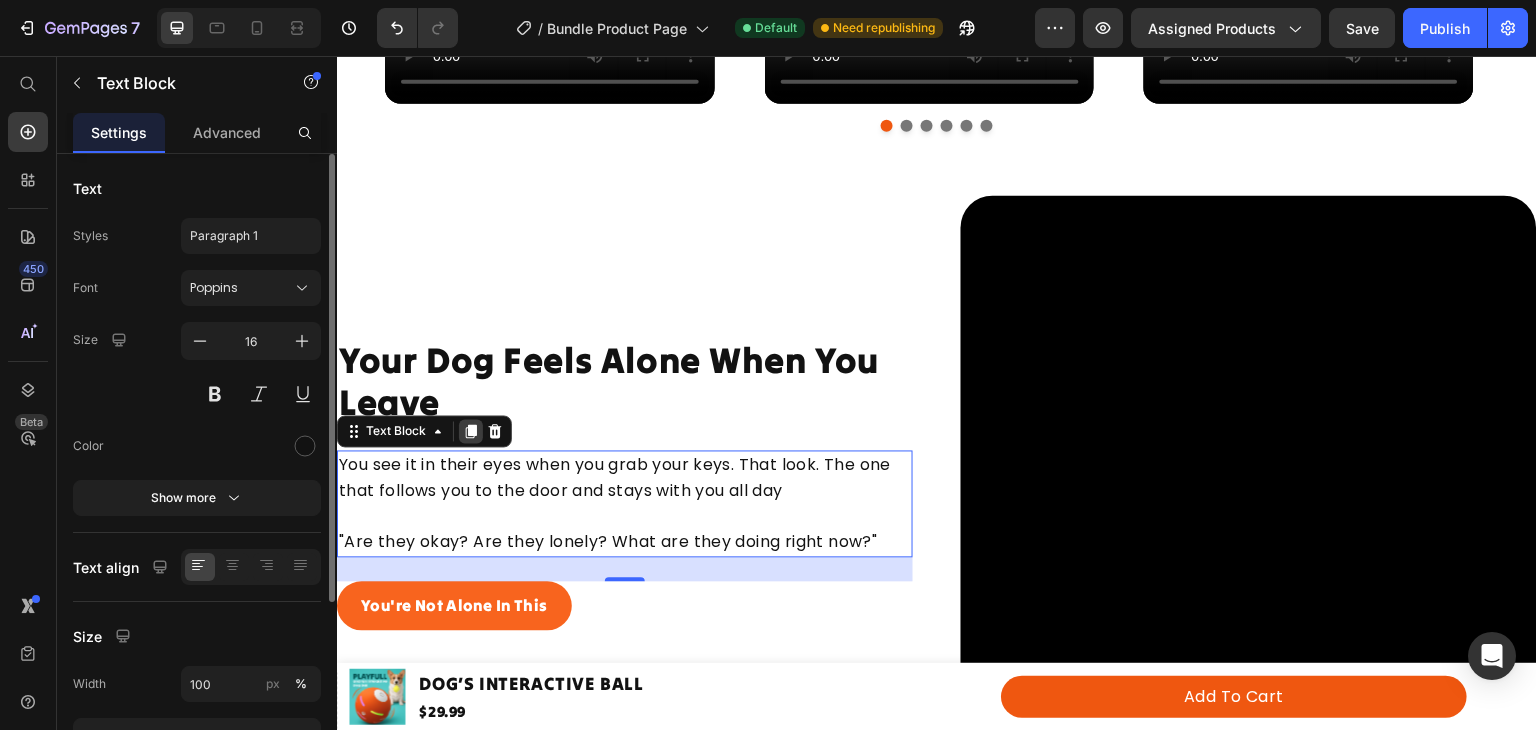 click 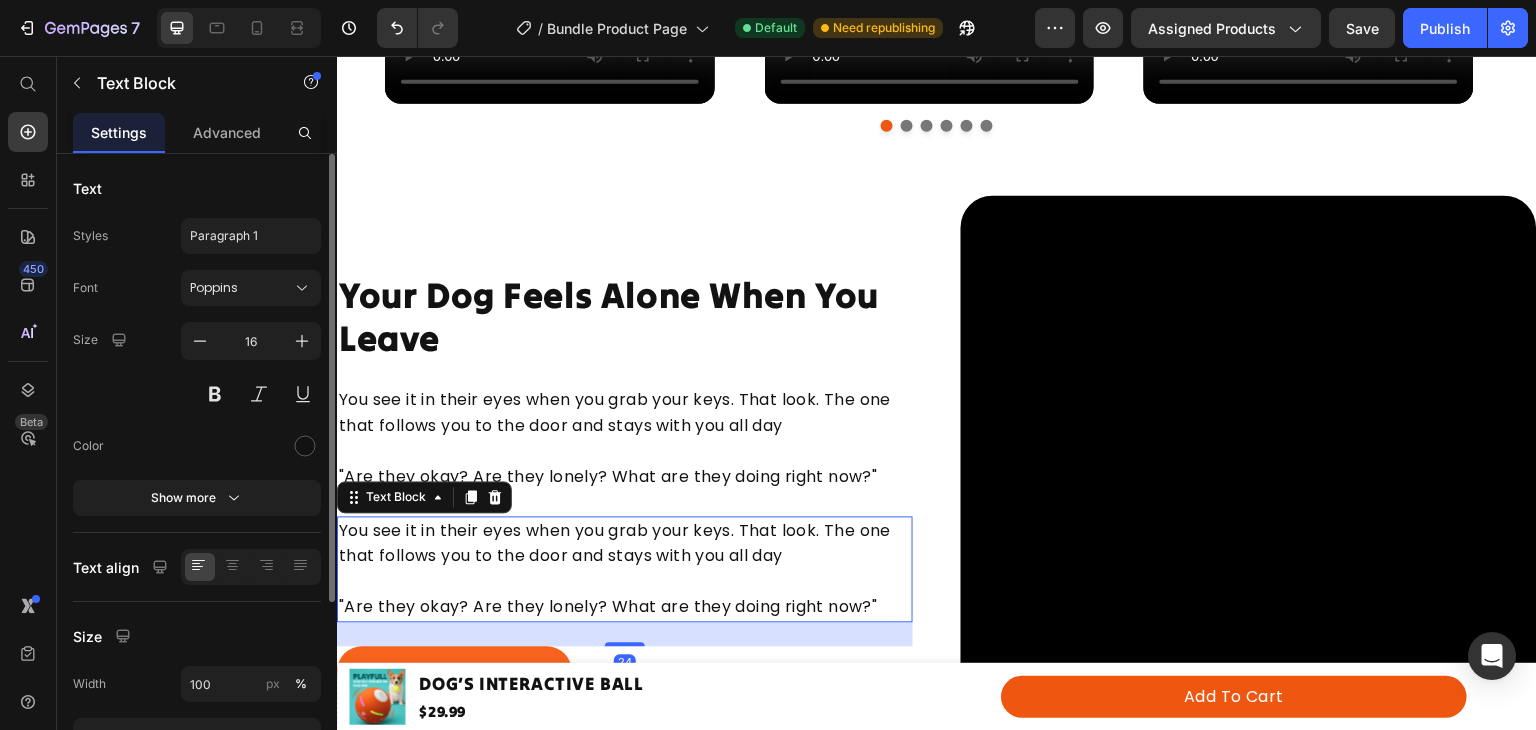 scroll, scrollTop: 1592, scrollLeft: 0, axis: vertical 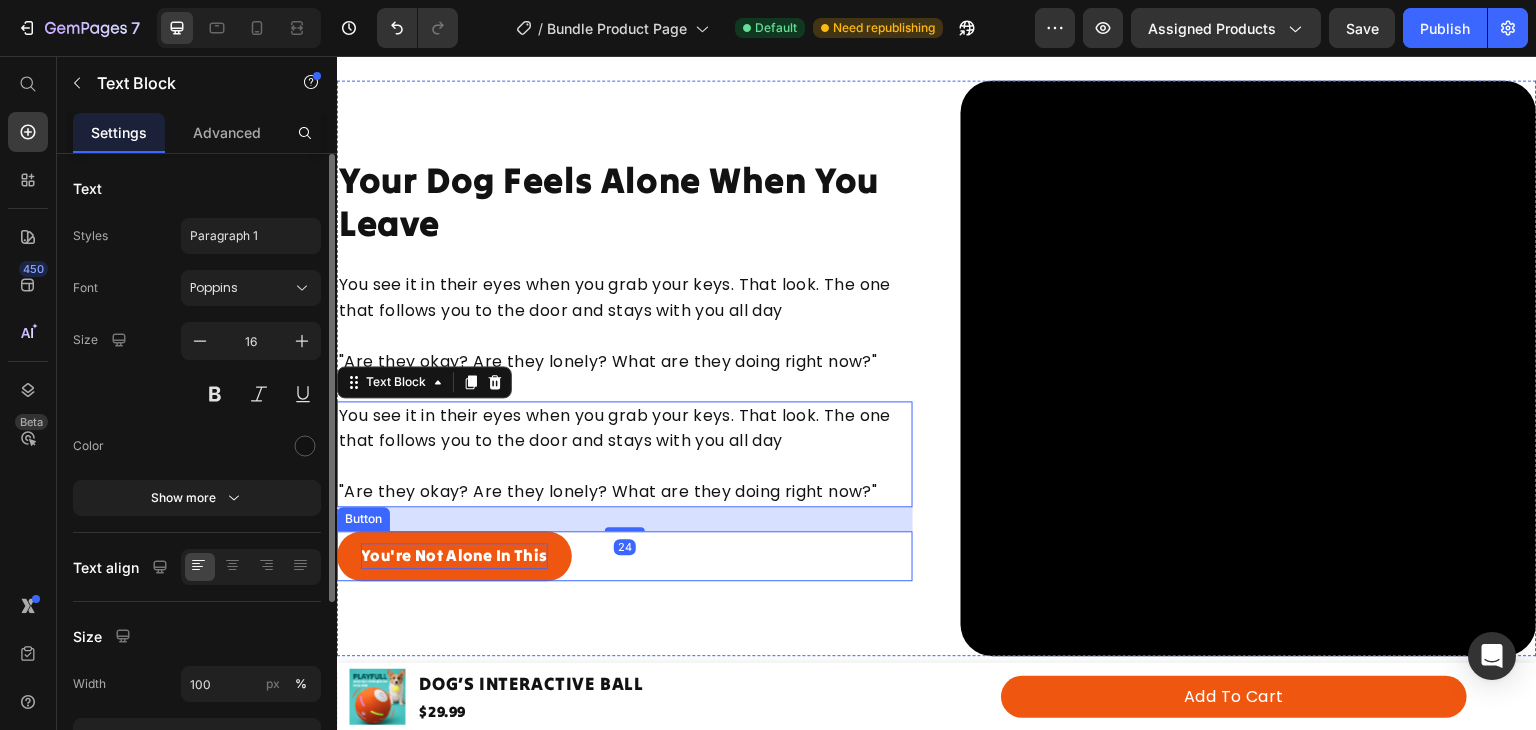 click on "you're not alone in this" at bounding box center [454, 556] 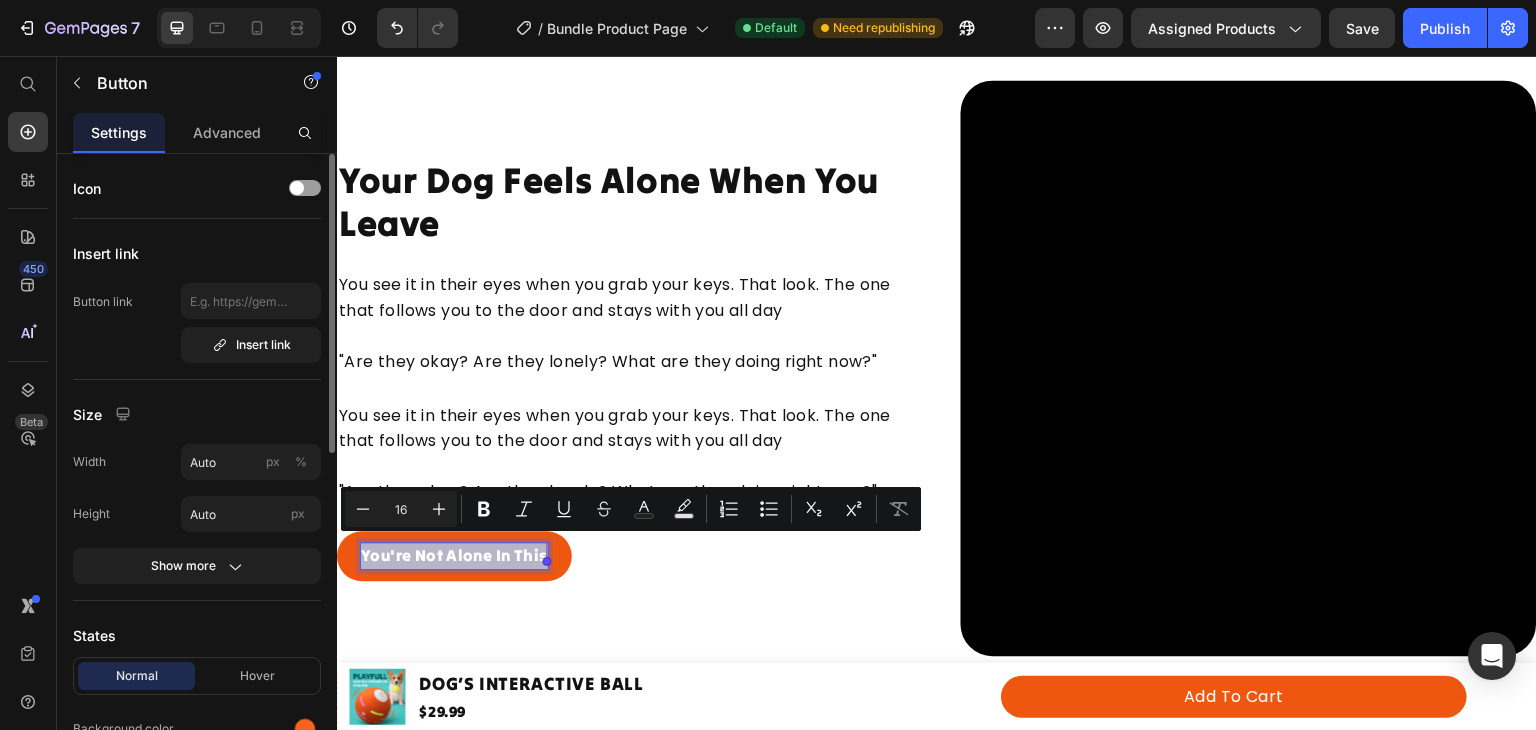 copy on "you're not alone in this" 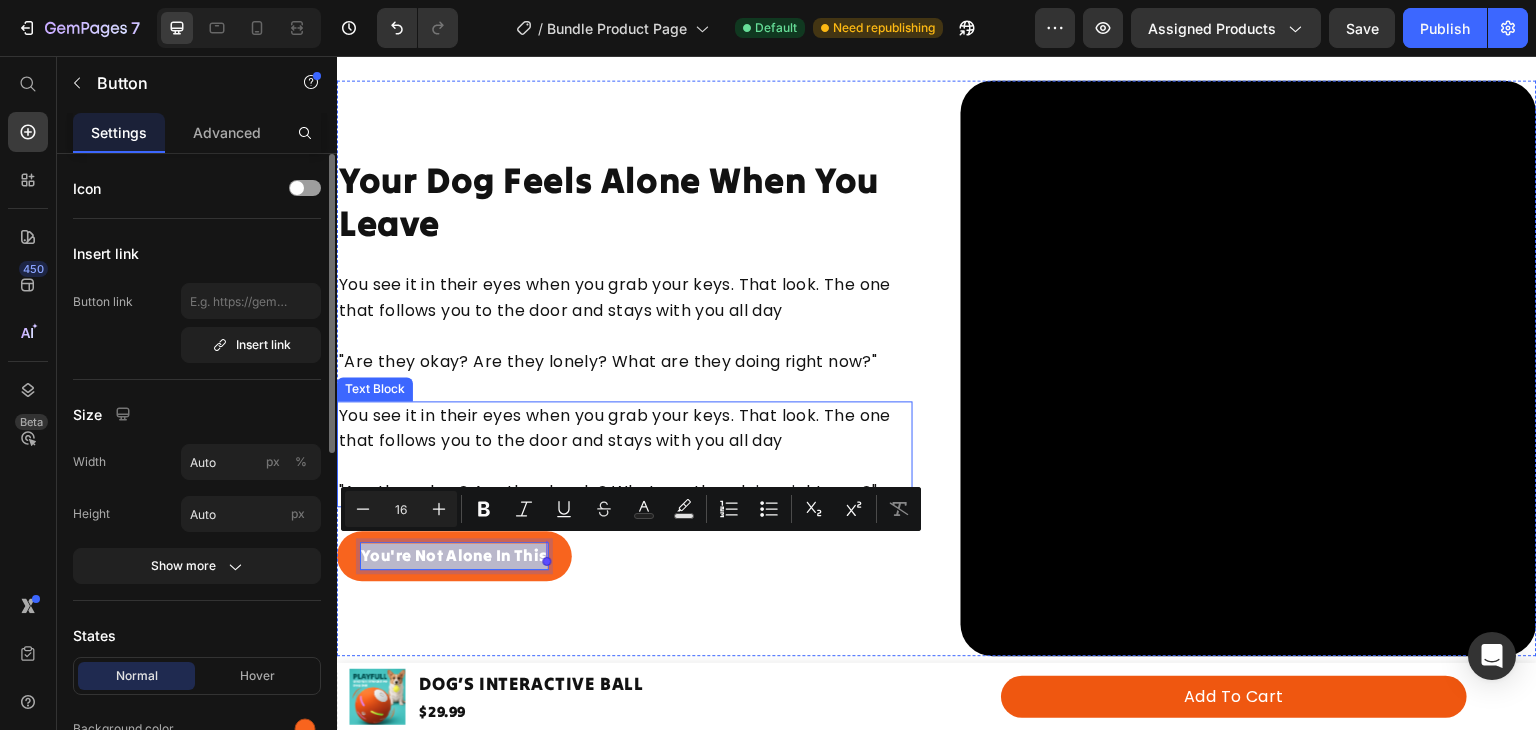 click at bounding box center [625, 467] 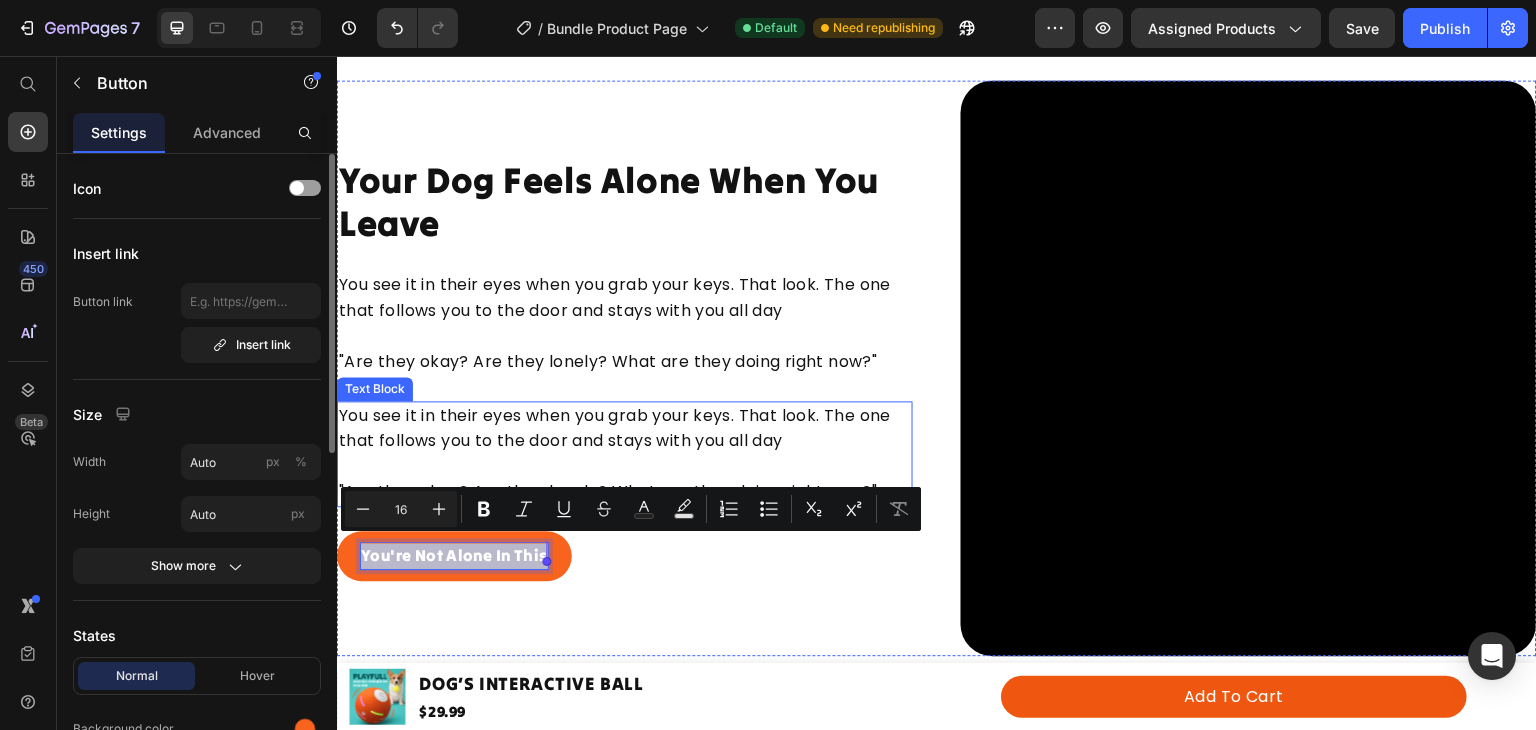 click at bounding box center [625, 467] 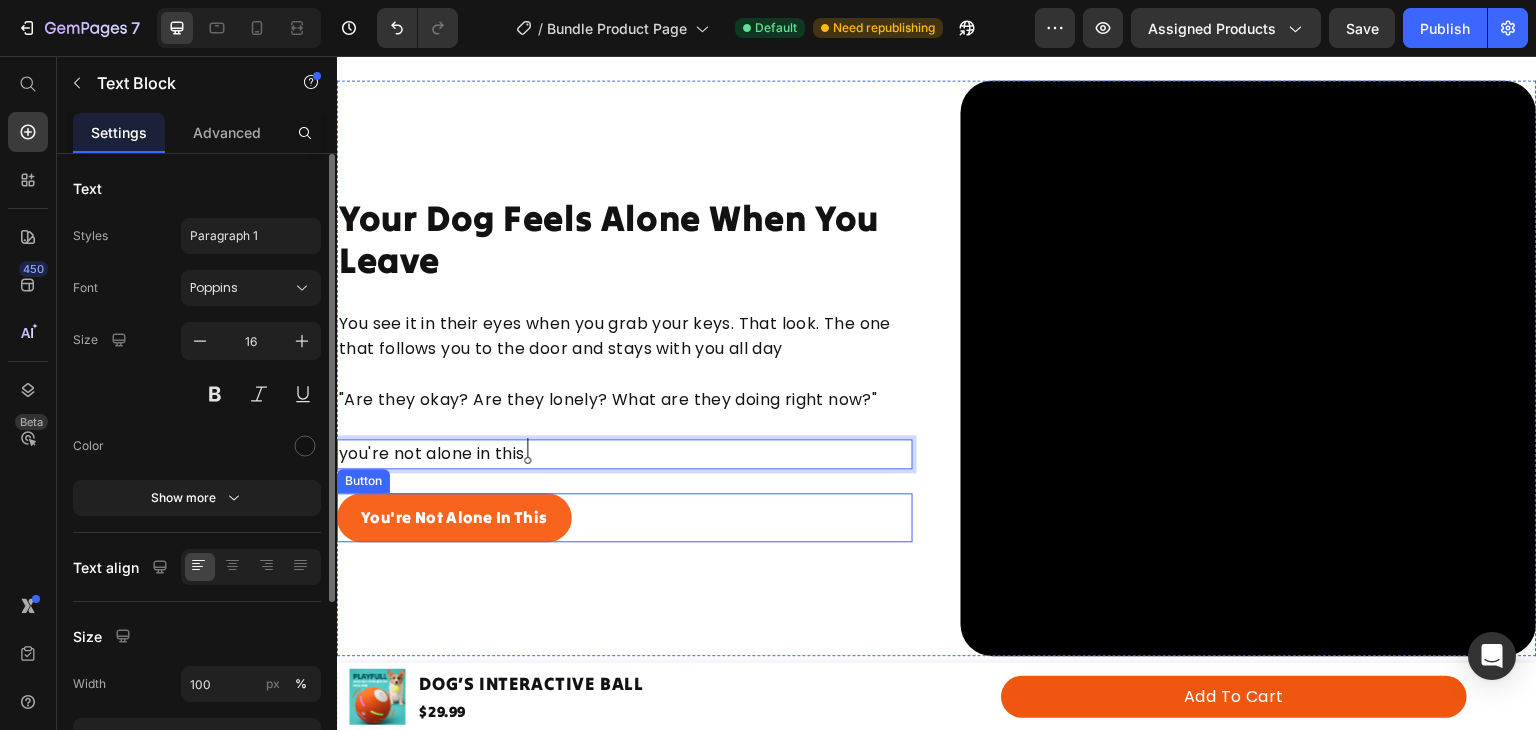 click on "you're not alone in this Button" at bounding box center [625, 518] 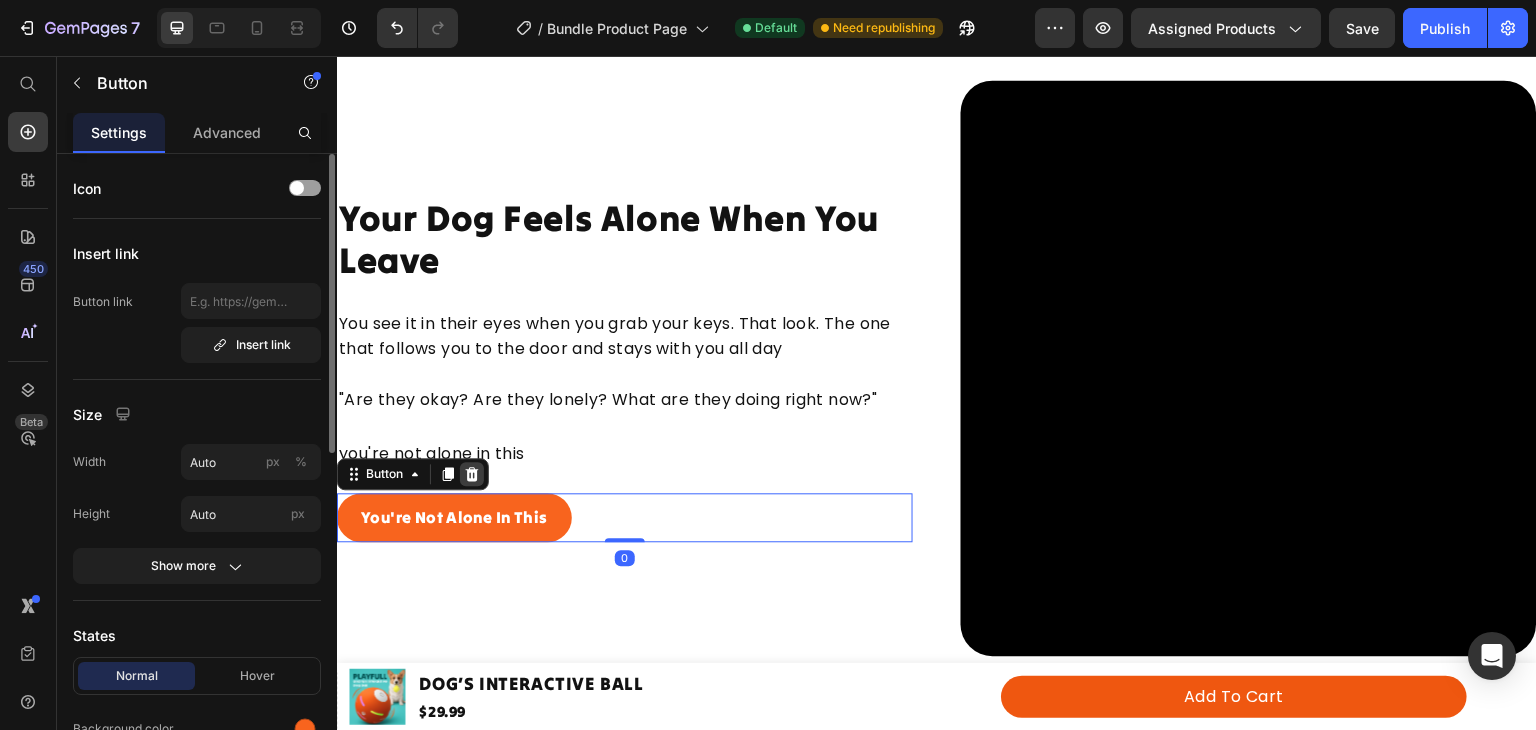 click 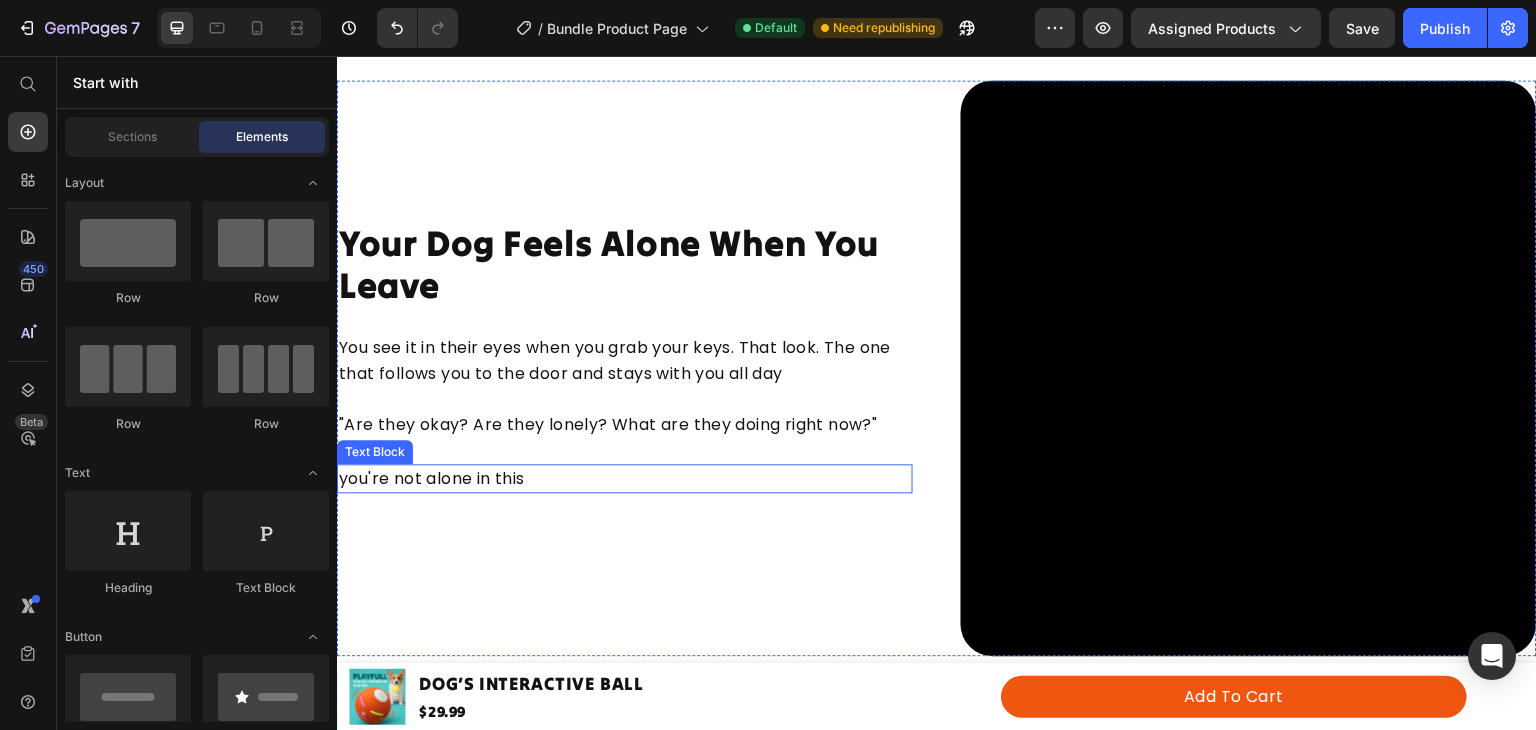 click on "you're not alone in this" at bounding box center [625, 479] 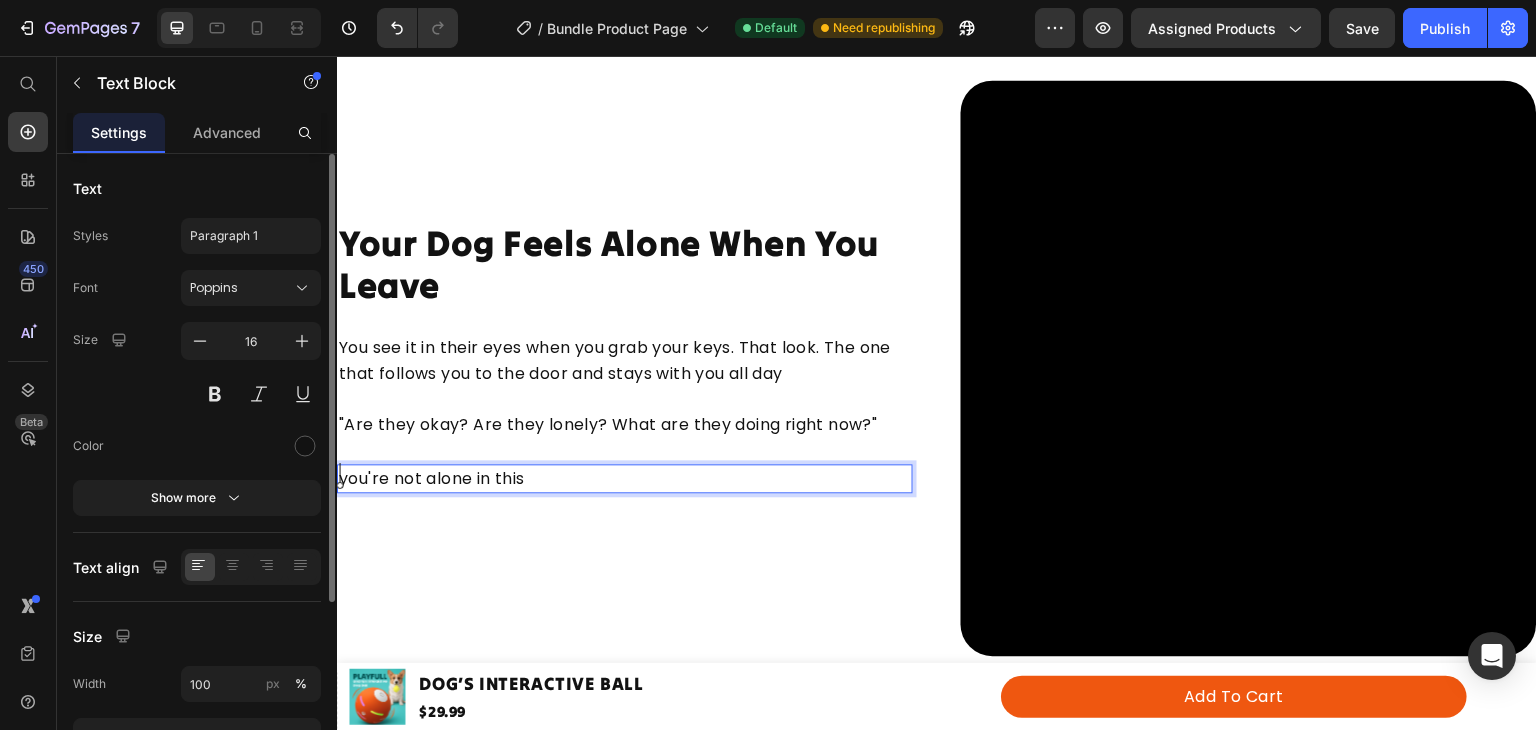 click on "you're not alone in this" at bounding box center [625, 479] 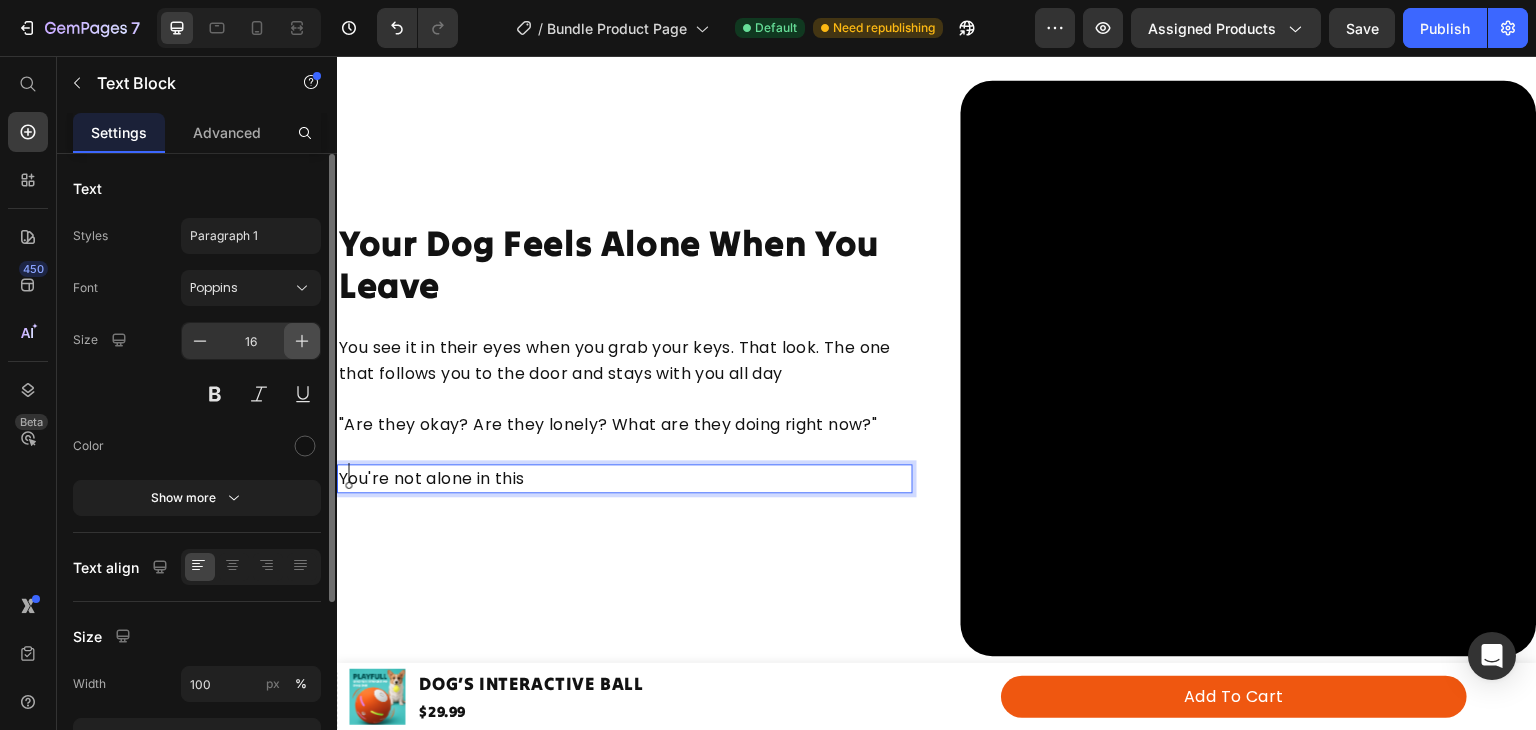 click 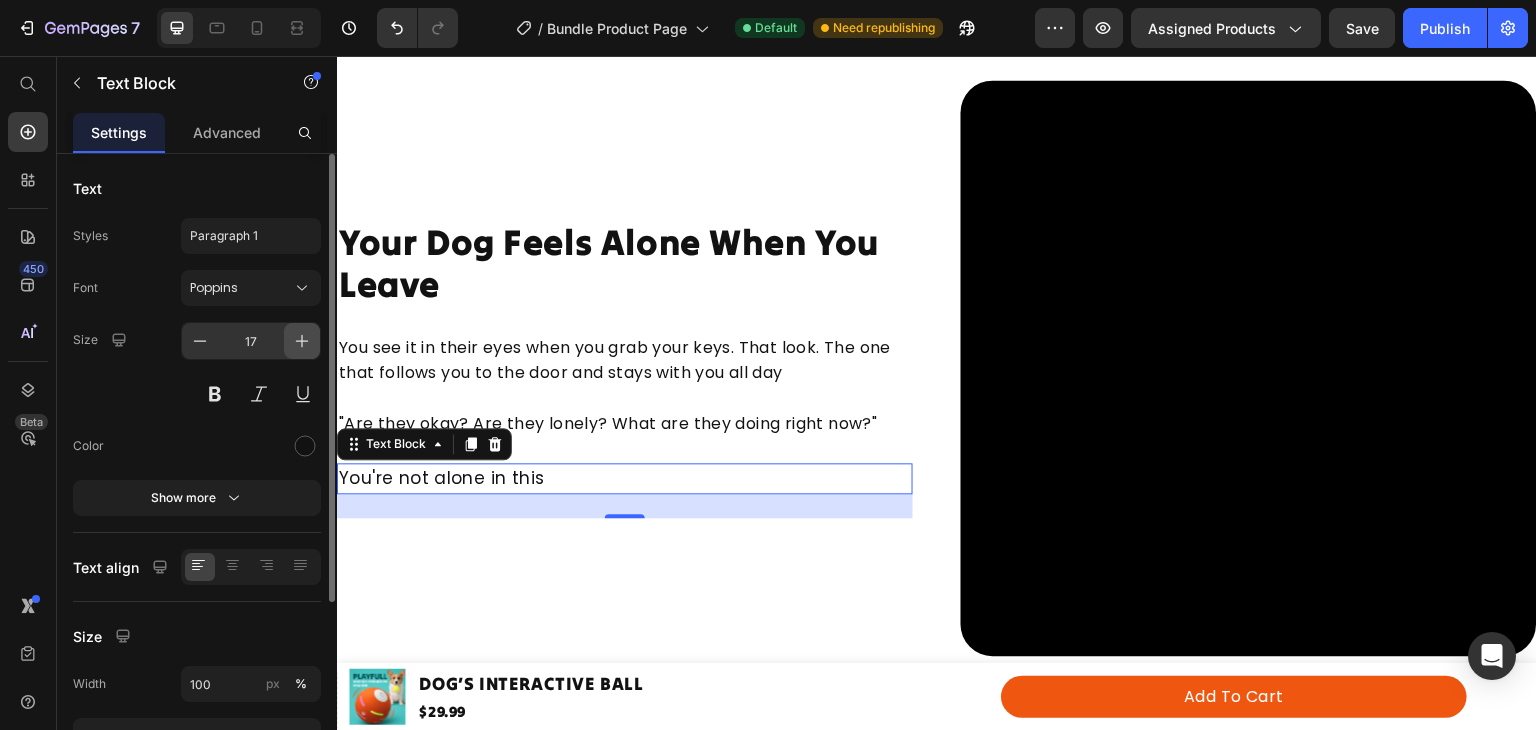 click 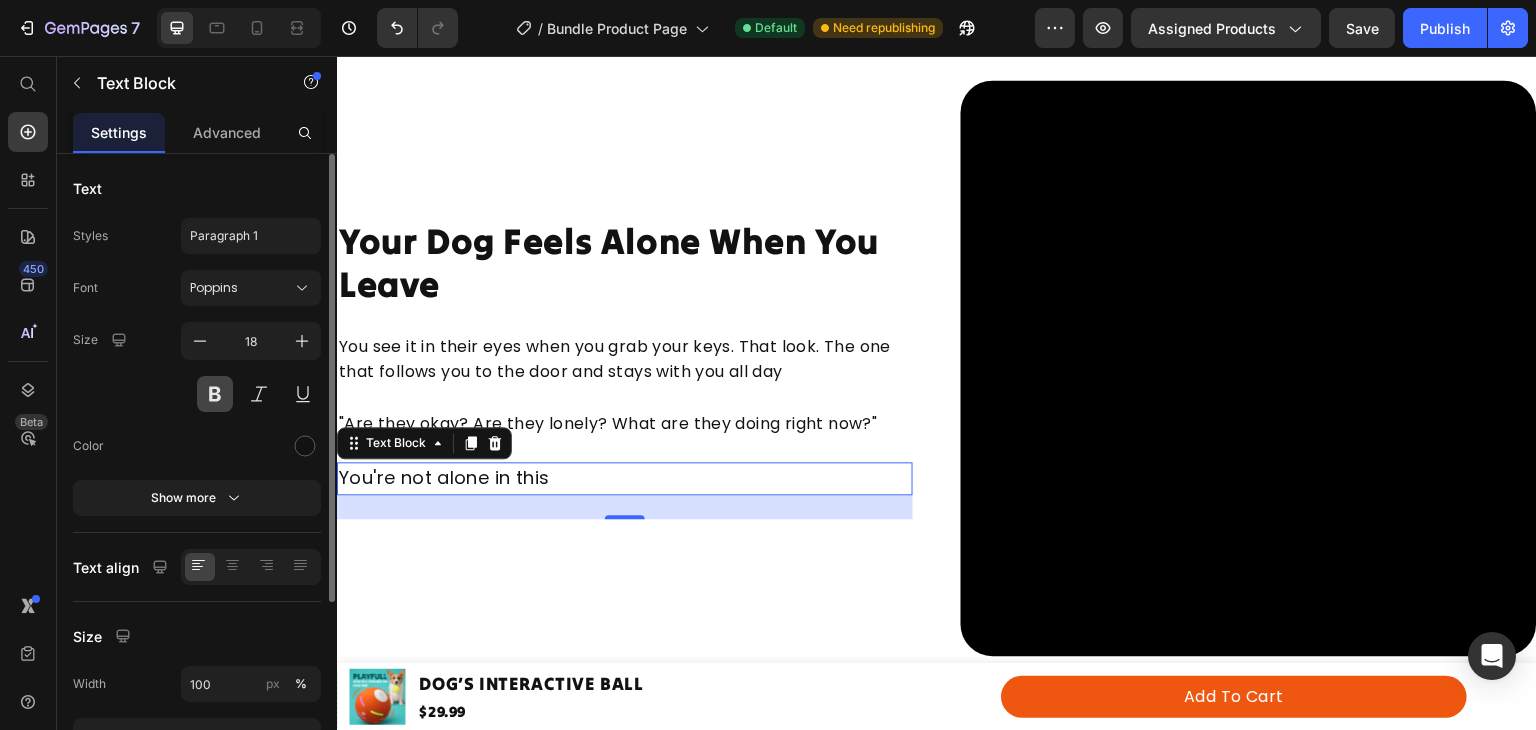 click at bounding box center [215, 394] 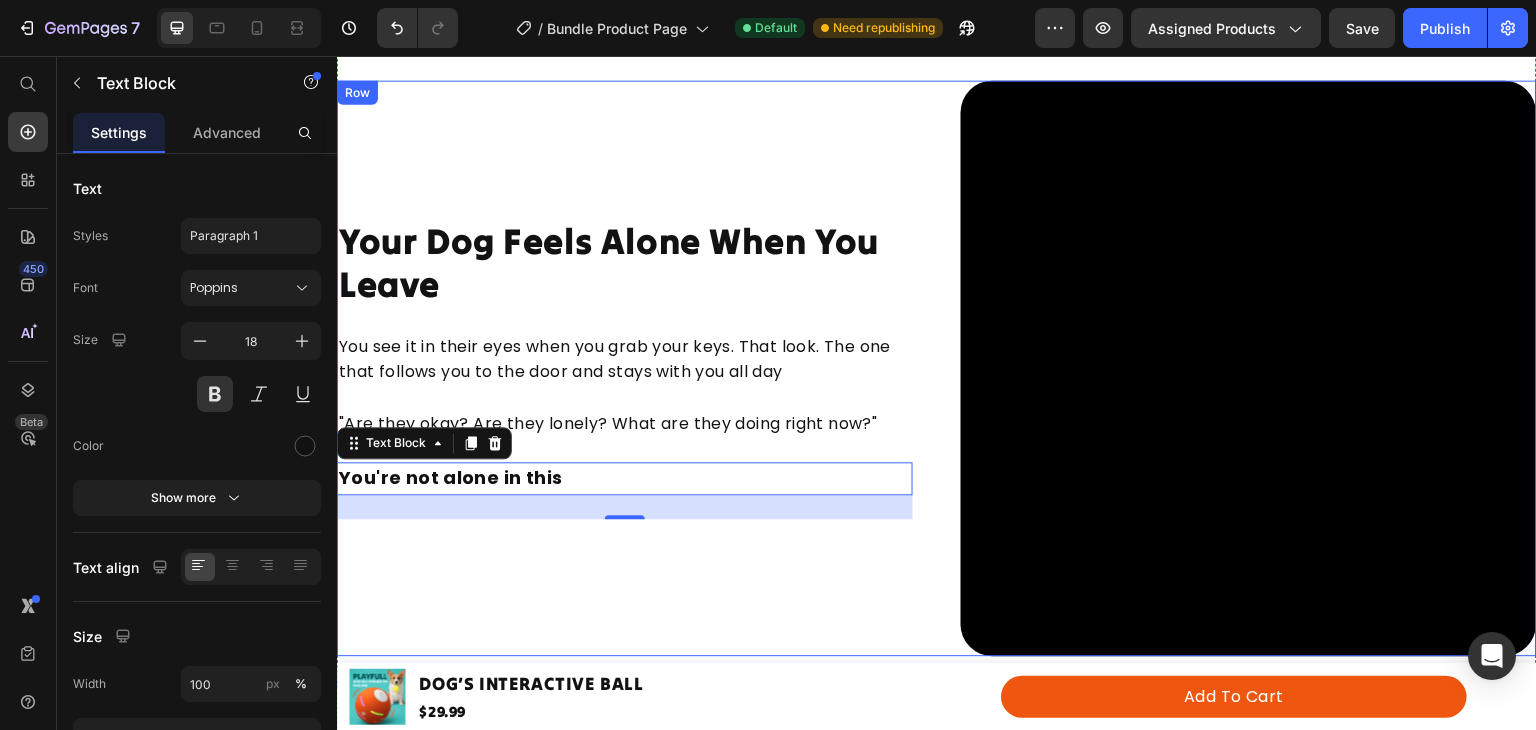click on "Your Dog Feels Alone When You Leave Heading You see it in their eyes when you grab your keys. That look. The one that follows you to the door and stays with you all day   "Are they okay? Are they lonely? What are they doing right now?" Text Block You're not alone in this Text Block   24" at bounding box center [625, 368] 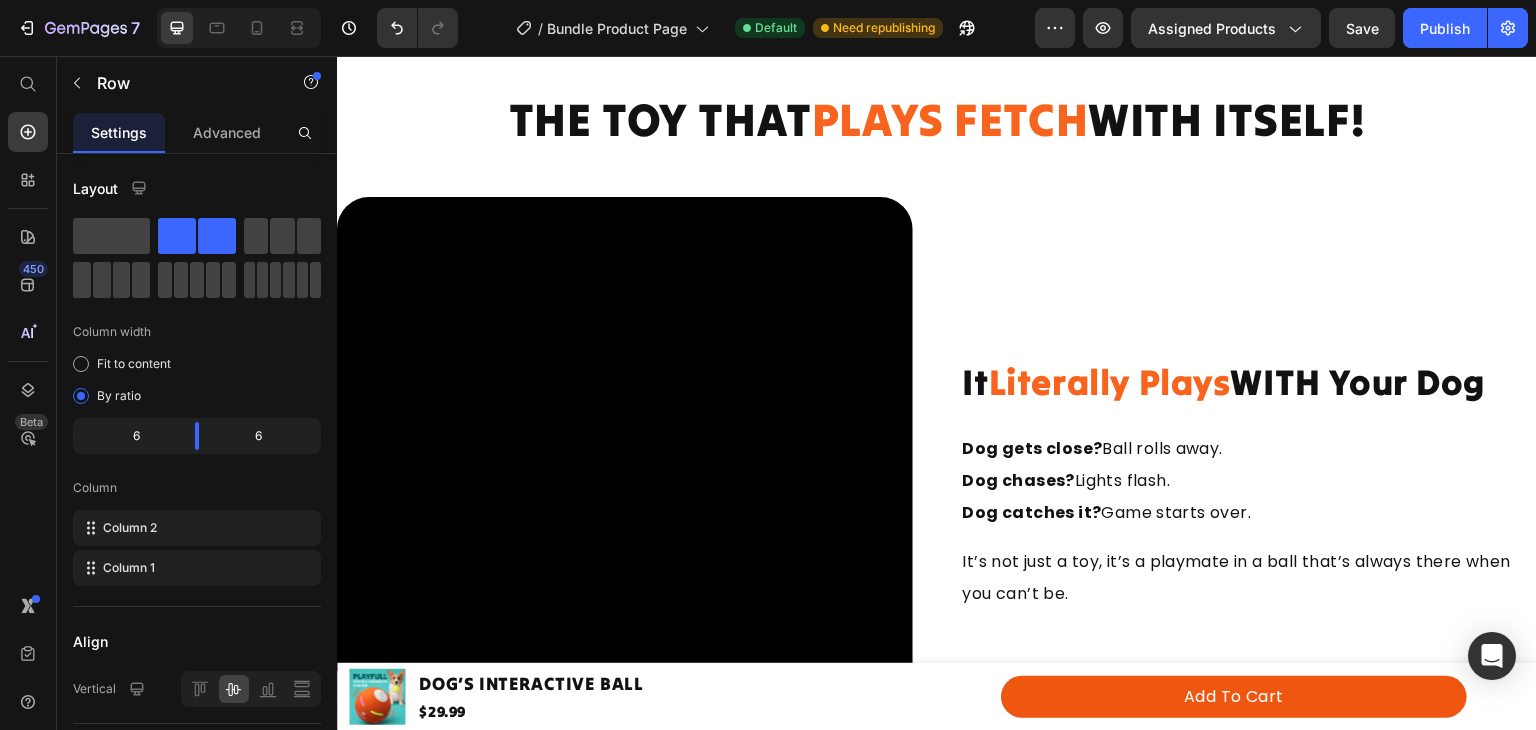 scroll, scrollTop: 2224, scrollLeft: 0, axis: vertical 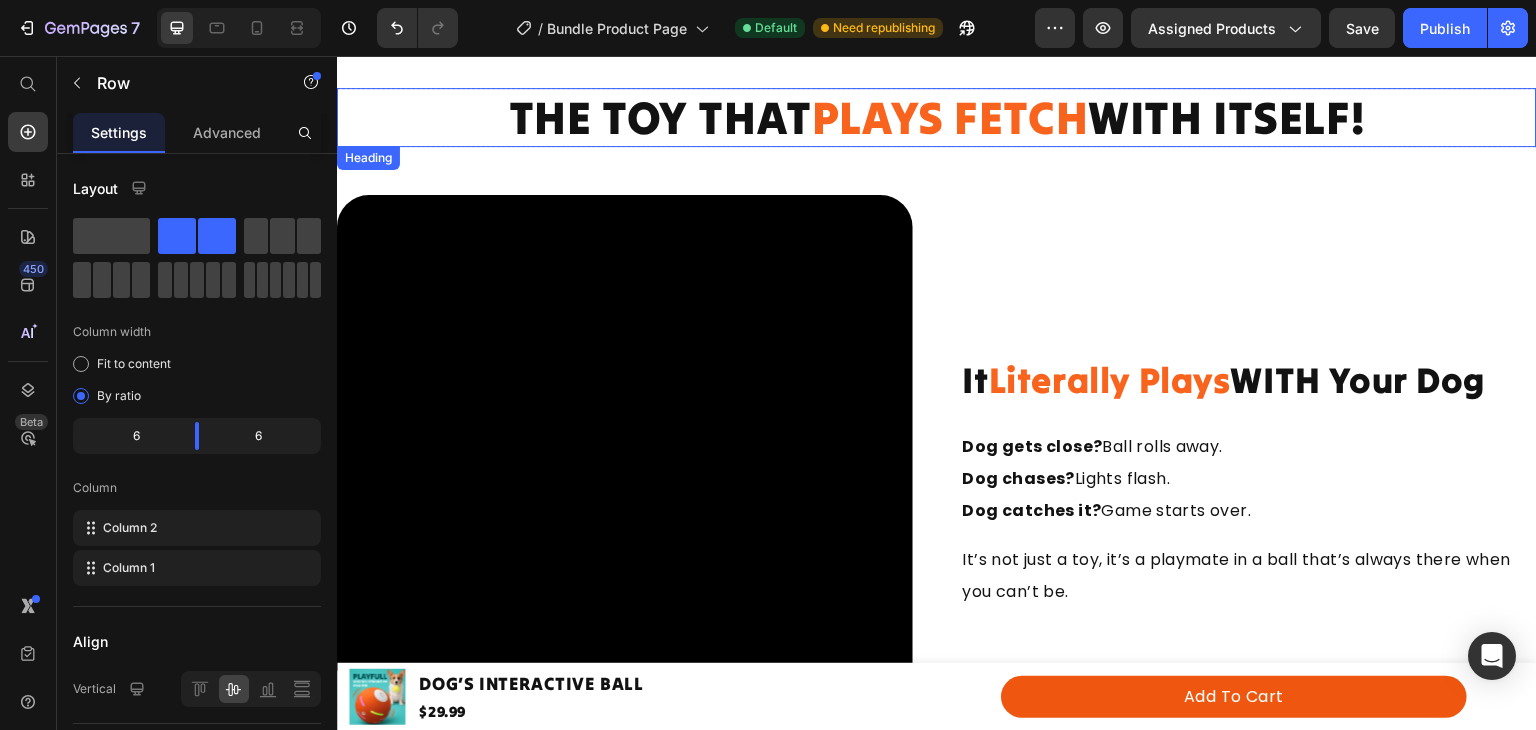 click on "PLAYS FETCH" at bounding box center (950, 117) 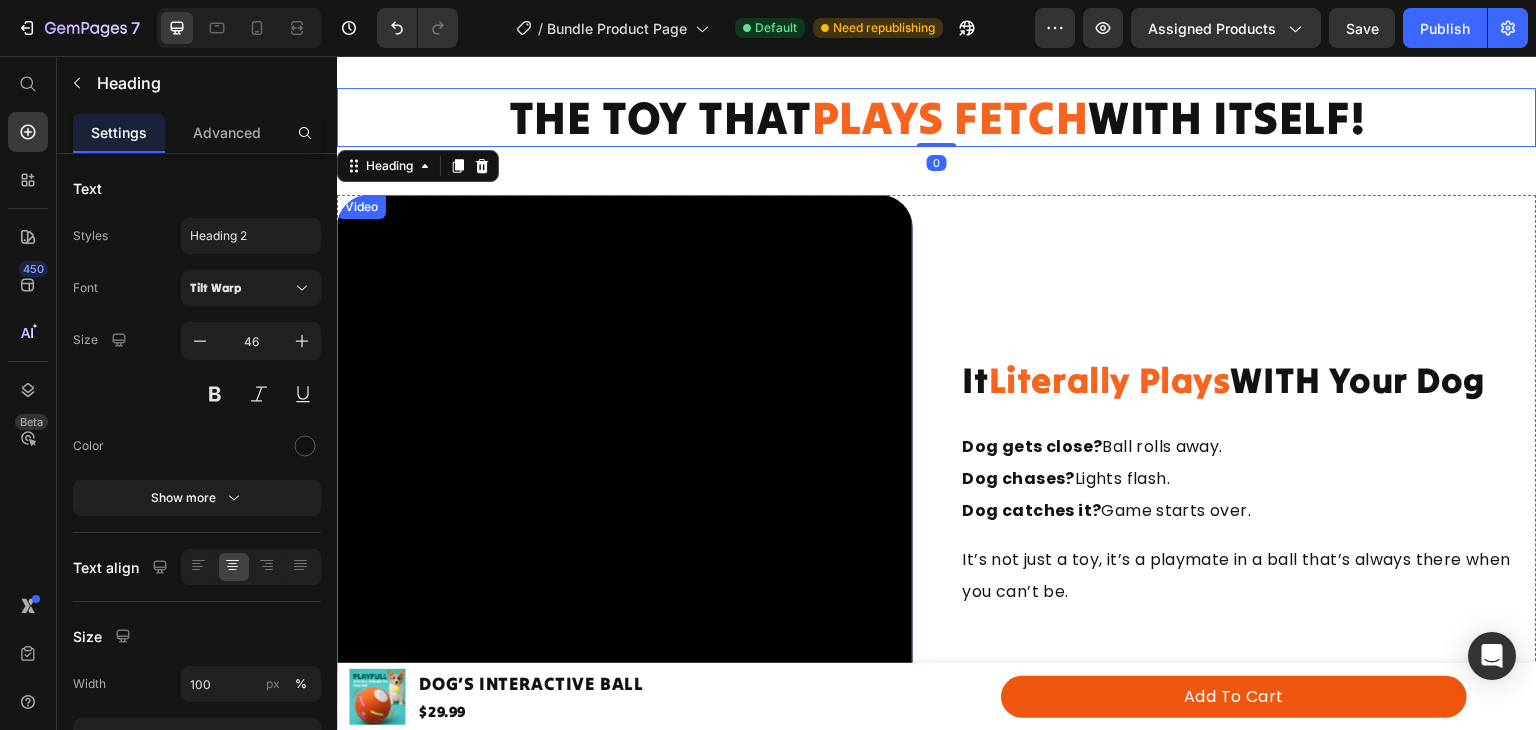 scroll, scrollTop: 1375, scrollLeft: 0, axis: vertical 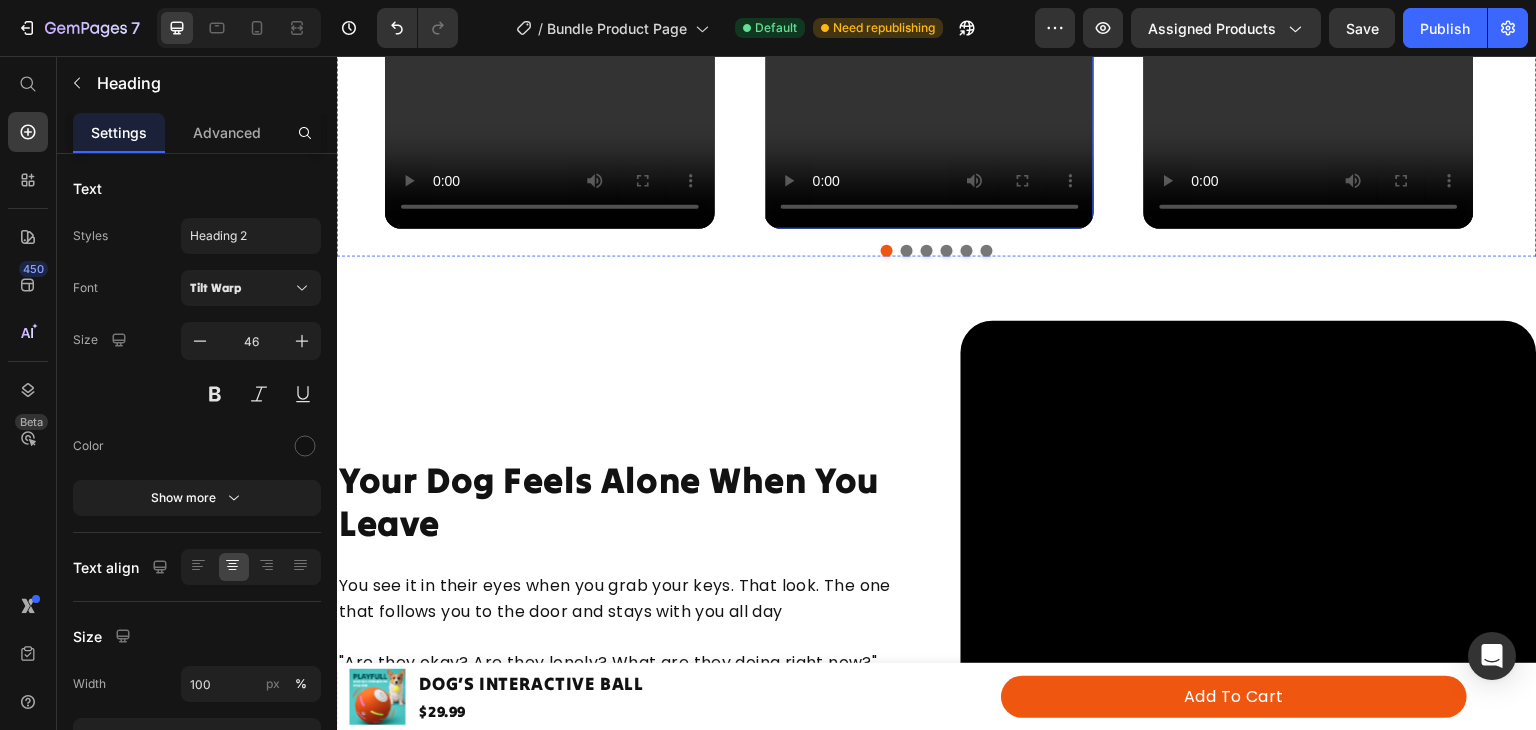 click on "Reactions" at bounding box center (782, -434) 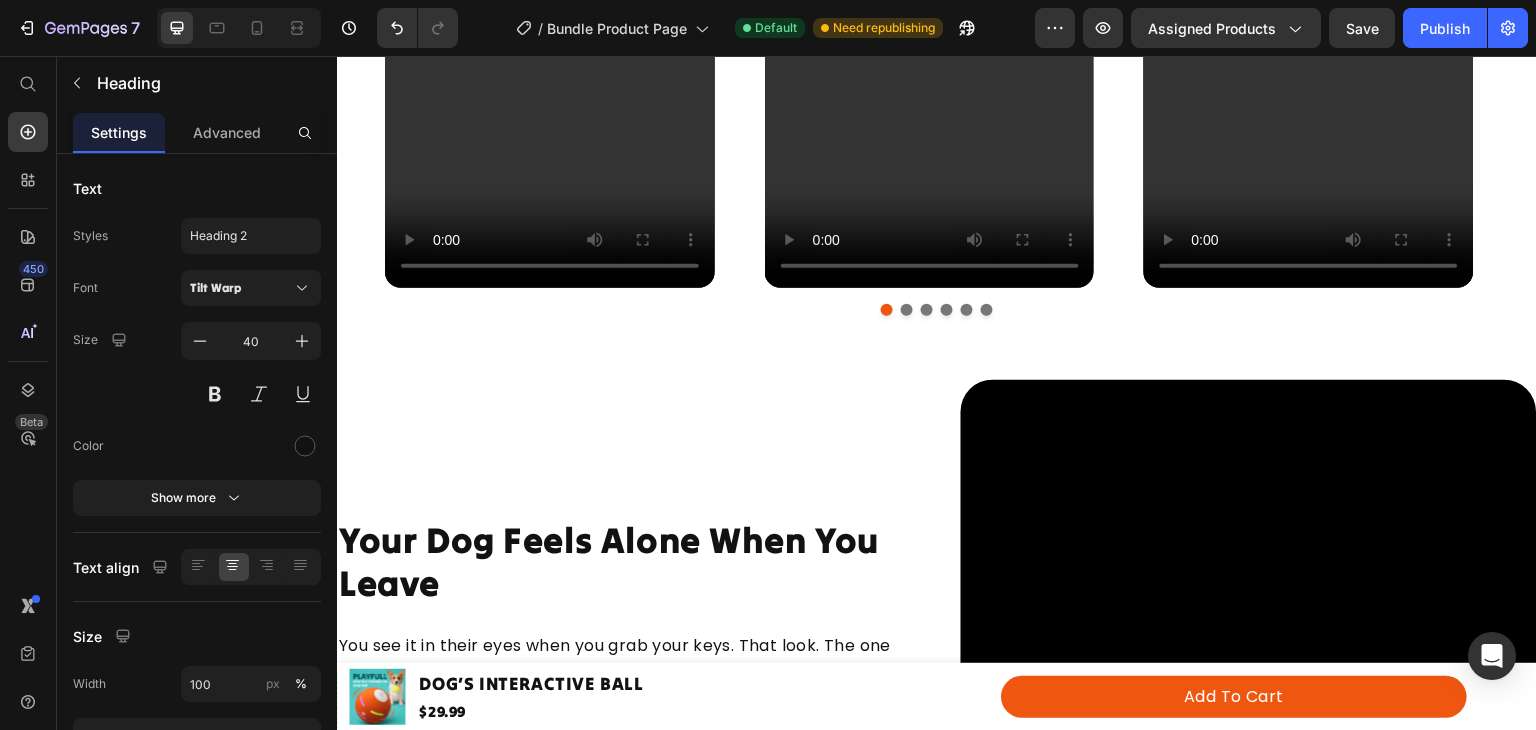 scroll, scrollTop: 1906, scrollLeft: 0, axis: vertical 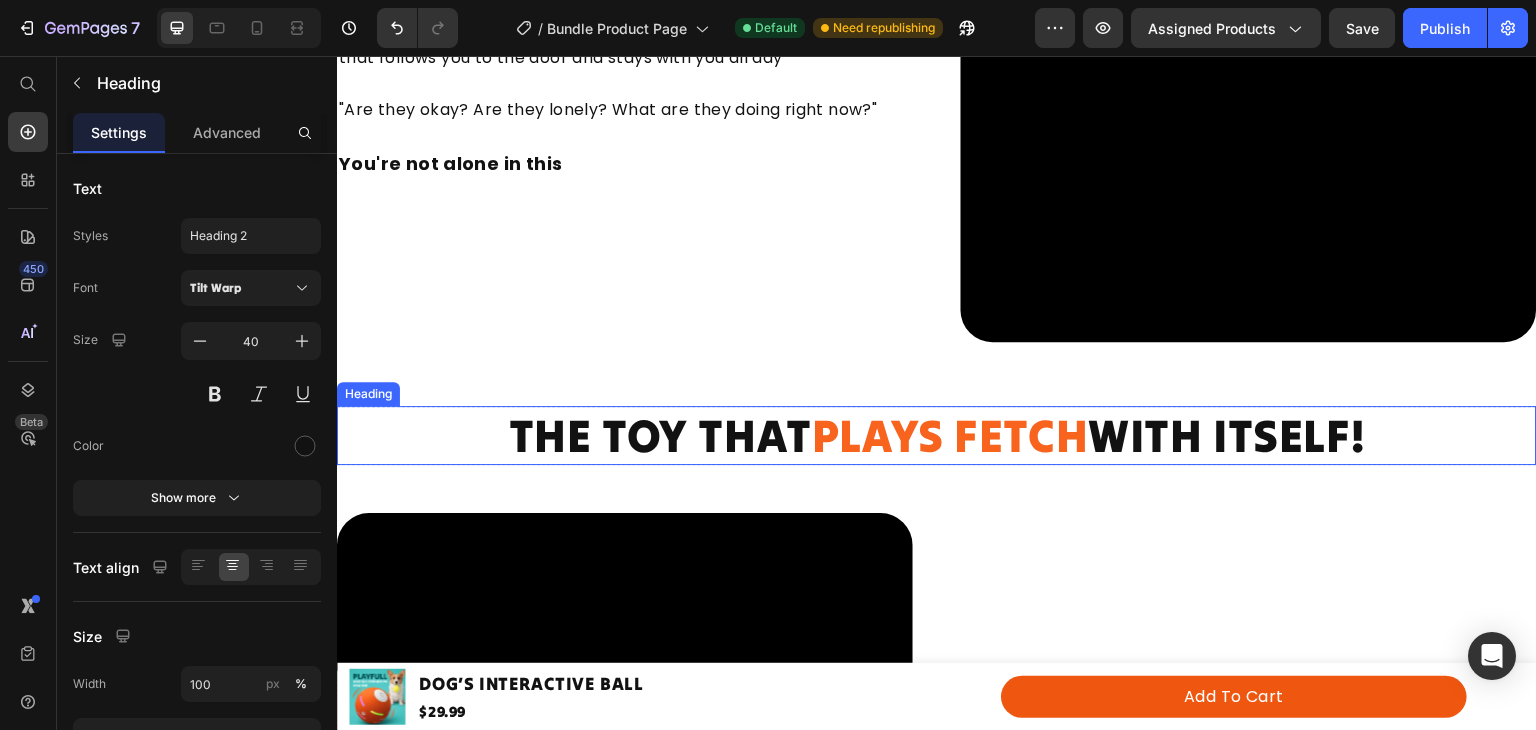click on "THE TOY THAT  PLAYS FETCH  WITH ITSELF!" at bounding box center (937, 435) 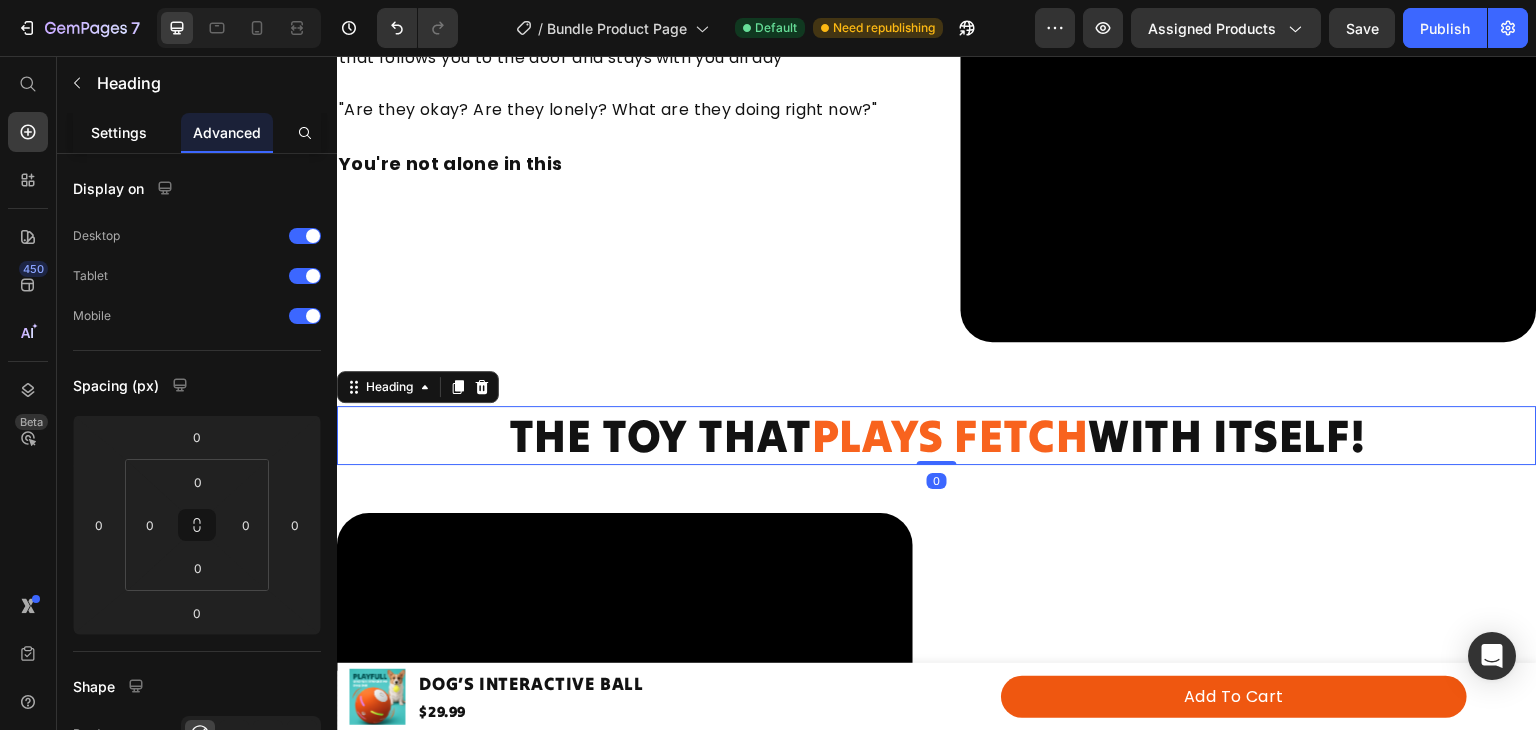 click on "Settings" at bounding box center (119, 132) 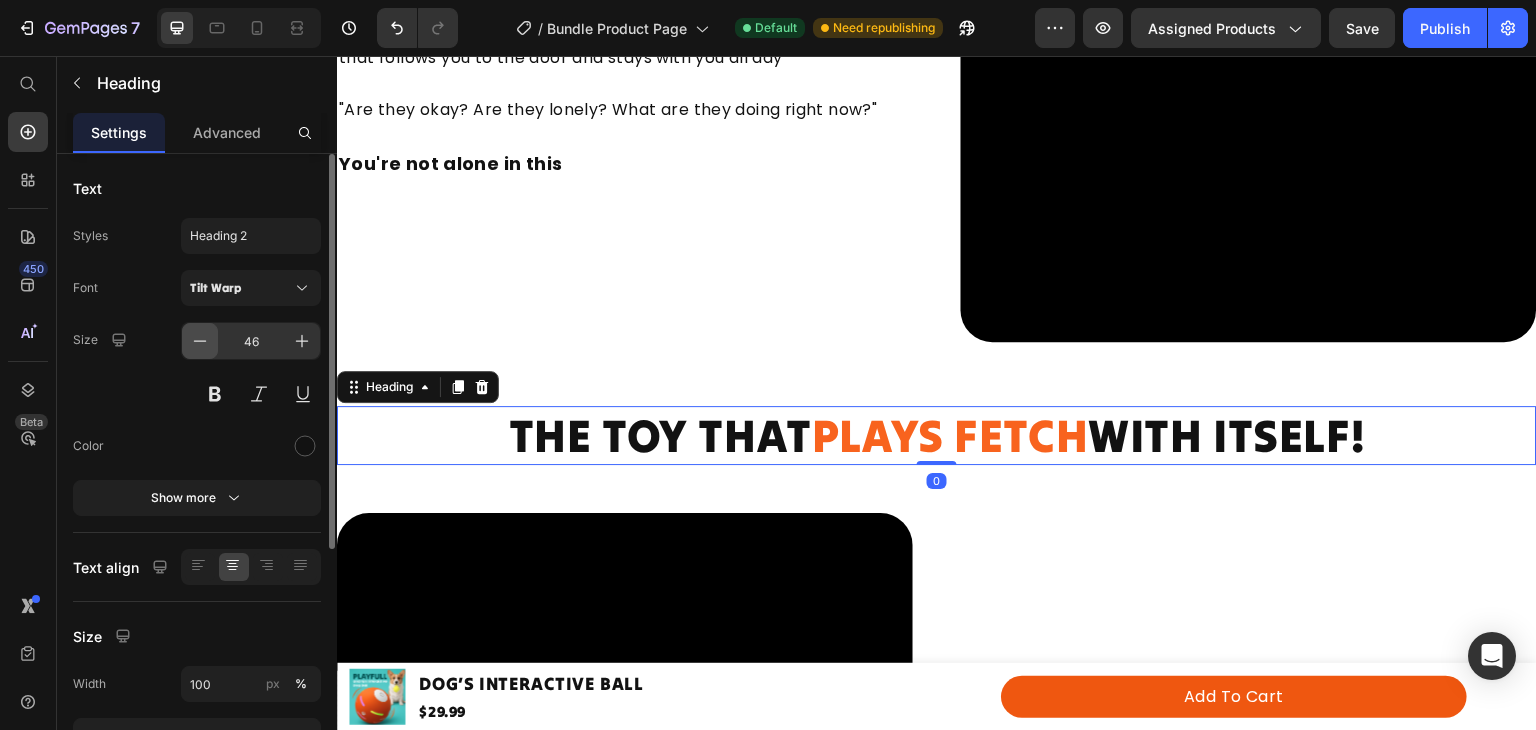 click at bounding box center [200, 341] 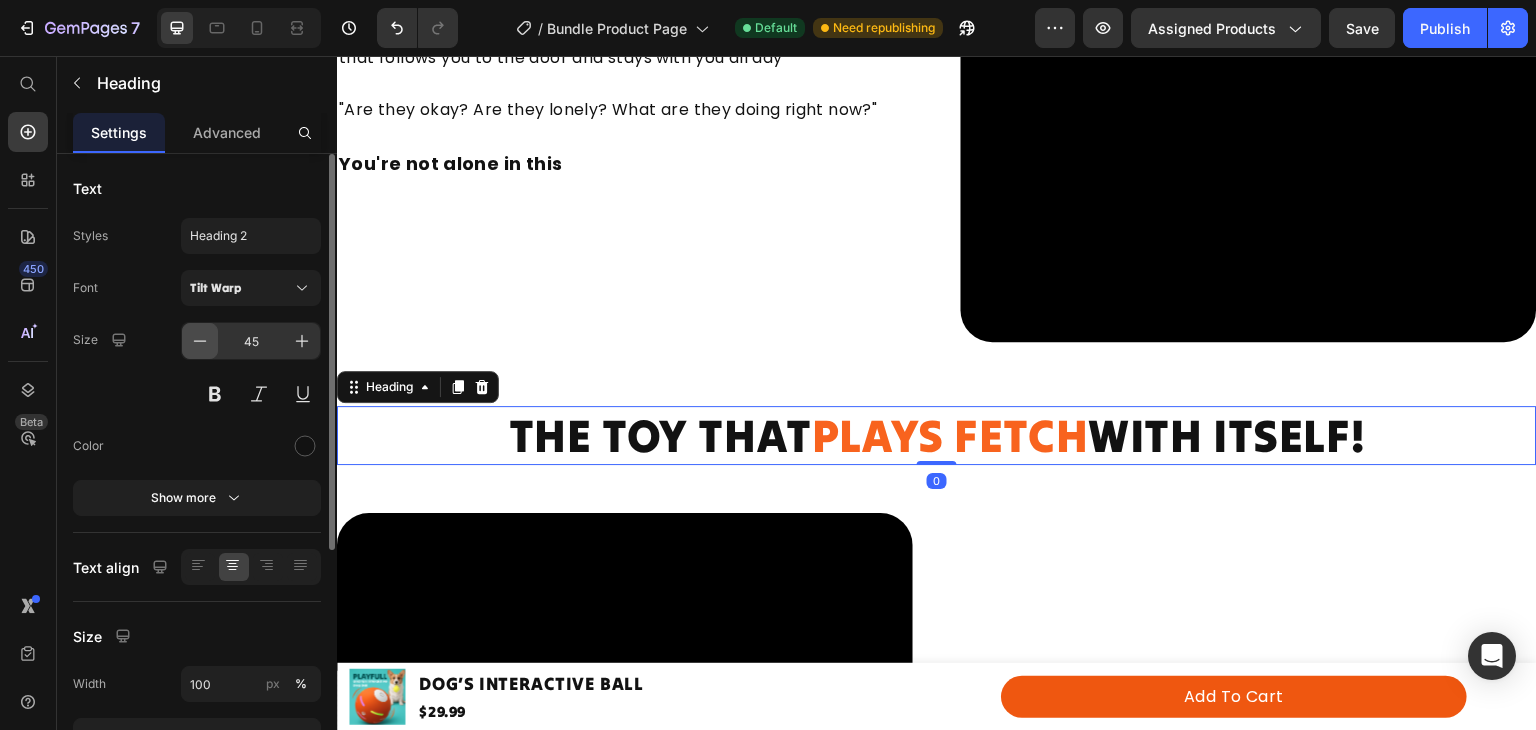 click at bounding box center [200, 341] 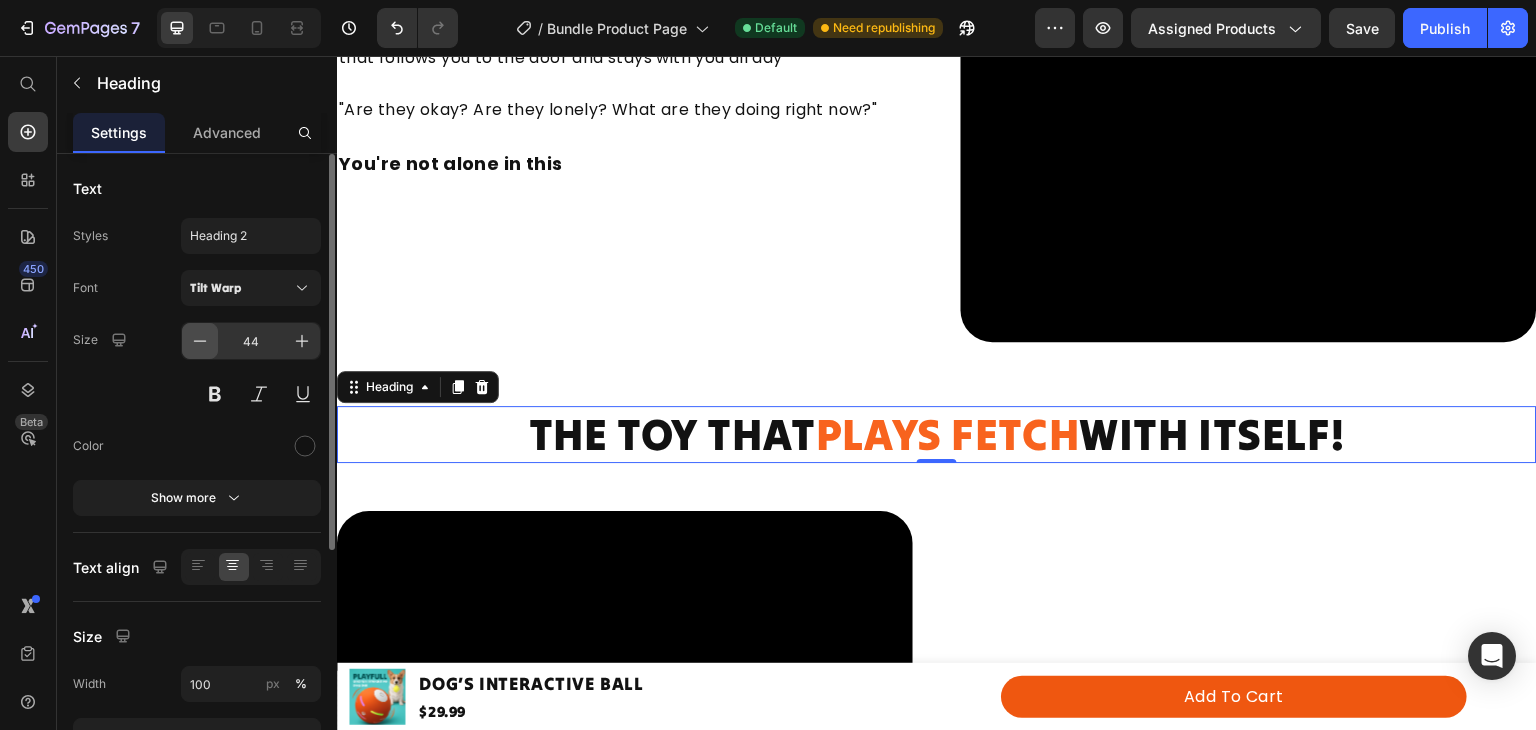 click at bounding box center [200, 341] 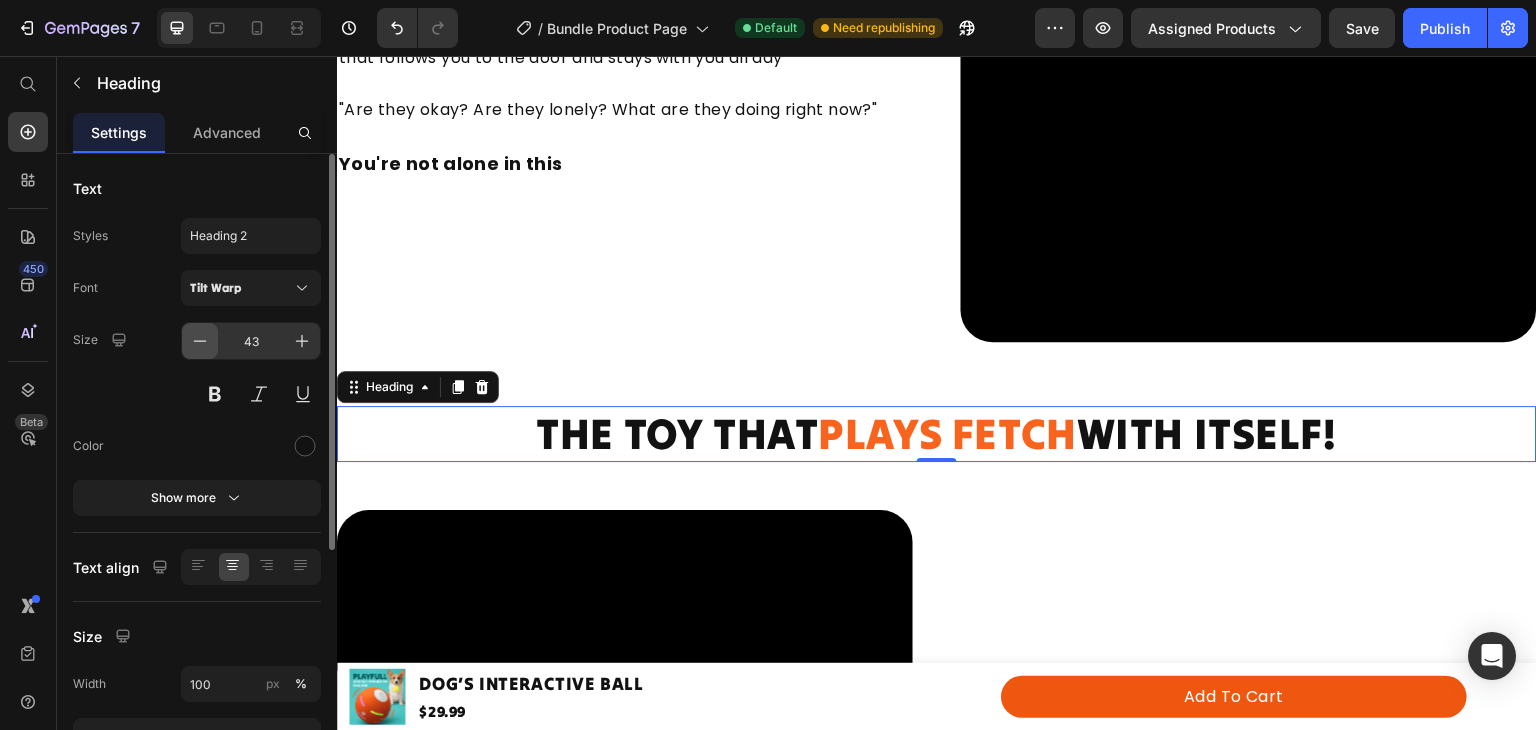 click at bounding box center [200, 341] 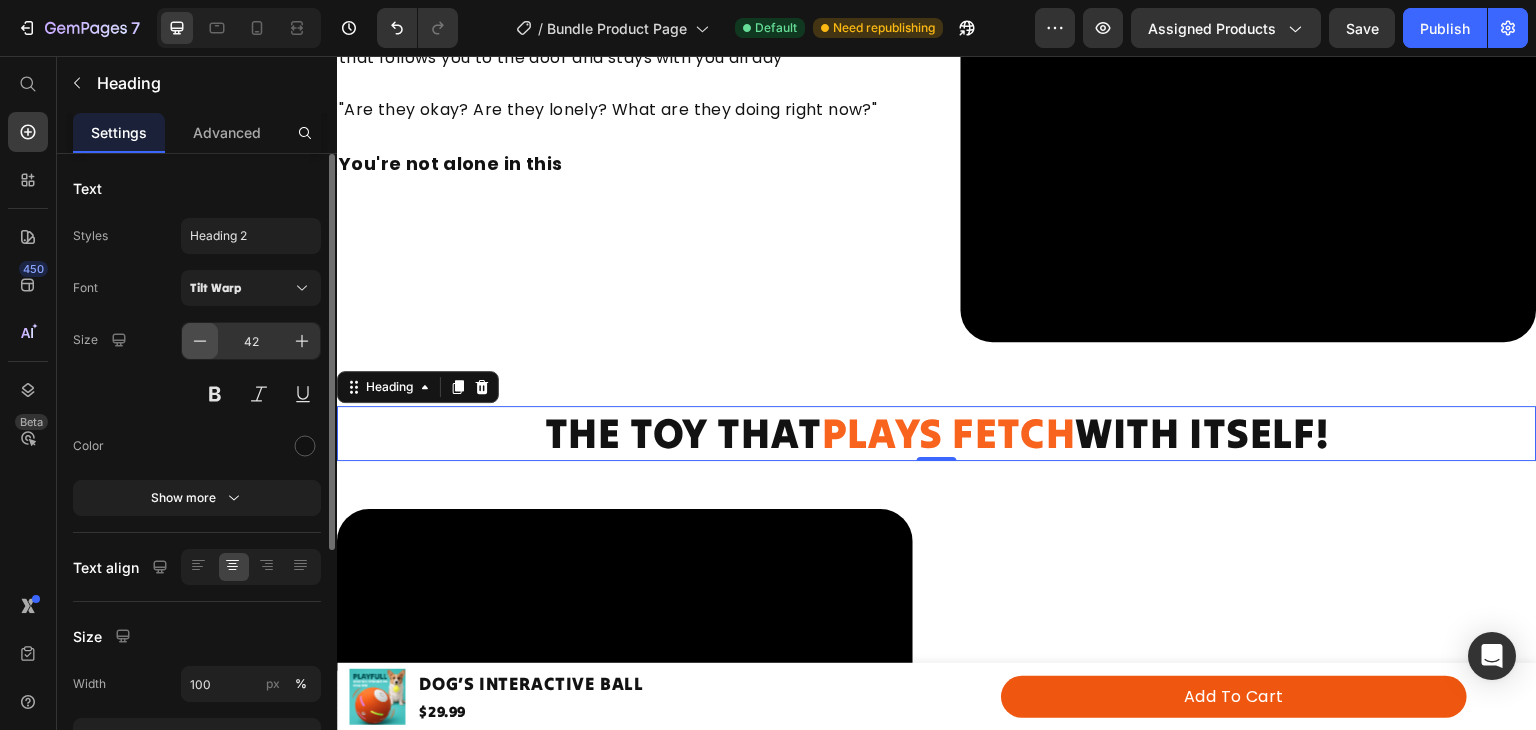 click at bounding box center [200, 341] 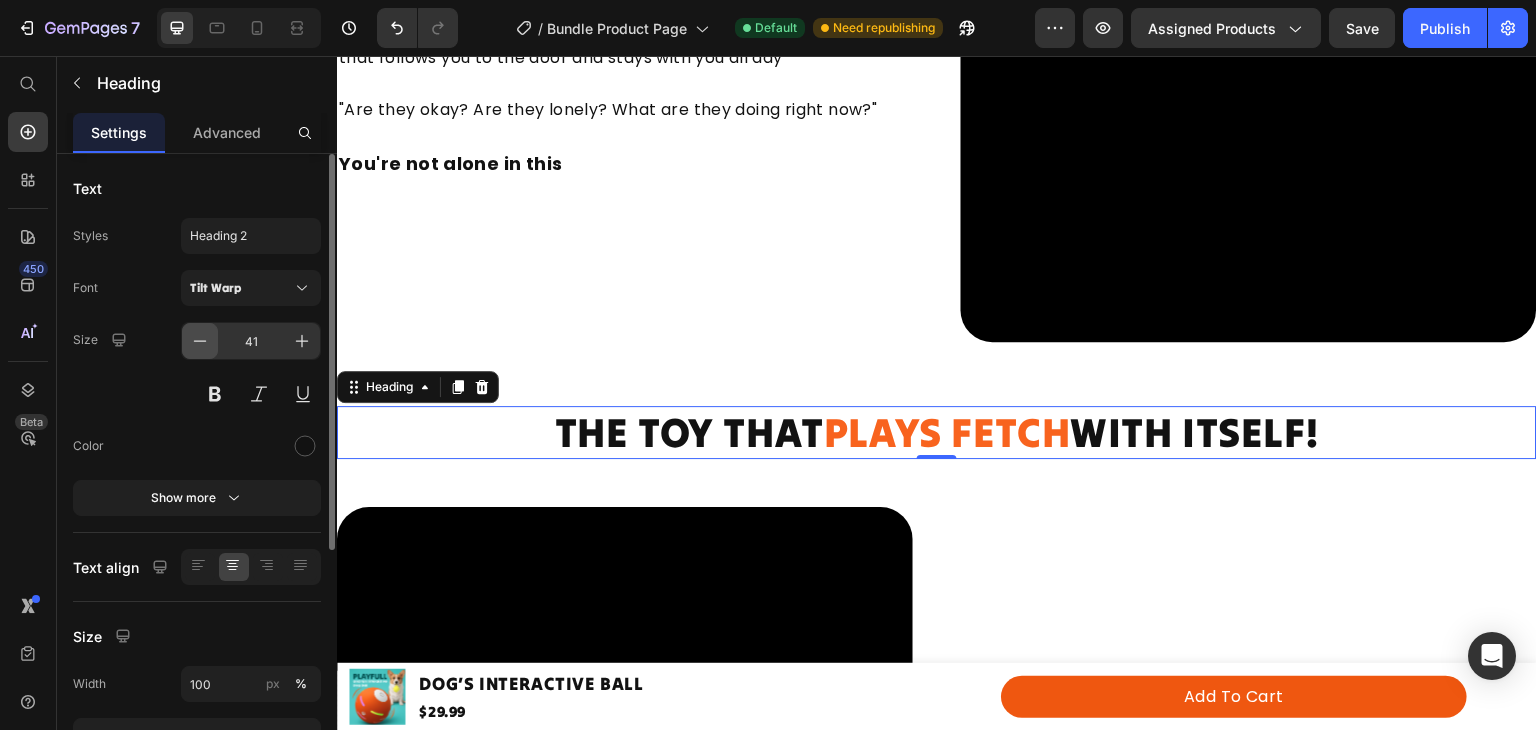 click at bounding box center [200, 341] 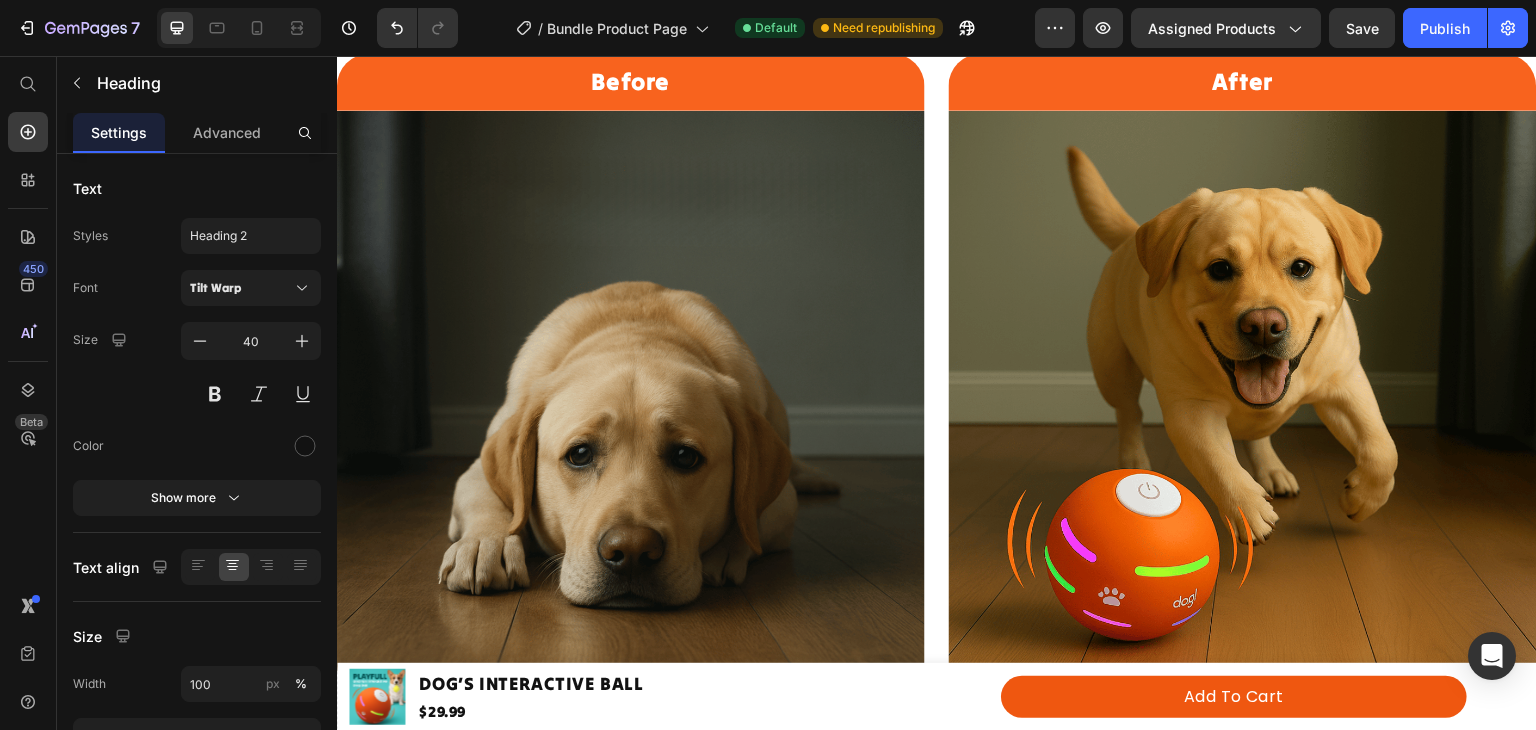 scroll, scrollTop: 3724, scrollLeft: 0, axis: vertical 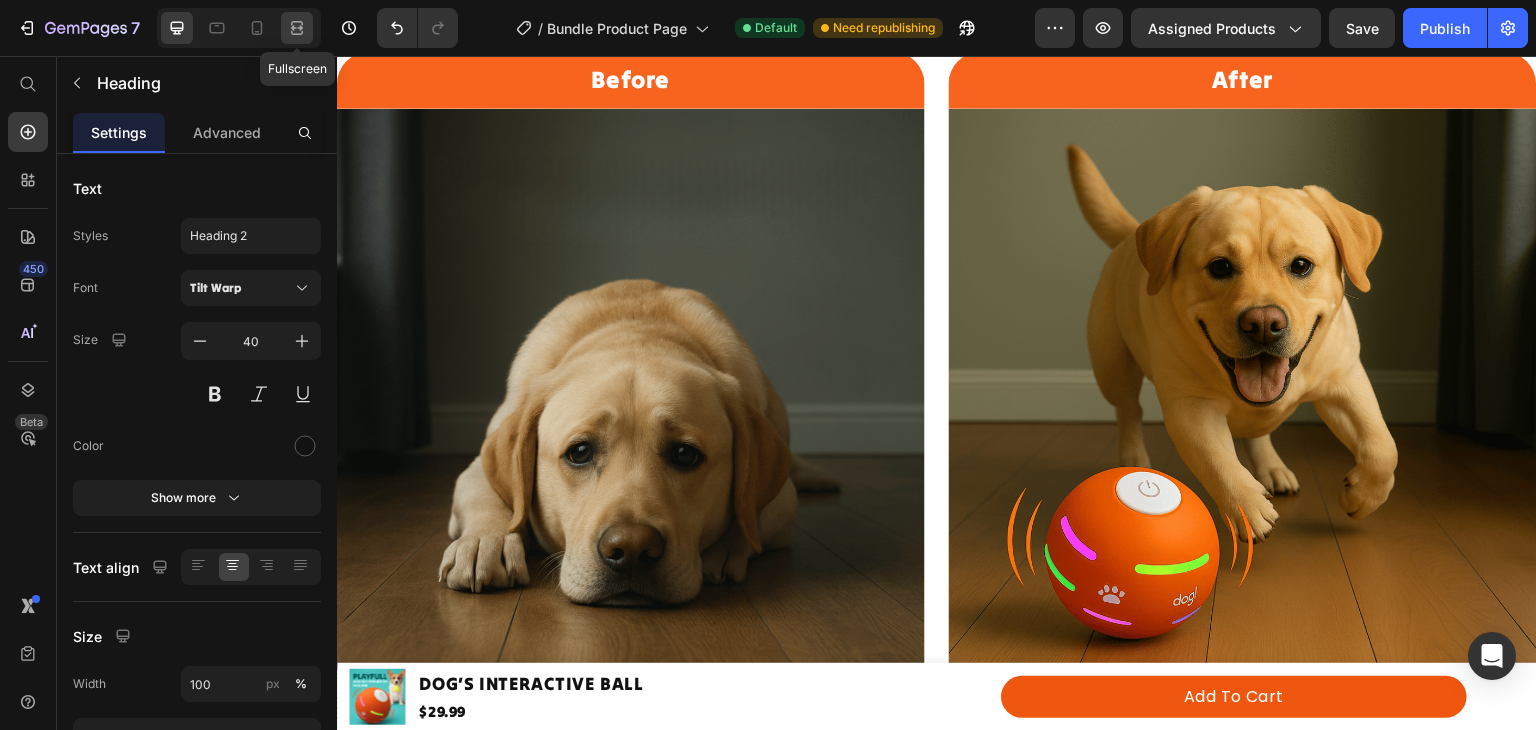 click 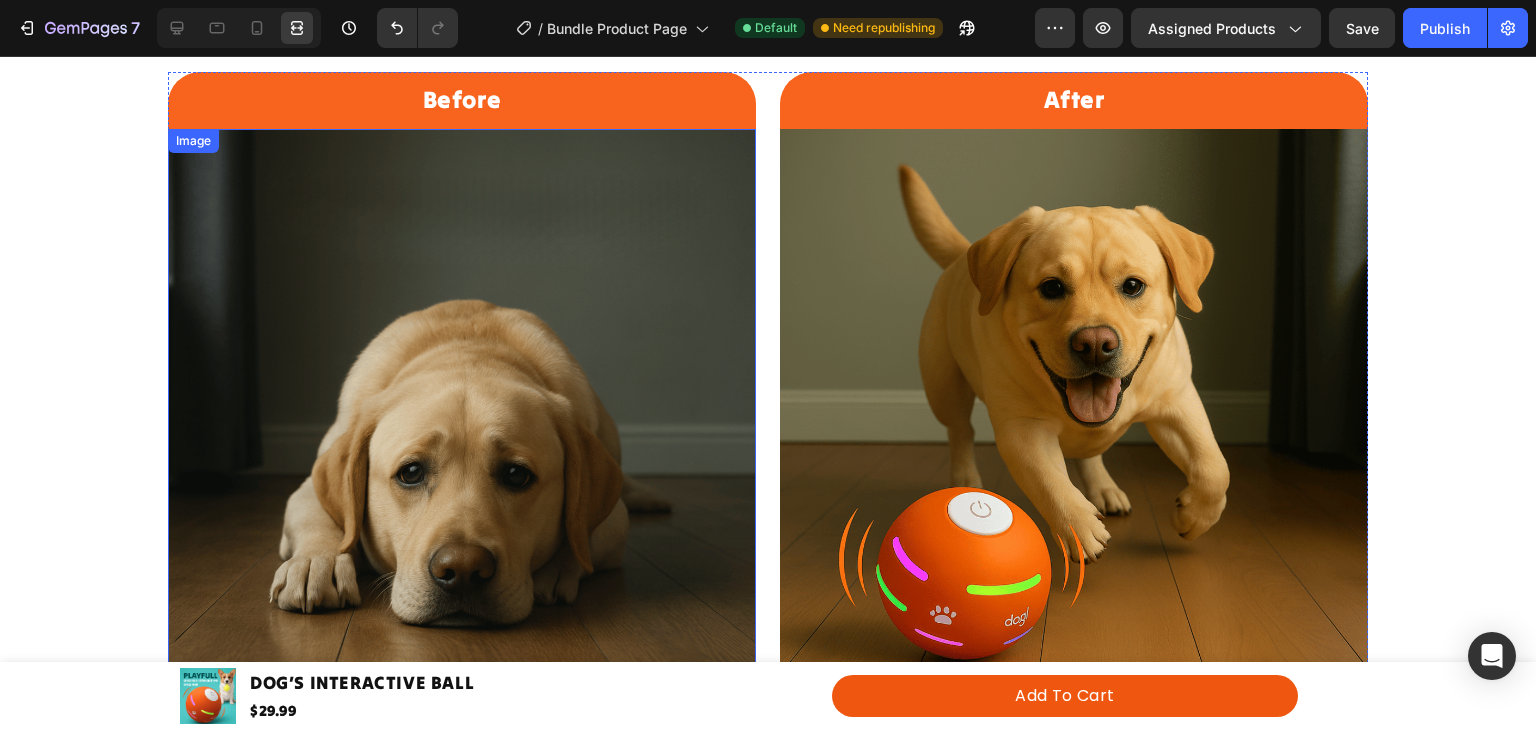 scroll, scrollTop: 3696, scrollLeft: 0, axis: vertical 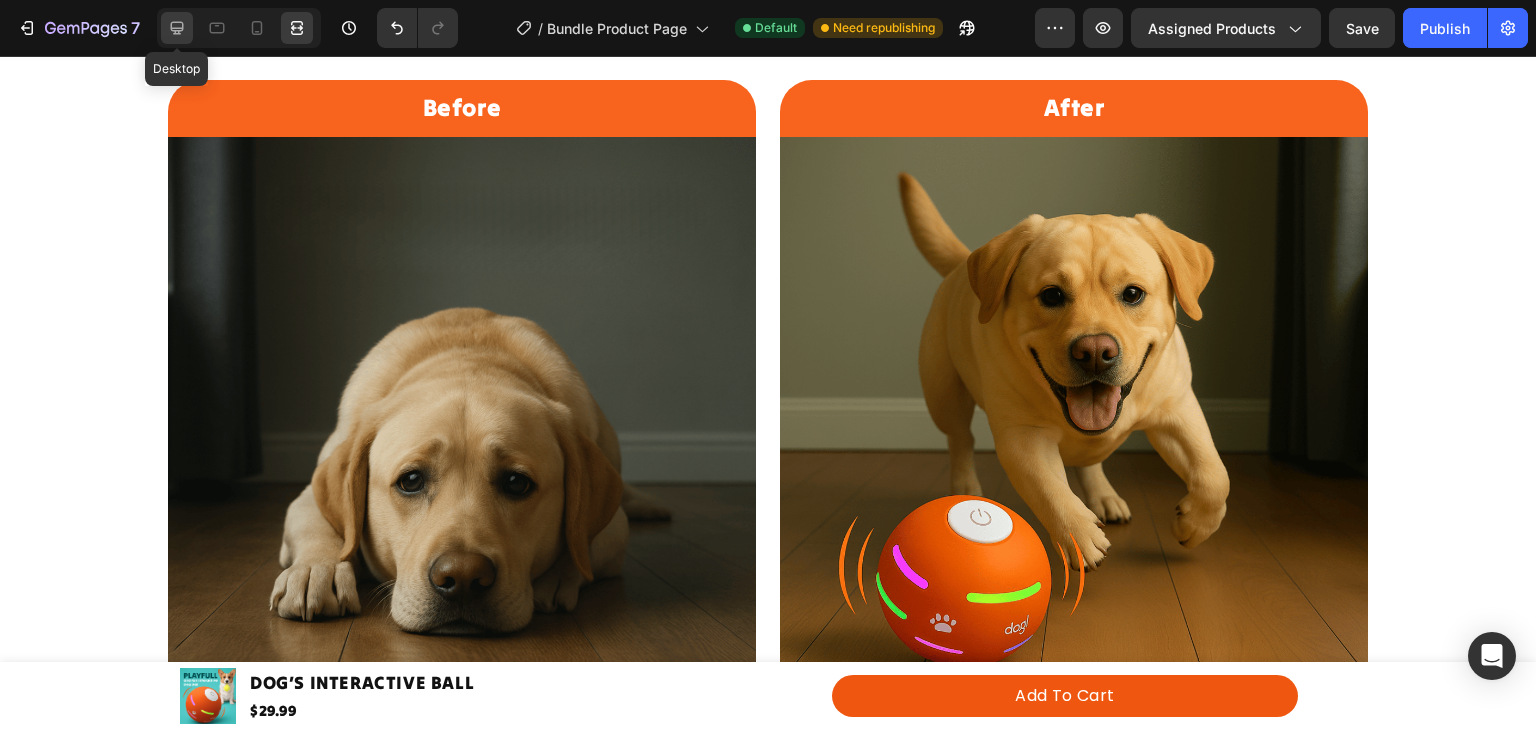 click 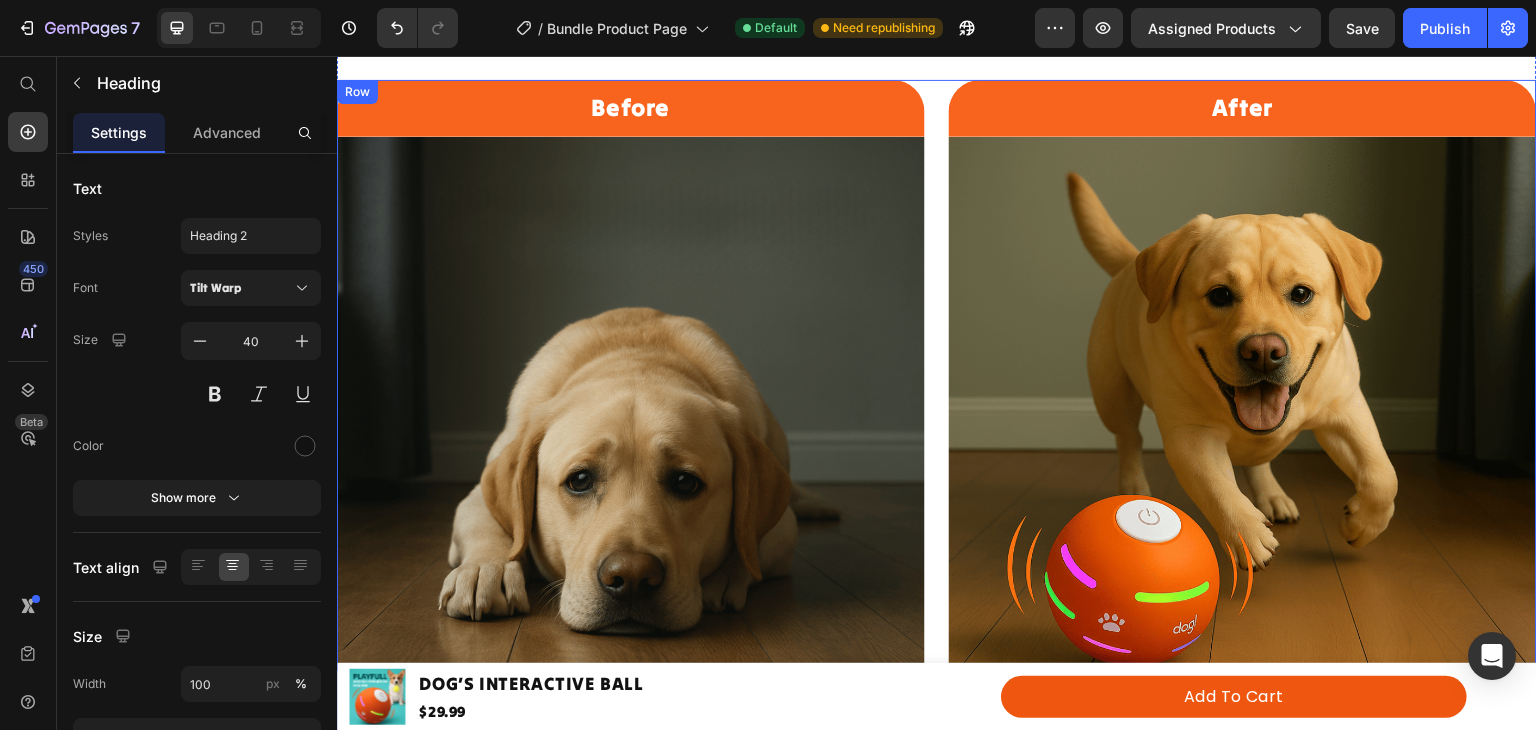 scroll, scrollTop: 3680, scrollLeft: 0, axis: vertical 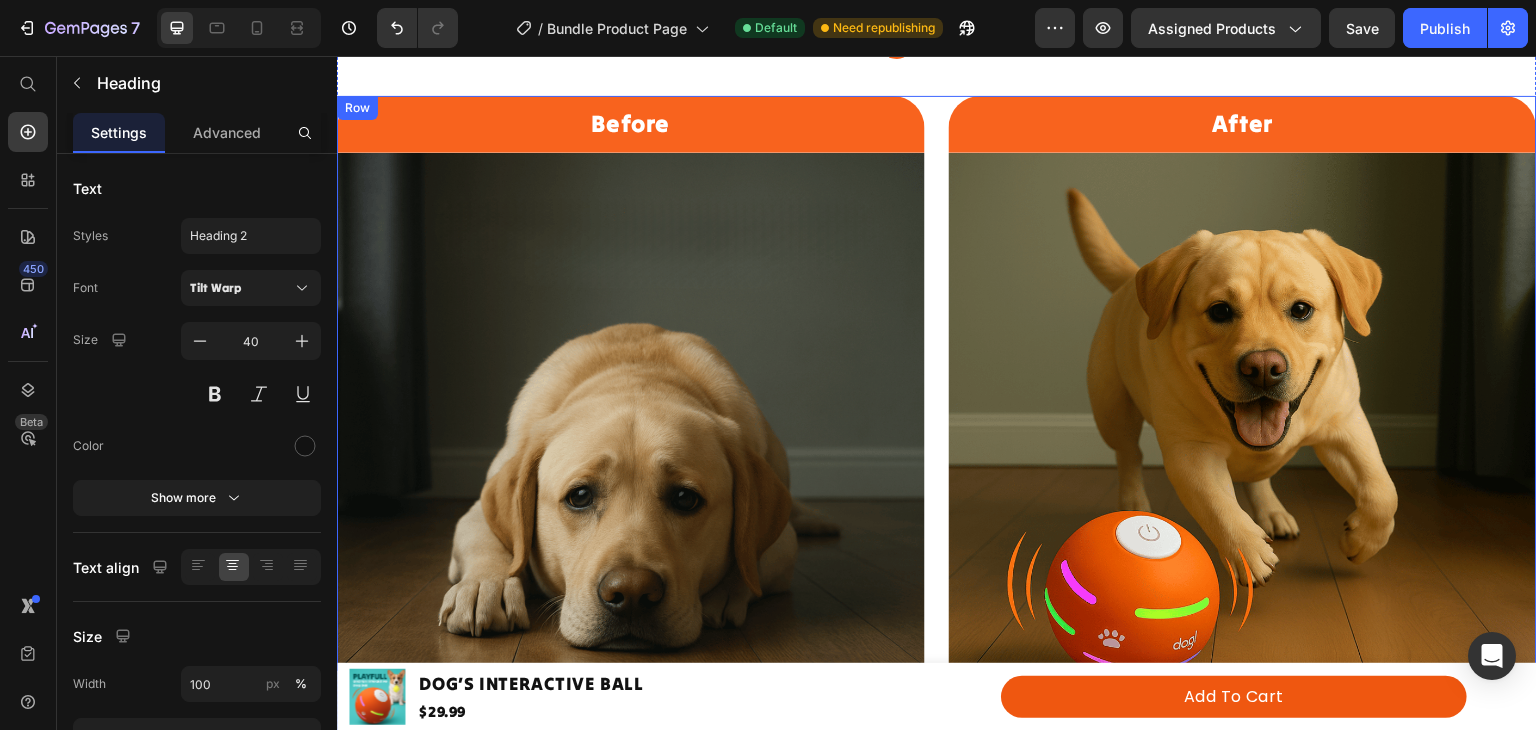 click on "Before Heading Row Image Quiet rooms. Restless paws. Hearts that wait. Text Block After Heading Row Image Playful barks. Racing feet. Peace that fills every corner. Text Block Row" at bounding box center (937, 439) 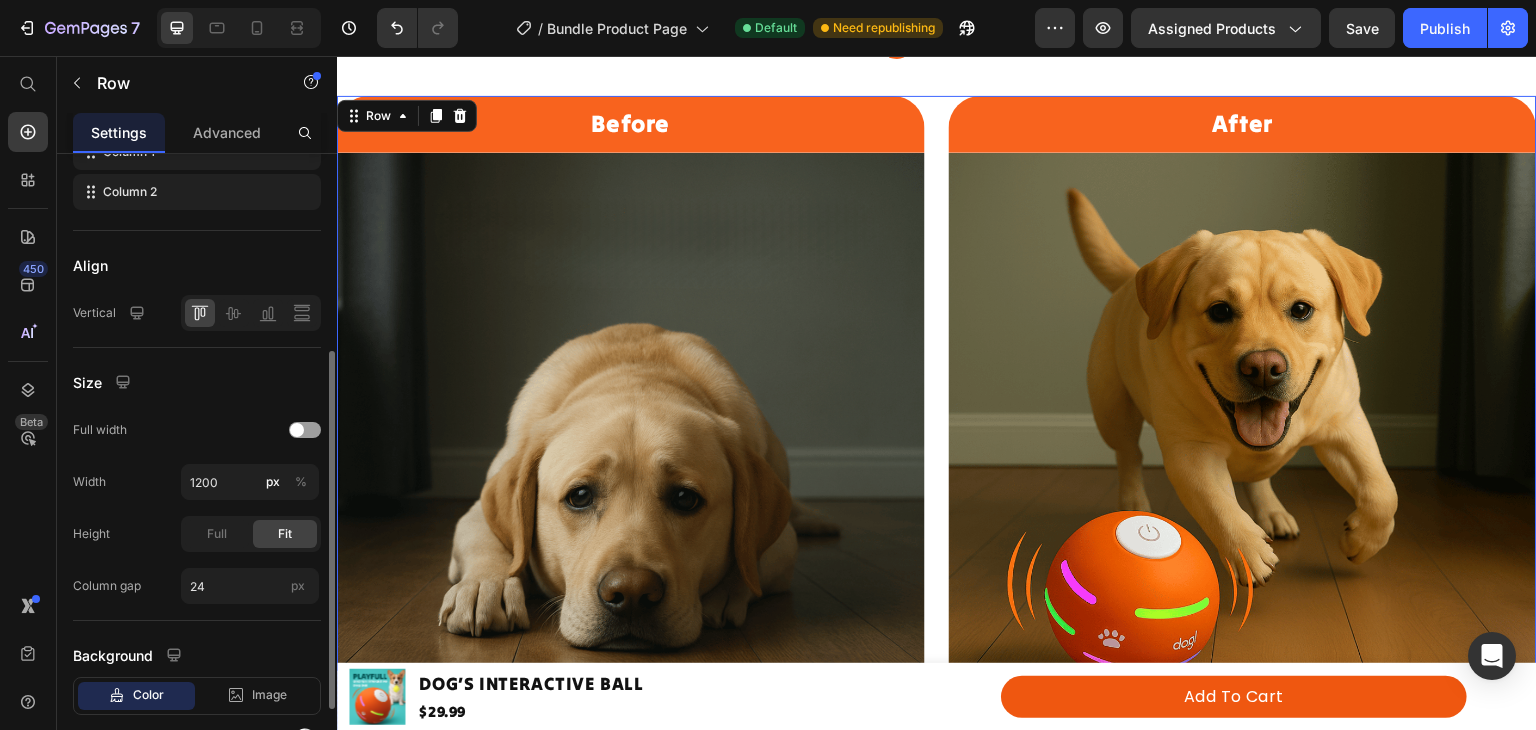 scroll, scrollTop: 377, scrollLeft: 0, axis: vertical 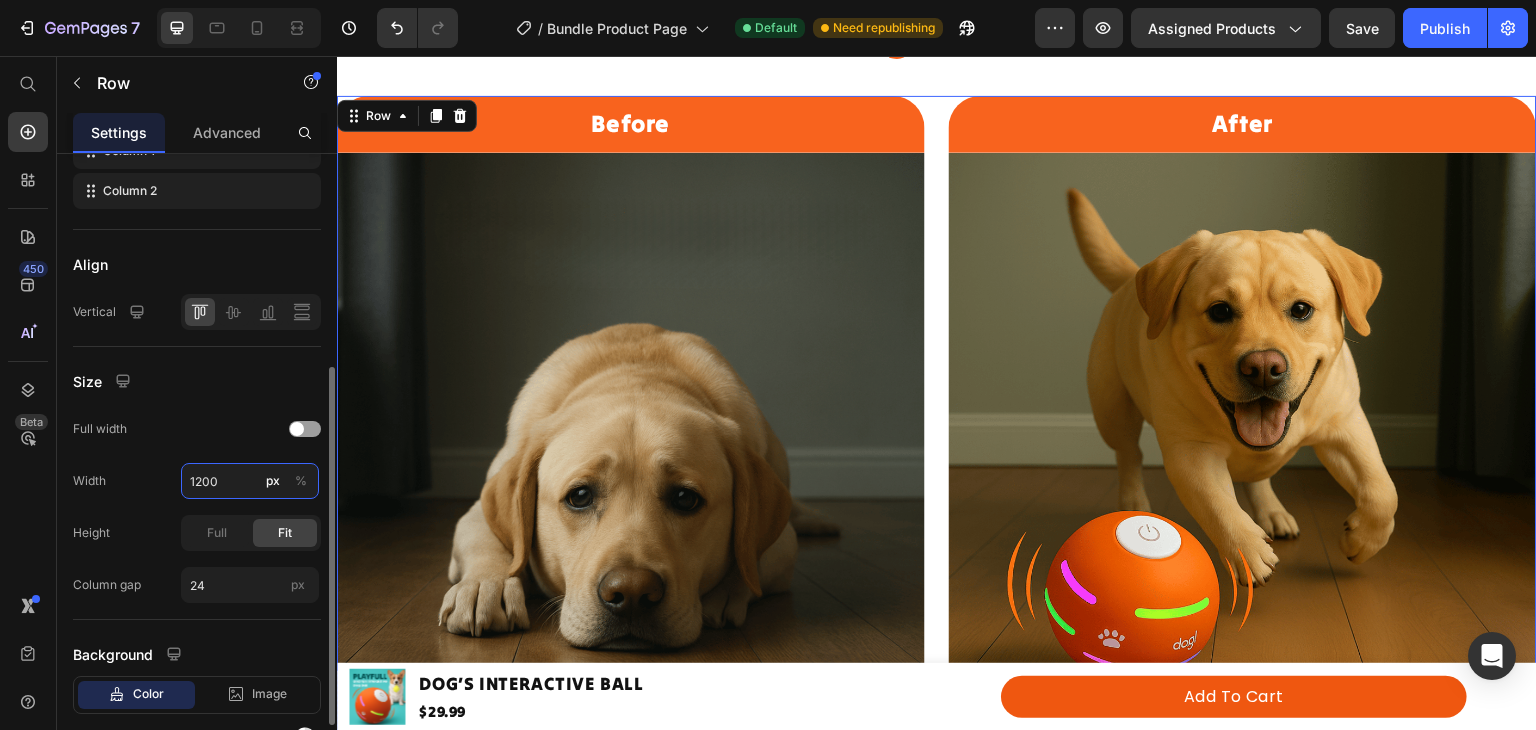 click on "1200" at bounding box center [250, 481] 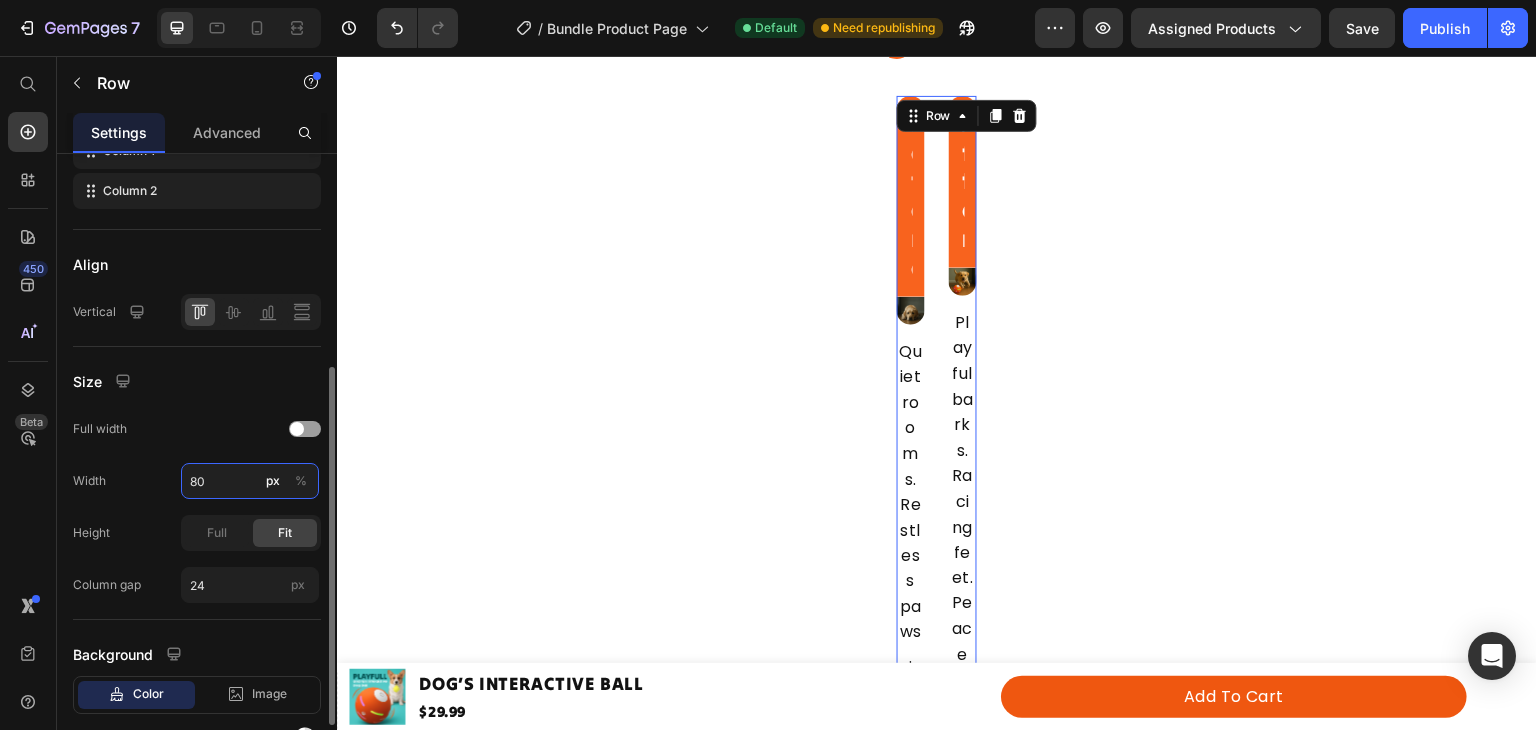 type on "800" 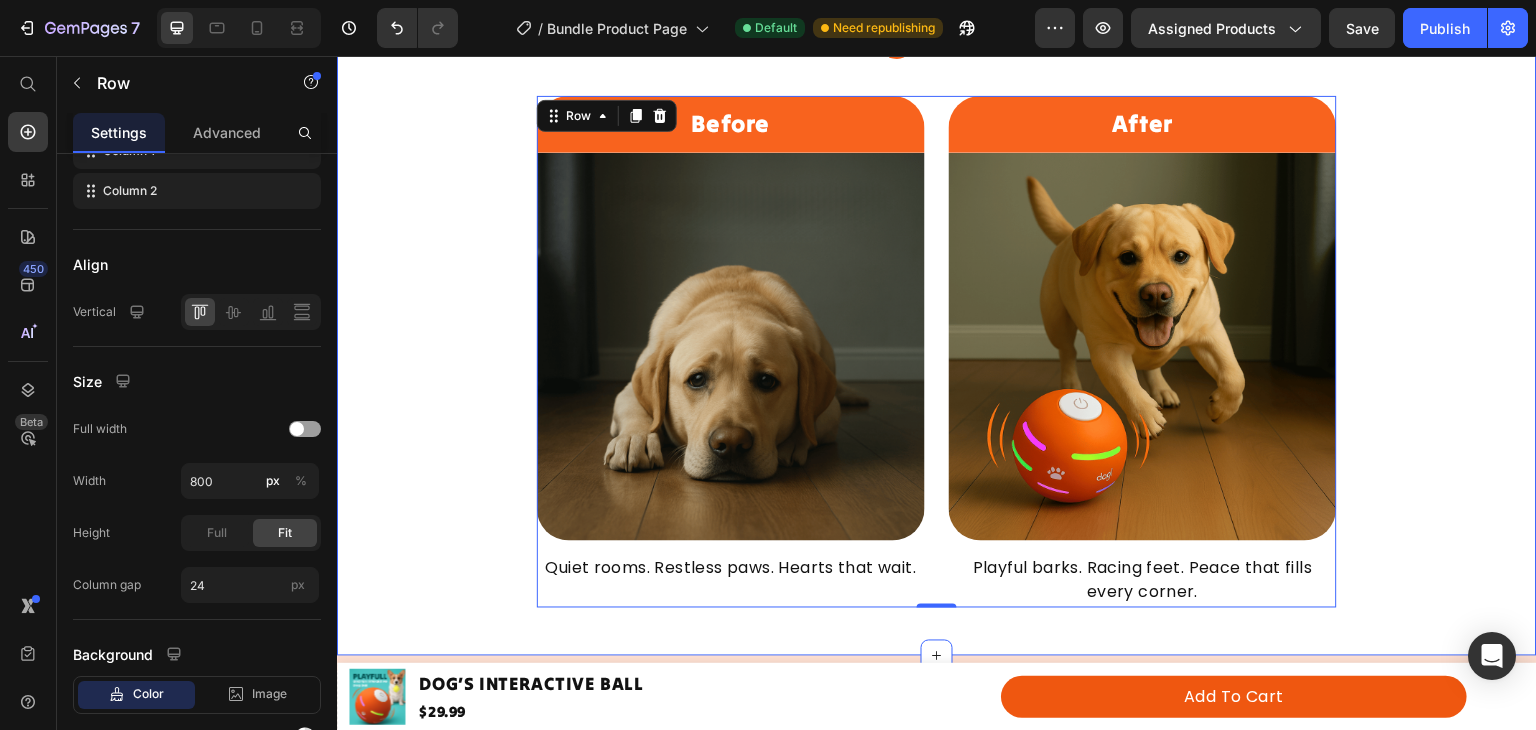 click on "See the  Change  in Just  One Roll Heading Row Before Heading Row Image Quiet rooms. Restless paws. Hearts that wait. Text Block After Heading Row Image Playful barks. Racing feet. Peace that fills every corner. Text Block Row   0" at bounding box center [937, 306] 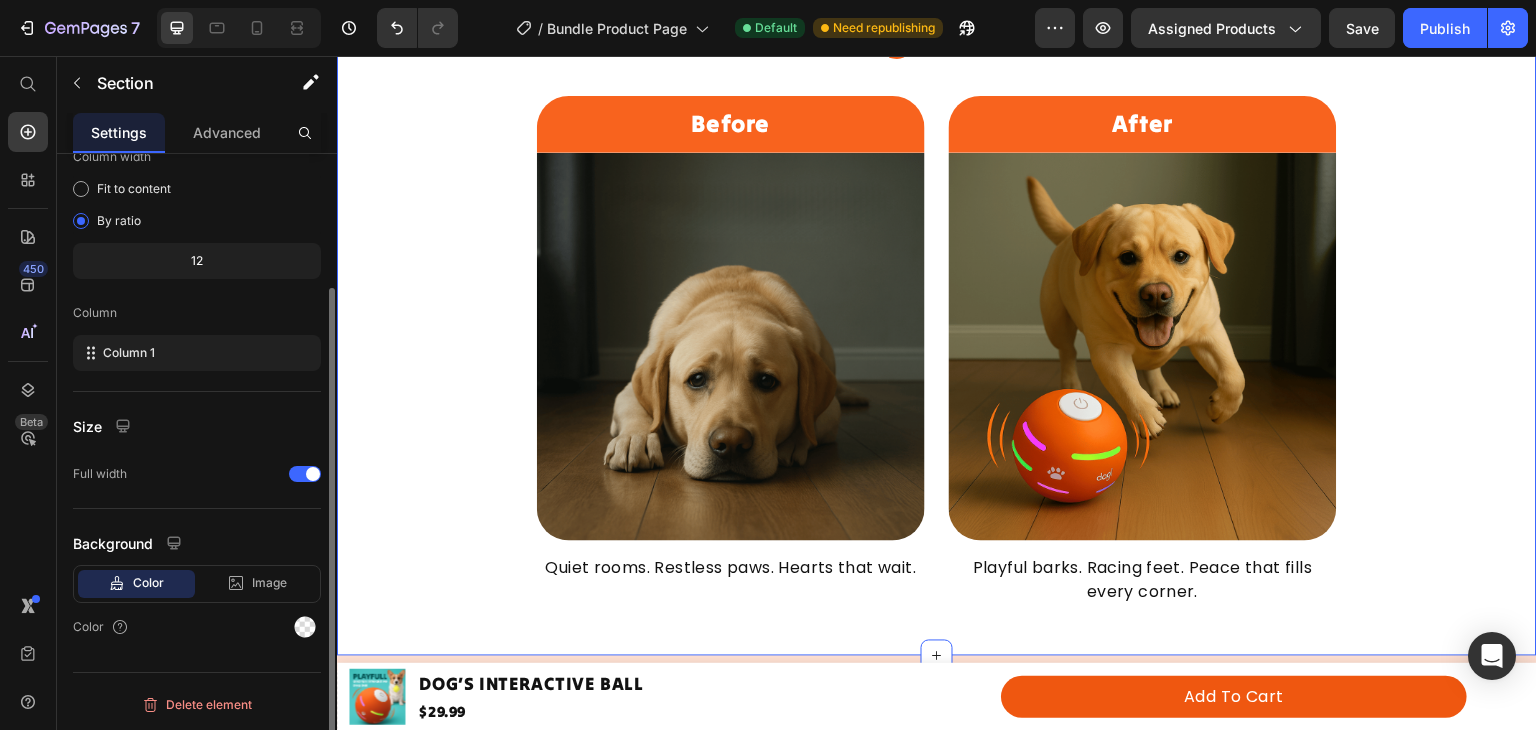 scroll, scrollTop: 0, scrollLeft: 0, axis: both 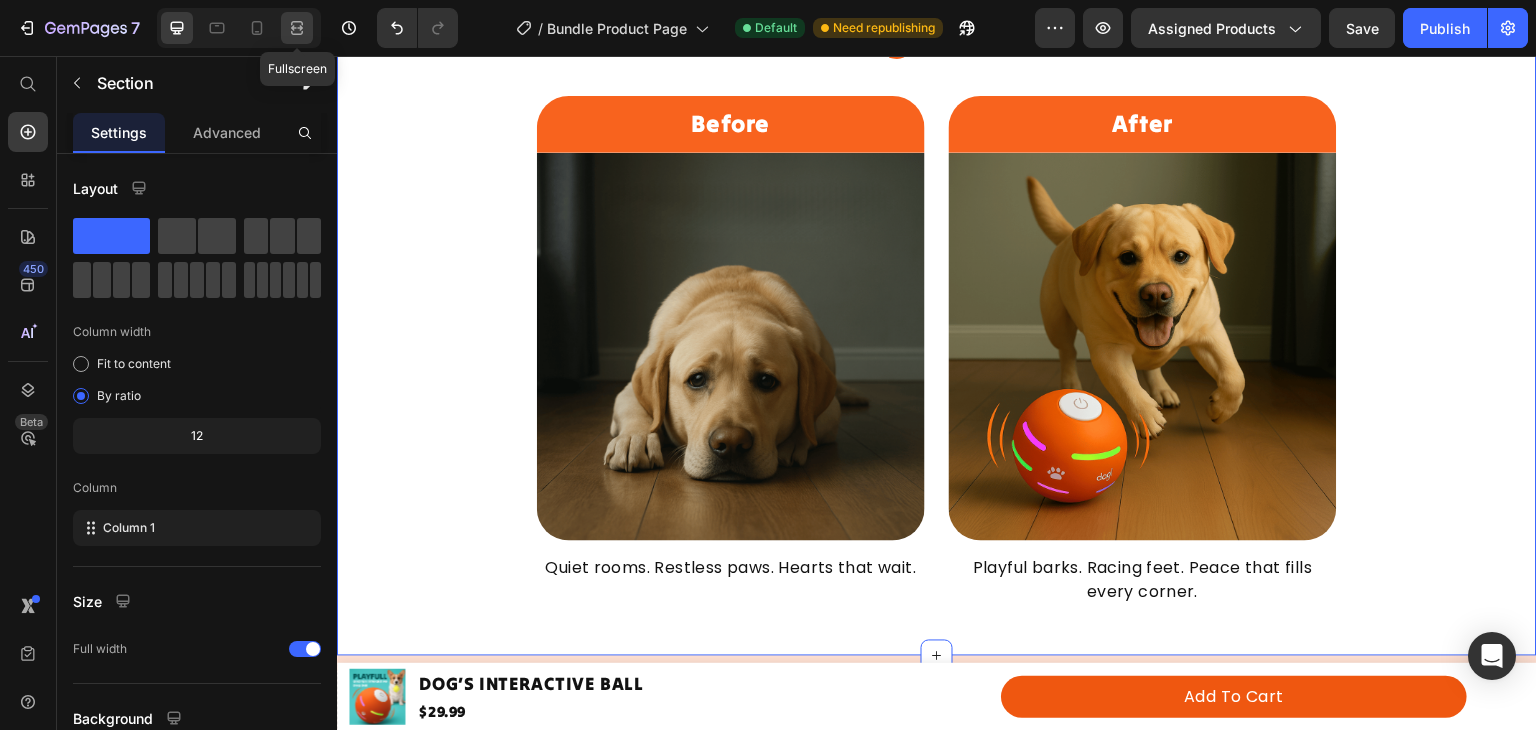 drag, startPoint x: 308, startPoint y: 28, endPoint x: 557, endPoint y: 241, distance: 327.6736 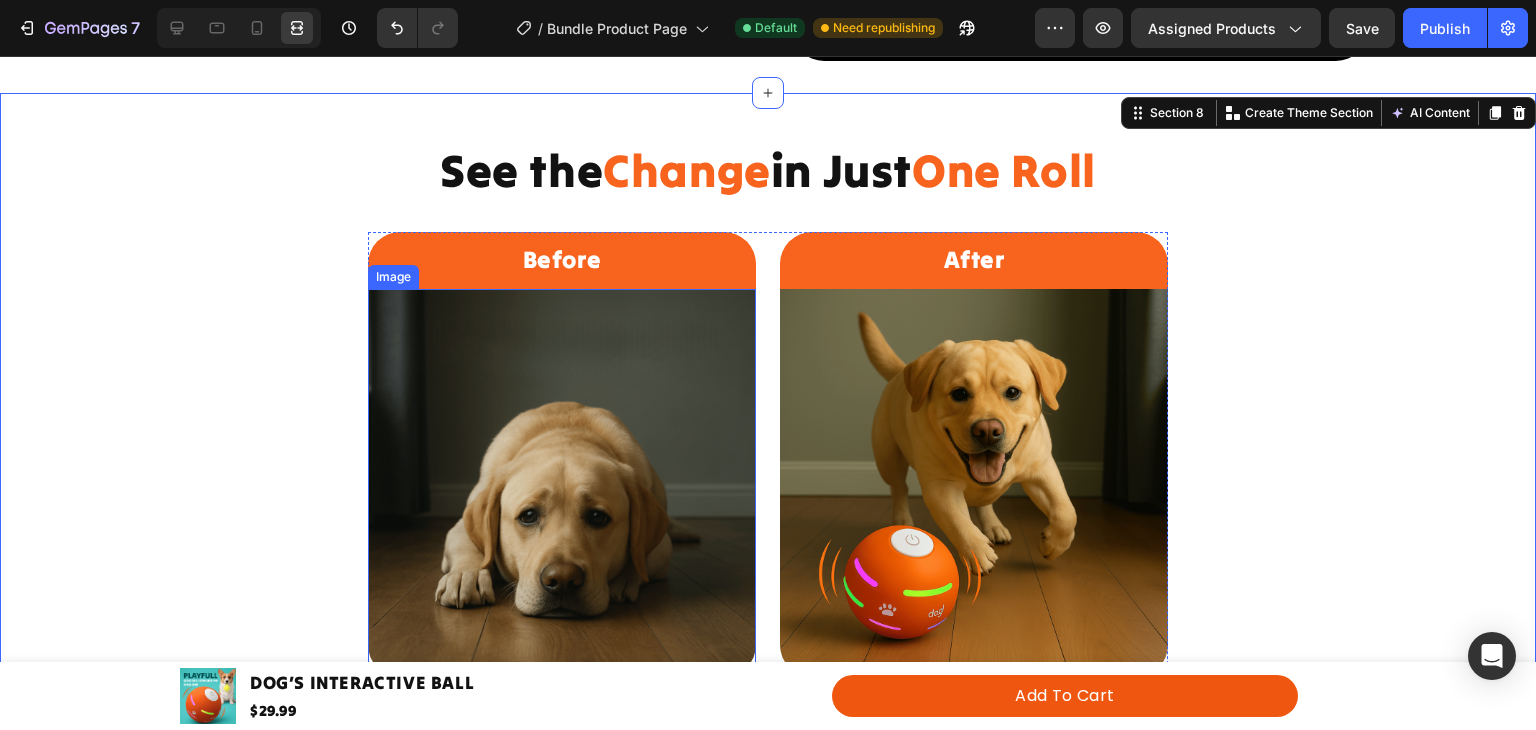 scroll, scrollTop: 3592, scrollLeft: 0, axis: vertical 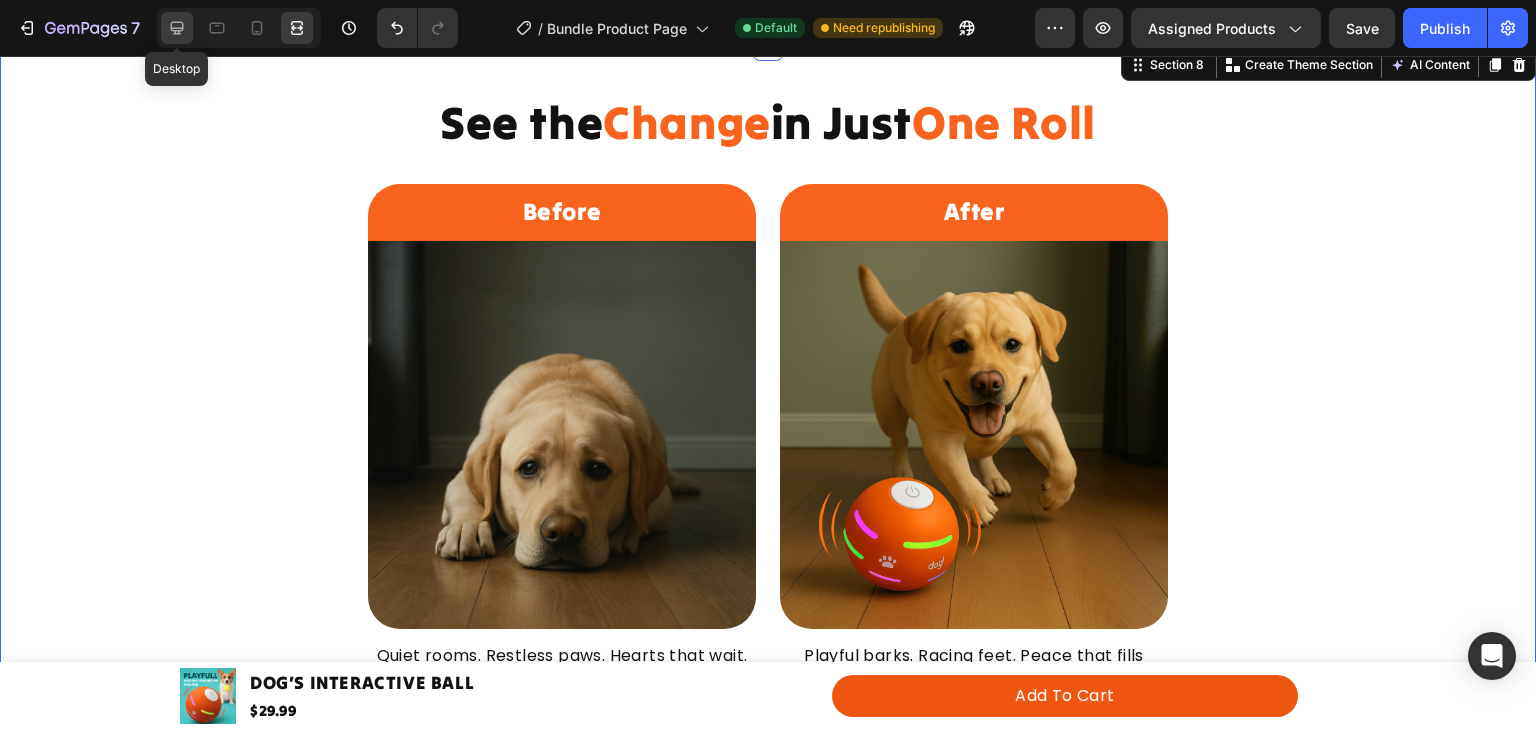 click 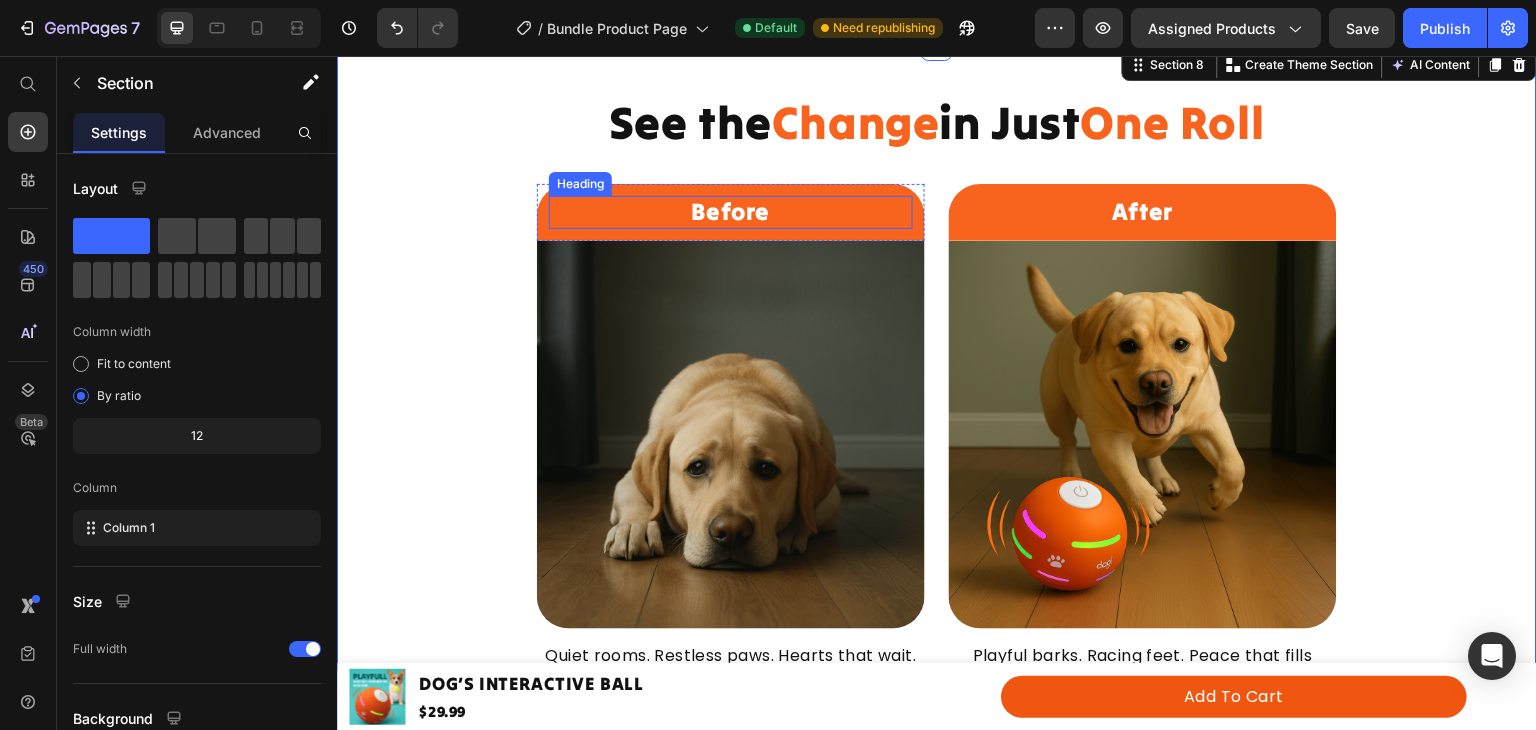scroll, scrollTop: 3577, scrollLeft: 0, axis: vertical 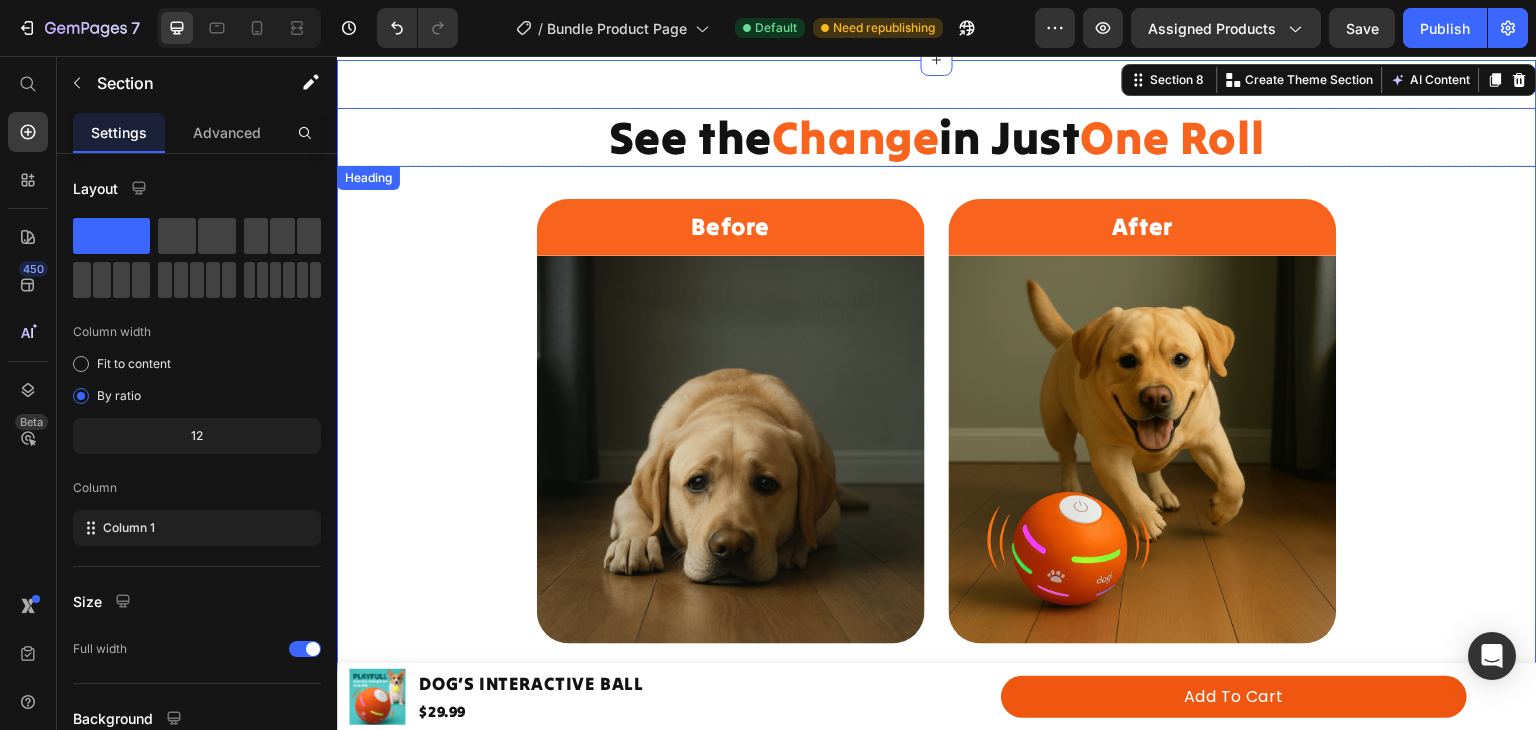 click on "See the  Change  in Just  One Roll" at bounding box center [937, 137] 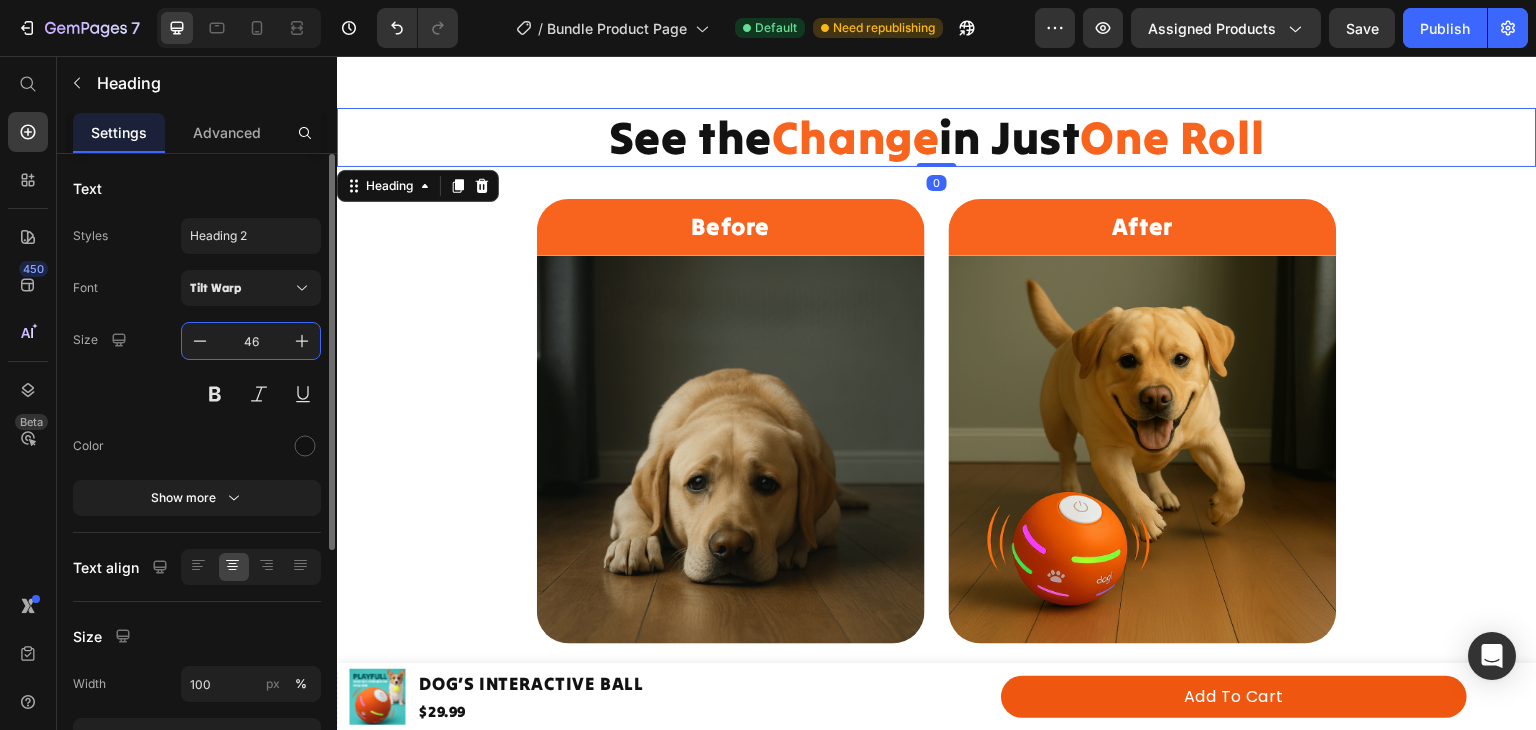 click on "46" at bounding box center (251, 341) 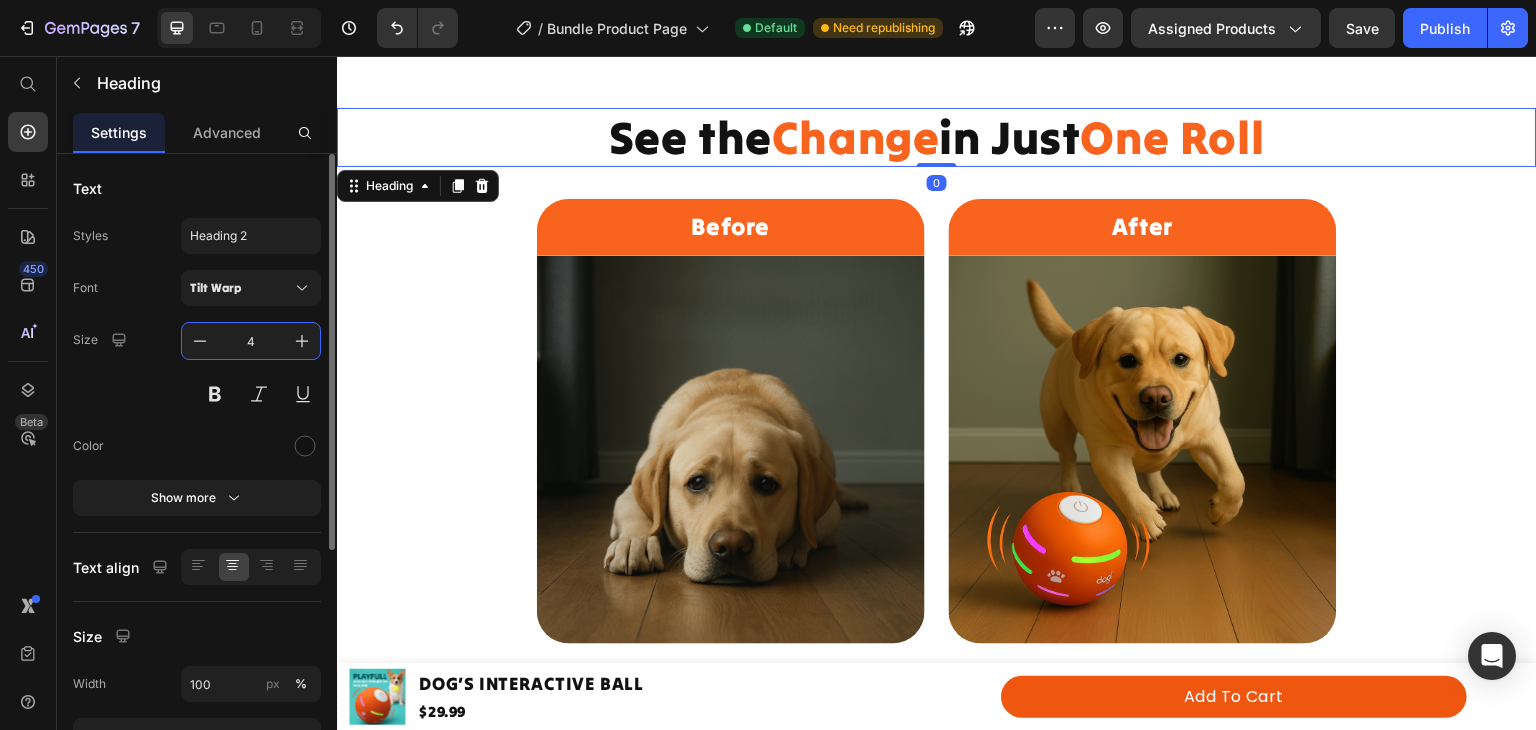 type on "40" 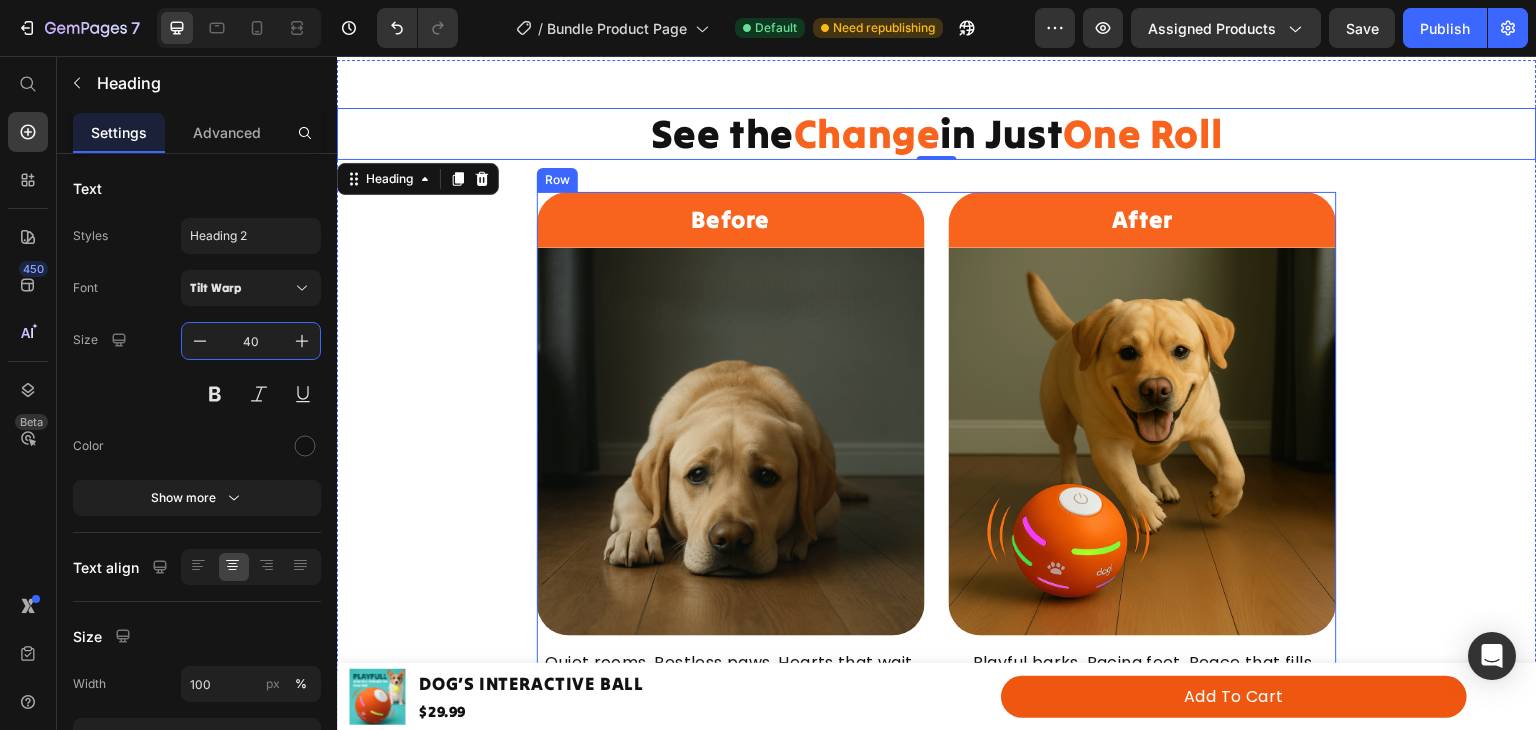 click on "Before Heading Row Image Quiet rooms. Restless paws. Hearts that wait. Text Block After Heading Row Image Playful barks. Racing feet. Peace that fills every corner. Text Block Row" at bounding box center (937, 448) 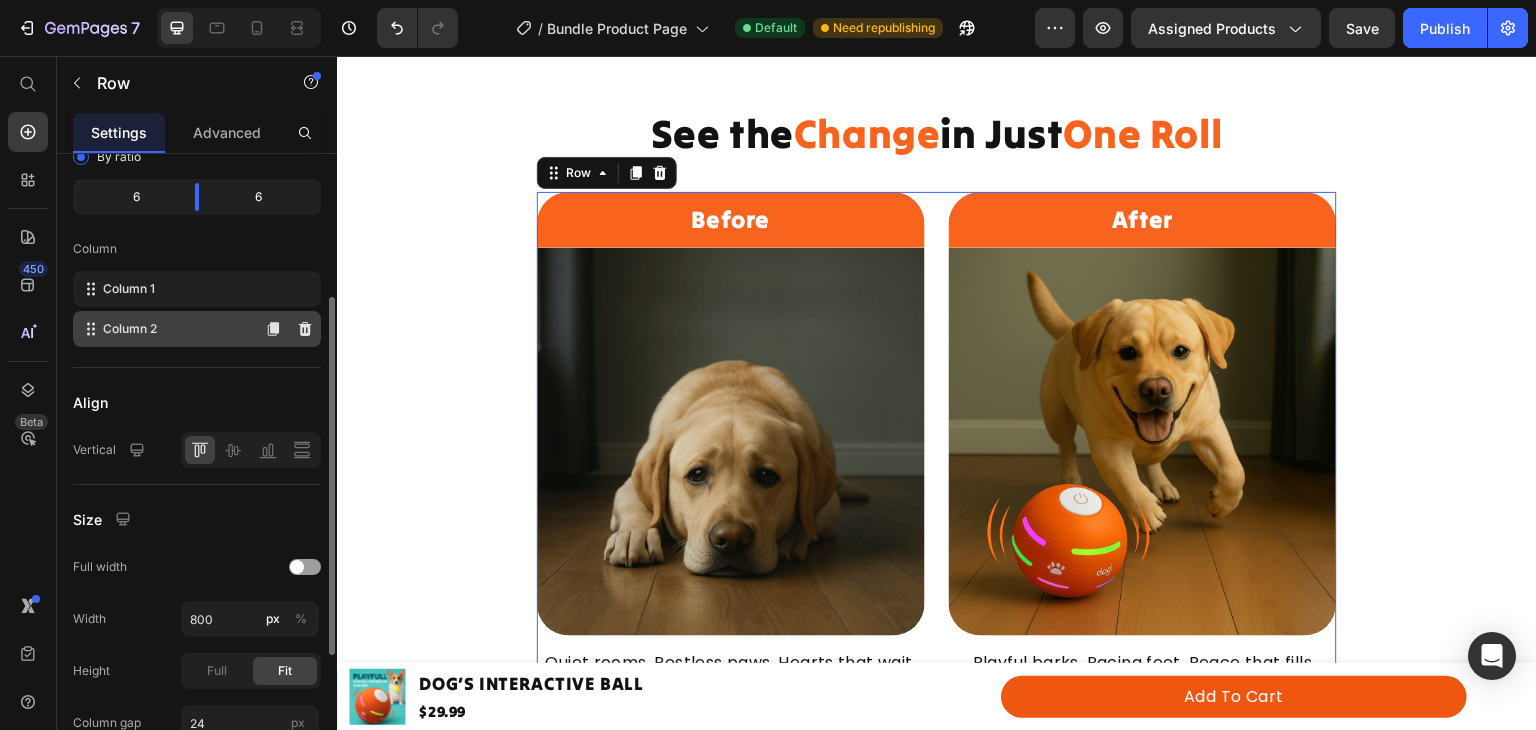 scroll, scrollTop: 245, scrollLeft: 0, axis: vertical 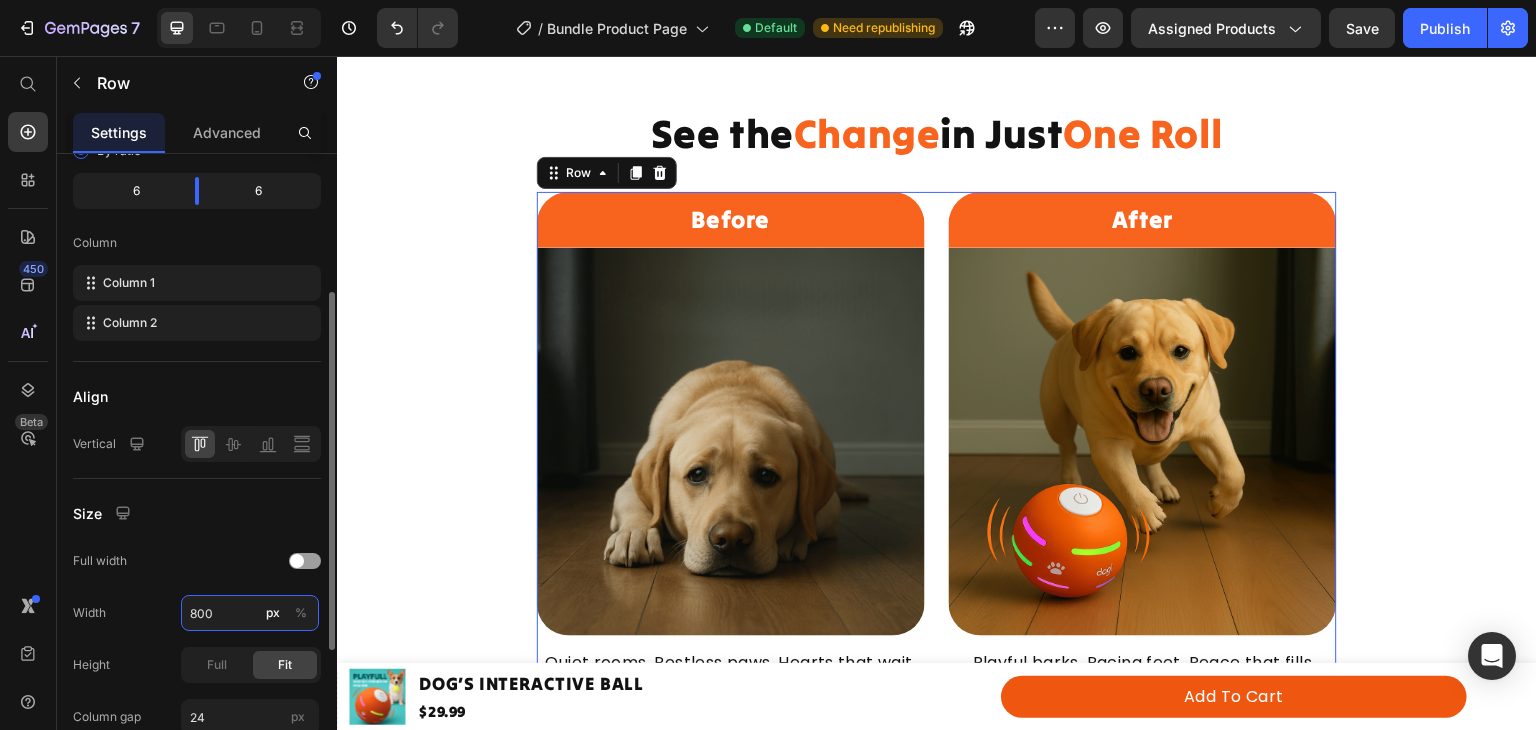 click on "800" at bounding box center (250, 613) 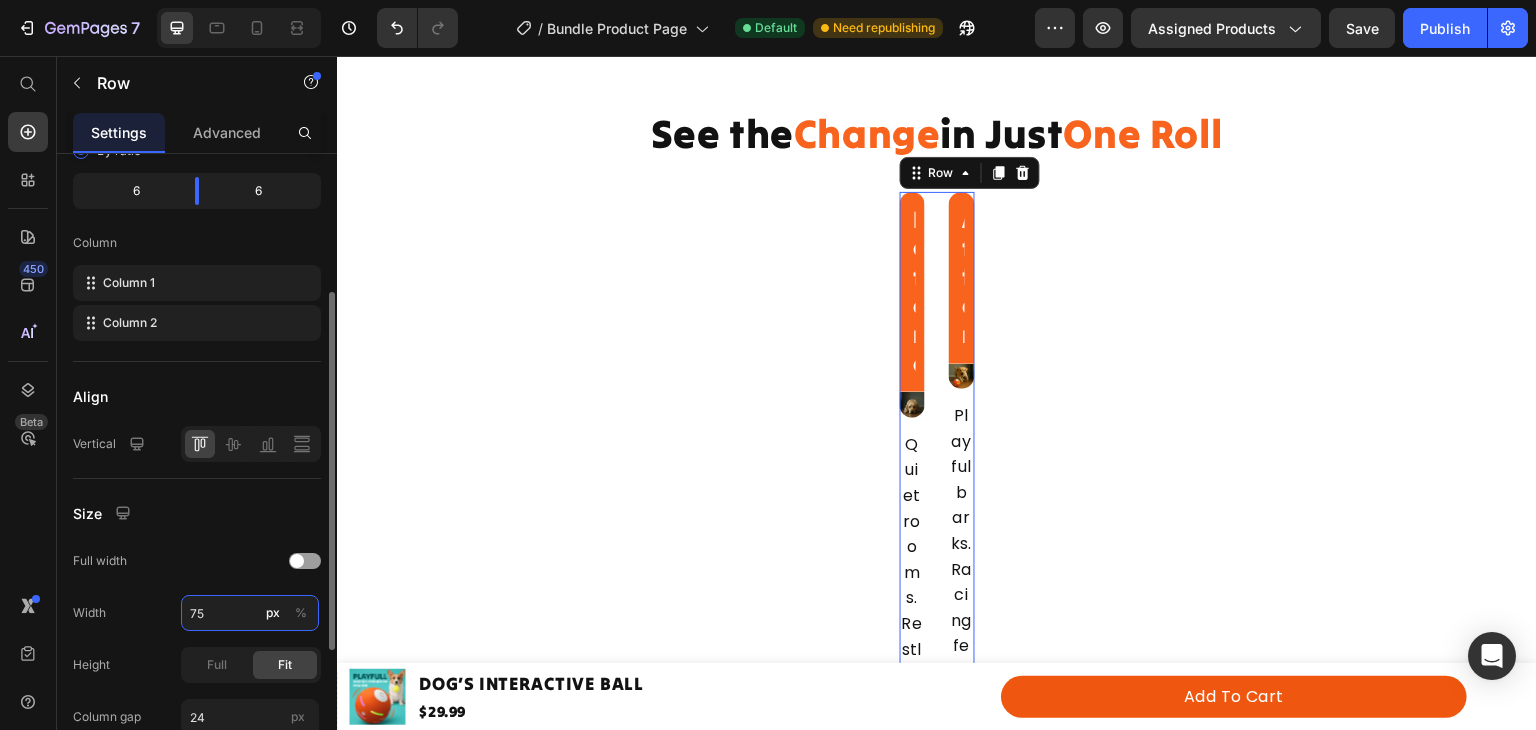 type on "750" 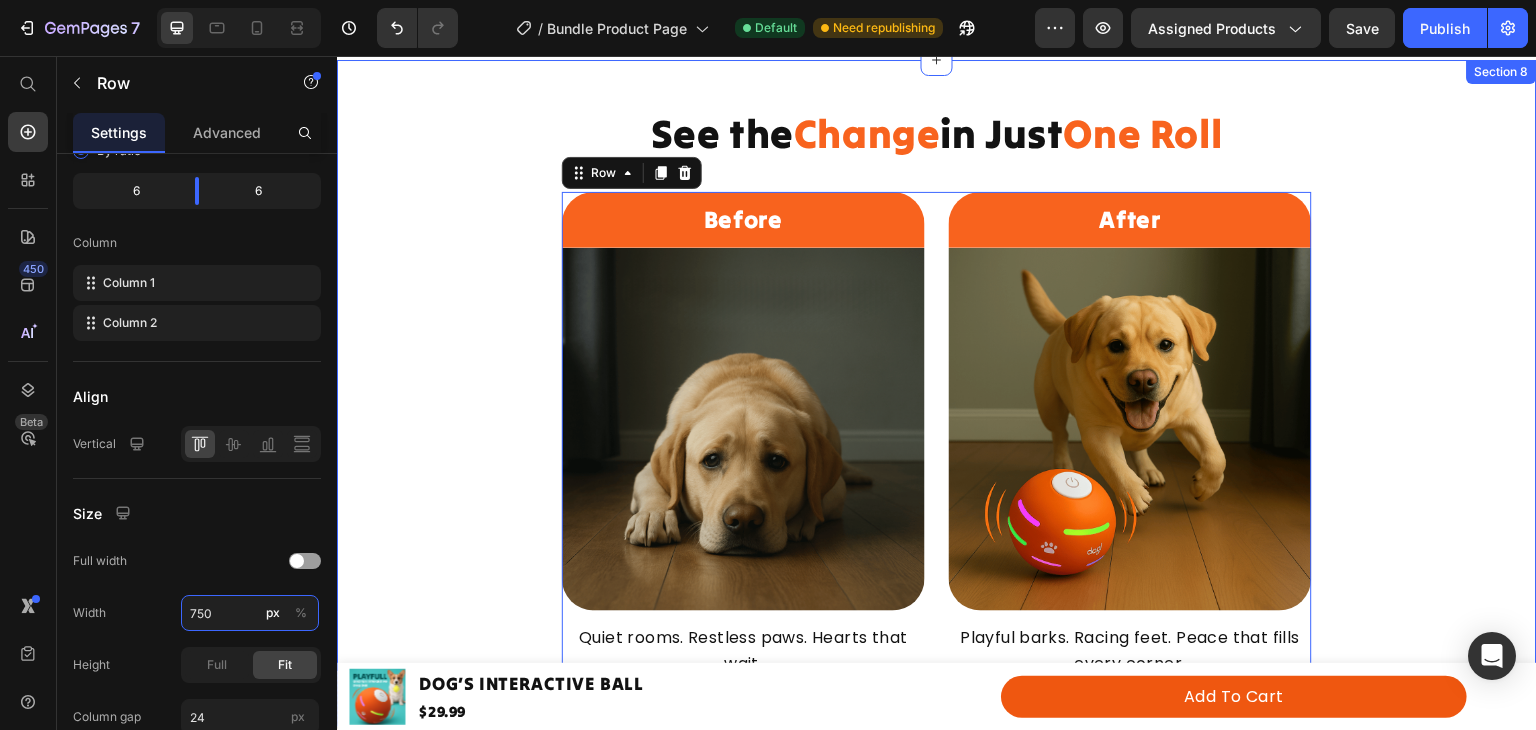 scroll, scrollTop: 3726, scrollLeft: 0, axis: vertical 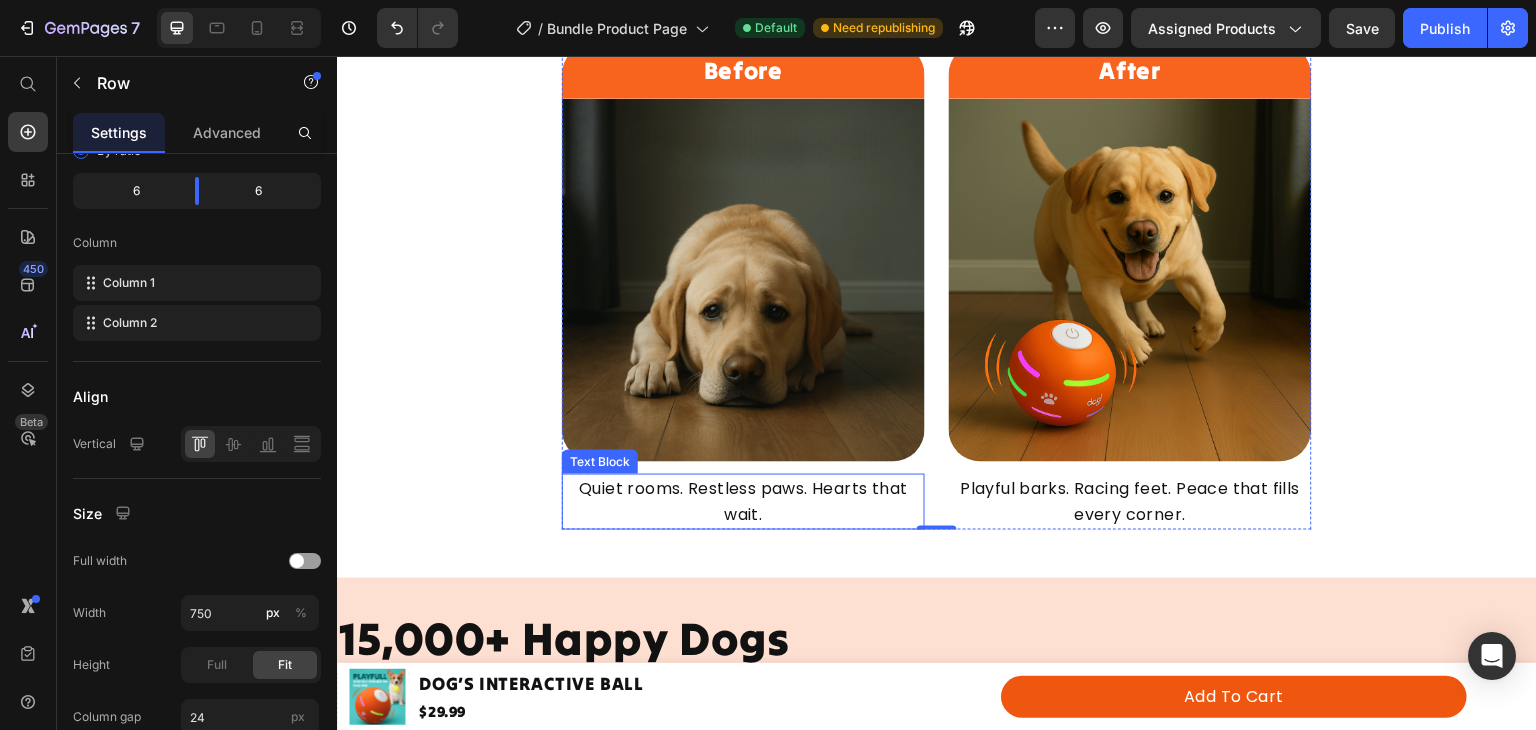 click on "Quiet rooms. Restless paws. Hearts that wait." at bounding box center [743, 501] 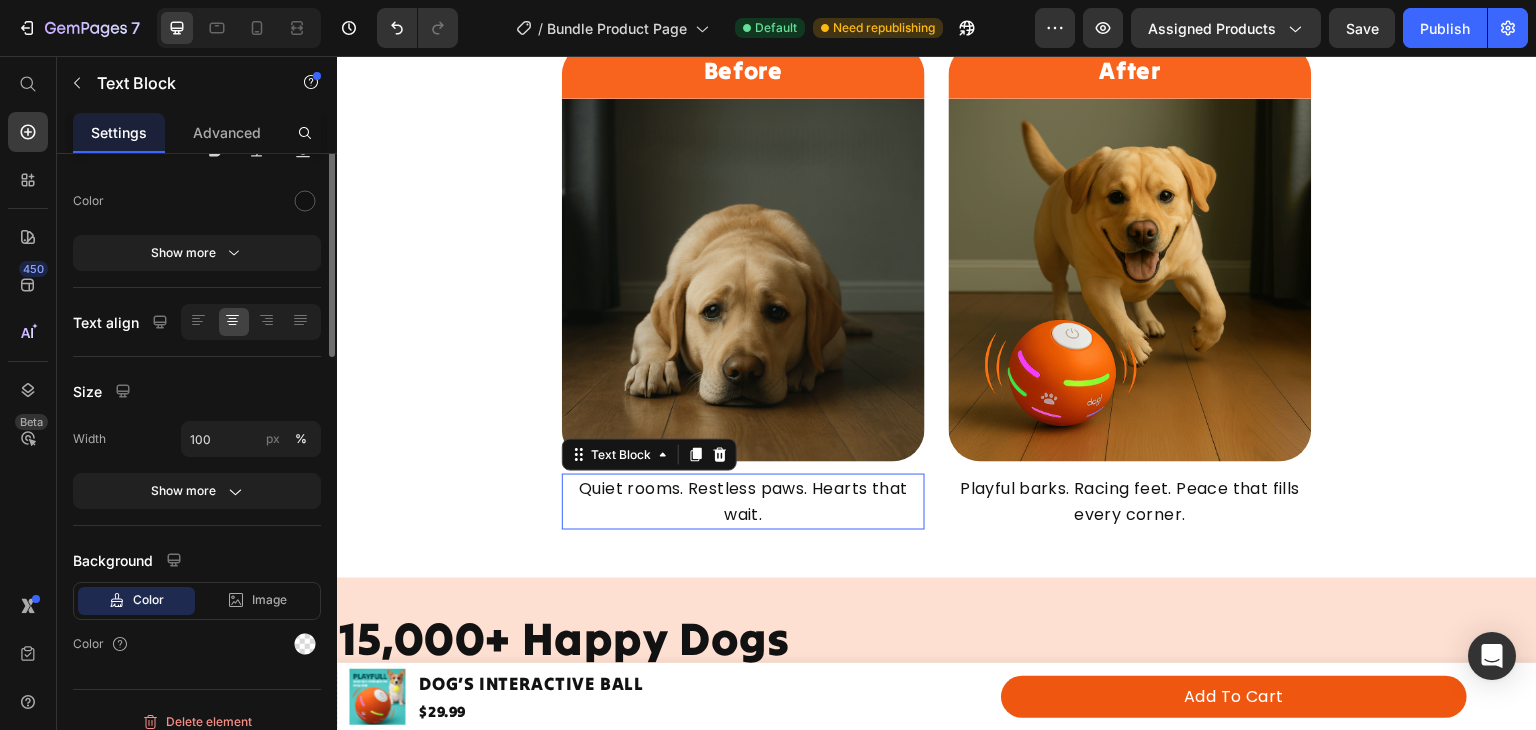 scroll, scrollTop: 0, scrollLeft: 0, axis: both 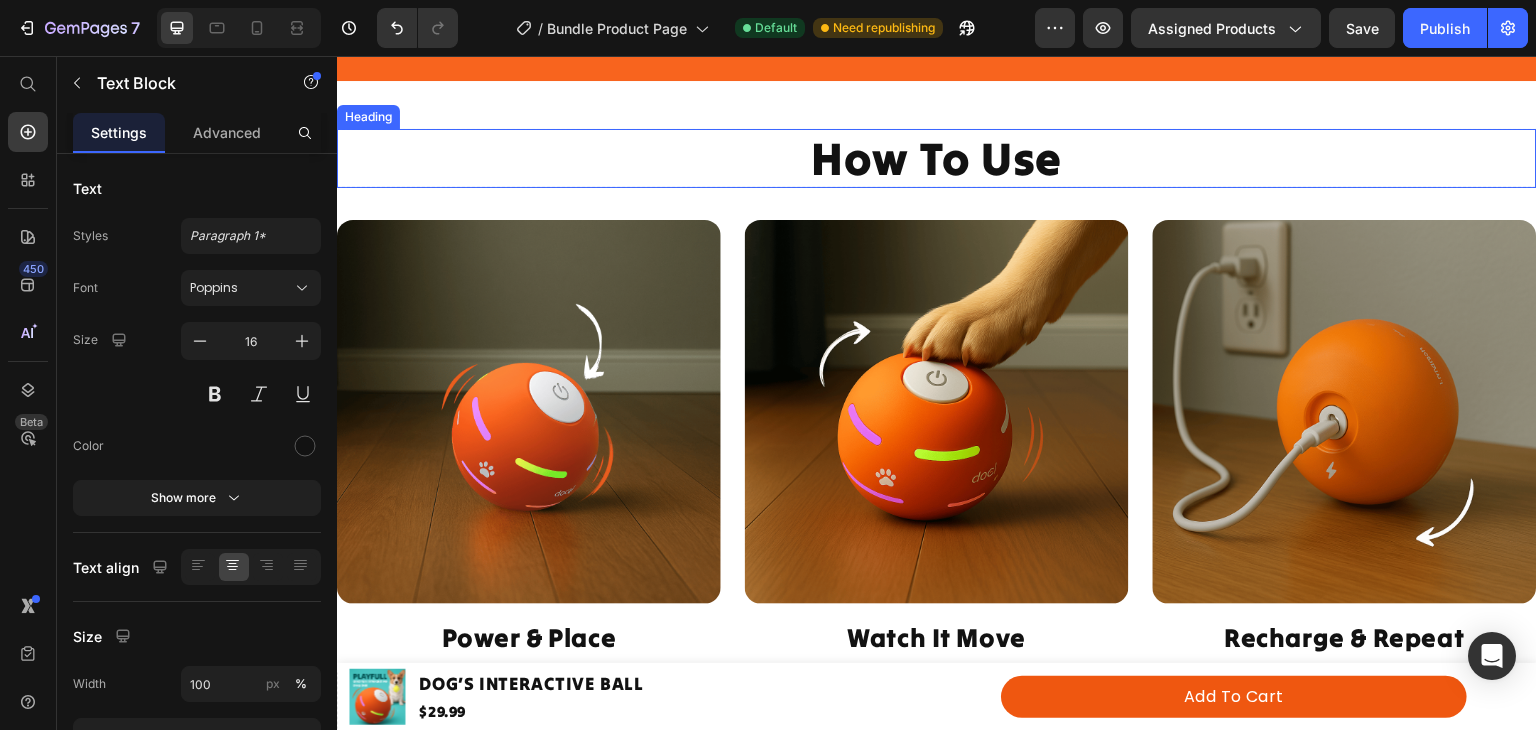 click on "How To Use" at bounding box center [937, 158] 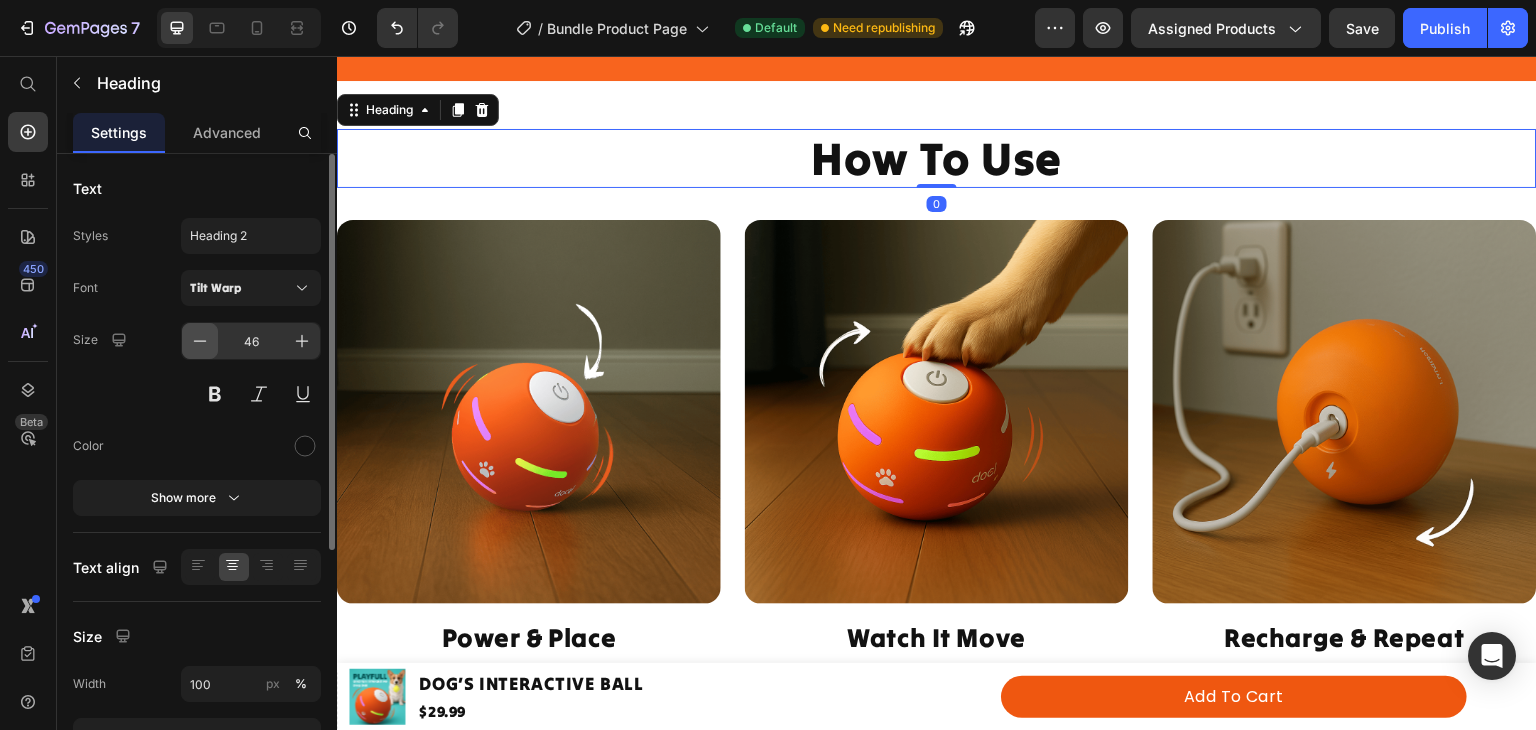 click 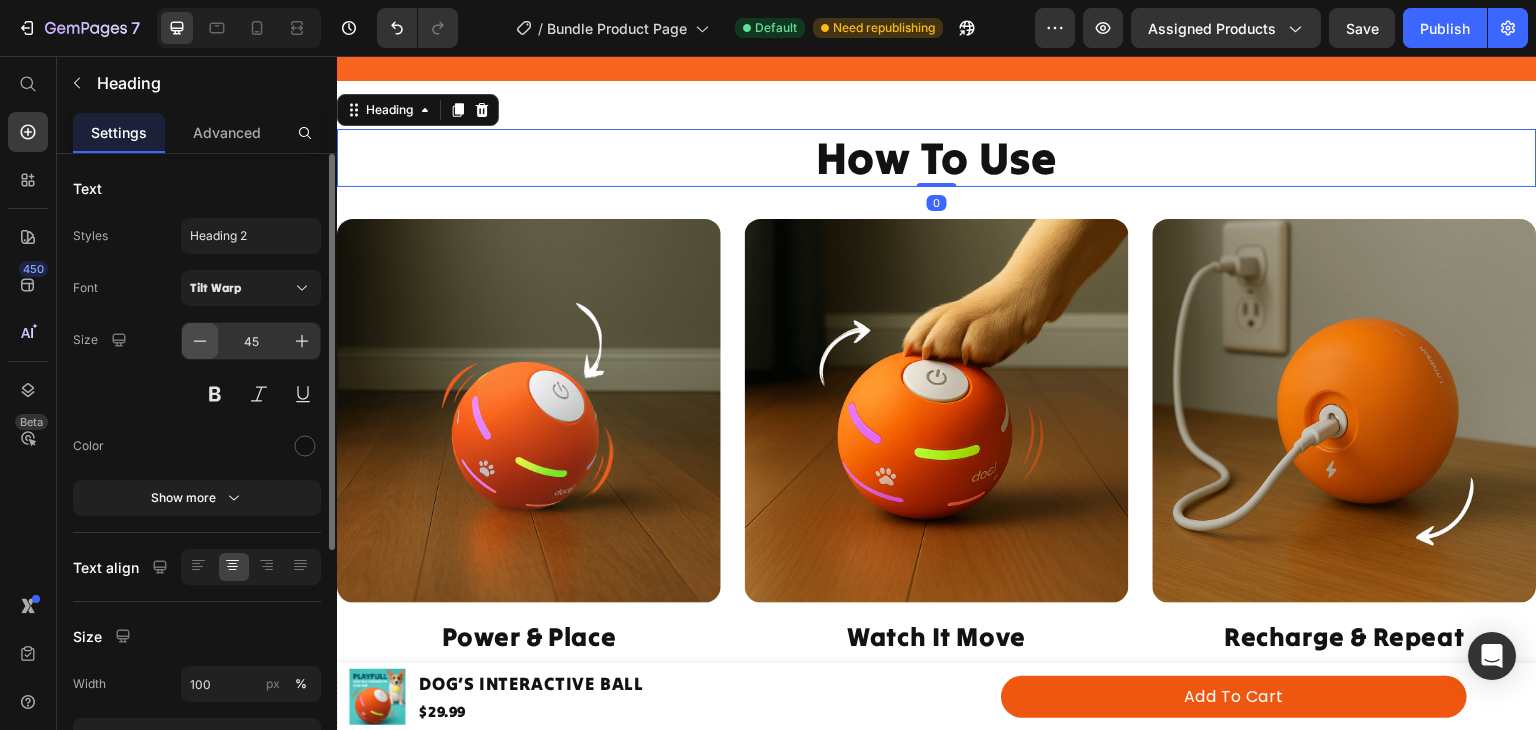 click 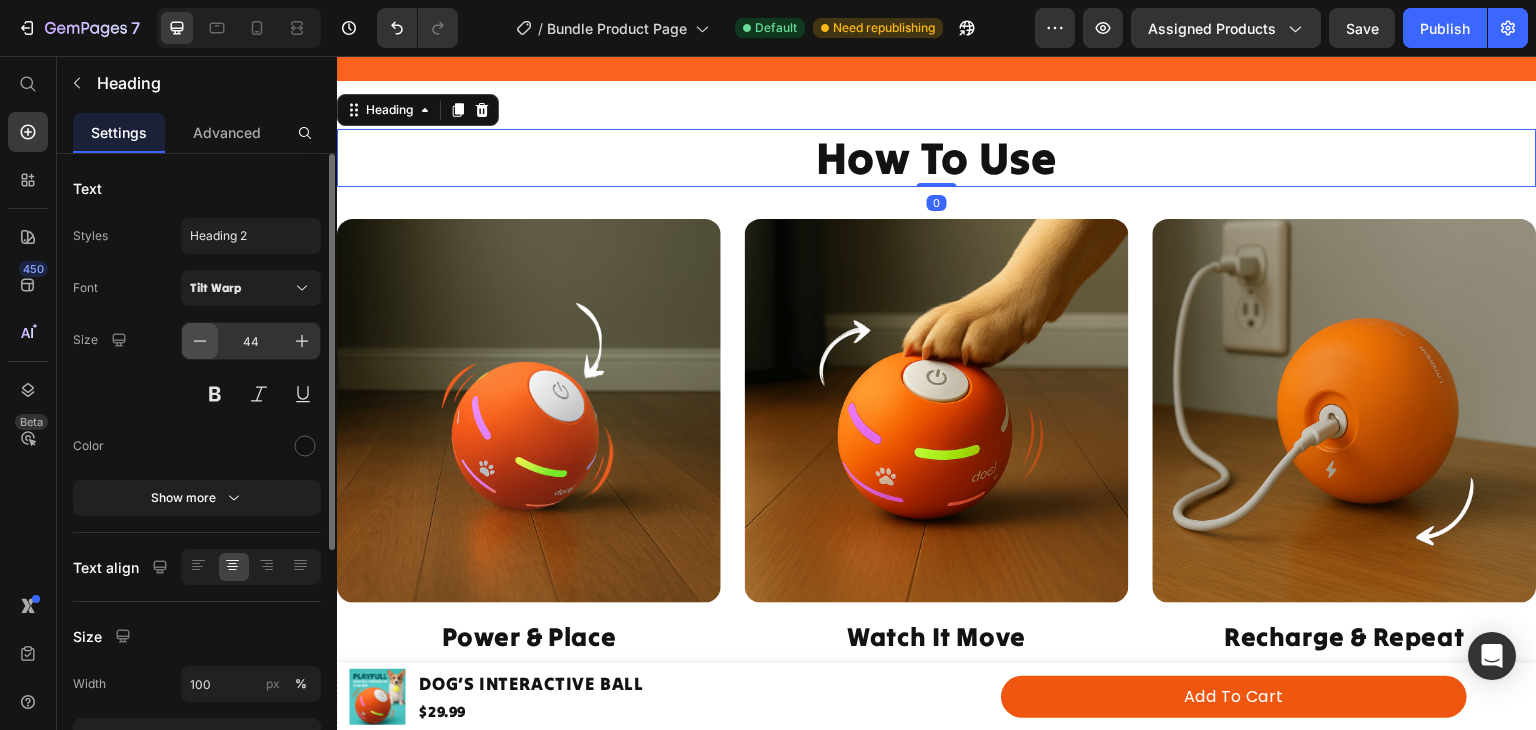 click 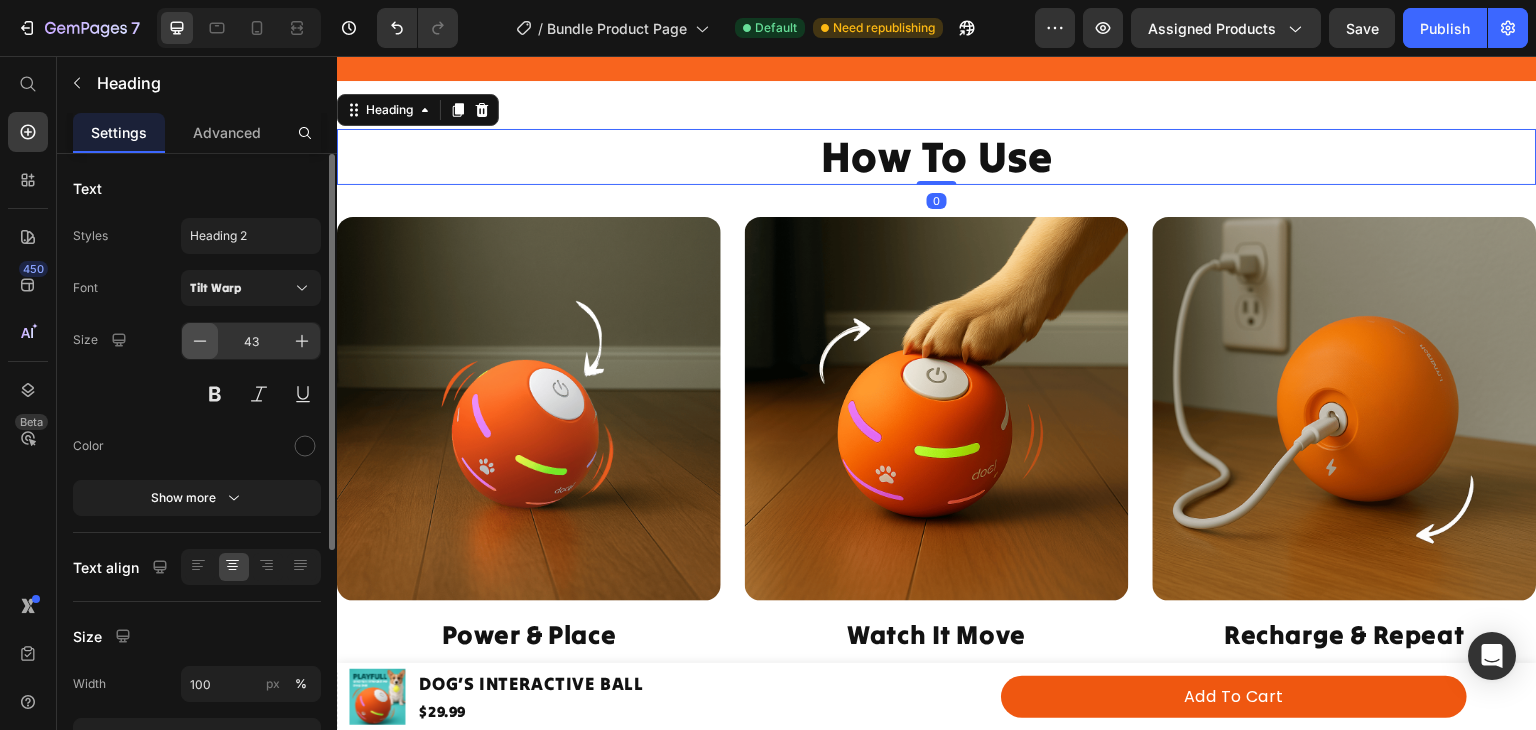 click 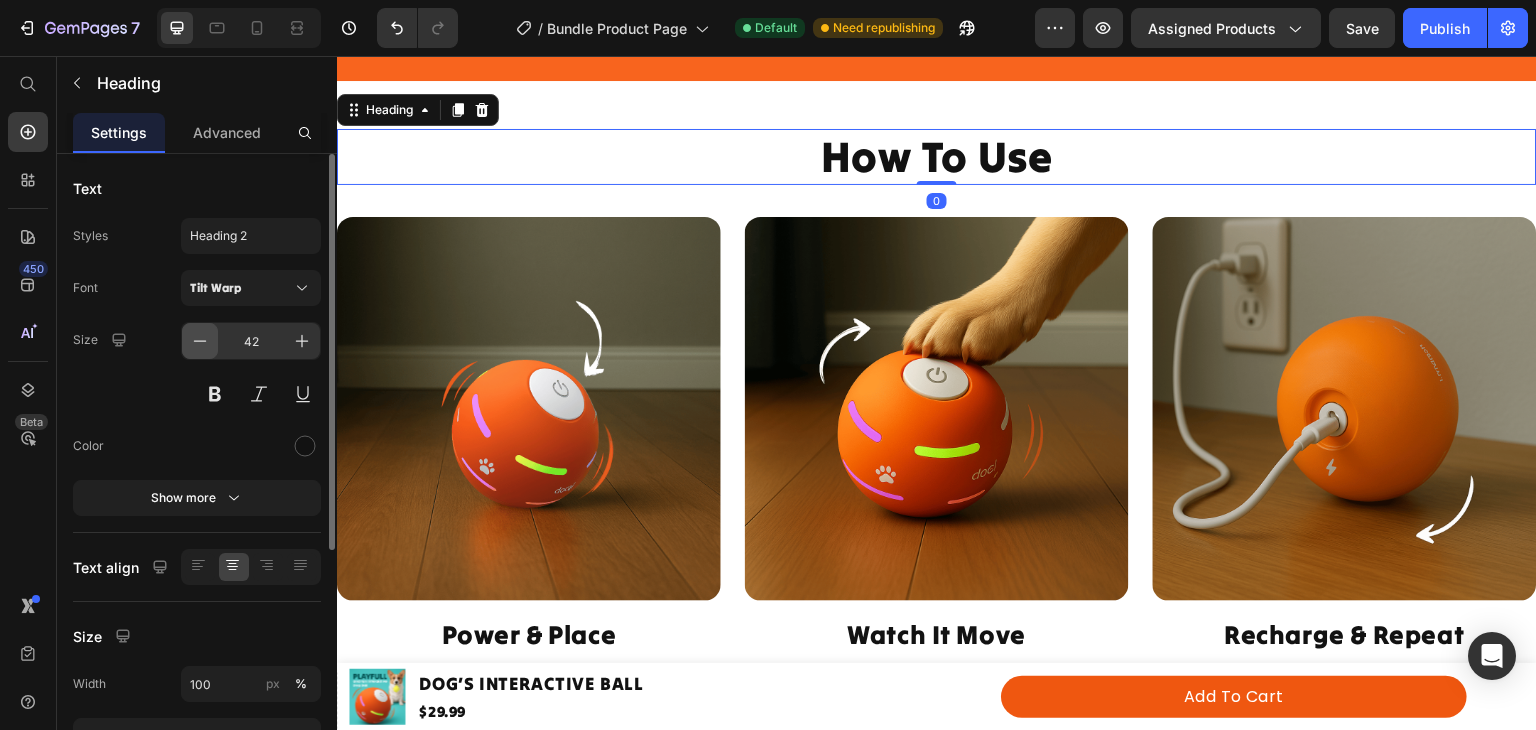 click 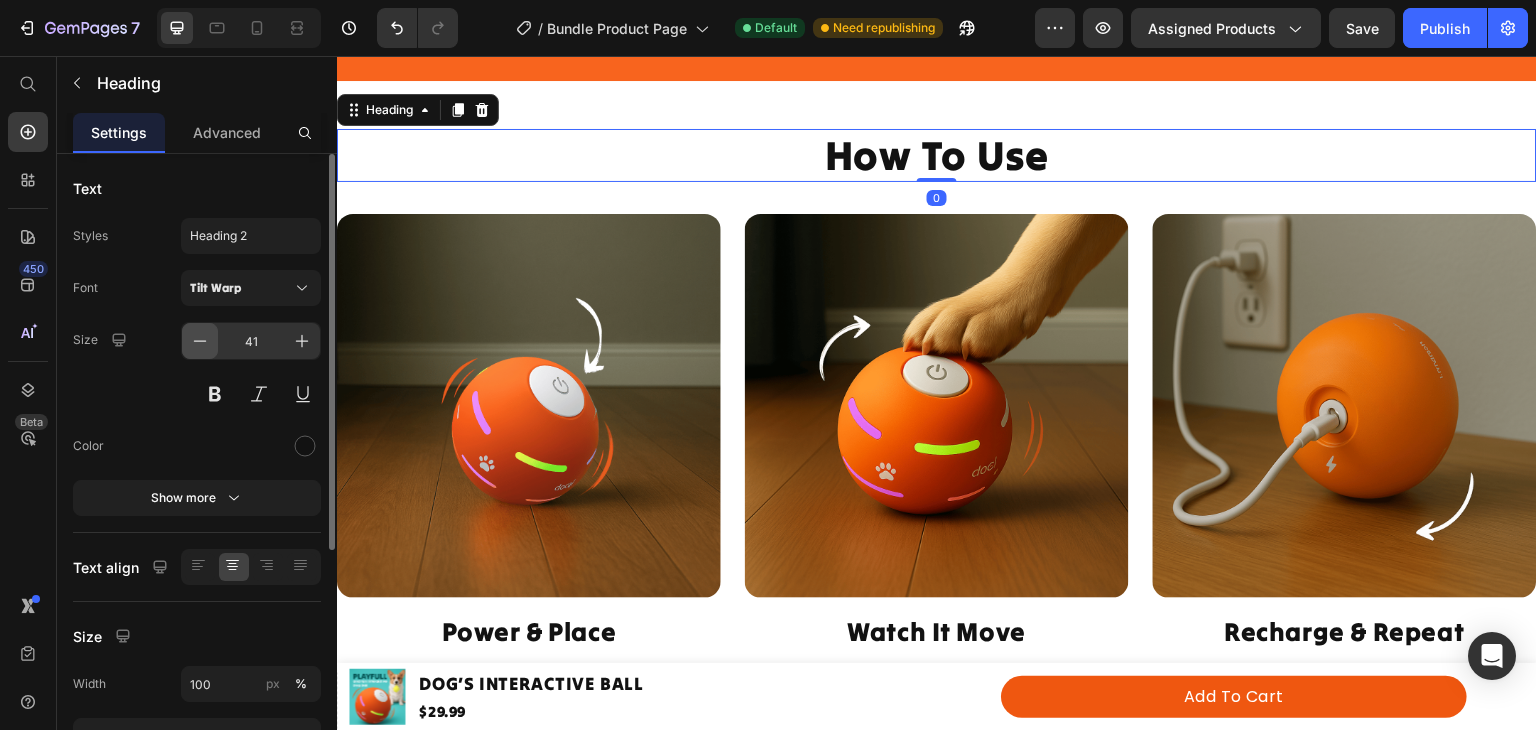 click 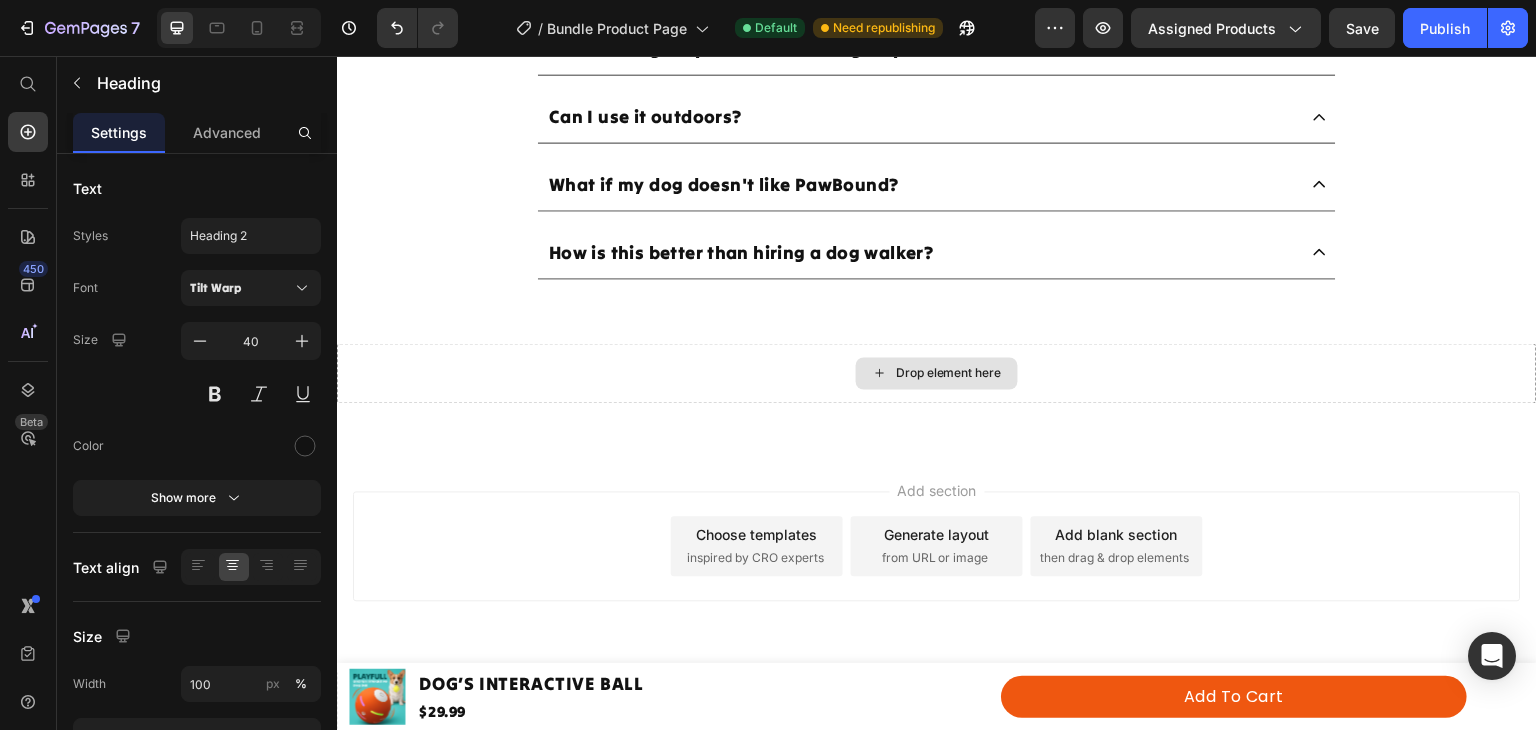 scroll, scrollTop: 7500, scrollLeft: 0, axis: vertical 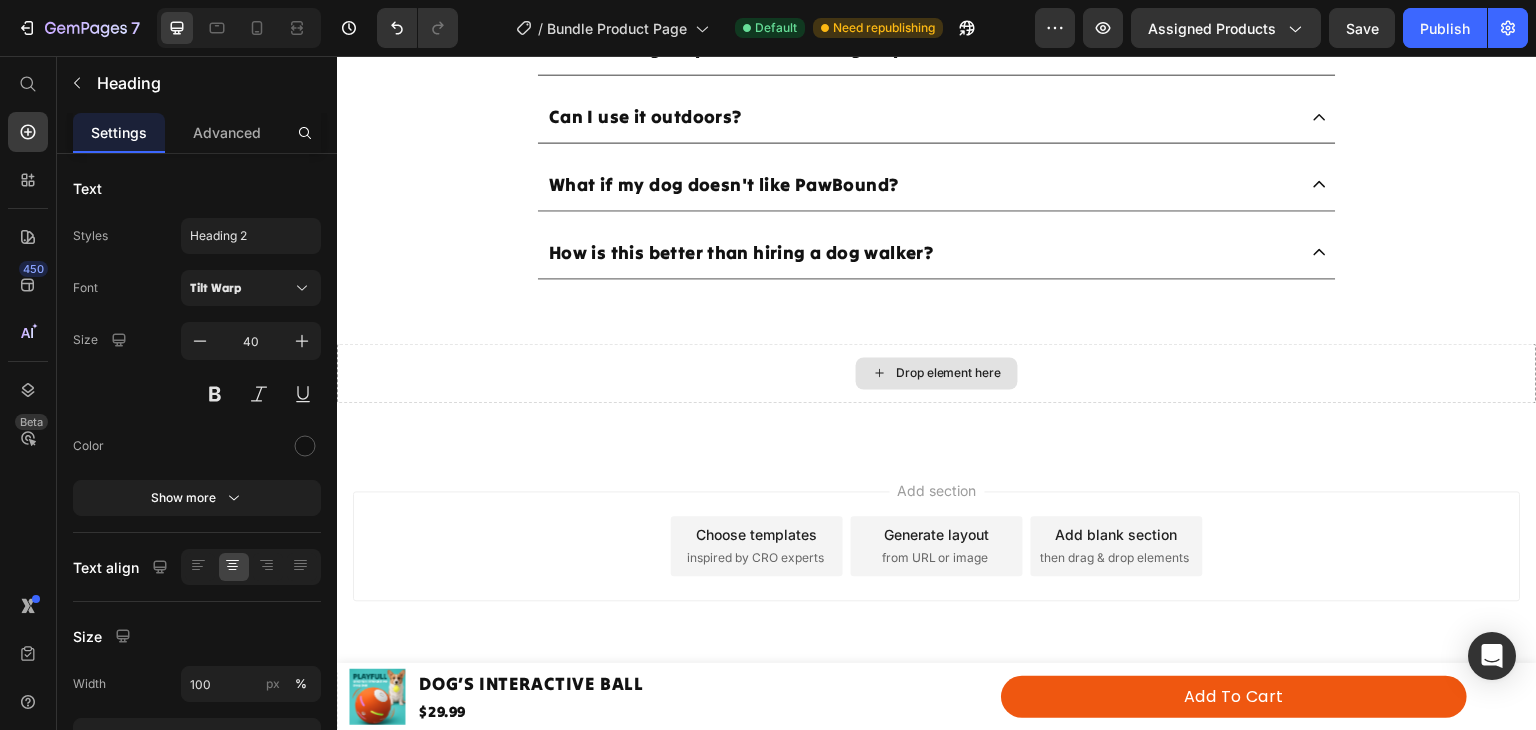 click on "Drop element here" at bounding box center (937, 373) 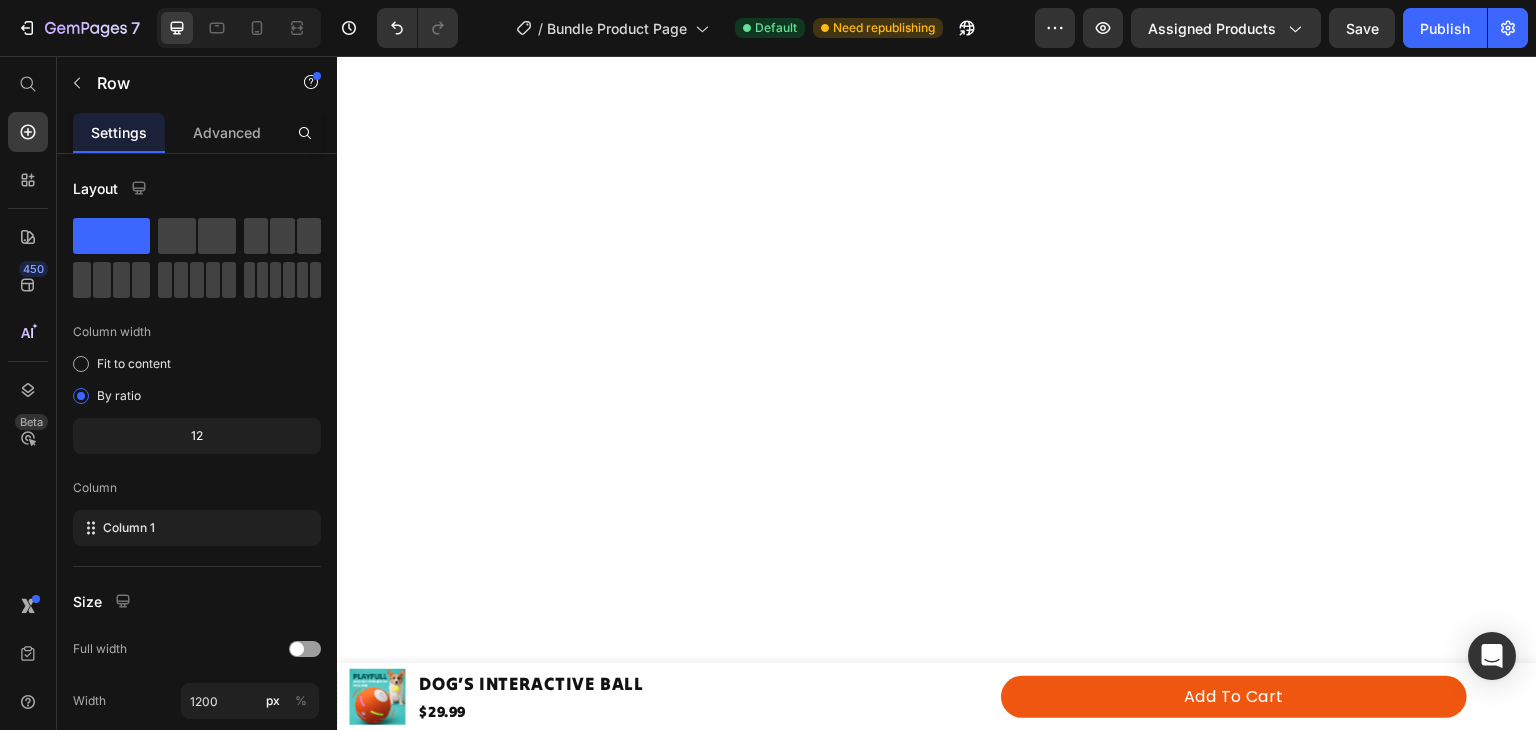 scroll, scrollTop: 0, scrollLeft: 0, axis: both 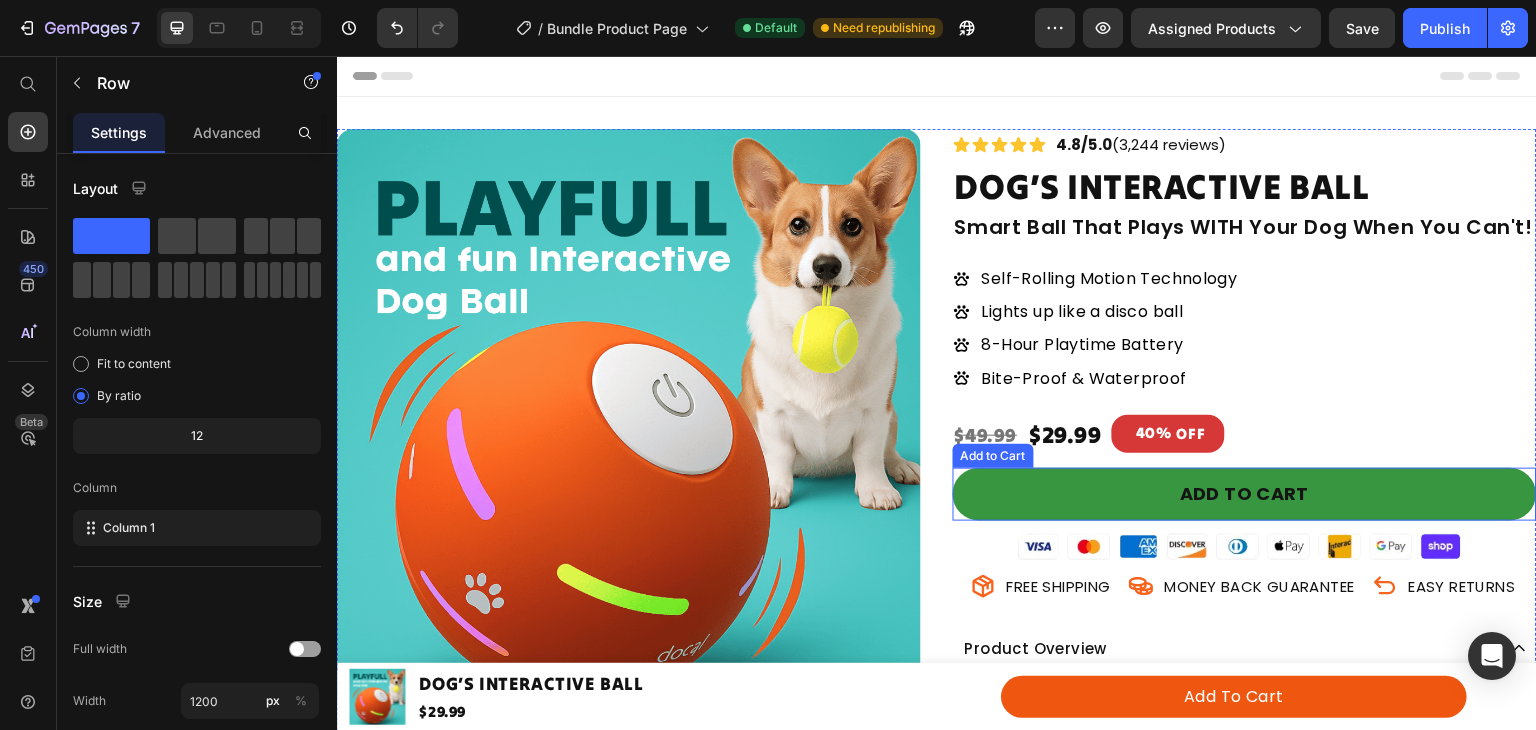 click on "Add to cart" at bounding box center [1245, 494] 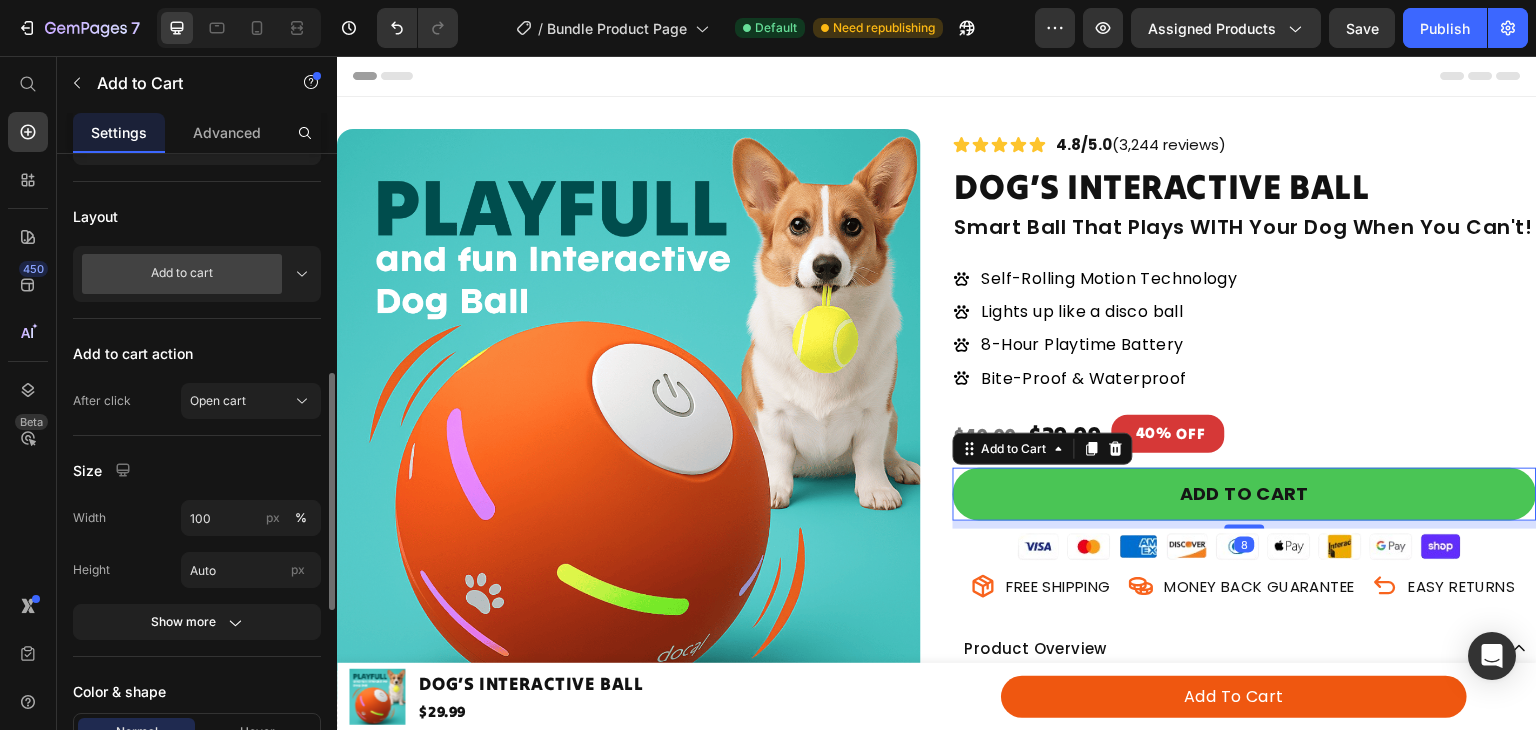 scroll, scrollTop: 532, scrollLeft: 0, axis: vertical 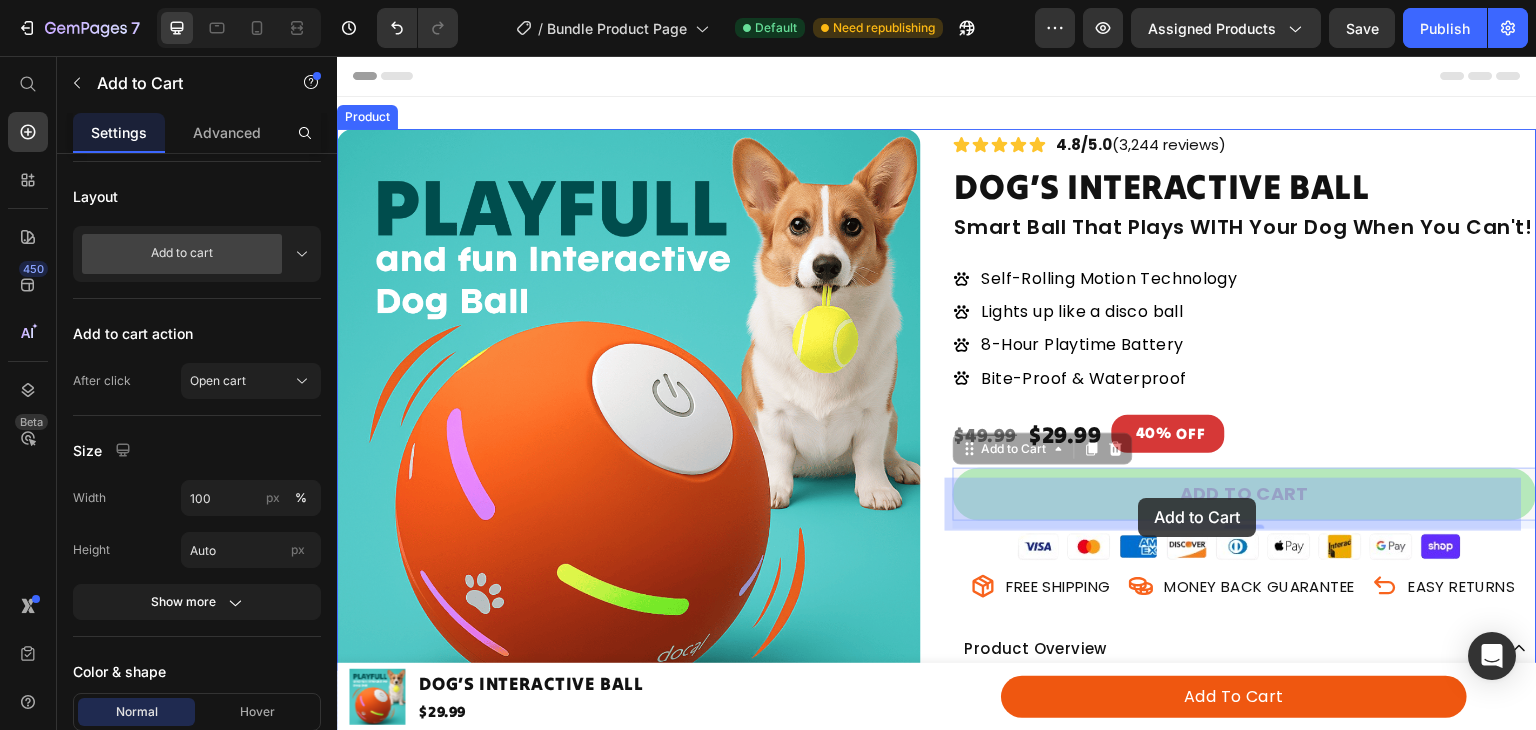 drag, startPoint x: 1076, startPoint y: 498, endPoint x: 1139, endPoint y: 498, distance: 63 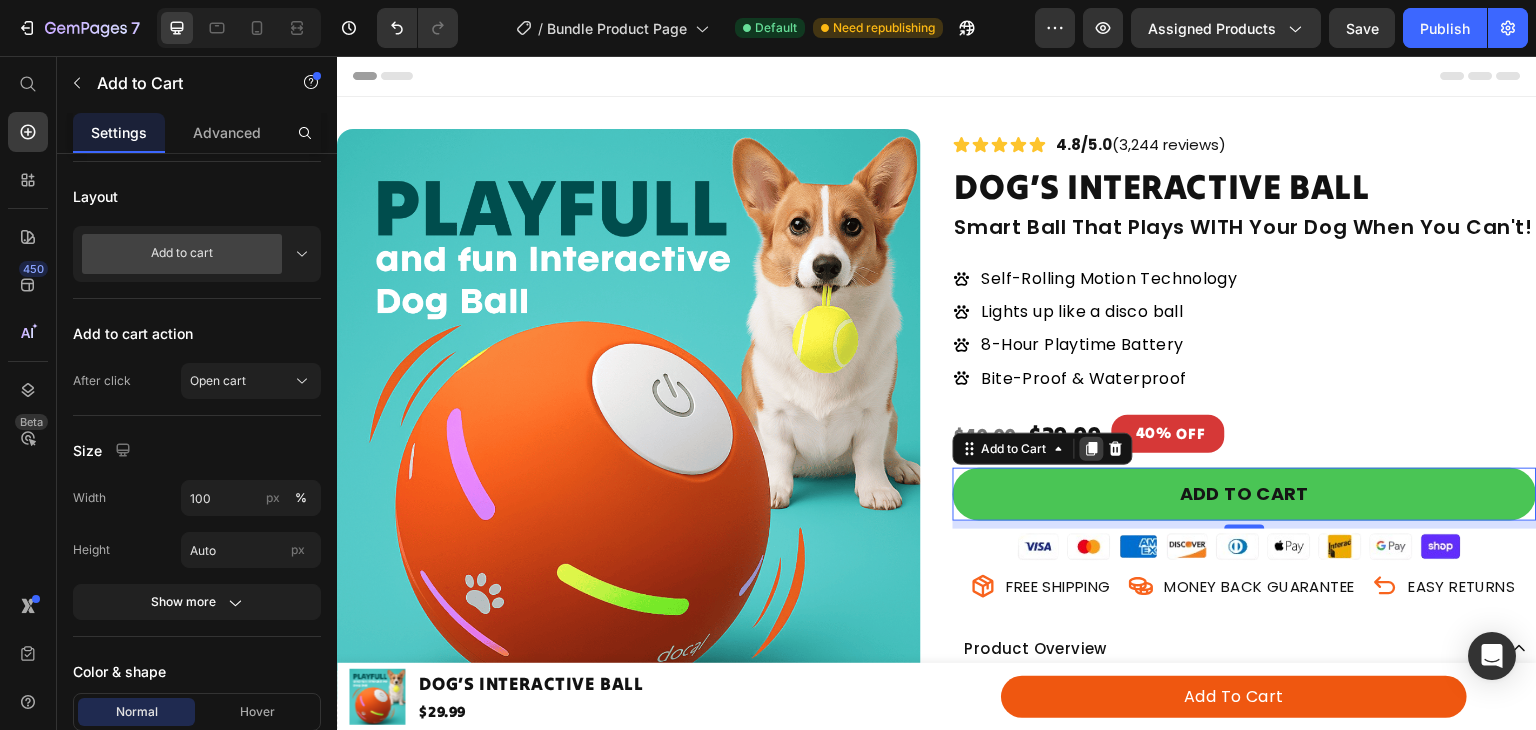 click 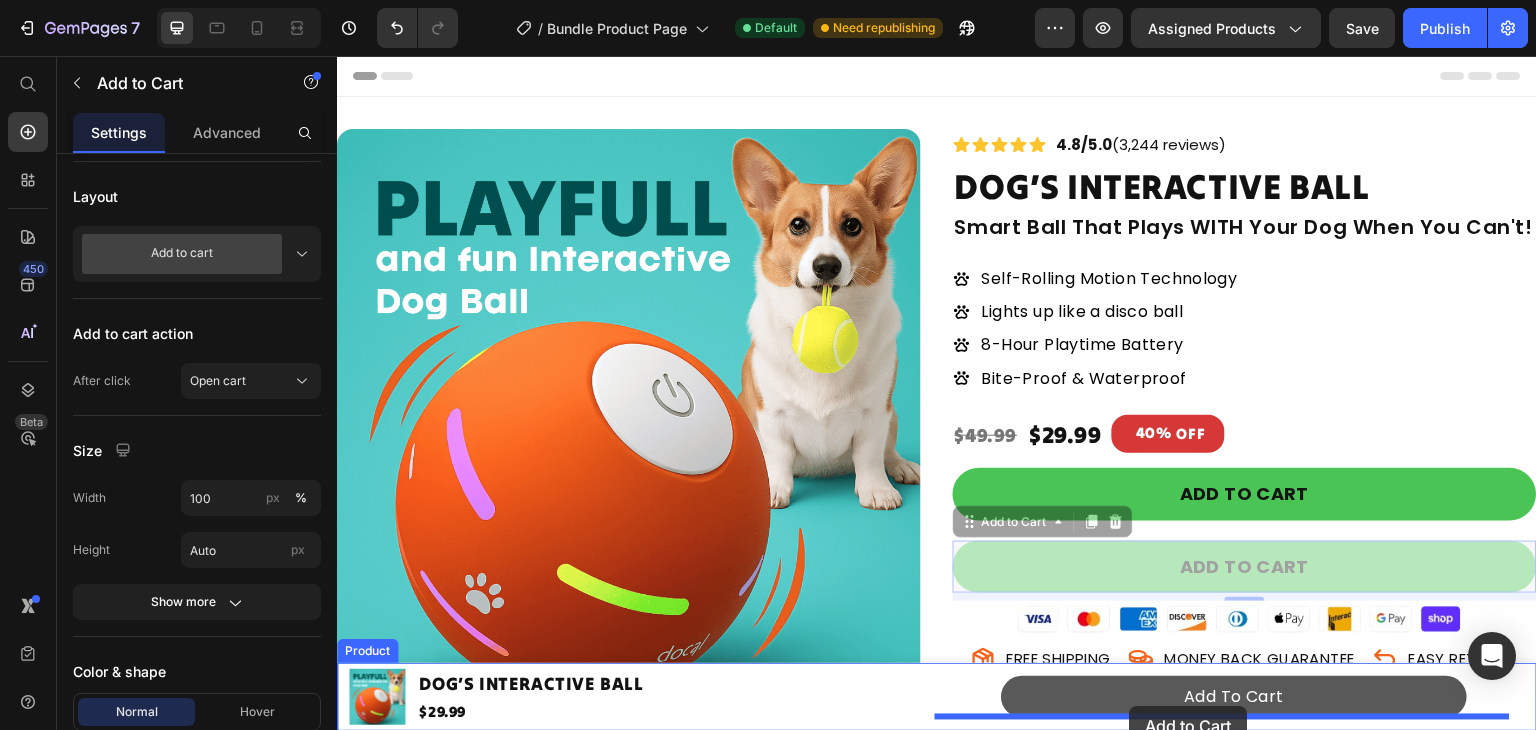 drag, startPoint x: 1096, startPoint y: 556, endPoint x: 1130, endPoint y: 707, distance: 154.78049 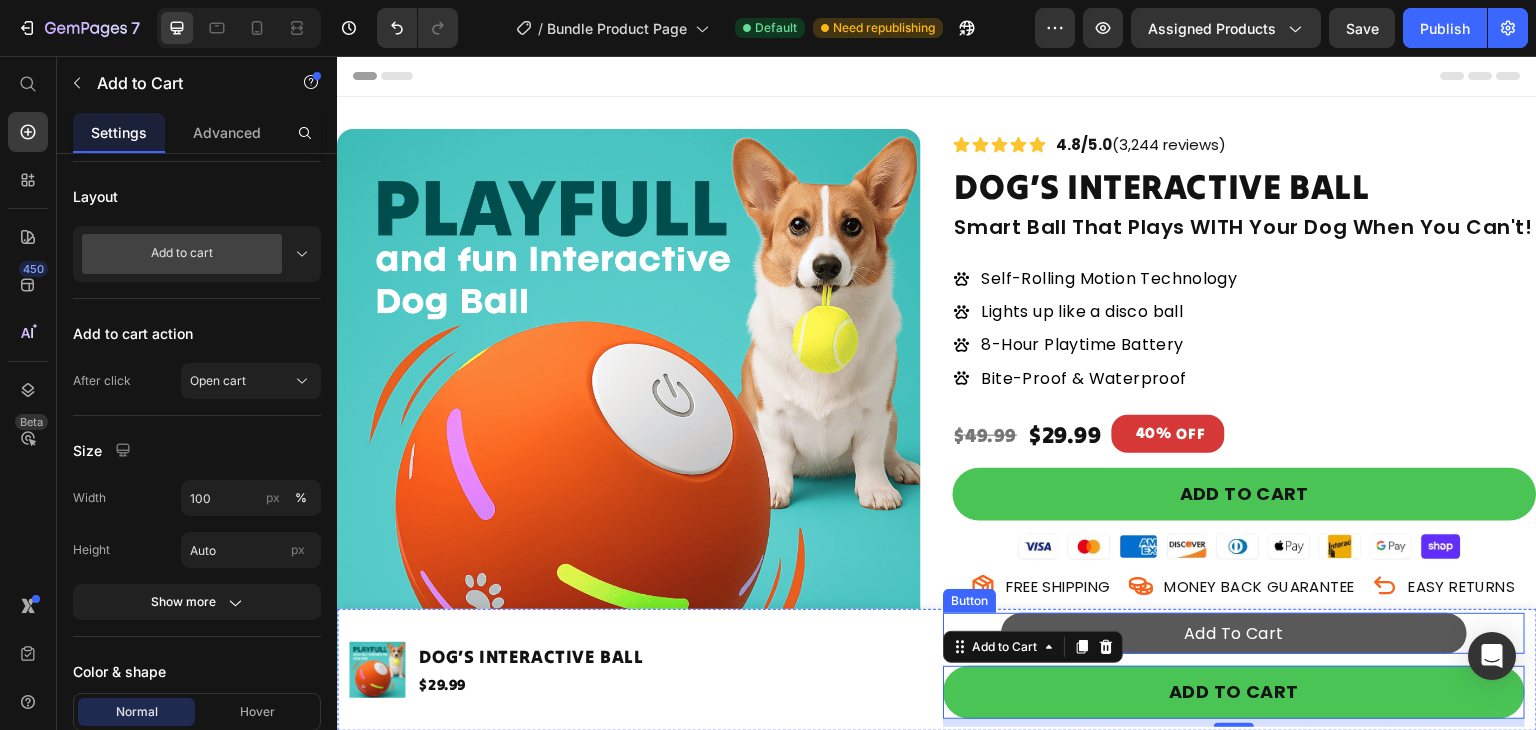 click on "Add To Cart" at bounding box center [1234, 634] 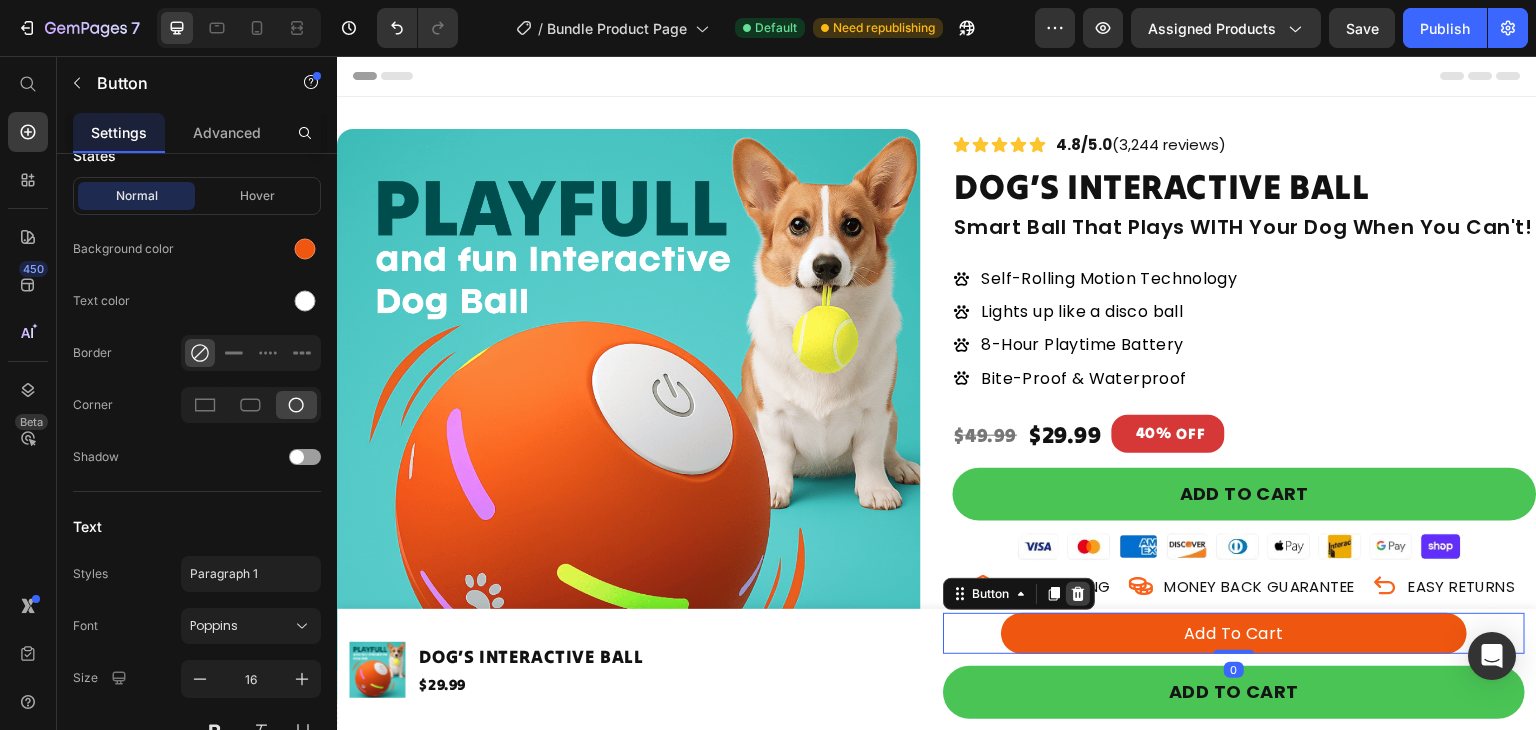 scroll, scrollTop: 0, scrollLeft: 0, axis: both 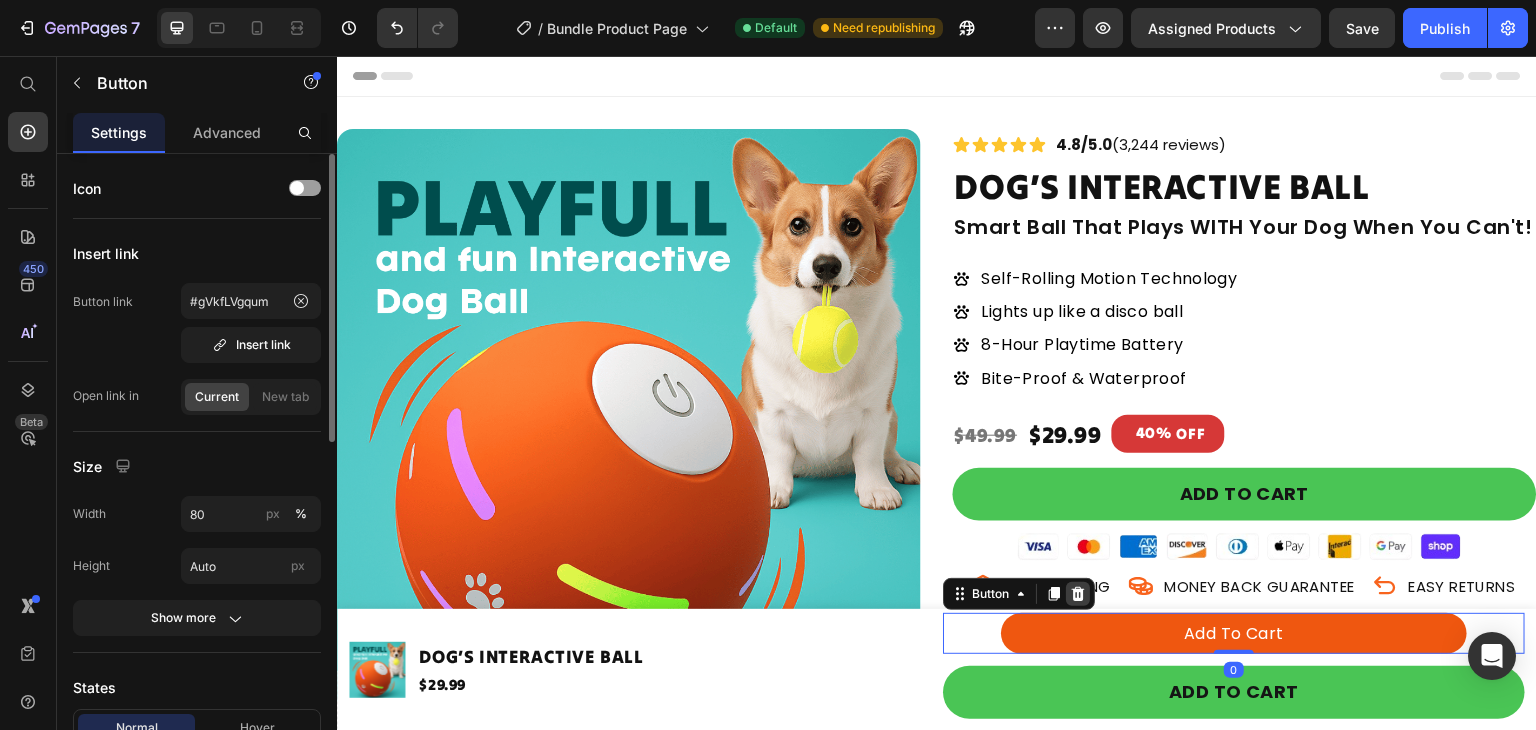 click 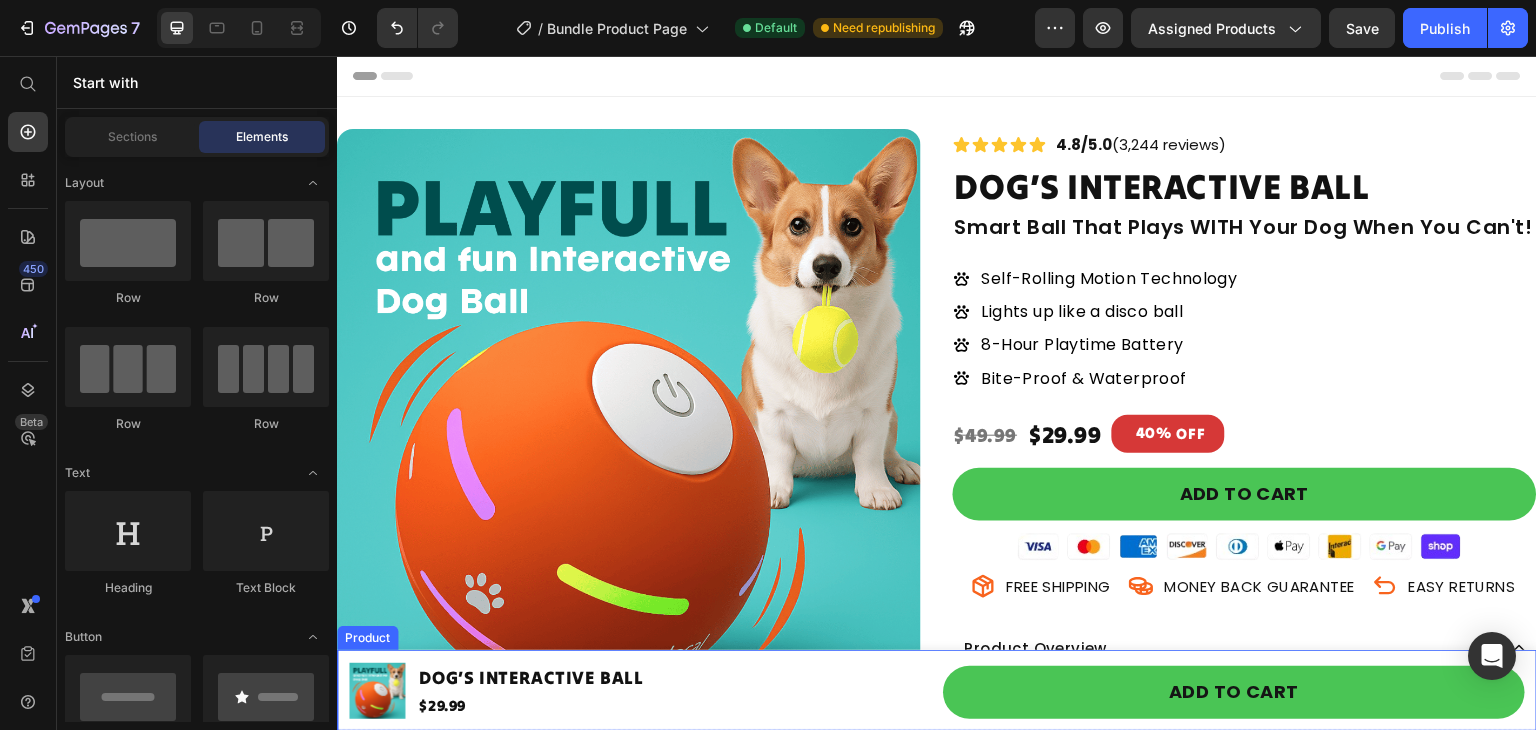 click on "Product Images DOG’S INTERACTIVE BALL Product Title $29.99 Product Price Row" at bounding box center (640, 690) 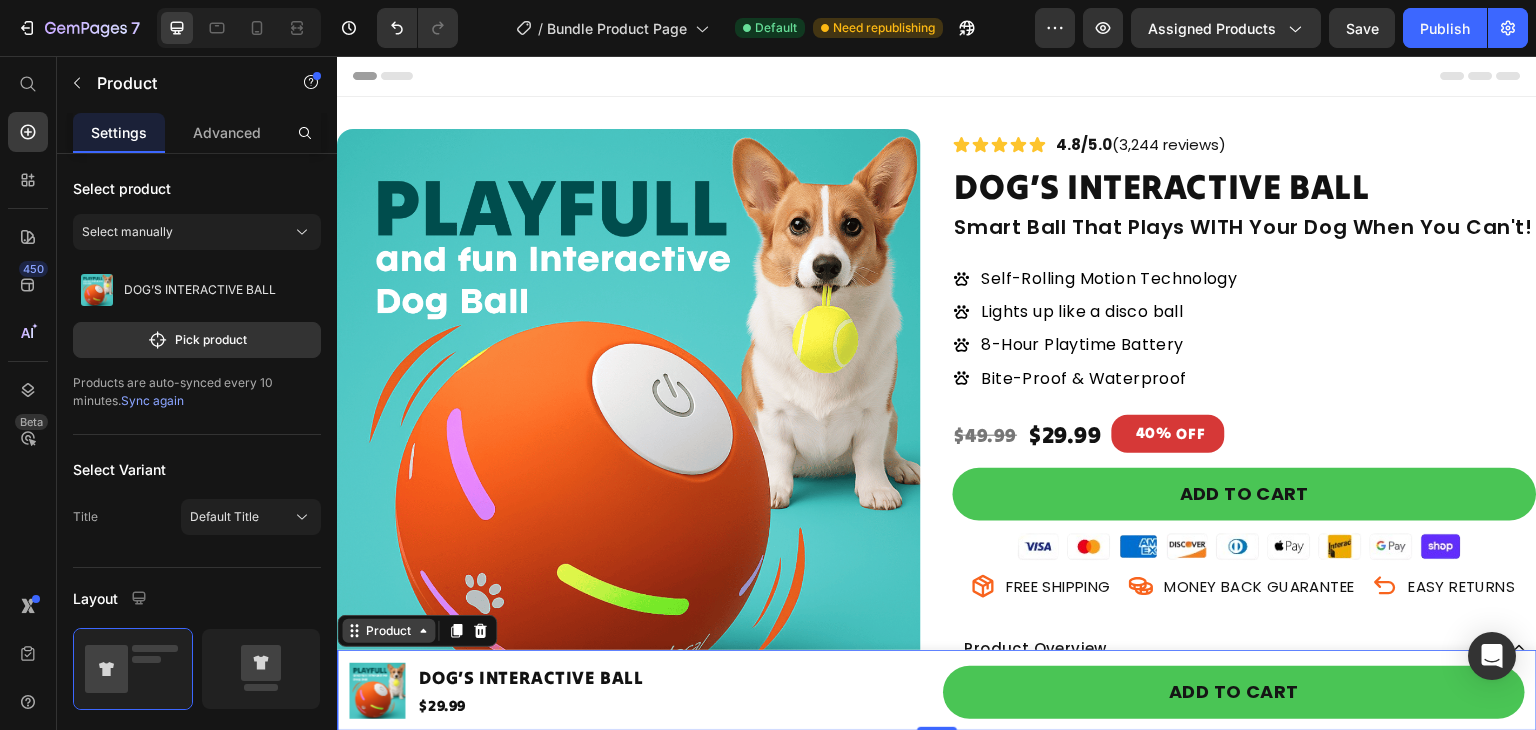 click on "Product" at bounding box center (388, 631) 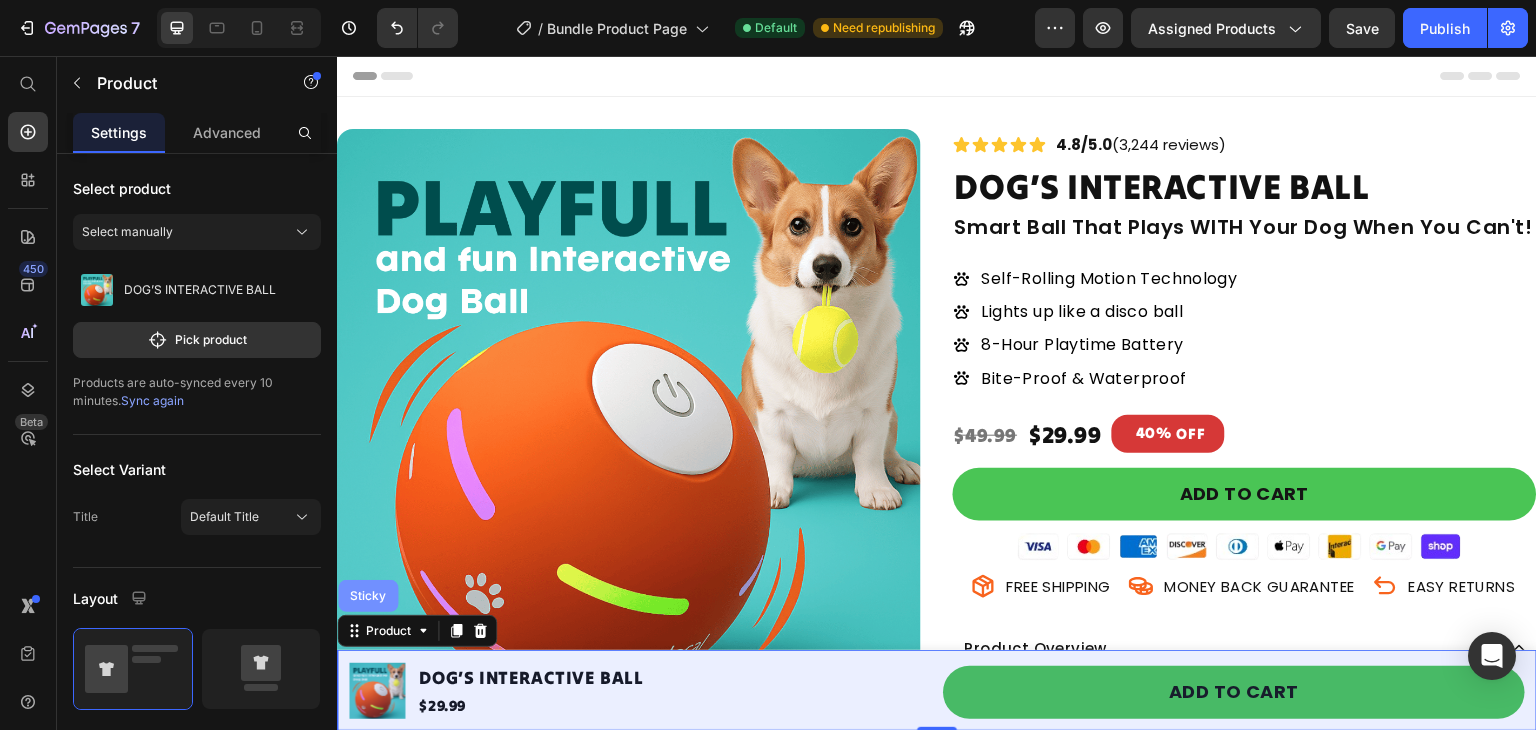 click on "Sticky" at bounding box center (368, 596) 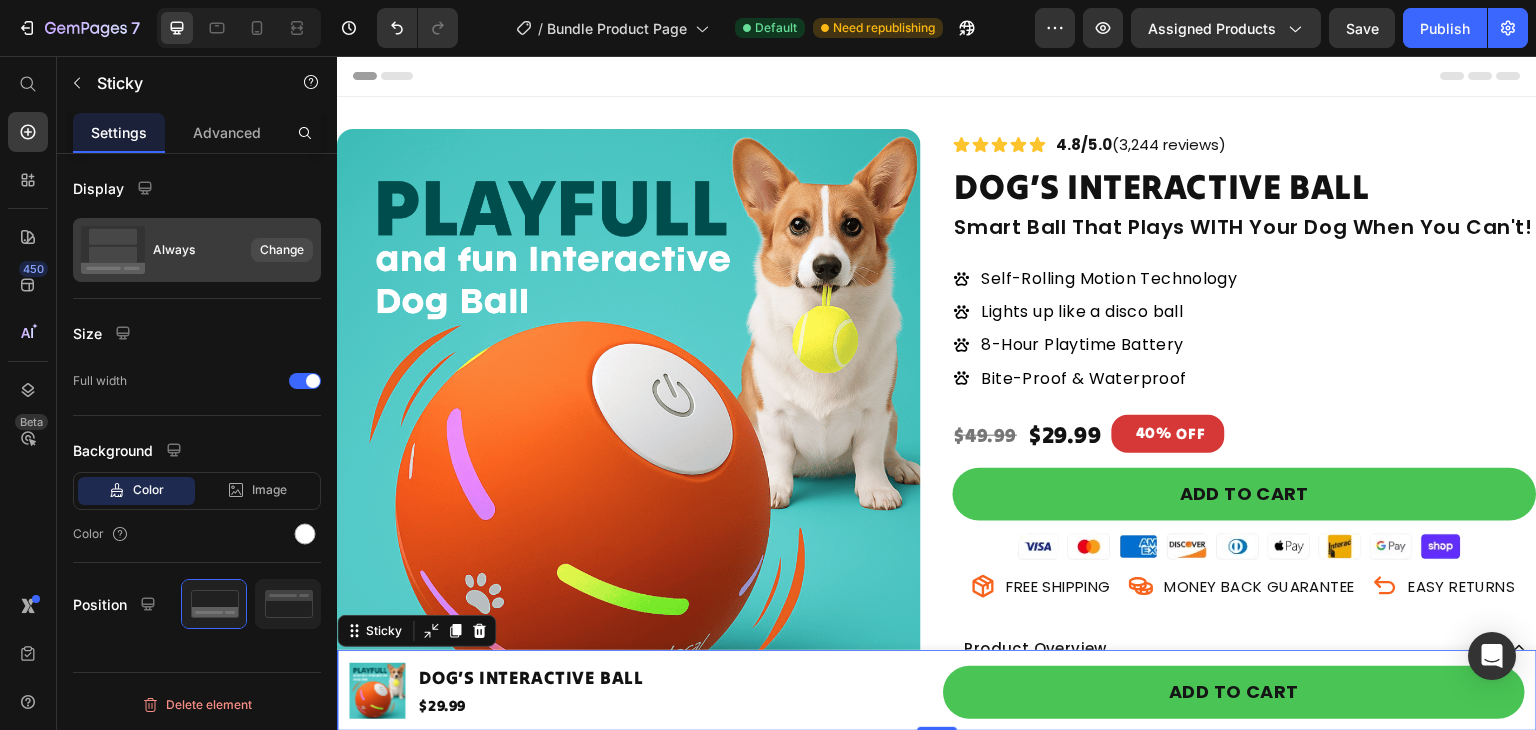 click on "Change" at bounding box center (282, 250) 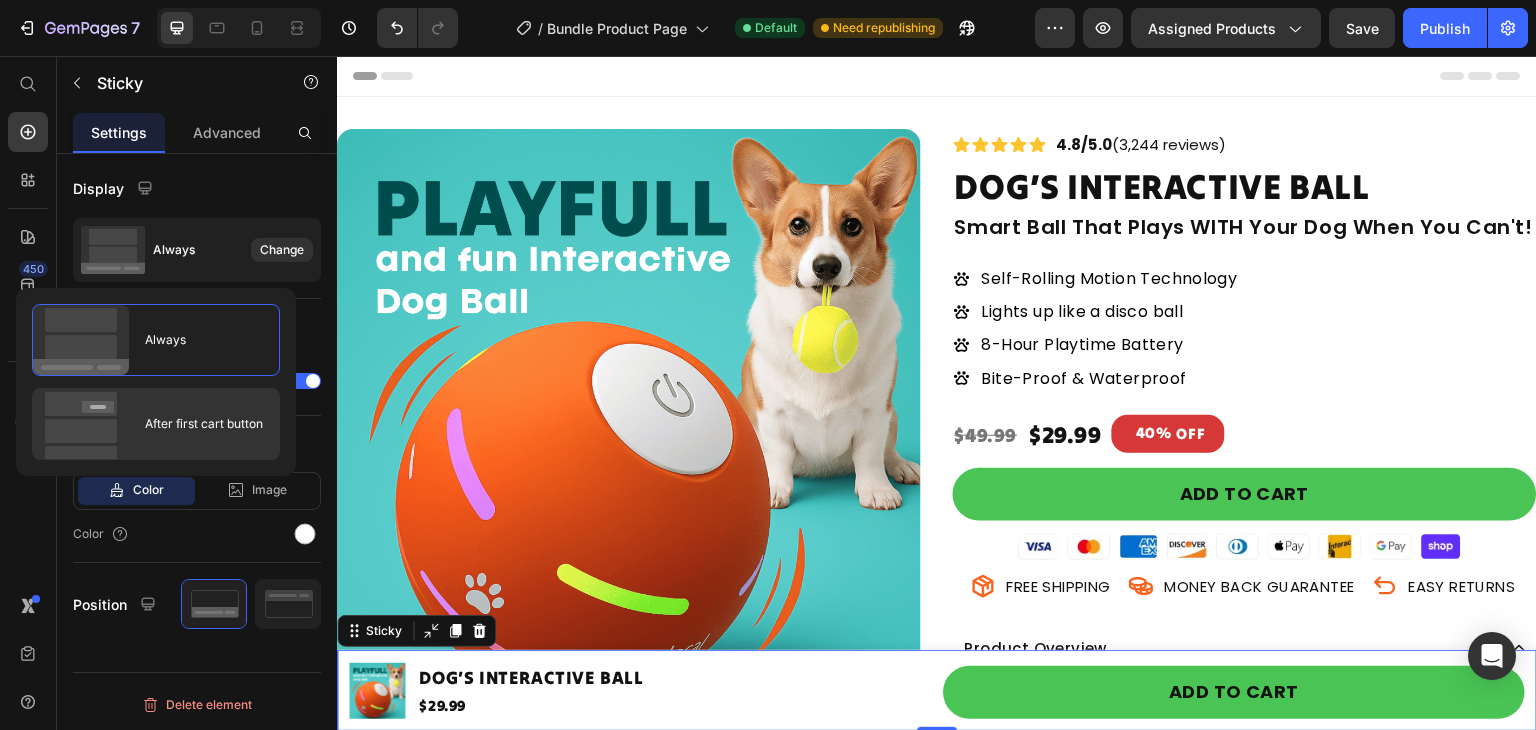 click on "After first cart button" at bounding box center [196, 424] 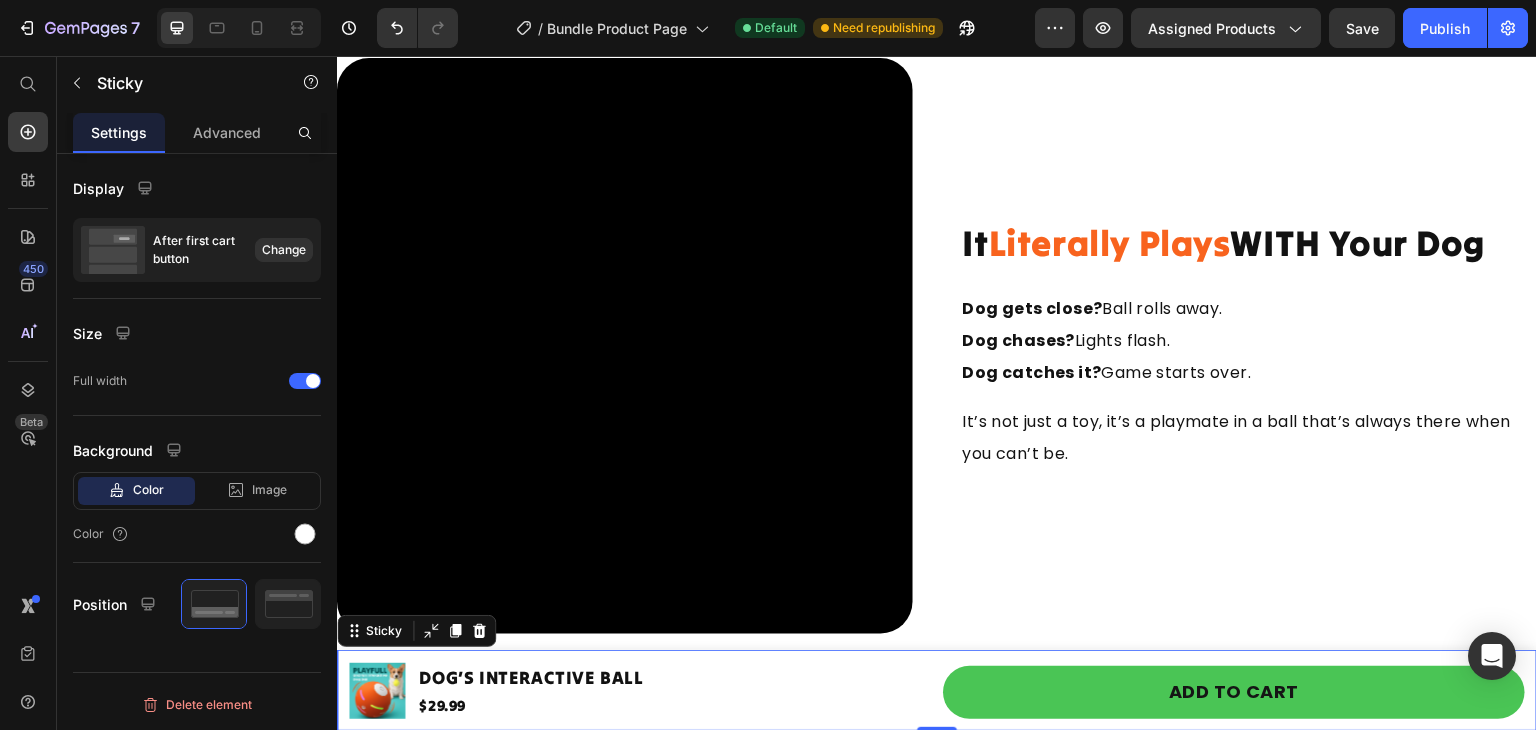 scroll, scrollTop: 3010, scrollLeft: 0, axis: vertical 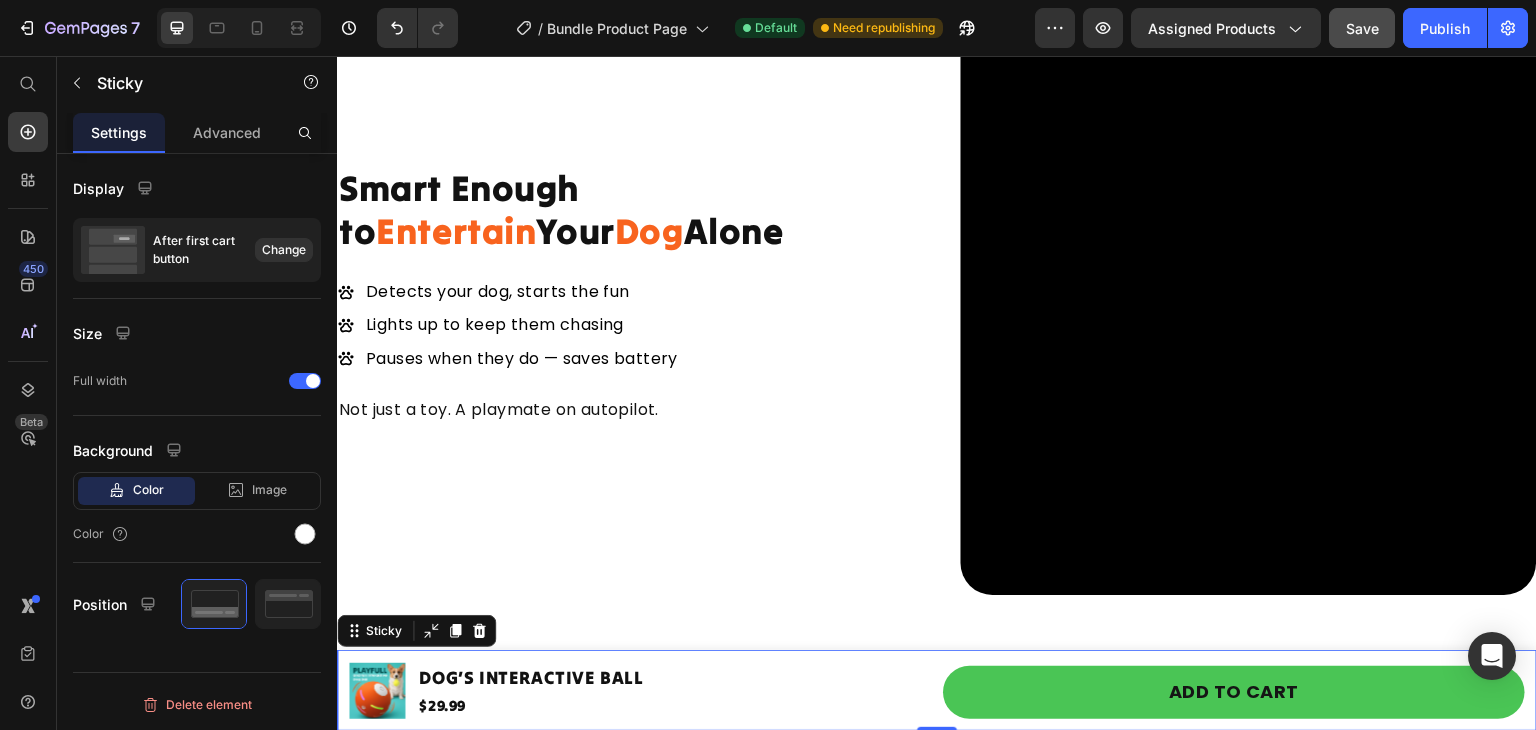 click on "Save" at bounding box center (1362, 28) 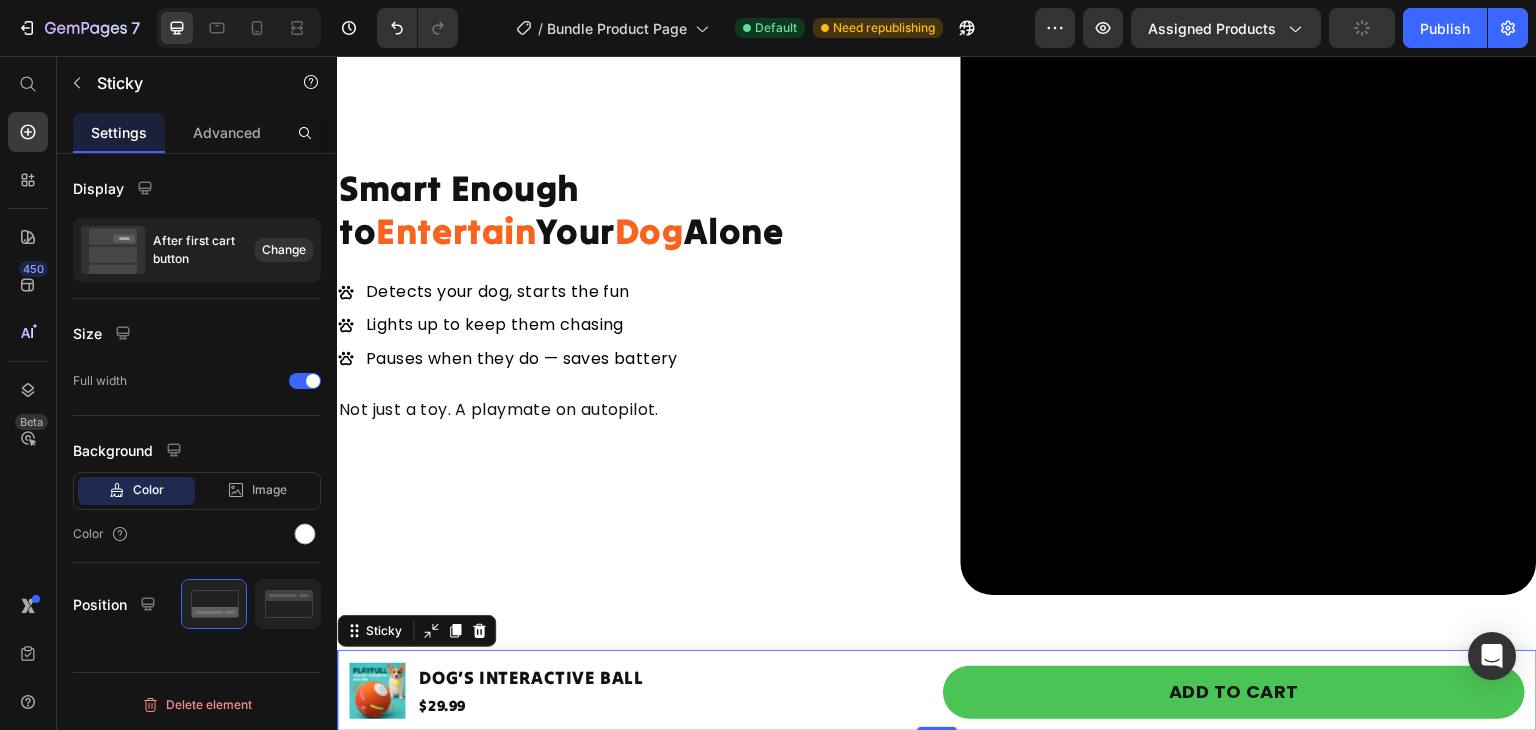 scroll, scrollTop: 3618, scrollLeft: 0, axis: vertical 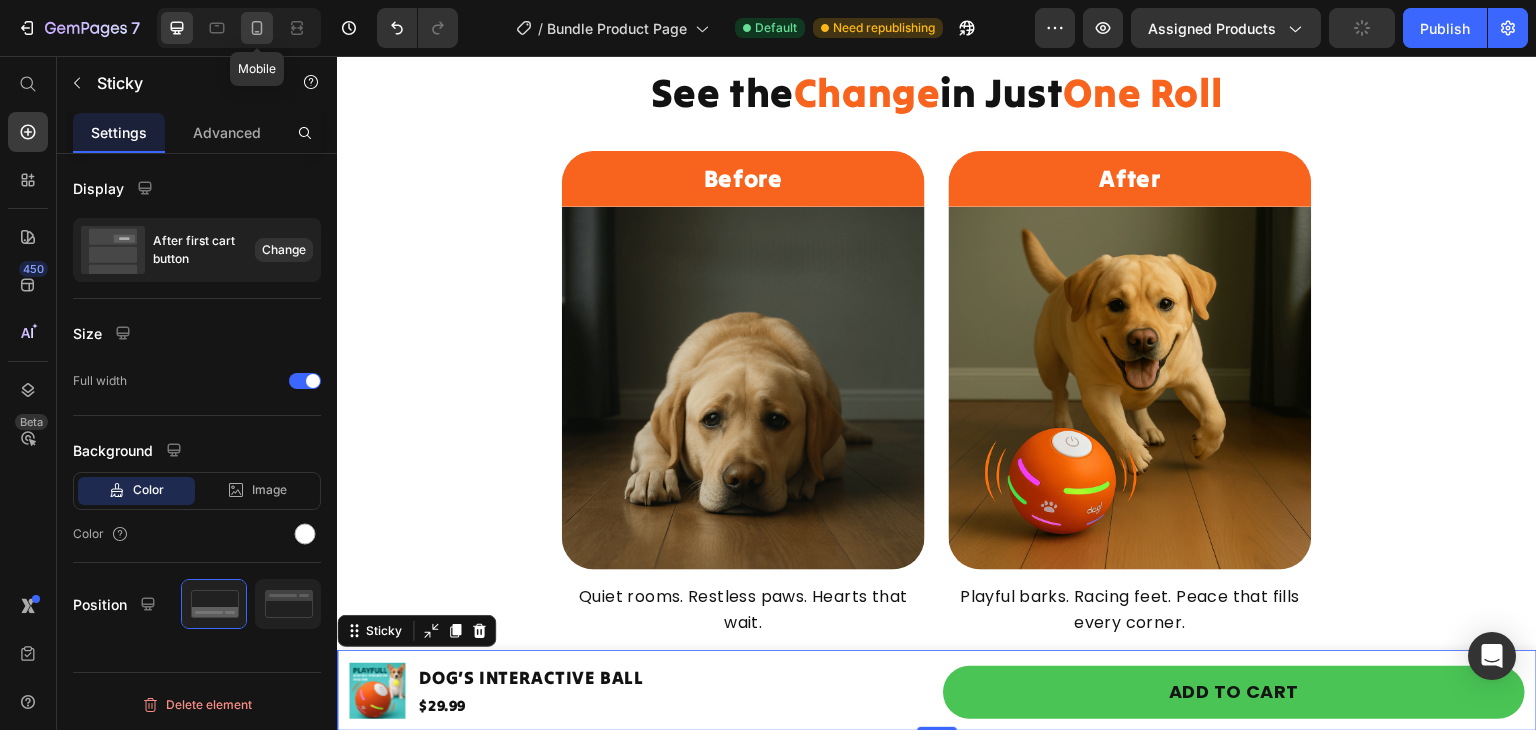 click 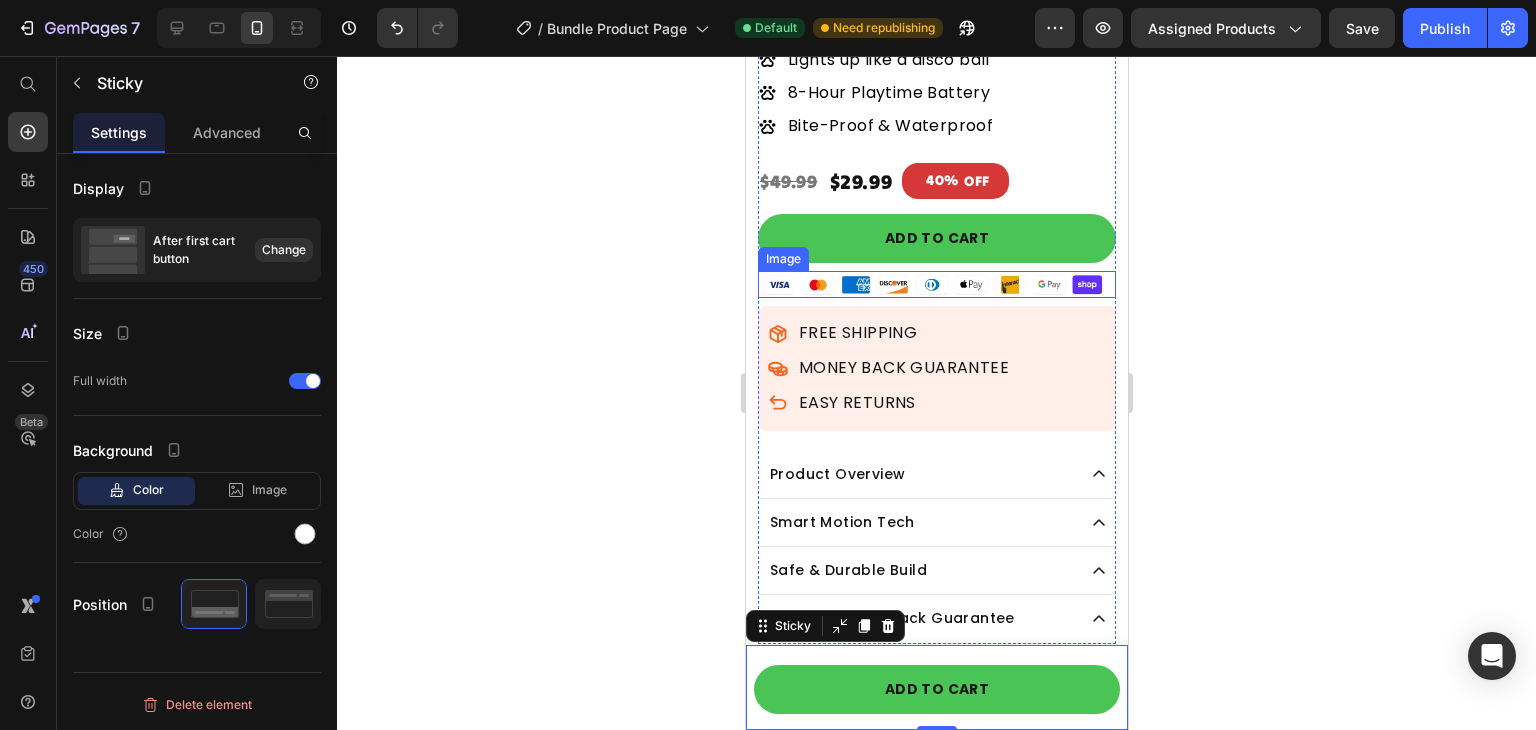 scroll, scrollTop: 714, scrollLeft: 0, axis: vertical 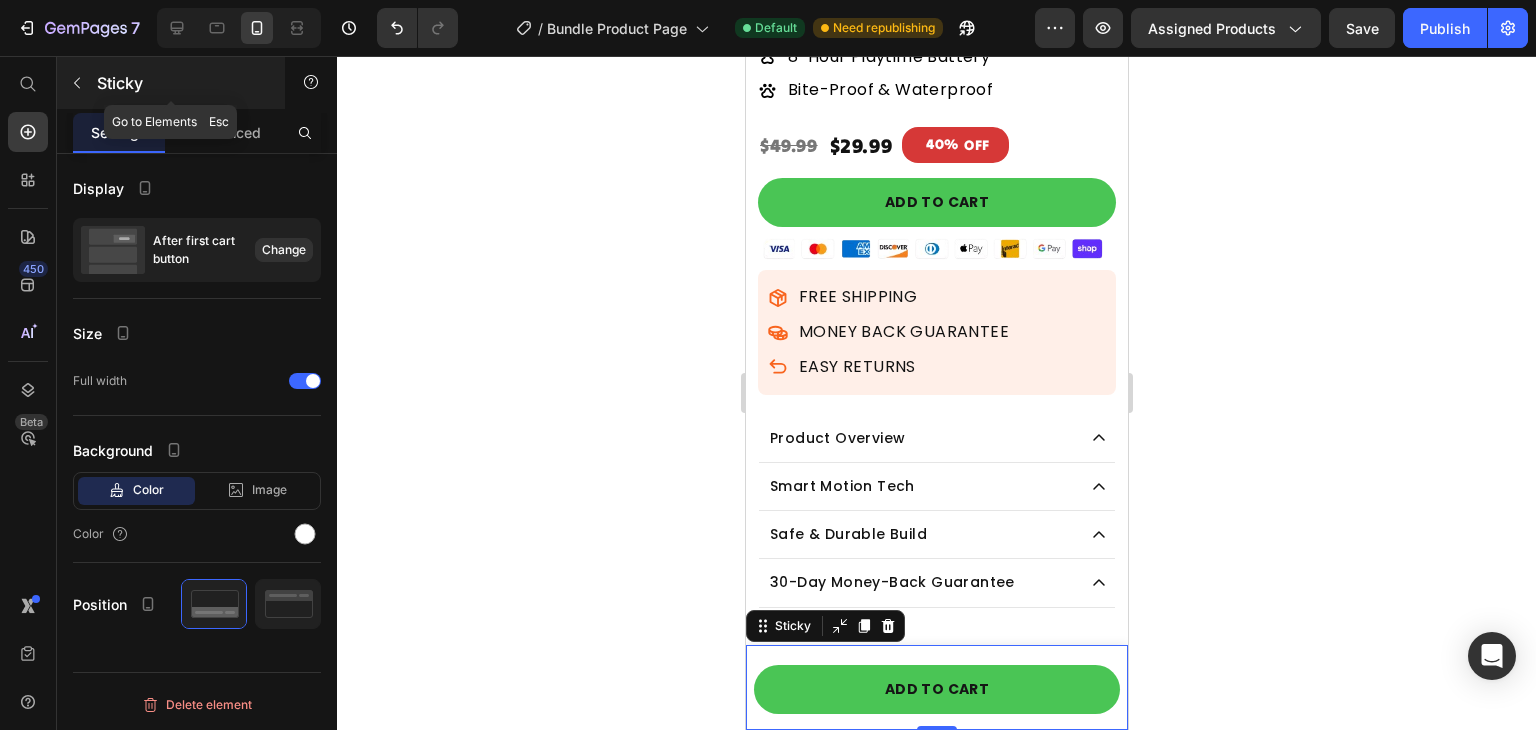 click 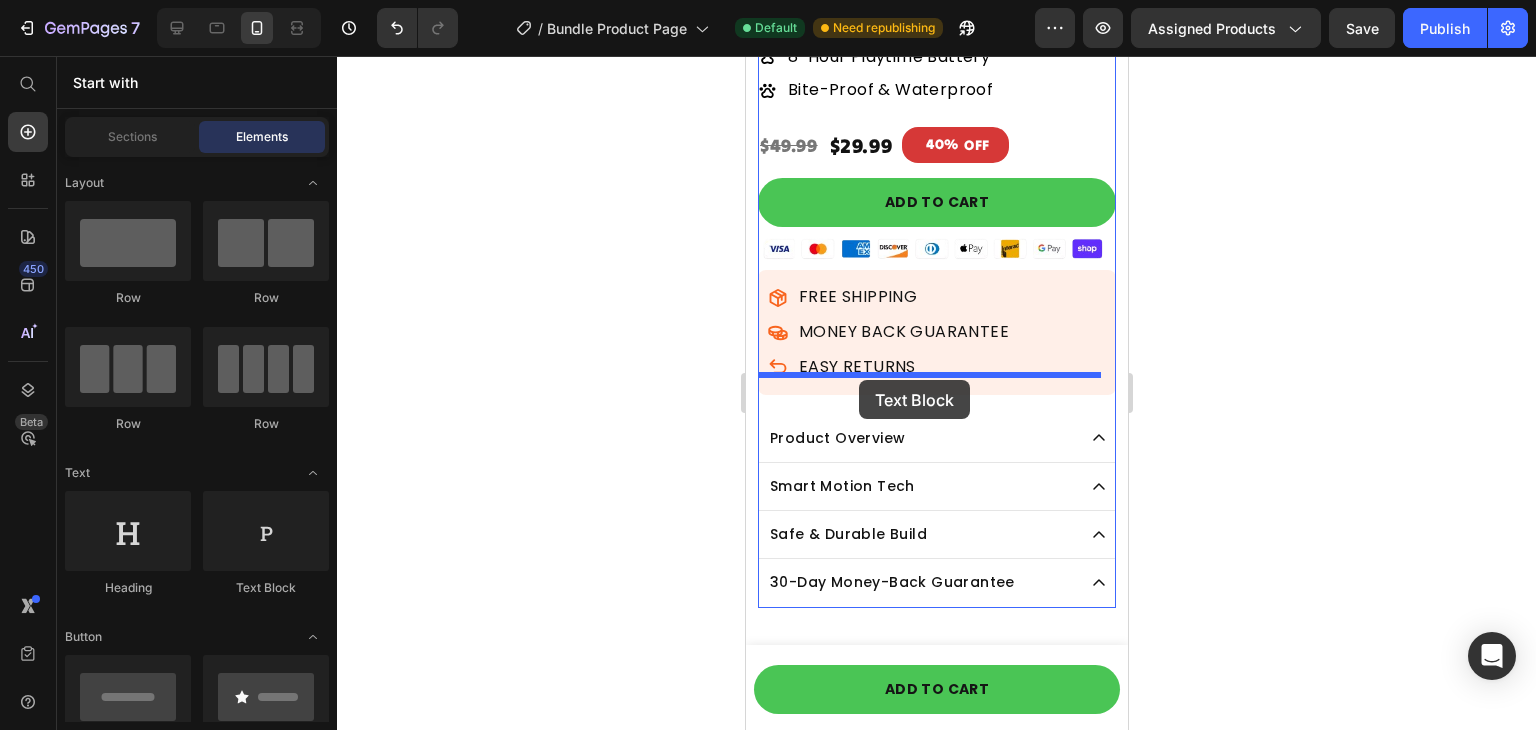 drag, startPoint x: 987, startPoint y: 585, endPoint x: 858, endPoint y: 380, distance: 242.21065 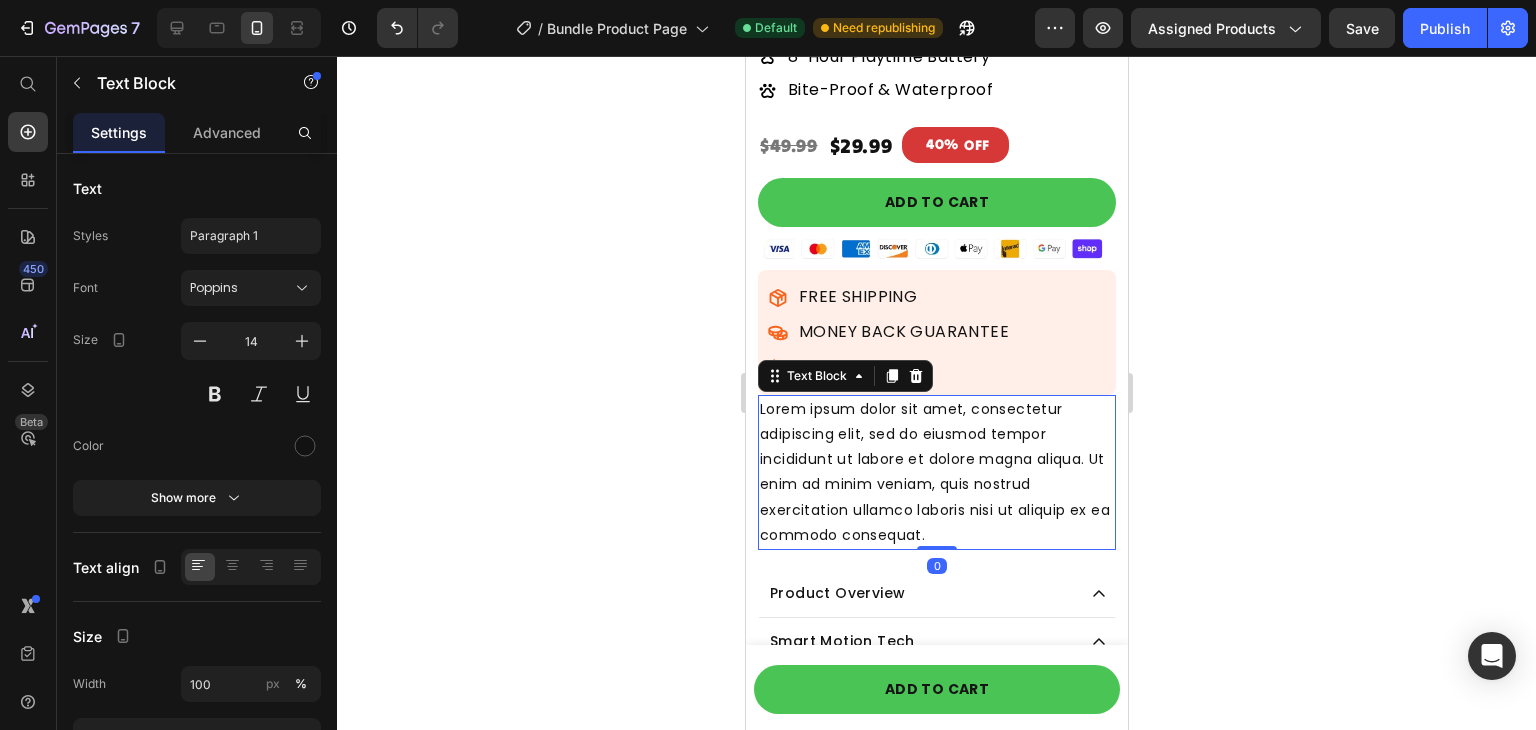 click on "Lorem ipsum dolor sit amet, consectetur adipiscing elit, sed do eiusmod tempor incididunt ut labore et dolore magna aliqua. Ut enim ad minim veniam, quis nostrud exercitation ullamco laboris nisi ut aliquip ex ea commodo consequat." at bounding box center [936, 472] 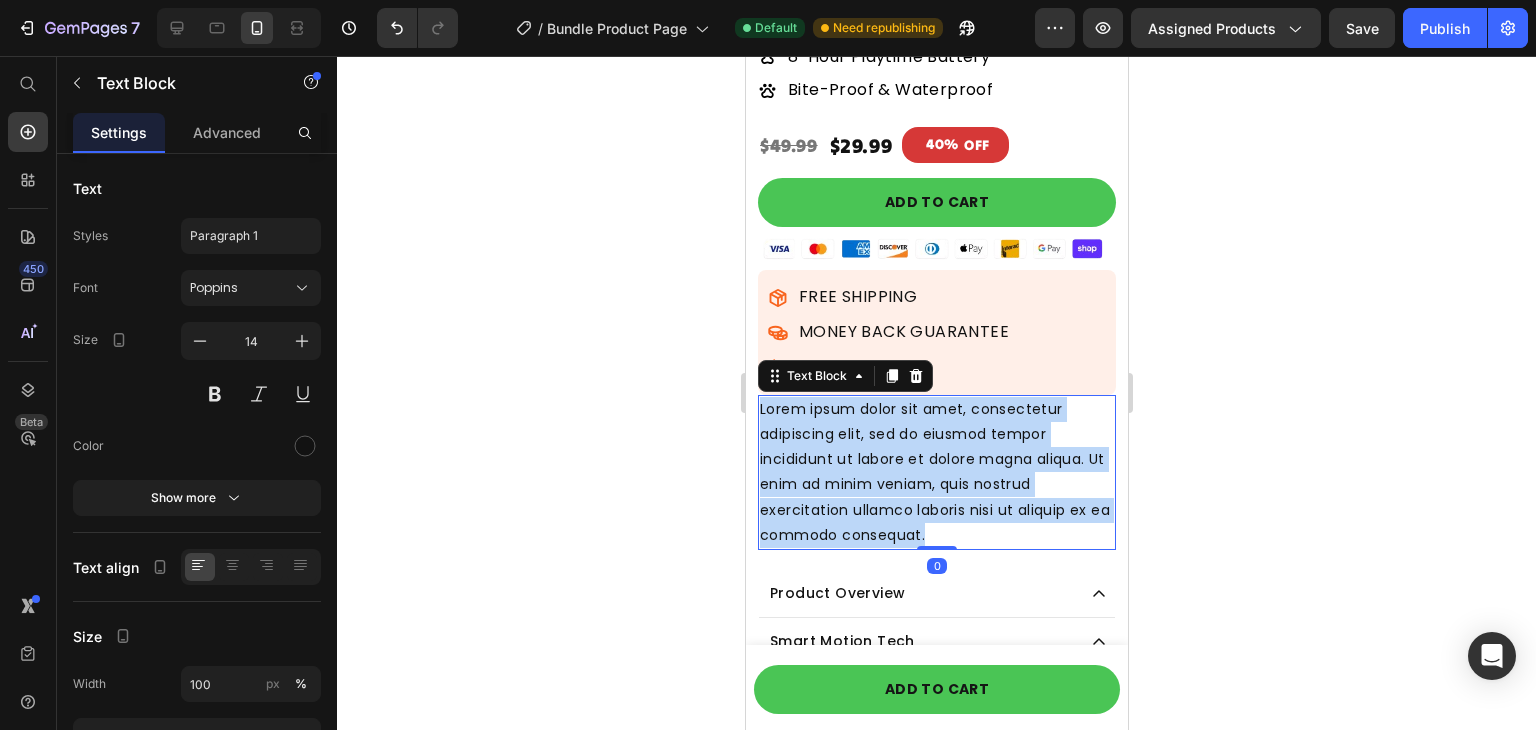 click on "Lorem ipsum dolor sit amet, consectetur adipiscing elit, sed do eiusmod tempor incididunt ut labore et dolore magna aliqua. Ut enim ad minim veniam, quis nostrud exercitation ullamco laboris nisi ut aliquip ex ea commodo consequat." at bounding box center [936, 472] 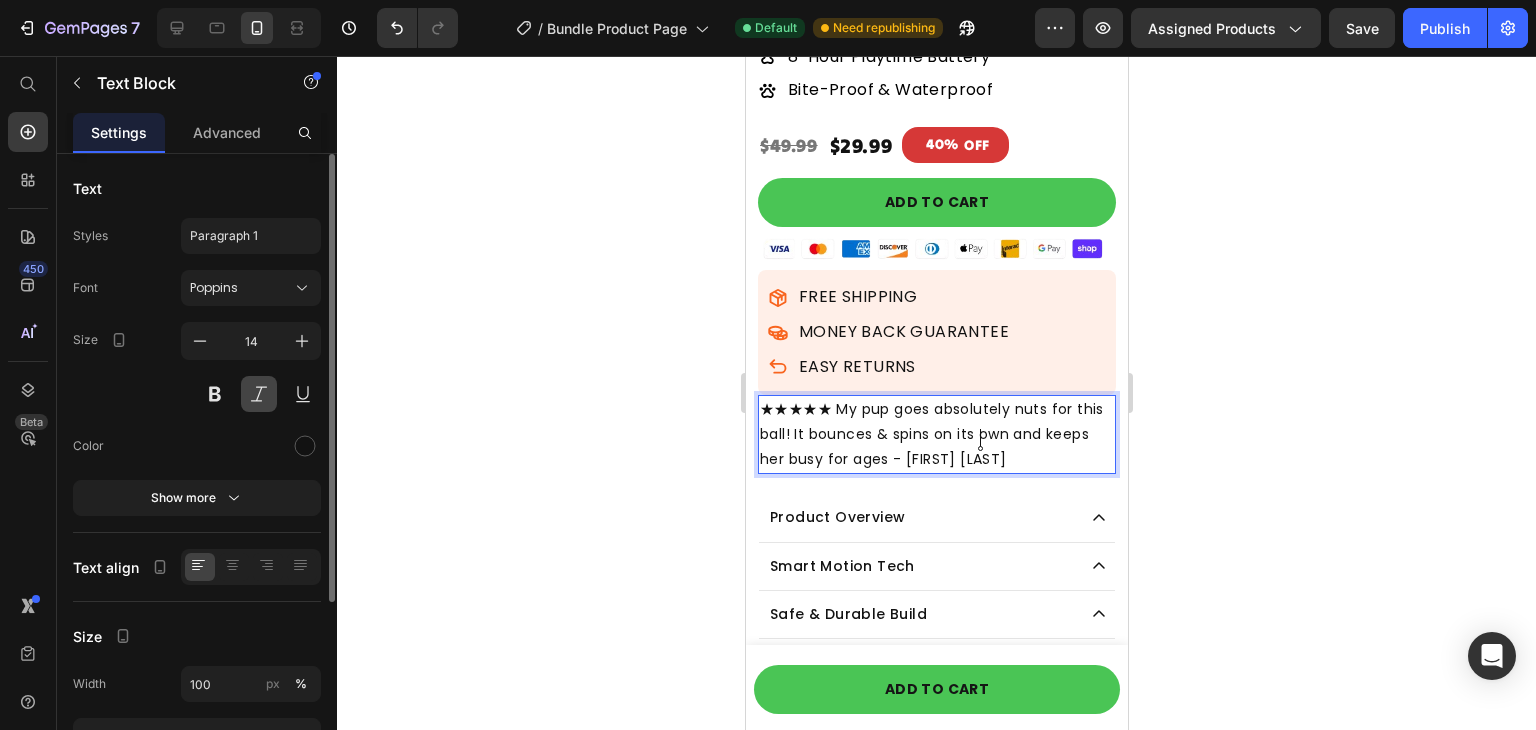 click at bounding box center [259, 394] 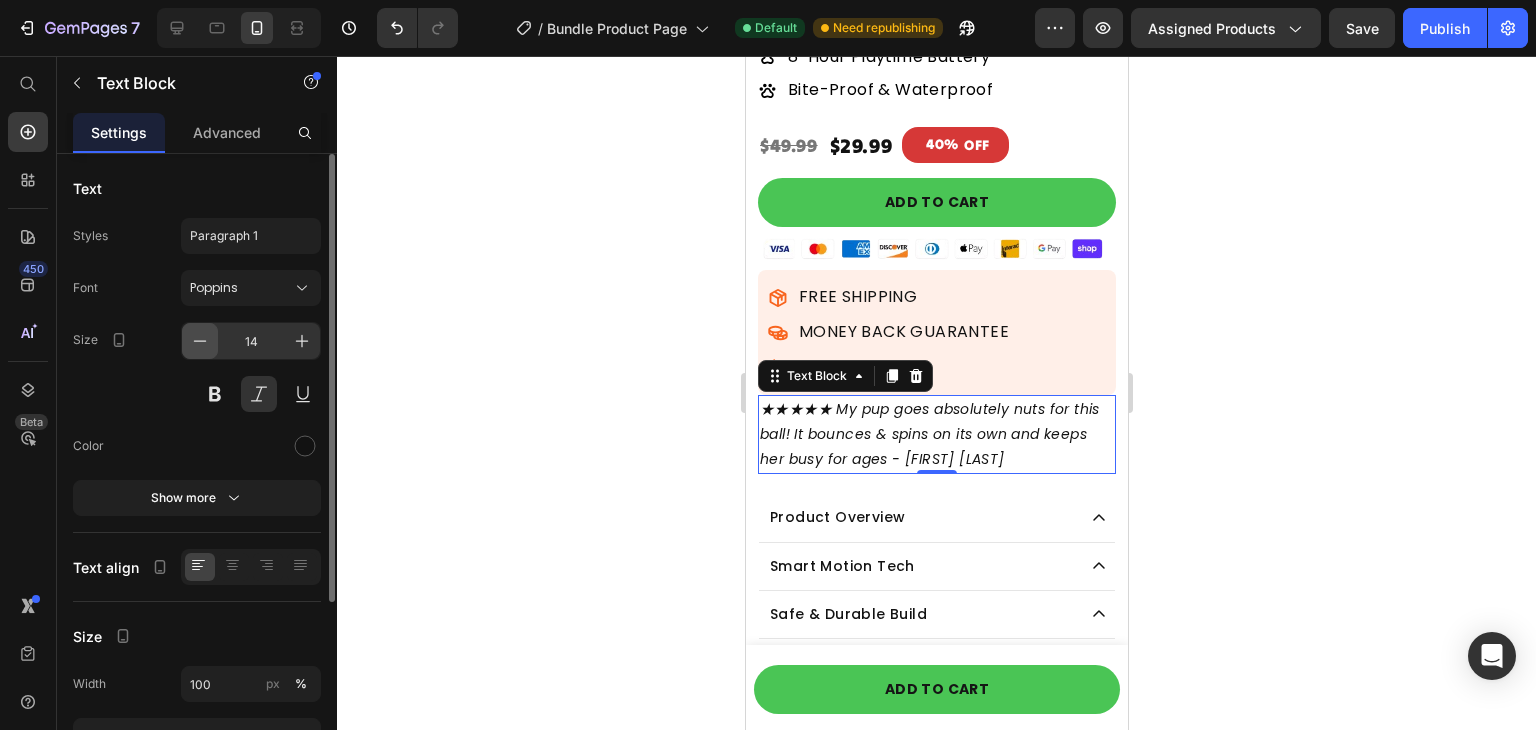 click 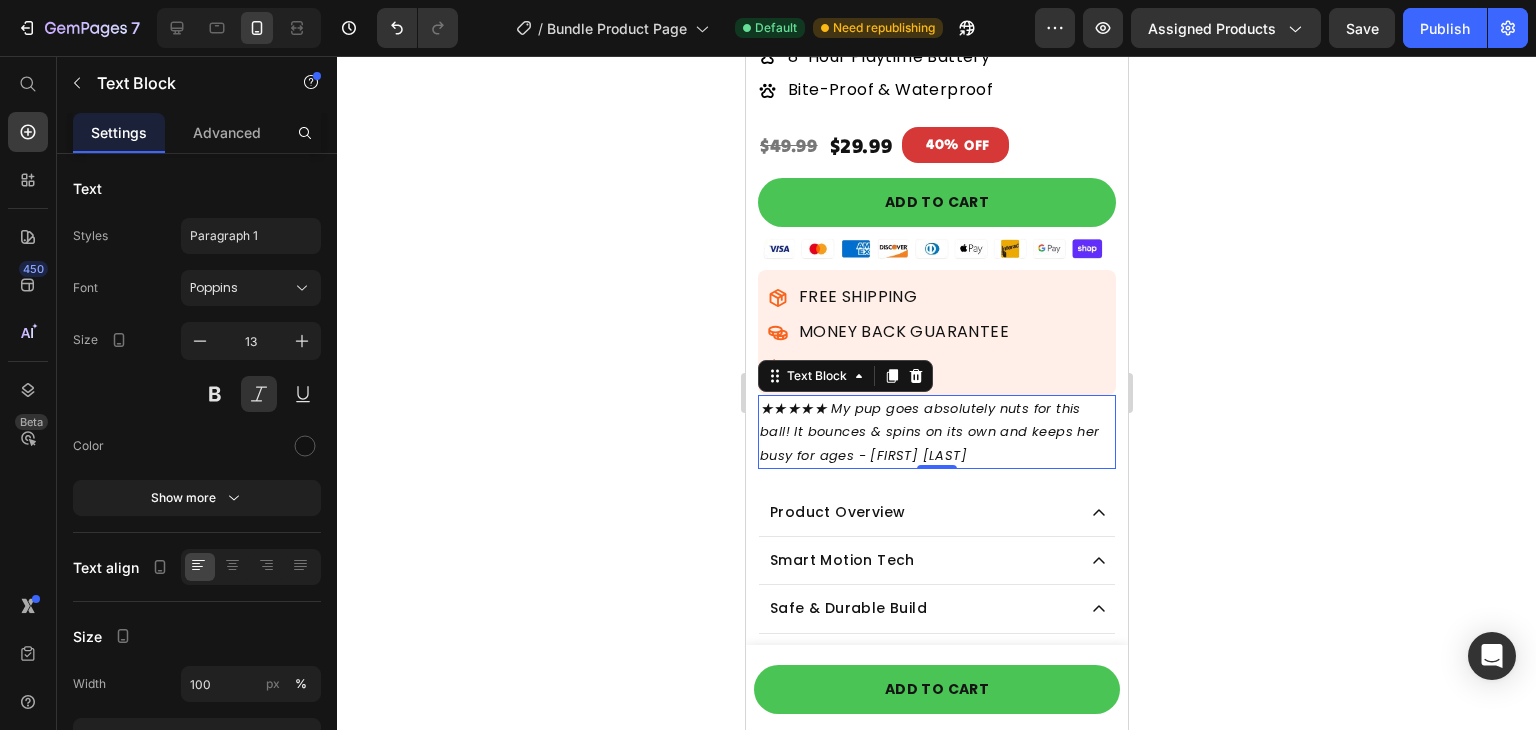 click 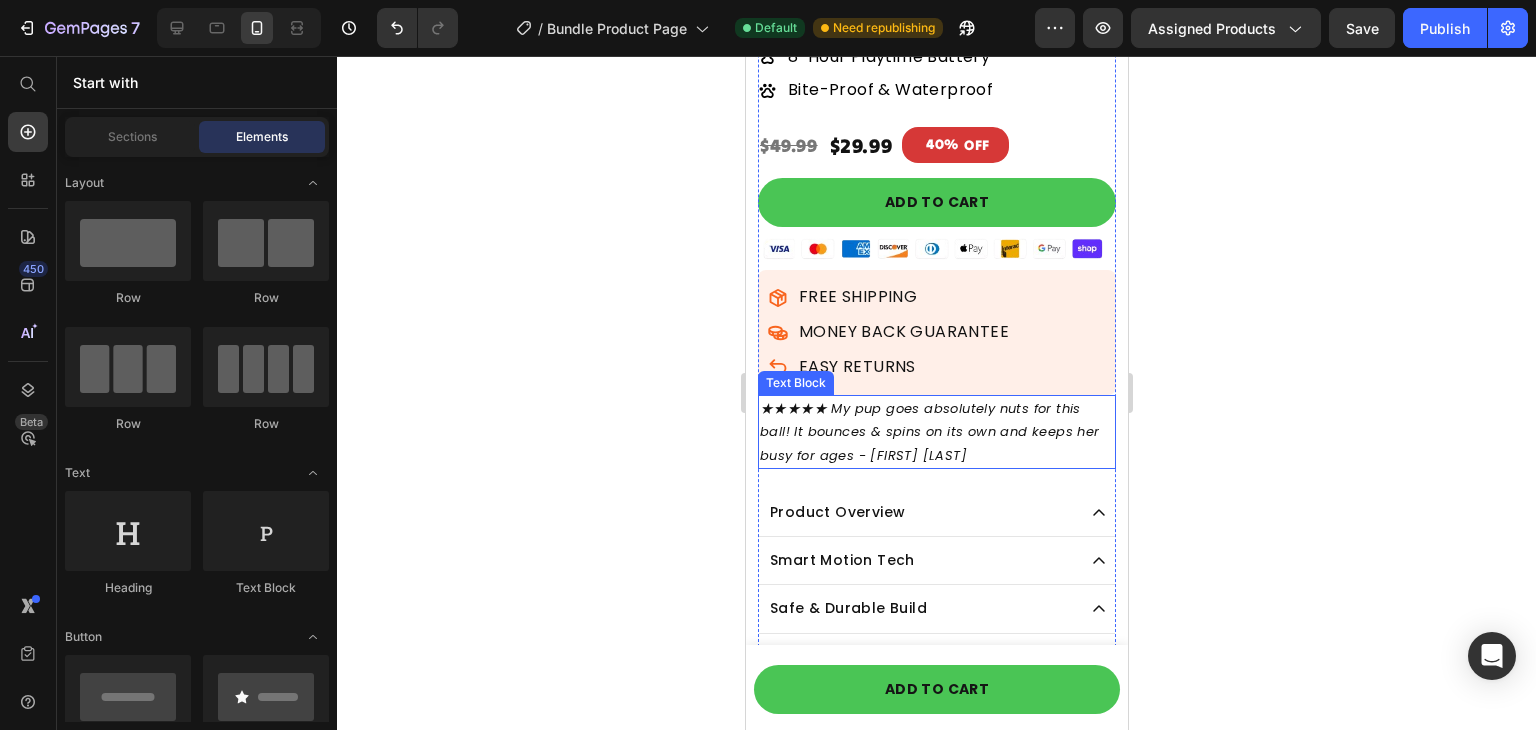 click on "★★★★★ My pup goes absolutely nuts for this ball! It bounces & spins on its own and keeps her busy for ages - Emerson J" at bounding box center (936, 432) 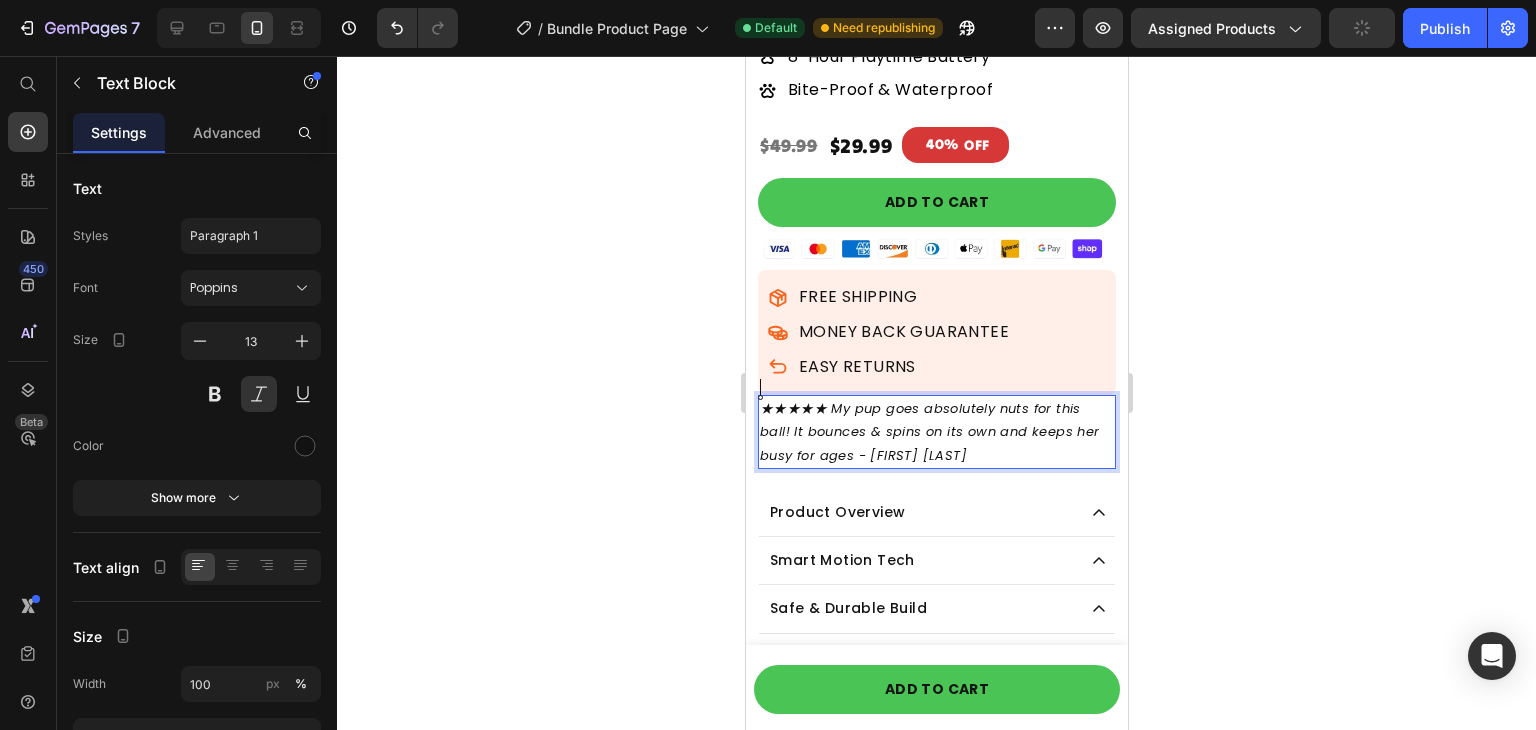 click on "★★★★★ My pup goes absolutely nuts for this ball! It bounces & spins on its own and keeps her busy for ages - Emerson J" at bounding box center [936, 432] 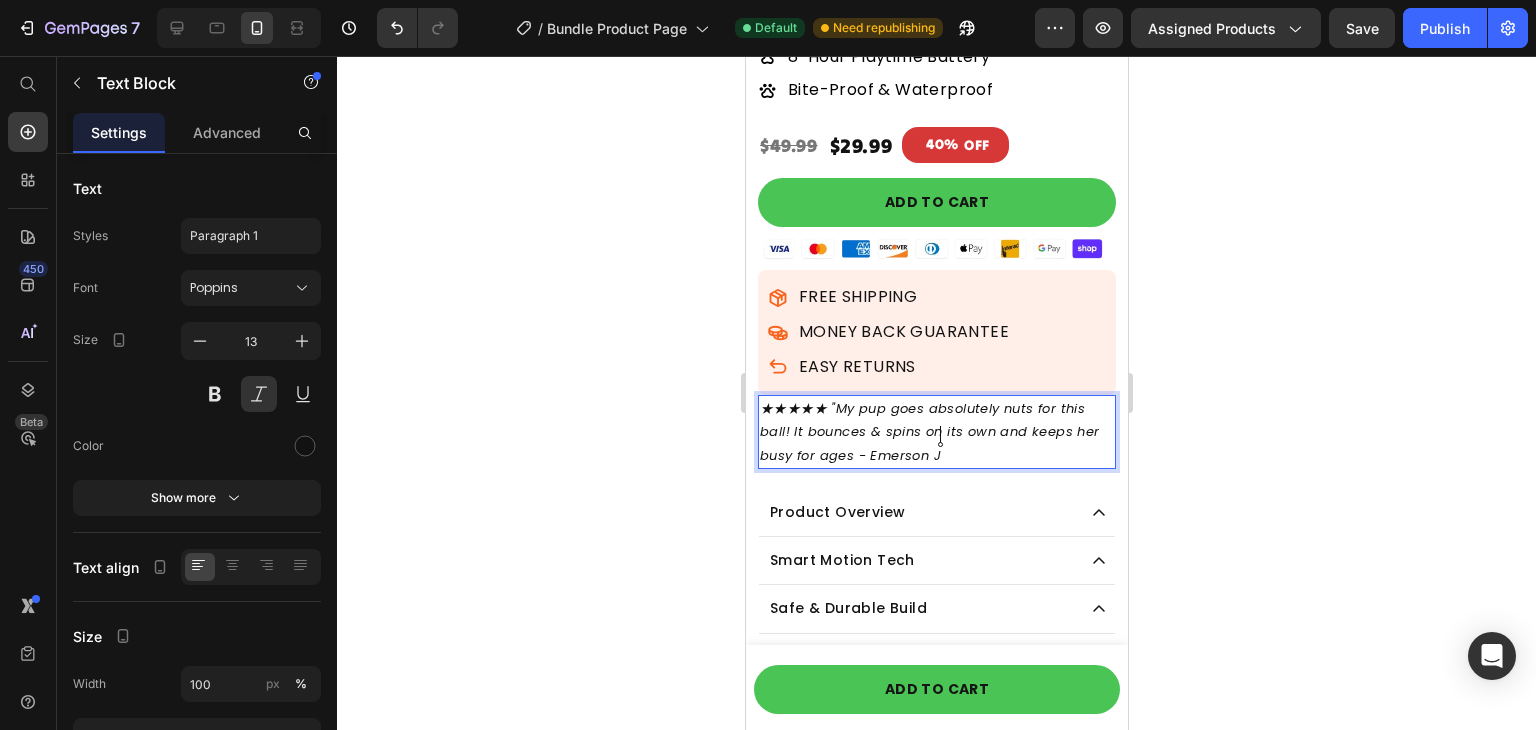 click on "★★★★★ "My pup goes absolutely nuts for this ball! It bounces & spins on its own and keeps her busy for ages - Emerson J" at bounding box center (936, 432) 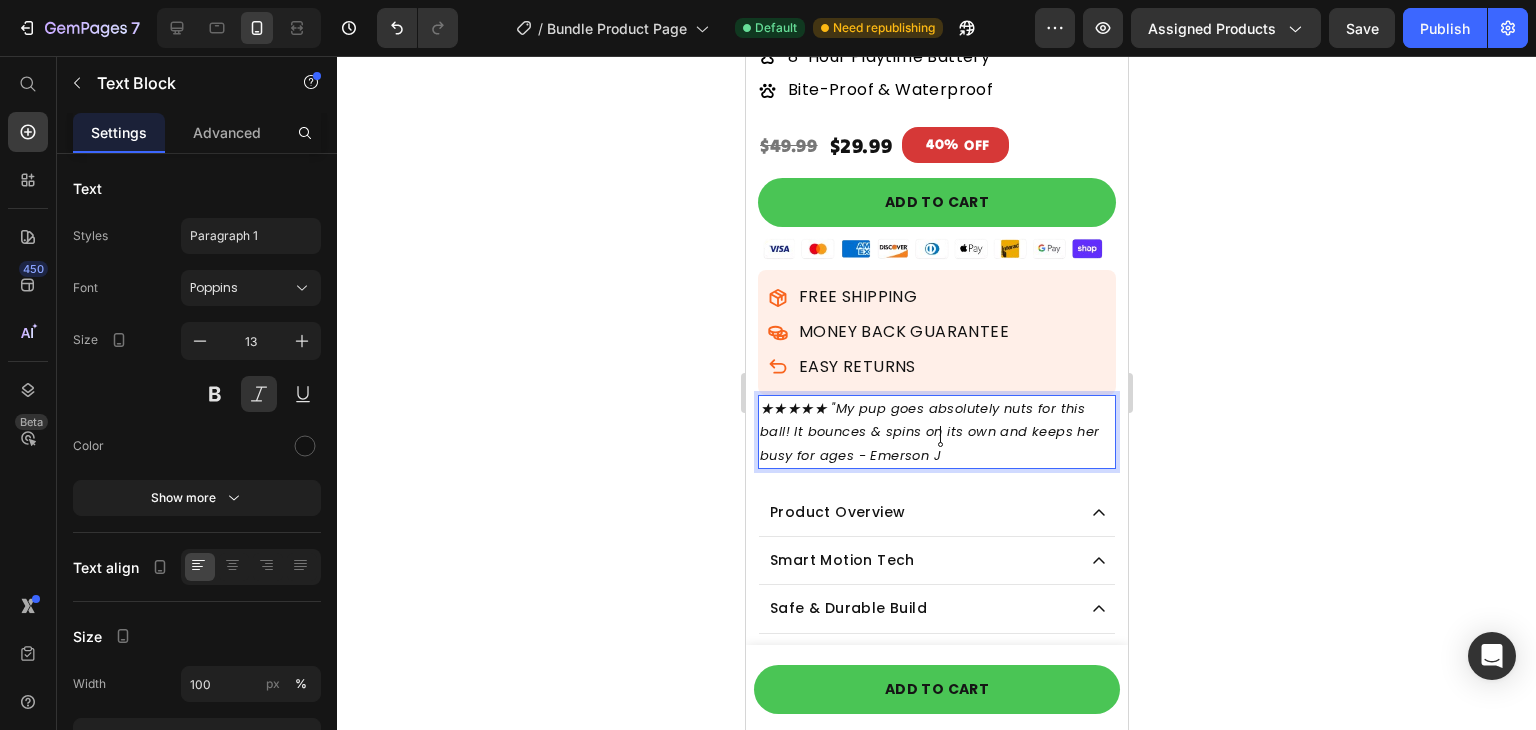 click on "★★★★★ "My pup goes absolutely nuts for this ball! It bounces & spins on its own and keeps her busy for ages - Emerson J" at bounding box center (936, 432) 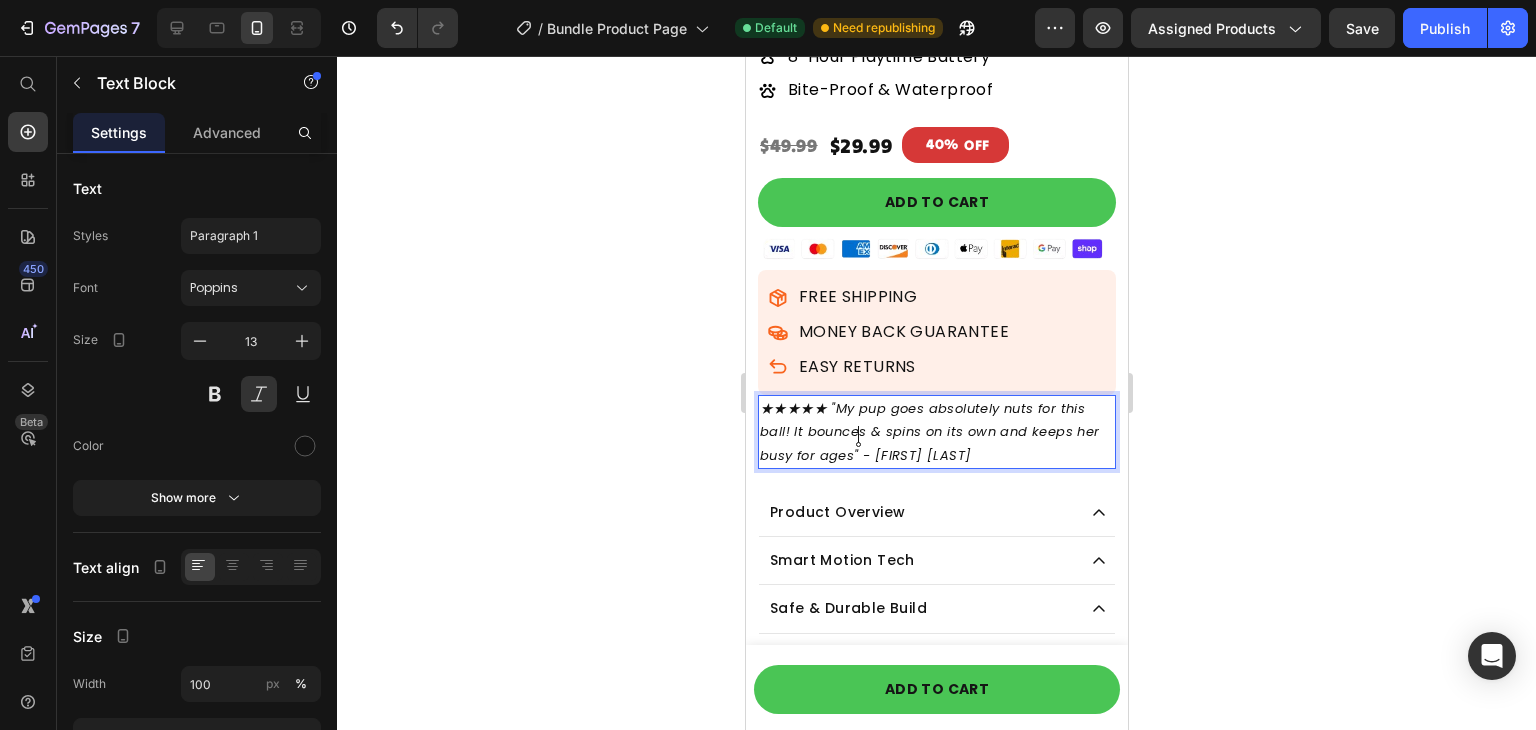 click on "★★★★★ "My pup goes absolutely nuts for this ball! It bounces & spins on its own and keeps her busy for ages" - Emerson J" at bounding box center (936, 432) 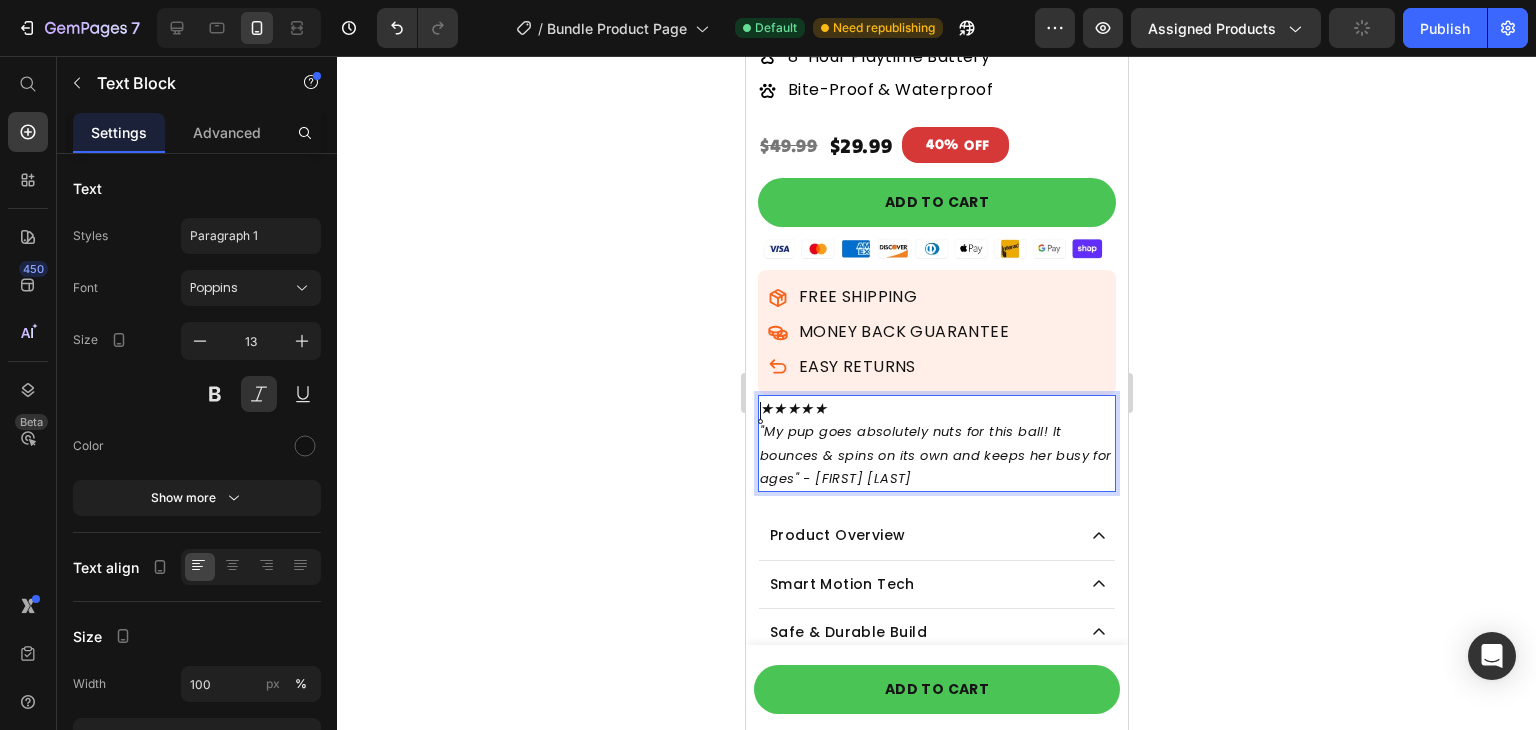 click 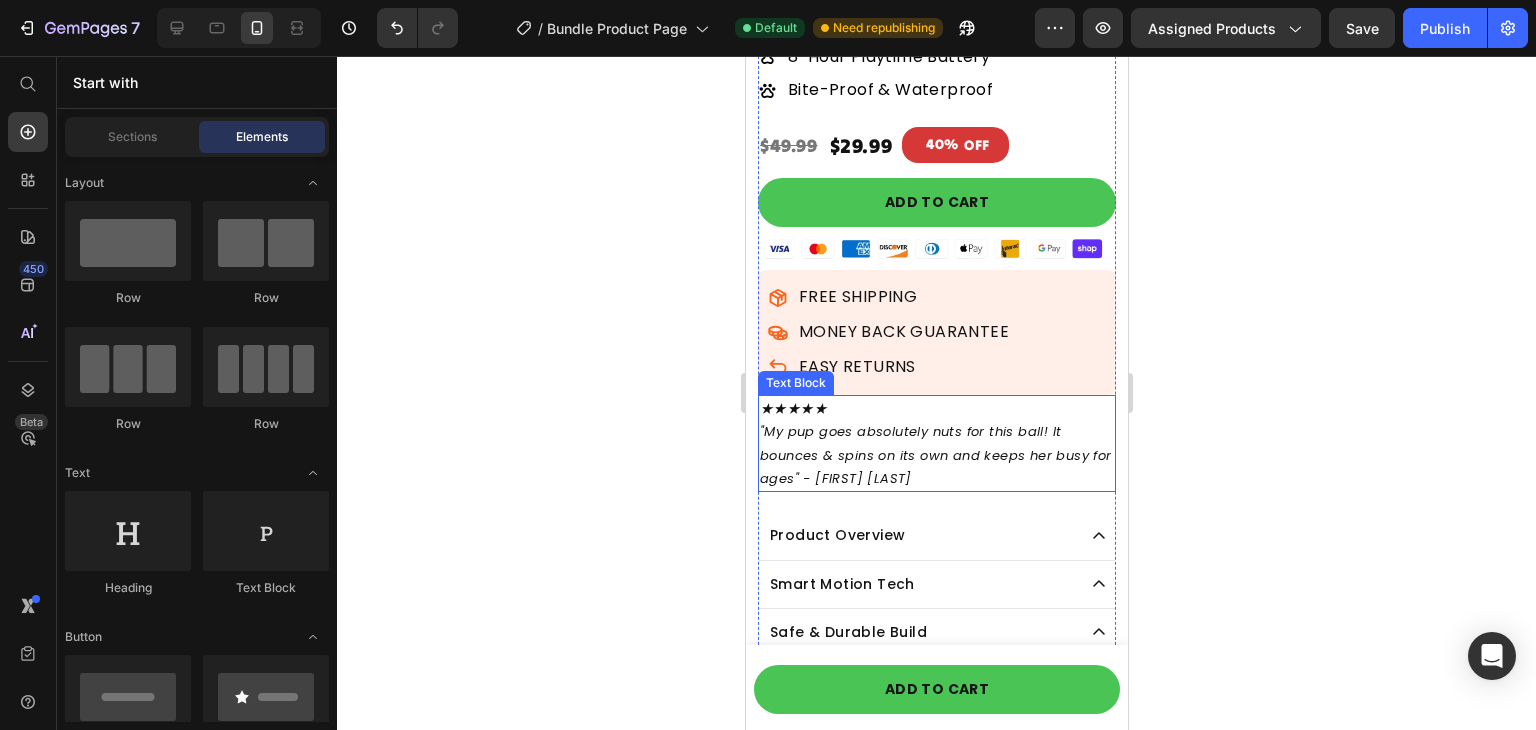 click on "★★★★★" at bounding box center (936, 408) 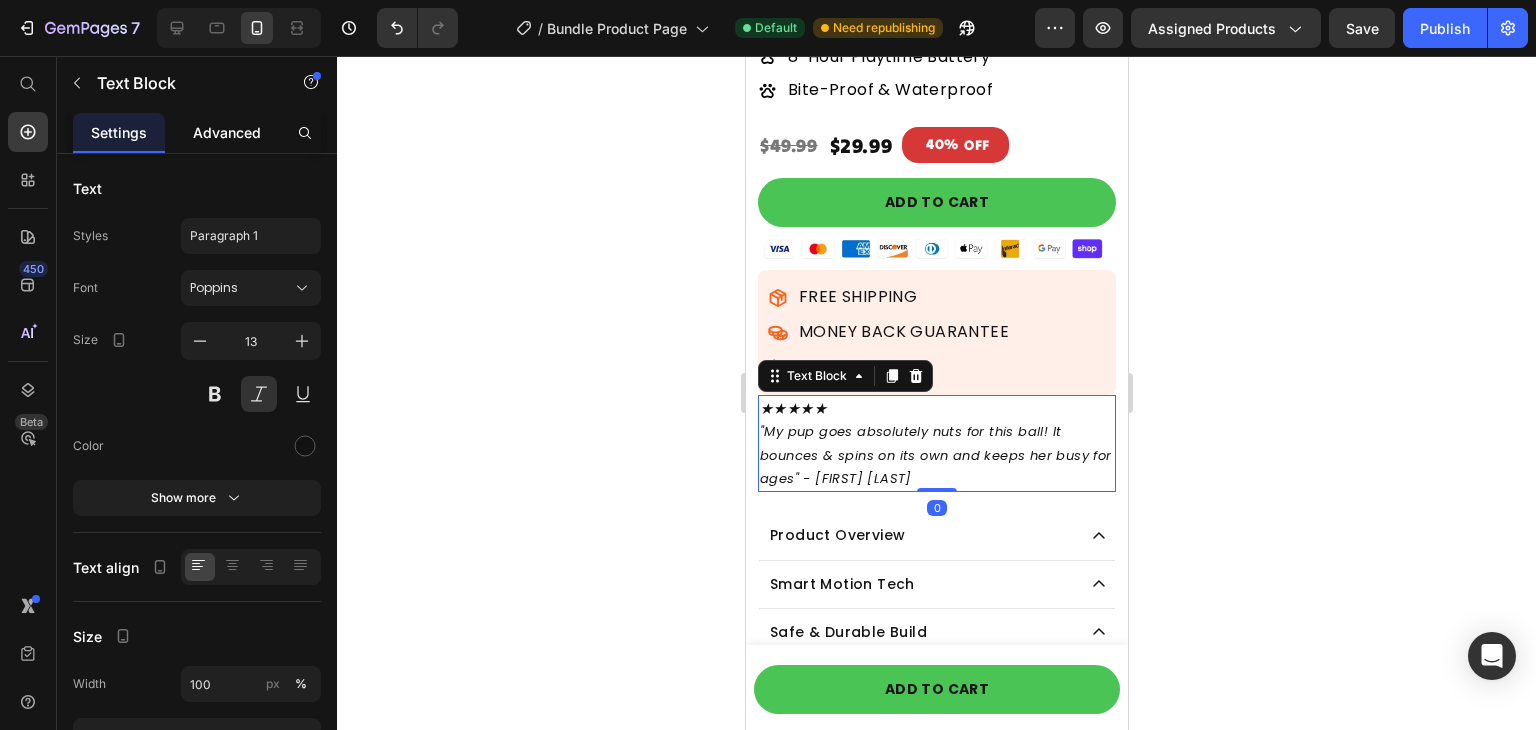 click on "Advanced" at bounding box center (227, 132) 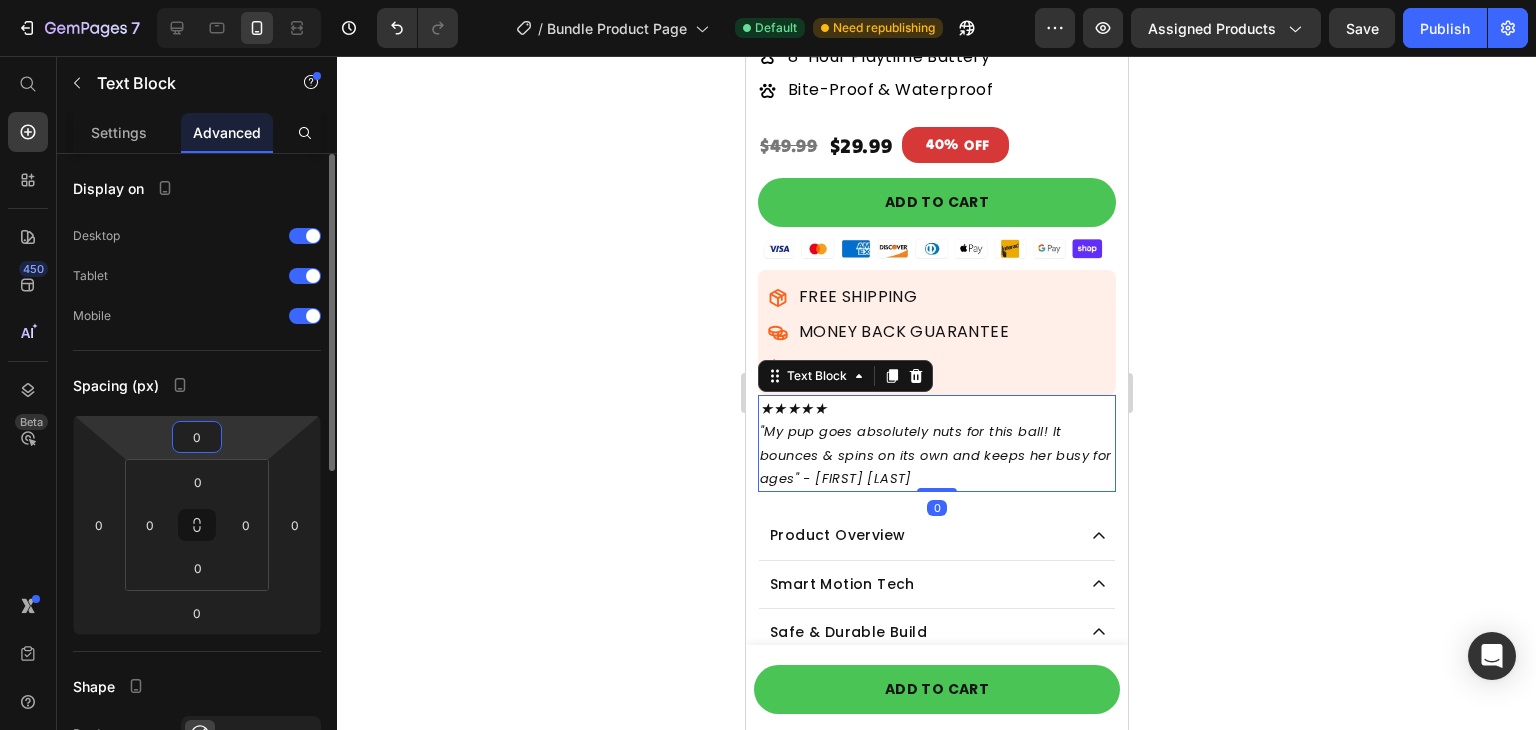 click on "0" at bounding box center (197, 437) 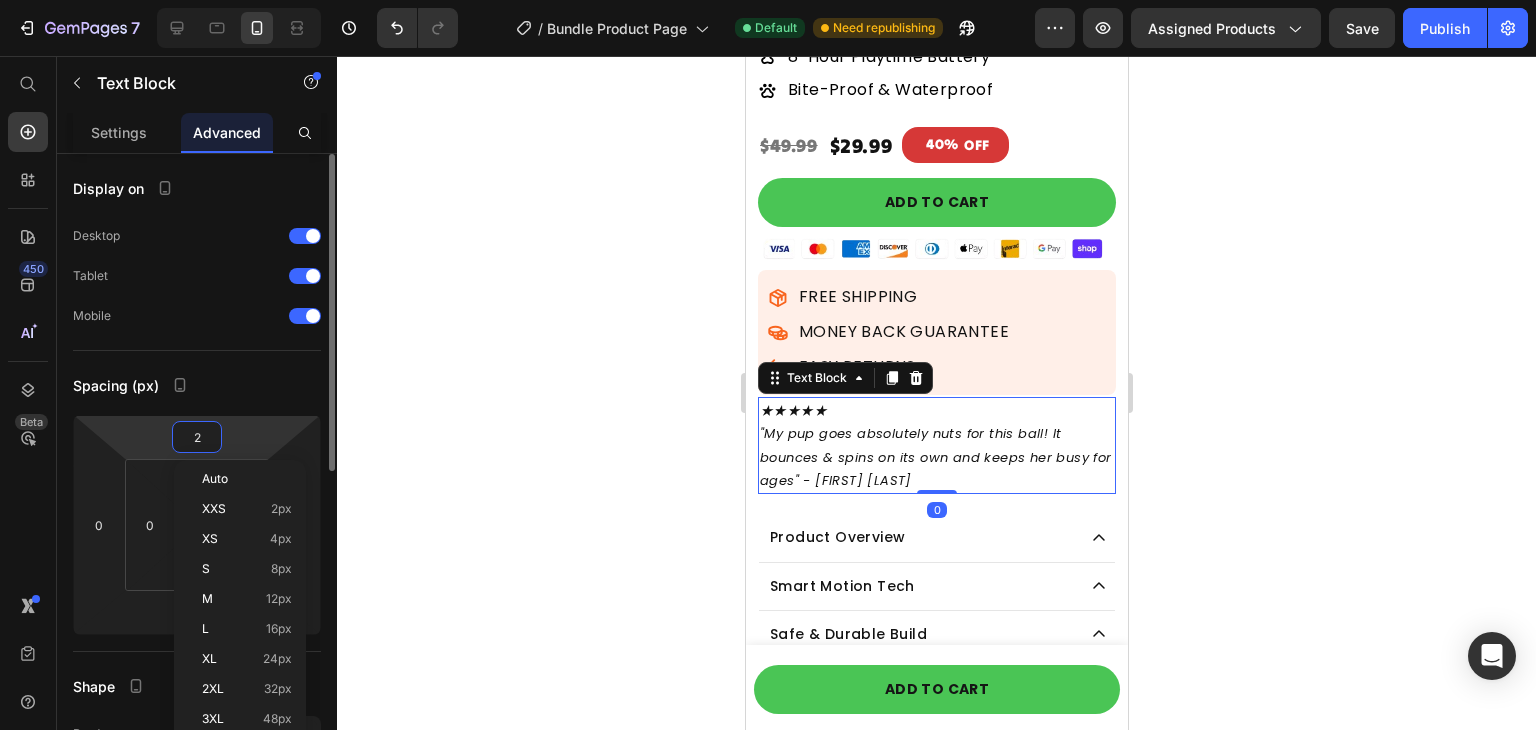 type on "20" 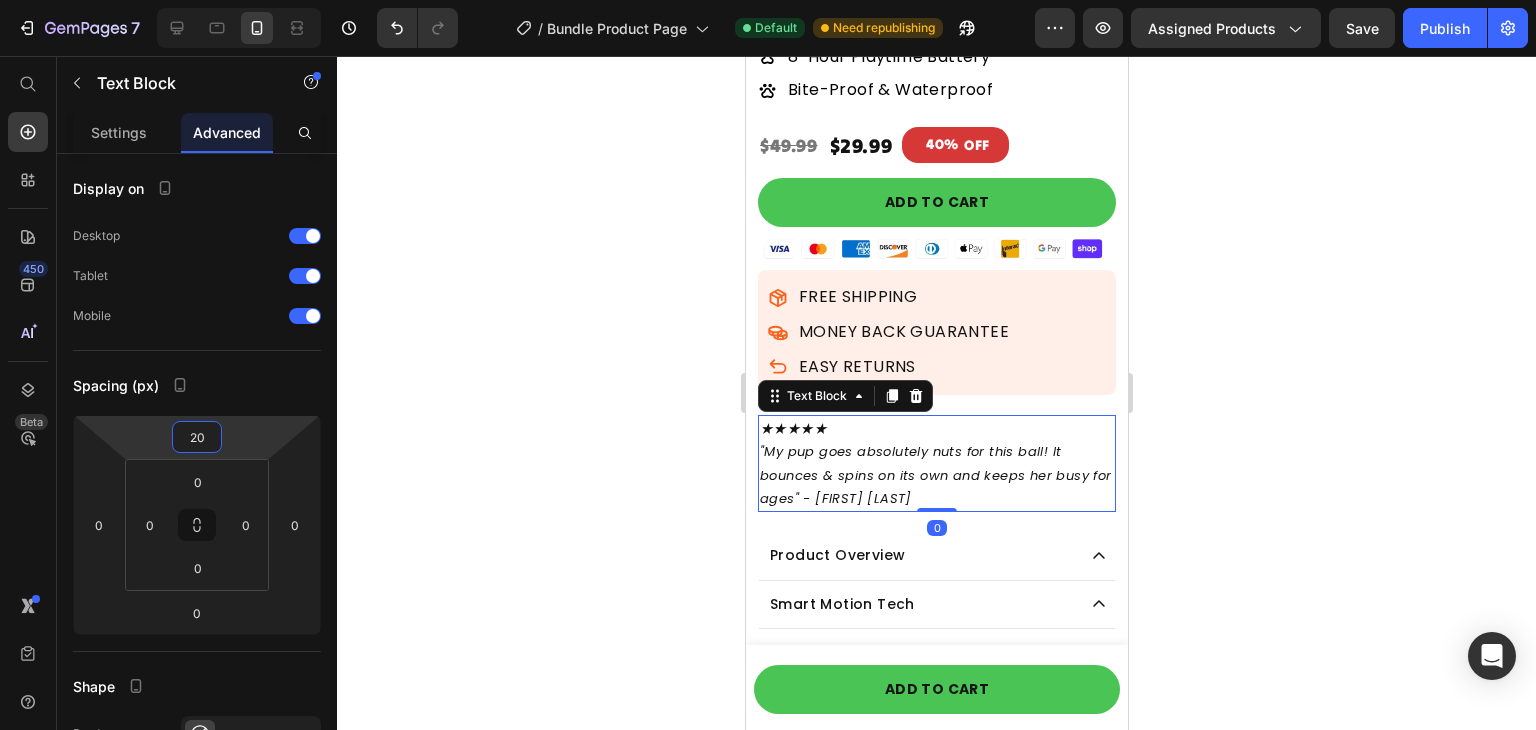 click 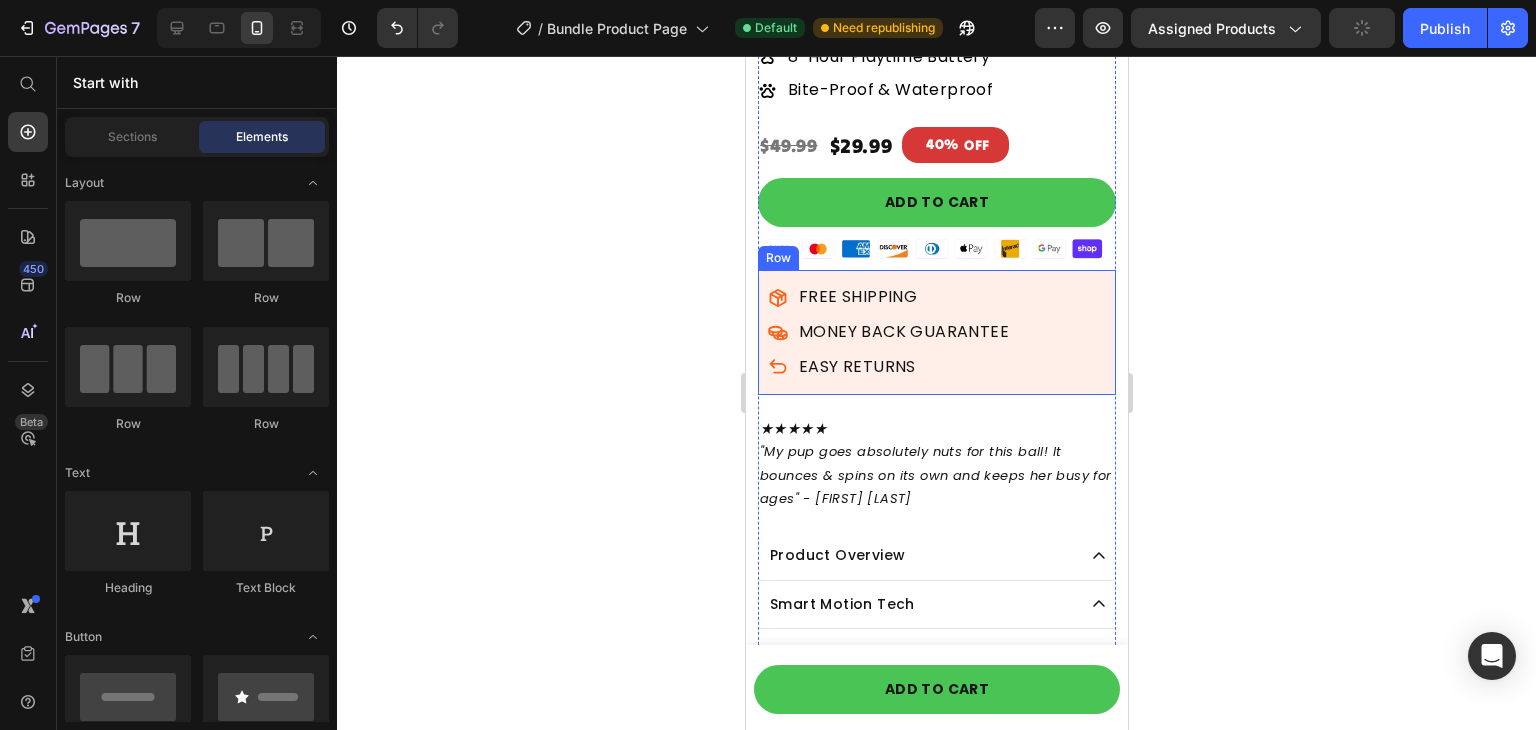 scroll, scrollTop: 476, scrollLeft: 0, axis: vertical 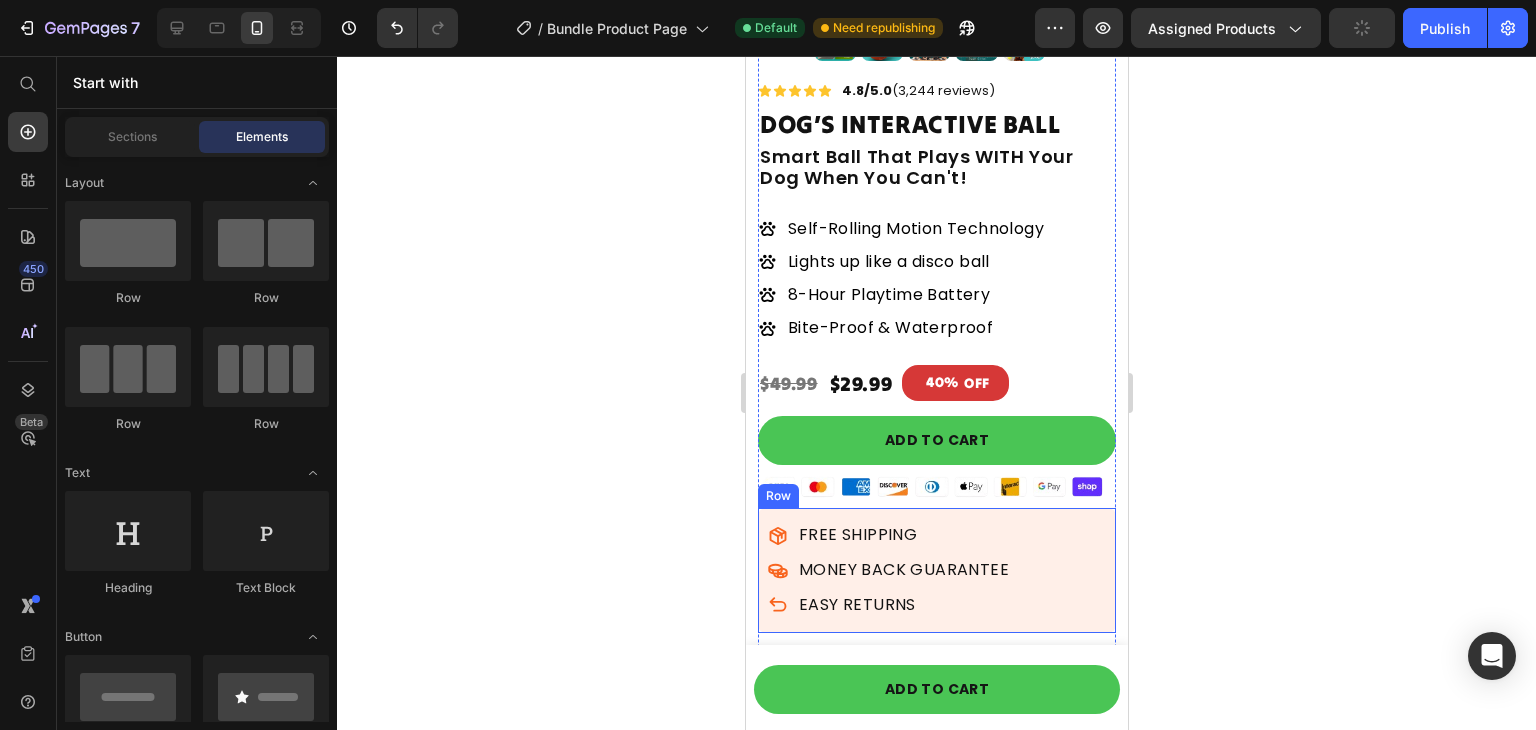 click on "Icon Icon Icon Icon Icon Icon List 4.8/5.0  (3,244 reviews) Text Block Row DOG’S INTERACTIVE BALL Product Title Smart Ball That Plays WITH Your Dog When You Can't! Heading
Self-Rolling Motion Technology
Lights up like a disco ball
8-Hour Playtime Battery
Bite-Proof & Waterproof Item List $29.99 Product Price 40% OFF Discount Tag $49.99 Product Price Row Add to cart Add to Cart Image
MONEY BACK GUARANTEE Item List
FREE SHIPPING Item List
EASY RETURNS Item List Row ★★★★★  "My pup goes absolutely nuts for this ball! It bounces & spins on its own and keeps her busy for ages" - Emerson J Text Block
Product Overview
Smart Motion Tech
Safe & Durable Build
30-Day Money-Back Guarantee Accordion" at bounding box center (936, 520) 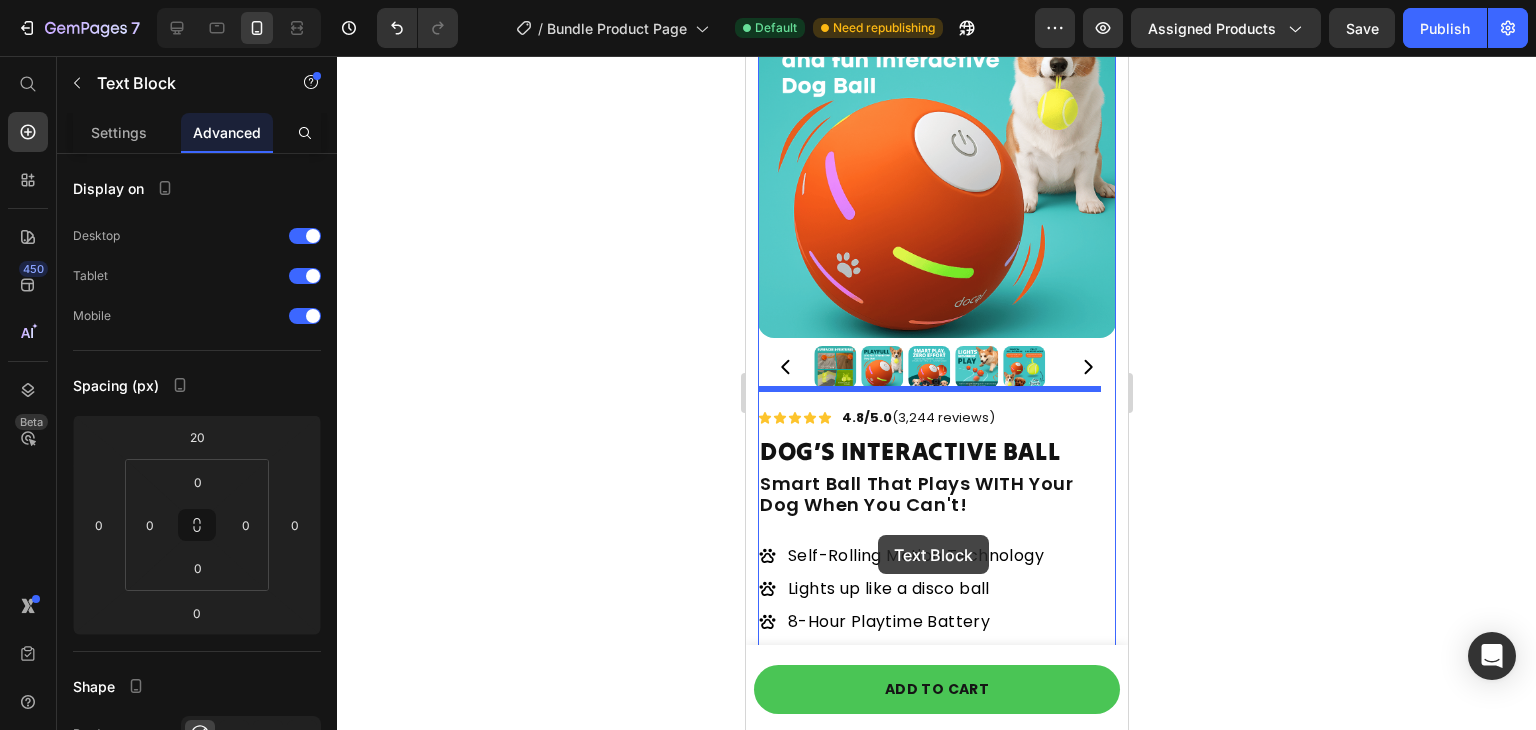 scroll, scrollTop: 28, scrollLeft: 0, axis: vertical 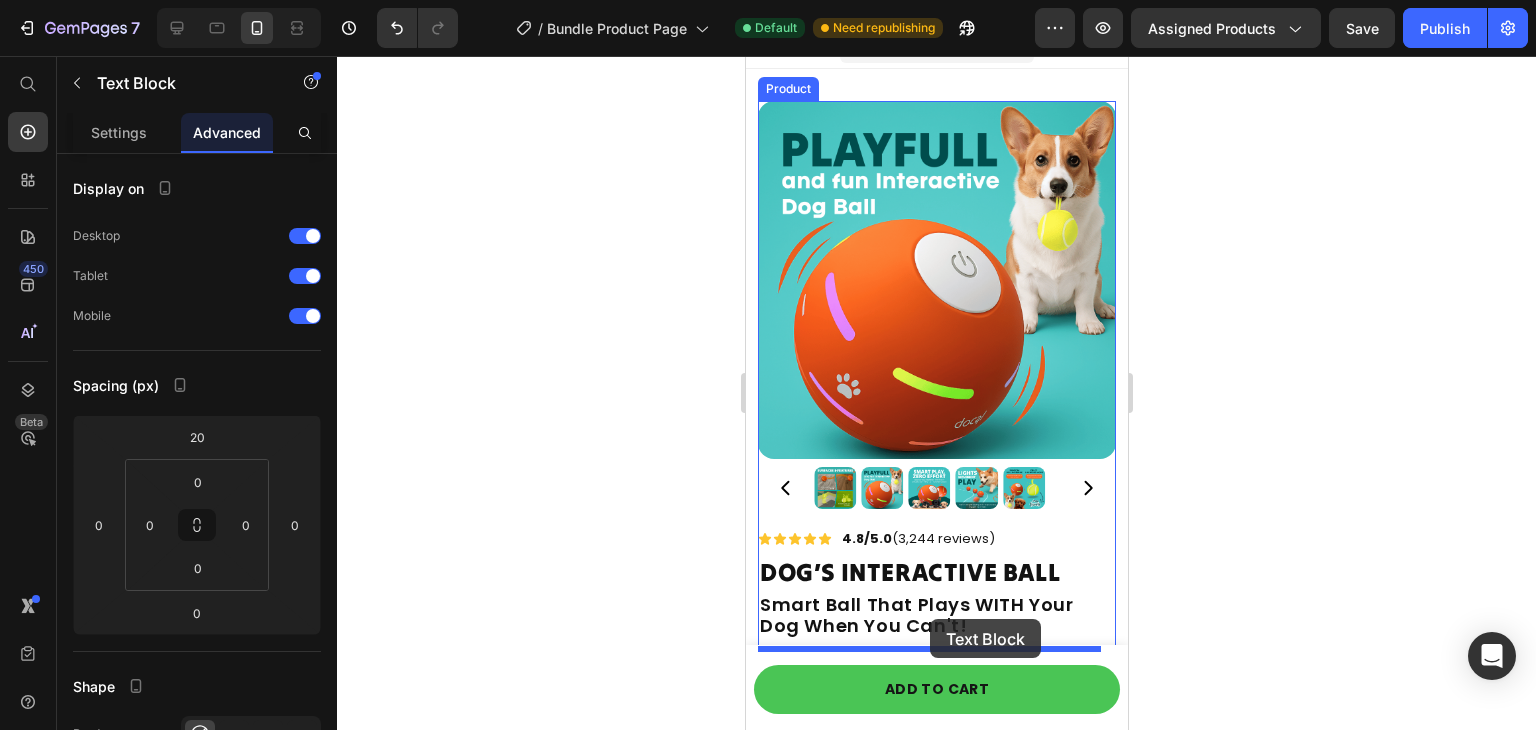 drag, startPoint x: 833, startPoint y: 602, endPoint x: 929, endPoint y: 618, distance: 97.3242 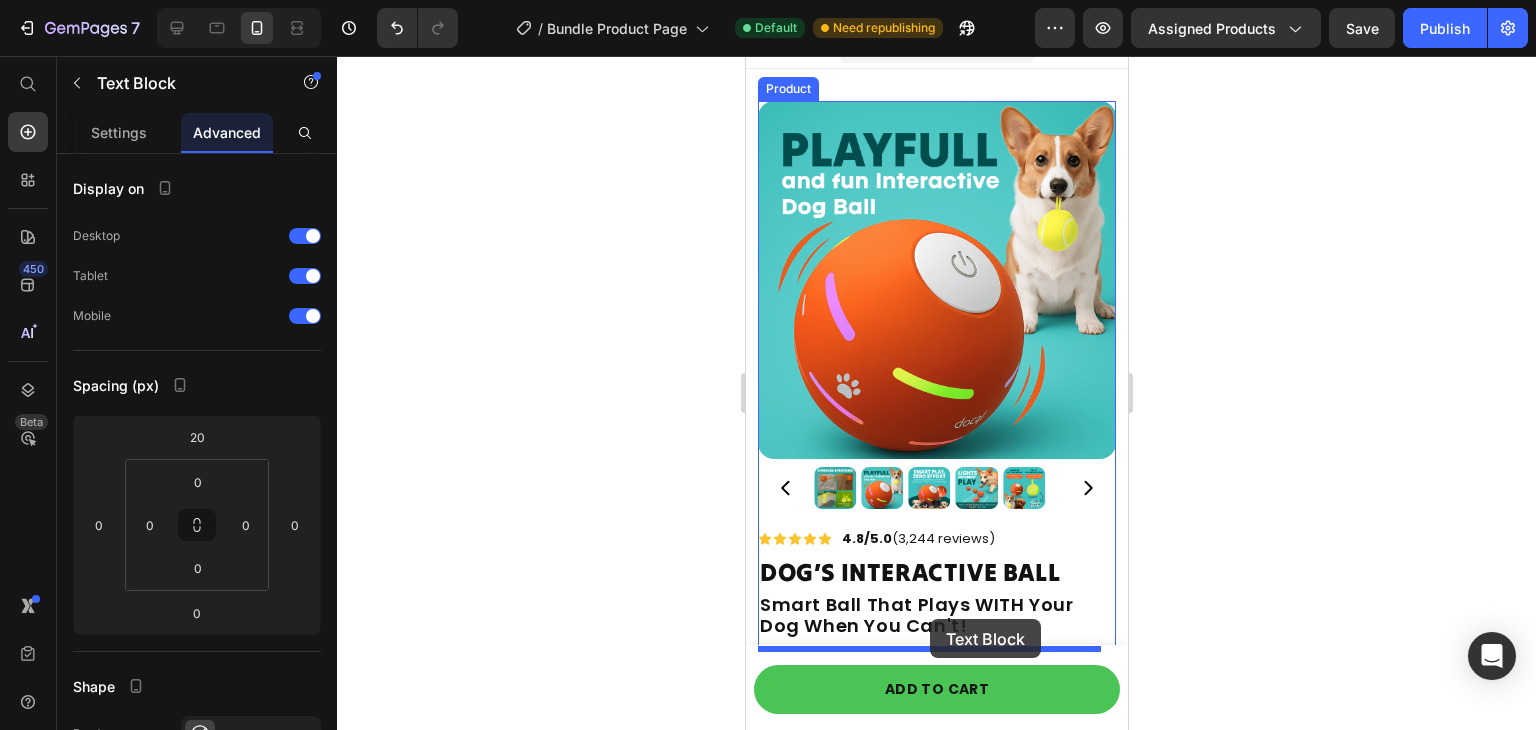 click on "Mobile  ( 382 px) iPhone 13 Mini iPhone 13 Pro iPhone 11 Pro Max iPhone 15 Pro Max Pixel 7 Galaxy S8+ Galaxy S20 Ultra iPad Mini iPad Air iPad Pro Header
Drop element here Sticky
Button Sticky
Product Images DOG’S INTERACTIVE BALL Product Title $29.99 Product Price Row Add to cart Add to Cart Product Sticky
Product Images Icon Icon Icon Icon Icon Icon List 4.8/5.0  (3,244 reviews) Text Block Row DOG’S INTERACTIVE BALL Product Title Smart Ball That Plays WITH Your Dog When You Can't! Heading
Self-Rolling Motion Technology
Lights up like a disco ball
8-Hour Playtime Battery
Bite-Proof & Waterproof Item List $29.99 Product Price 40% OFF Discount Tag $49.99 Product Price Row Add to cart Add to Cart Image
MONEY BACK GUARANTEE Item List
FREE SHIPPING Item List
EASY RETURNS Item List Row ★★★★★    0   0" at bounding box center [936, 4820] 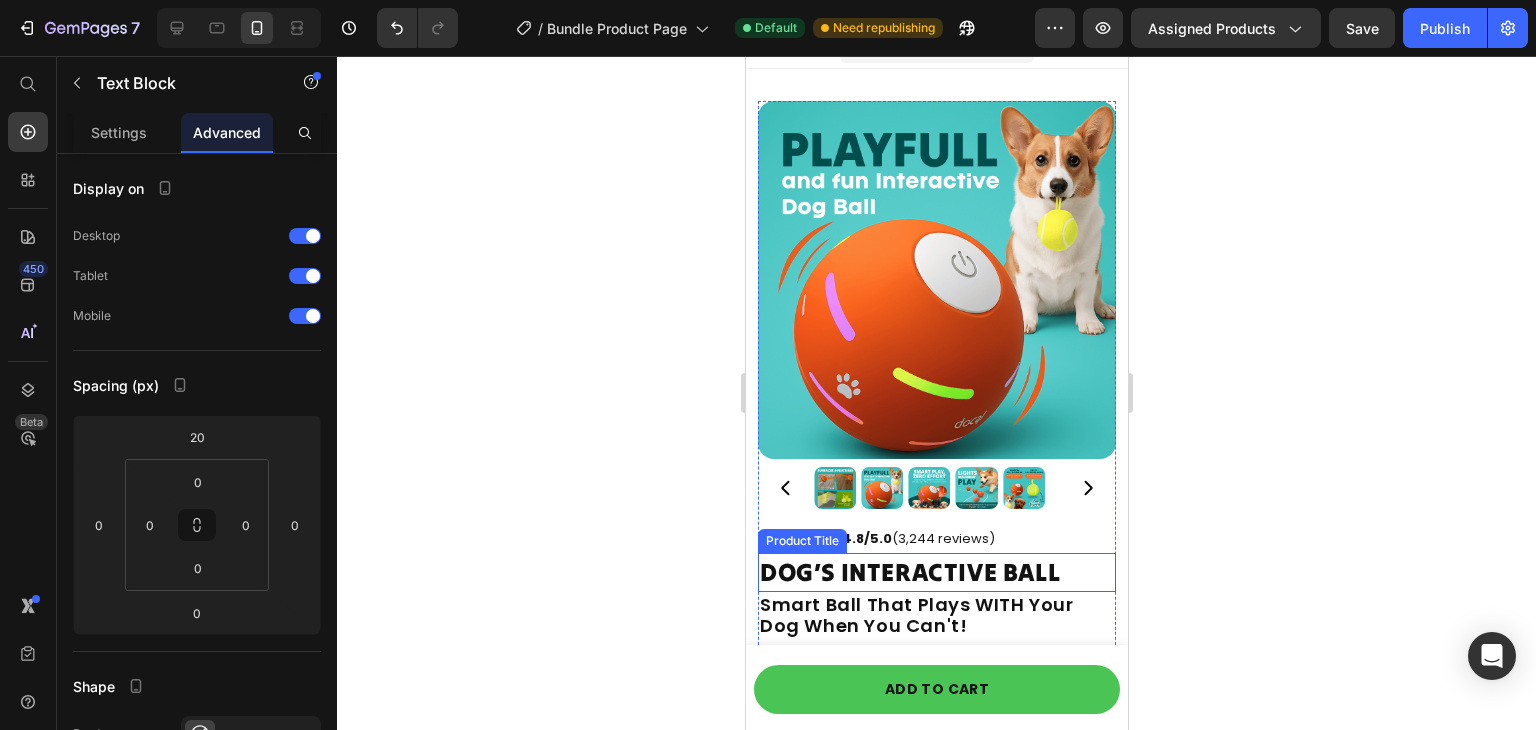 click 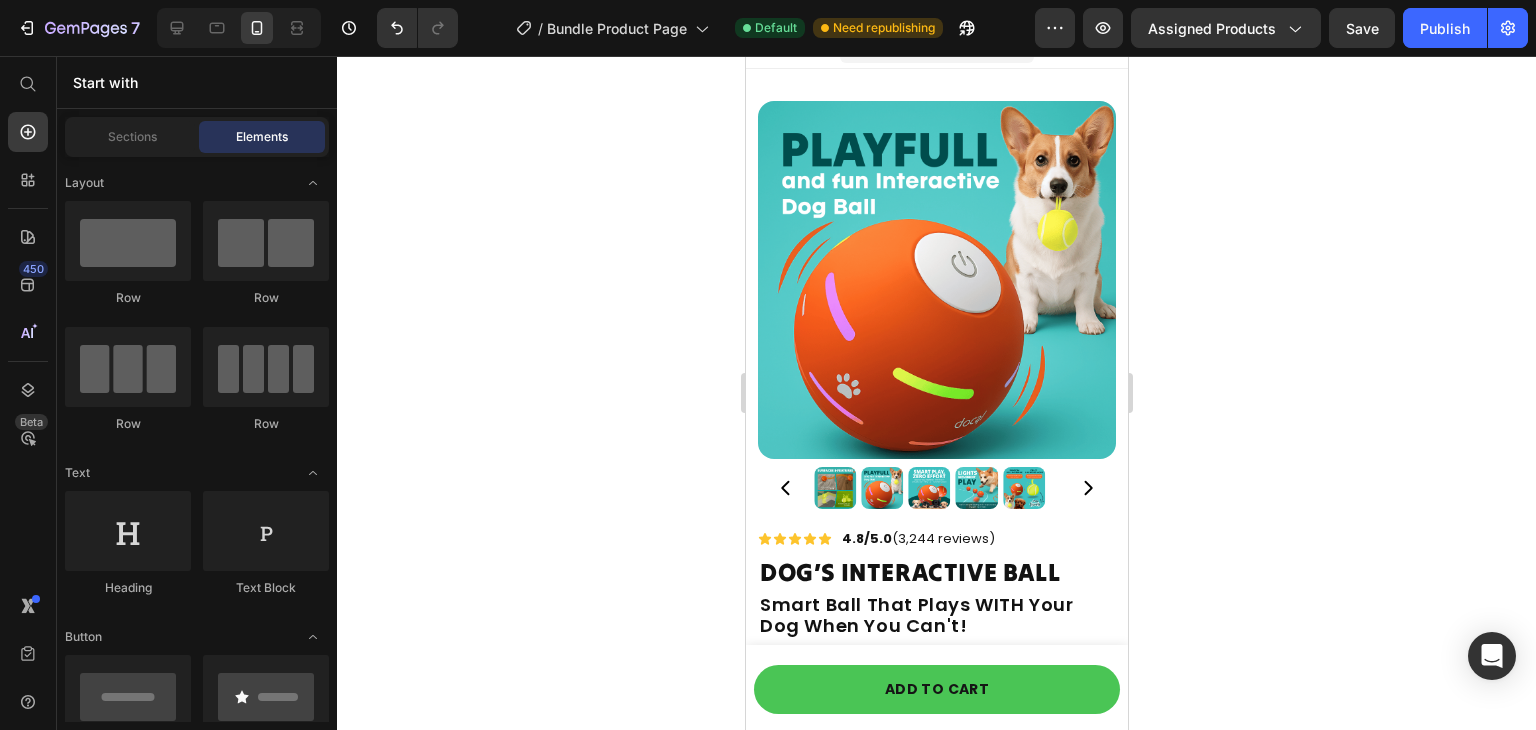 scroll, scrollTop: 336, scrollLeft: 0, axis: vertical 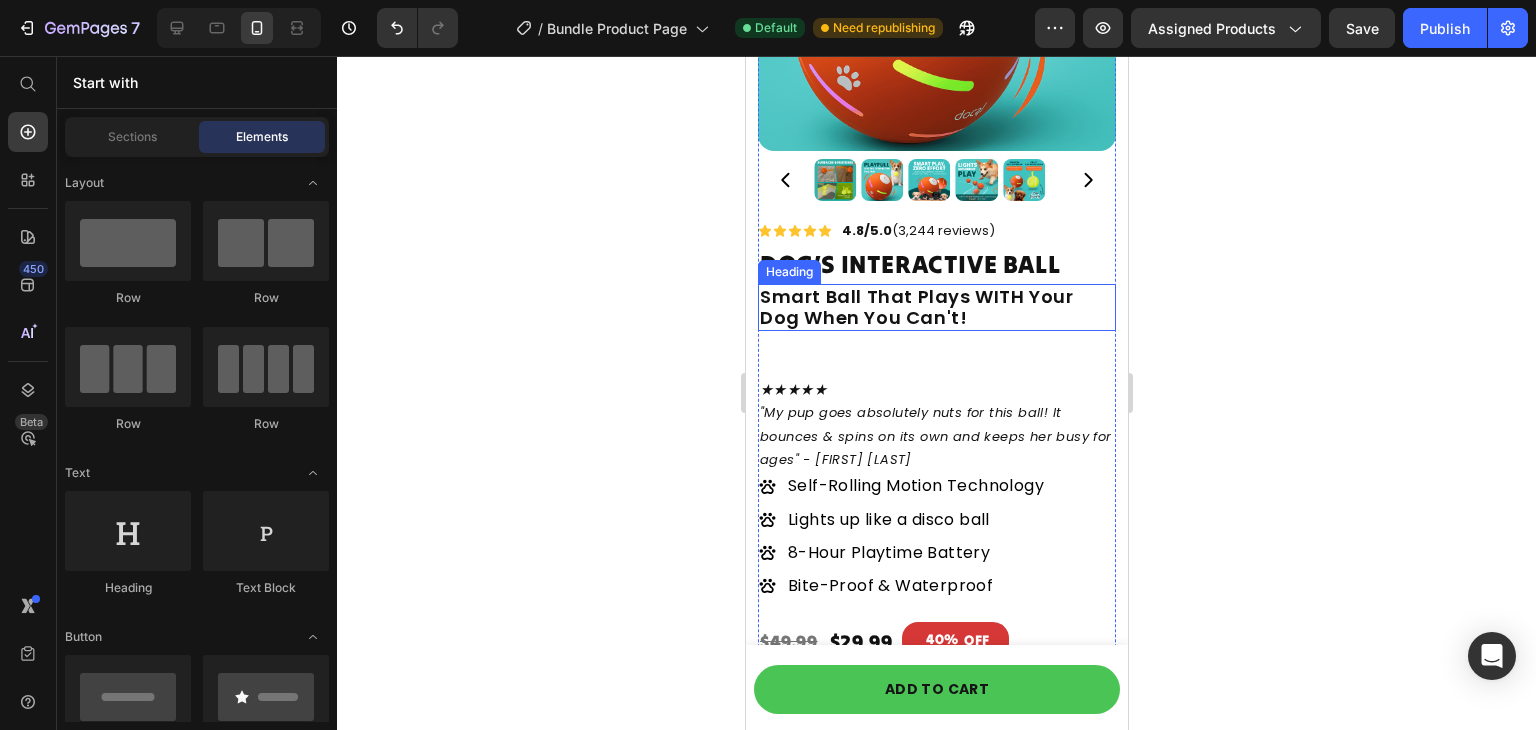 click on "Smart Ball That Plays WITH Your Dog When You Can't!" at bounding box center (936, 307) 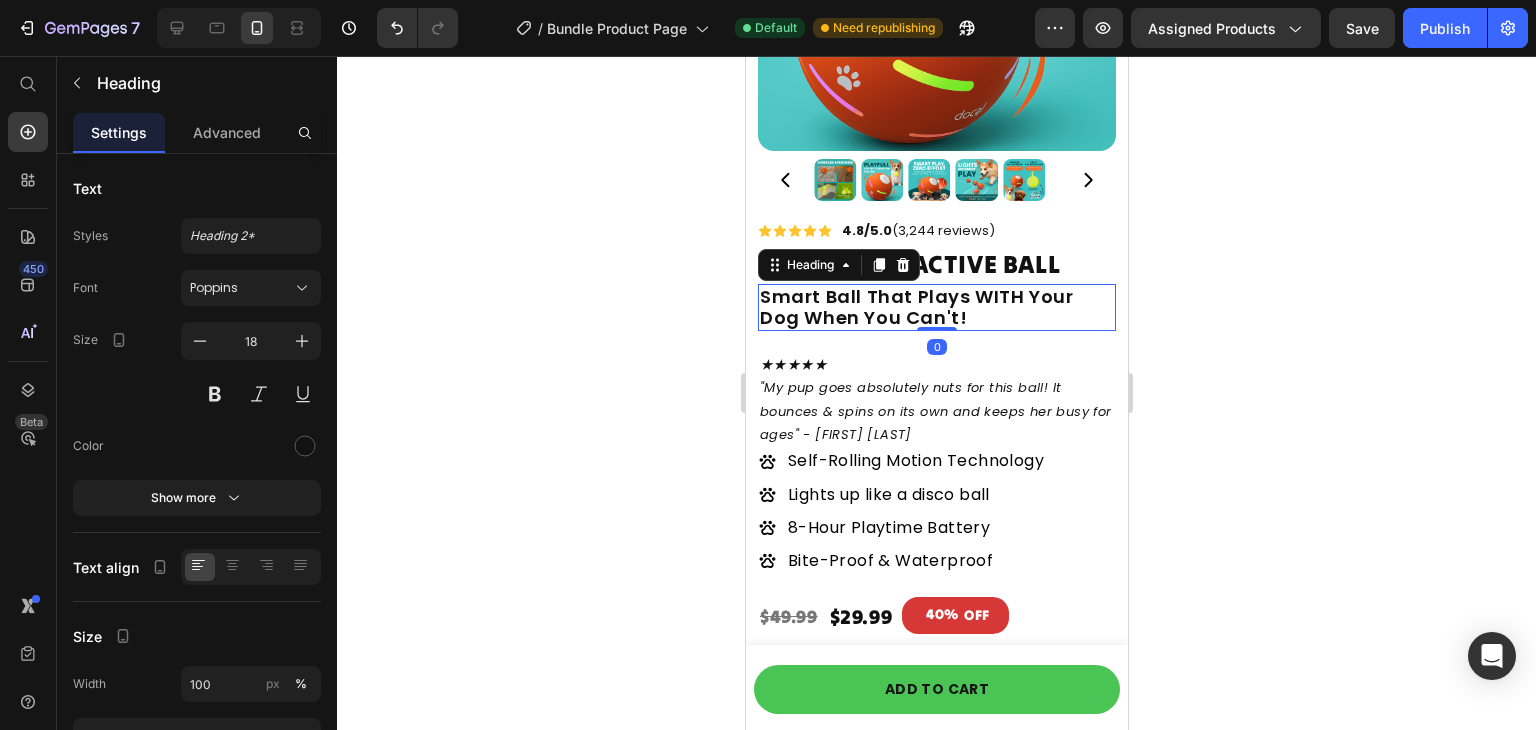 drag, startPoint x: 941, startPoint y: 337, endPoint x: 943, endPoint y: 269, distance: 68.0294 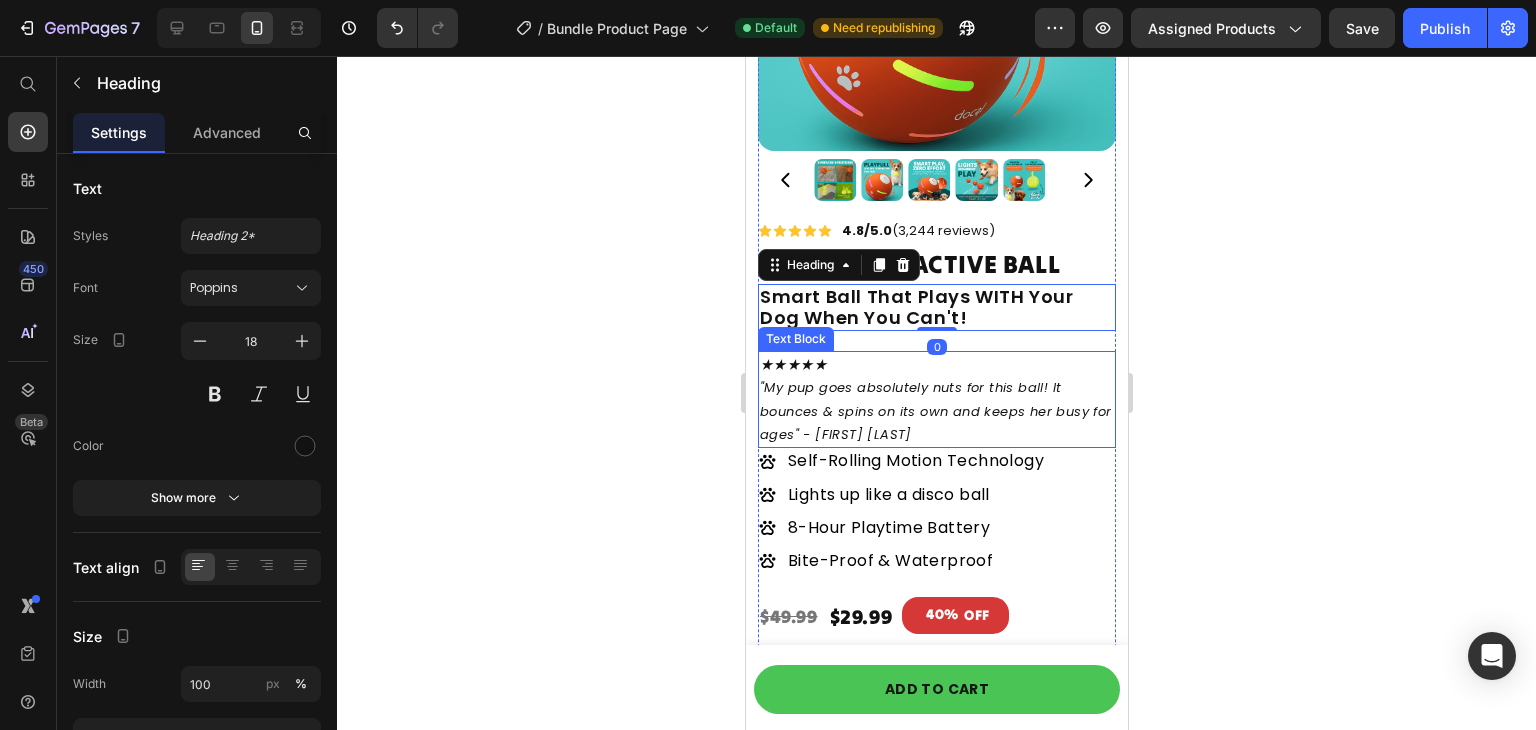 click on ""My pup goes absolutely nuts for this ball! It bounces & spins on its own and keeps her busy for ages" - Emerson J" at bounding box center (936, 411) 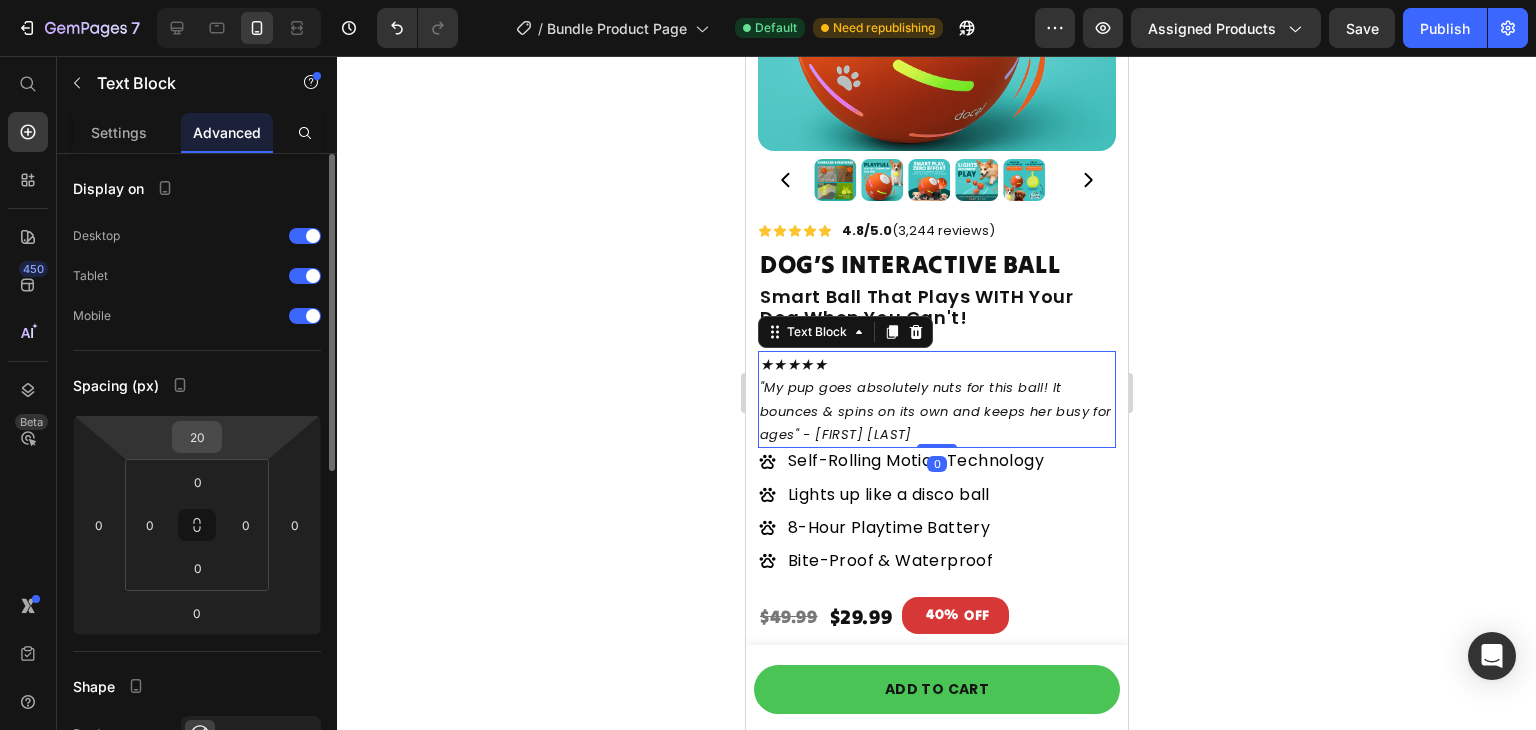click on "20" at bounding box center [197, 437] 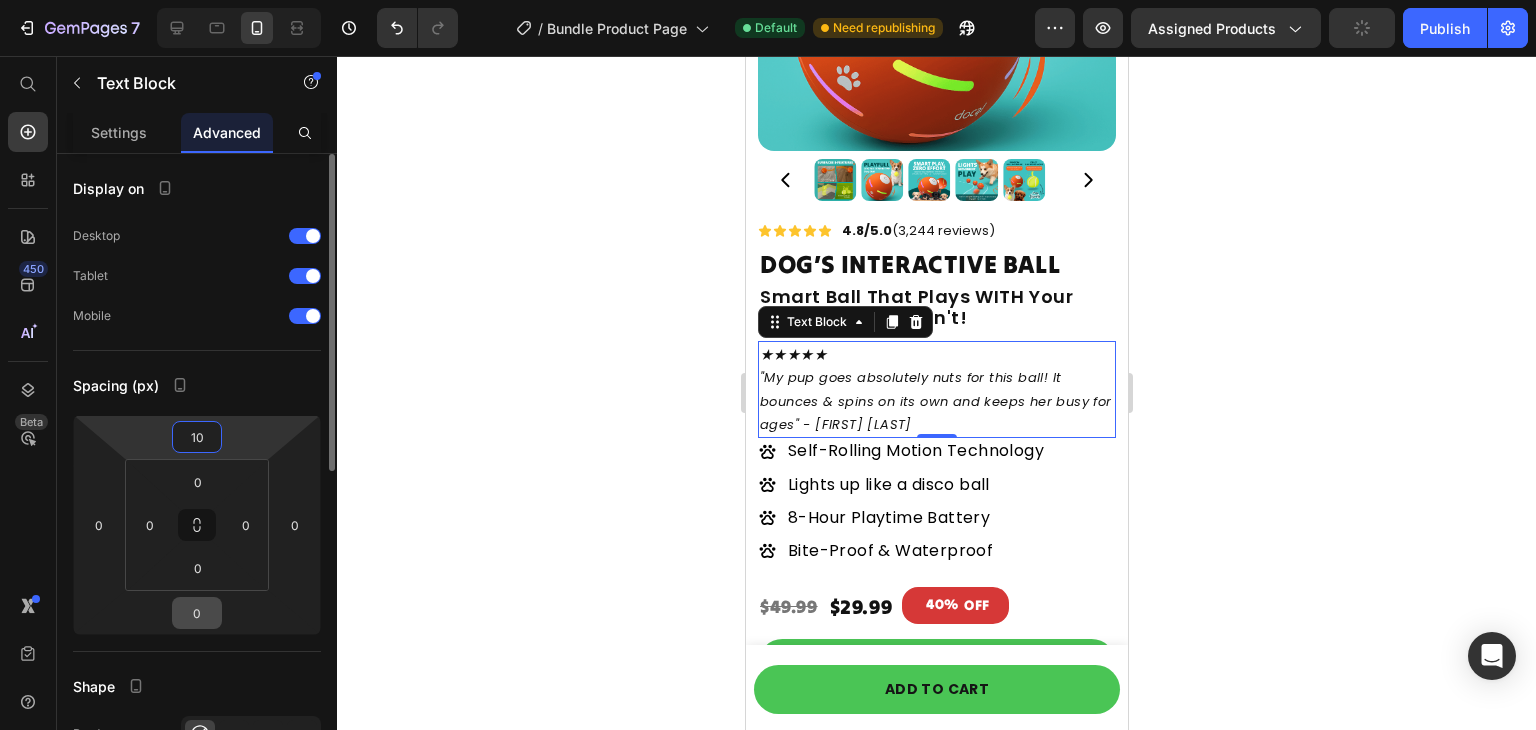 type on "10" 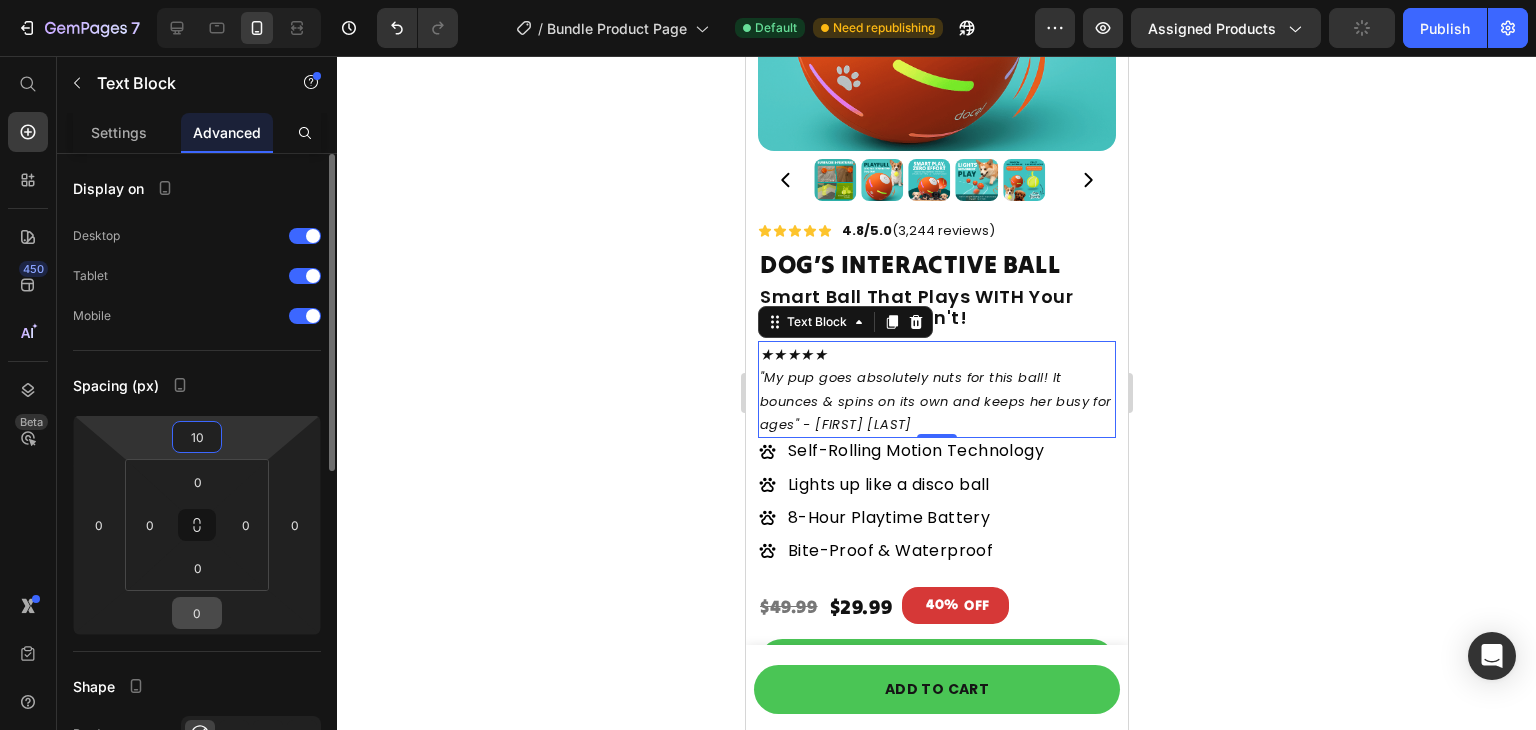 click on "0" at bounding box center [197, 613] 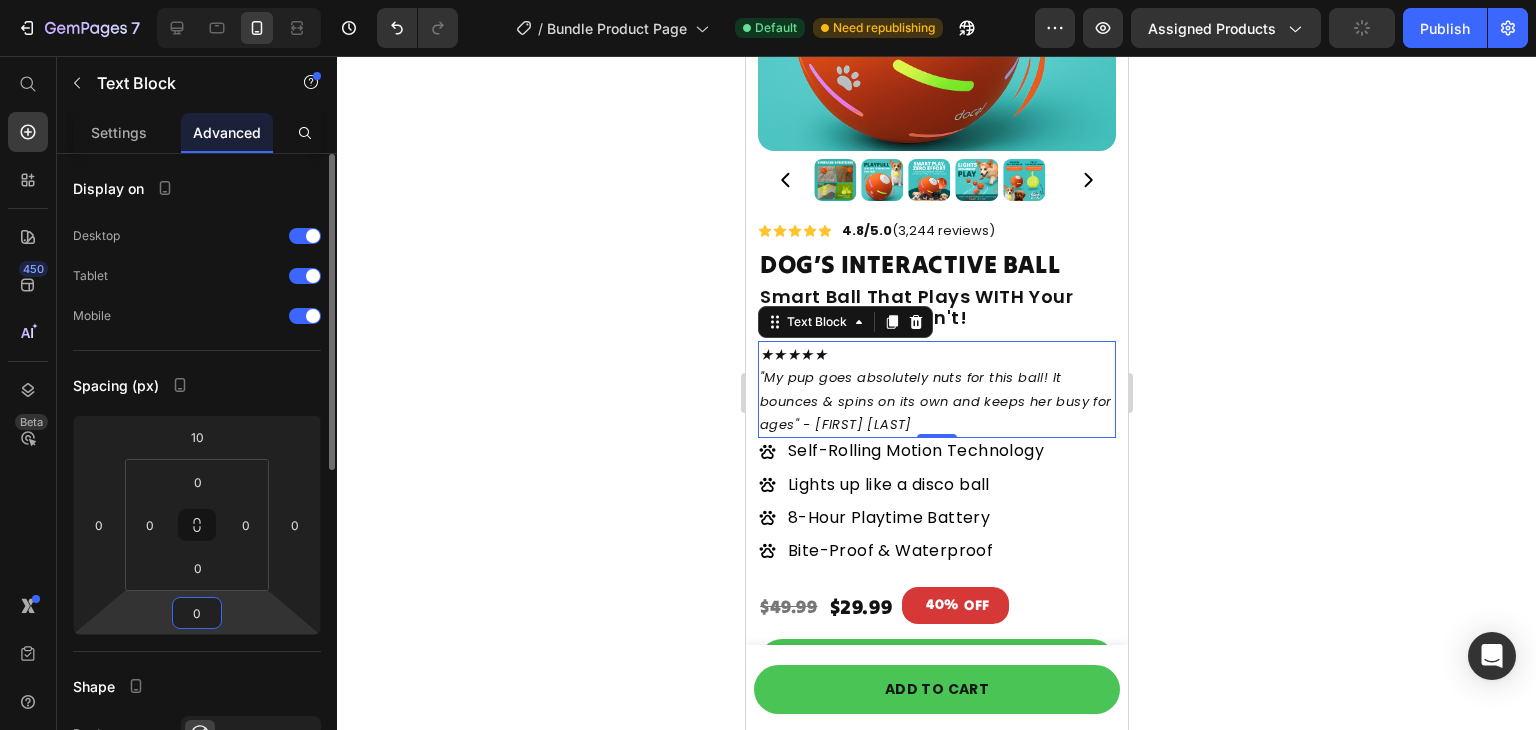 click on "0" at bounding box center (197, 613) 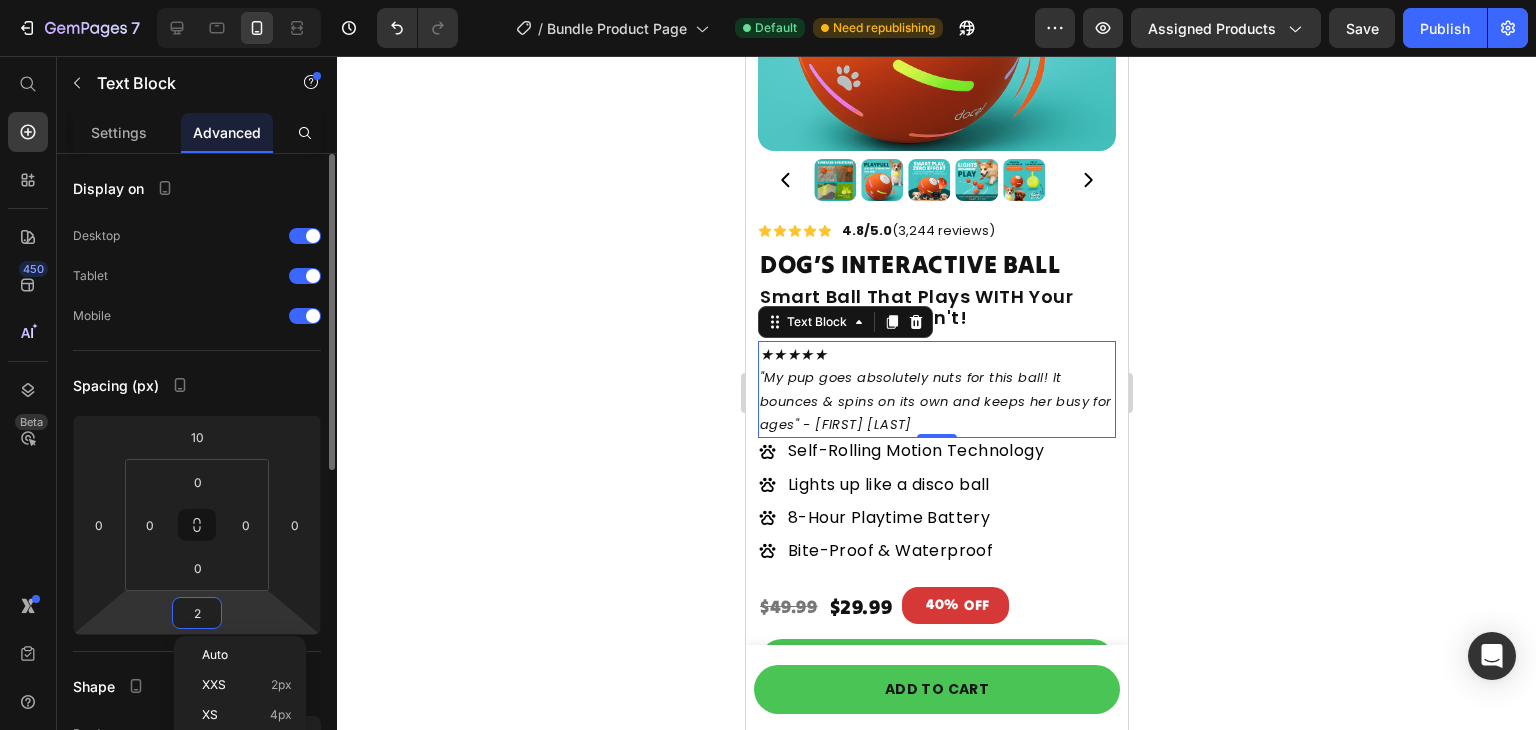 type on "20" 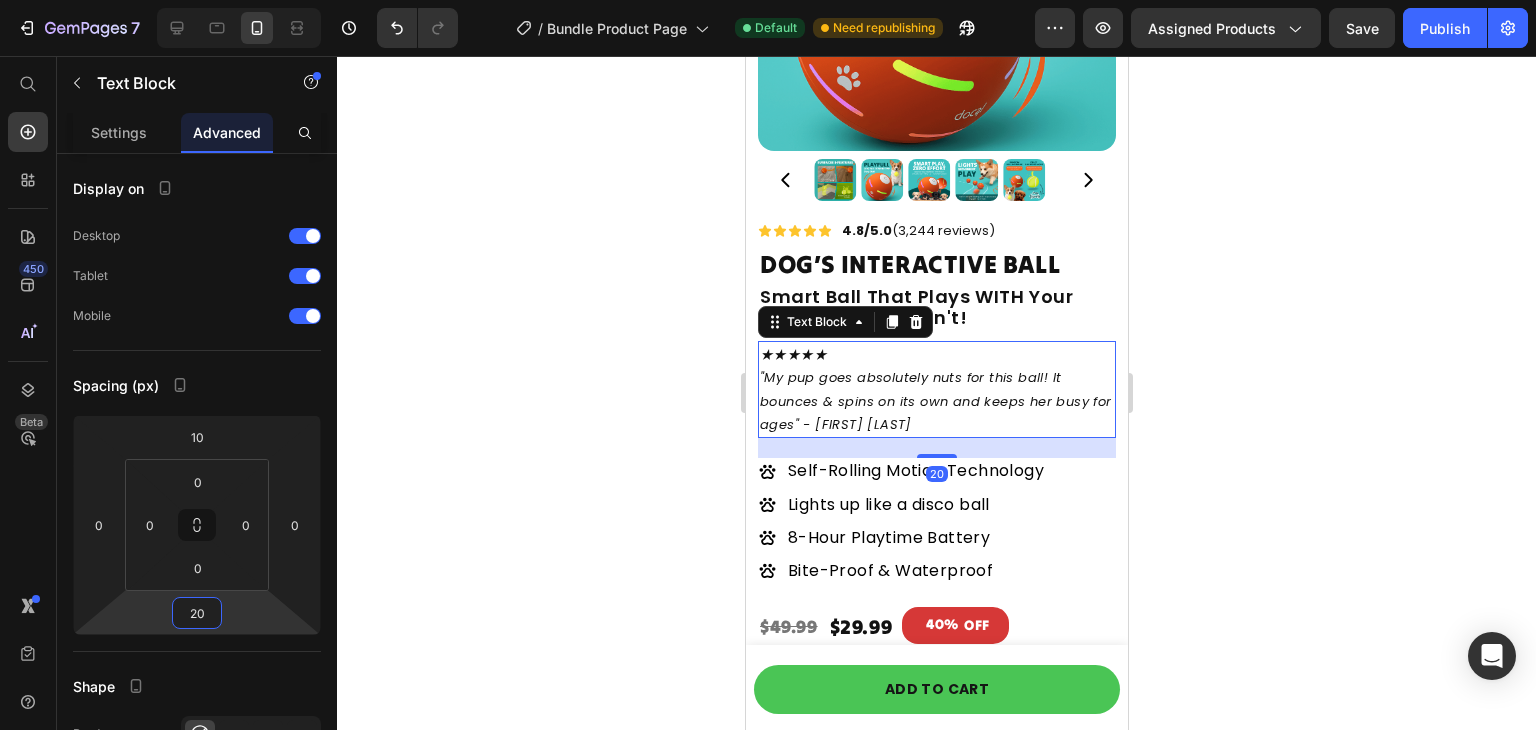 click 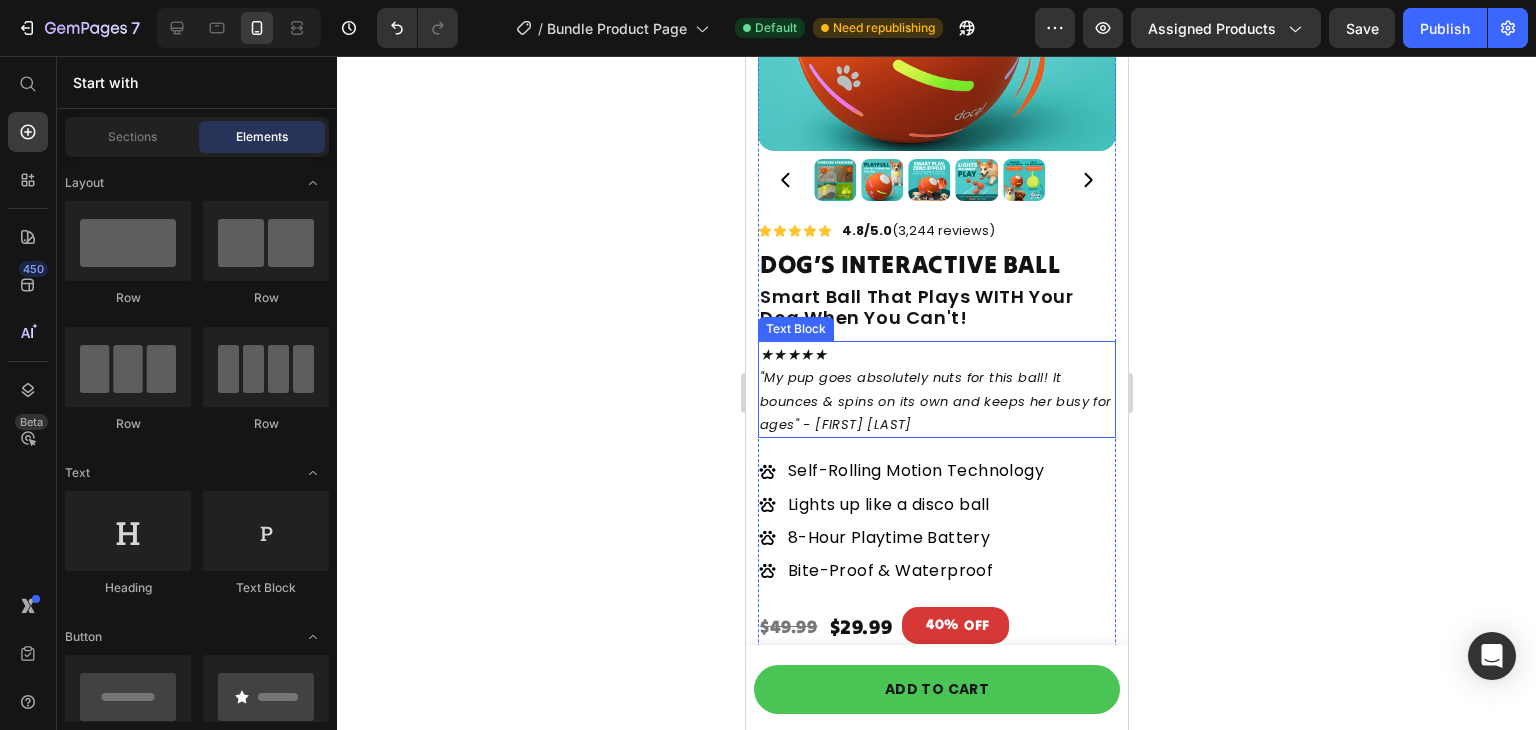 click on ""My pup goes absolutely nuts for this ball! It bounces & spins on its own and keeps her busy for ages" - Emerson J" at bounding box center (936, 401) 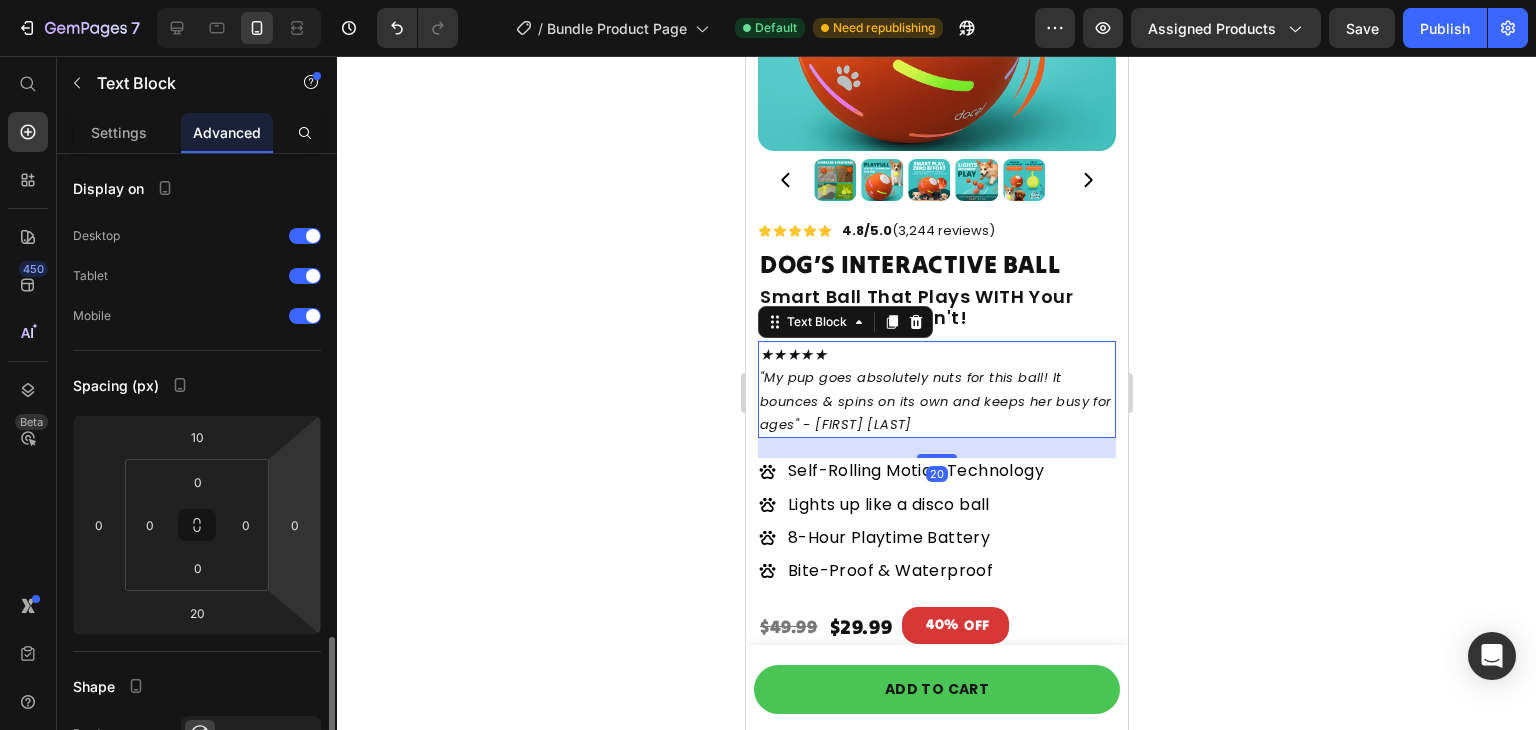 scroll, scrollTop: 340, scrollLeft: 0, axis: vertical 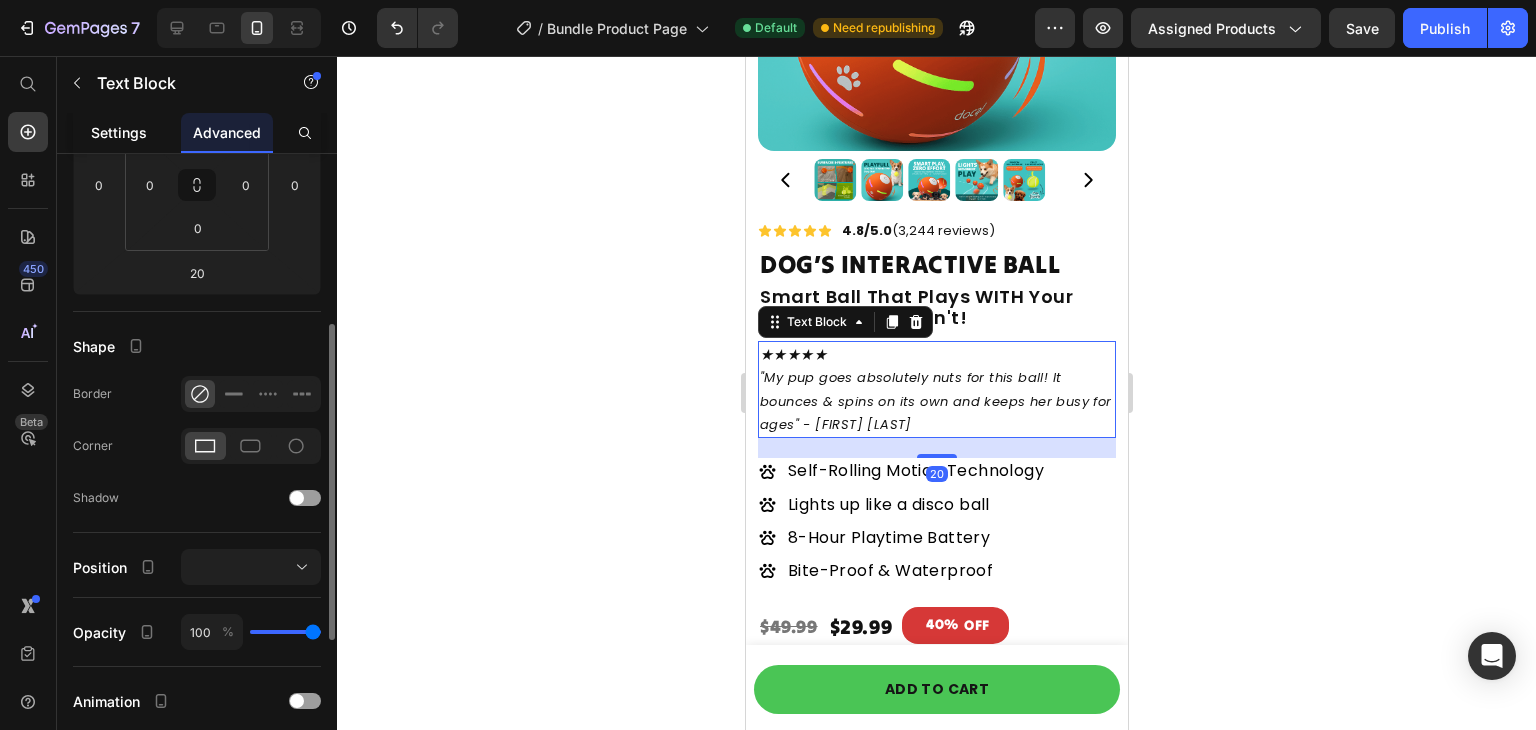 click on "Settings" at bounding box center [119, 132] 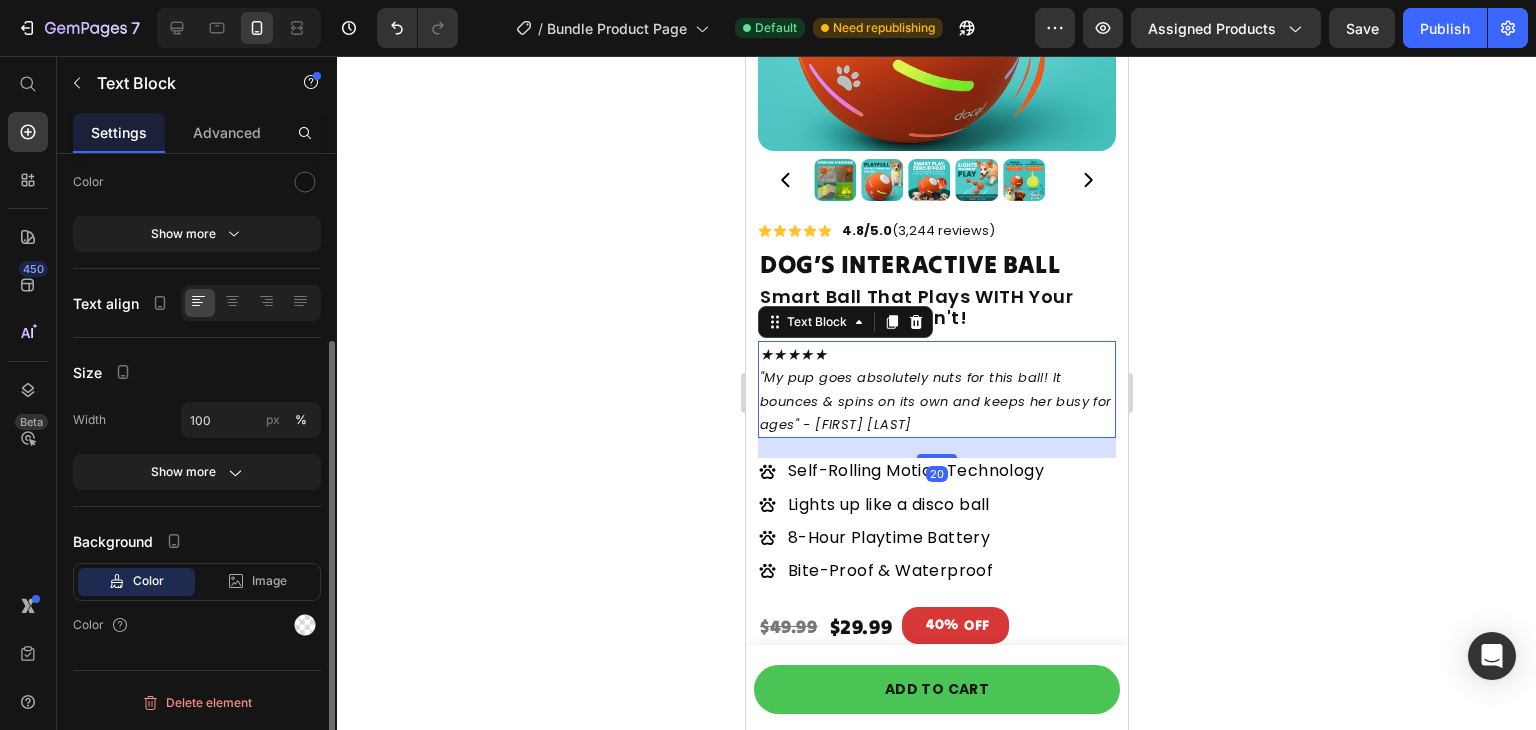 scroll, scrollTop: 0, scrollLeft: 0, axis: both 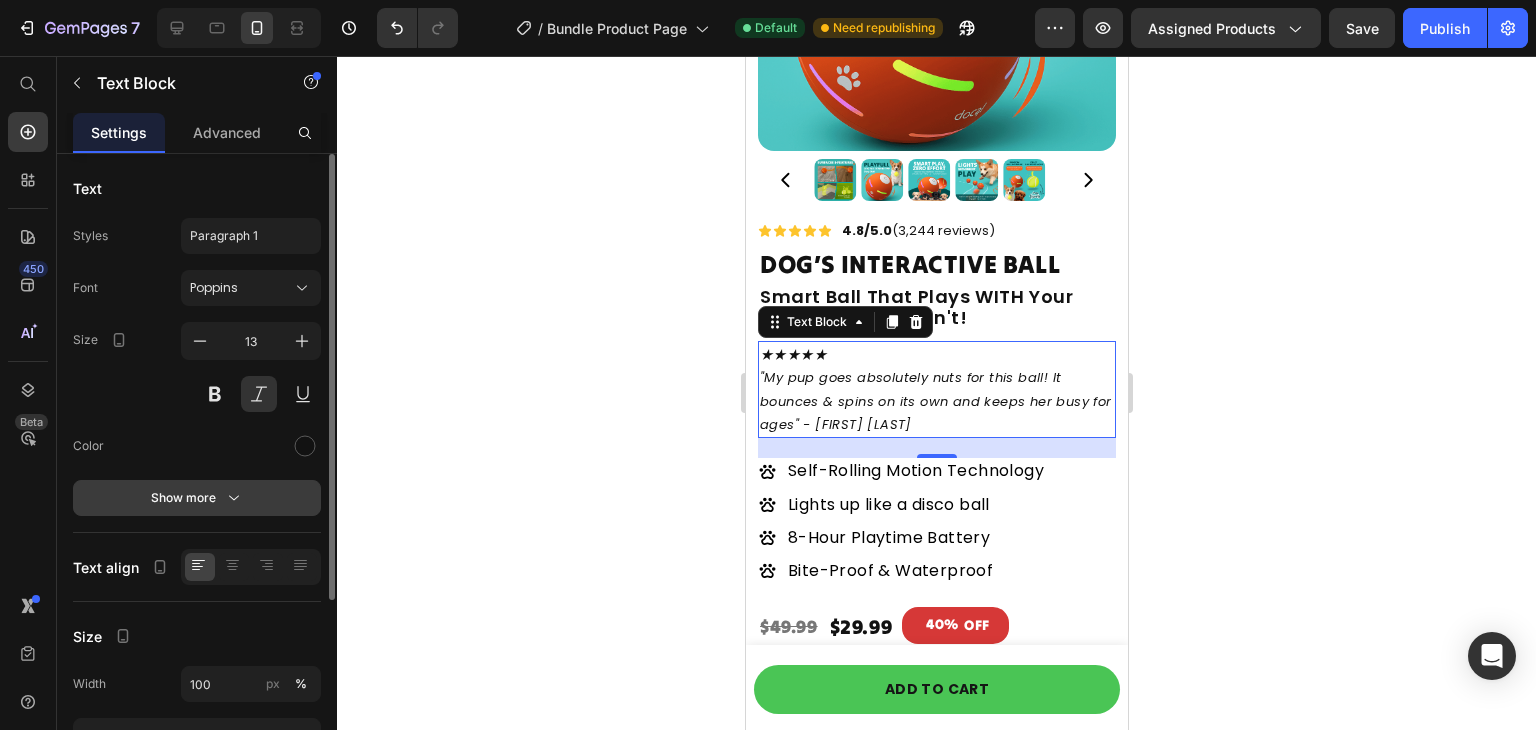 click on "Show more" at bounding box center [197, 498] 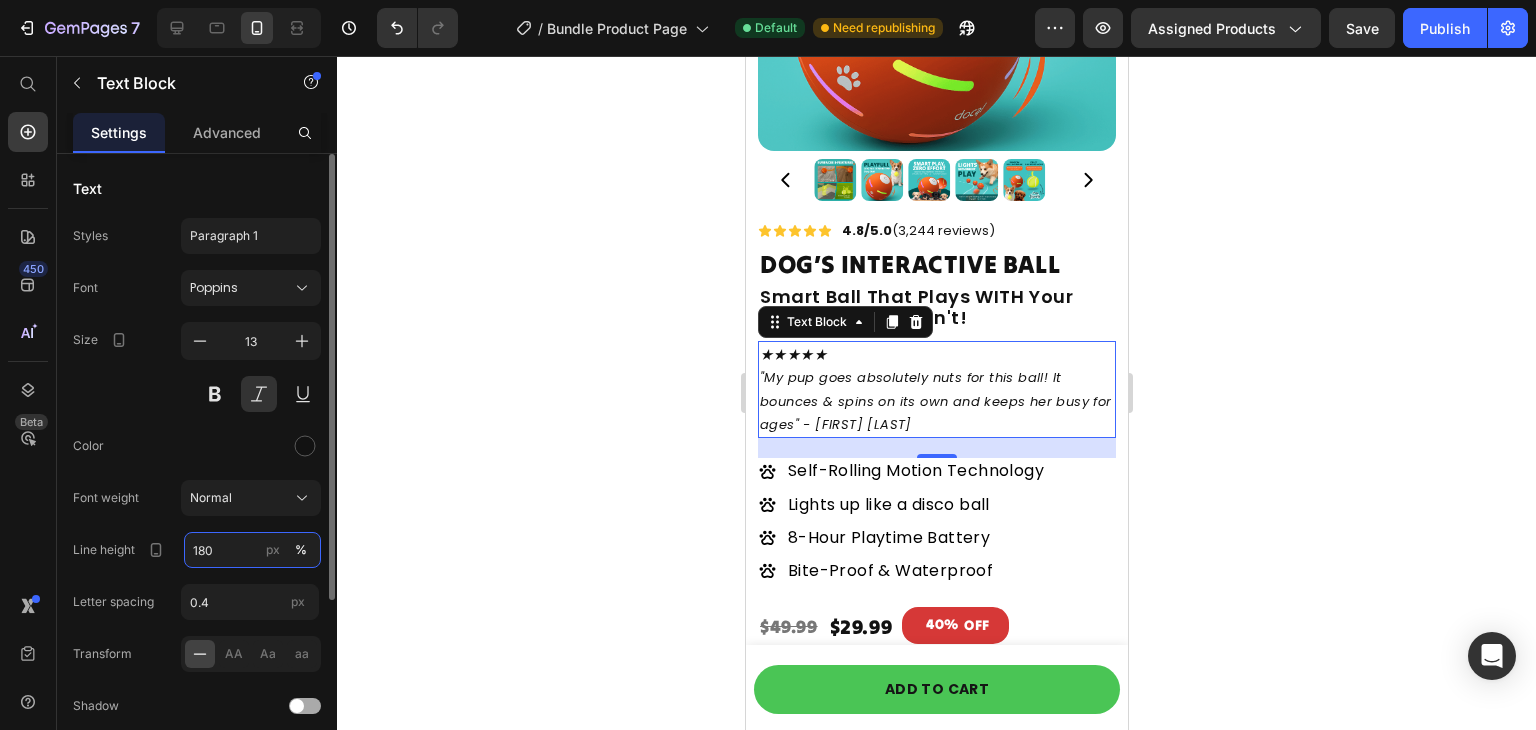 click on "180" at bounding box center (252, 550) 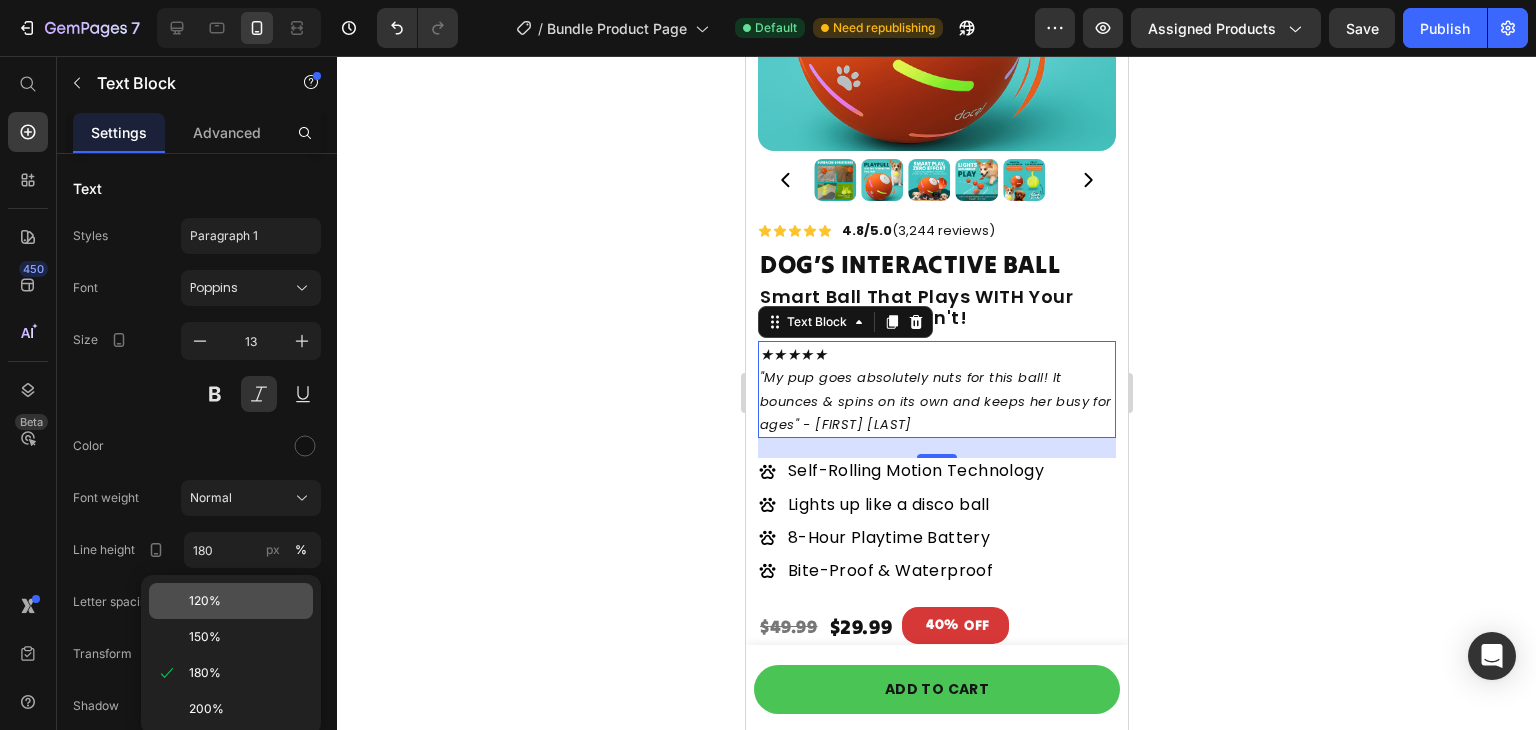 click on "120%" at bounding box center [205, 601] 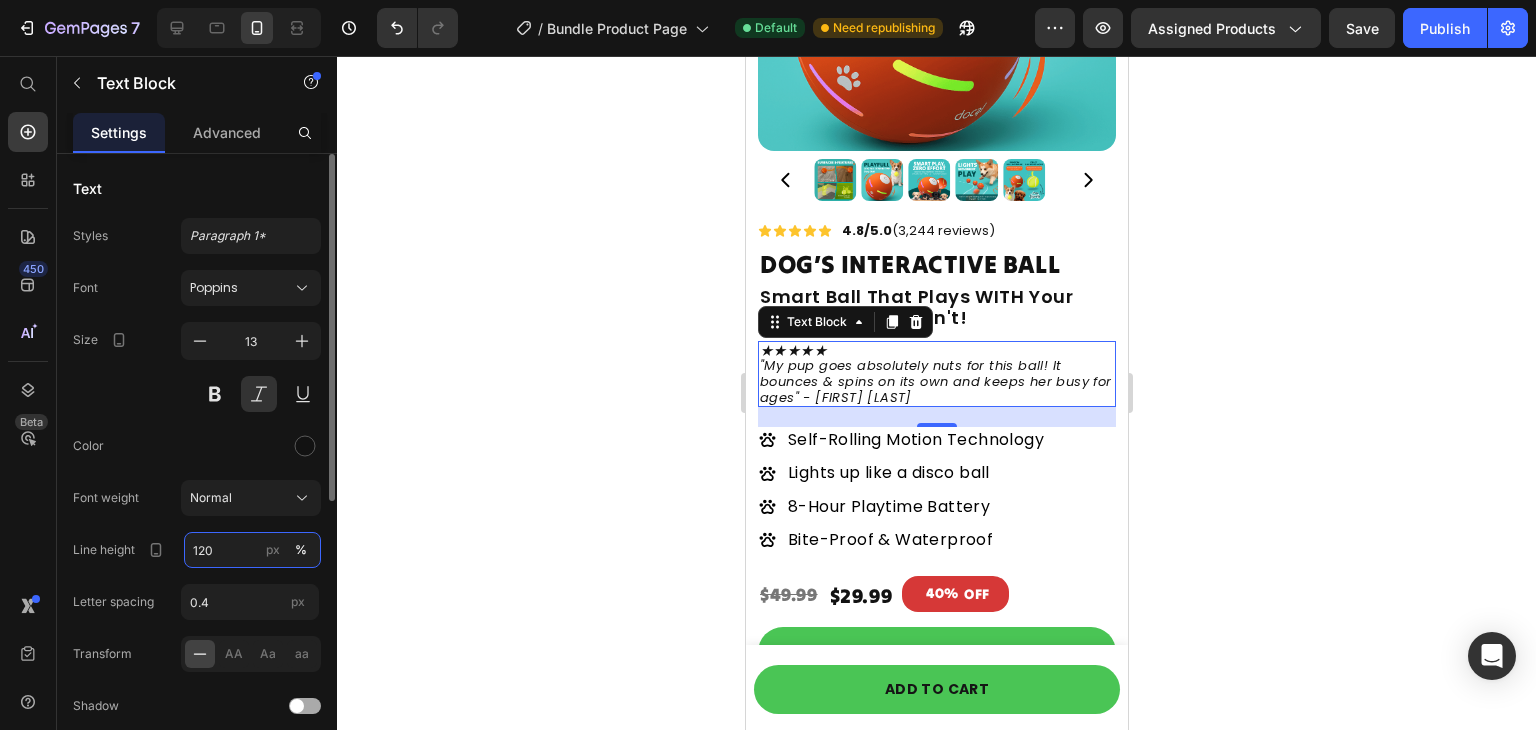 click on "120" at bounding box center [252, 550] 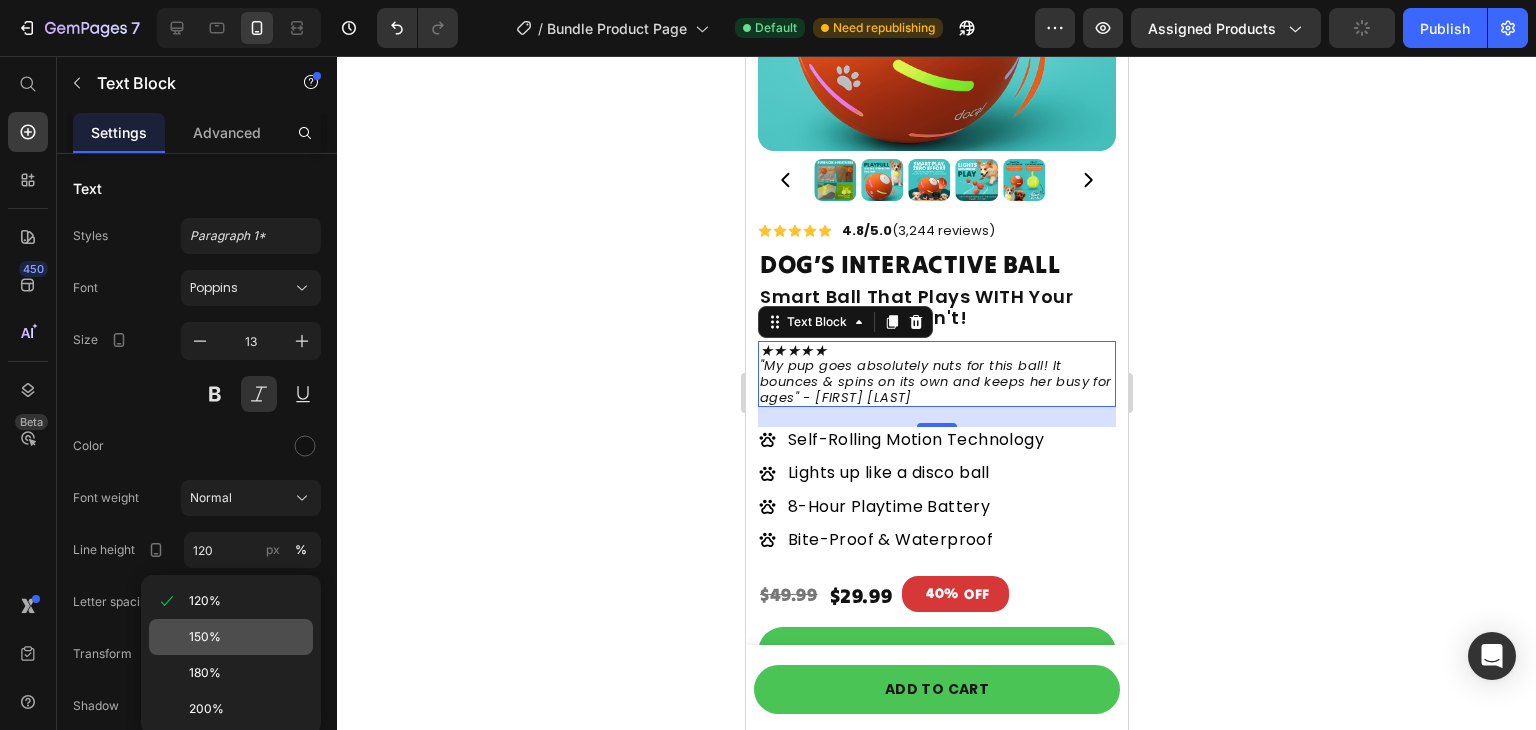 click on "150%" at bounding box center (205, 637) 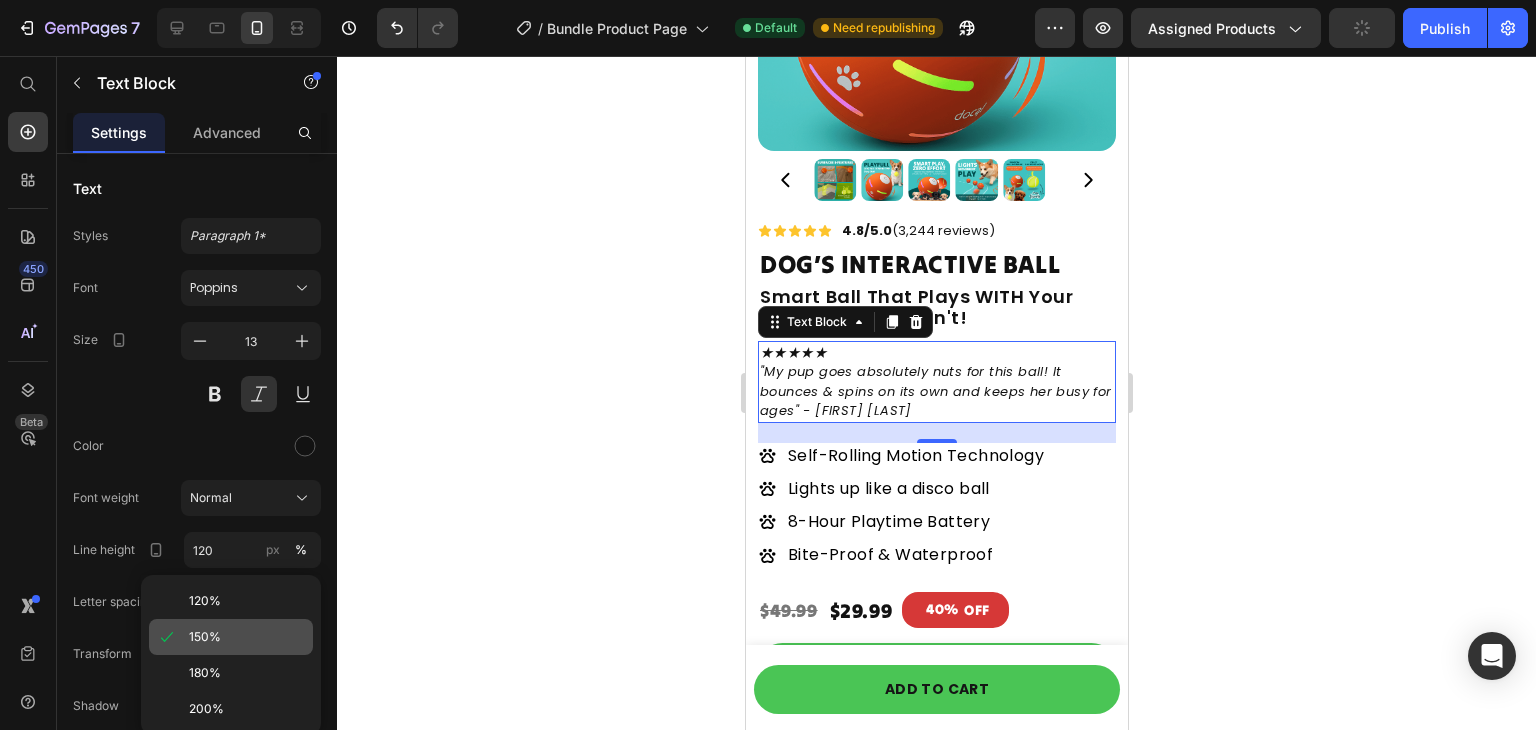 type on "150" 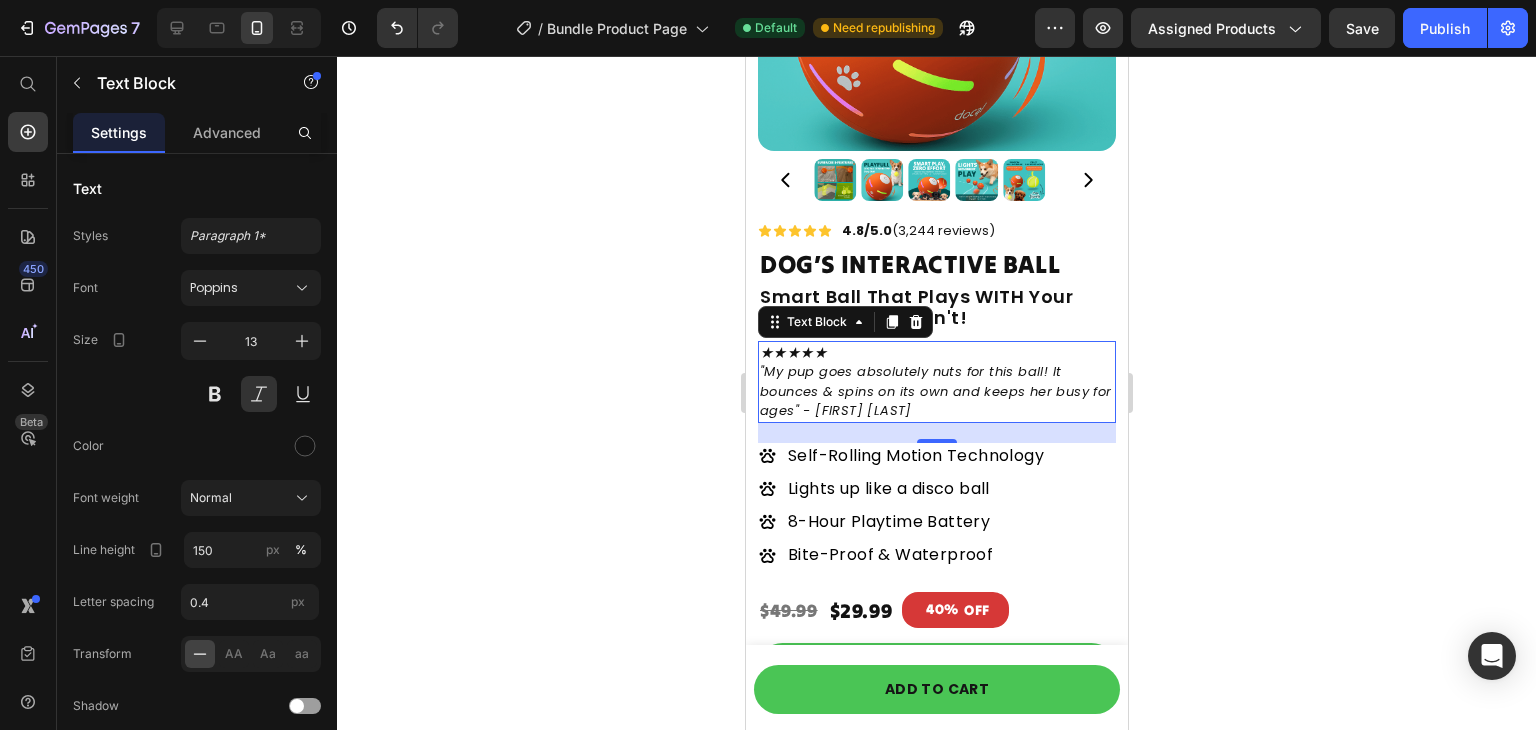 click 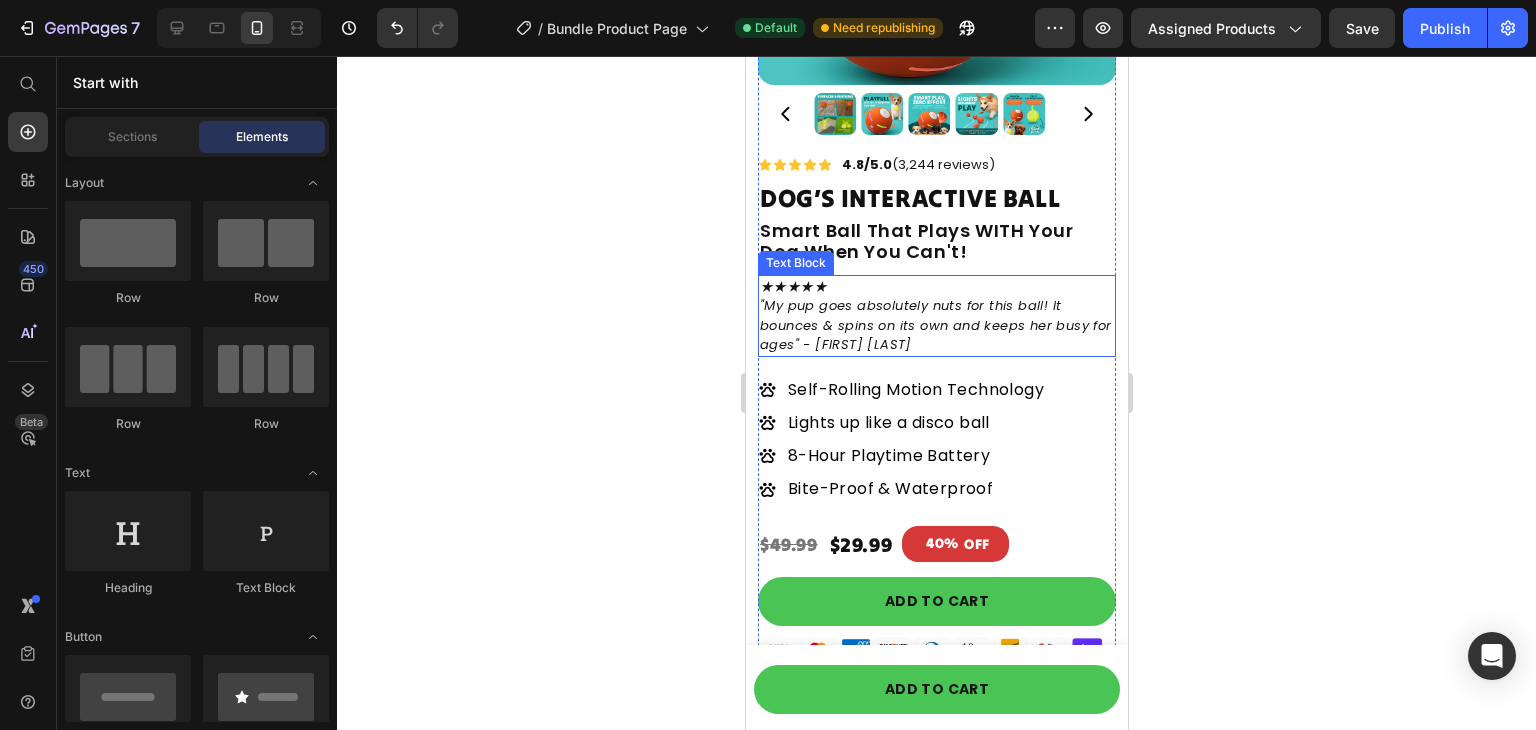 scroll, scrollTop: 404, scrollLeft: 0, axis: vertical 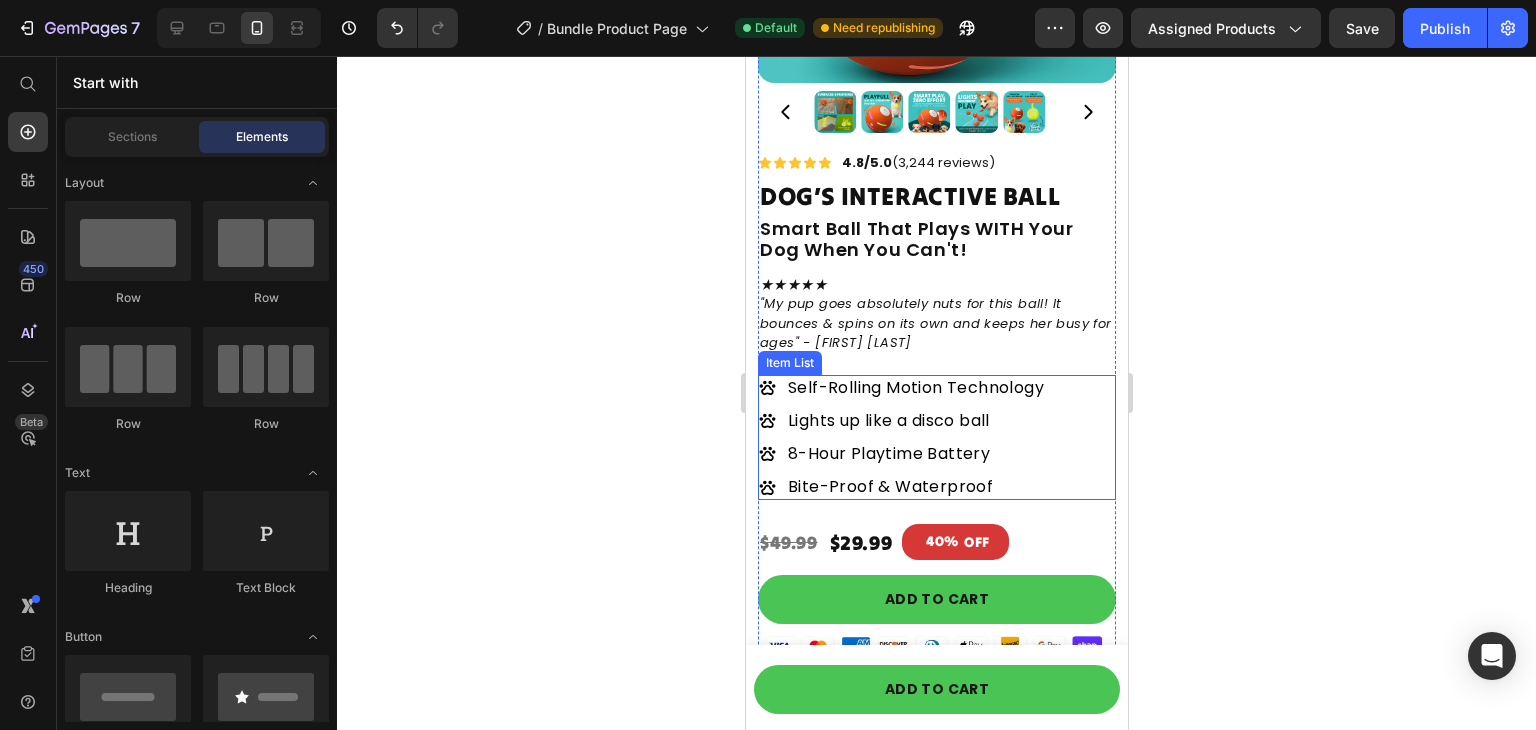 click 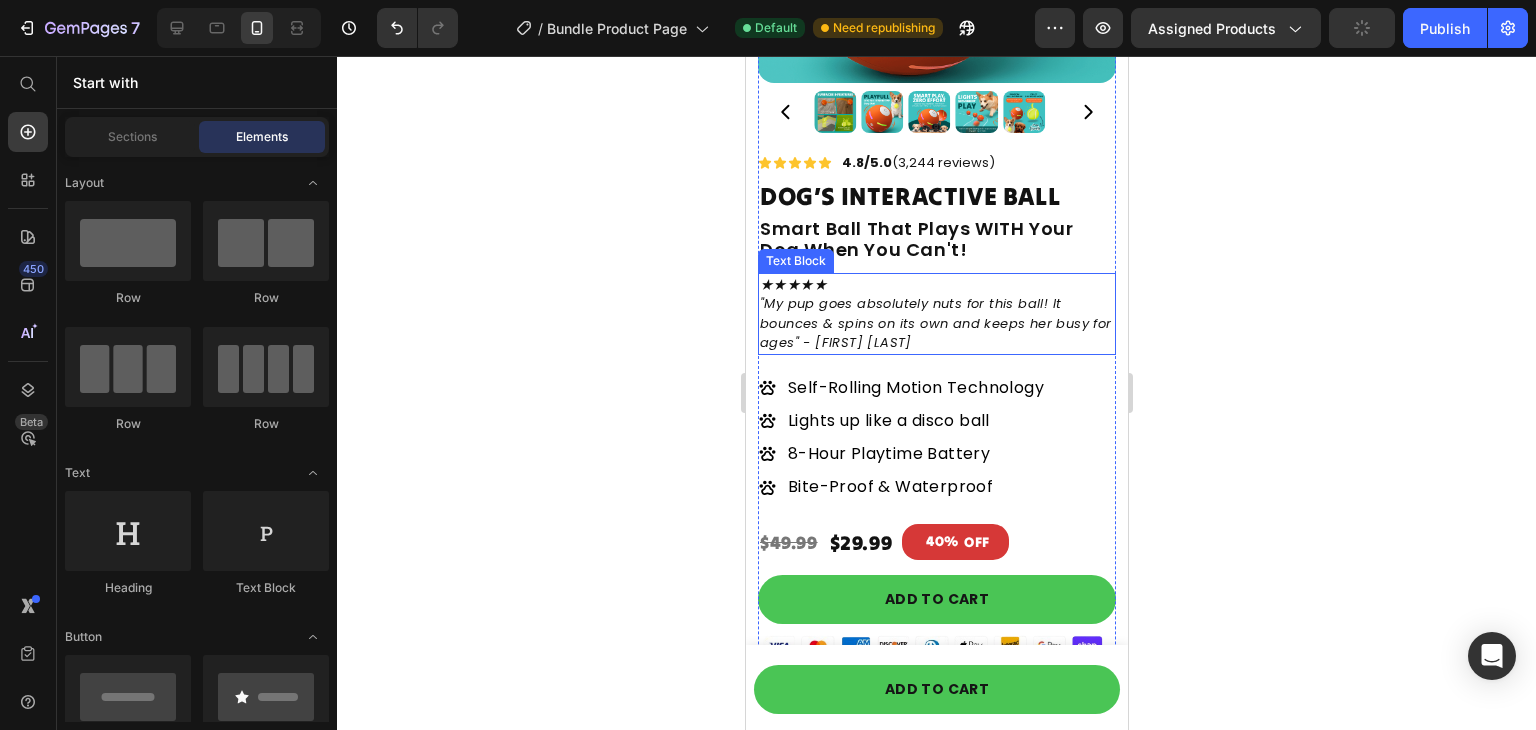 click on ""My pup goes absolutely nuts for this ball! It bounces & spins on its own and keeps her busy for ages" - Emerson J" at bounding box center [936, 323] 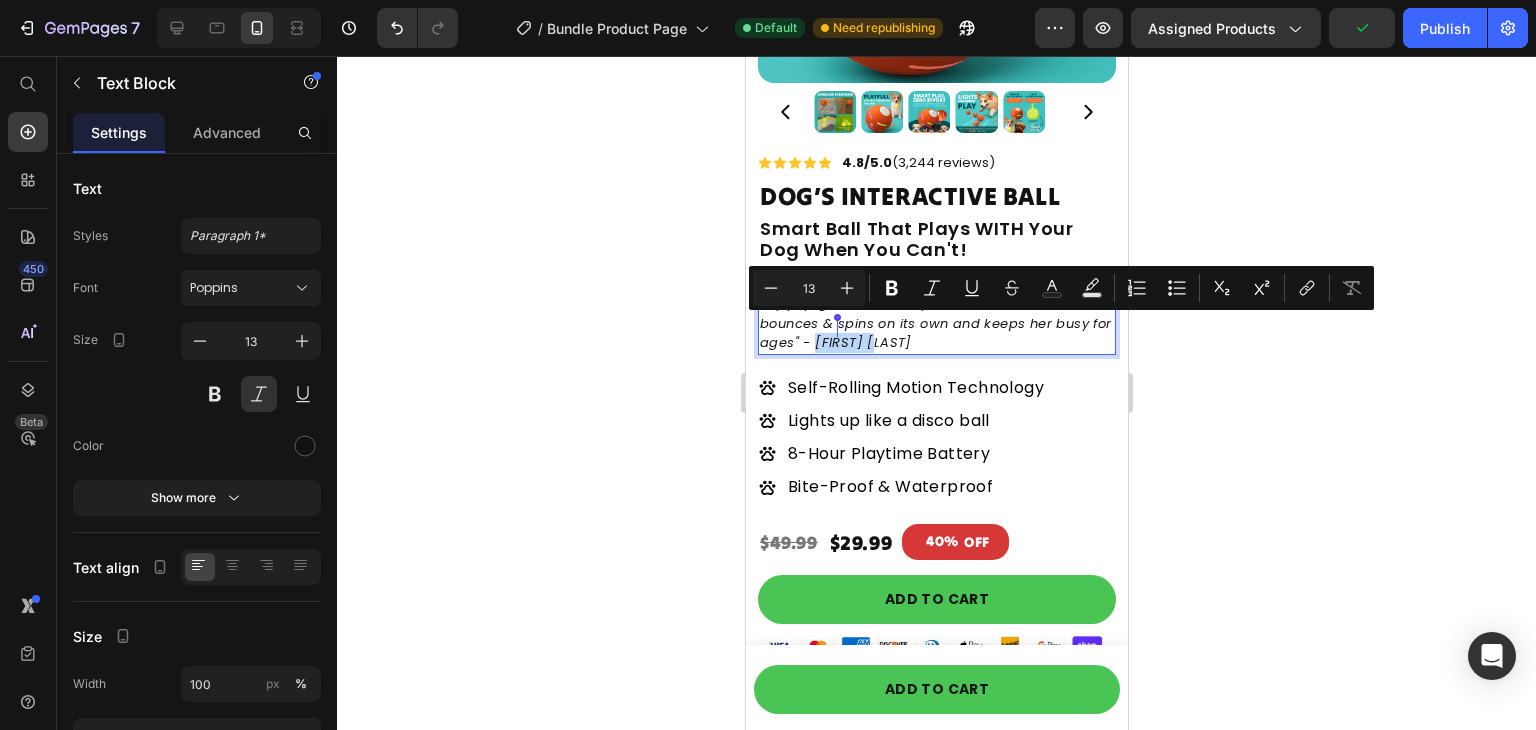 drag, startPoint x: 913, startPoint y: 328, endPoint x: 837, endPoint y: 323, distance: 76.1643 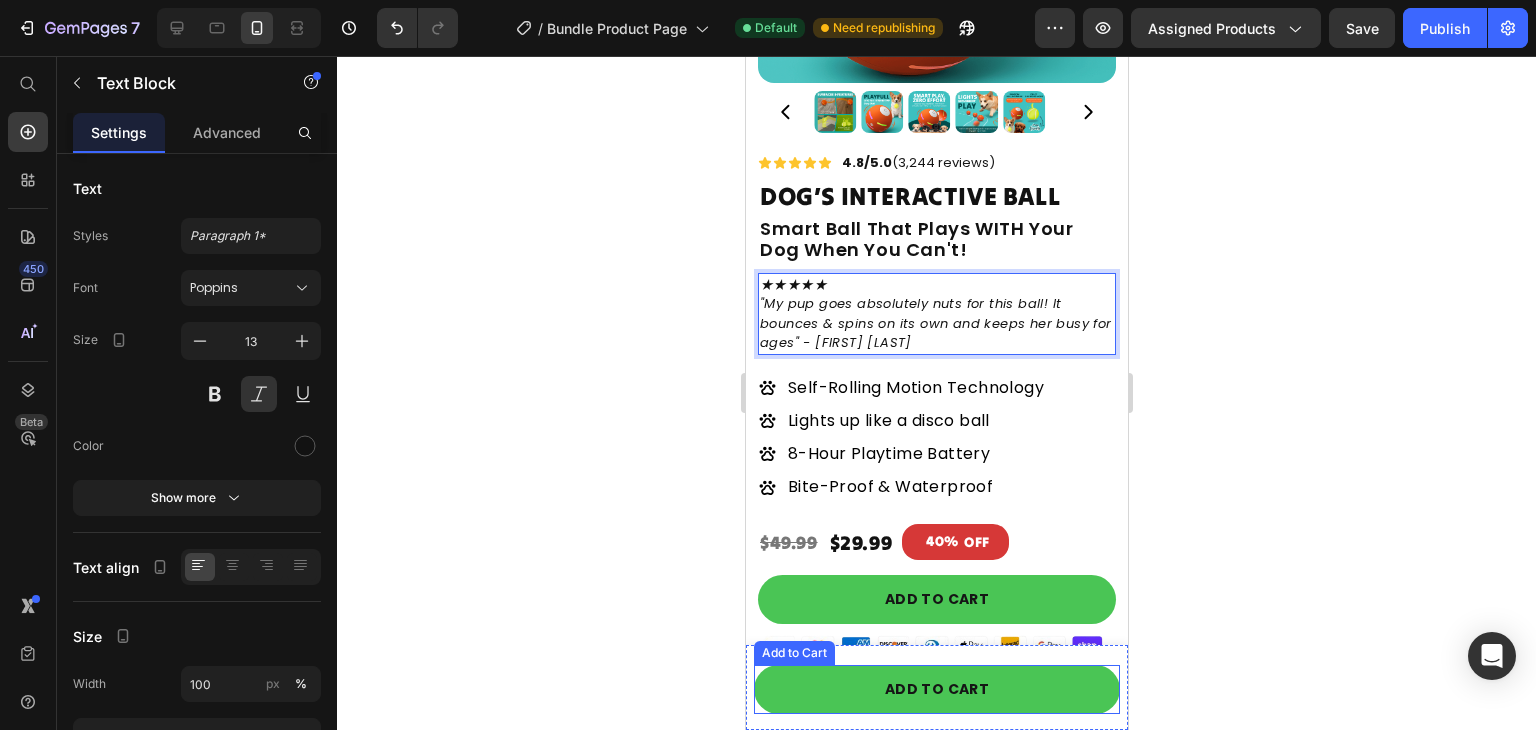 scroll, scrollTop: 864, scrollLeft: 0, axis: vertical 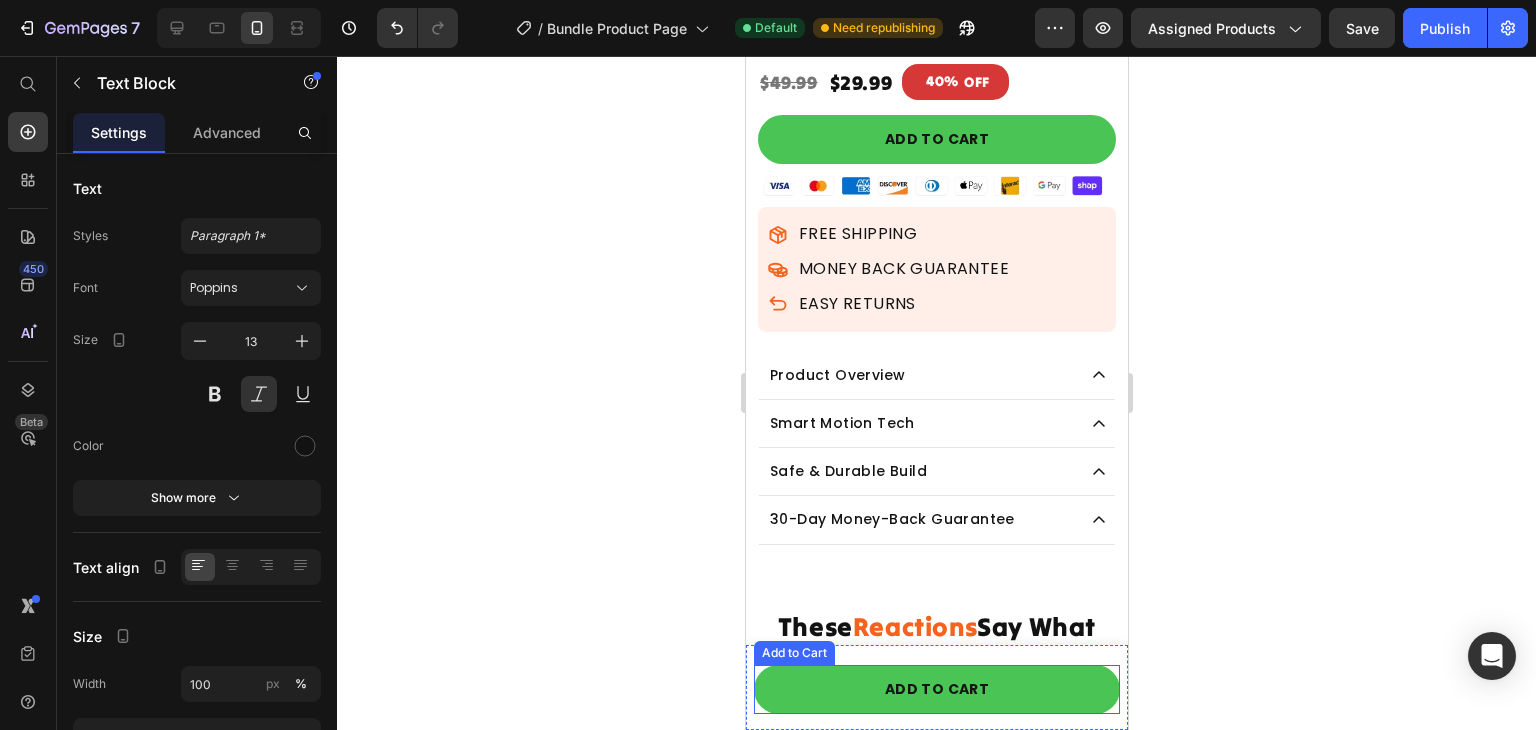 click on "Add to Cart" at bounding box center (793, 653) 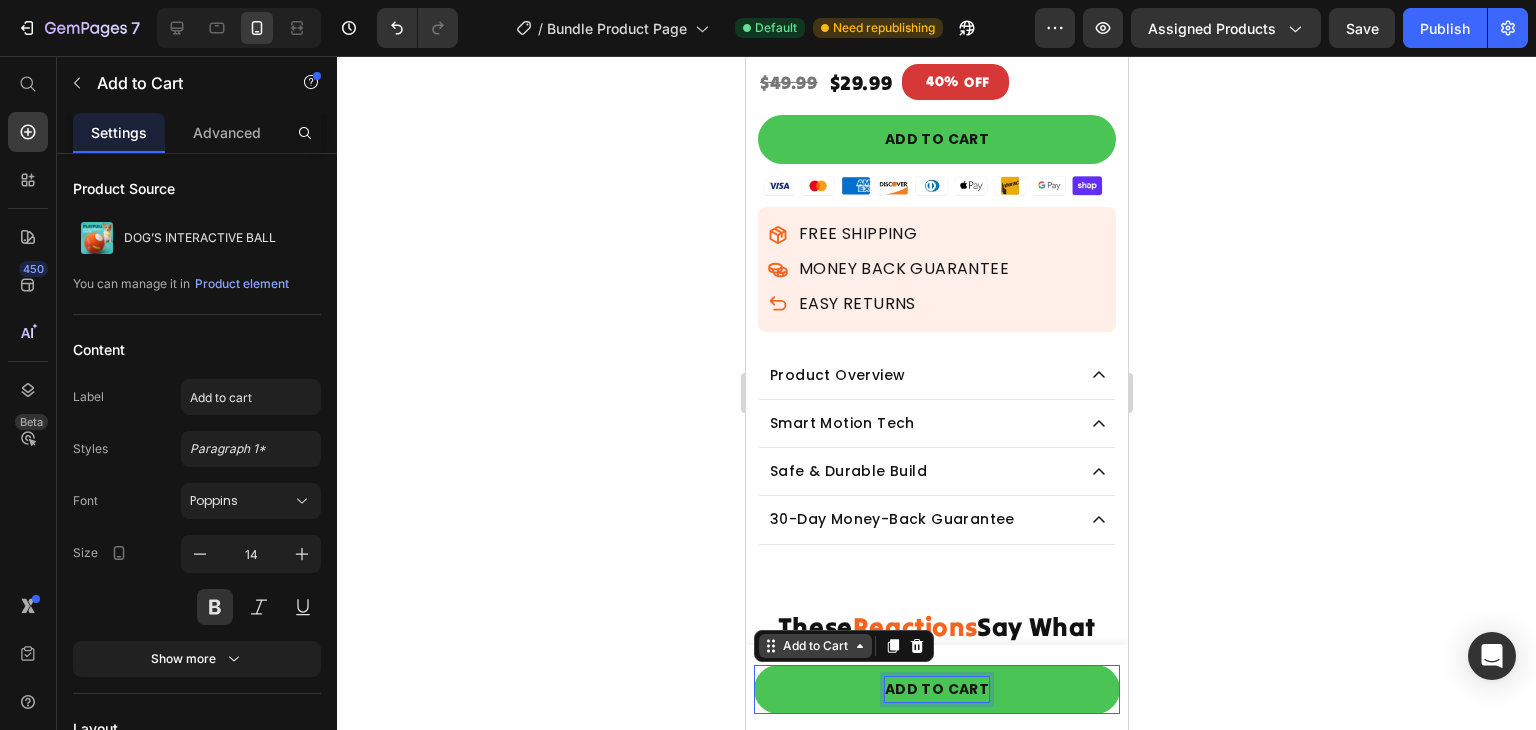 click on "Add to Cart" at bounding box center (814, 646) 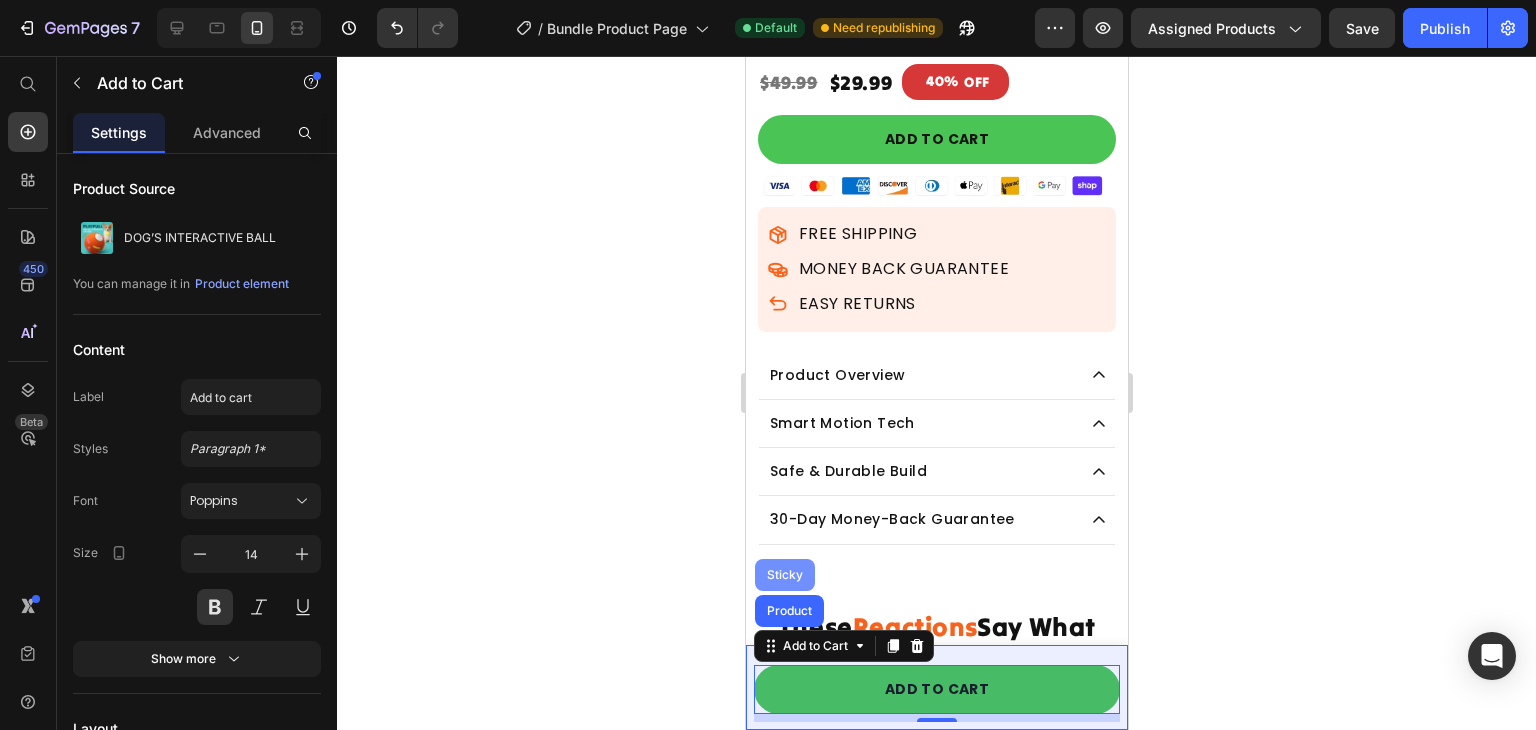 click on "Sticky" at bounding box center [784, 575] 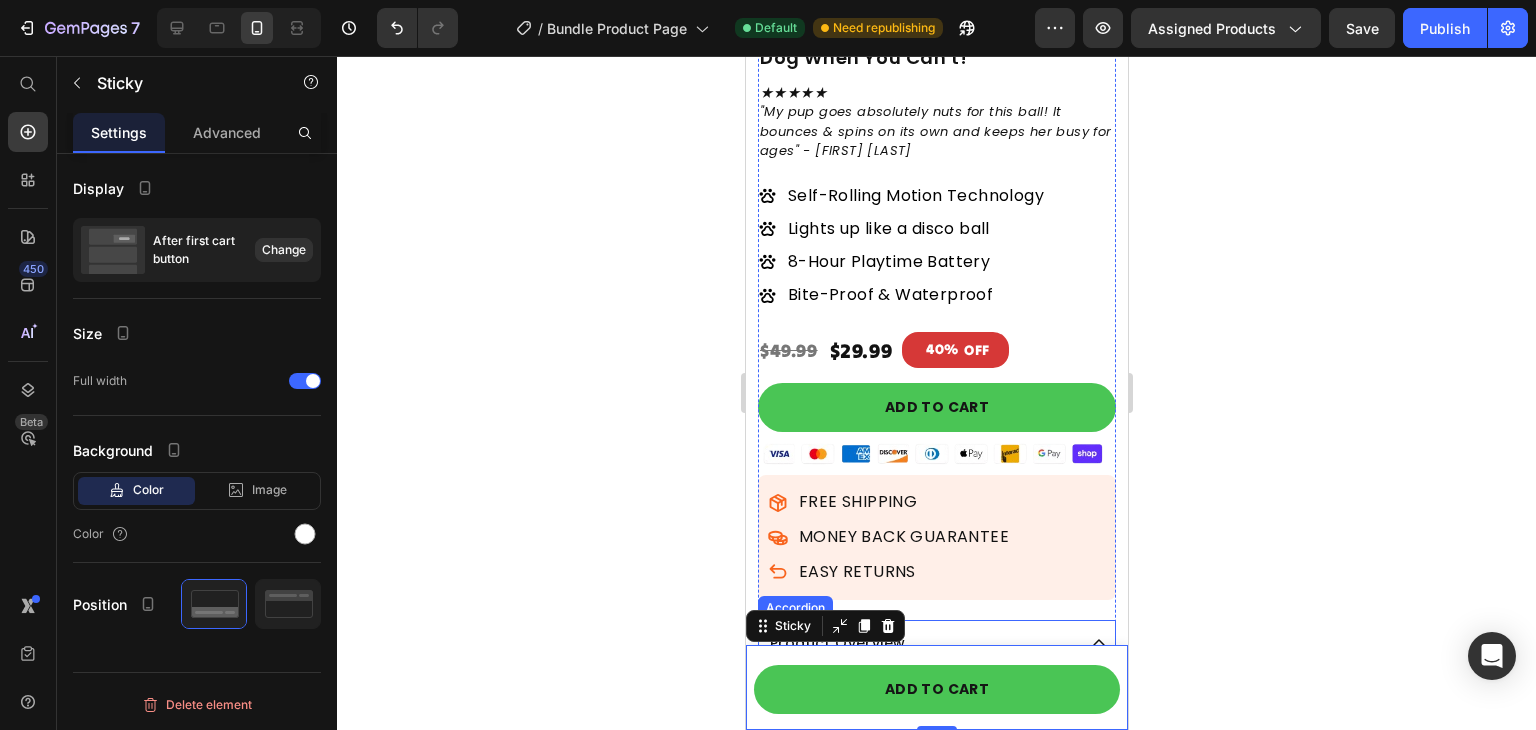 scroll, scrollTop: 594, scrollLeft: 0, axis: vertical 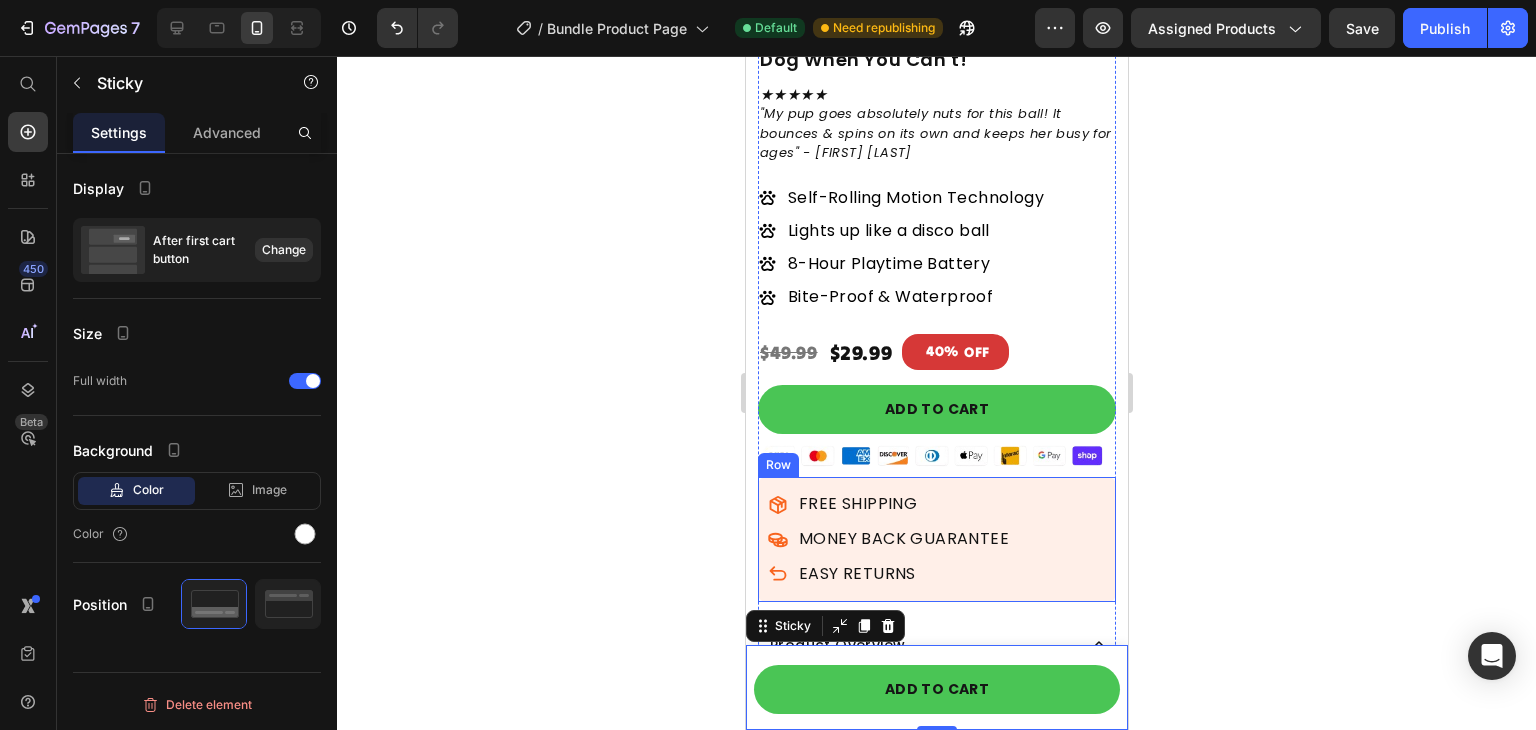 click on "MONEY BACK GUARANTEE Item List
FREE SHIPPING Item List
EASY RETURNS Item List Row" at bounding box center (936, 539) 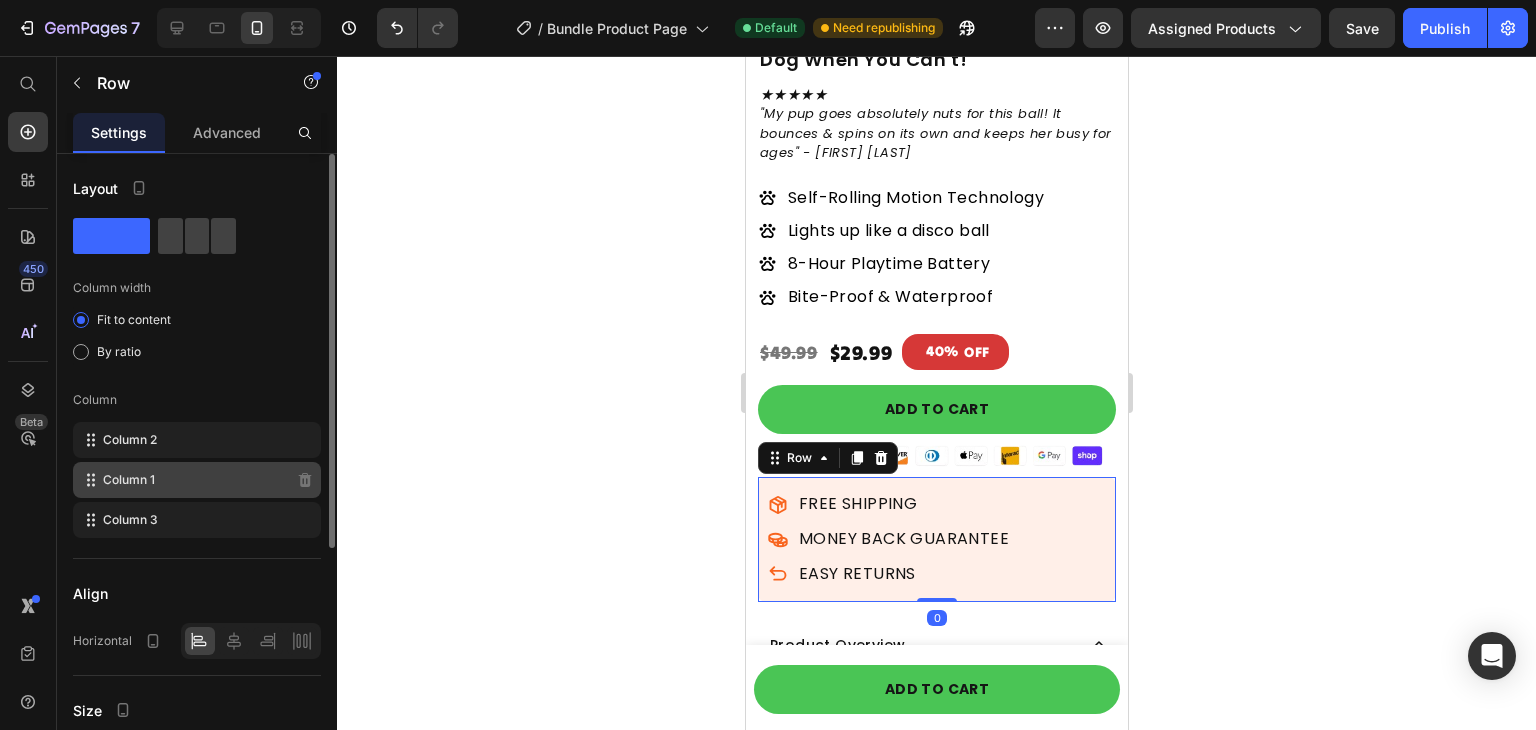 scroll, scrollTop: 386, scrollLeft: 0, axis: vertical 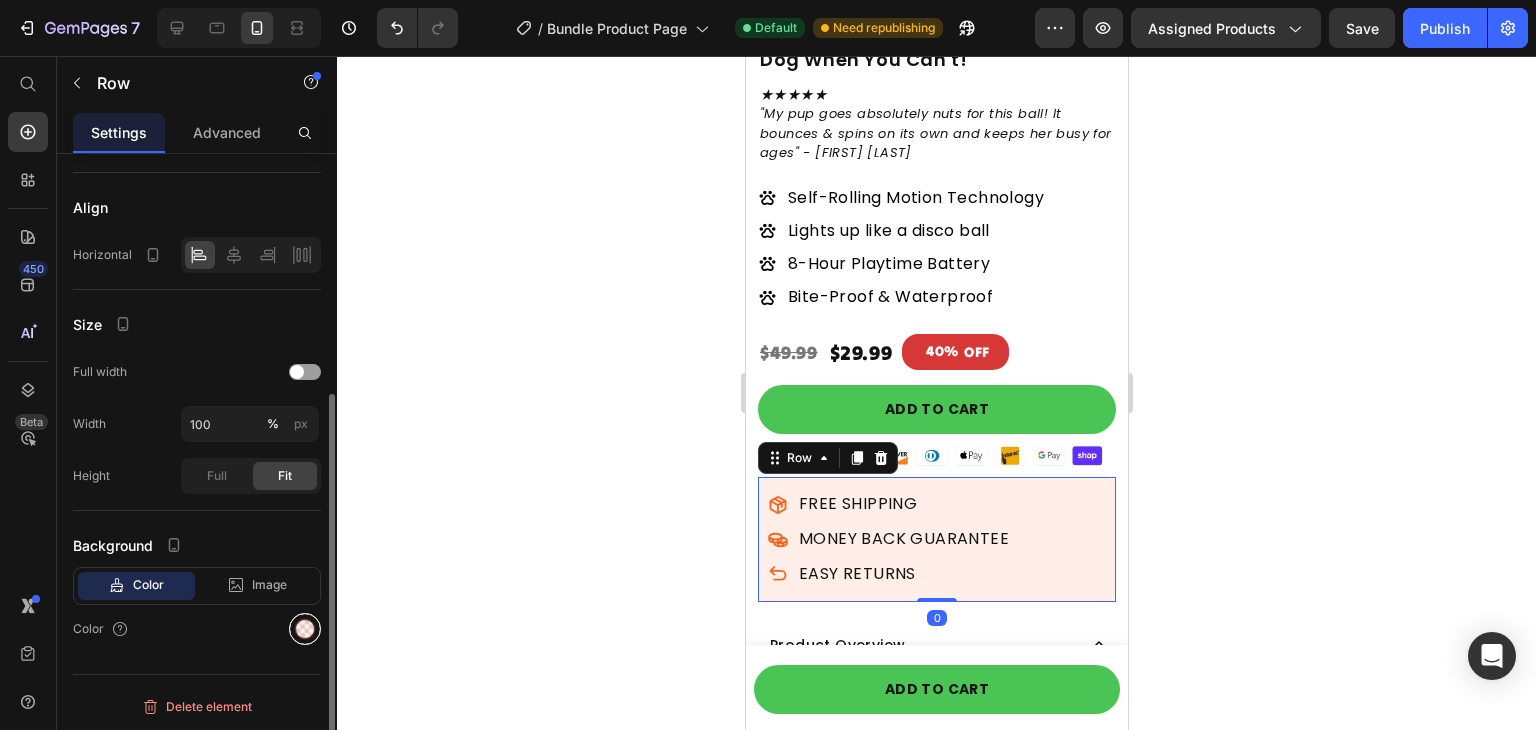 click at bounding box center (305, 629) 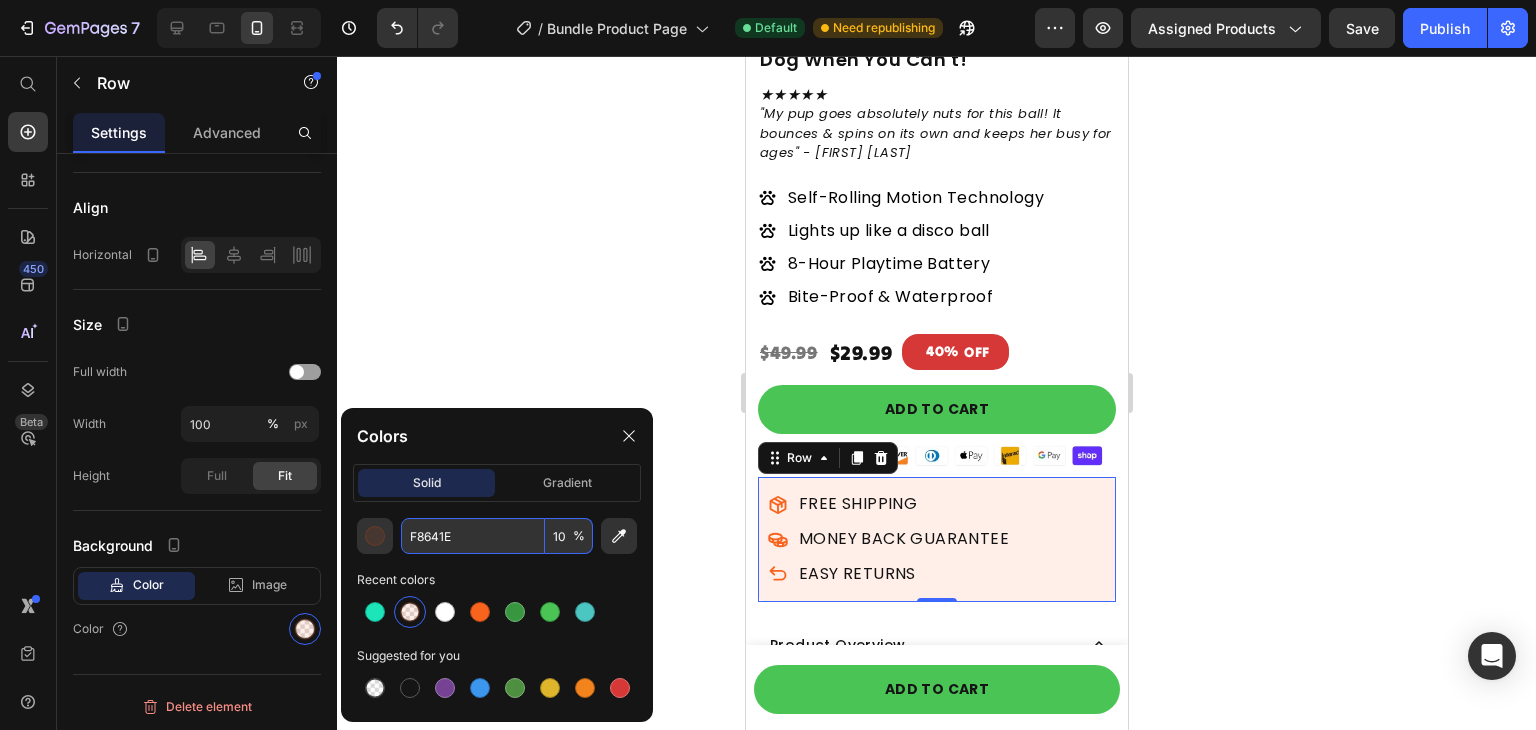 click on "F8641E" at bounding box center [473, 536] 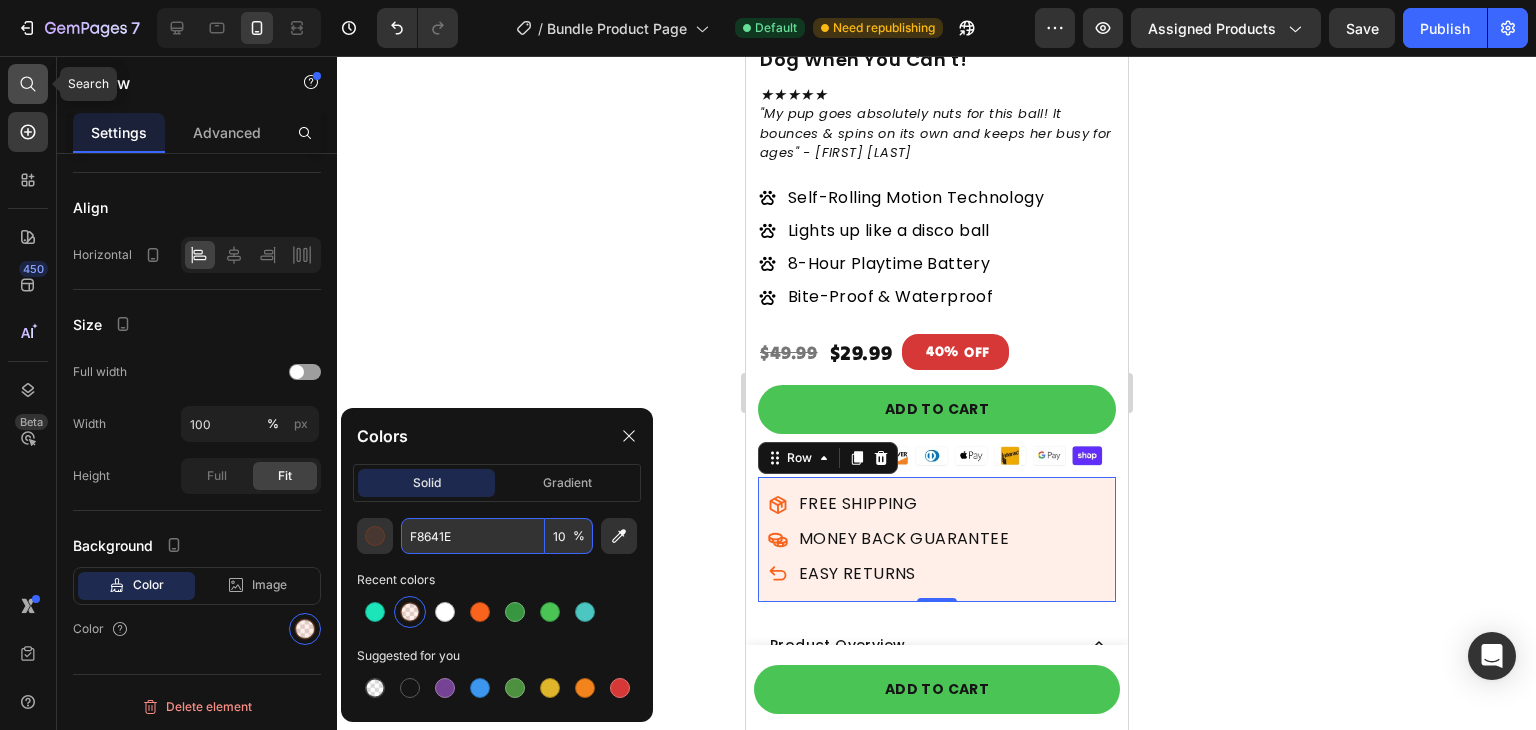click 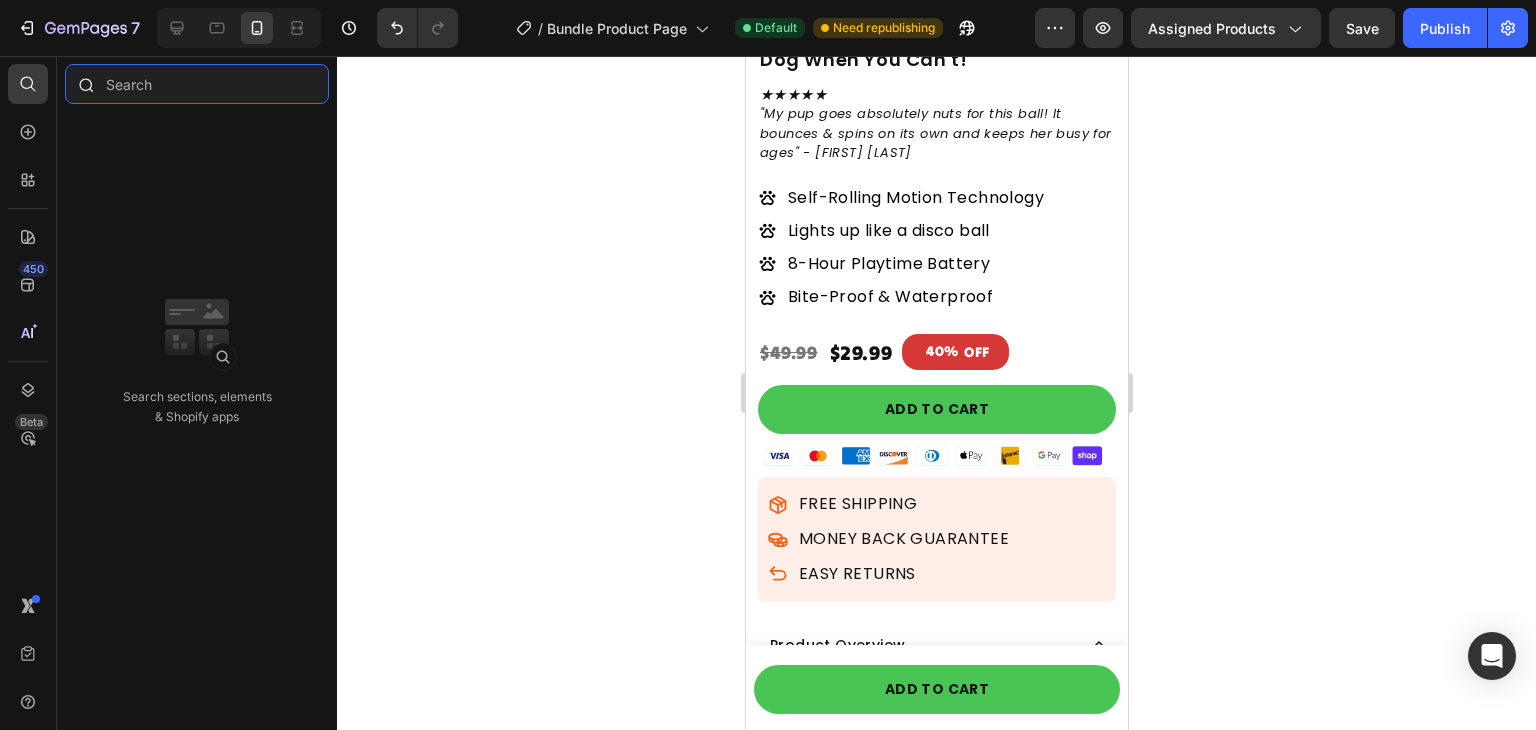 click at bounding box center [197, 84] 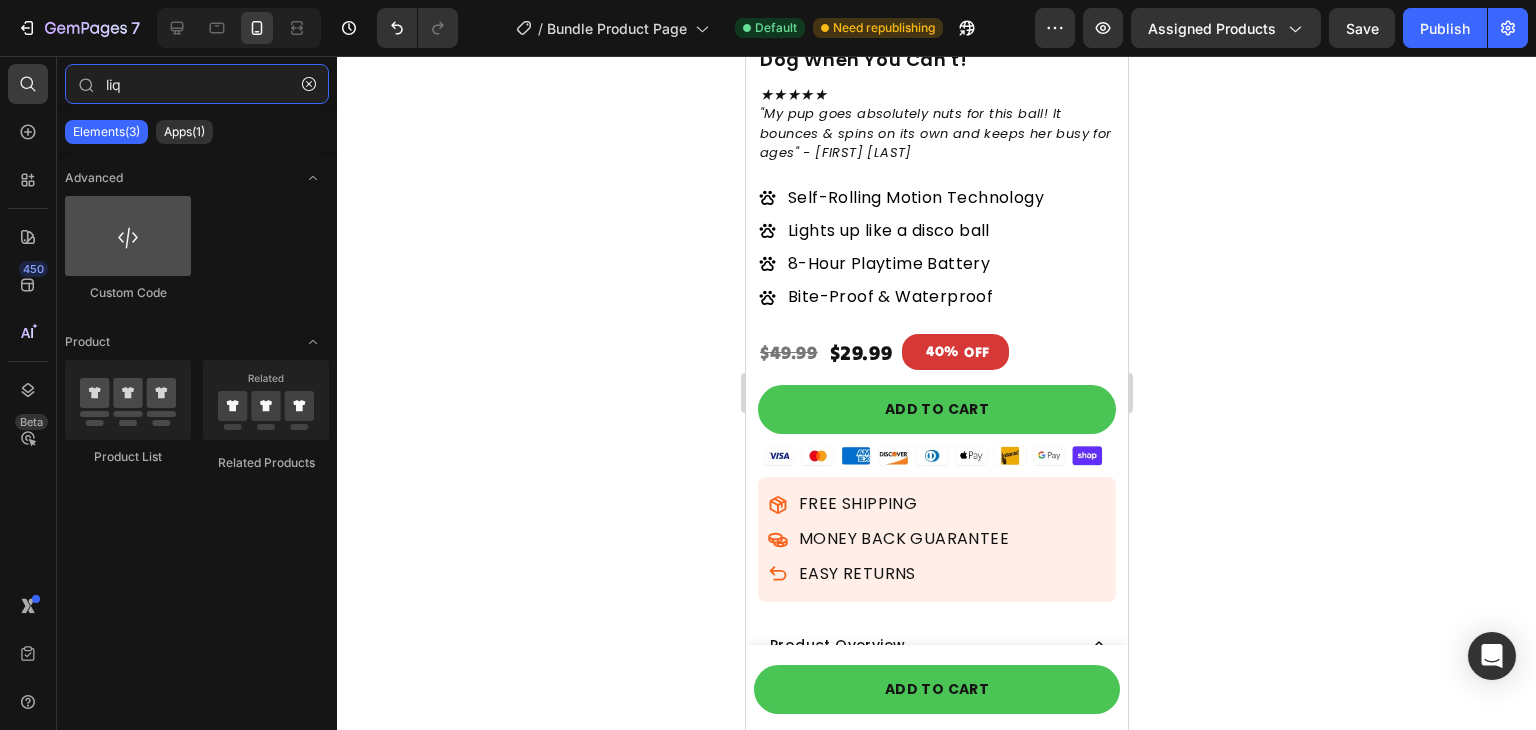type on "liq" 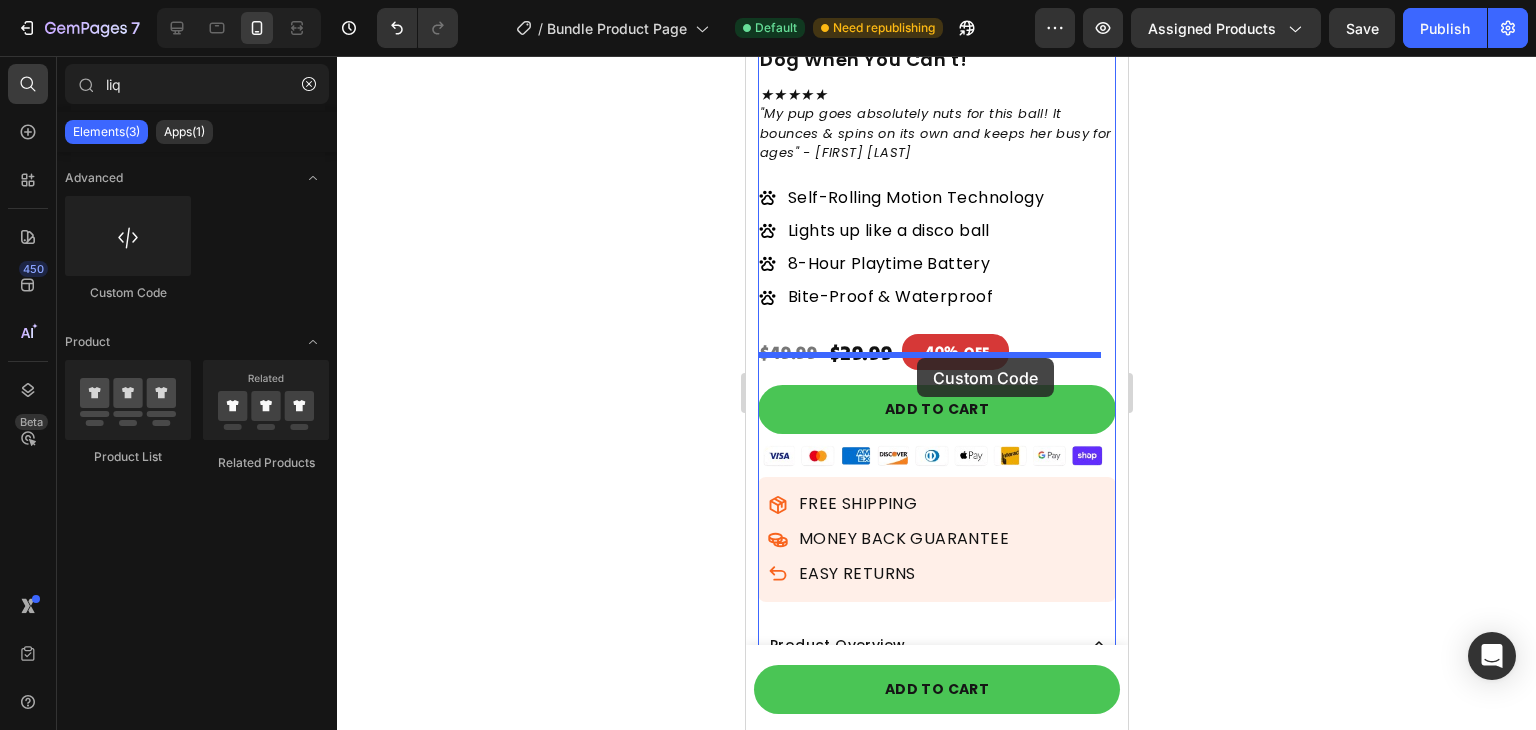drag, startPoint x: 907, startPoint y: 331, endPoint x: 916, endPoint y: 358, distance: 28.460499 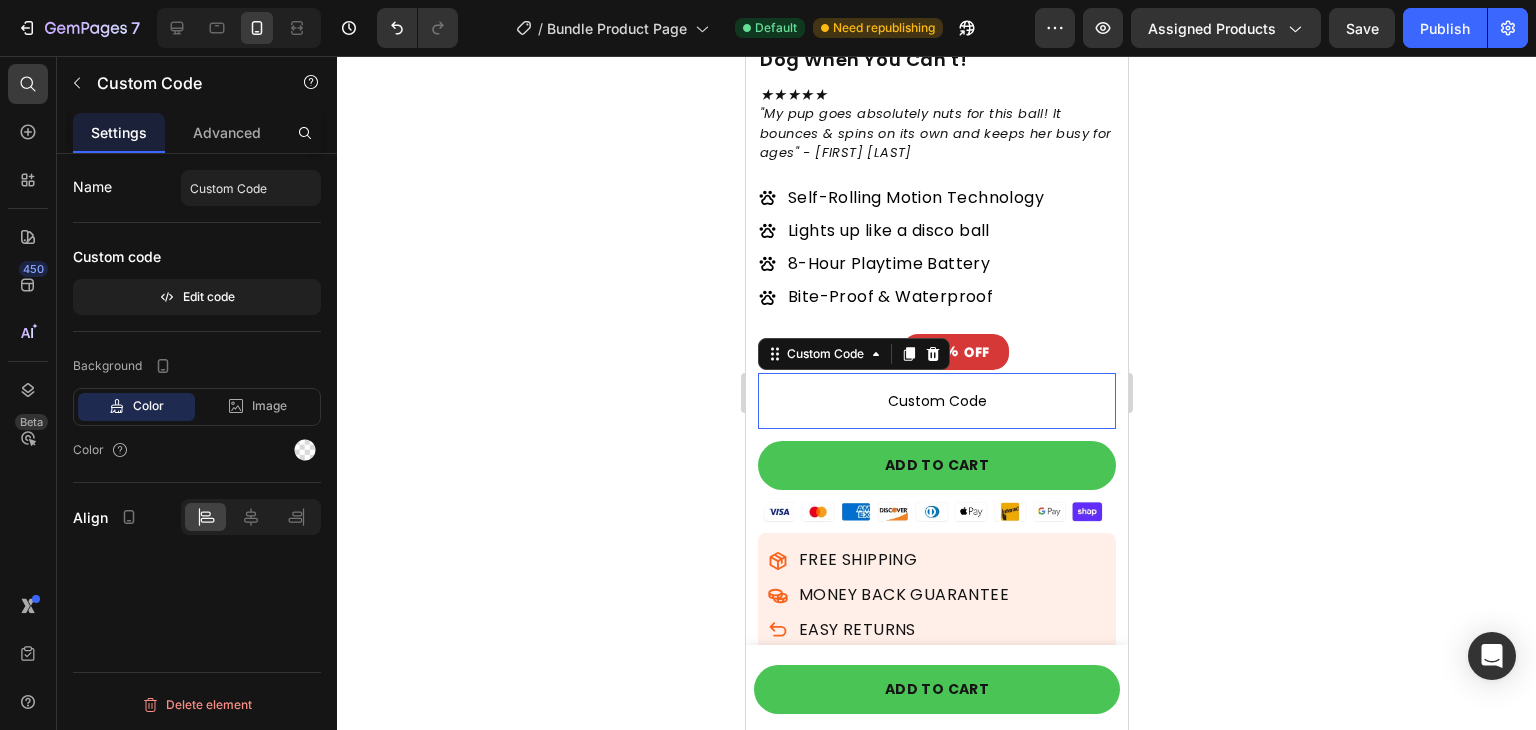 scroll, scrollTop: 0, scrollLeft: 0, axis: both 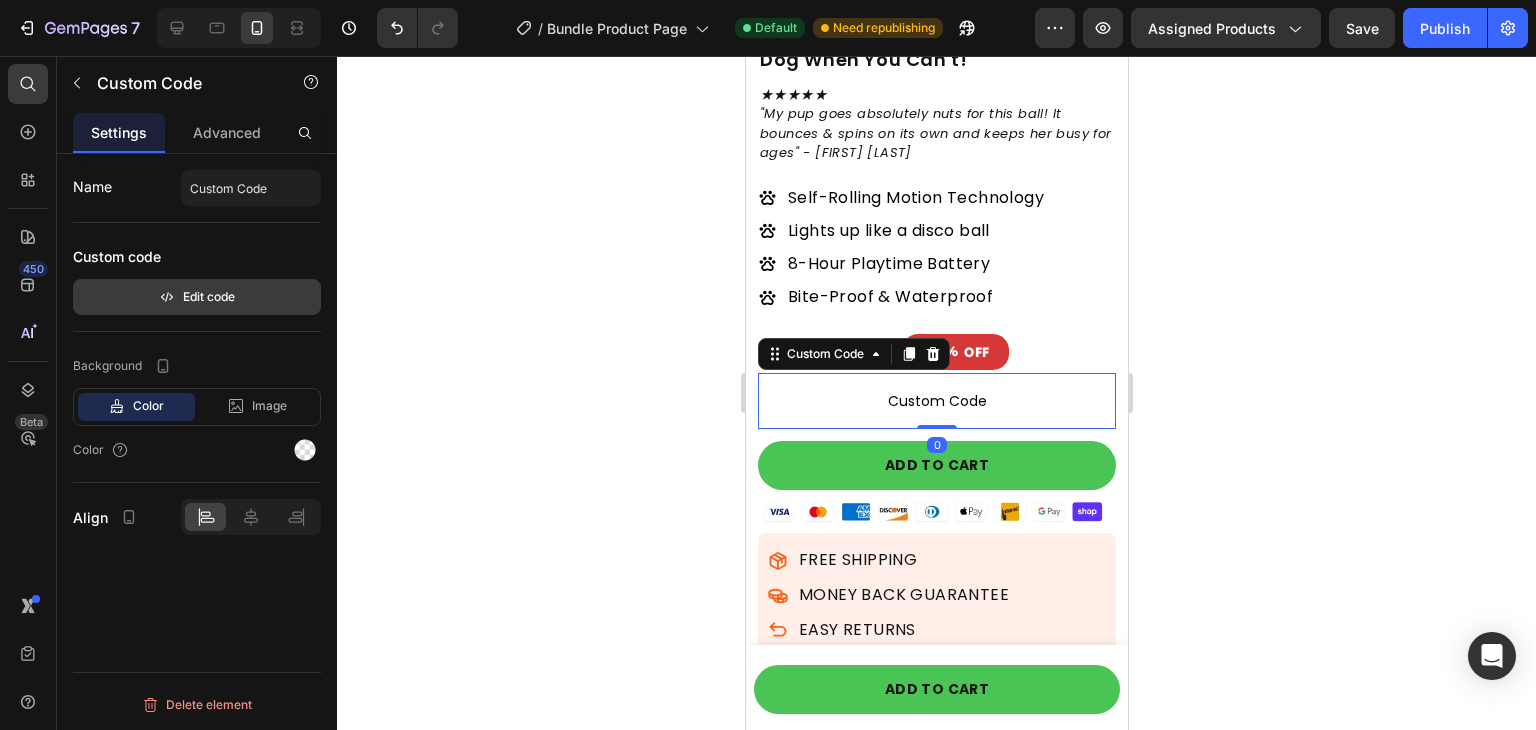 click on "Edit code" at bounding box center (197, 297) 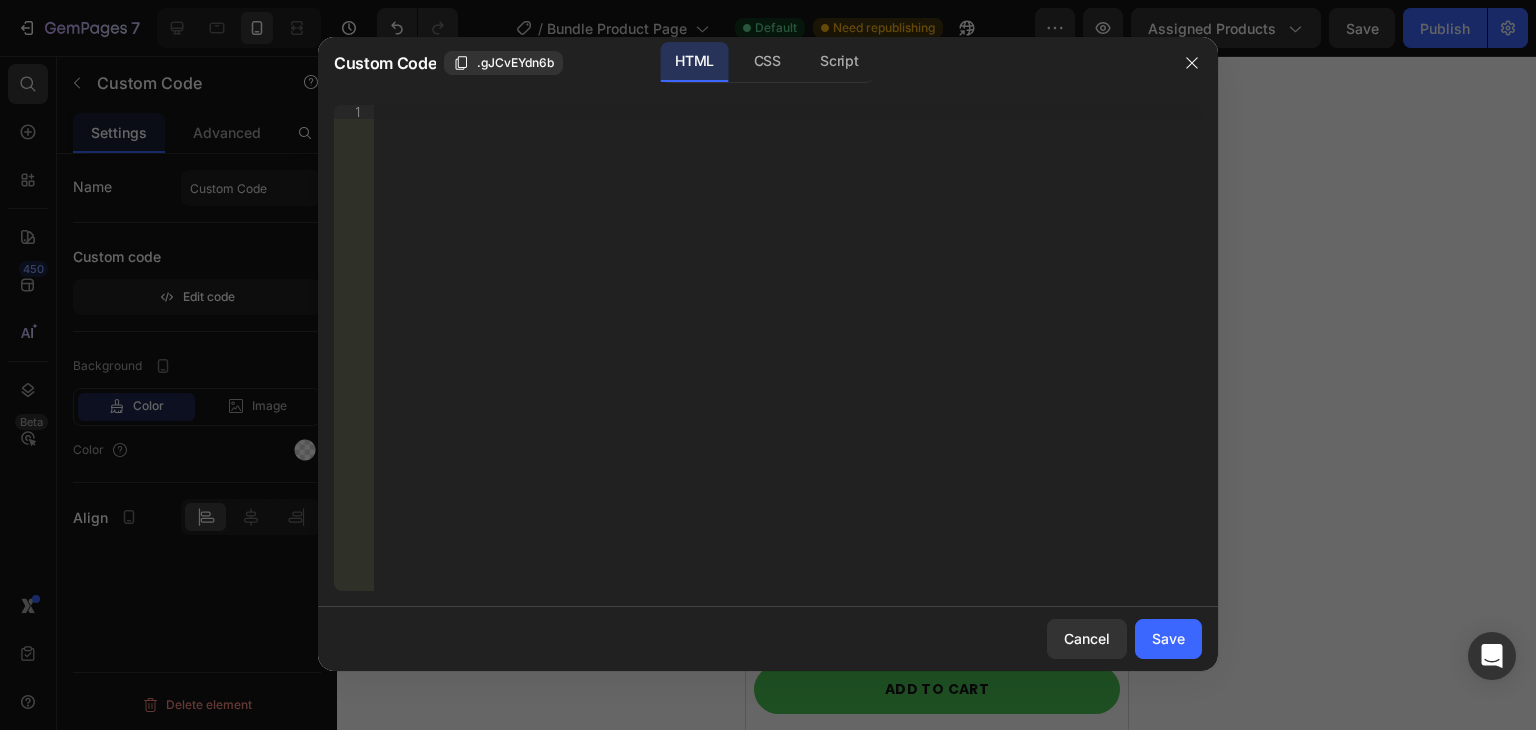 type 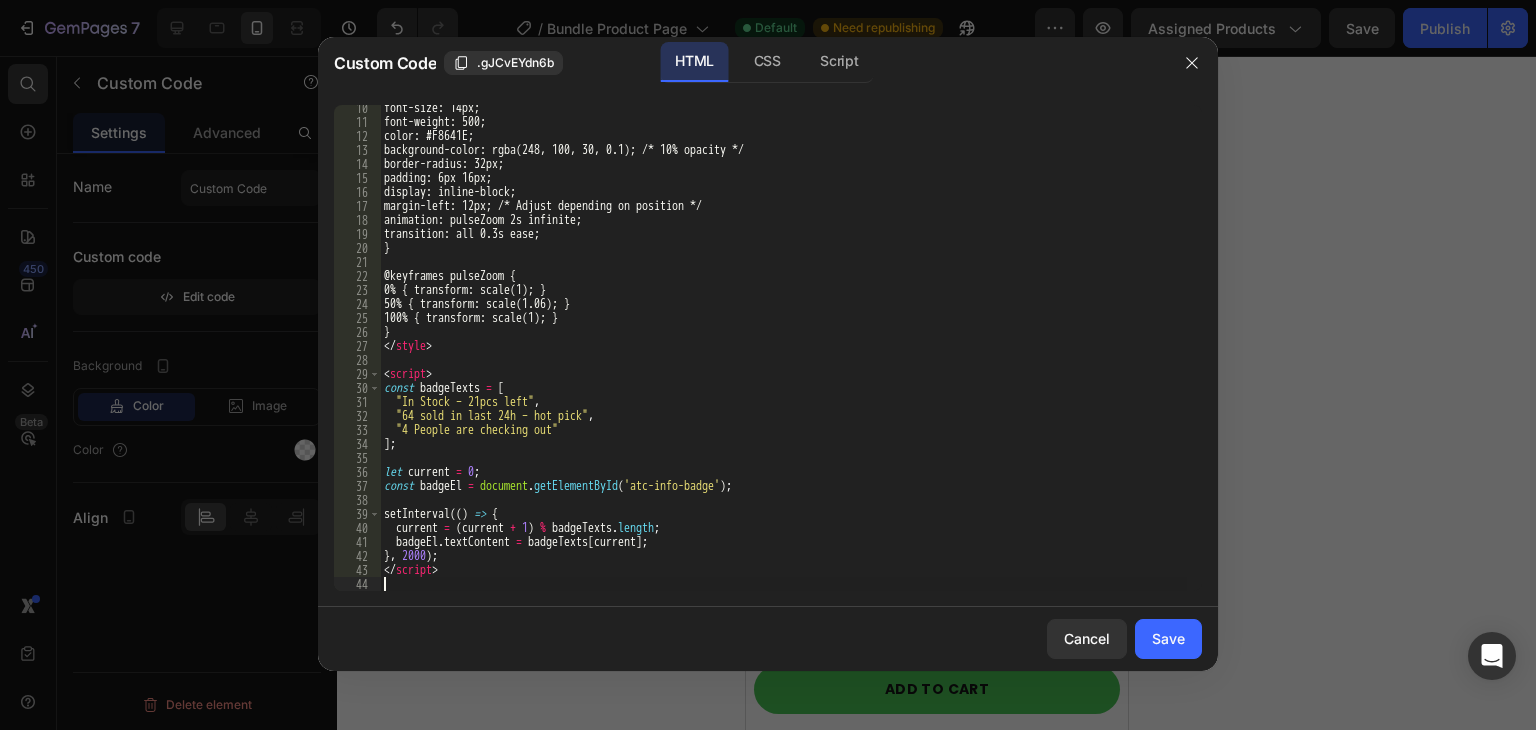 scroll, scrollTop: 130, scrollLeft: 0, axis: vertical 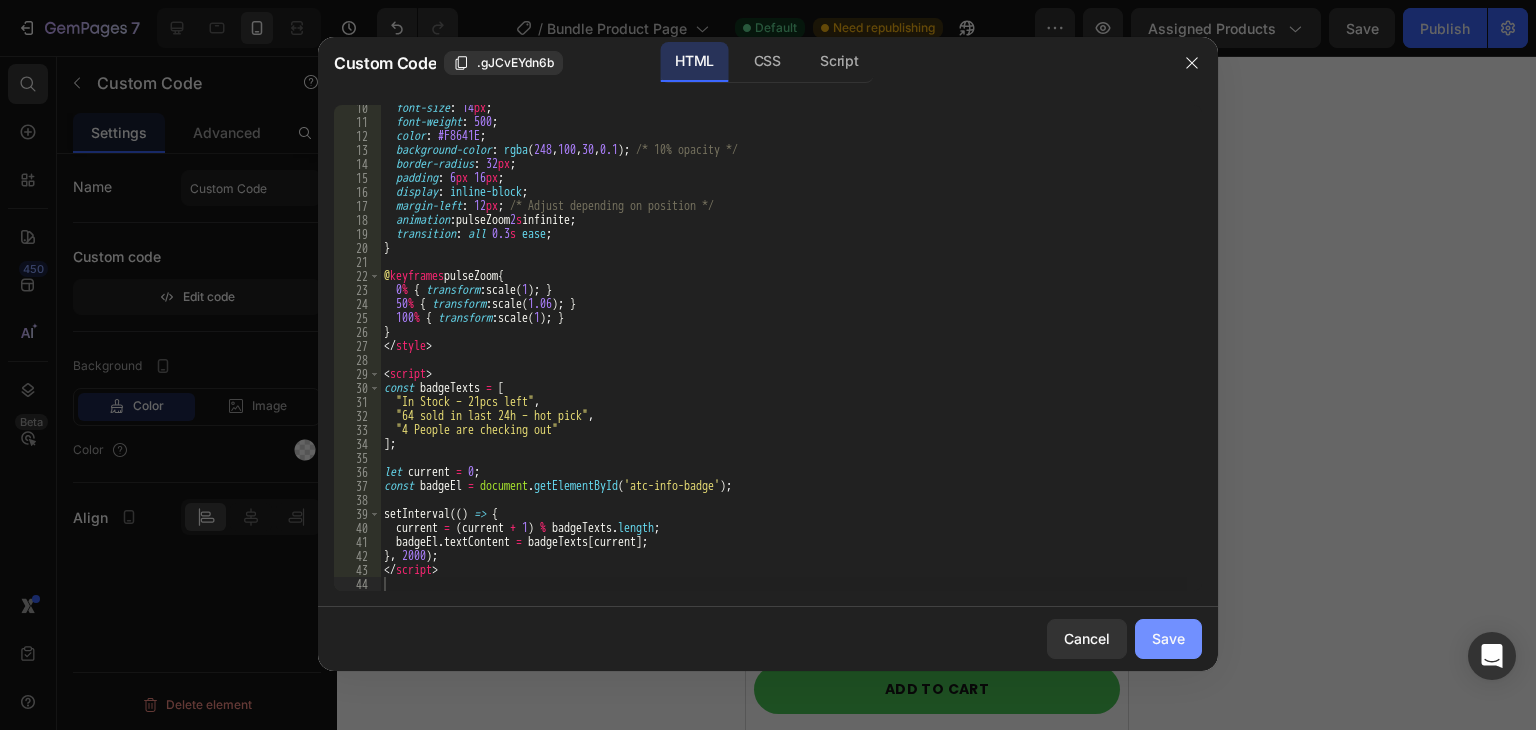 drag, startPoint x: 1184, startPoint y: 657, endPoint x: 1196, endPoint y: 640, distance: 20.808653 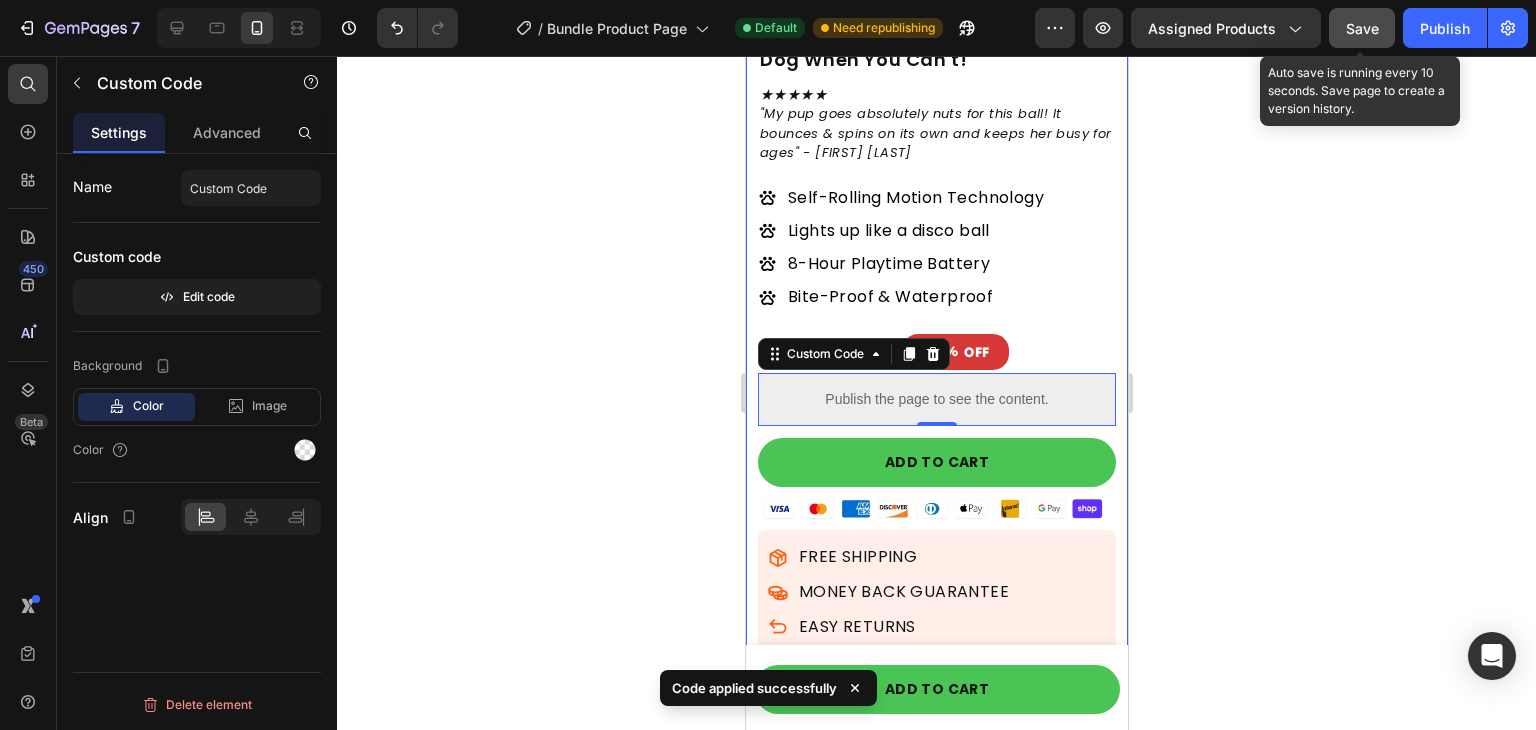 click on "Save" 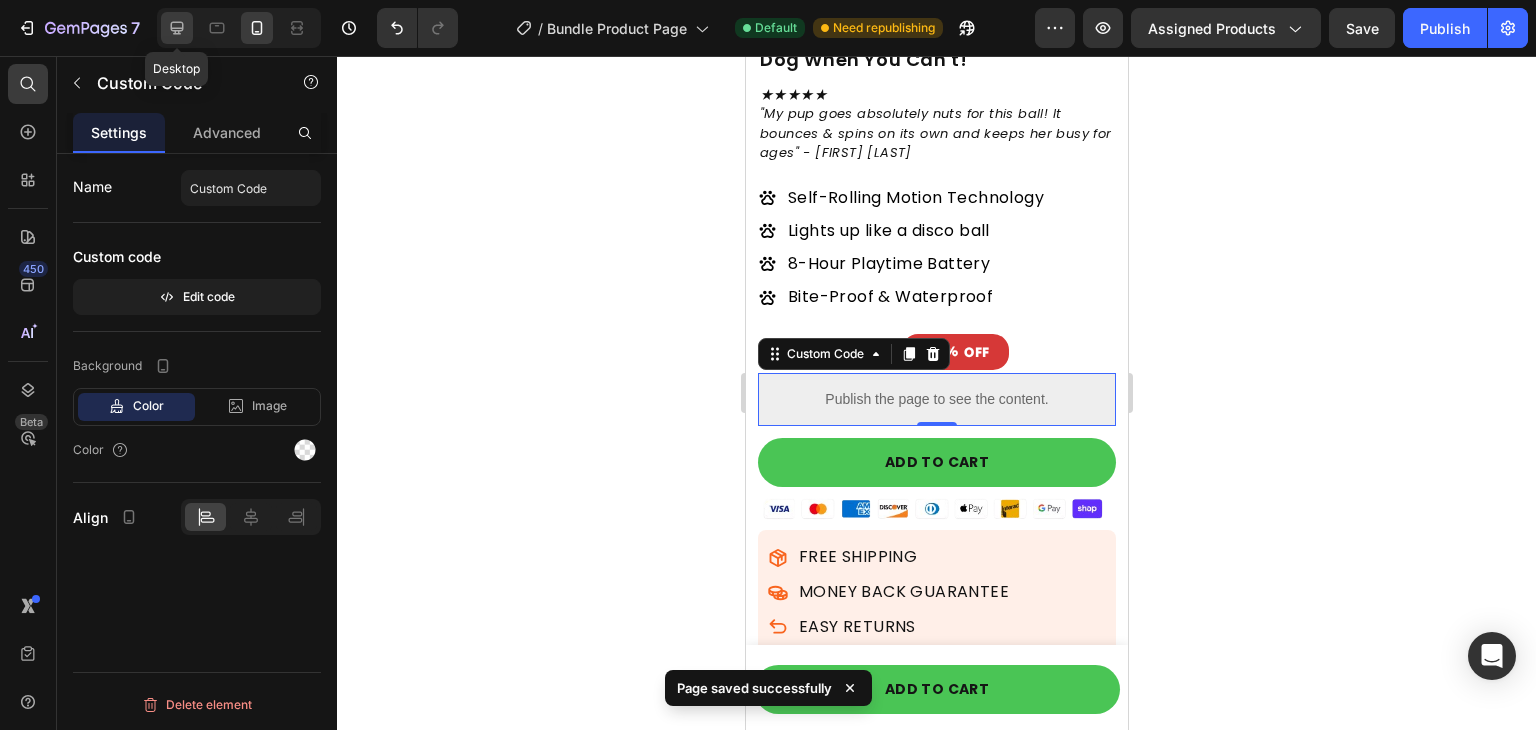 click 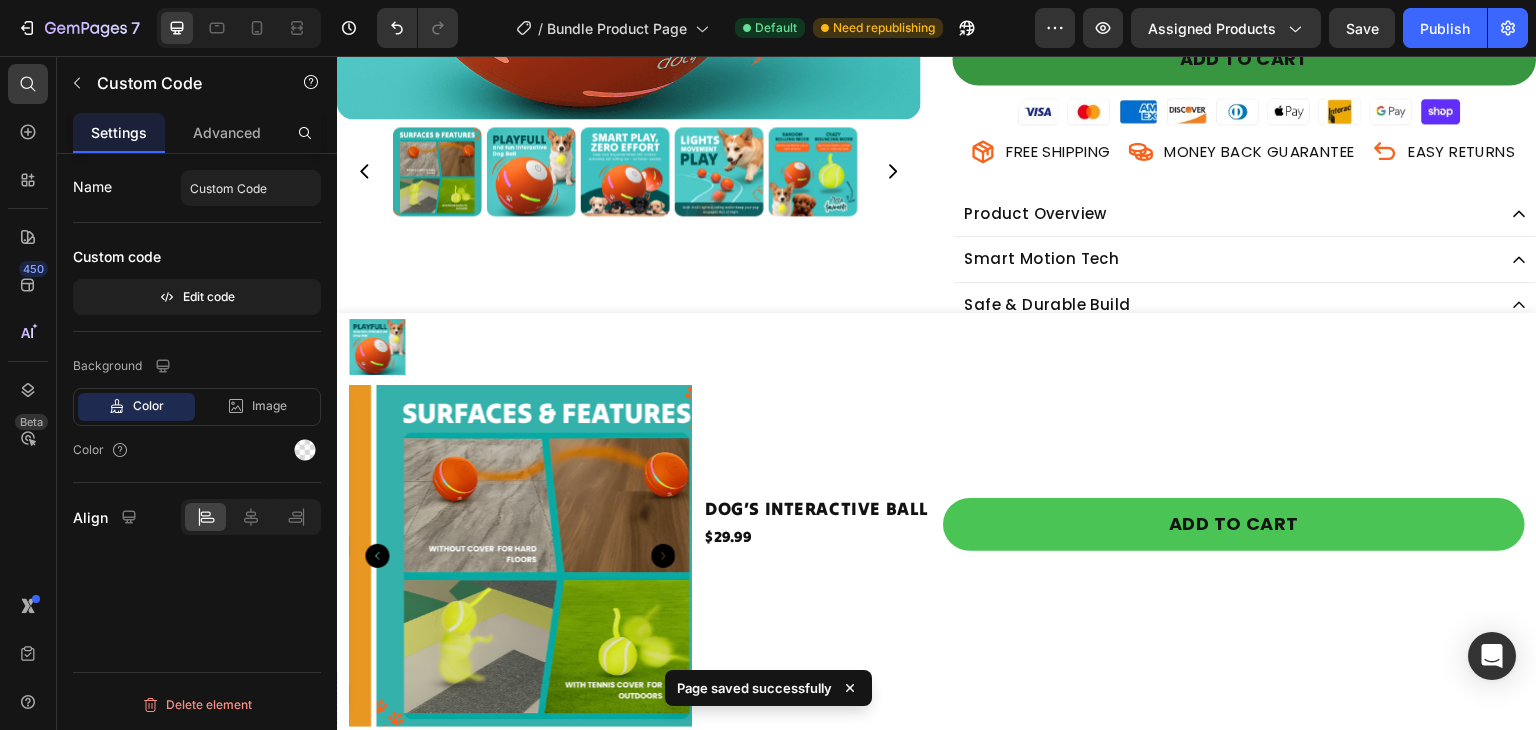 scroll, scrollTop: 433, scrollLeft: 0, axis: vertical 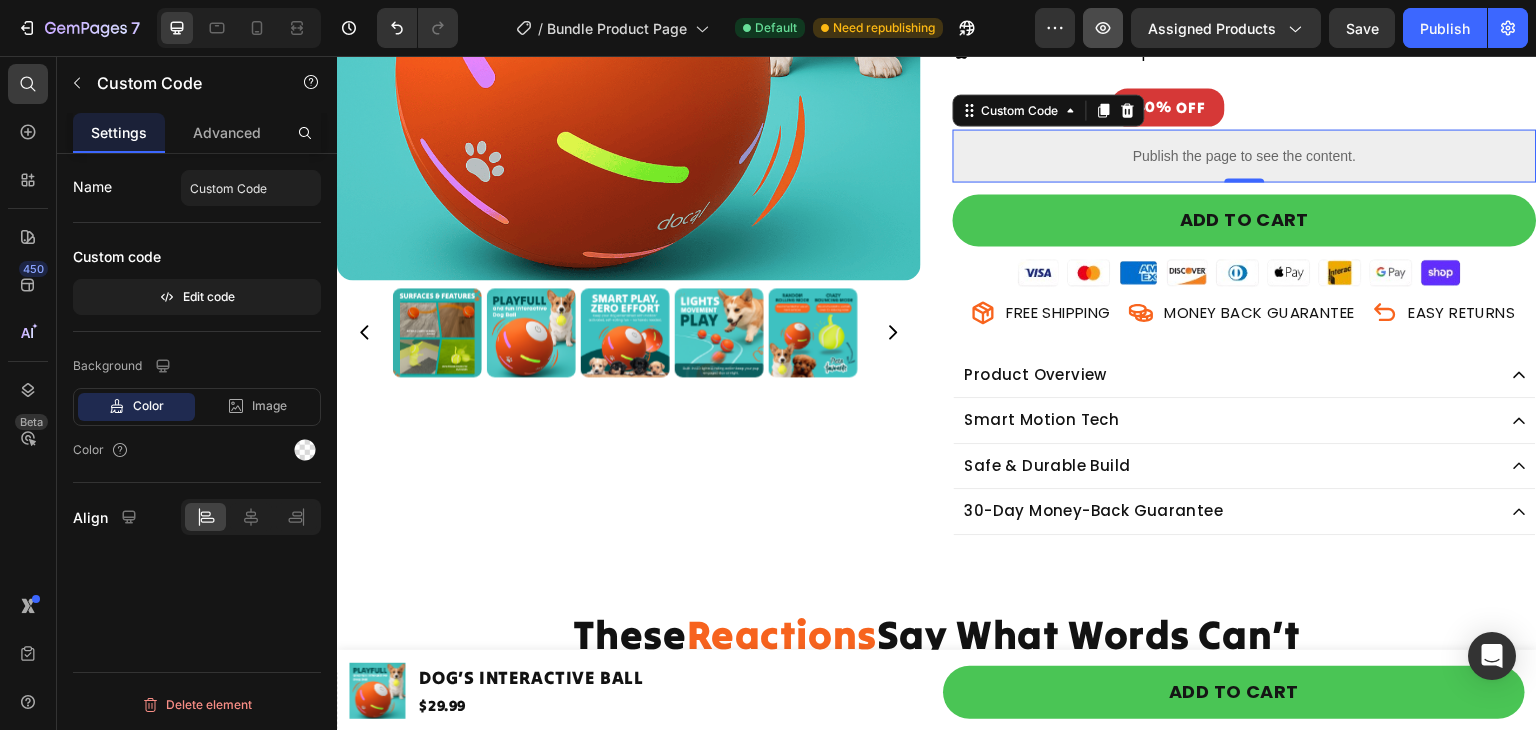click 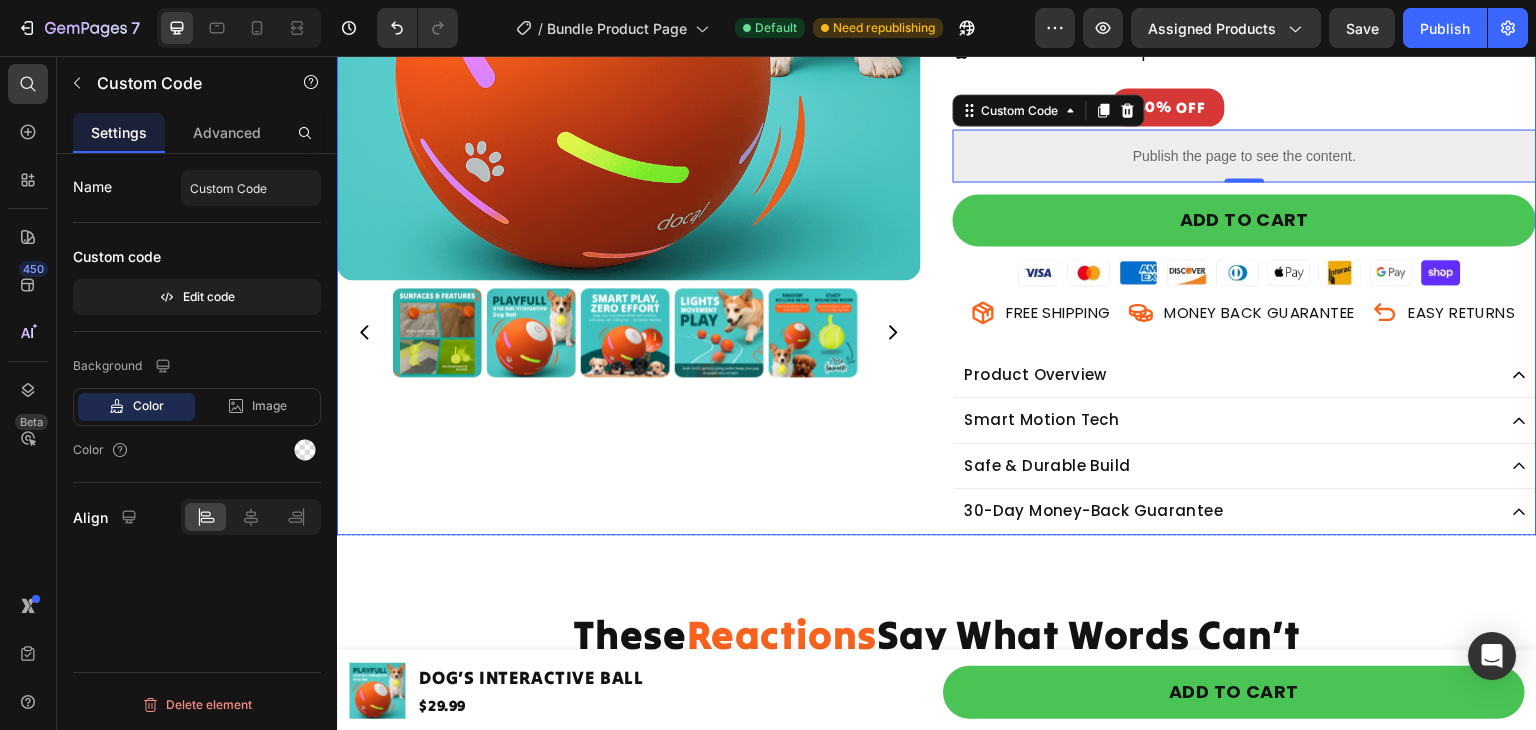 scroll, scrollTop: 0, scrollLeft: 0, axis: both 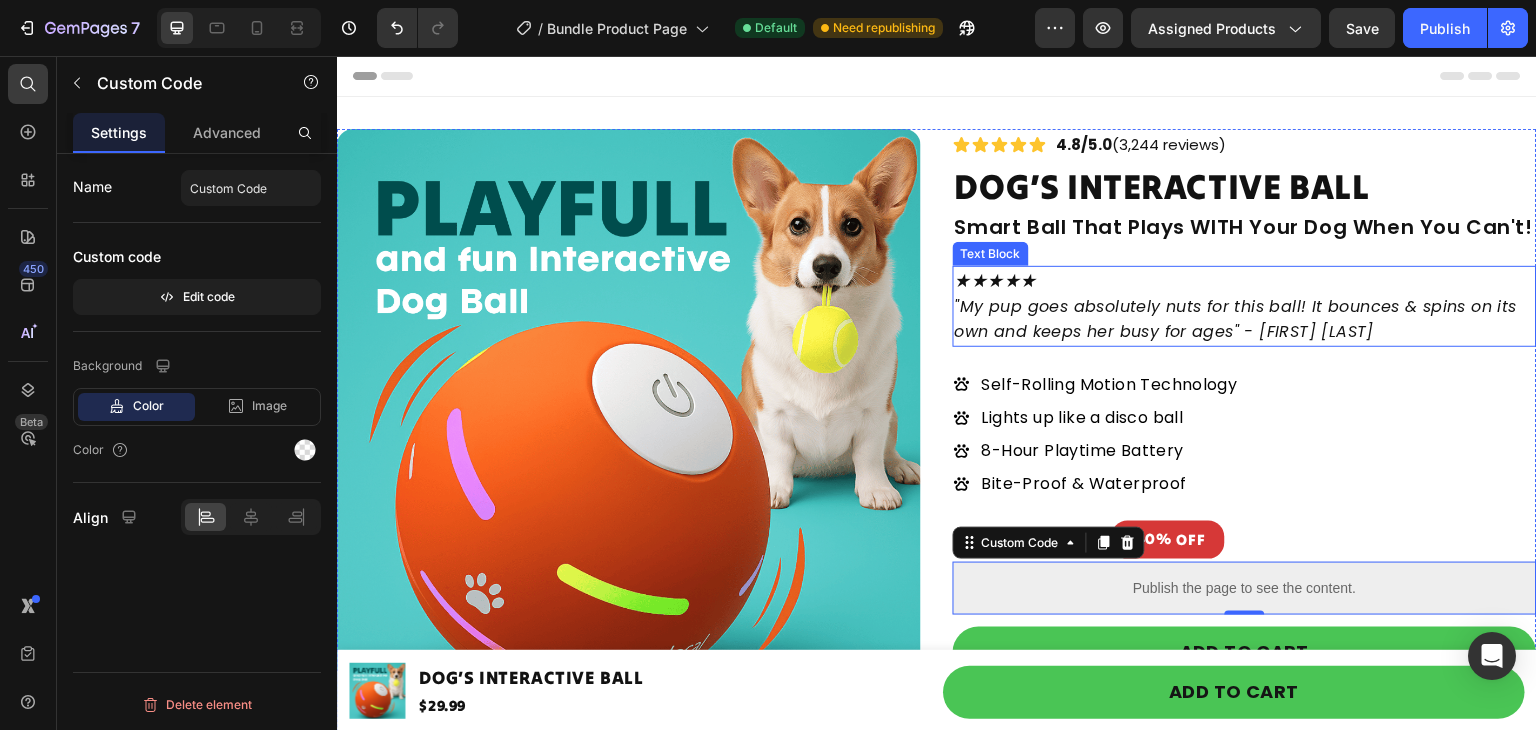 click on "★★★★★" at bounding box center [1245, 281] 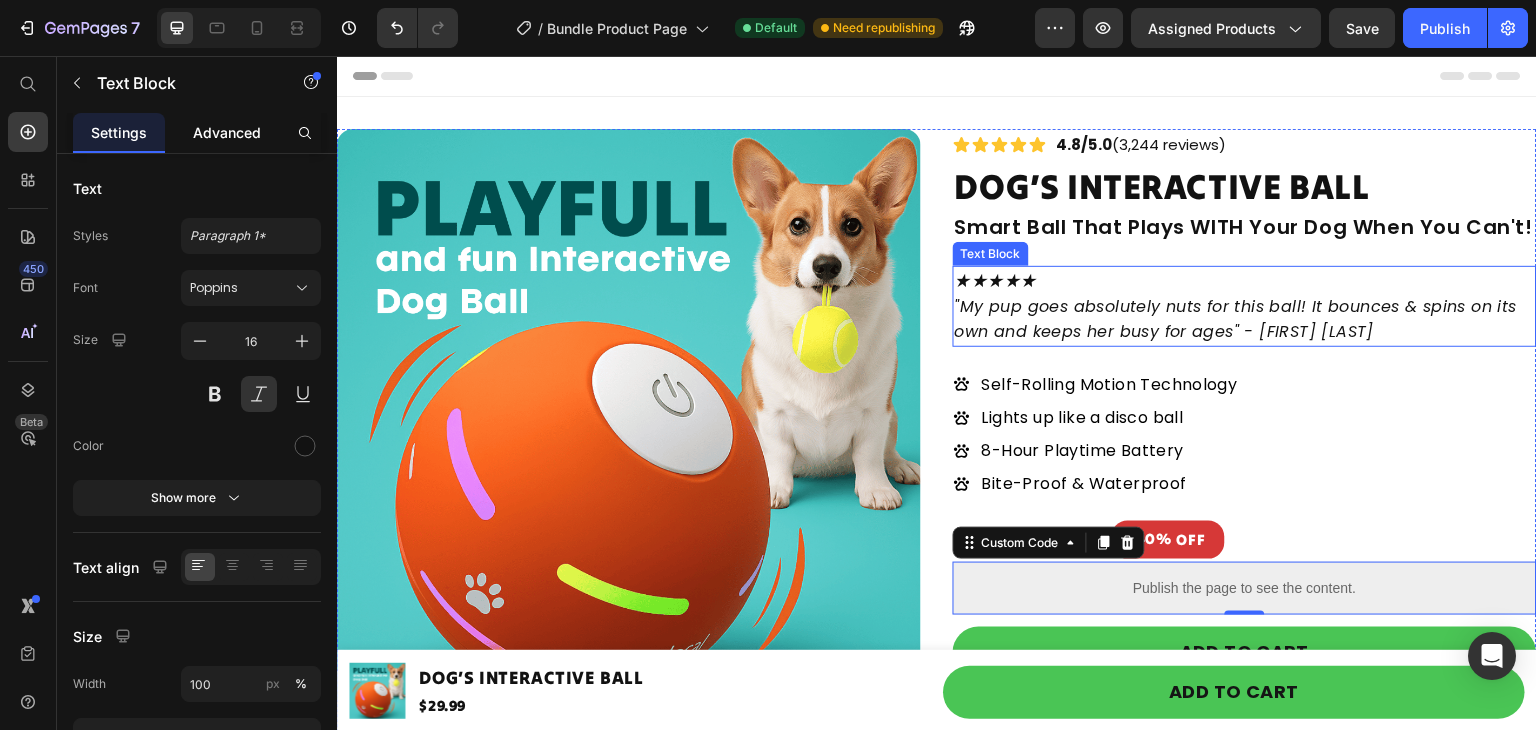 click on "Advanced" at bounding box center (227, 132) 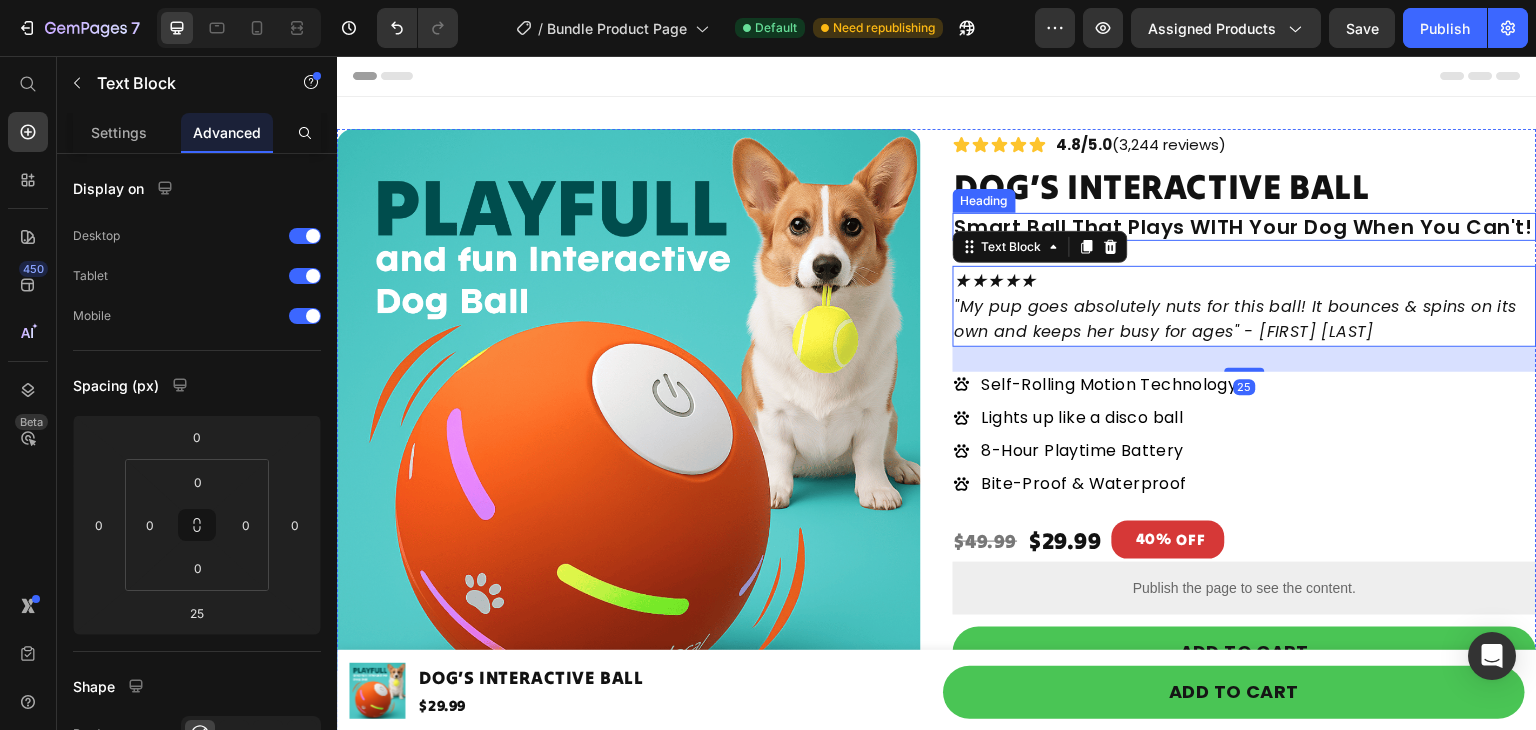 click on "Smart Ball That Plays WITH Your Dog When You Can't!" at bounding box center (1245, 227) 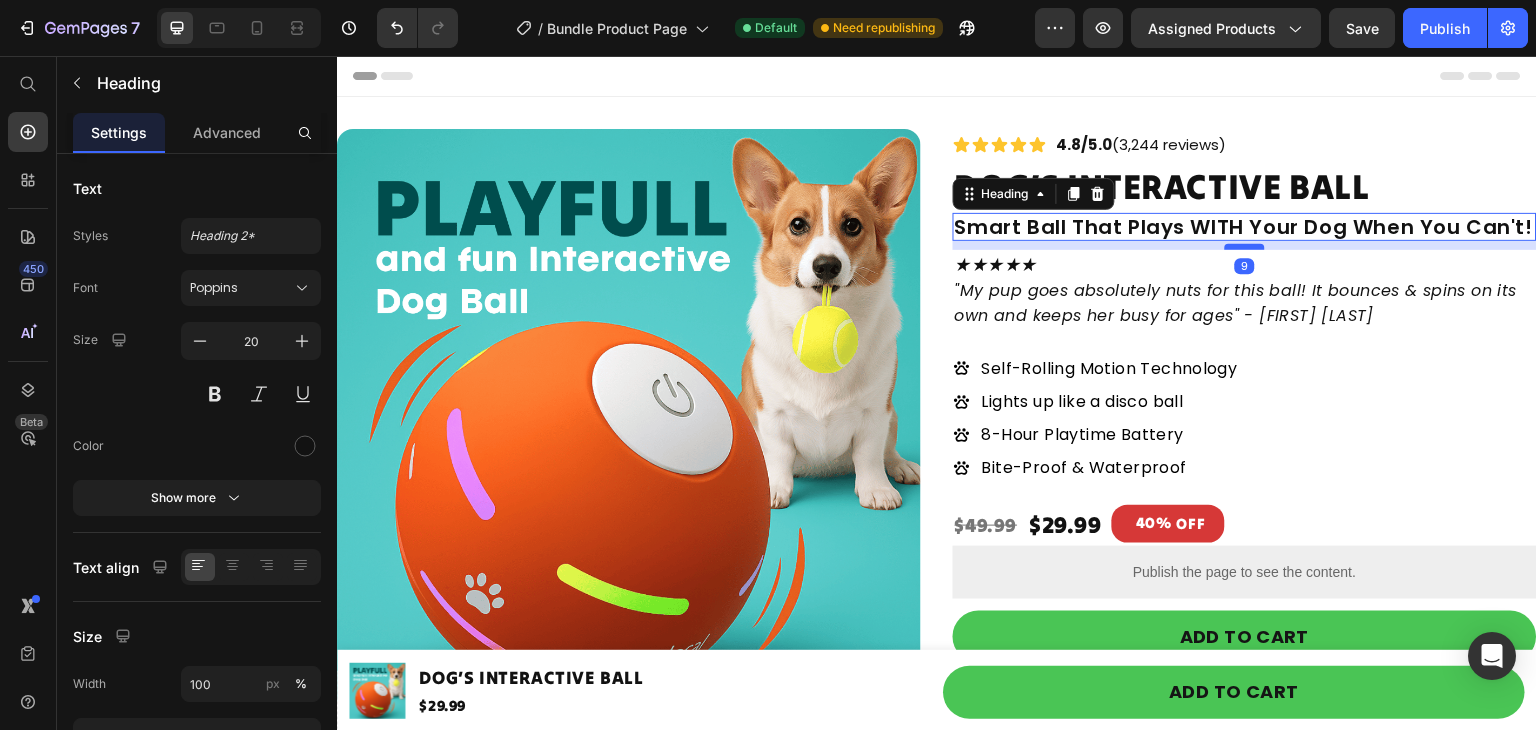 drag, startPoint x: 1241, startPoint y: 261, endPoint x: 1242, endPoint y: 245, distance: 16.03122 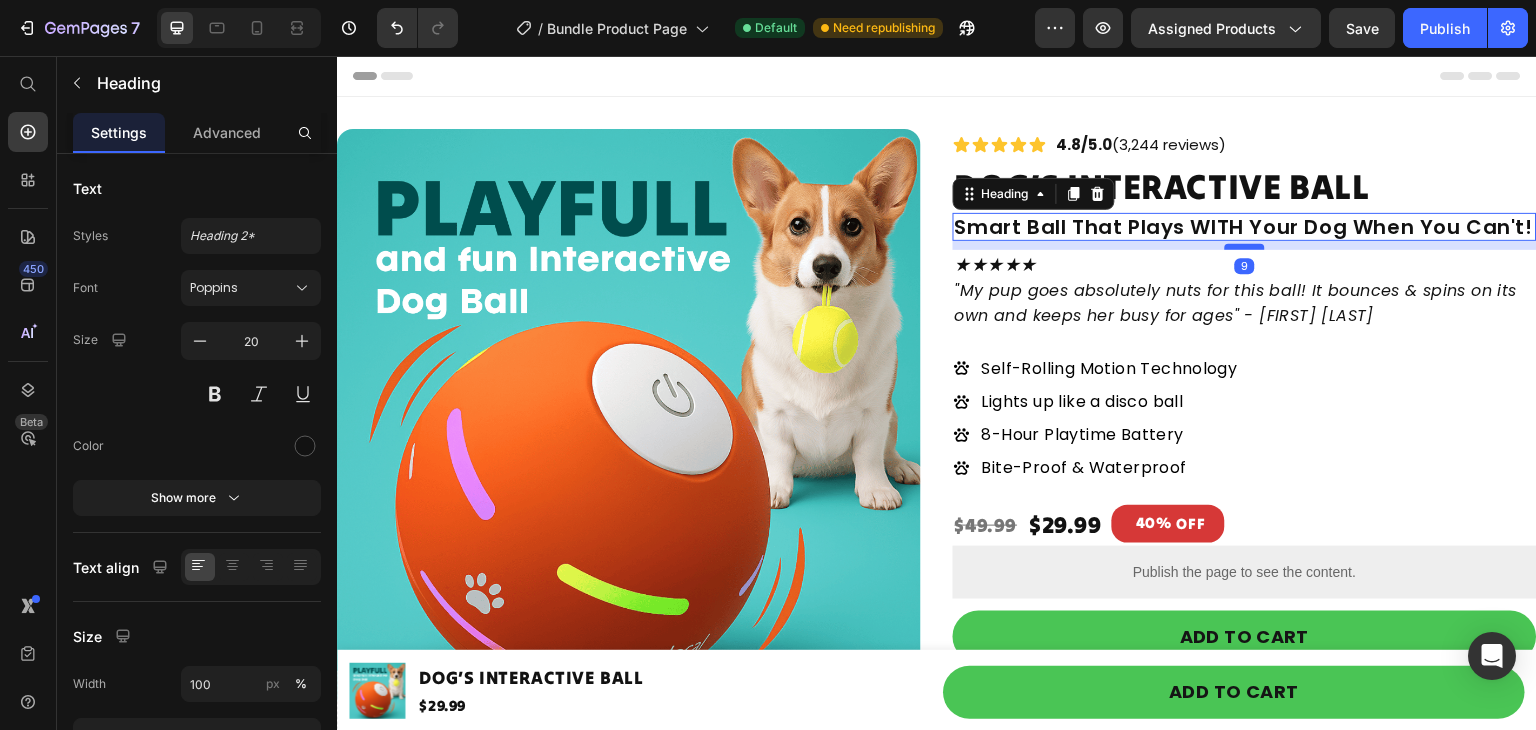 click at bounding box center [1245, 247] 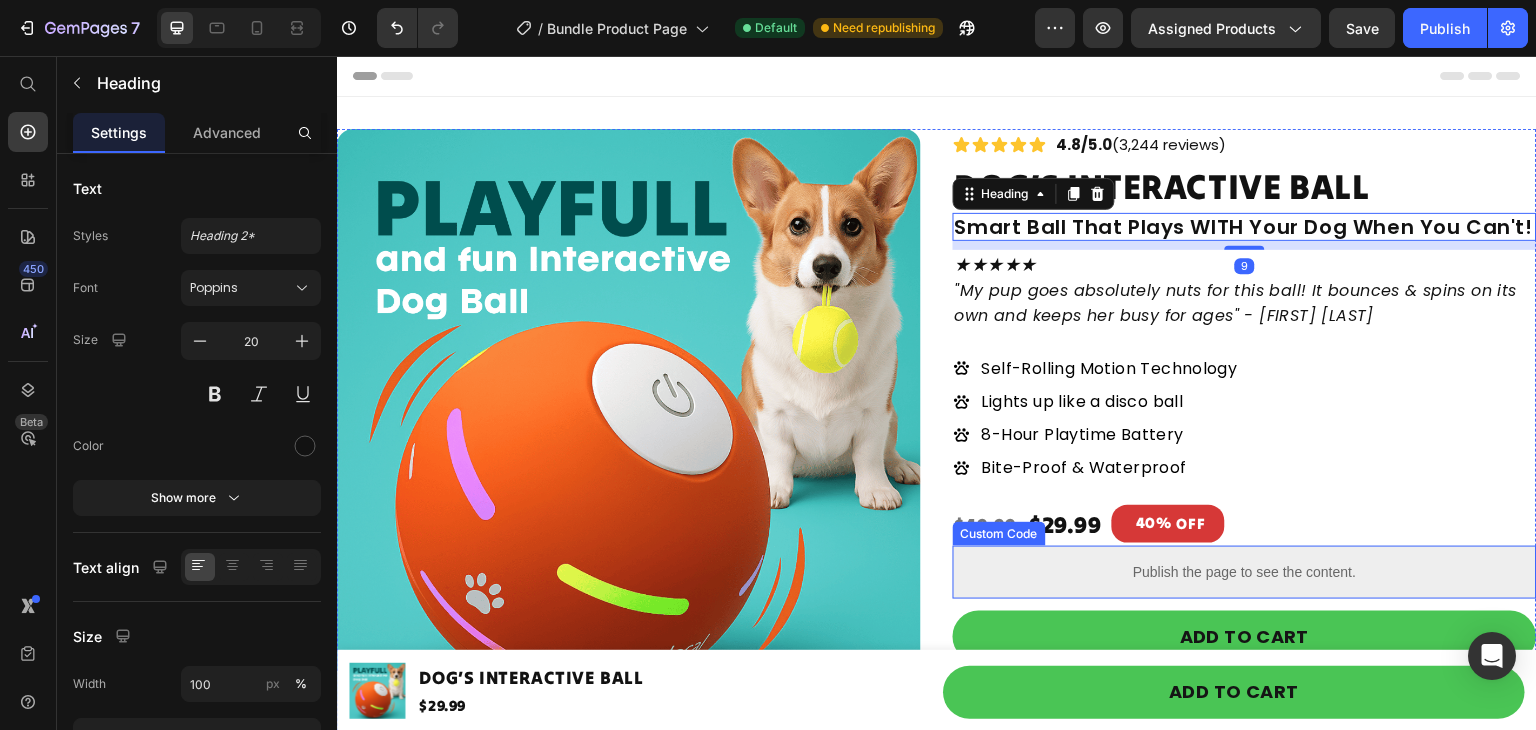 click on "Publish the page to see the content." at bounding box center (1245, 572) 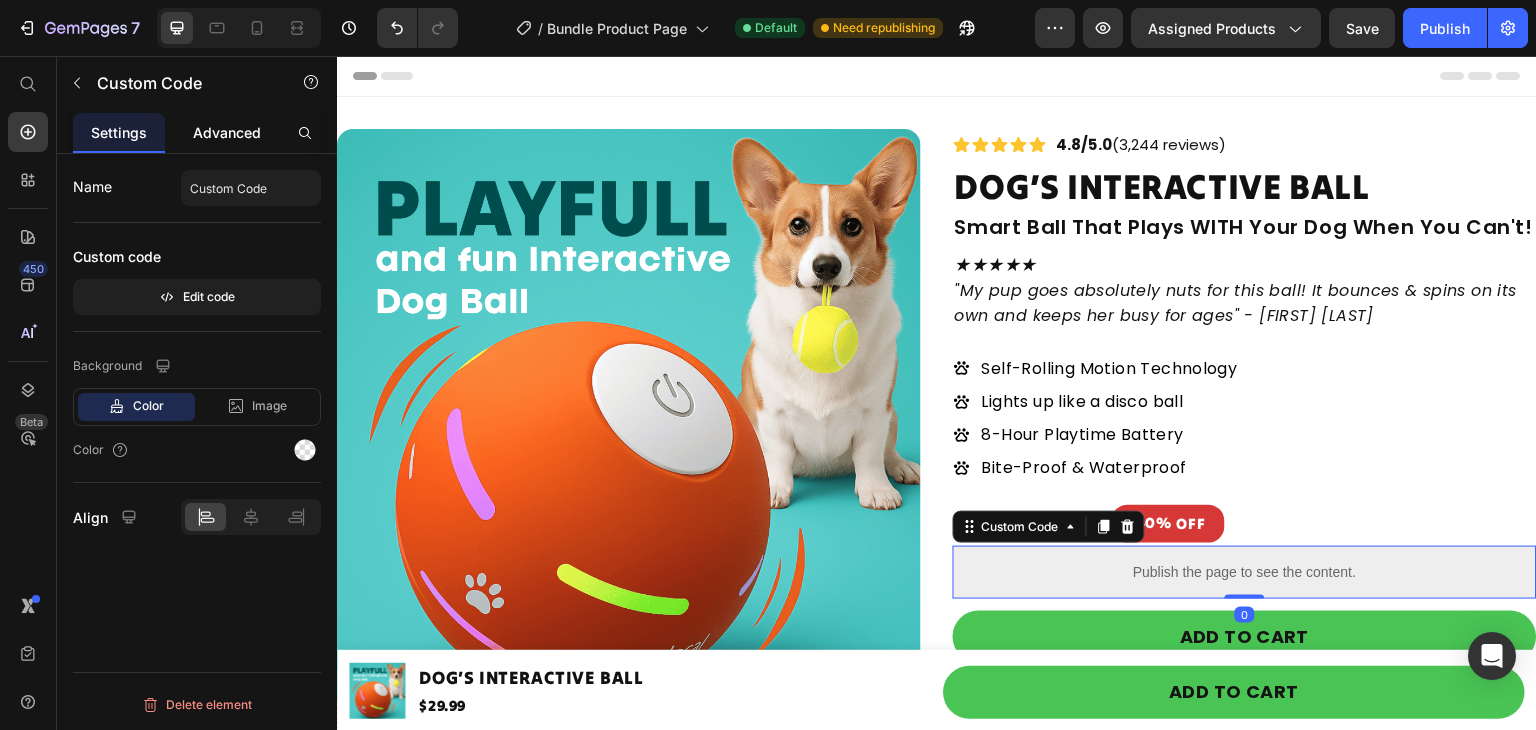 click on "Advanced" 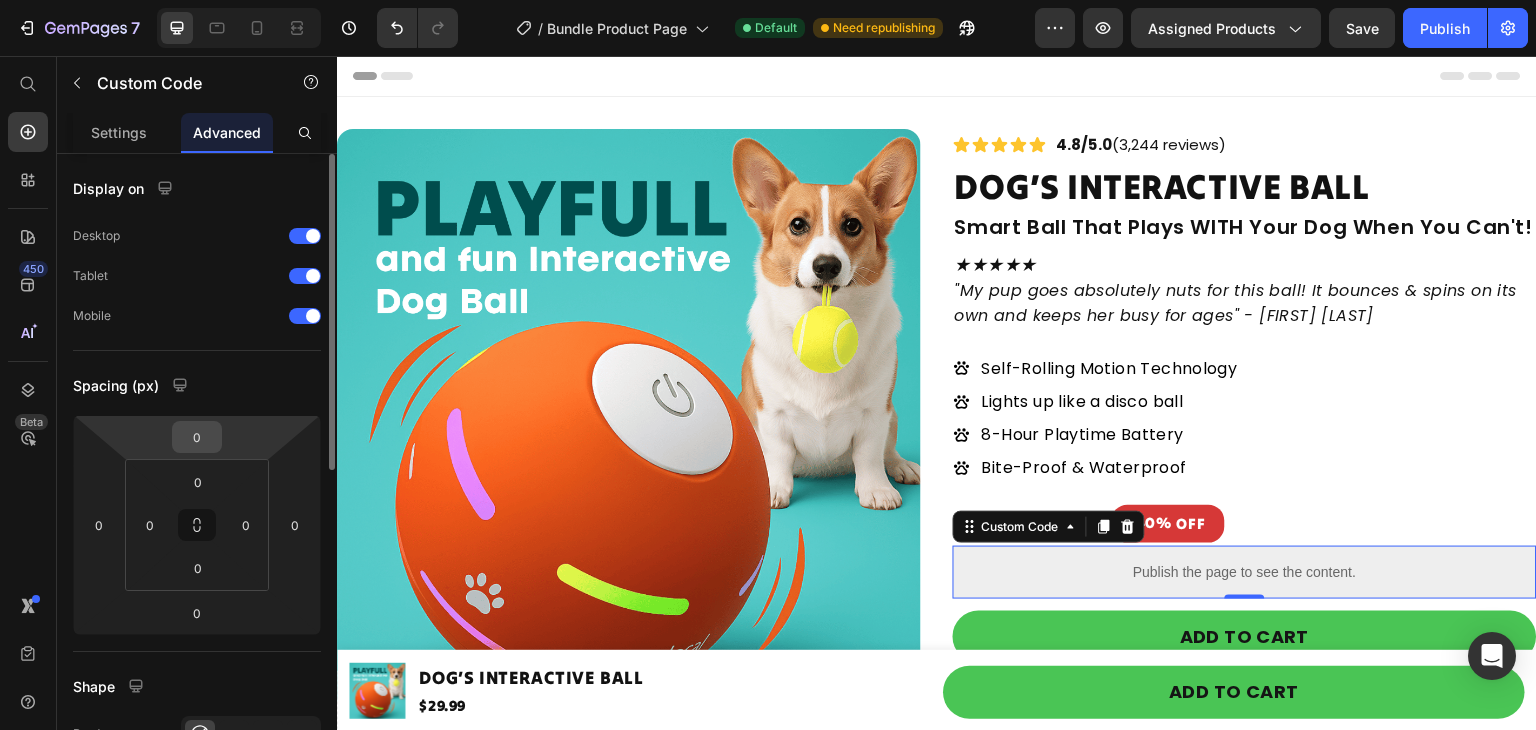 click on "0" at bounding box center (197, 437) 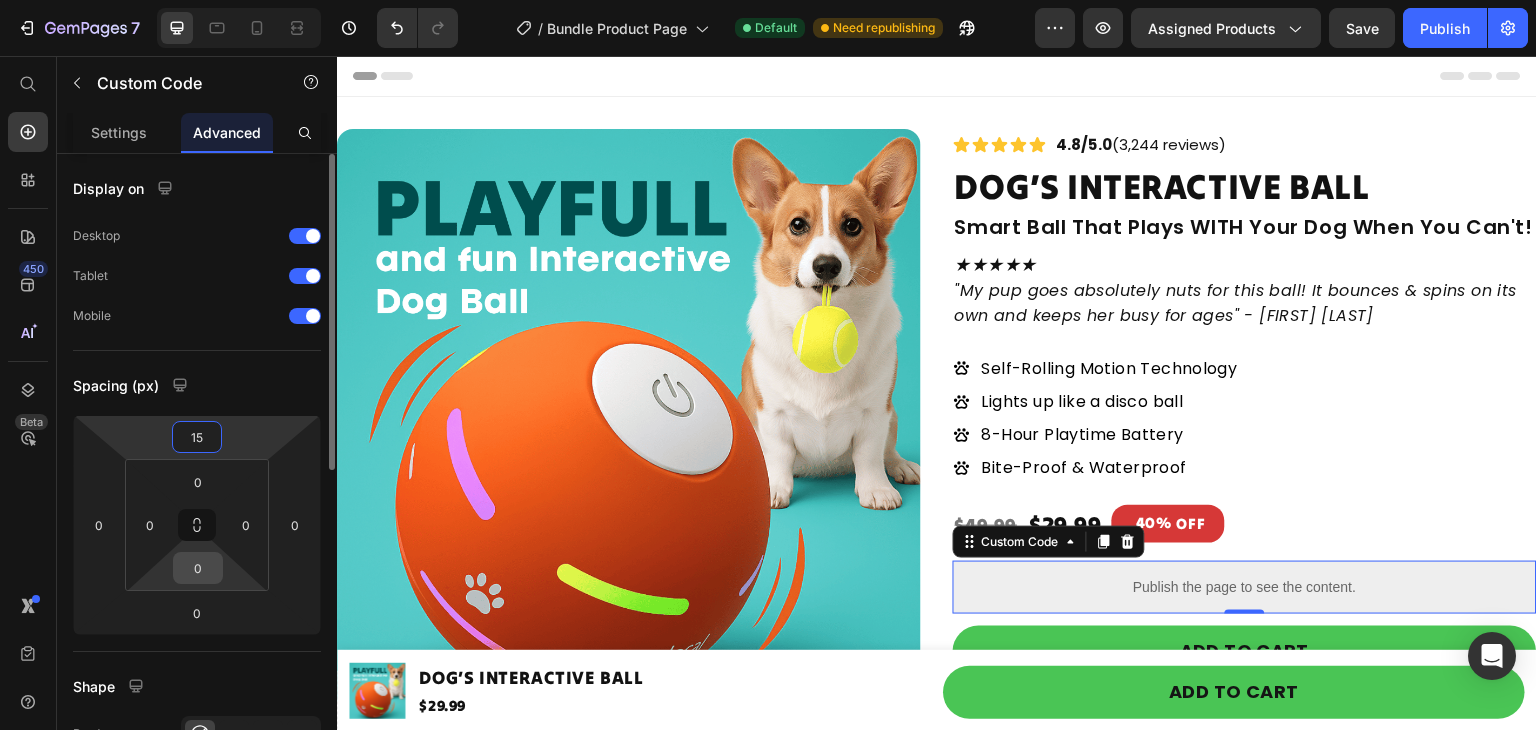 type on "15" 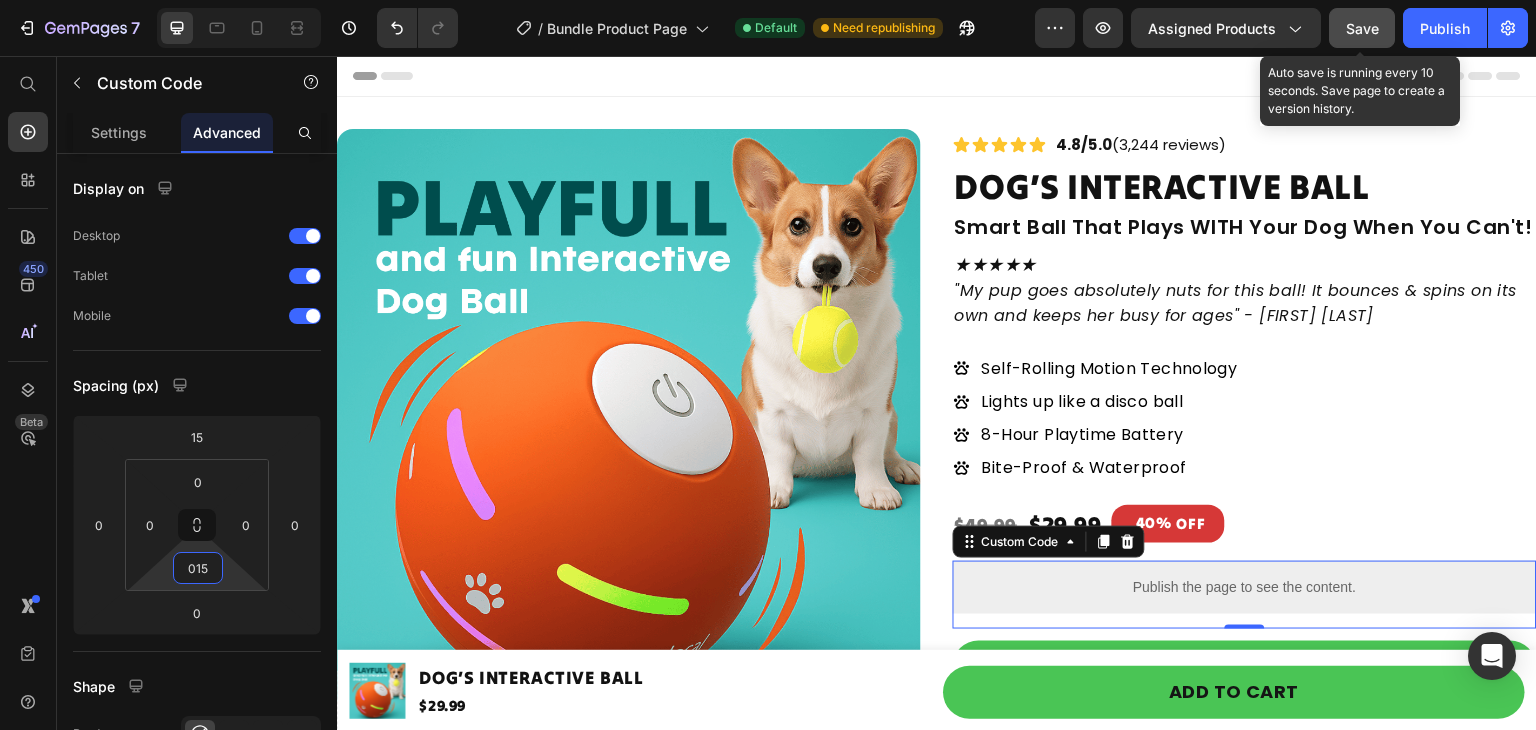 type on "15" 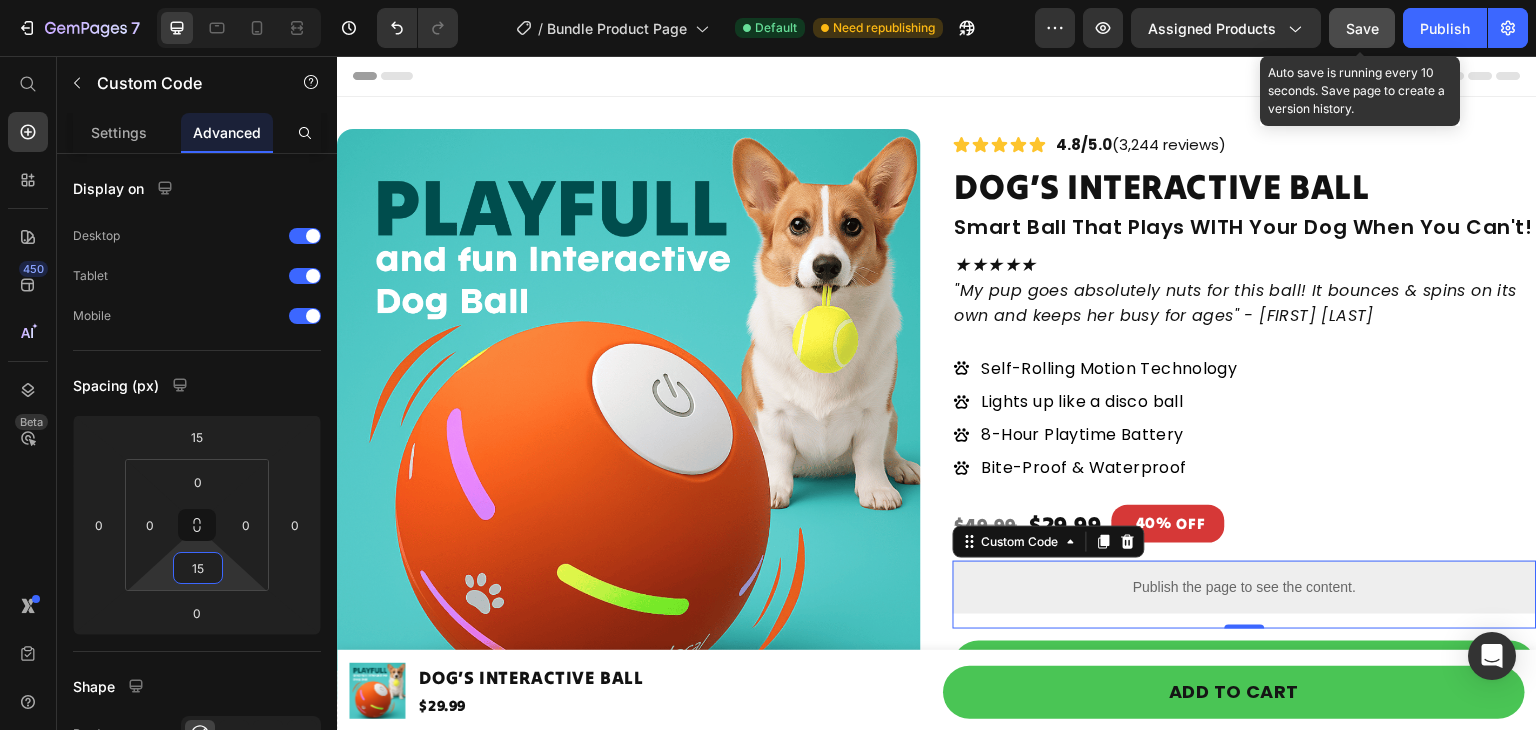 click on "Save" 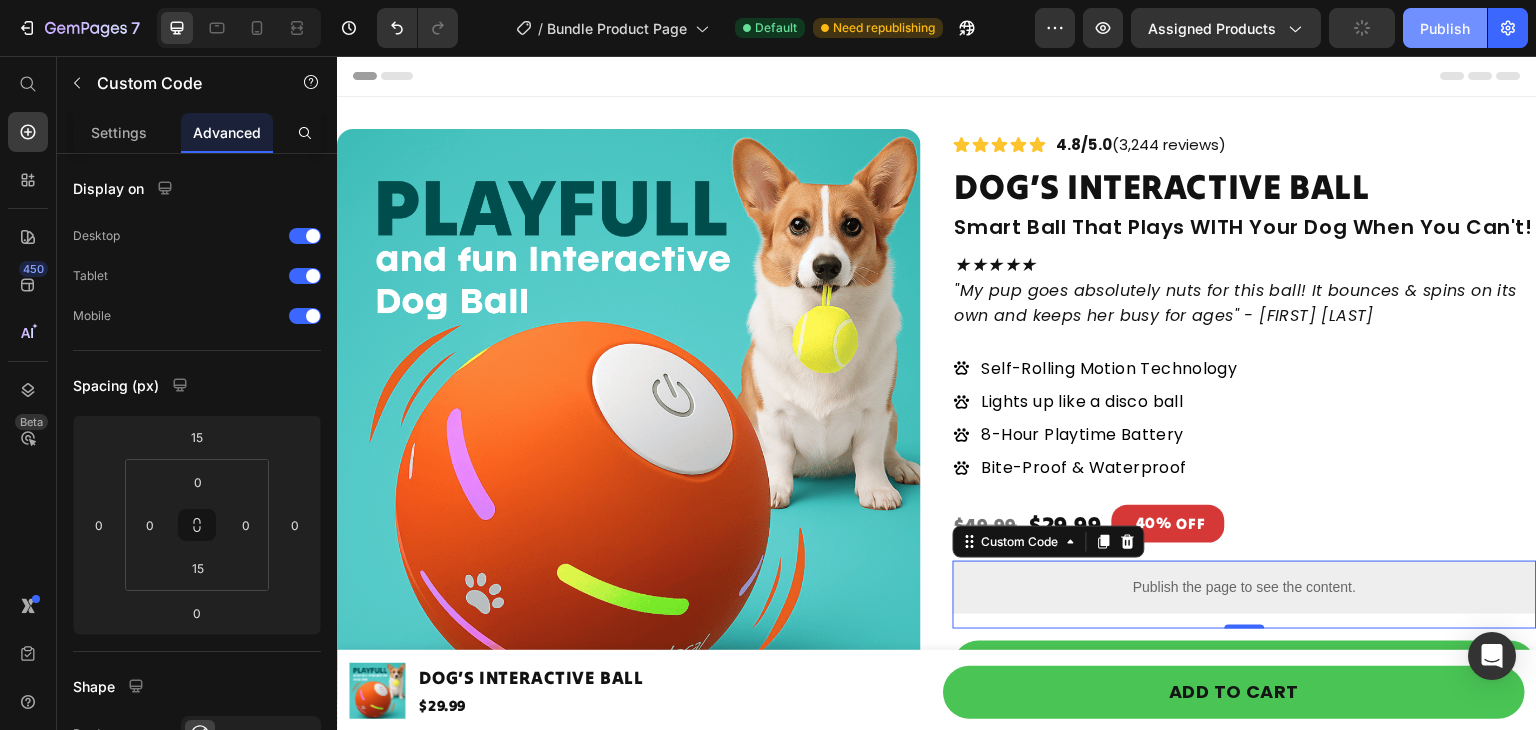 click on "Publish" at bounding box center [1445, 28] 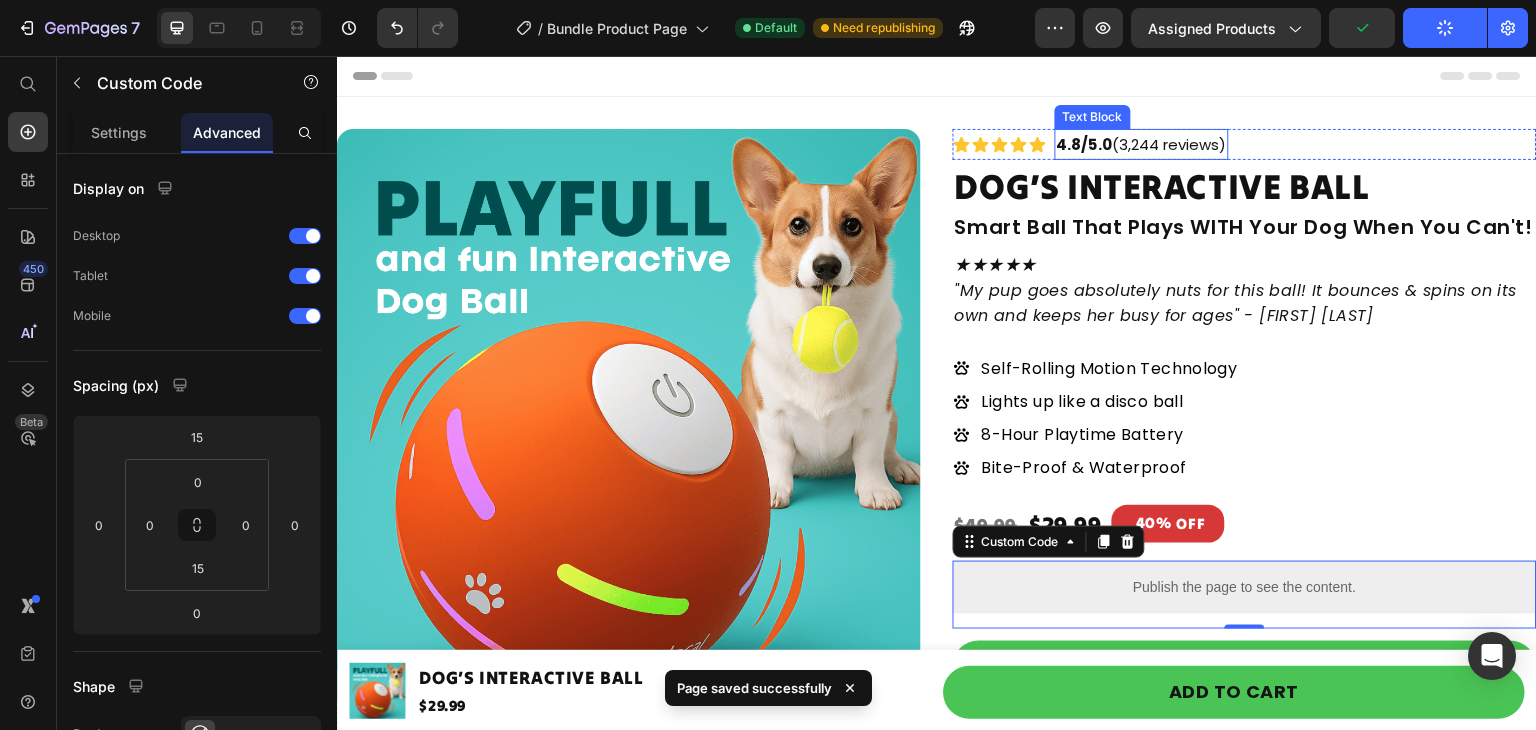 scroll, scrollTop: 46, scrollLeft: 0, axis: vertical 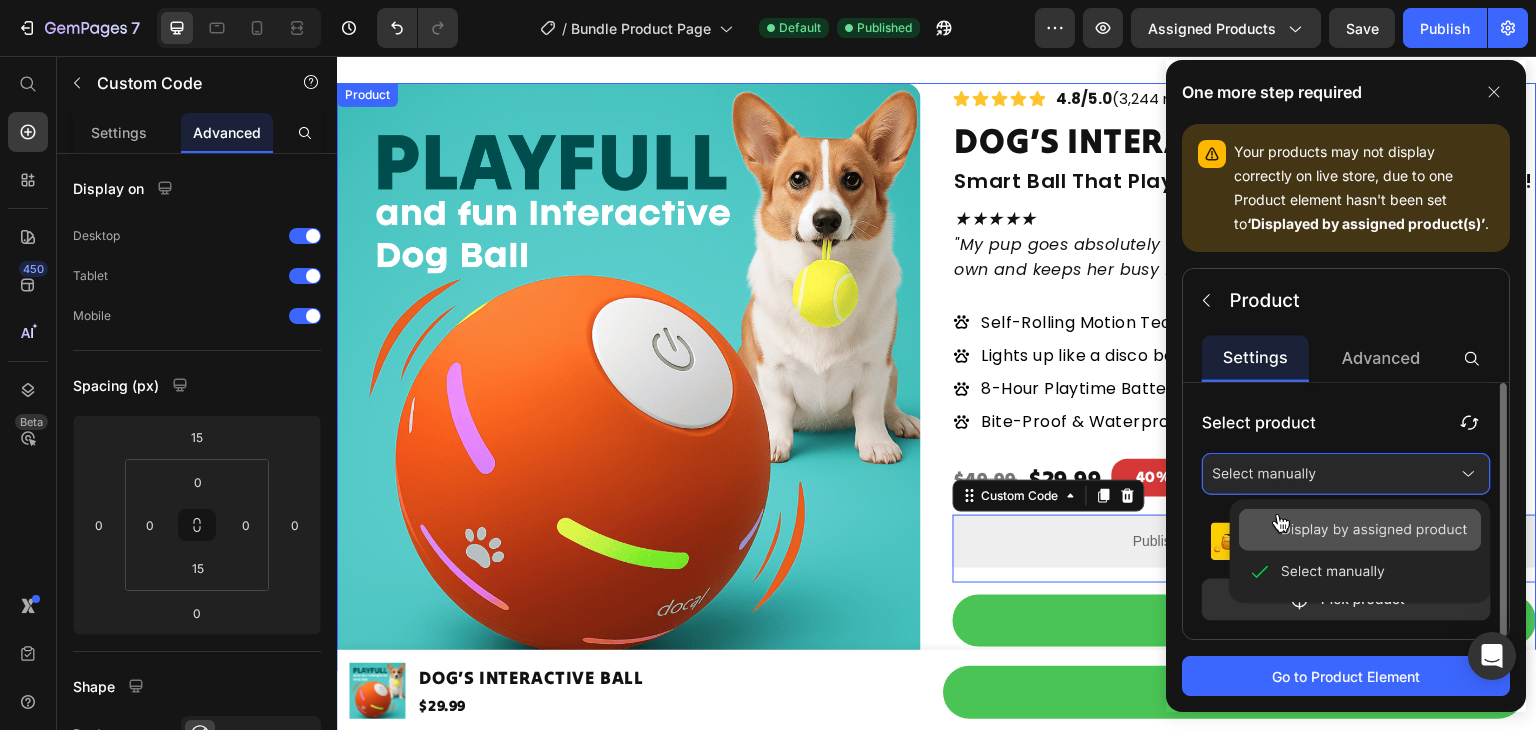 click on "Product Images Icon Icon Icon Icon Icon Icon List 4.8/5.0  (3,244 reviews) Text Block Row DOG’S INTERACTIVE BALL Product Title Smart Ball That Plays WITH Your Dog When You Can't! Heading ★★★★★  "My pup goes absolutely nuts for this ball! It bounces & spins on its own and keeps her busy for ages" - Jason W Text Block
Self-Rolling Motion Technology
Lights up like a disco ball
8-Hour Playtime Battery
Bite-Proof & Waterproof Item List $29.99 Product Price 40% OFF Discount Tag $49.99 Product Price Row
Publish the page to see the content.
Custom Code   0 Add to cart Add to Cart Image
MONEY BACK GUARANTEE Item List
FREE SHIPPING Item List
EASY RETURNS Item List Row
Product Overview
Smart Motion Tech
Safe & Durable Build
30-Day Money-Back Guarantee Accordion Product" at bounding box center (937, 509) 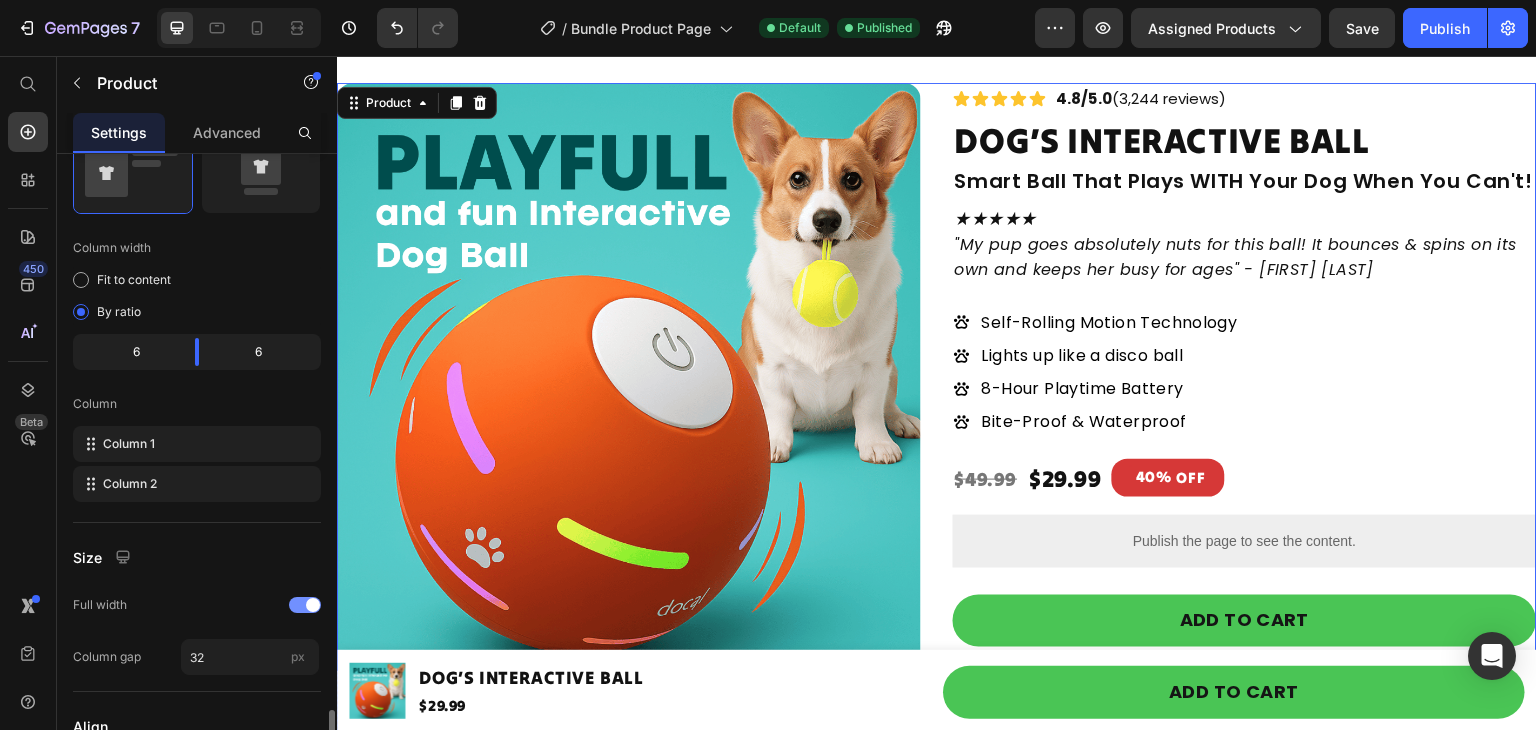scroll, scrollTop: 716, scrollLeft: 0, axis: vertical 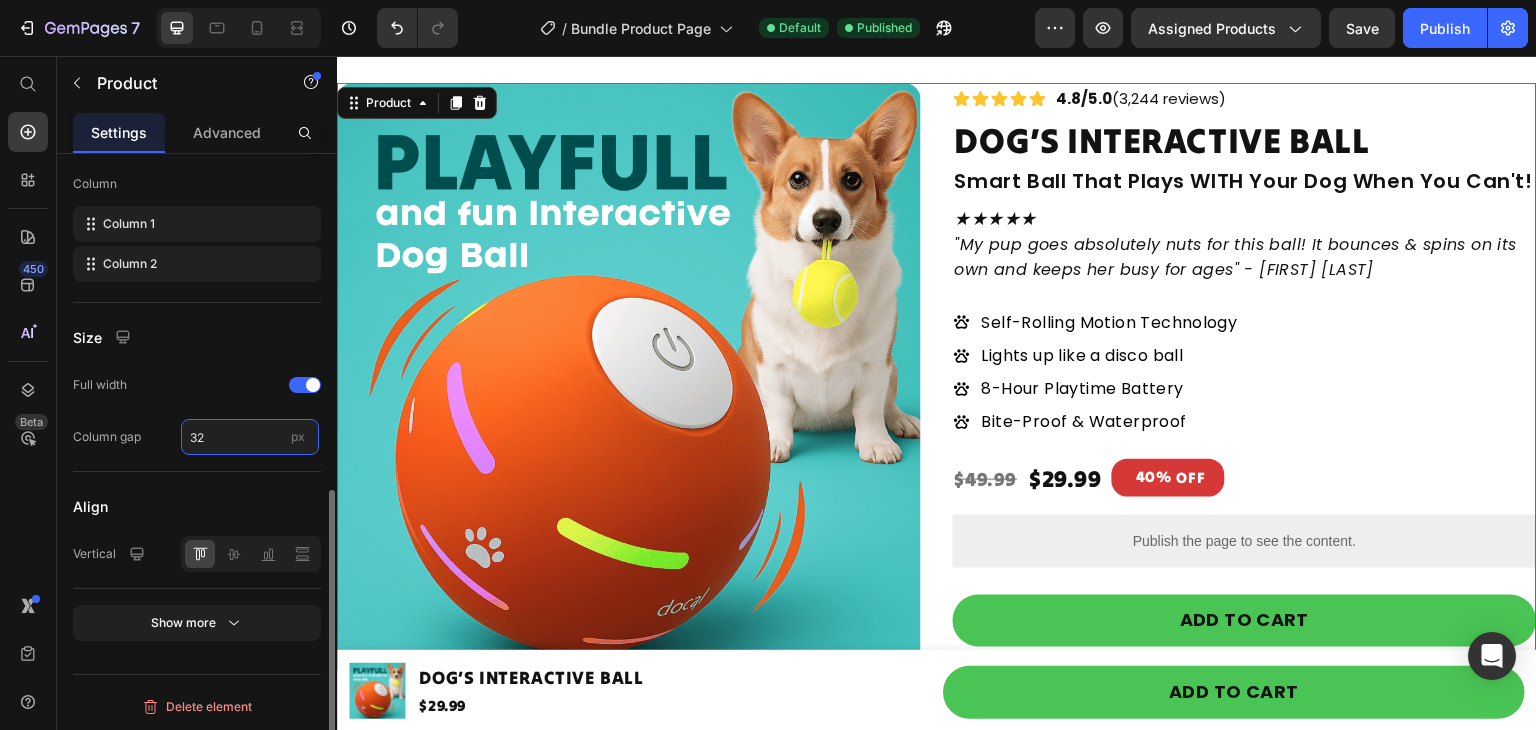 click on "32" at bounding box center [250, 437] 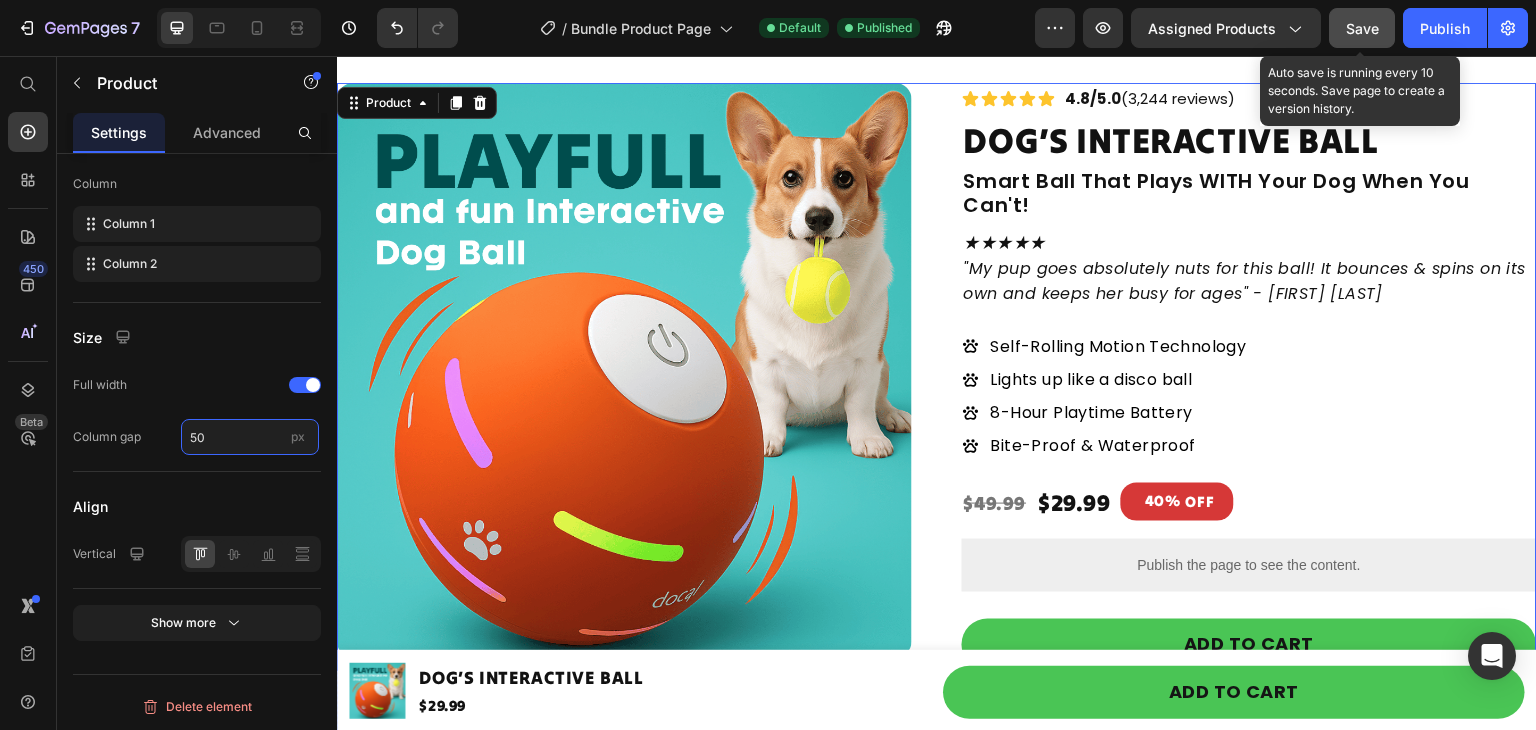 type on "50" 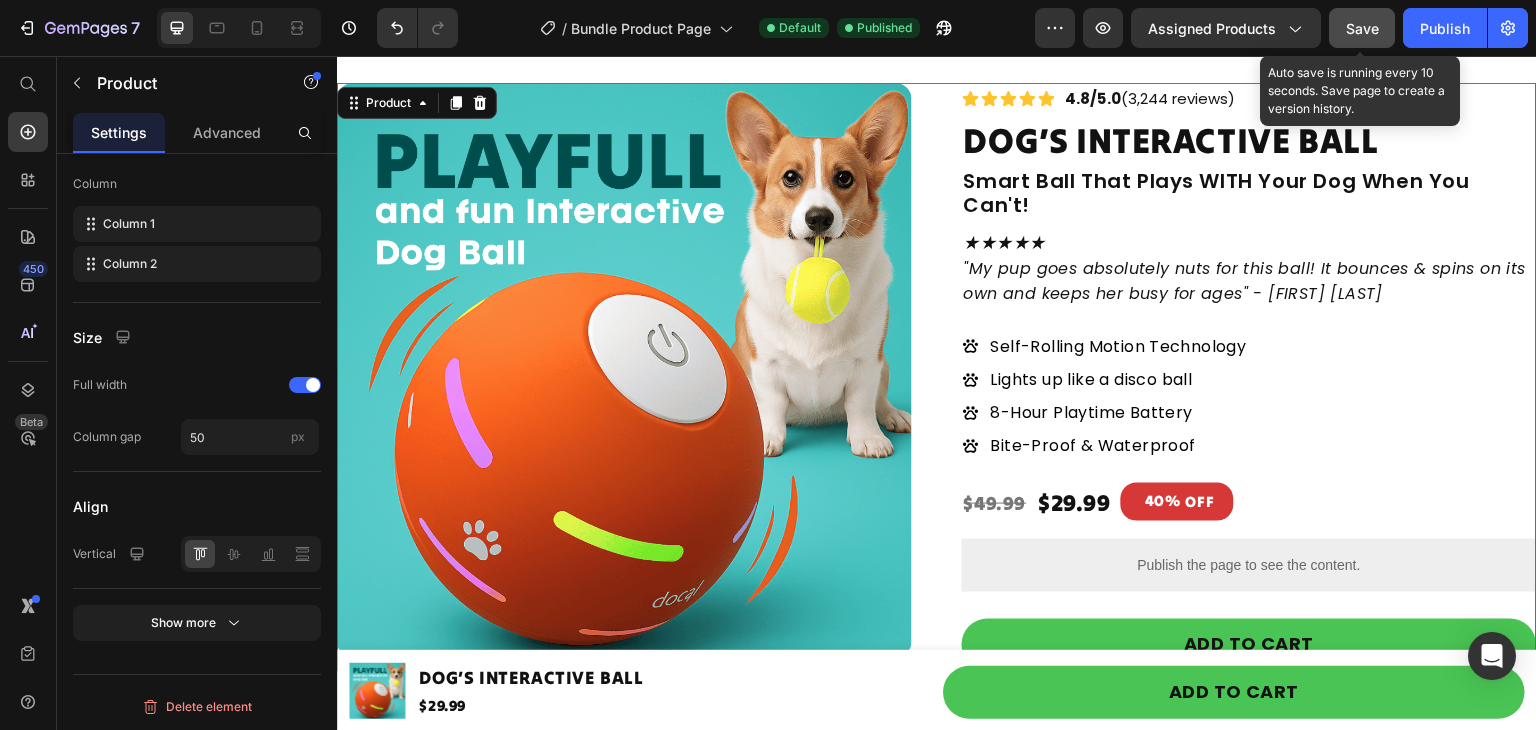 click on "Save" at bounding box center (1362, 28) 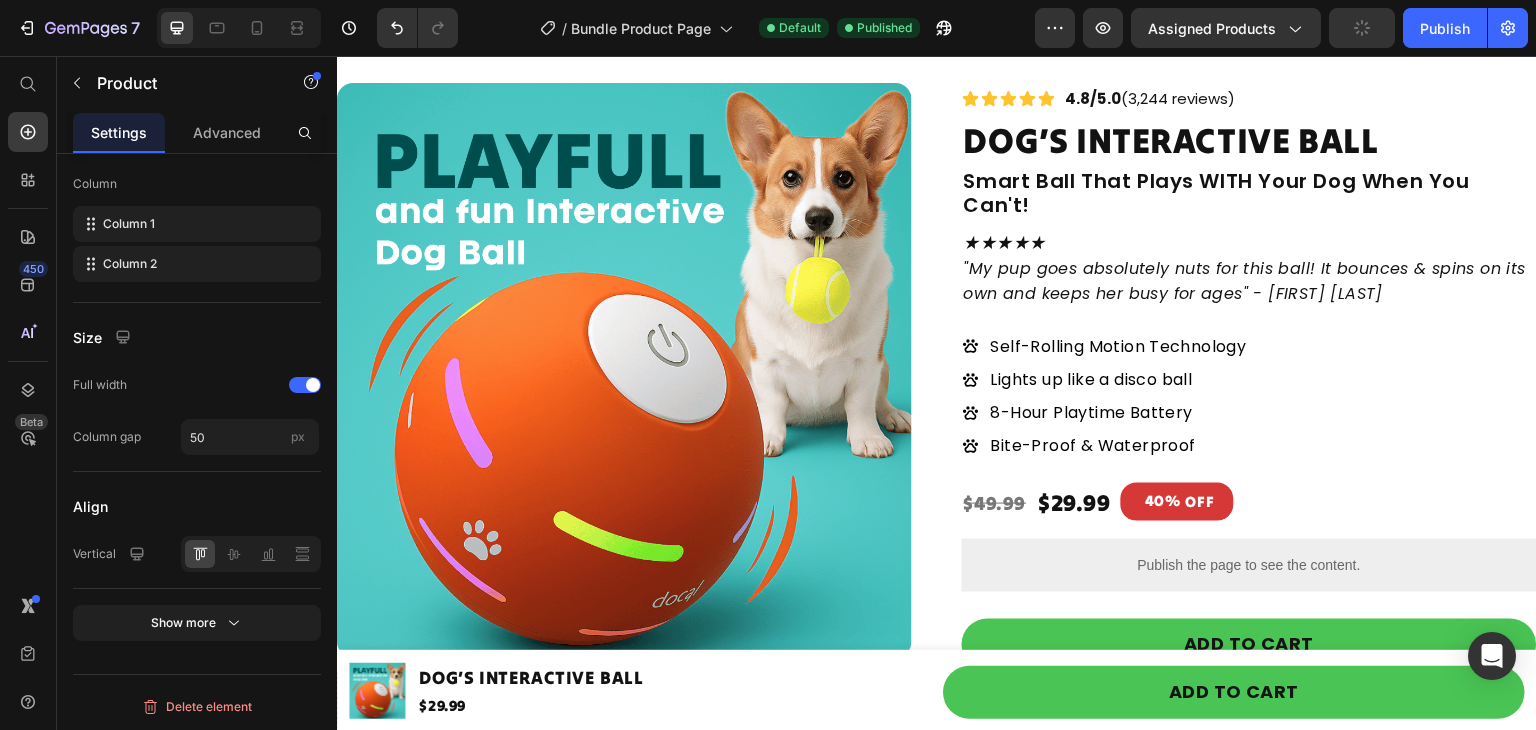 scroll, scrollTop: 487, scrollLeft: 0, axis: vertical 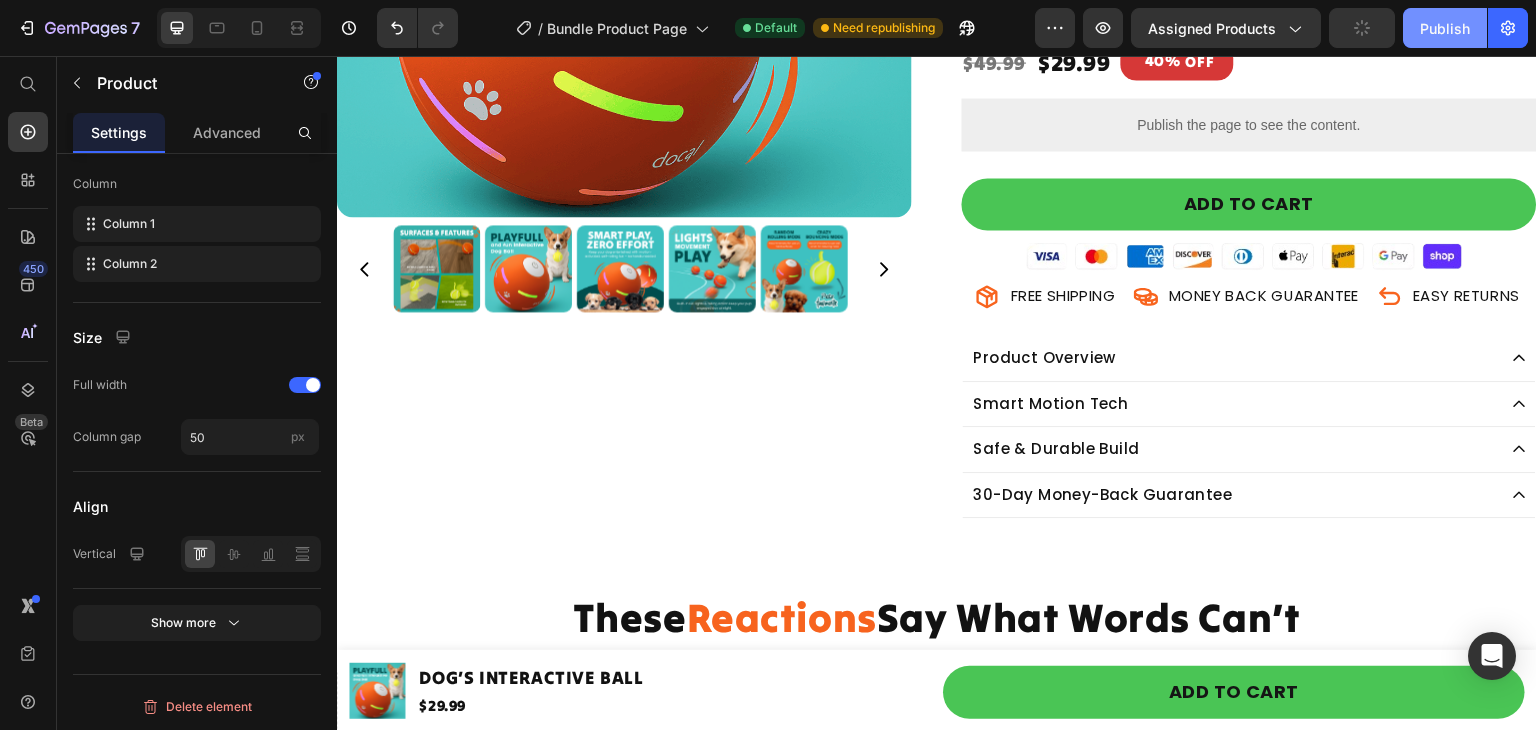 click on "Publish" 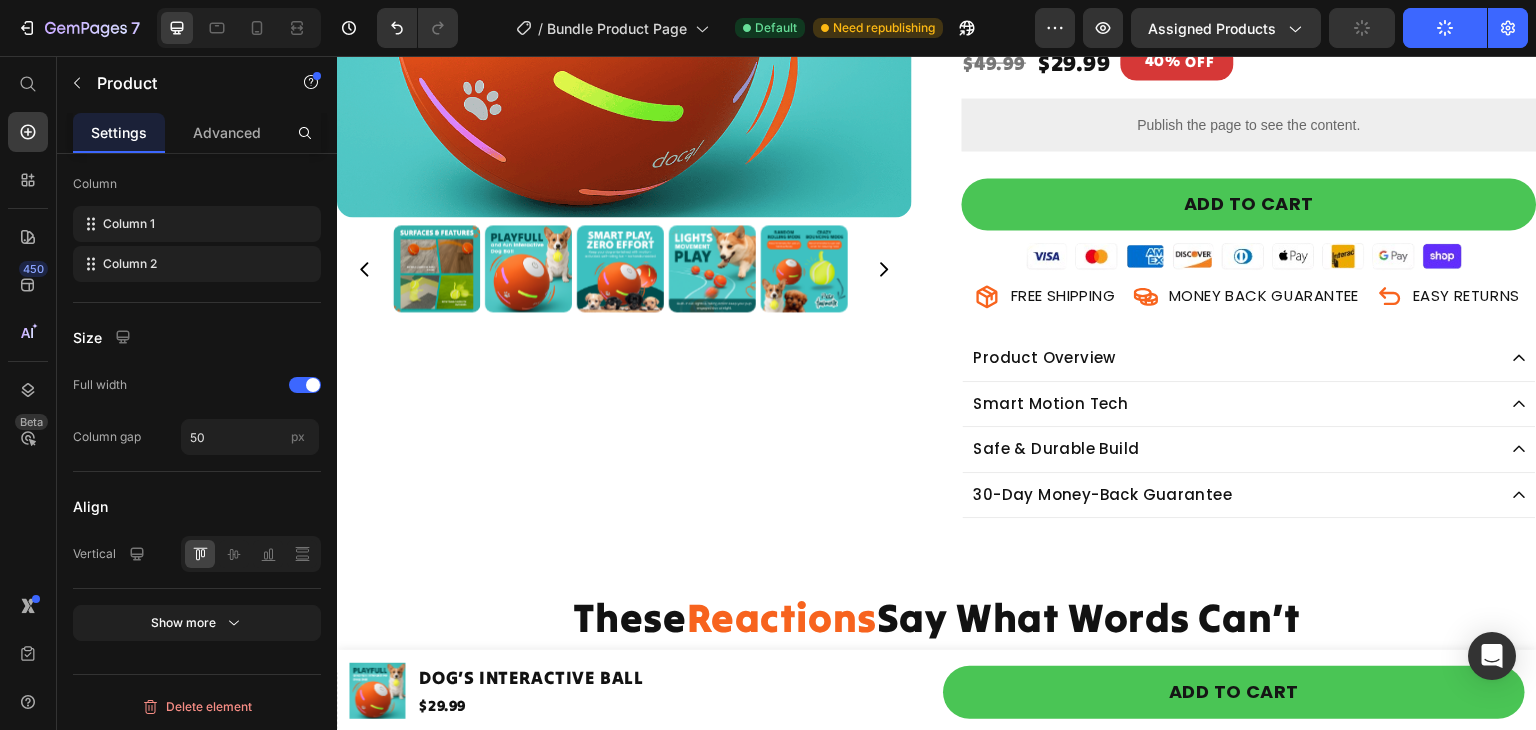 scroll, scrollTop: 83, scrollLeft: 0, axis: vertical 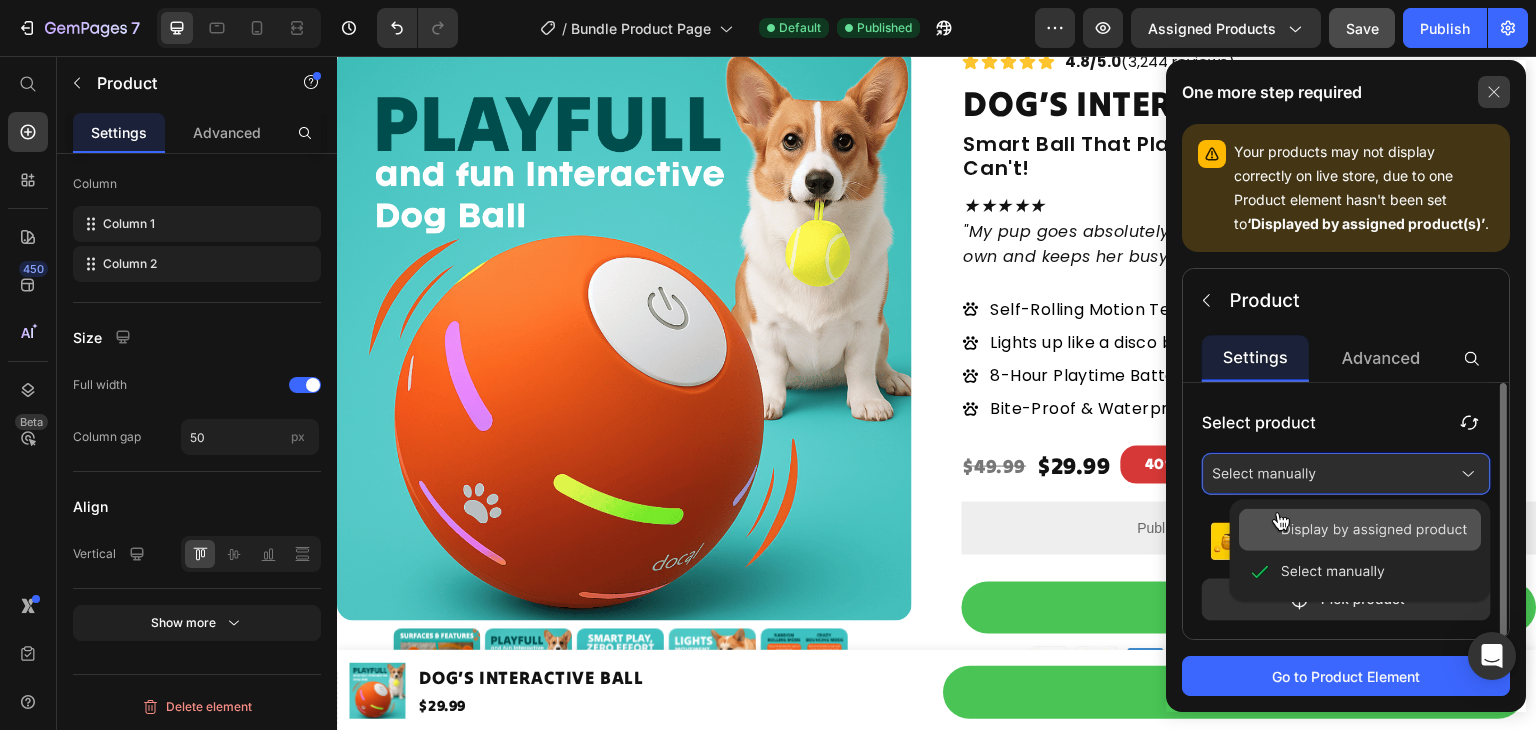 click 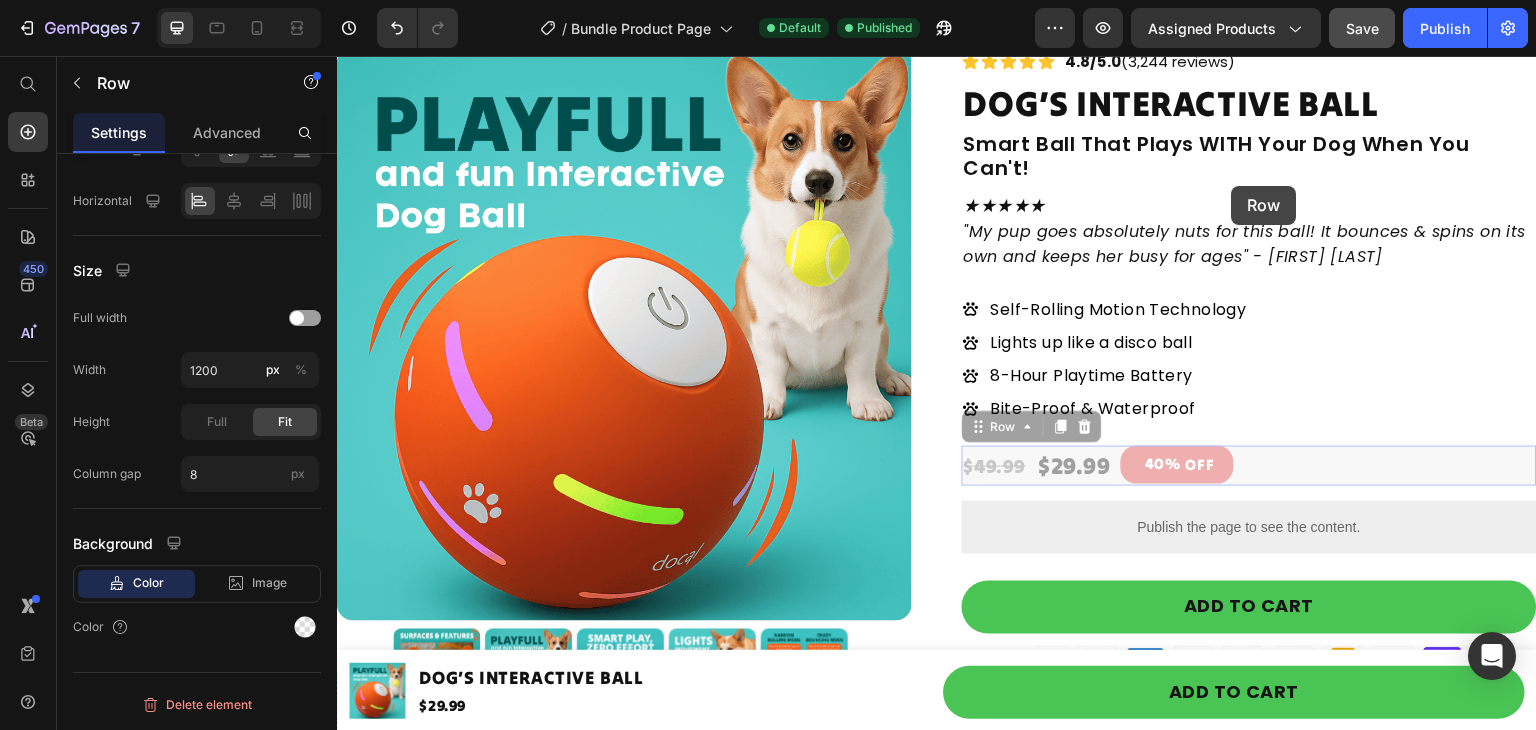 scroll, scrollTop: 0, scrollLeft: 0, axis: both 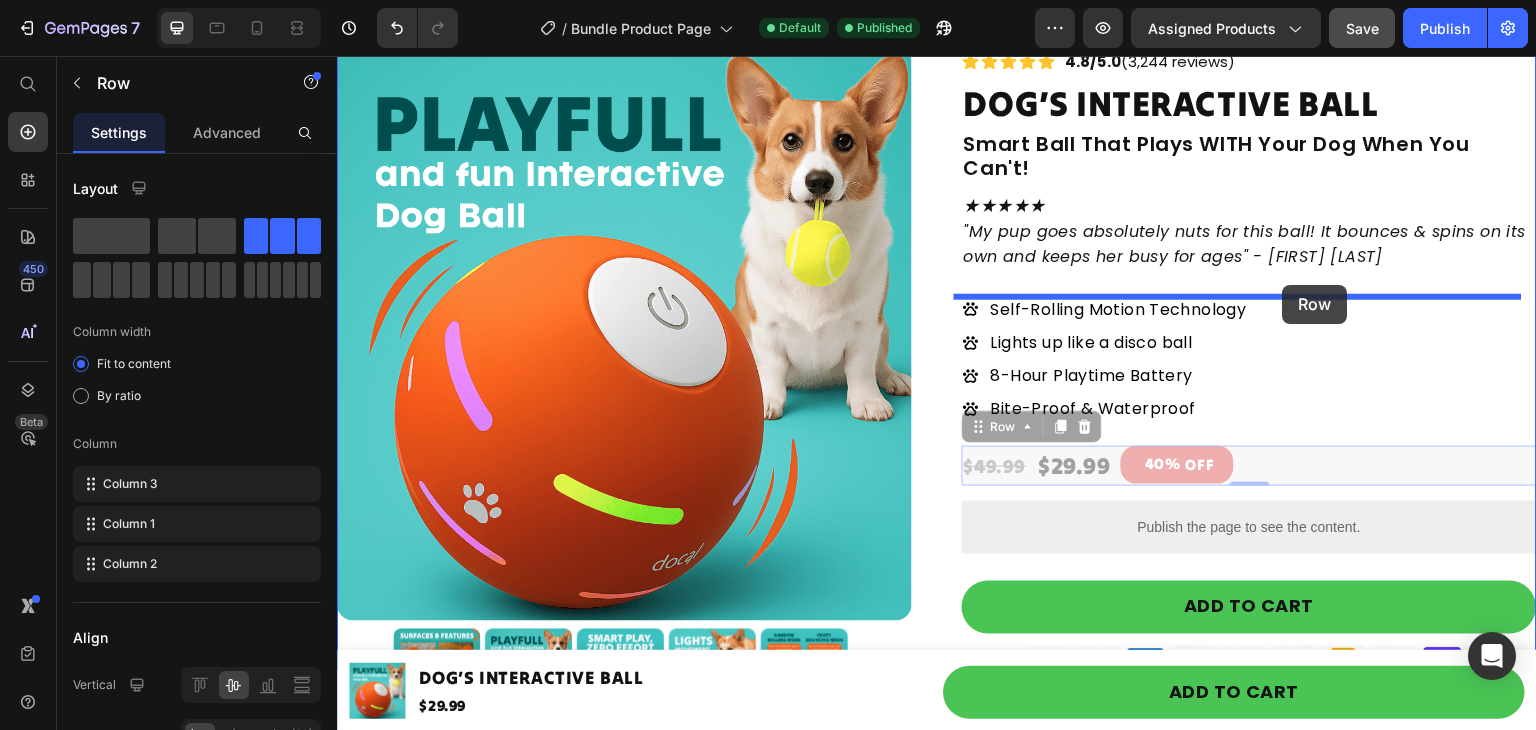 drag, startPoint x: 1292, startPoint y: 466, endPoint x: 1283, endPoint y: 285, distance: 181.22362 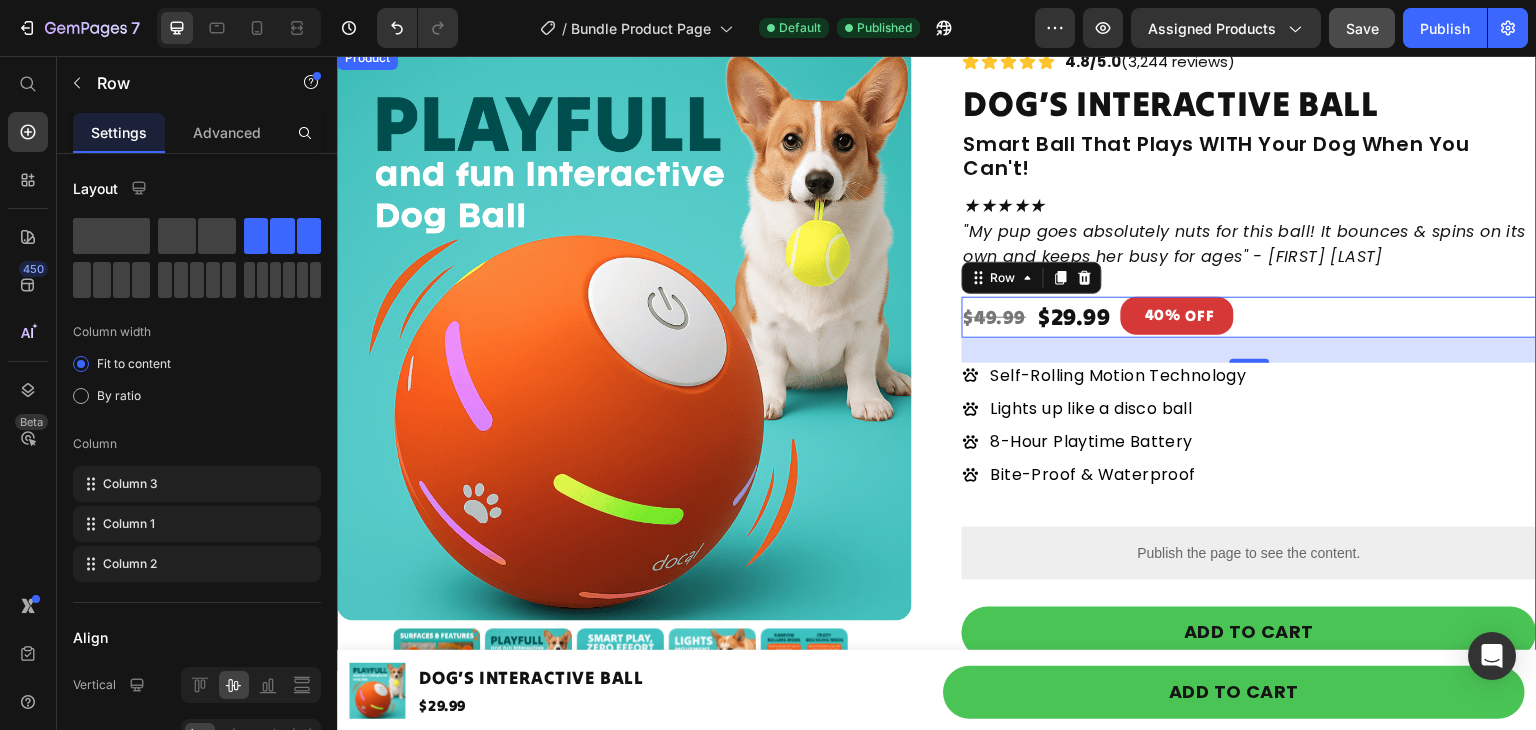 click on "Product Images Icon Icon Icon Icon Icon Icon List 4.8/5.0  (3,244 reviews) Text Block Row DOG’S INTERACTIVE BALL Product Title Smart Ball That Plays WITH Your Dog When You Can't! Heading ★★★★★  "My pup goes absolutely nuts for this ball! It bounces & spins on its own and keeps her busy for ages" - Jason W Text Block $29.99 Product Price 40% OFF Discount Tag $49.99 Product Price Row   0
Self-Rolling Motion Technology
Lights up like a disco ball
8-Hour Playtime Battery
Bite-Proof & Waterproof Item List
Publish the page to see the content.
Custom Code Add to cart Add to Cart Image
MONEY BACK GUARANTEE Item List
FREE SHIPPING Item List
EASY RETURNS Item List Row
Product Overview
Smart Motion Tech
Safe & Durable Build
30-Day Money-Back Guarantee Accordion Product" at bounding box center [937, 496] 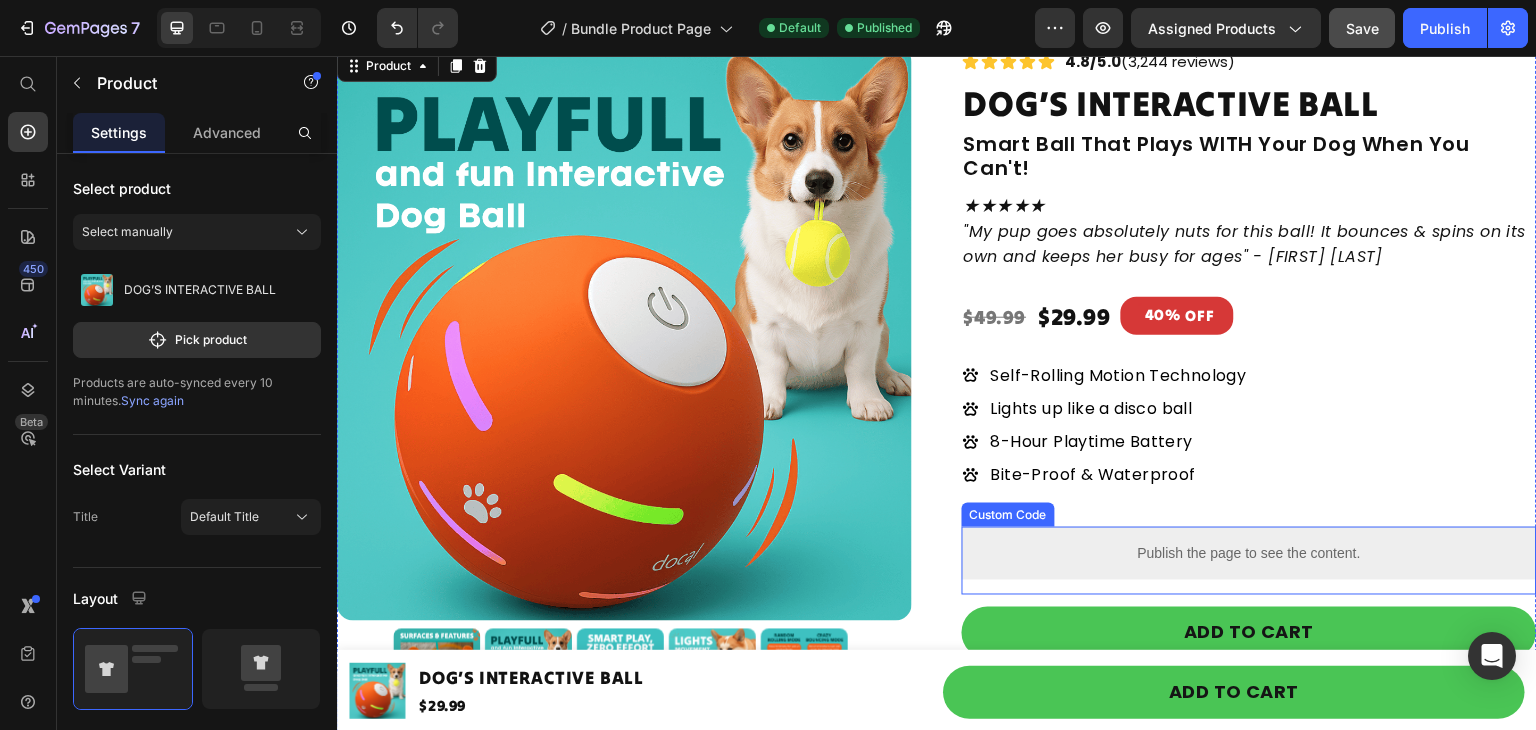 scroll, scrollTop: 132, scrollLeft: 0, axis: vertical 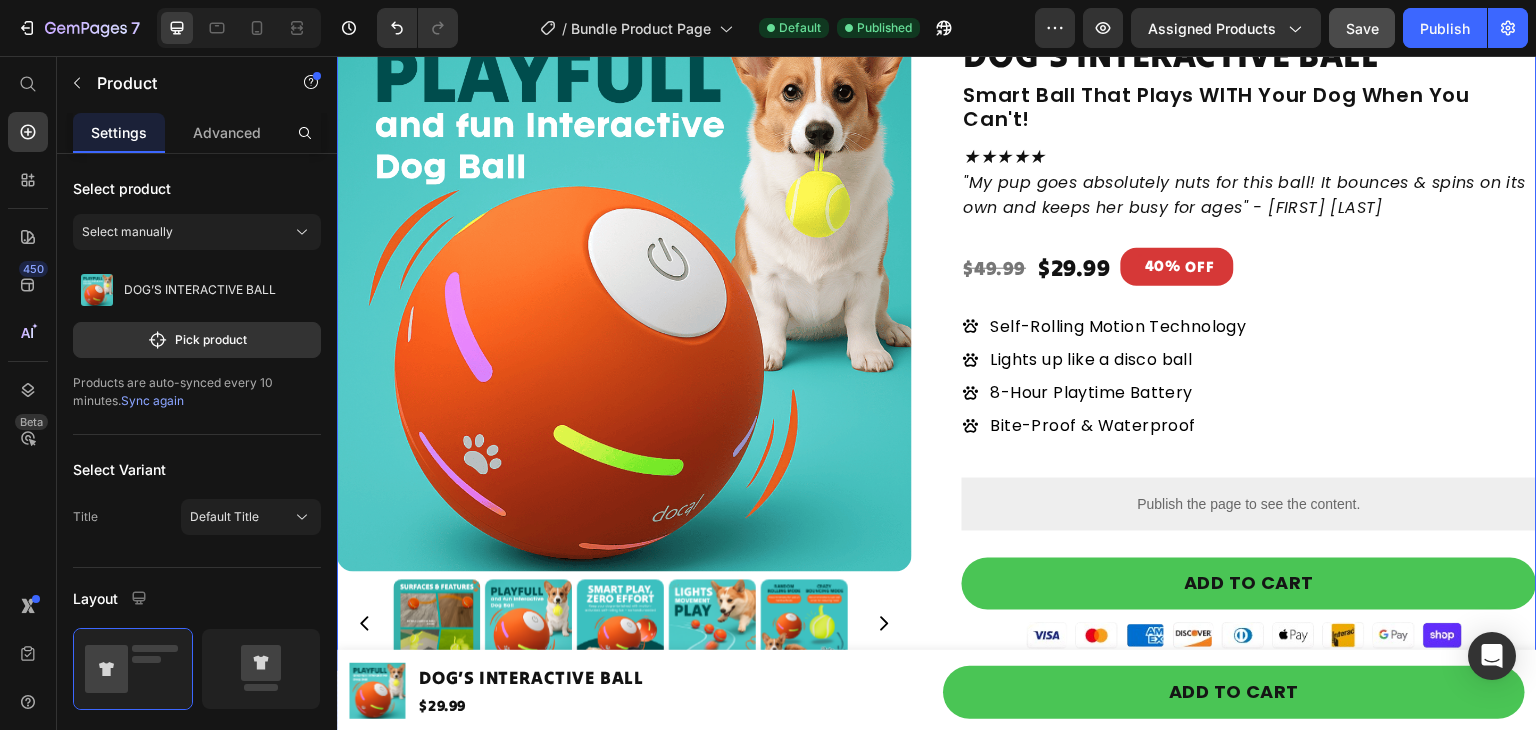 click on "450 Beta" at bounding box center [28, 325] 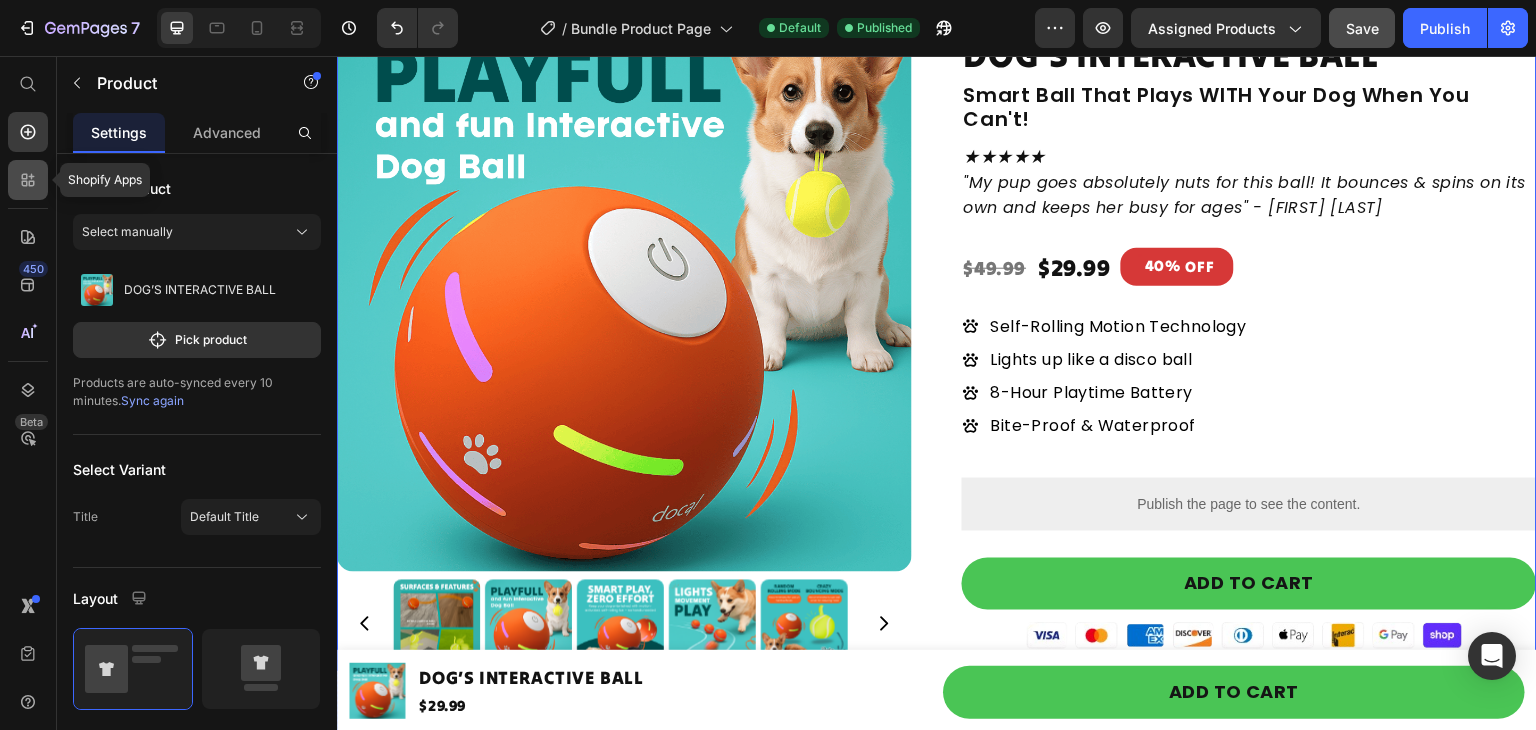 click 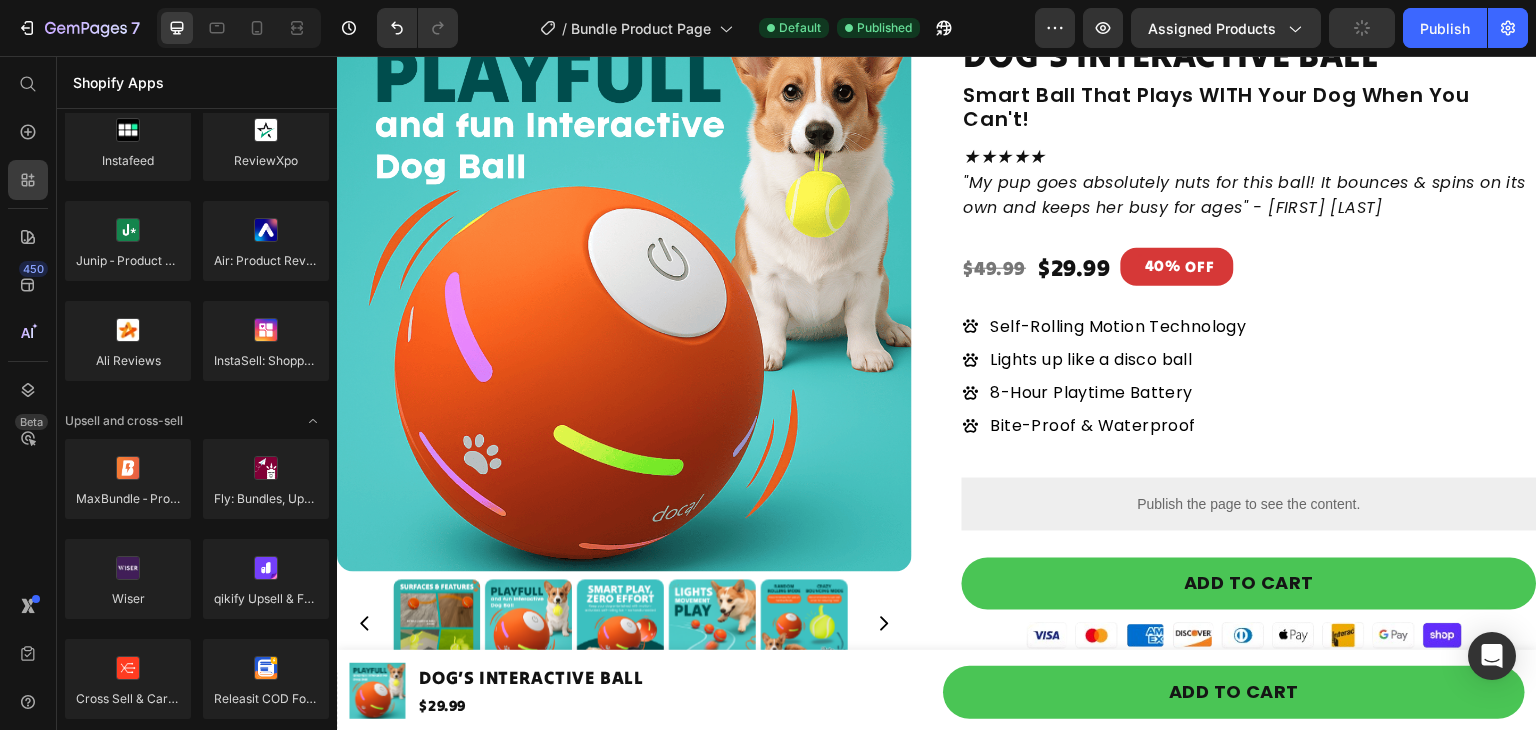 scroll, scrollTop: 1415, scrollLeft: 0, axis: vertical 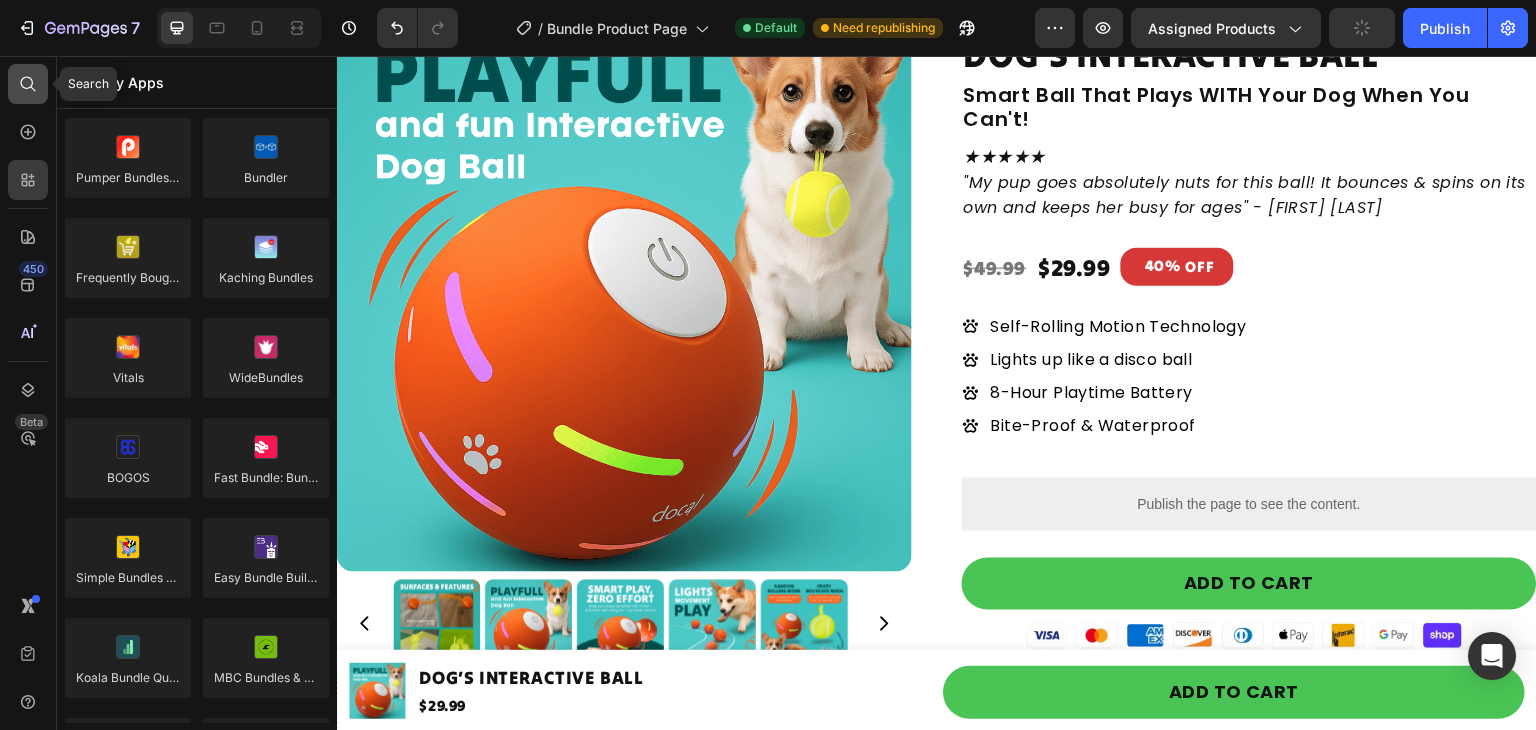 click 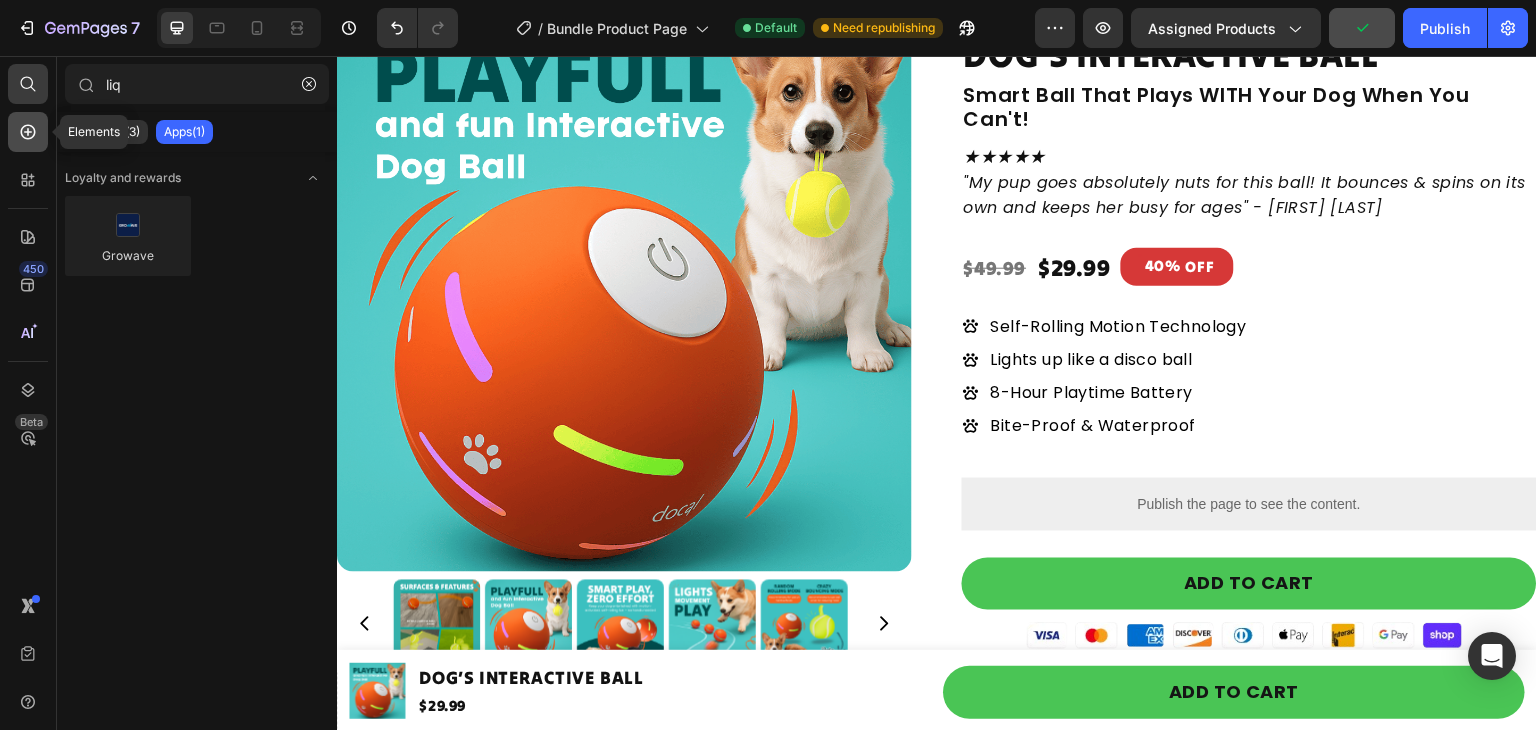 click 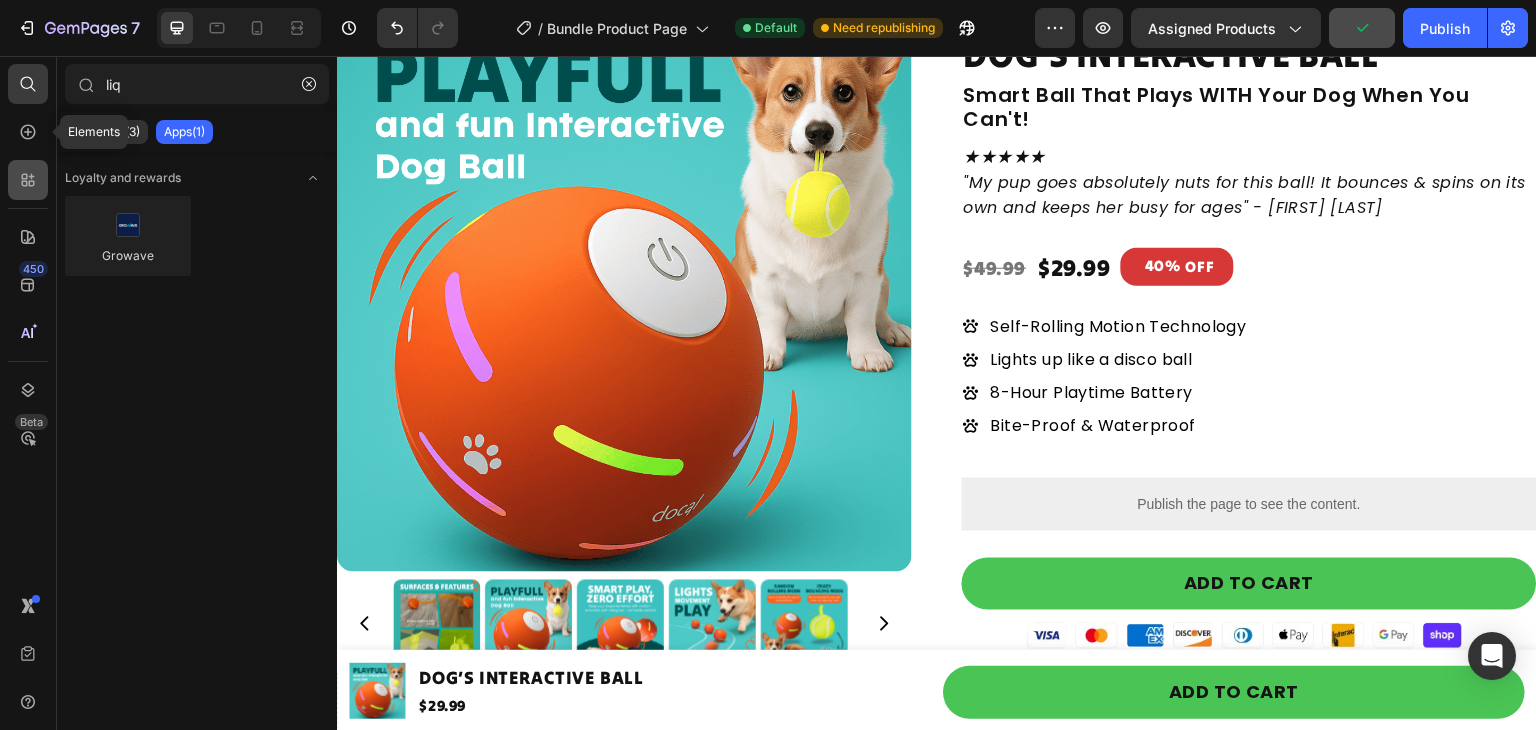 click 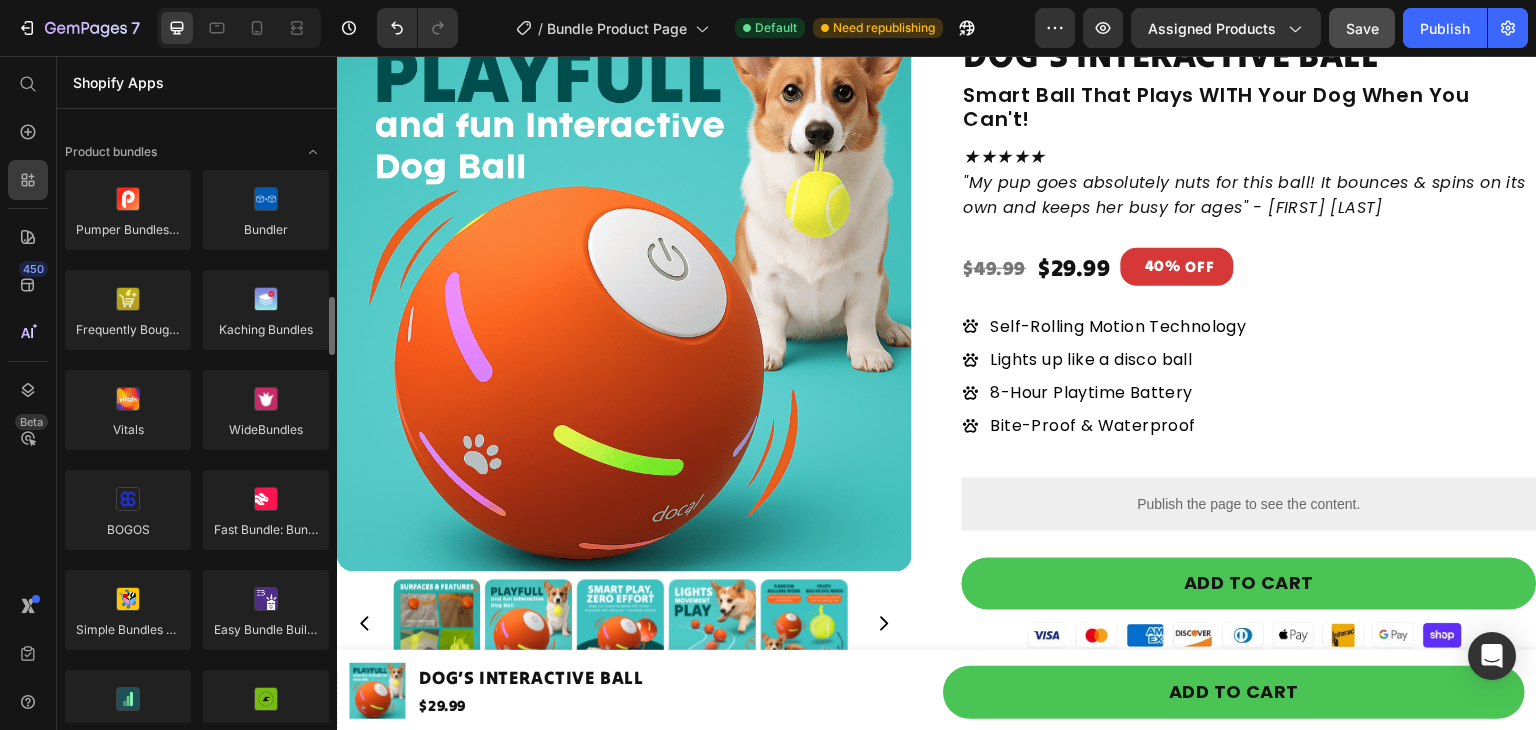 scroll, scrollTop: 1350, scrollLeft: 0, axis: vertical 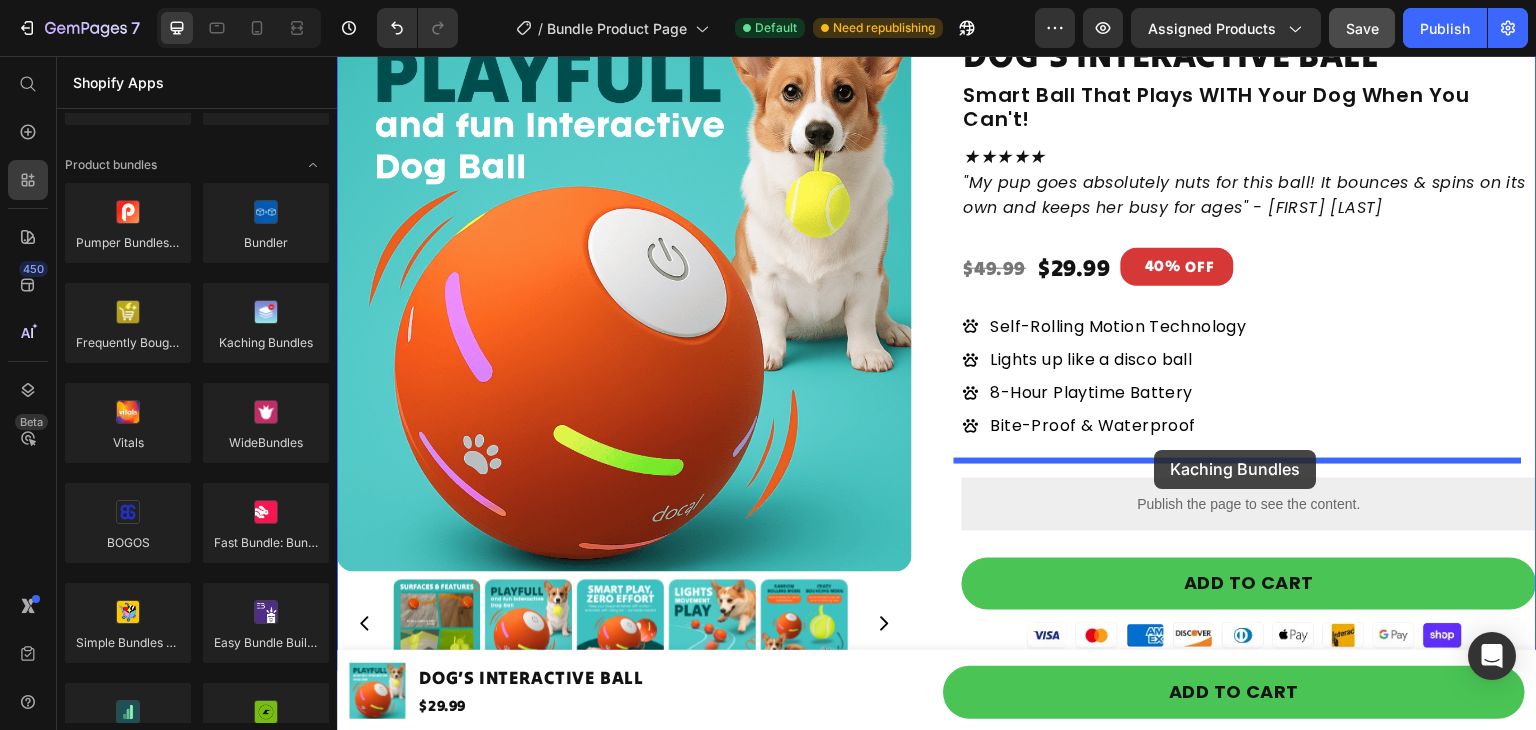 drag, startPoint x: 613, startPoint y: 394, endPoint x: 1155, endPoint y: 450, distance: 544.8853 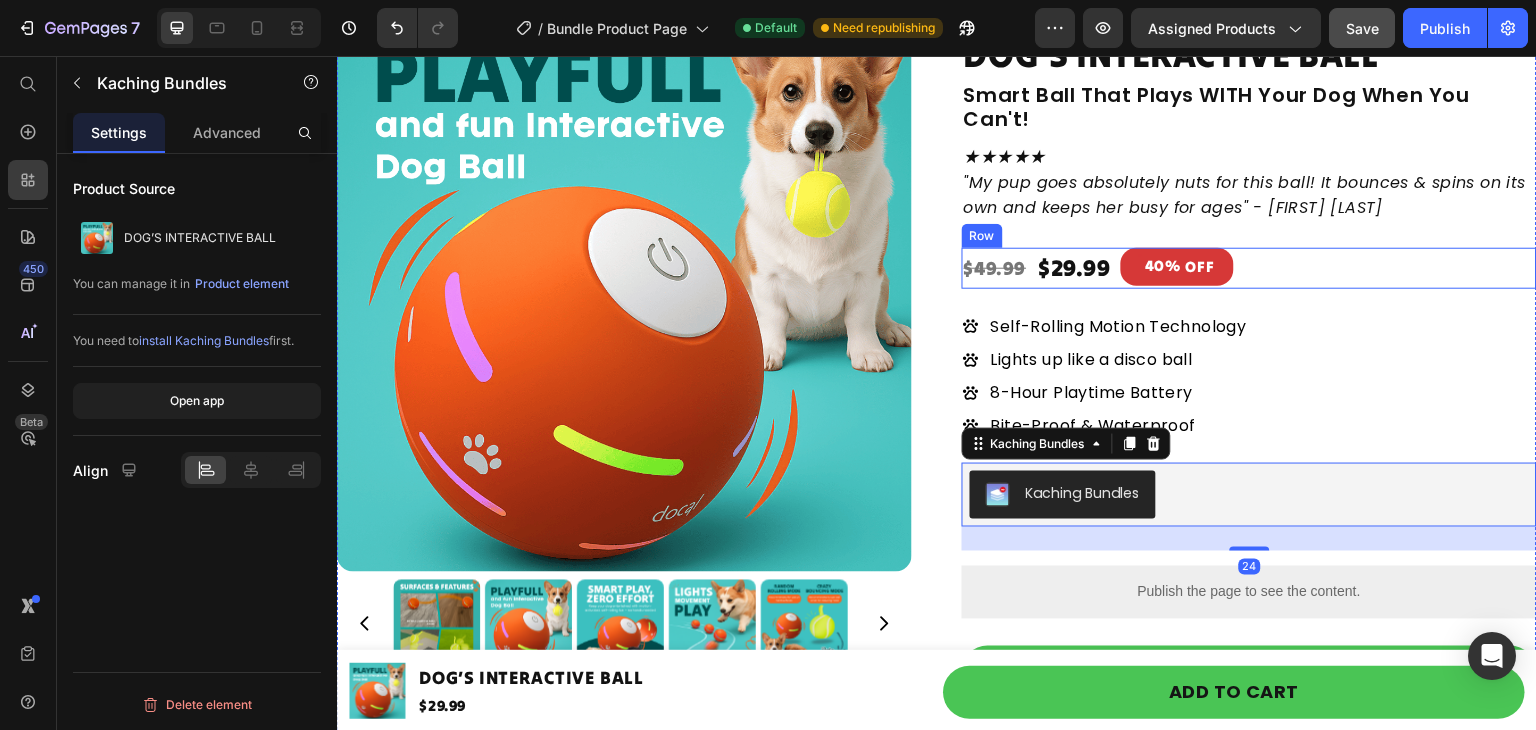 click on "$29.99 Product Price 40% OFF Discount Tag $49.99 Product Price Row" at bounding box center (1249, 268) 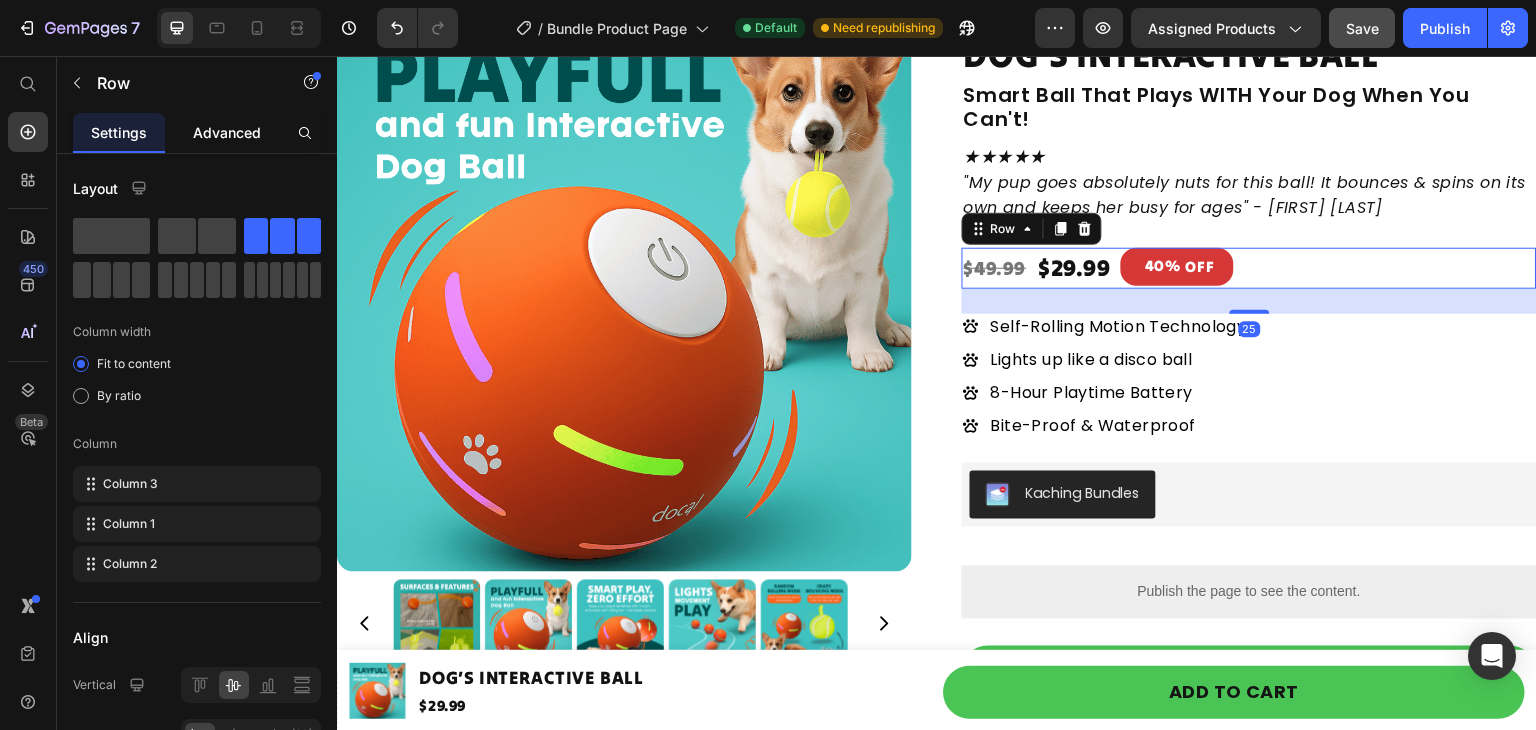 click on "Advanced" at bounding box center [227, 132] 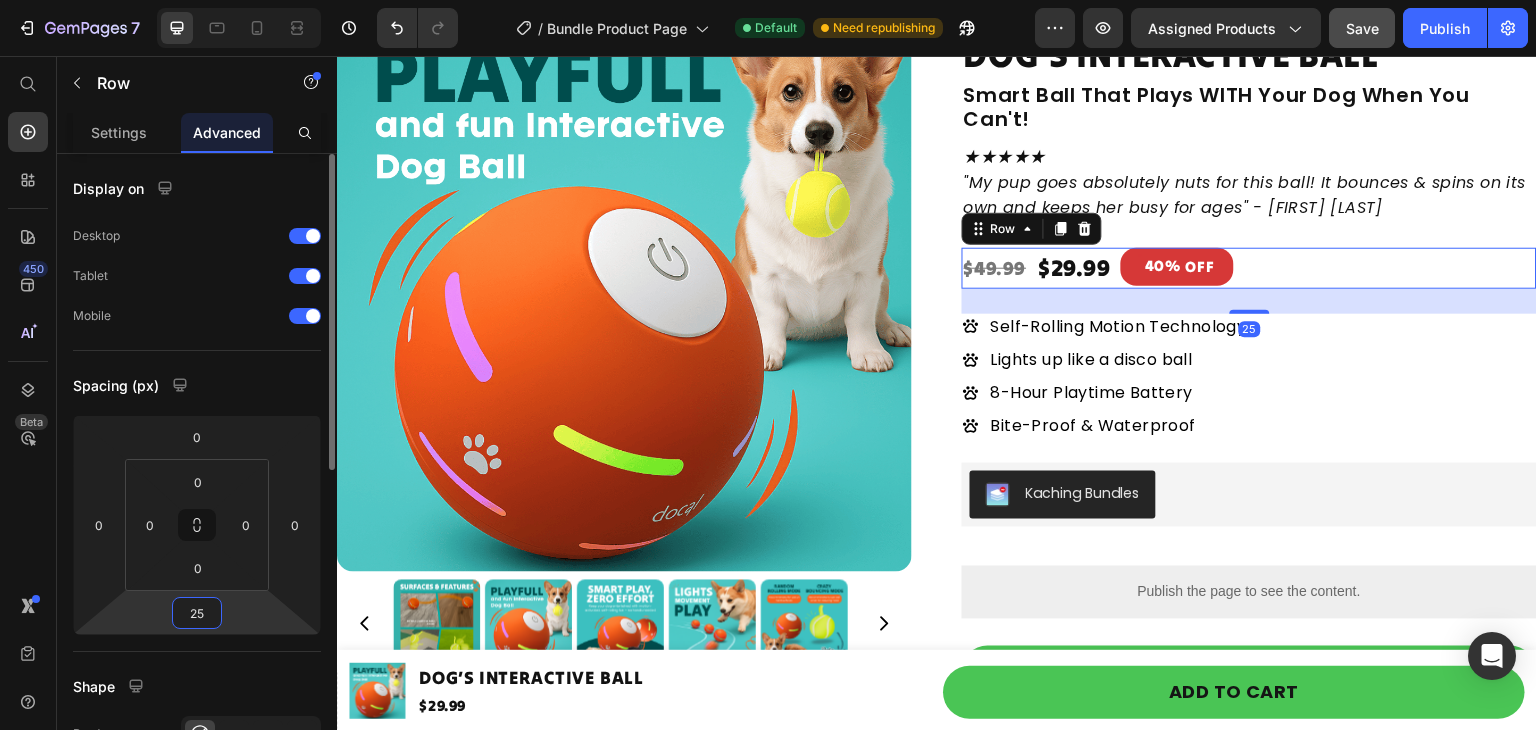 click on "25" at bounding box center [197, 613] 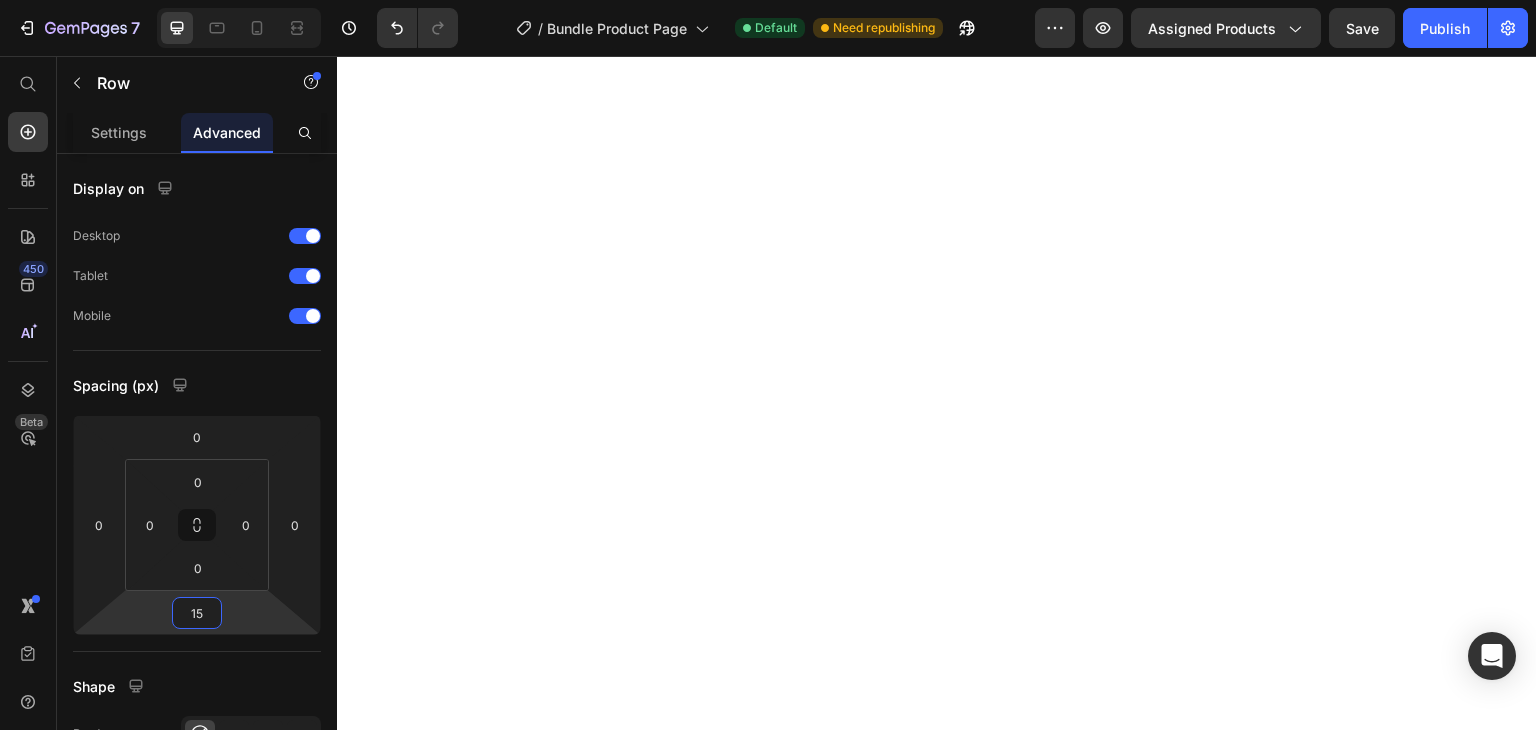 scroll, scrollTop: 0, scrollLeft: 0, axis: both 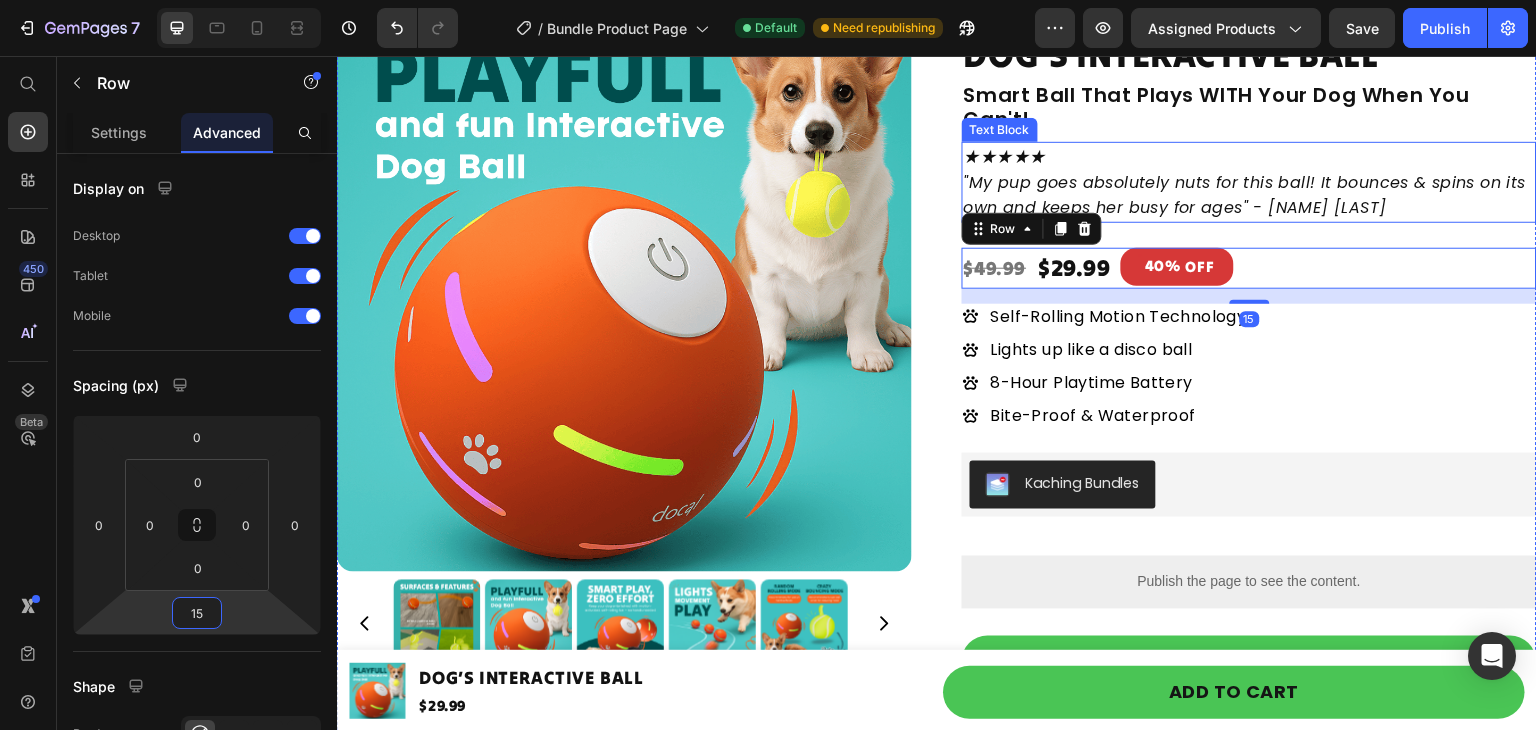 click on ""My pup goes absolutely nuts for this ball! It bounces & spins on its own and keeps her busy for ages" - [NAME] [LAST]" at bounding box center (1249, 195) 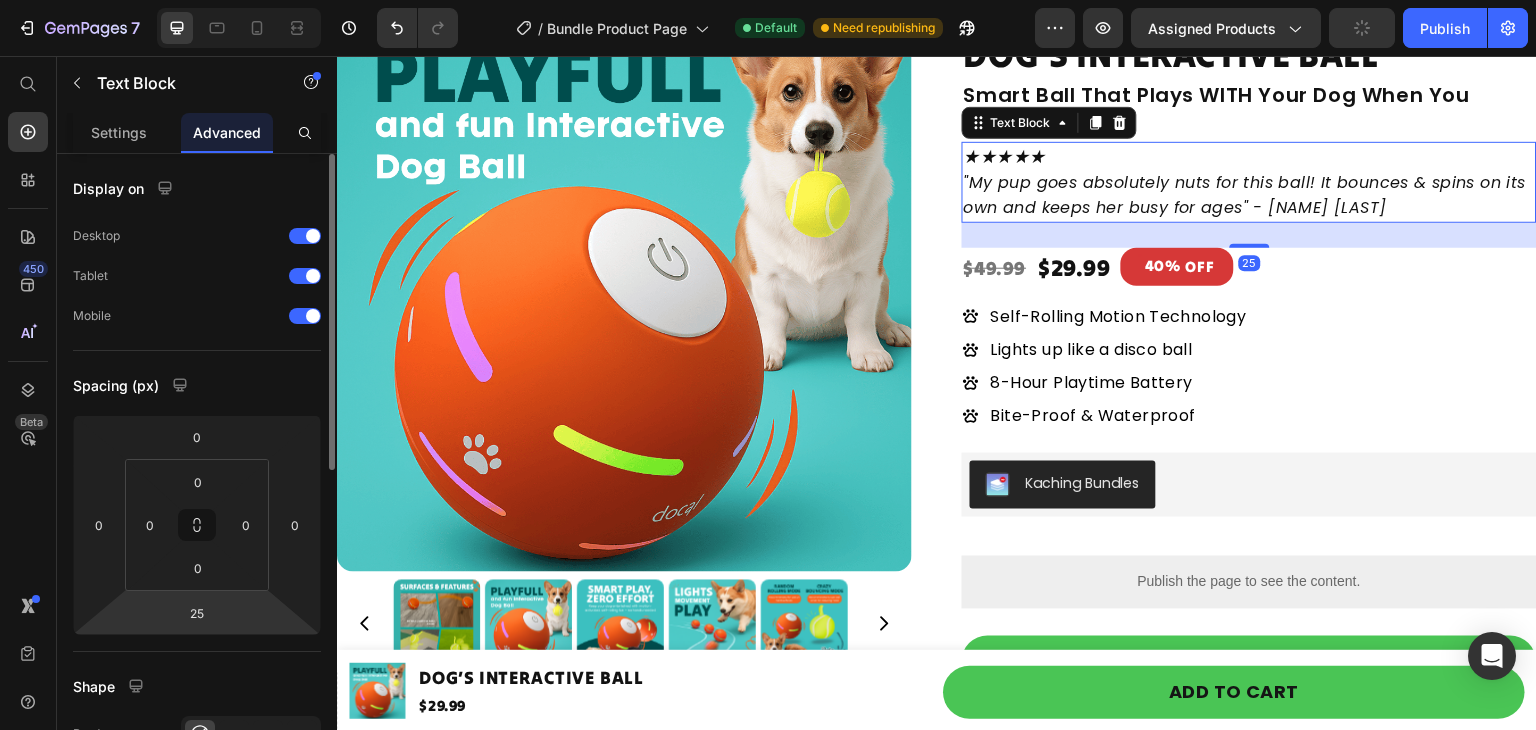 click on "25" at bounding box center (197, 613) 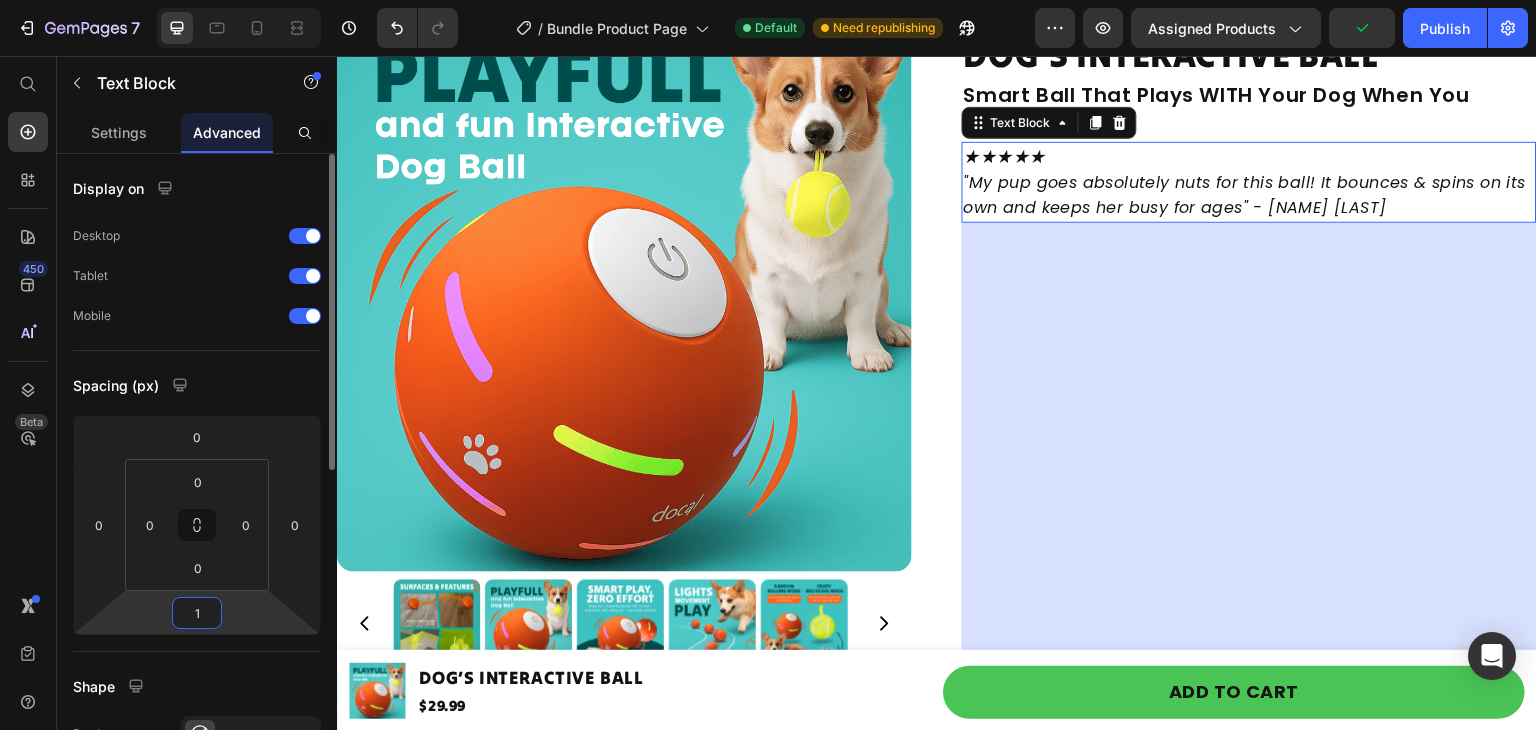type on "15" 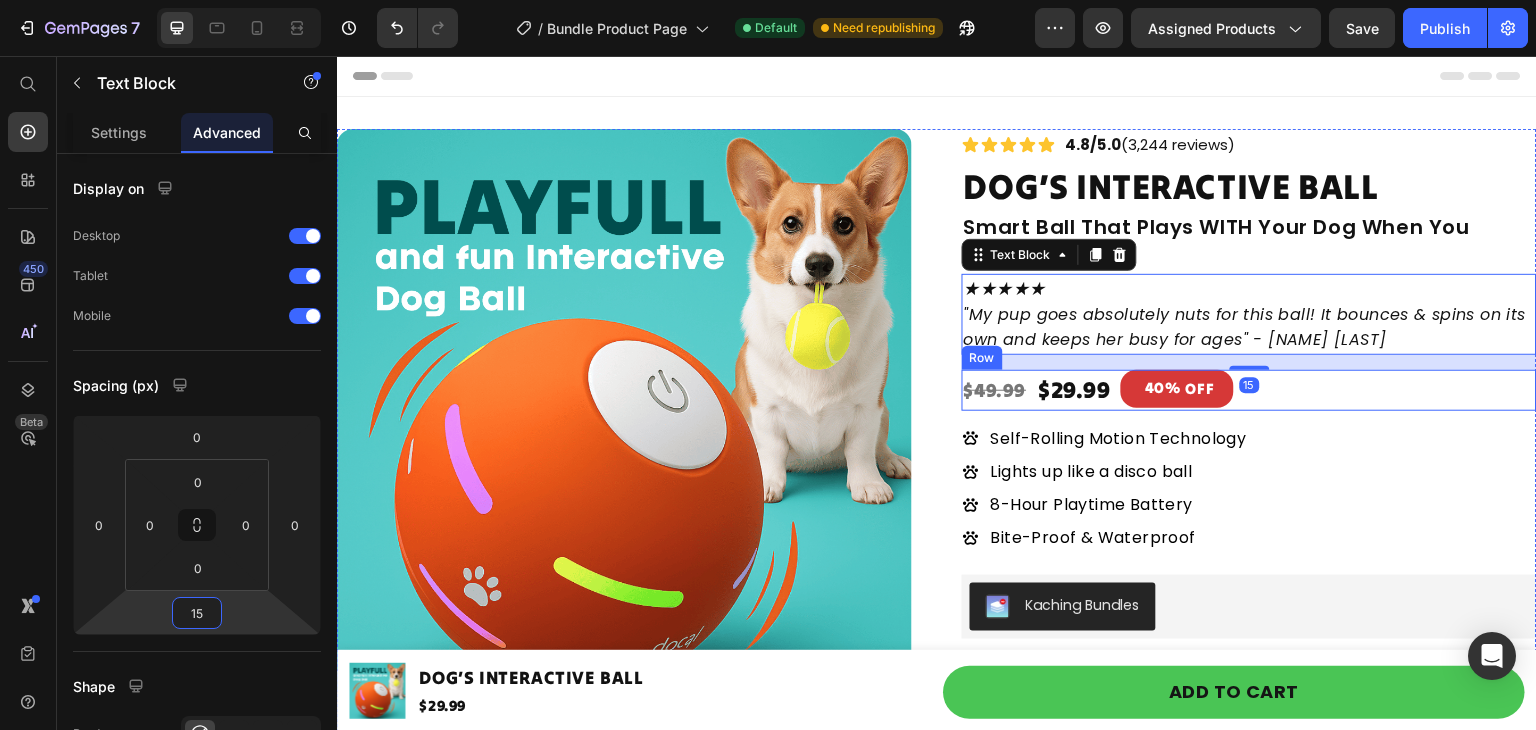 scroll, scrollTop: 0, scrollLeft: 0, axis: both 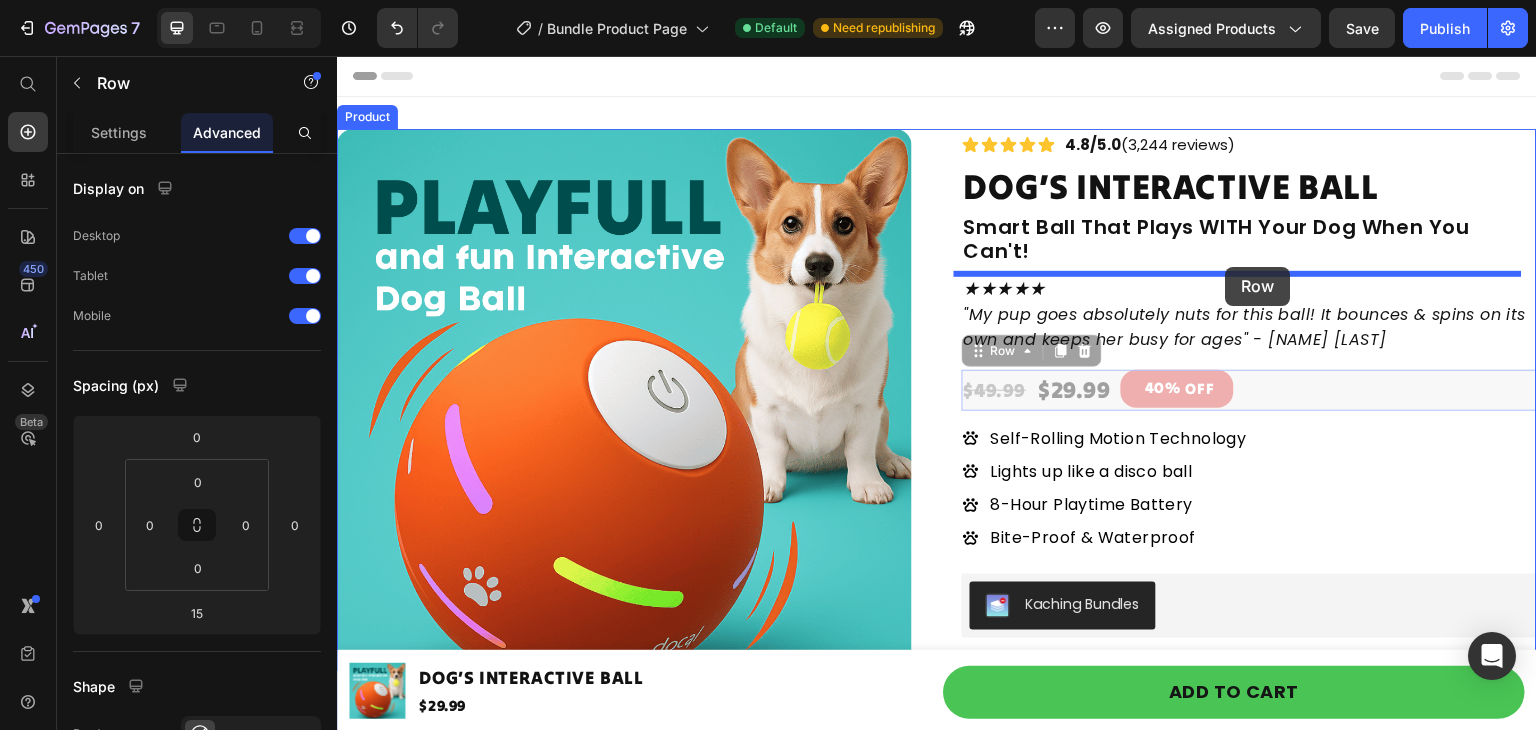 drag, startPoint x: 1260, startPoint y: 386, endPoint x: 1226, endPoint y: 267, distance: 123.76187 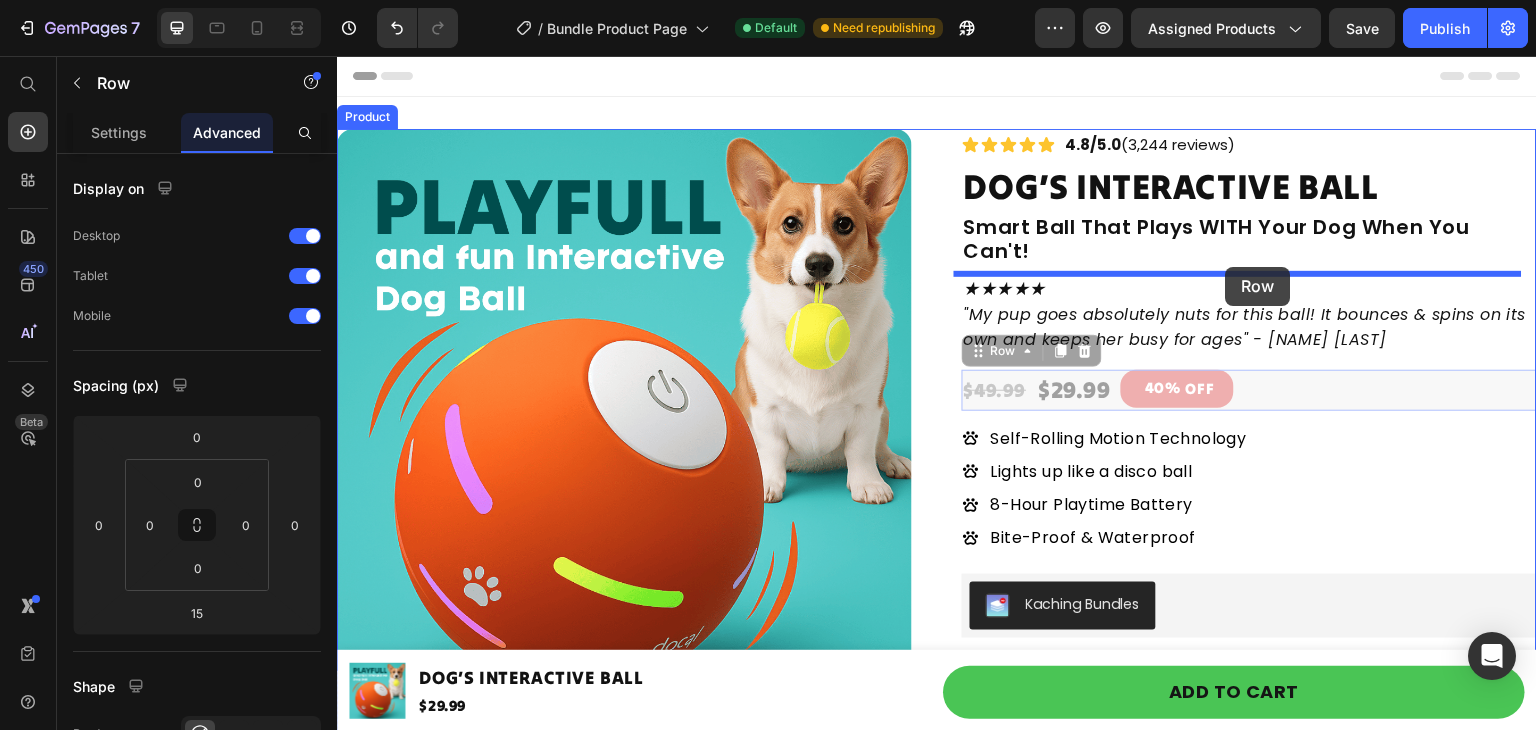 click on "Header
Drop element here Sticky
Button Sticky Product Images DOG’S INTERACTIVE BALL Product Title $29.99 Product Price Row Add to cart Add to Cart Product Sticky
Product Images Icon Icon Icon Icon Icon Icon List 4.8/5.0  (3,244 reviews) Text Block Row DOG’S INTERACTIVE BALL Product Title Smart Ball That Plays WITH Your Dog When You Can't! Heading ★★★★★  "My pup goes absolutely nuts for this ball! It bounces & spins on its own and keeps her busy for ages" - Jason W Text Block $29.99 Product Price 40% OFF Discount Tag $49.99 Product Price Row   0 $29.99 Product Price 40% OFF Discount Tag $49.99 Product Price Row   0
Self-Rolling Motion Technology
Lights up like a disco ball
8-Hour Playtime Battery
Bite-Proof & Waterproof Item List Kaching Bundles Kaching Bundles
Publish the page to see the content.
Custom Code Add to cart Add to Cart Image Item List" at bounding box center (937, 4708) 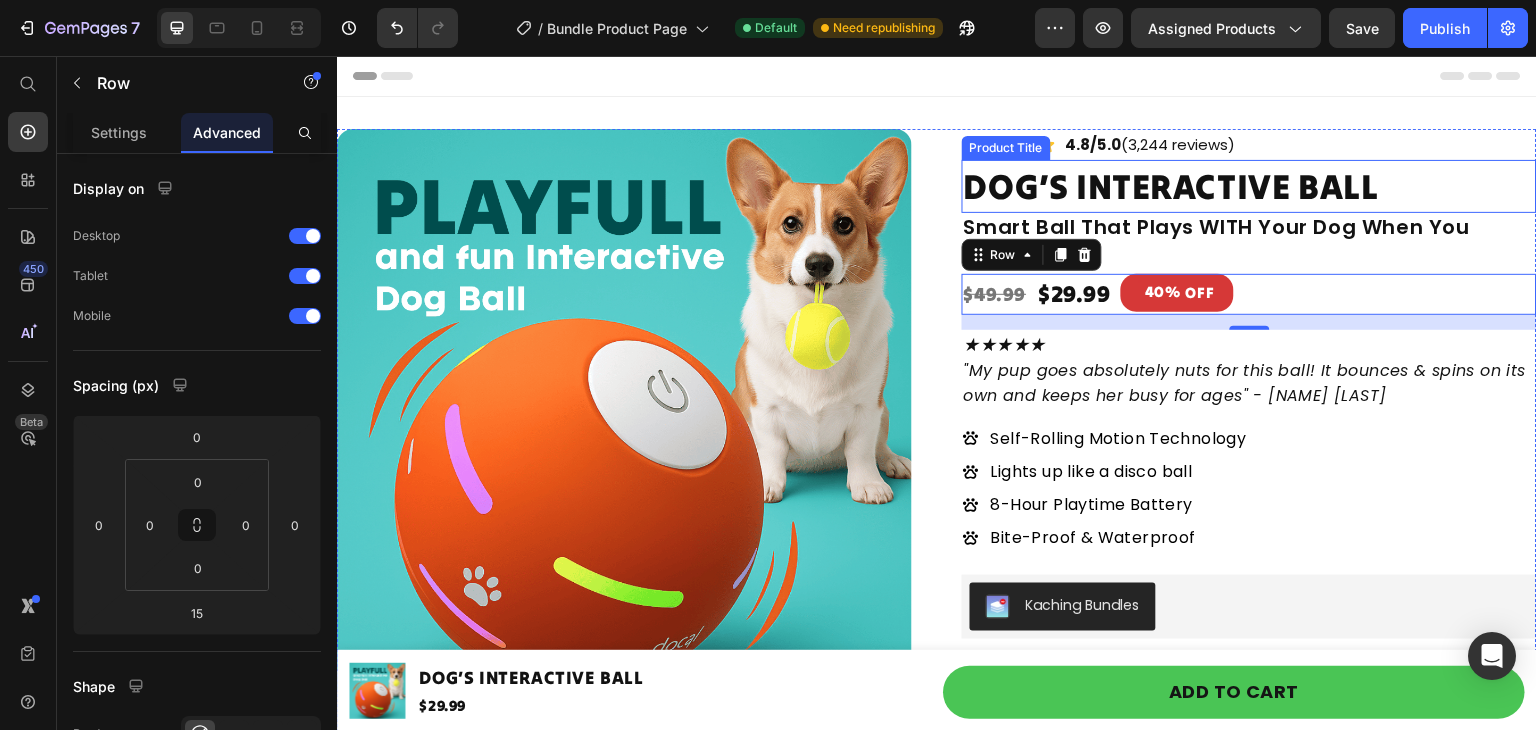 click on "Icon Icon Icon Icon Icon Icon List 4.8/5.0  (3,244 reviews) Text Block Row" at bounding box center [1249, 144] 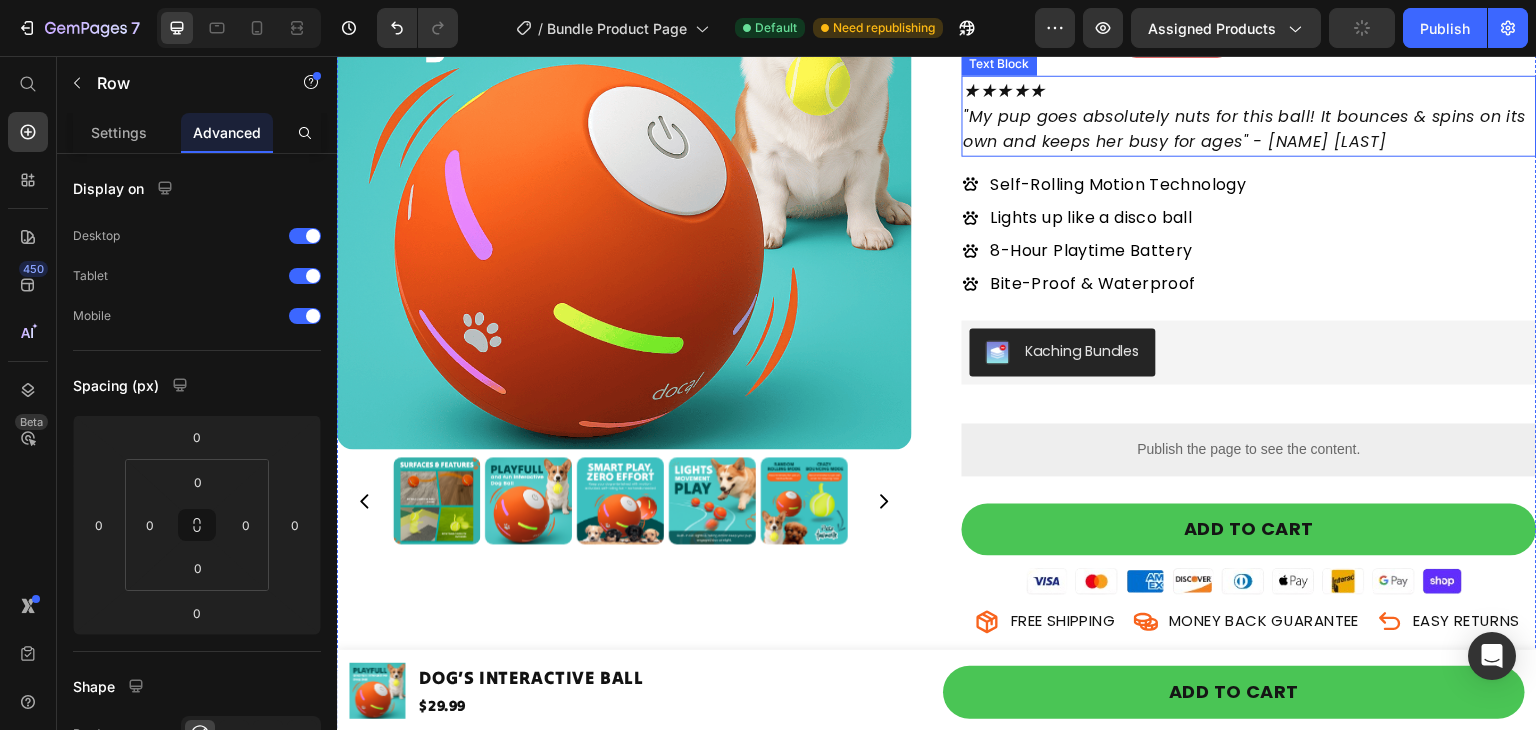 scroll, scrollTop: 54, scrollLeft: 0, axis: vertical 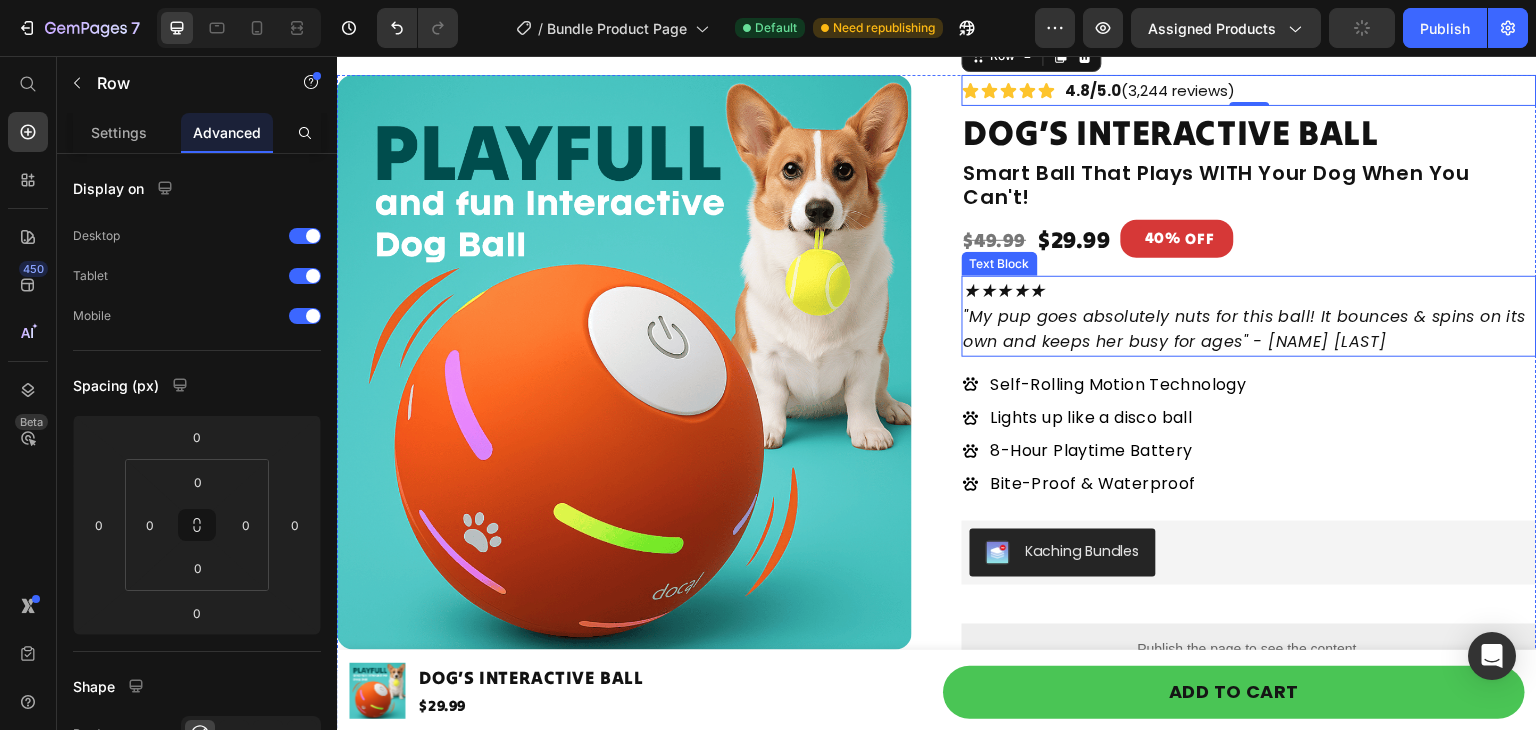 click at bounding box center (624, 362) 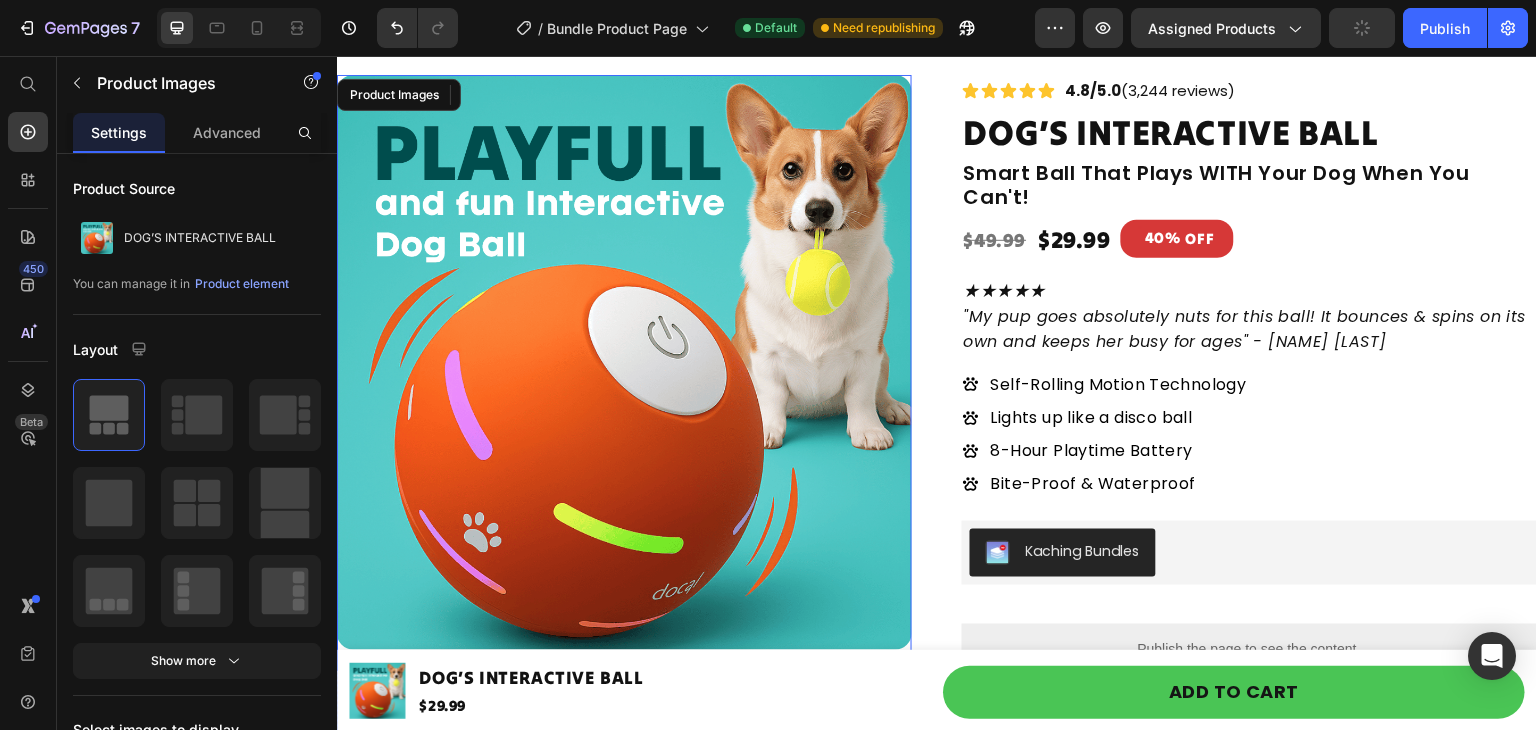 click at bounding box center [624, 362] 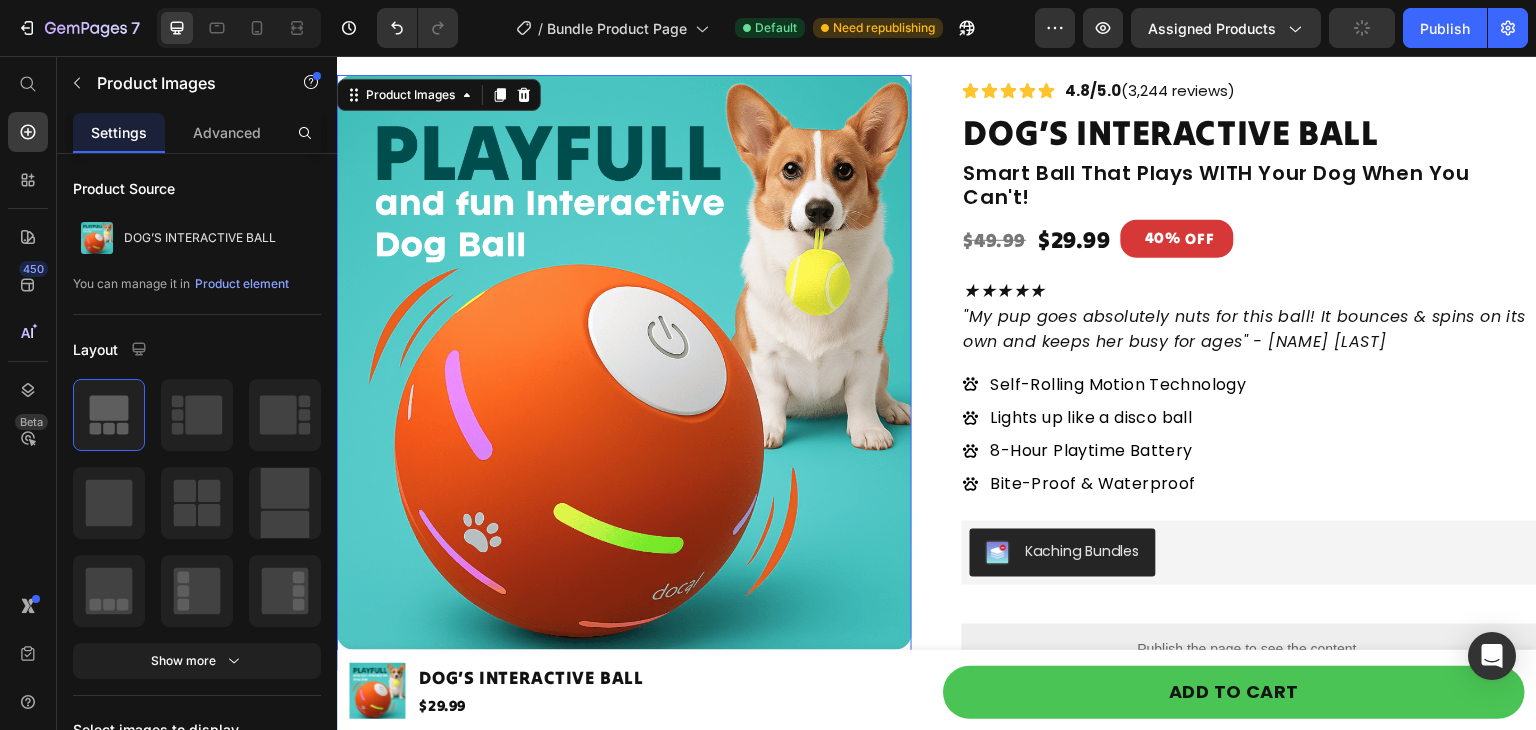scroll, scrollTop: 0, scrollLeft: 0, axis: both 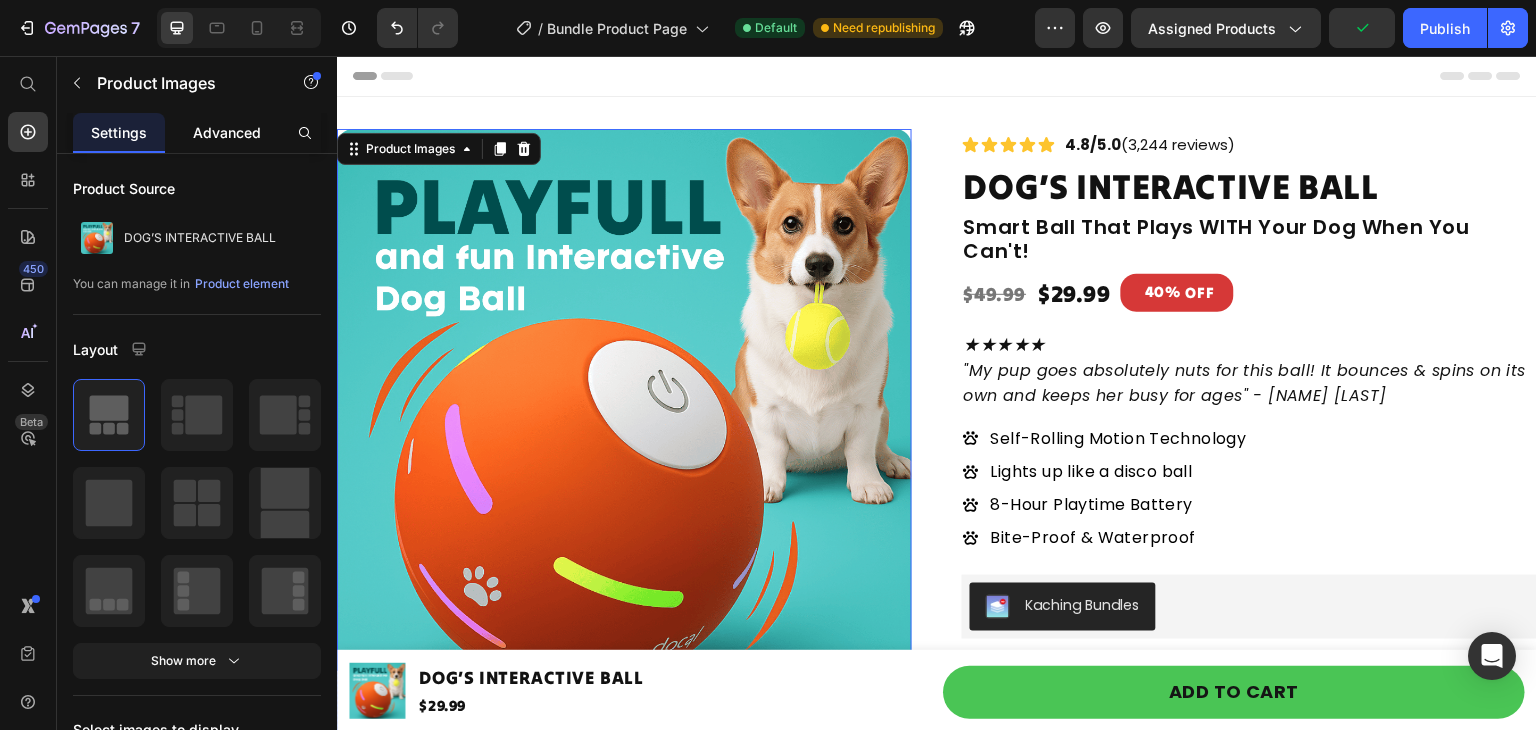 click on "Advanced" at bounding box center [227, 132] 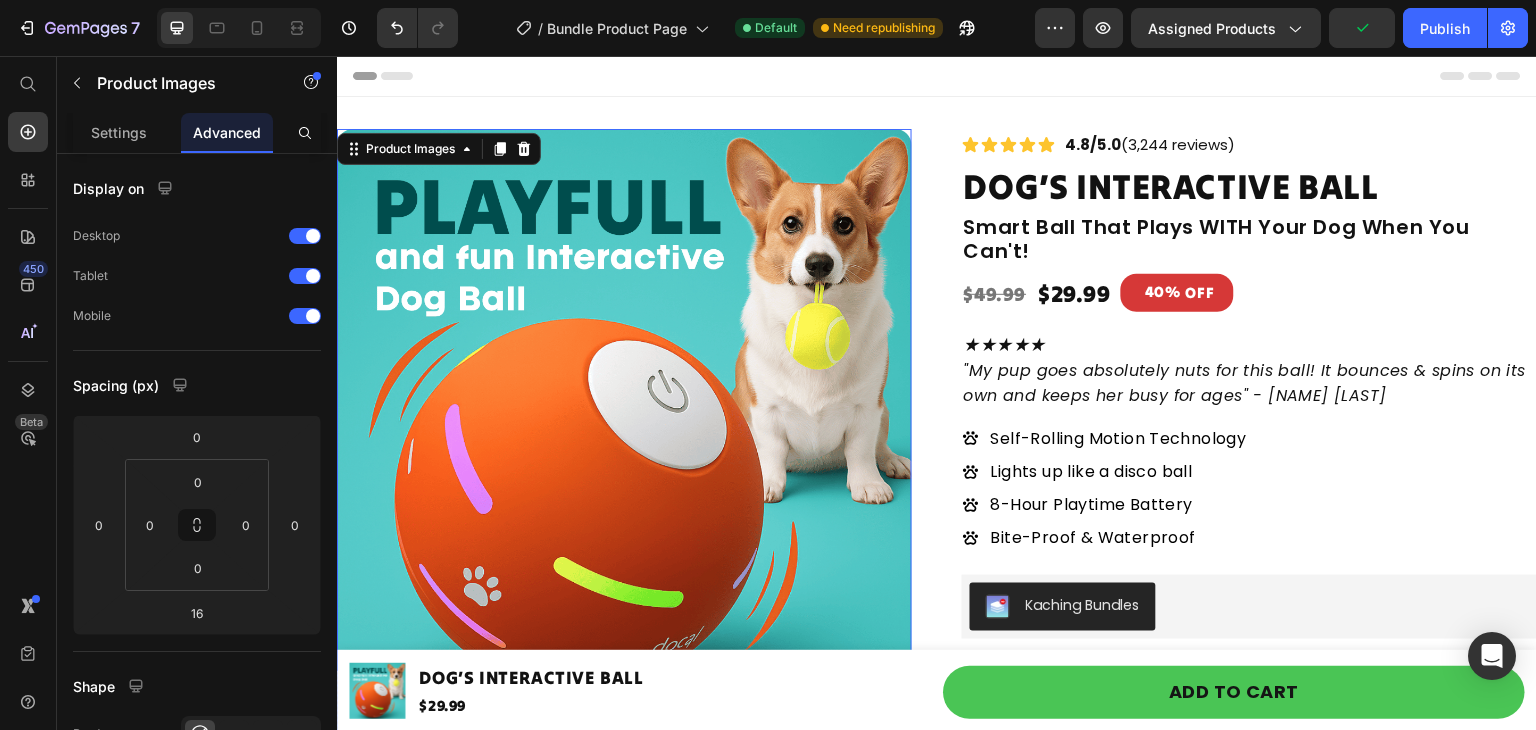 scroll, scrollTop: 428, scrollLeft: 0, axis: vertical 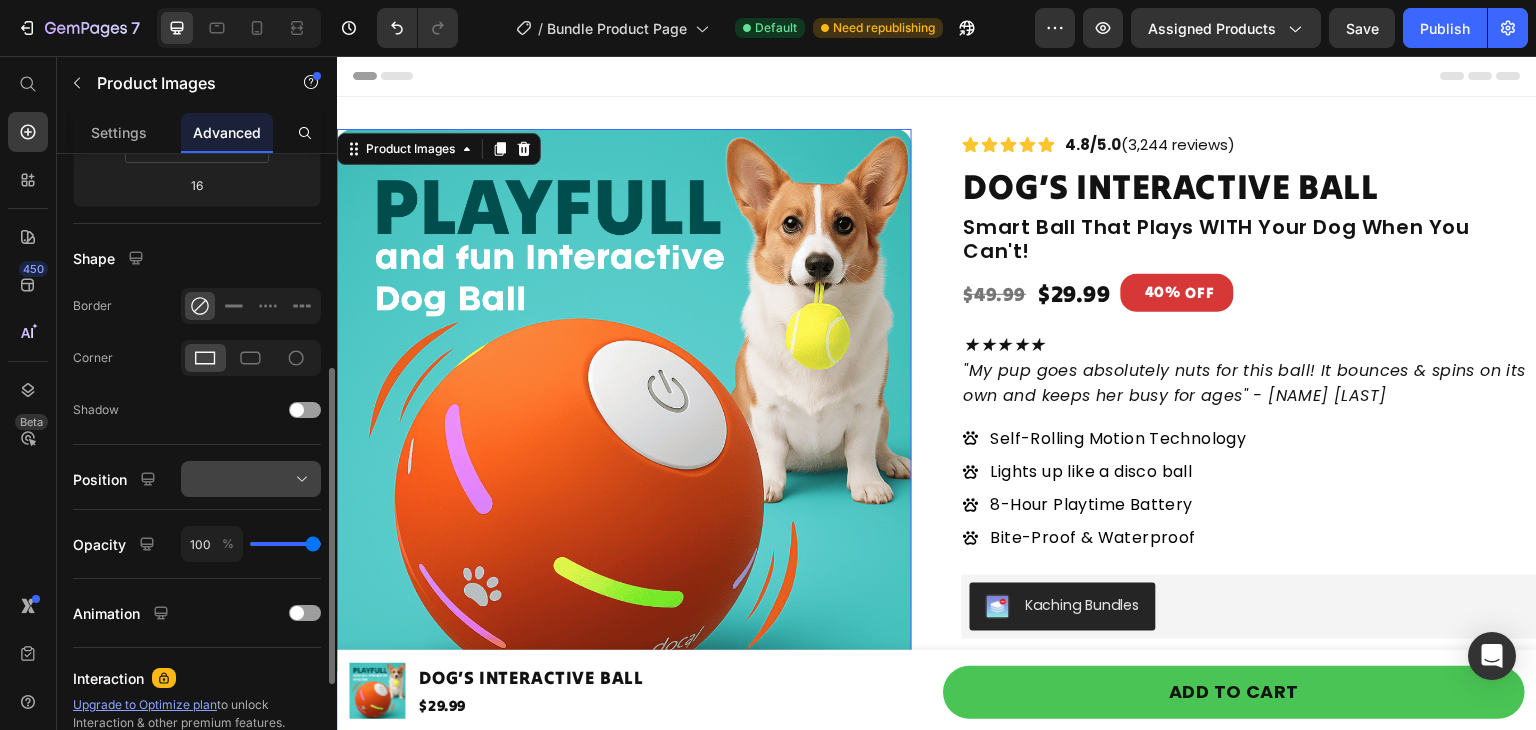 click at bounding box center (251, 479) 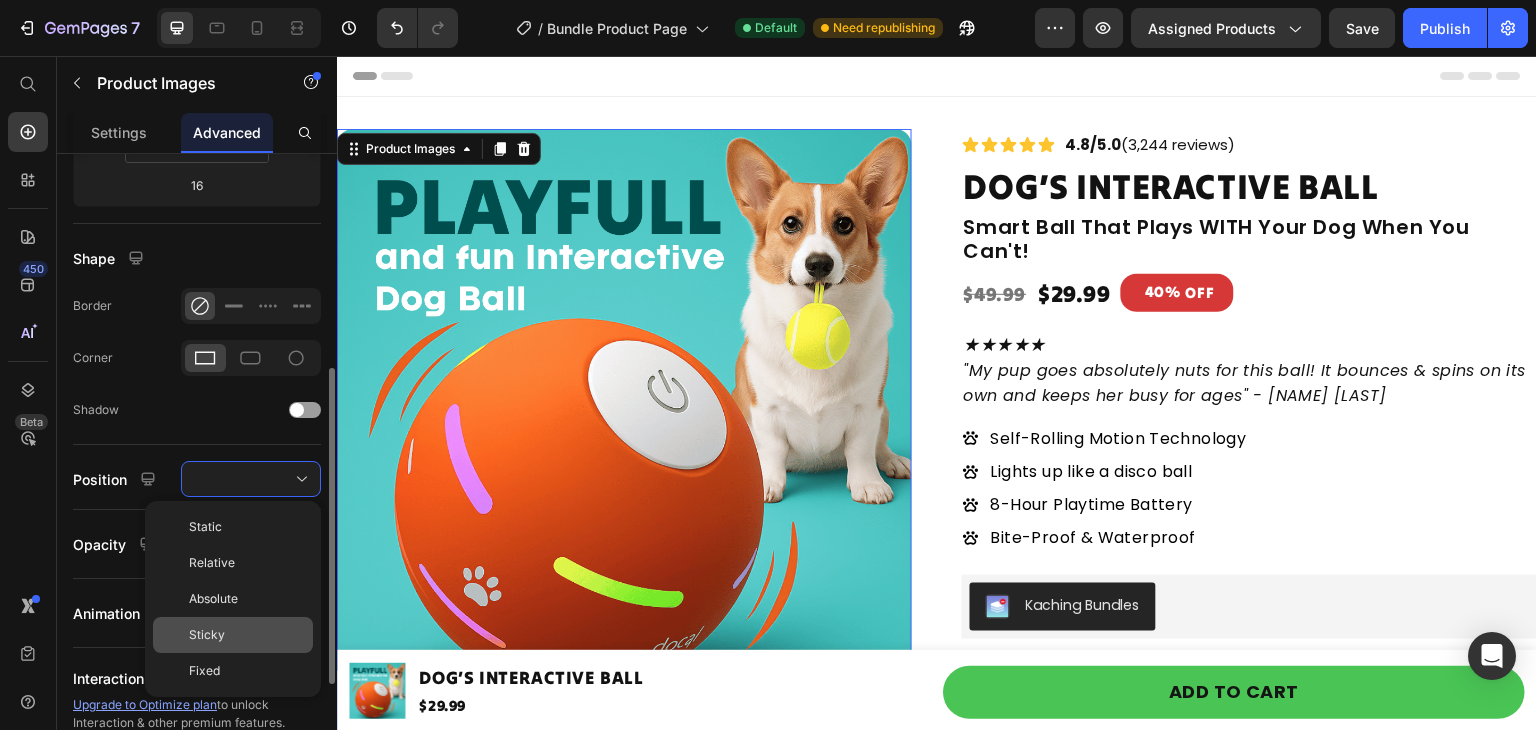 click on "Sticky" 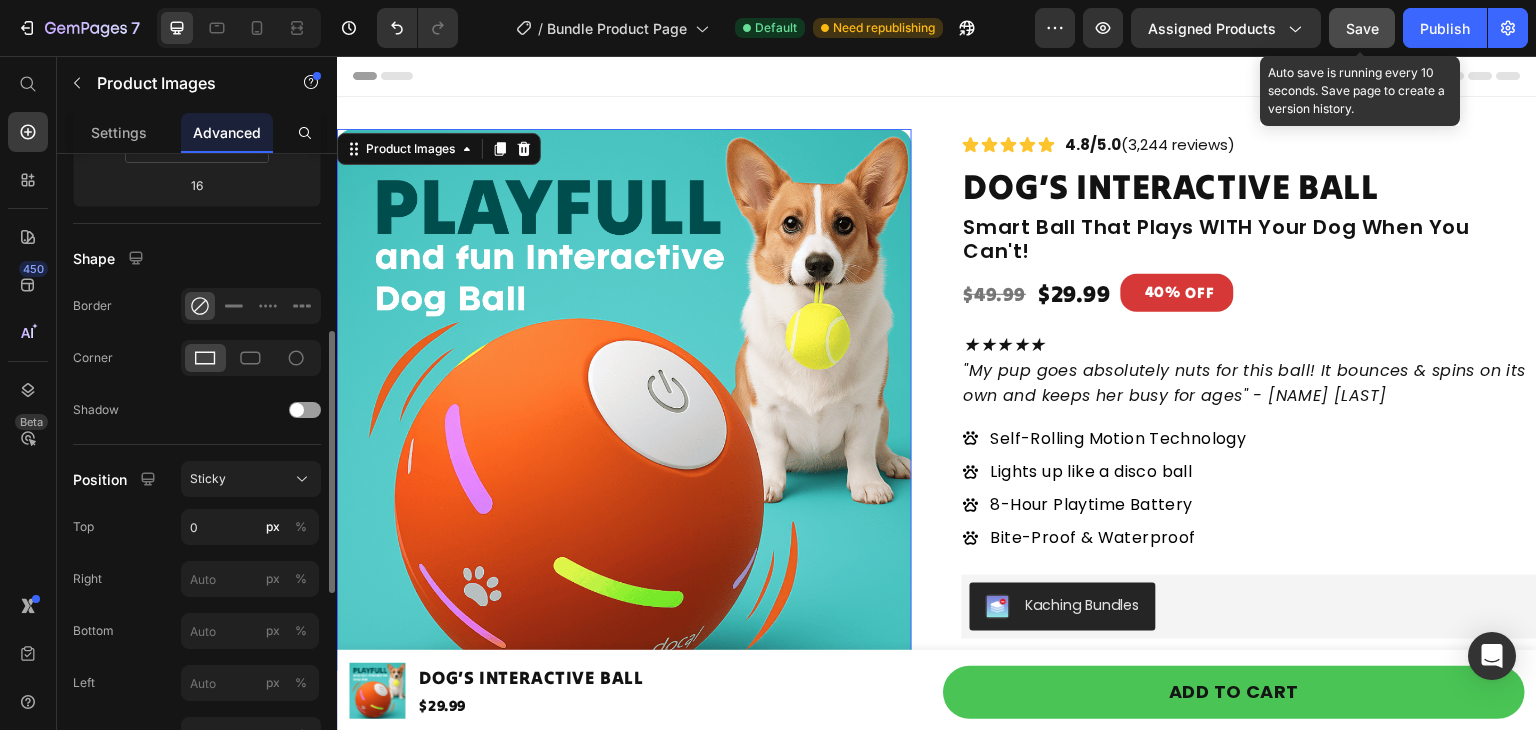 click on "Save" at bounding box center (1362, 28) 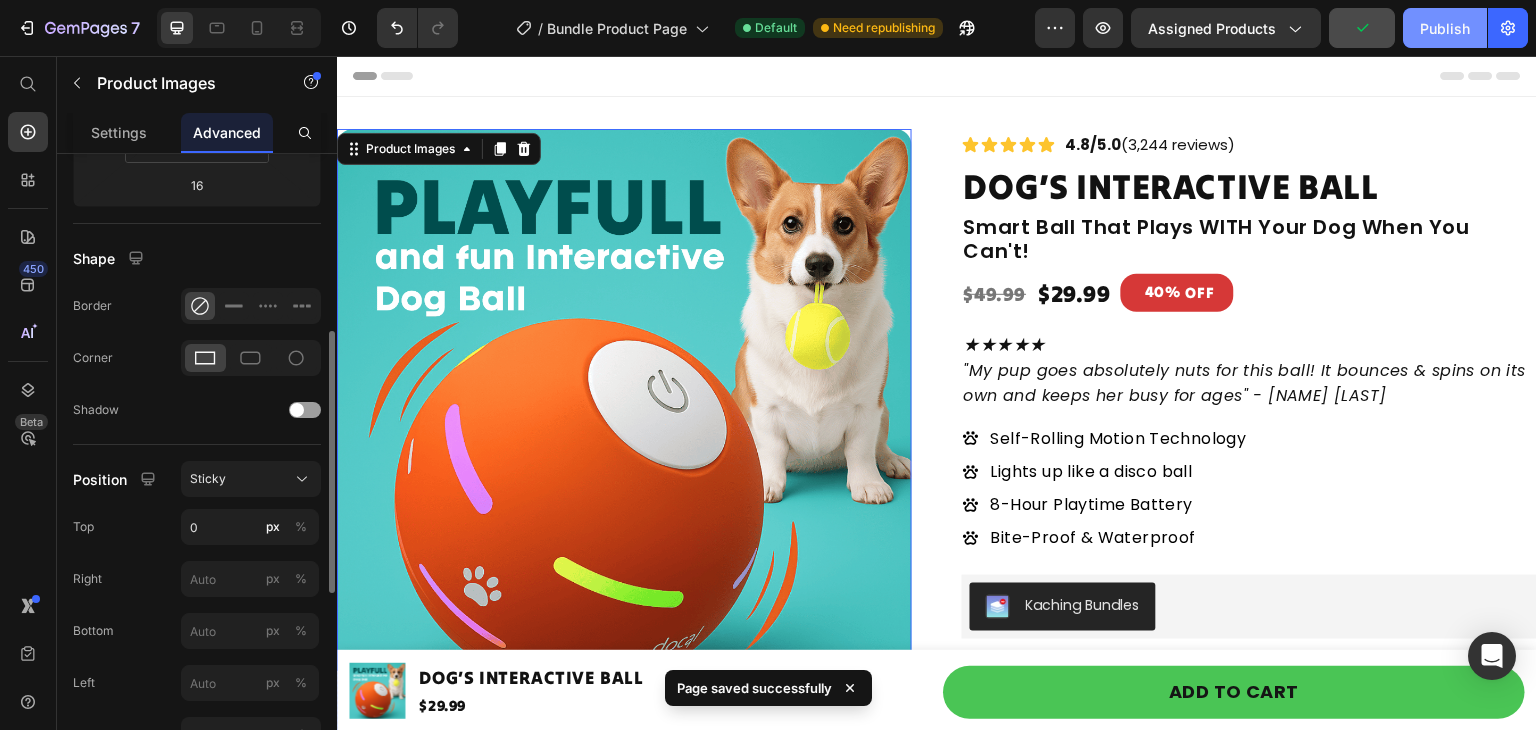 click on "Publish" 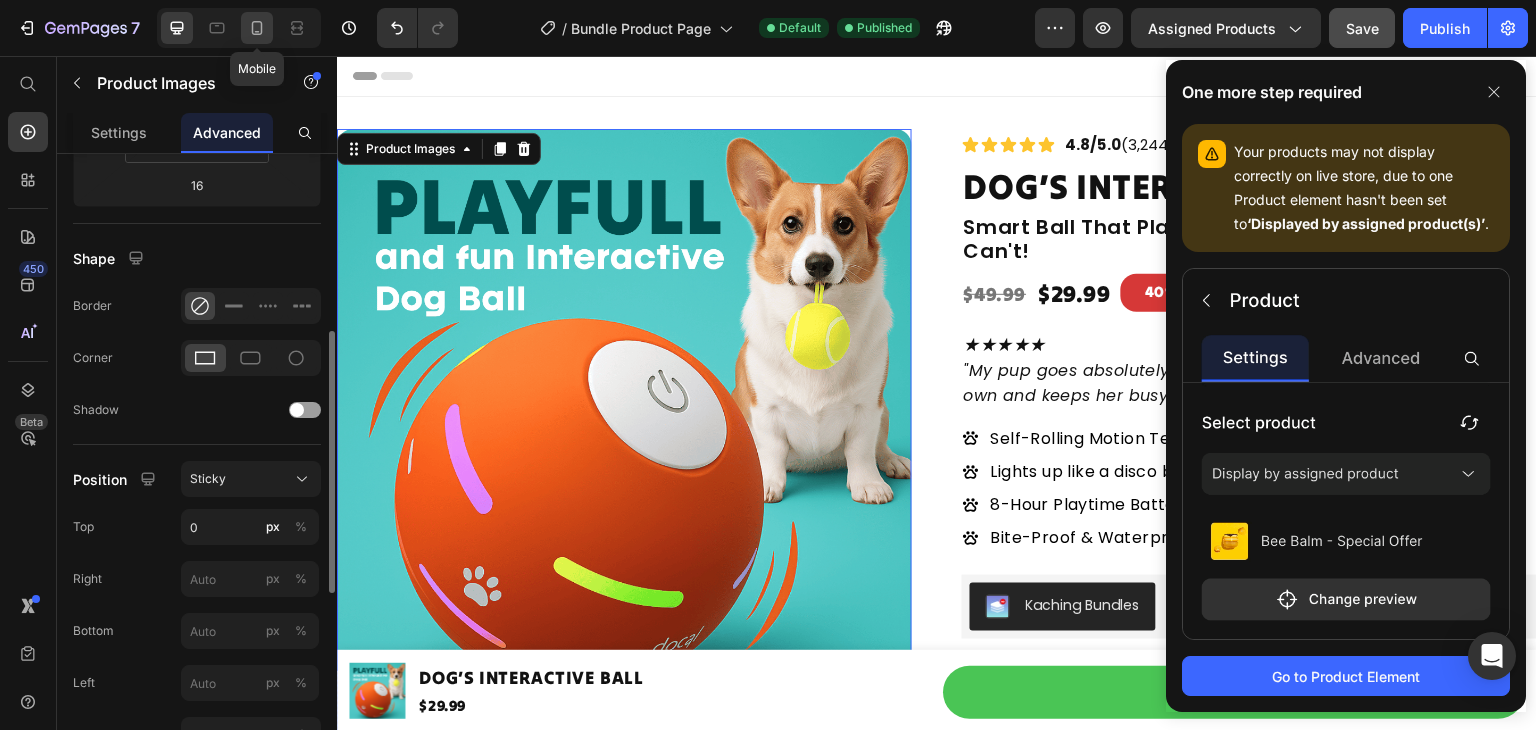 click 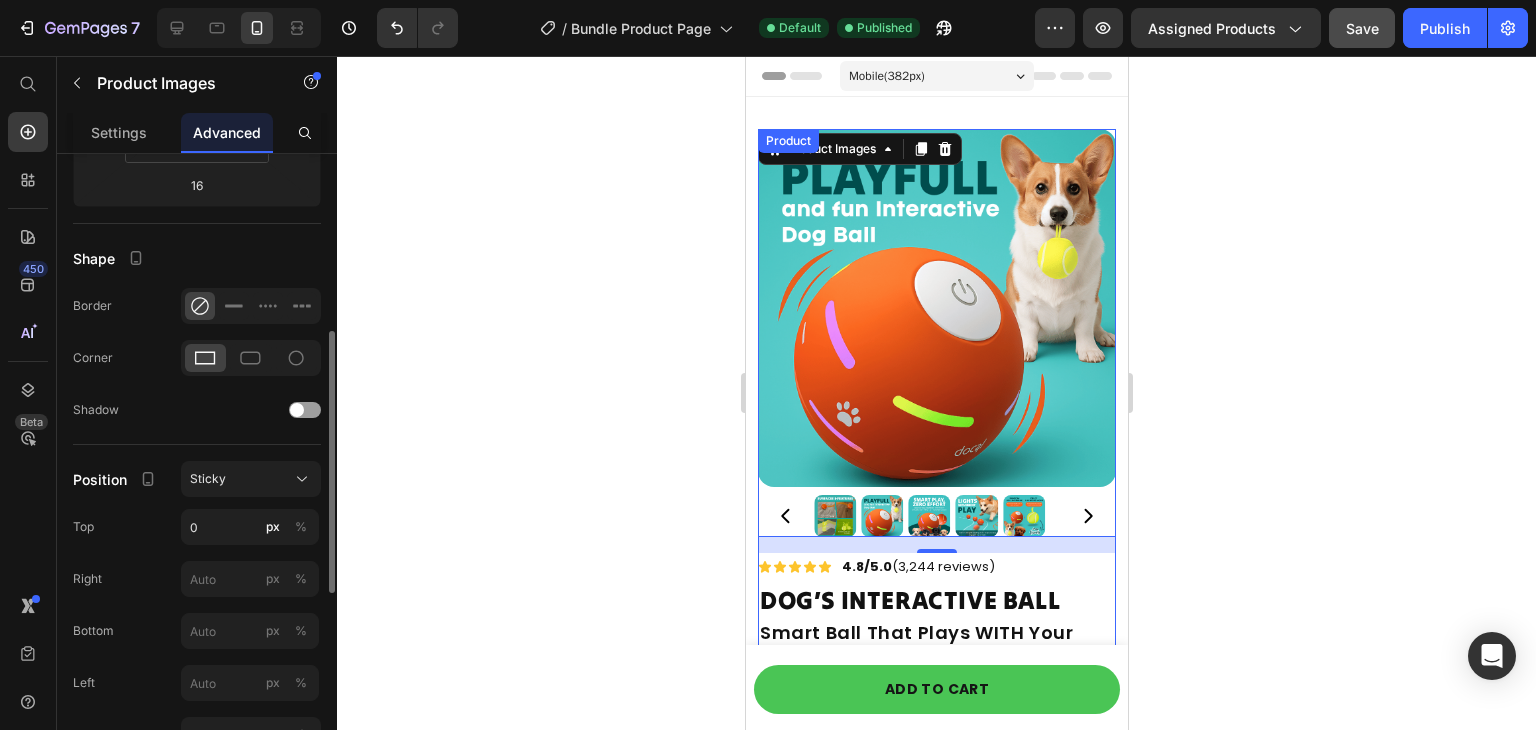 scroll, scrollTop: 321, scrollLeft: 0, axis: vertical 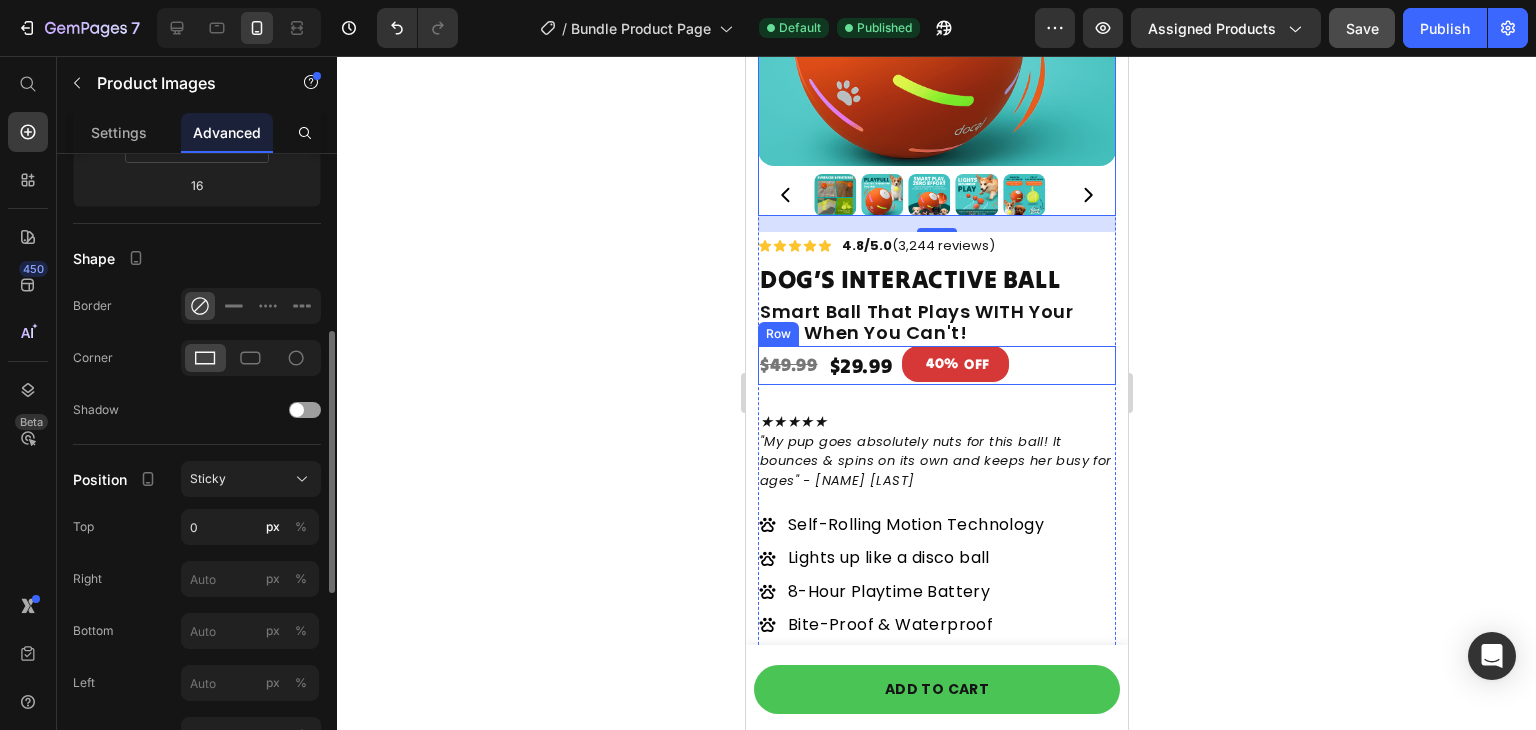 click on "$29.99 Product Price 40% OFF Discount Tag $49.99 Product Price Row" at bounding box center [936, 365] 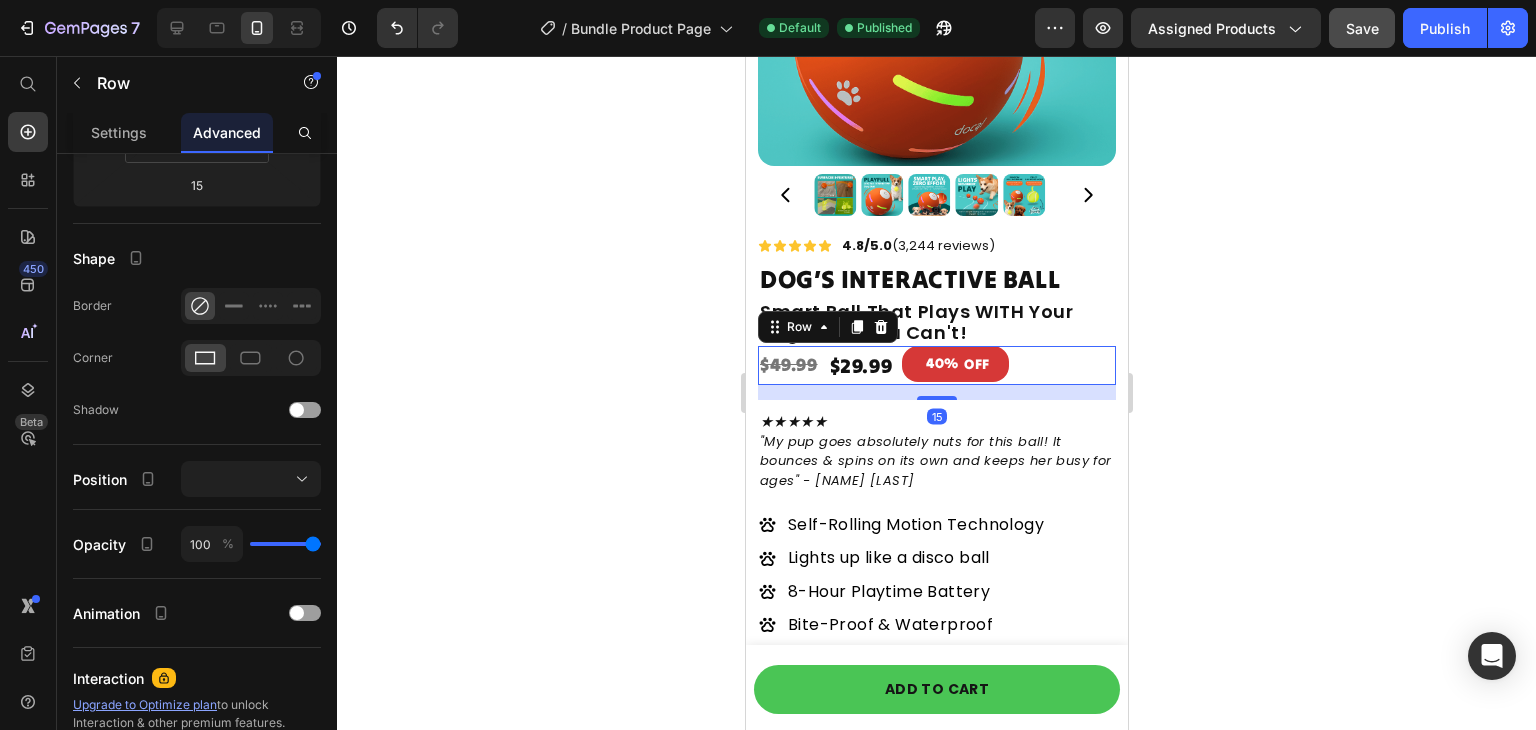 scroll, scrollTop: 0, scrollLeft: 0, axis: both 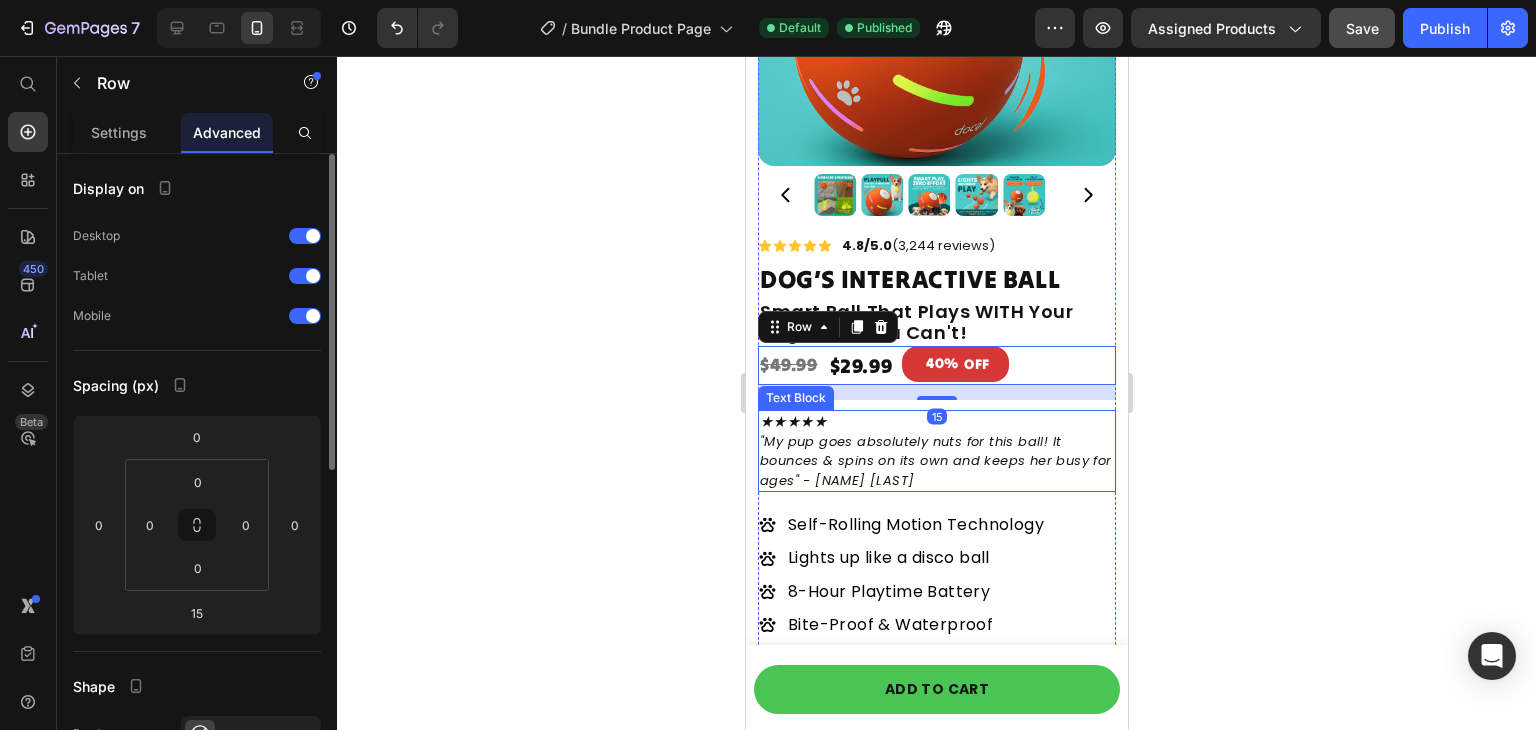 click on "★★★★★" at bounding box center [936, 422] 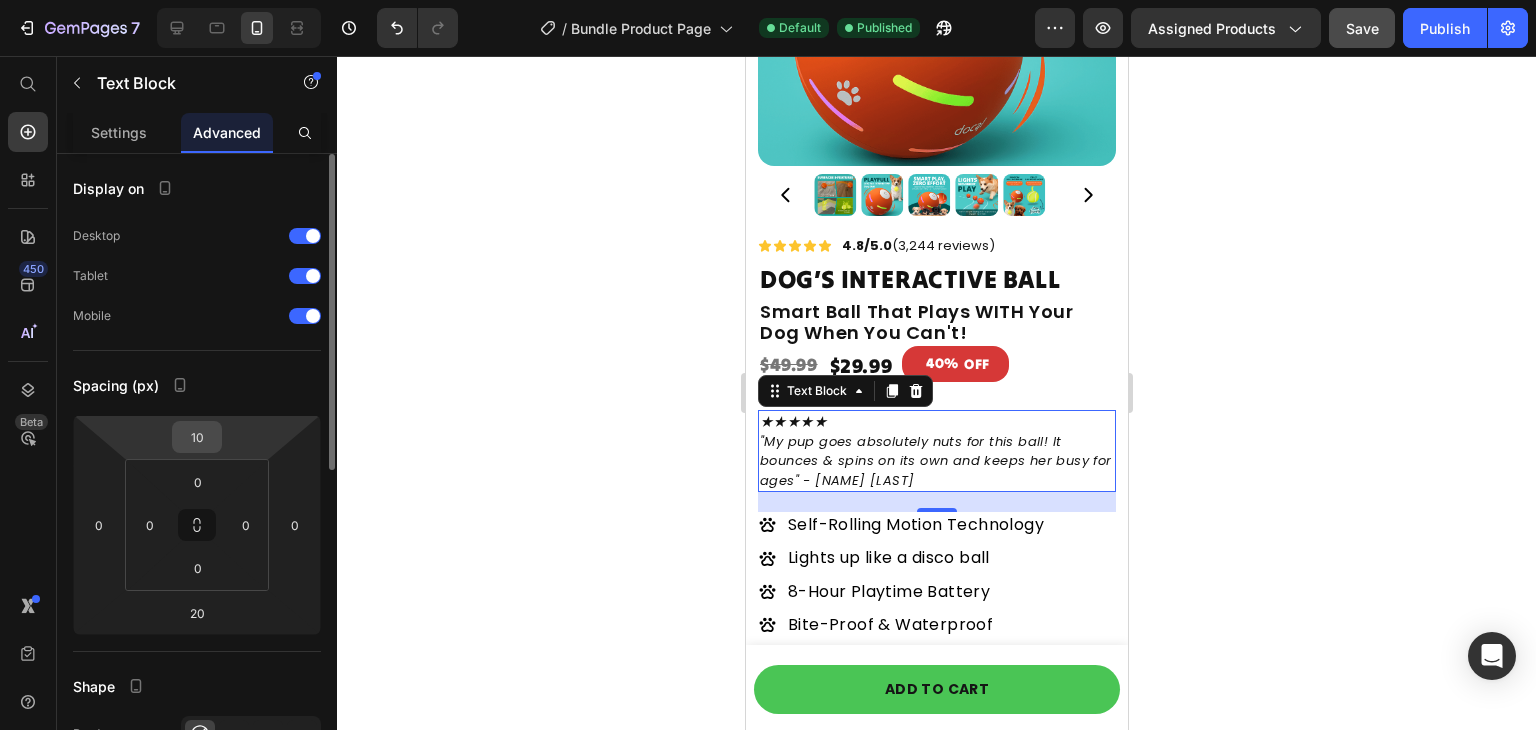 click on "10" at bounding box center [197, 437] 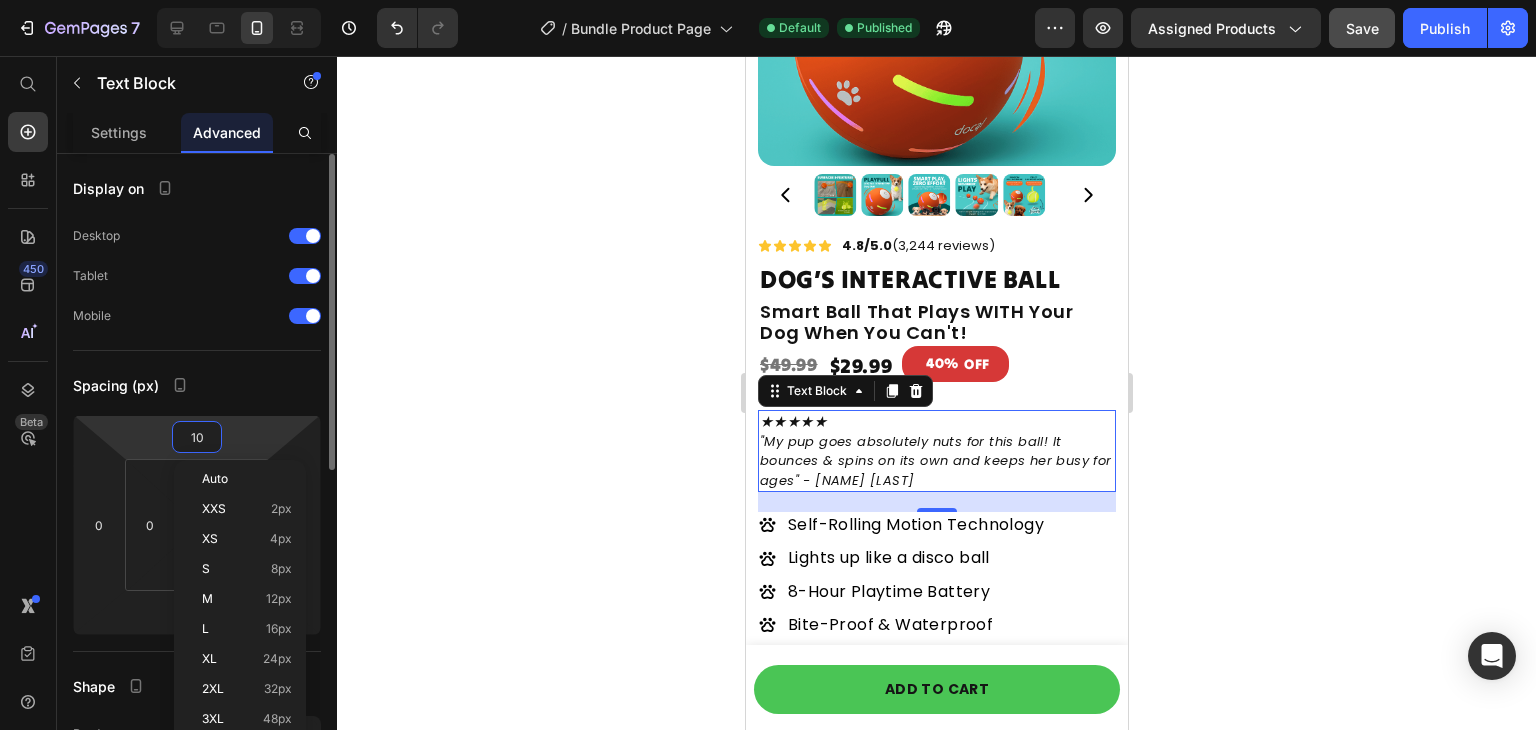 type 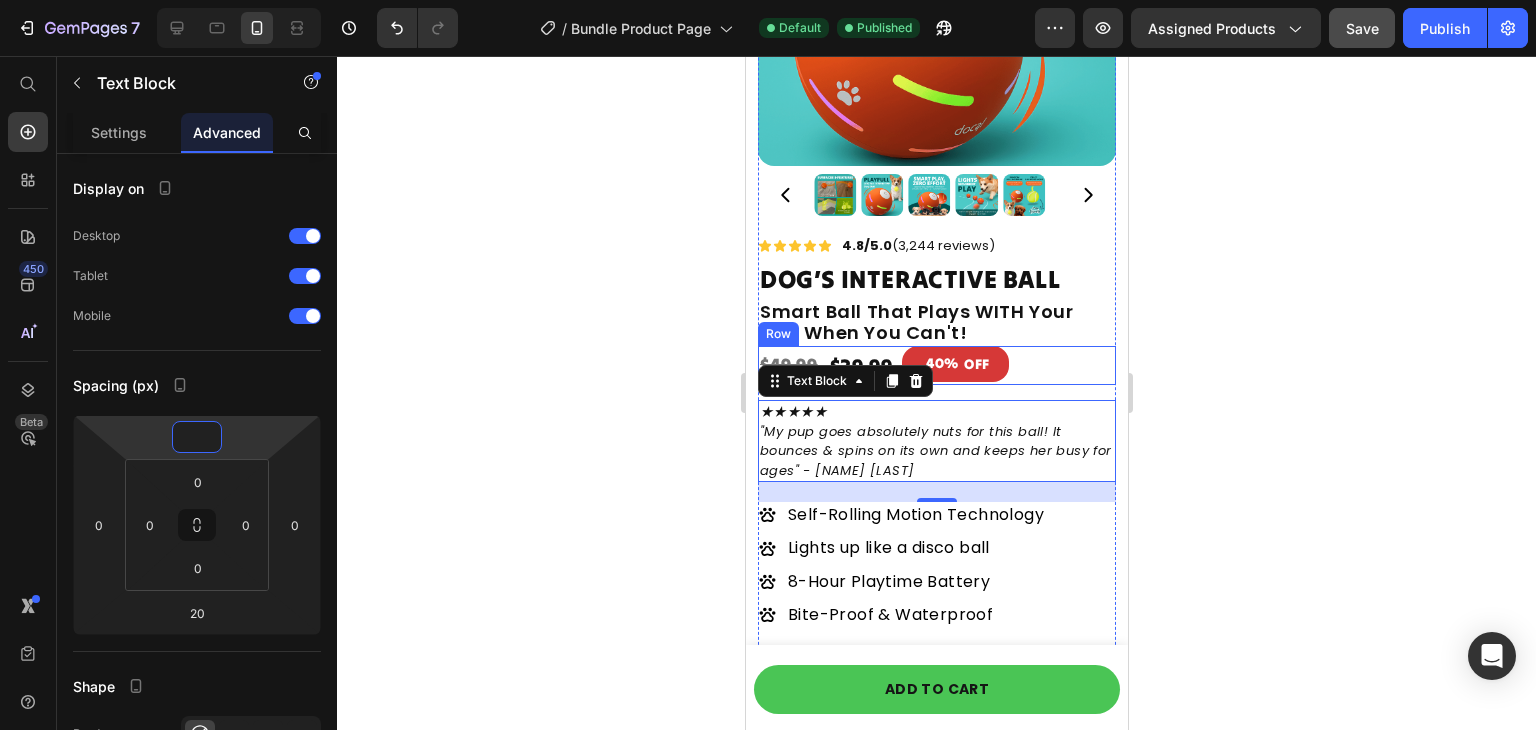 click on "$29.99 Product Price 40% OFF Discount Tag $49.99 Product Price Row" at bounding box center [936, 365] 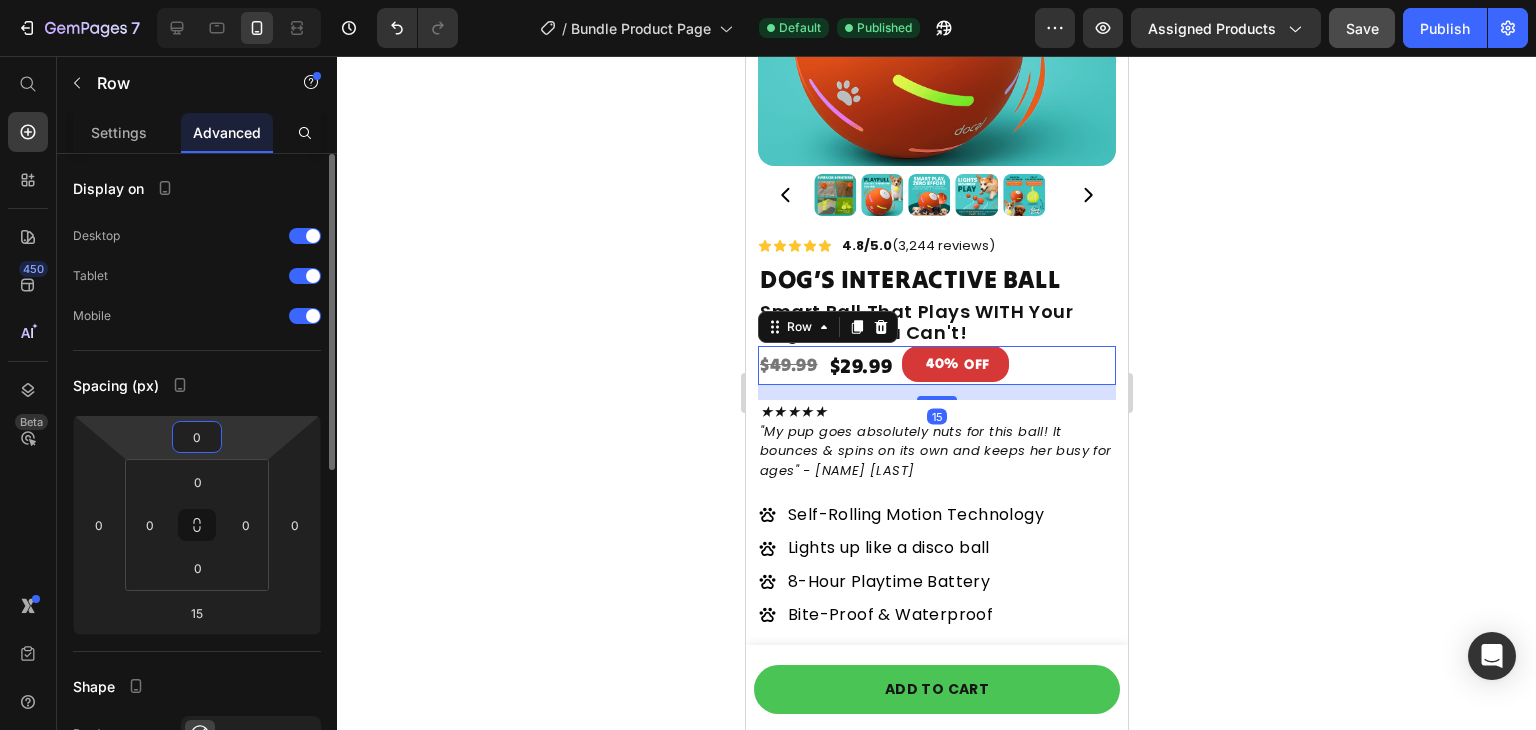 click on "0" at bounding box center [197, 437] 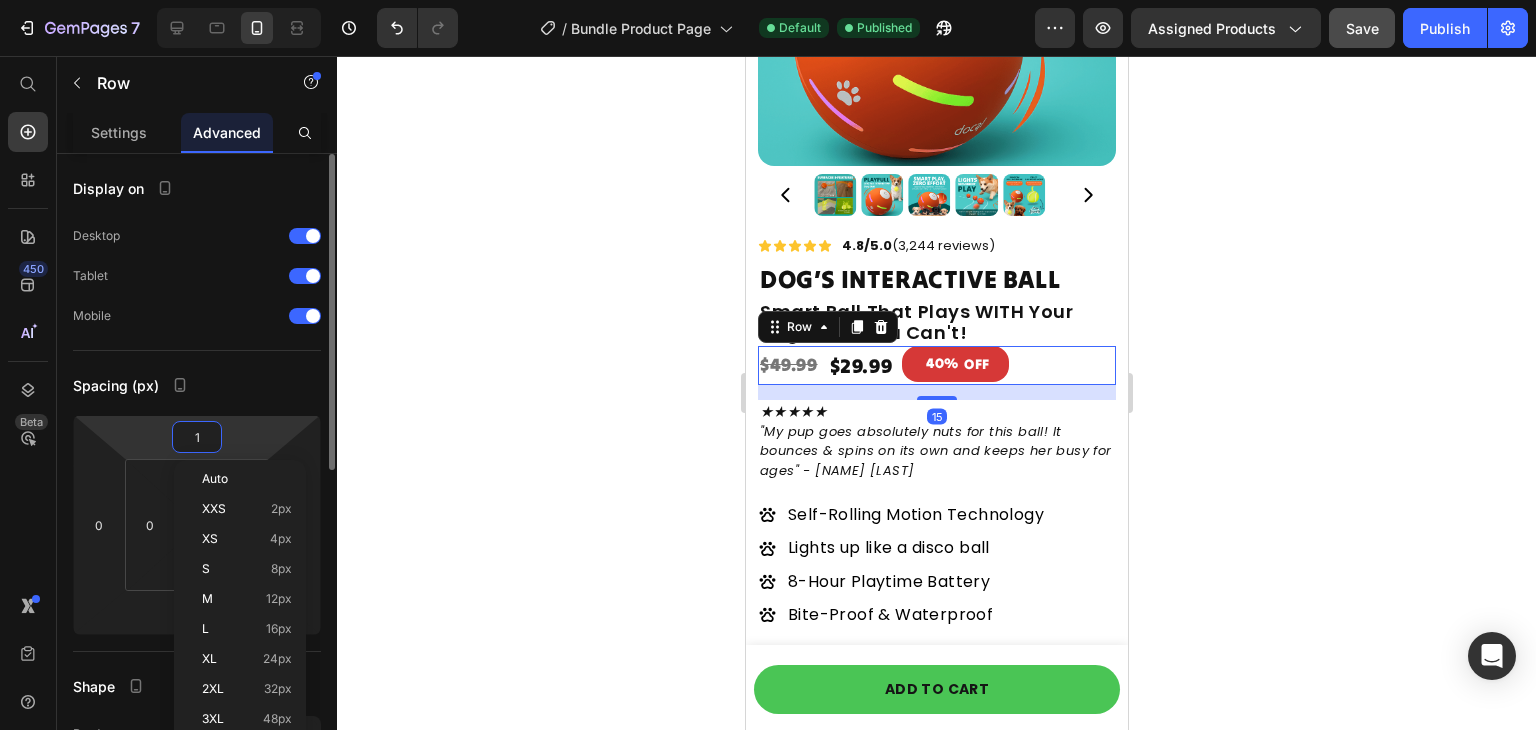 type on "15" 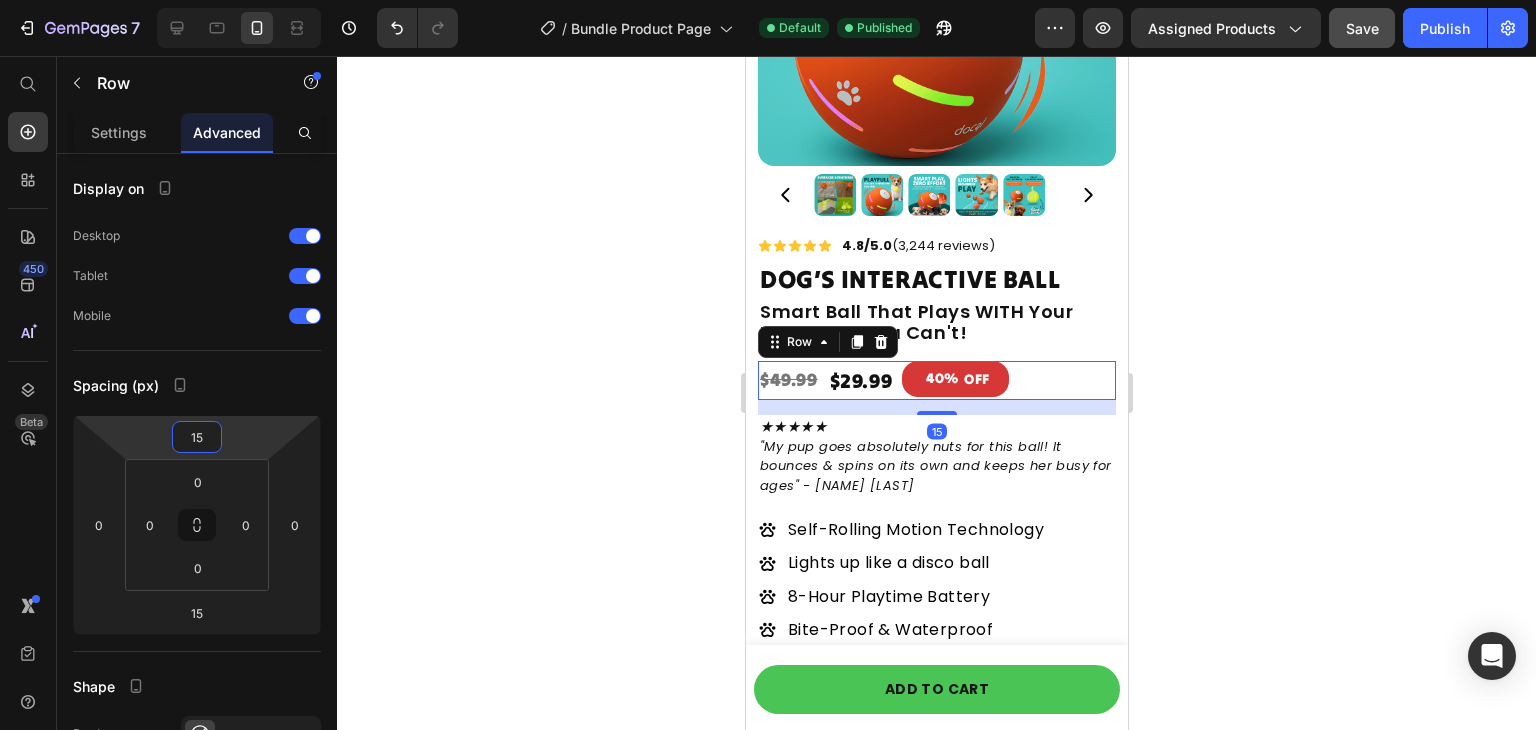 click 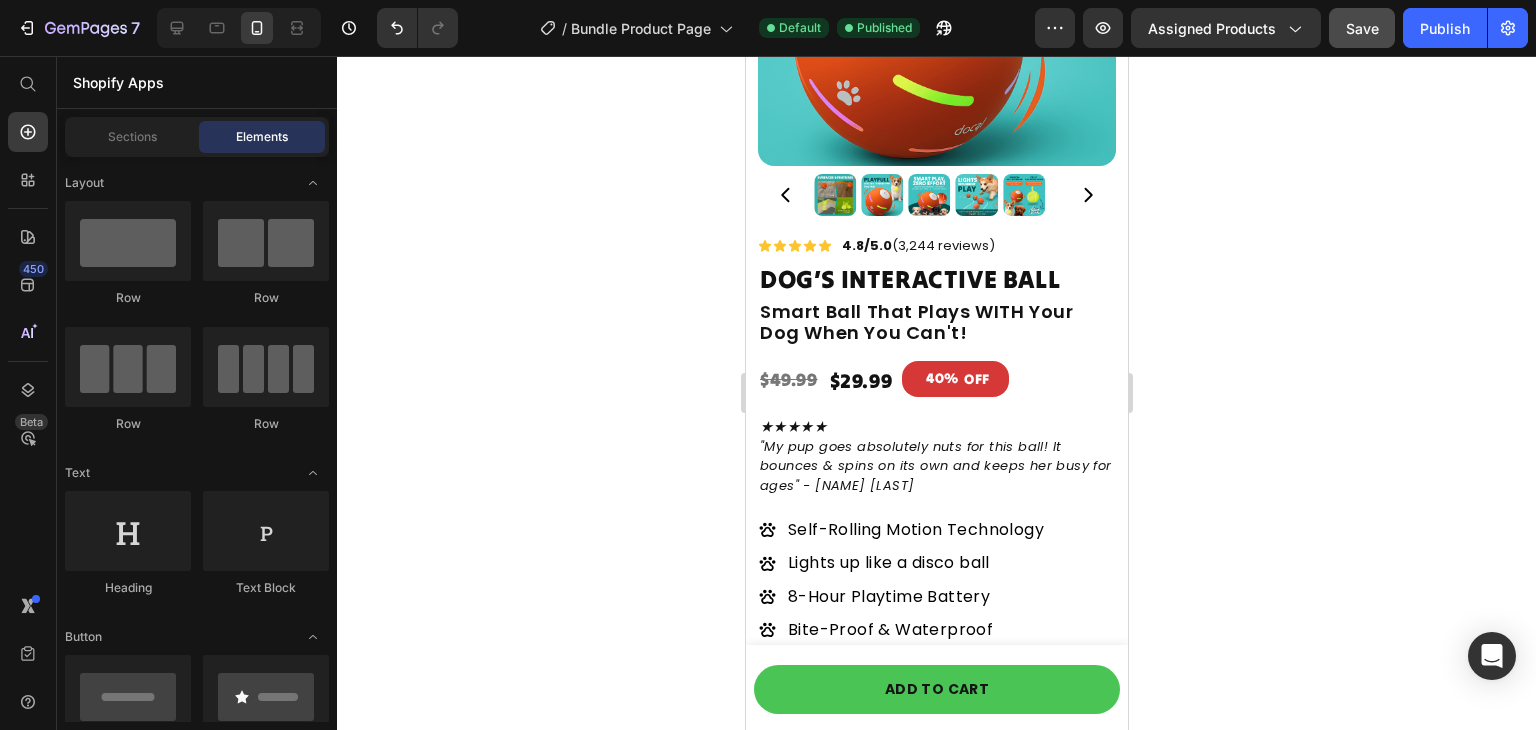 scroll, scrollTop: 543, scrollLeft: 0, axis: vertical 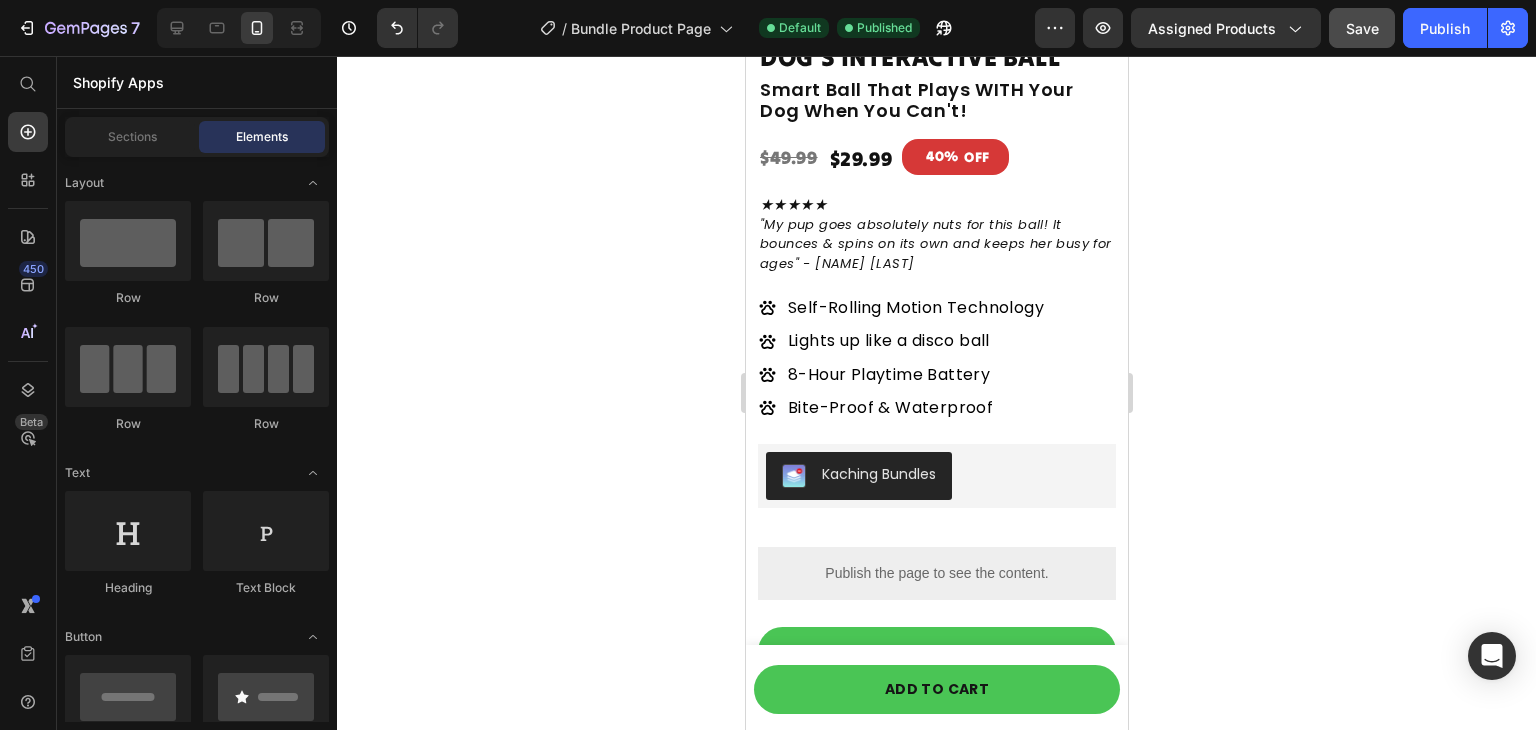 click on "Save" at bounding box center (1362, 28) 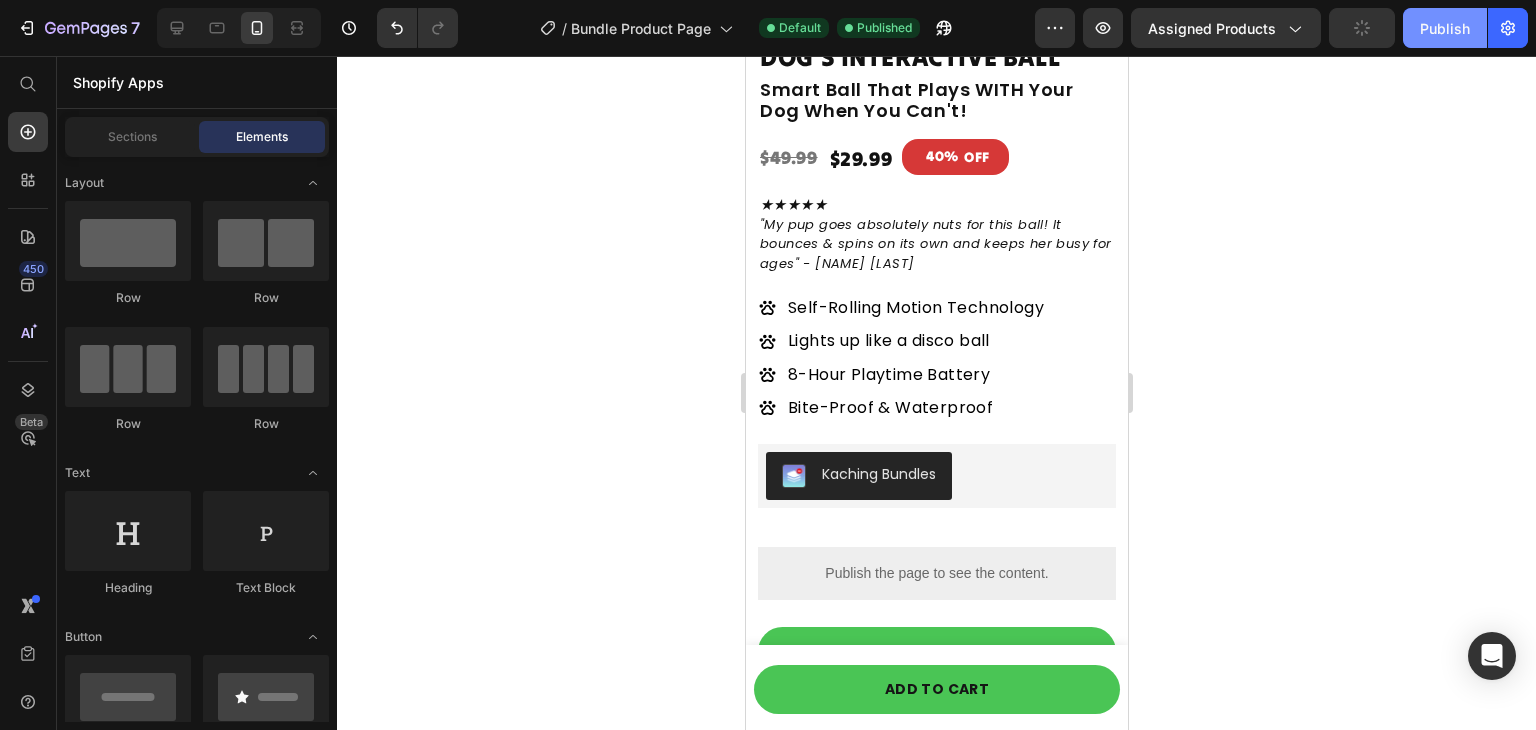 click on "Publish" at bounding box center [1445, 28] 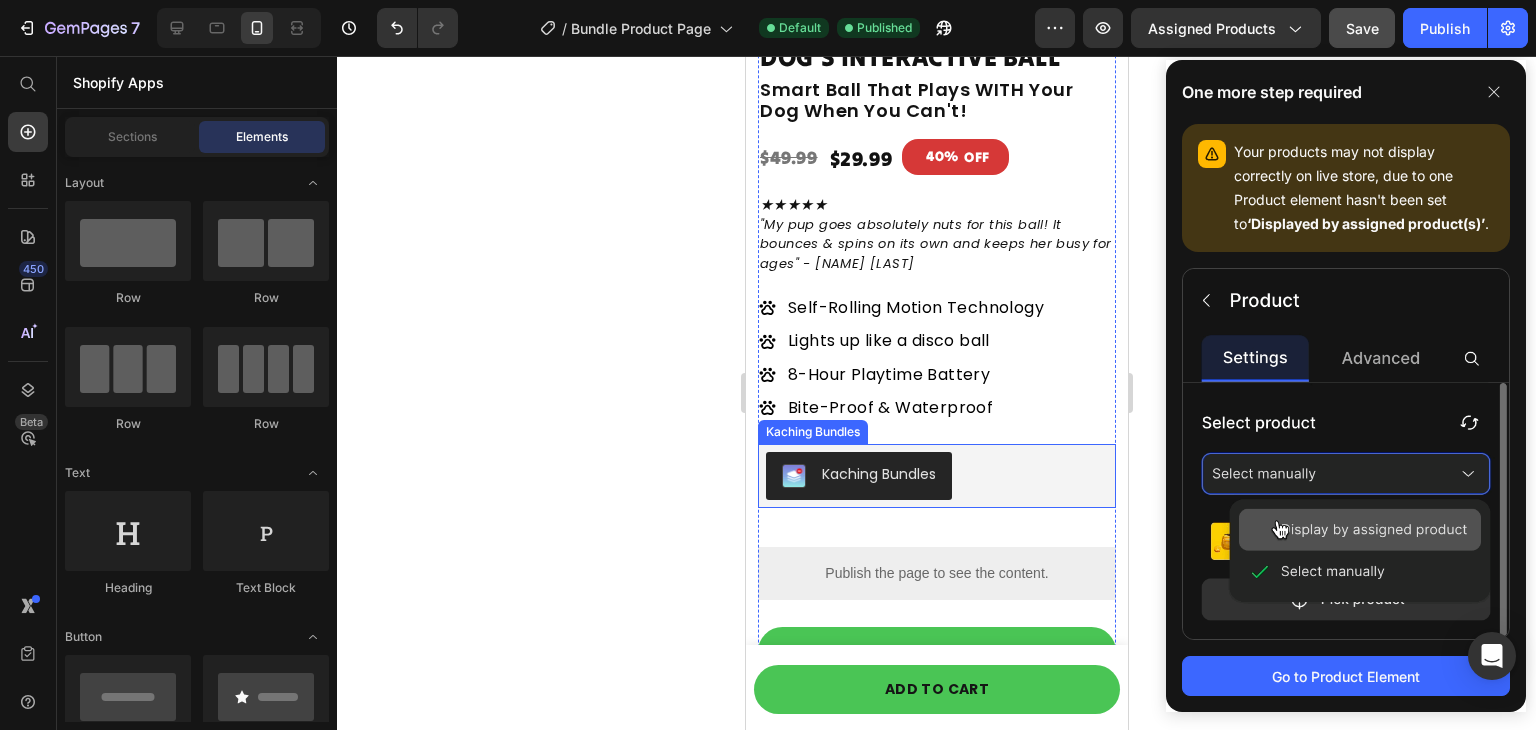 click on "Kaching Bundles" at bounding box center (936, 476) 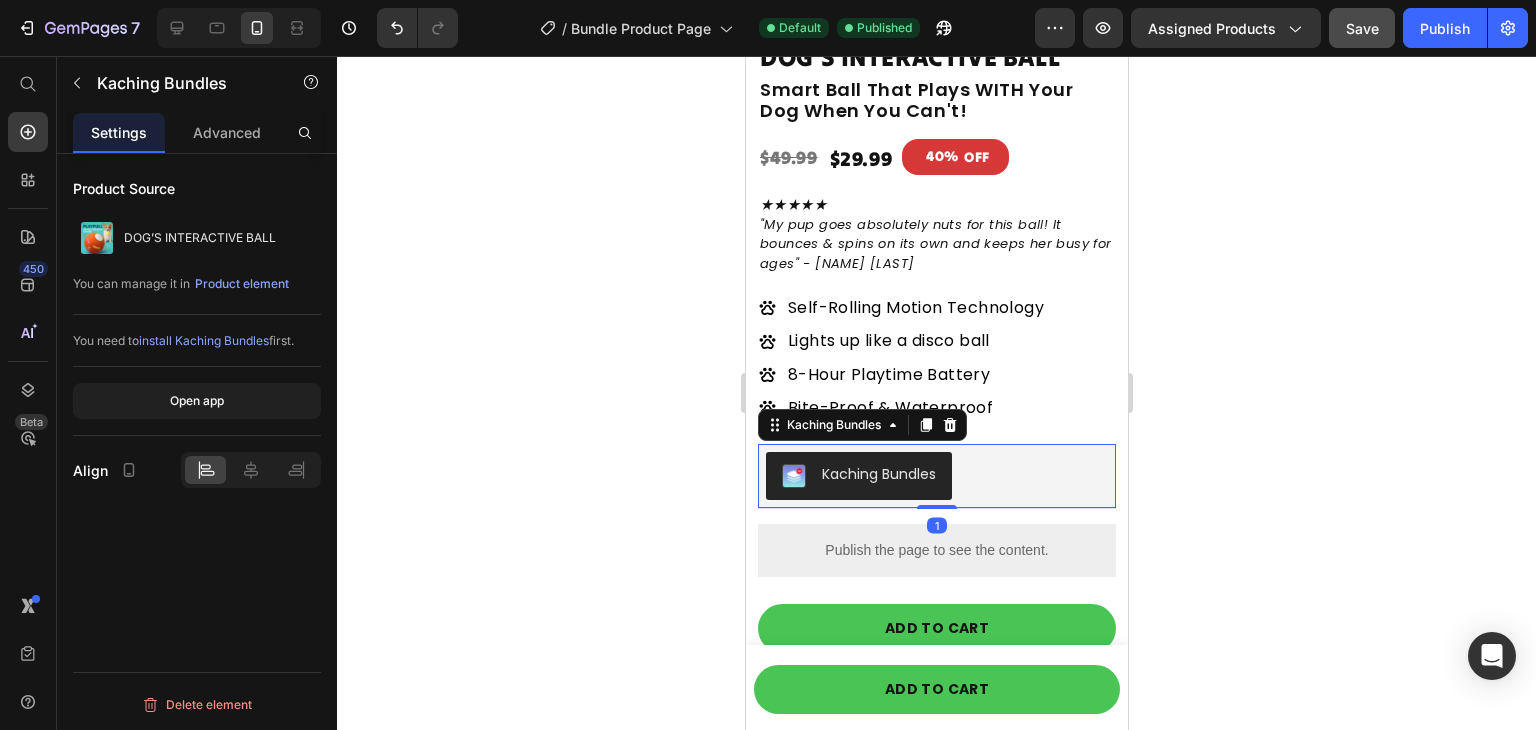 drag, startPoint x: 941, startPoint y: 513, endPoint x: 945, endPoint y: 473, distance: 40.1995 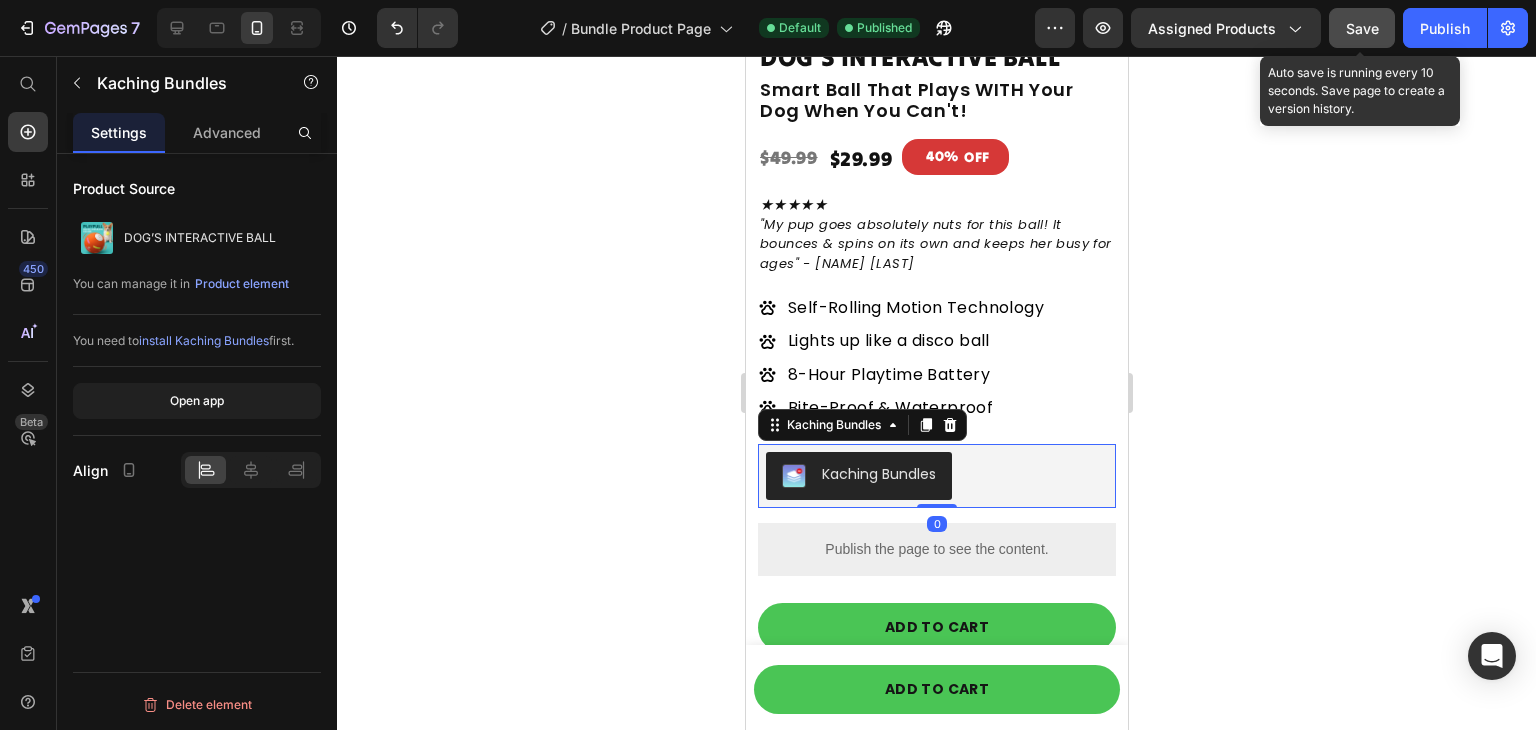 click on "Save" at bounding box center [1362, 28] 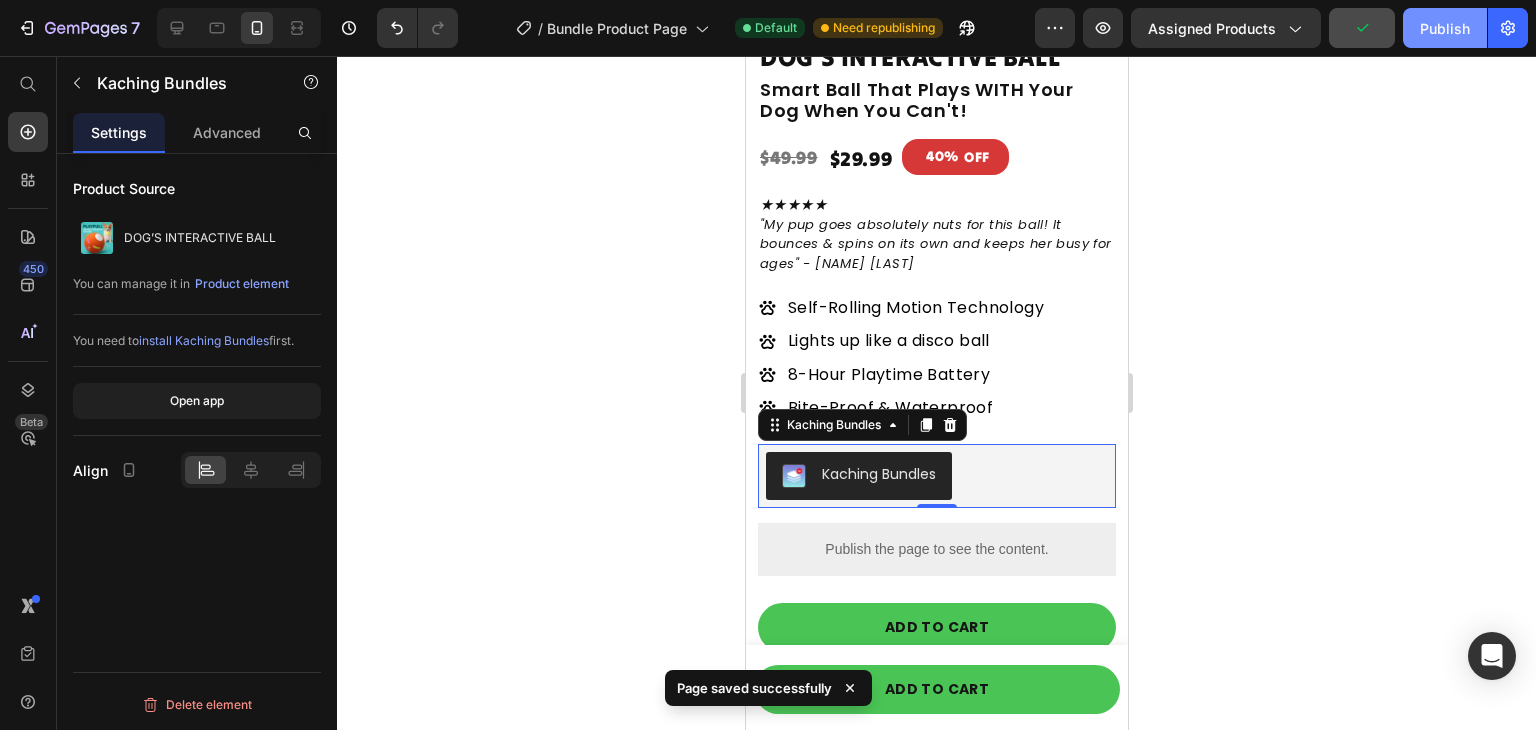 click on "Publish" at bounding box center (1445, 28) 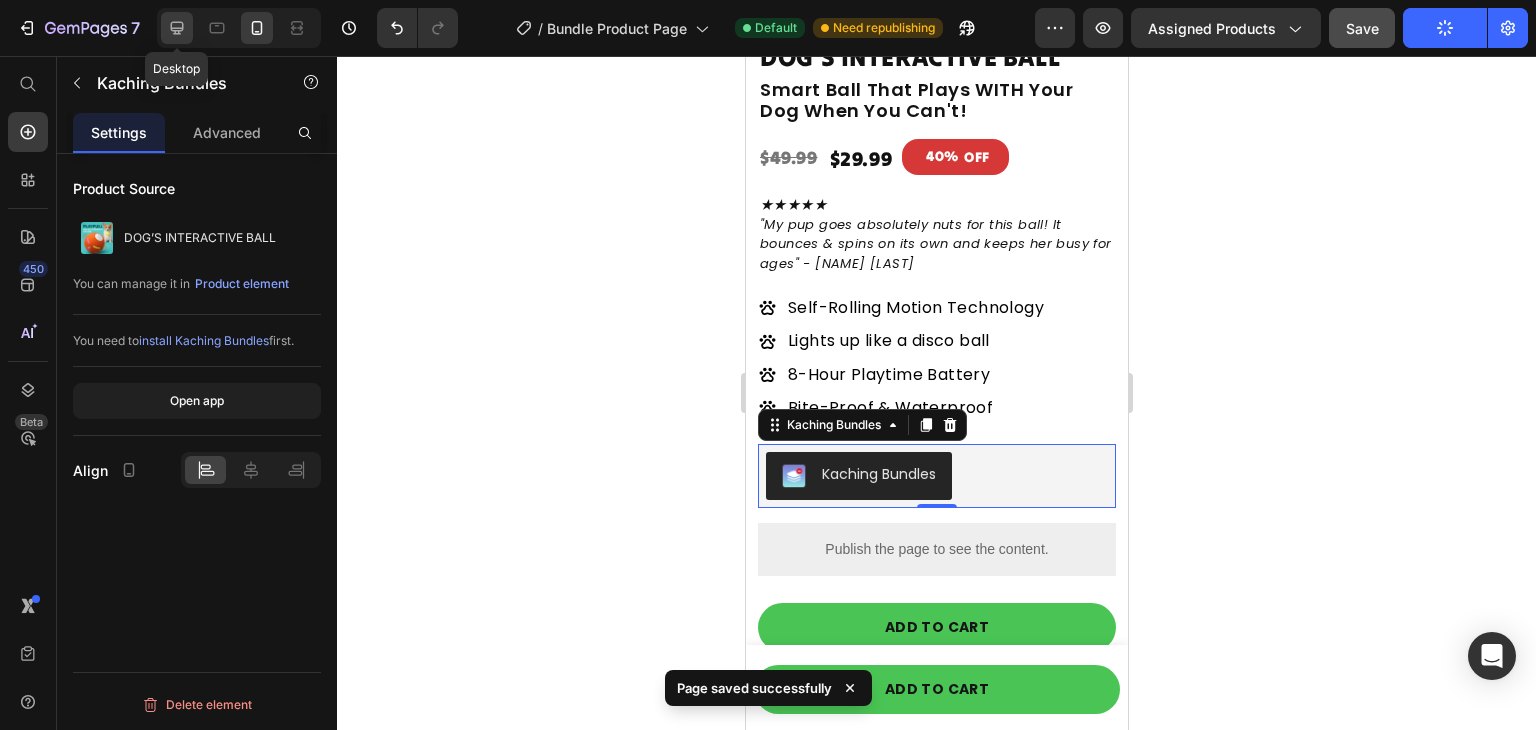 click 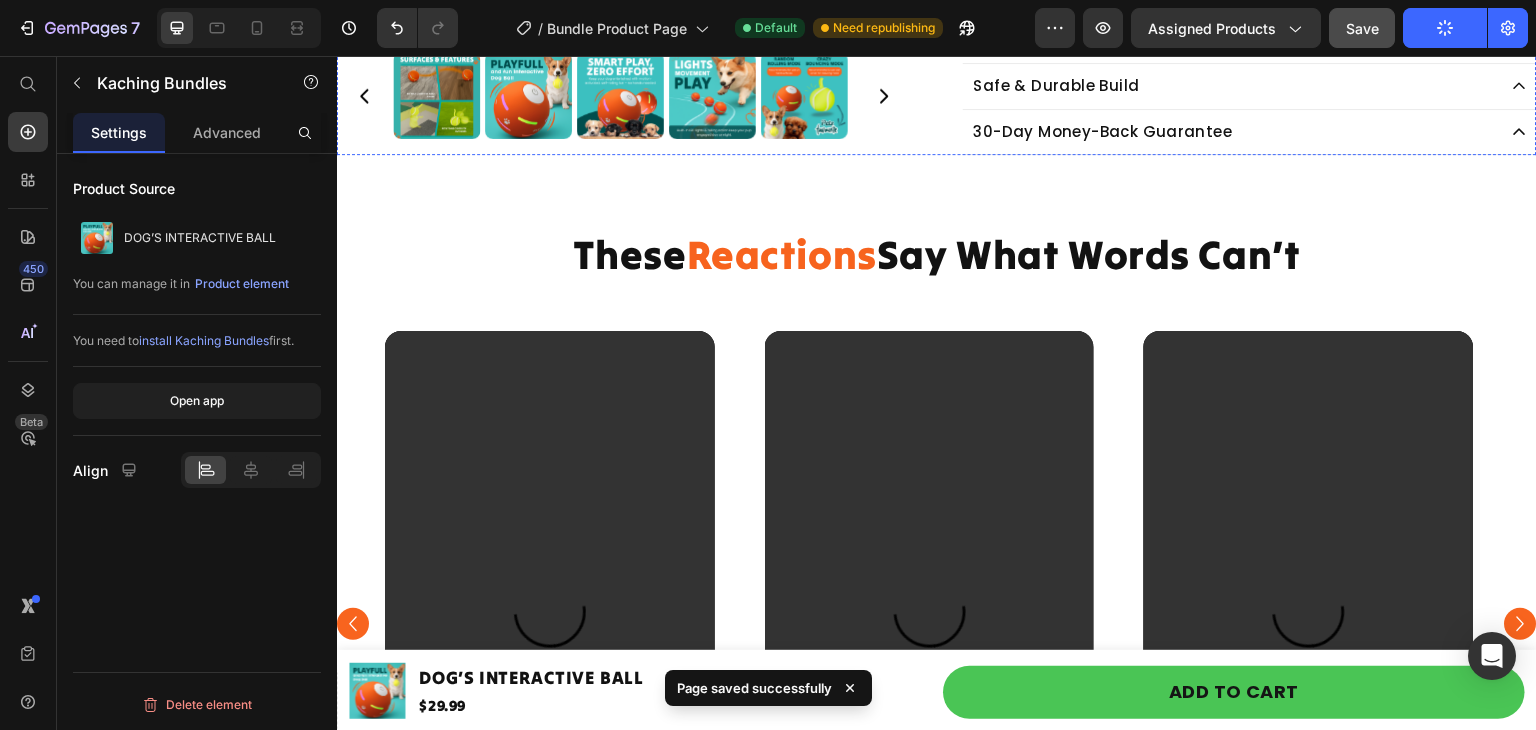 scroll, scrollTop: 446, scrollLeft: 0, axis: vertical 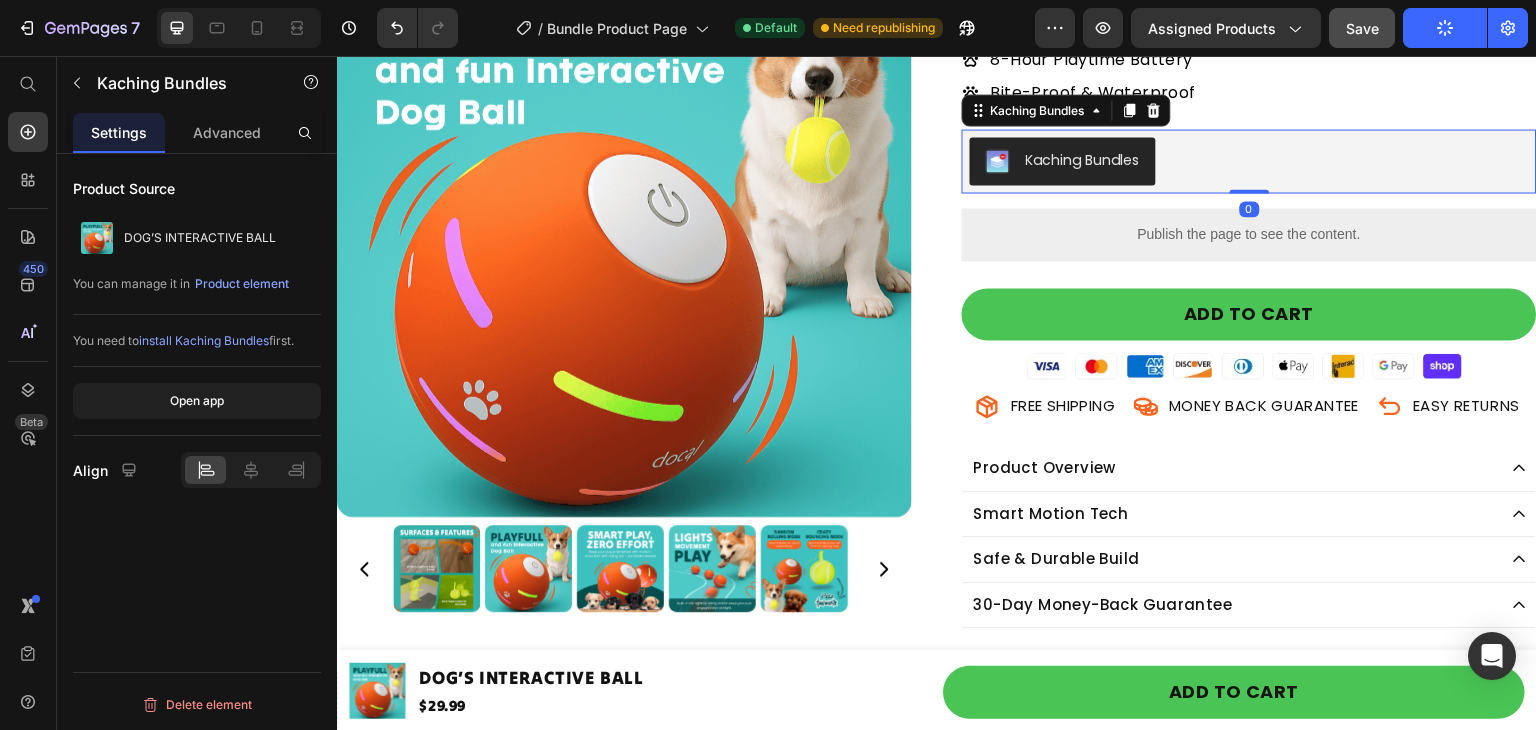 drag, startPoint x: 1243, startPoint y: 211, endPoint x: 1263, endPoint y: 123, distance: 90.24411 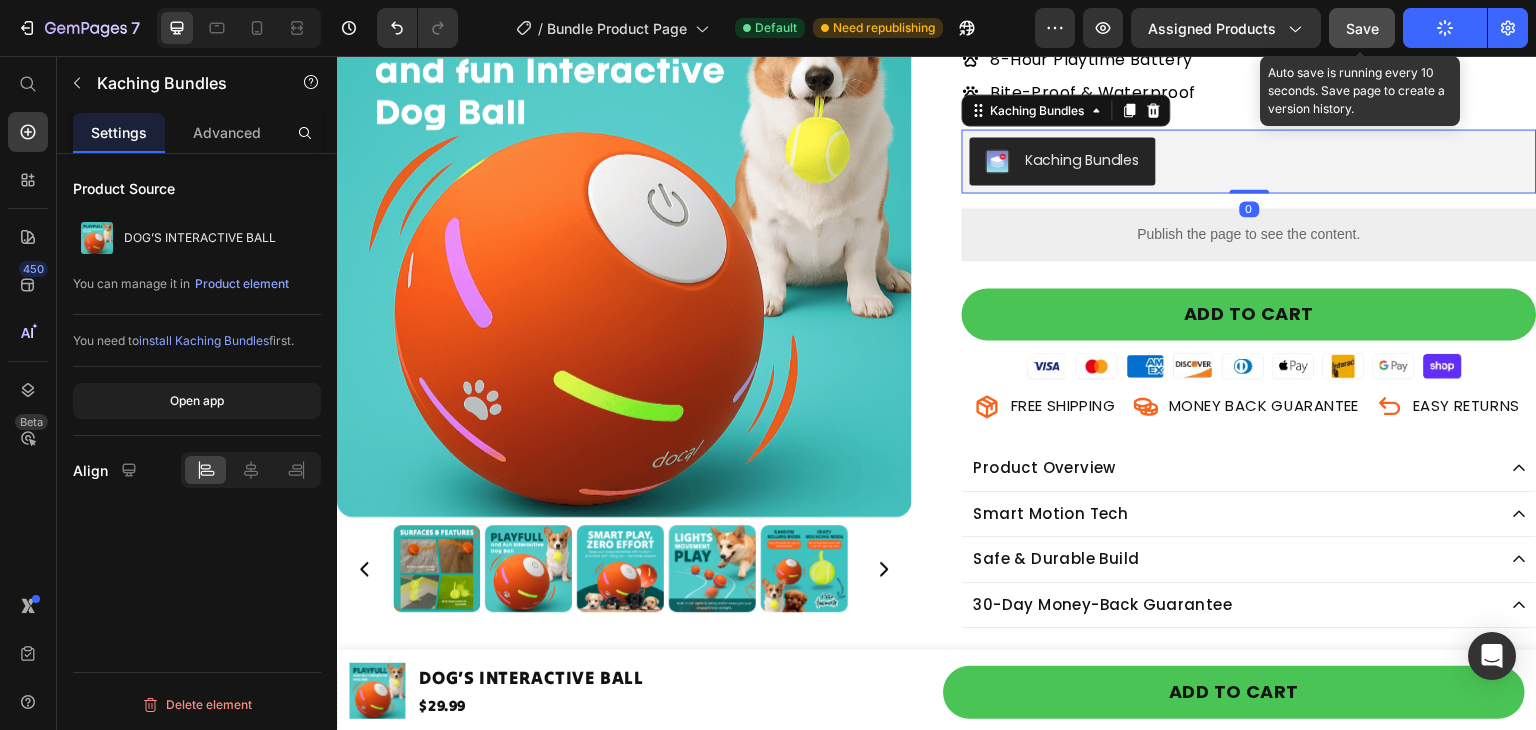 click on "Save" at bounding box center [1362, 28] 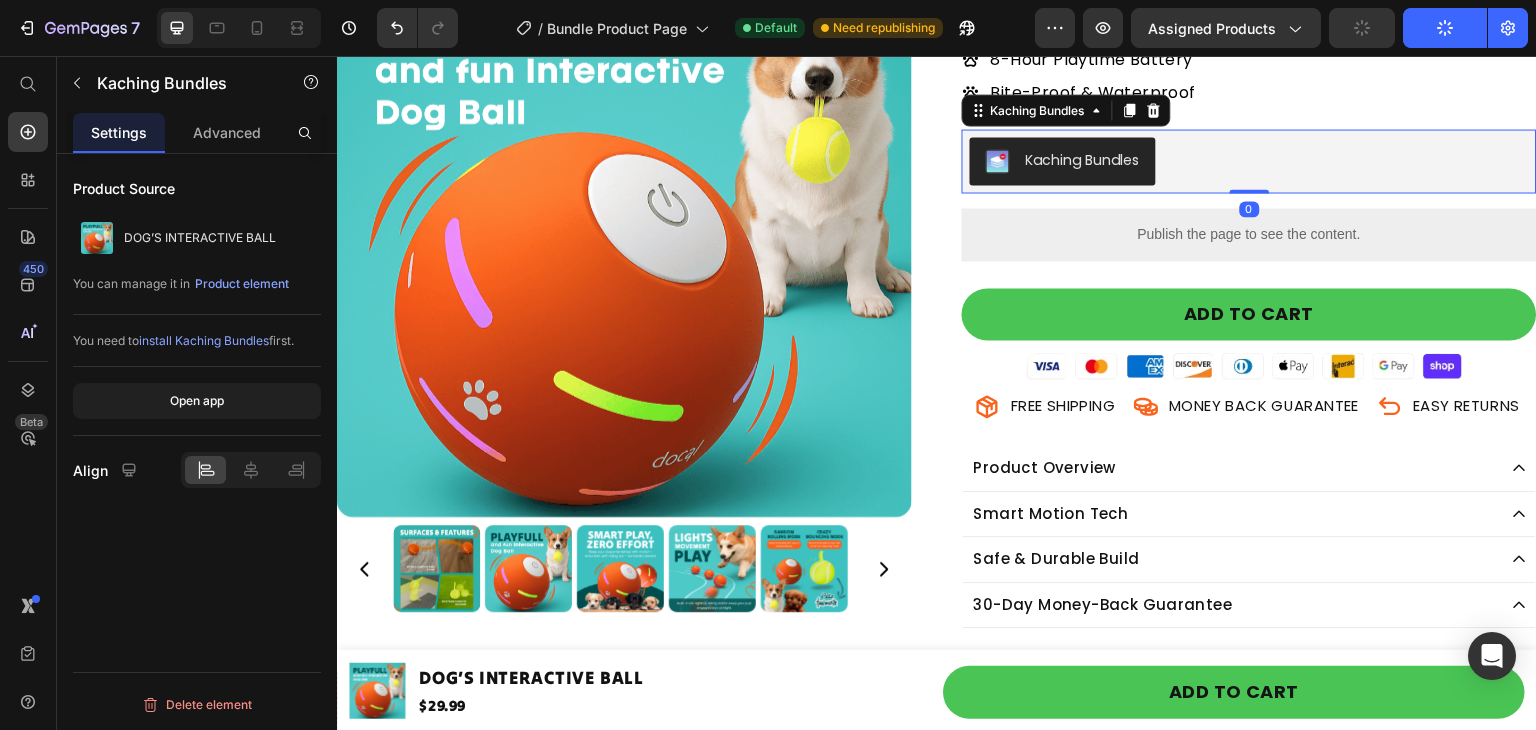 scroll, scrollTop: 246, scrollLeft: 0, axis: vertical 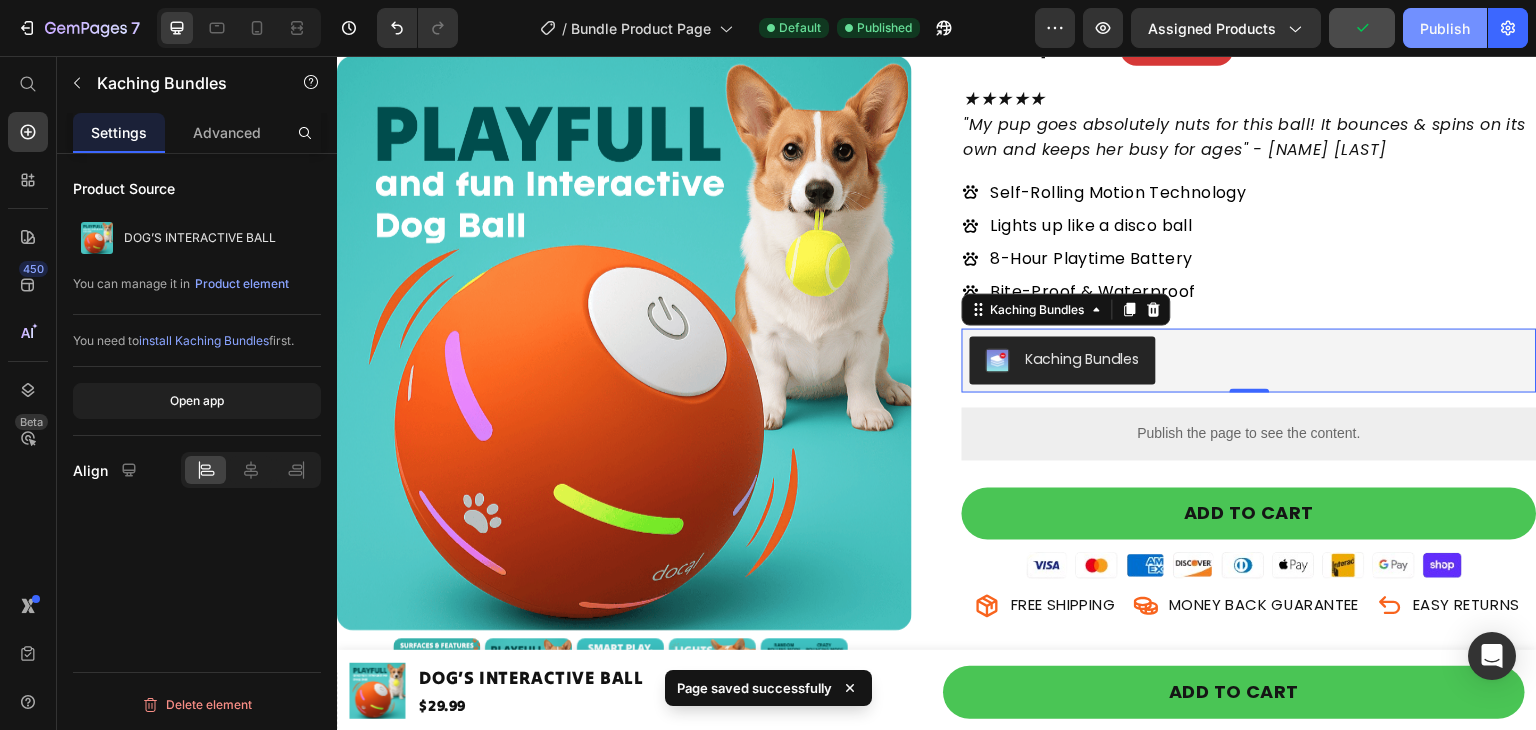 click on "Publish" at bounding box center [1445, 28] 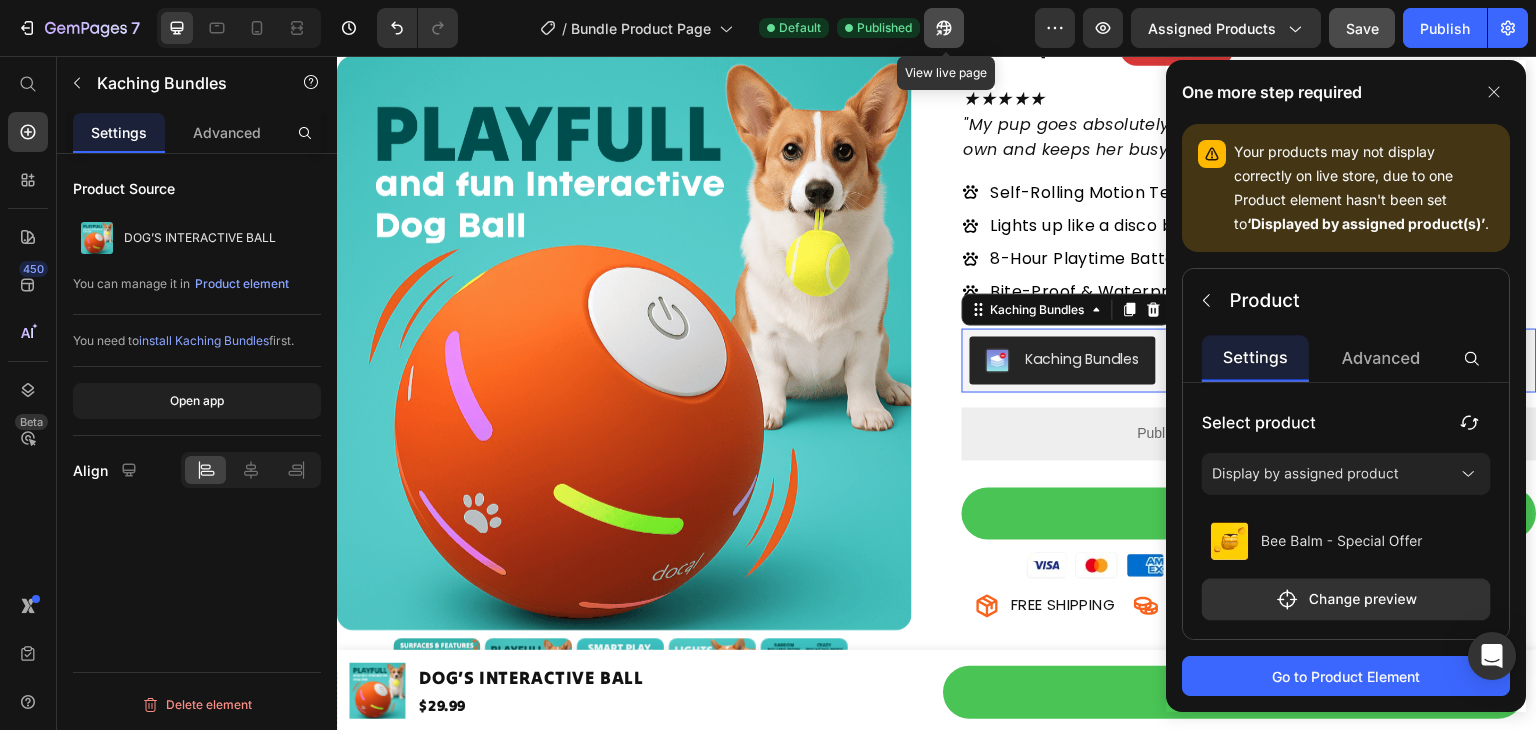 click 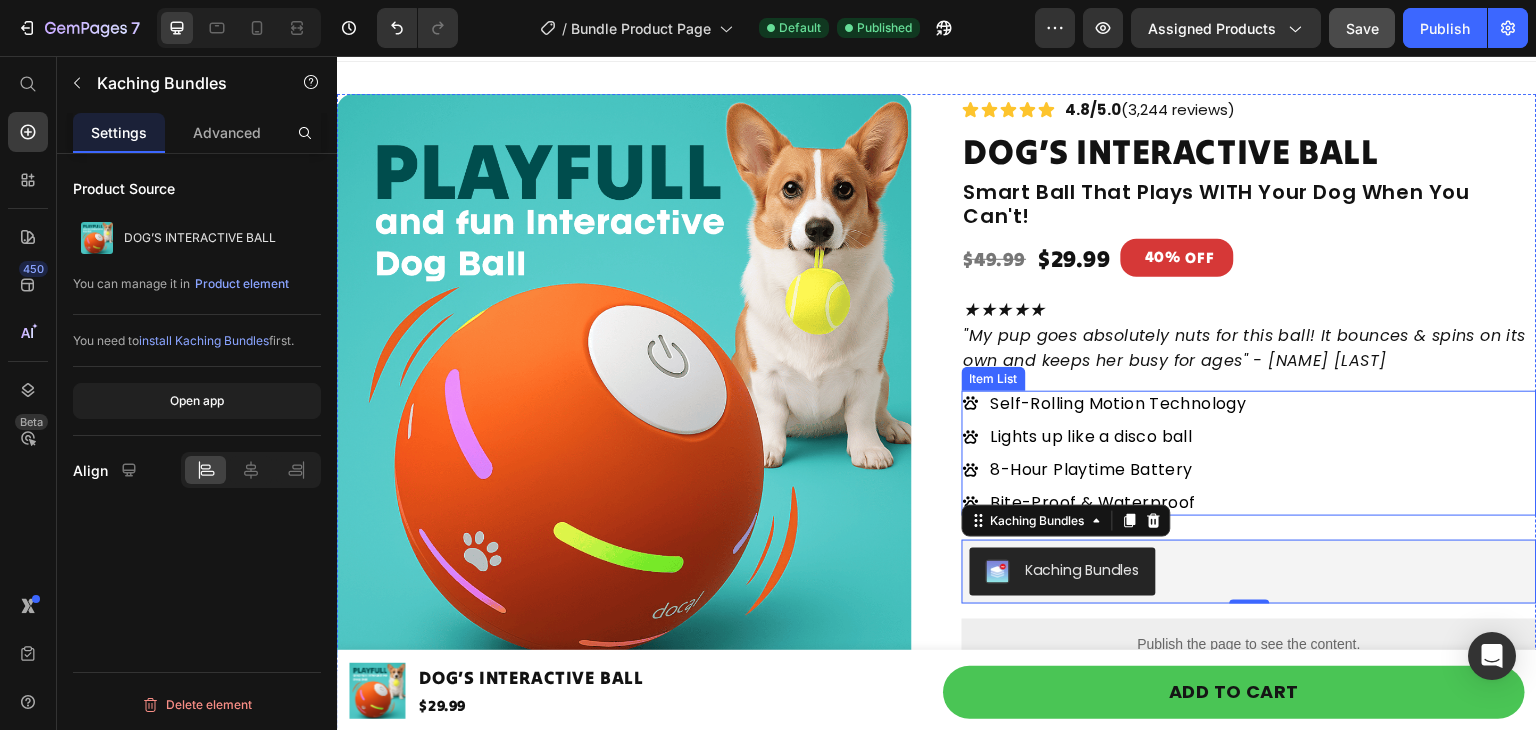 scroll, scrollTop: 0, scrollLeft: 0, axis: both 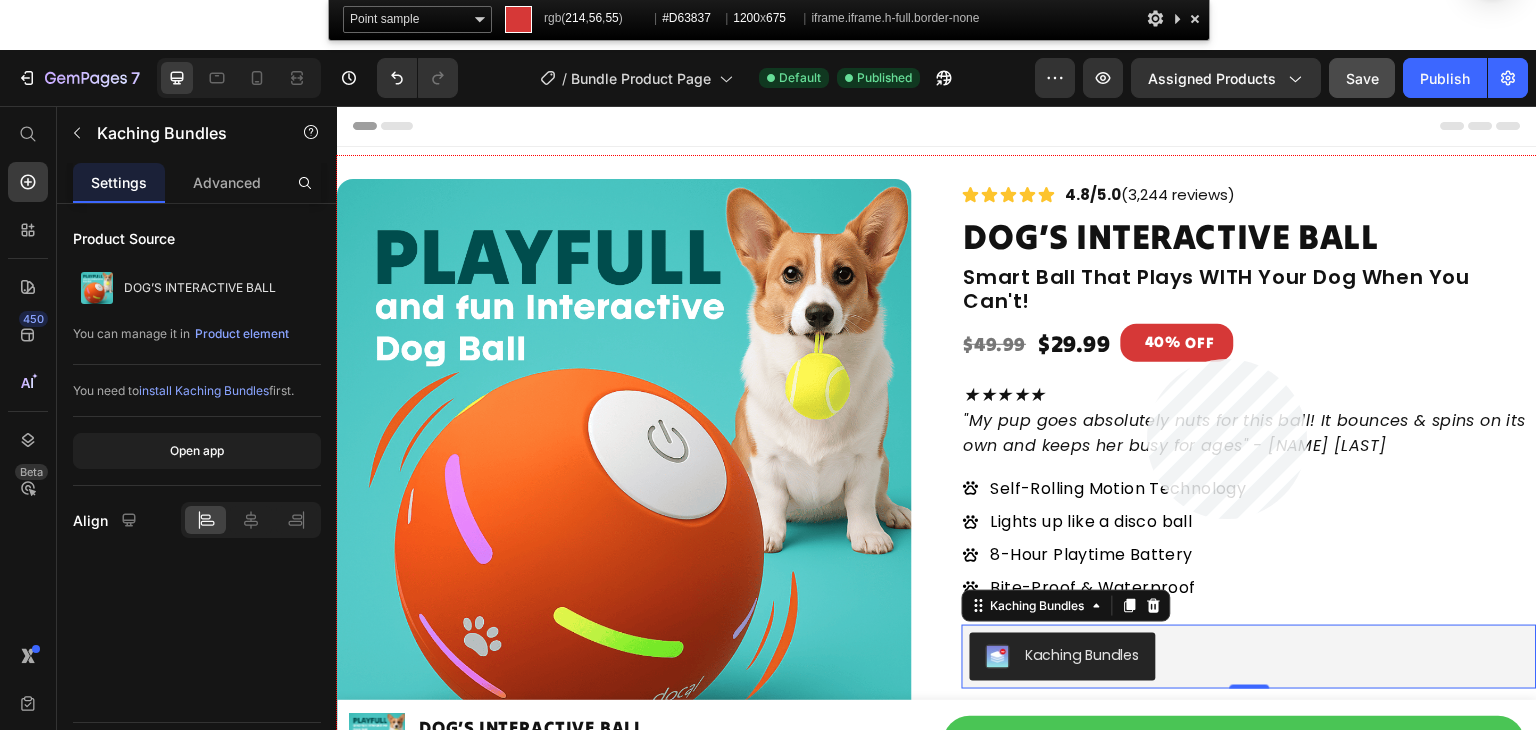 click 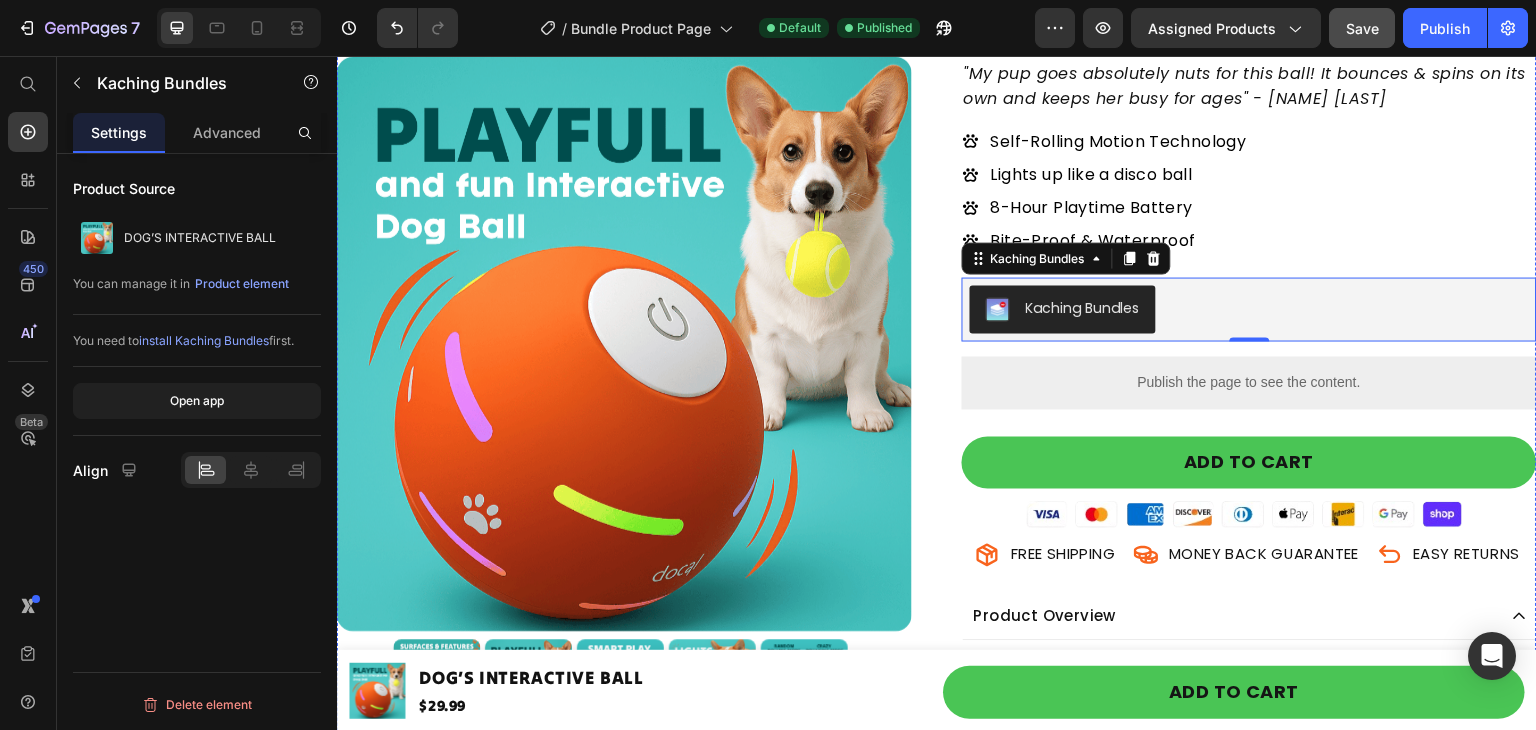 scroll, scrollTop: 300, scrollLeft: 0, axis: vertical 